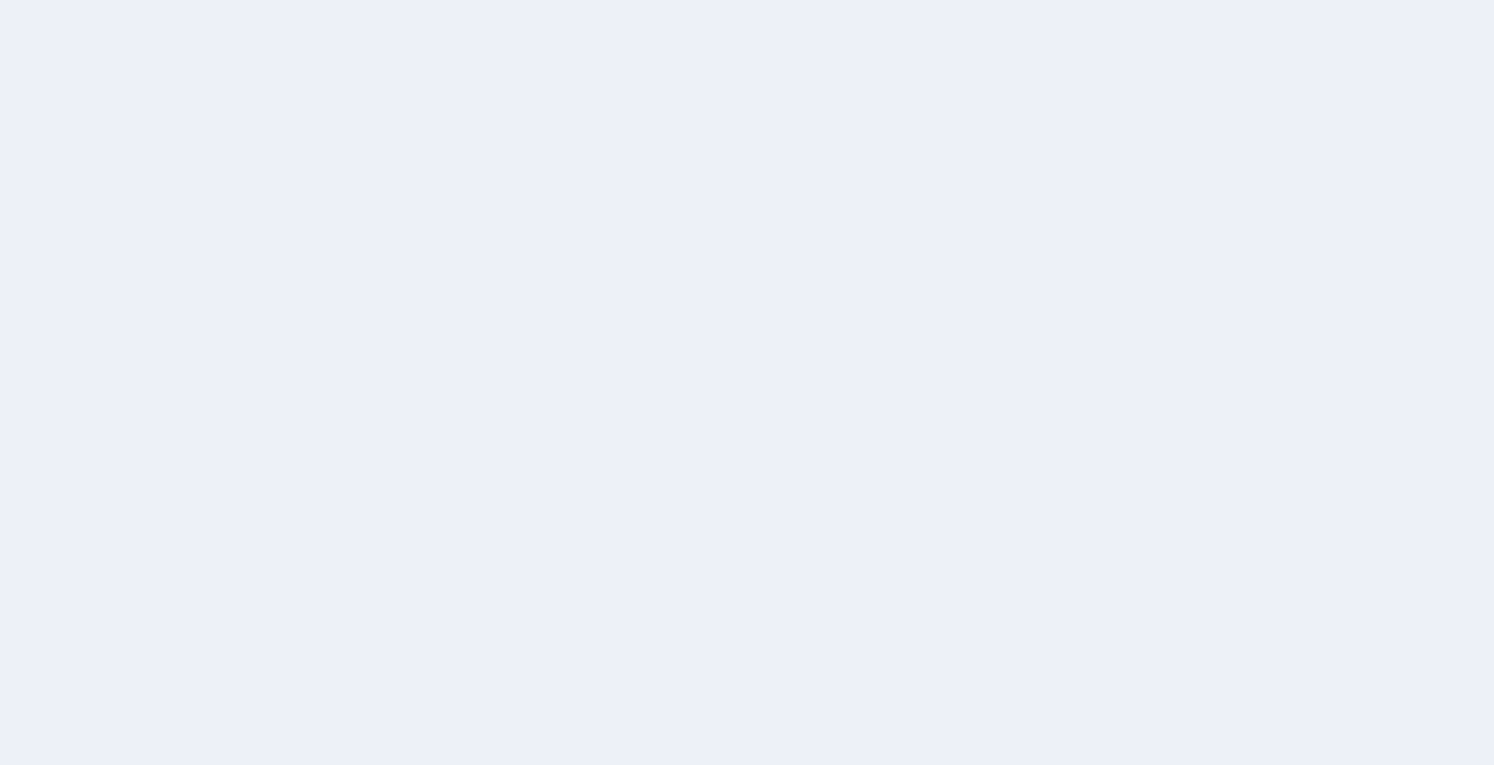 scroll, scrollTop: 0, scrollLeft: 0, axis: both 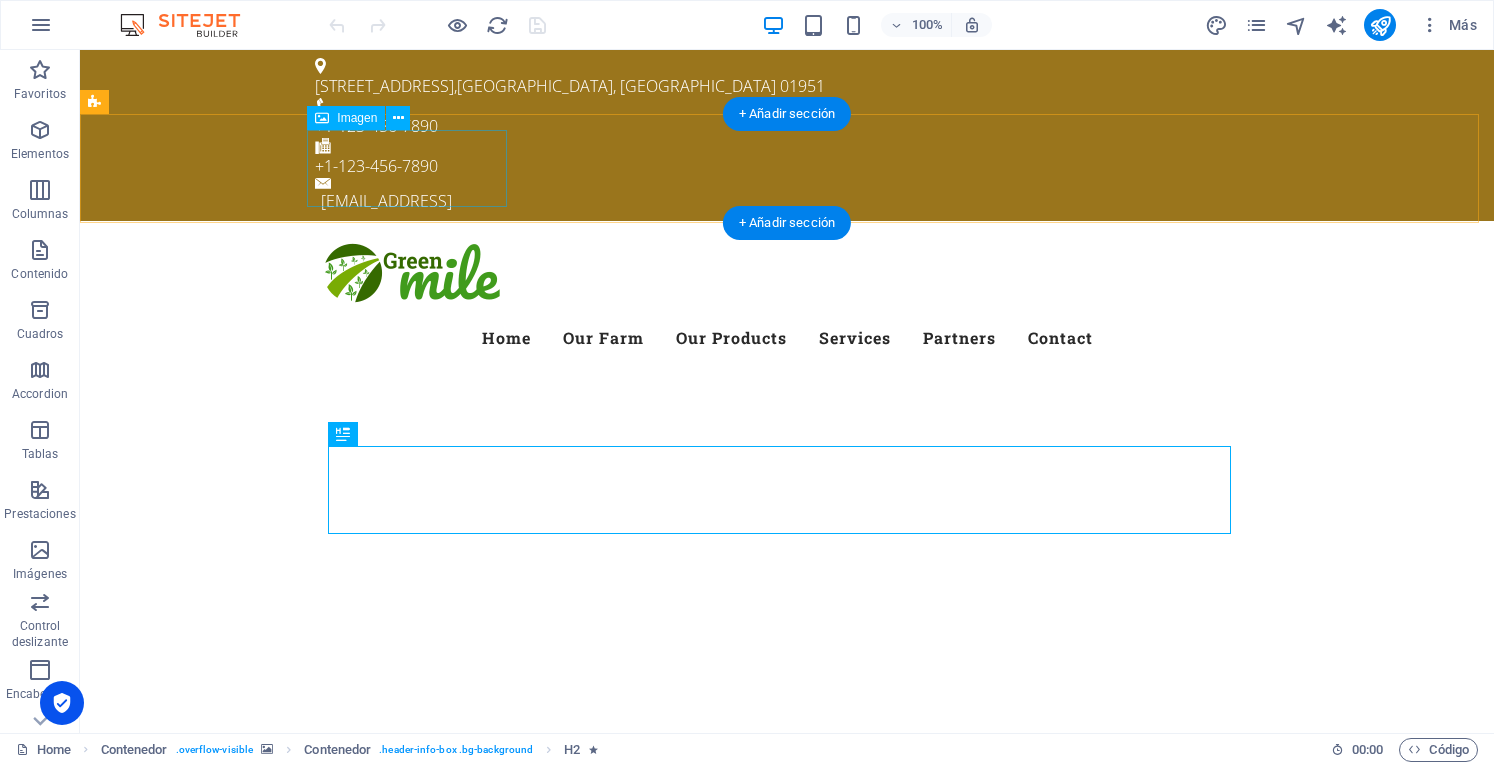 click at bounding box center [787, 275] 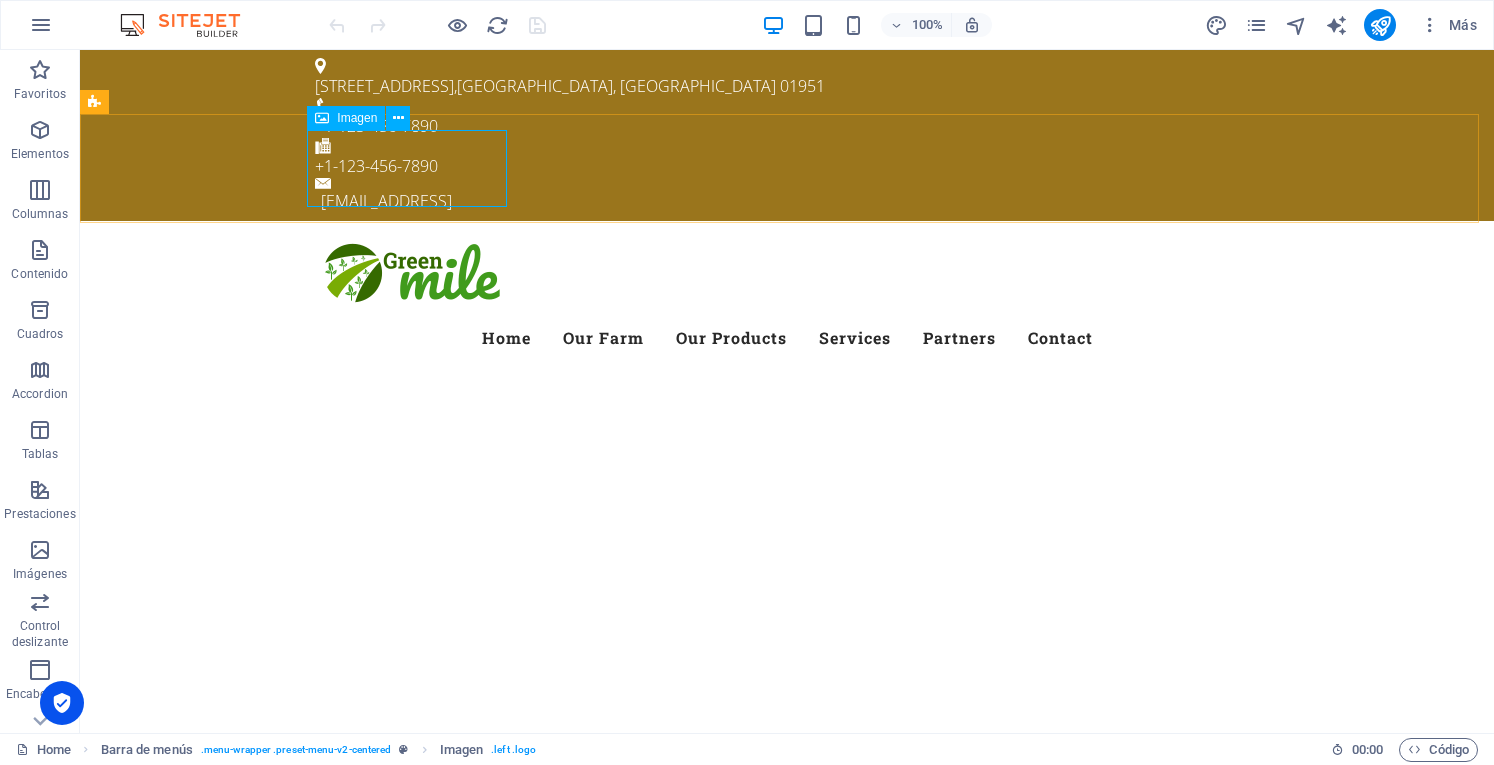 click on "Imagen" at bounding box center [357, 118] 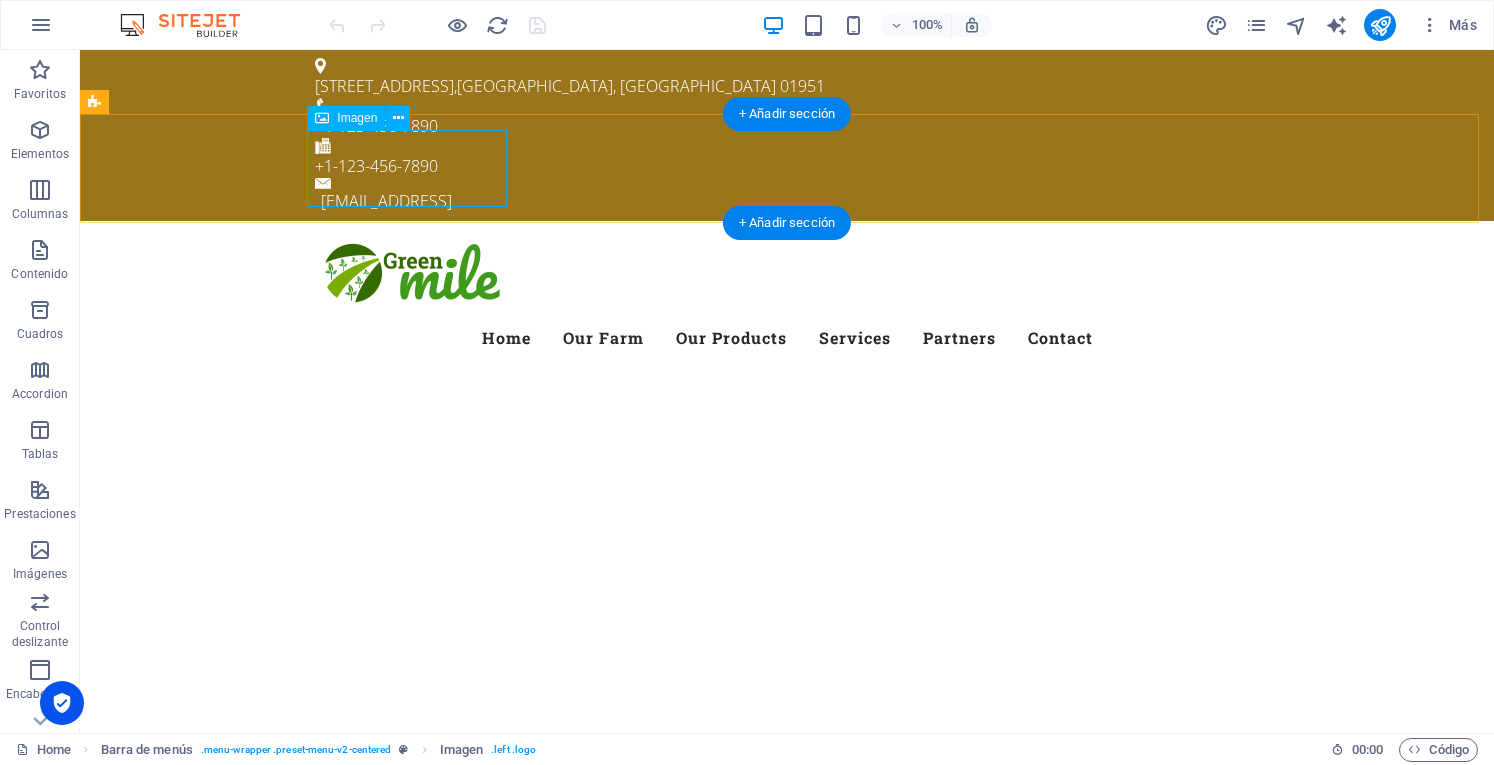 click at bounding box center [787, 275] 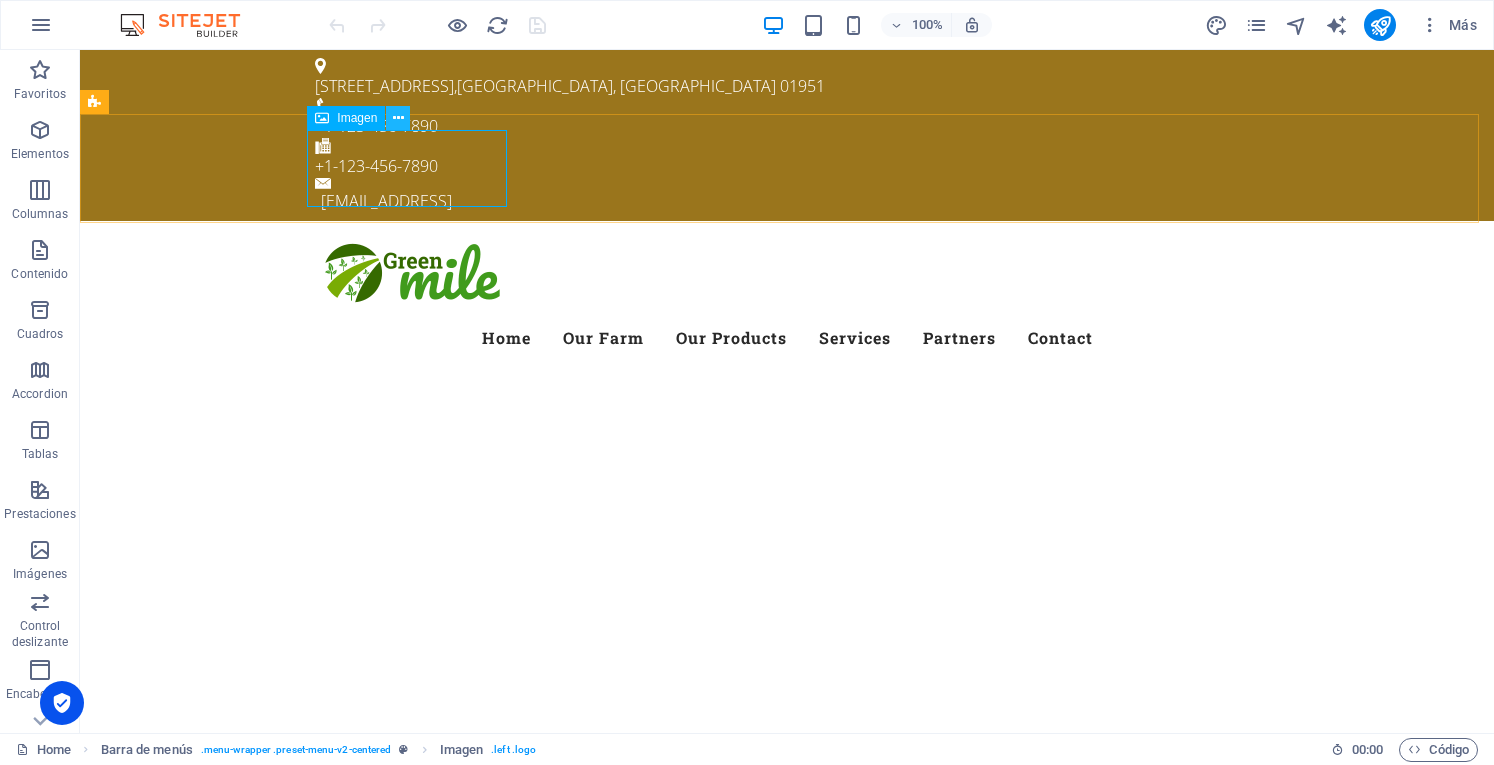 click at bounding box center (398, 118) 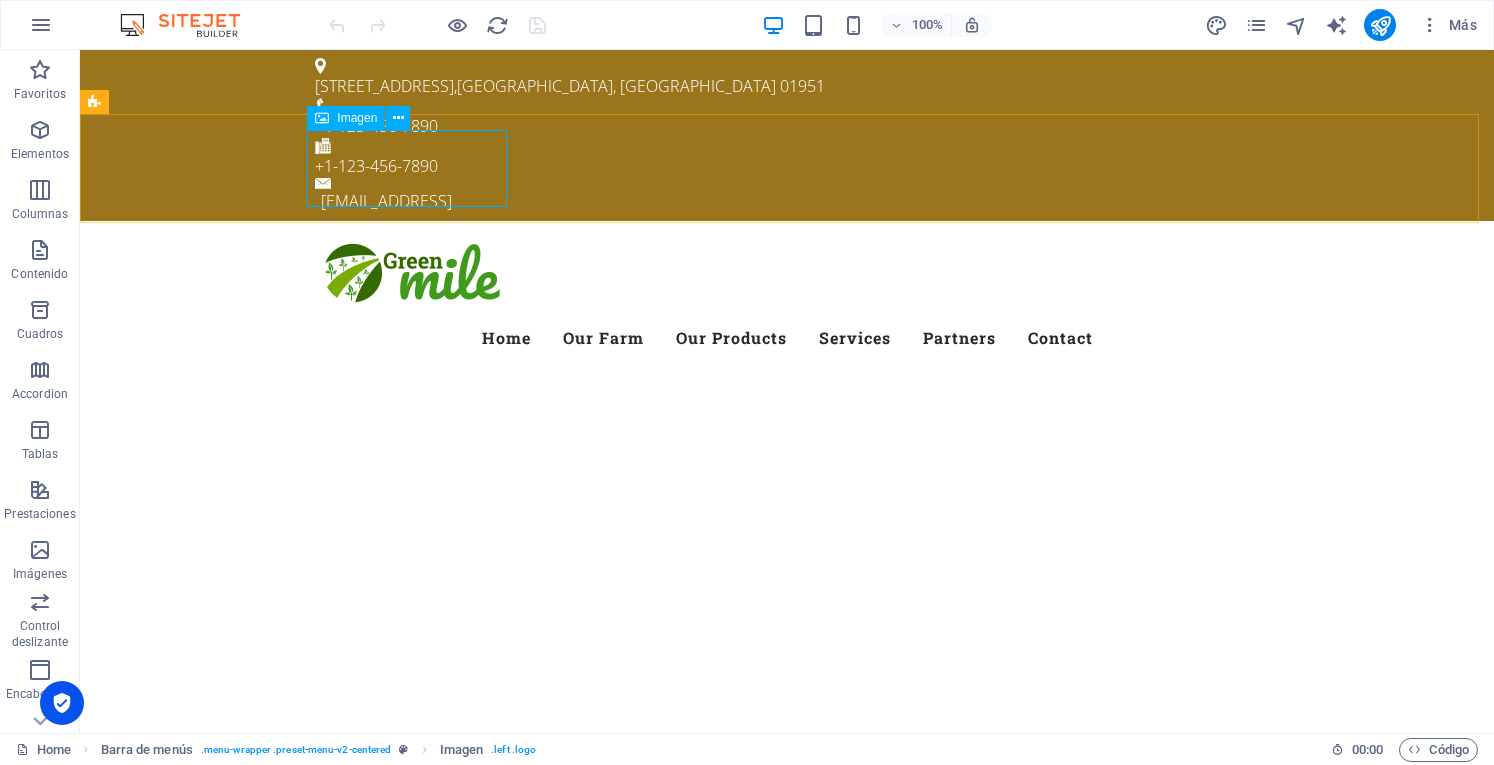 click on "Imagen" at bounding box center (357, 118) 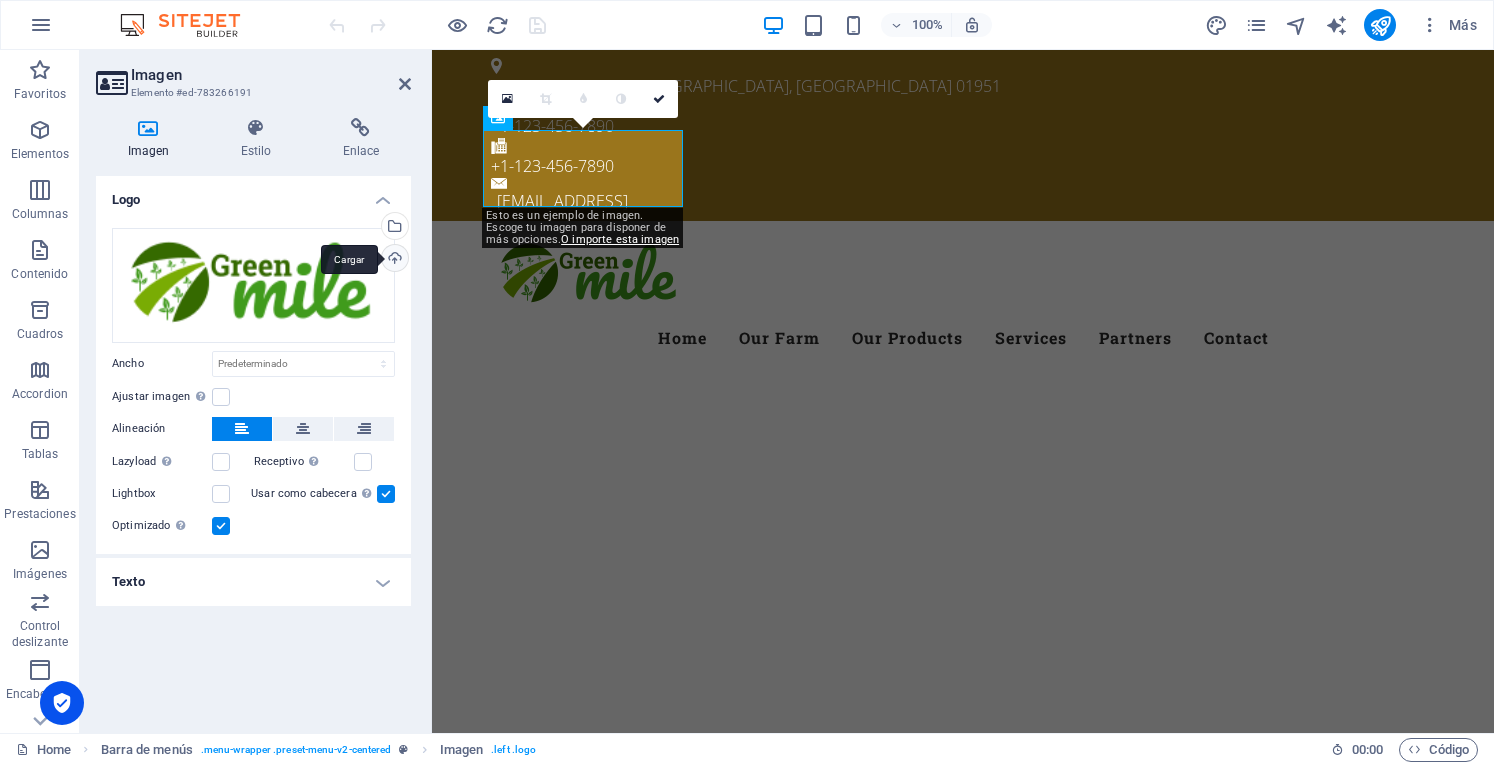 click on "Cargar" at bounding box center (393, 260) 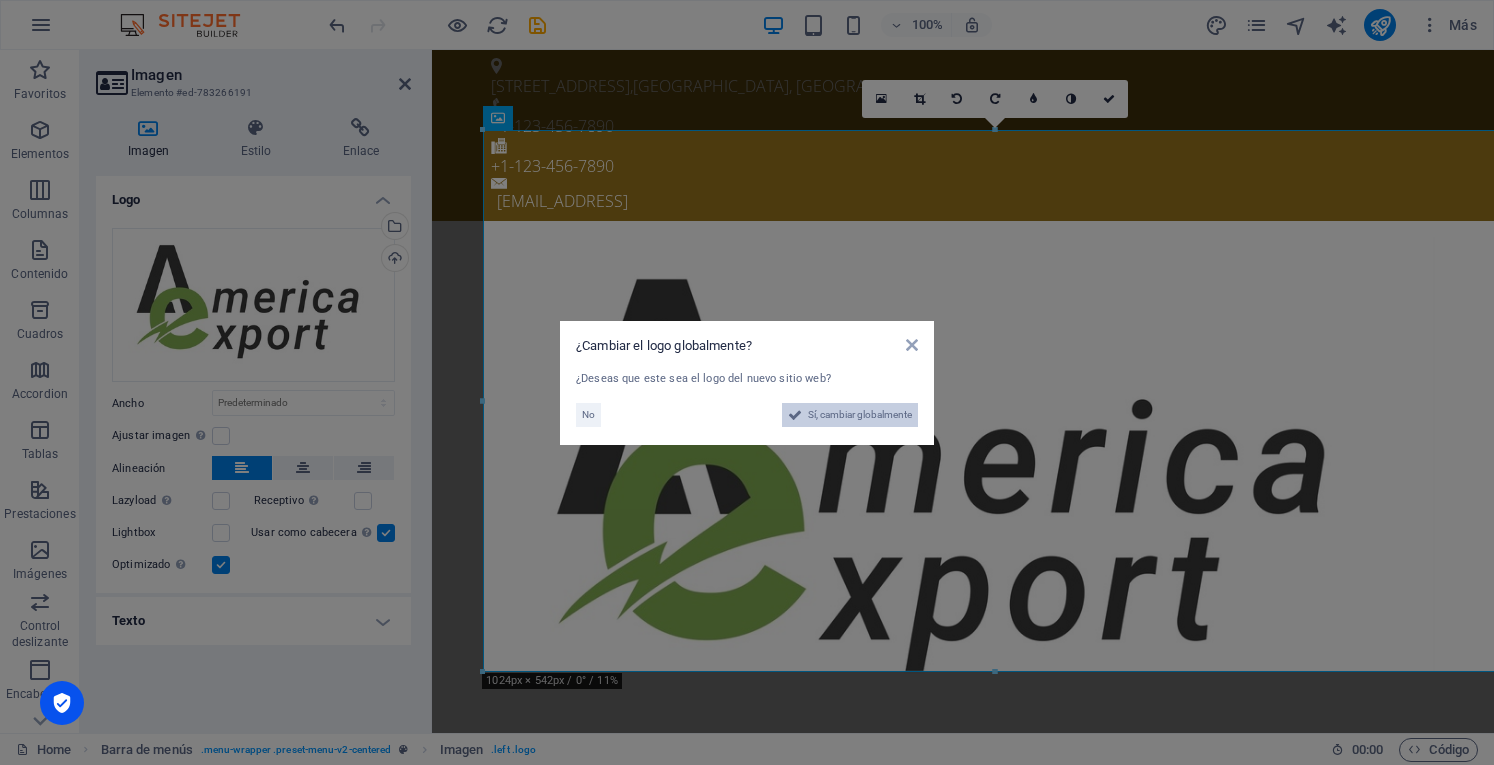 click on "Sí, cambiar globalmente" at bounding box center [860, 415] 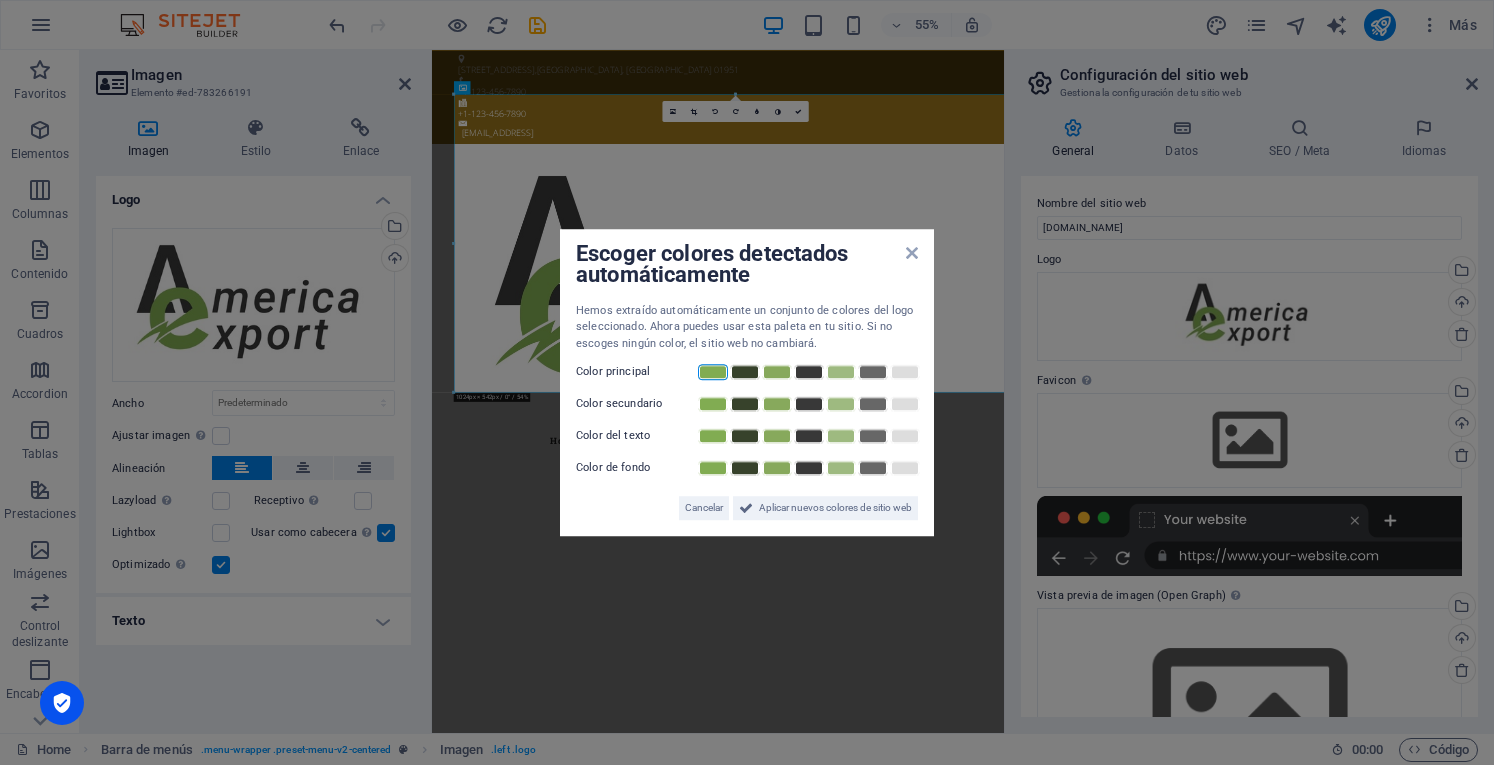 click at bounding box center [713, 372] 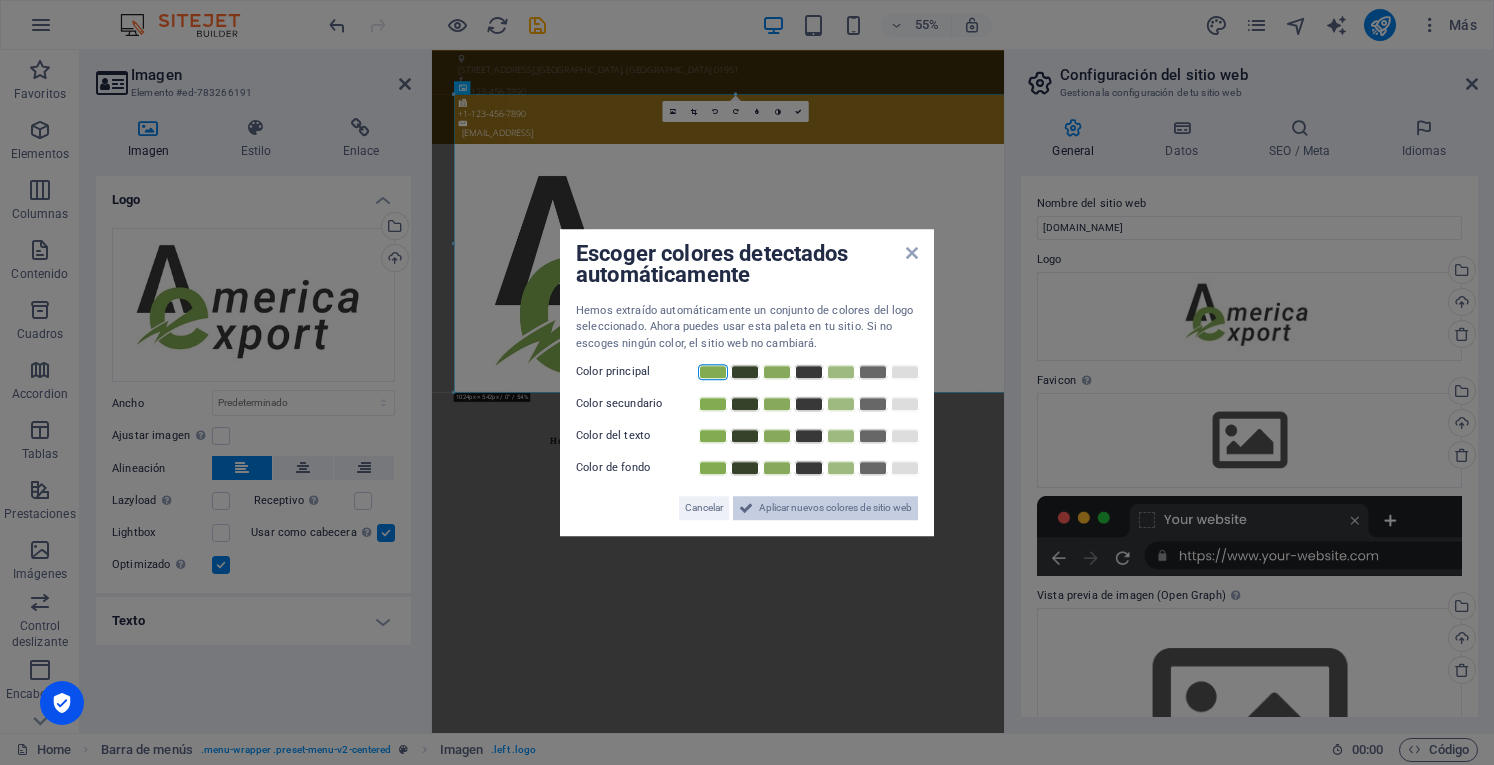 click on "Aplicar nuevos colores de sitio web" at bounding box center (835, 508) 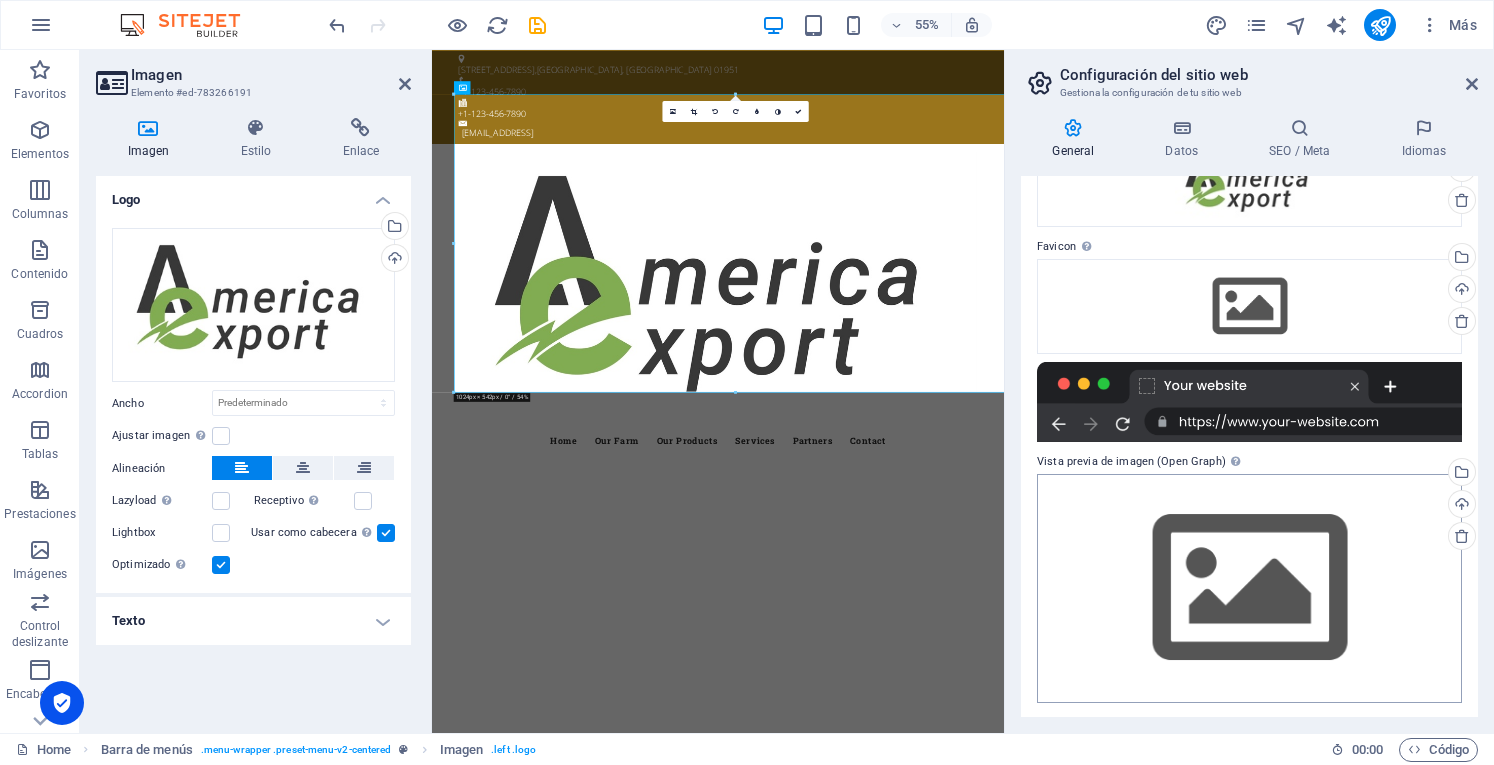 scroll, scrollTop: 135, scrollLeft: 0, axis: vertical 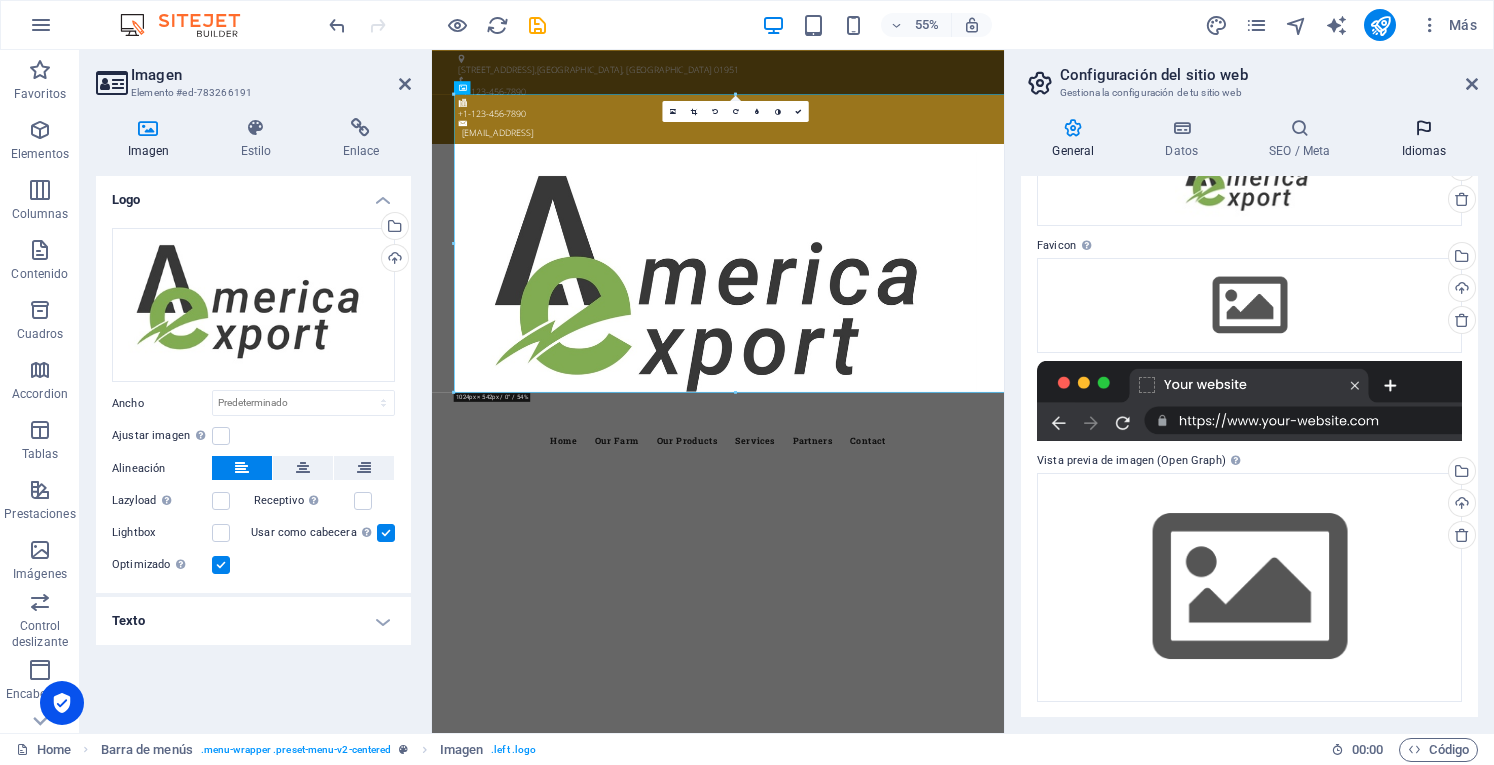 click at bounding box center (1424, 128) 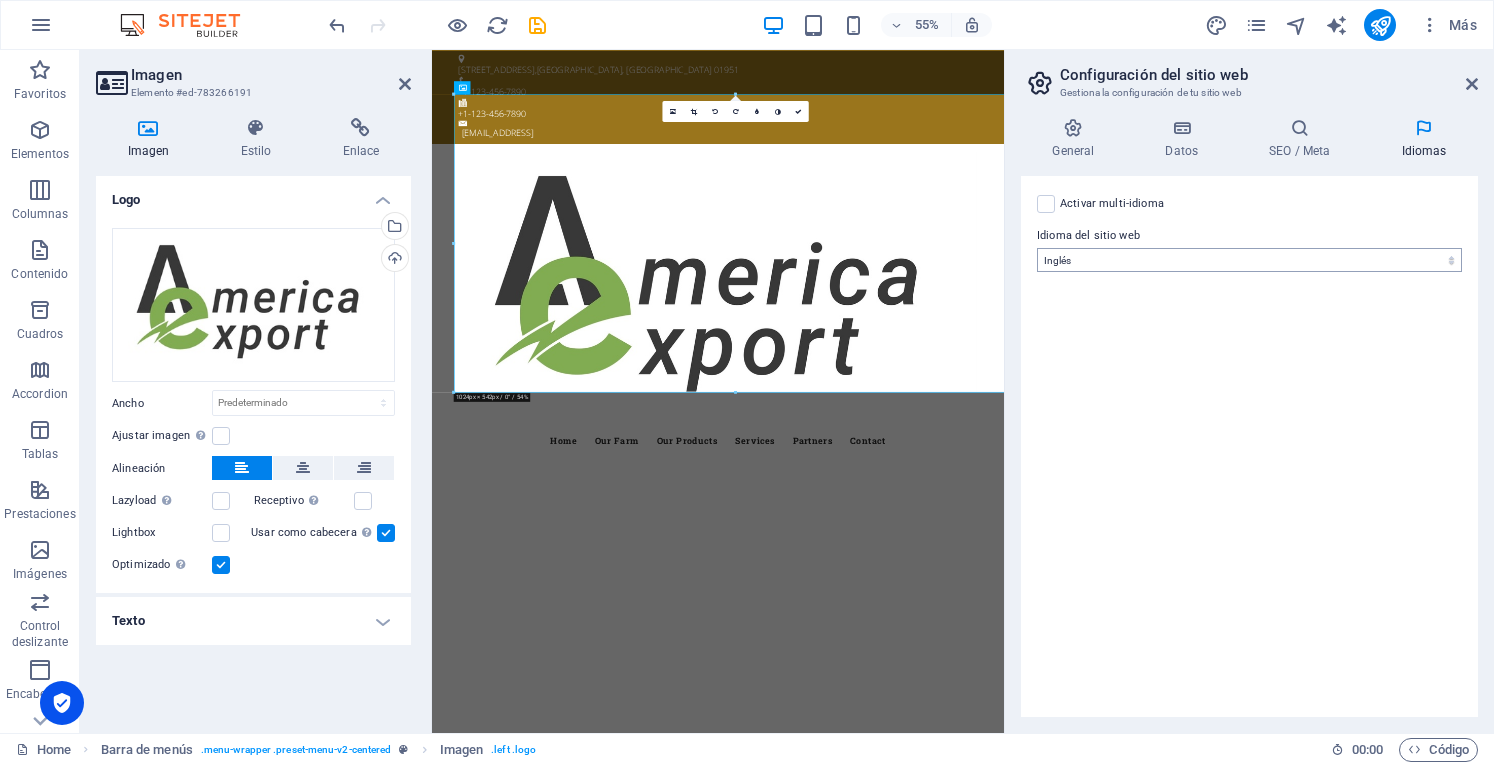 click on "Idioma del sitio web Abkhazian Afar Afrikaans Akan Albanés Alemán Amharic Árabe Aragonese Armenian Assamese Avaric Avestan Aymara Azerbaijani Bambara Bashkir Basque Belarusian Bengalí Bihari languages Bislama Bokmål Bosnian Breton Búlgaro Burmese Catalán Central Khmer Chamorro Chechen Checo Chino Church Slavic Chuvash Coreano Cornish Corsican Cree Croata Danés Dzongkha Eslovaco Esloveno Español Esperanto Estonian Ewe Faroese Farsi (Persa) Fijian Finlandés Francés Fulah Gaelic Galician Ganda Georgian Greenlandic Griego Guaraní Gujarati Haitian Creole Hausa Hebreo Herero Hindi Hiri Motu Holandés Húngaro Ido Igbo Indonesio Inglés Interlingua Interlingue Inuktitut Inupiaq Irish Islandés Italiano Japonés Javanese Kannada Kanuri Kashmiri Kazakh Kikuyu Kinyarwanda Komi Kongo Kurdish Kwanyama Kyrgyz Lao Latín Letón Limburgish Lingala Lituano Luba-Katanga Luxembourgish Macedonio Malagasy Malay Malayalam Maldivian Maltés Manx Maori Marathi Marshallese Mongolian Nauru Navajo Ndonga Nepali Noruego Twi" at bounding box center (1249, 248) 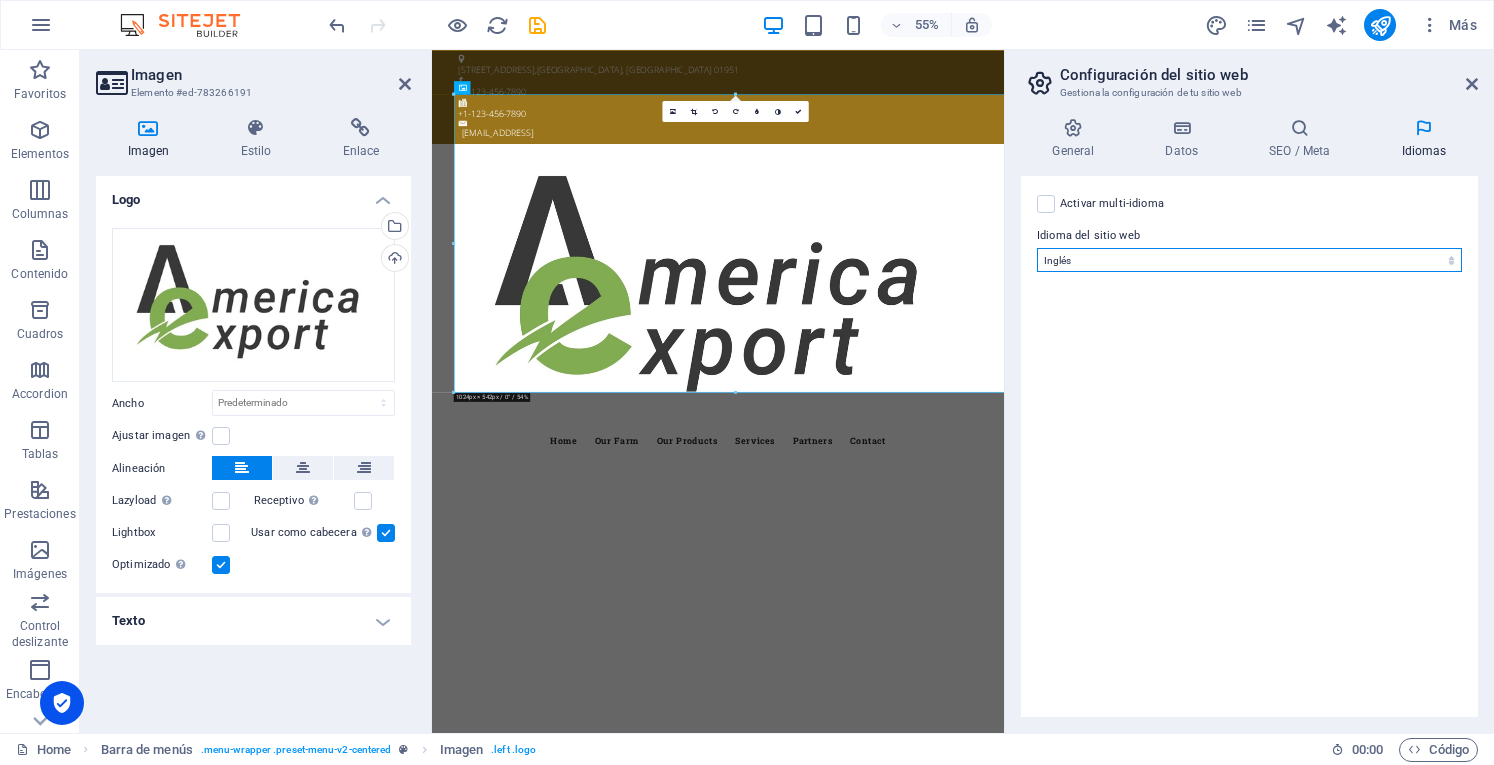 click on "Abkhazian Afar Afrikaans Akan Albanés Alemán Amharic Árabe Aragonese Armenian Assamese Avaric Avestan Aymara Azerbaijani Bambara Bashkir Basque Belarusian Bengalí Bihari languages Bislama Bokmål Bosnian Breton Búlgaro Burmese Catalán Central Khmer Chamorro Chechen Checo Chino Church Slavic Chuvash Coreano Cornish Corsican Cree Croata Danés Dzongkha Eslovaco Esloveno Español Esperanto Estonian Ewe Faroese Farsi (Persa) Fijian Finlandés Francés Fulah Gaelic Galician Ganda Georgian Greenlandic Griego Guaraní Gujarati Haitian Creole Hausa Hebreo Herero Hindi Hiri Motu Holandés Húngaro Ido Igbo Indonesio Inglés Interlingua Interlingue Inuktitut Inupiaq Irish Islandés Italiano Japonés Javanese Kannada Kanuri Kashmiri Kazakh Kikuyu Kinyarwanda Komi Kongo Kurdish Kwanyama Kyrgyz Lao Latín Letón Limburgish Lingala Lituano Luba-Katanga Luxembourgish Macedonio Malagasy Malay Malayalam Maldivian Maltés Manx Maori Marathi Marshallese Mongolian Nauru Navajo Ndonga Nepali North Ndebele Northern Sami Pali" at bounding box center [1249, 260] 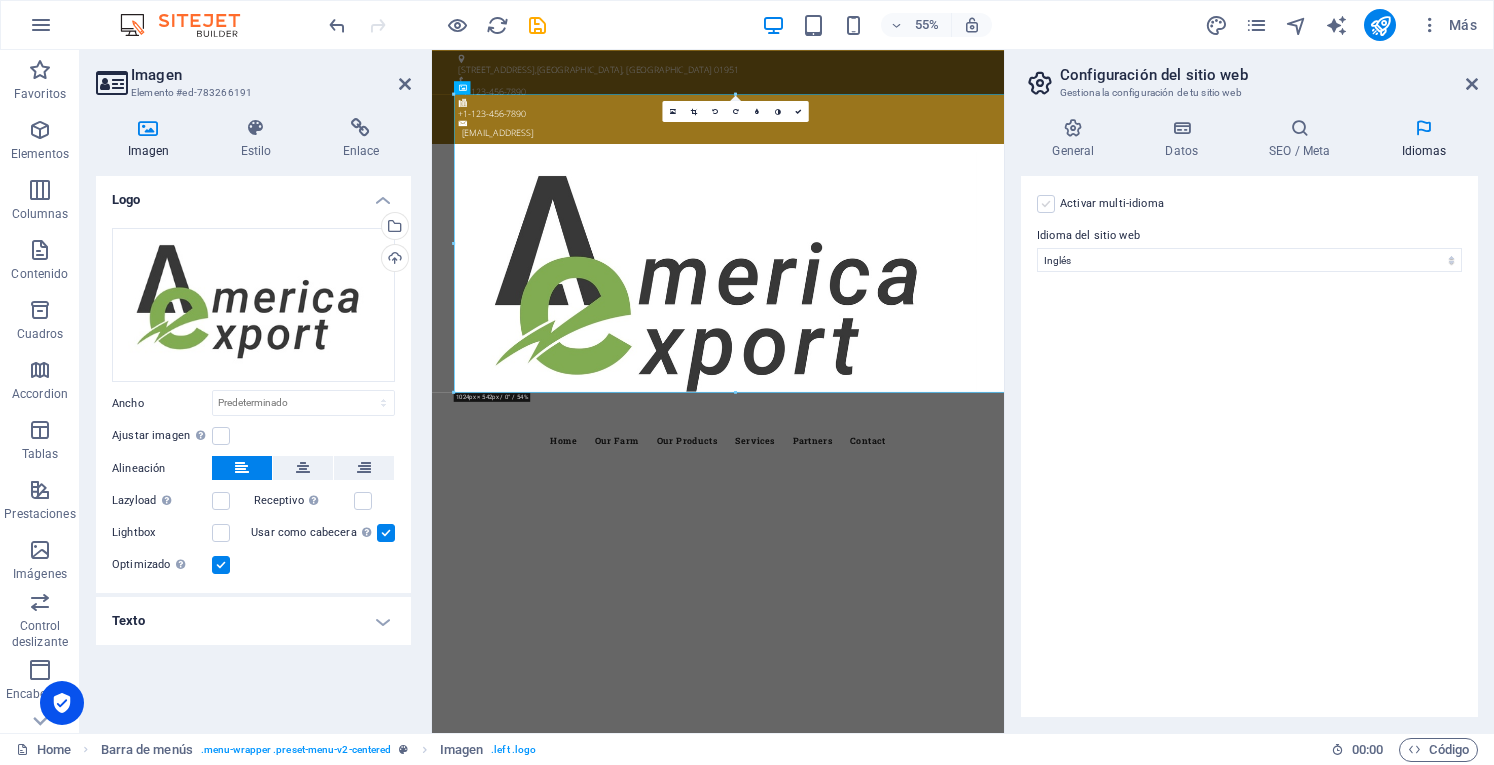 click at bounding box center (1046, 204) 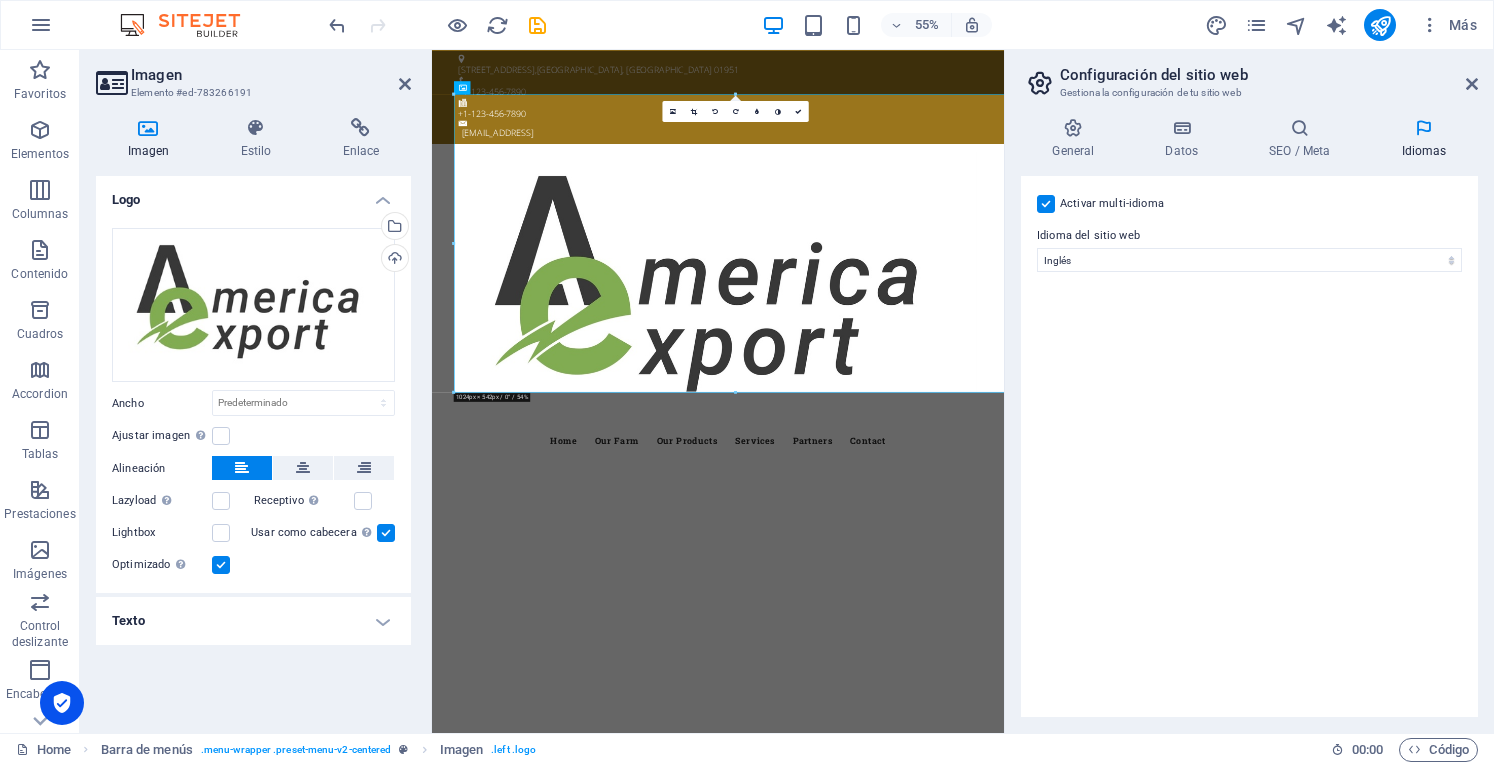select 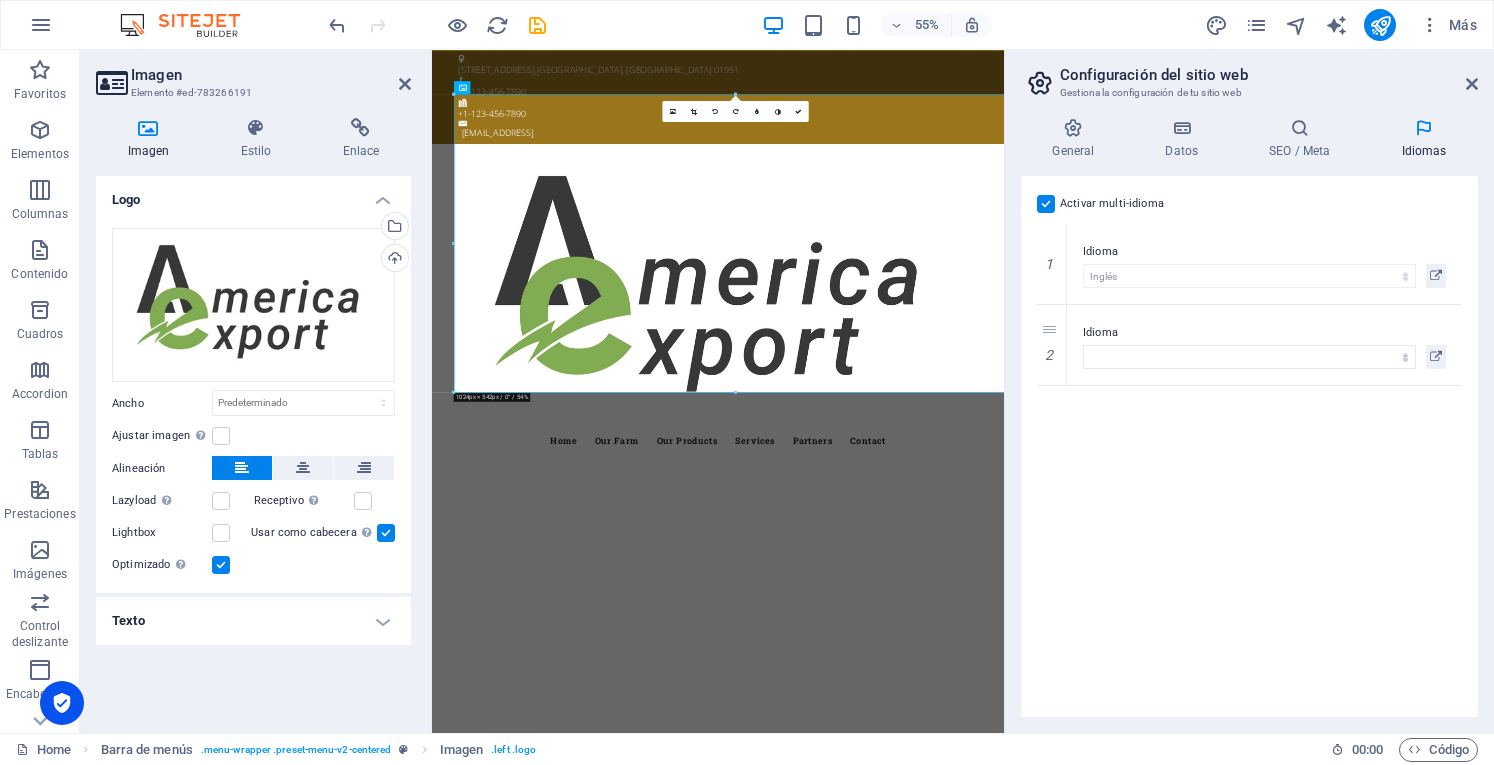 click at bounding box center [1046, 204] 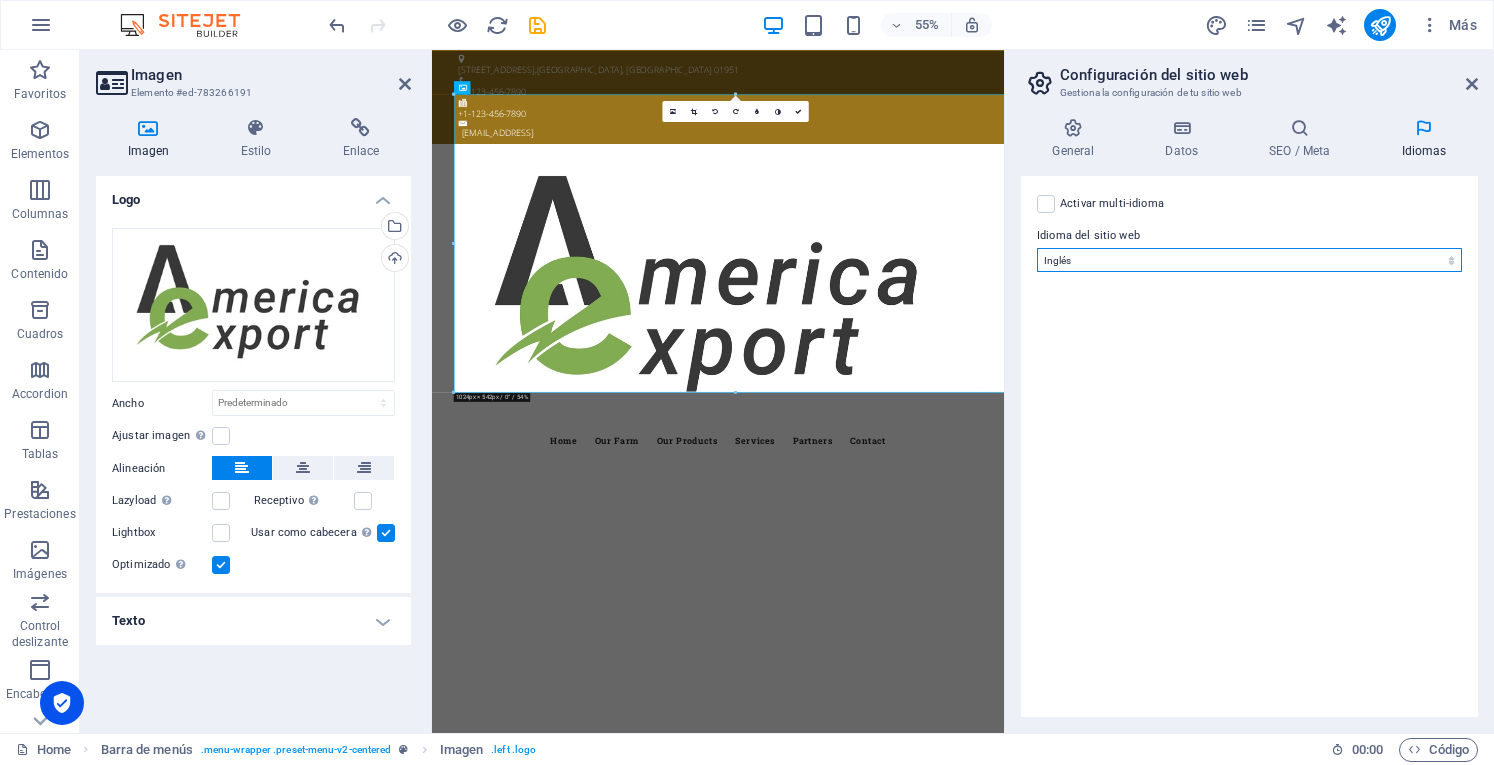 click on "Abkhazian Afar Afrikaans Akan Albanés Alemán Amharic Árabe Aragonese Armenian Assamese Avaric Avestan Aymara Azerbaijani Bambara Bashkir Basque Belarusian Bengalí Bihari languages Bislama Bokmål Bosnian Breton Búlgaro Burmese Catalán Central Khmer Chamorro Chechen Checo Chino Church Slavic Chuvash Coreano Cornish Corsican Cree Croata Danés Dzongkha Eslovaco Esloveno Español Esperanto Estonian Ewe Faroese Farsi (Persa) Fijian Finlandés Francés Fulah Gaelic Galician Ganda Georgian Greenlandic Griego Guaraní Gujarati Haitian Creole Hausa Hebreo Herero Hindi Hiri Motu Holandés Húngaro Ido Igbo Indonesio Inglés Interlingua Interlingue Inuktitut Inupiaq Irish Islandés Italiano Japonés Javanese Kannada Kanuri Kashmiri Kazakh Kikuyu Kinyarwanda Komi Kongo Kurdish Kwanyama Kyrgyz Lao Latín Letón Limburgish Lingala Lituano Luba-Katanga Luxembourgish Macedonio Malagasy Malay Malayalam Maldivian Maltés Manx Maori Marathi Marshallese Mongolian Nauru Navajo Ndonga Nepali North Ndebele Northern Sami Pali" at bounding box center (1249, 260) 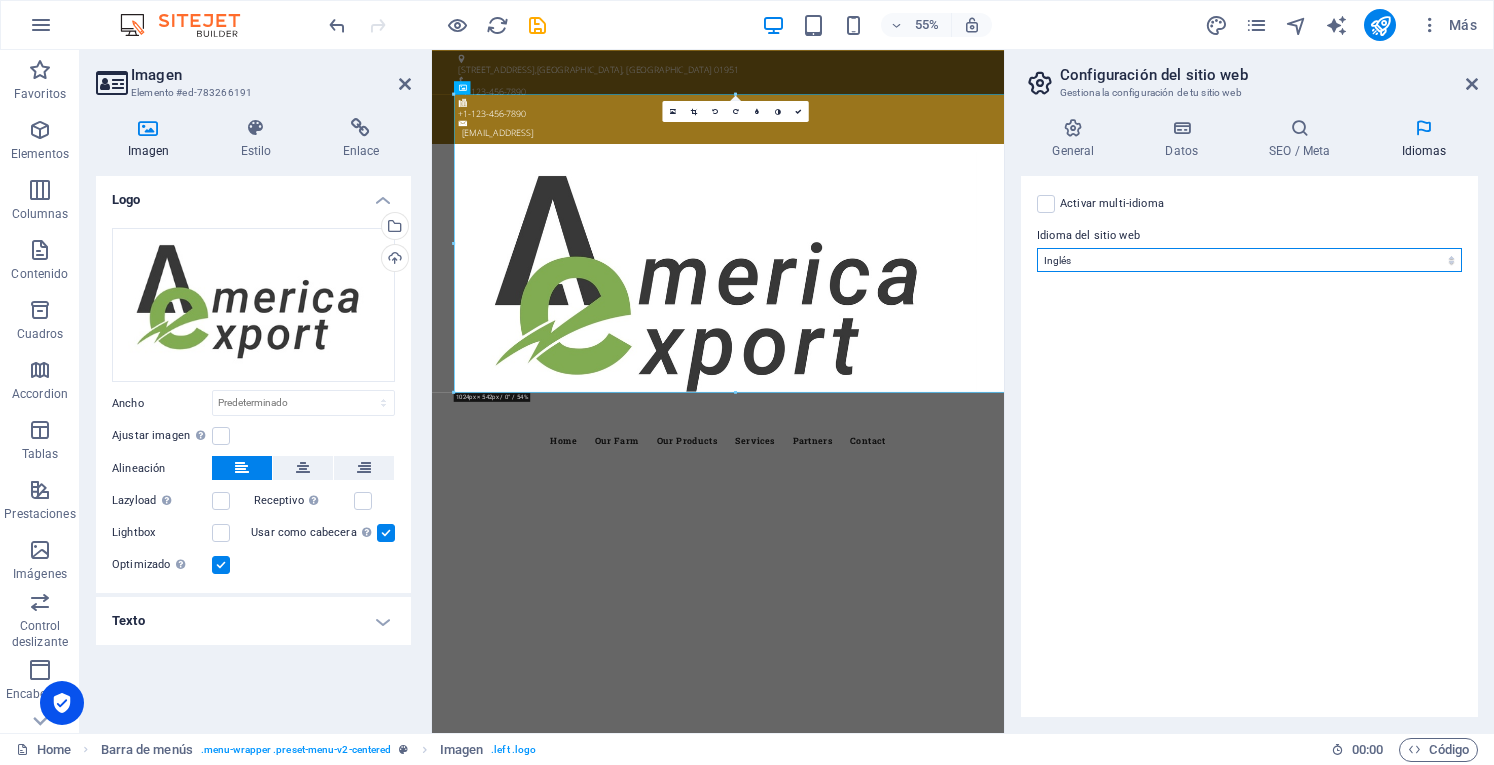 select on "44" 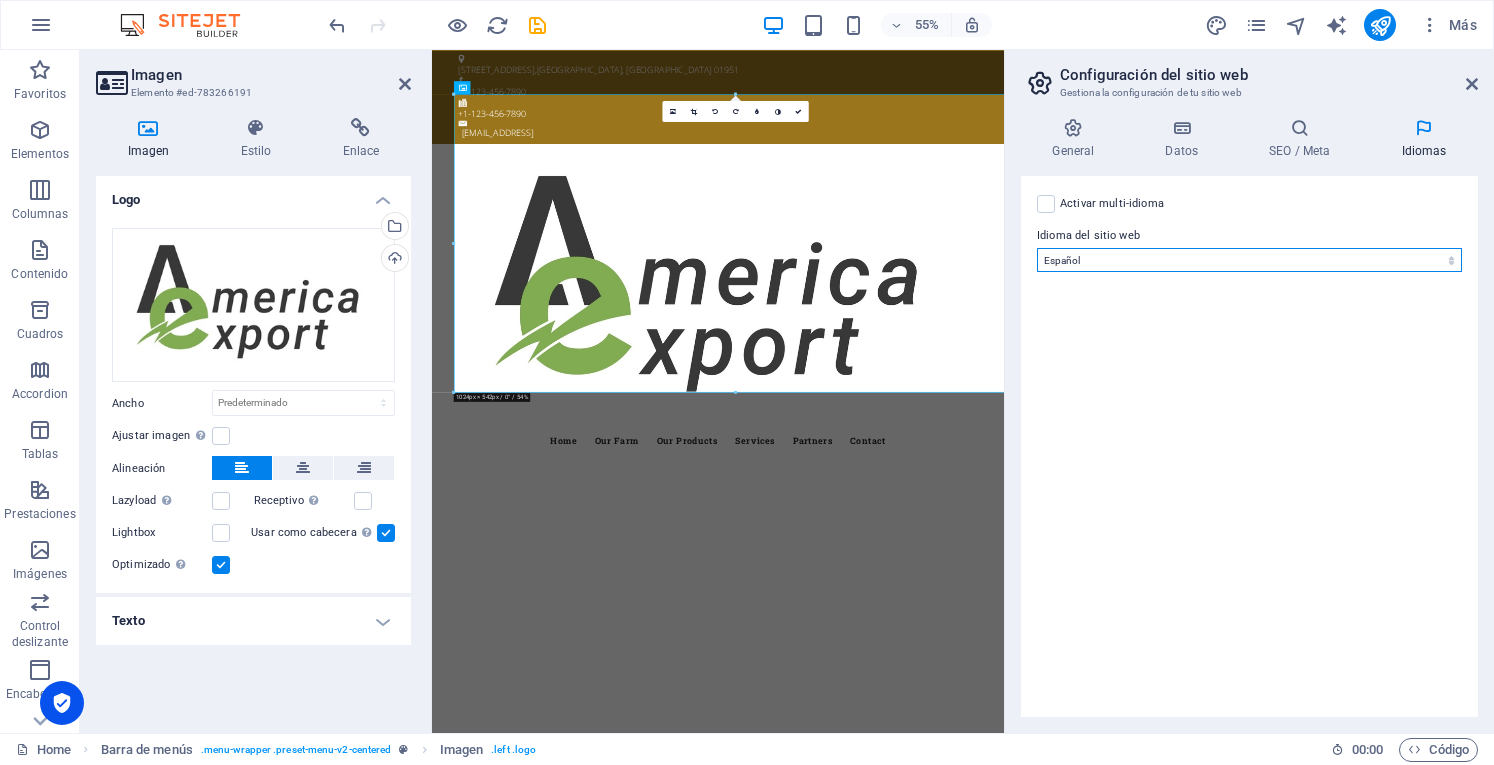 click on "Abkhazian Afar Afrikaans Akan Albanés Alemán Amharic Árabe Aragonese Armenian Assamese Avaric Avestan Aymara Azerbaijani Bambara Bashkir Basque Belarusian Bengalí Bihari languages Bislama Bokmål Bosnian Breton Búlgaro Burmese Catalán Central Khmer Chamorro Chechen Checo Chino Church Slavic Chuvash Coreano Cornish Corsican Cree Croata Danés Dzongkha Eslovaco Esloveno Español Esperanto Estonian Ewe Faroese Farsi (Persa) Fijian Finlandés Francés Fulah Gaelic Galician Ganda Georgian Greenlandic Griego Guaraní Gujarati Haitian Creole Hausa Hebreo Herero Hindi Hiri Motu Holandés Húngaro Ido Igbo Indonesio Inglés Interlingua Interlingue Inuktitut Inupiaq Irish Islandés Italiano Japonés Javanese Kannada Kanuri Kashmiri Kazakh Kikuyu Kinyarwanda Komi Kongo Kurdish Kwanyama Kyrgyz Lao Latín Letón Limburgish Lingala Lituano Luba-Katanga Luxembourgish Macedonio Malagasy Malay Malayalam Maldivian Maltés Manx Maori Marathi Marshallese Mongolian Nauru Navajo Ndonga Nepali North Ndebele Northern Sami Pali" at bounding box center [1249, 260] 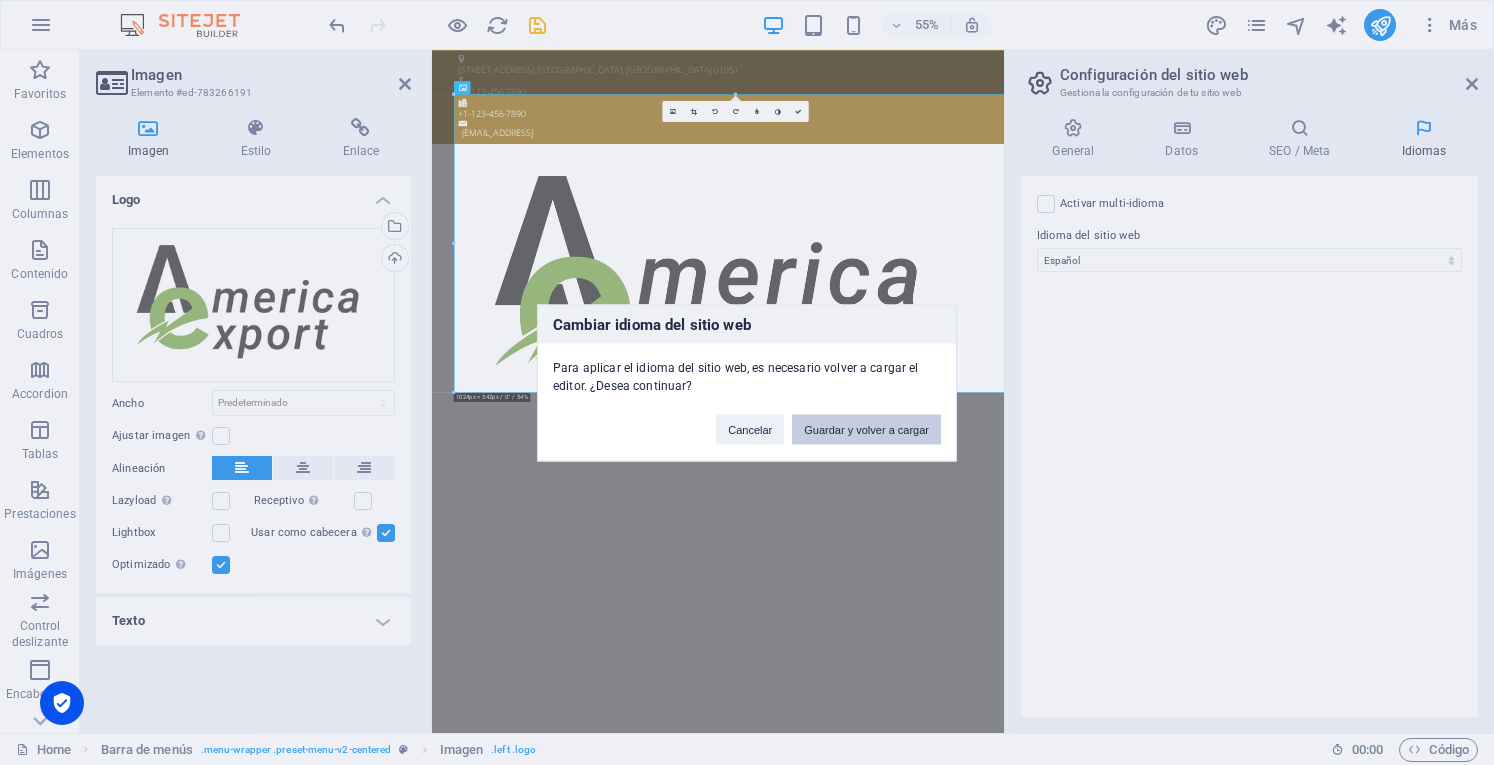click on "Guardar y volver a cargar" at bounding box center [866, 429] 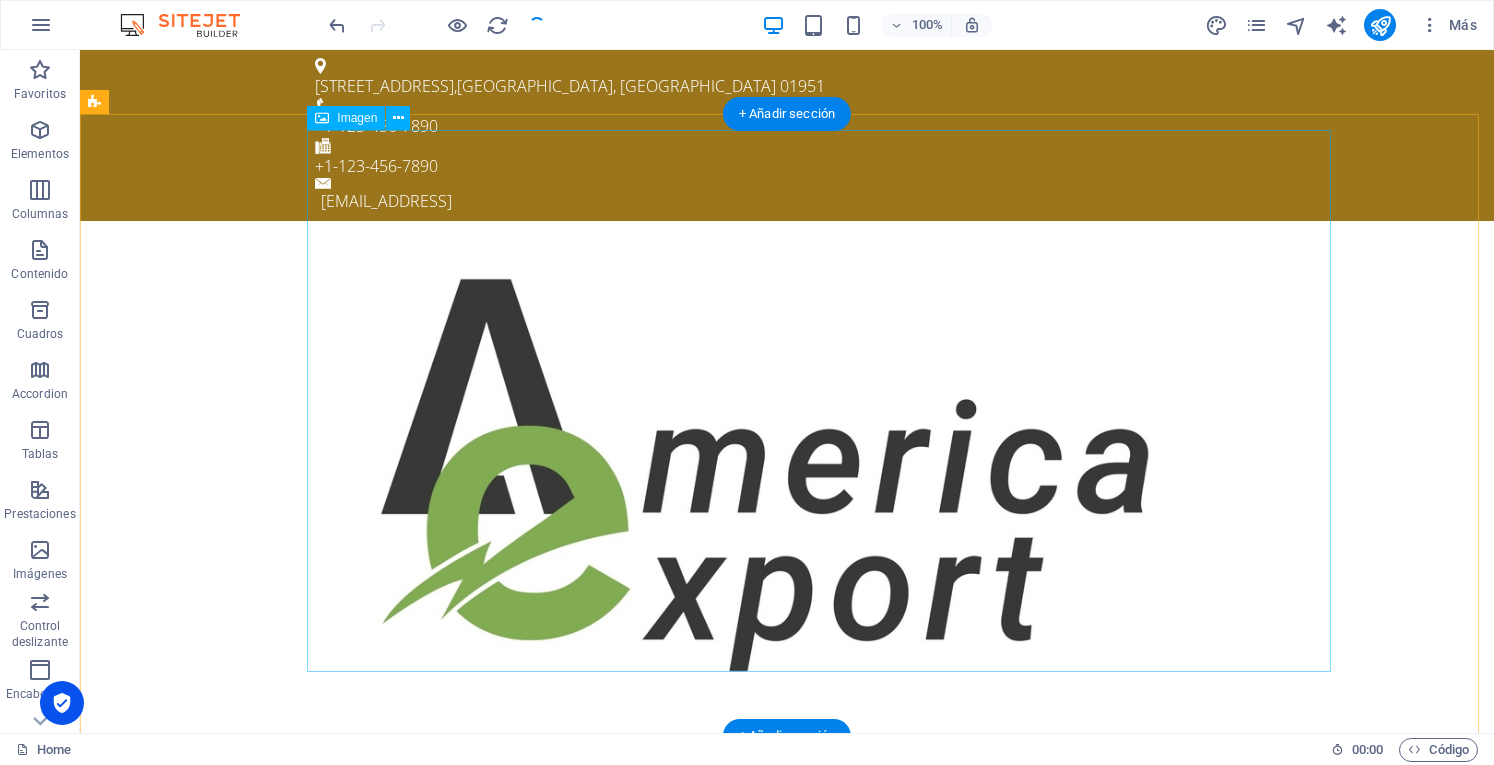 click at bounding box center (787, 487) 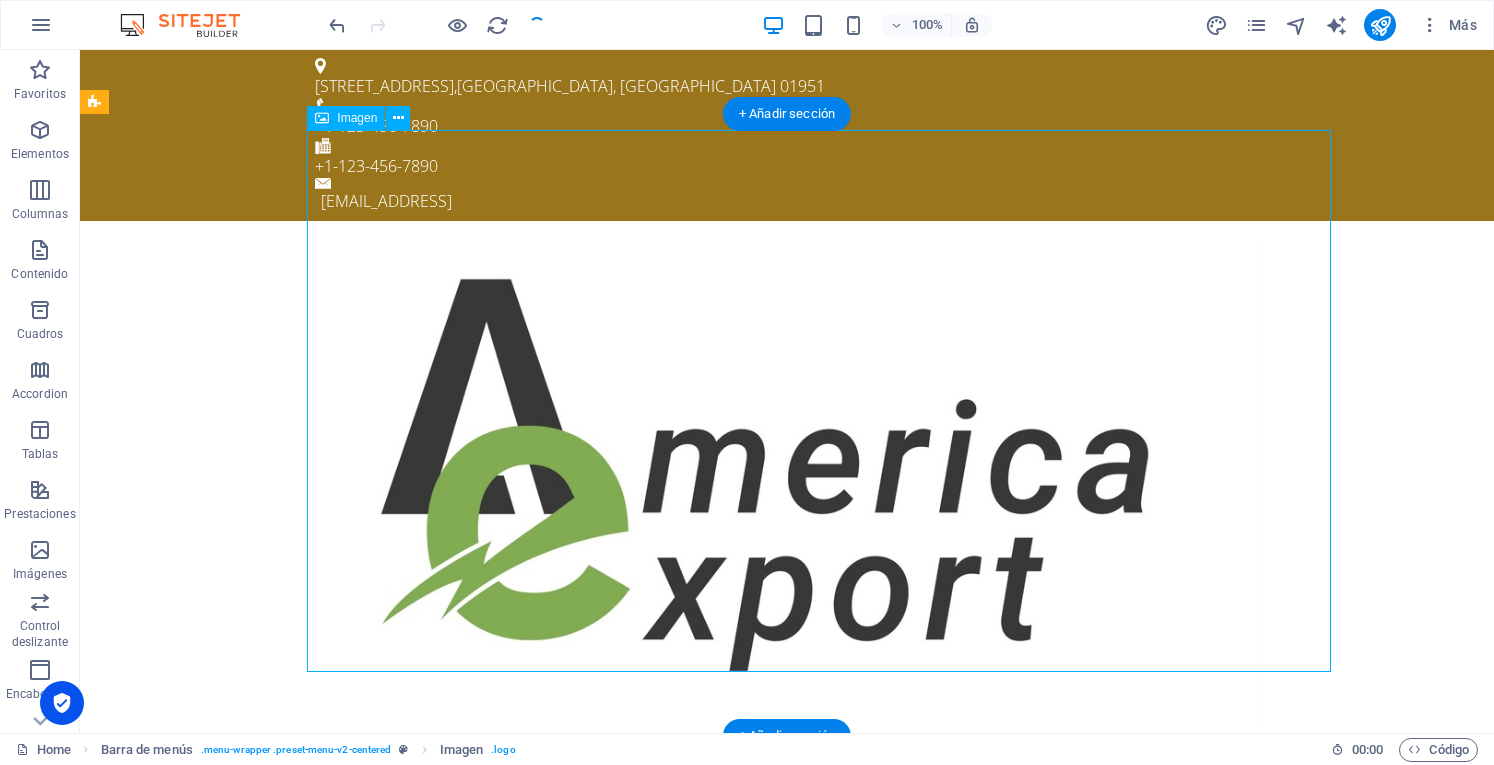 scroll, scrollTop: 100, scrollLeft: 0, axis: vertical 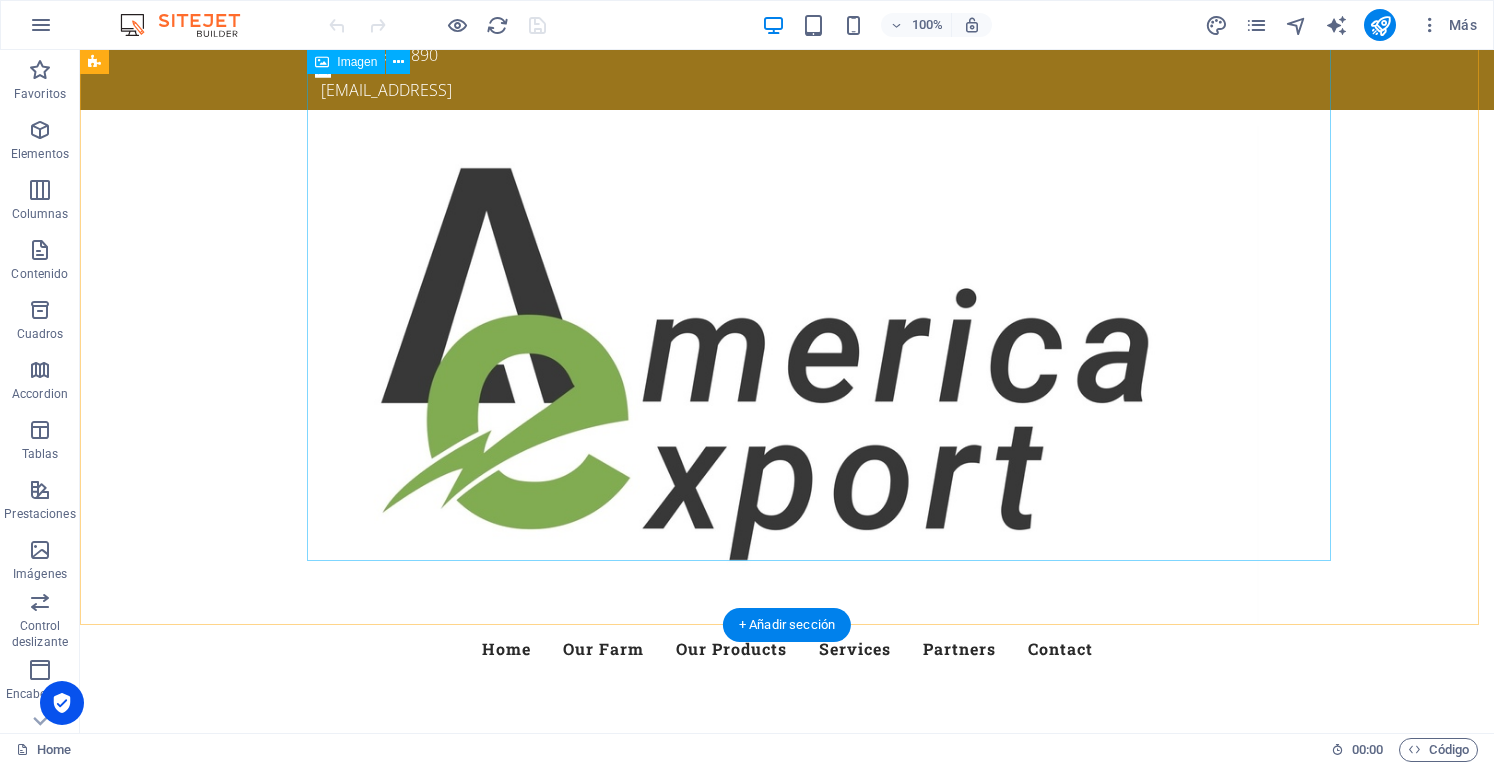 click at bounding box center (787, 376) 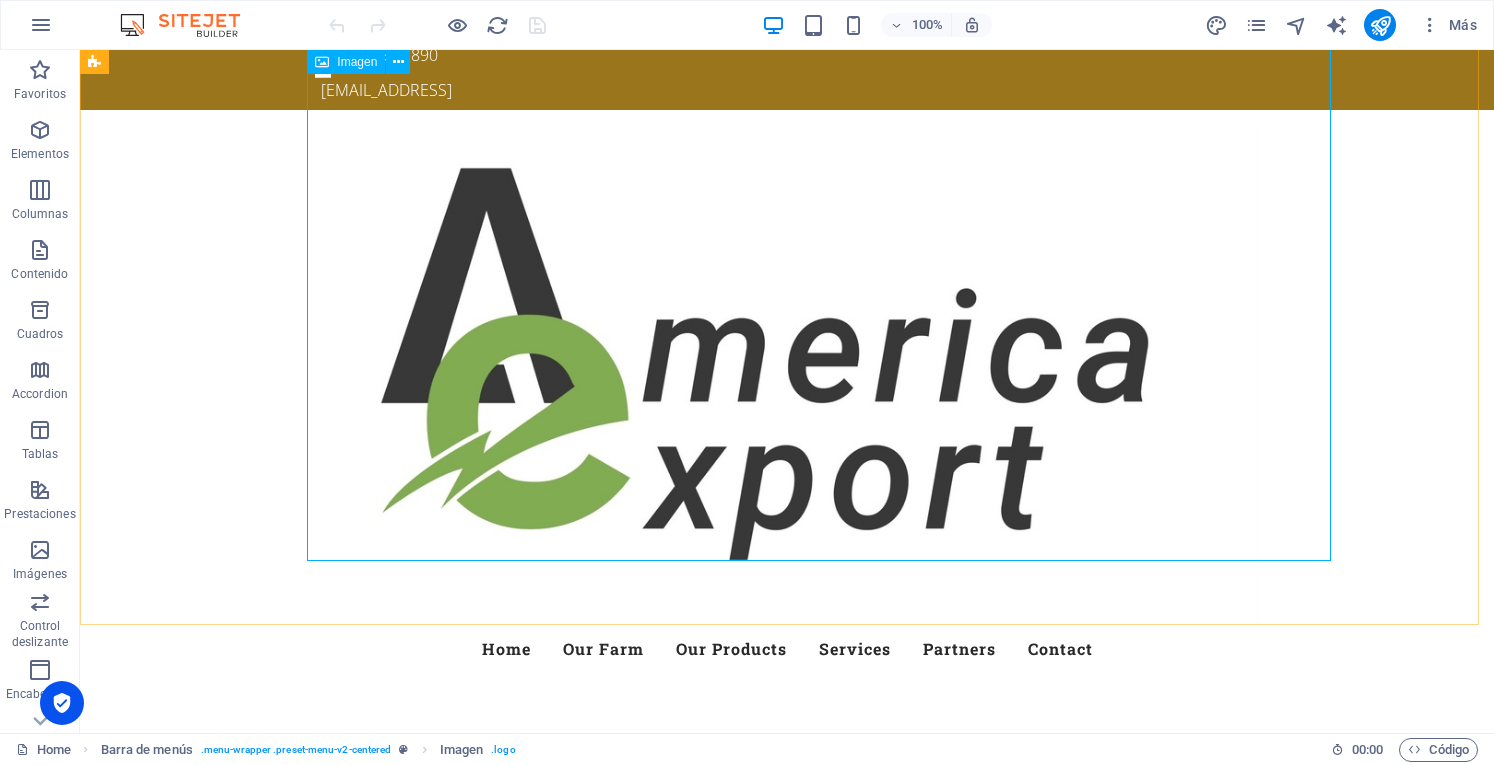 click on "Imagen" at bounding box center [365, 62] 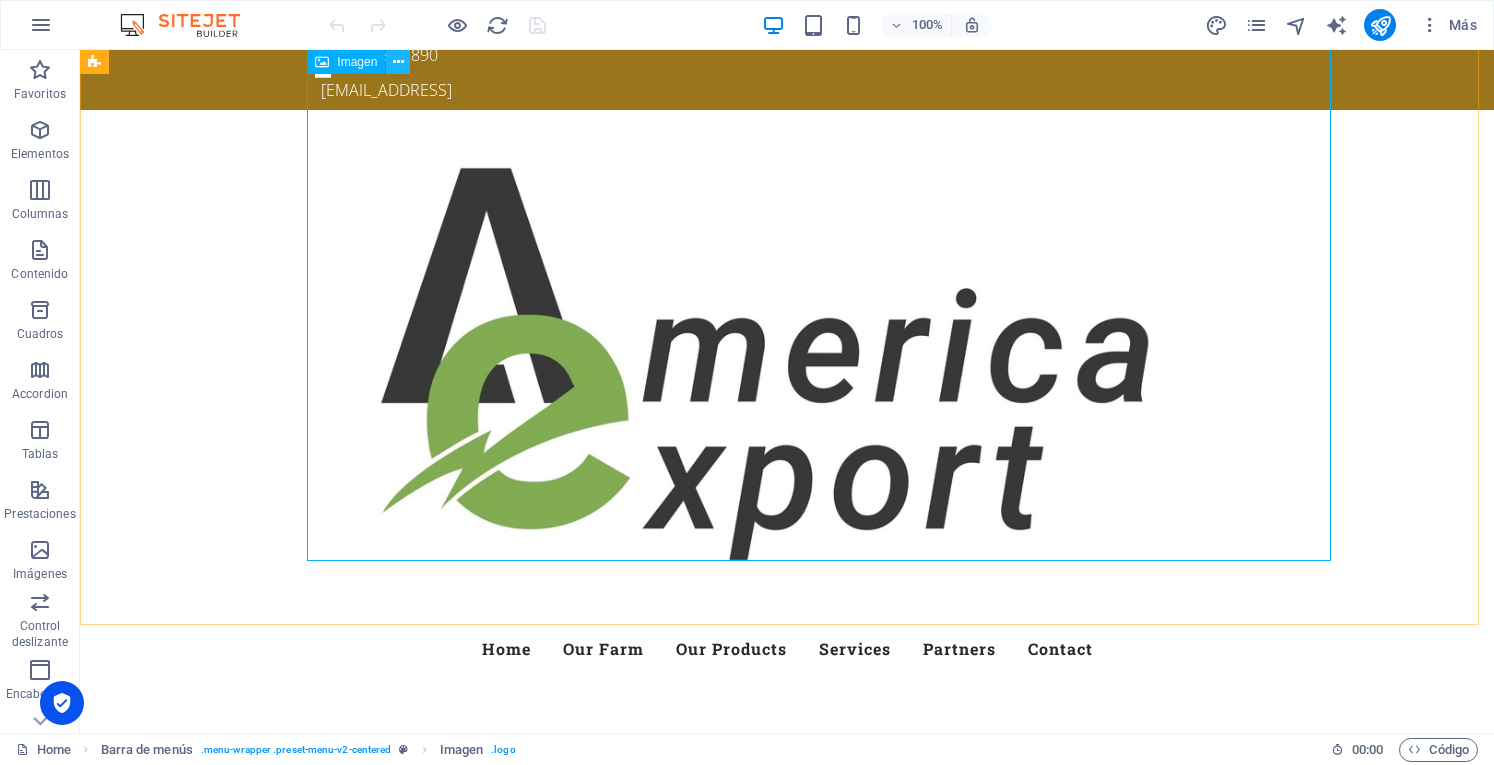 click at bounding box center [398, 62] 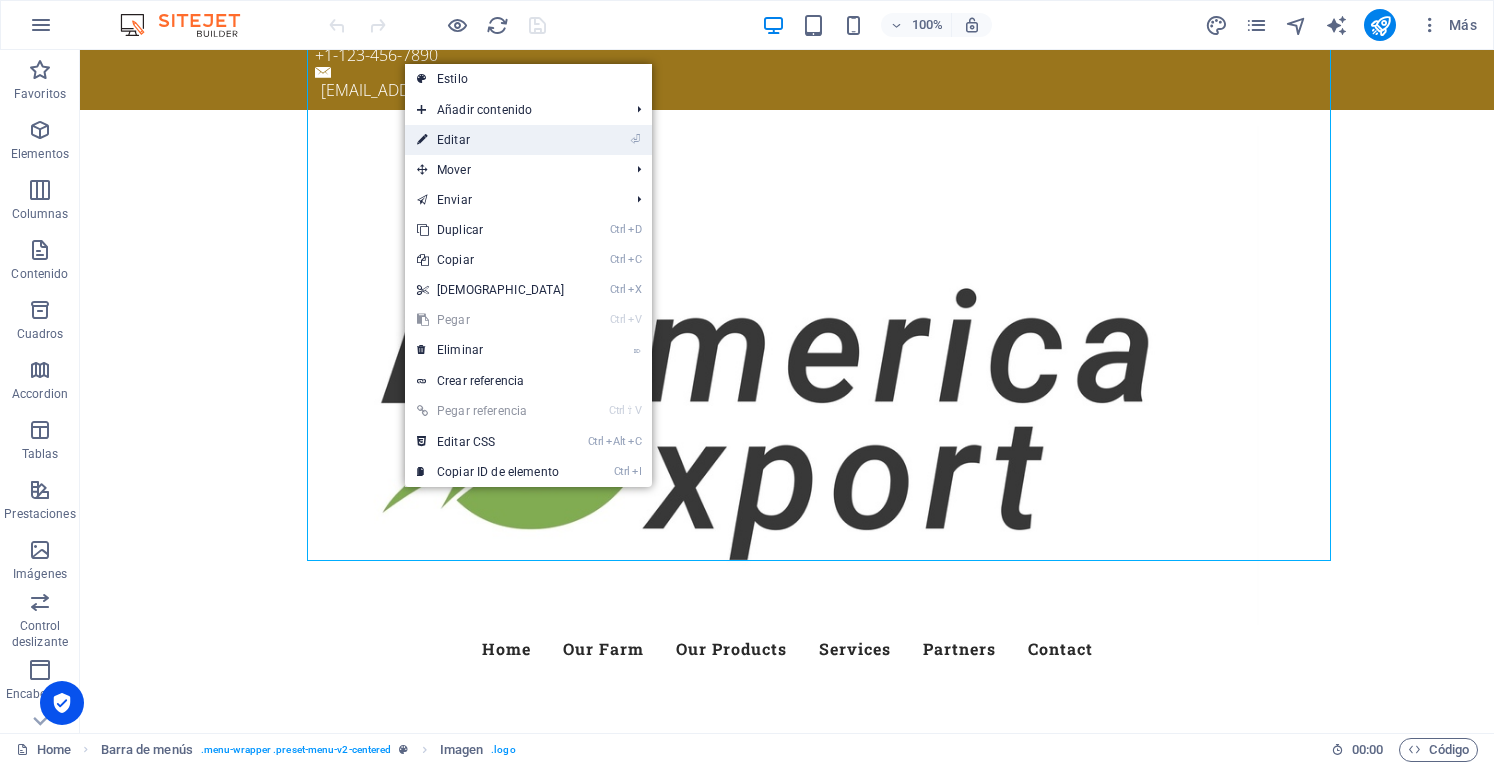 click on "⏎  Editar" at bounding box center (491, 140) 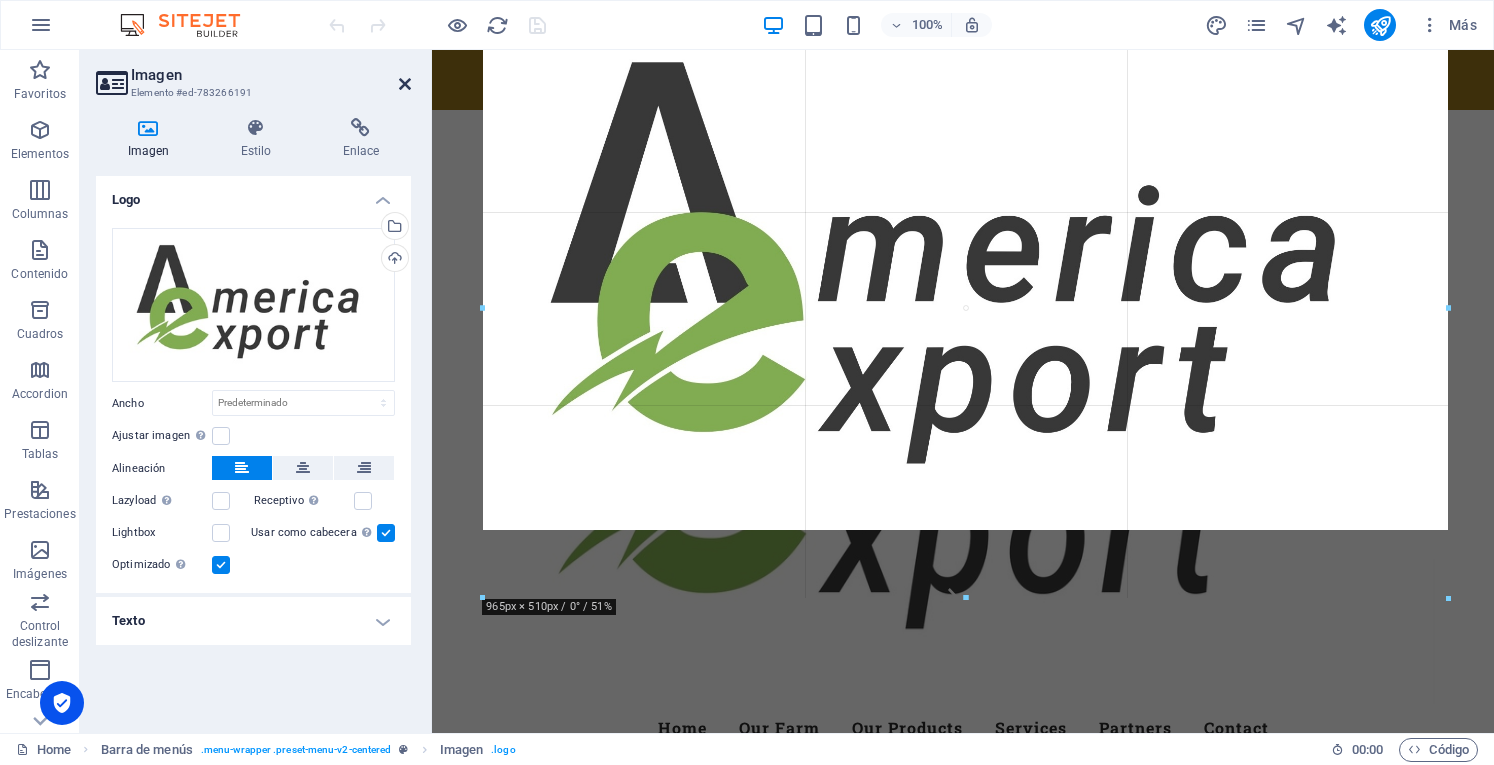 drag, startPoint x: 484, startPoint y: 555, endPoint x: 410, endPoint y: 83, distance: 477.76562 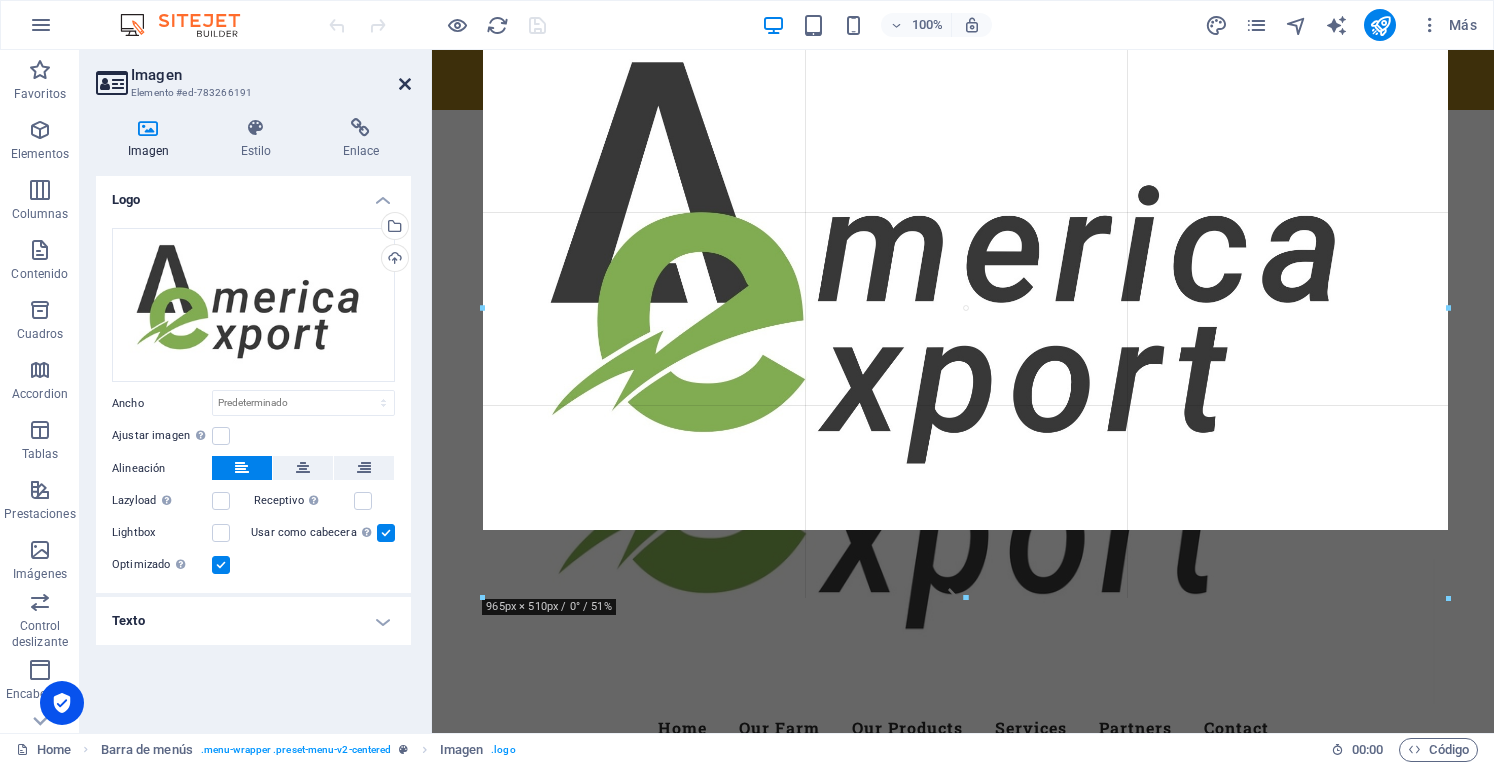 type on "987" 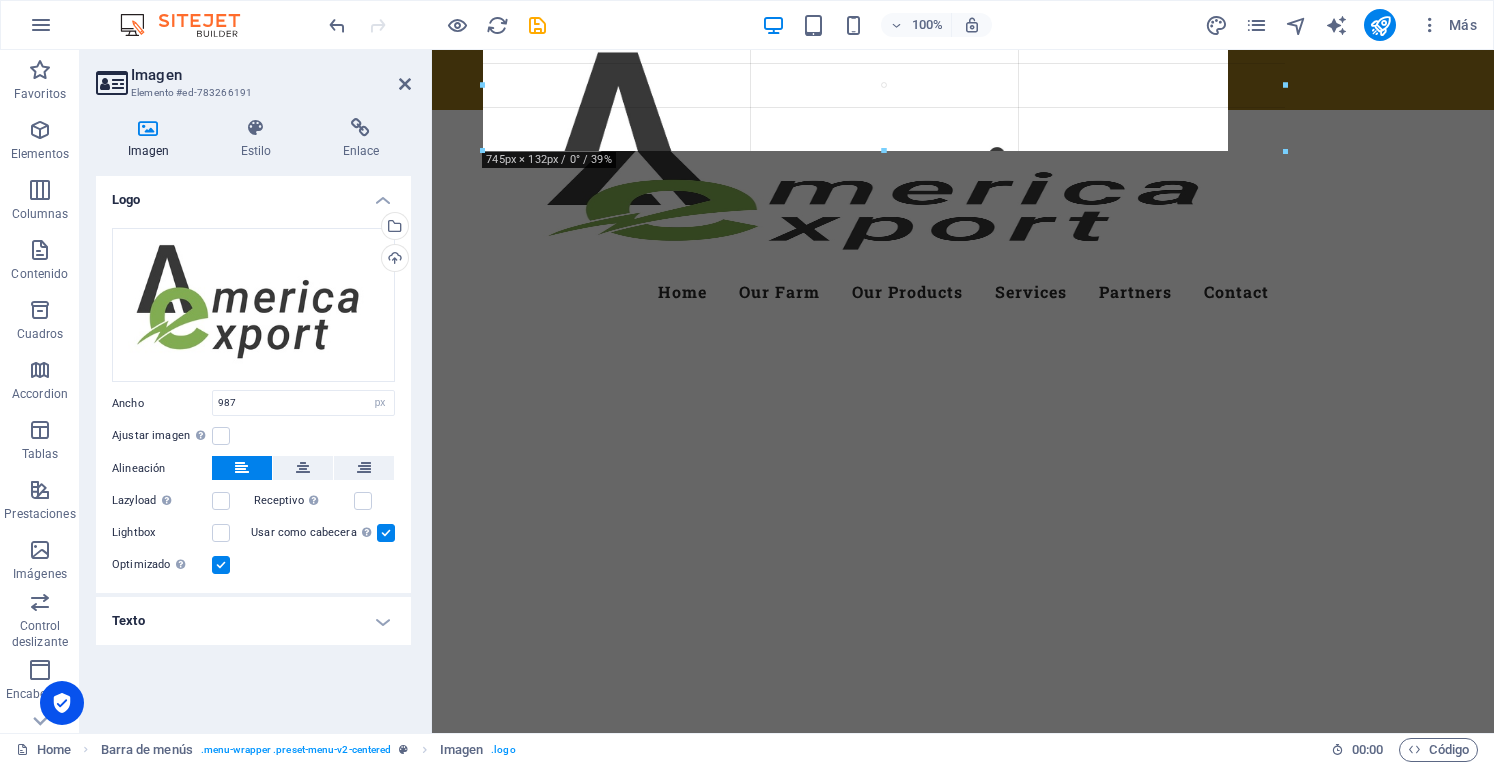 drag, startPoint x: 1470, startPoint y: 537, endPoint x: 513, endPoint y: 157, distance: 1029.684 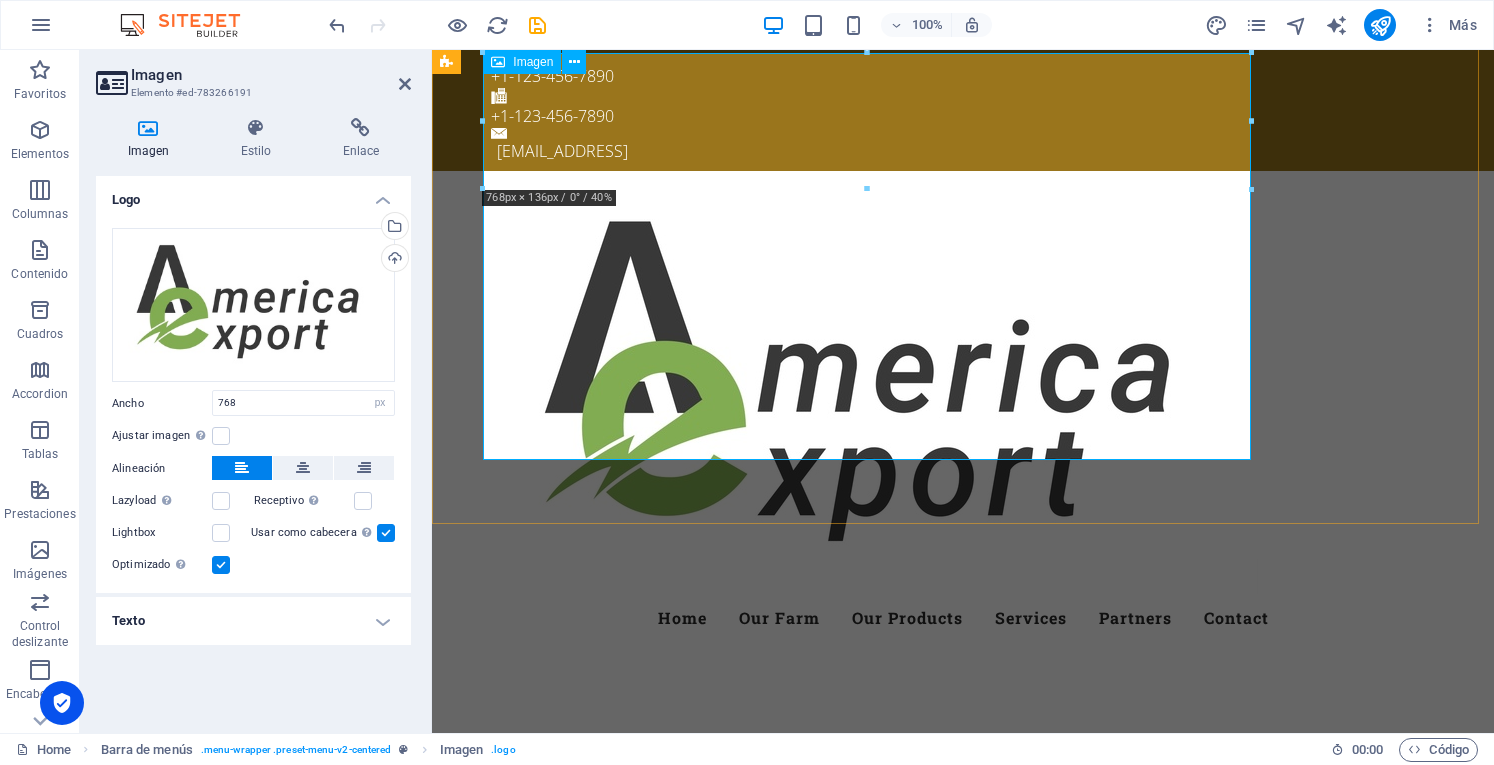 scroll, scrollTop: 0, scrollLeft: 0, axis: both 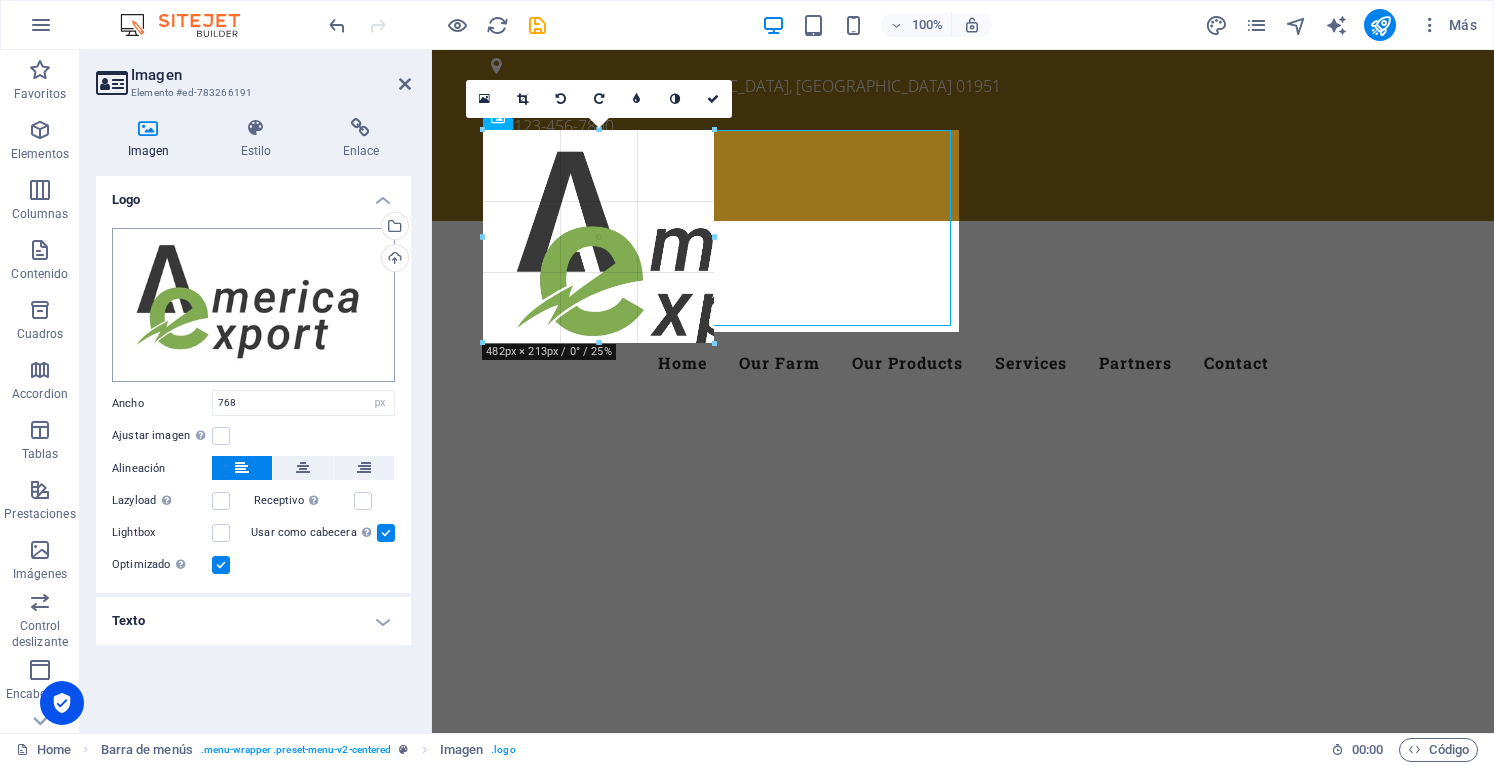 drag, startPoint x: 1254, startPoint y: 539, endPoint x: 330, endPoint y: 234, distance: 973.037 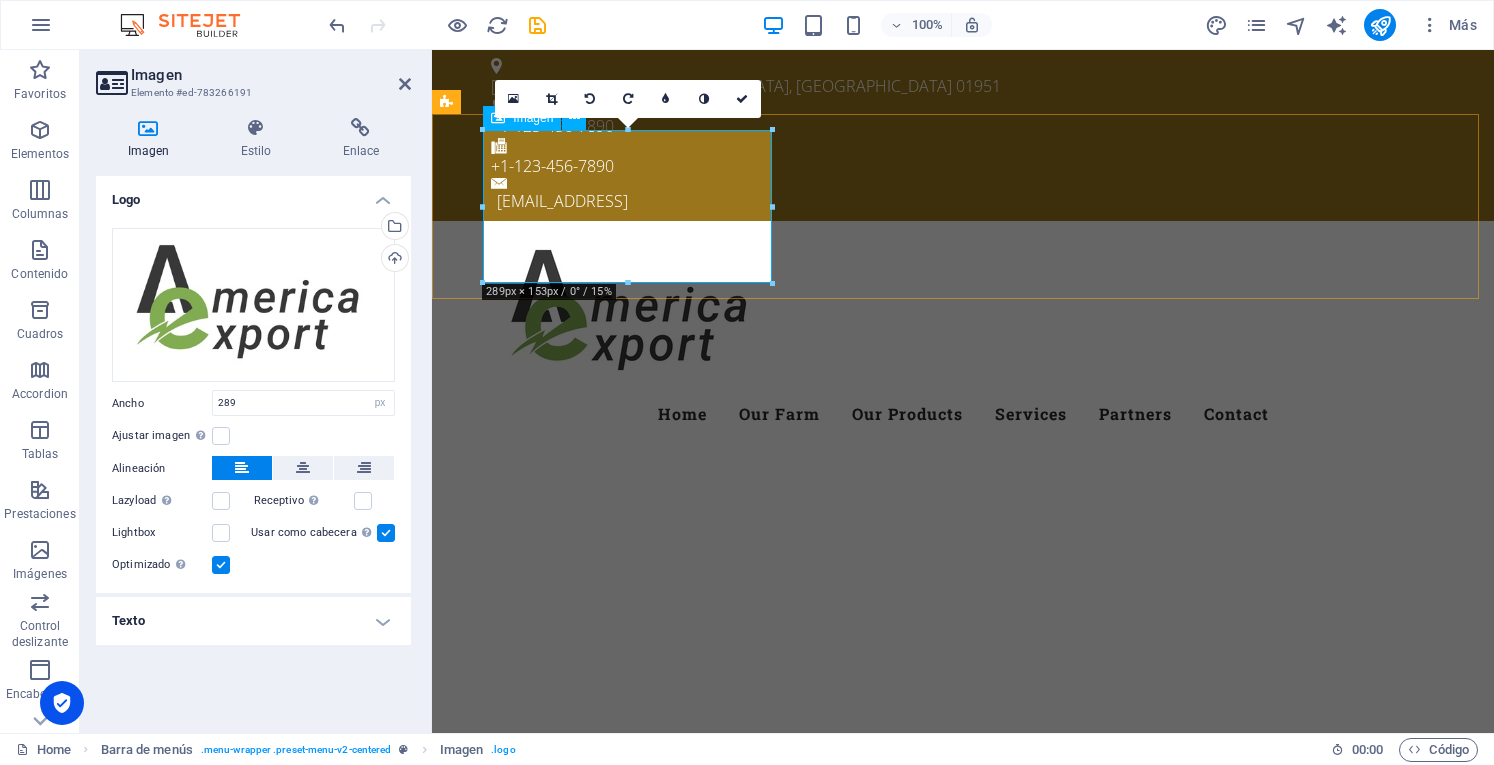 drag, startPoint x: 768, startPoint y: 277, endPoint x: 651, endPoint y: 230, distance: 126.08727 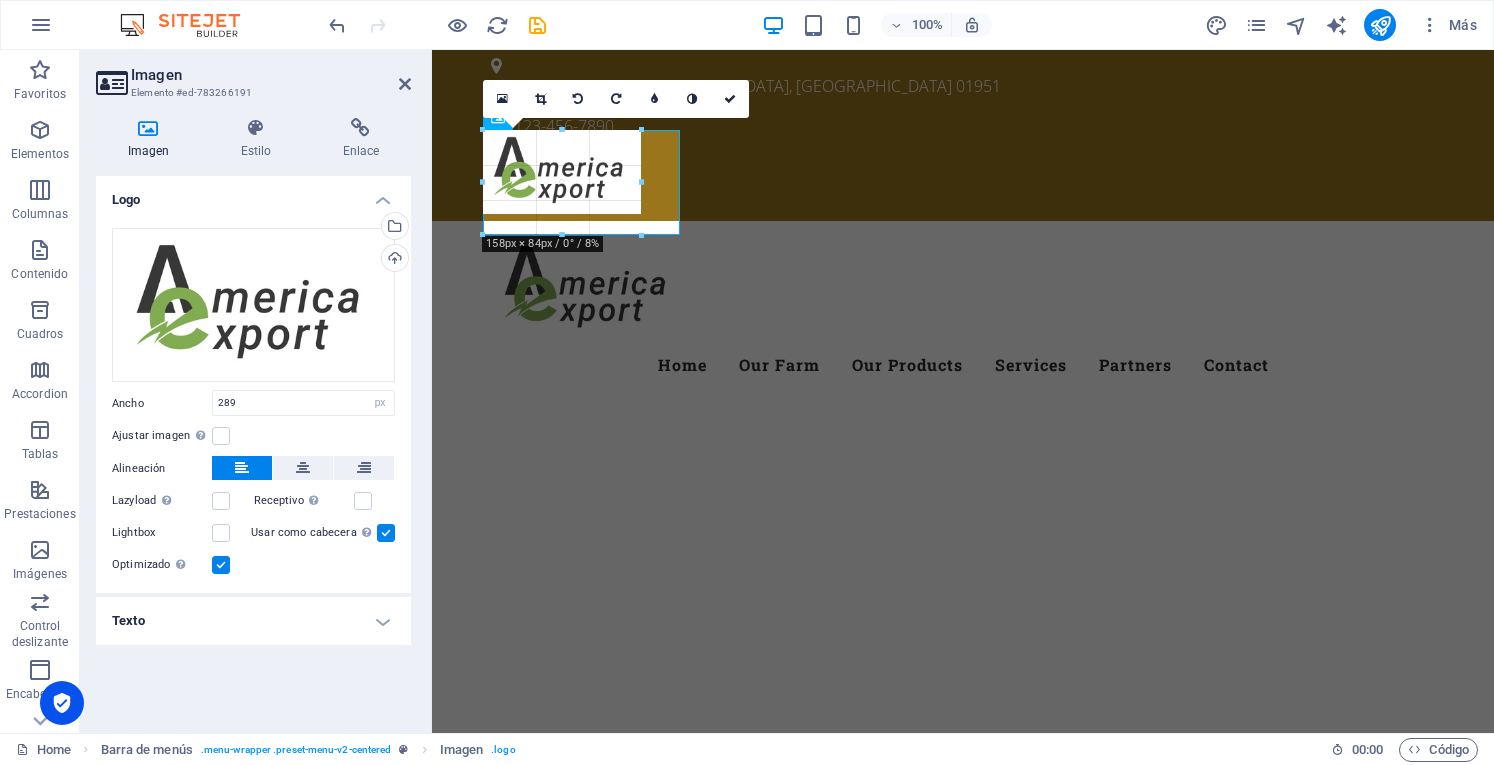 drag, startPoint x: 812, startPoint y: 304, endPoint x: 244, endPoint y: 154, distance: 587.47253 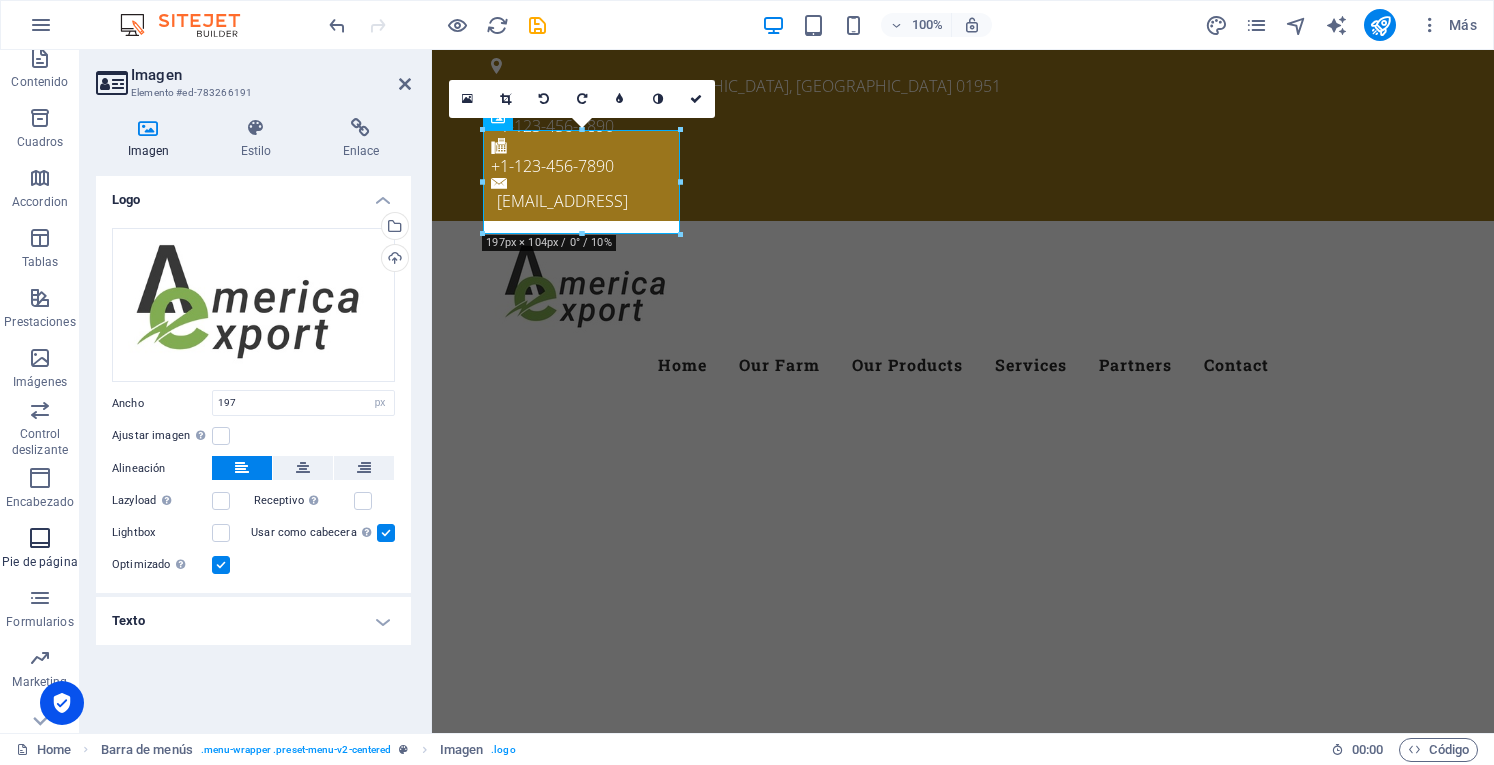 scroll, scrollTop: 216, scrollLeft: 0, axis: vertical 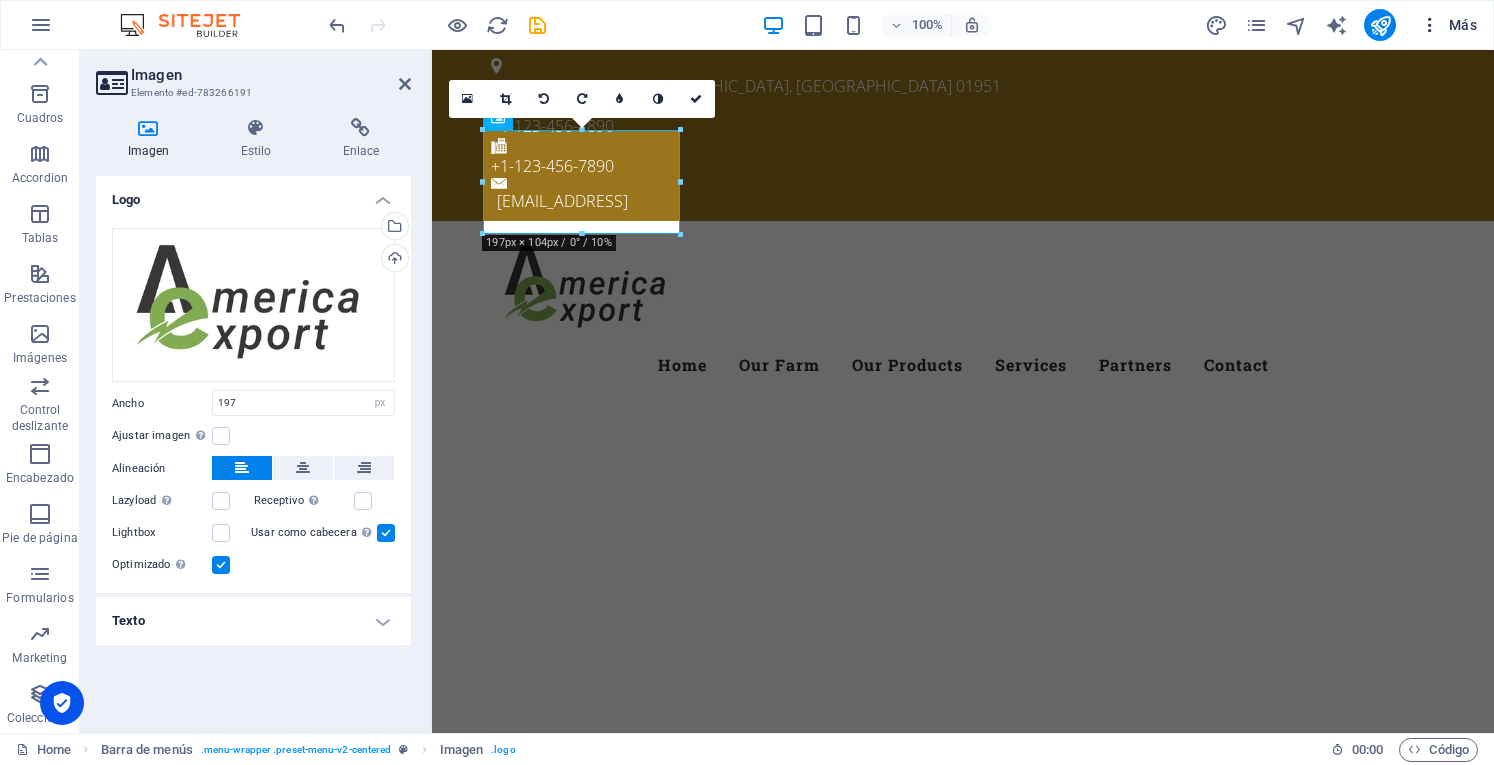 click on "Más" at bounding box center [1448, 25] 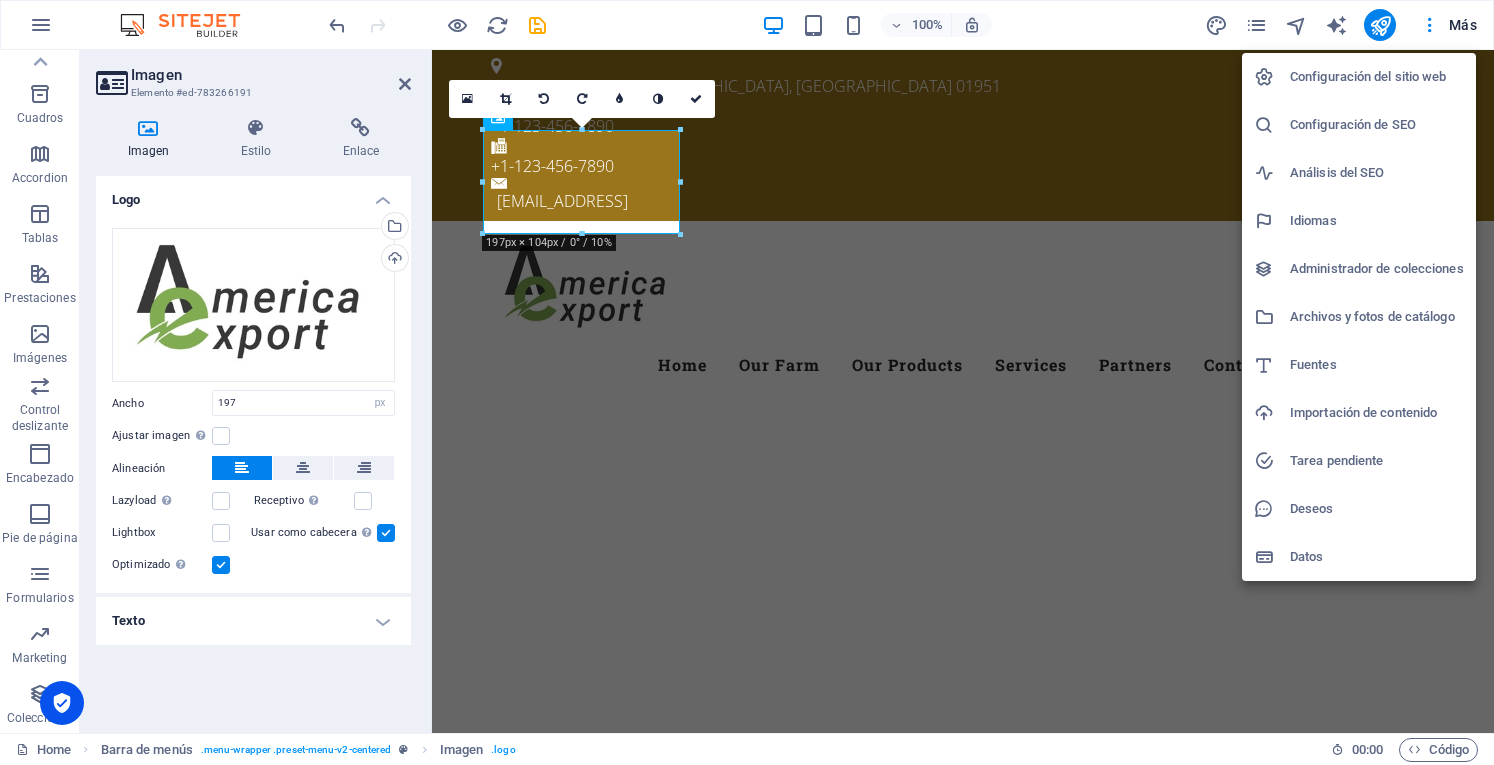 click on "Configuración del sitio web" at bounding box center [1377, 77] 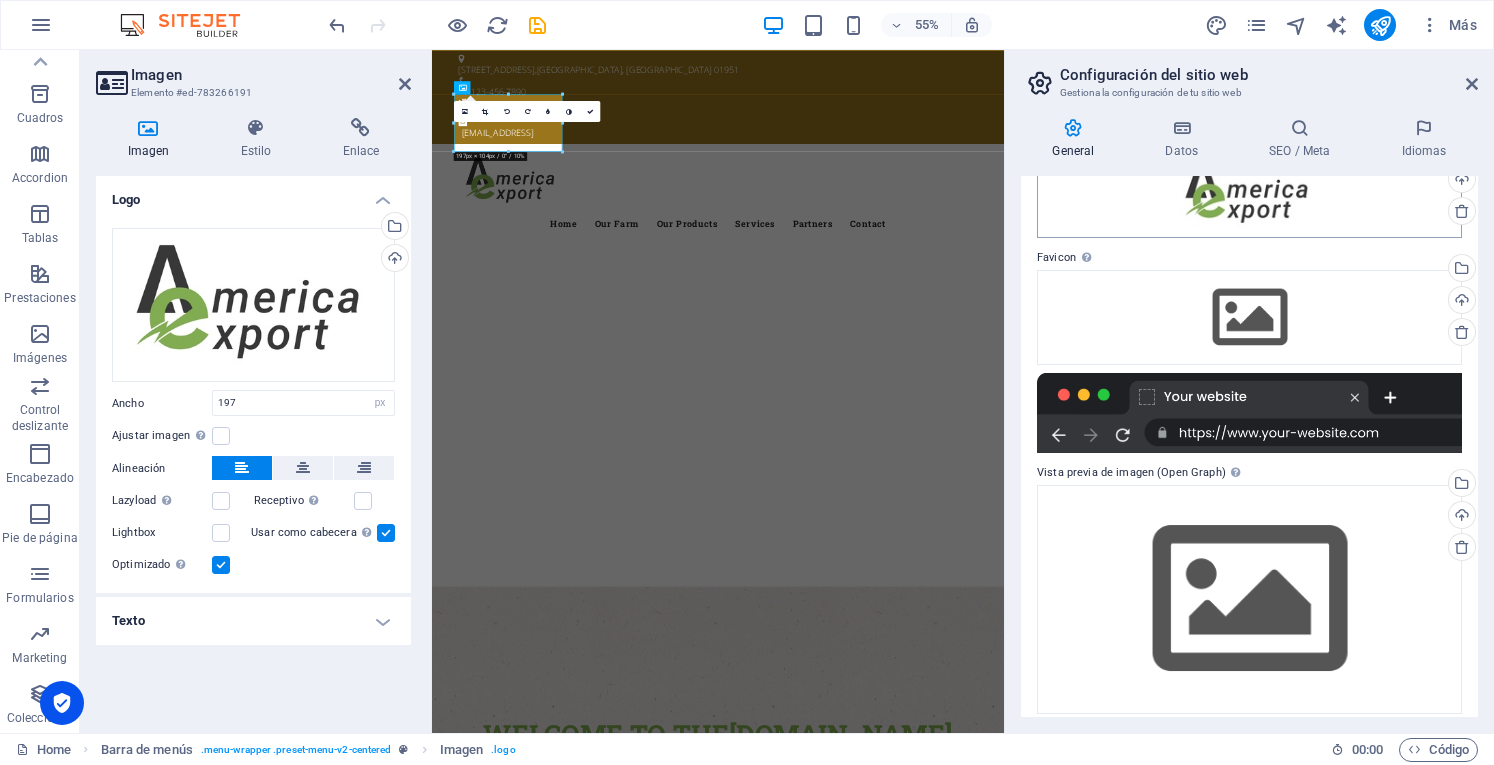 scroll, scrollTop: 135, scrollLeft: 0, axis: vertical 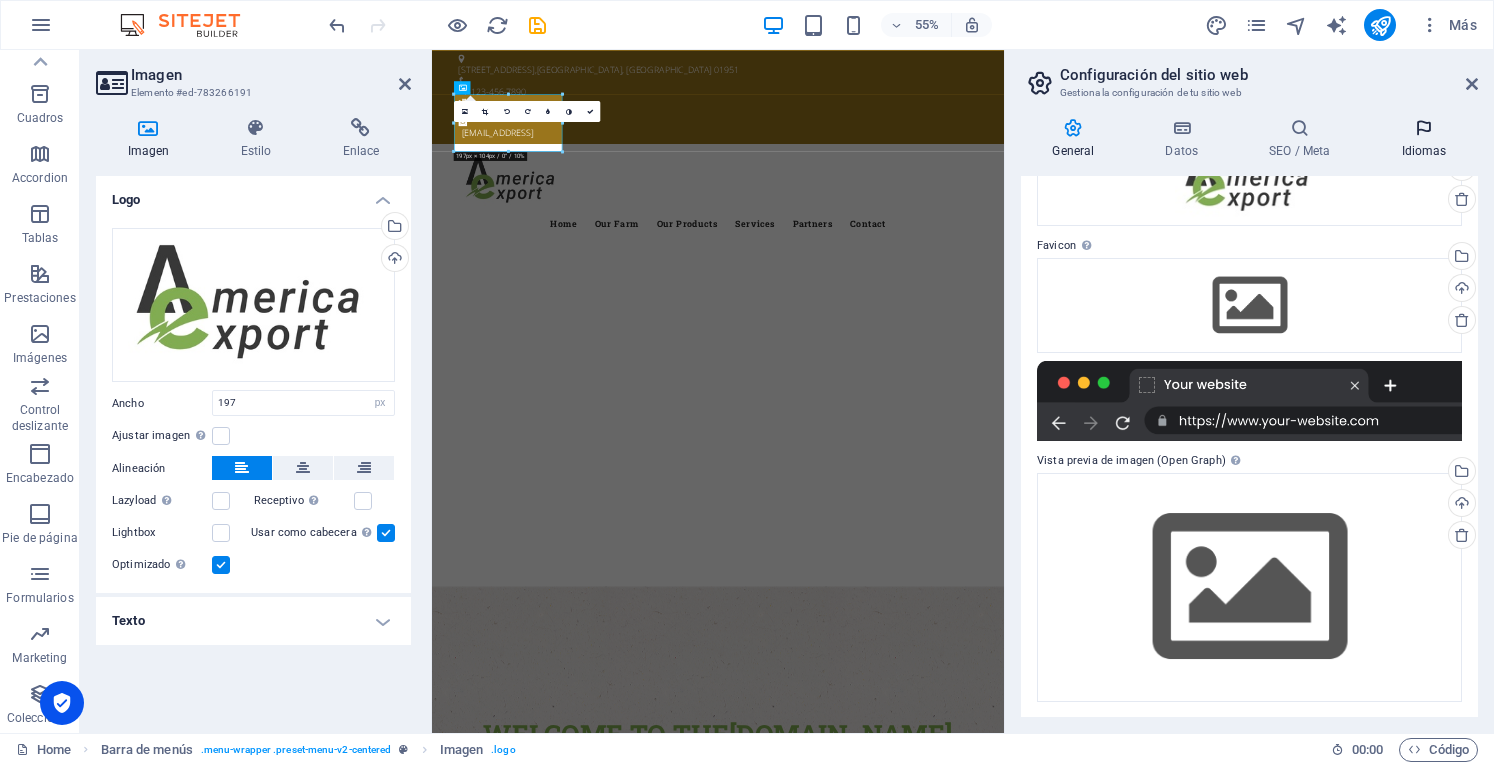 click on "Idiomas" at bounding box center [1424, 139] 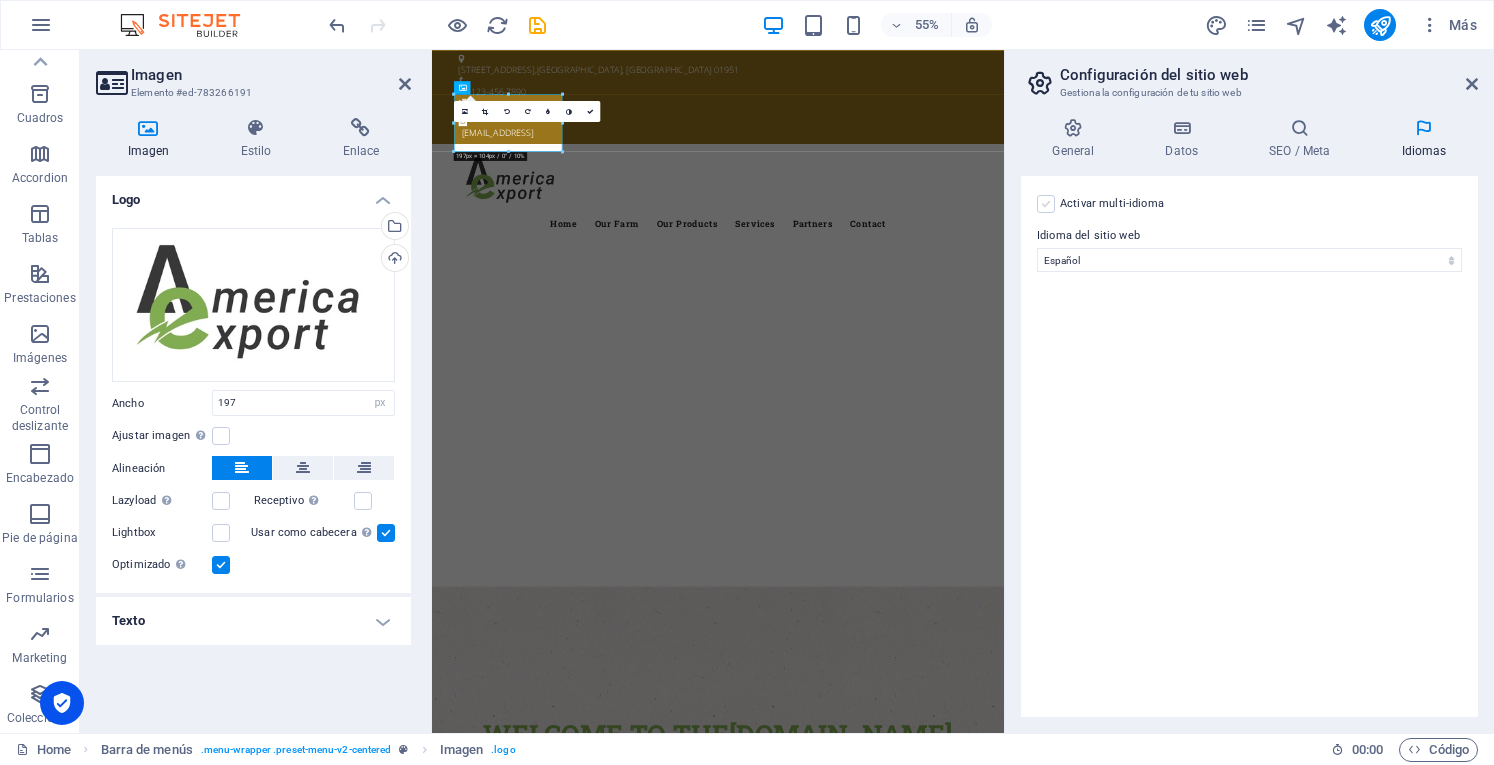 click at bounding box center [1046, 204] 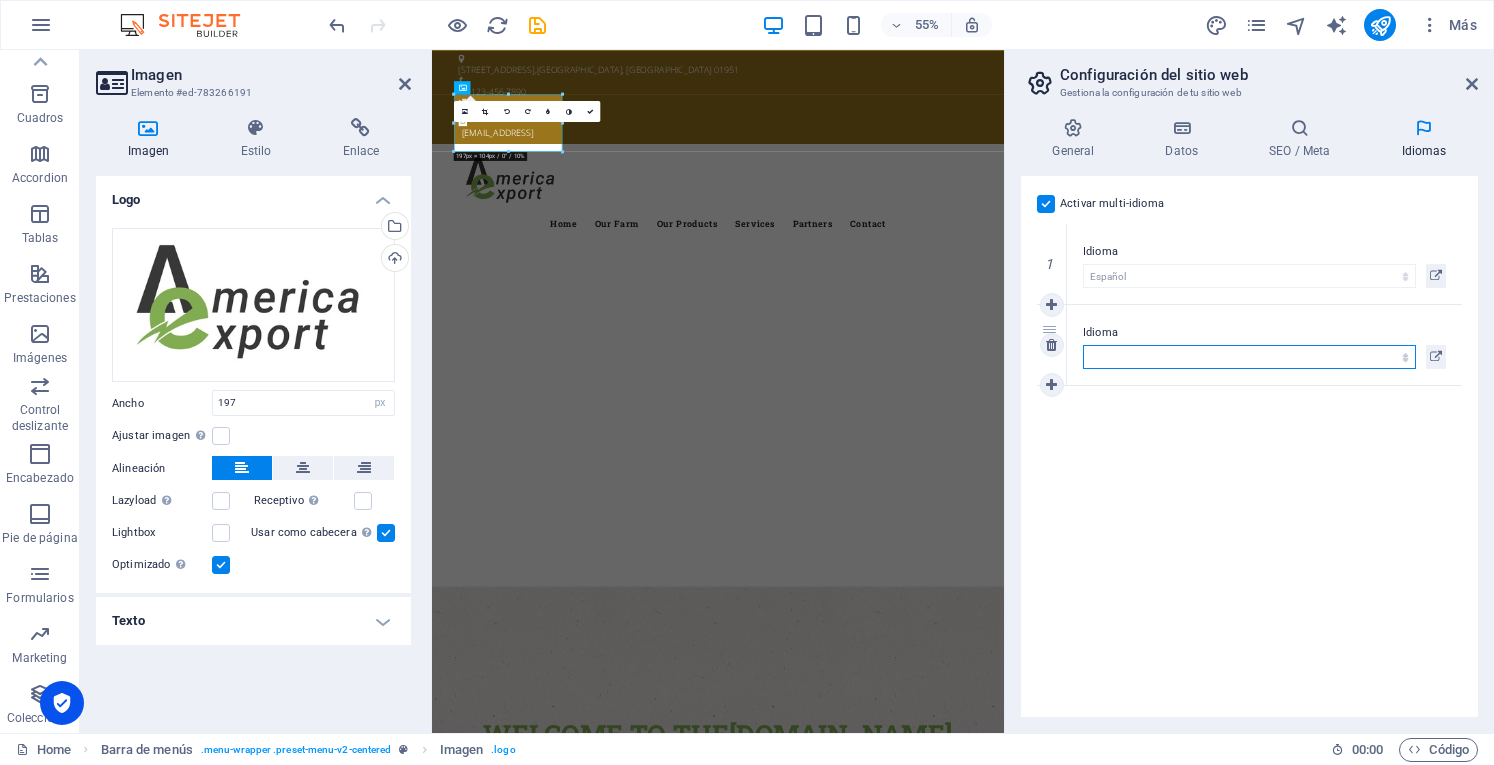 click on "Abkhazian Afar Afrikaans Akan Albanés Alemán Amharic Árabe Aragonese Armenian Assamese Avaric Avestan Aymara Azerbaijani Bambara Bashkir Basque Belarusian Bengalí Bihari languages Bislama Bokmål Bosnian Breton Búlgaro Burmese Catalán Central Khmer Chamorro Chechen Checo Chino Church Slavic Chuvash Coreano Cornish Corsican Cree Croata Danés Dzongkha Eslovaco Esloveno Español Esperanto Estonian Ewe Faroese Farsi (Persa) Fijian Finlandés Francés Fulah Gaelic Galician Ganda Georgian Greenlandic Griego Guaraní Gujarati Haitian Creole Hausa Hebreo Herero Hindi Hiri Motu Holandés Húngaro Ido Igbo Indonesio Inglés Interlingua Interlingue Inuktitut Inupiaq Irish Islandés Italiano Japonés Javanese Kannada Kanuri Kashmiri Kazakh Kikuyu Kinyarwanda Komi Kongo Kurdish Kwanyama Kyrgyz Lao Latín Letón Limburgish Lingala Lituano Luba-Katanga Luxembourgish Macedonio Malagasy Malay Malayalam Maldivian Maltés Manx Maori Marathi Marshallese Mongolian Nauru Navajo Ndonga Nepali North Ndebele Northern Sami Pali" at bounding box center (1249, 357) 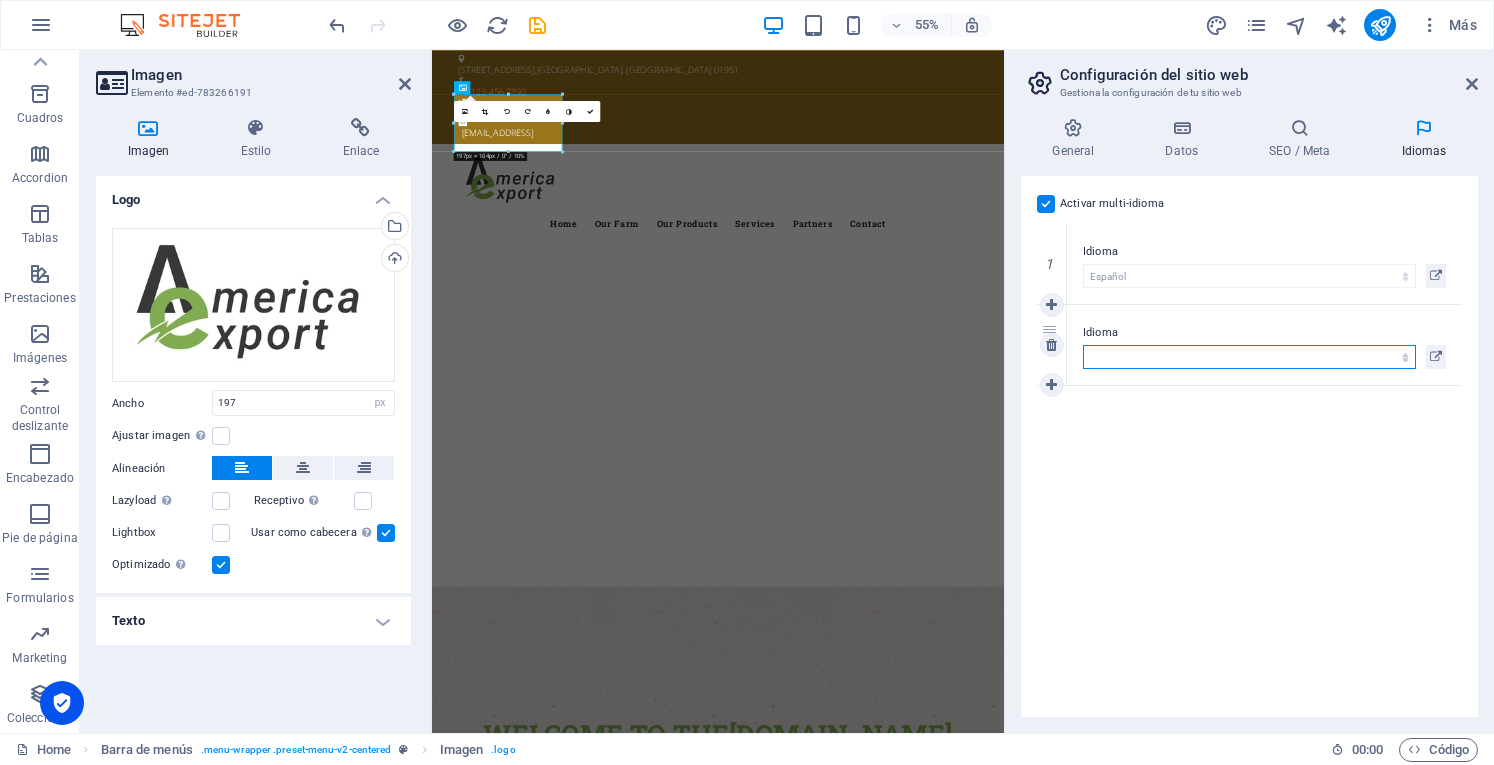 select on "73" 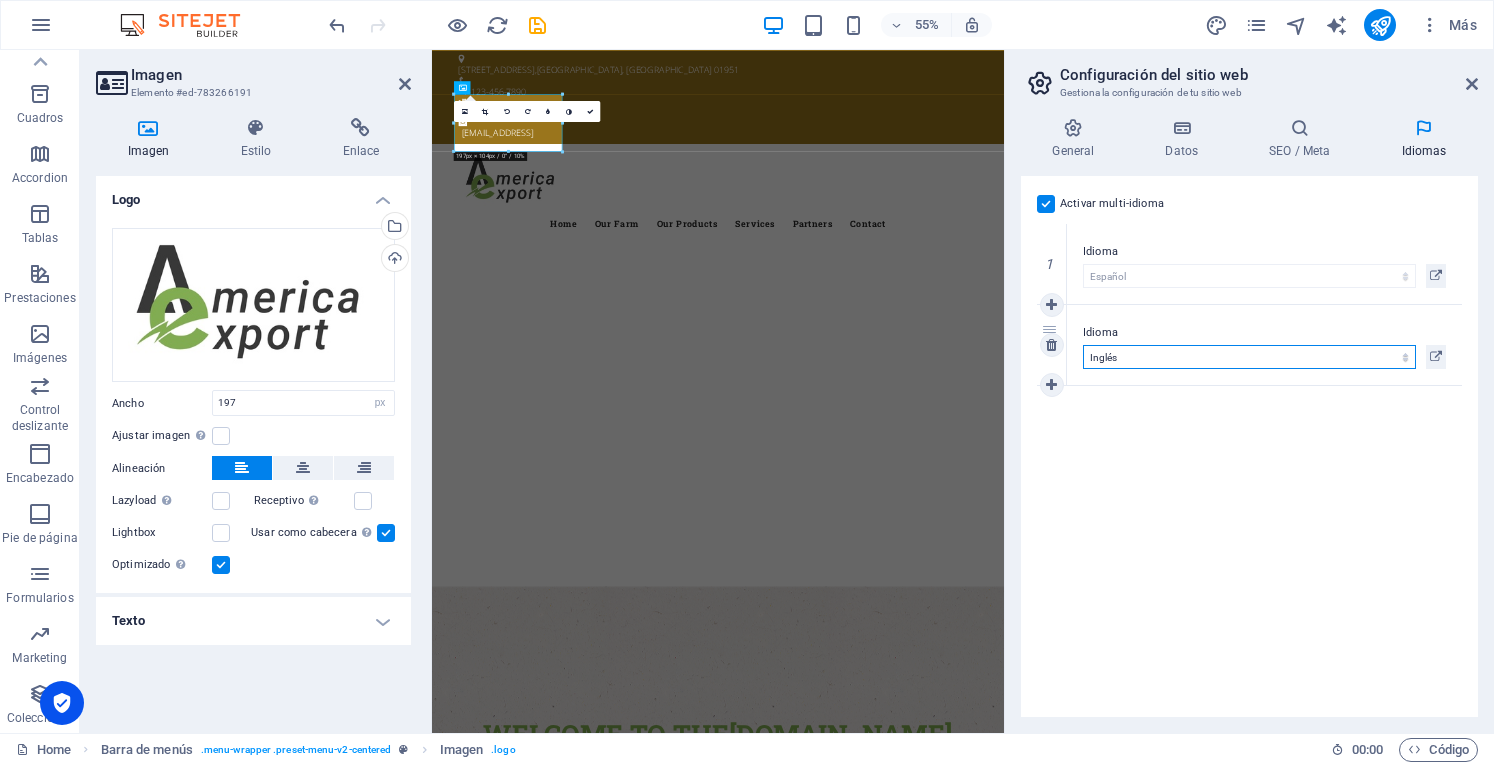 click on "Abkhazian Afar Afrikaans Akan Albanés Alemán Amharic Árabe Aragonese Armenian Assamese Avaric Avestan Aymara Azerbaijani Bambara Bashkir Basque Belarusian Bengalí Bihari languages Bislama Bokmål Bosnian Breton Búlgaro Burmese Catalán Central Khmer Chamorro Chechen Checo Chino Church Slavic Chuvash Coreano Cornish Corsican Cree Croata Danés Dzongkha Eslovaco Esloveno Español Esperanto Estonian Ewe Faroese Farsi (Persa) Fijian Finlandés Francés Fulah Gaelic Galician Ganda Georgian Greenlandic Griego Guaraní Gujarati Haitian Creole Hausa Hebreo Herero Hindi Hiri Motu Holandés Húngaro Ido Igbo Indonesio Inglés Interlingua Interlingue Inuktitut Inupiaq Irish Islandés Italiano Japonés Javanese Kannada Kanuri Kashmiri Kazakh Kikuyu Kinyarwanda Komi Kongo Kurdish Kwanyama Kyrgyz Lao Latín Letón Limburgish Lingala Lituano Luba-Katanga Luxembourgish Macedonio Malagasy Malay Malayalam Maldivian Maltés Manx Maori Marathi Marshallese Mongolian Nauru Navajo Ndonga Nepali North Ndebele Northern Sami Pali" at bounding box center [1249, 357] 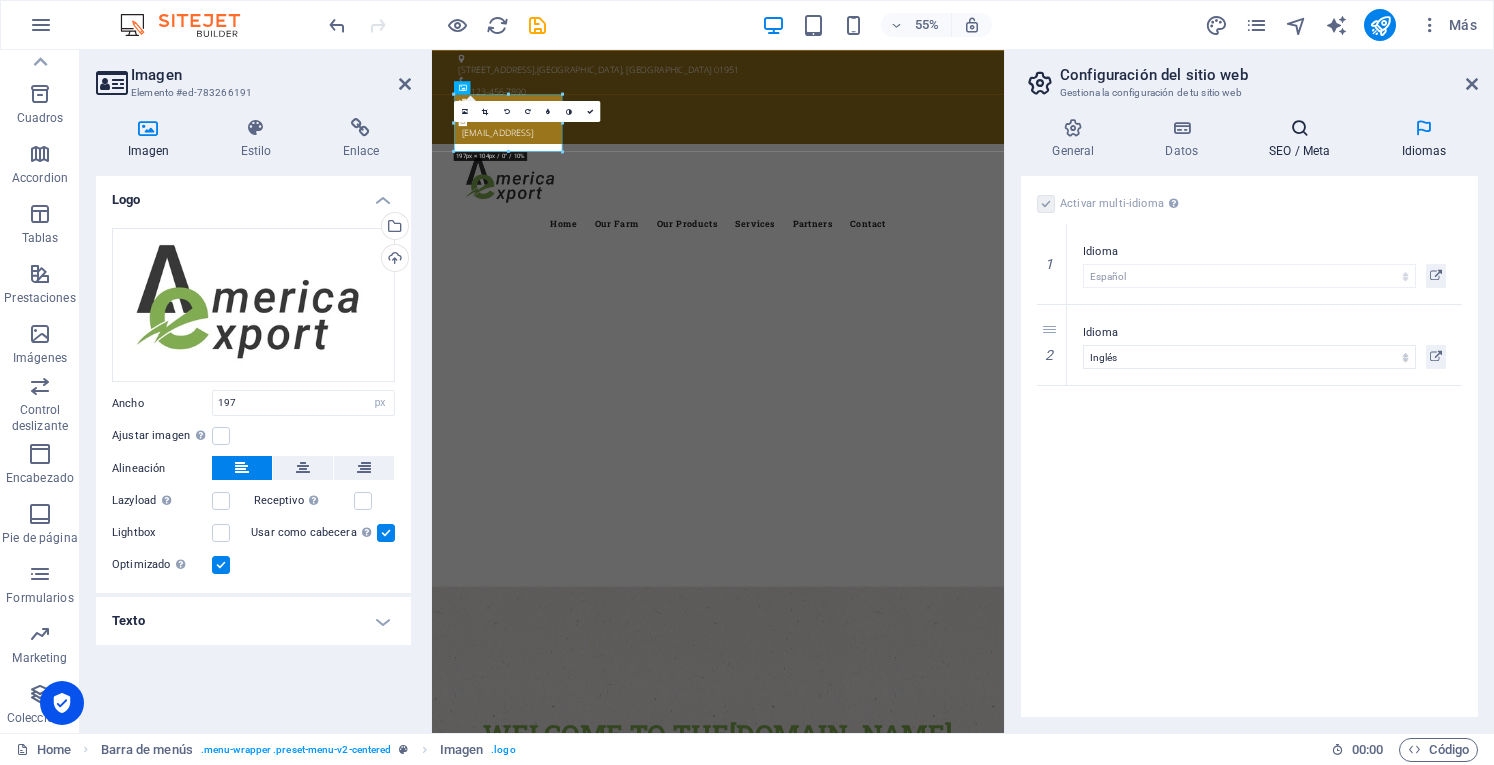 click at bounding box center (1300, 128) 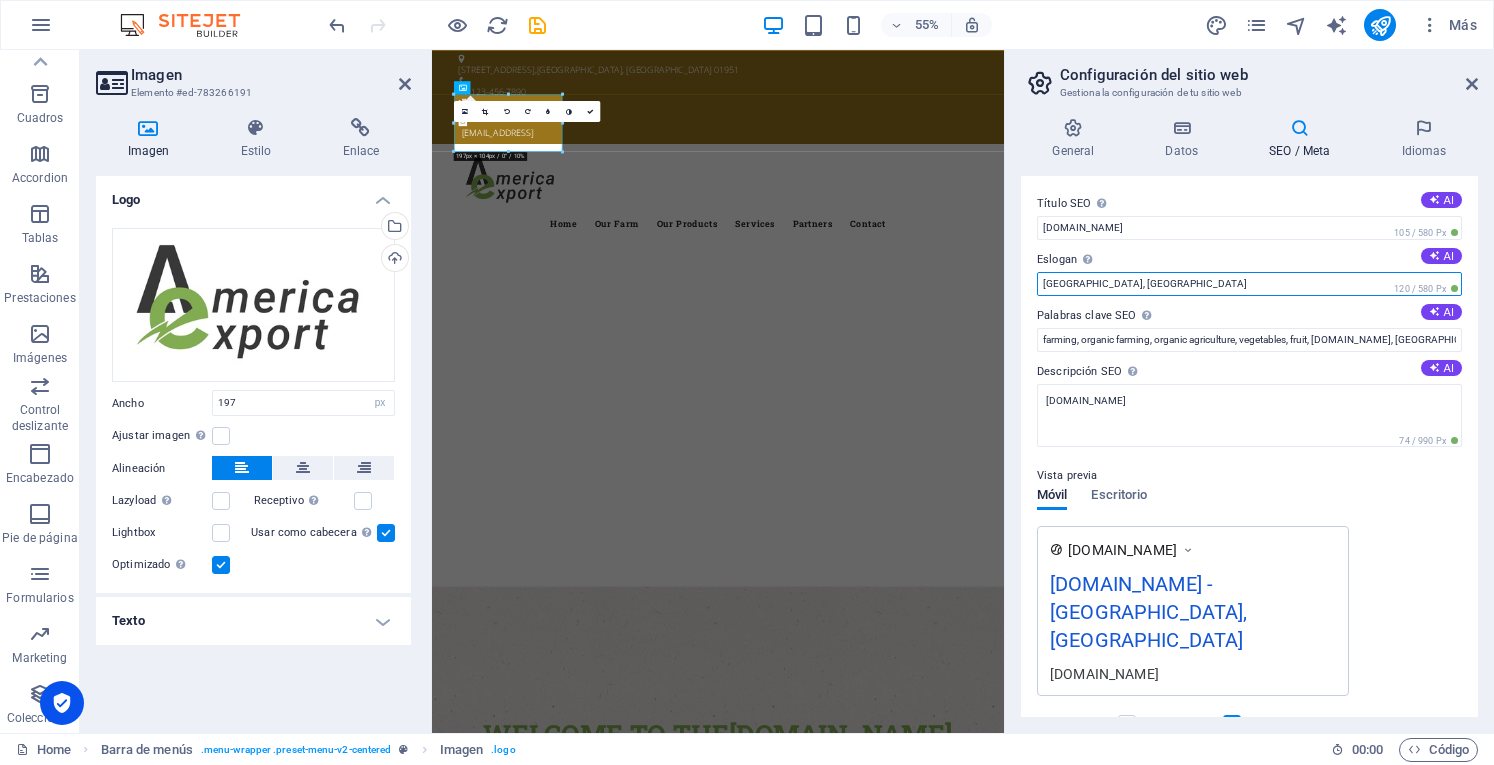 click on "Newbury, MA" at bounding box center (1249, 284) 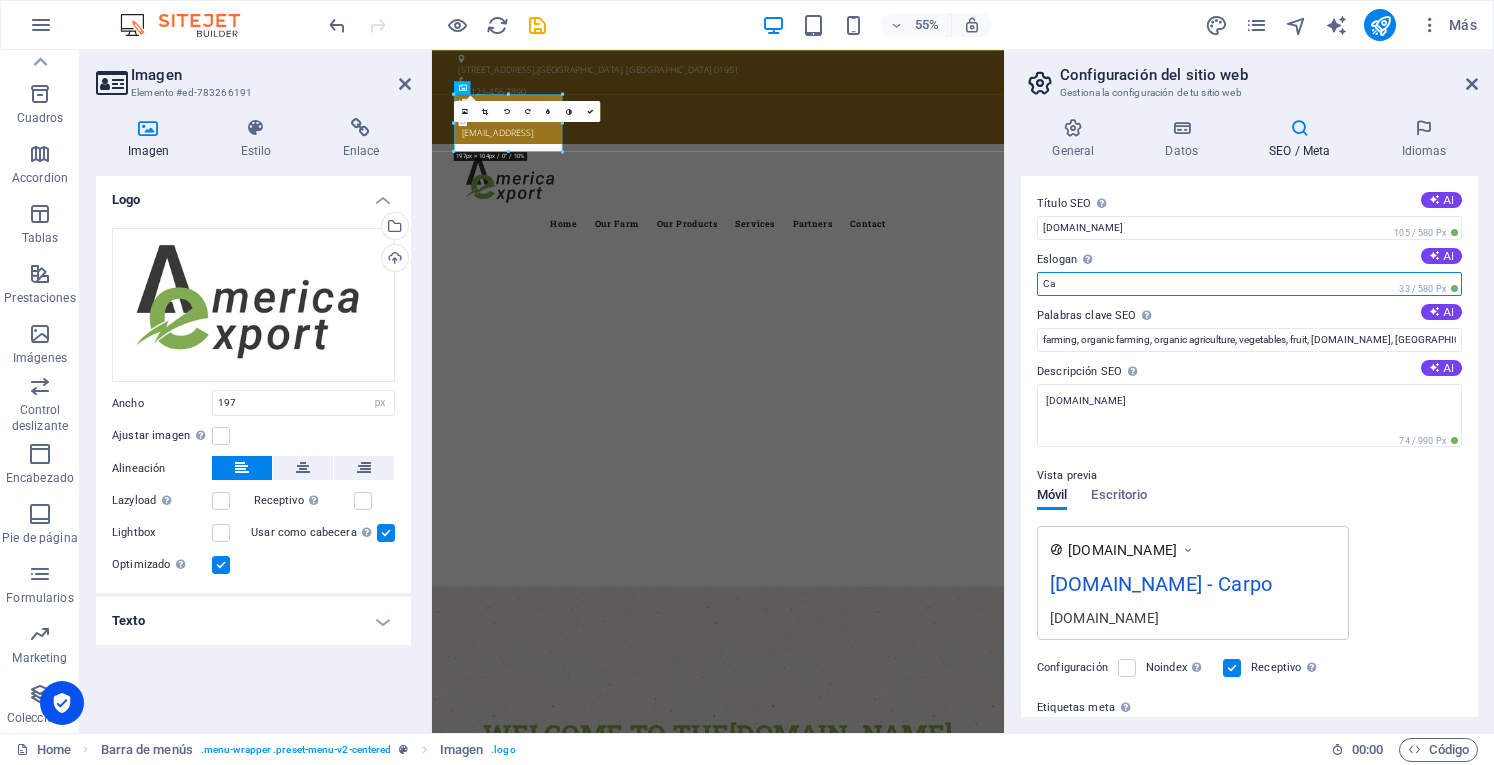 type on "C" 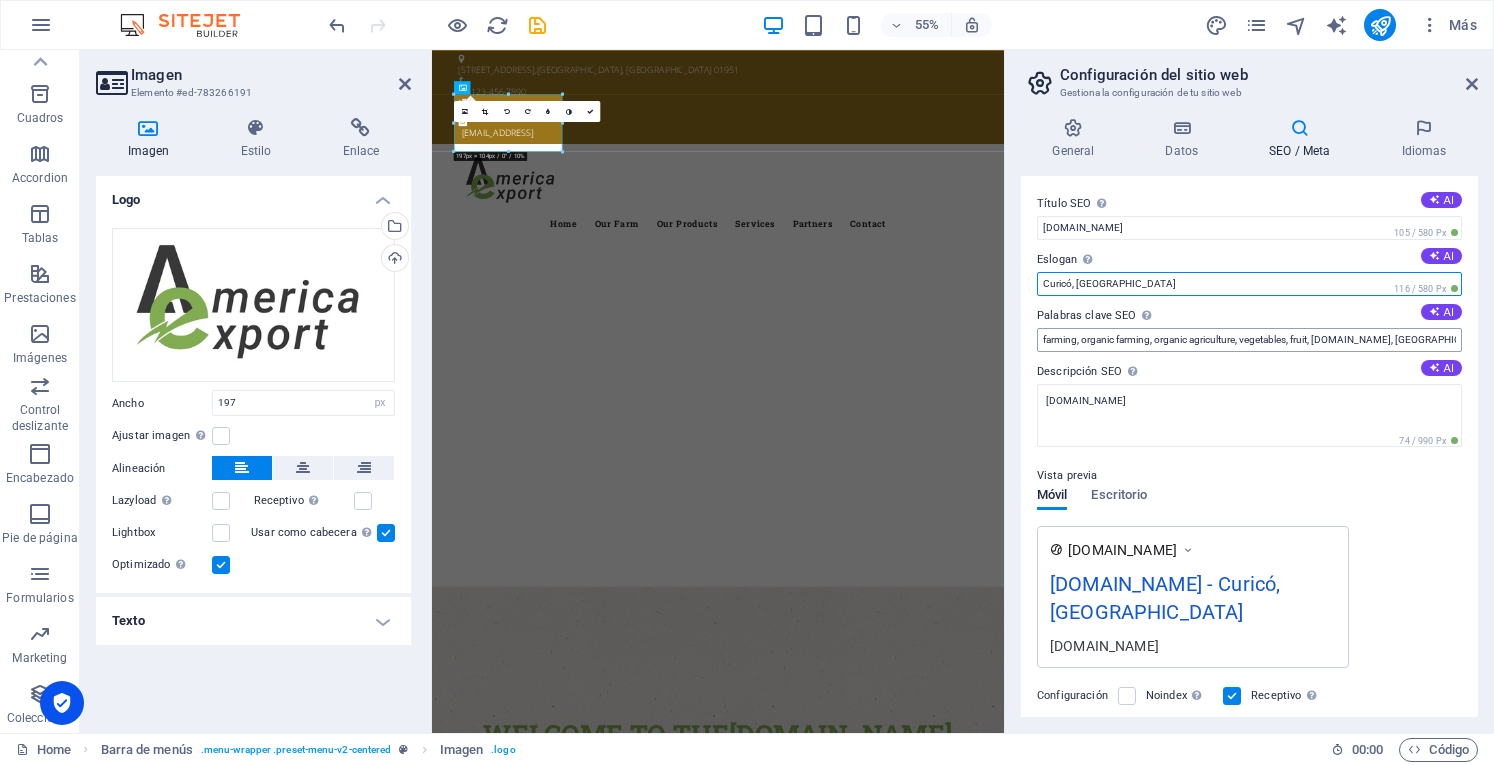 type on "Curicó, Chile" 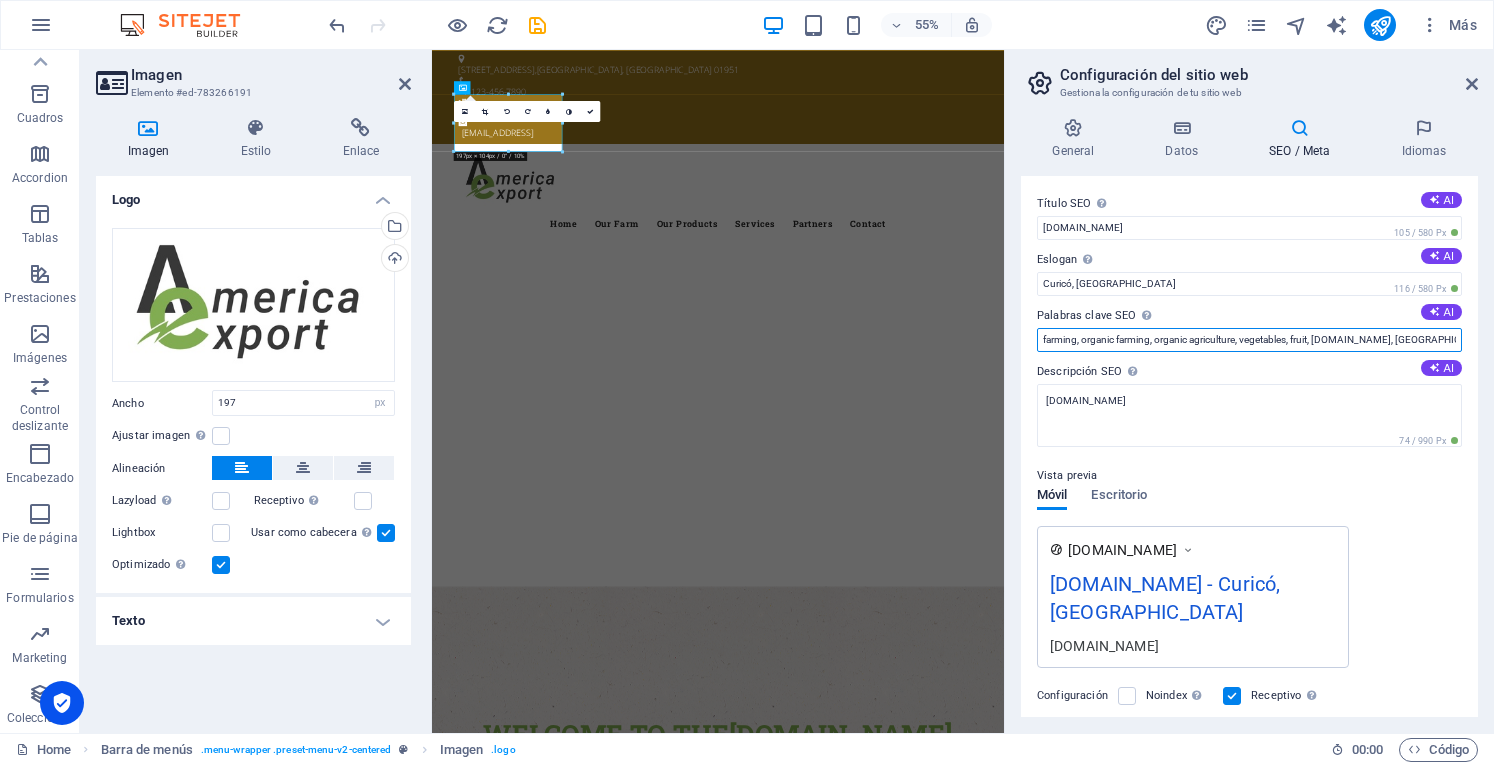 click on "farming, organic farming, organic agriculture, vegetables, fruit, amexport.cl, Newbury, MA" at bounding box center [1249, 340] 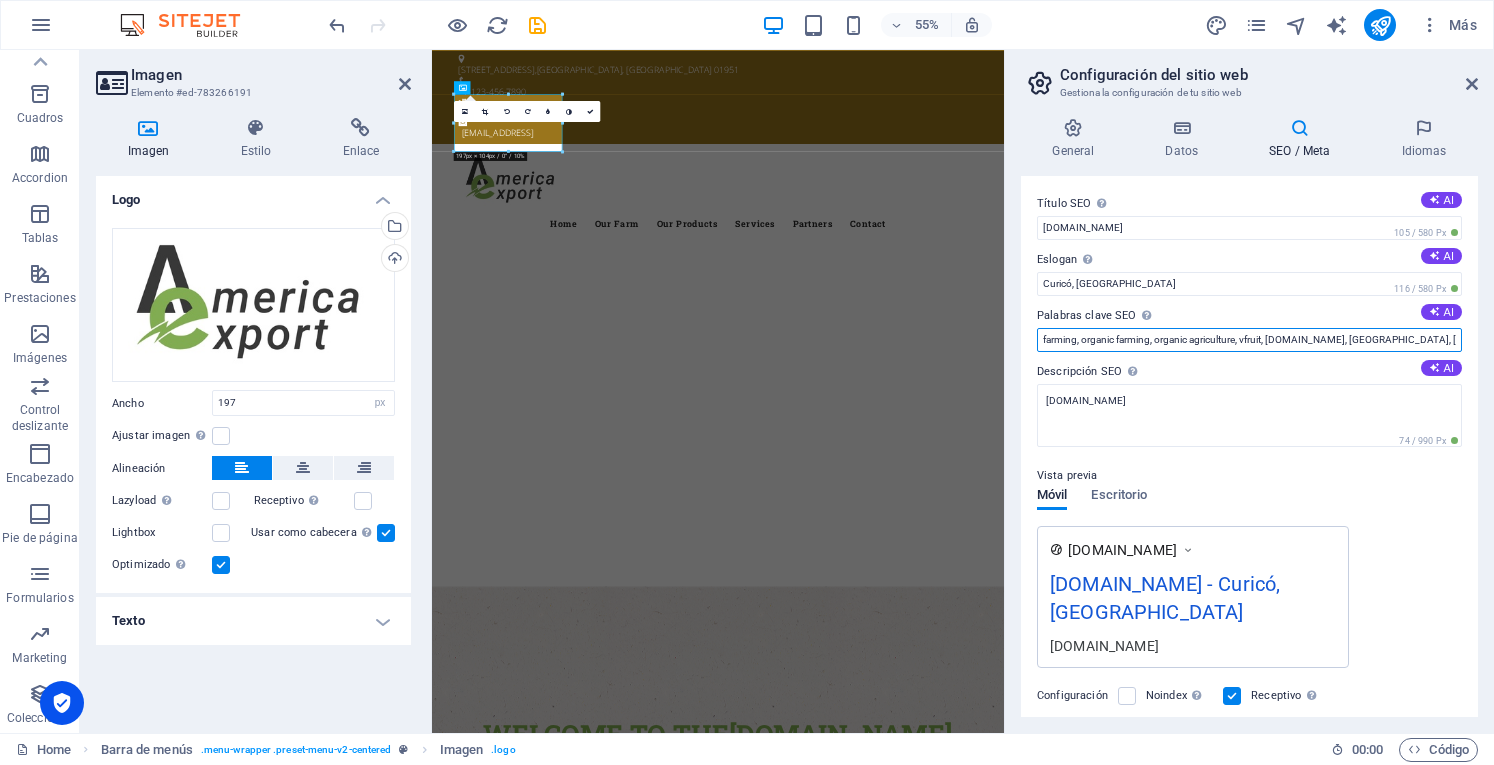 drag, startPoint x: 1392, startPoint y: 339, endPoint x: 1330, endPoint y: 349, distance: 62.801273 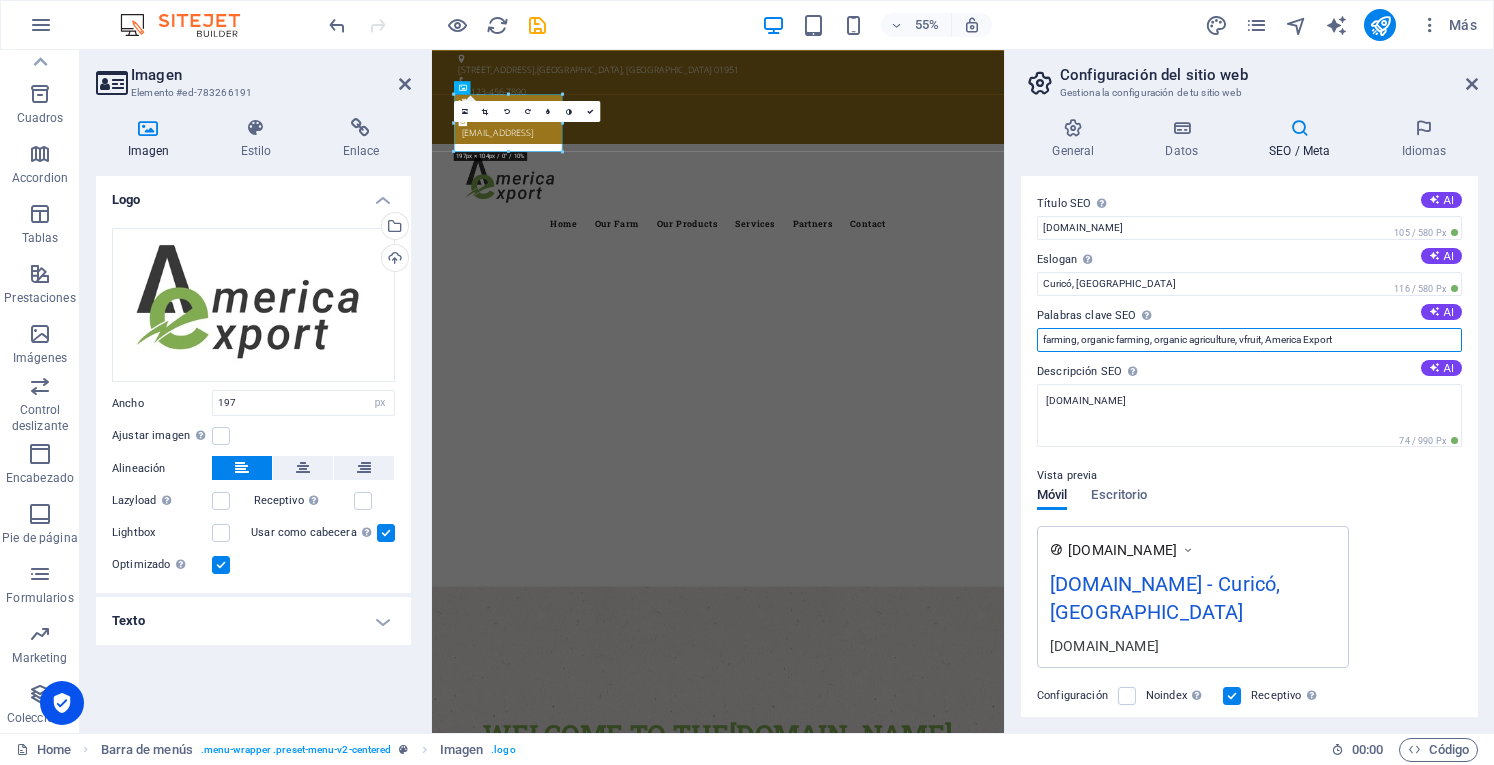 drag, startPoint x: 1188, startPoint y: 338, endPoint x: 1084, endPoint y: 343, distance: 104.120125 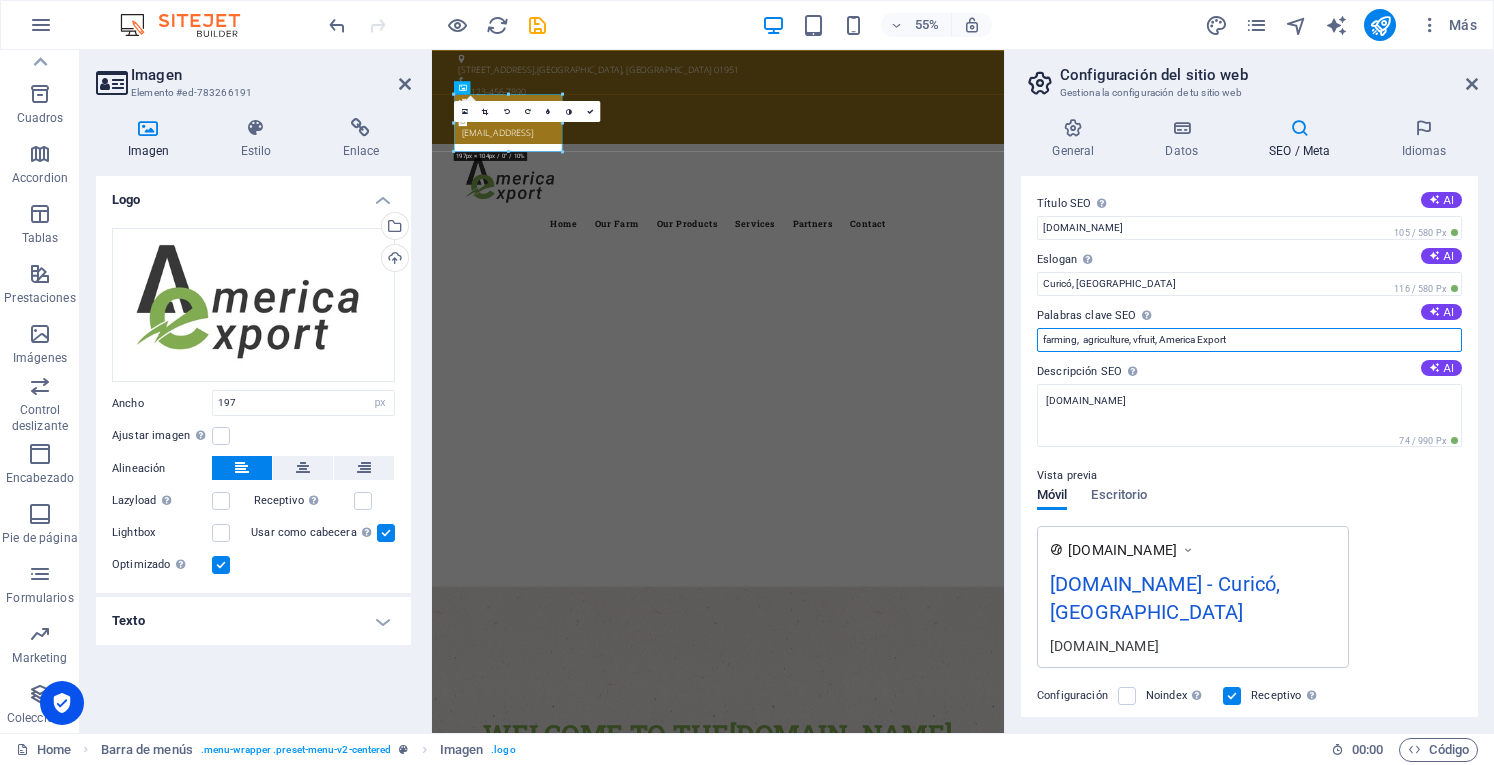click on "farming,  agriculture, vfruit, America Export" at bounding box center [1249, 340] 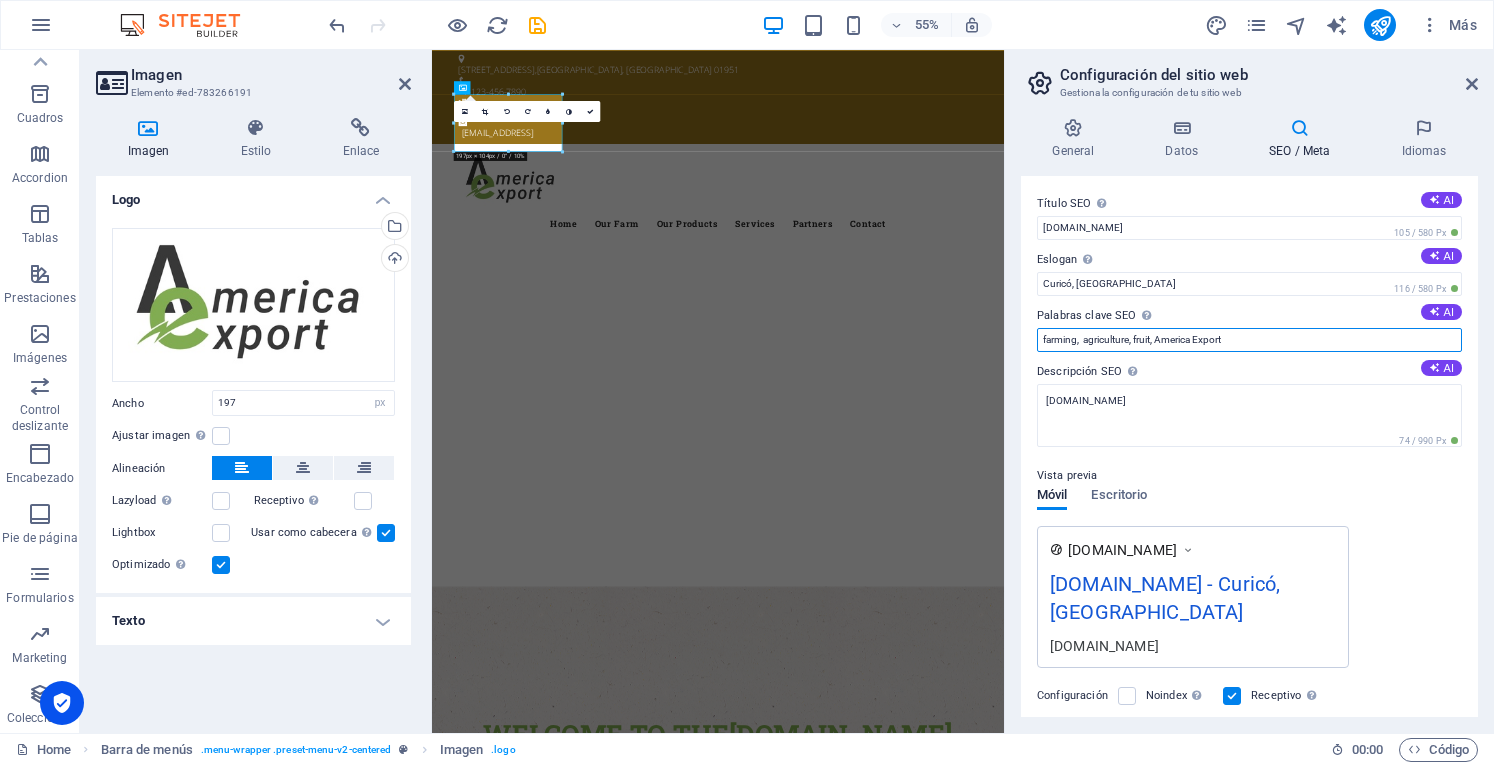click on "farming,  agriculture, fruit, America Export" at bounding box center (1249, 340) 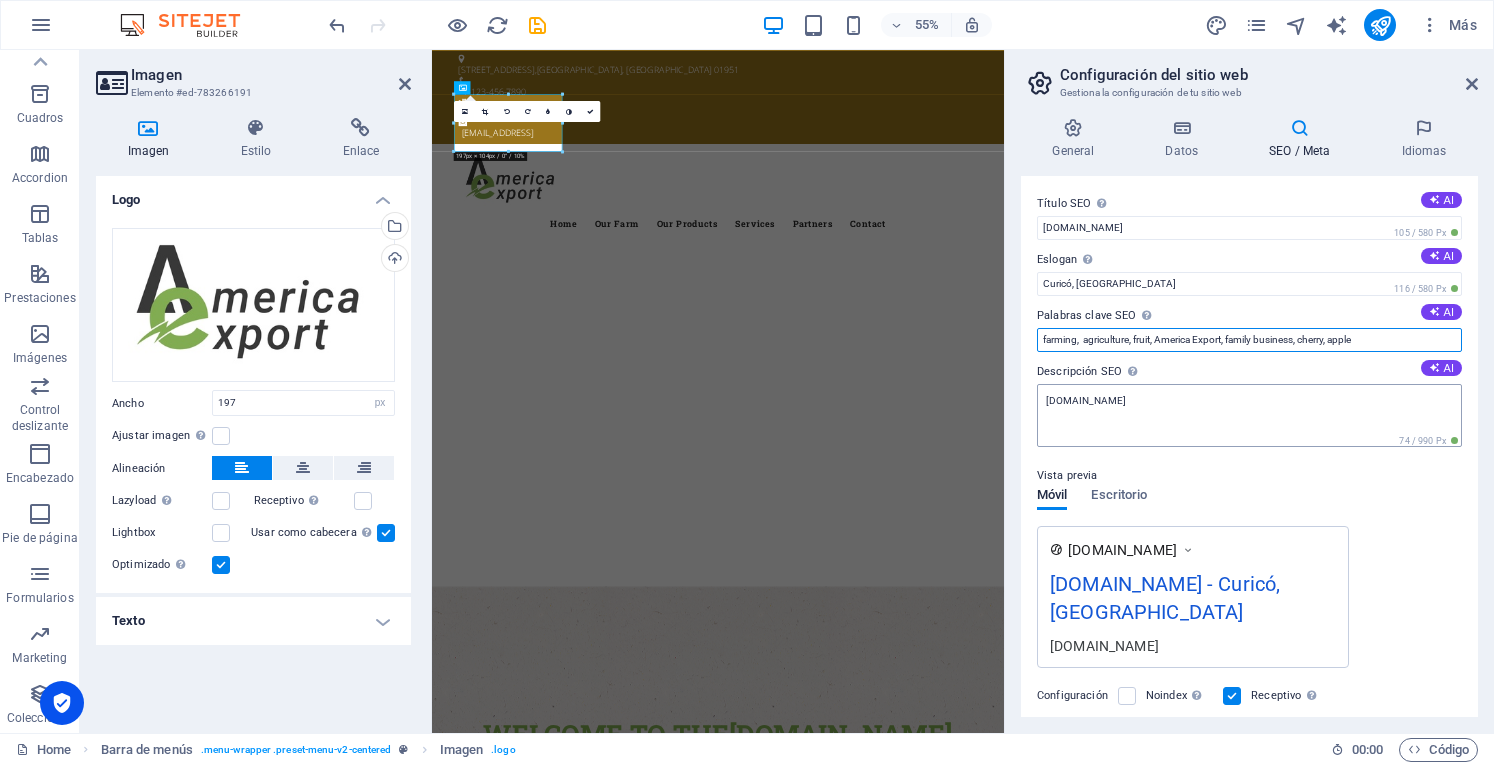 type on "farming,  agriculture, fruit, America Export, family business, cherry, apple" 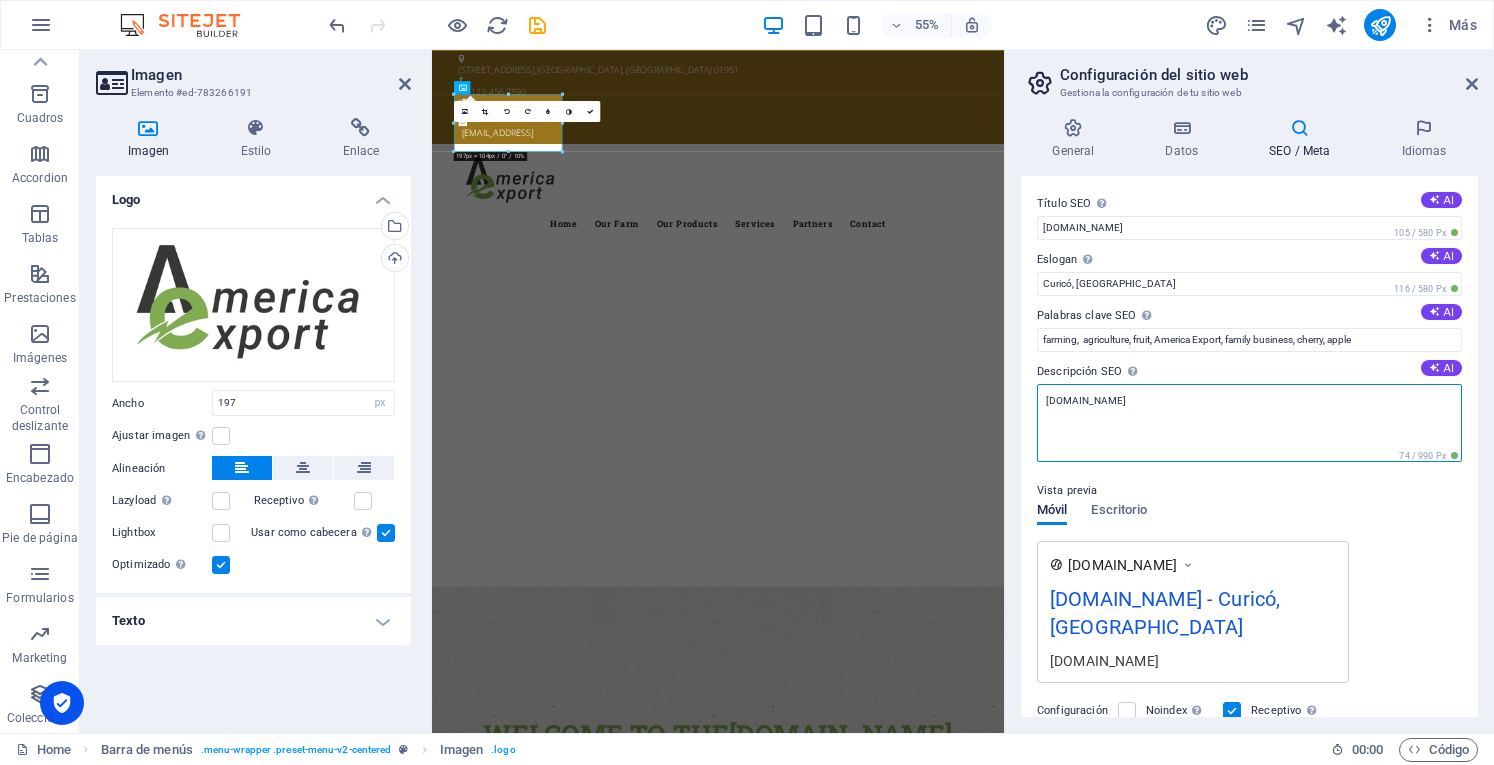 click on "[DOMAIN_NAME]" at bounding box center (1249, 423) 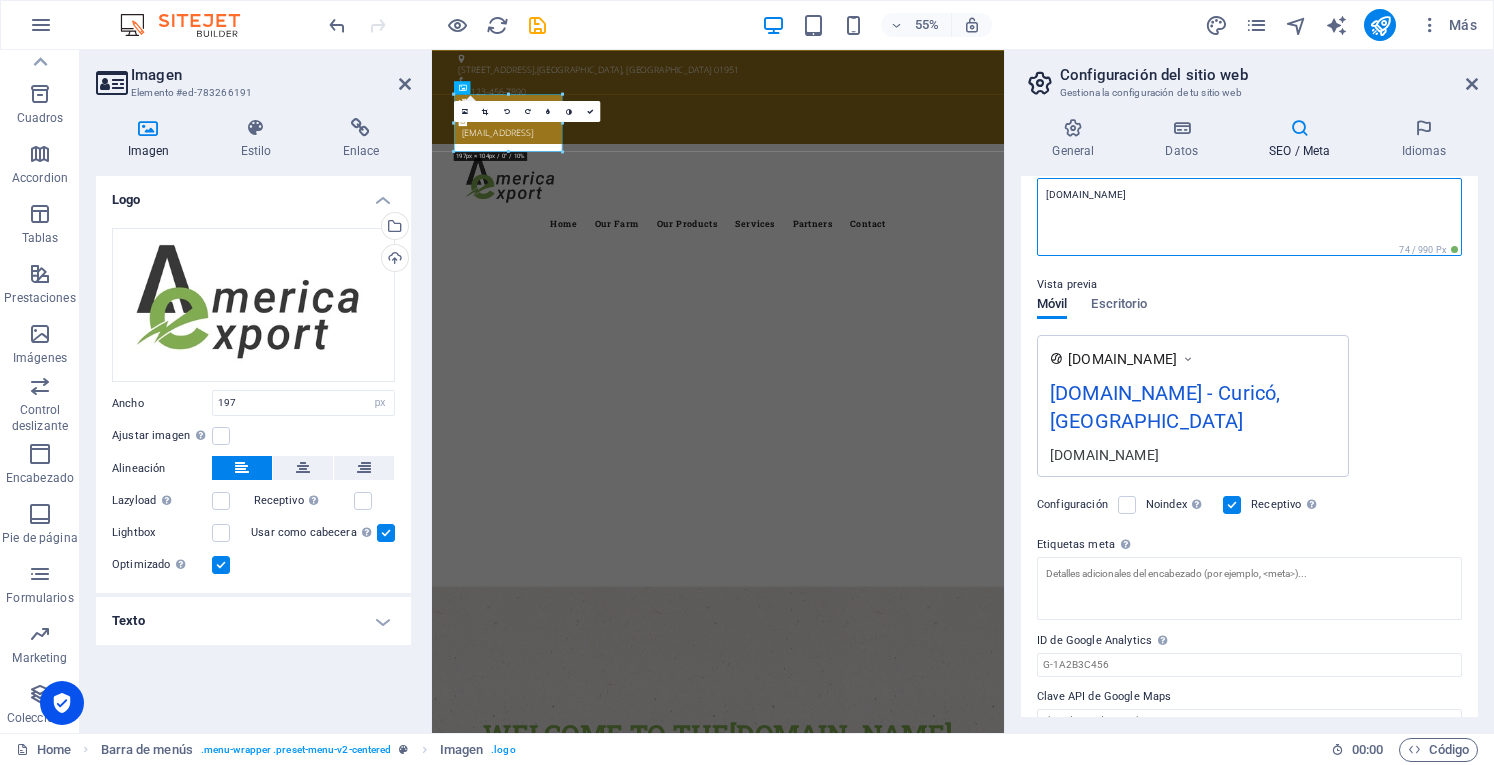 scroll, scrollTop: 207, scrollLeft: 0, axis: vertical 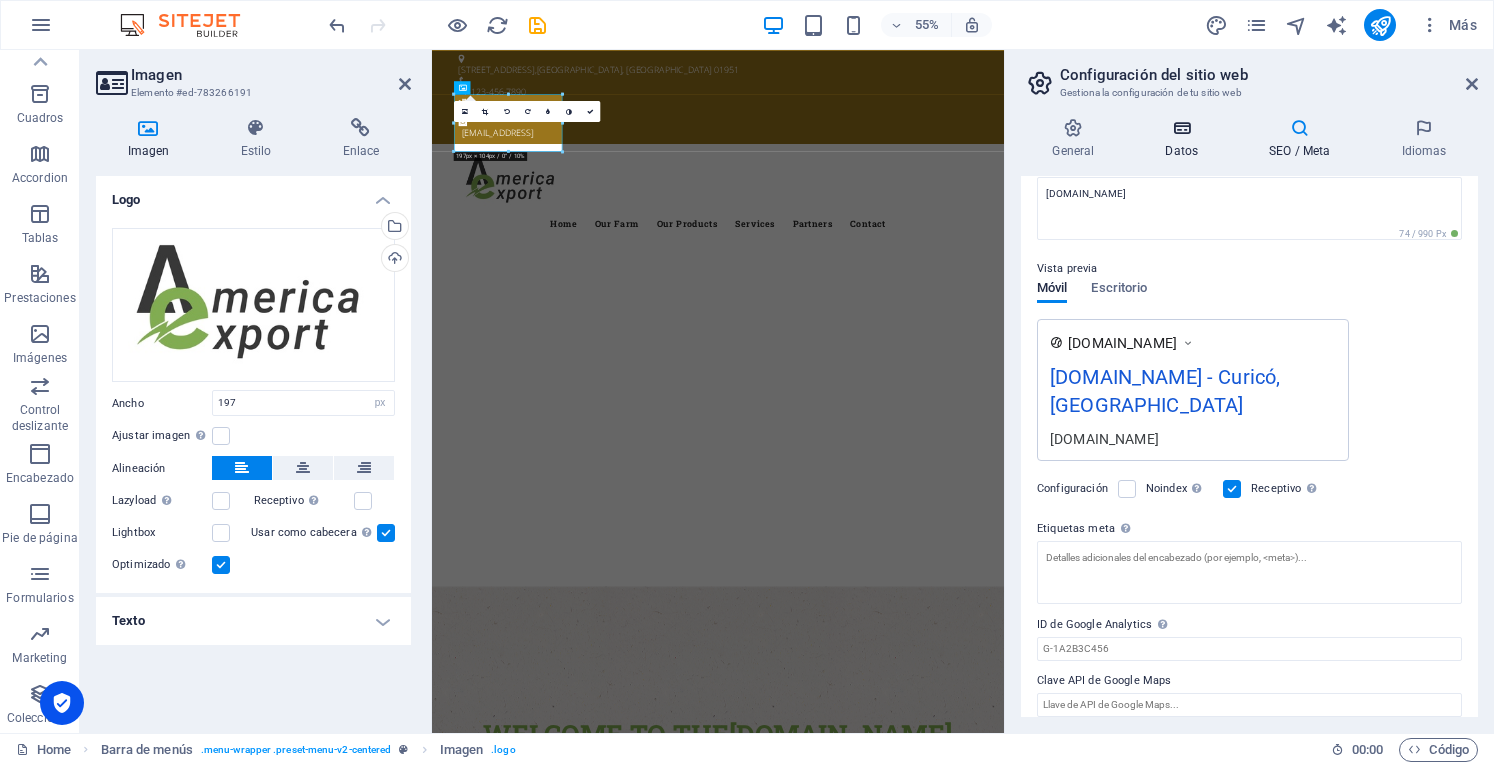 click at bounding box center [1182, 128] 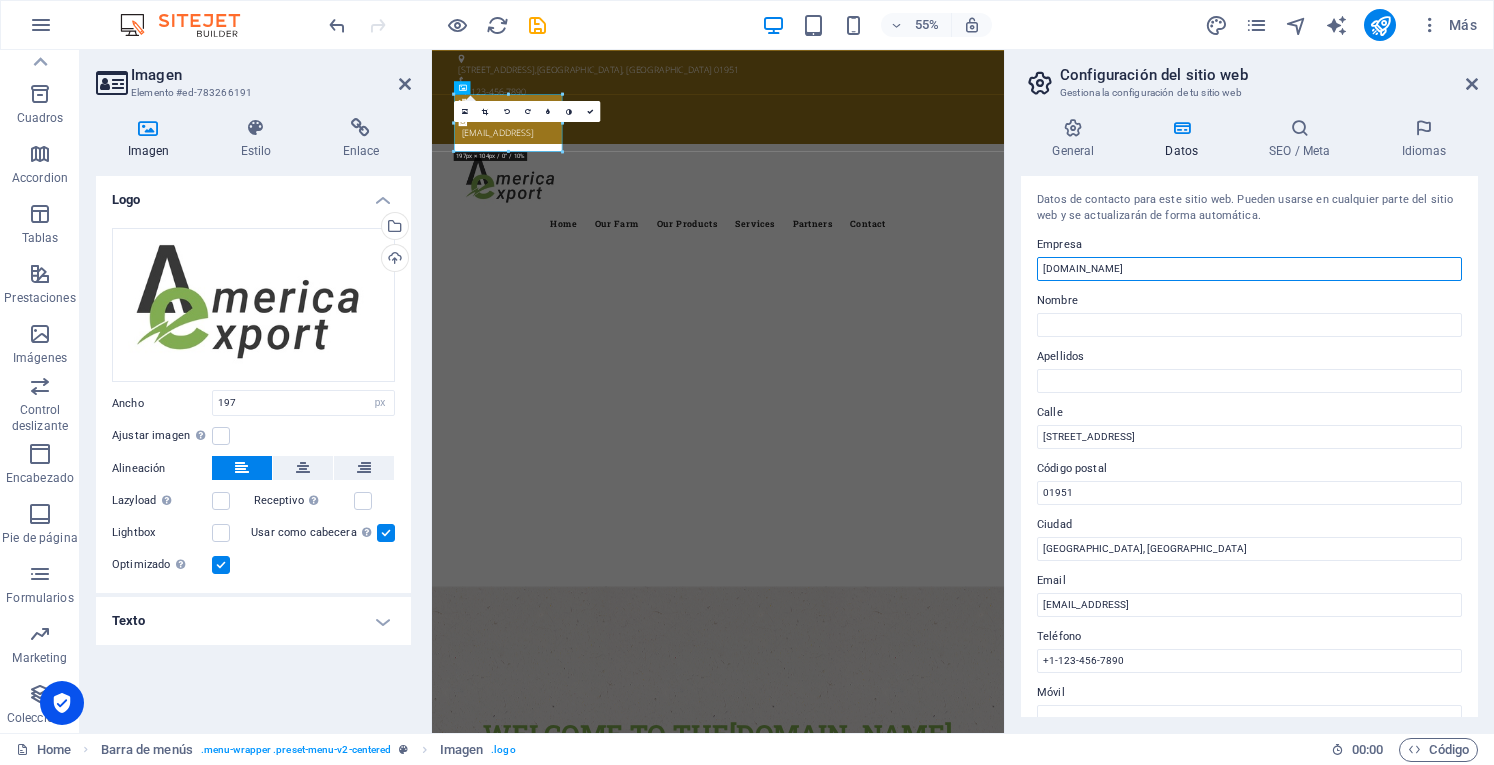 drag, startPoint x: 1559, startPoint y: 319, endPoint x: 1451, endPoint y: 467, distance: 183.21571 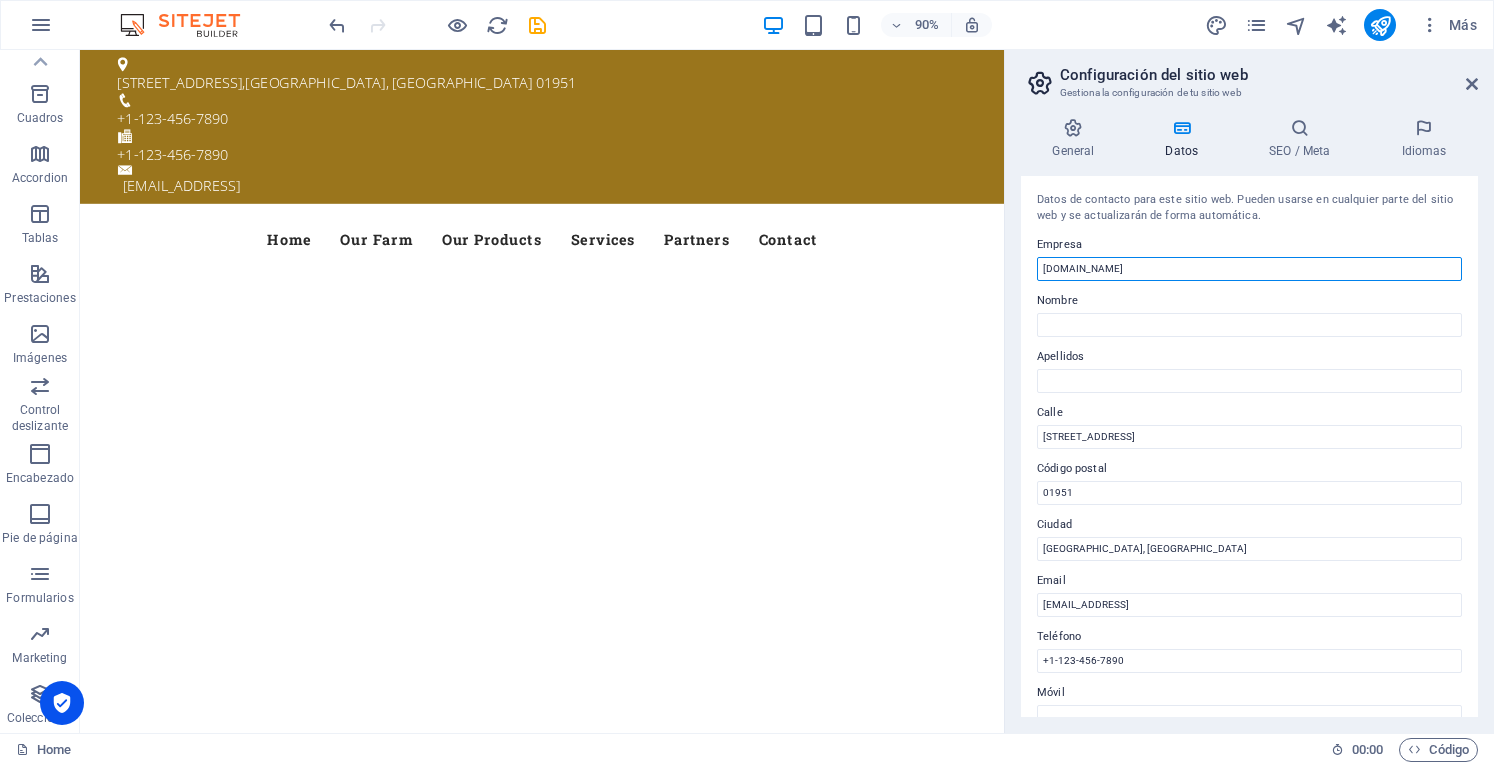 click on "[DOMAIN_NAME]" at bounding box center (1249, 269) 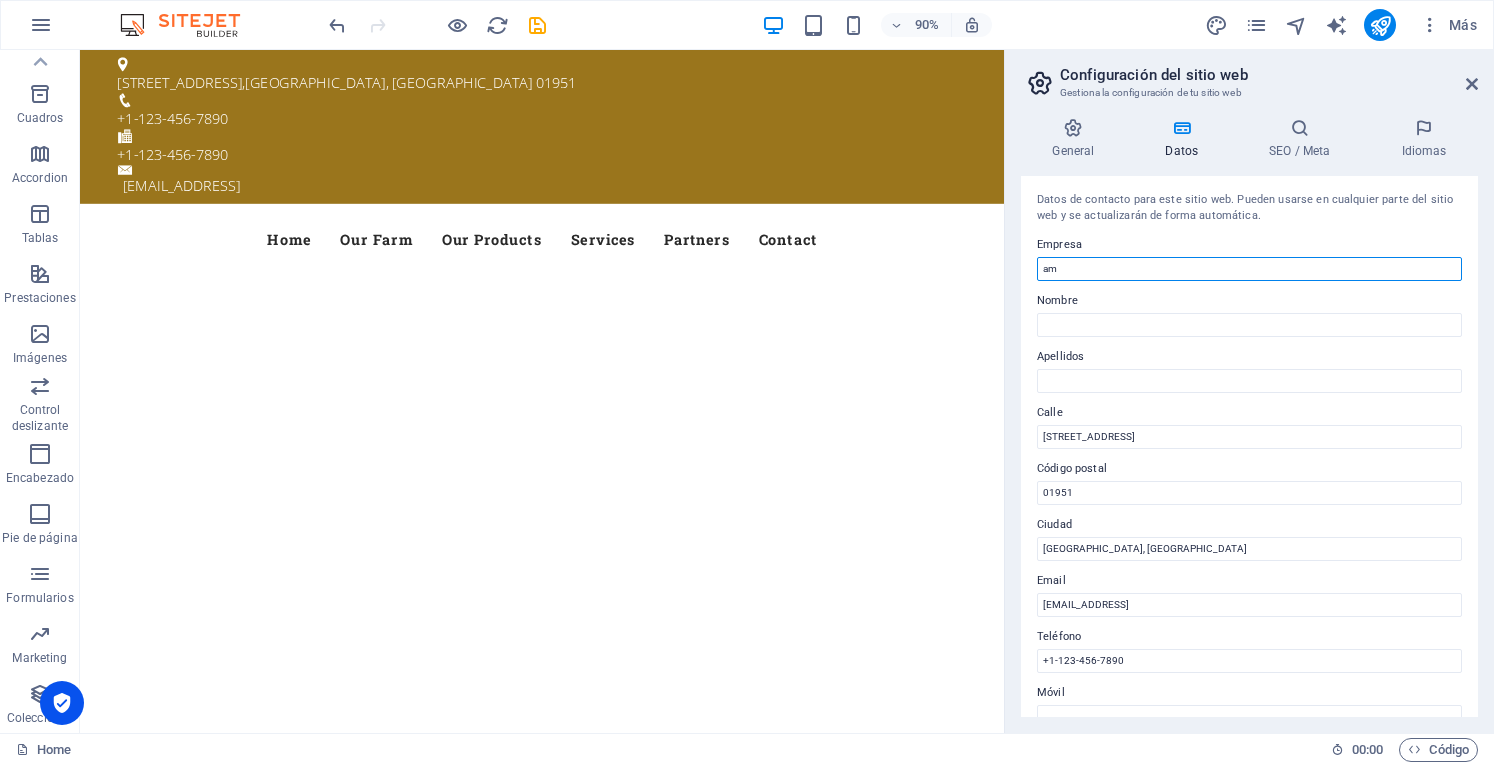 type on "a" 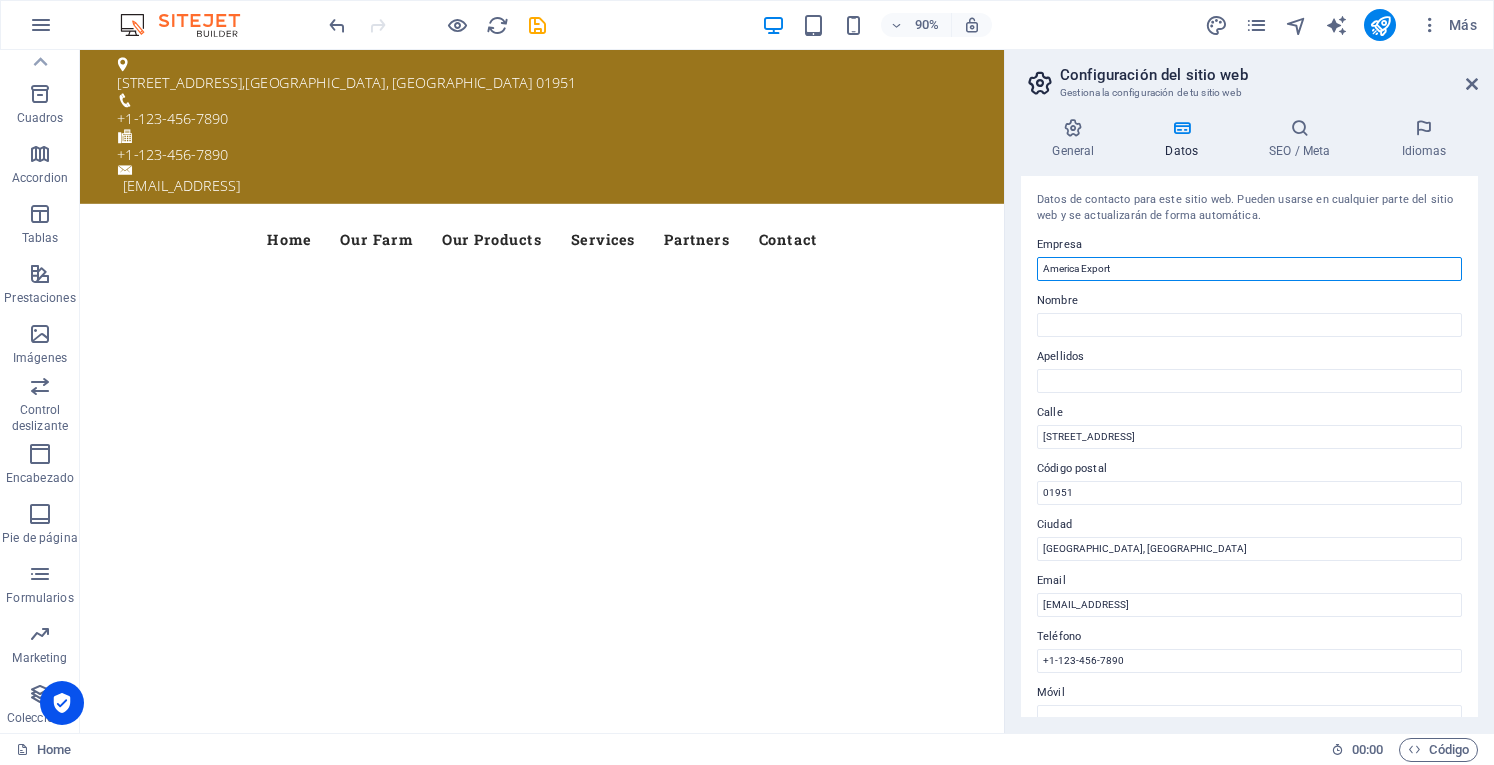 type on "America Export" 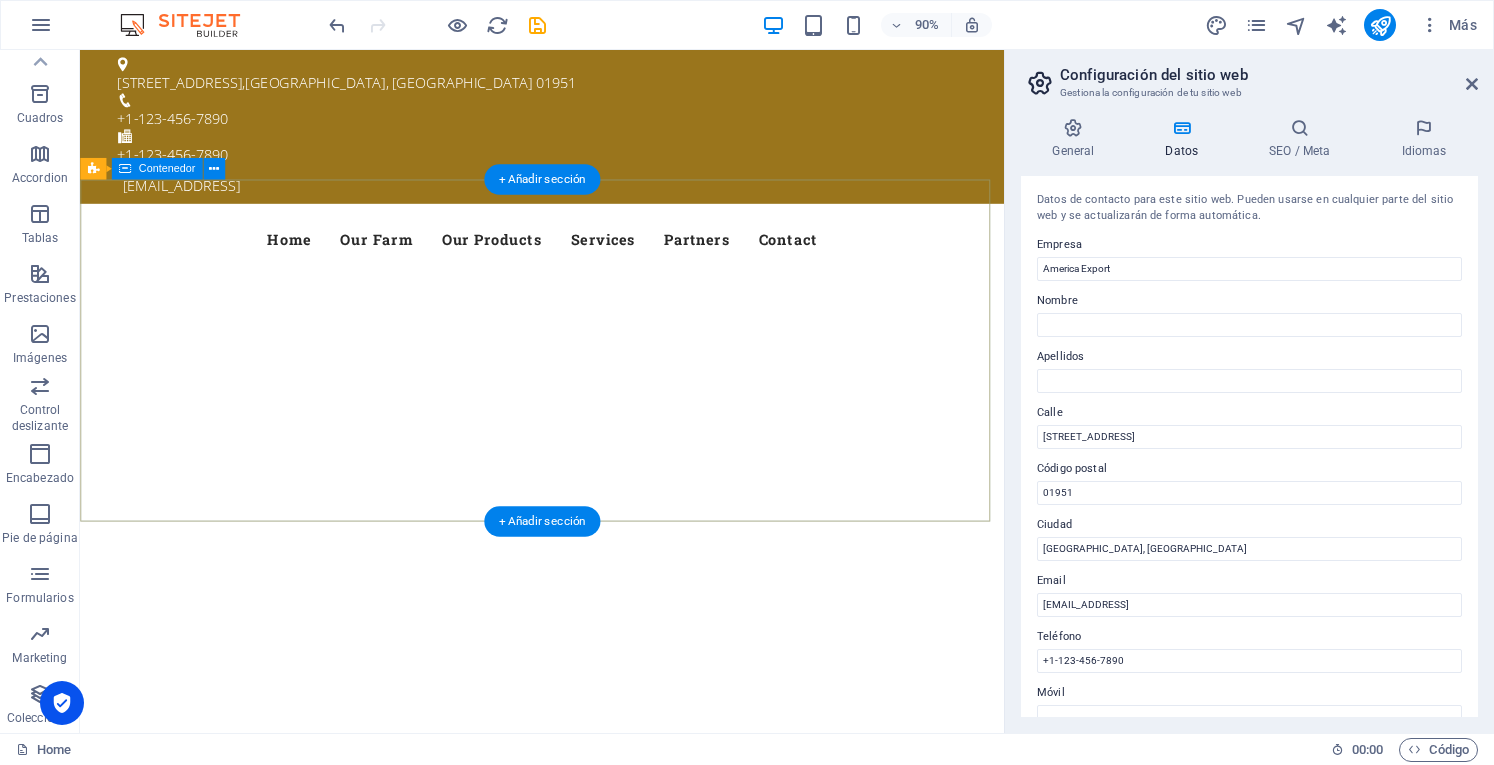 click at bounding box center [593, 761] 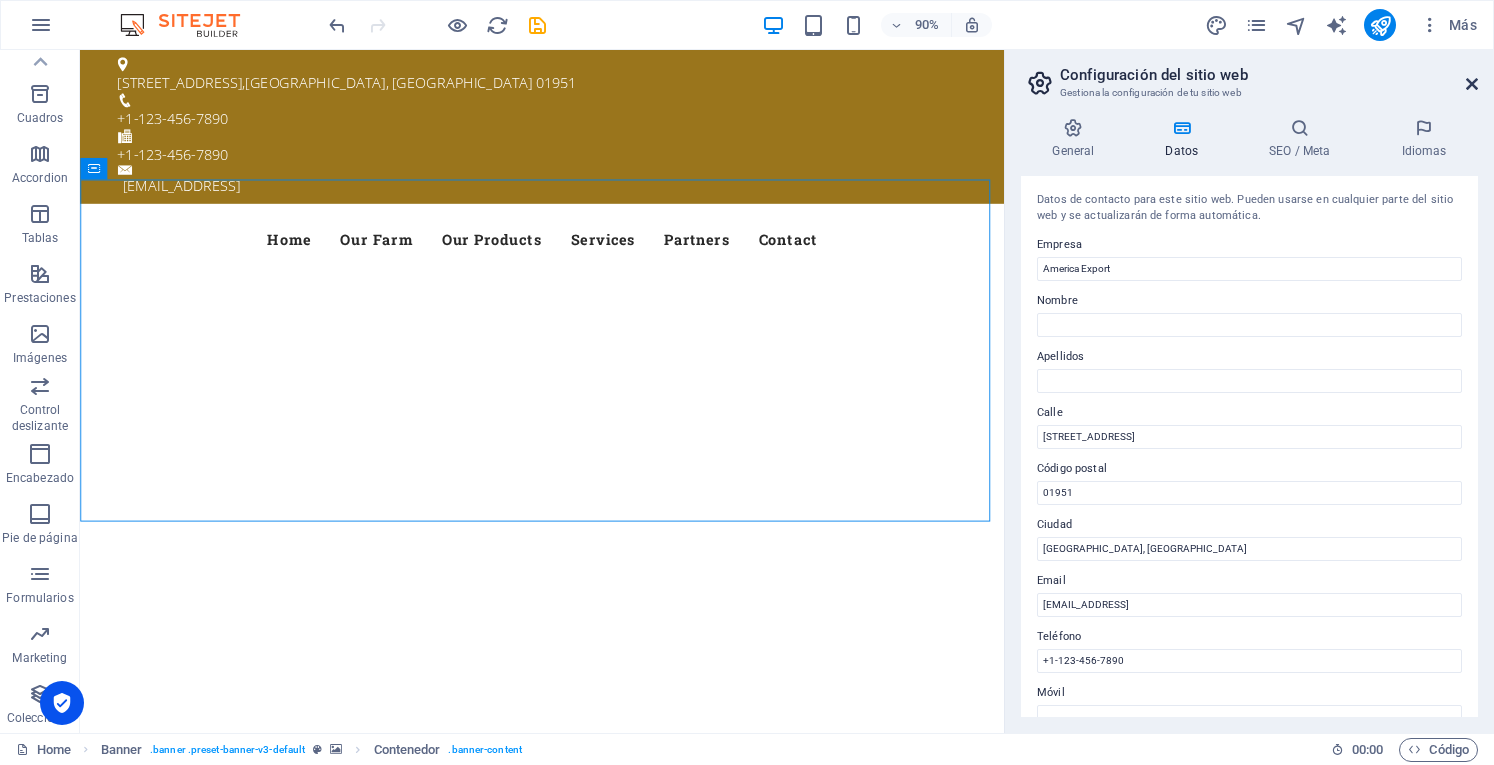 click at bounding box center (1472, 84) 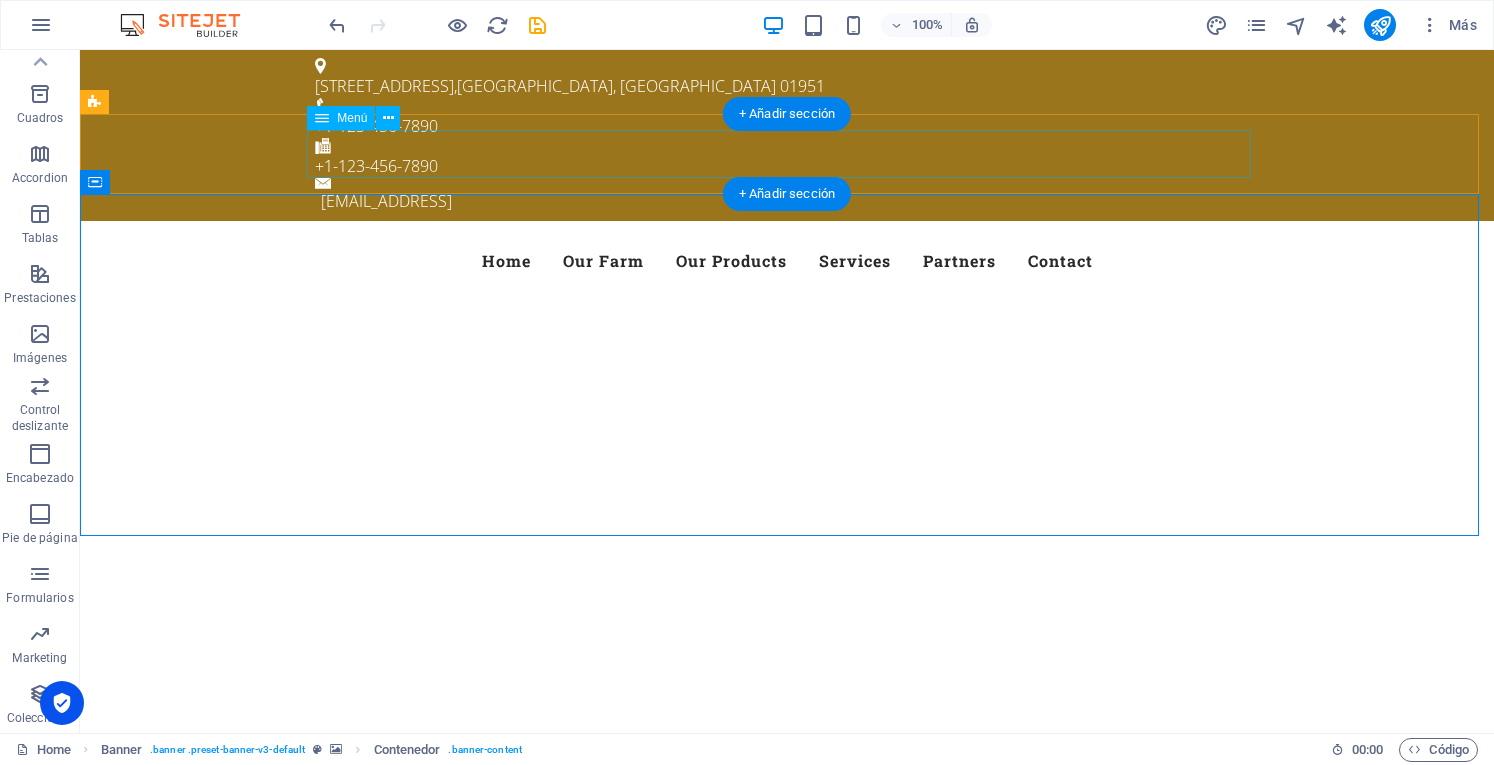 click on "Home Our Farm Our Products Services Partners Contact" at bounding box center (787, 261) 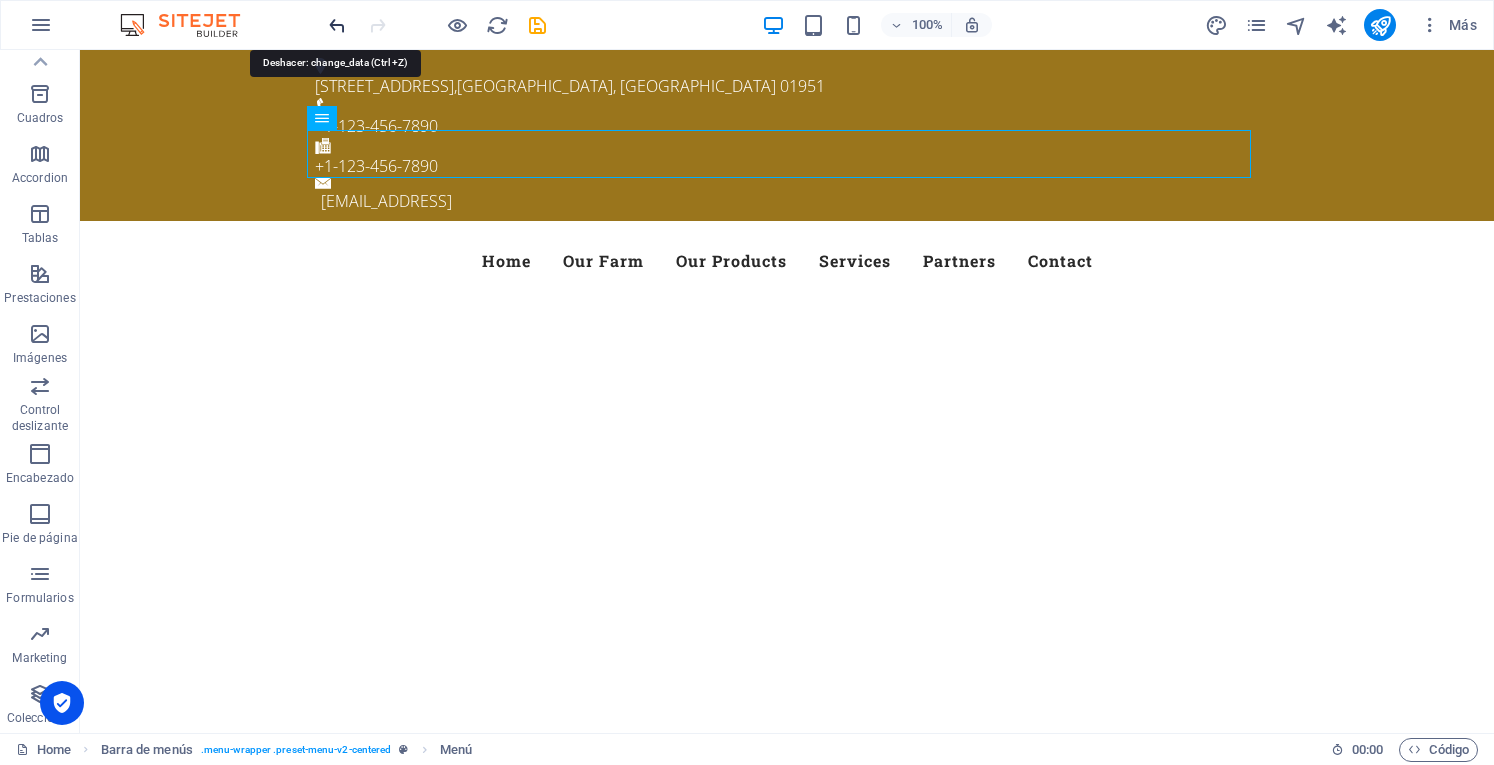 click at bounding box center [337, 25] 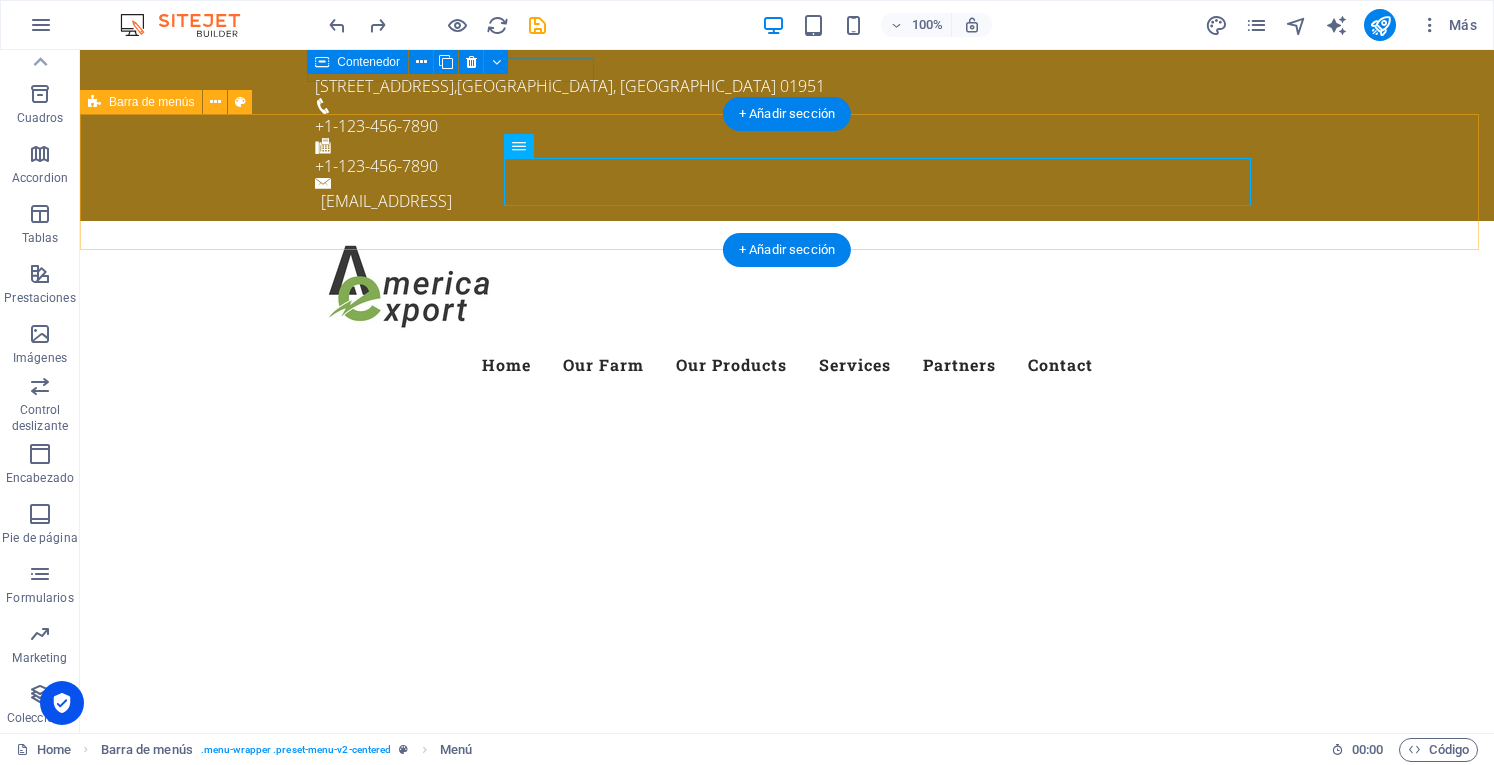 click on "Menu Home Our Farm Our Products Services Partners Contact" at bounding box center [787, 313] 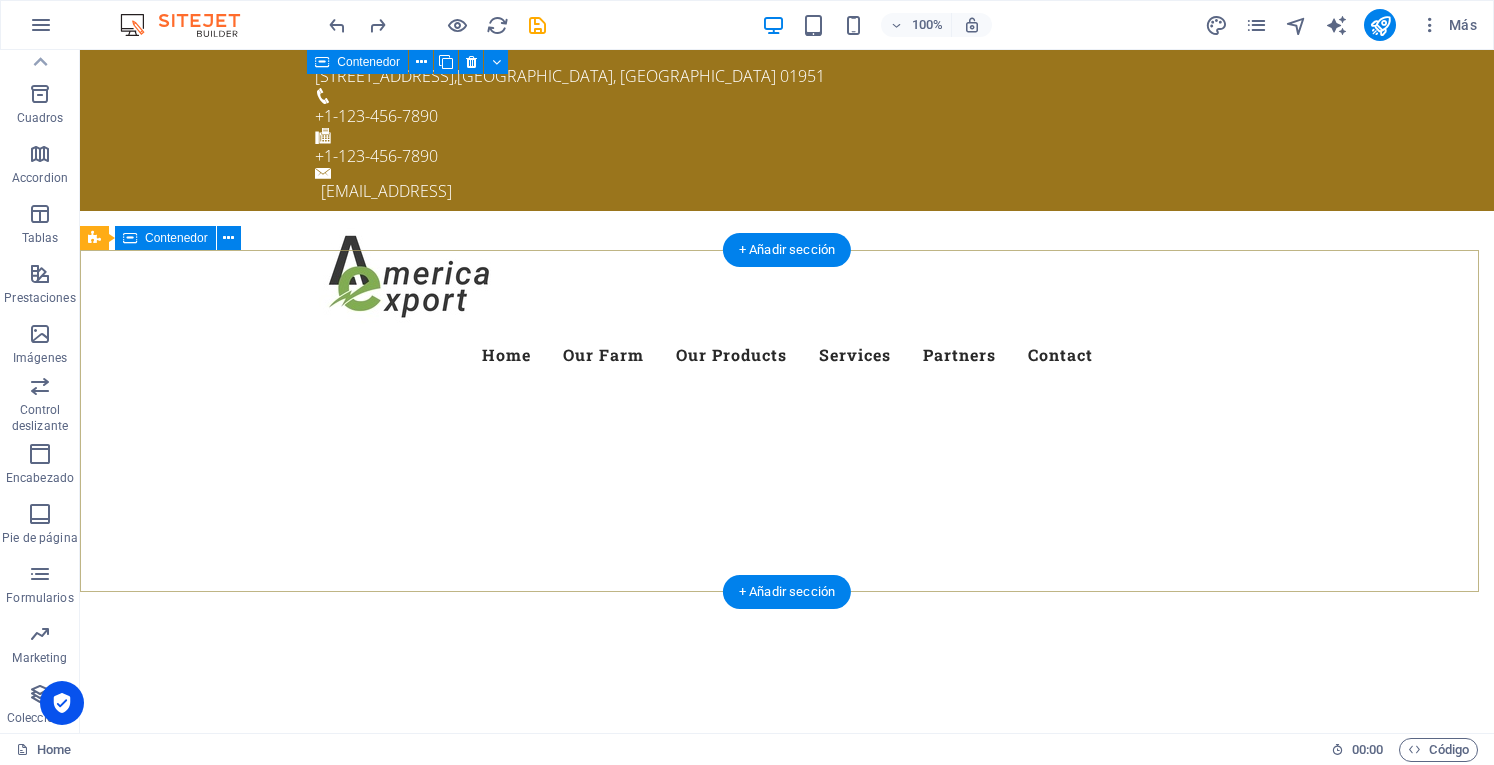 scroll, scrollTop: 0, scrollLeft: 0, axis: both 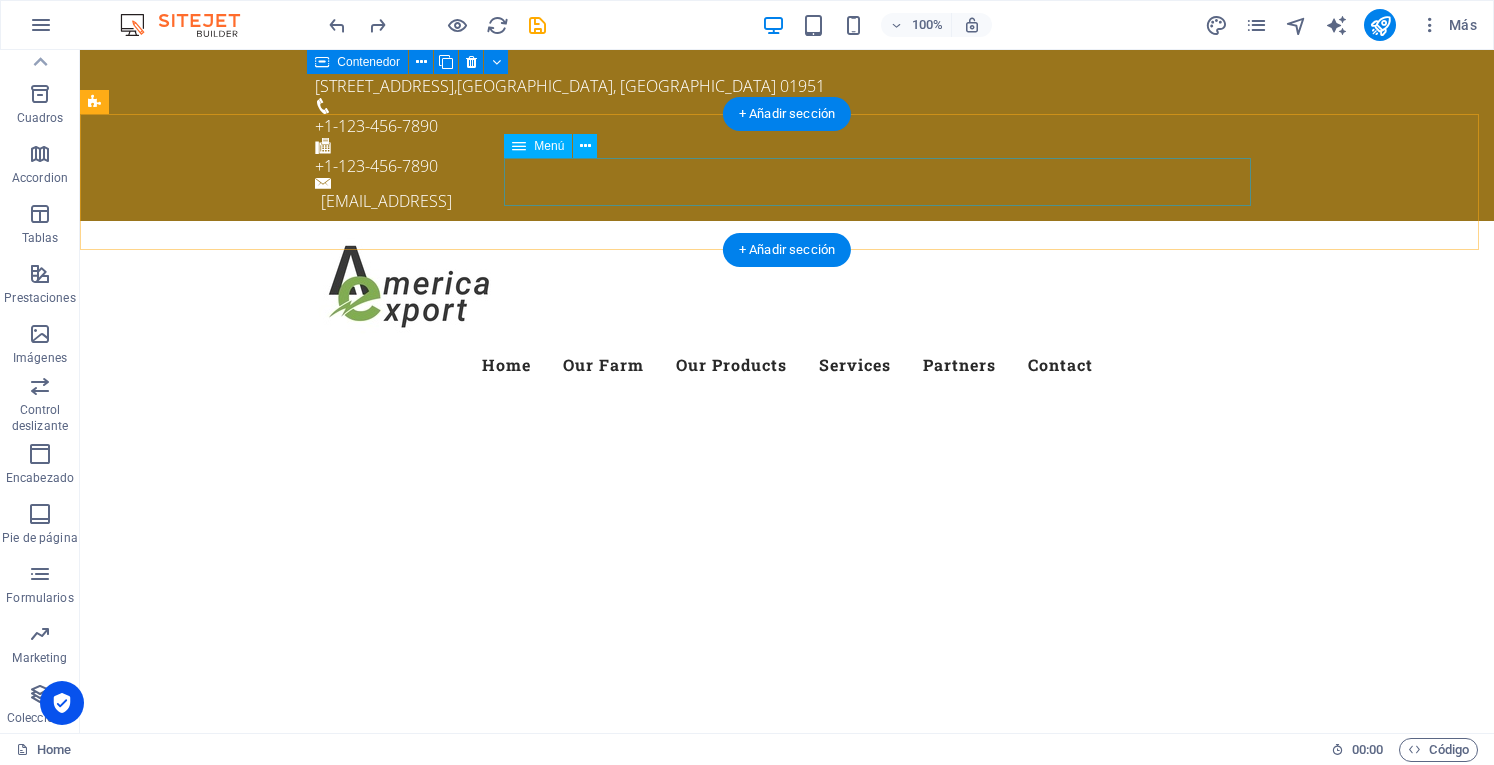 click on "Home Our Farm Our Products Services Partners Contact" at bounding box center [787, 365] 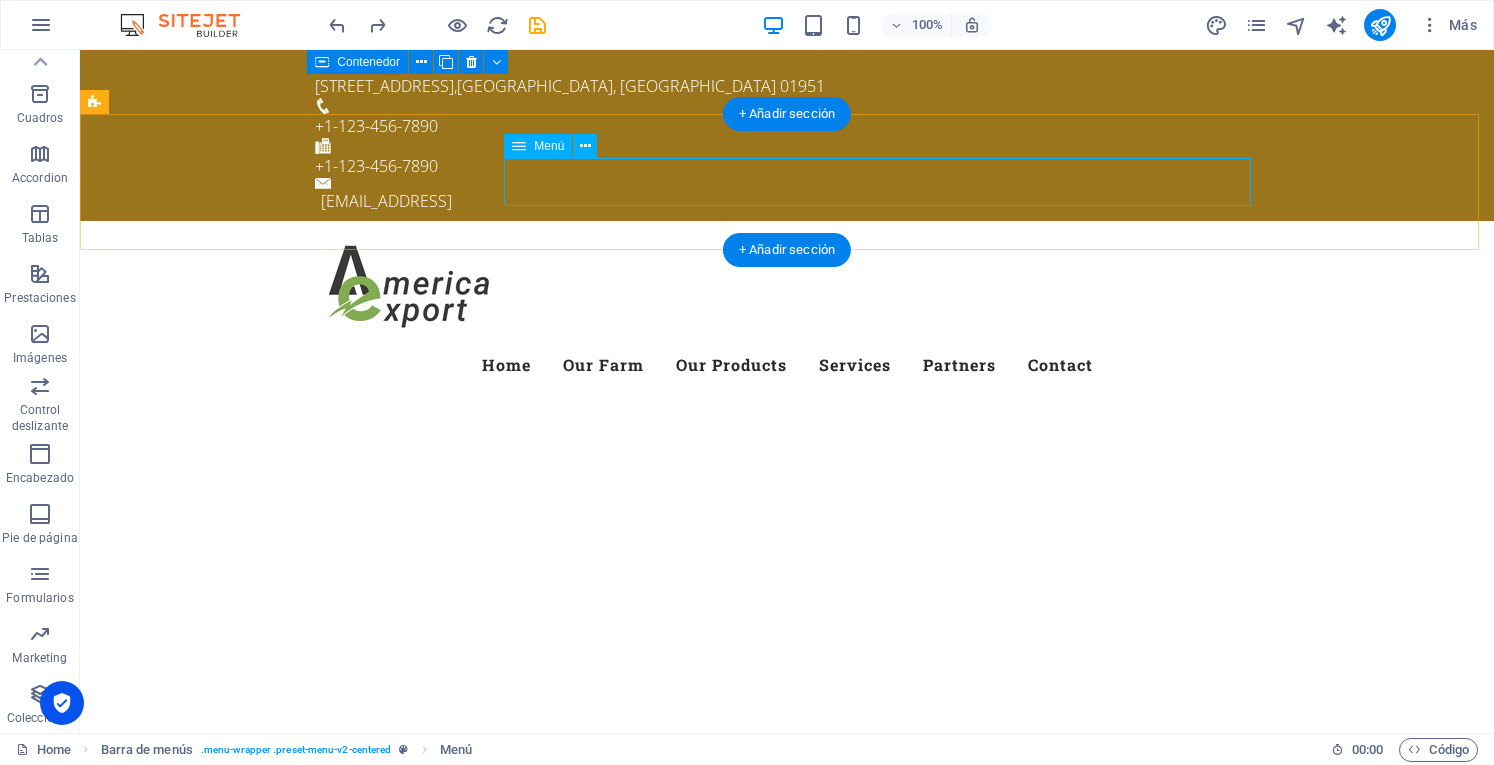 click on "Home Our Farm Our Products Services Partners Contact" at bounding box center [787, 365] 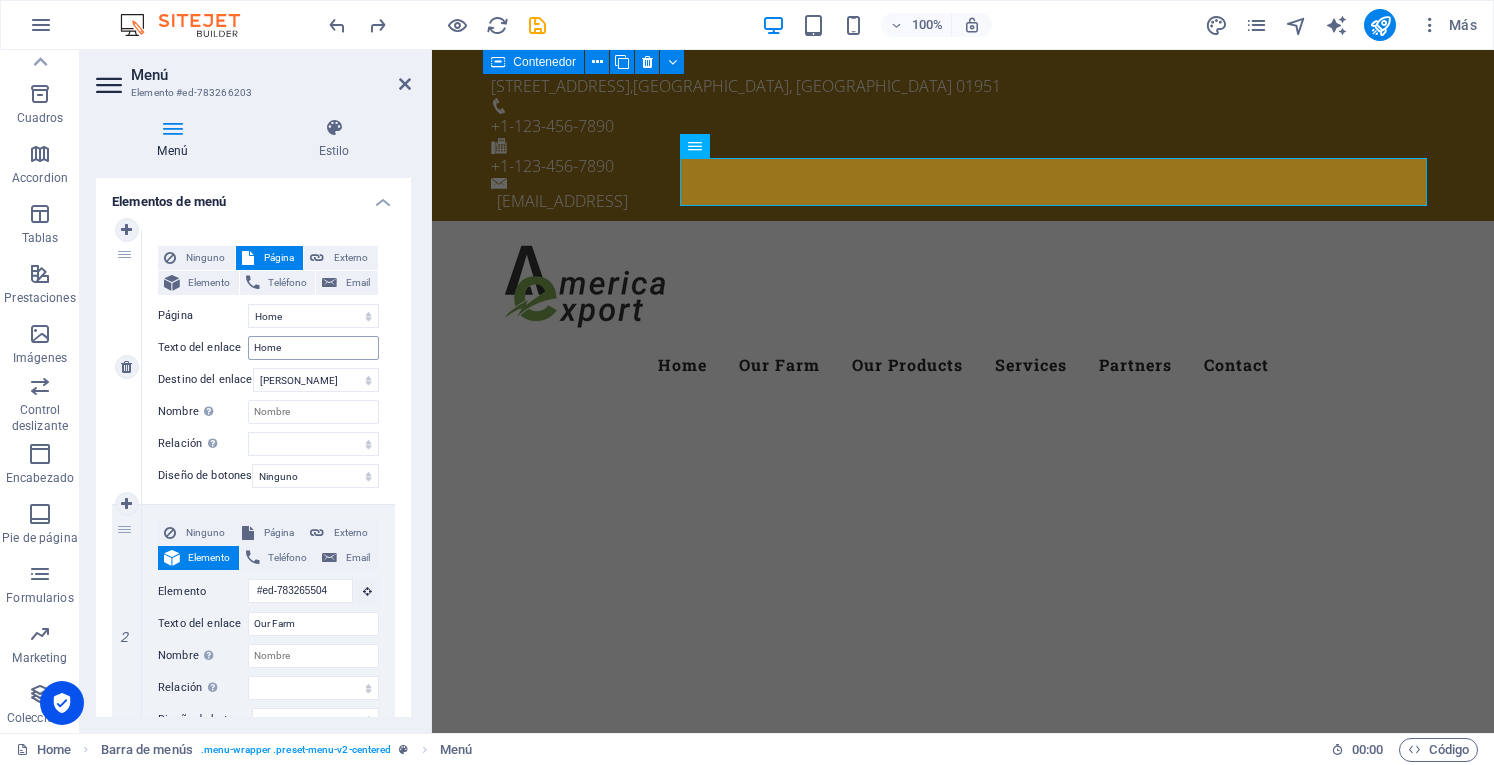 scroll, scrollTop: 0, scrollLeft: 0, axis: both 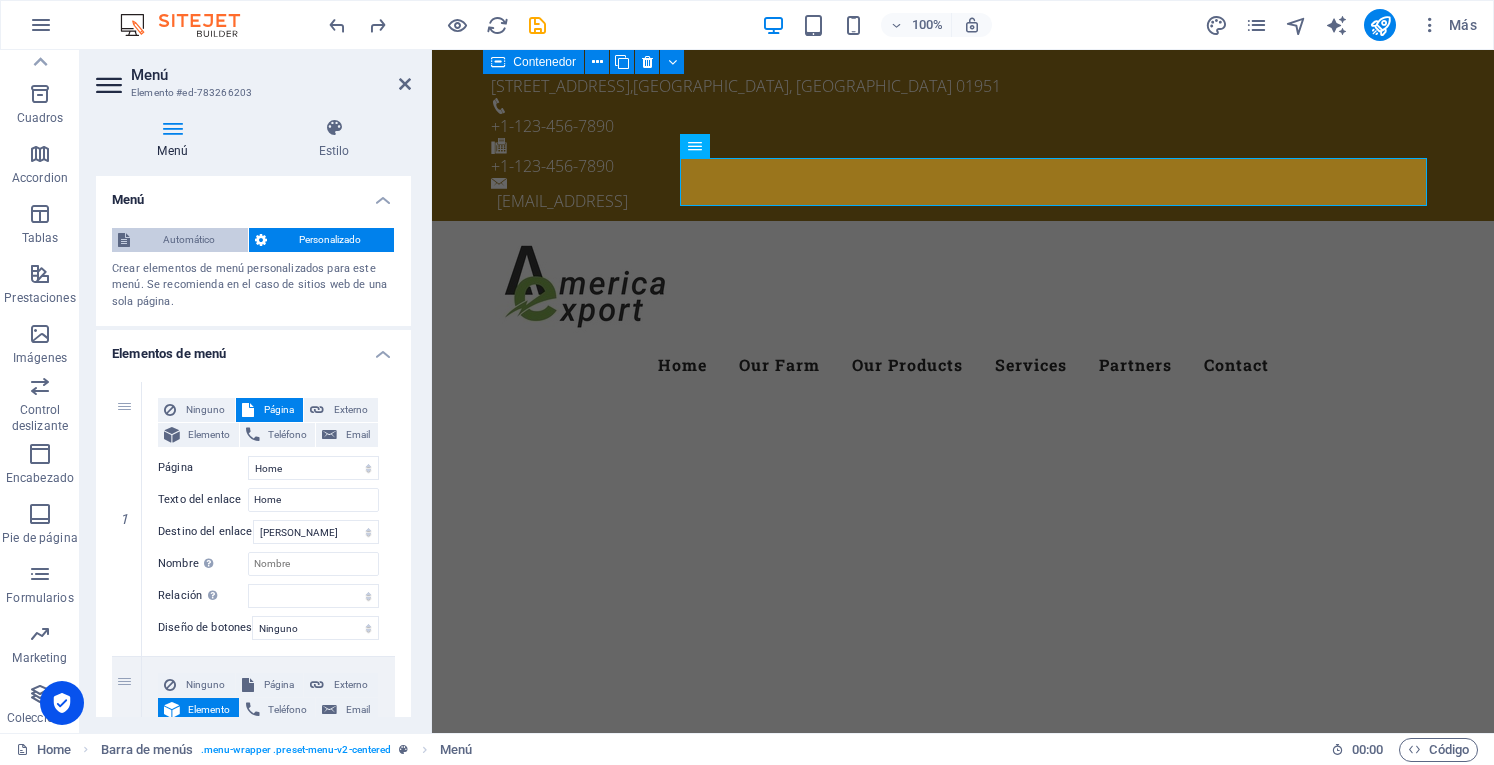 click on "Automático" at bounding box center [189, 240] 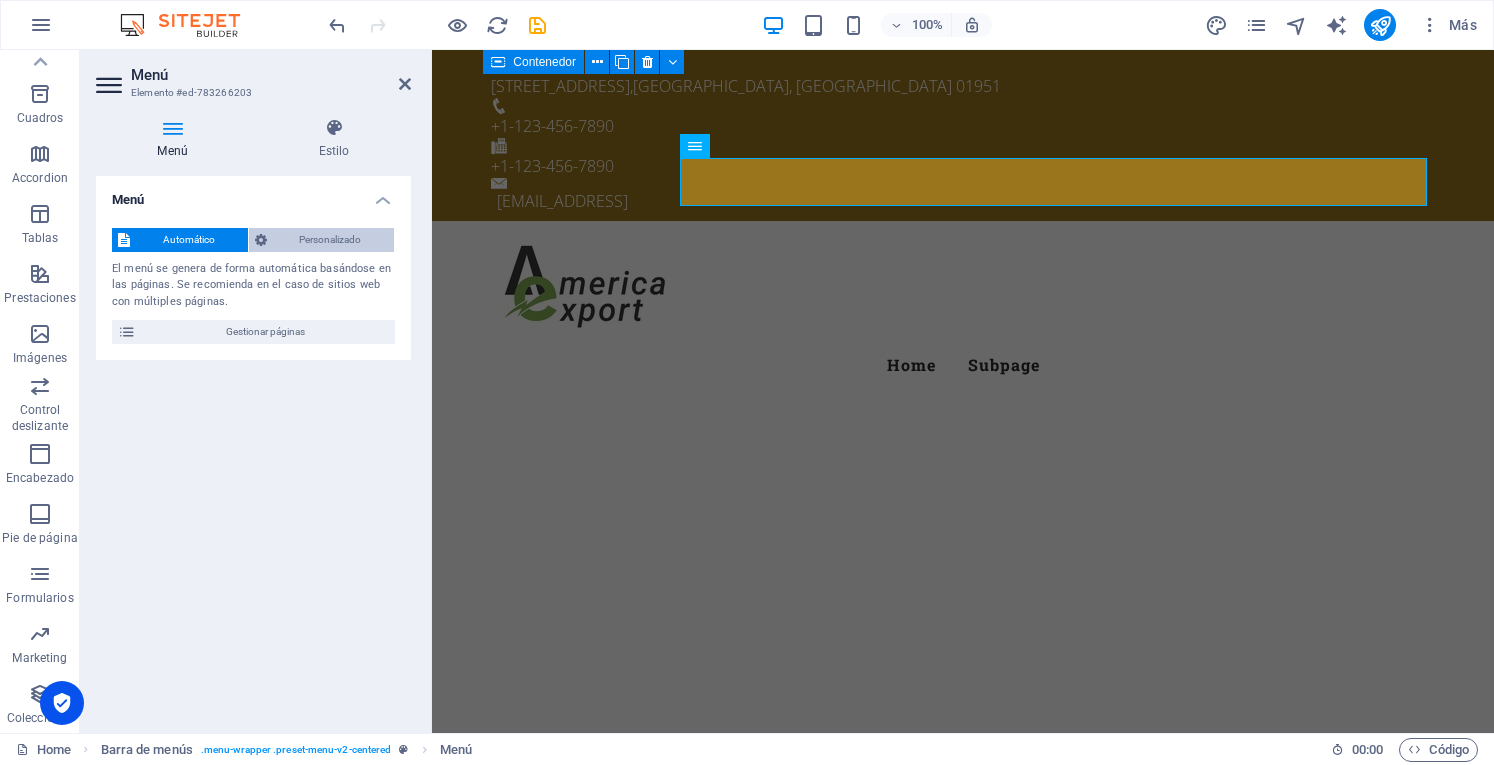 click on "Personalizado" at bounding box center (331, 240) 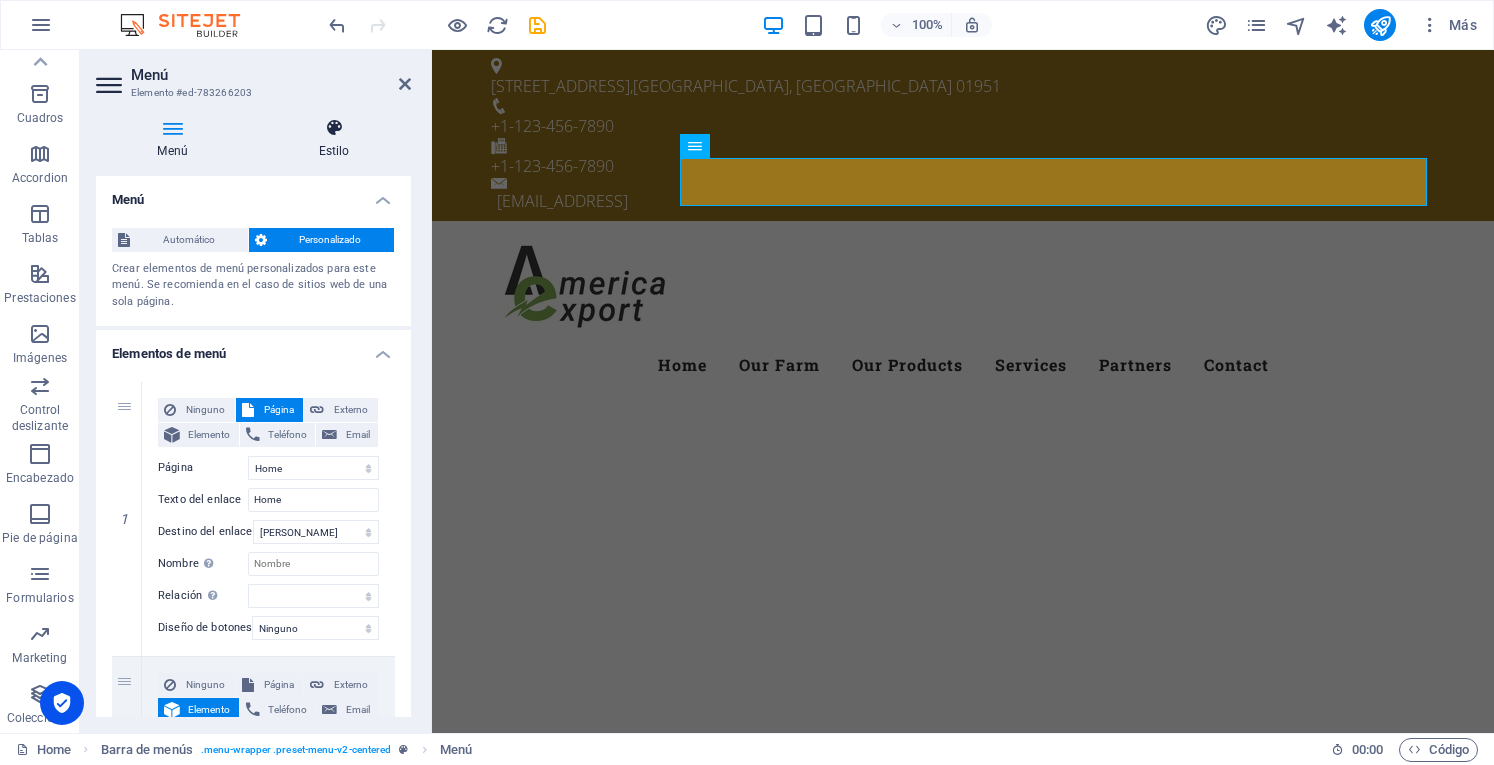 click on "Estilo" at bounding box center [334, 139] 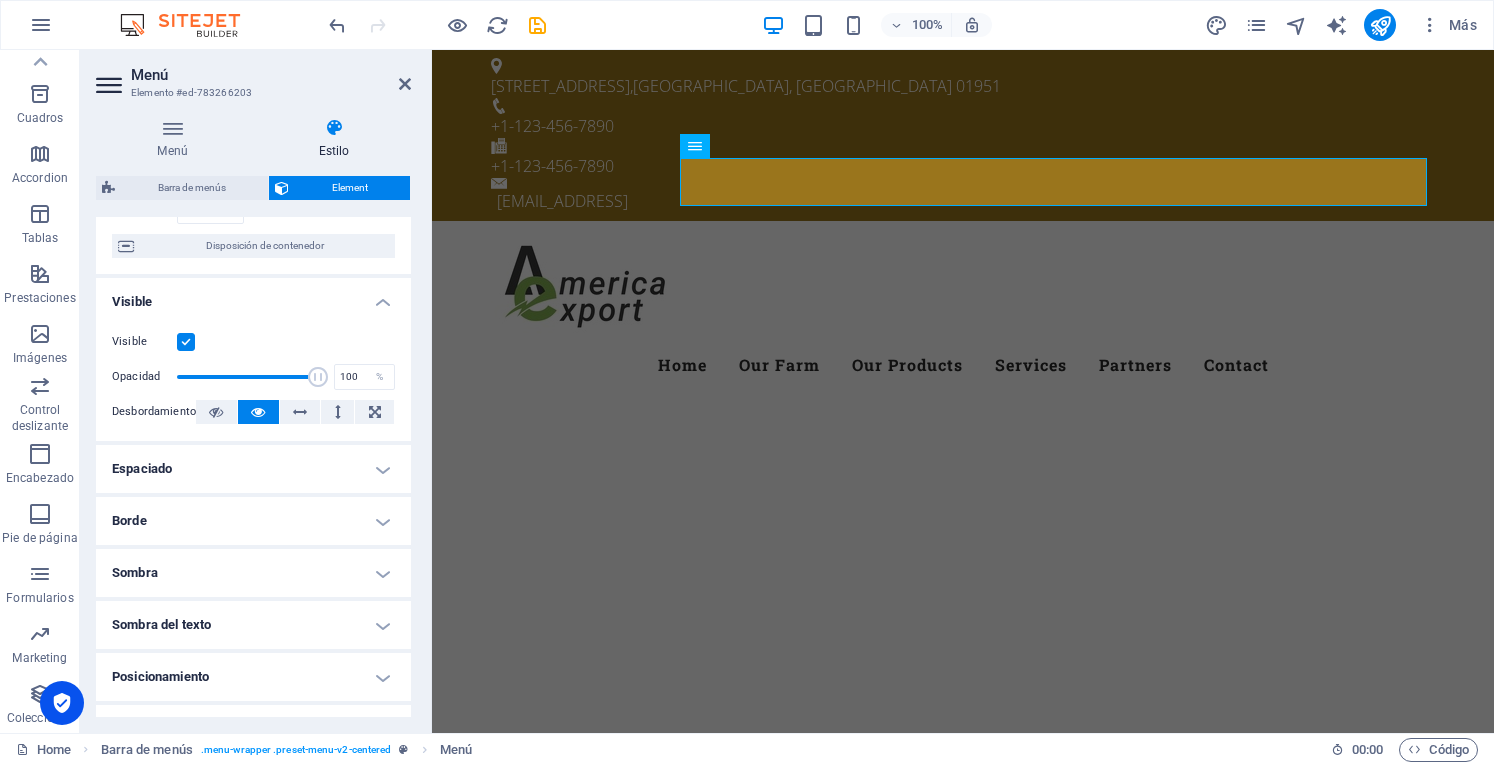 scroll, scrollTop: 200, scrollLeft: 0, axis: vertical 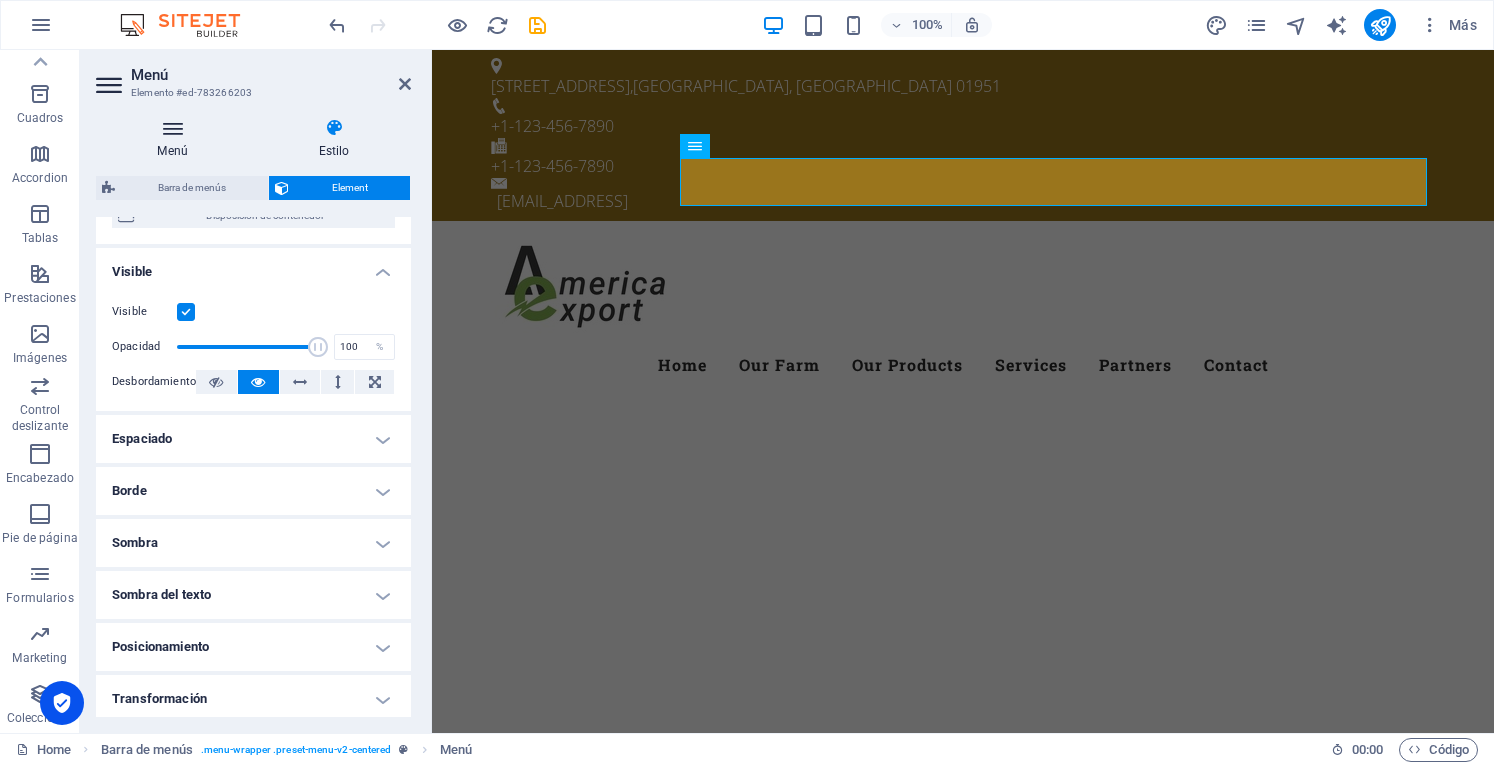 click on "Menú" at bounding box center (176, 139) 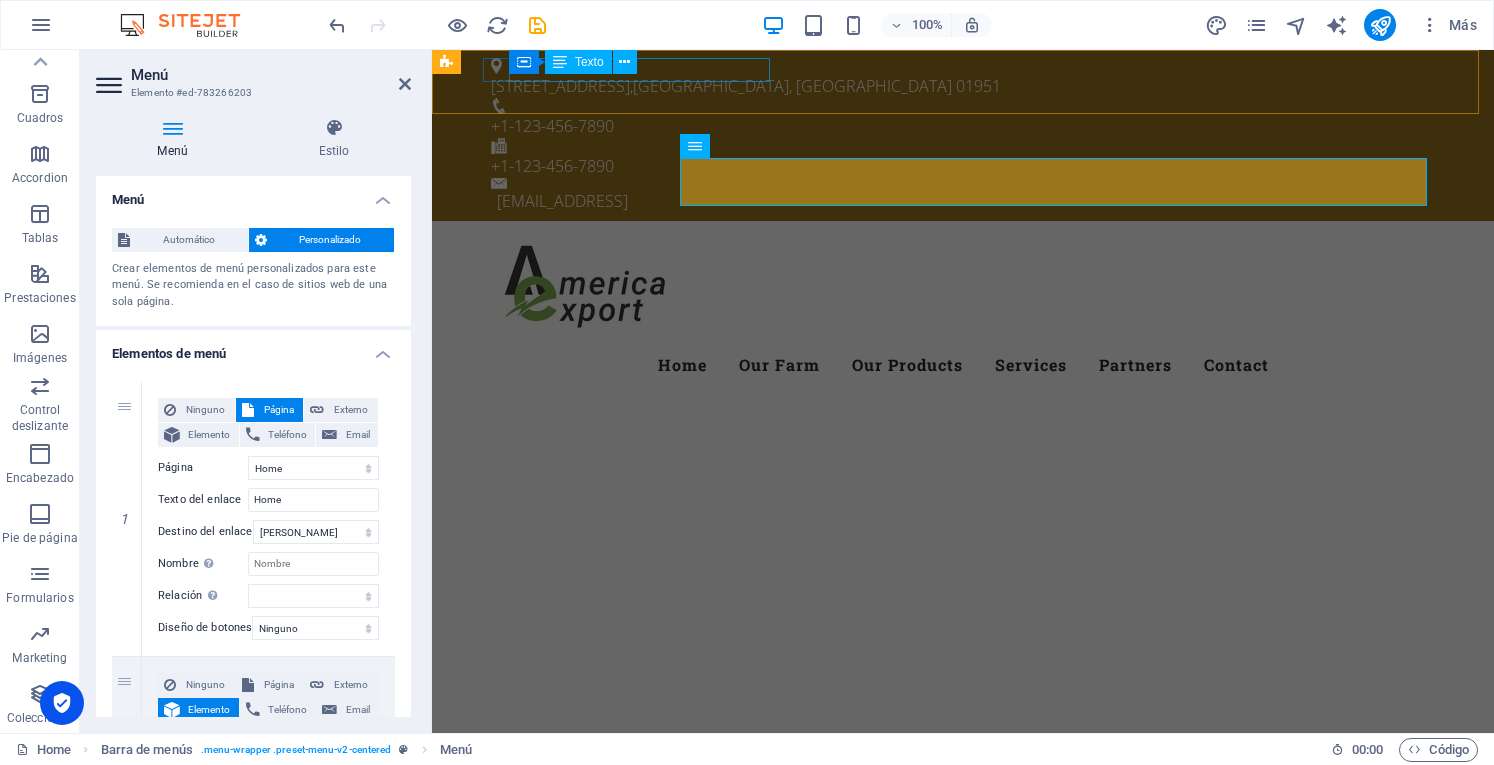 click on "50 Scotland Rd ,  Newbury, MA   01951" at bounding box center [955, 86] 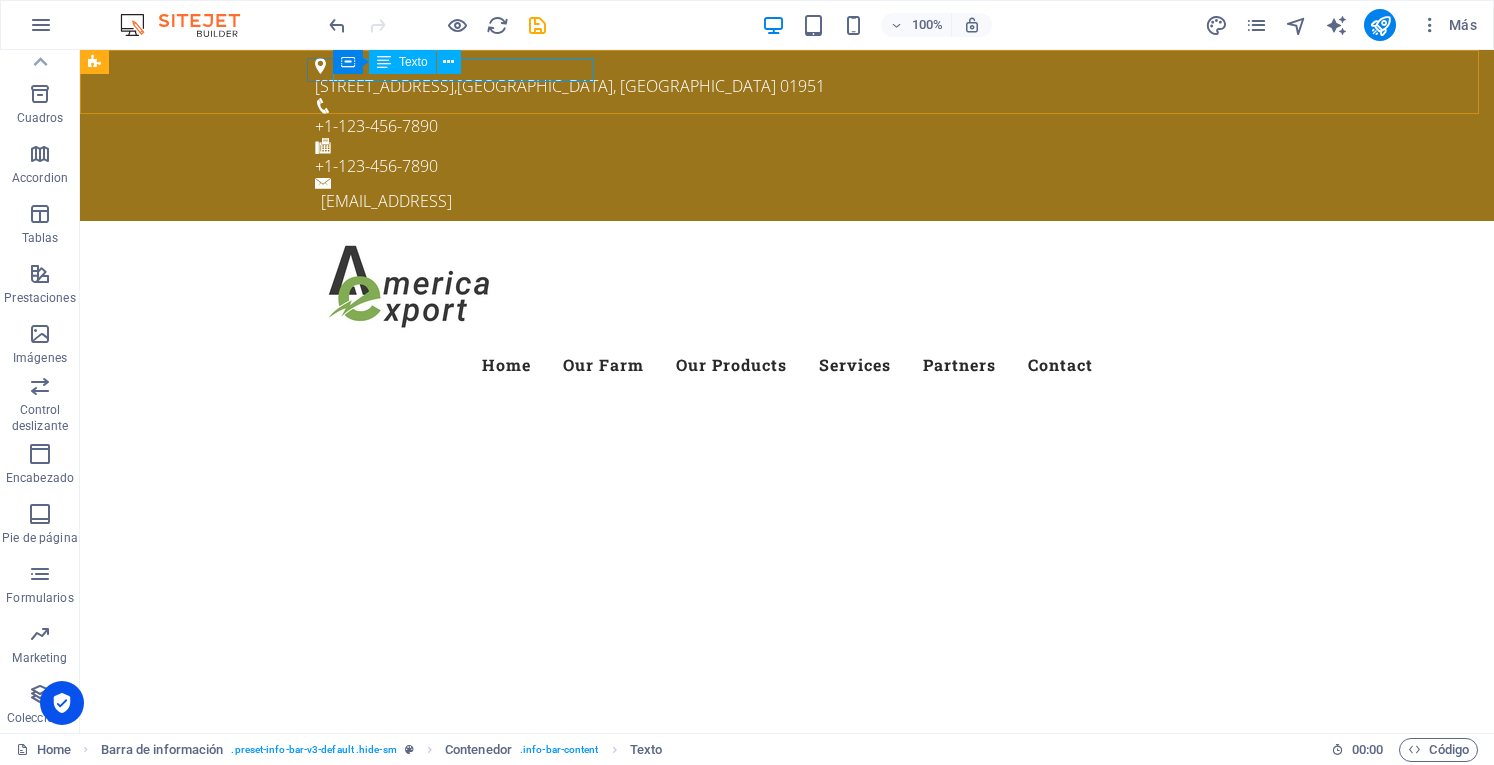 click on "Texto" at bounding box center [413, 62] 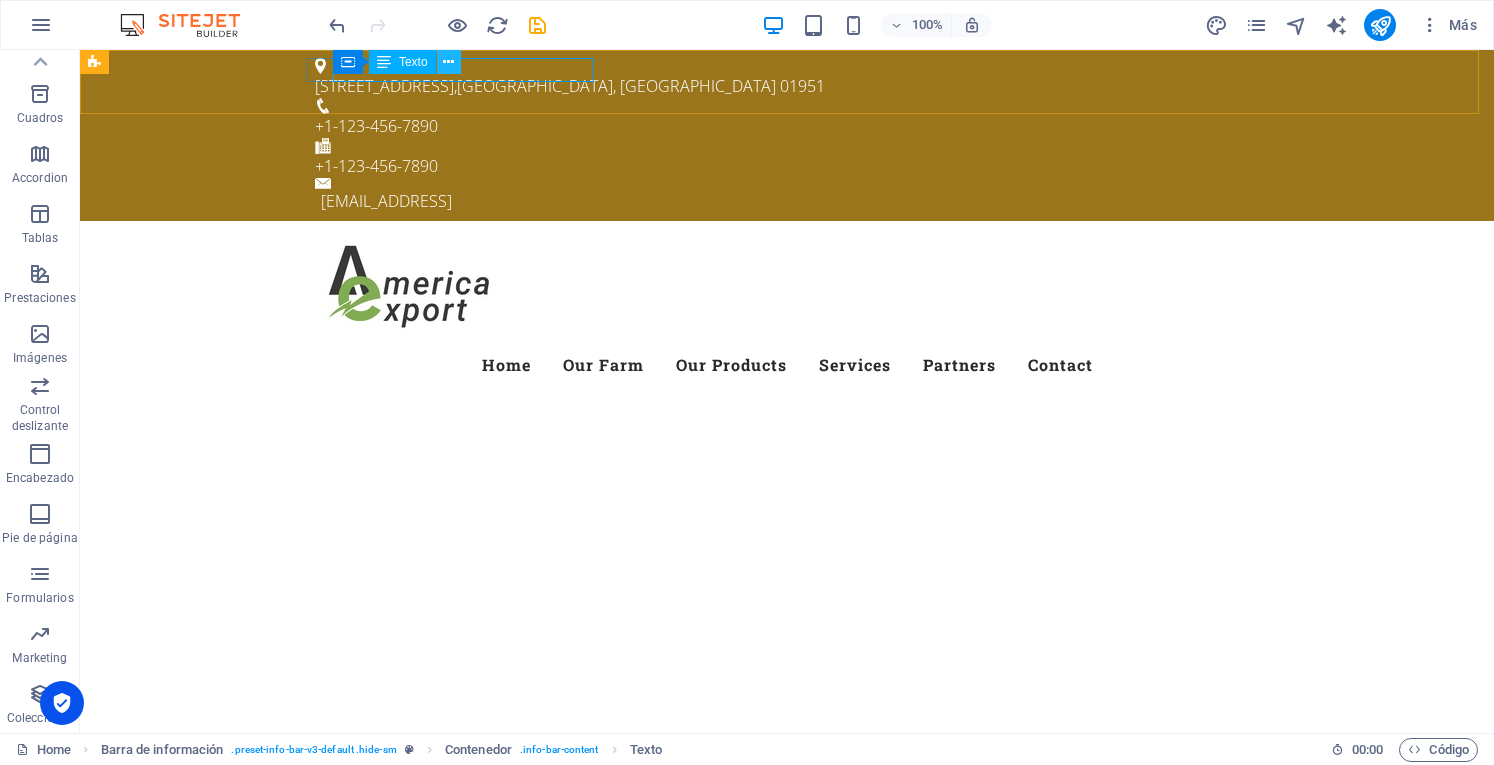 click at bounding box center [448, 62] 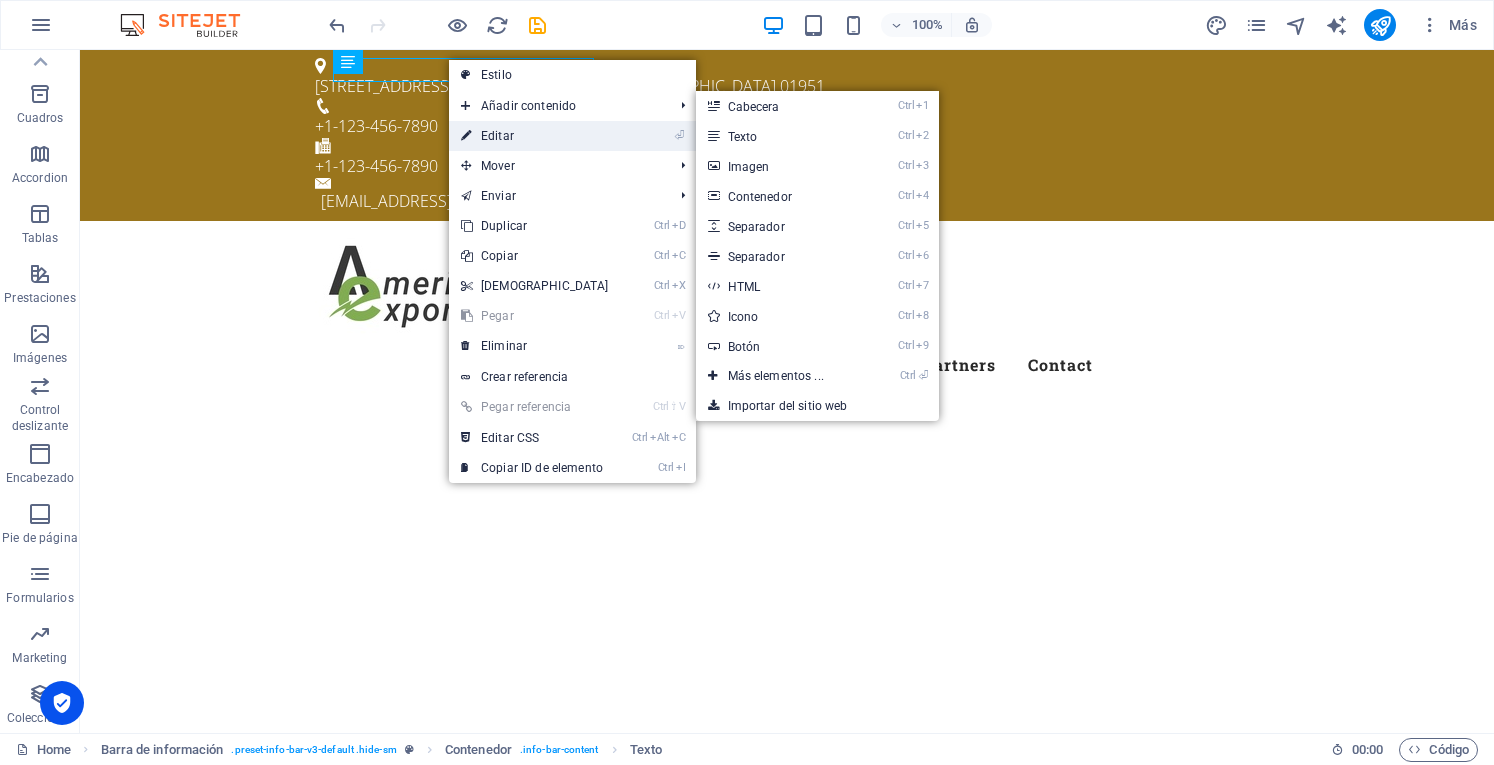 click on "⏎  Editar" at bounding box center (535, 136) 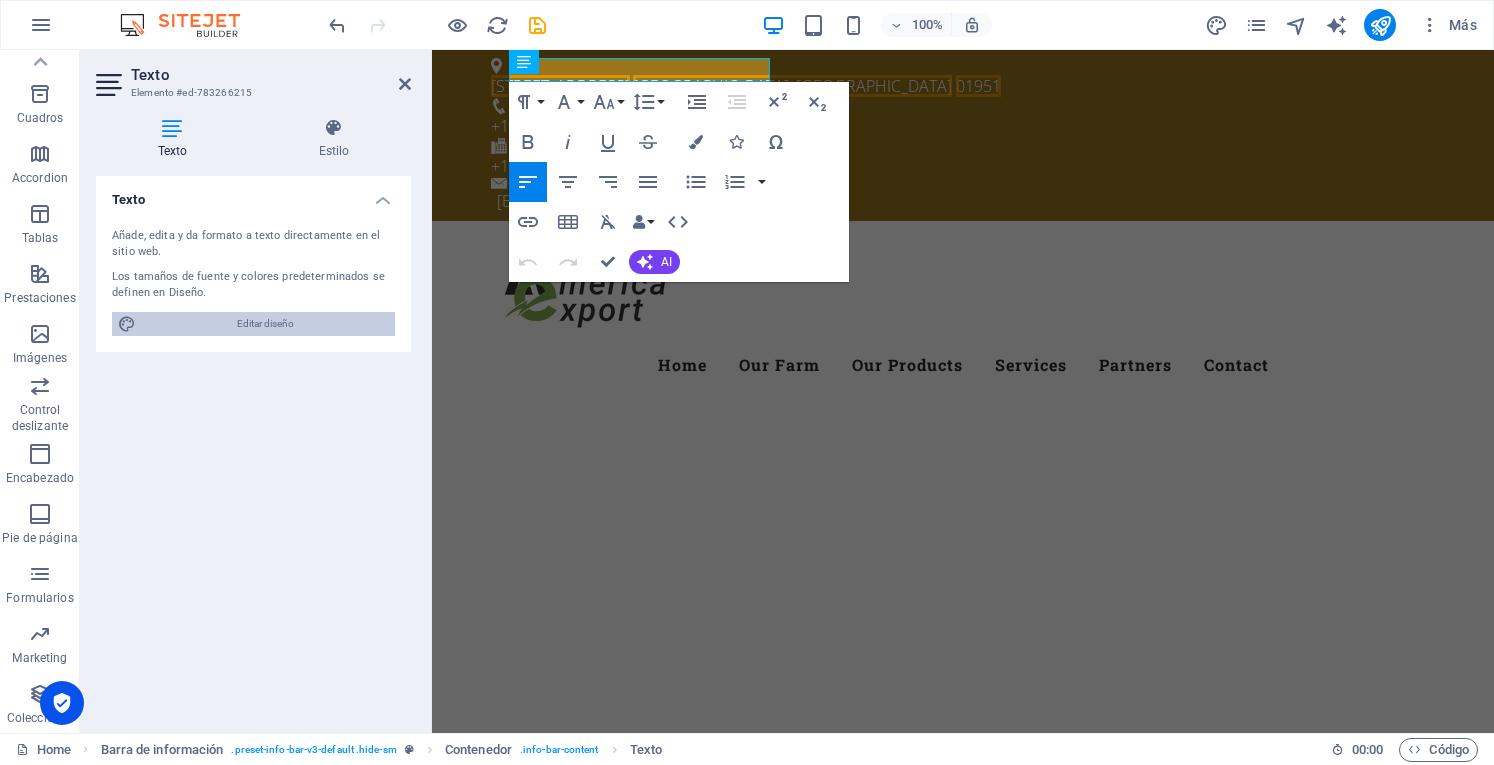 click on "Editar diseño" at bounding box center [265, 324] 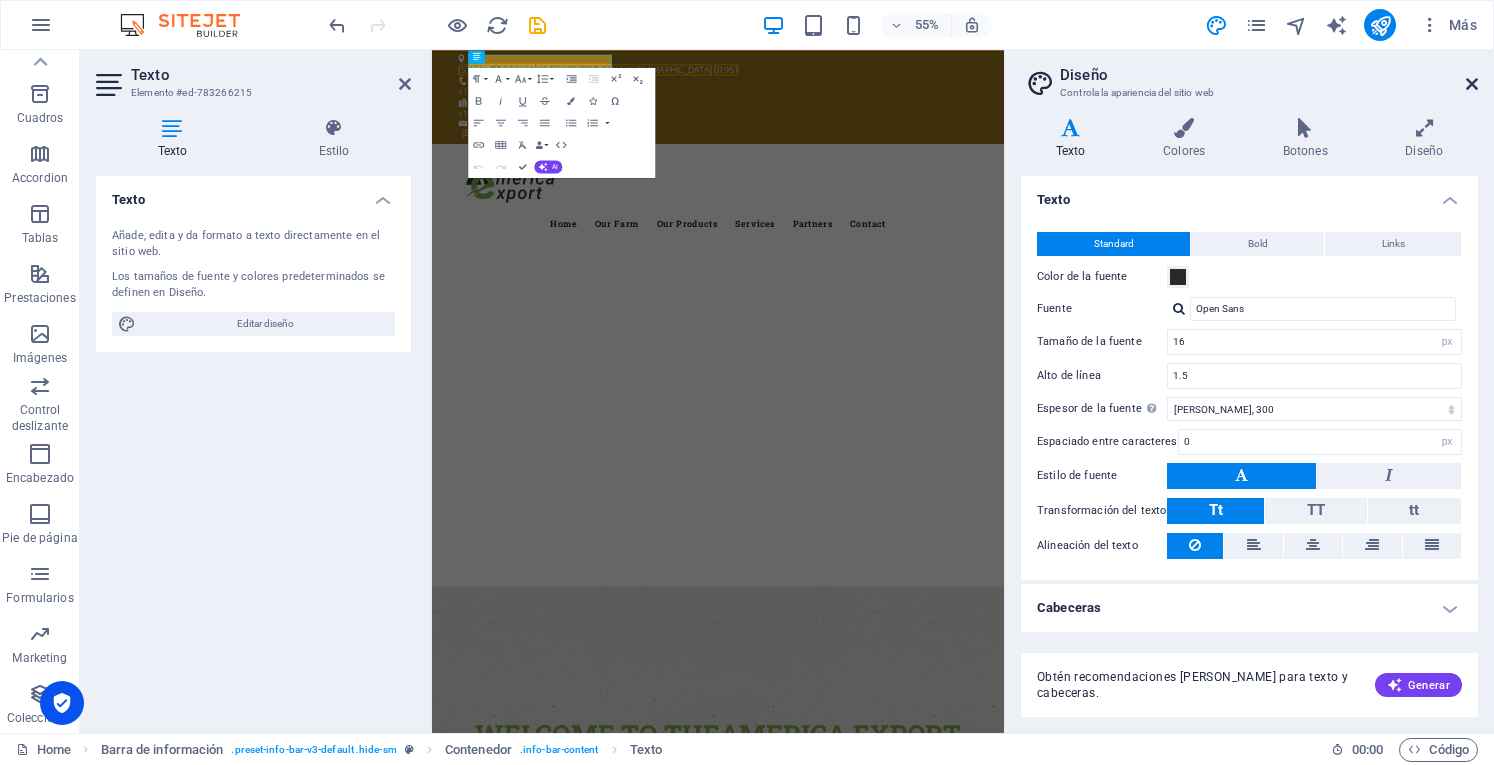 click at bounding box center [1472, 84] 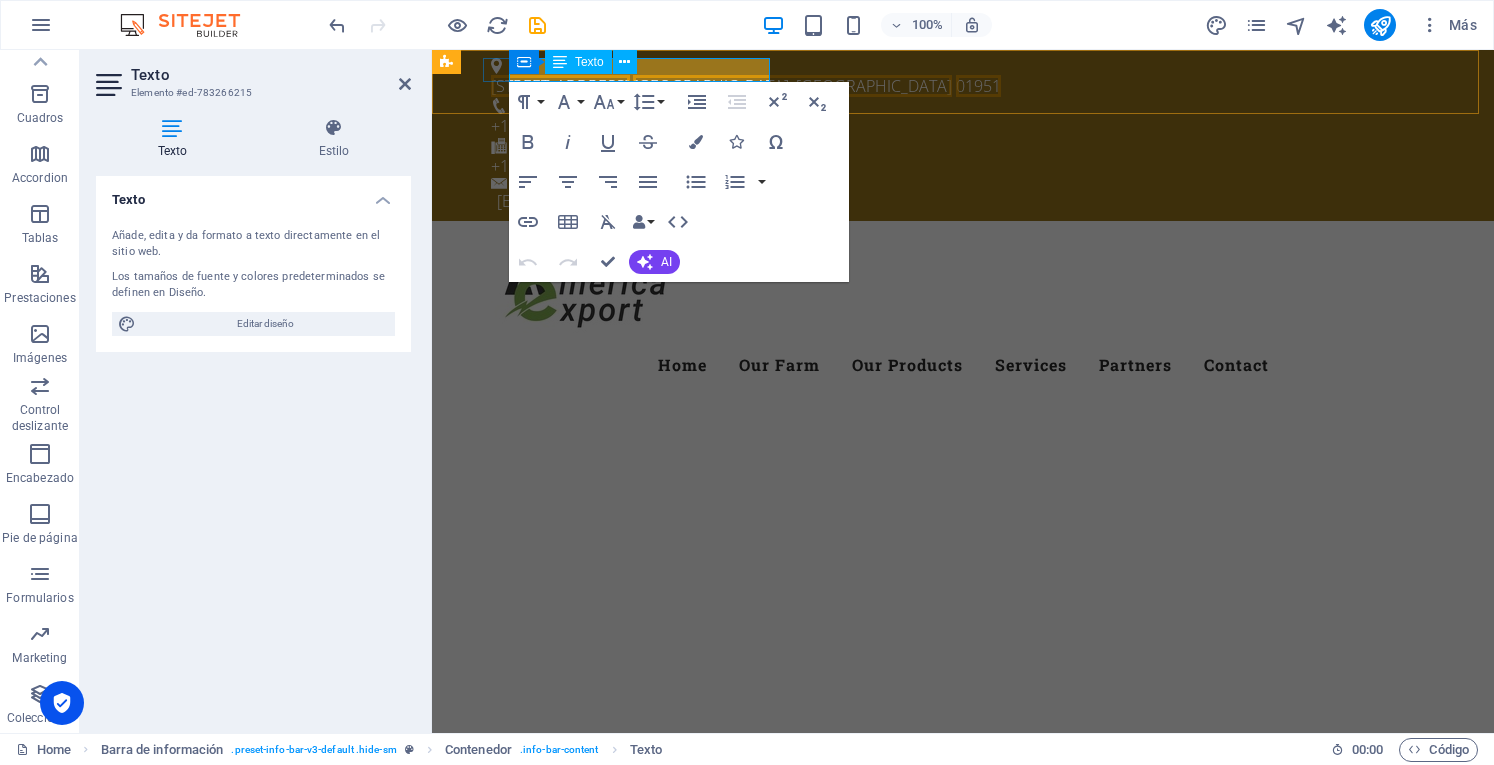 click on "Newbury, MA" at bounding box center (792, 86) 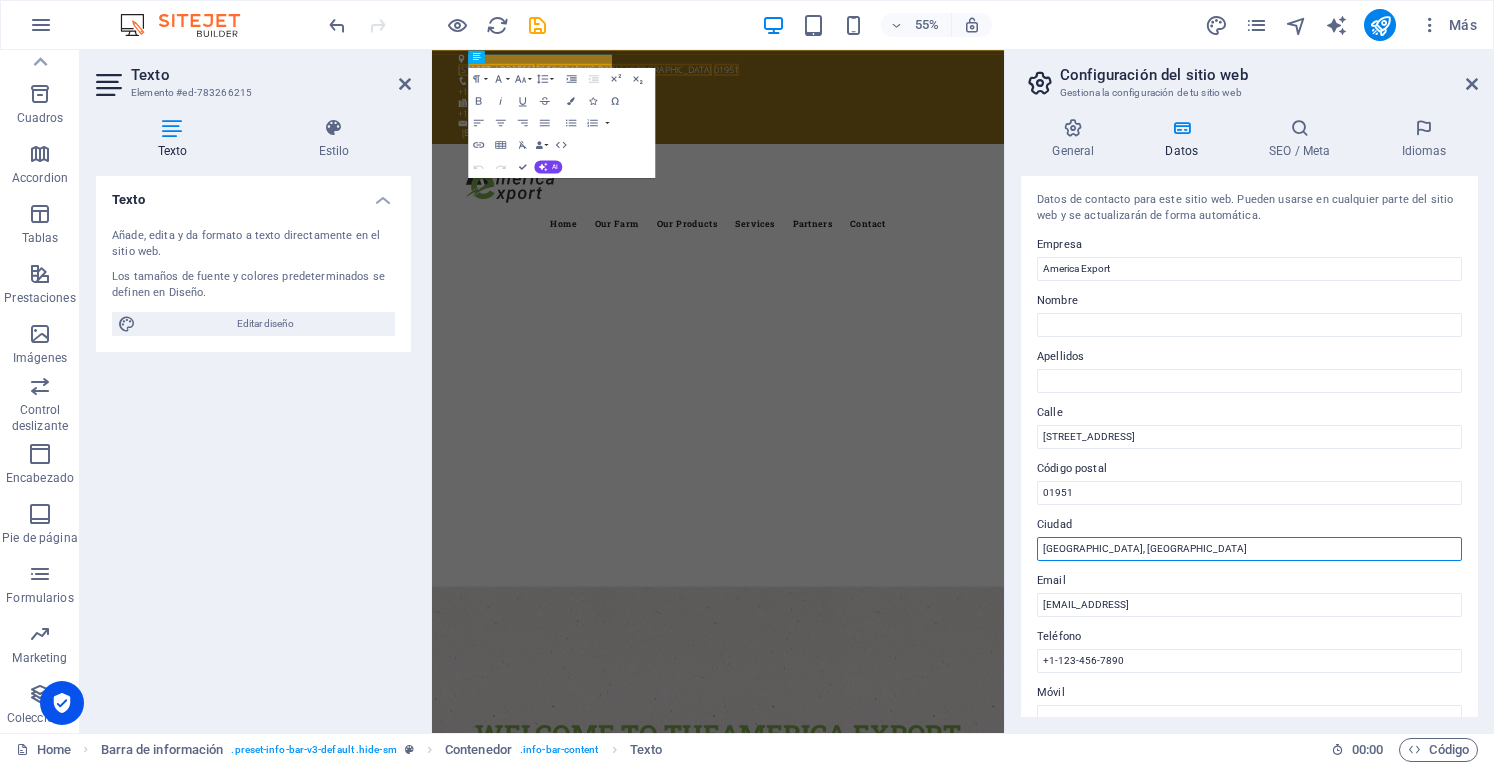 drag, startPoint x: 1150, startPoint y: 545, endPoint x: 1046, endPoint y: 554, distance: 104.388695 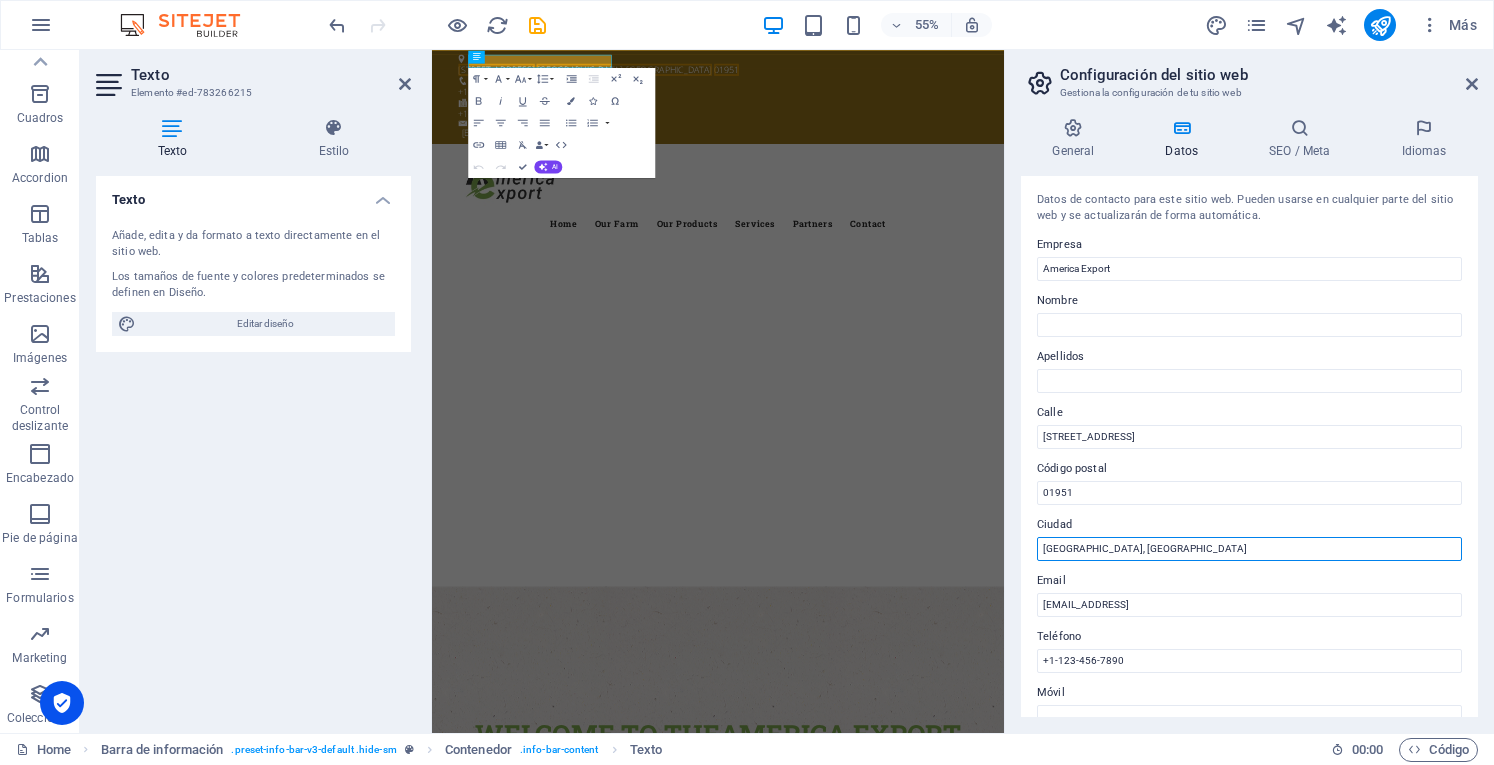click on "Newbury, MA" at bounding box center [1249, 549] 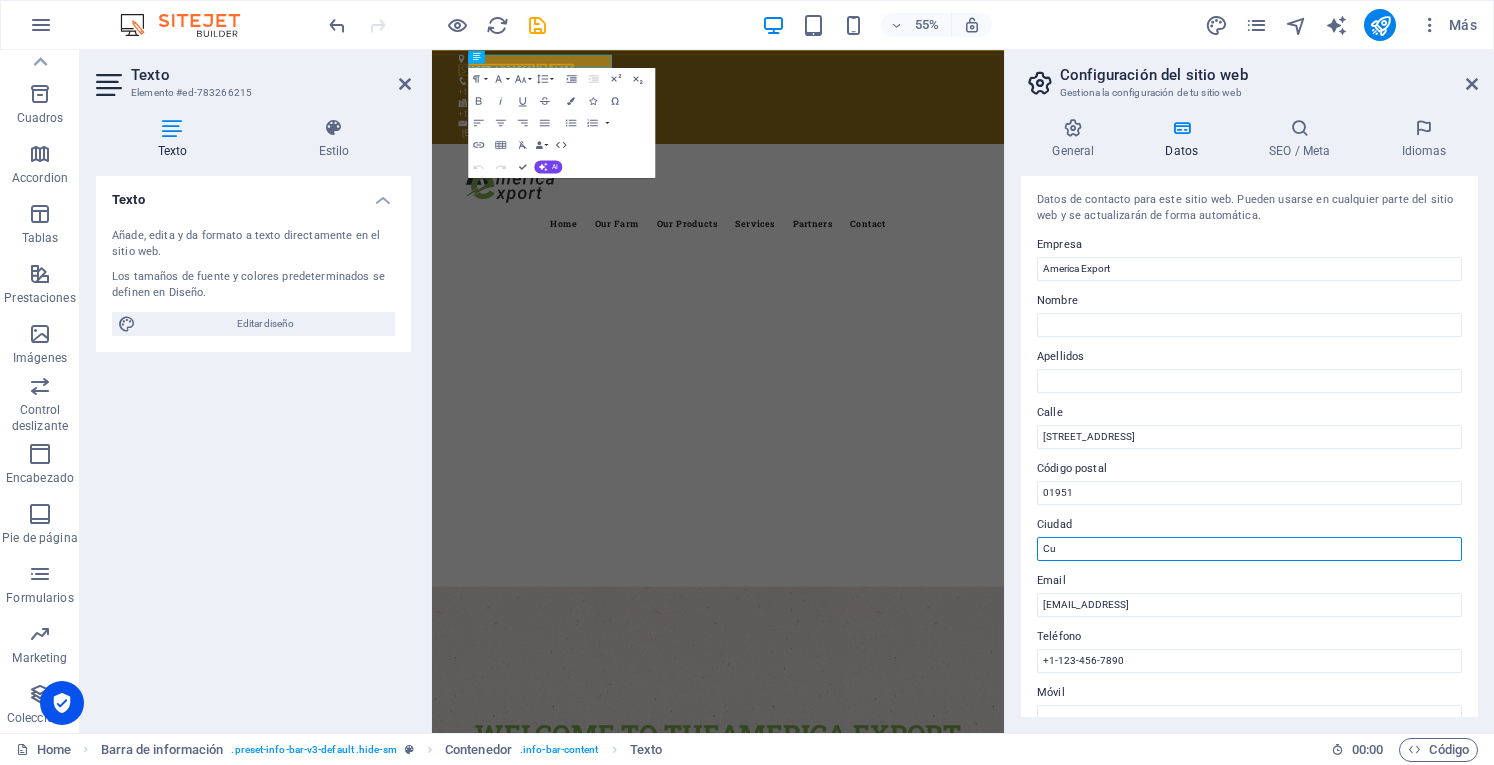 type on "C" 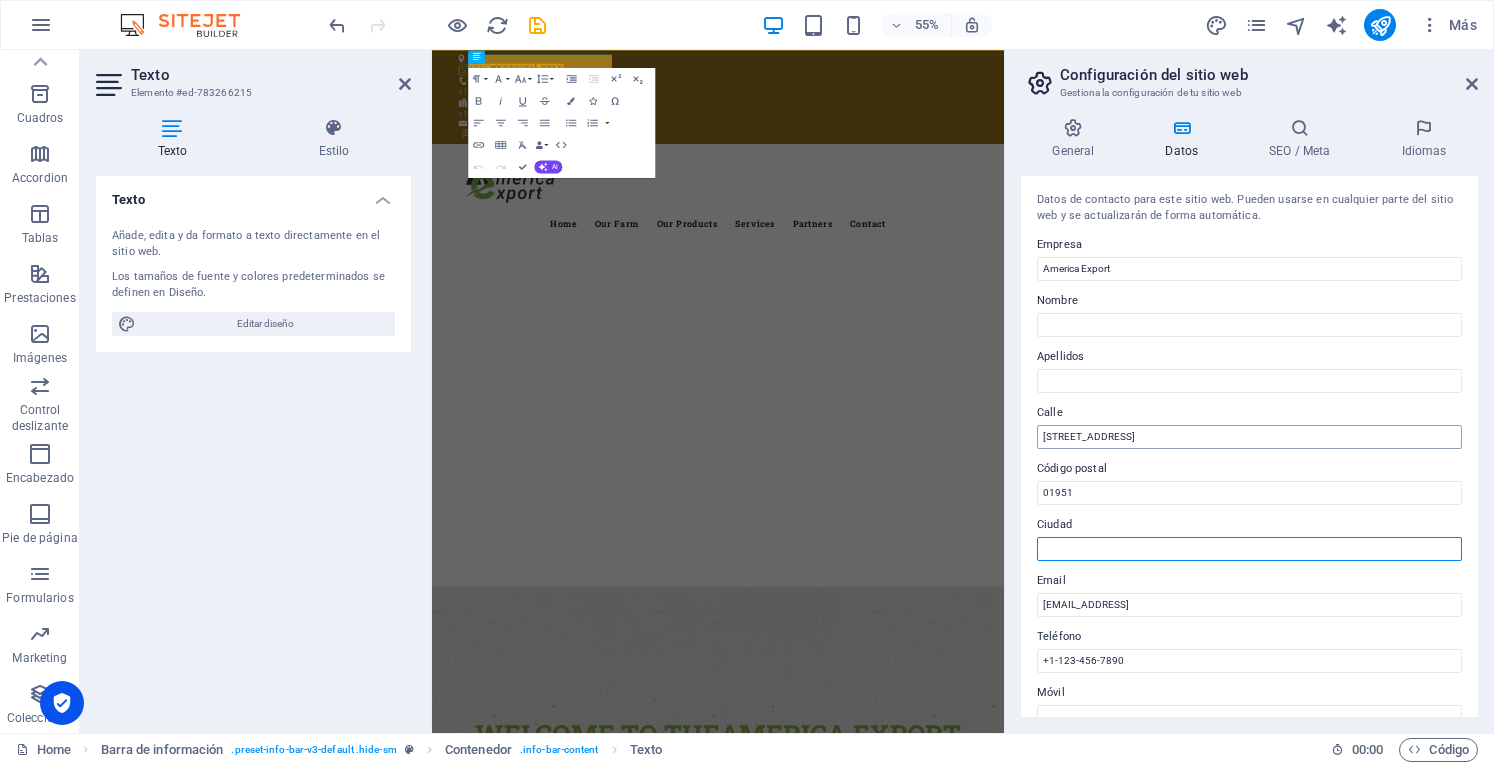 type 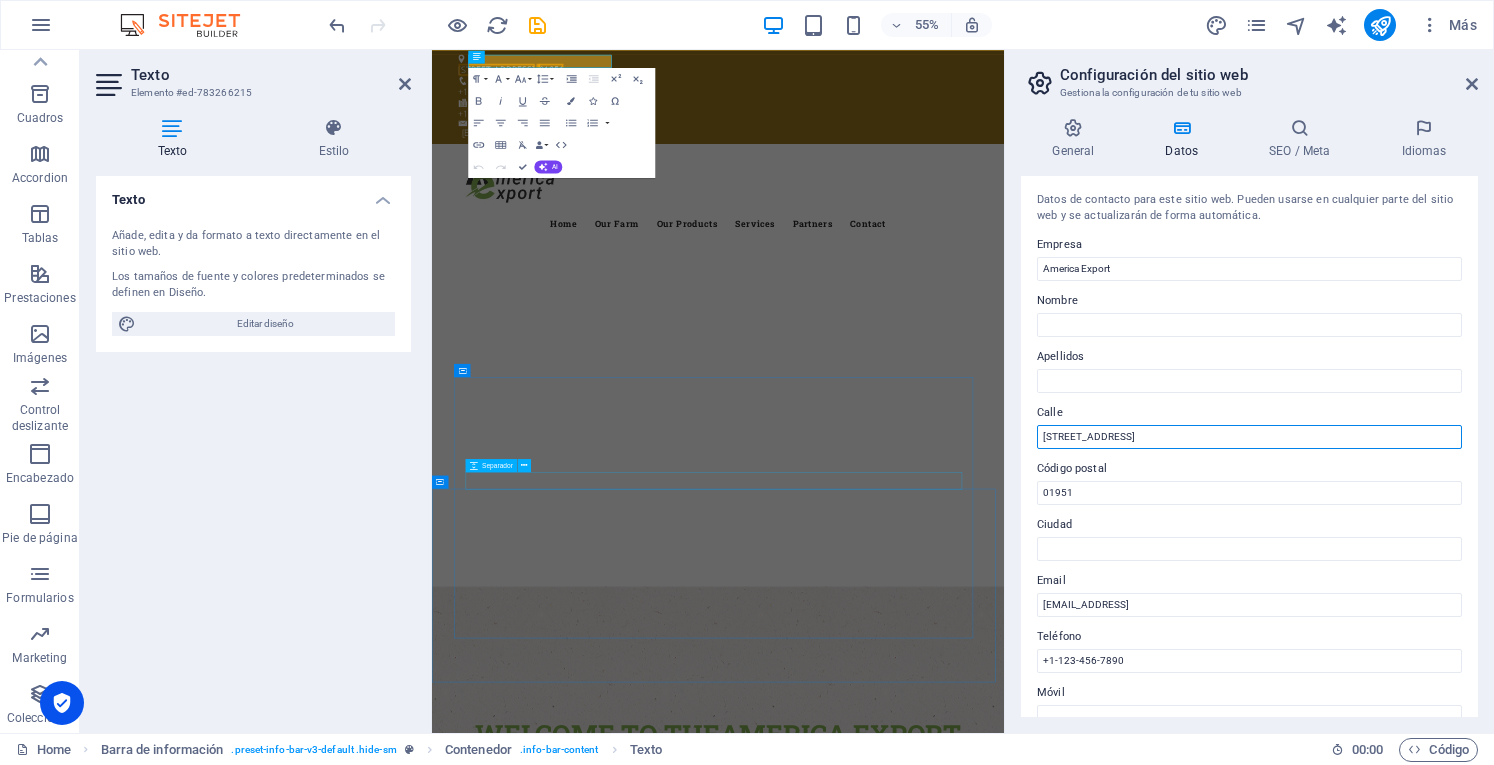 drag, startPoint x: 1560, startPoint y: 484, endPoint x: 1308, endPoint y: 846, distance: 441.07596 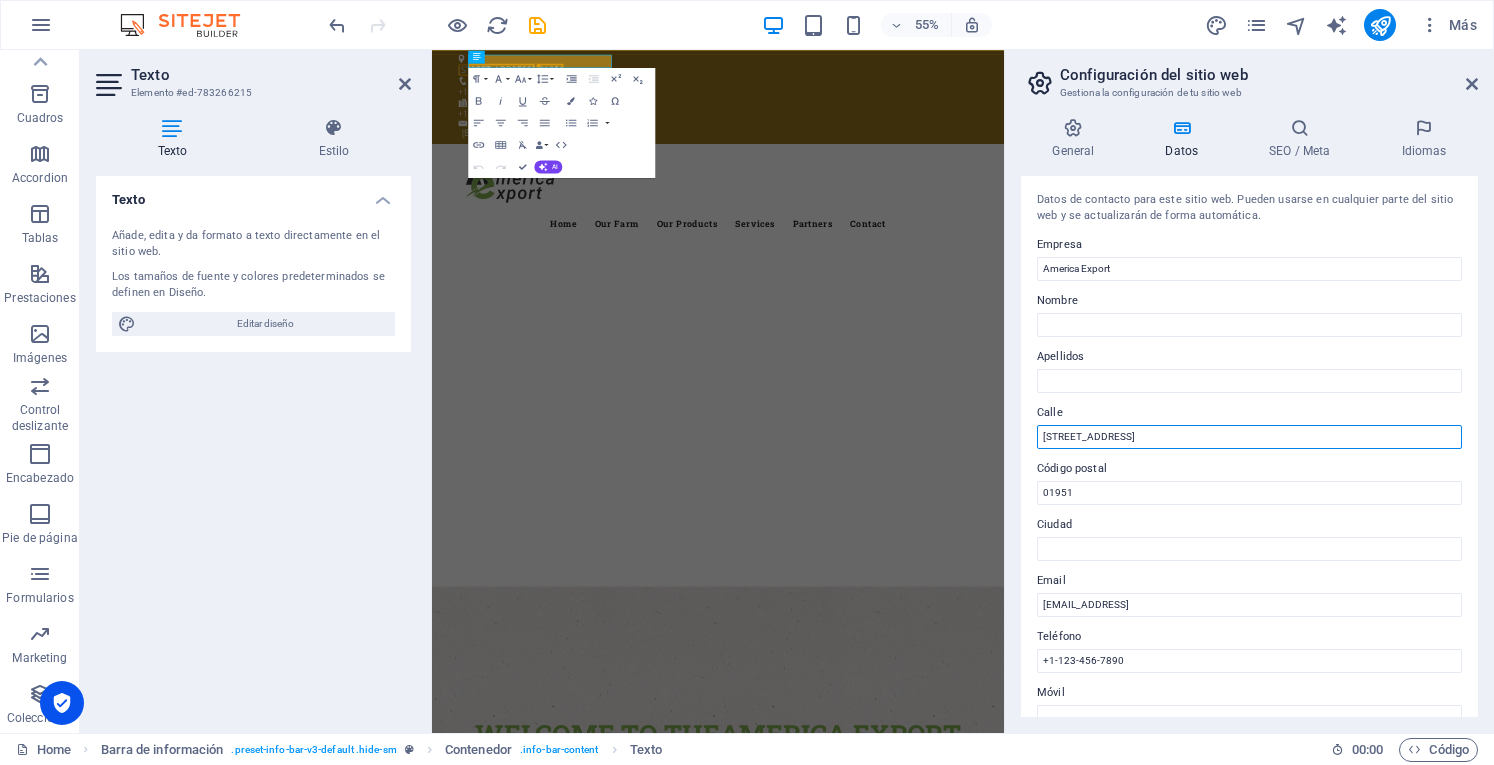 click on "50 Scotland Rd" at bounding box center (1249, 437) 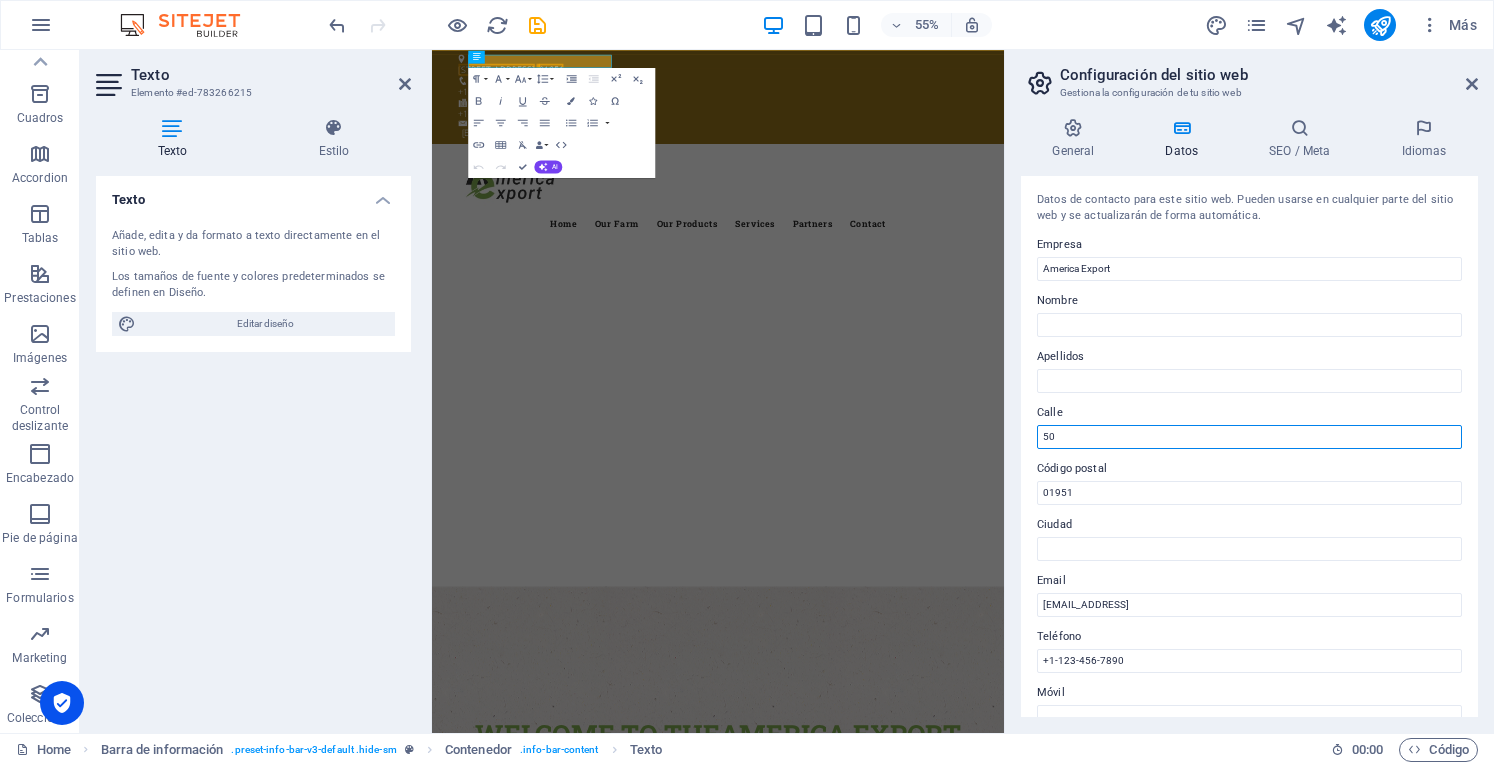 type on "5" 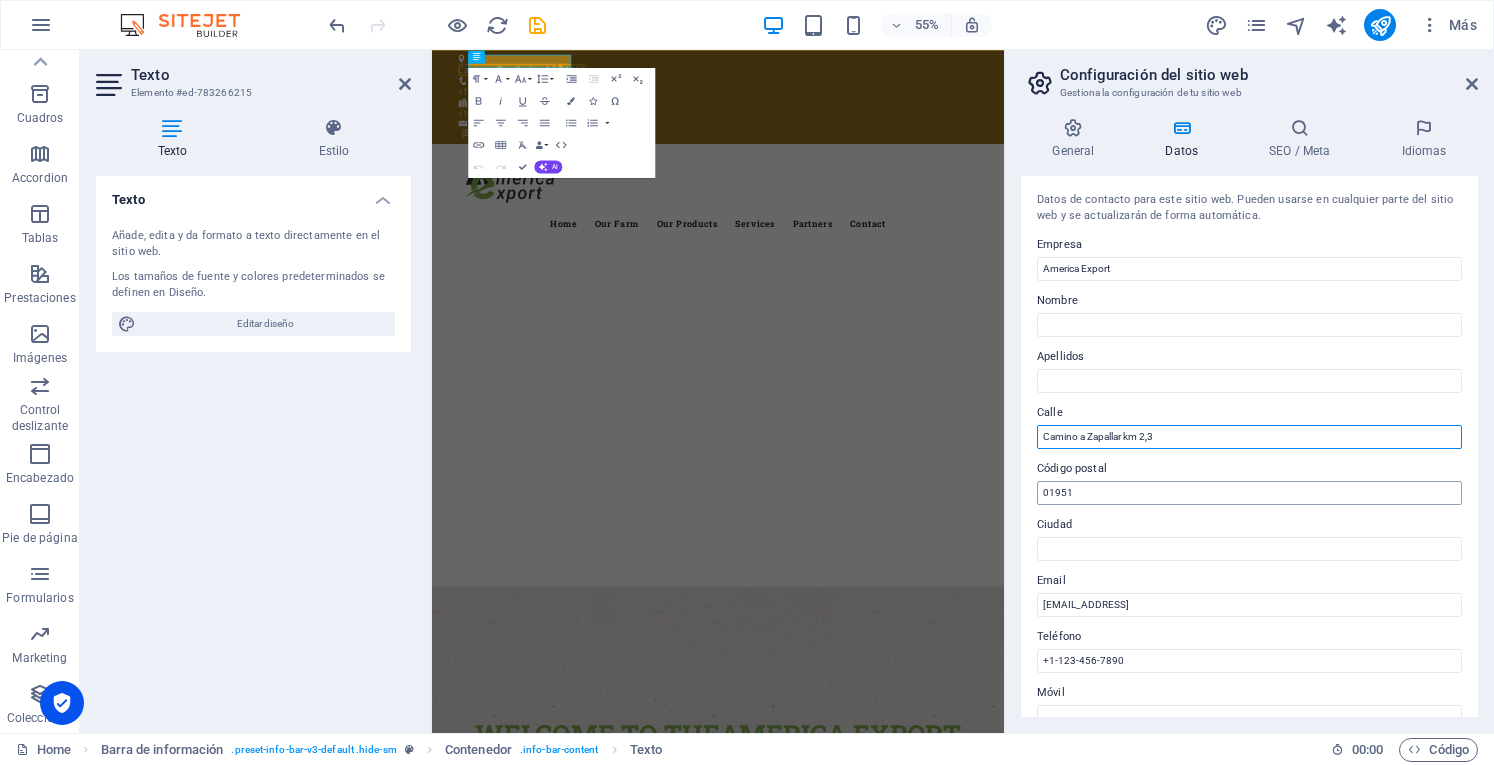 type on "Camino a Zapallar km 2,3" 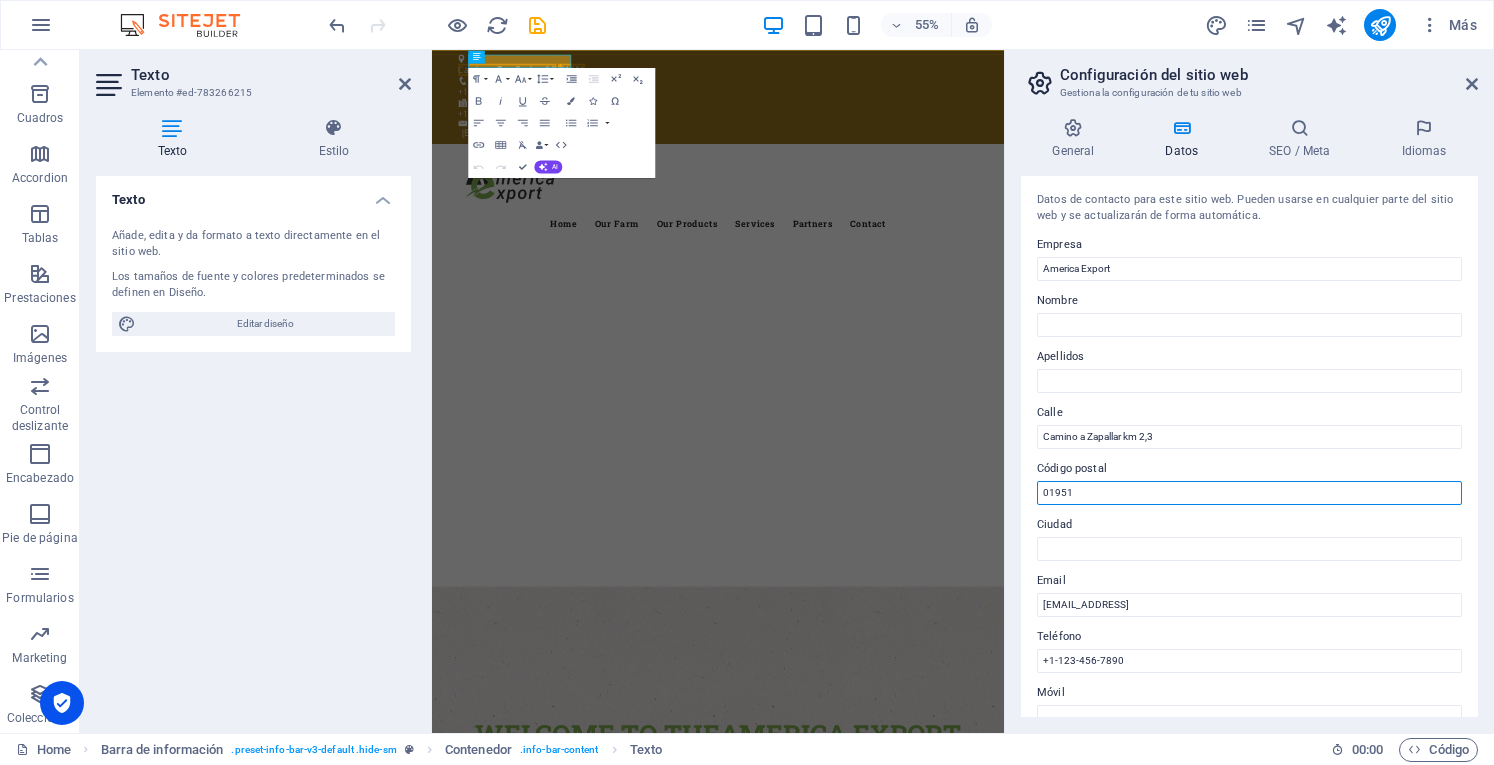 click on "01951" at bounding box center [1249, 493] 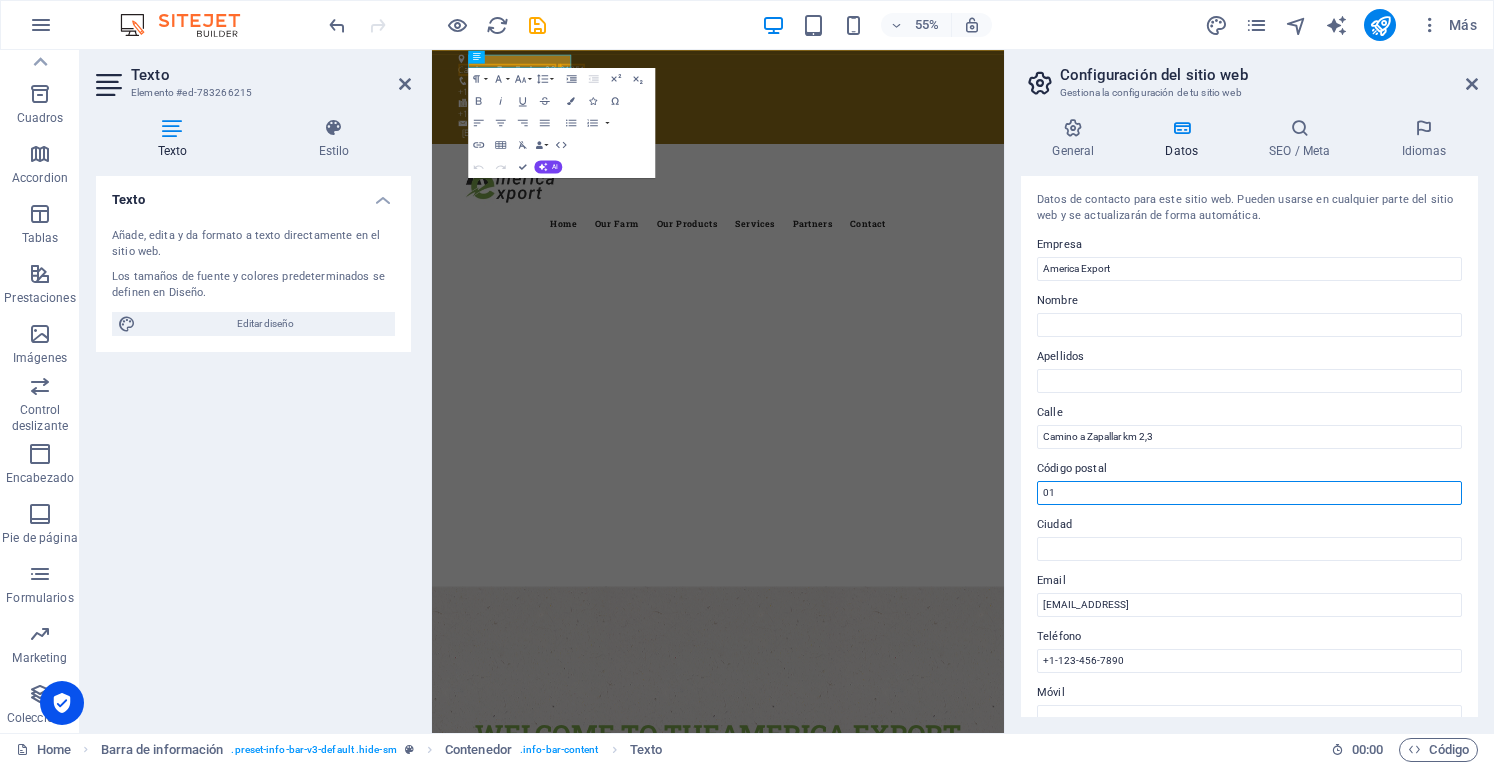 type on "0" 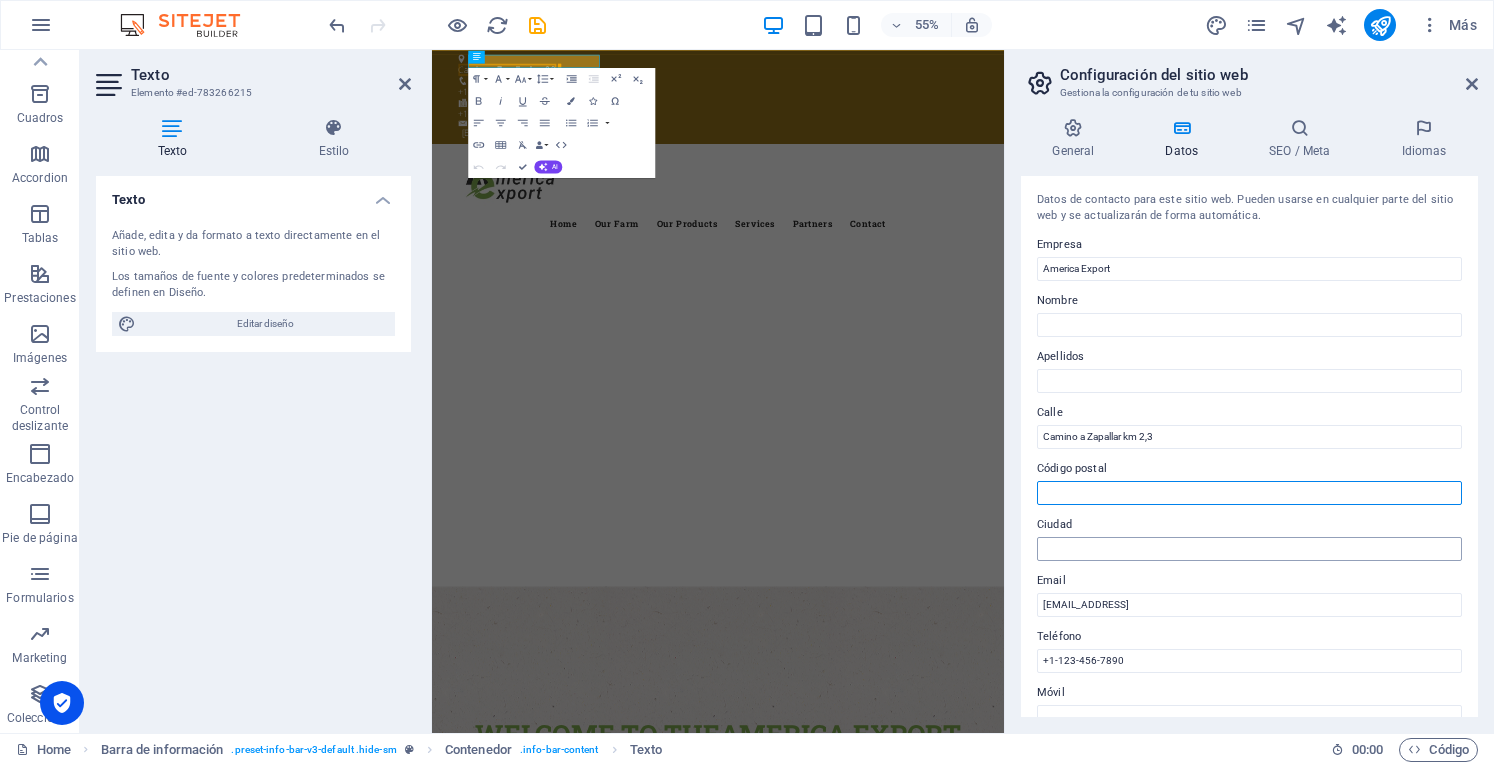 type 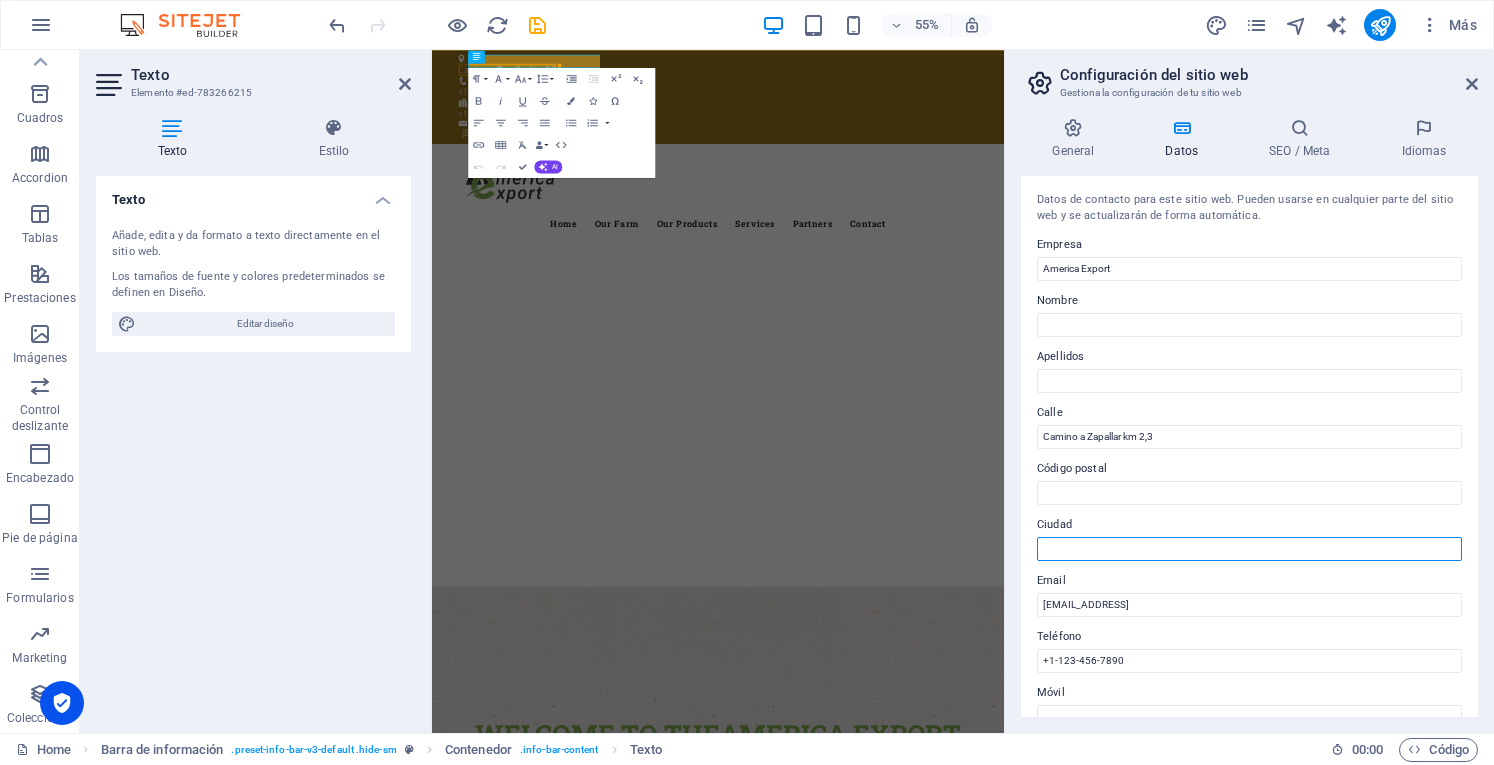 click on "Ciudad" at bounding box center [1249, 549] 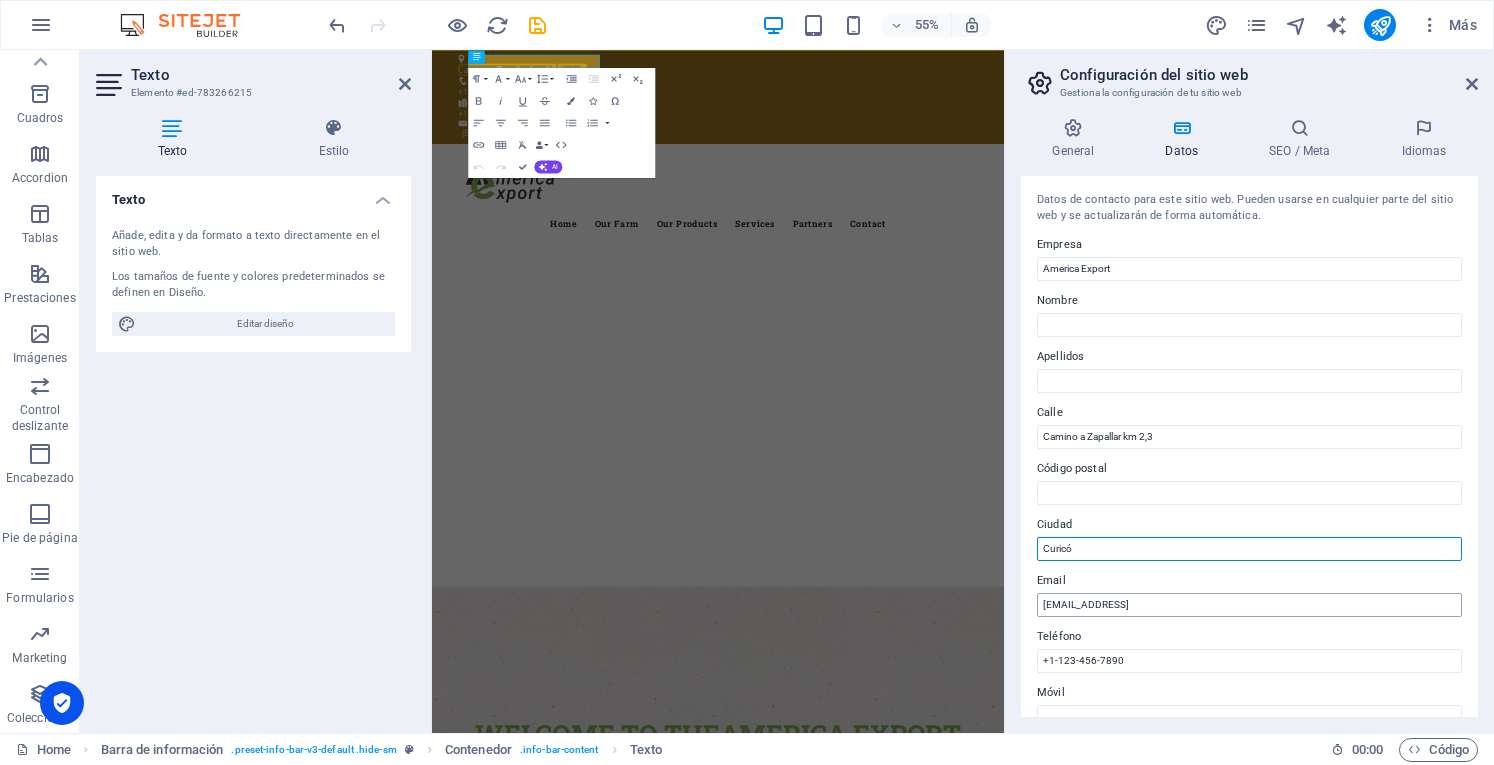 type on "Curicó" 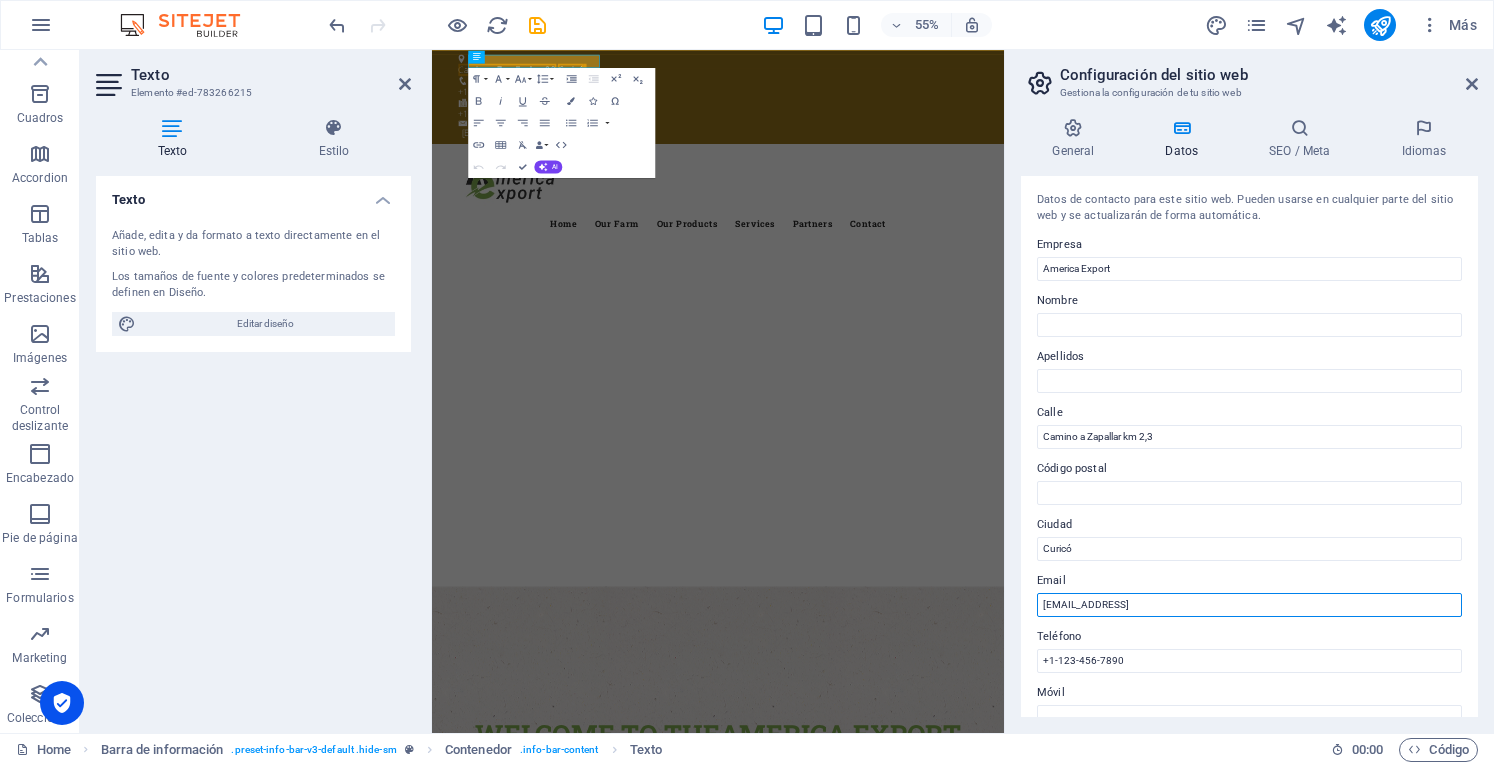 drag, startPoint x: 1278, startPoint y: 608, endPoint x: 1077, endPoint y: 615, distance: 201.12186 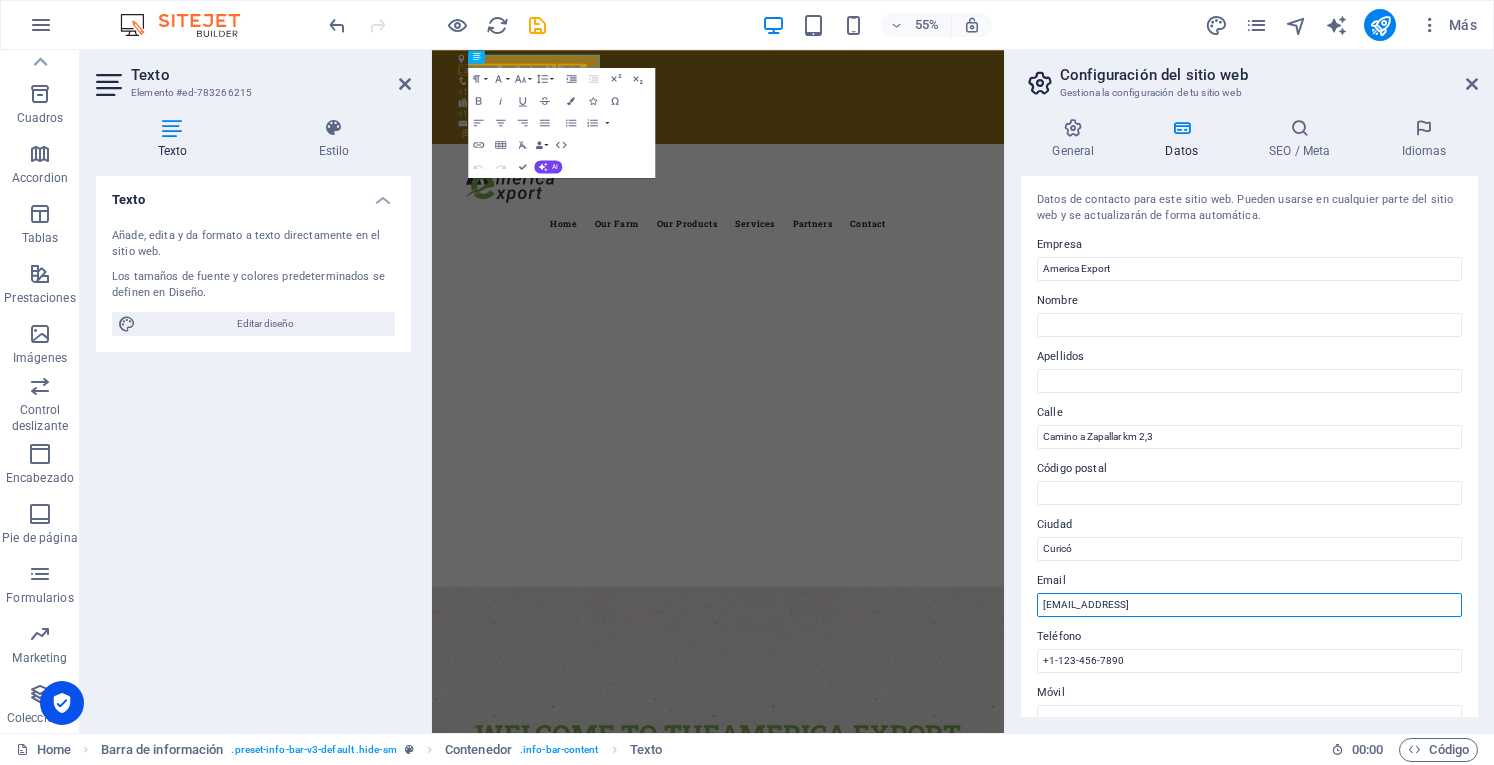 click on "Datos de contacto para este sitio web. Pueden usarse en cualquier parte del sitio web y se actualizarán de forma automática. Empresa America Export Nombre Apellidos Calle Camino a Zapallar km 2,3 Código postal Ciudad Curicó Email c9dc52d3310e2427775d437d635b5a@cpanel.local Teléfono +1-123-456-7890 Móvil Fax Campo personalizado 1 Campo personalizado 2 Campo personalizado 3 Campo personalizado 4 Campo personalizado 5 Campo personalizado 6" at bounding box center (1249, 446) 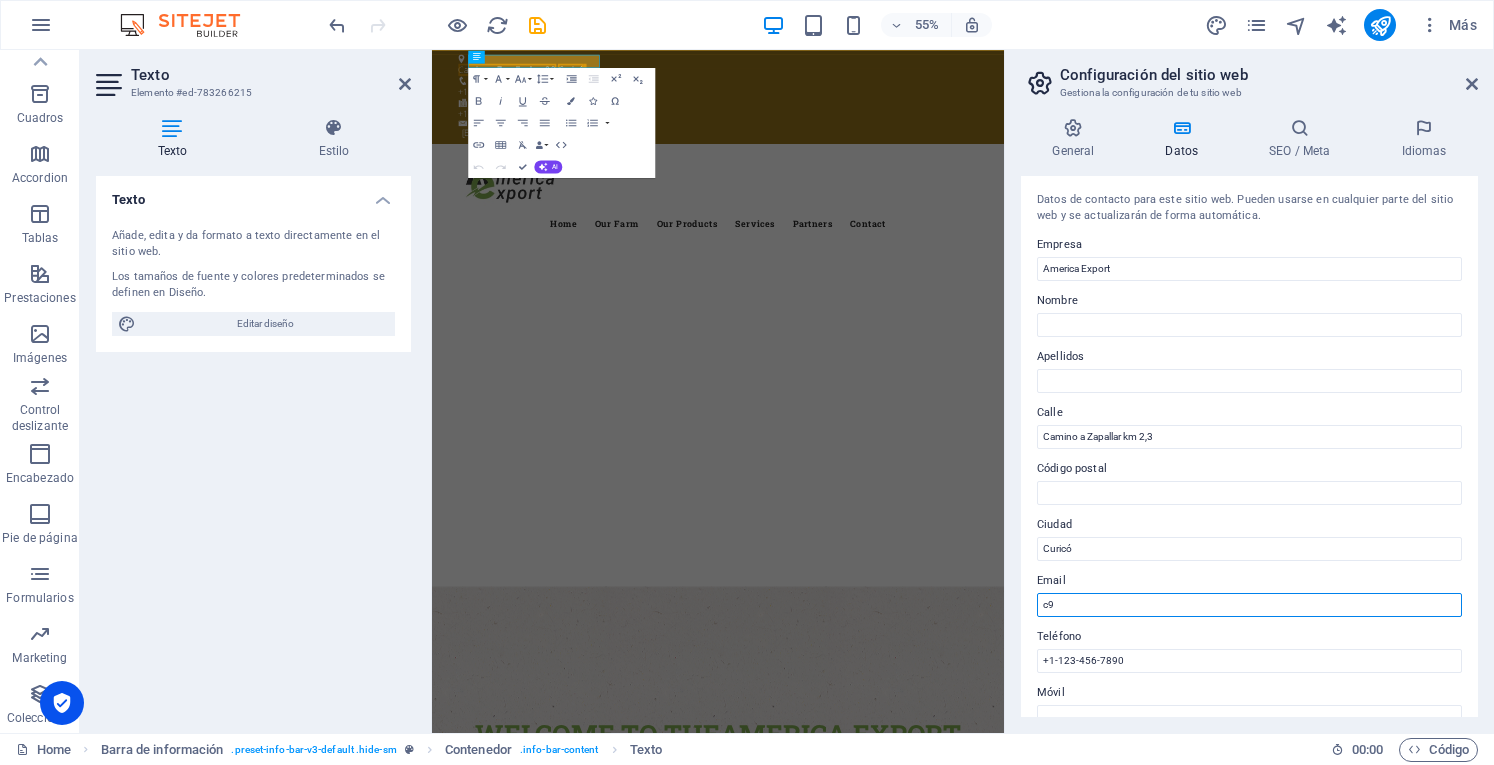 type on "c" 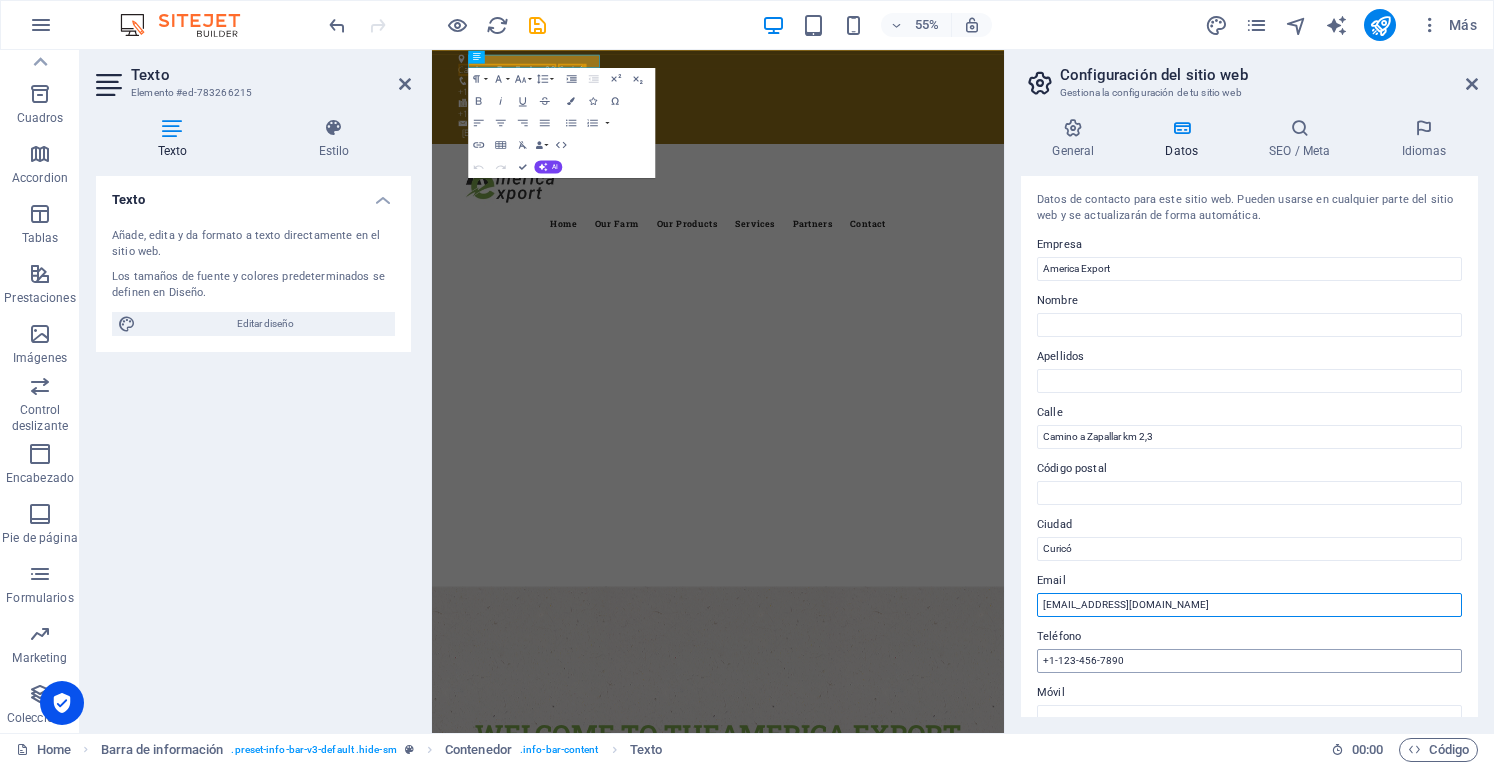 type on "[EMAIL_ADDRESS][DOMAIN_NAME]" 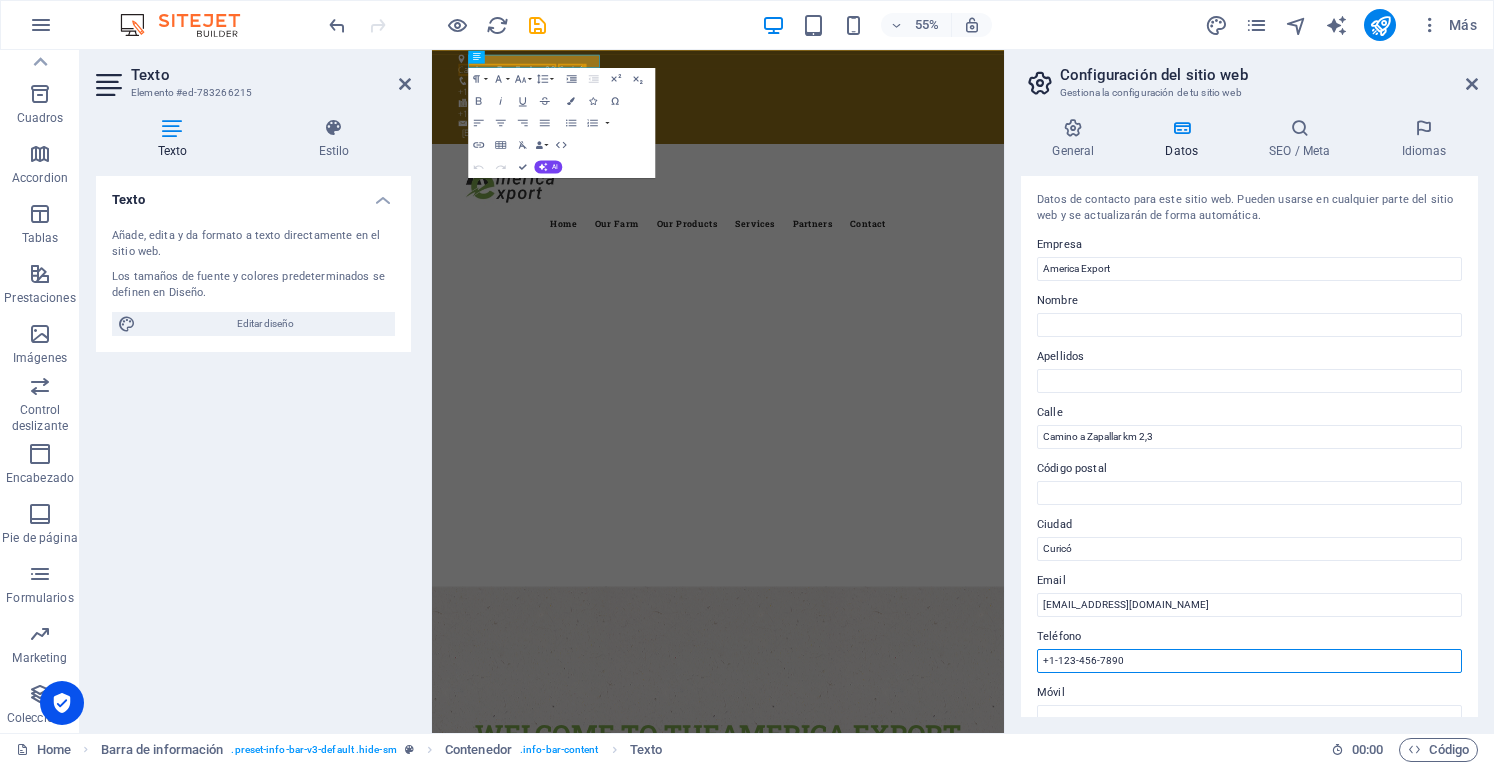 drag, startPoint x: 1130, startPoint y: 662, endPoint x: 1048, endPoint y: 667, distance: 82.1523 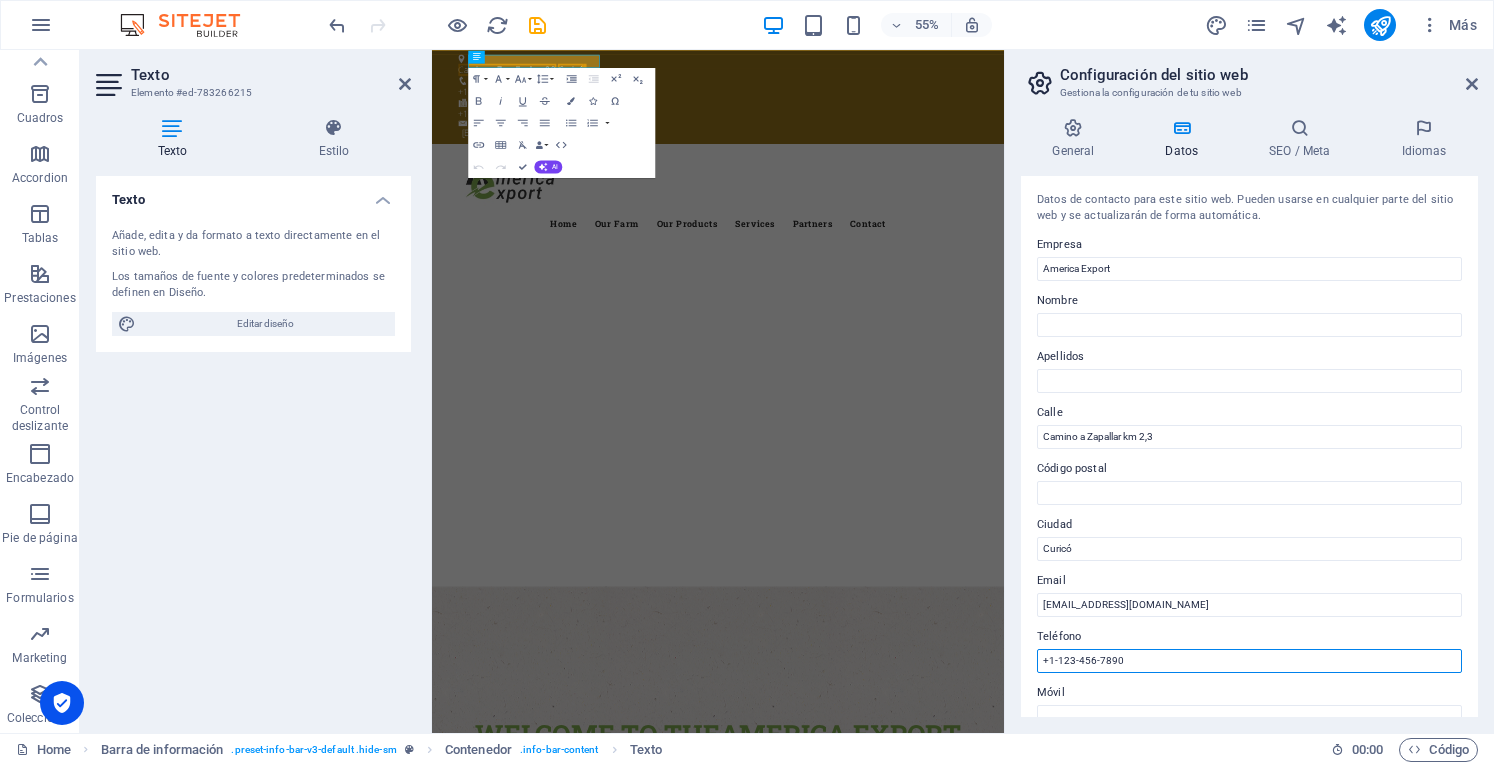 click on "+1-123-456-7890" at bounding box center [1249, 661] 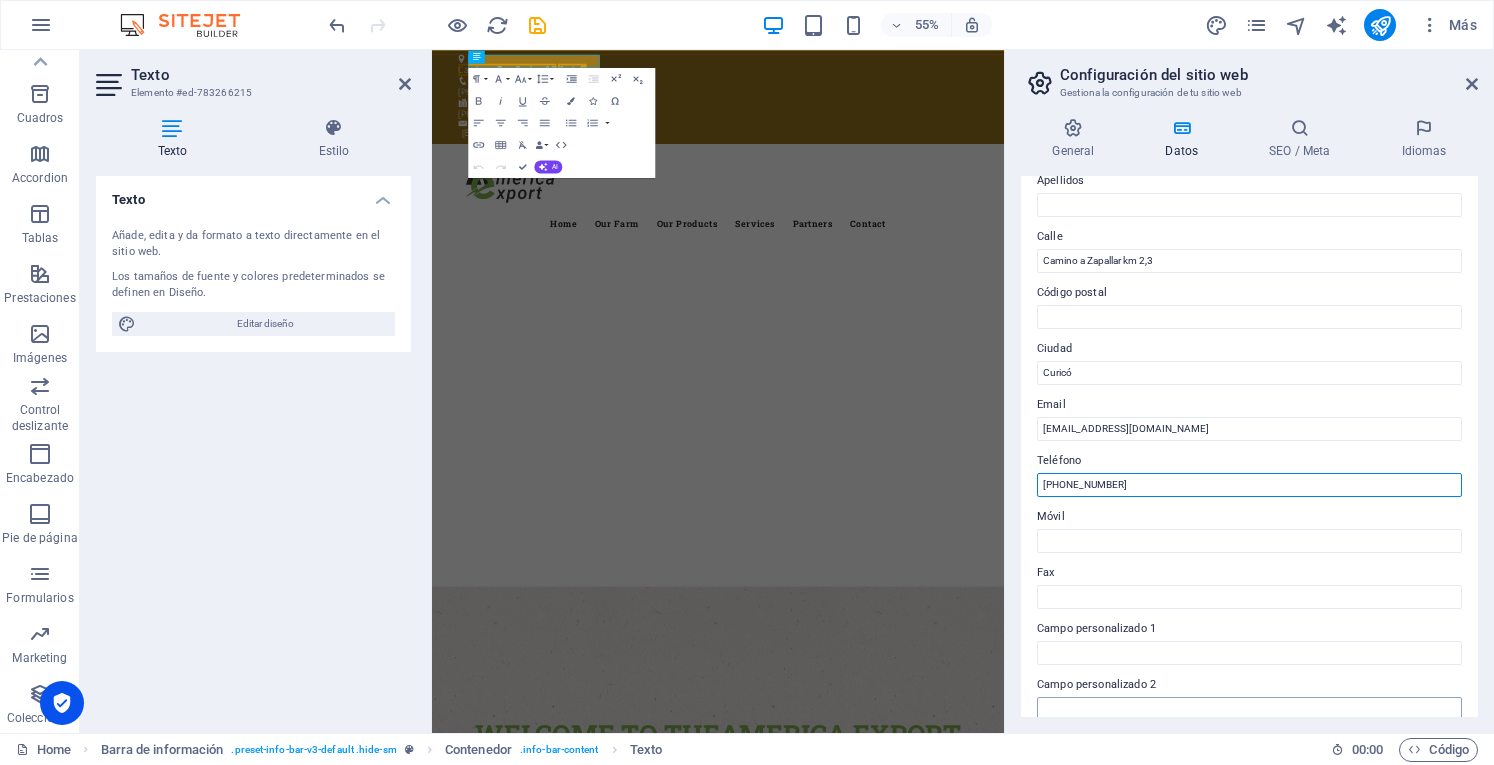 scroll, scrollTop: 0, scrollLeft: 0, axis: both 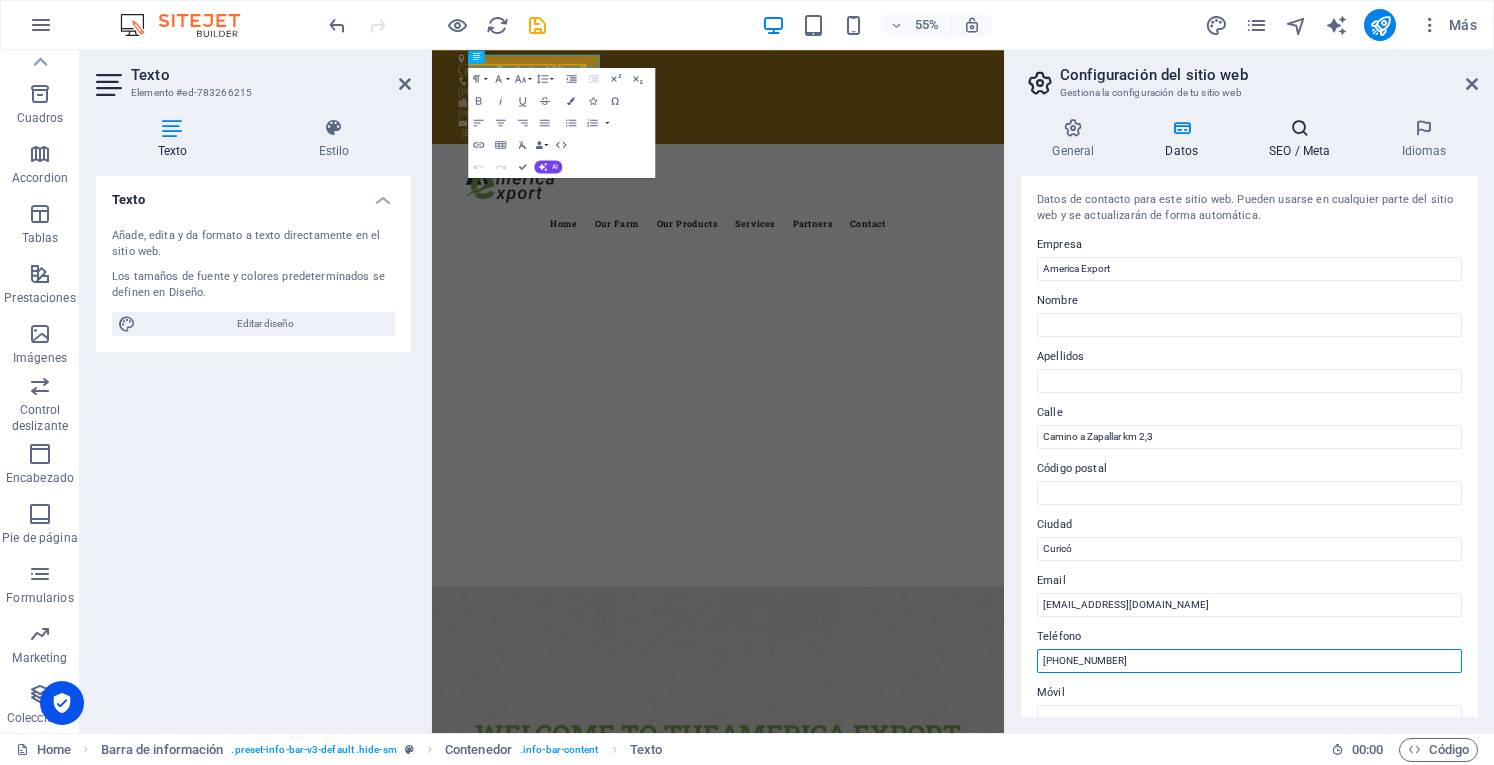 type on "[PHONE_NUMBER]" 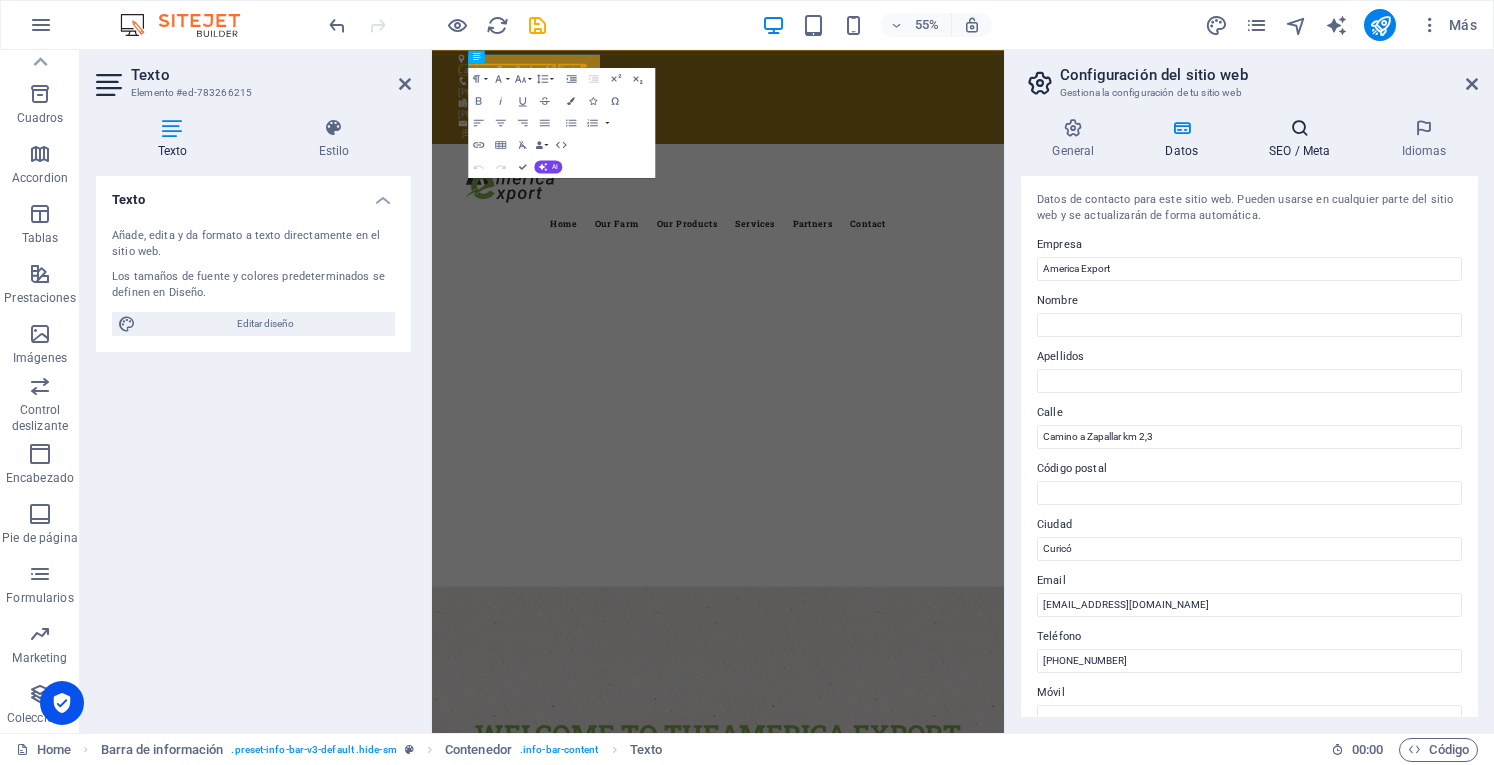 click at bounding box center [1300, 128] 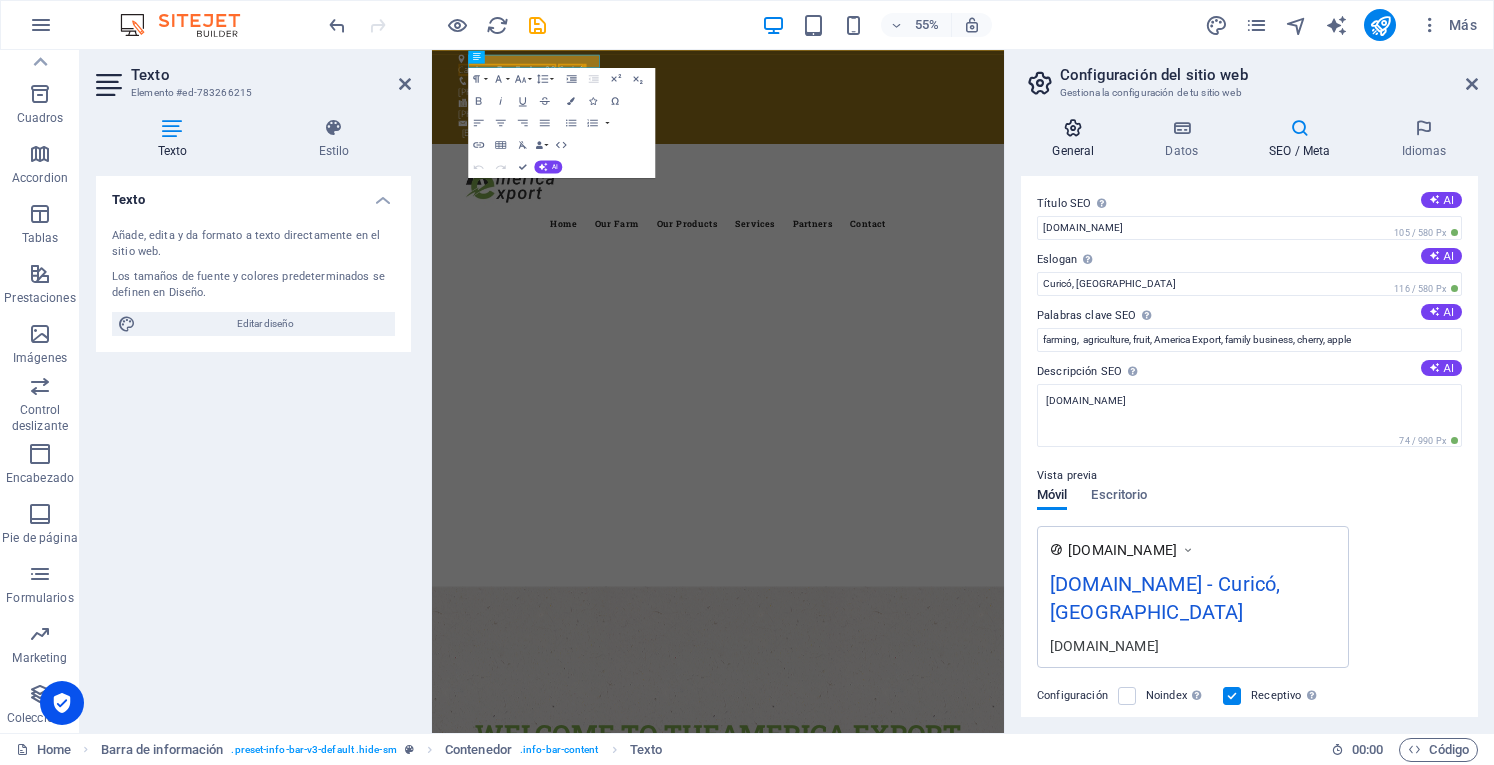 click at bounding box center [1073, 128] 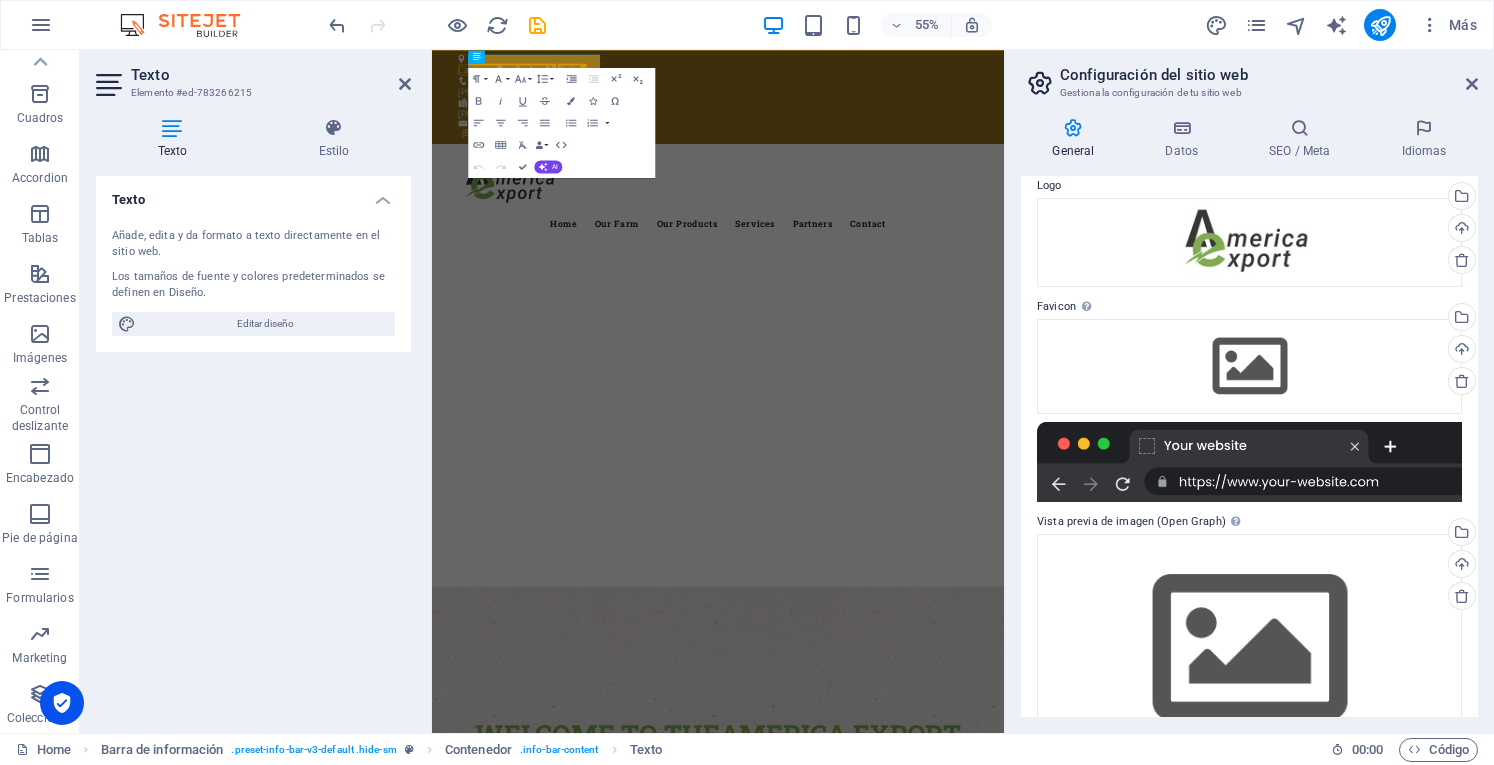 scroll, scrollTop: 135, scrollLeft: 0, axis: vertical 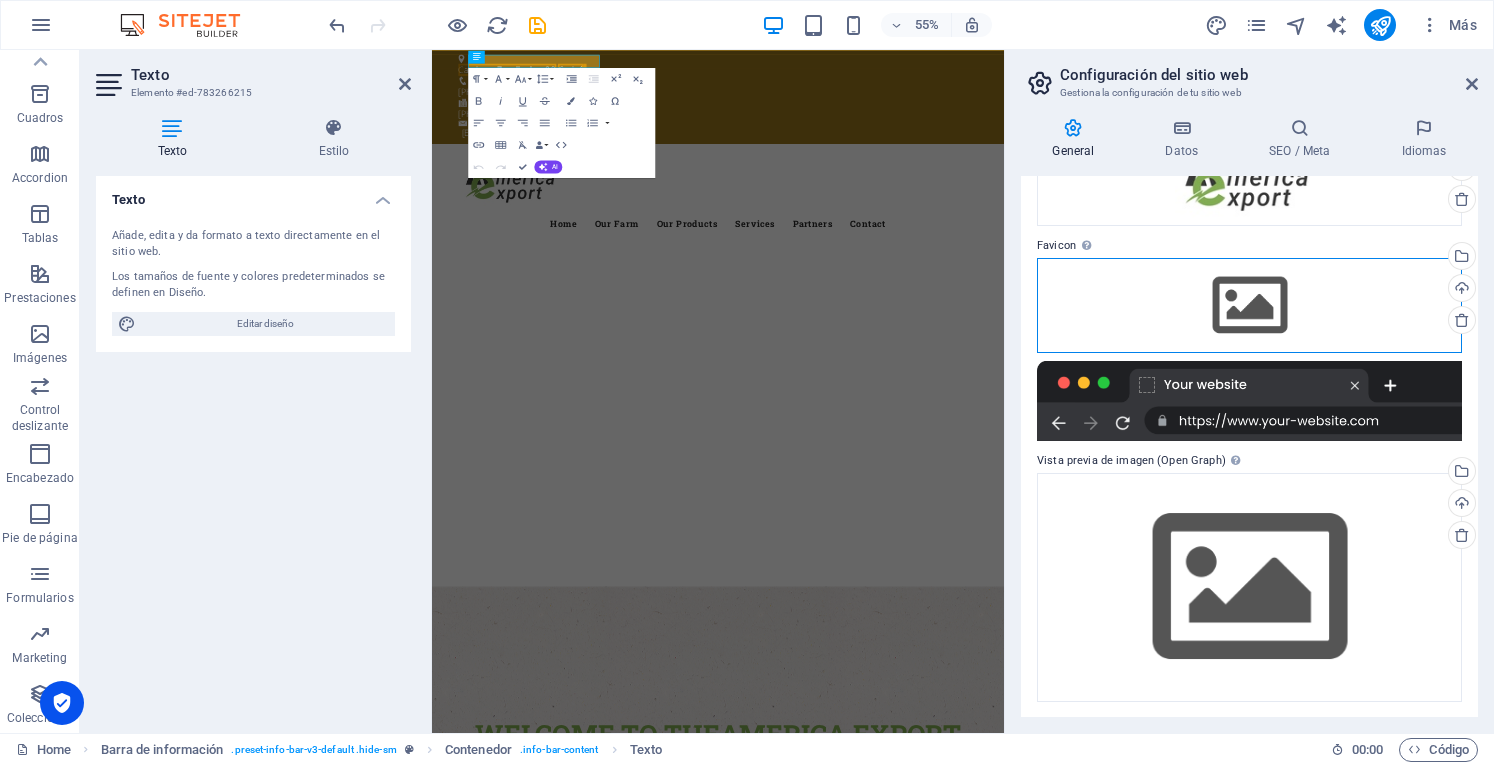click on "Arrastra archivos aquí, haz clic para escoger archivos o  selecciona archivos de Archivos o de nuestra galería gratuita de fotos y vídeos" at bounding box center [1249, 305] 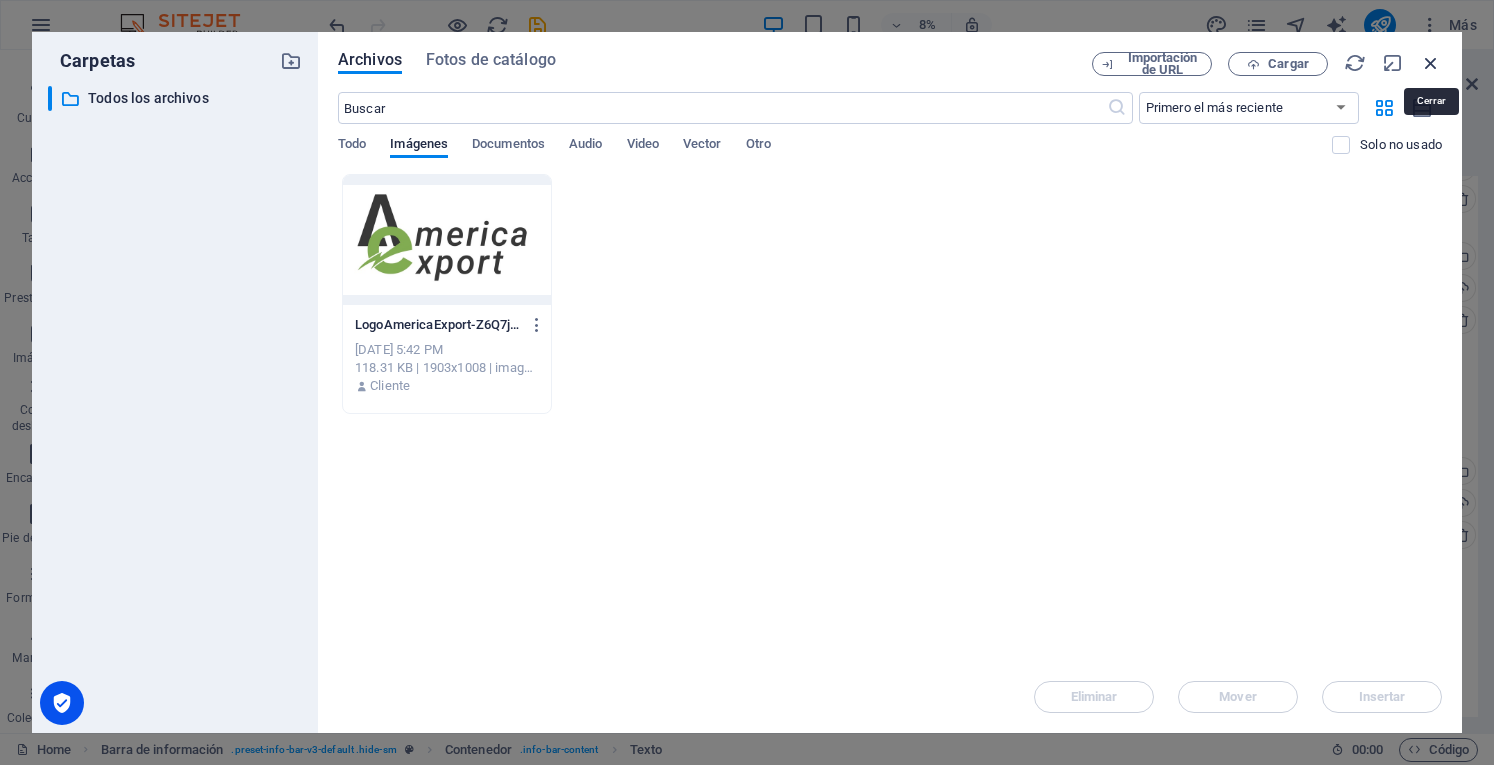 click at bounding box center (1431, 63) 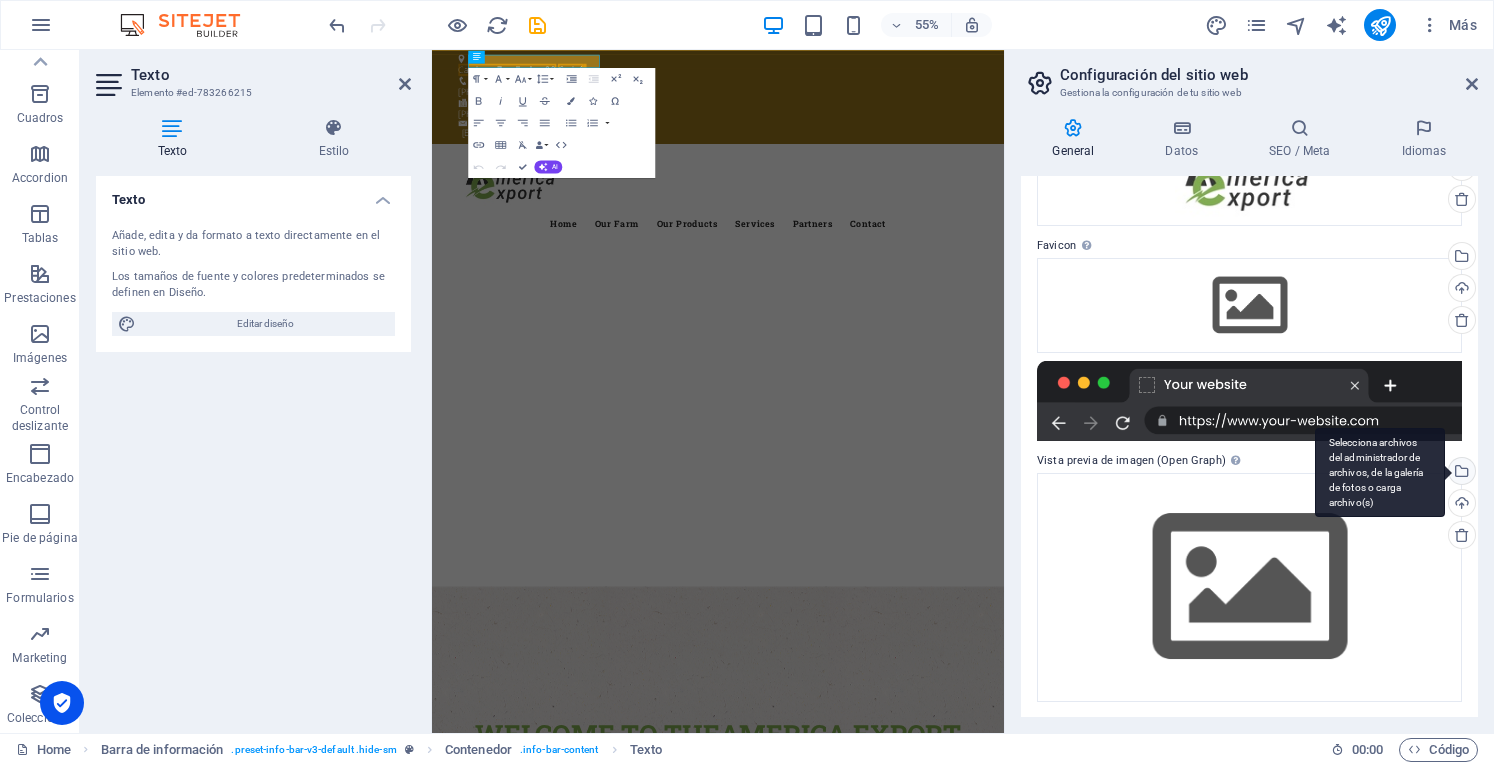 click on "Selecciona archivos del administrador de archivos, de la galería de fotos o carga archivo(s)" at bounding box center [1460, 473] 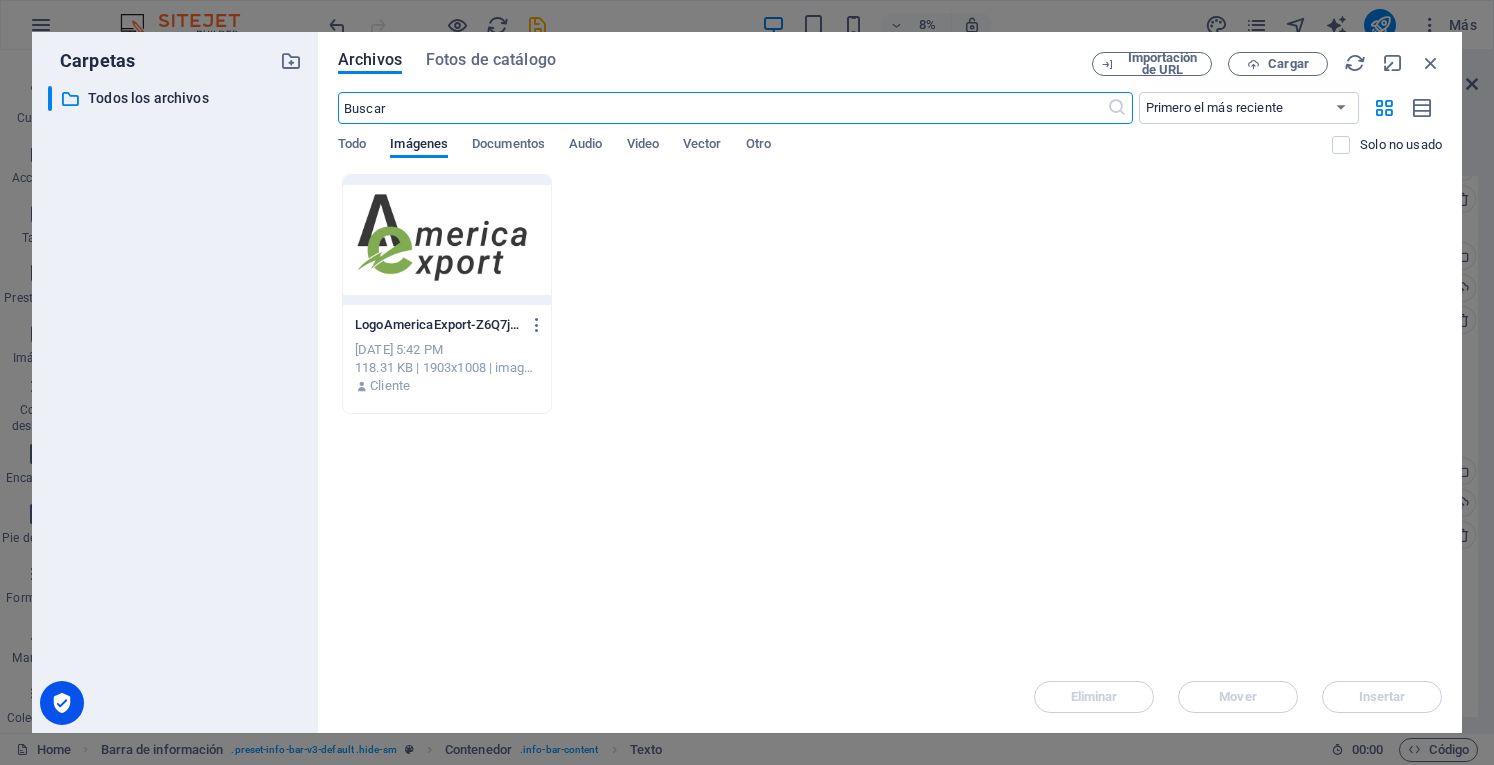 click at bounding box center [447, 240] 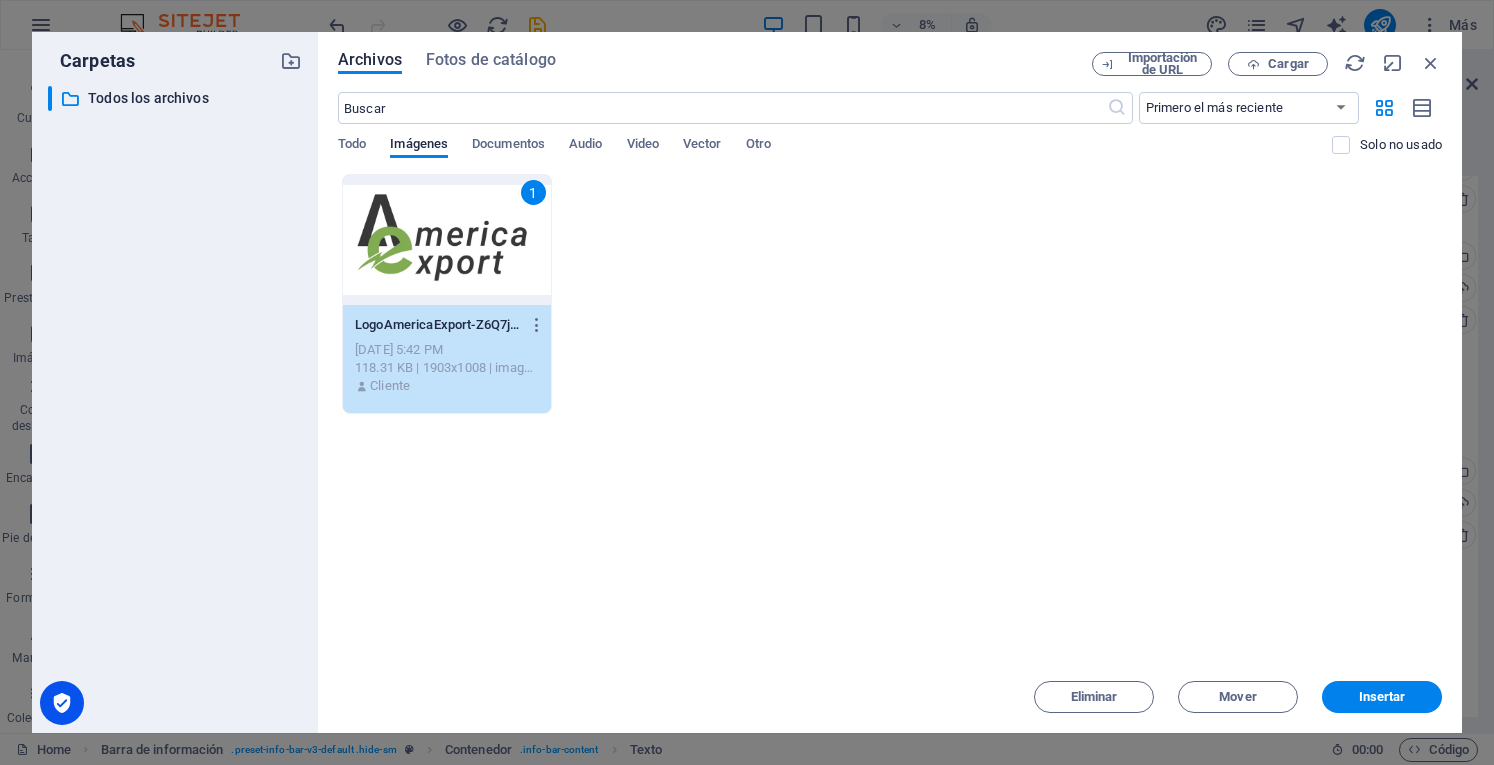 click on "Insertar" at bounding box center (1382, 697) 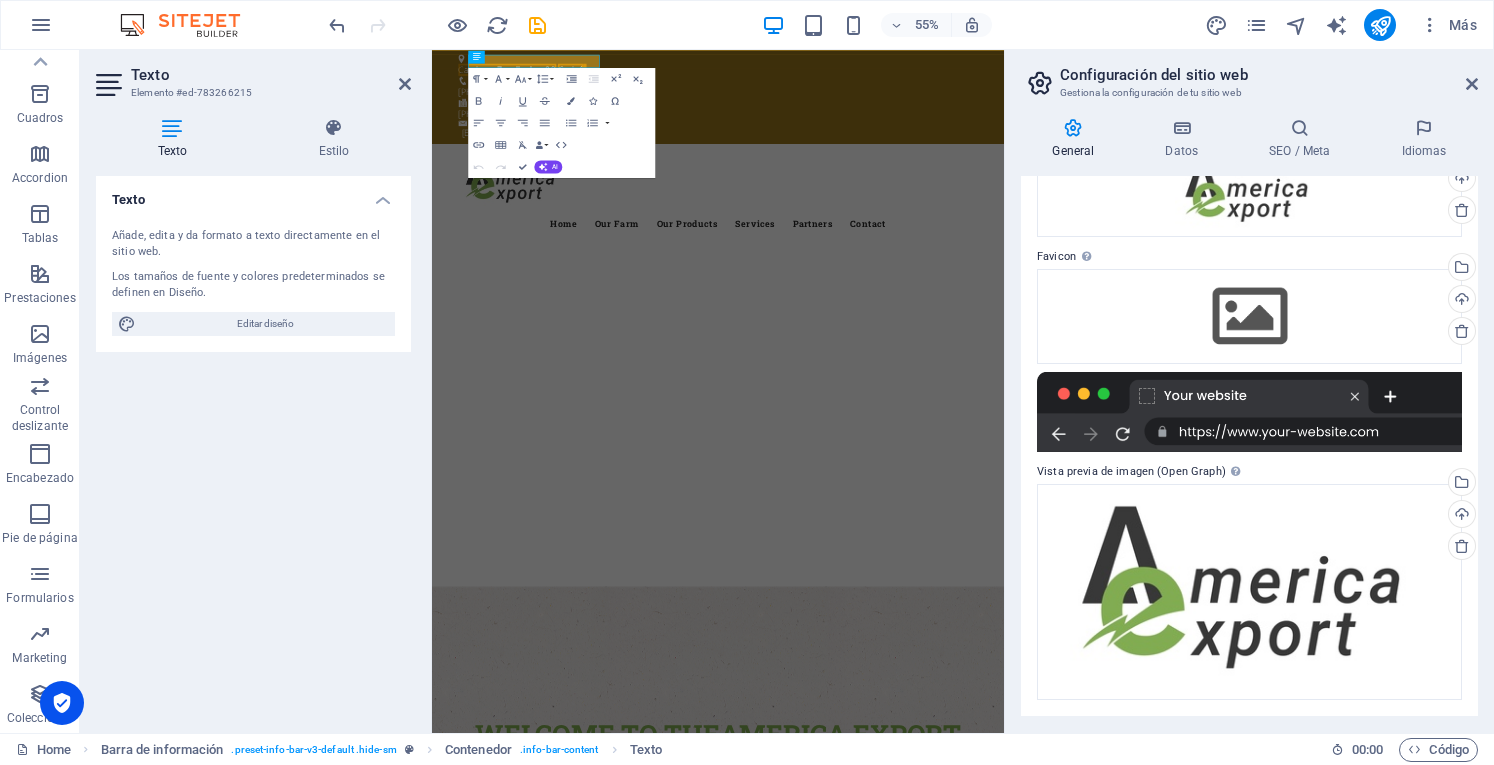 scroll, scrollTop: 122, scrollLeft: 0, axis: vertical 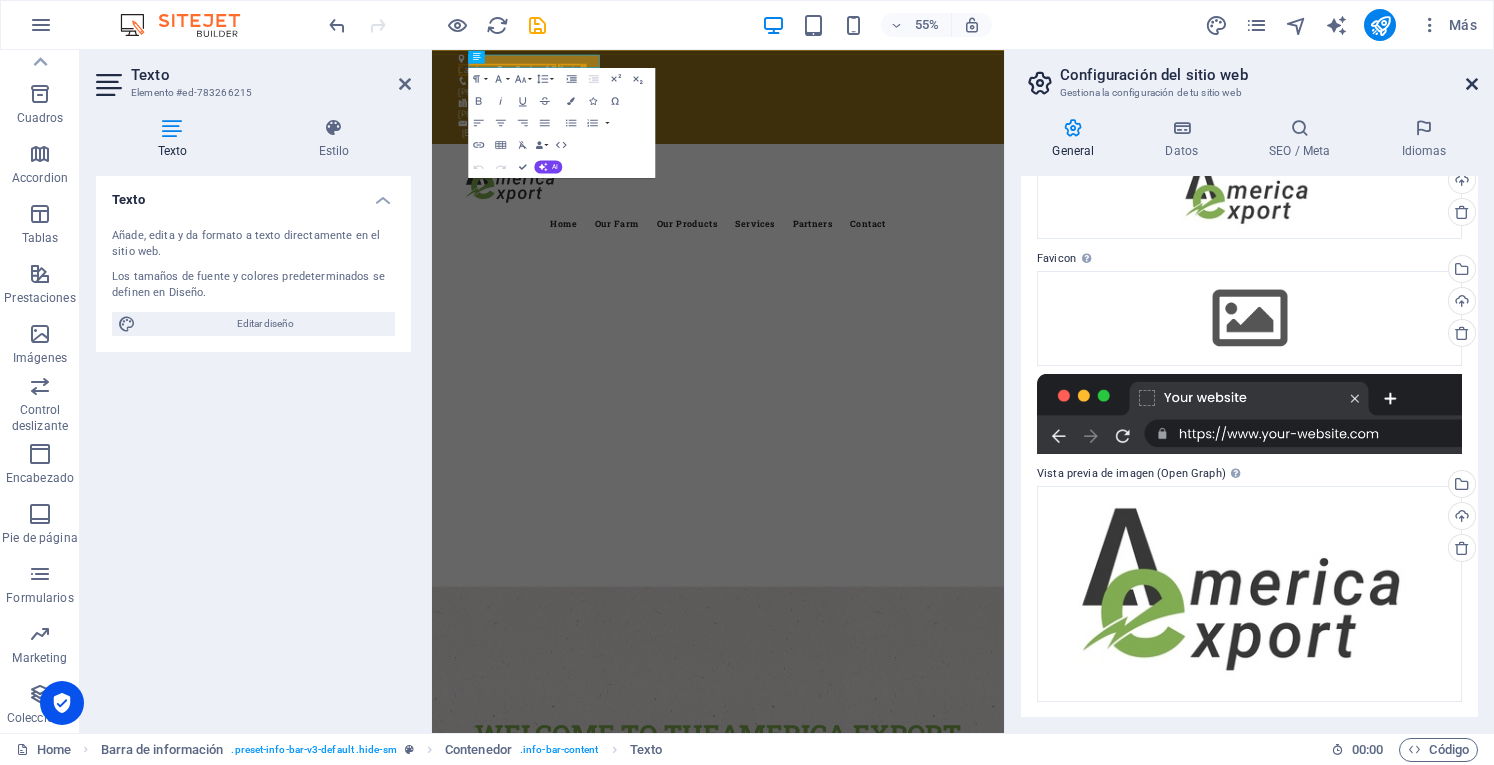 click at bounding box center [1472, 84] 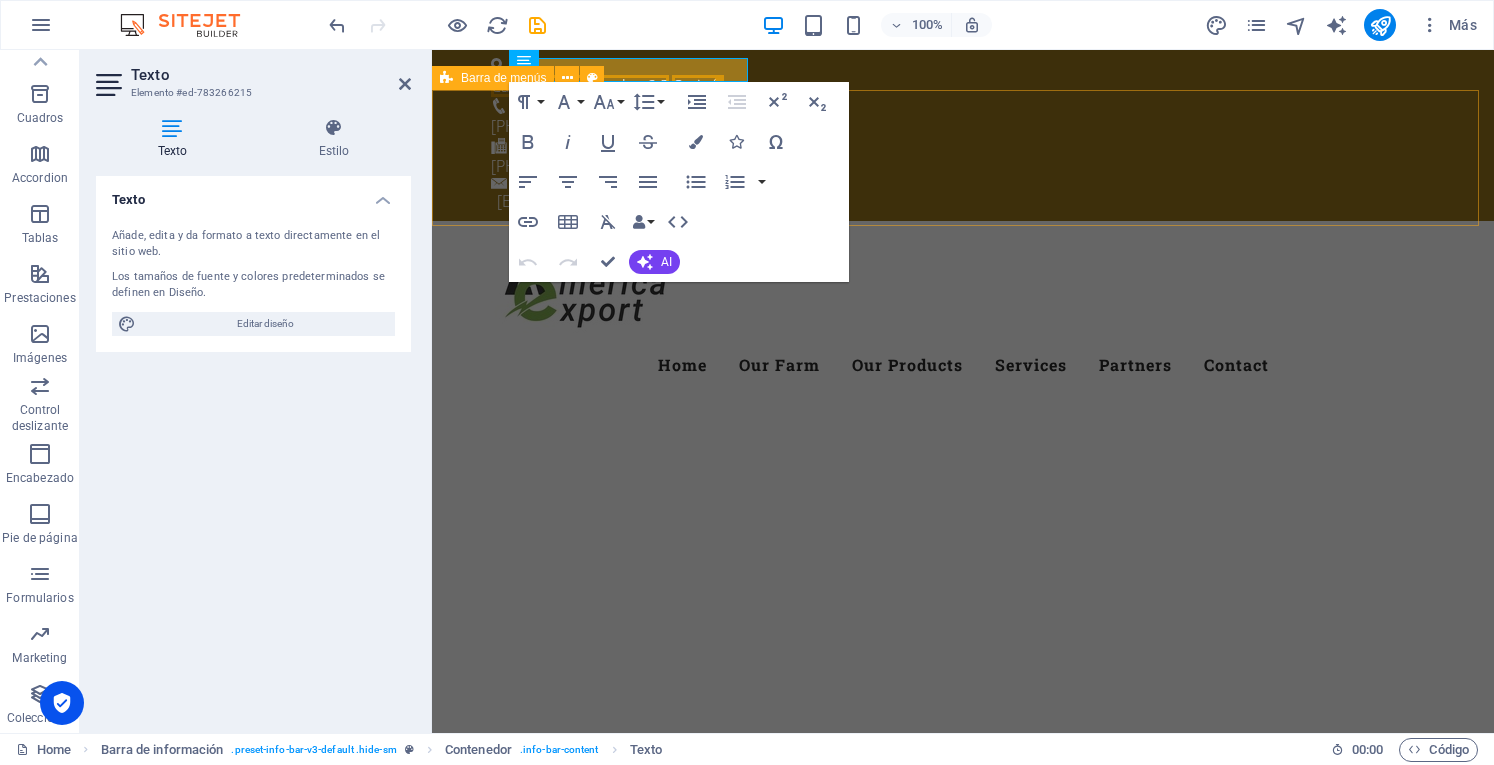 click on "Menu Home Our Farm Our Products Services Partners Contact" at bounding box center [963, 313] 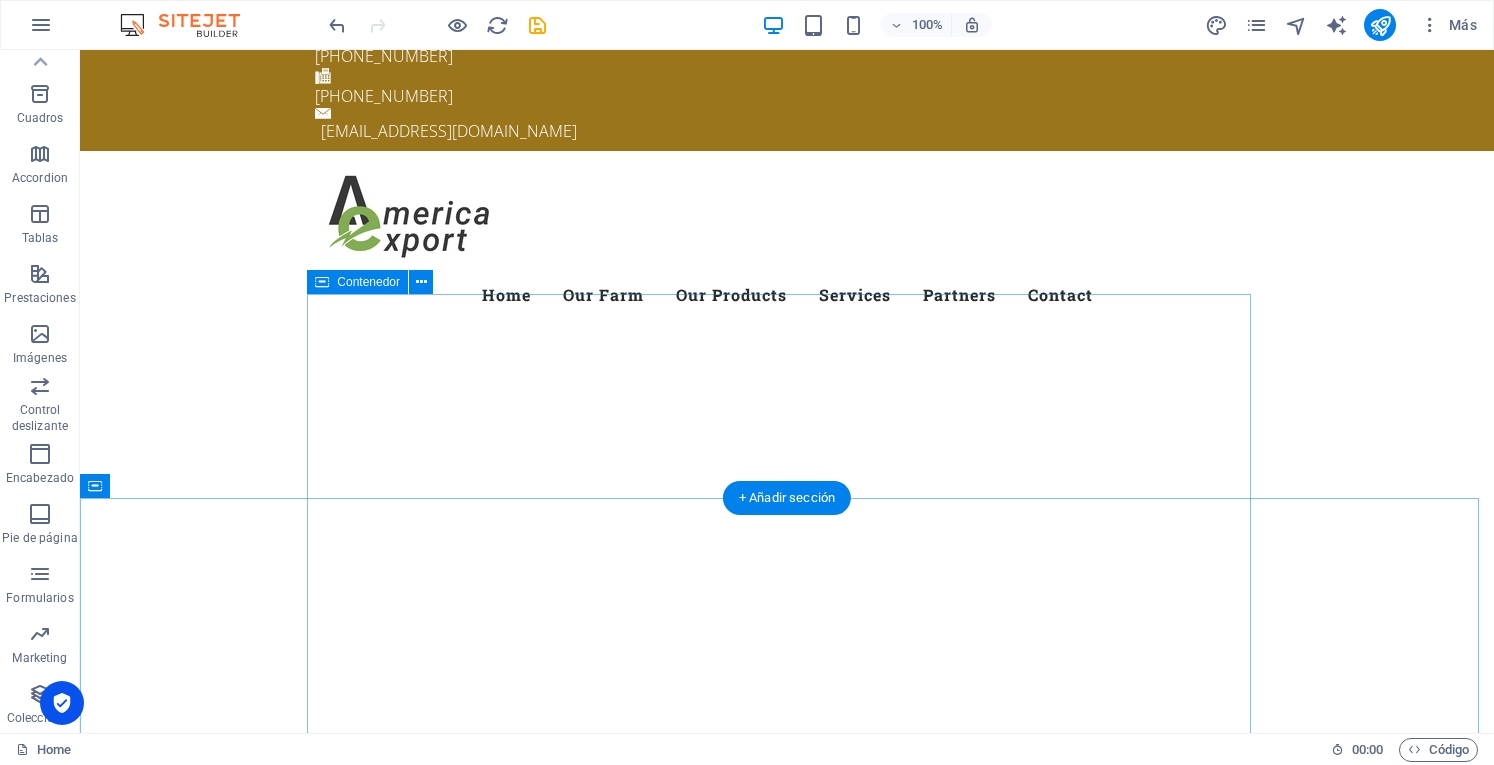 scroll, scrollTop: 0, scrollLeft: 0, axis: both 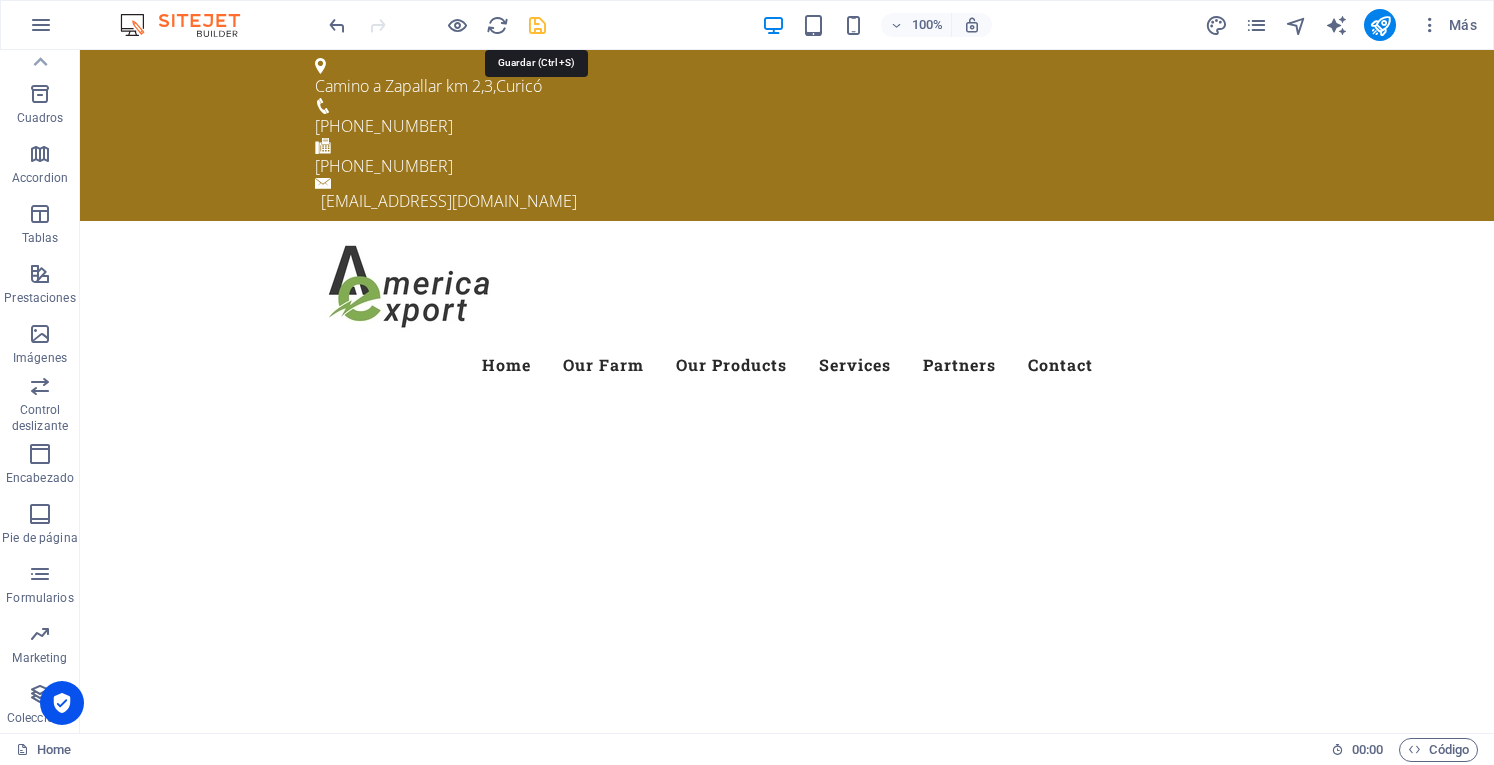 click at bounding box center (537, 25) 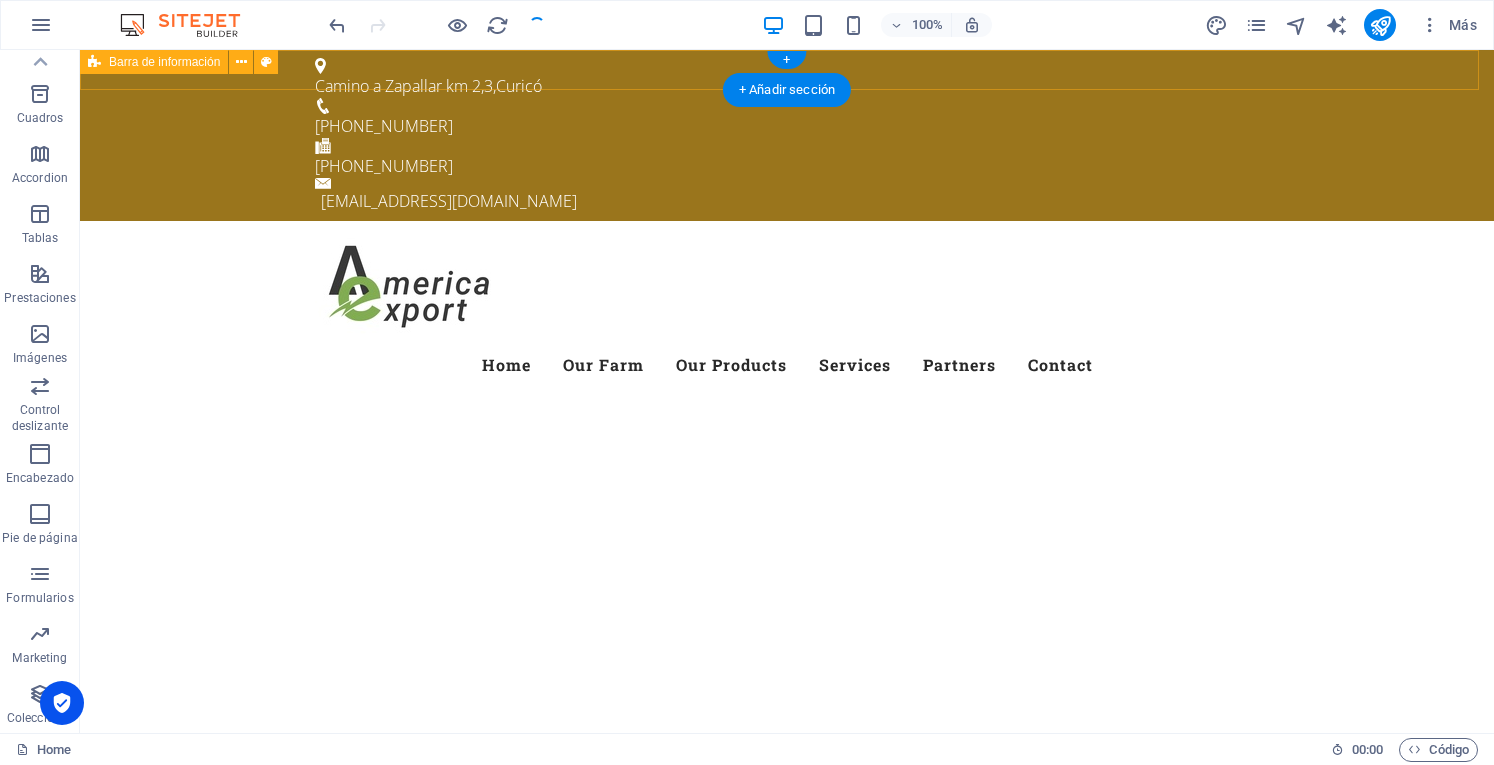click at bounding box center [0, 0] 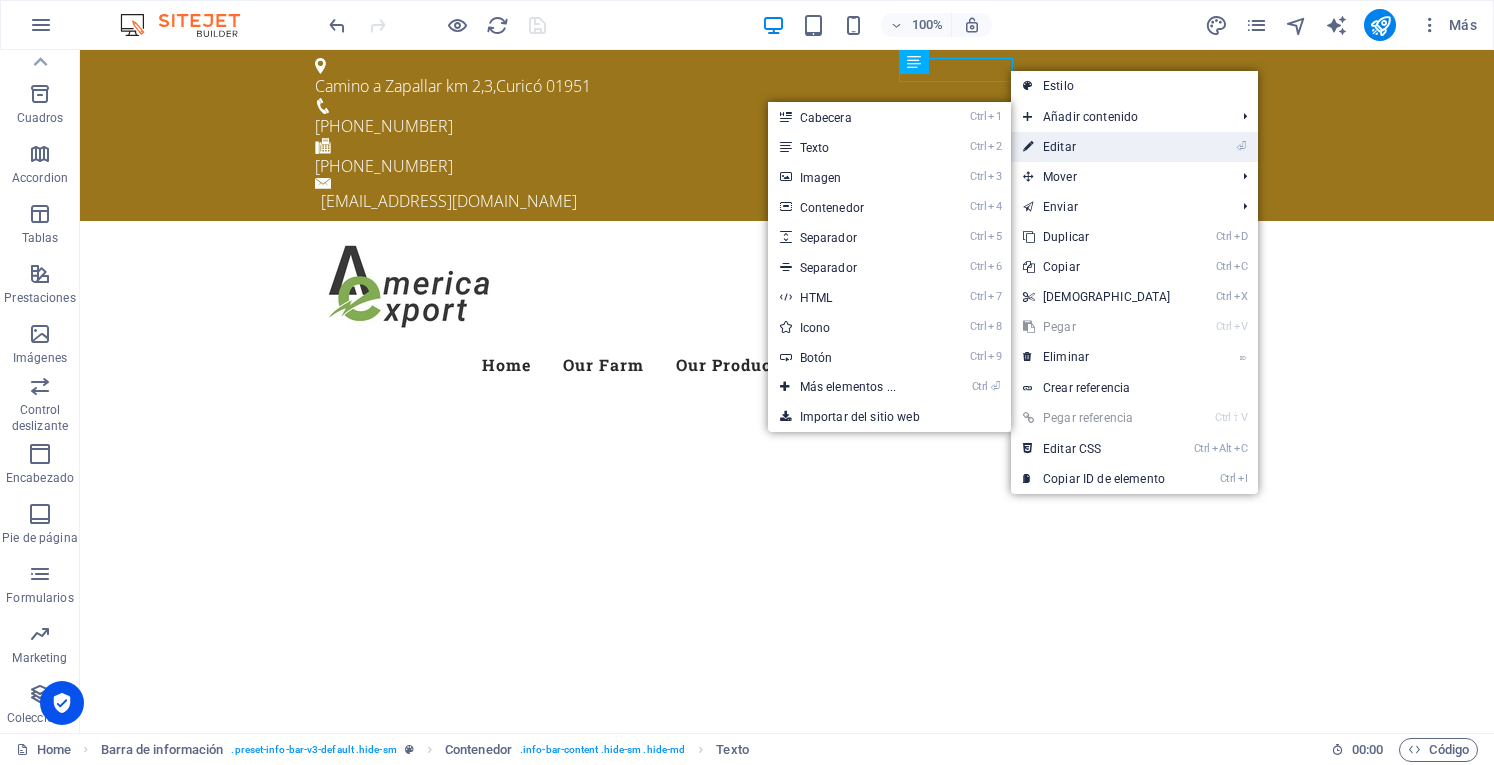 click on "⏎  Editar" at bounding box center [1097, 147] 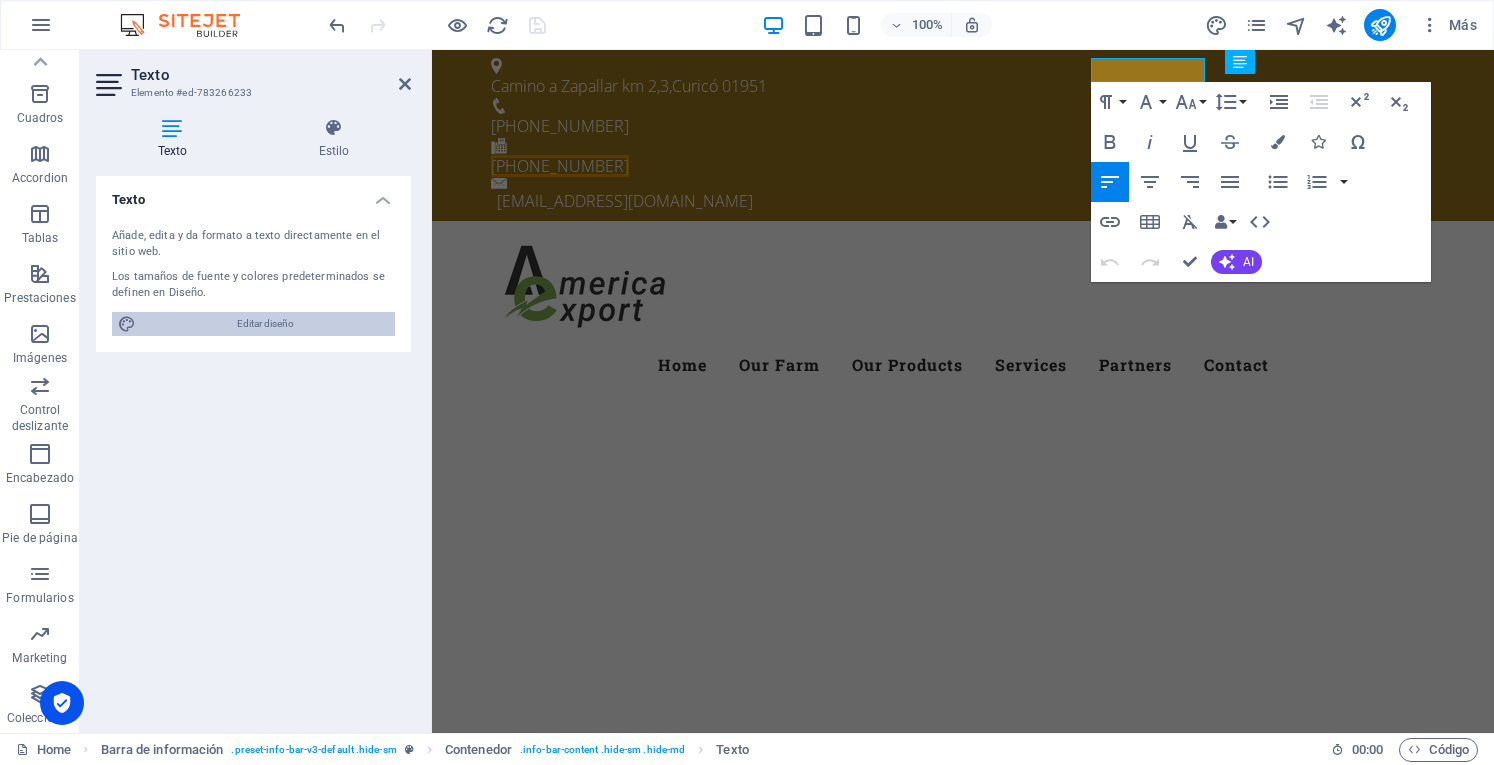 click on "Editar diseño" at bounding box center [265, 324] 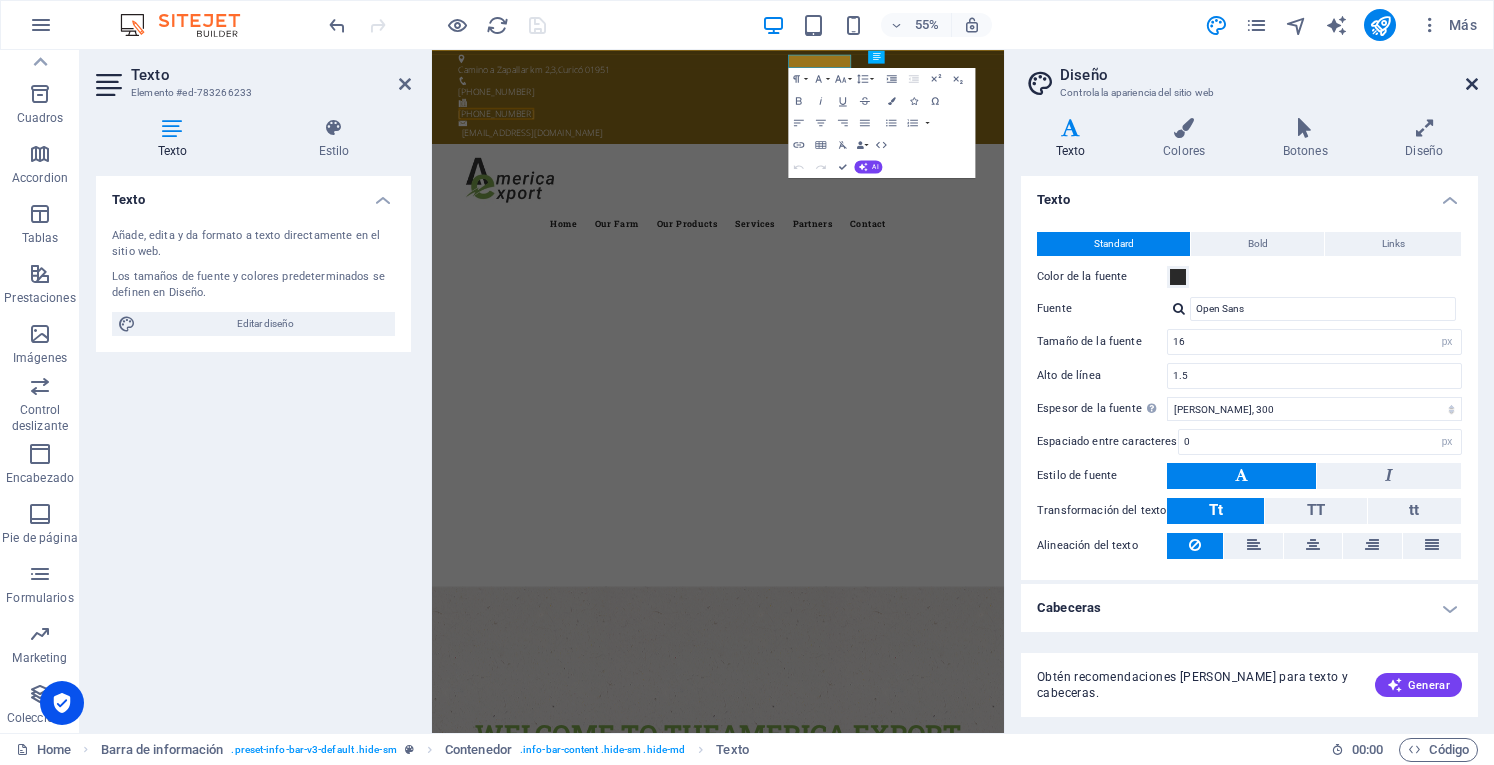 click at bounding box center [1472, 84] 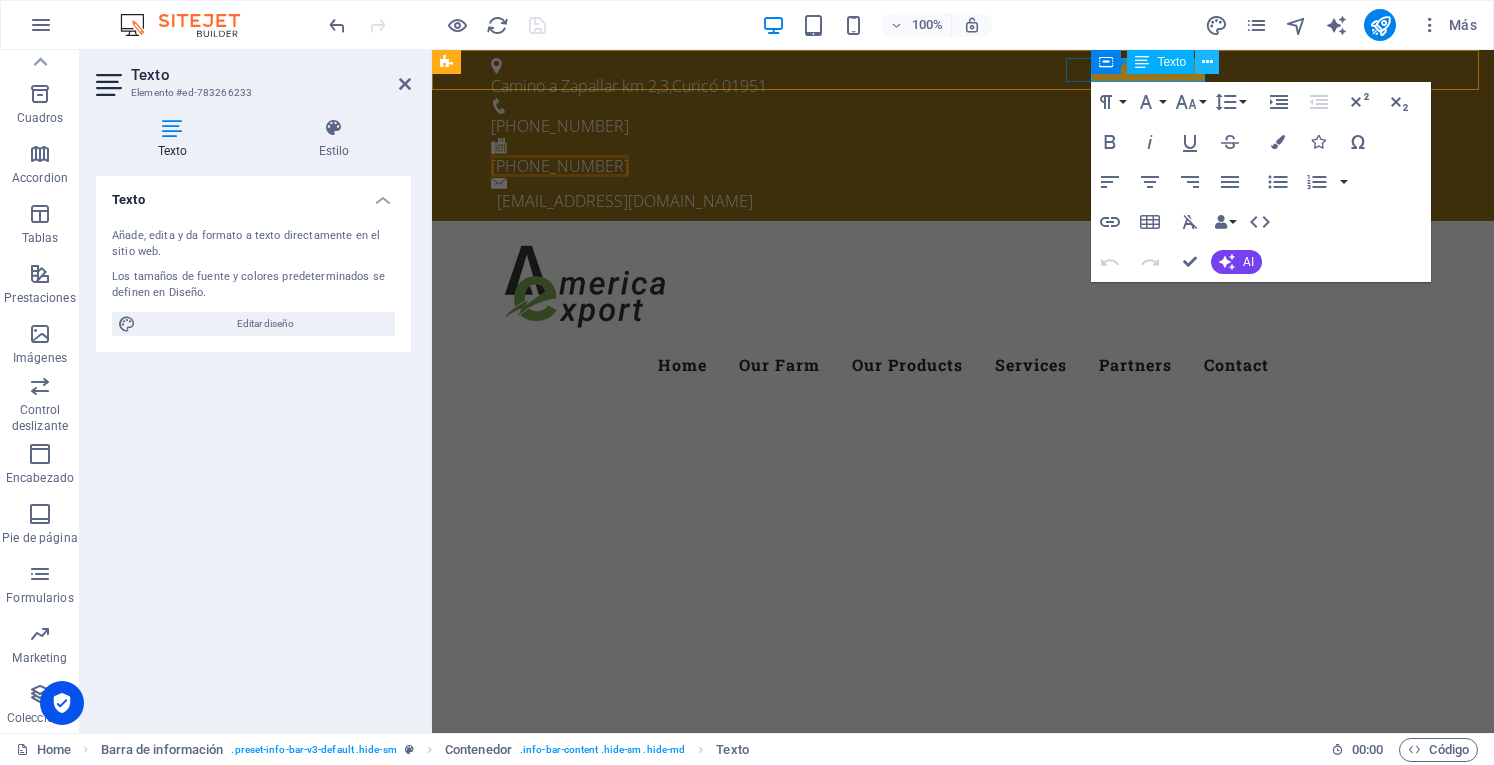 click at bounding box center (1207, 62) 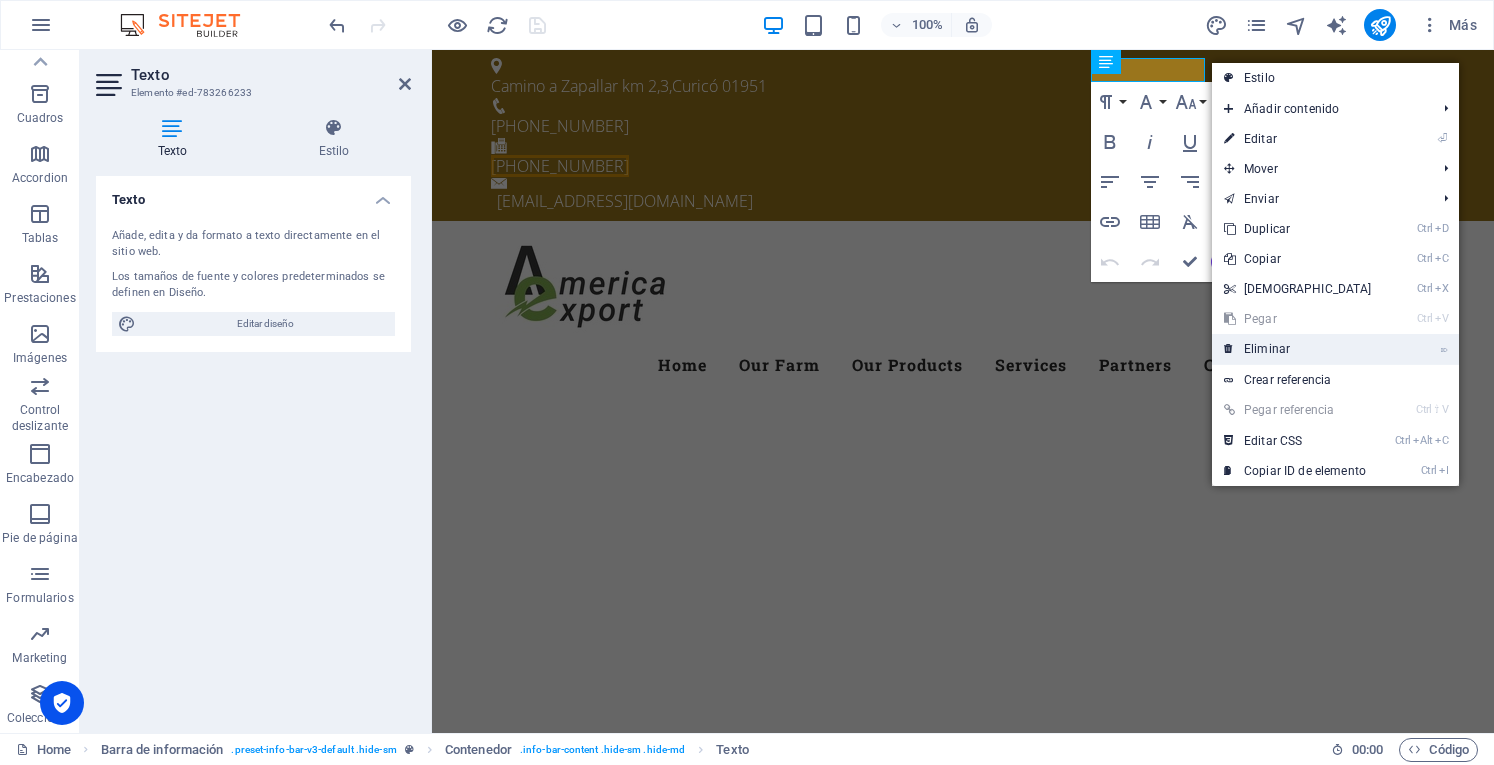 click on "⌦  Eliminar" at bounding box center [1298, 349] 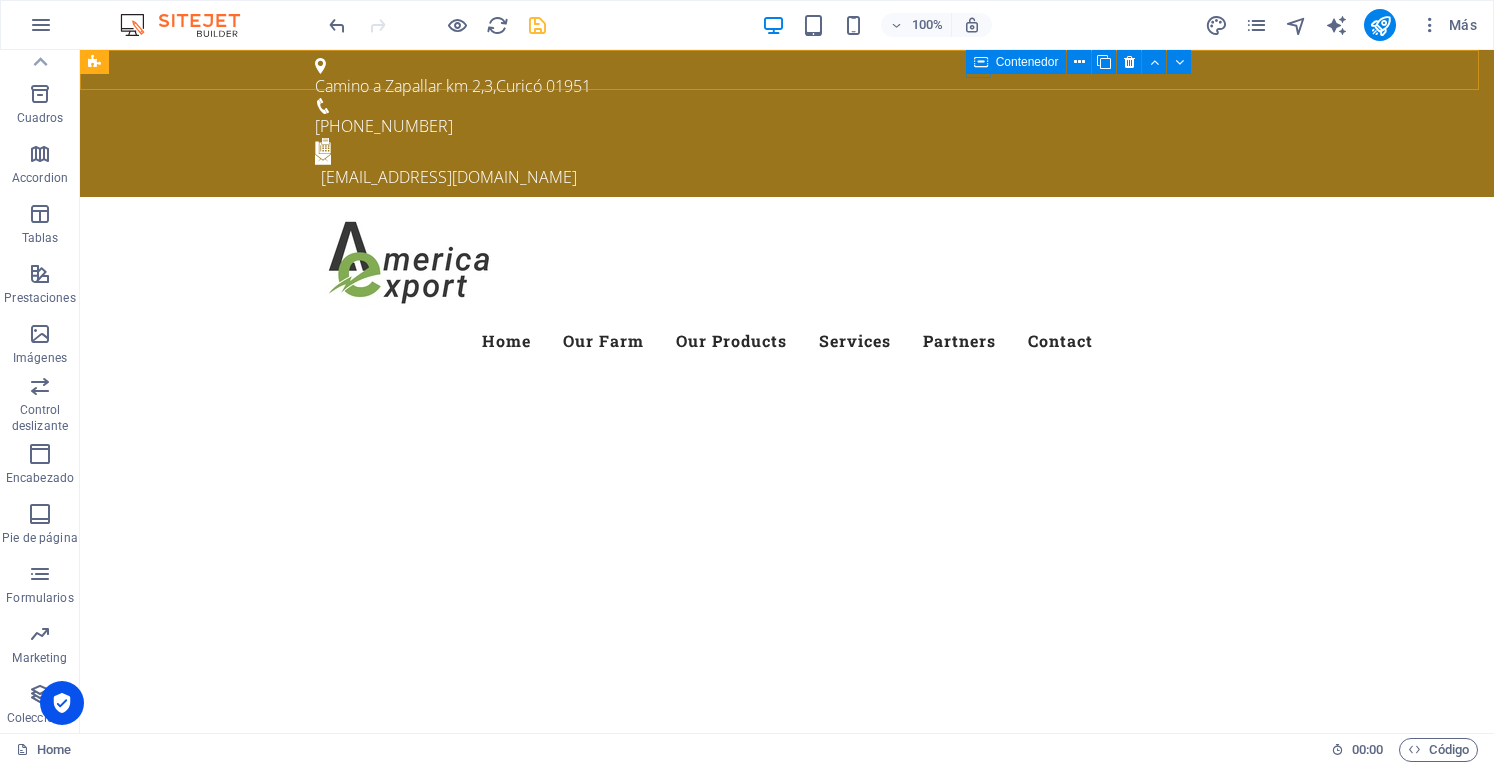 click at bounding box center [779, 146] 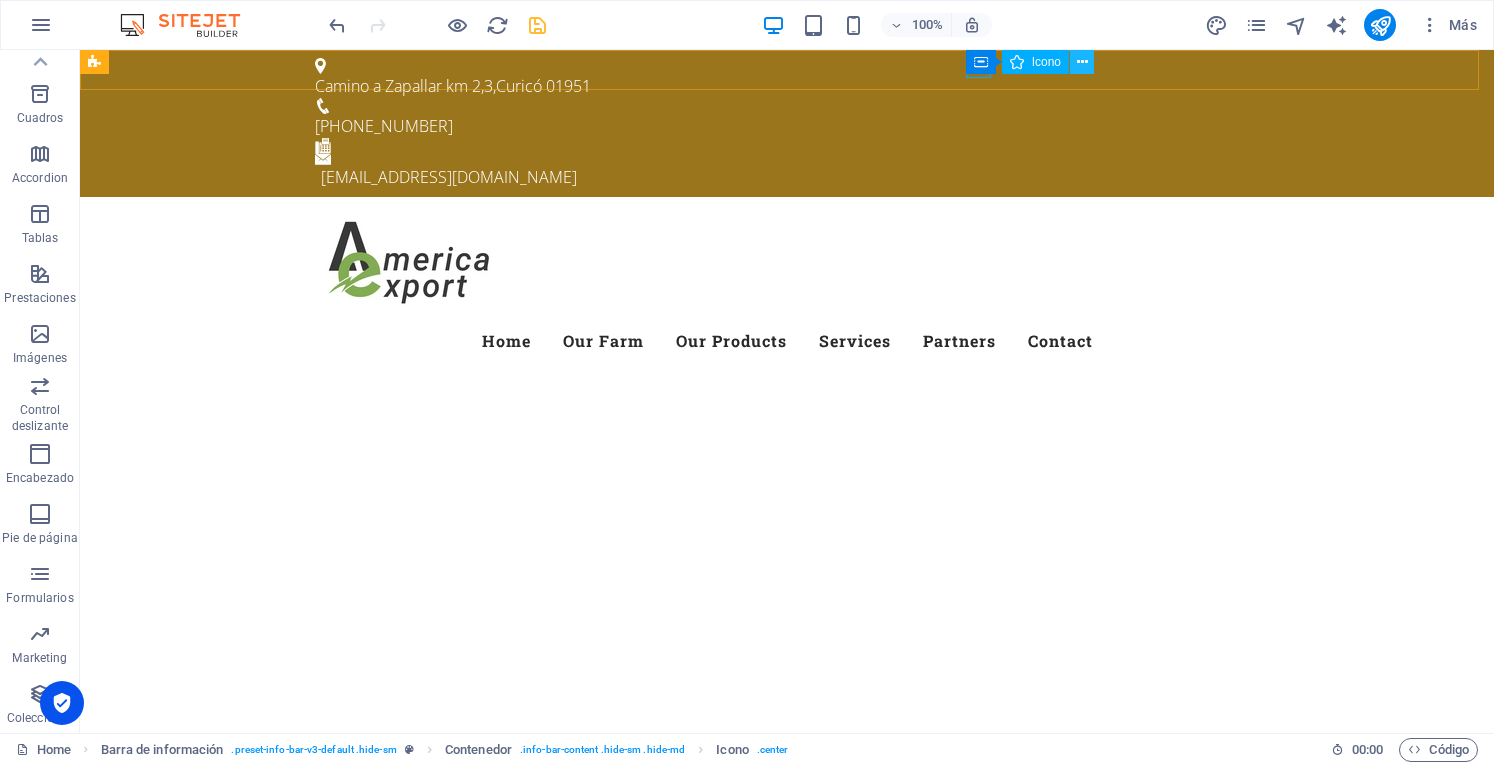 click at bounding box center (1082, 62) 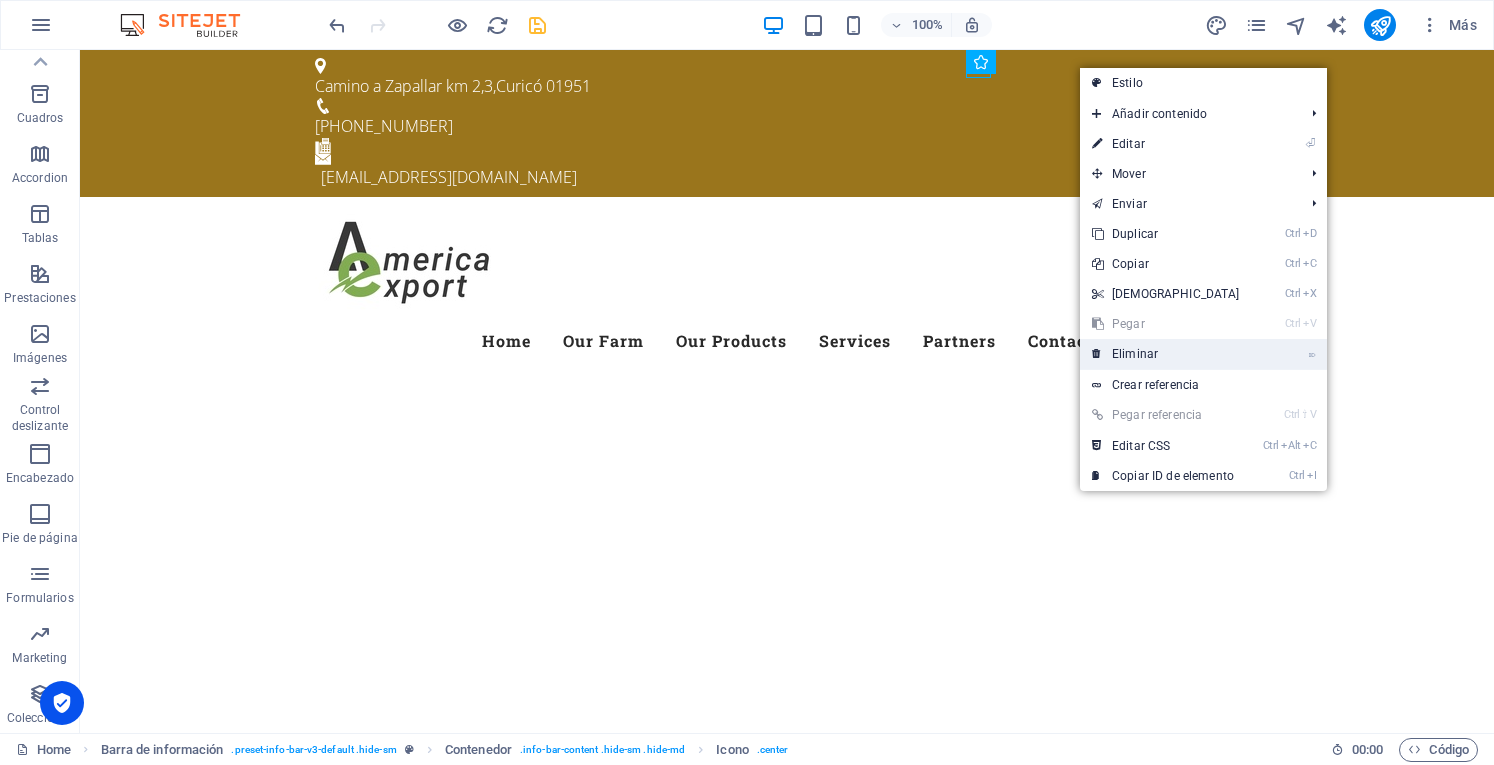 click on "⌦  Eliminar" at bounding box center [1166, 354] 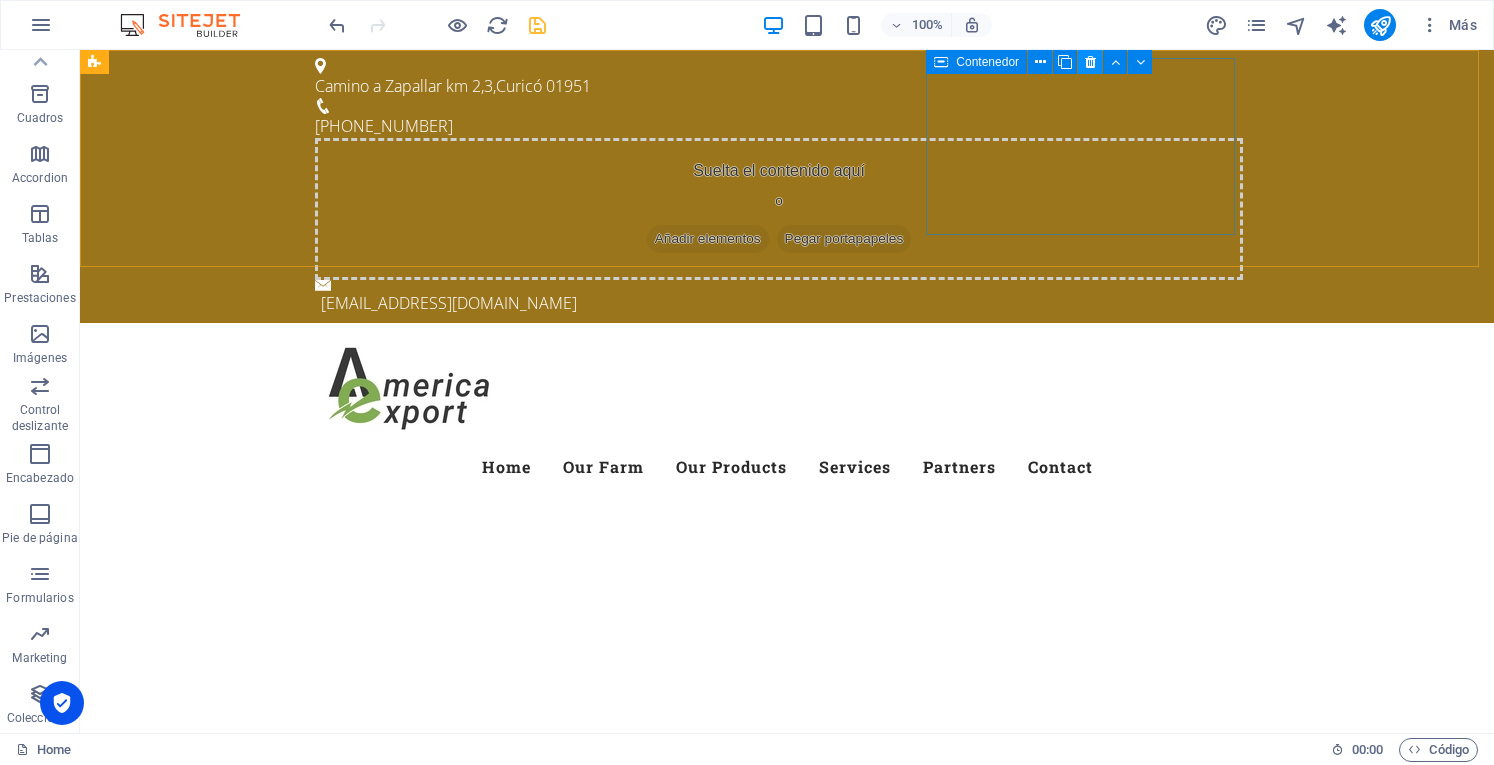 click at bounding box center [1090, 62] 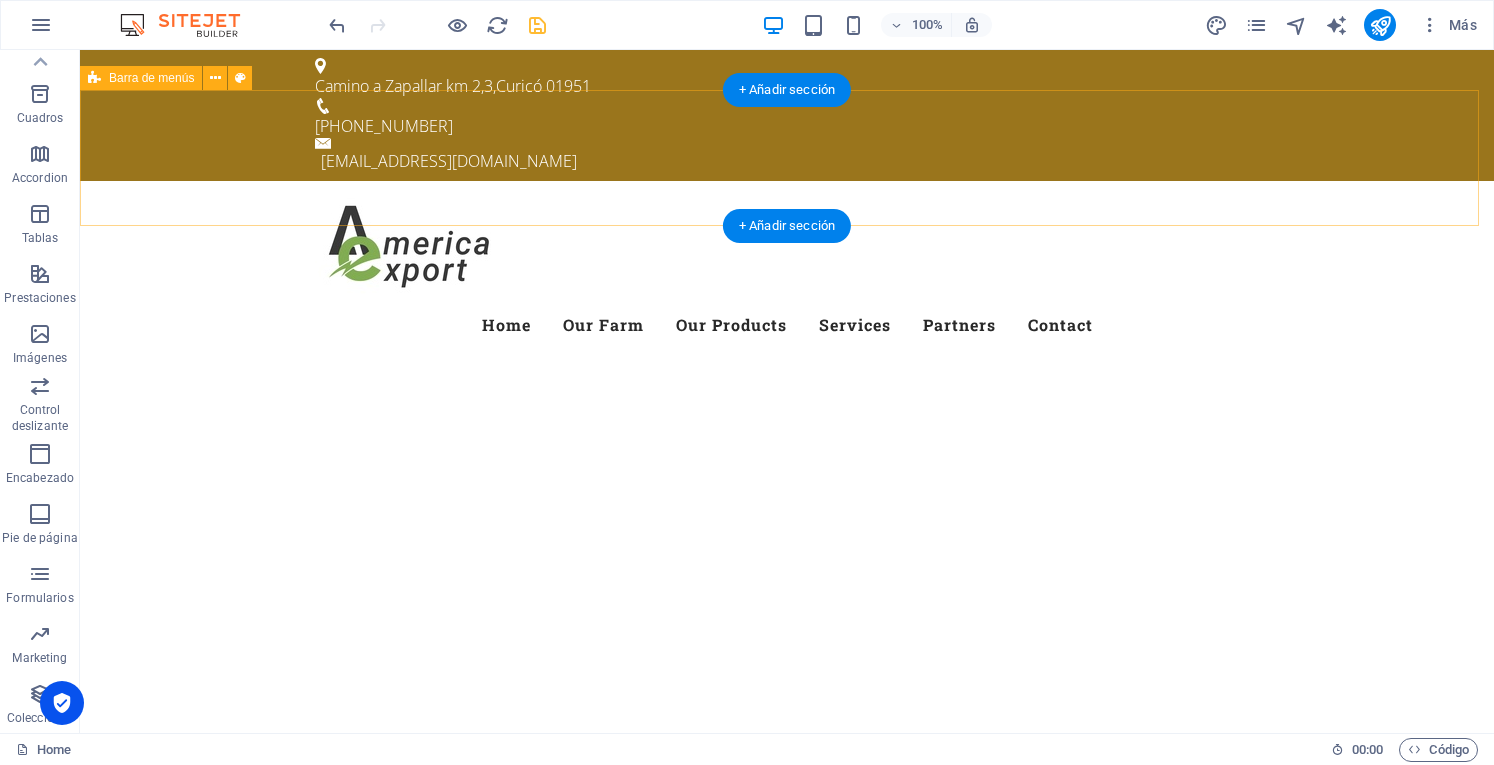 click on "Menu Home Our Farm Our Products Services Partners Contact" at bounding box center [787, 273] 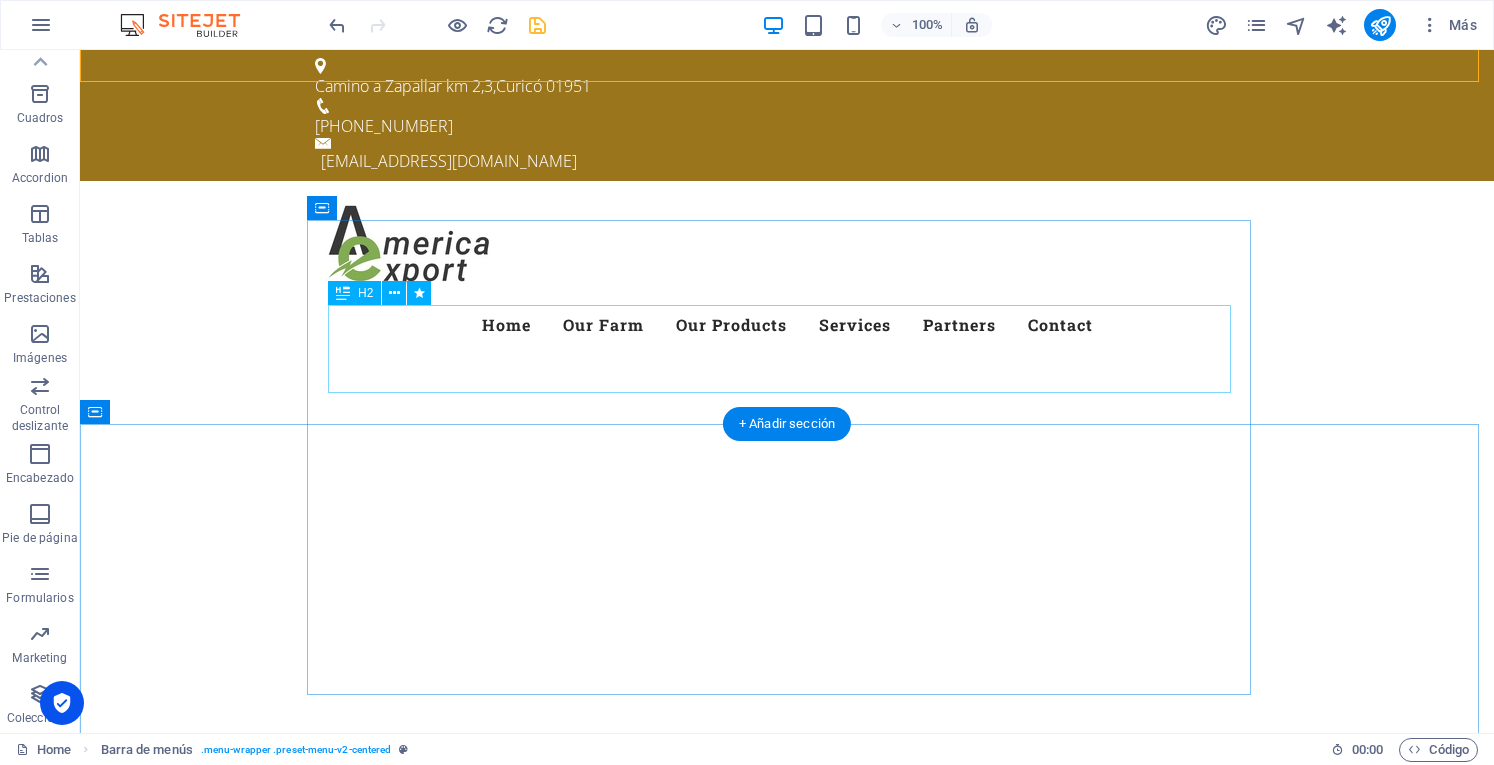 scroll, scrollTop: 200, scrollLeft: 0, axis: vertical 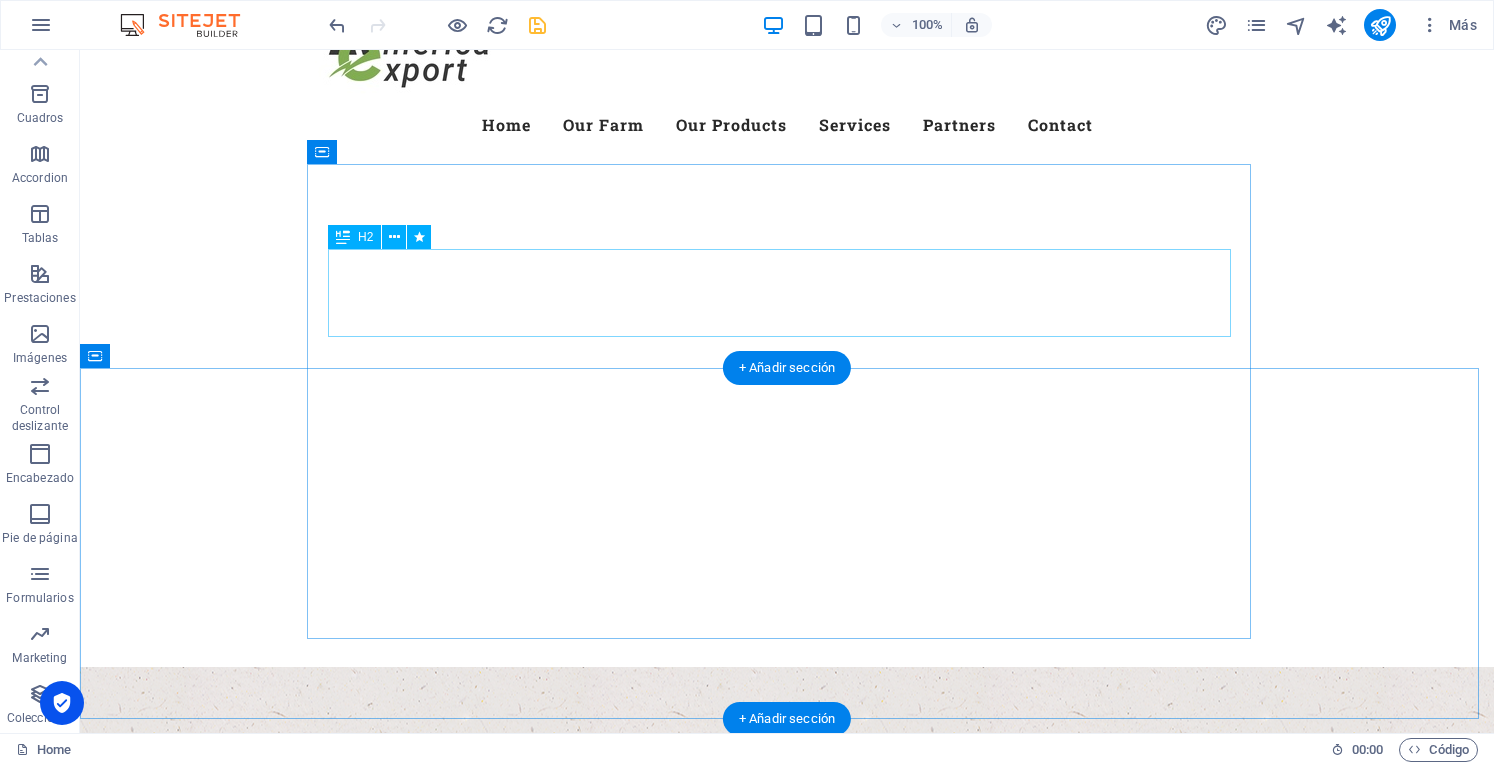 click on "Welcome to the  America Export" at bounding box center [787, 943] 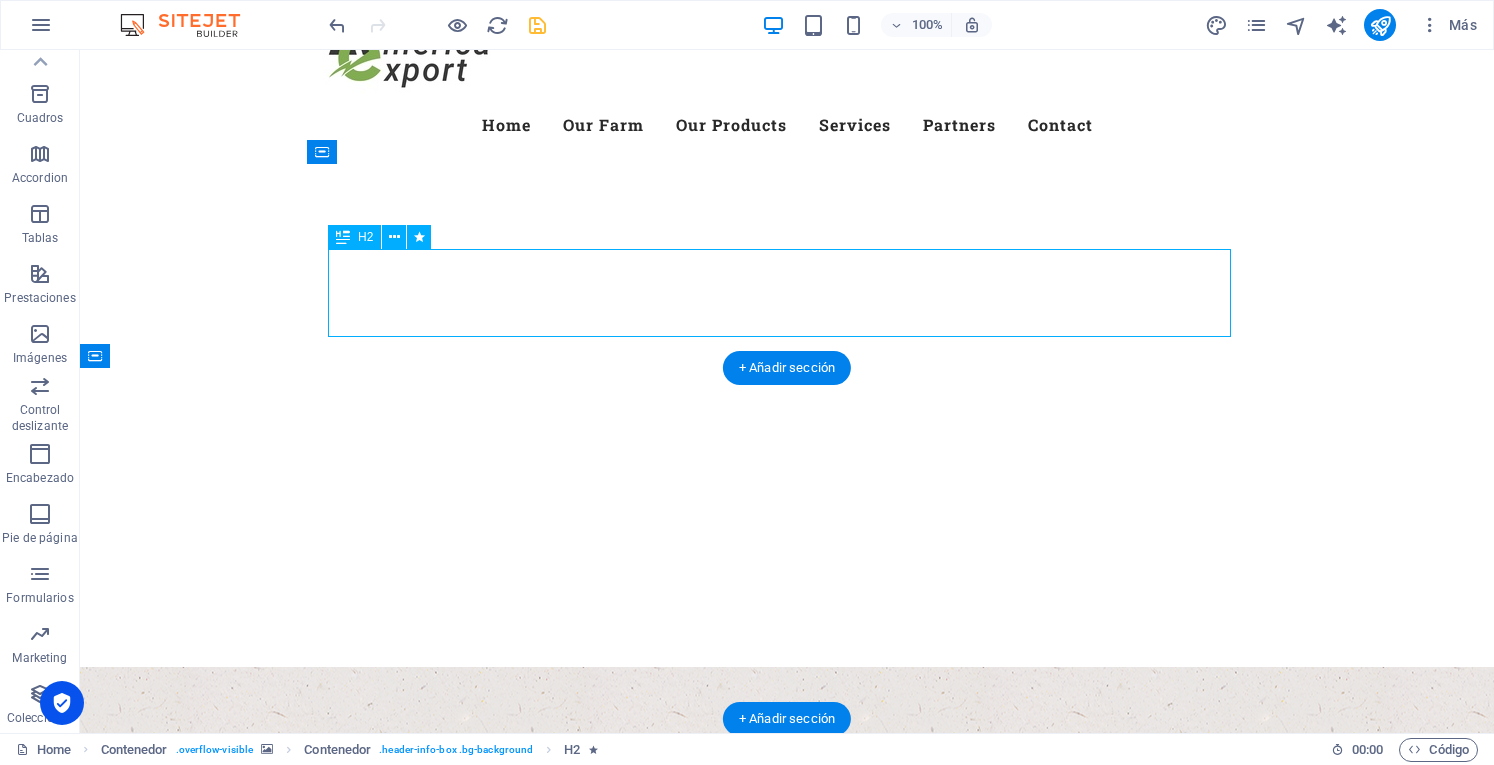 click on "Welcome to the  America Export" at bounding box center (787, 943) 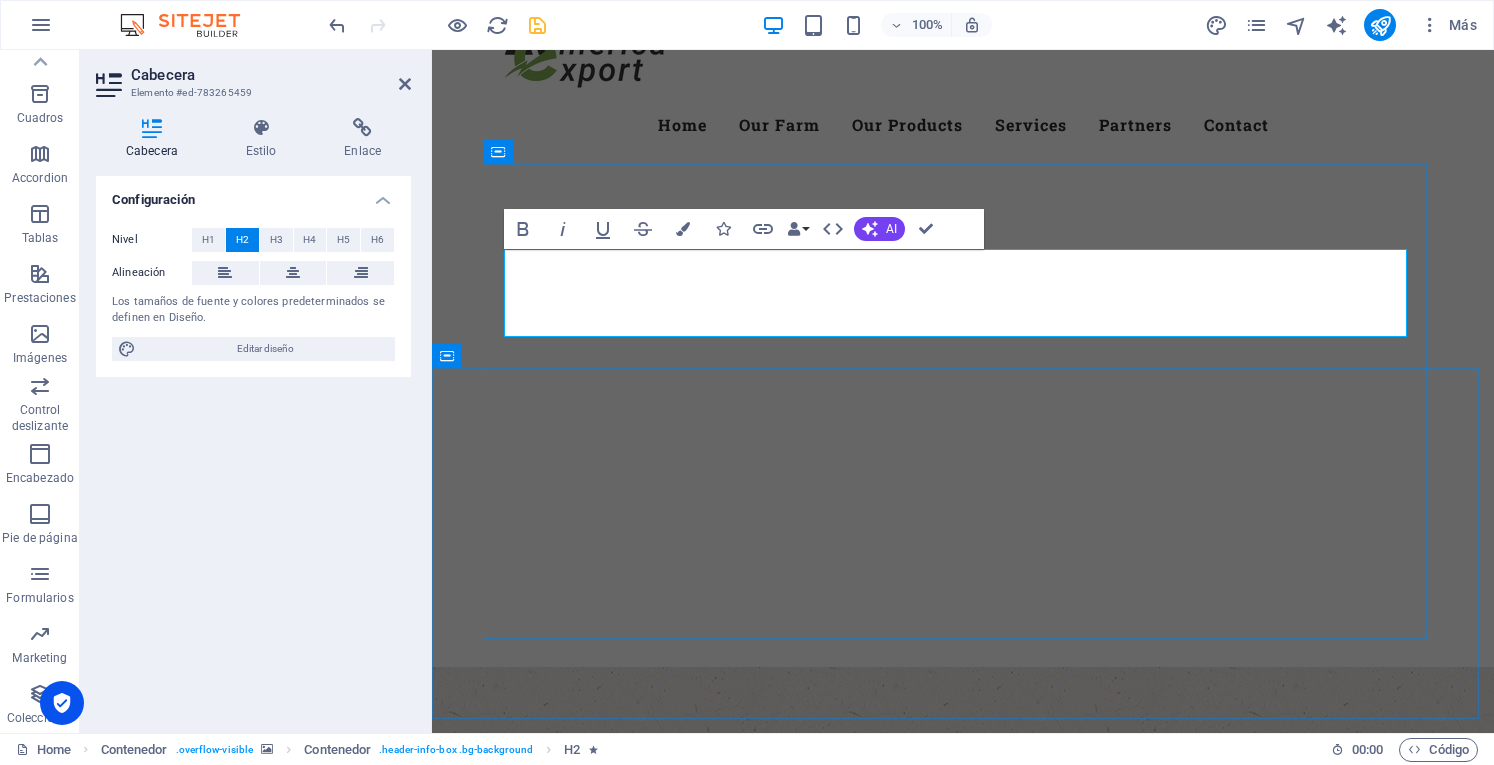 click on "Welcome to the  America Export" at bounding box center [963, 943] 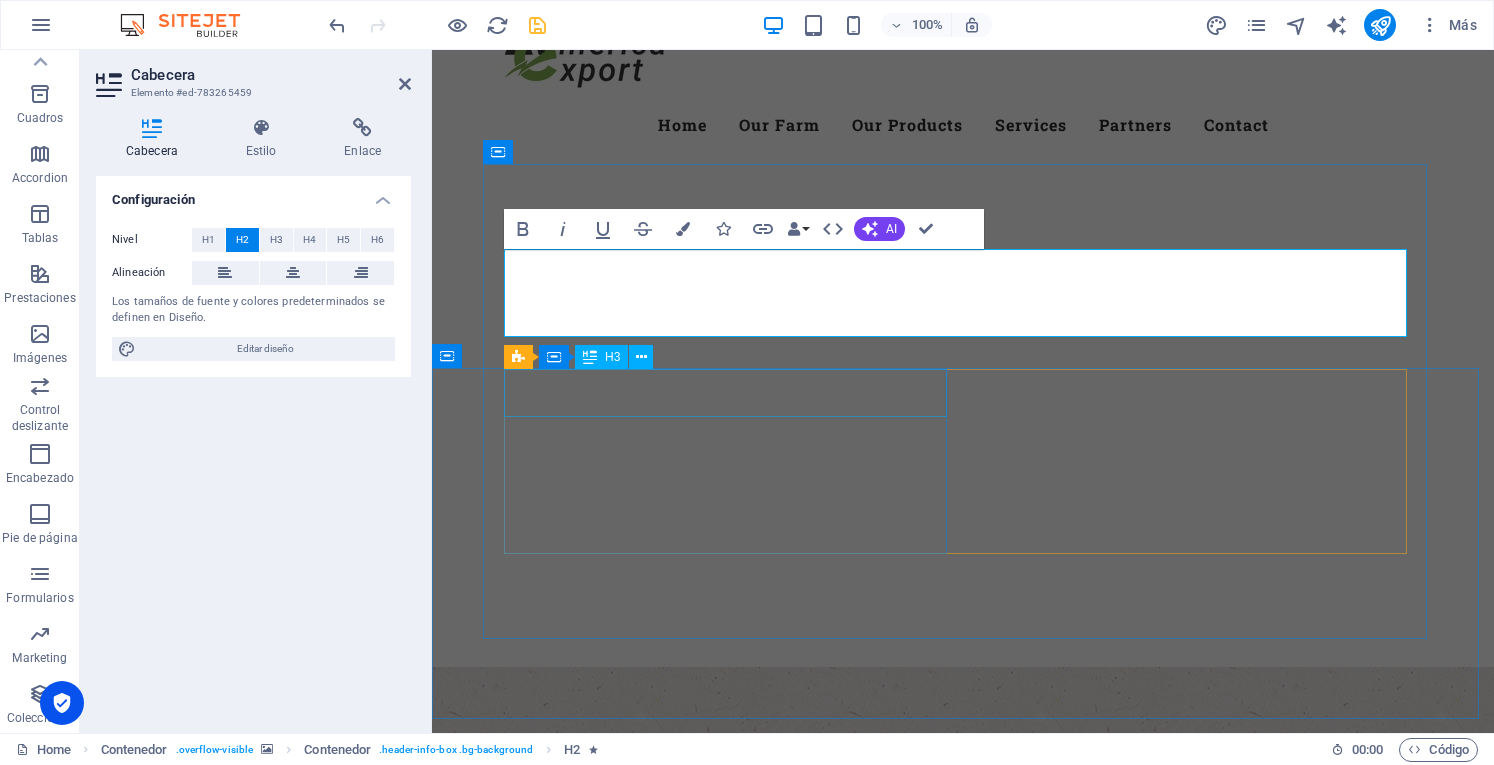 click on "Fresh. Healty. Organic" at bounding box center (963, 1043) 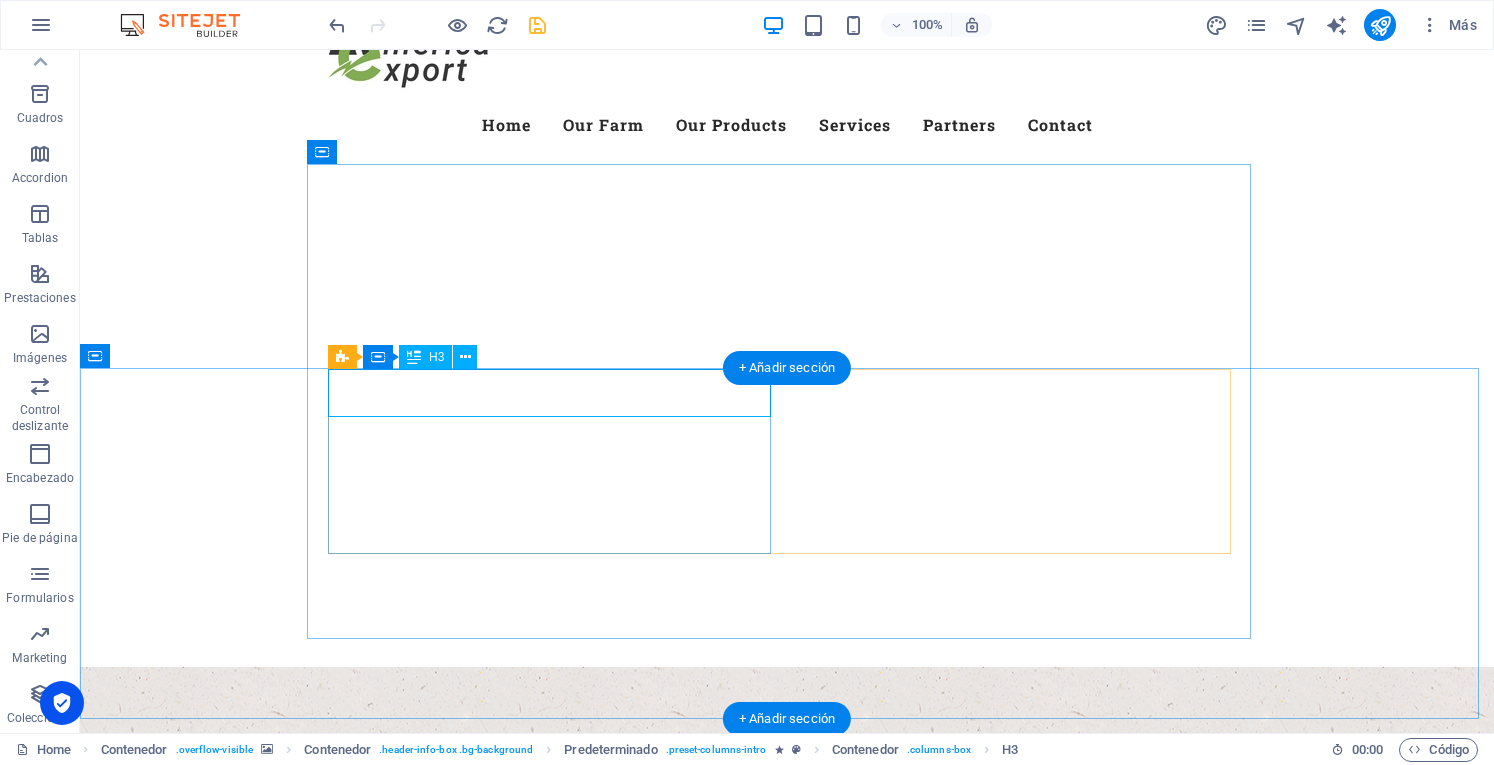 click on "Fresh. Healty. Organic" at bounding box center [787, 1043] 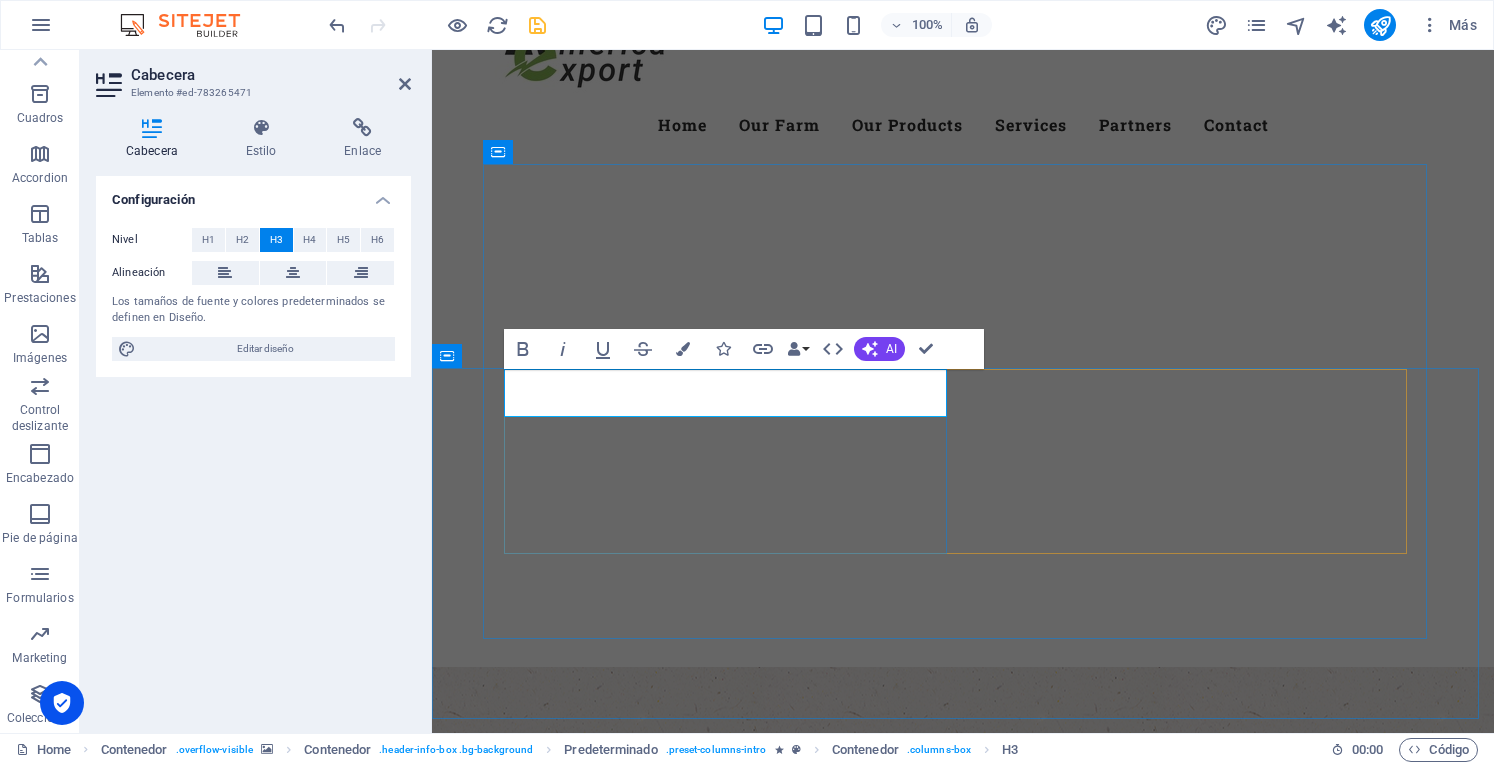 type 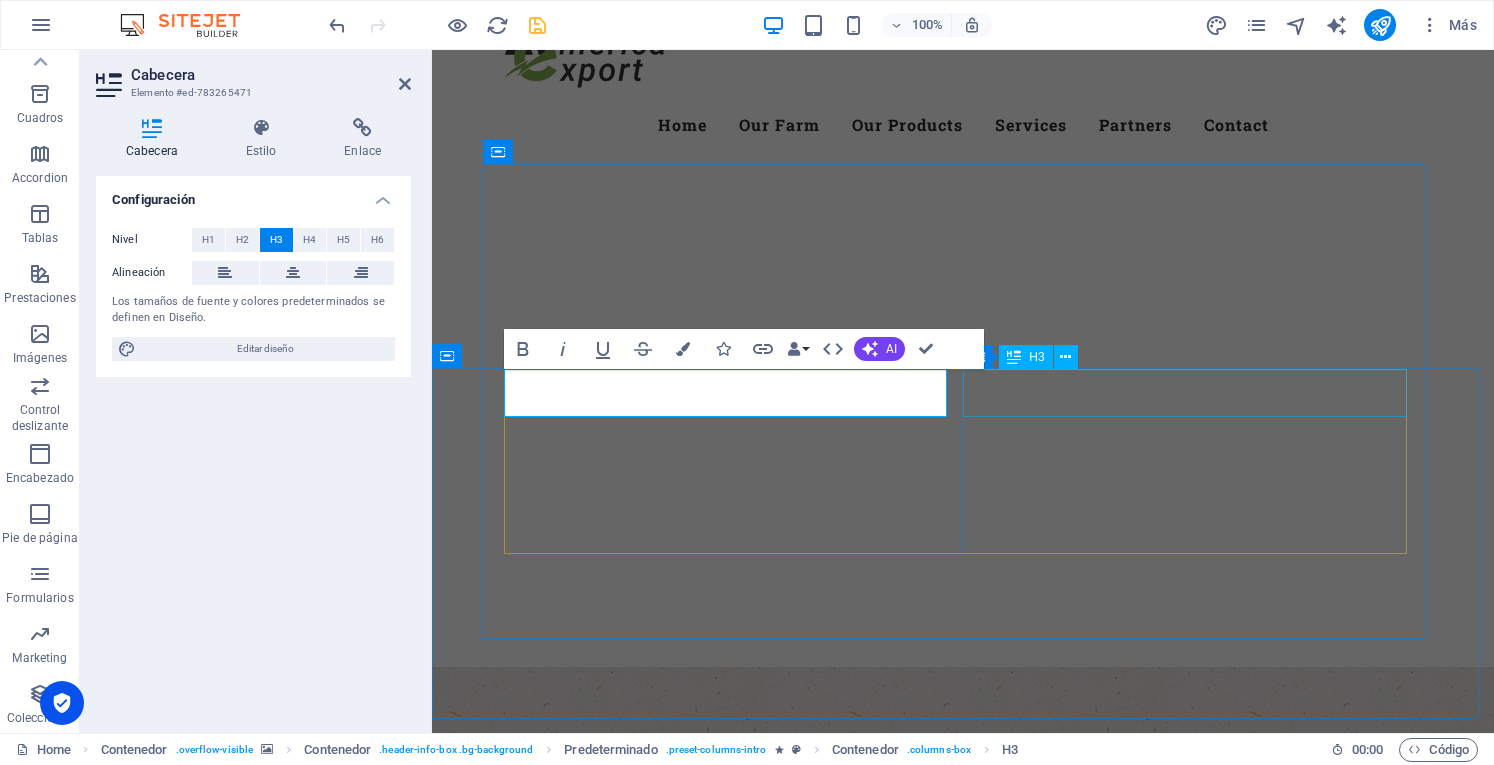 click on "Best Quality Products" at bounding box center (963, 1213) 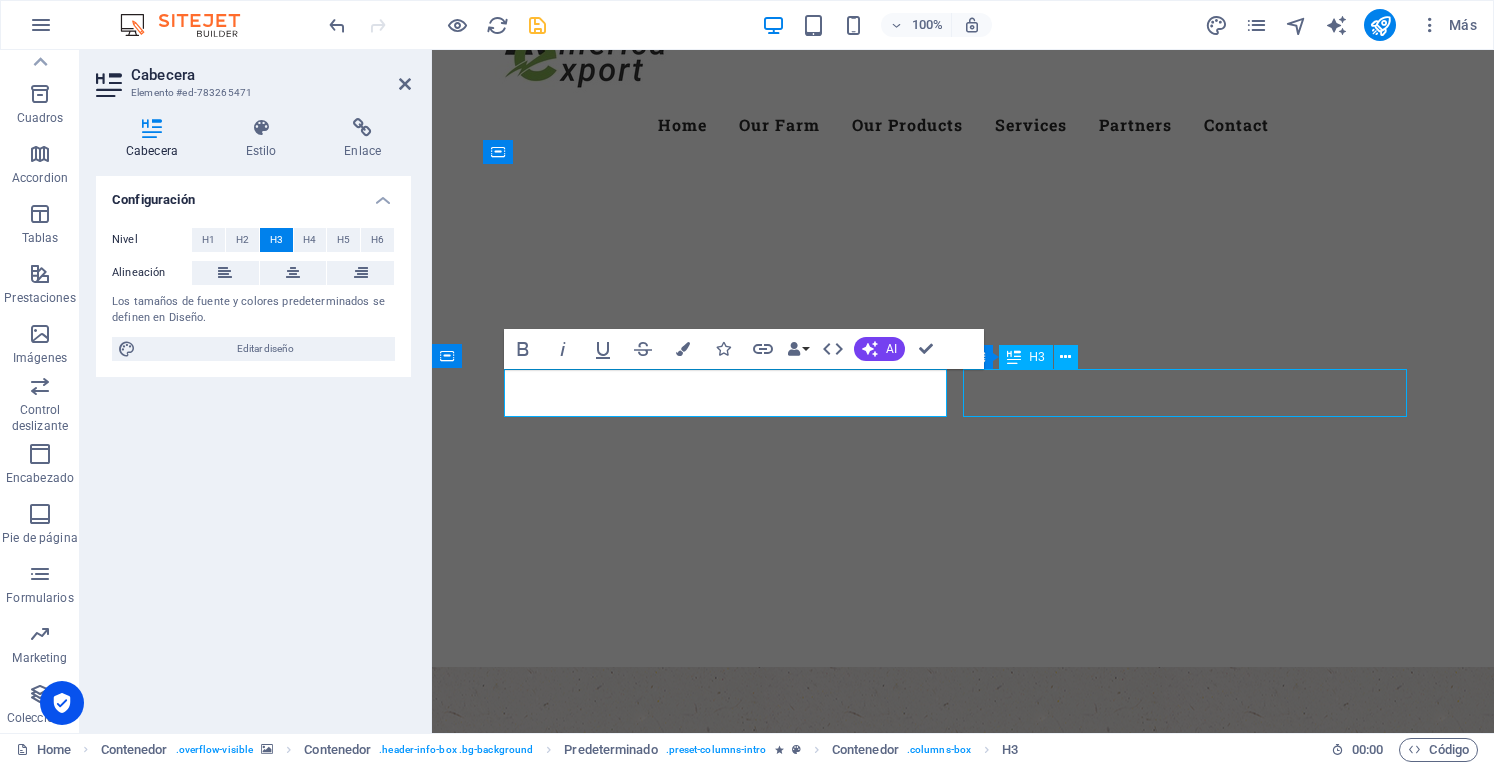 click on "Best Quality Products" at bounding box center [963, 1213] 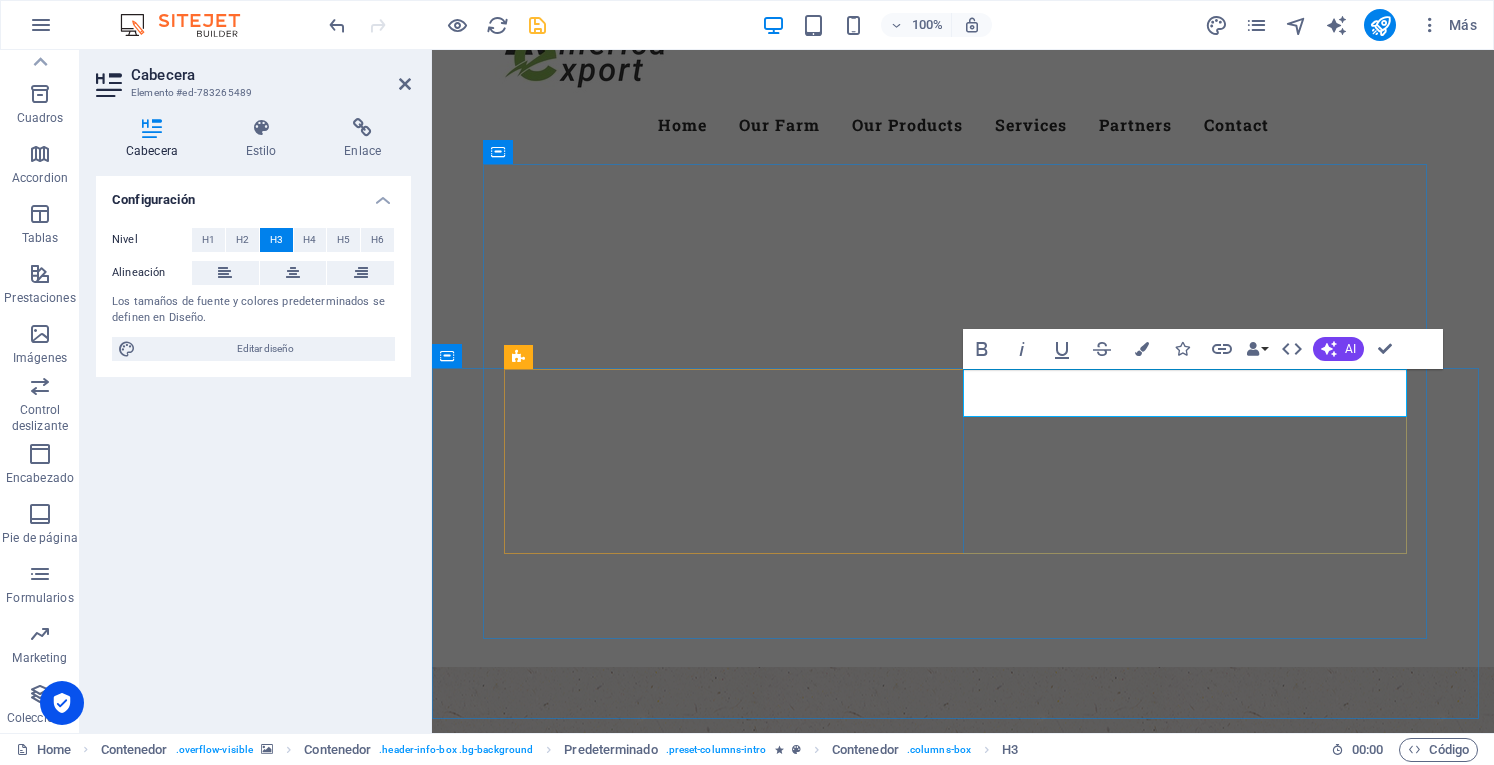 type 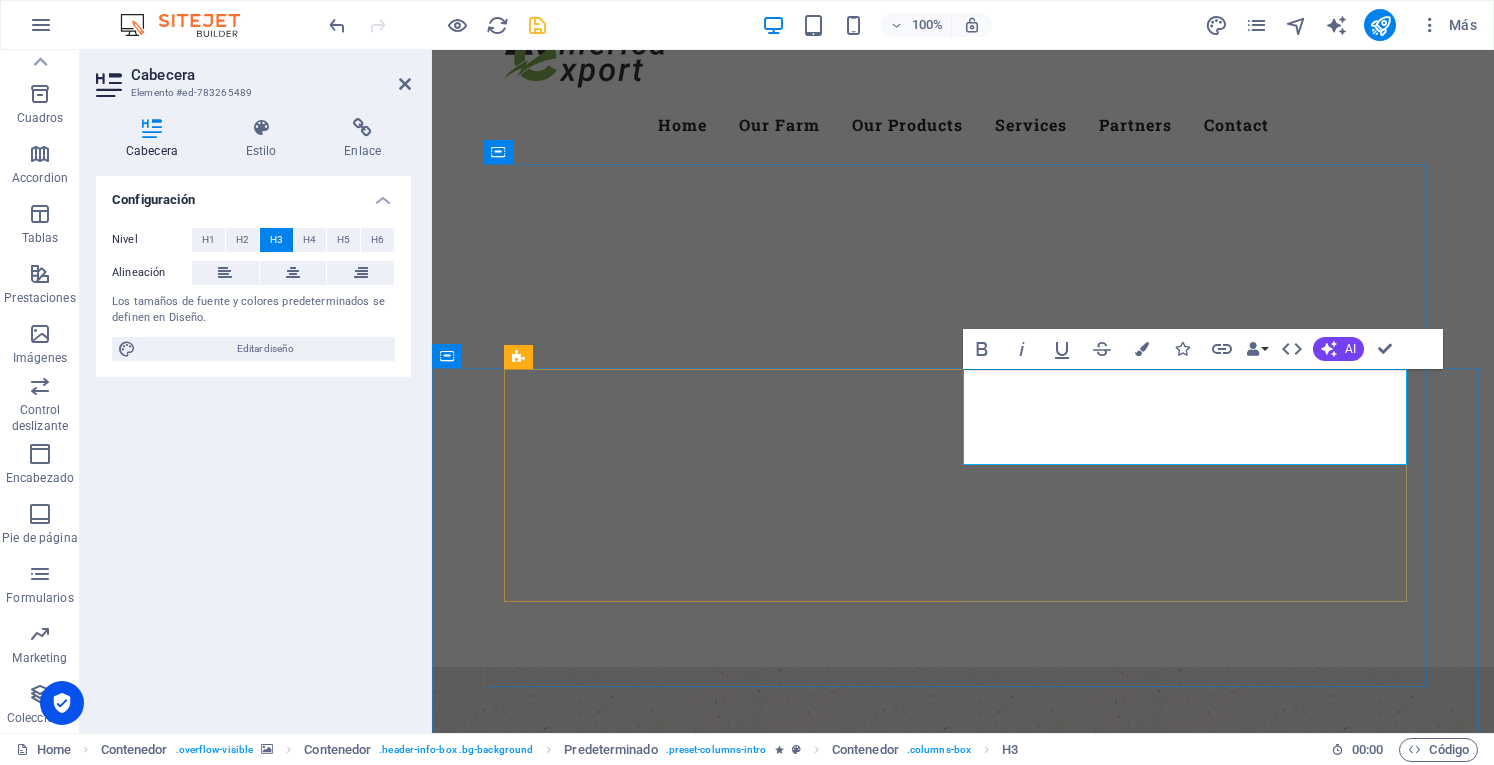 click on "productores ‌" at bounding box center [963, 1285] 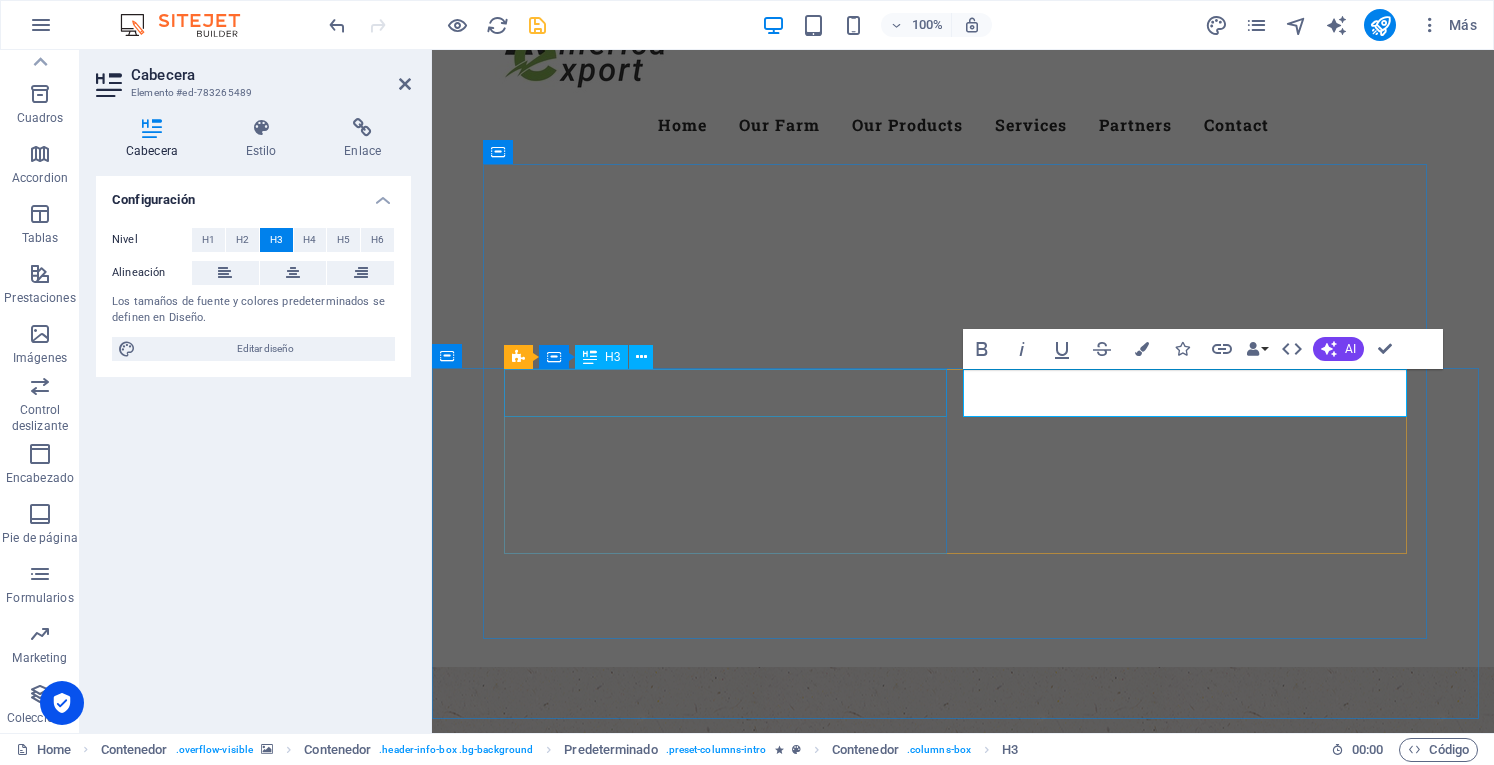 click on "Nuestros Productos" at bounding box center [963, 1043] 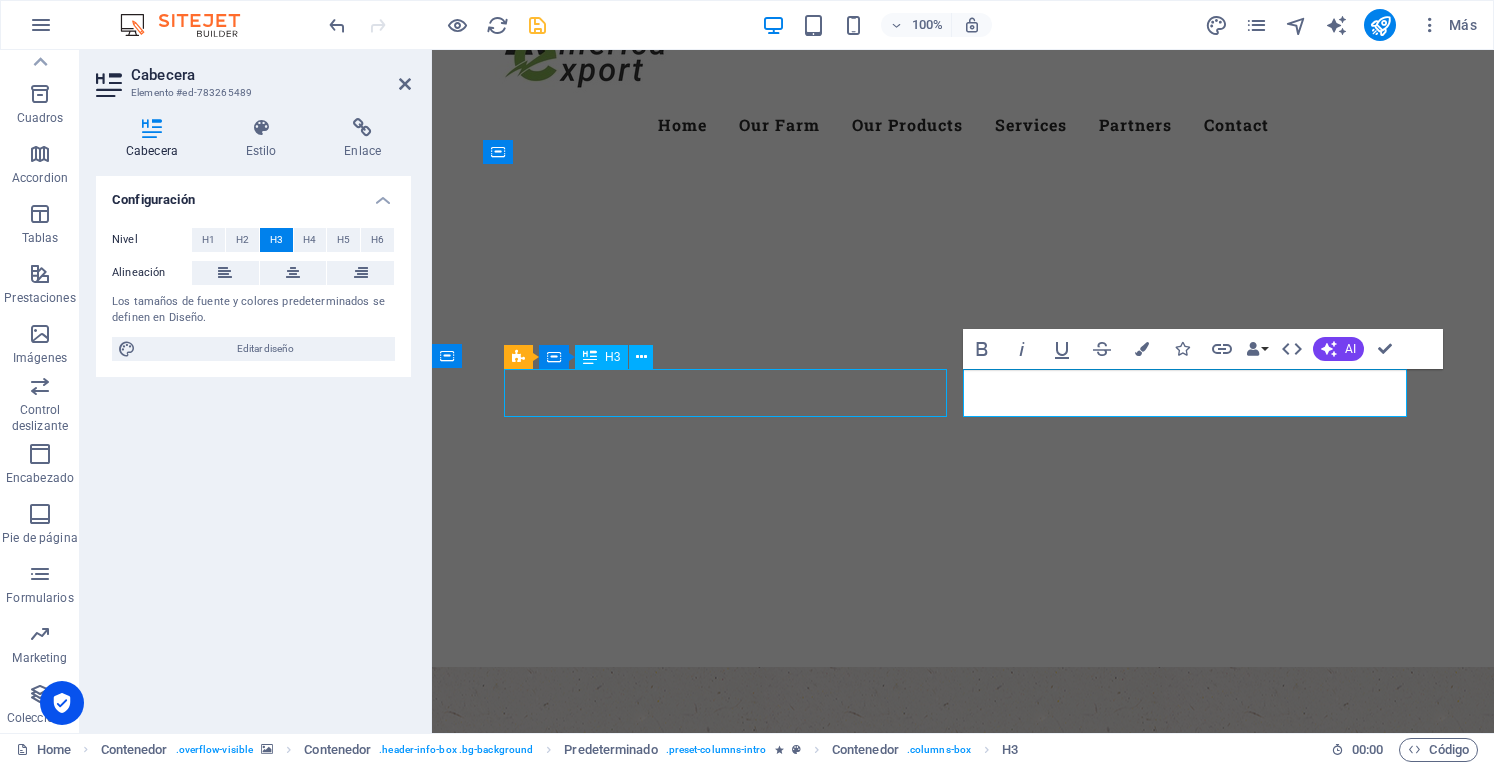click on "Nuestros Productos" at bounding box center [963, 1043] 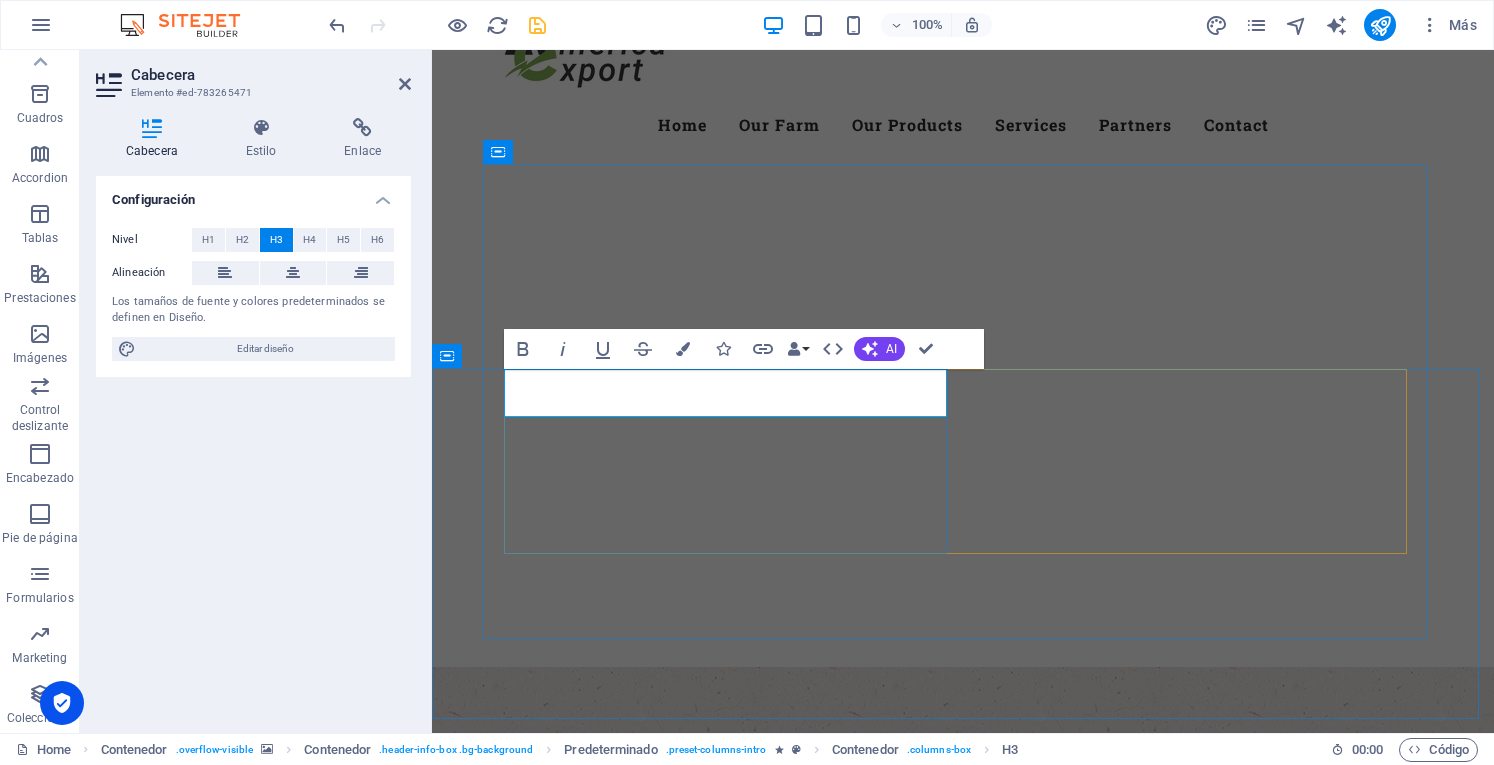 type 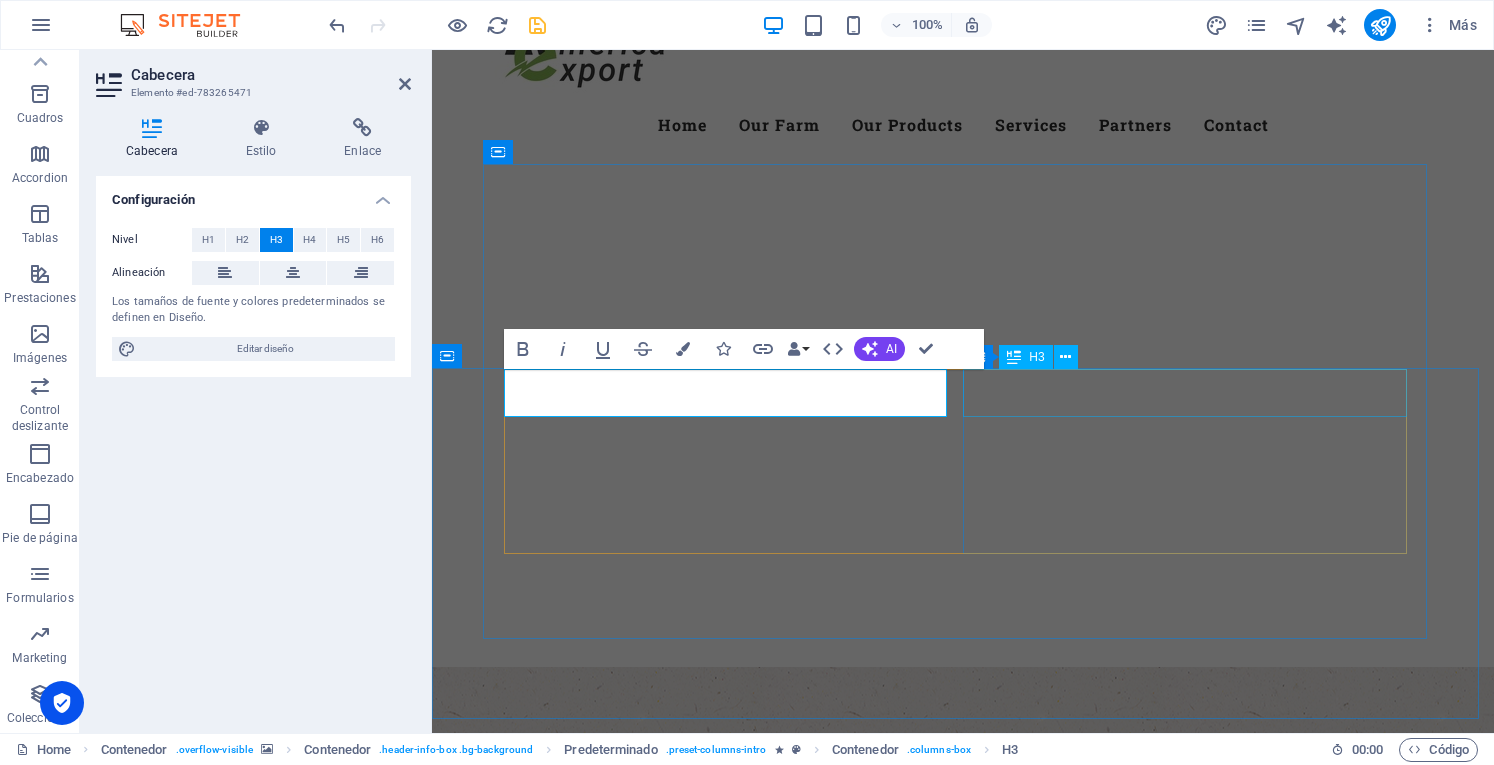 drag, startPoint x: 1146, startPoint y: 397, endPoint x: 1498, endPoint y: 395, distance: 352.00568 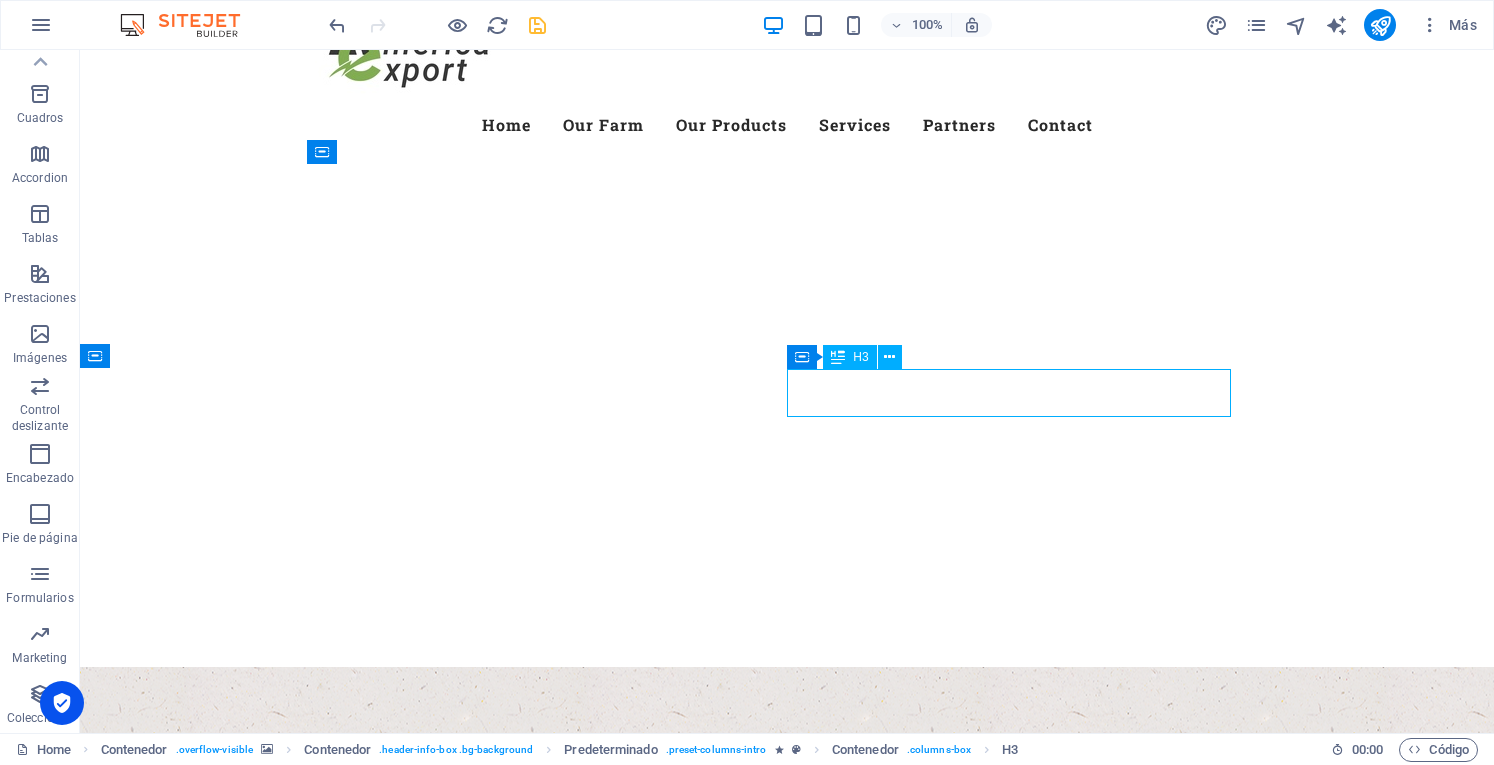 click on "Productores" at bounding box center (787, 1213) 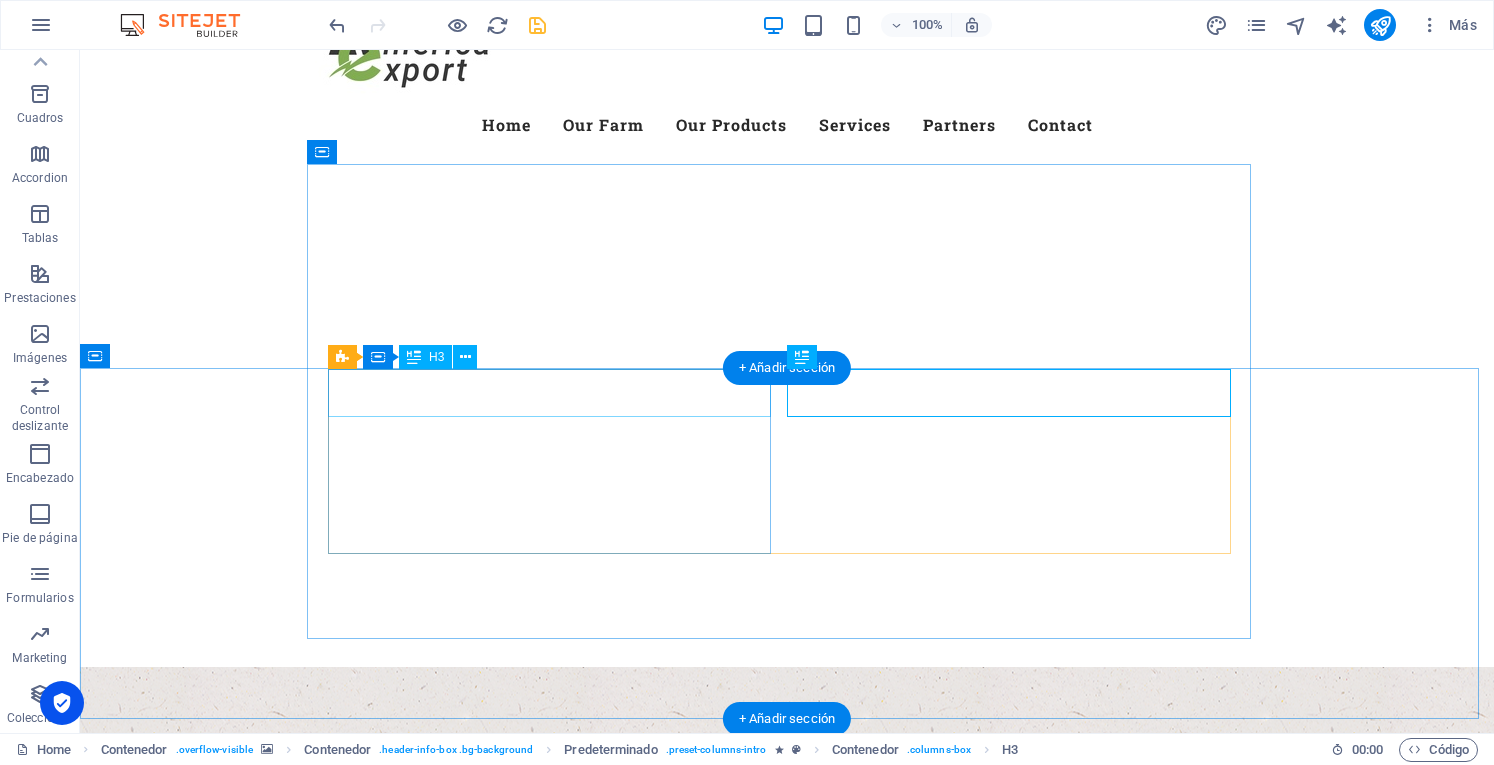click on "Producto Chileno" at bounding box center (787, 1043) 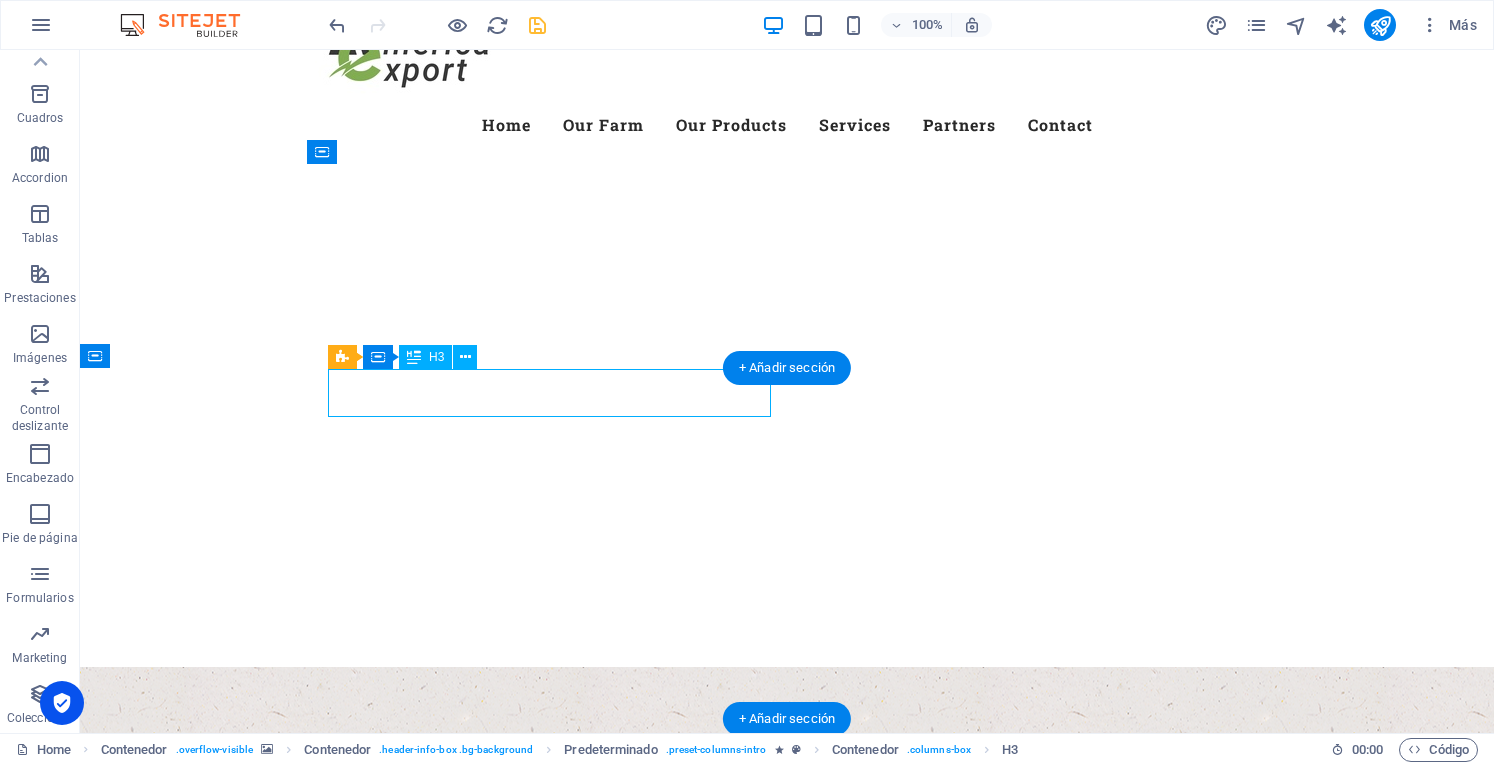 click on "Producto Chileno" at bounding box center [787, 1043] 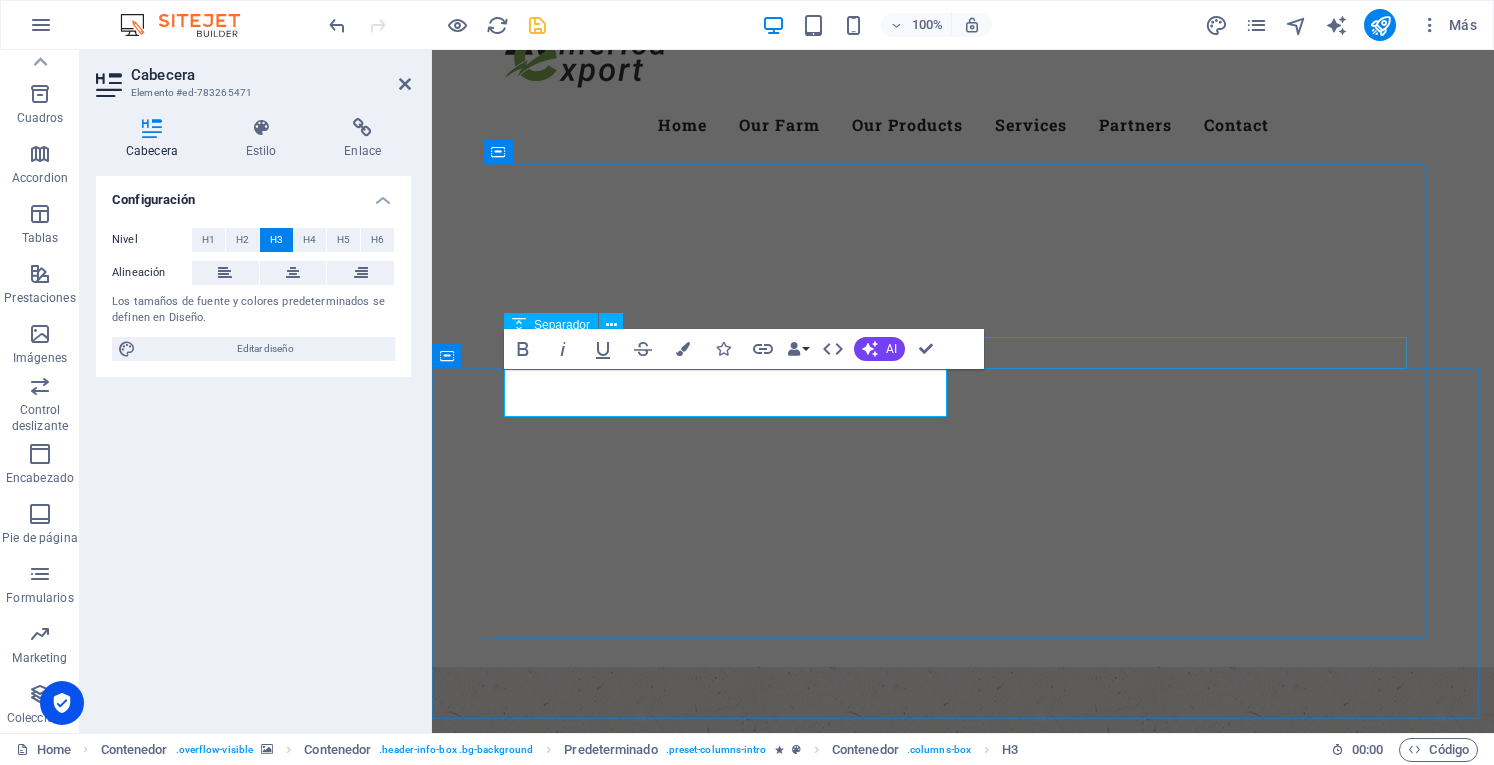 drag, startPoint x: 1209, startPoint y: 355, endPoint x: 1560, endPoint y: 351, distance: 351.0228 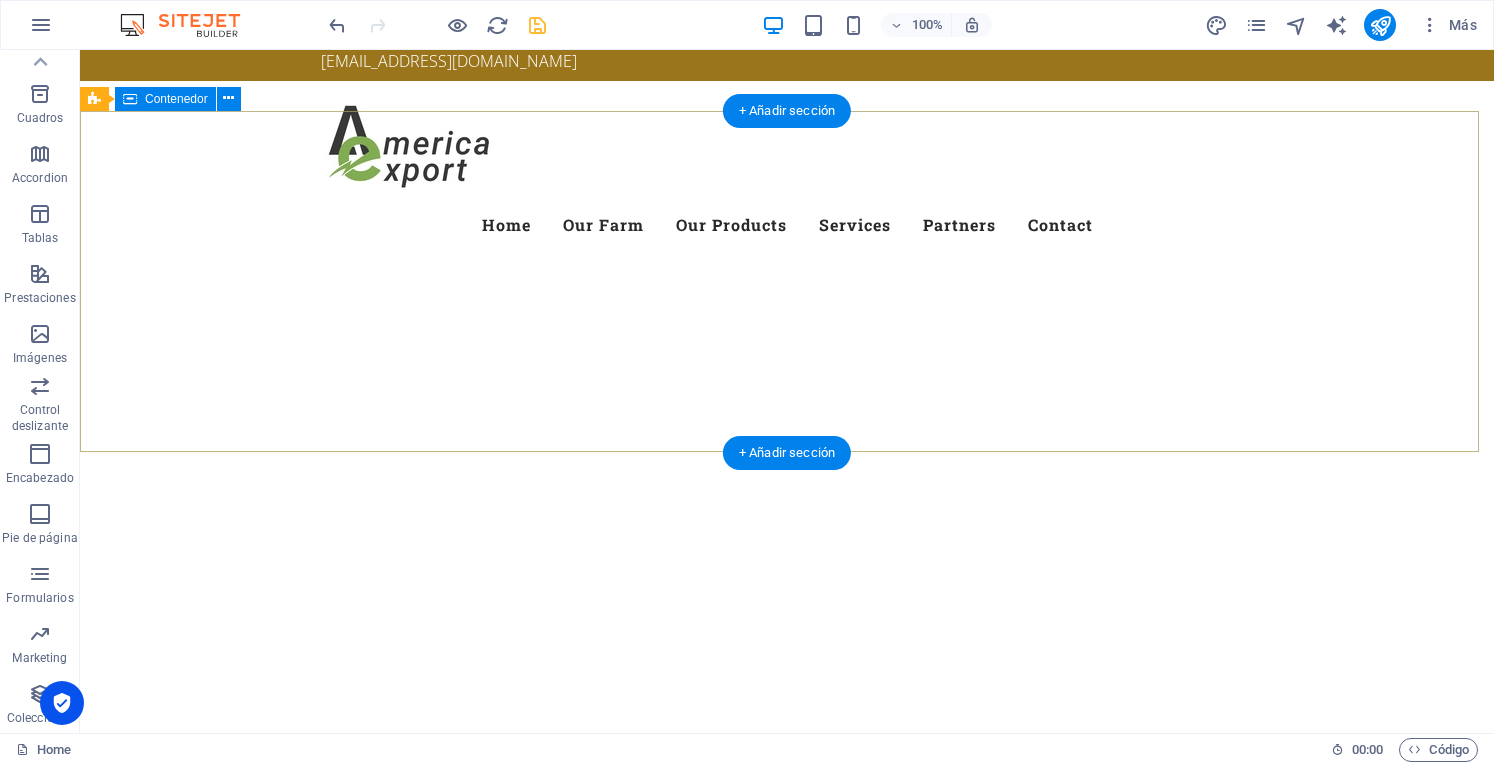 scroll, scrollTop: 200, scrollLeft: 0, axis: vertical 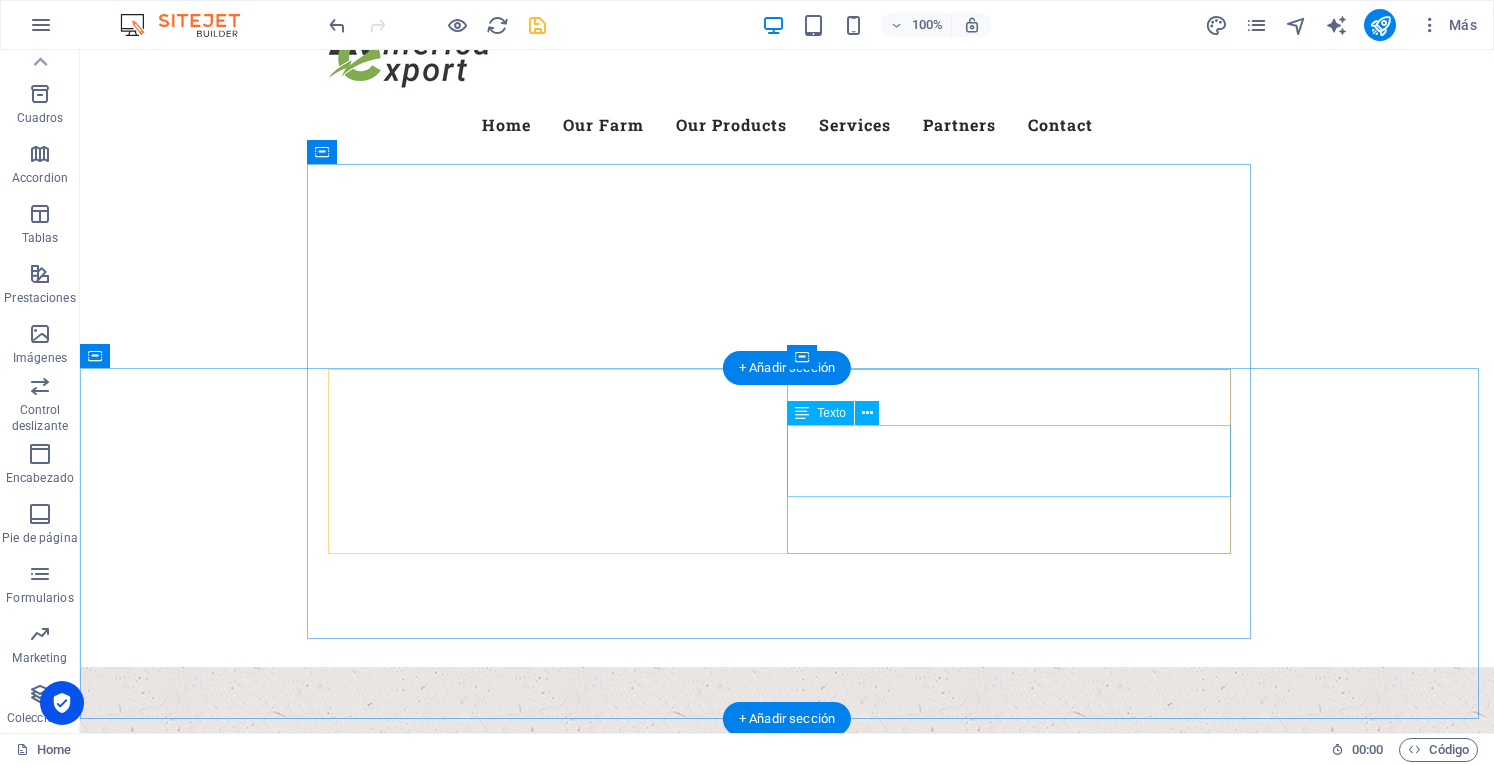 click on "Lorem ipsum dolor sit amet, consetetur sadipscing elitr, sed diam nonumy eirmod tempor invidunt ut labore et dolore magna aliquyam erat, sed diam voluptua." at bounding box center (787, 1269) 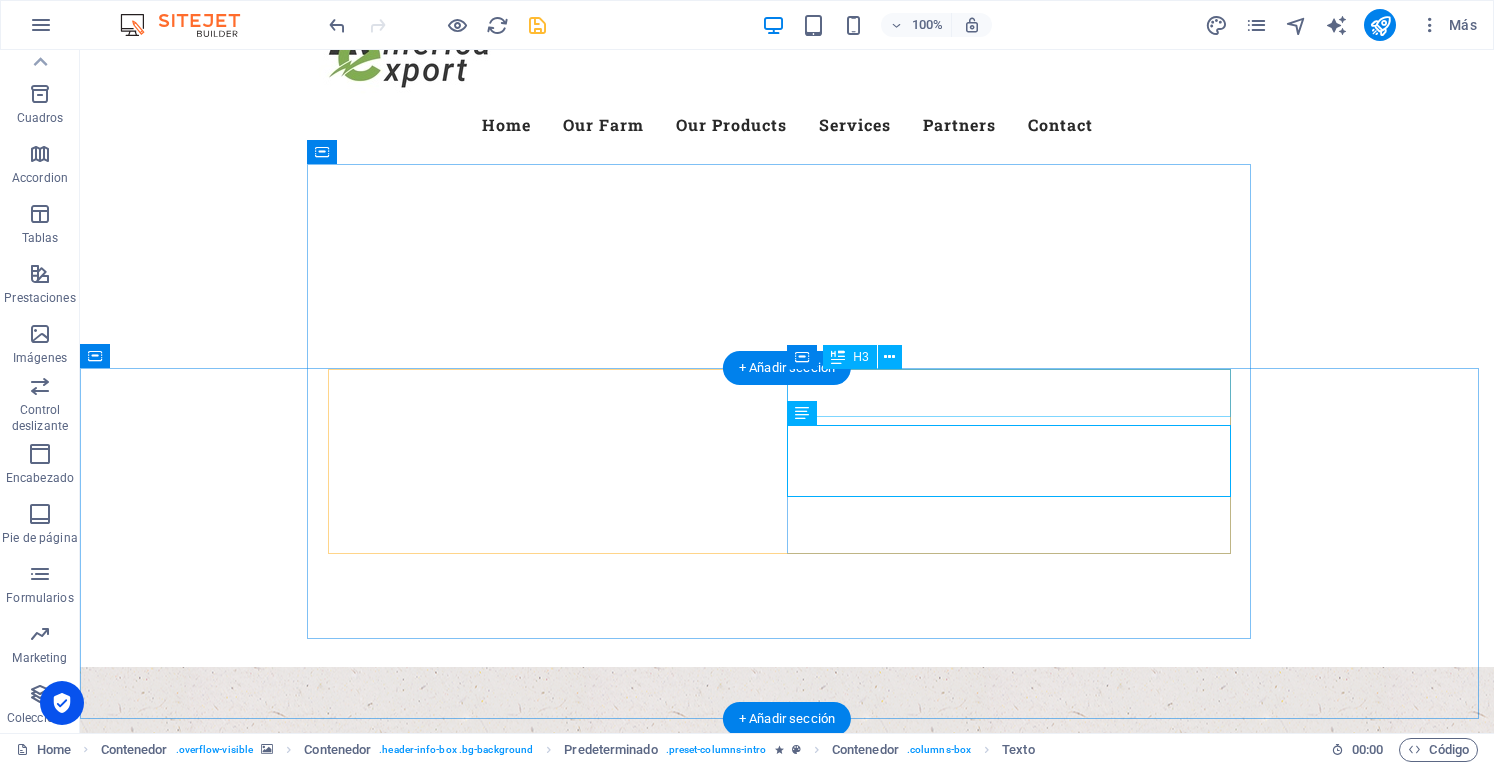 click on "Productores" at bounding box center (787, 1213) 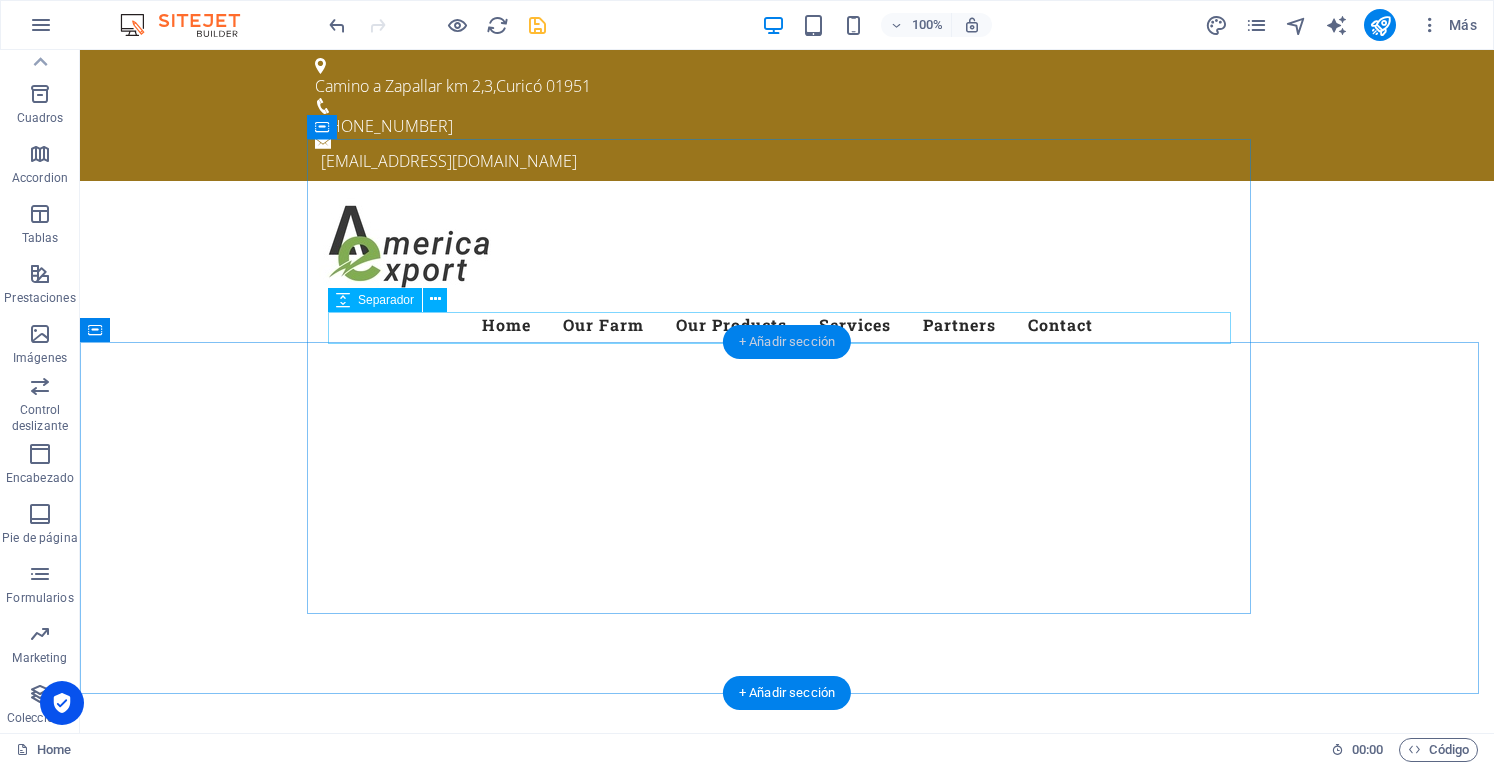 scroll, scrollTop: 600, scrollLeft: 0, axis: vertical 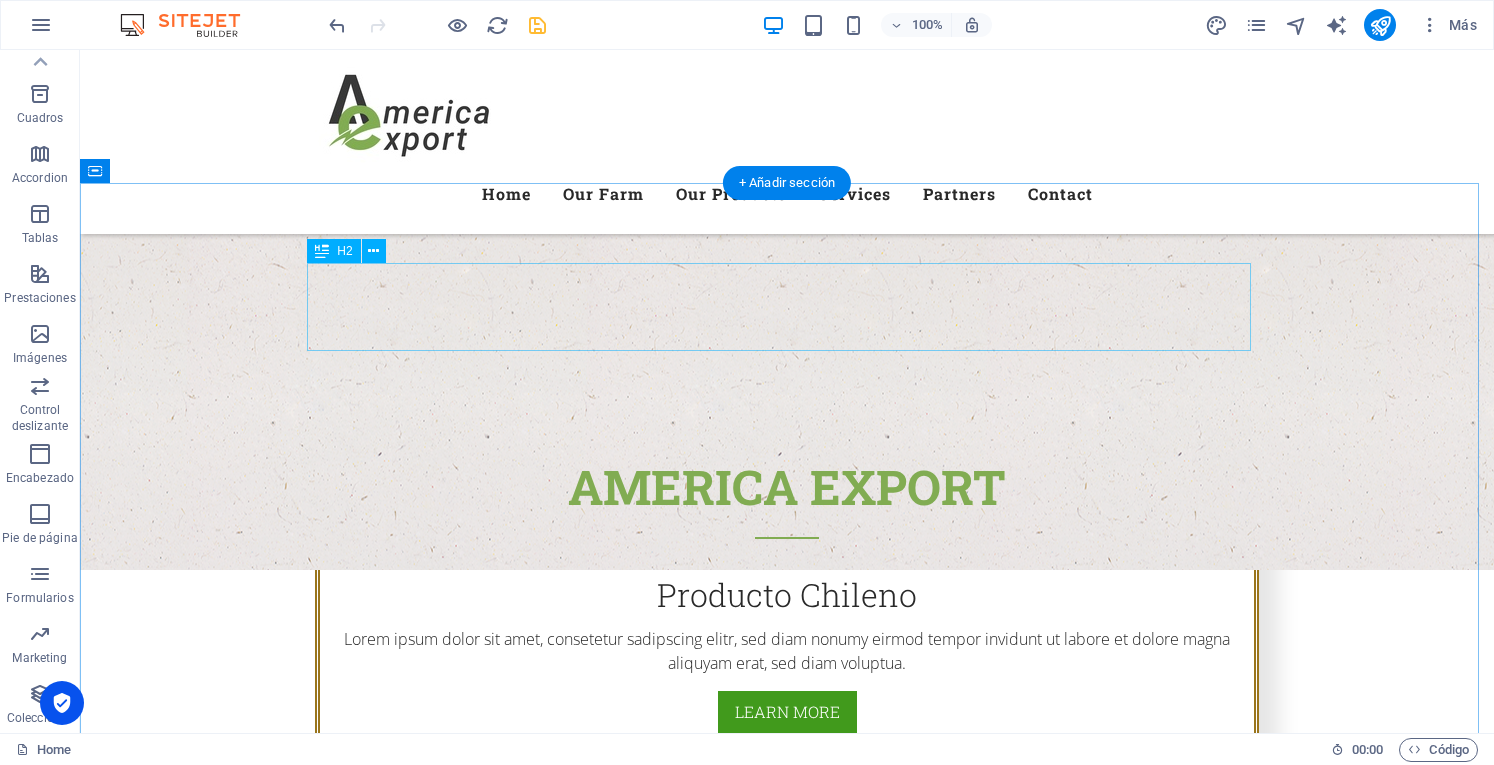 click on "Our  Farm" at bounding box center (787, 1192) 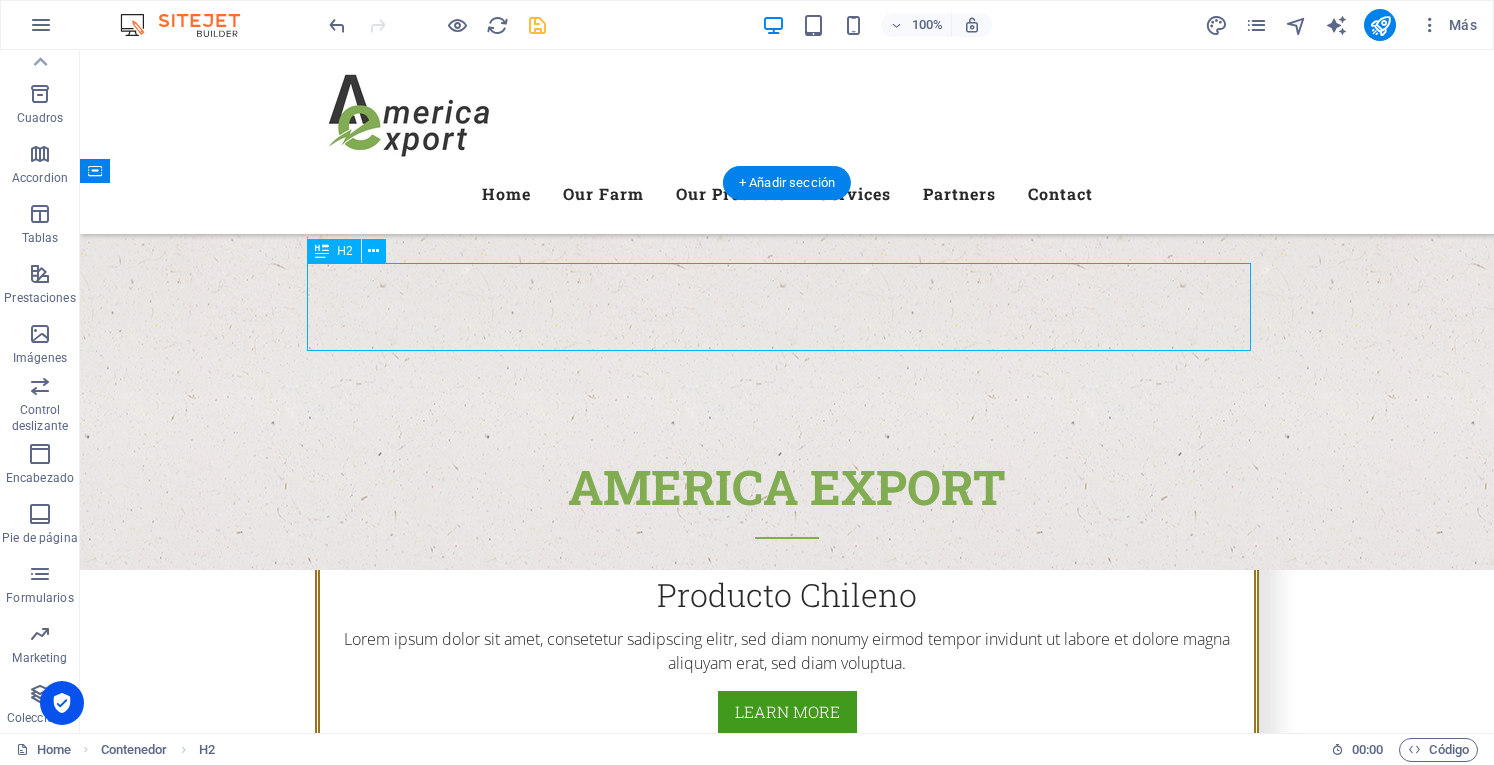 click on "Our  Farm" at bounding box center [787, 1192] 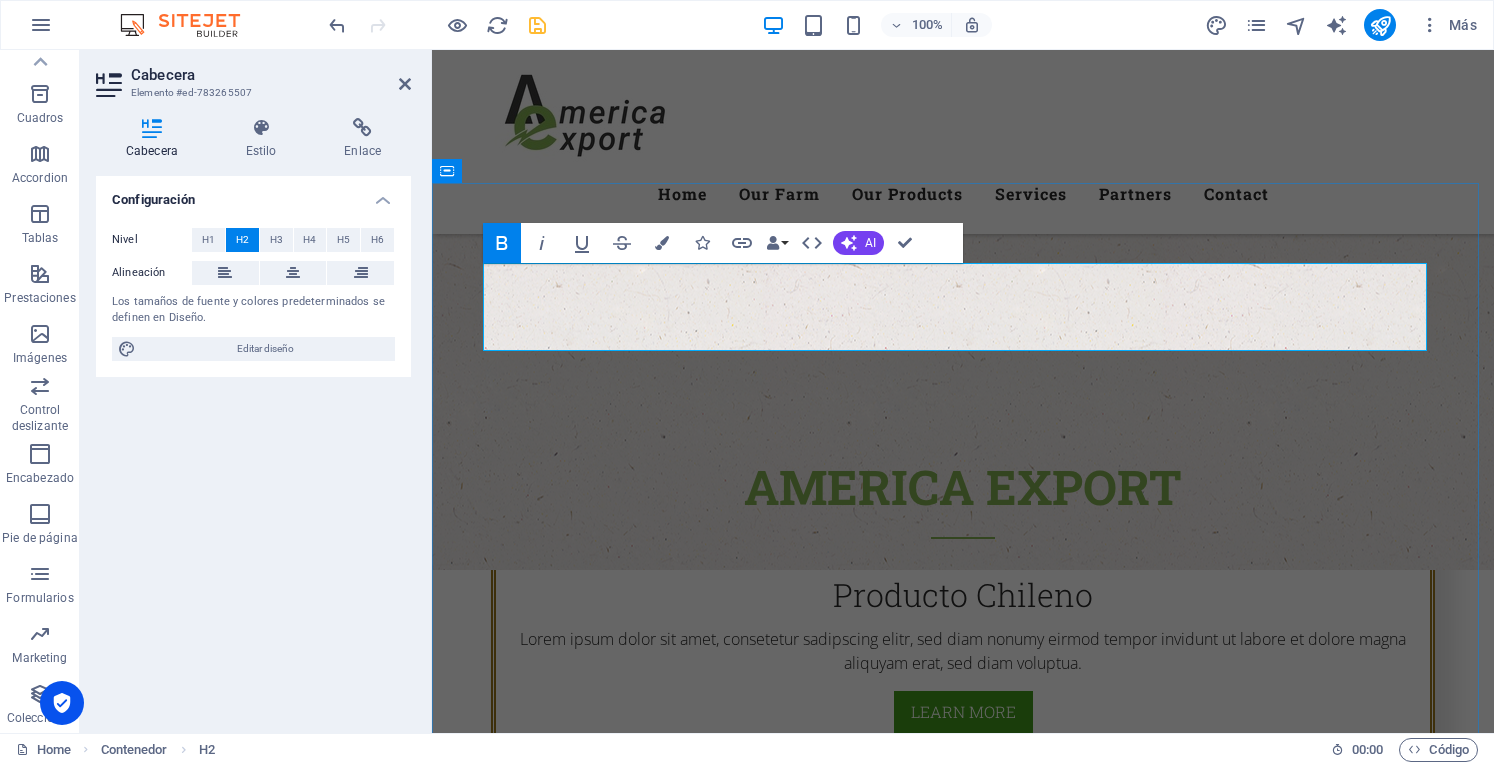 type 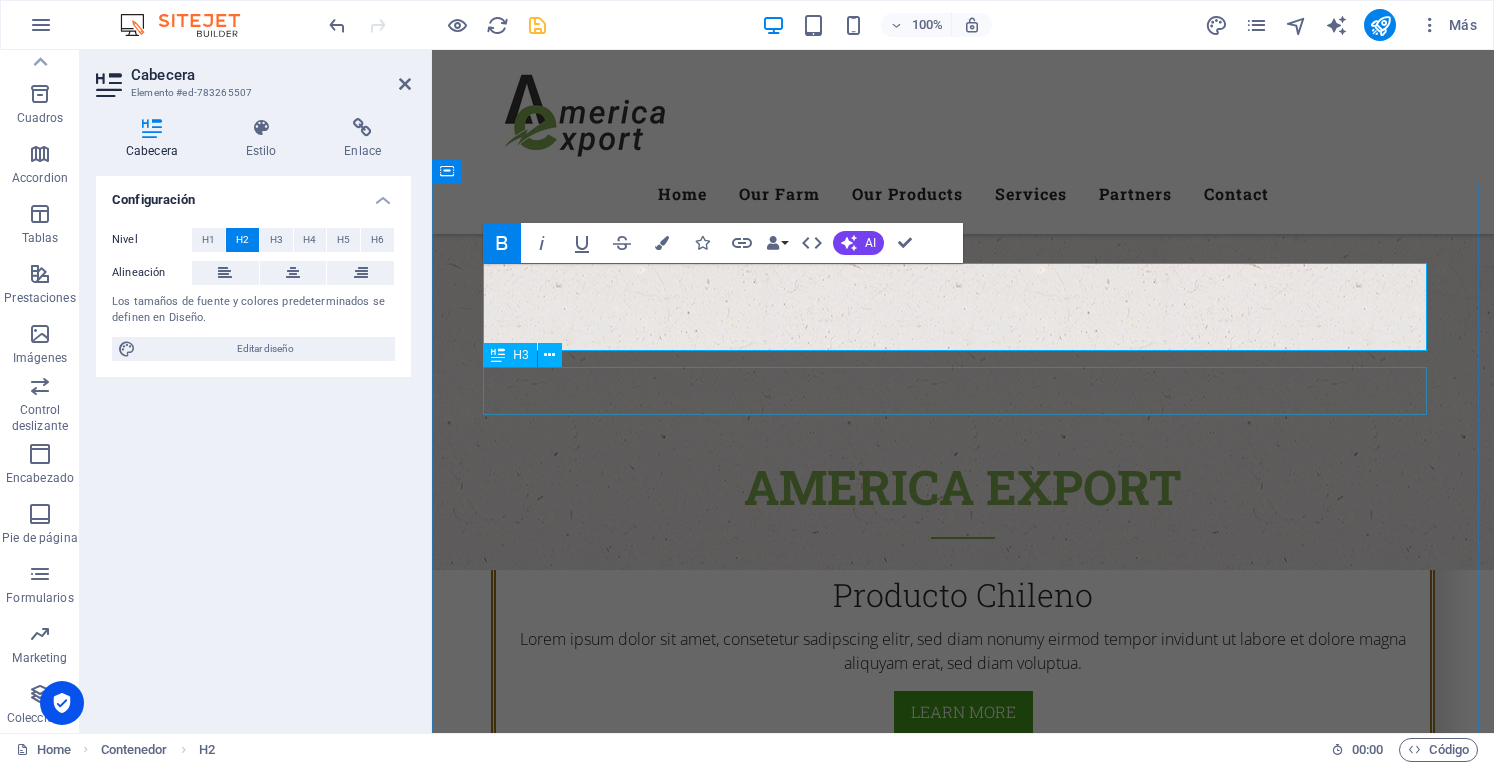 click on "Premium Quality of Veggies and Fruit" at bounding box center [963, 1276] 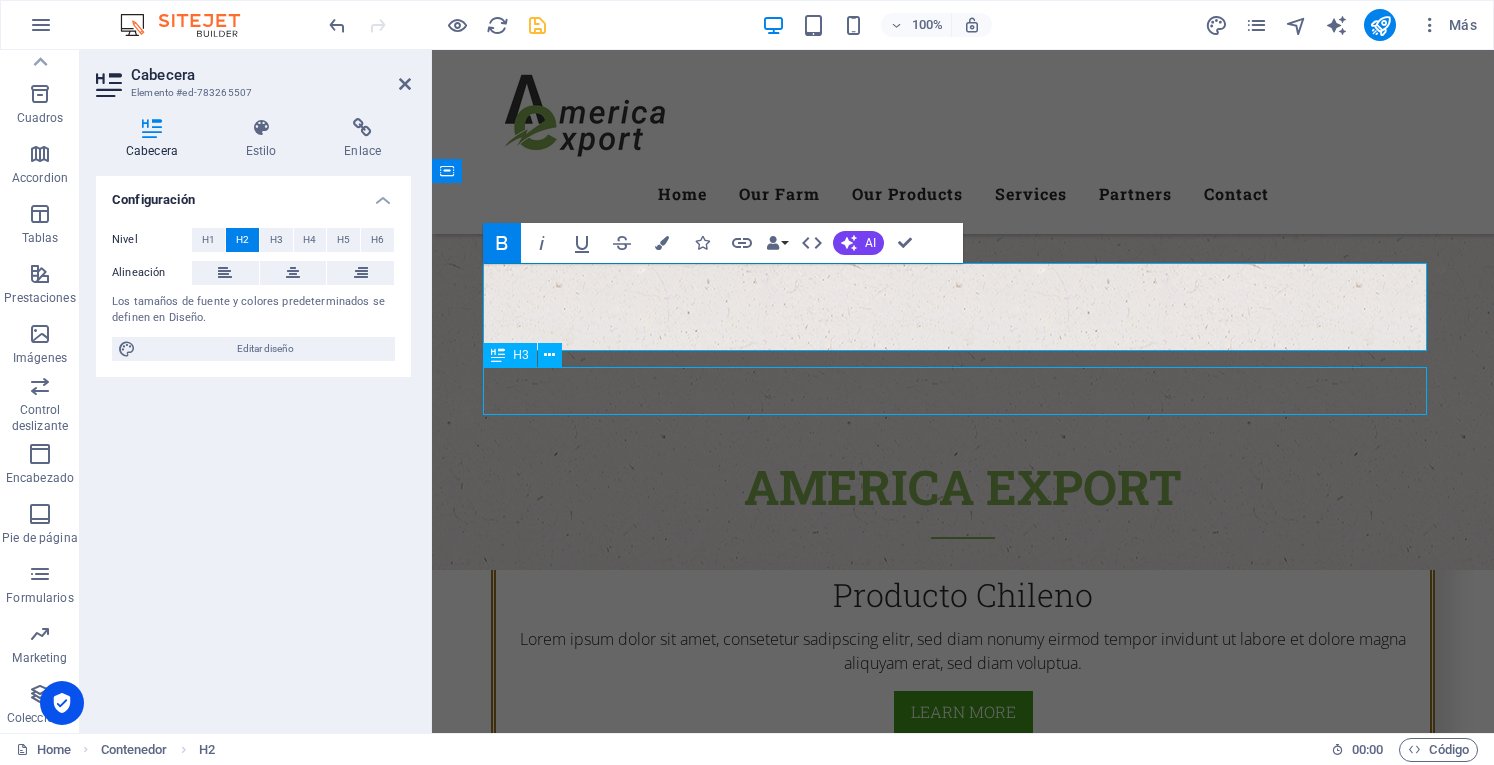 click on "Premium Quality of Veggies and Fruit" at bounding box center (963, 1276) 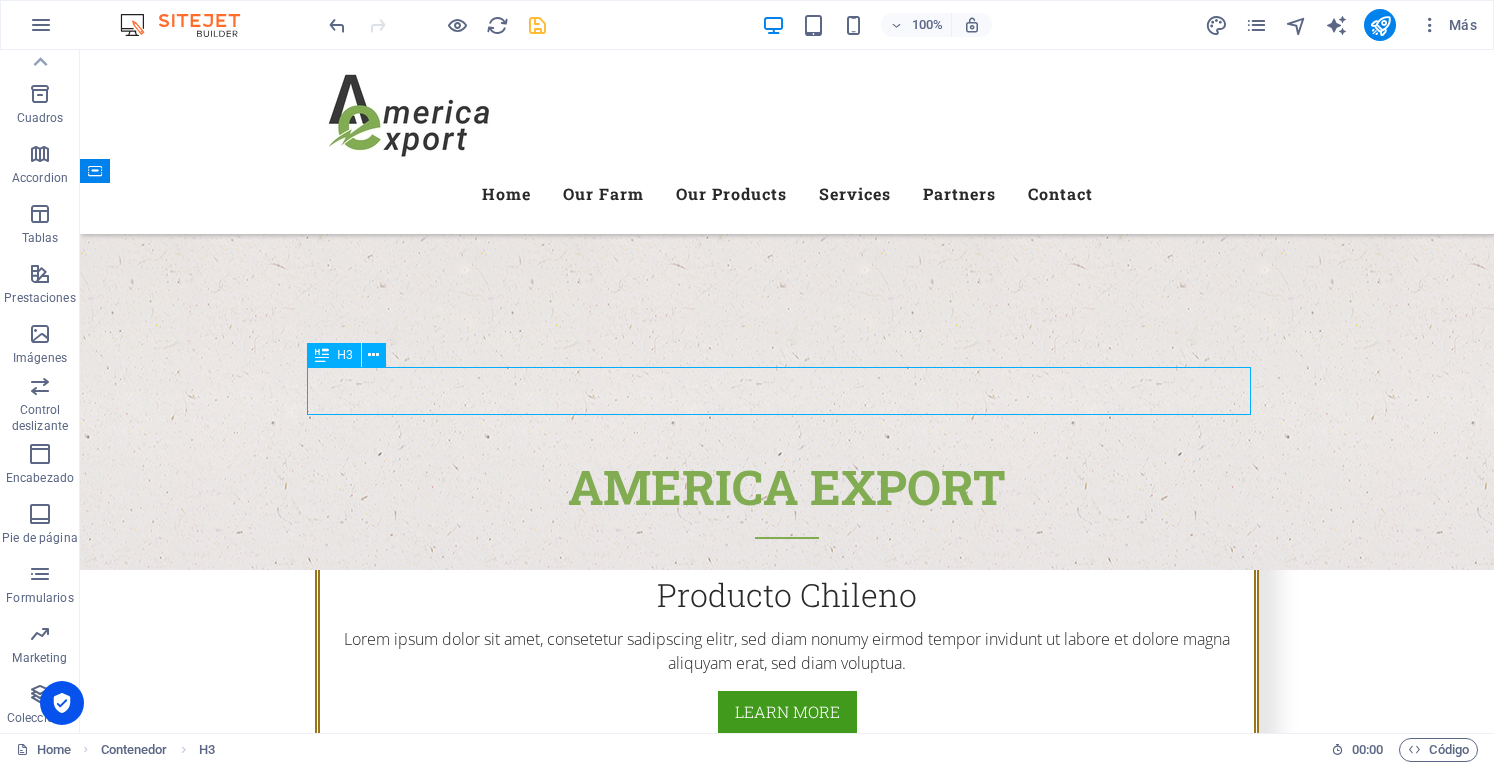 click on "Premium Quality of Veggies and Fruit" at bounding box center [787, 1276] 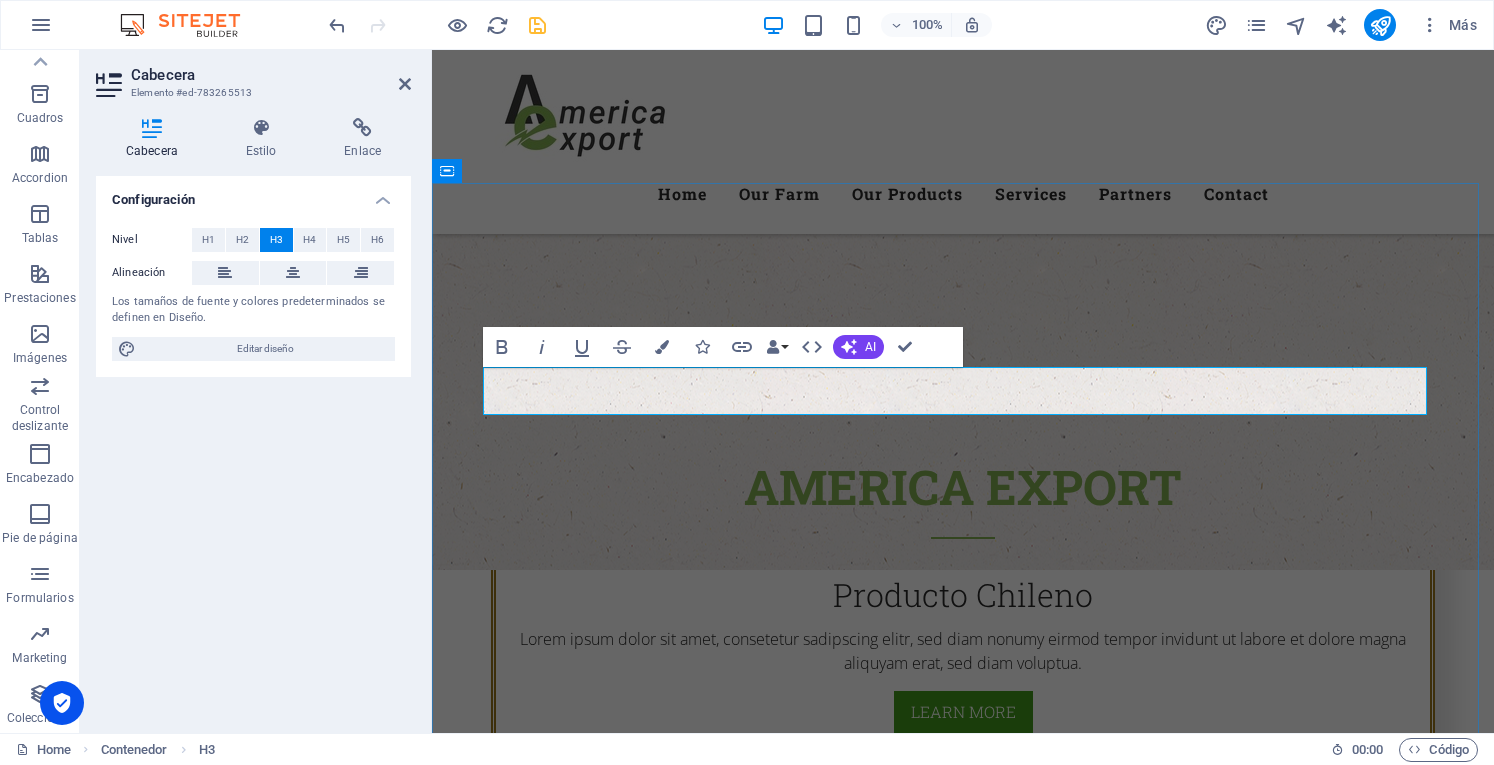 type 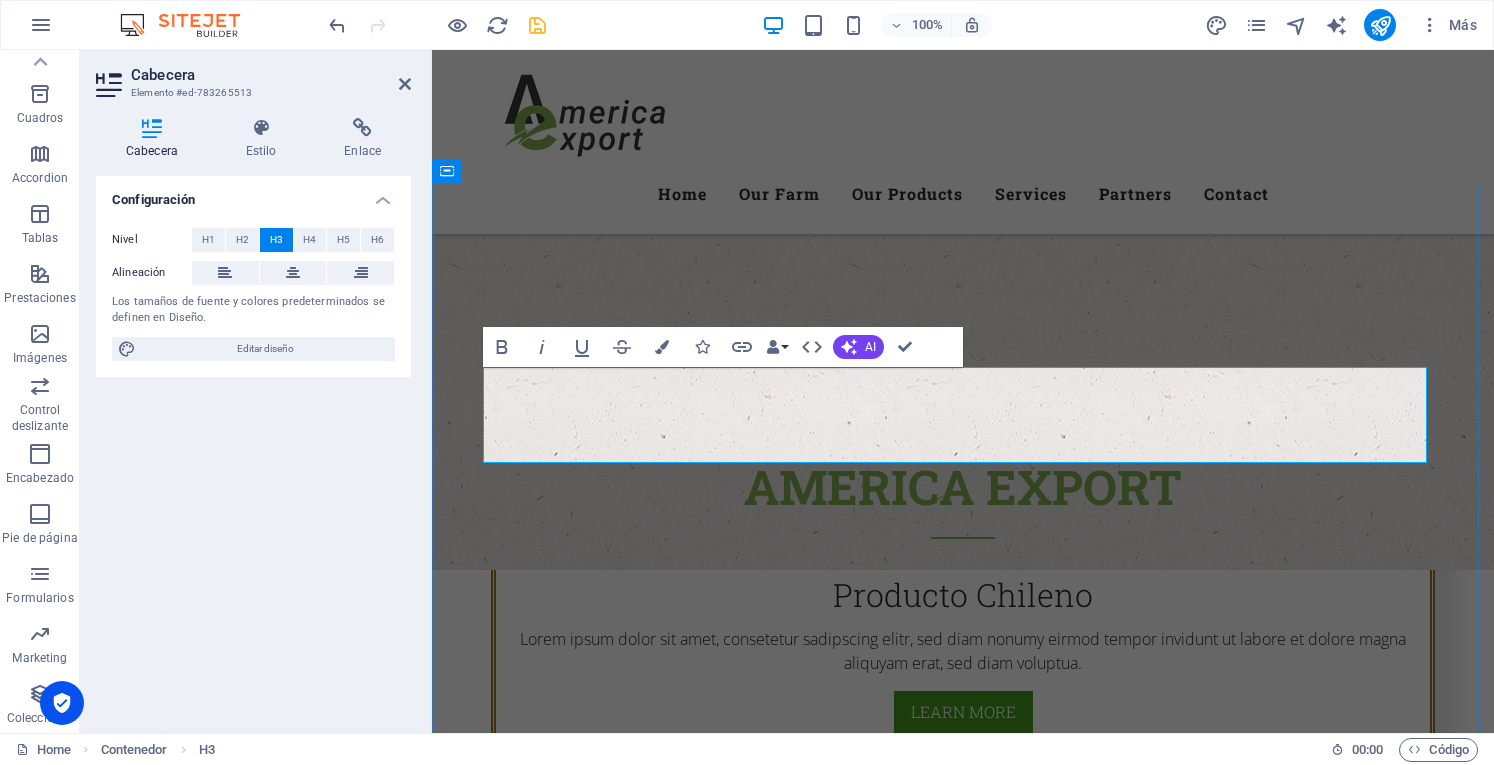 drag, startPoint x: 1116, startPoint y: 439, endPoint x: 579, endPoint y: 389, distance: 539.32275 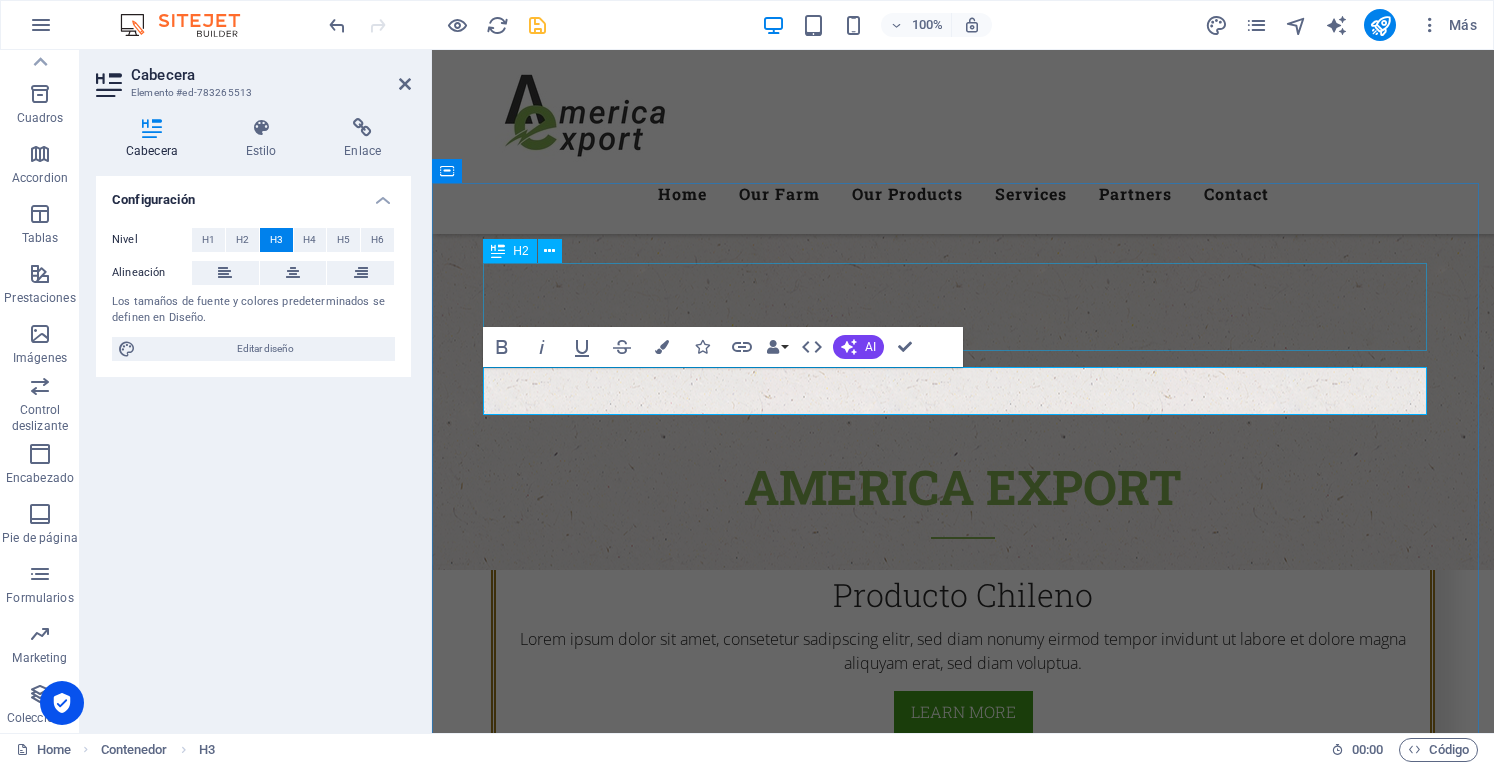 click on "Nuestros productores" at bounding box center [963, 1192] 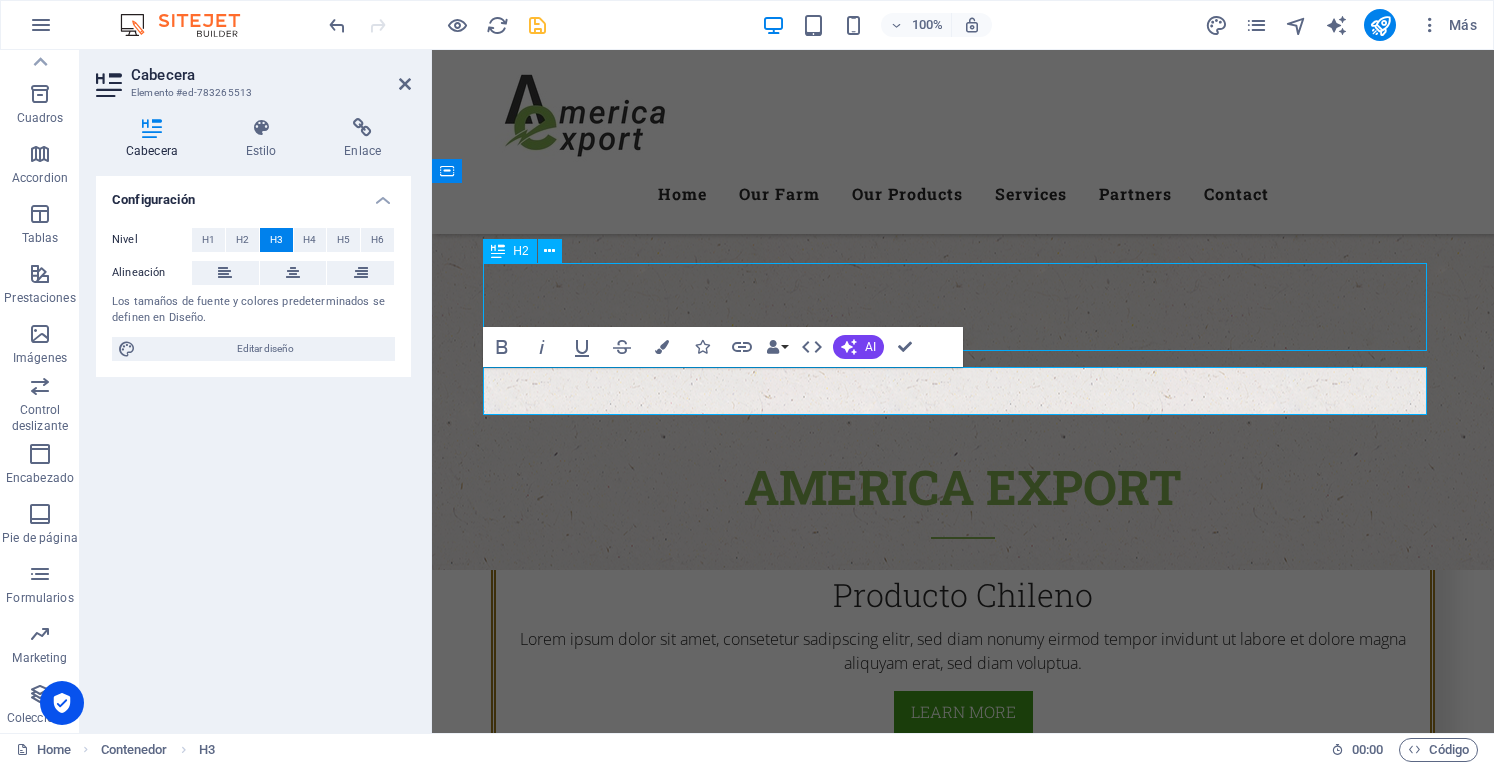 click on "Nuestros productores" at bounding box center (963, 1192) 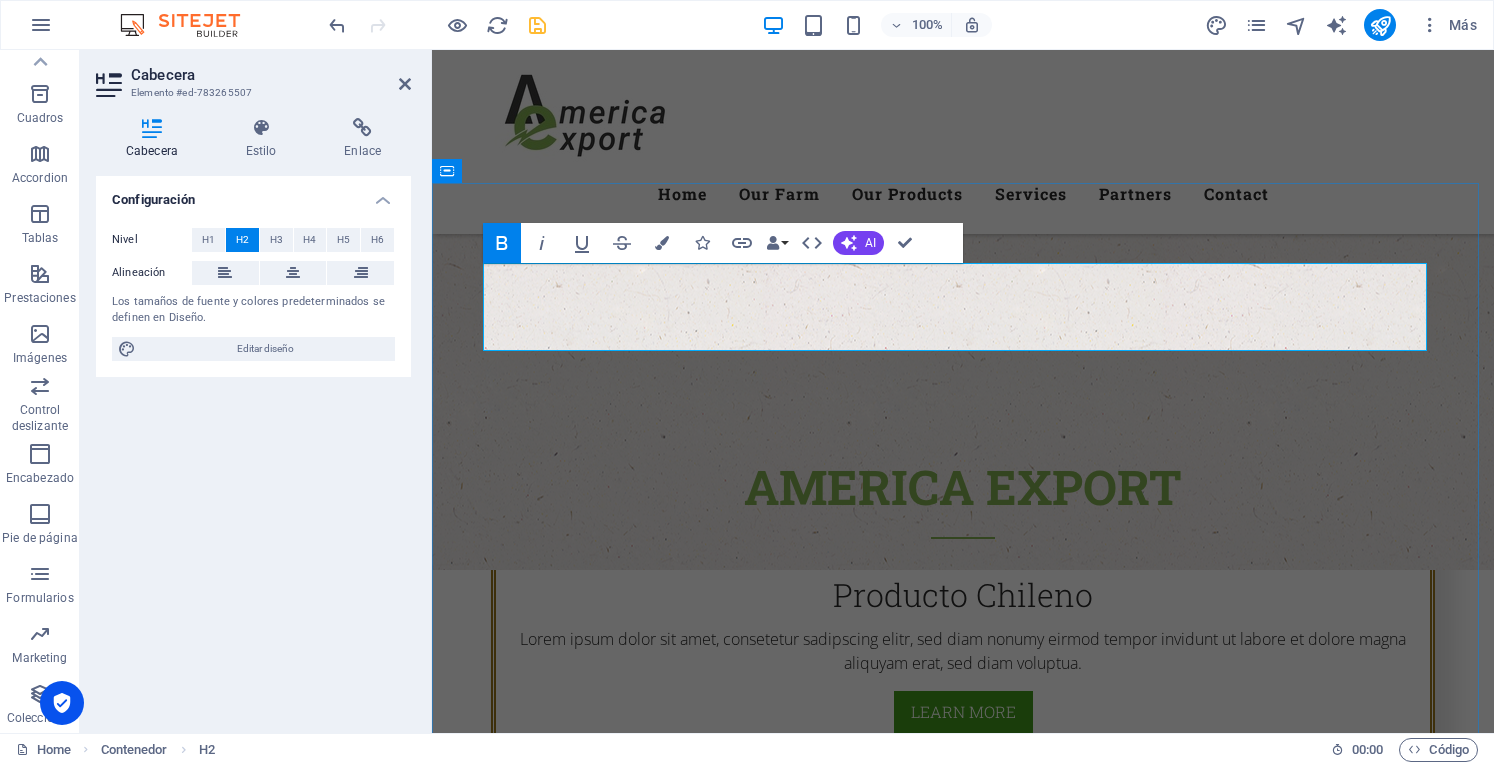 click on "Nuestros productores" at bounding box center (963, 1183) 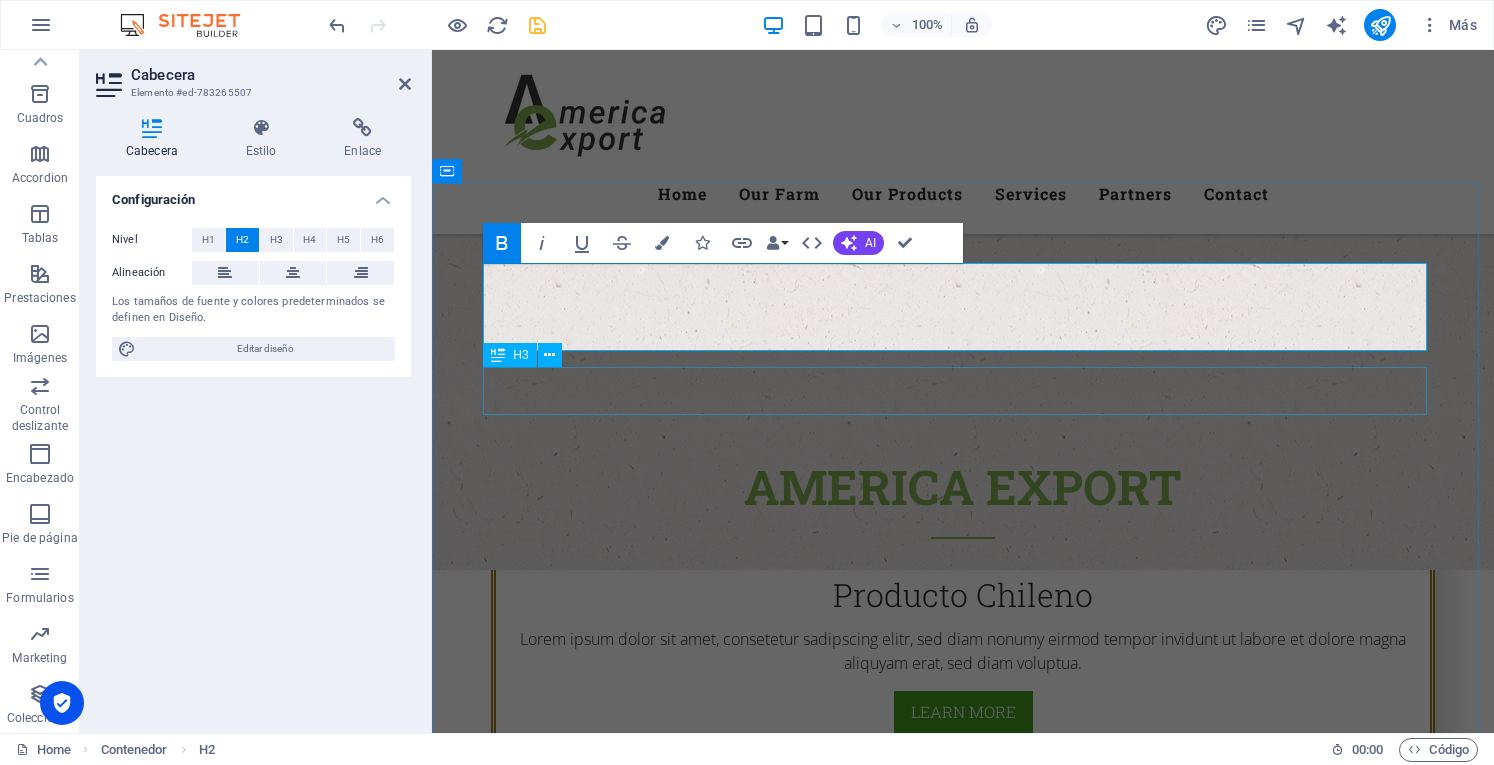 click at bounding box center (963, 1316) 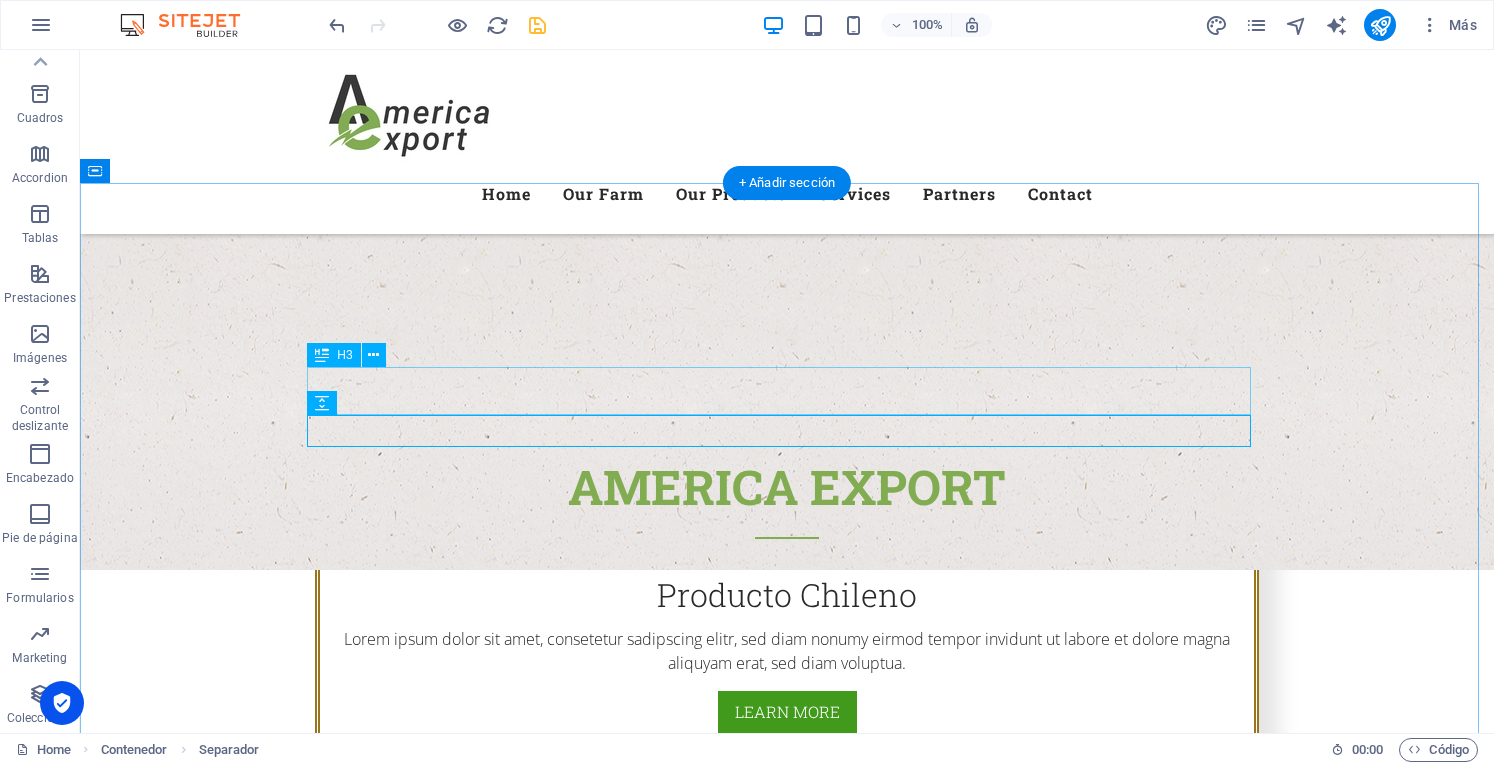 click at bounding box center [787, 1276] 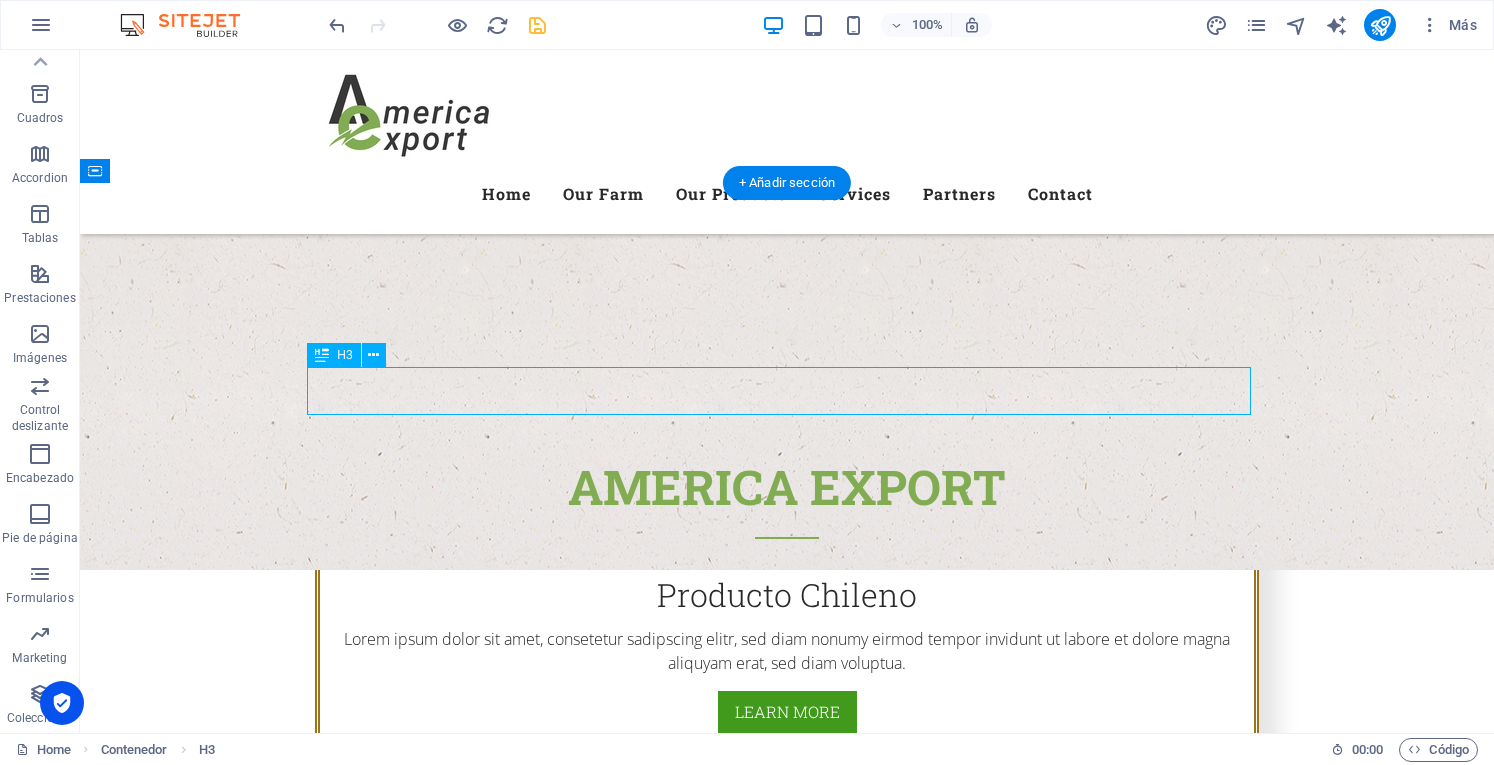 click at bounding box center [787, 1276] 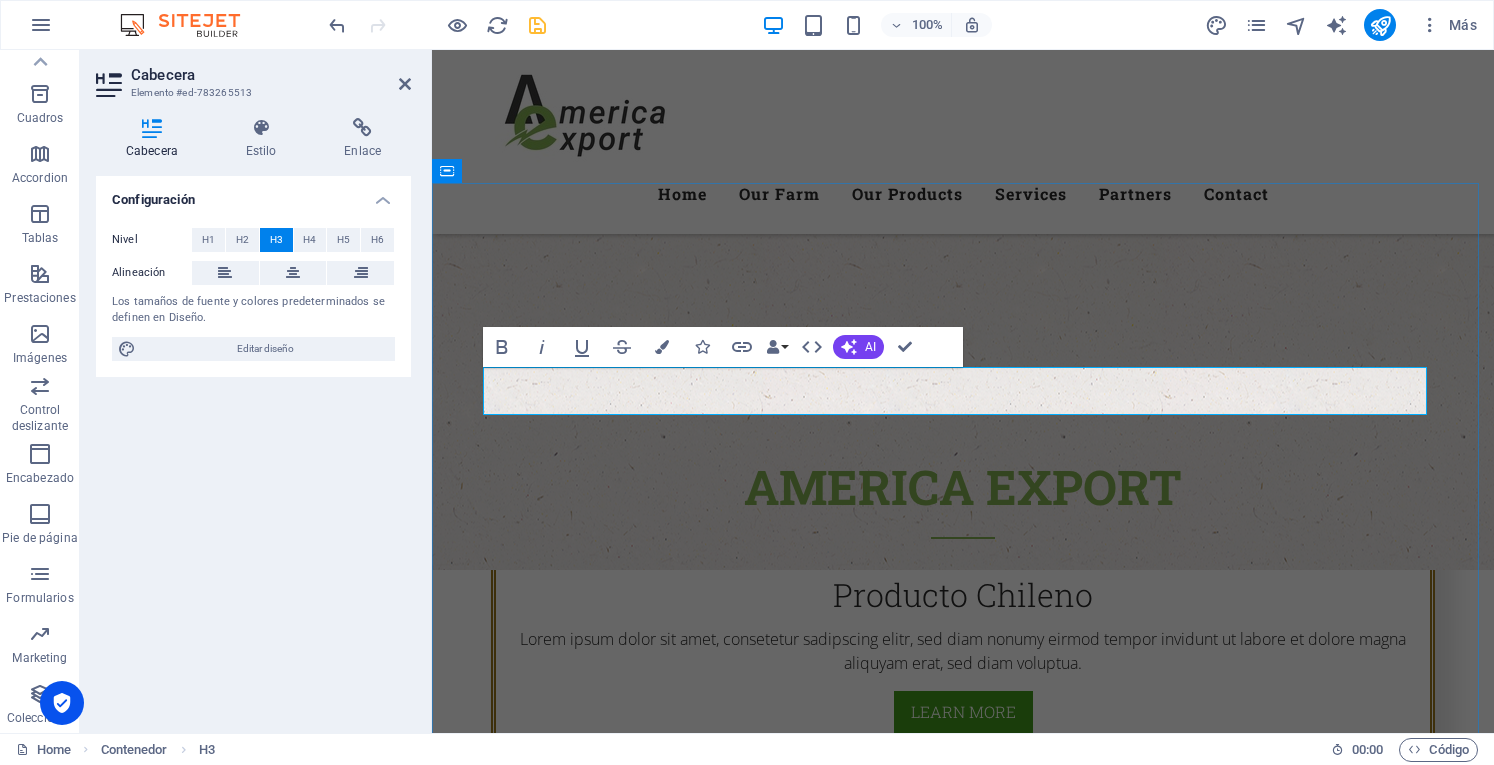 click at bounding box center [963, 1276] 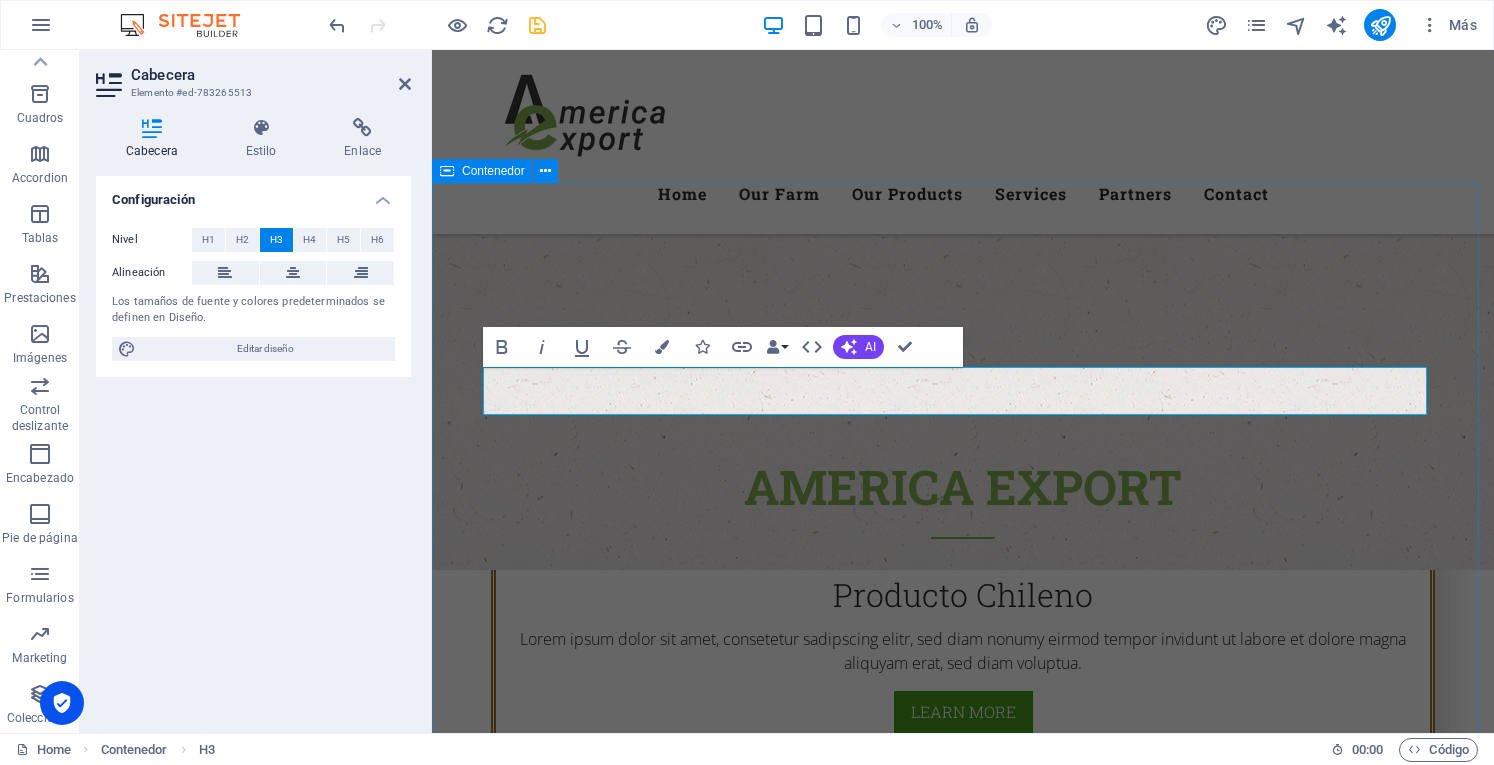 click on "Campos y productores Producción de calidad  Lorem ipsum dolor sit amet, consetetur sadipscing elitr, sed diam nonumy eirmod tempor invidunt ut labore et dolore magna aliquyam erat, sed diam voluptua. At vero eos et accusam et justo duo dolores et ea rebum. Stet clita kasd gubergren, no sea takimata sanctus est Lorem ipsum dolor sit amet. Lorem ipsum dolor sit amet, consetetur sadipscing elitr, sed diam nonumy eirmod tempor invidunt ut labore et dolore magna aliquyam erat, sed diam voluptua.  At vero eos et accusam et justo duo dolores et ea rebum. Stet clita kasd gubergren, no sea takimata sanctus est Lorem ipsum dolor sit amet. Lorem ipsum dolor sit amet, consetetur sadipscing elitr, sed diam nonumy eirmod tempor invidunt ut labore et dolore magna aliquyam erat, sed diam voluptua. At vero eos et accusam et justo duo dolores et ea rebum. Stet clita kasd gubergren, no sea takimata sanctus est Lorem ipsum dolor sit amet.    Premium Quality Fresh Vegetables Best Farmers Organic Agriculture" at bounding box center (963, 1810) 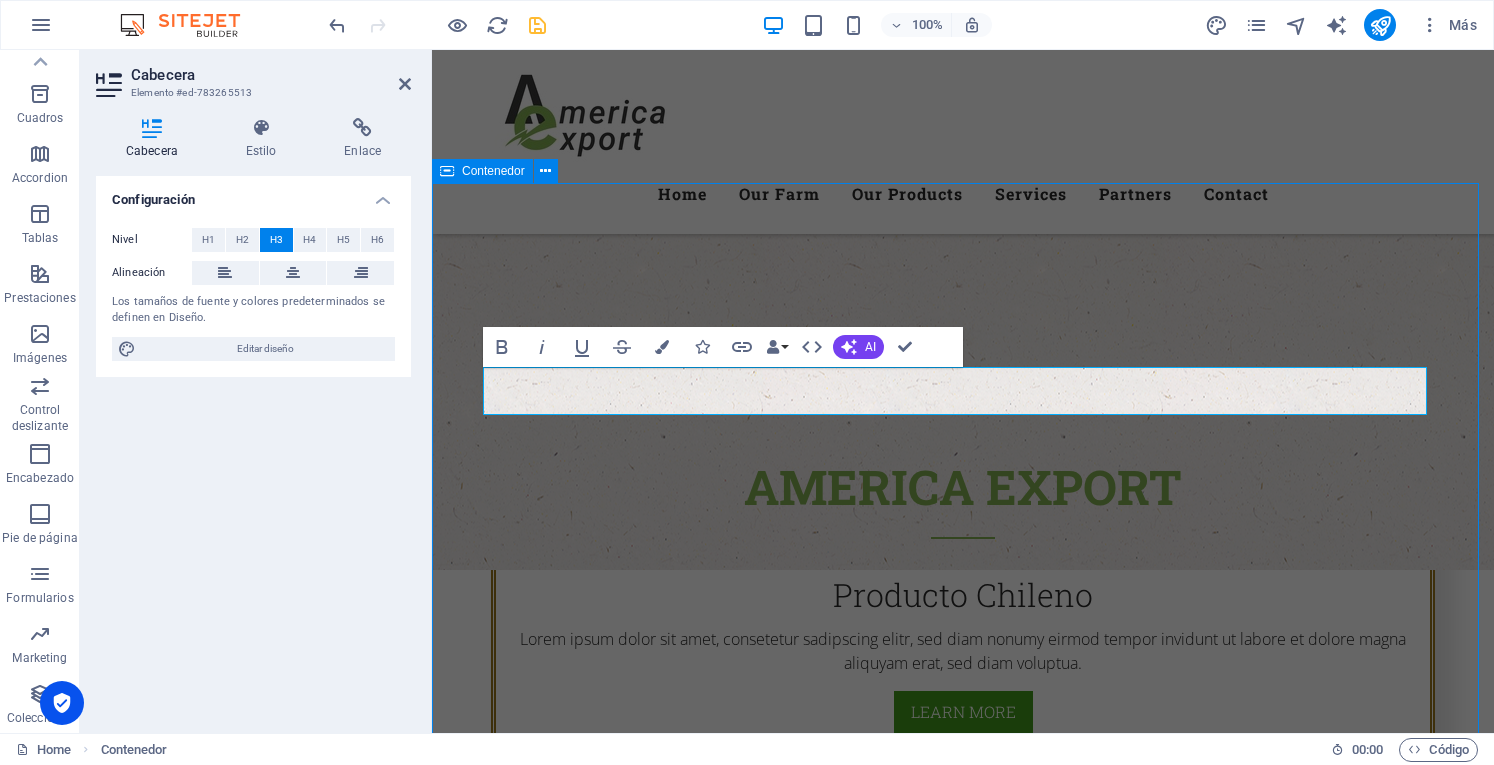 click on "Campos y productores Producción de calidad  Lorem ipsum dolor sit amet, consetetur sadipscing elitr, sed diam nonumy eirmod tempor invidunt ut labore et dolore magna aliquyam erat, sed diam voluptua. At vero eos et accusam et justo duo dolores et ea rebum. Stet clita kasd gubergren, no sea takimata sanctus est Lorem ipsum dolor sit amet. Lorem ipsum dolor sit amet, consetetur sadipscing elitr, sed diam nonumy eirmod tempor invidunt ut labore et dolore magna aliquyam erat, sed diam voluptua.  At vero eos et accusam et justo duo dolores et ea rebum. Stet clita kasd gubergren, no sea takimata sanctus est Lorem ipsum dolor sit amet. Lorem ipsum dolor sit amet, consetetur sadipscing elitr, sed diam nonumy eirmod tempor invidunt ut labore et dolore magna aliquyam erat, sed diam voluptua. At vero eos et accusam et justo duo dolores et ea rebum. Stet clita kasd gubergren, no sea takimata sanctus est Lorem ipsum dolor sit amet.    Premium Quality Fresh Vegetables Best Farmers Organic Agriculture" at bounding box center (963, 1810) 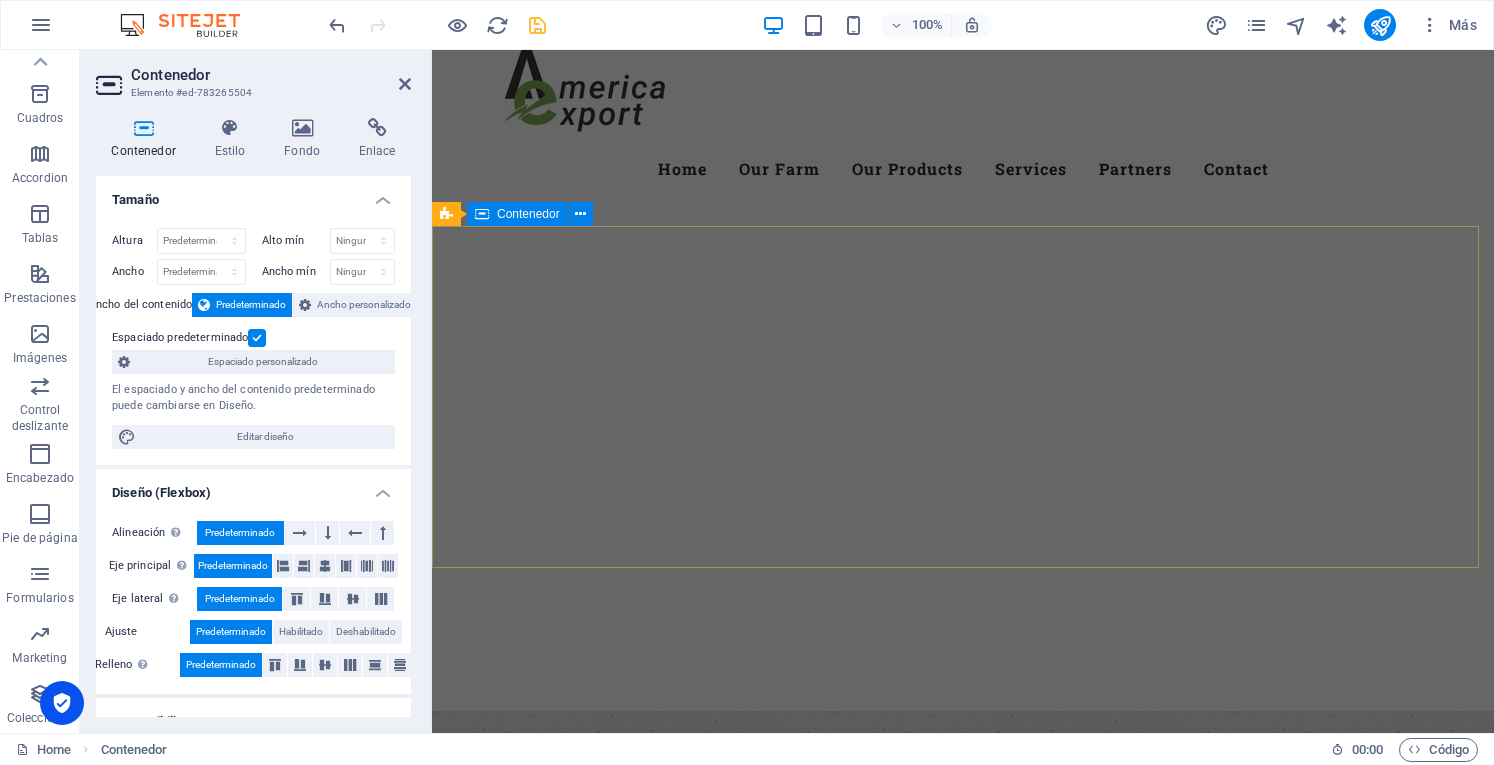 scroll, scrollTop: 0, scrollLeft: 0, axis: both 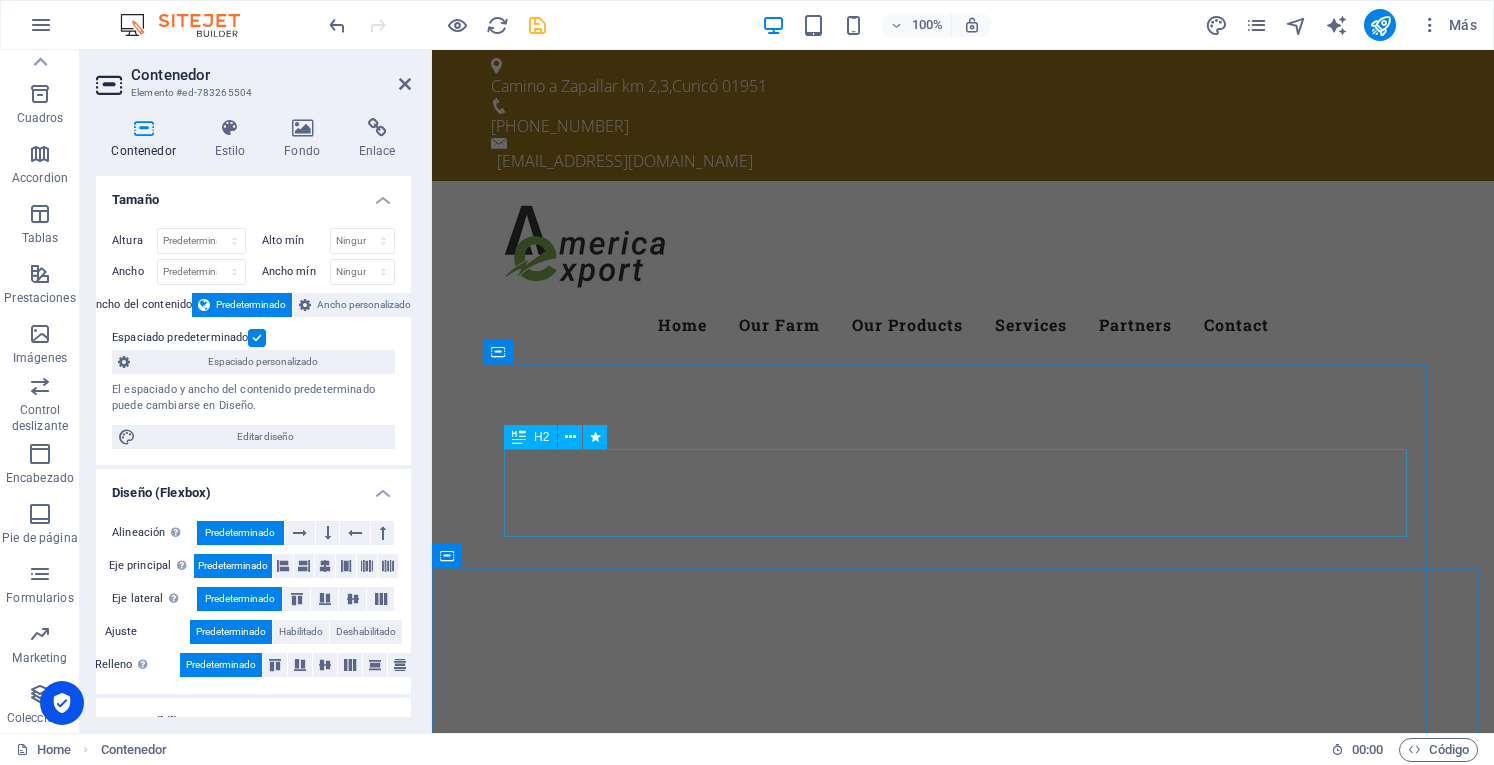 click on "America Export" at bounding box center [963, 1143] 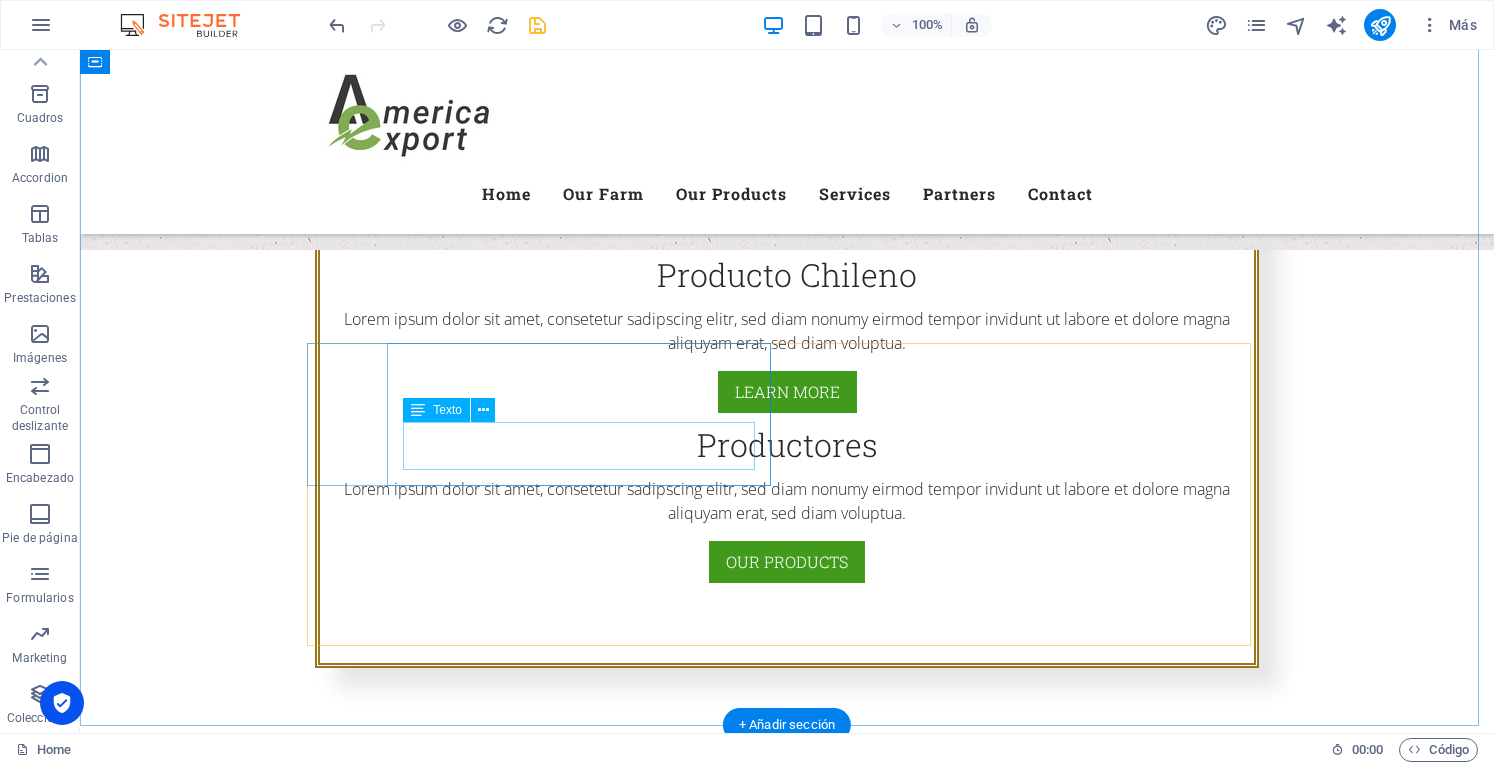 scroll, scrollTop: 1000, scrollLeft: 0, axis: vertical 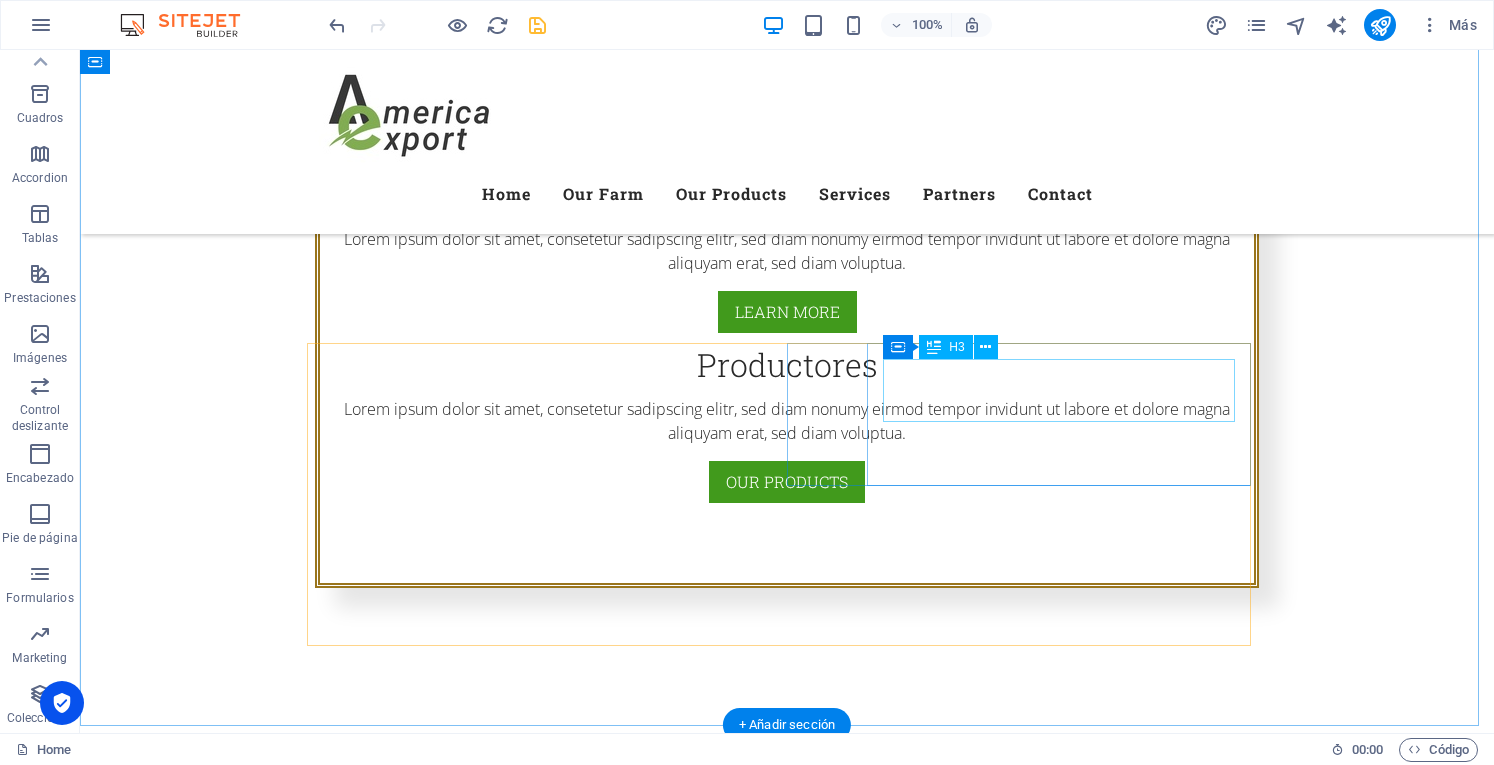 click on "Fresh Vegetables" at bounding box center [787, 1587] 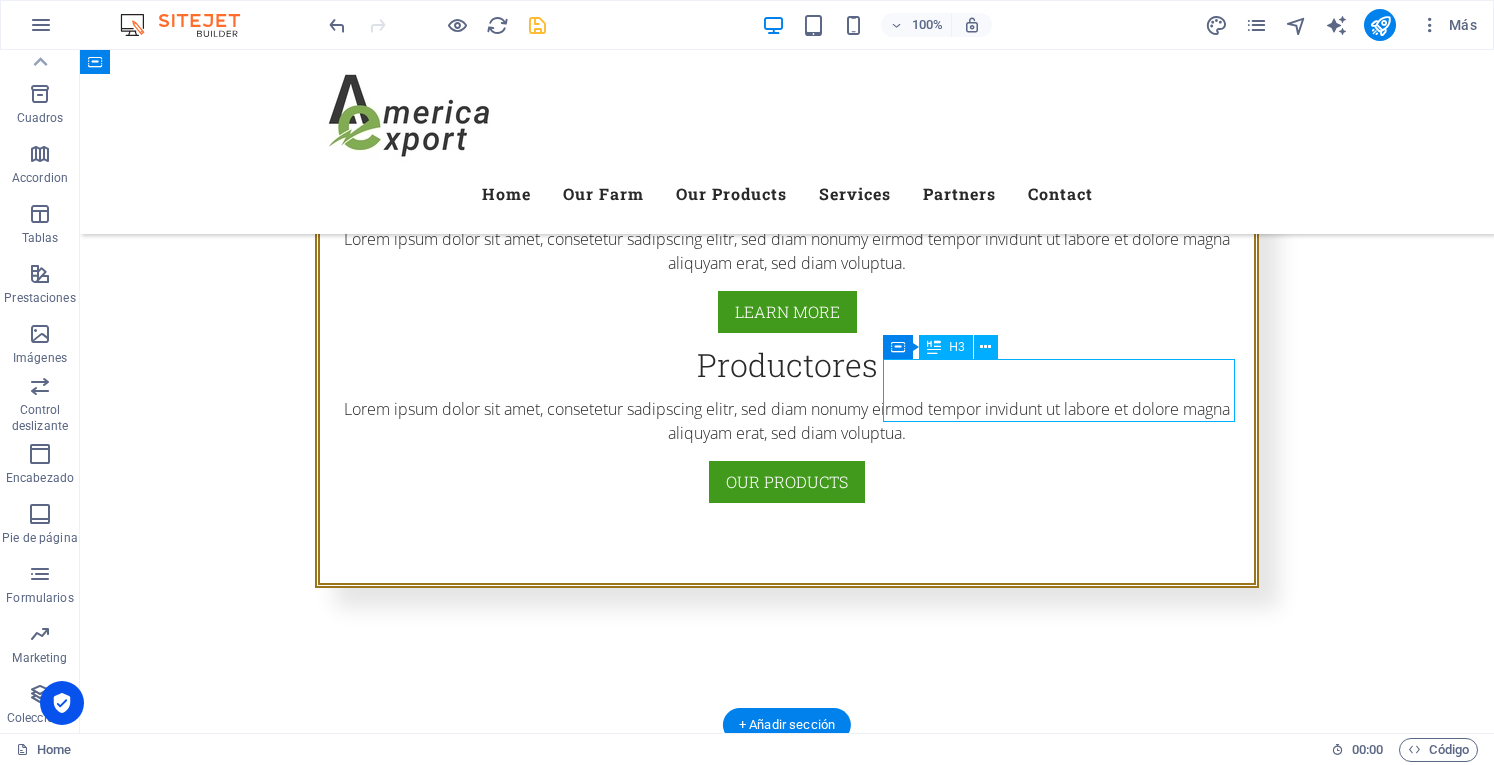 click on "Fresh Vegetables" at bounding box center [787, 1587] 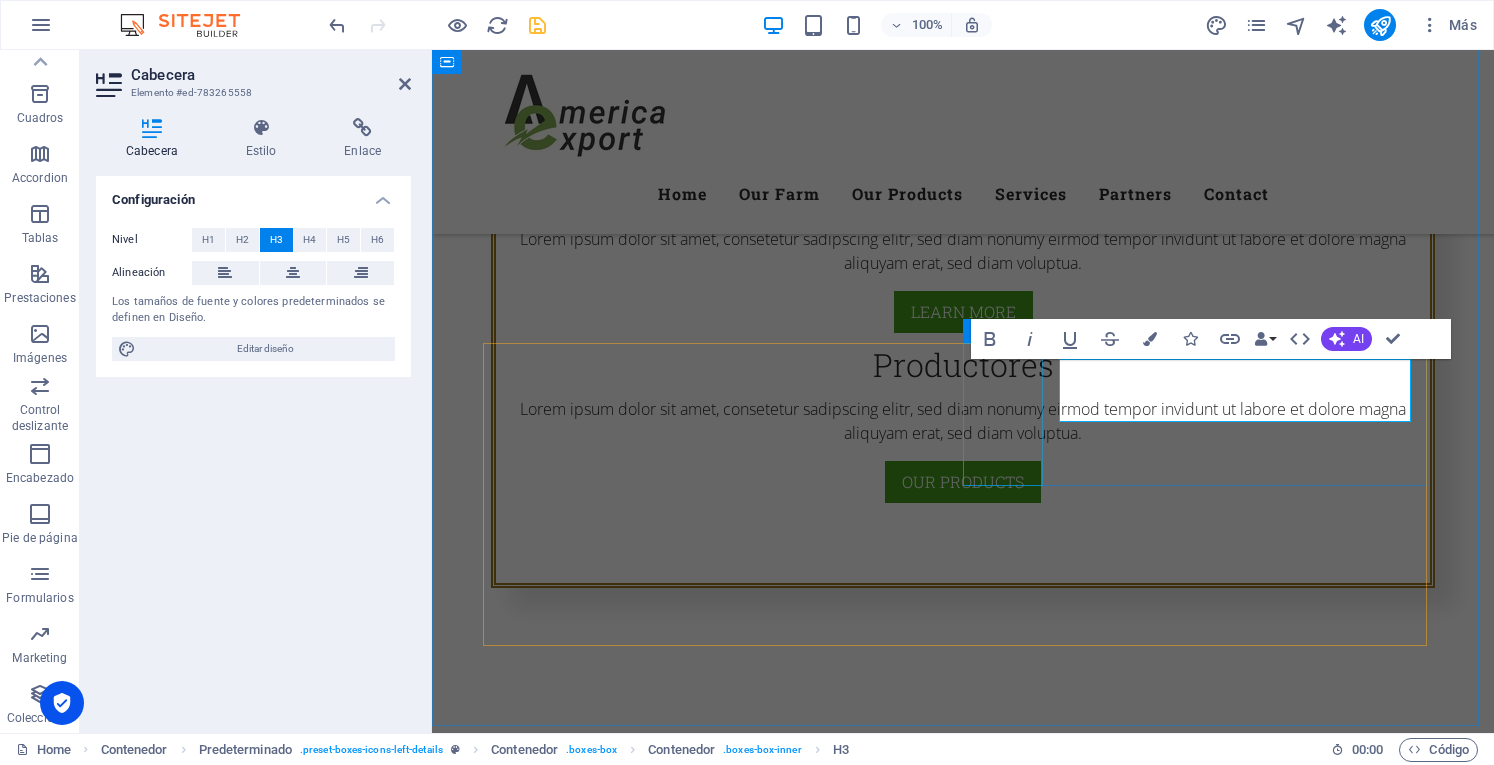 click at bounding box center [963, 1500] 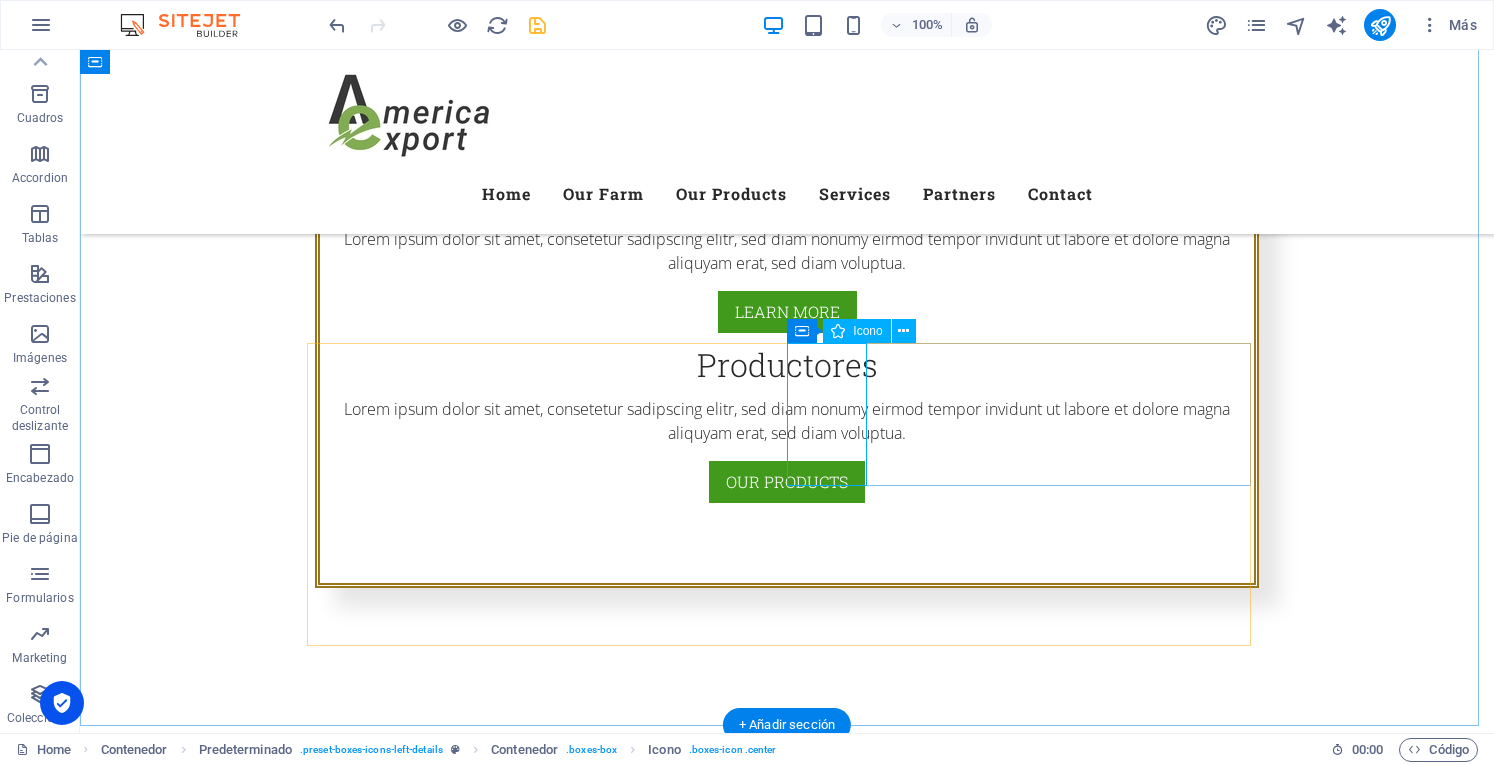 click at bounding box center (787, 1500) 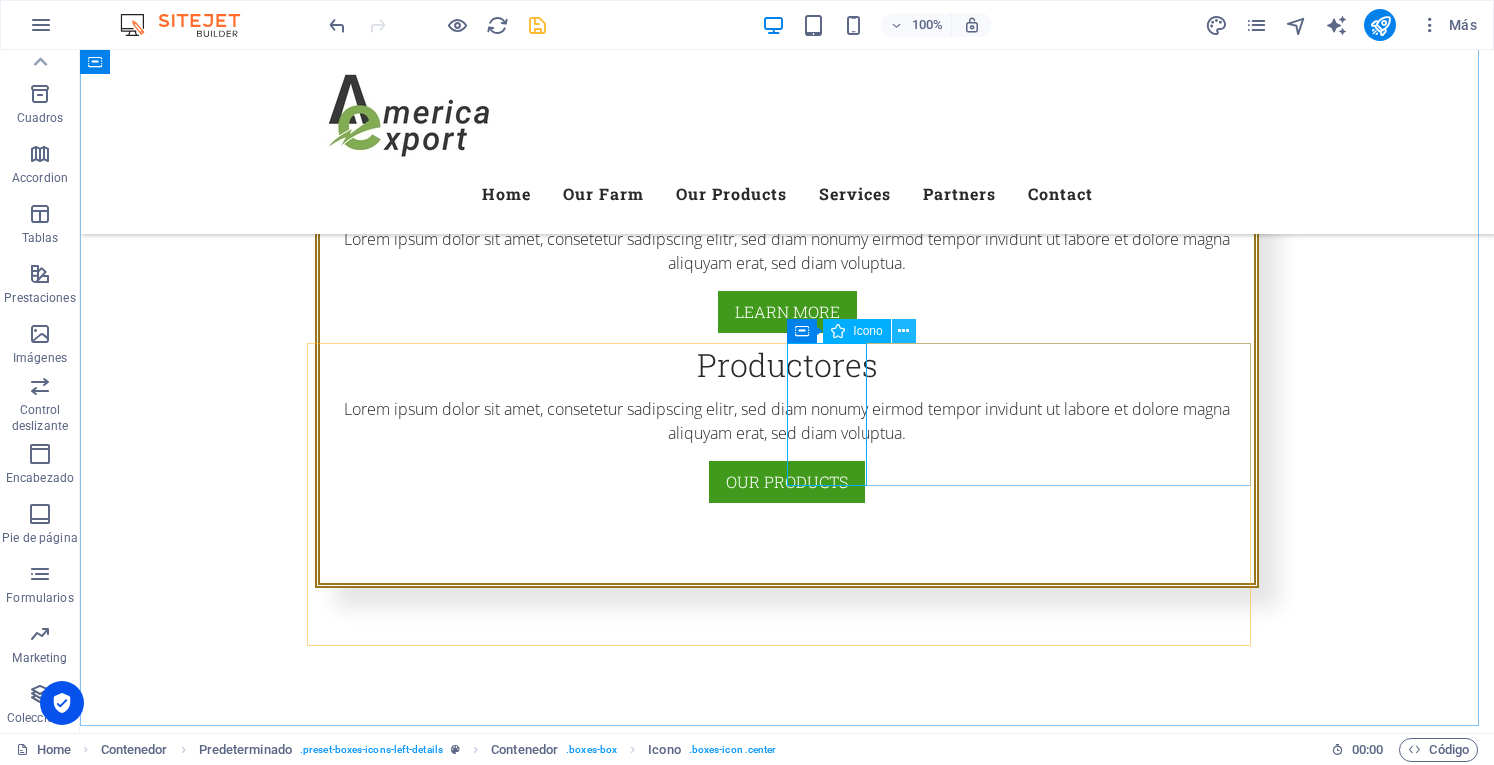 click at bounding box center (903, 331) 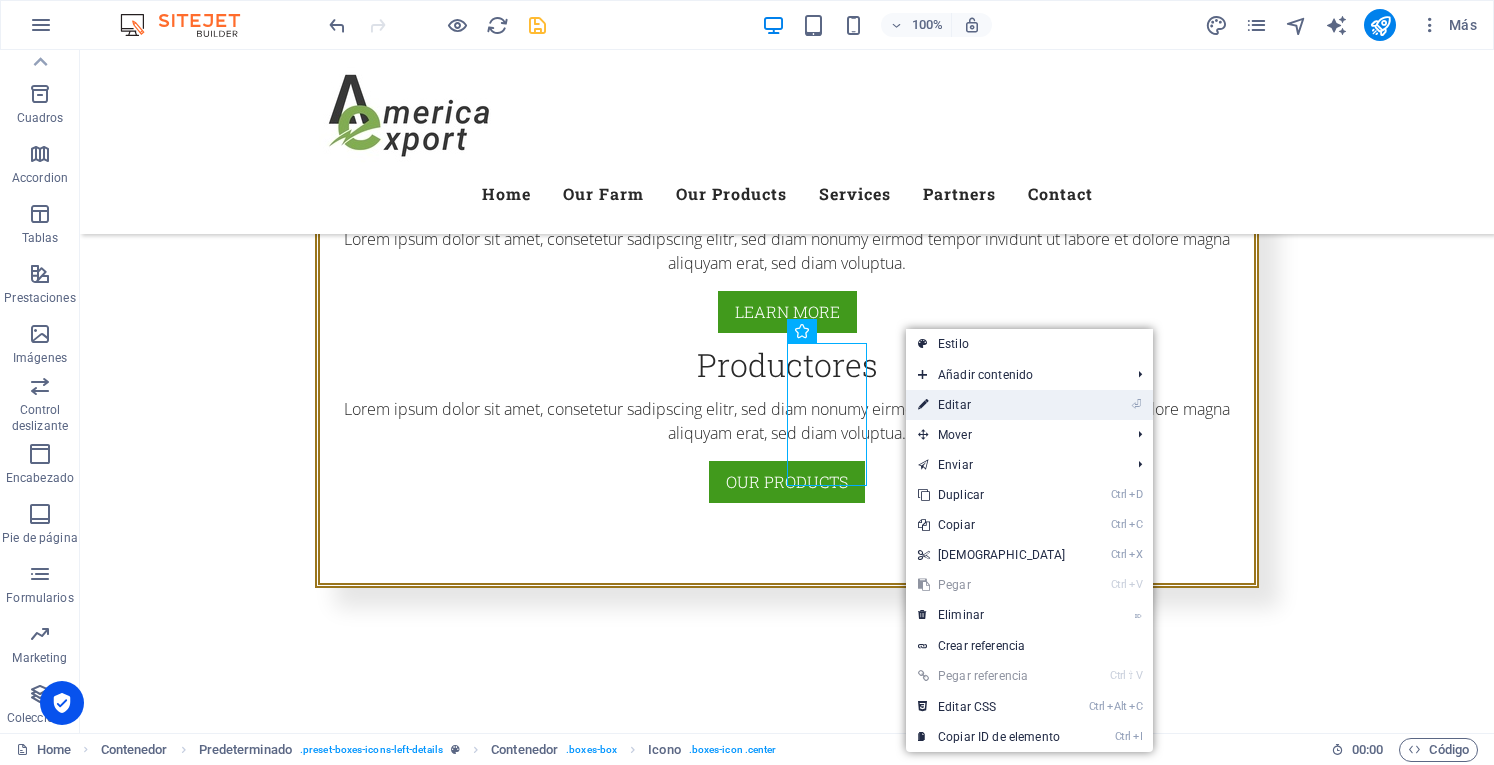 click on "⏎  Editar" at bounding box center (992, 405) 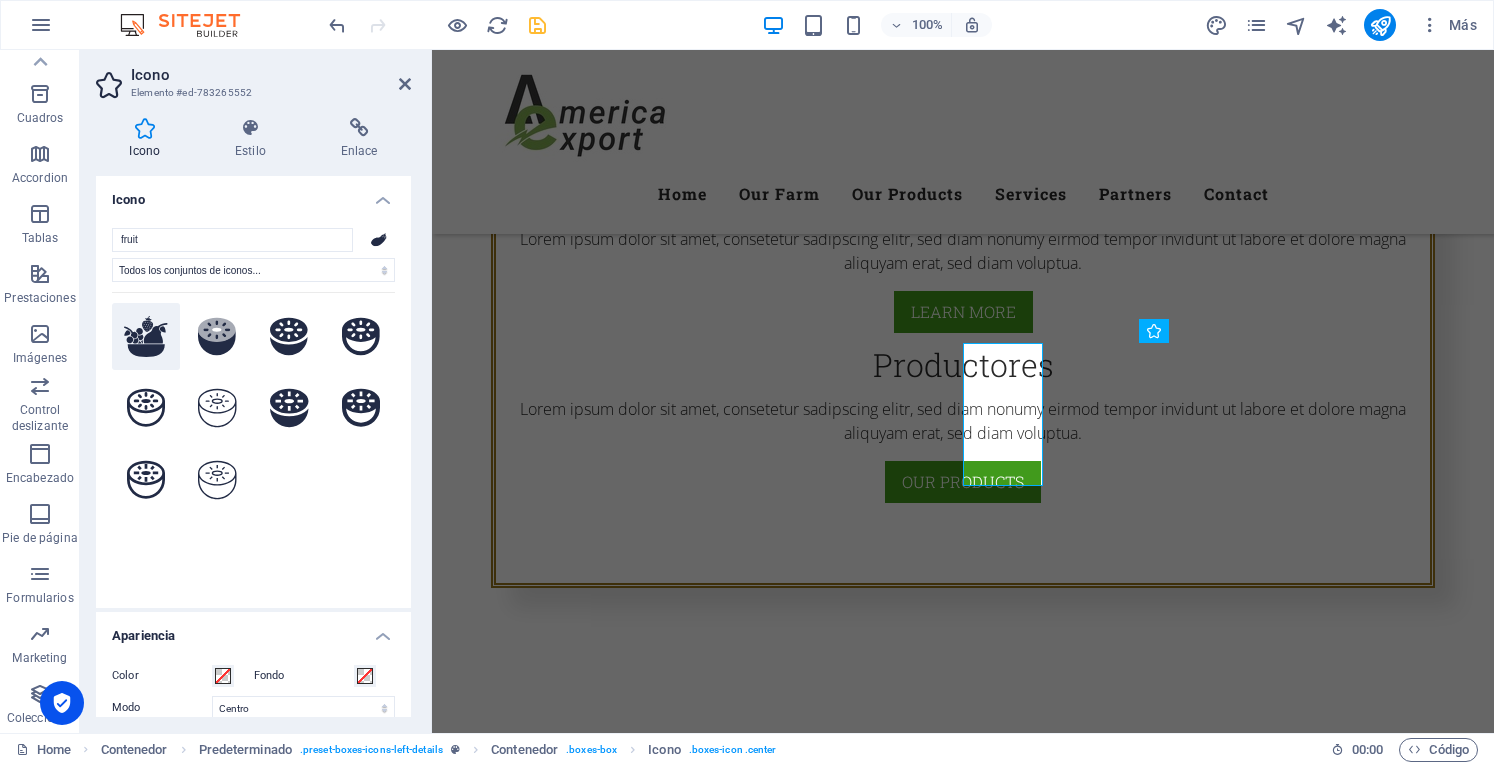 click 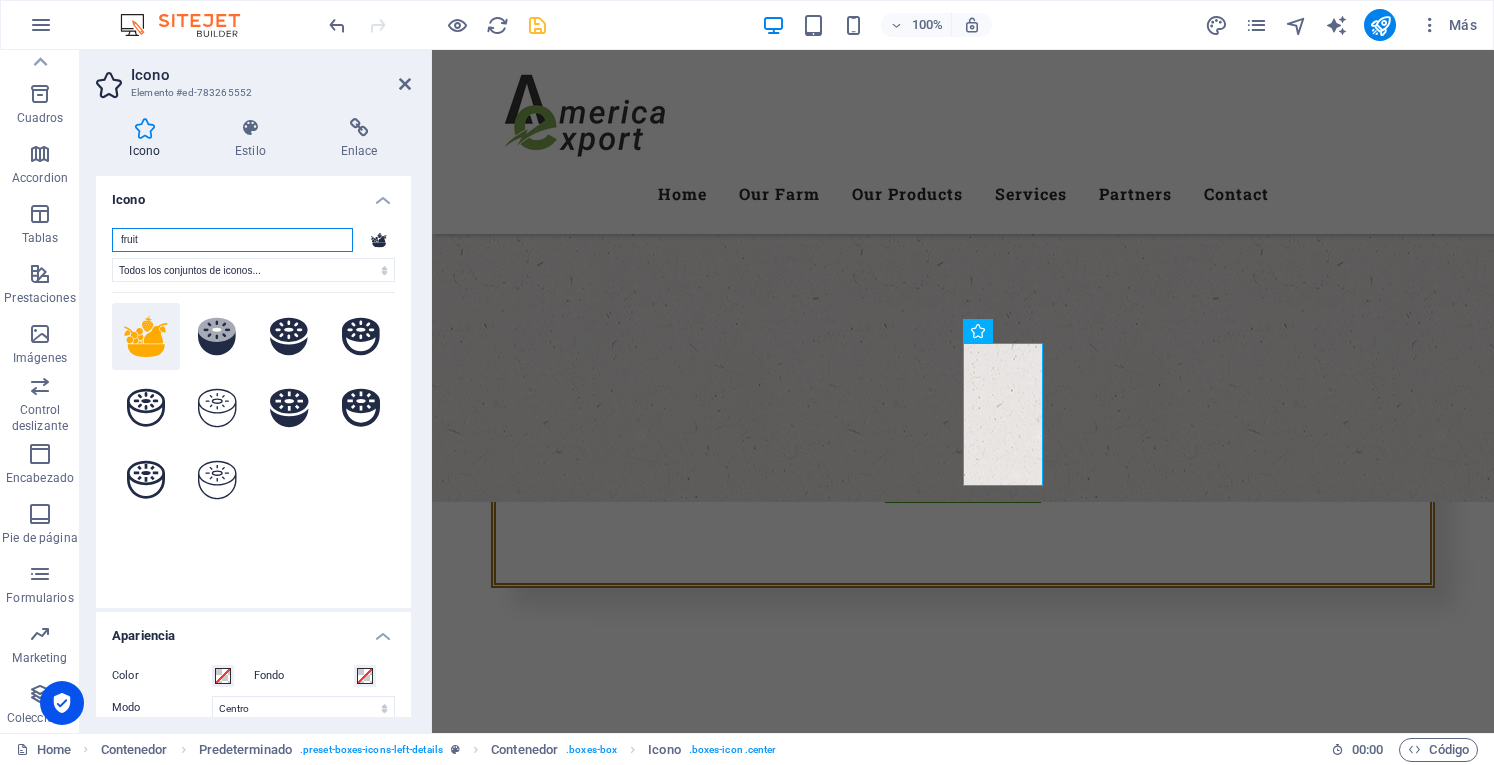click on "fruit" at bounding box center [232, 240] 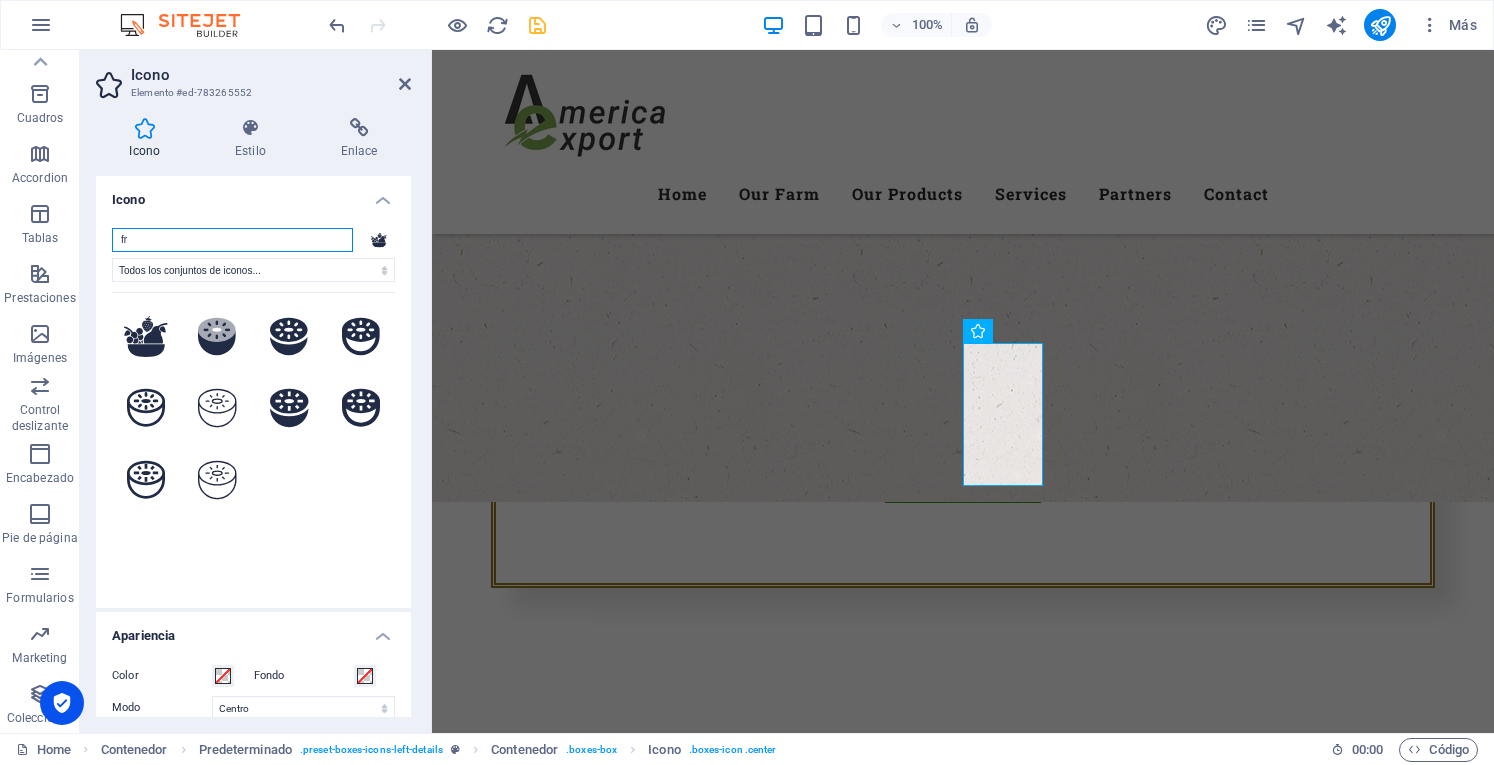 type on "f" 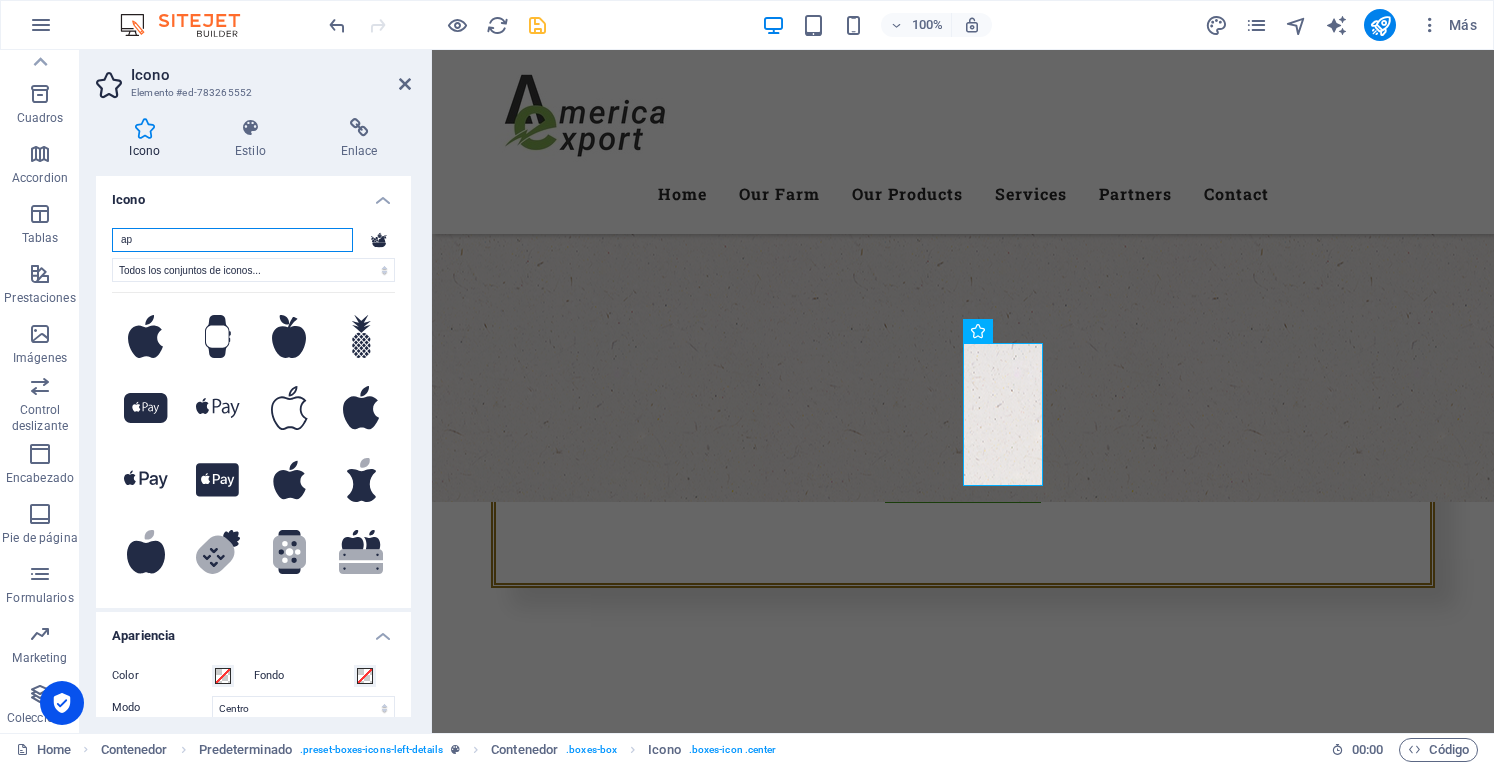 type on "a" 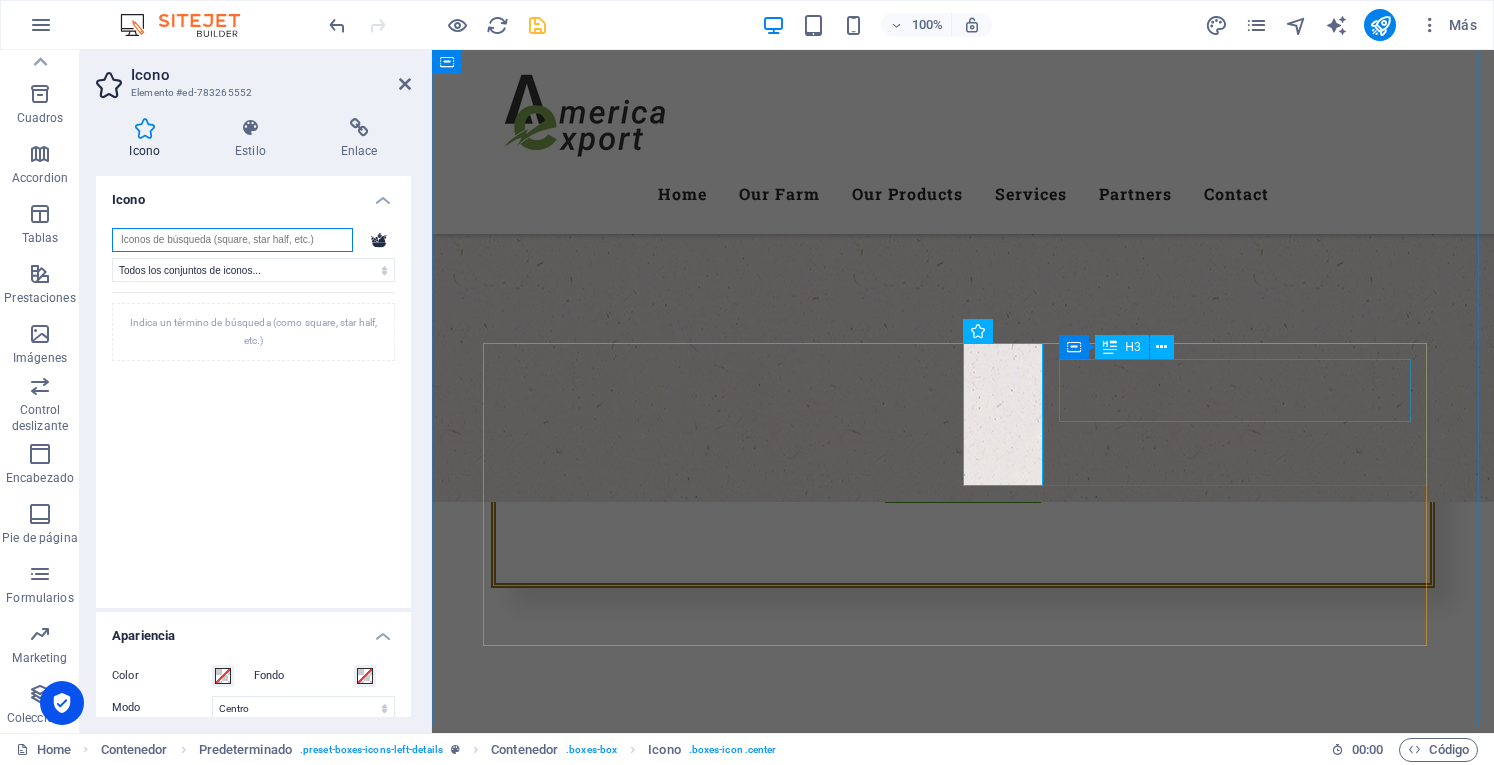 type 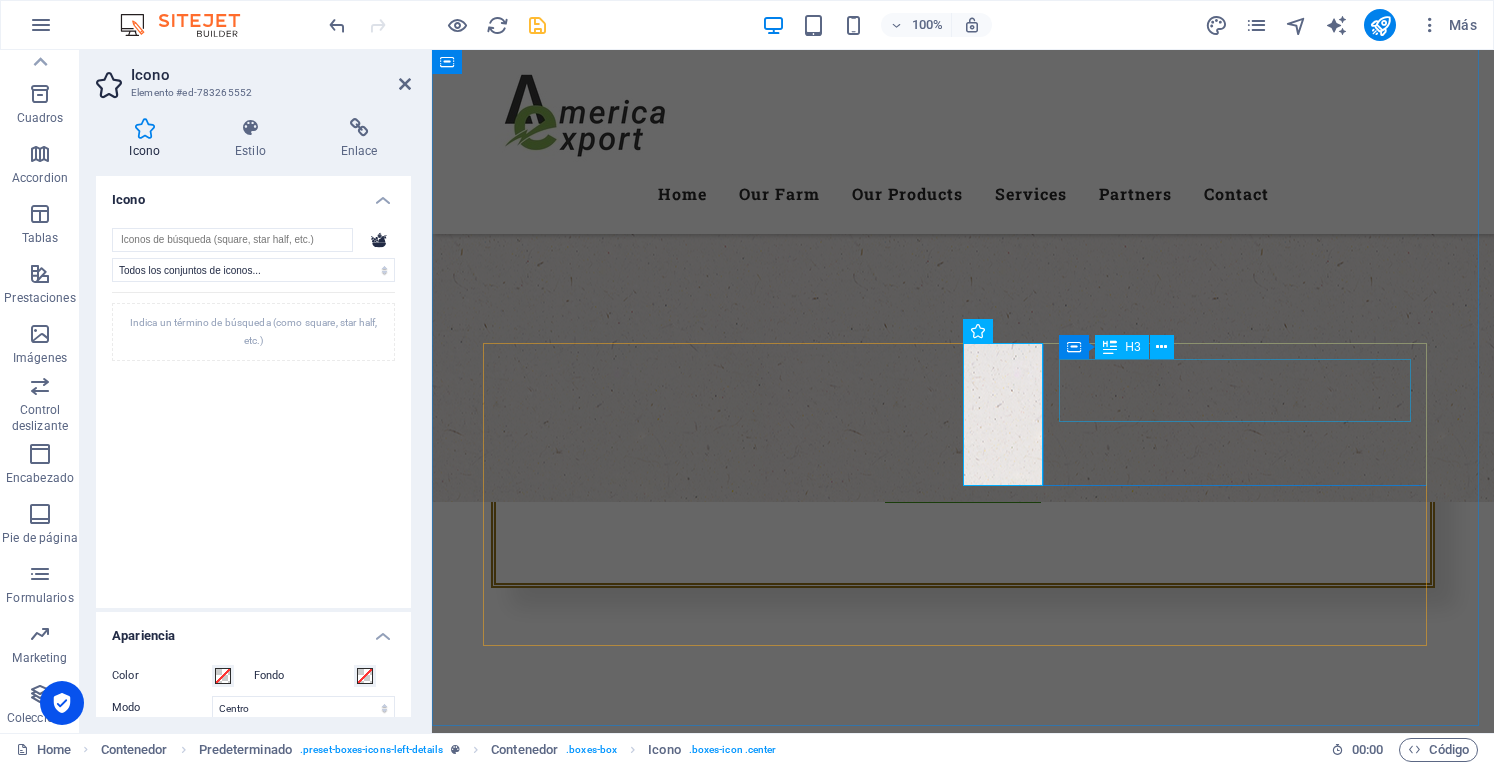 click on "Fresh Vegetables" at bounding box center (963, 1587) 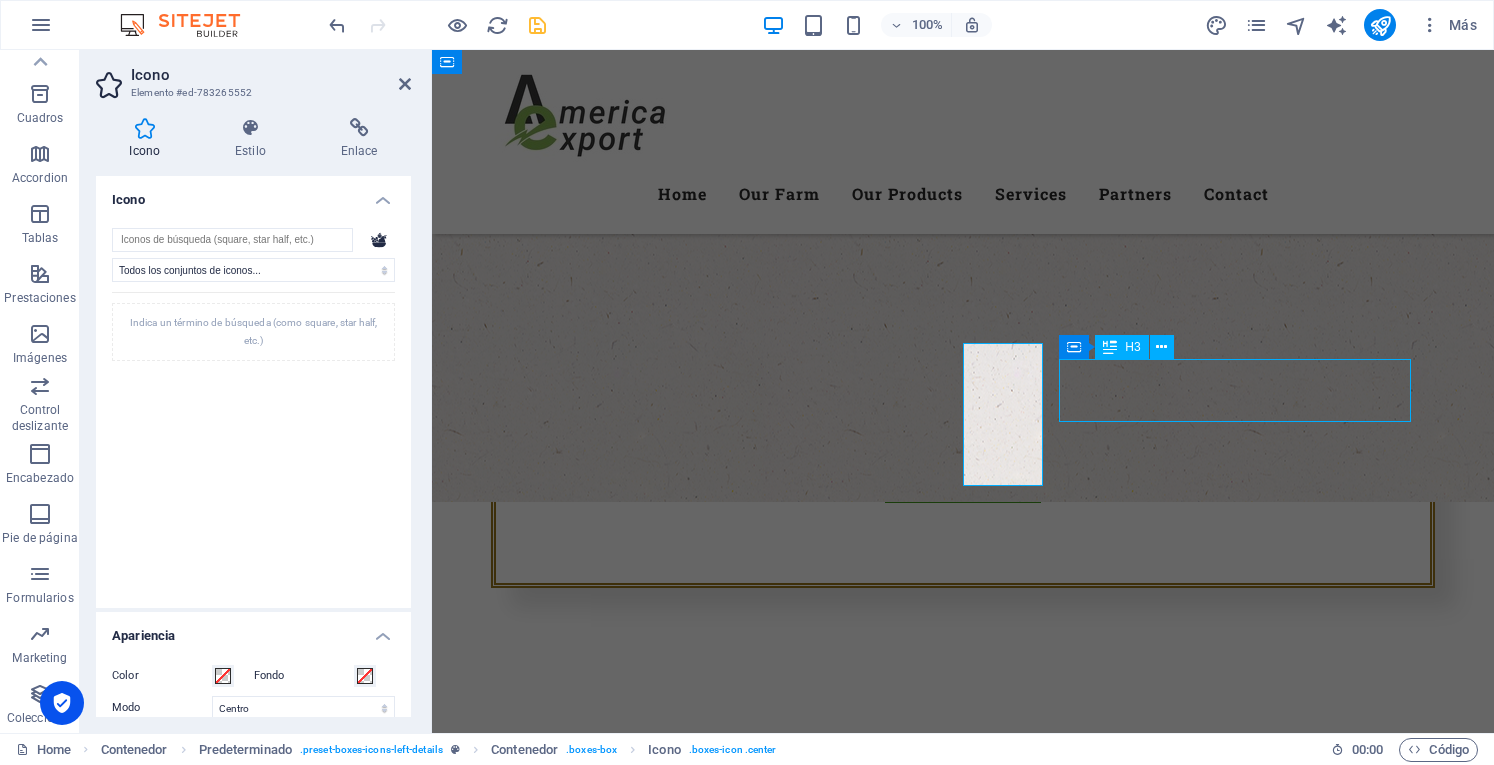 click on "Fresh Vegetables" at bounding box center [963, 1587] 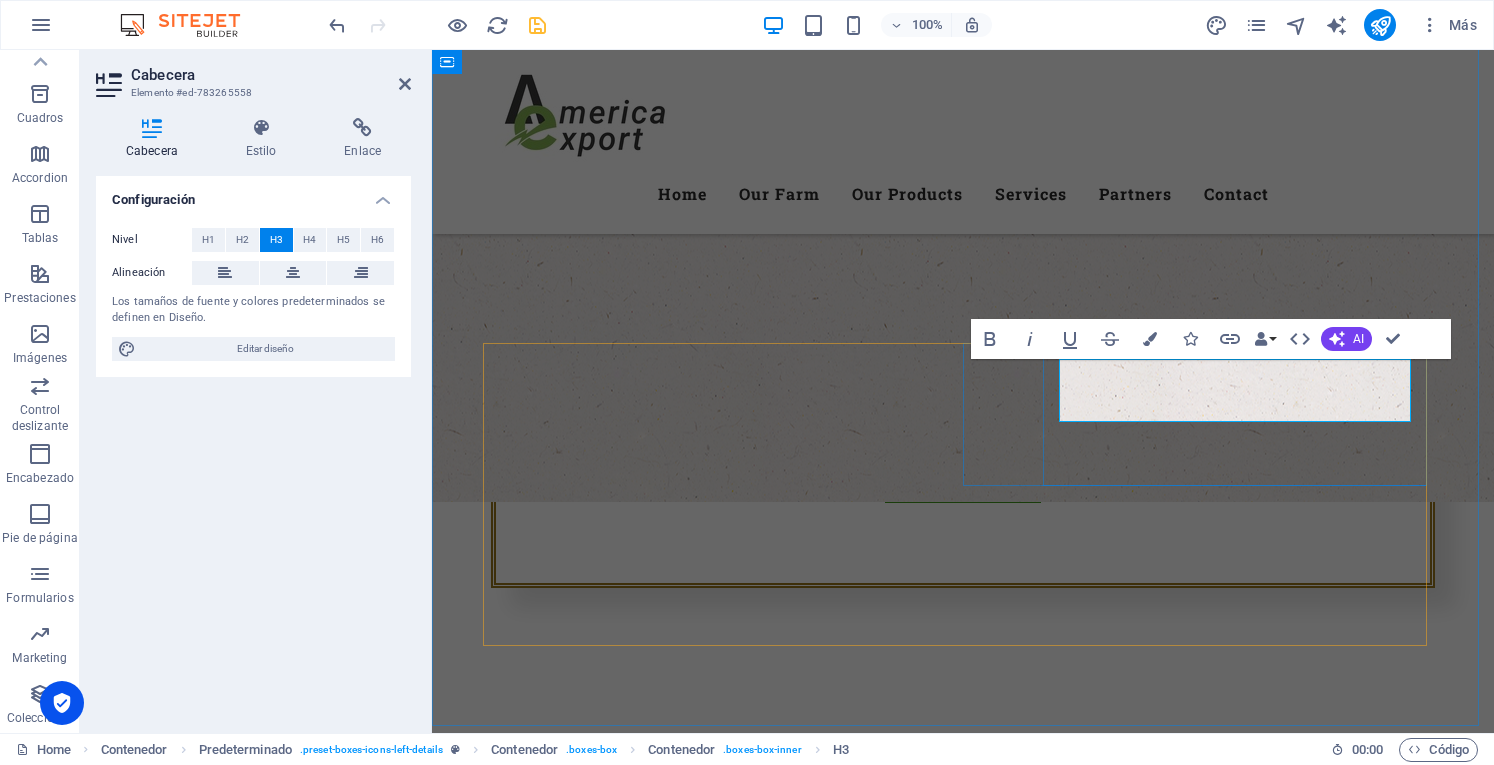 click on "Fresh Vegetables" at bounding box center [963, 1587] 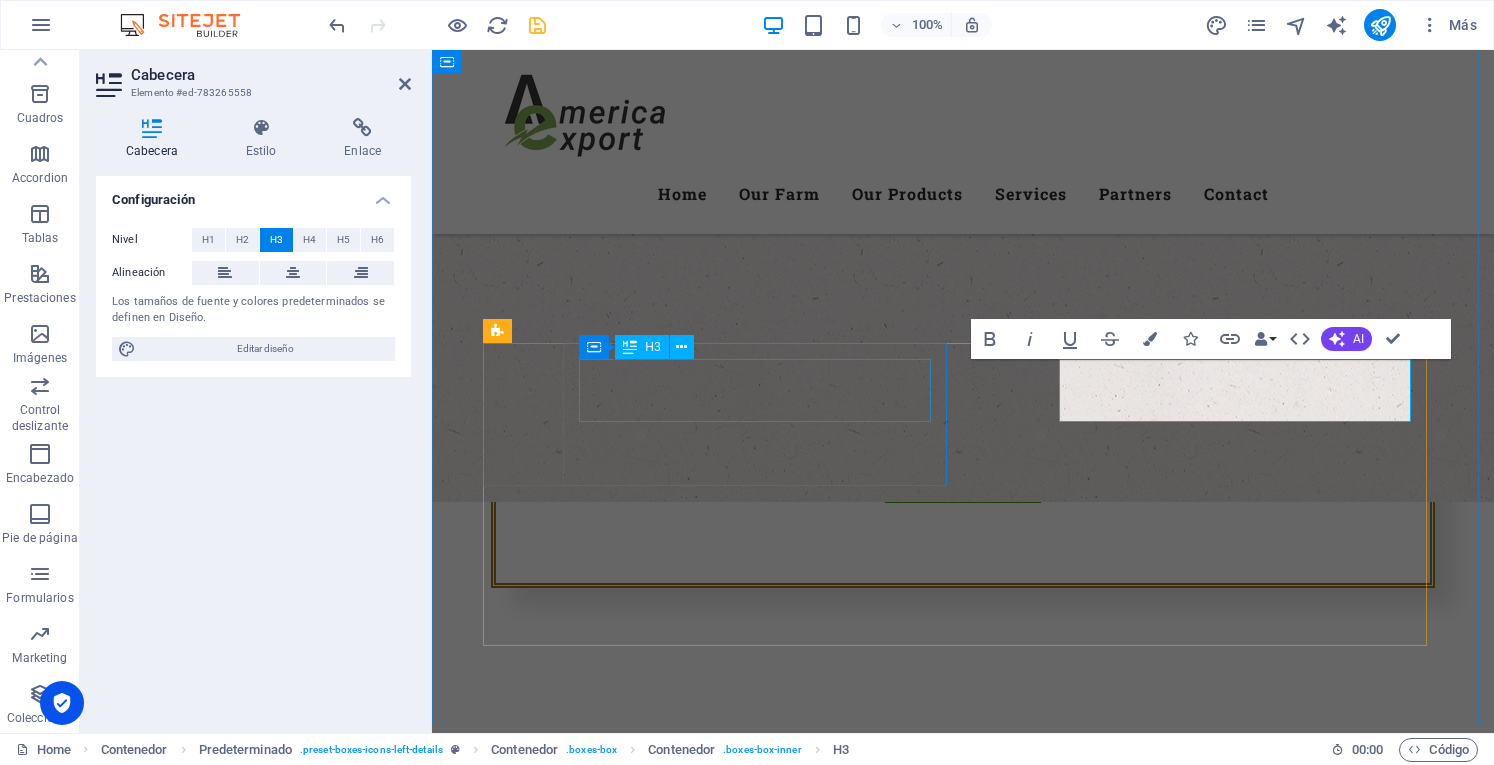 click on "Premium Quality" at bounding box center [963, 1379] 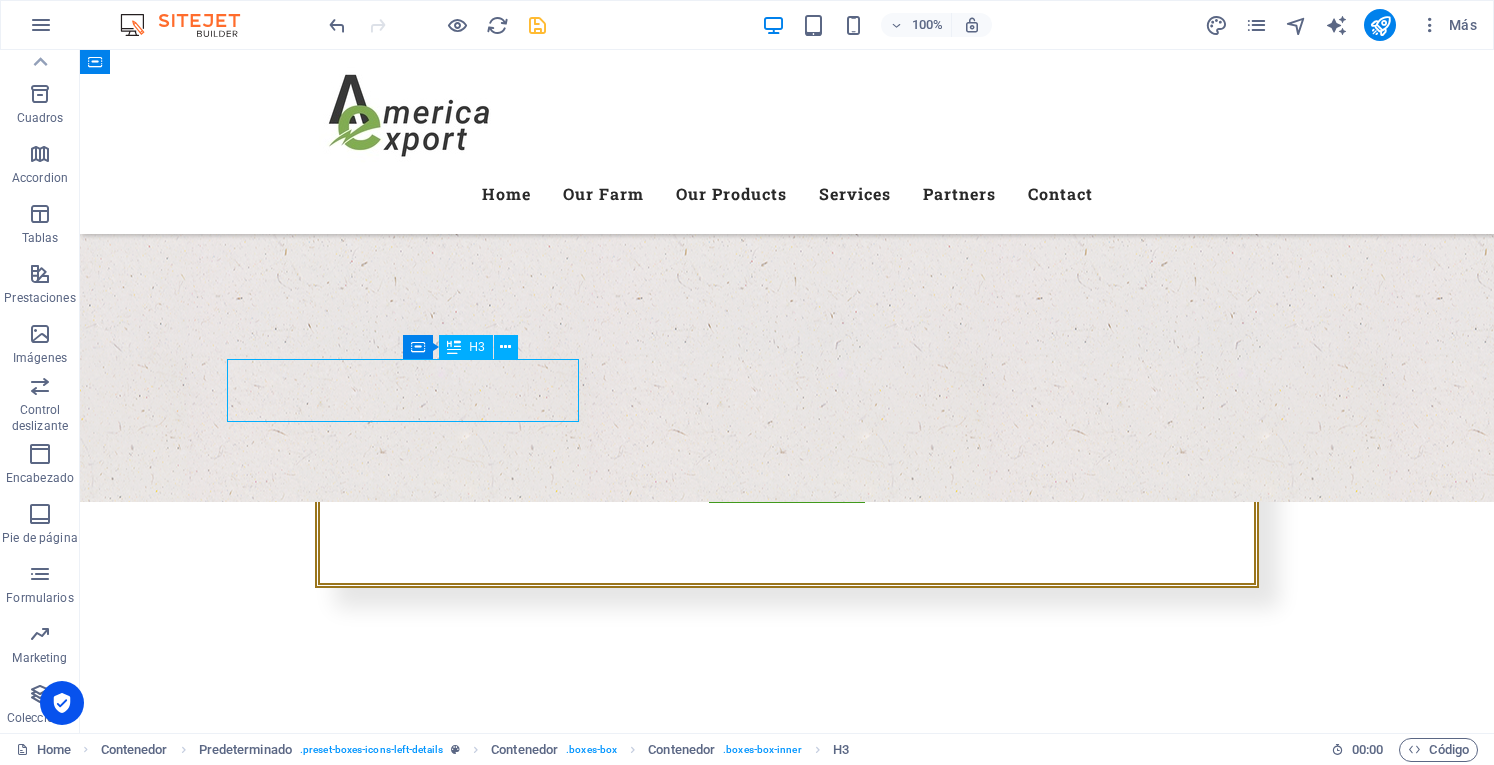 click on "Premium Quality" at bounding box center [787, 1379] 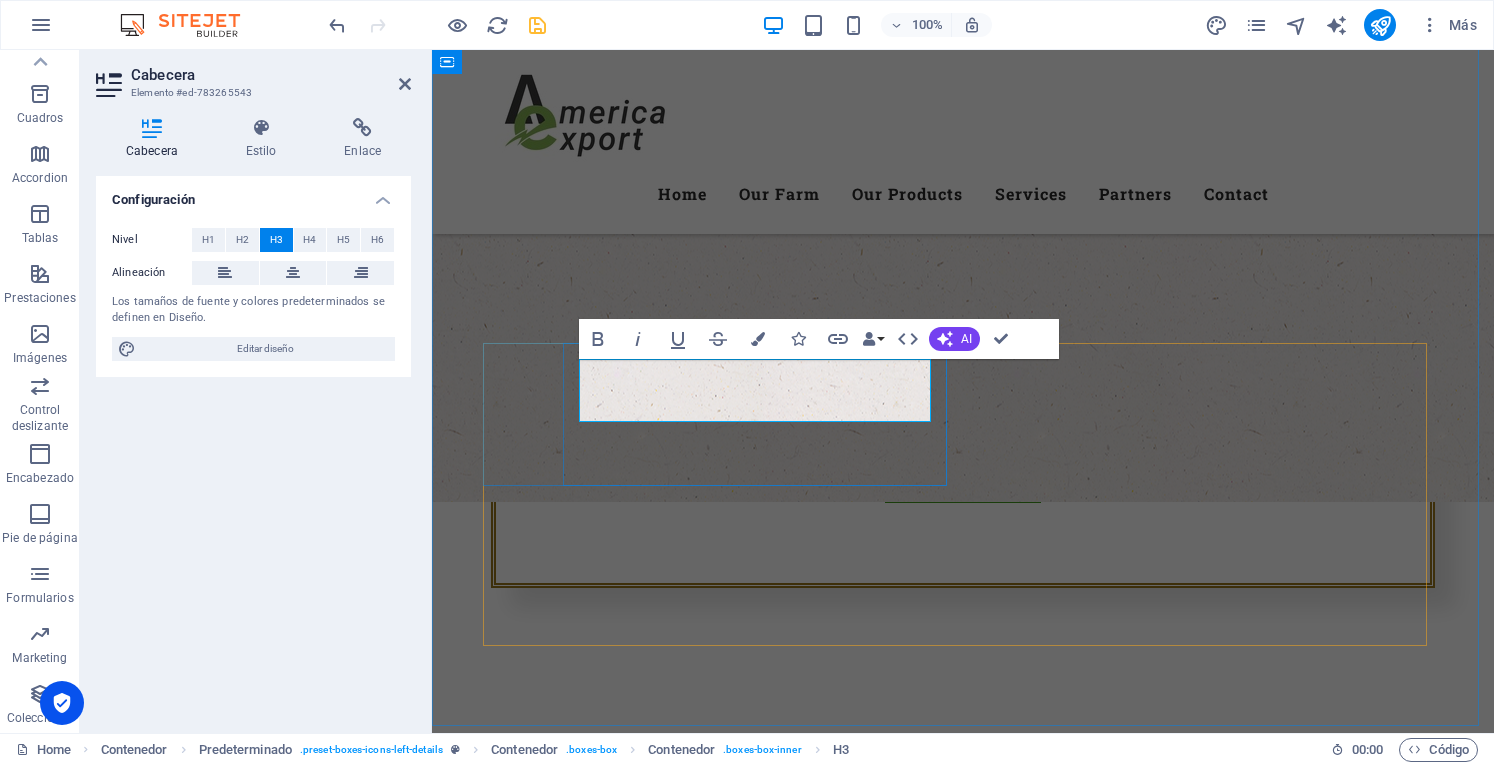 type 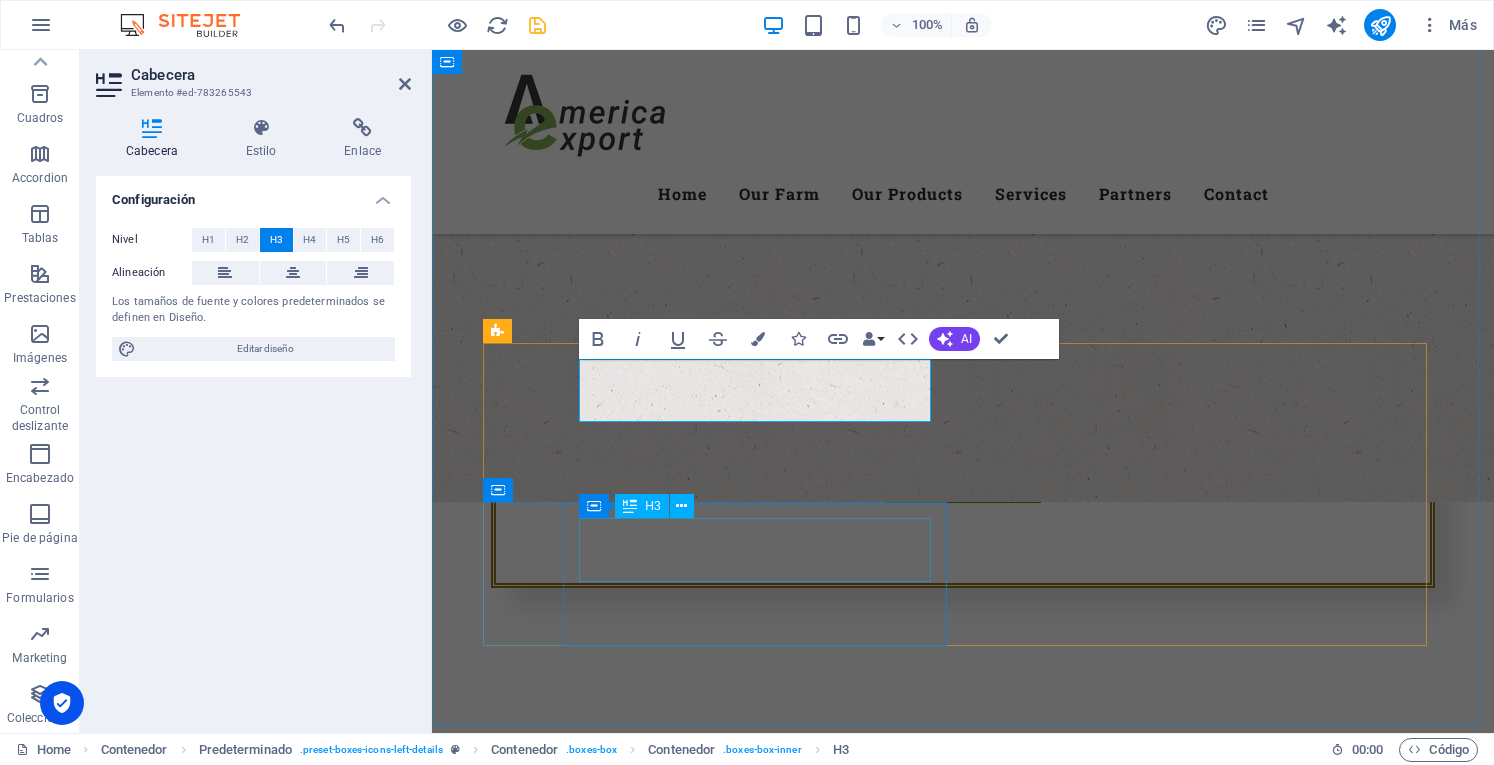 click on "Best Farmers" at bounding box center (963, 1794) 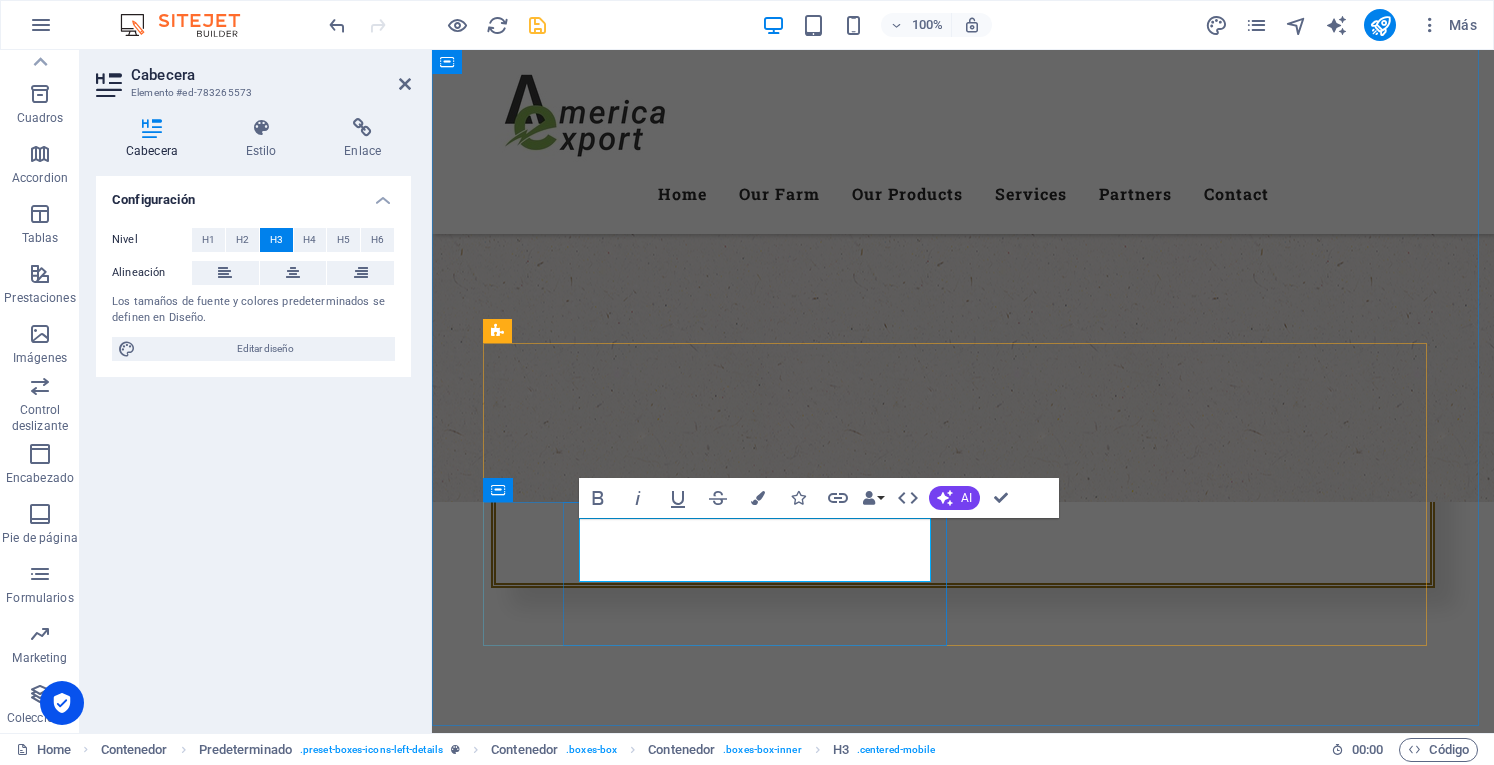 type 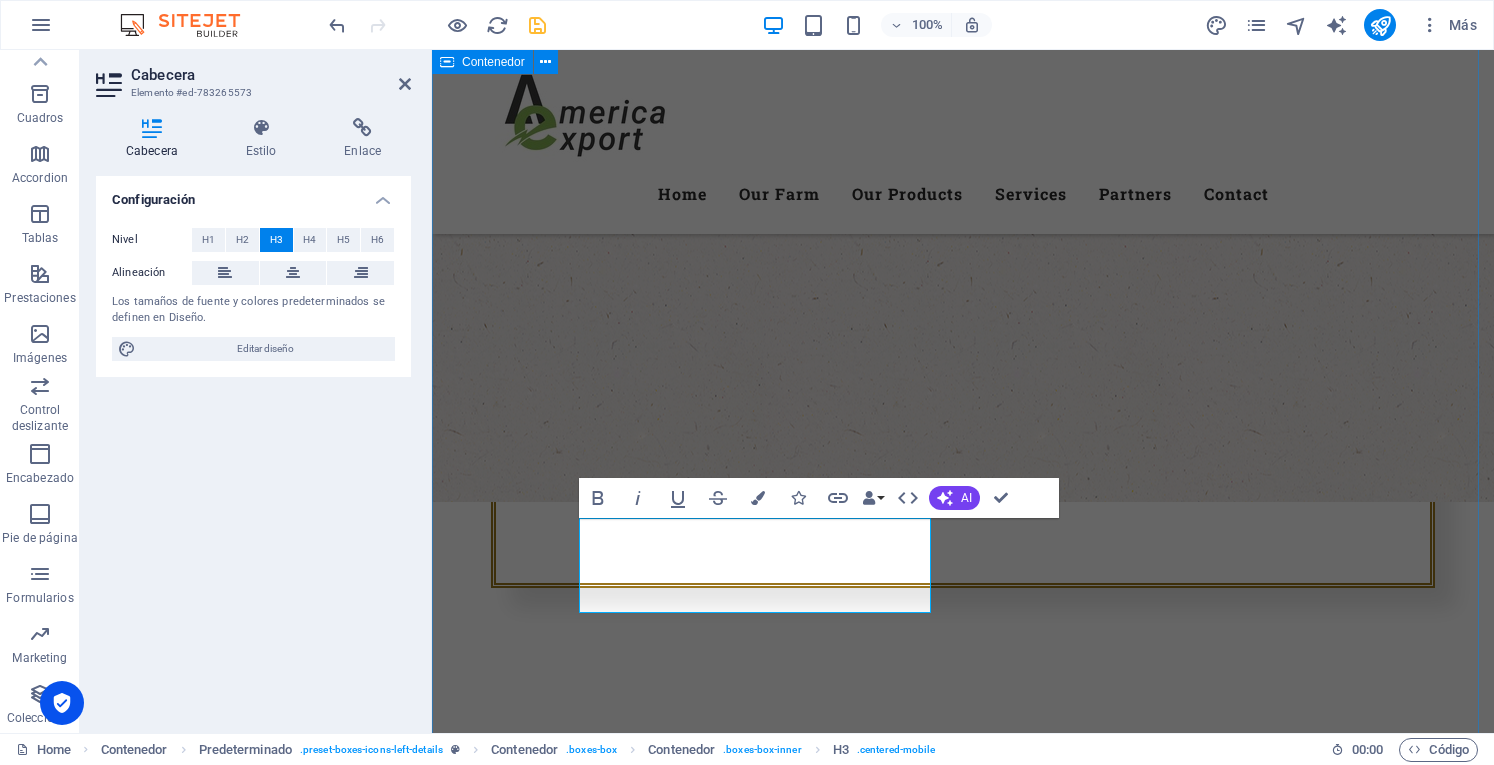 click on "Campos y productores Producción de calidad  Lorem ipsum dolor sit amet, consetetur sadipscing elitr, sed diam nonumy eirmod tempor invidunt ut labore et dolore magna aliquyam erat, sed diam voluptua. At vero eos et accusam et justo duo dolores et ea rebum. Stet clita kasd gubergren, no sea takimata sanctus est Lorem ipsum dolor sit amet. Lorem ipsum dolor sit amet, consetetur sadipscing elitr, sed diam nonumy eirmod tempor invidunt ut labore et dolore magna aliquyam erat, sed diam voluptua.  At vero eos et accusam et justo duo dolores et ea rebum. Stet clita kasd gubergren, no sea takimata sanctus est Lorem ipsum dolor sit amet. Lorem ipsum dolor sit amet, consetetur sadipscing elitr, sed diam nonumy eirmod tempor invidunt ut labore et dolore magna aliquyam erat, sed diam voluptua. At vero eos et accusam et justo duo dolores et ea rebum. Stet clita kasd gubergren, no sea takimata sanctus est Lorem ipsum dolor sit amet.    Calidad Premium  Fruta Fresca ​Productores de Calidad Organic Agriculture" at bounding box center (963, 1426) 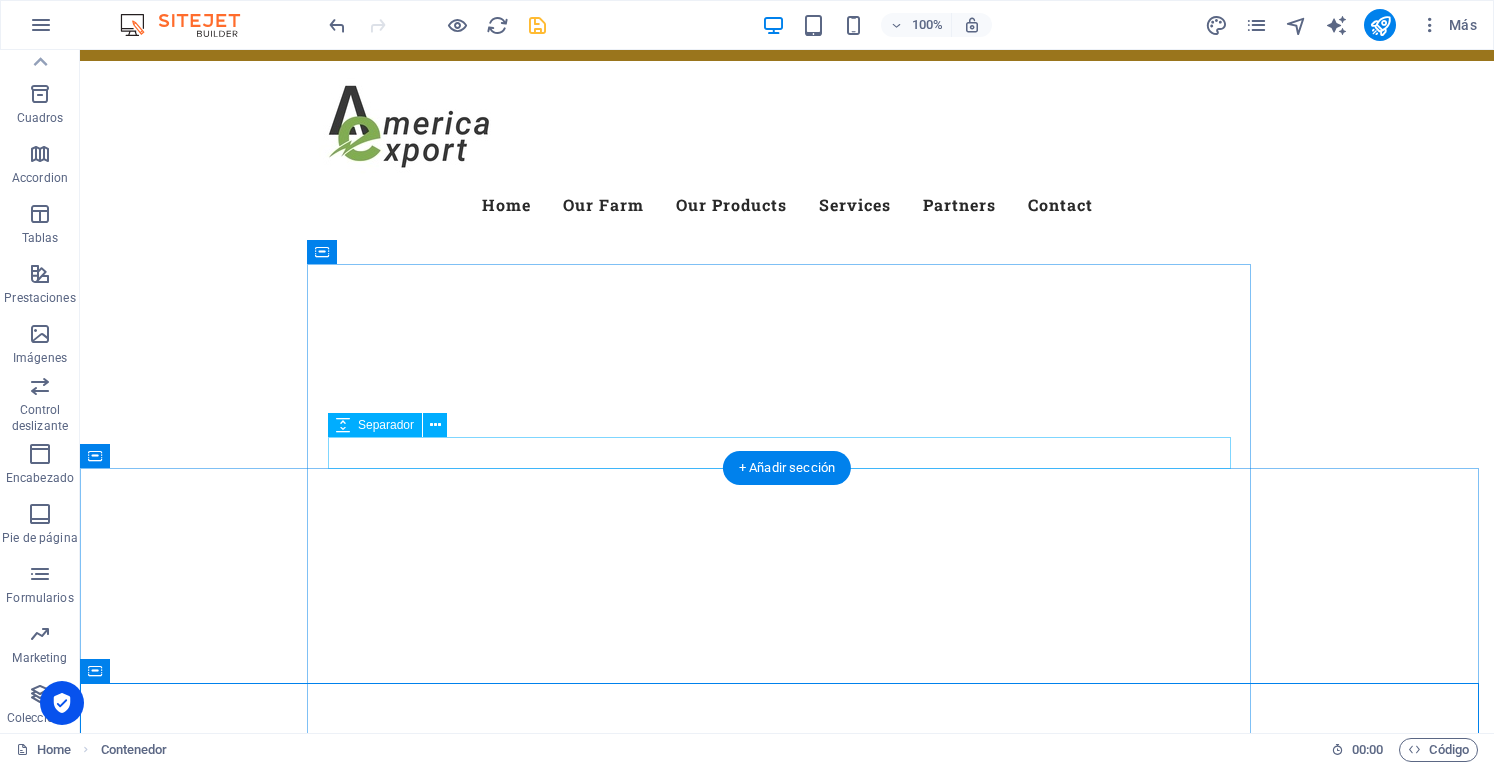 scroll, scrollTop: 100, scrollLeft: 0, axis: vertical 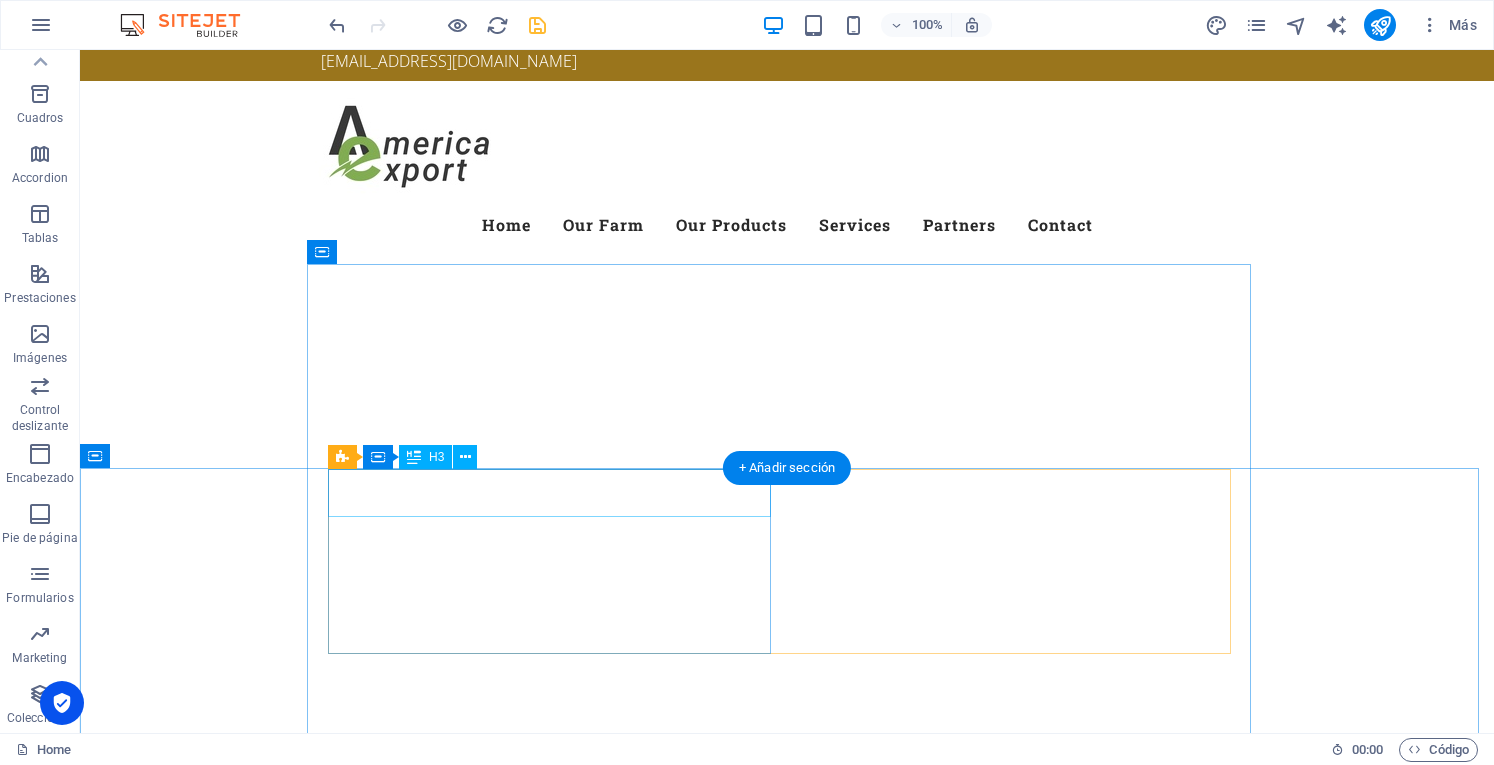 click on "Producto Chileno" at bounding box center (787, 1143) 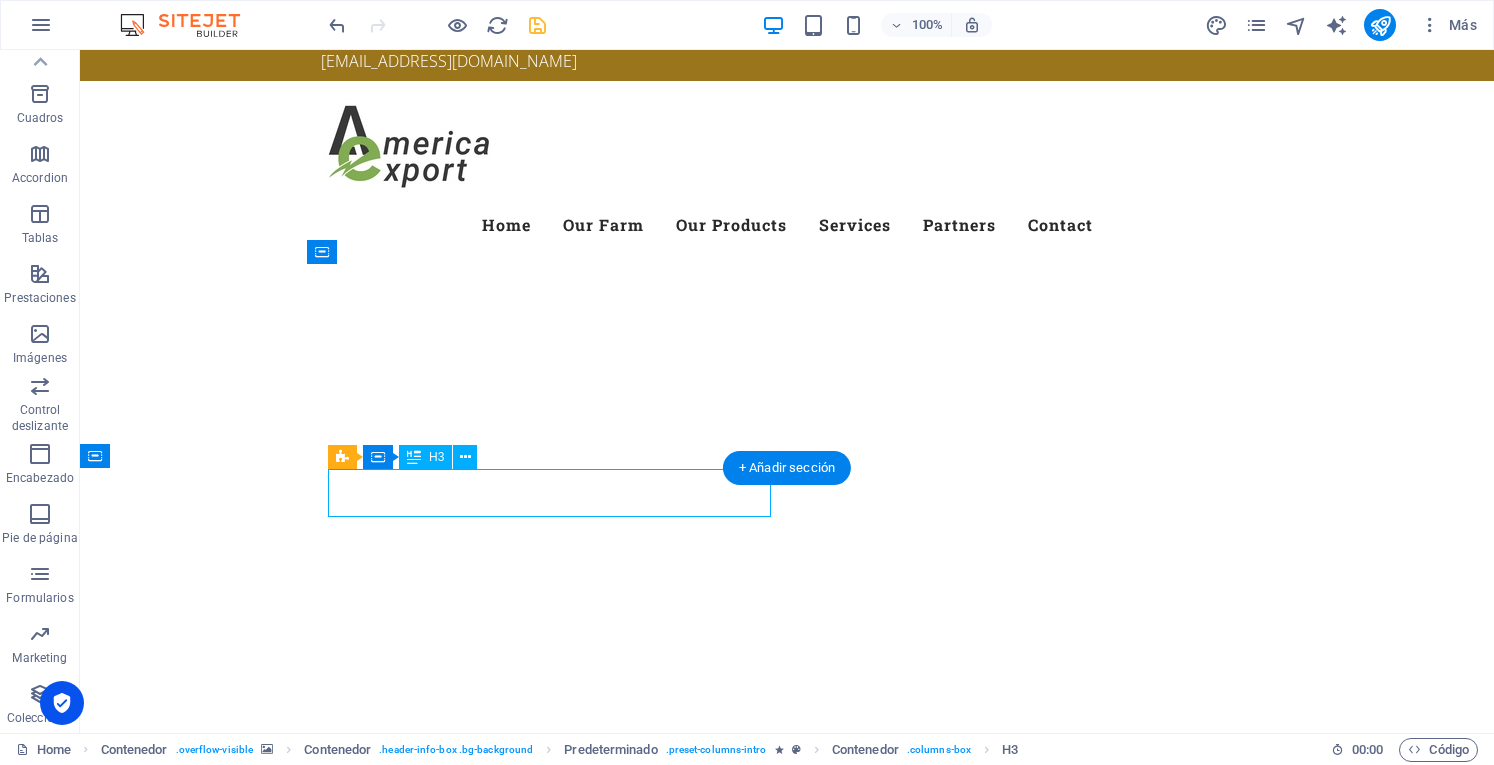 click on "Producto Chileno" at bounding box center [787, 1143] 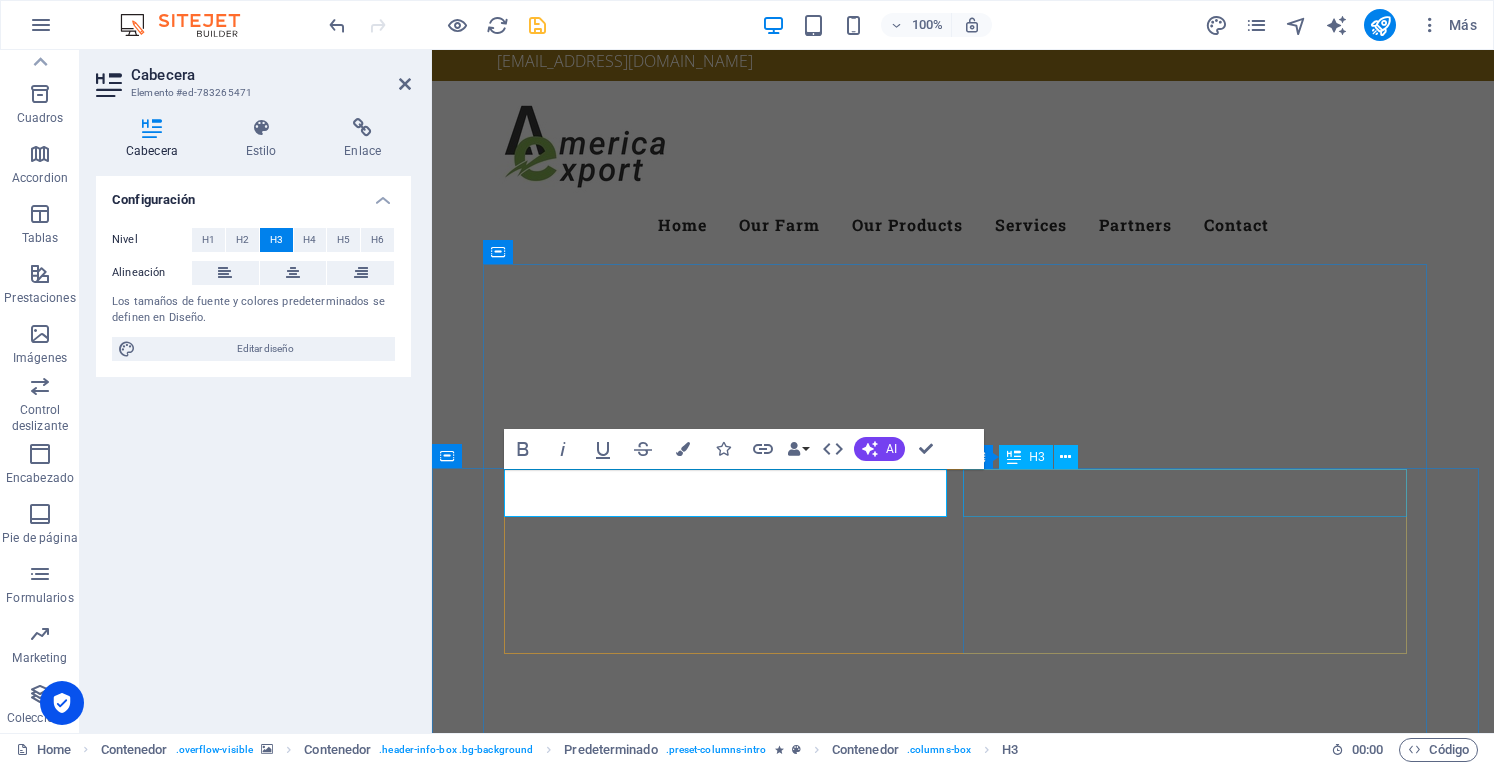 type 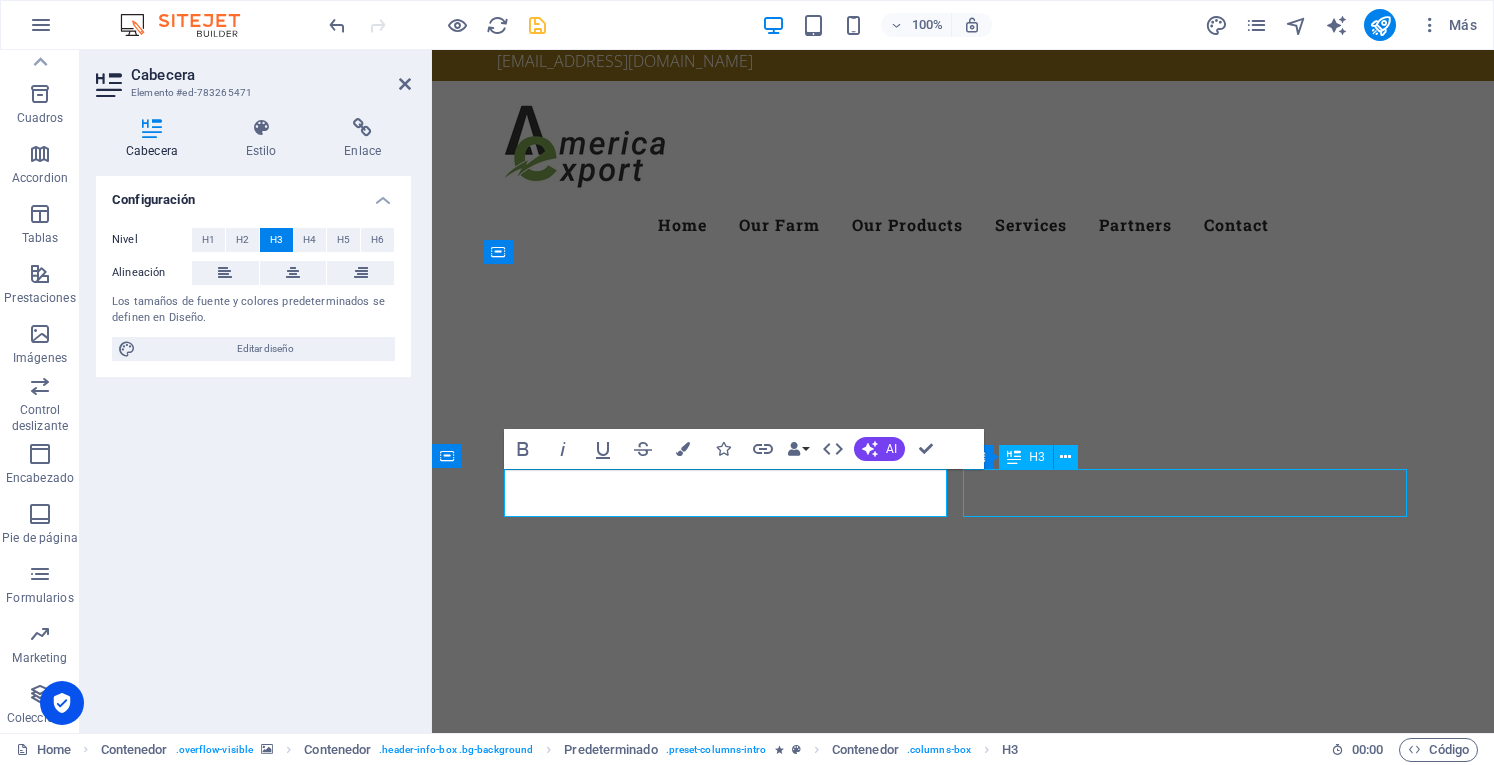 click on "Productores" at bounding box center (963, 1313) 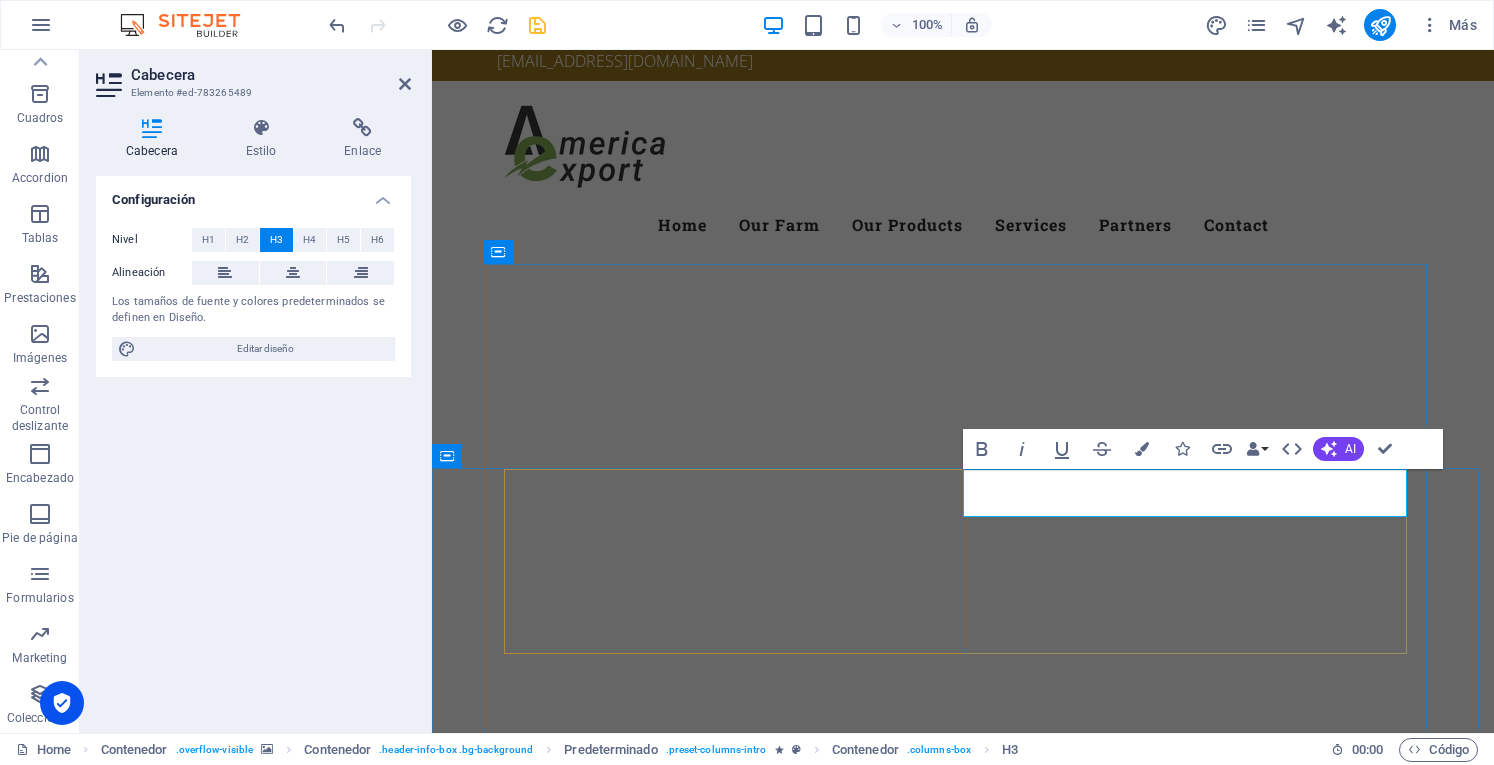 type 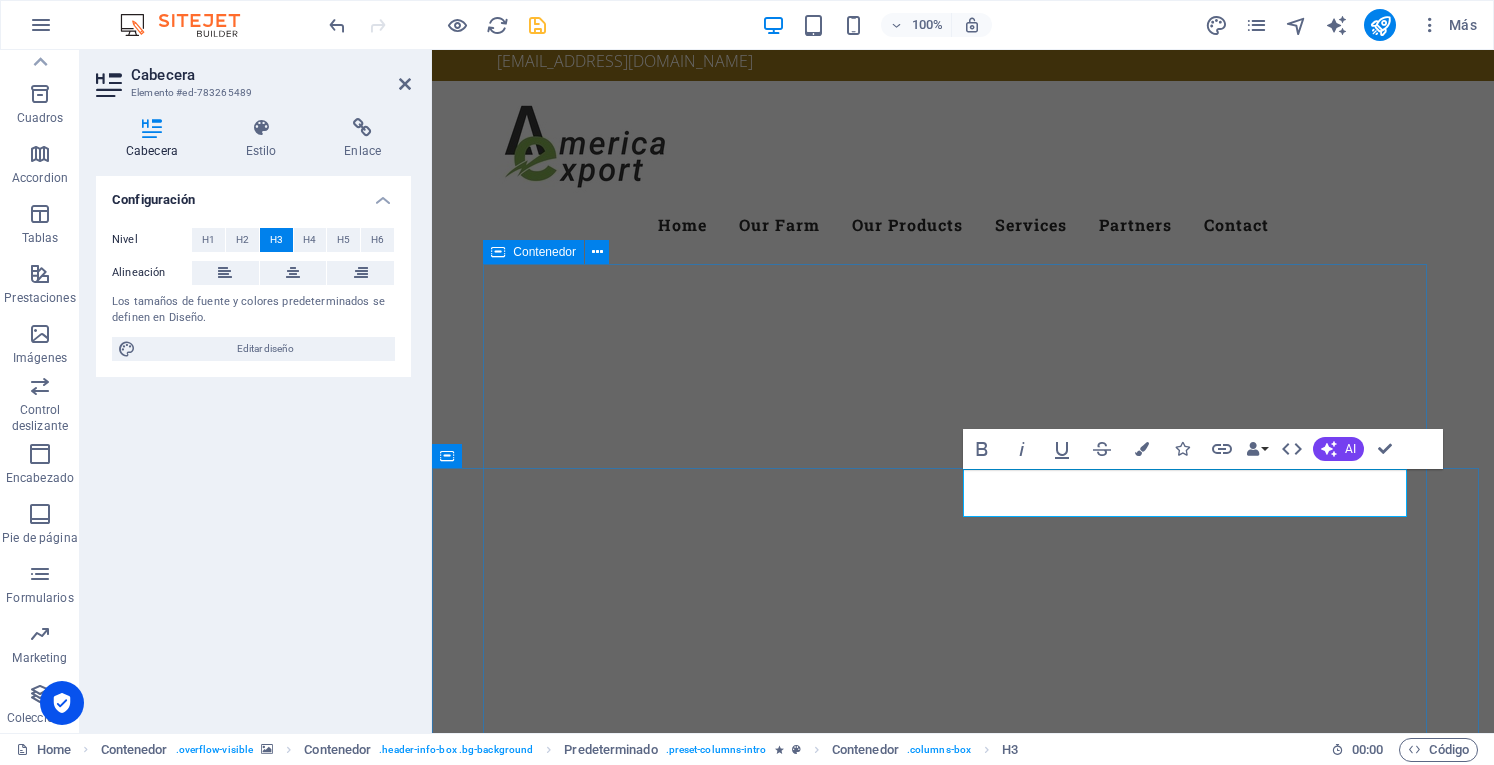 drag, startPoint x: 1389, startPoint y: 329, endPoint x: 1741, endPoint y: 327, distance: 352.00568 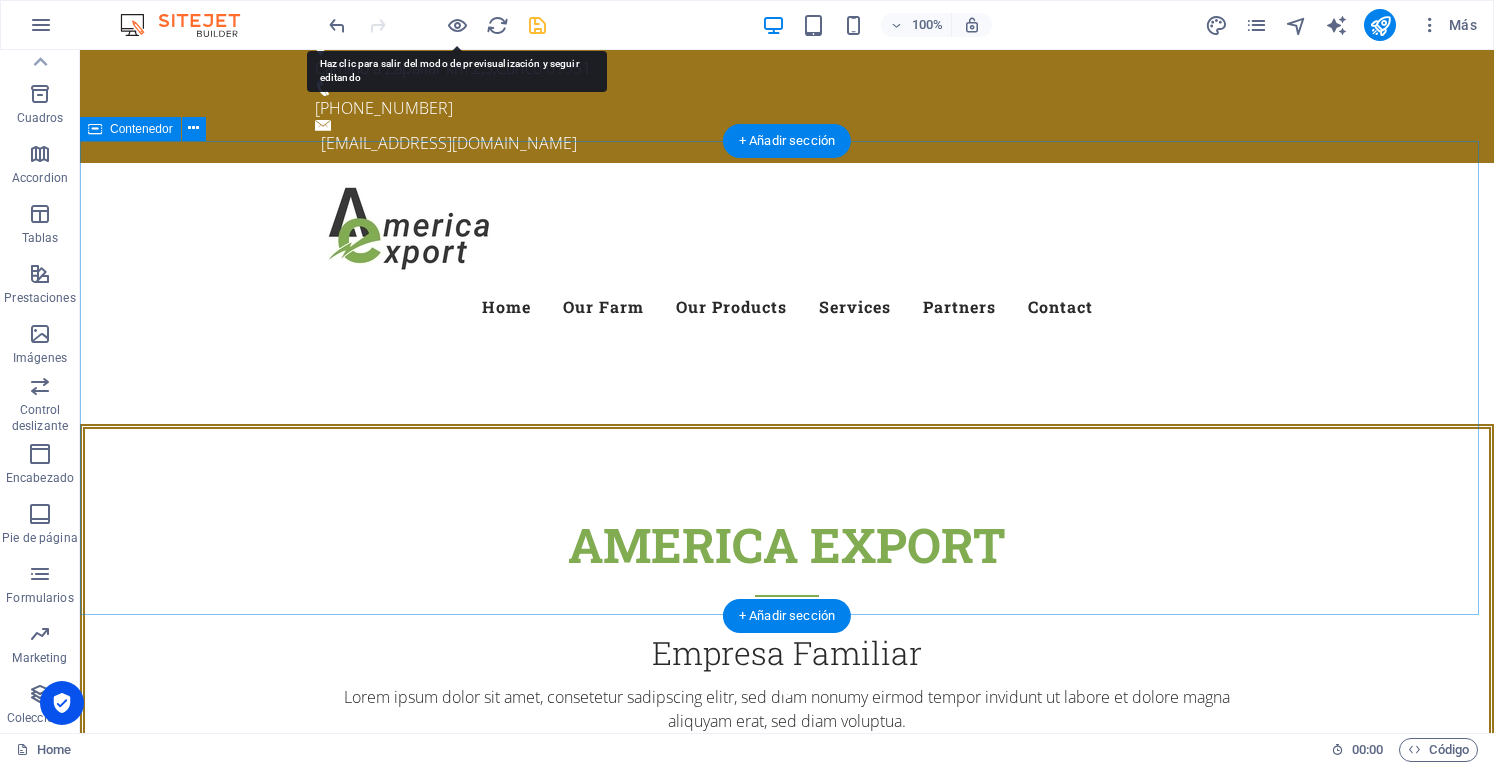 scroll, scrollTop: 0, scrollLeft: 0, axis: both 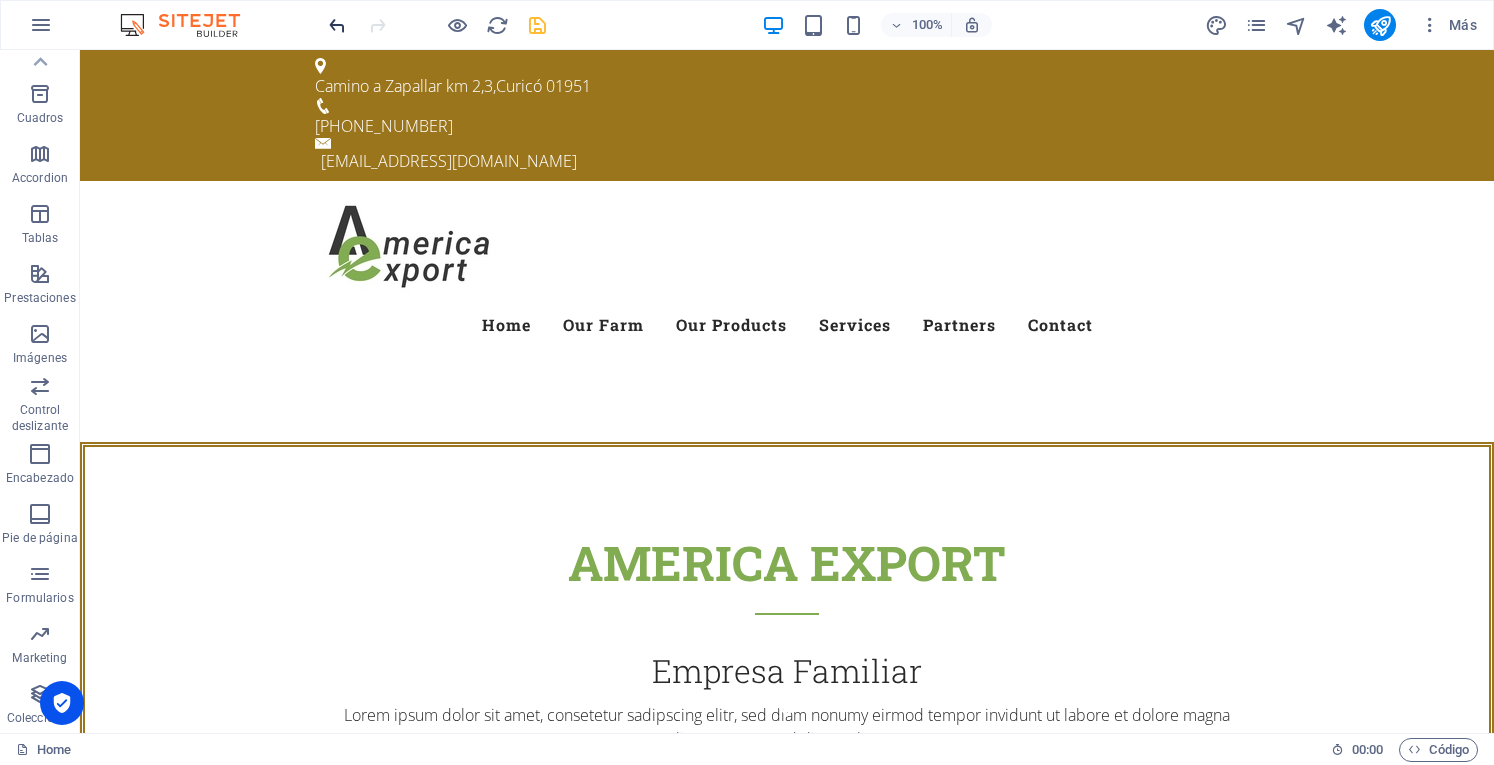 click at bounding box center (337, 25) 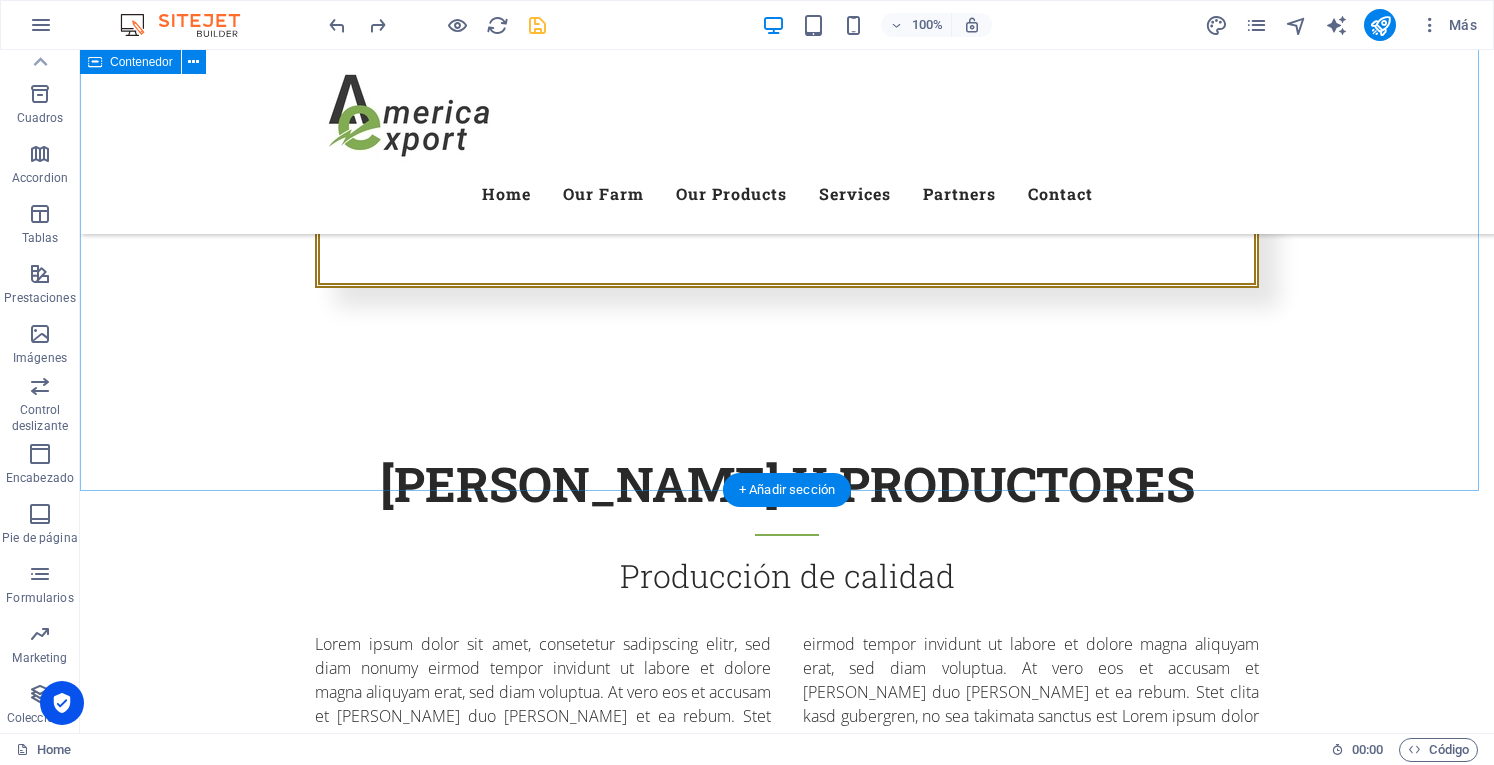 scroll, scrollTop: 900, scrollLeft: 0, axis: vertical 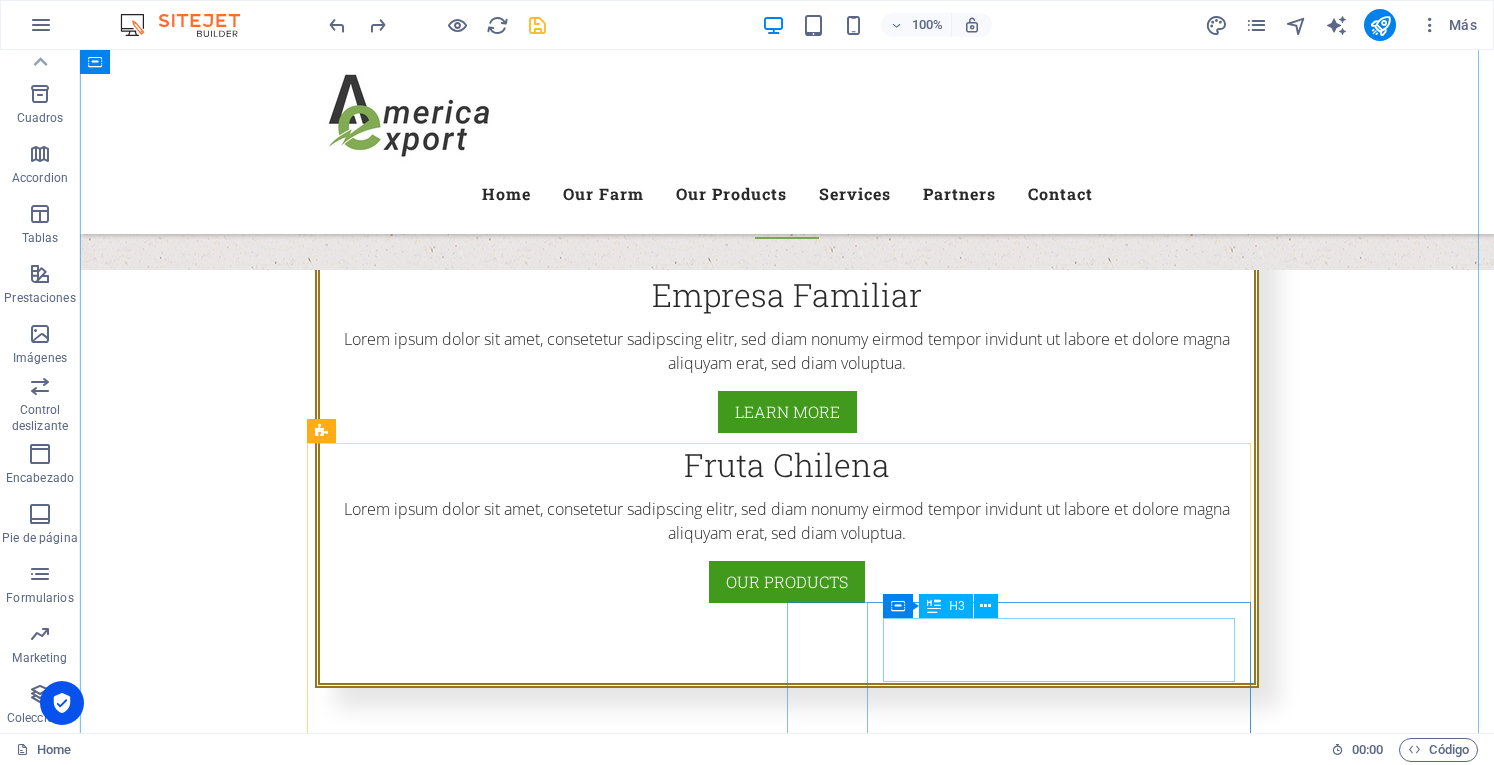 click on "Organic Agriculture" at bounding box center [787, 2101] 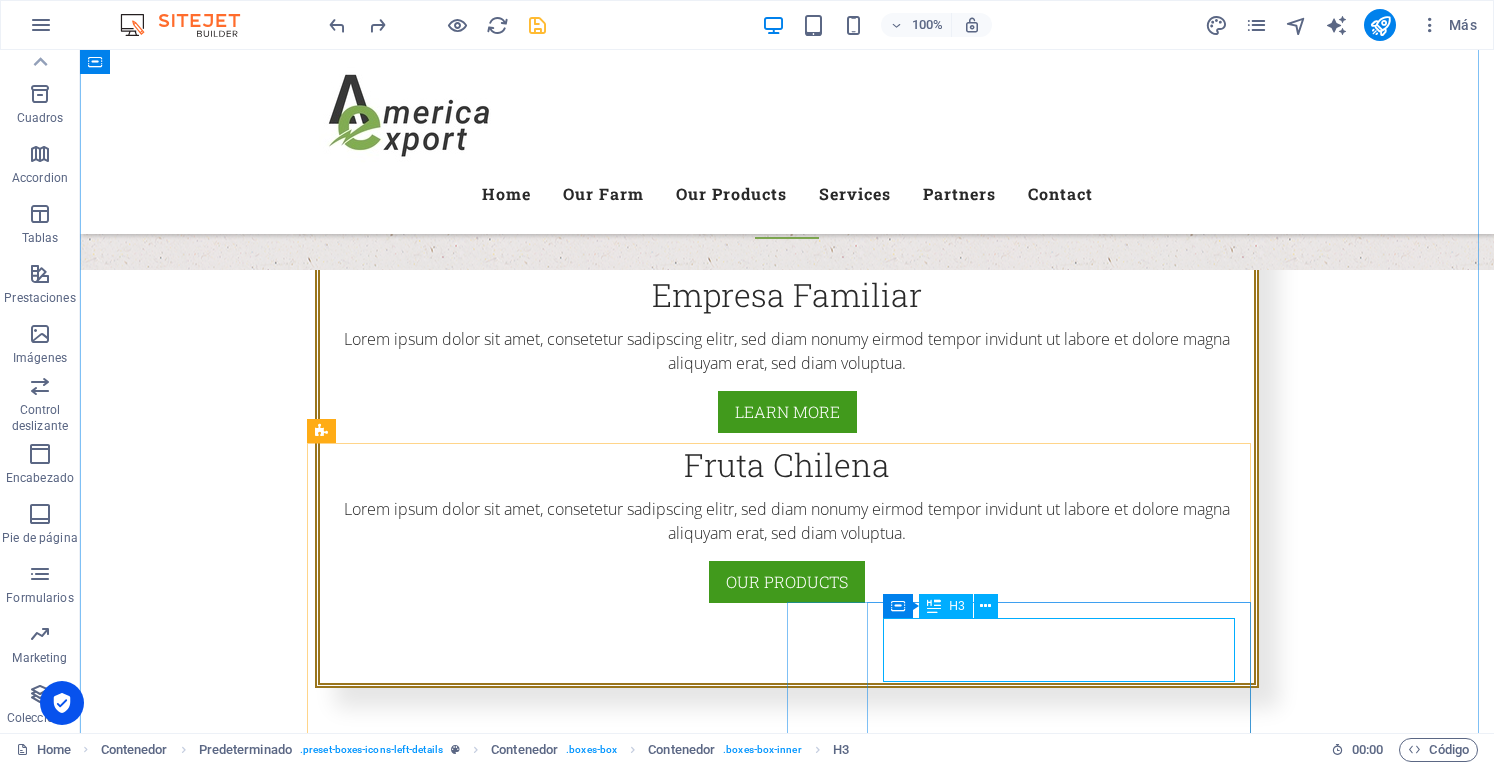 click on "Organic Agriculture" at bounding box center (787, 2101) 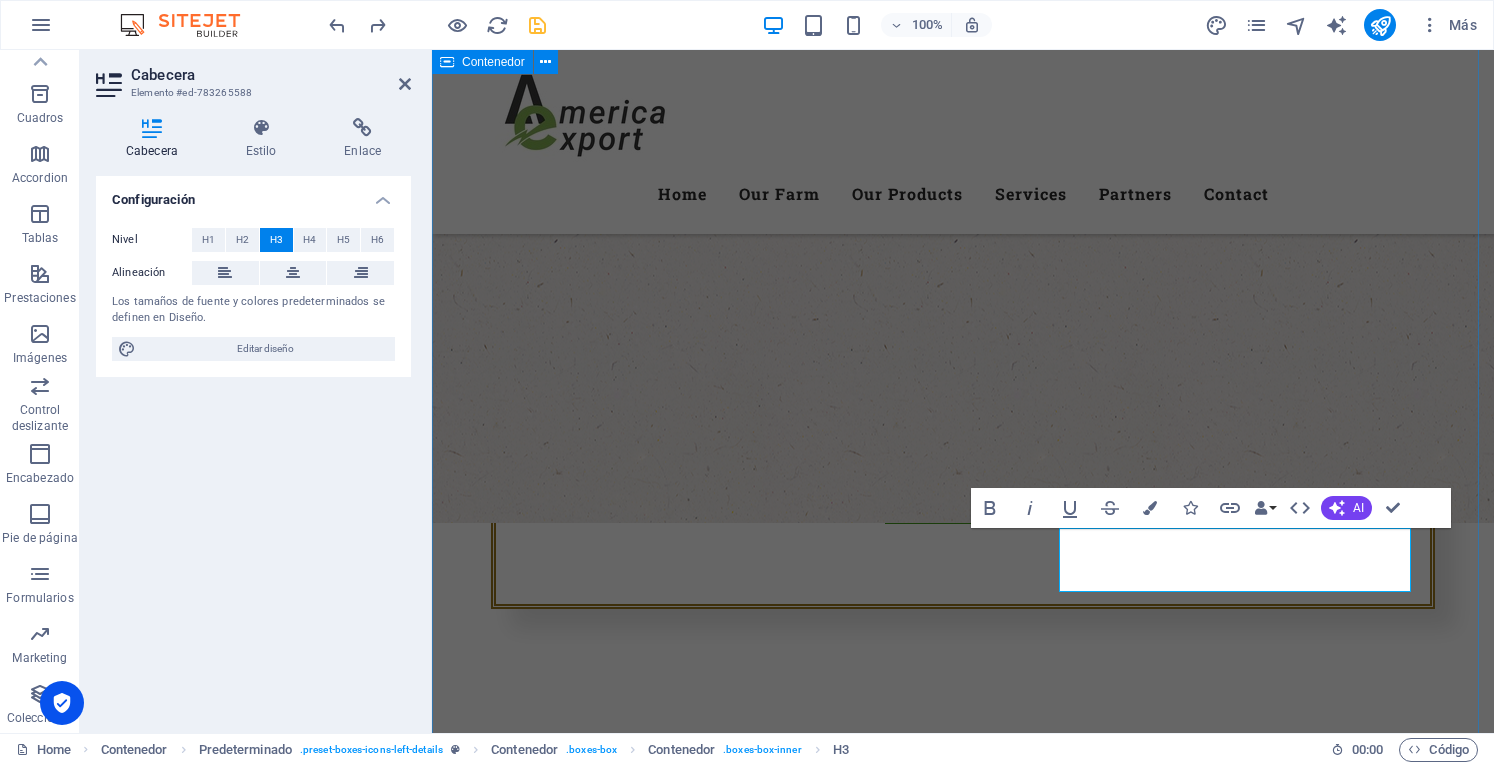 scroll, scrollTop: 1000, scrollLeft: 0, axis: vertical 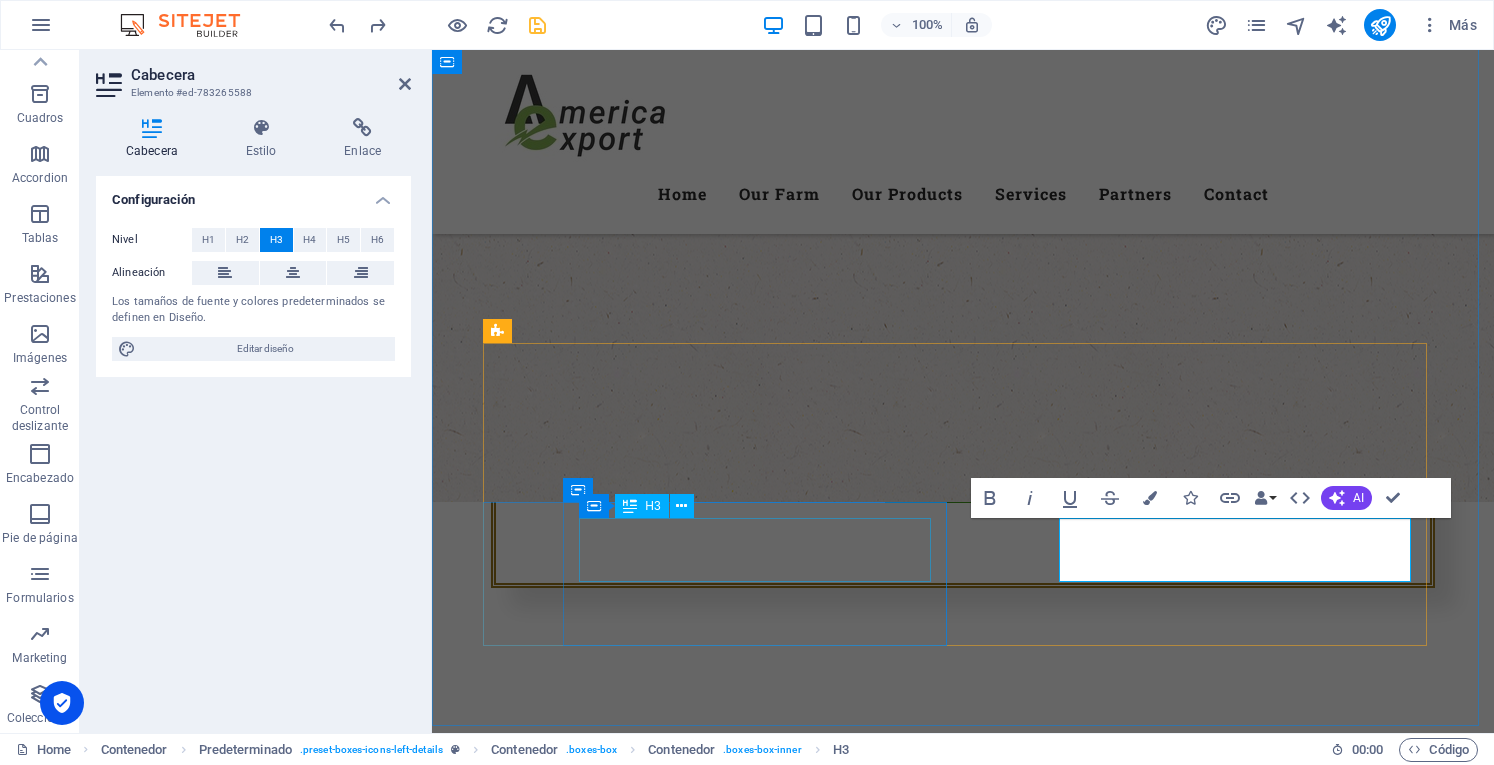 click on "Productores de Calidad" at bounding box center [963, 1794] 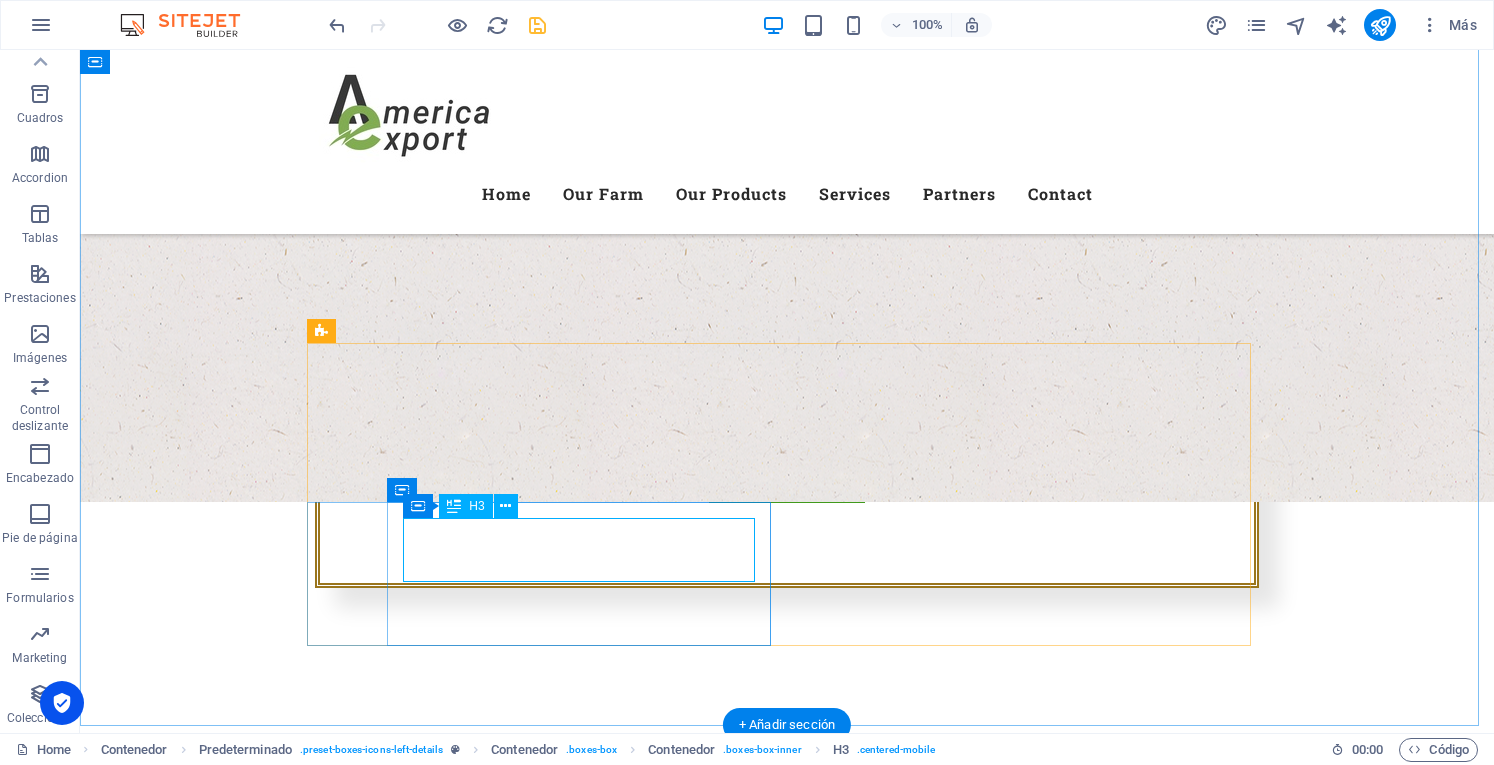 click on "Productores de Calidad" at bounding box center (787, 1794) 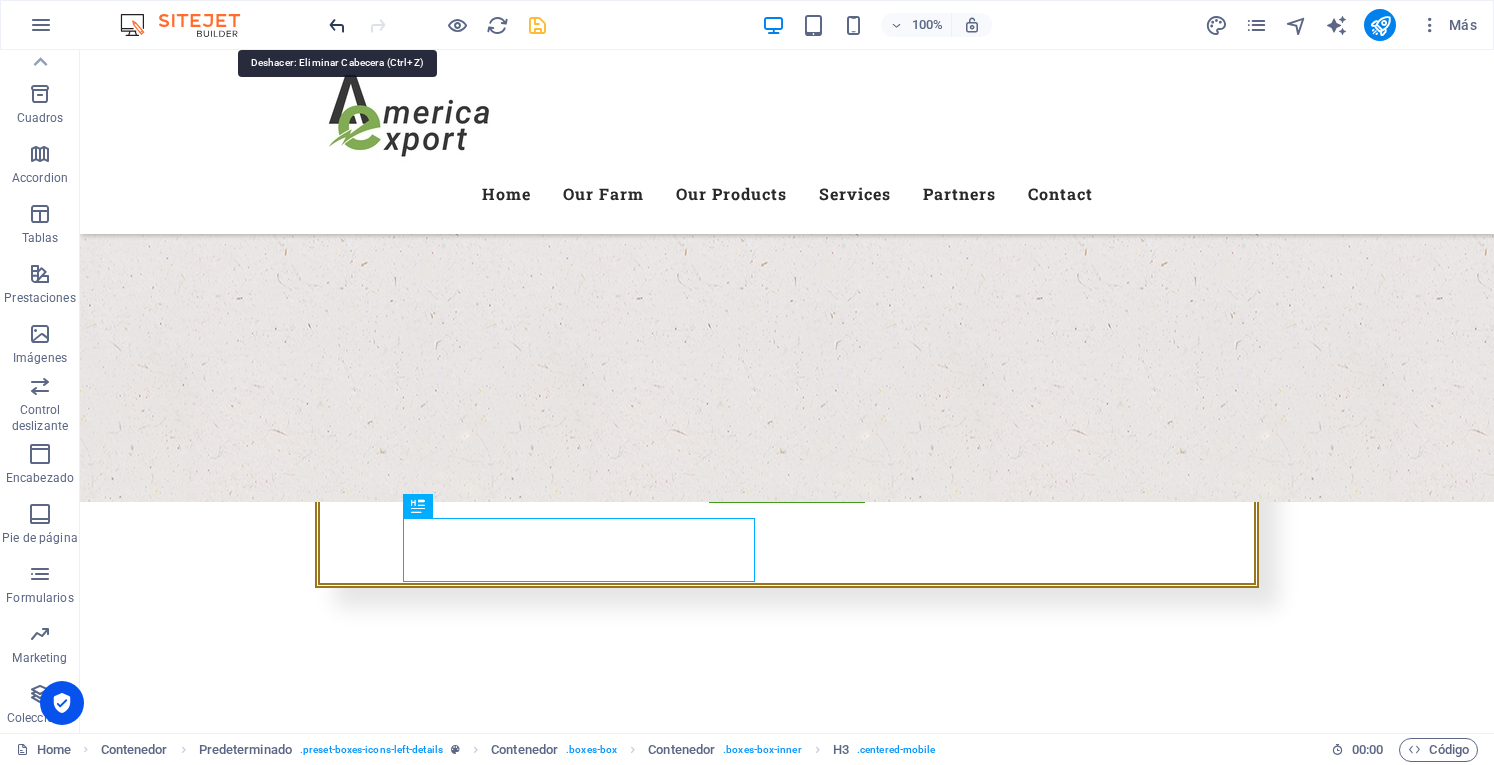 click at bounding box center [337, 25] 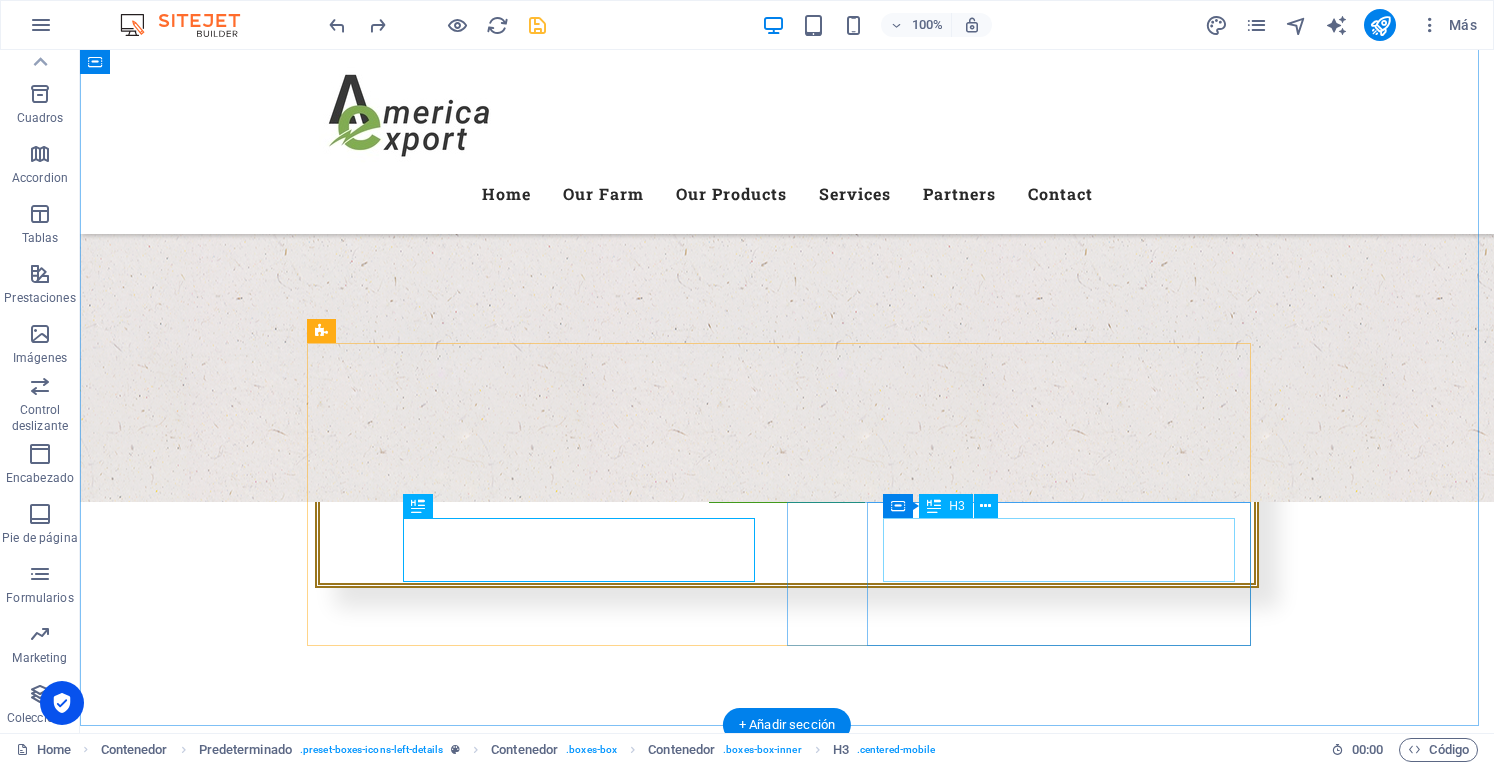 click on "Organic Agriculture" at bounding box center [787, 2001] 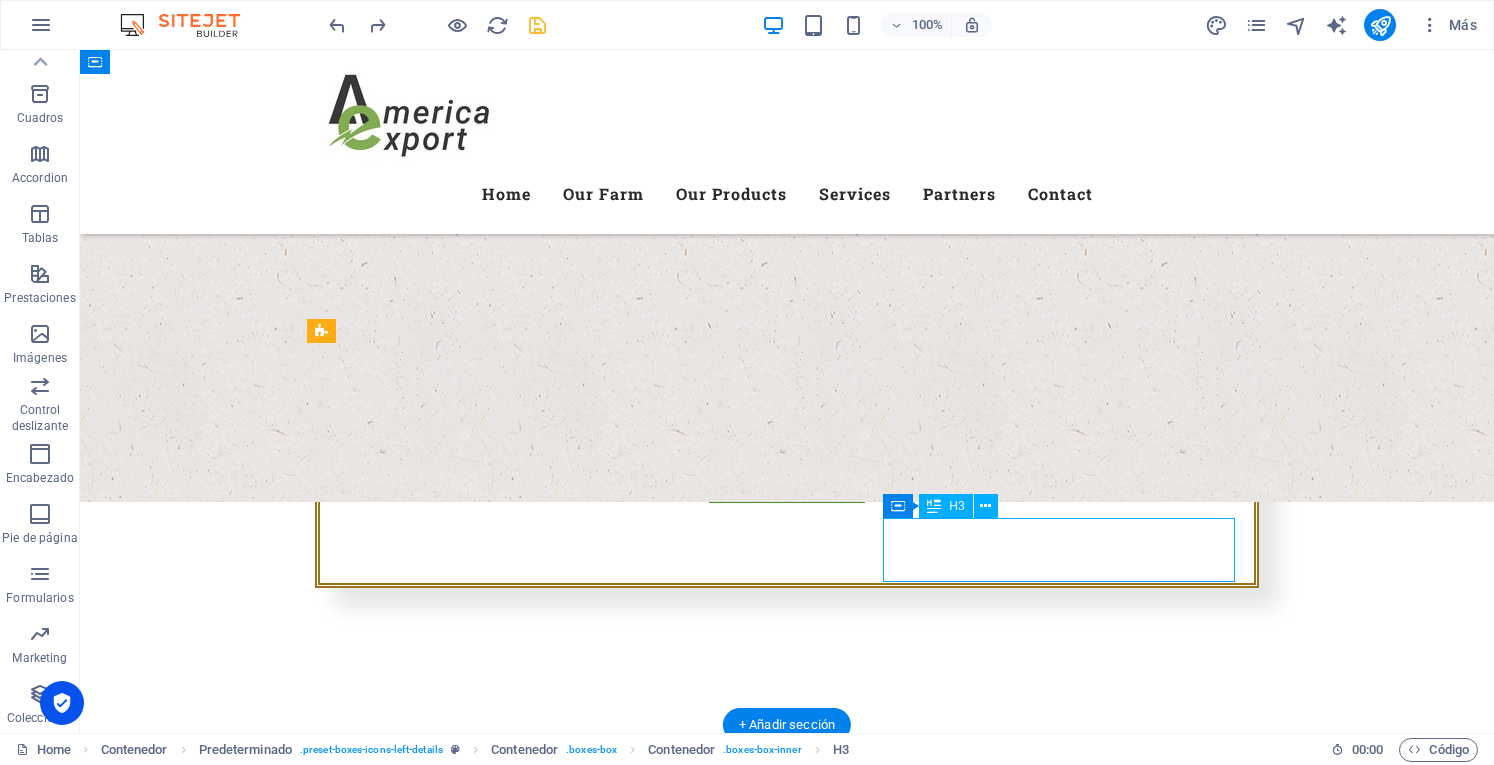 click on "Organic Agriculture" at bounding box center [787, 2001] 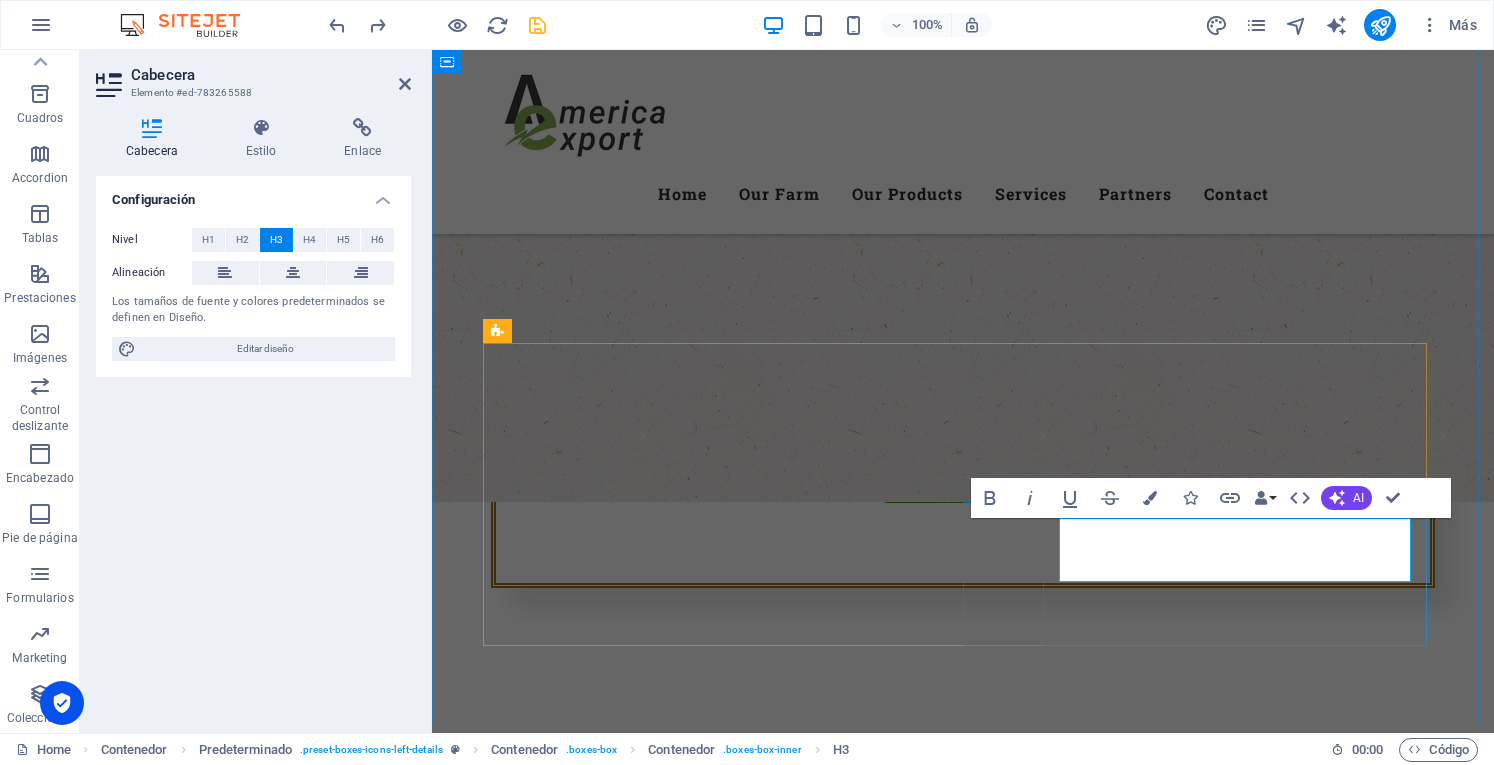type 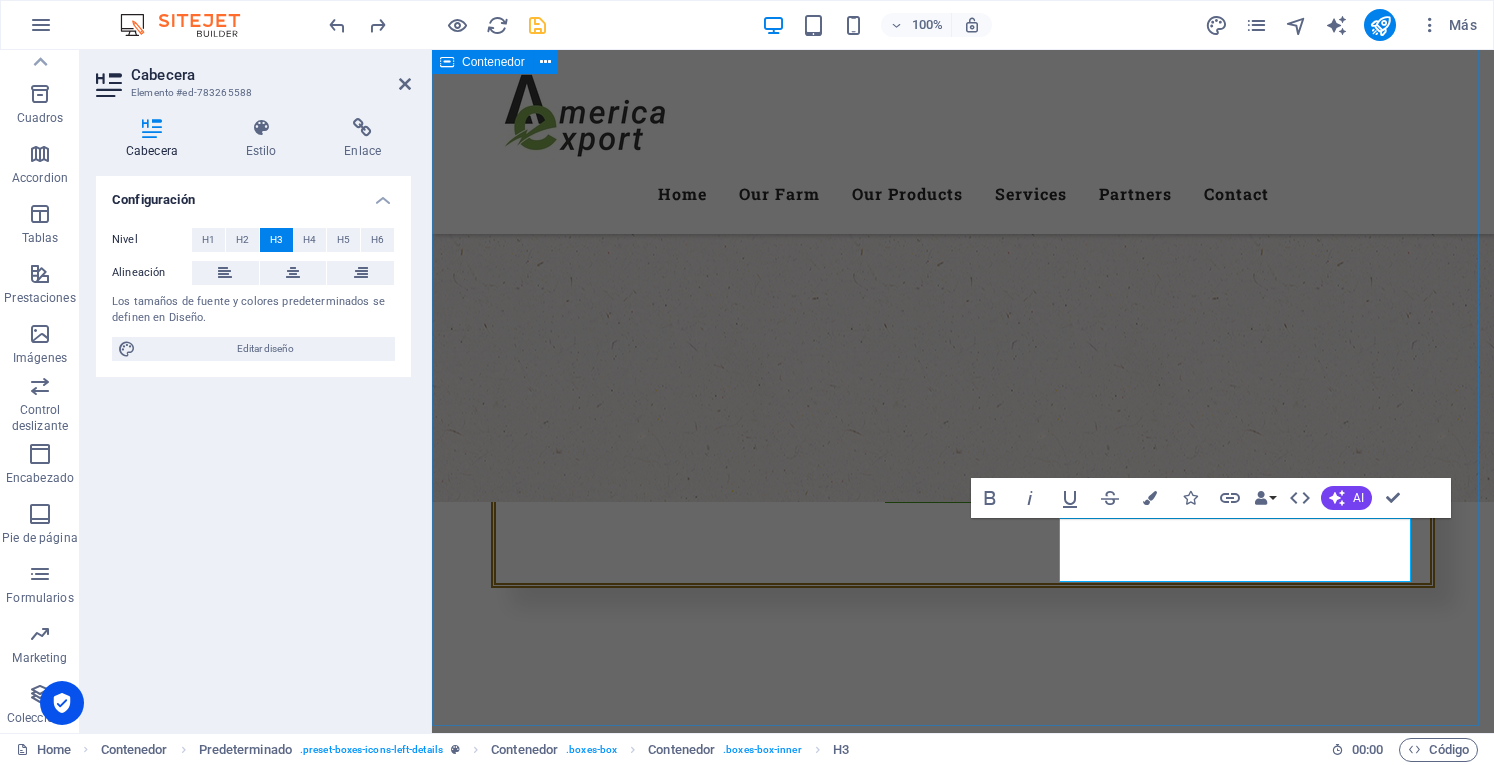 click on "Campos y productores Producción de calidad  Lorem ipsum dolor sit amet, consetetur sadipscing elitr, sed diam nonumy eirmod tempor invidunt ut labore et dolore magna aliquyam erat, sed diam voluptua. At vero eos et accusam et justo duo dolores et ea rebum. Stet clita kasd gubergren, no sea takimata sanctus est Lorem ipsum dolor sit amet. Lorem ipsum dolor sit amet, consetetur sadipscing elitr, sed diam nonumy eirmod tempor invidunt ut labore et dolore magna aliquyam erat, sed diam voluptua.  At vero eos et accusam et justo duo dolores et ea rebum. Stet clita kasd gubergren, no sea takimata sanctus est Lorem ipsum dolor sit amet. Lorem ipsum dolor sit amet, consetetur sadipscing elitr, sed diam nonumy eirmod tempor invidunt ut labore et dolore magna aliquyam erat, sed diam voluptua. At vero eos et accusam et justo duo dolores et ea rebum. Stet clita kasd gubergren, no sea takimata sanctus est Lorem ipsum dolor sit amet.    Calidad Premium  Fruta Fresca Productores de Calidad Nuestros Campos" at bounding box center [963, 1410] 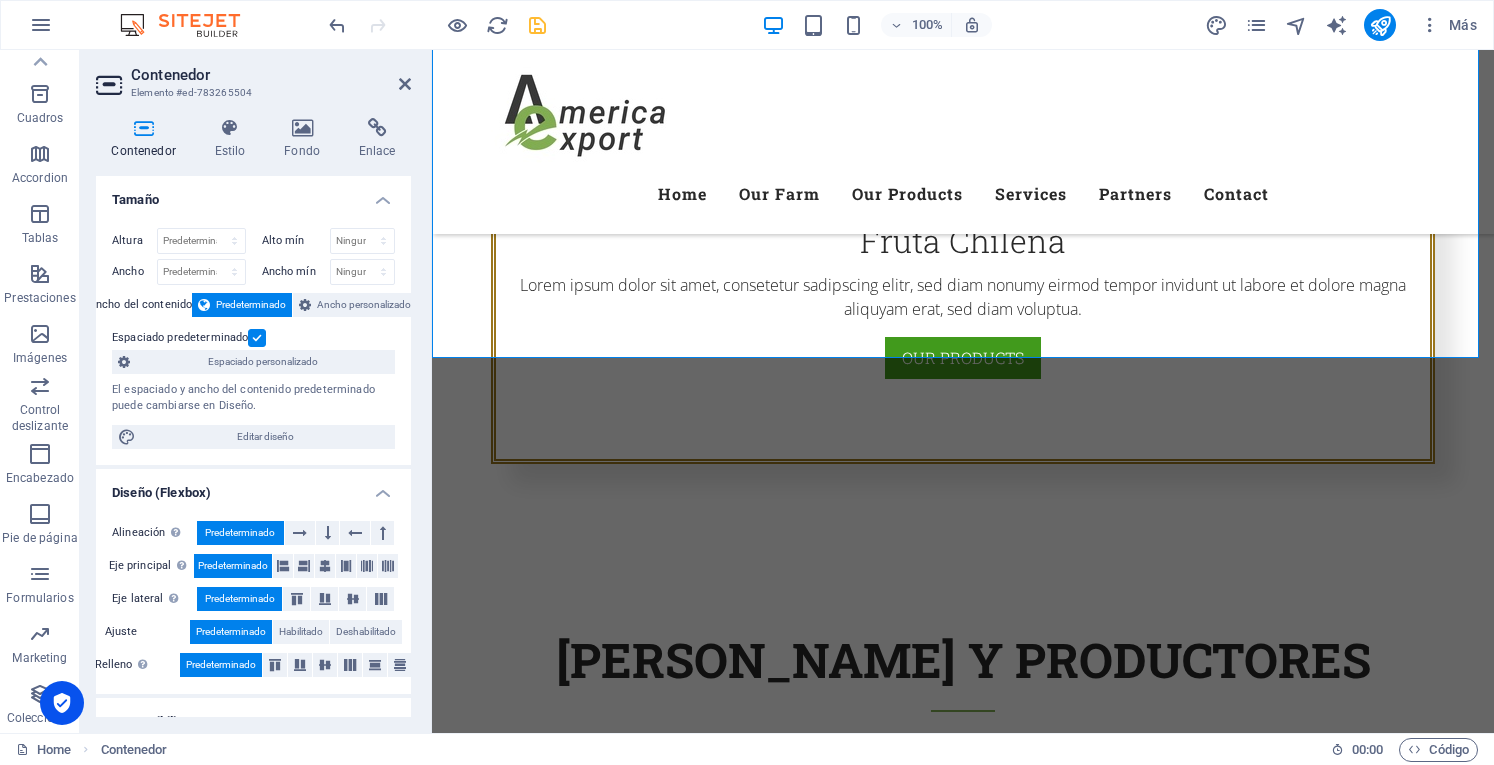 scroll, scrollTop: 1400, scrollLeft: 0, axis: vertical 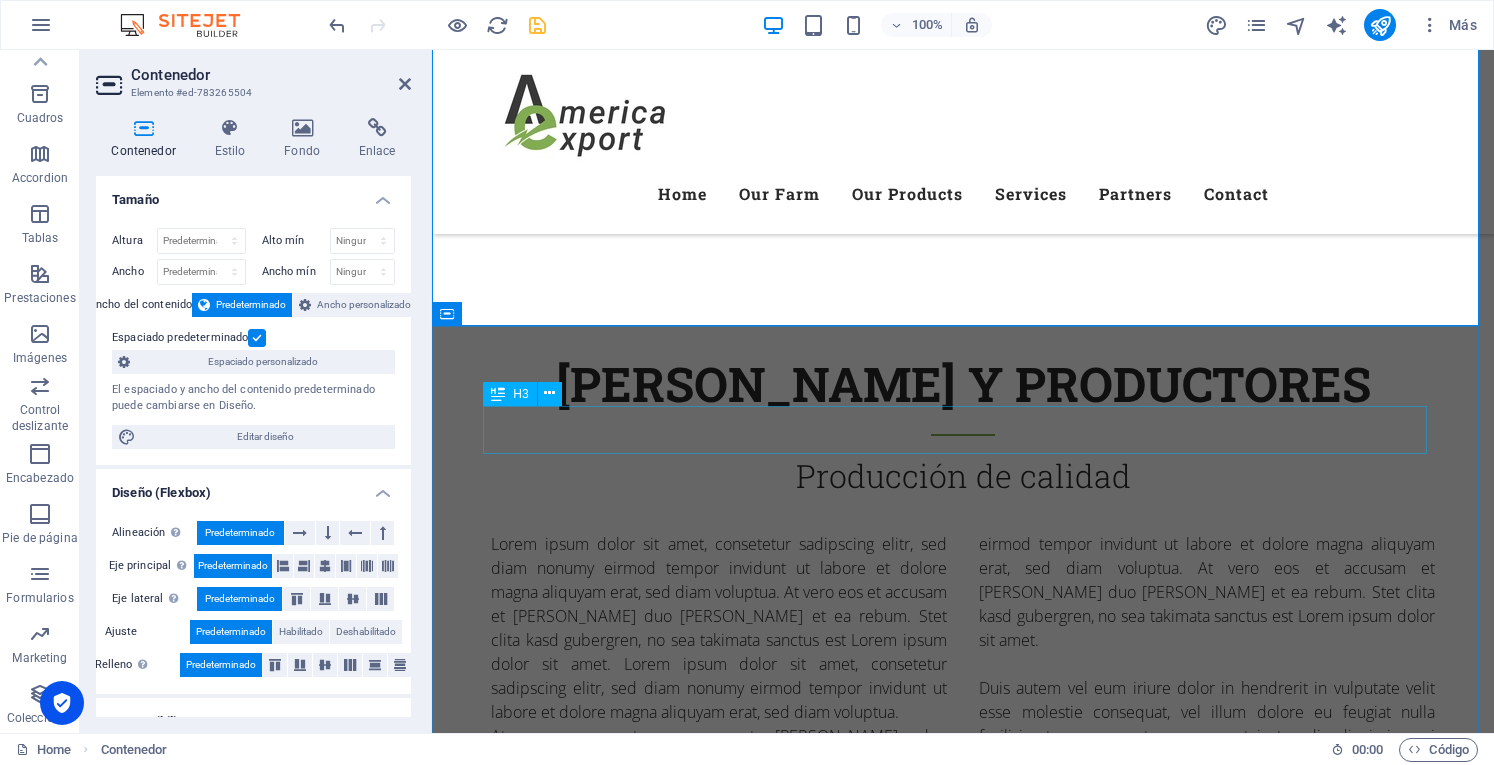 click on "Our Story" at bounding box center (963, 3233) 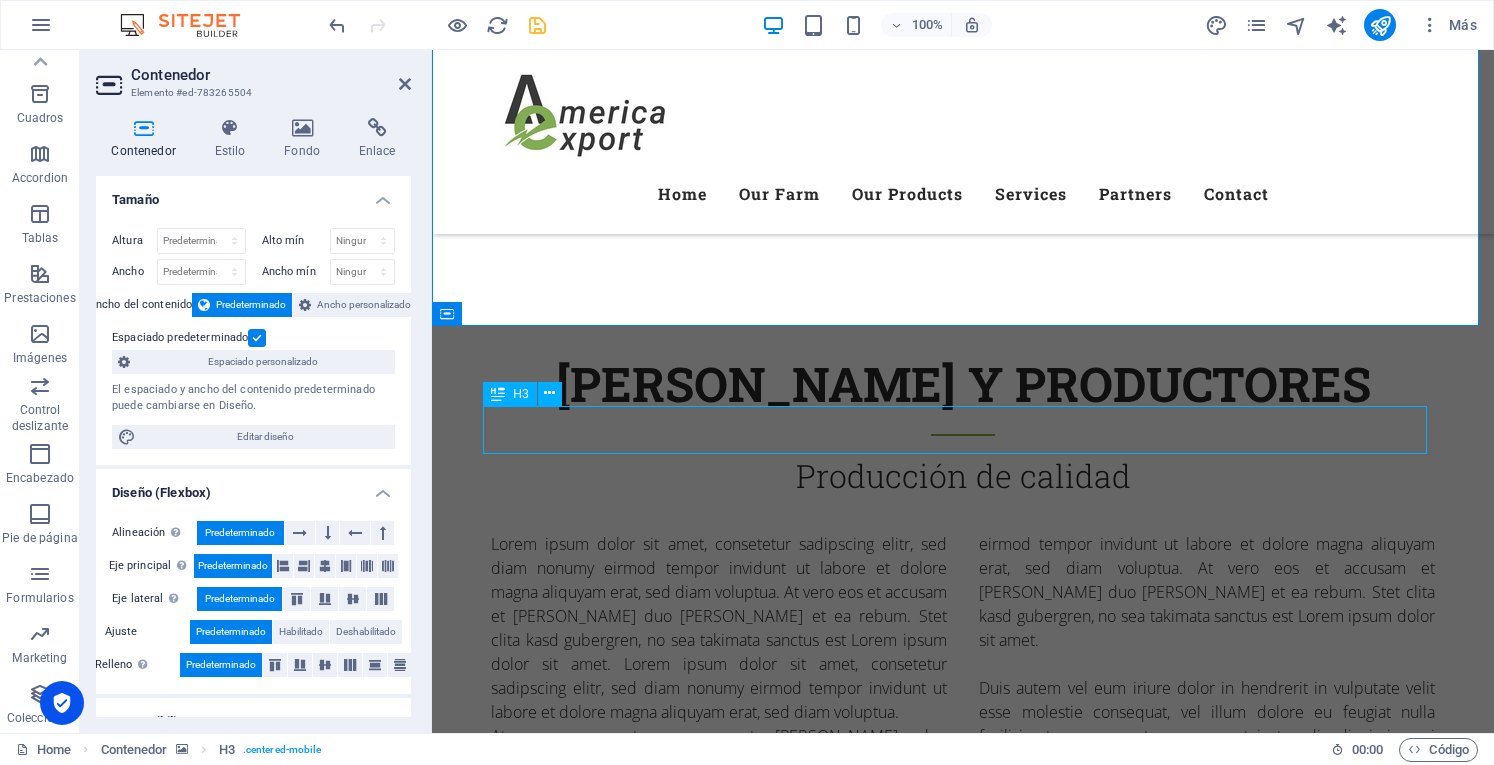 click on "Our Story" at bounding box center (963, 3233) 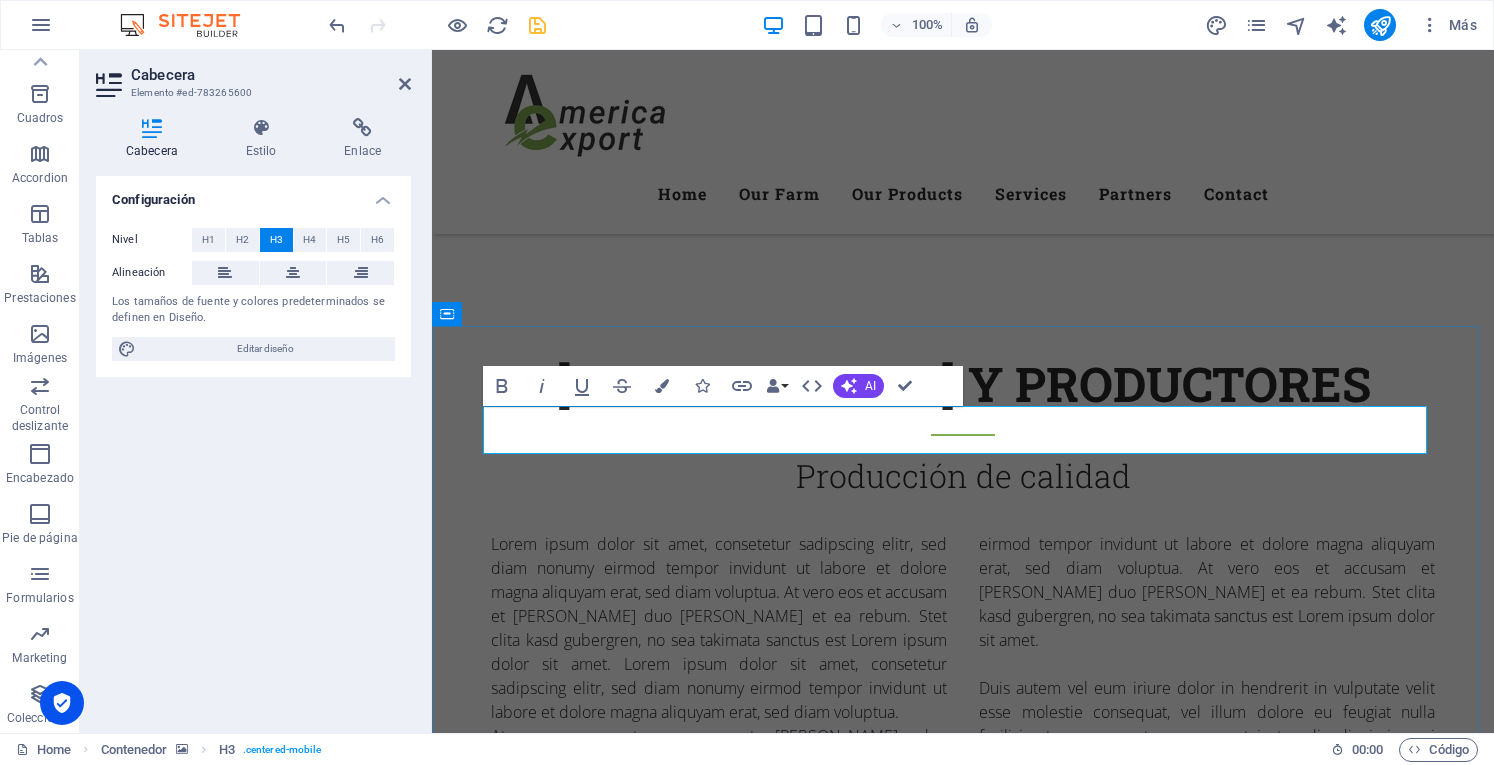 type 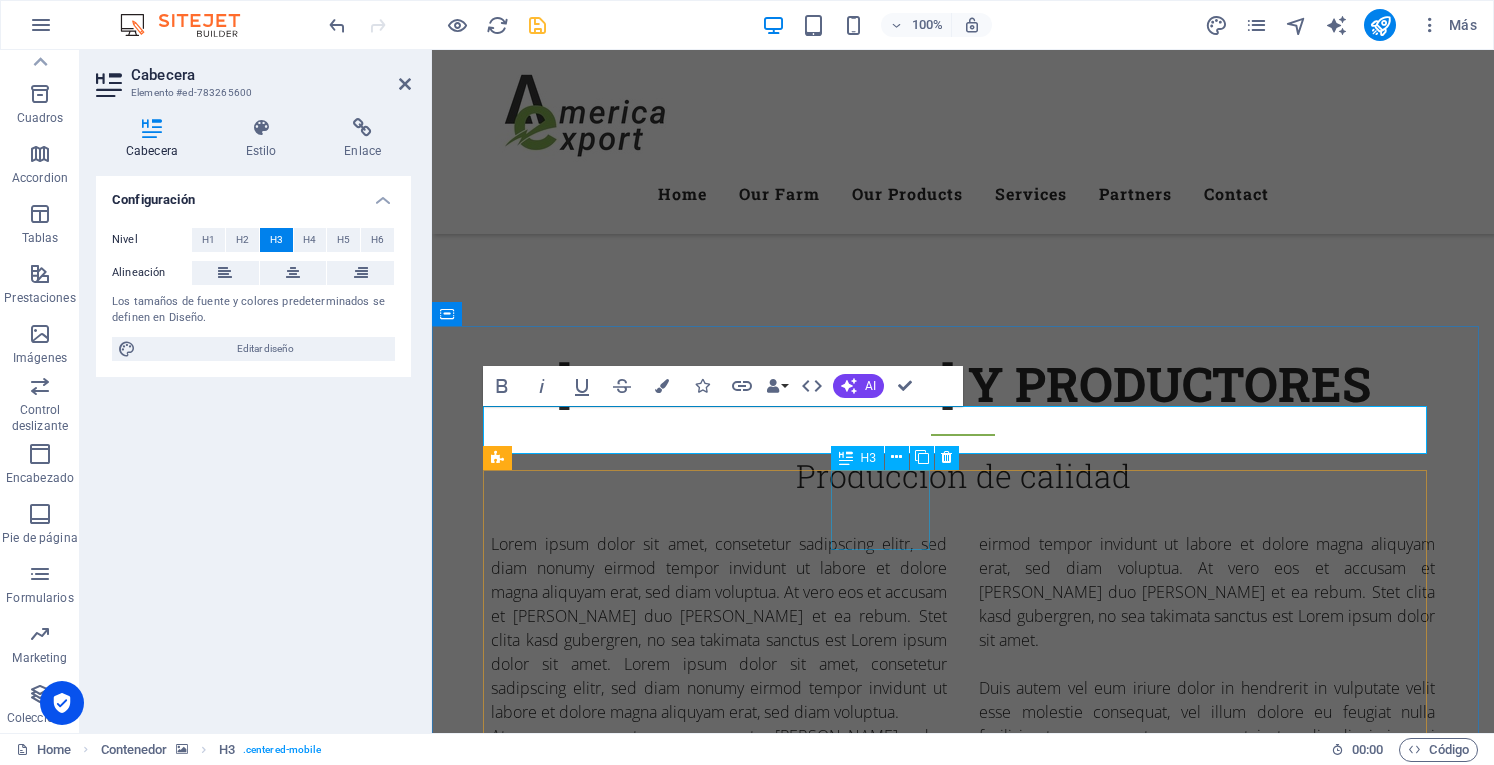 click on "2012" at bounding box center (887, 4685) 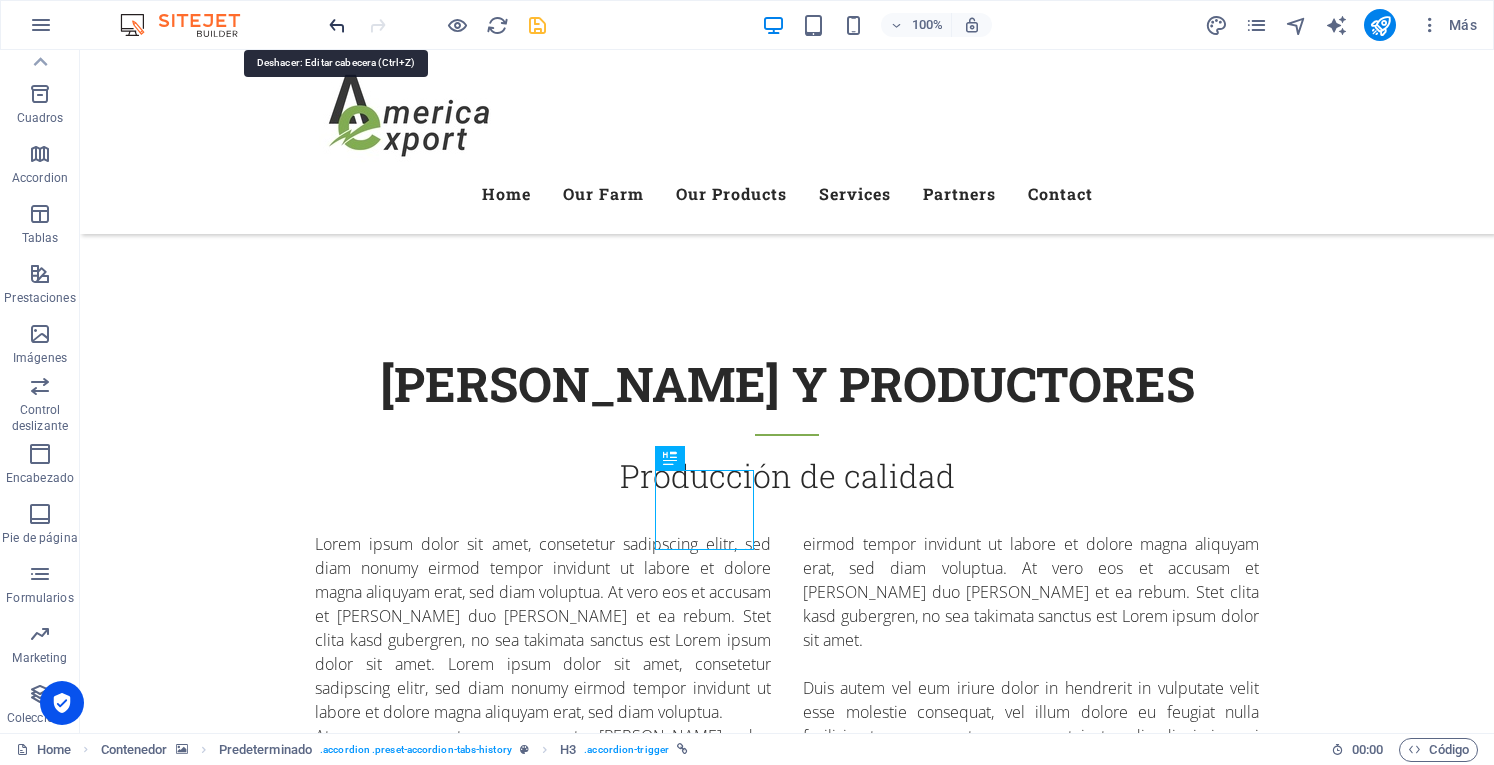 click at bounding box center [337, 25] 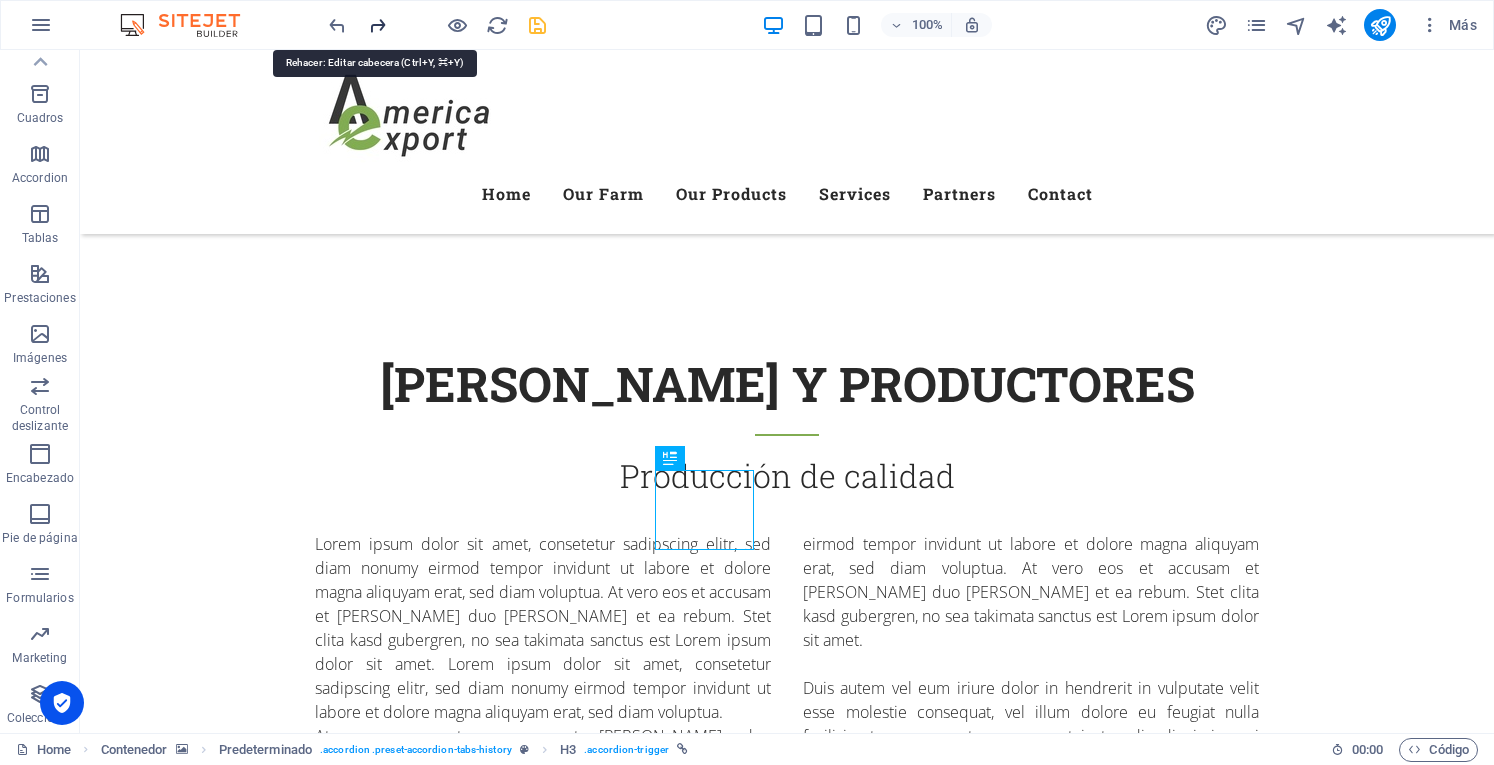 click at bounding box center (377, 25) 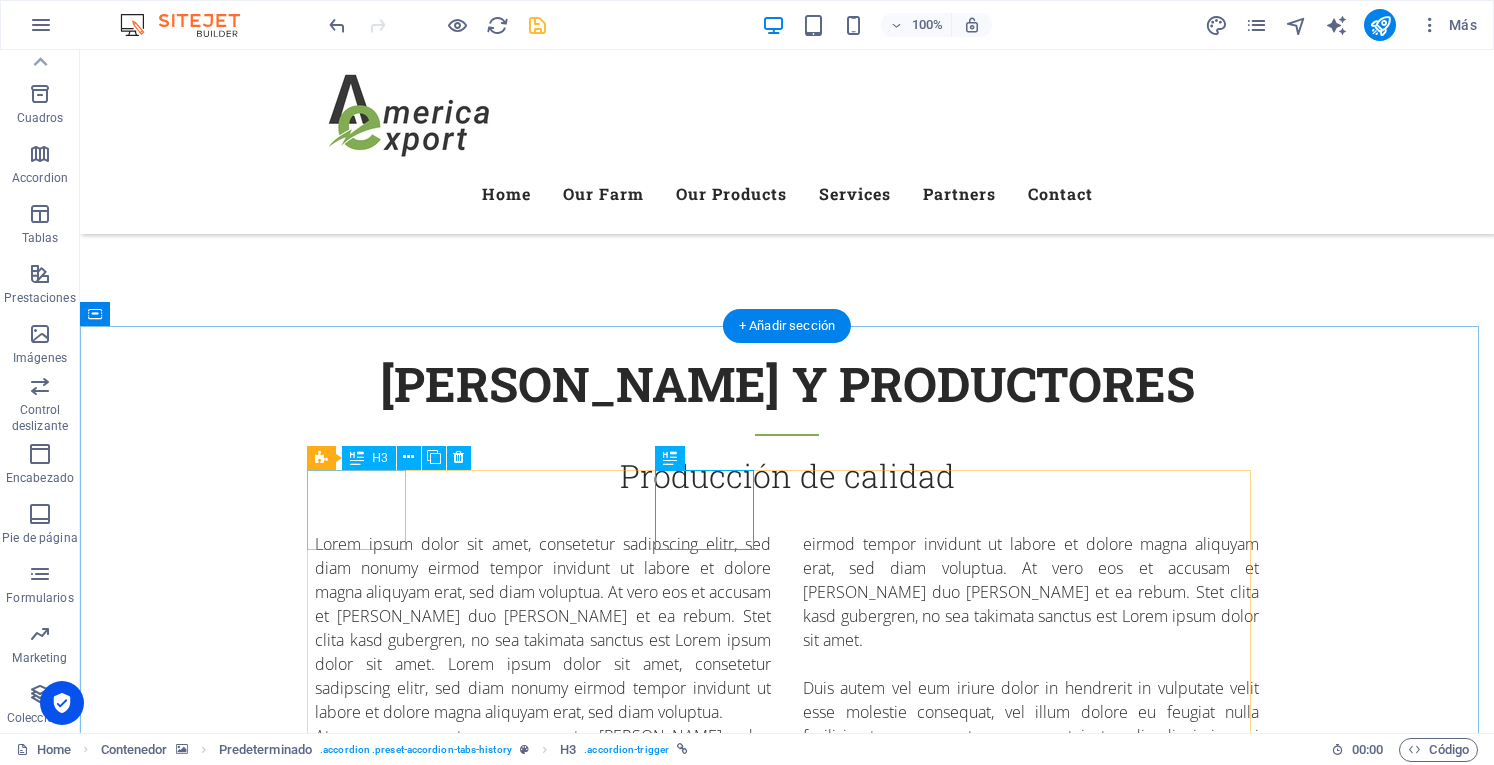 click on "1988" at bounding box center [364, 4685] 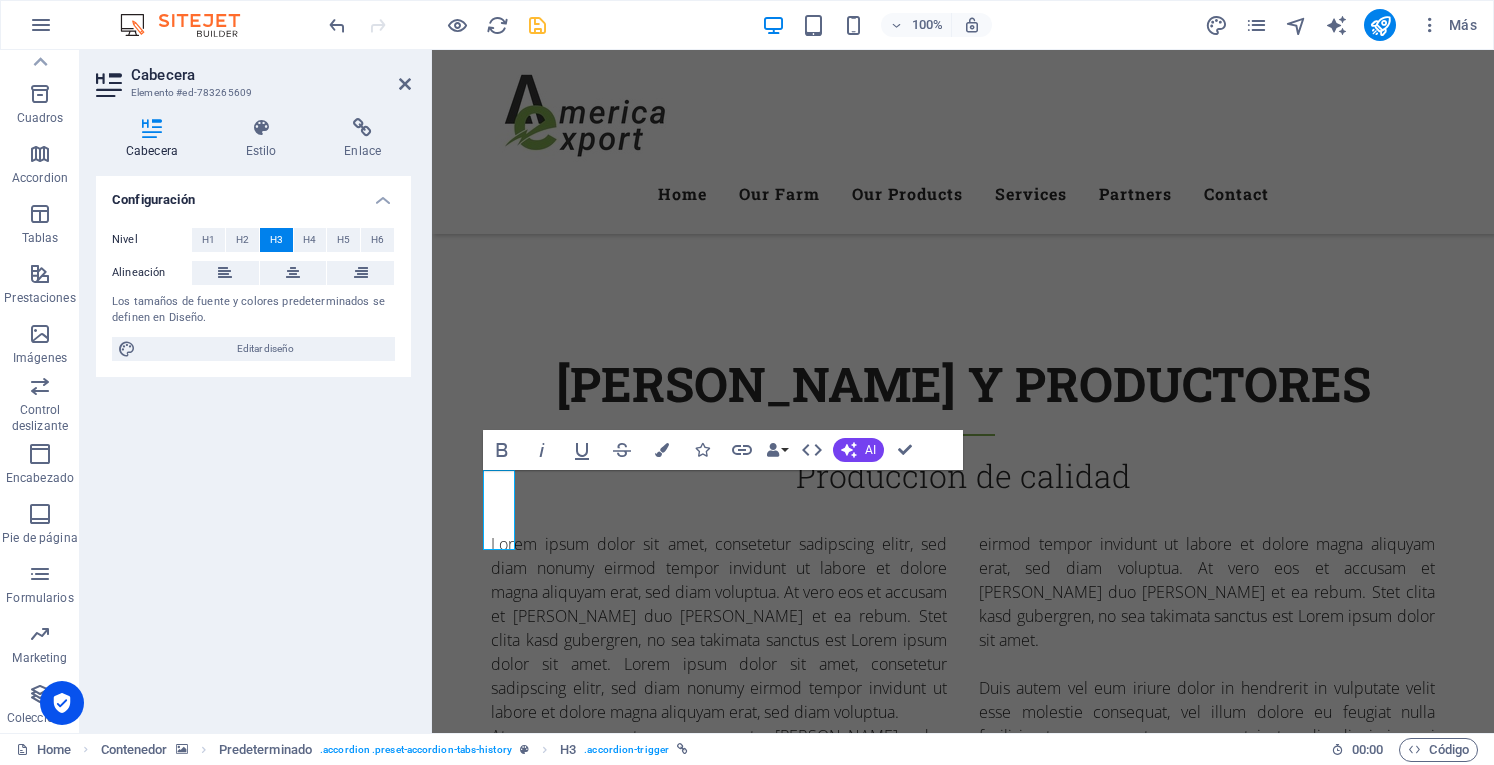 type 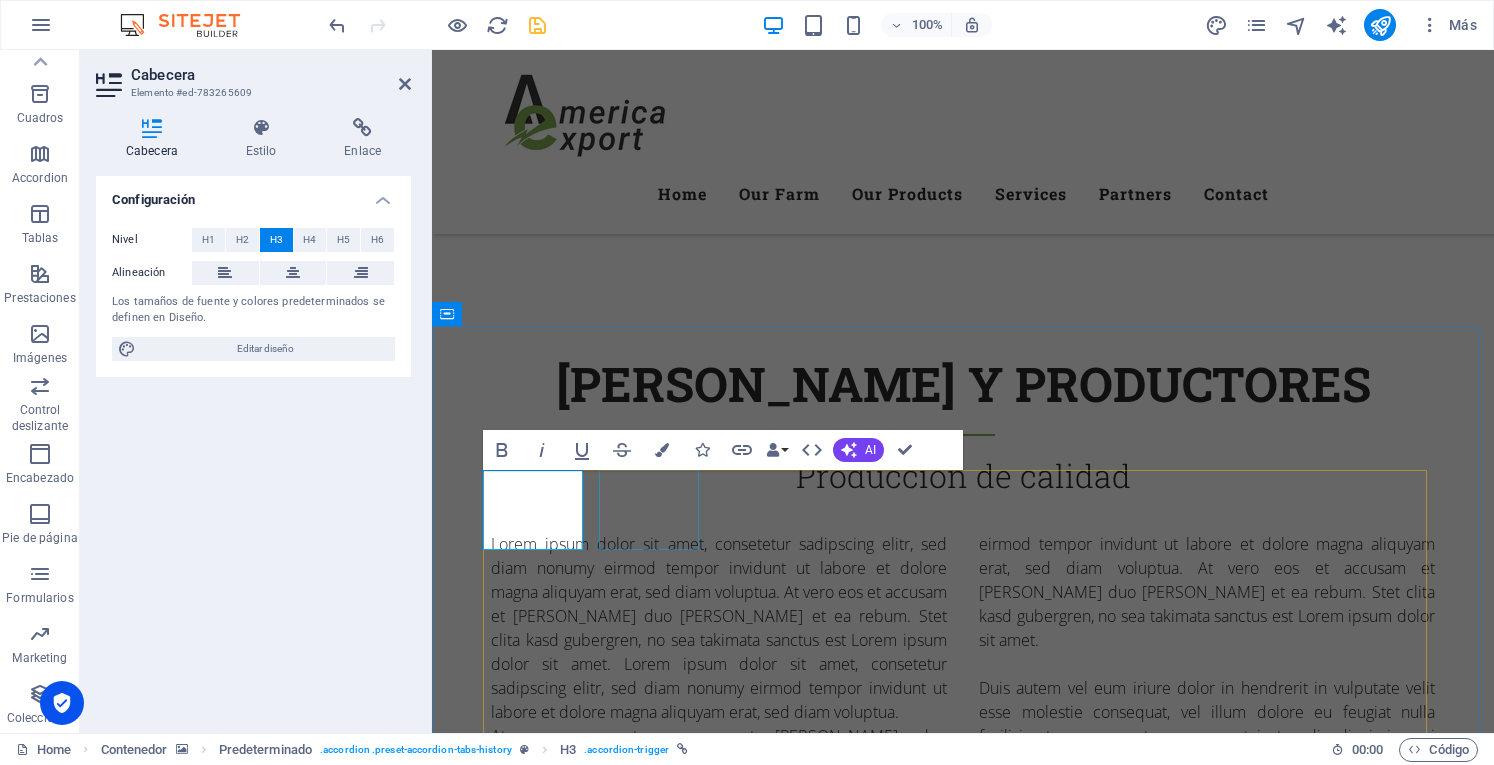 click on "1994" at bounding box center (656, 4685) 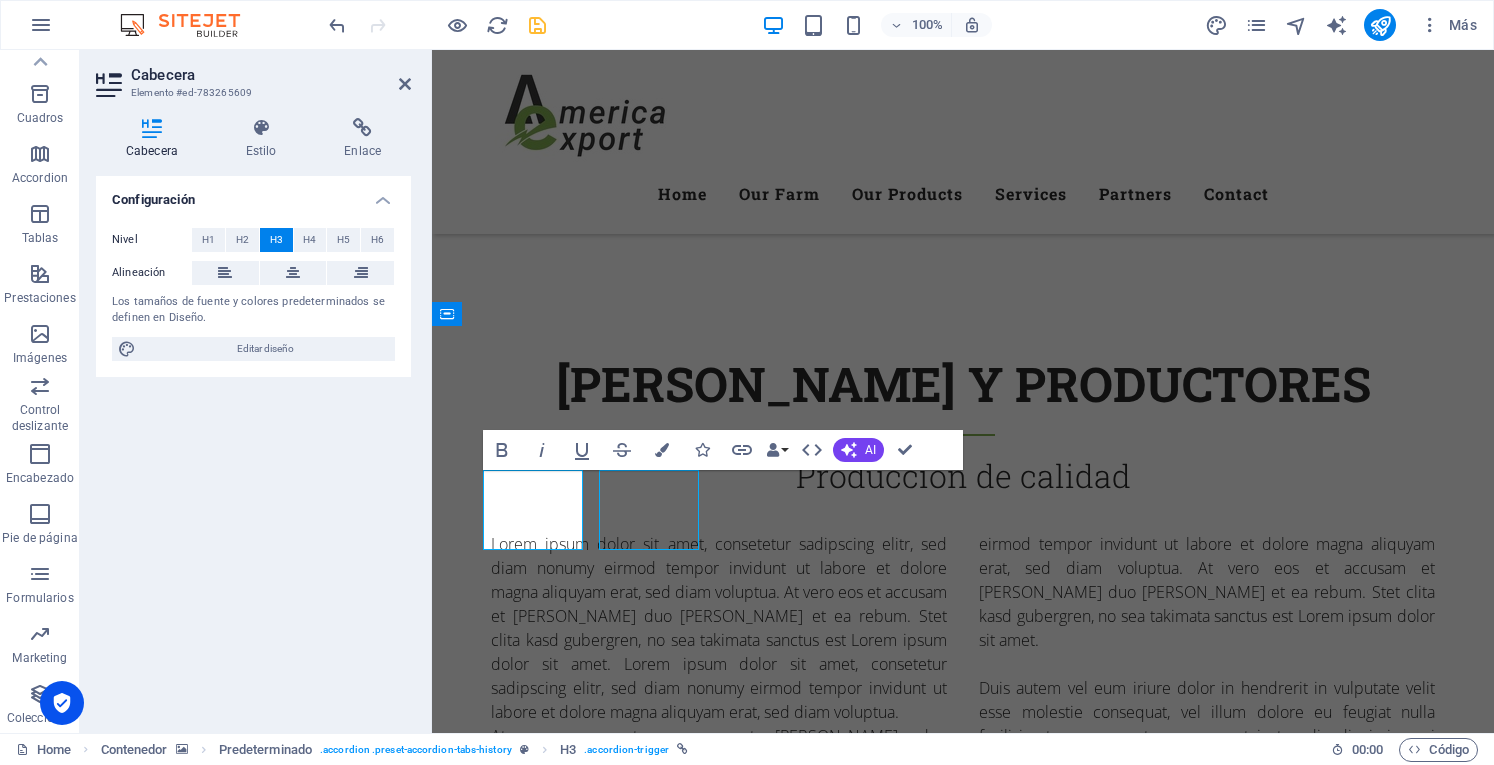 click on "1994" at bounding box center [656, 4685] 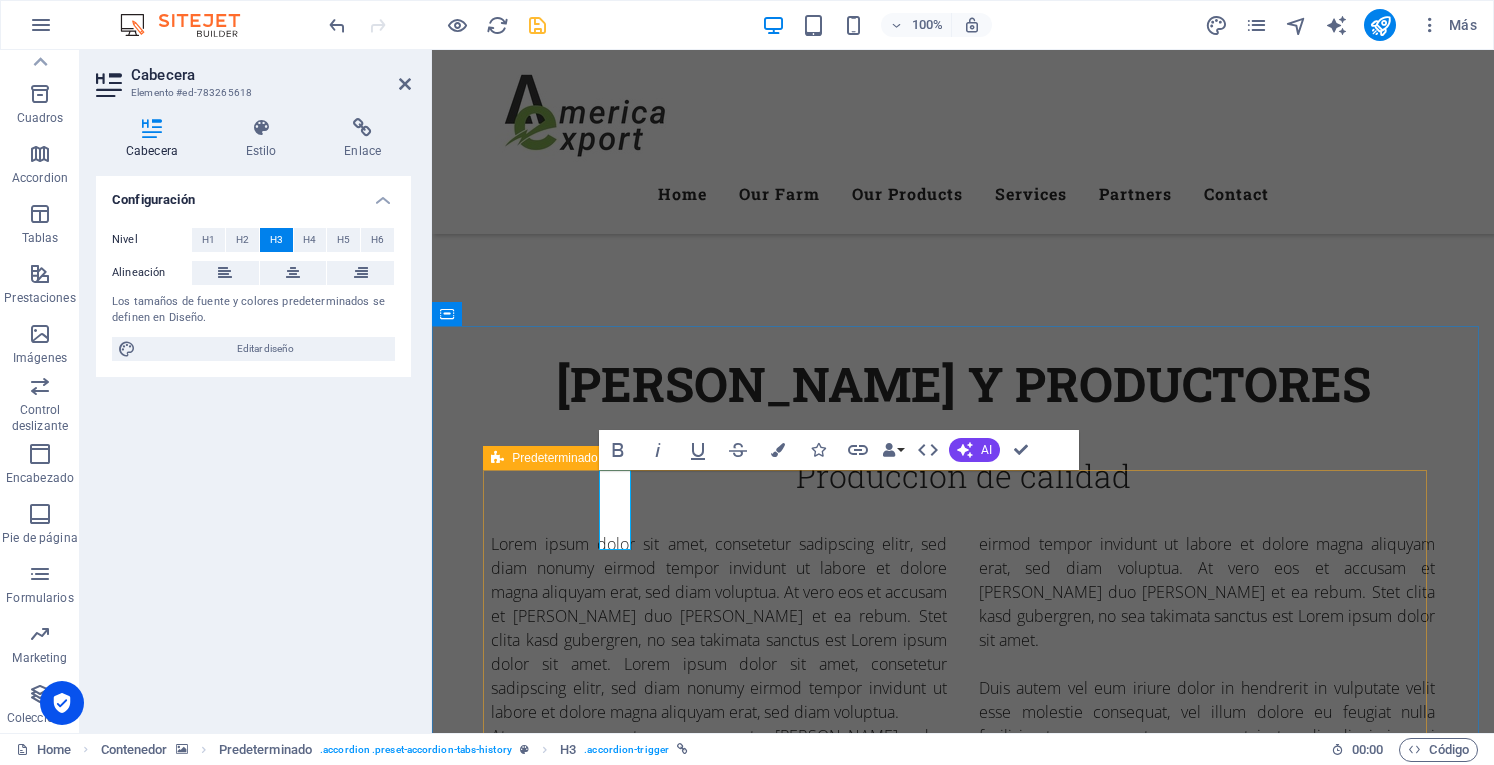type 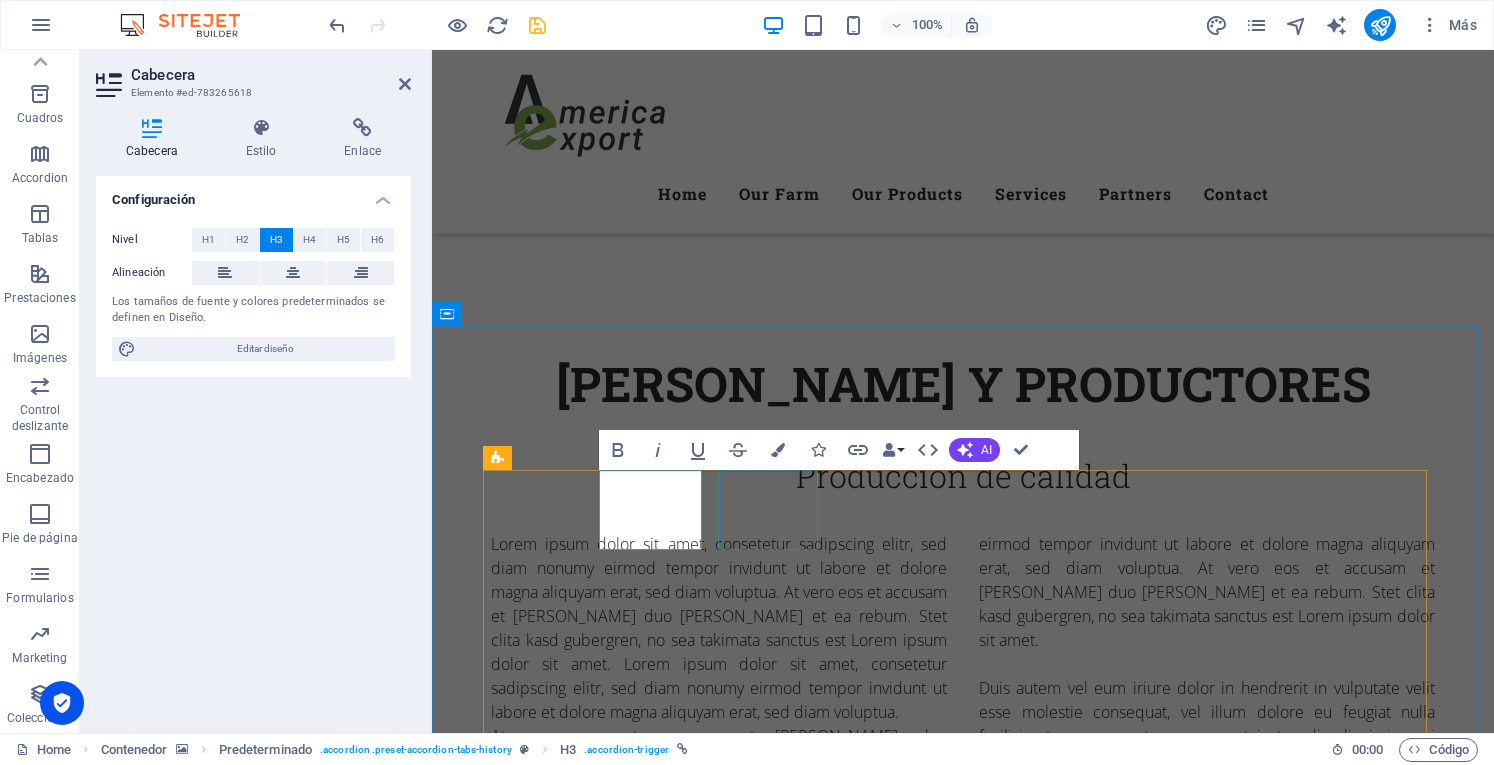 click on "2001" at bounding box center (775, 4685) 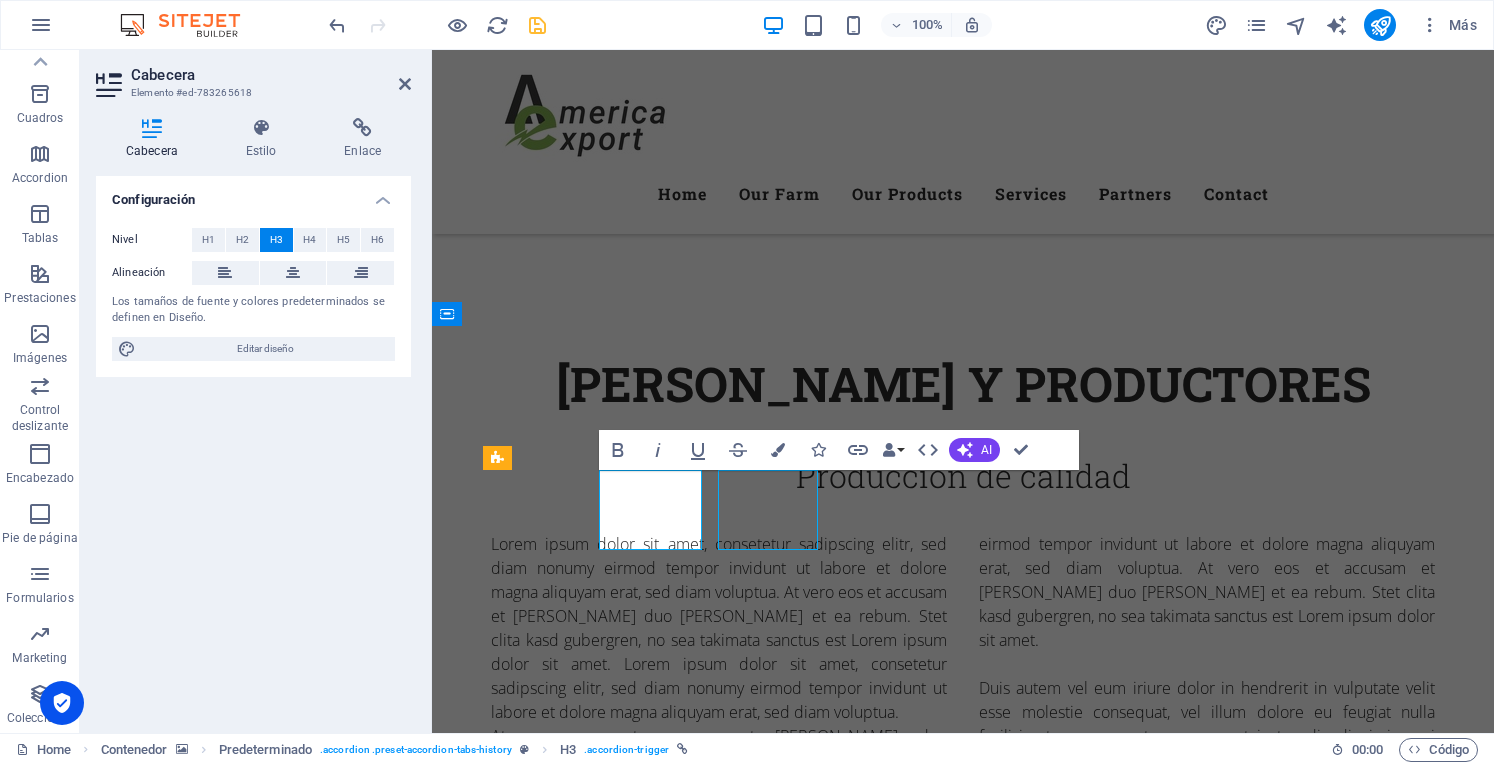 click on "2001" at bounding box center (775, 4685) 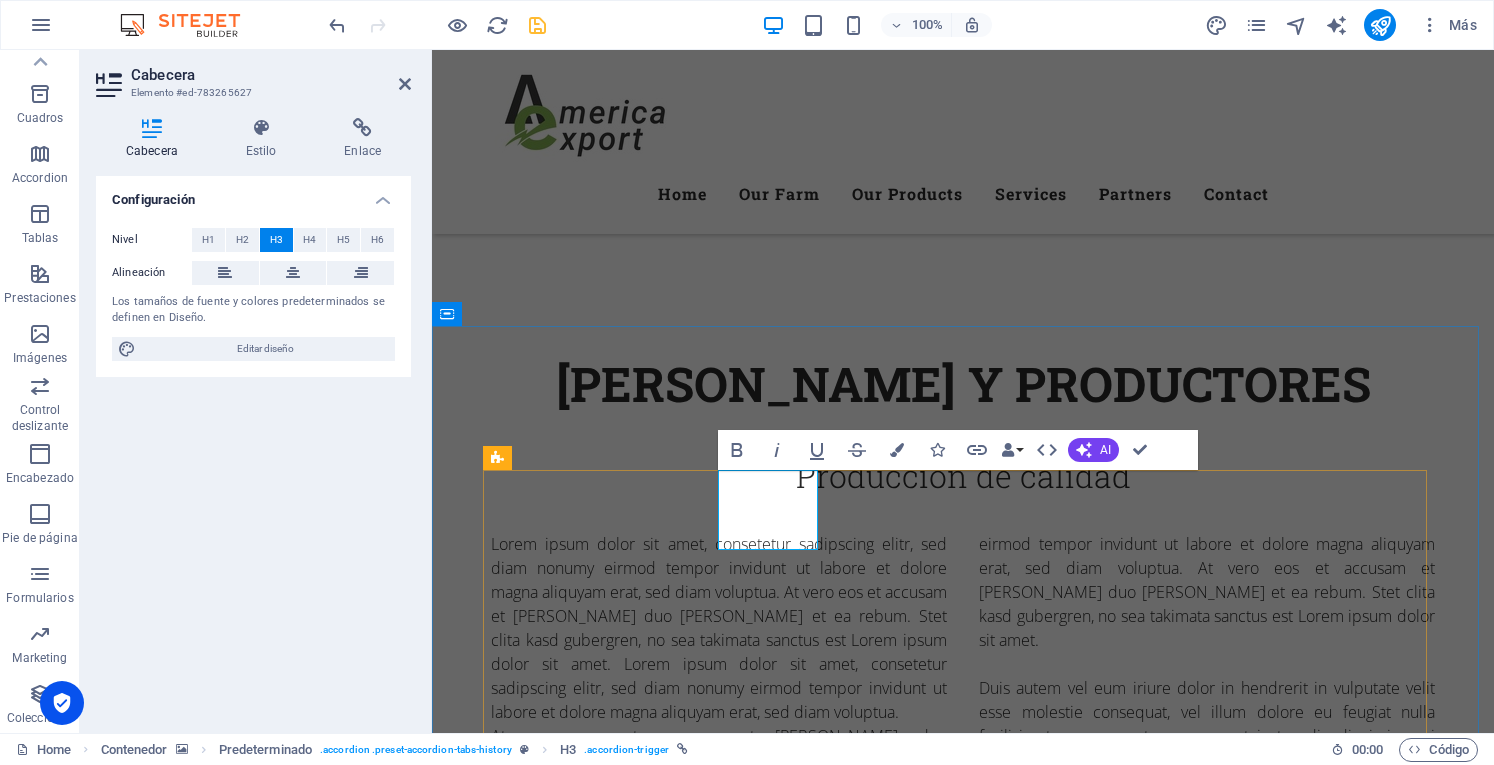 type 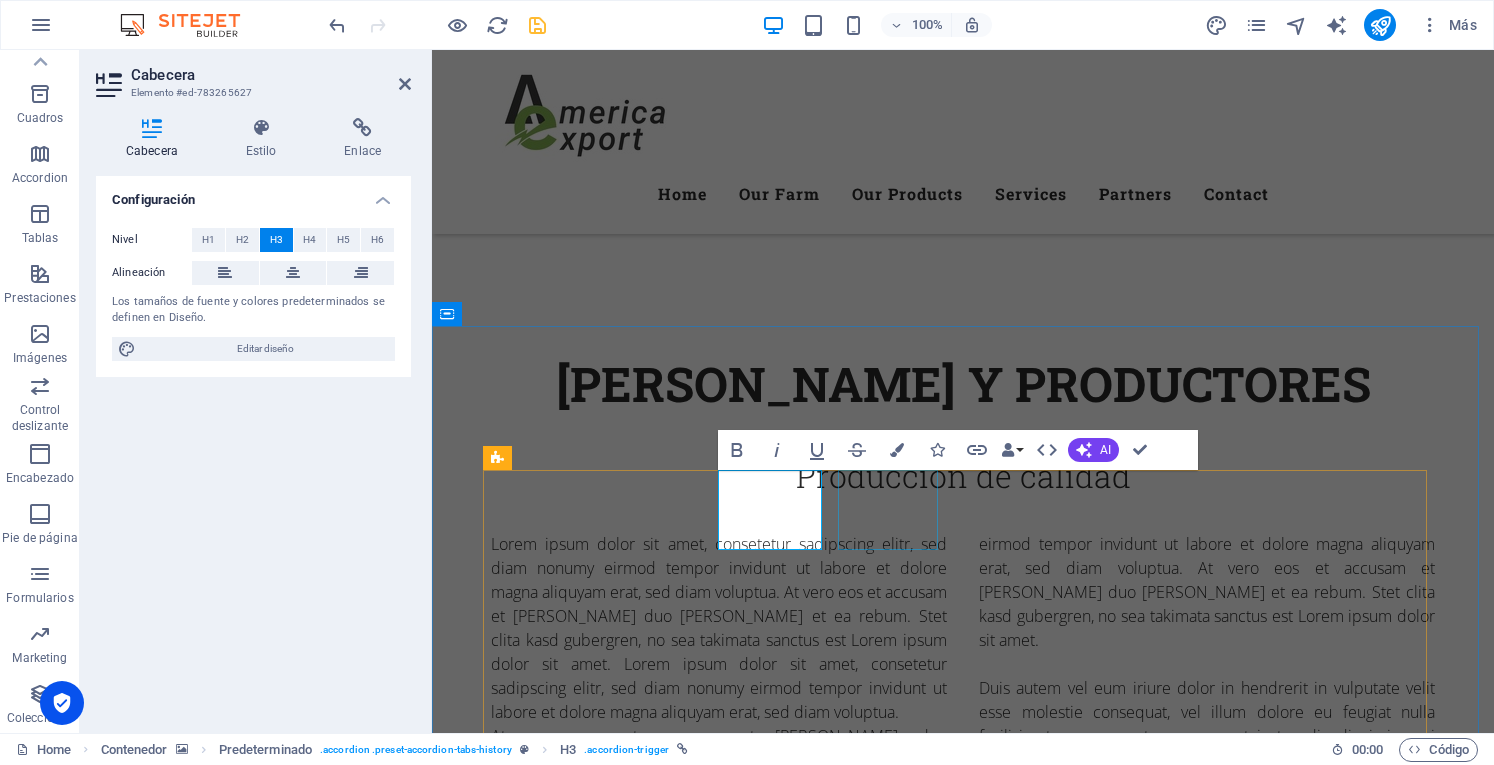 click on "2012" at bounding box center [895, 4685] 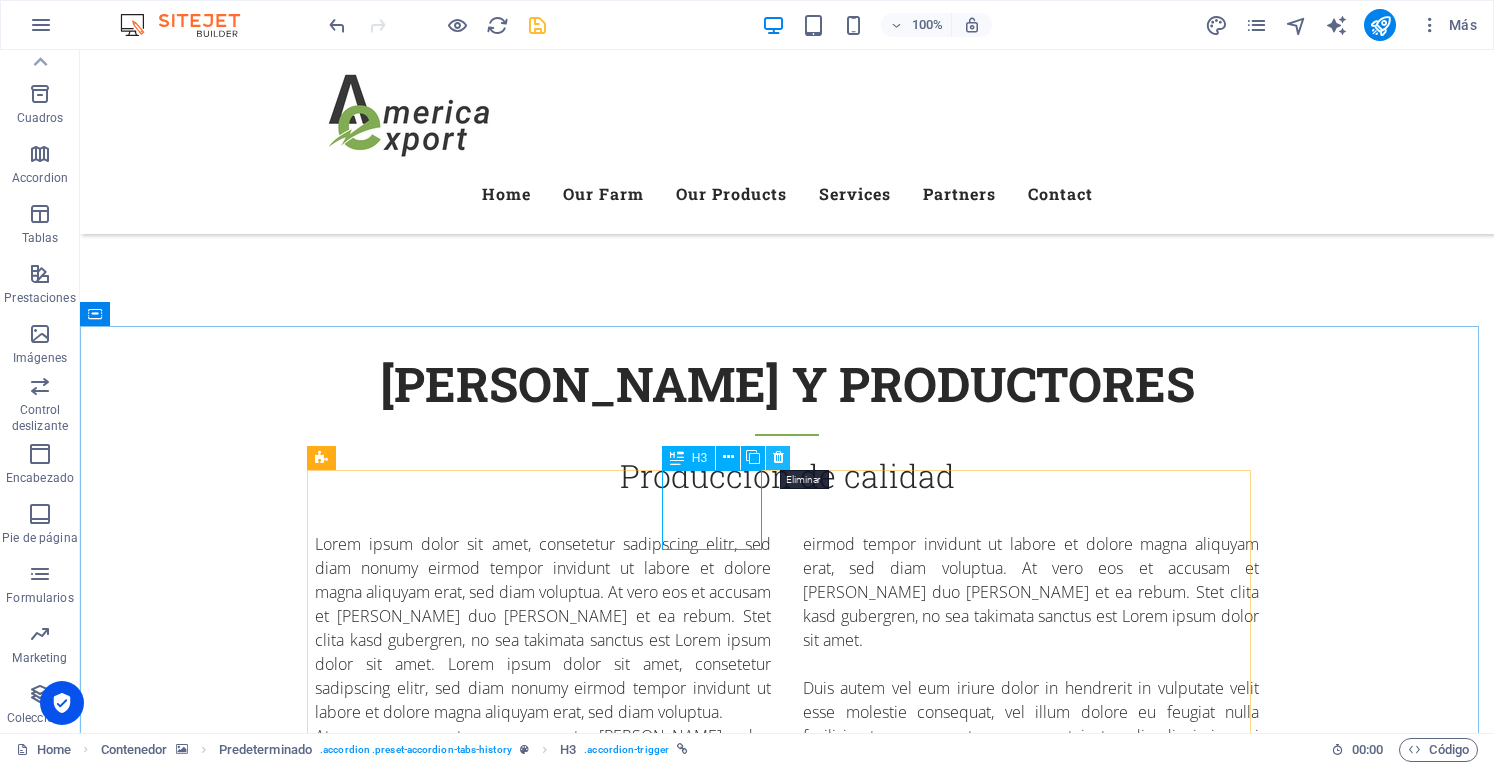 click at bounding box center [778, 457] 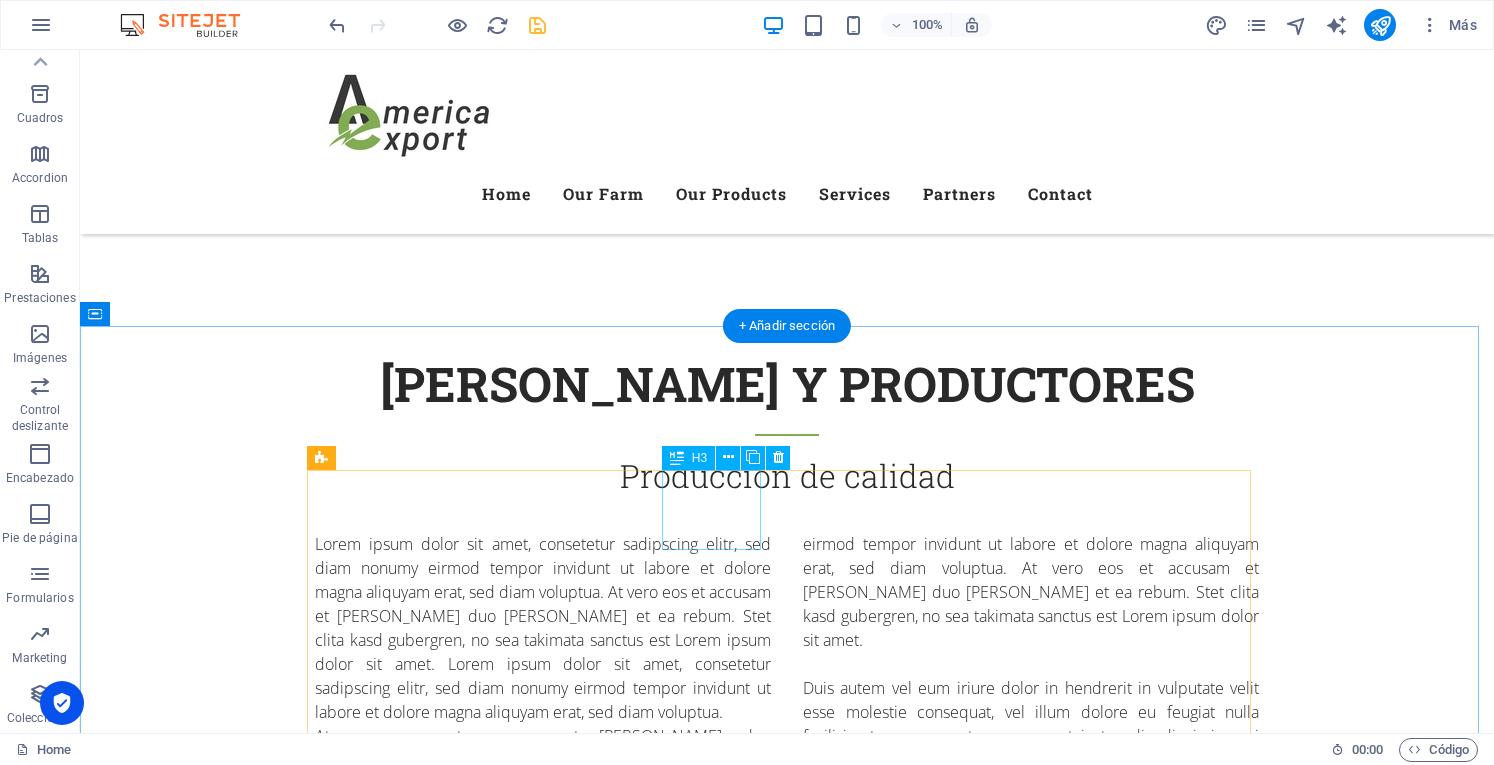 click on "2018" at bounding box center (718, 4389) 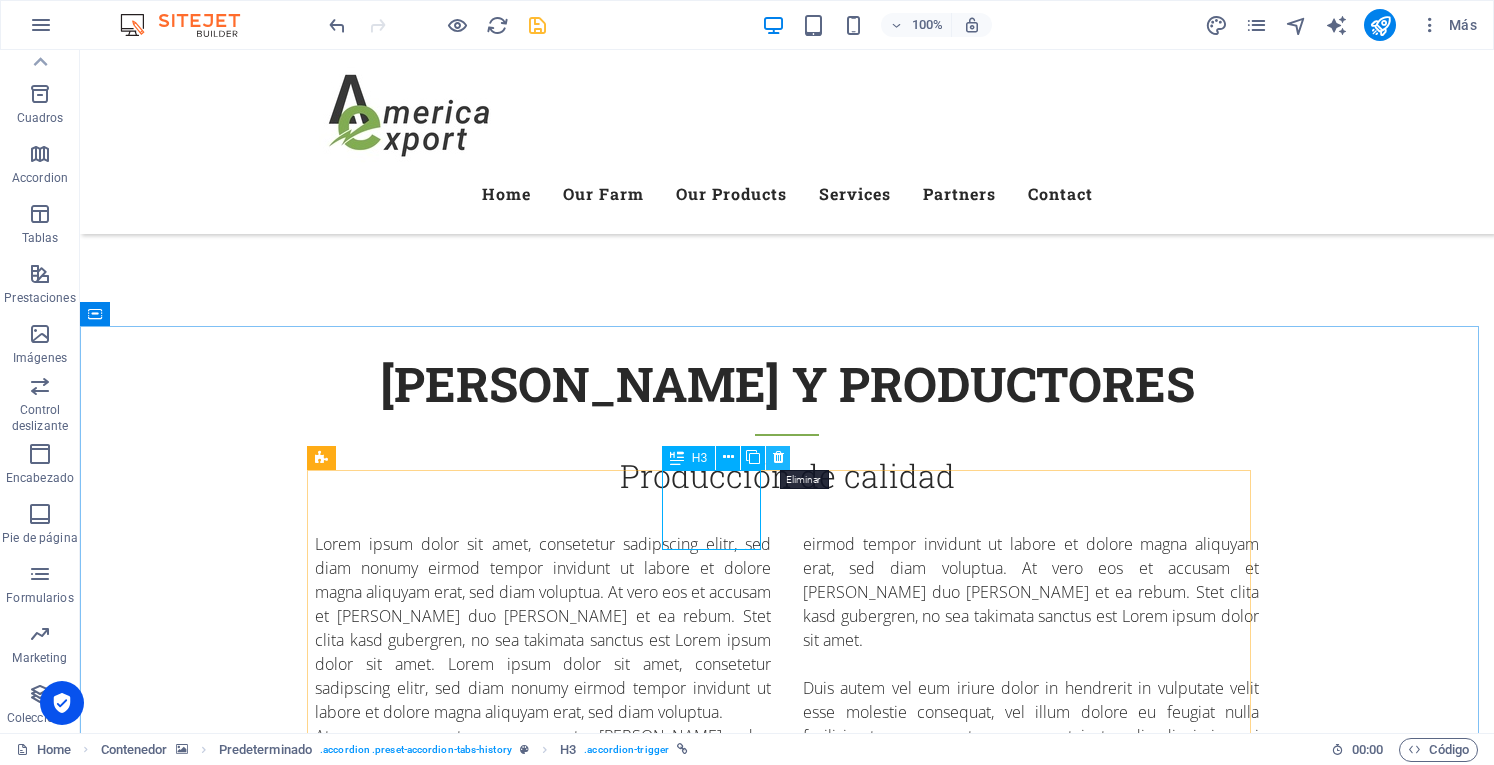 click at bounding box center (778, 457) 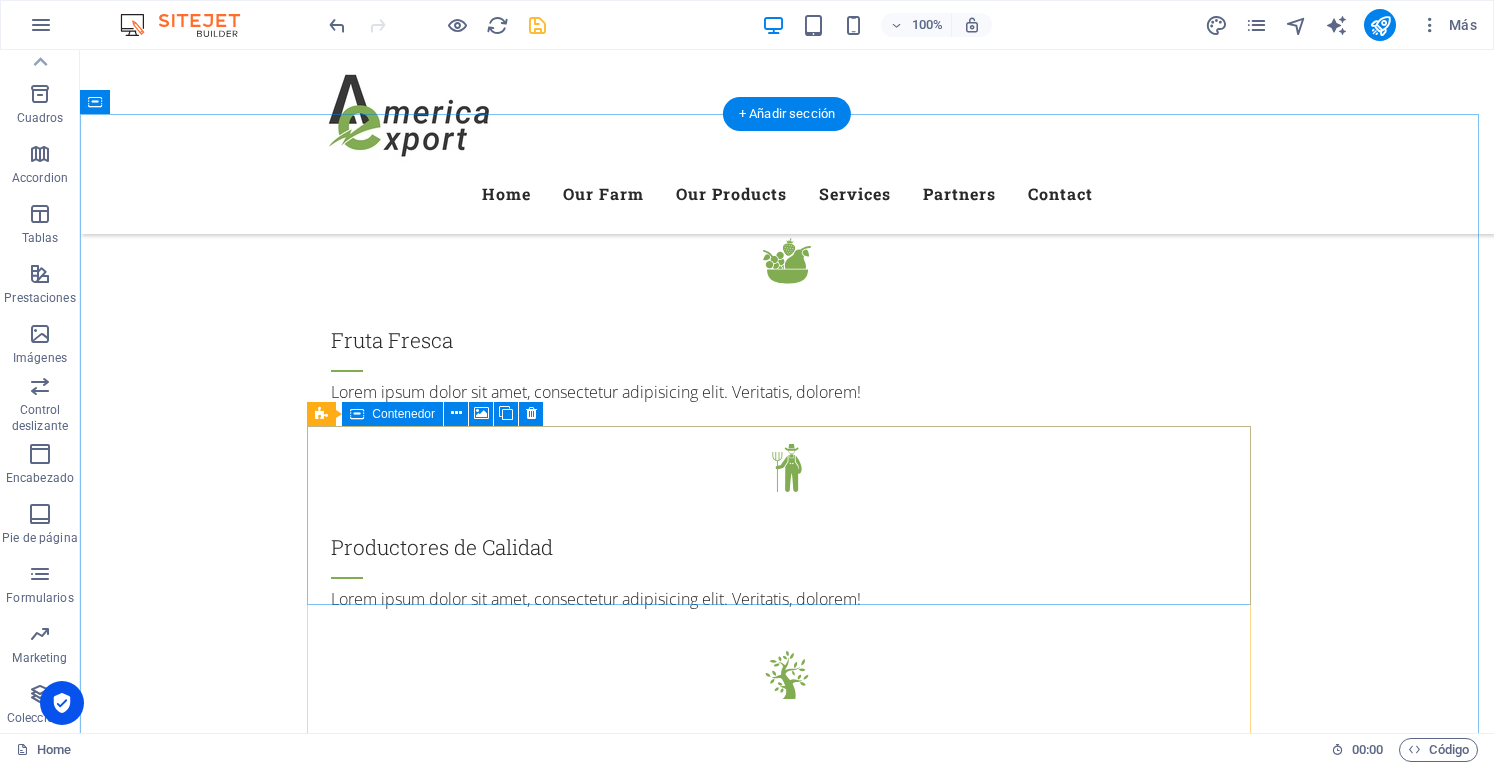 scroll, scrollTop: 2300, scrollLeft: 0, axis: vertical 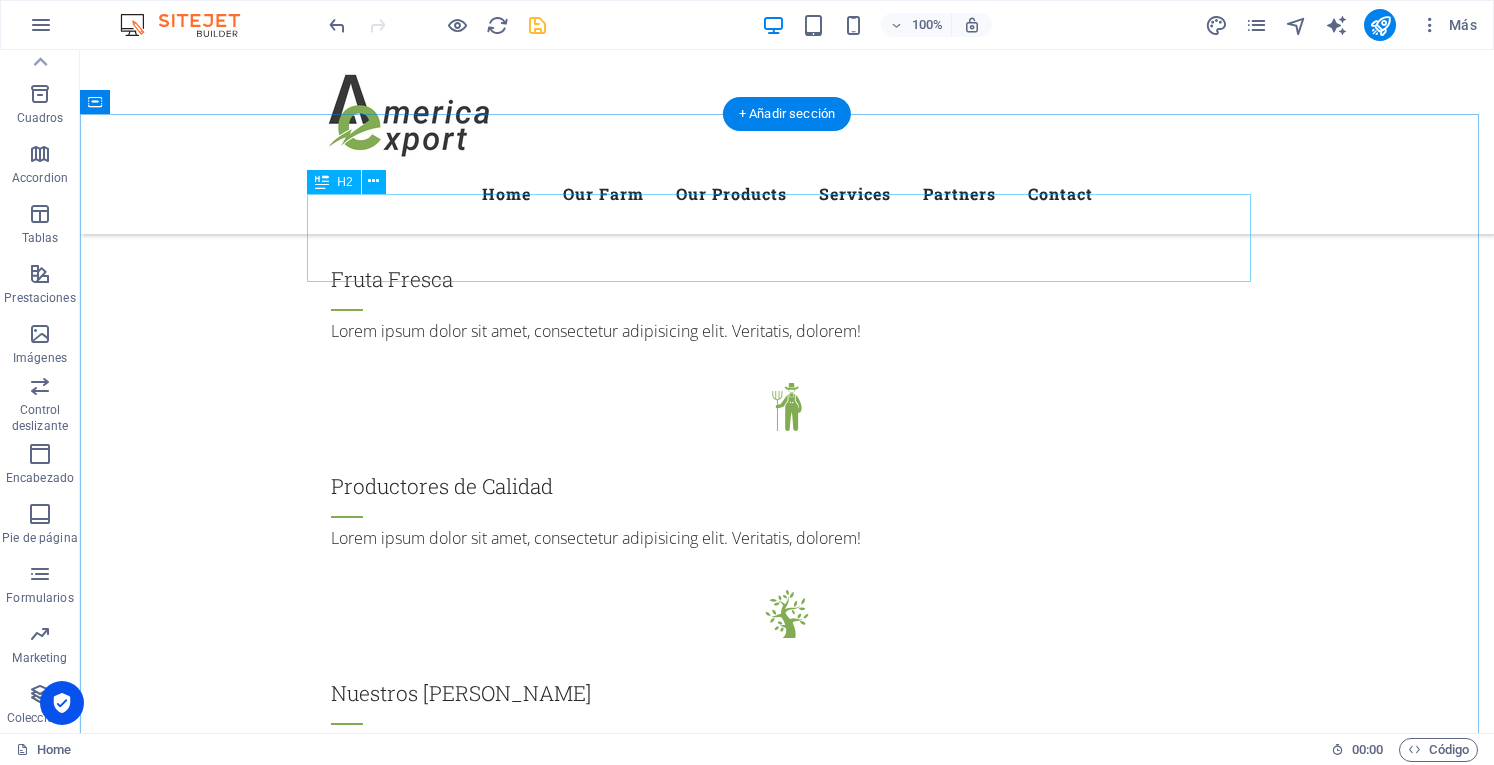 click on "Our  Products" at bounding box center (787, 2793) 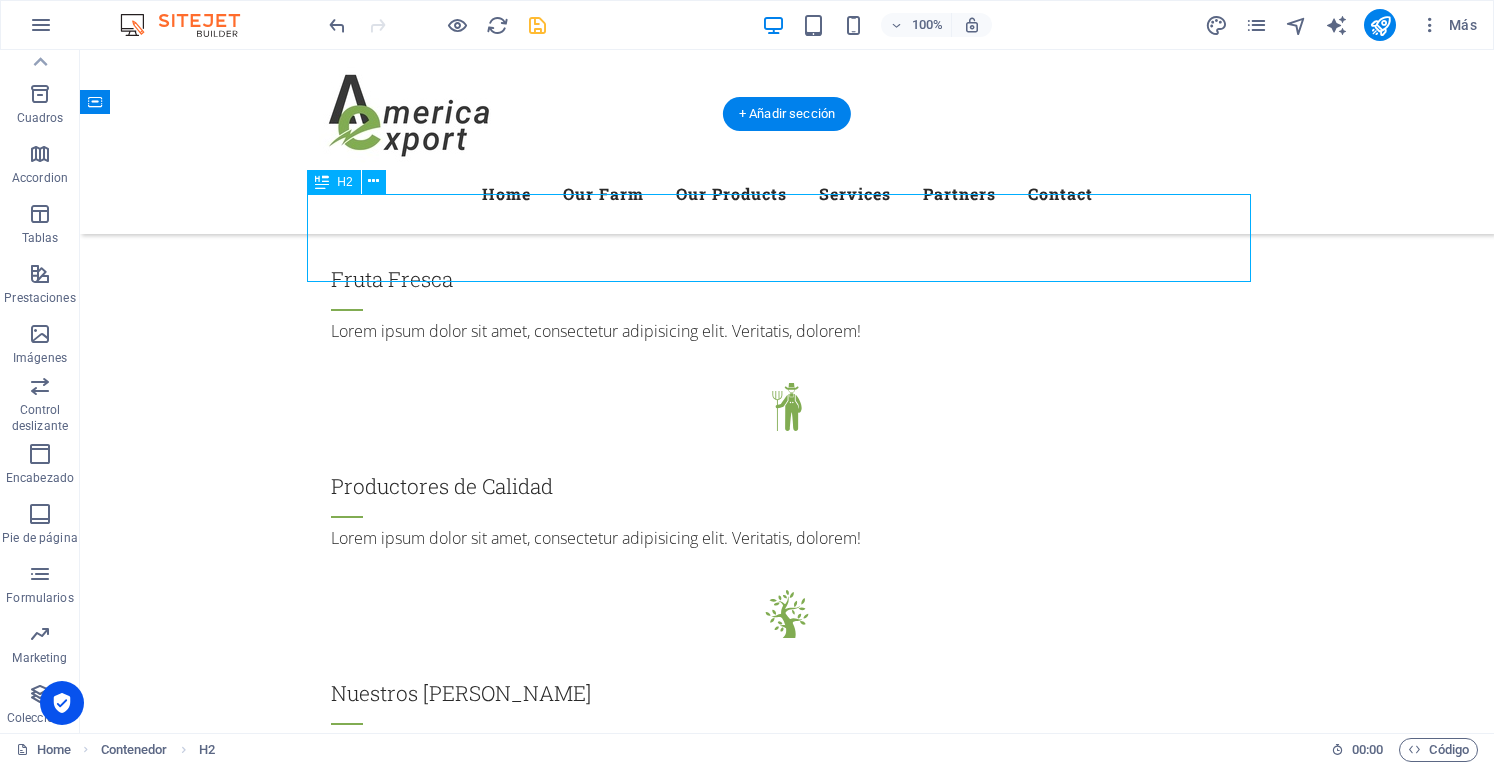 click on "Our  Products" at bounding box center (787, 2793) 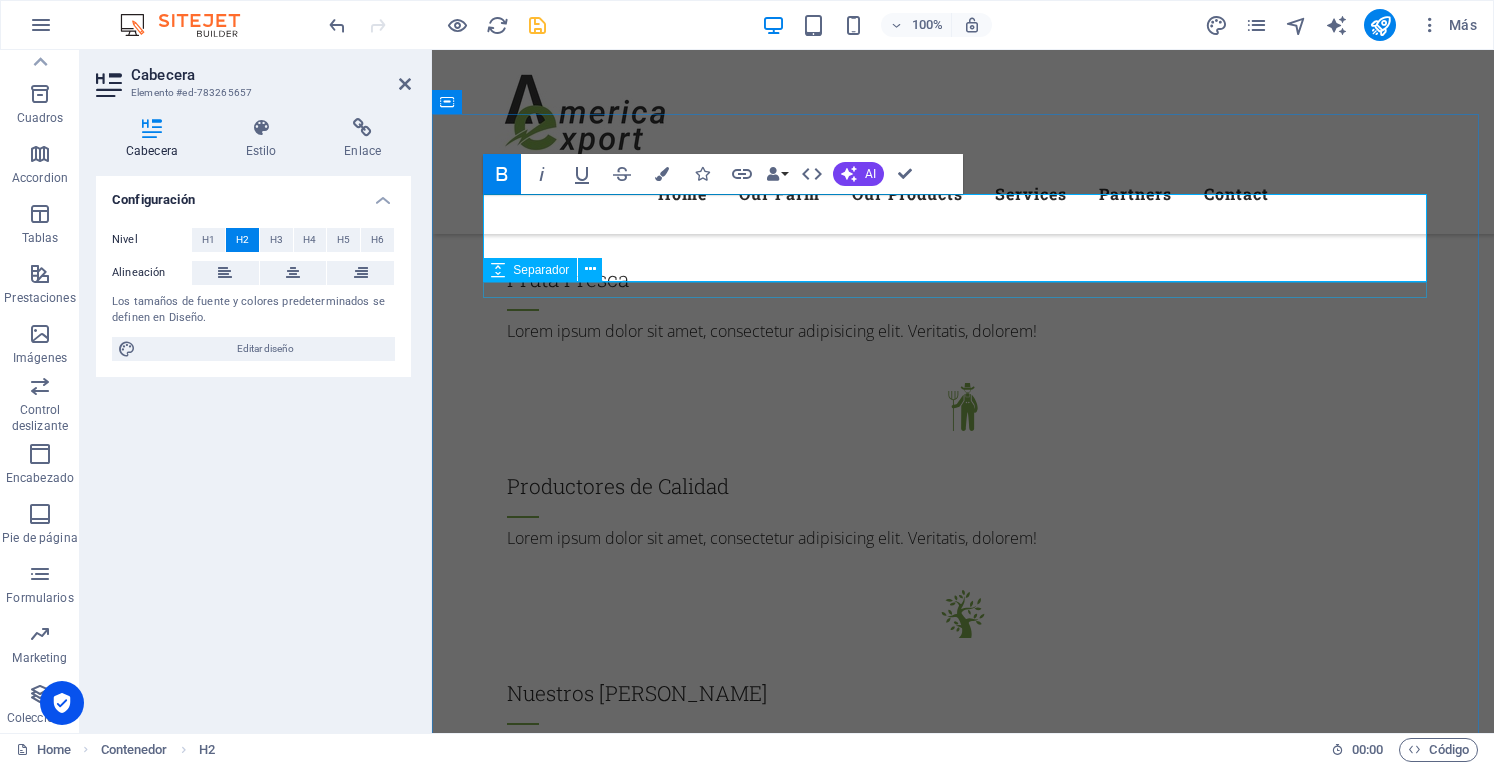 type 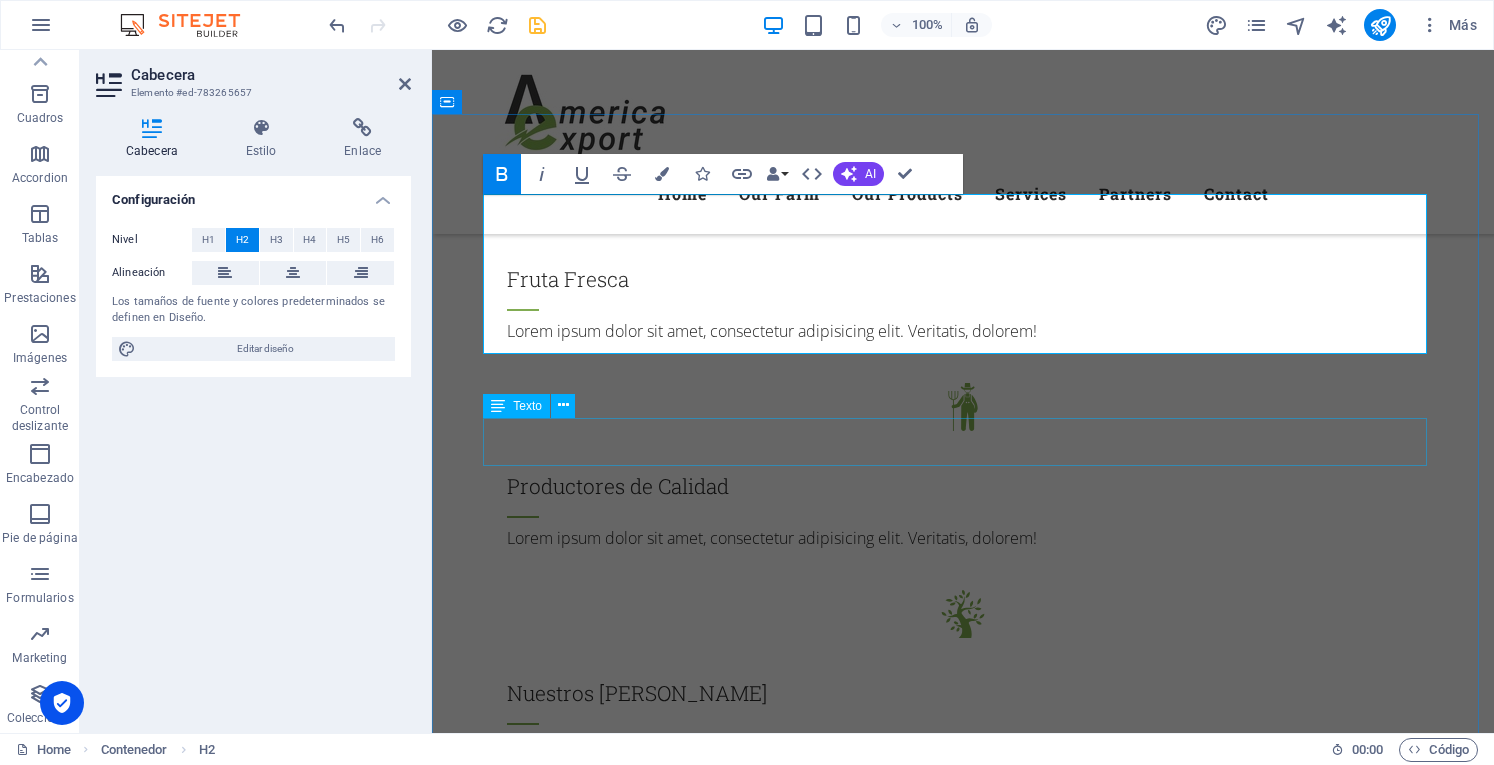 click on "Lorem ipsum dolor sit amet, consetetur sadipscing elitr, sed diam nonumy eirmod tempor invidunt ut labore et dolore magna aliquyam erat, sed diam voluptua." at bounding box center [963, 2997] 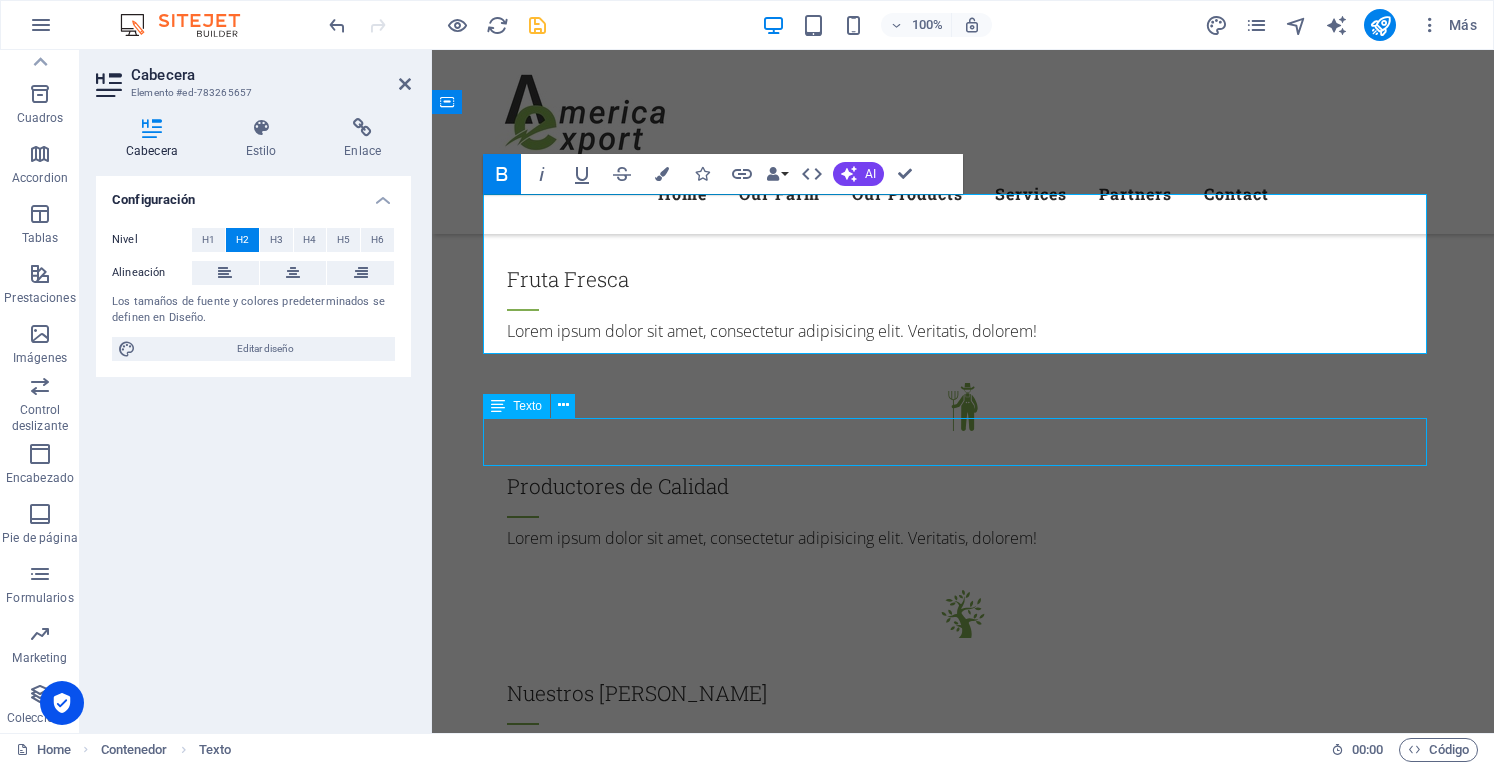 click on "Lorem ipsum dolor sit amet, consetetur sadipscing elitr, sed diam nonumy eirmod tempor invidunt ut labore et dolore magna aliquyam erat, sed diam voluptua." at bounding box center (963, 2997) 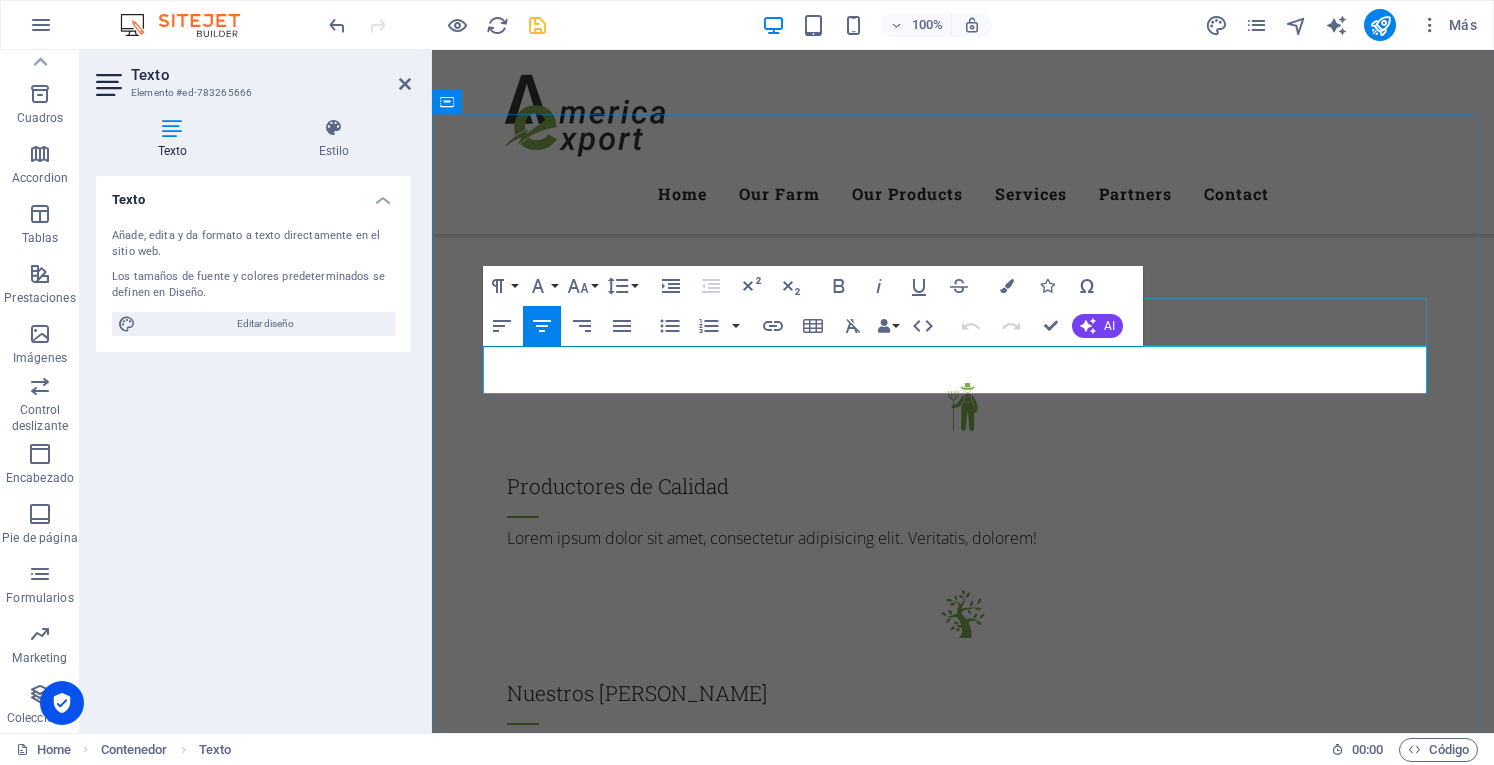 click on "What we offer" at bounding box center (963, 2877) 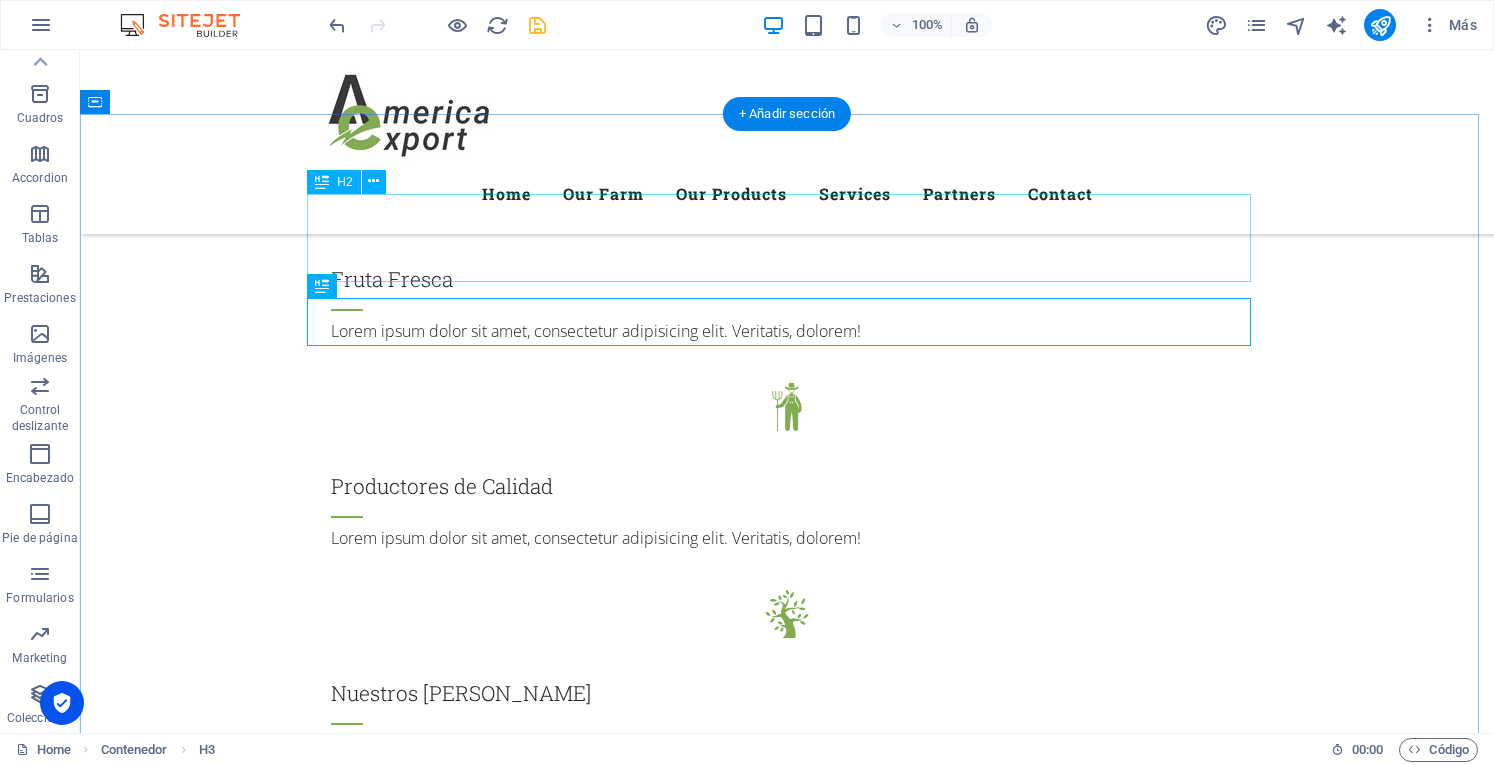 click on "Nuestros Productos" at bounding box center (787, 2793) 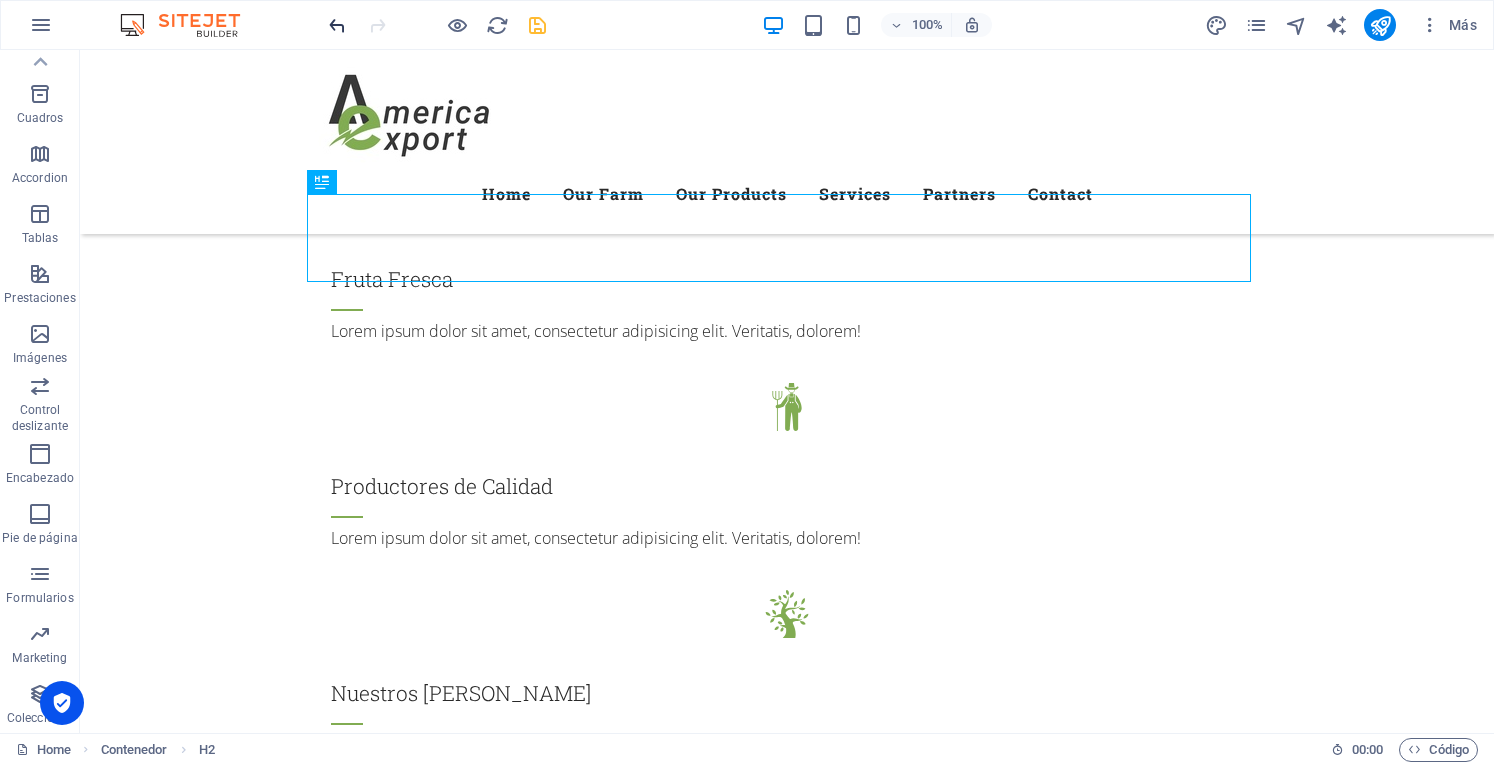 click at bounding box center (337, 25) 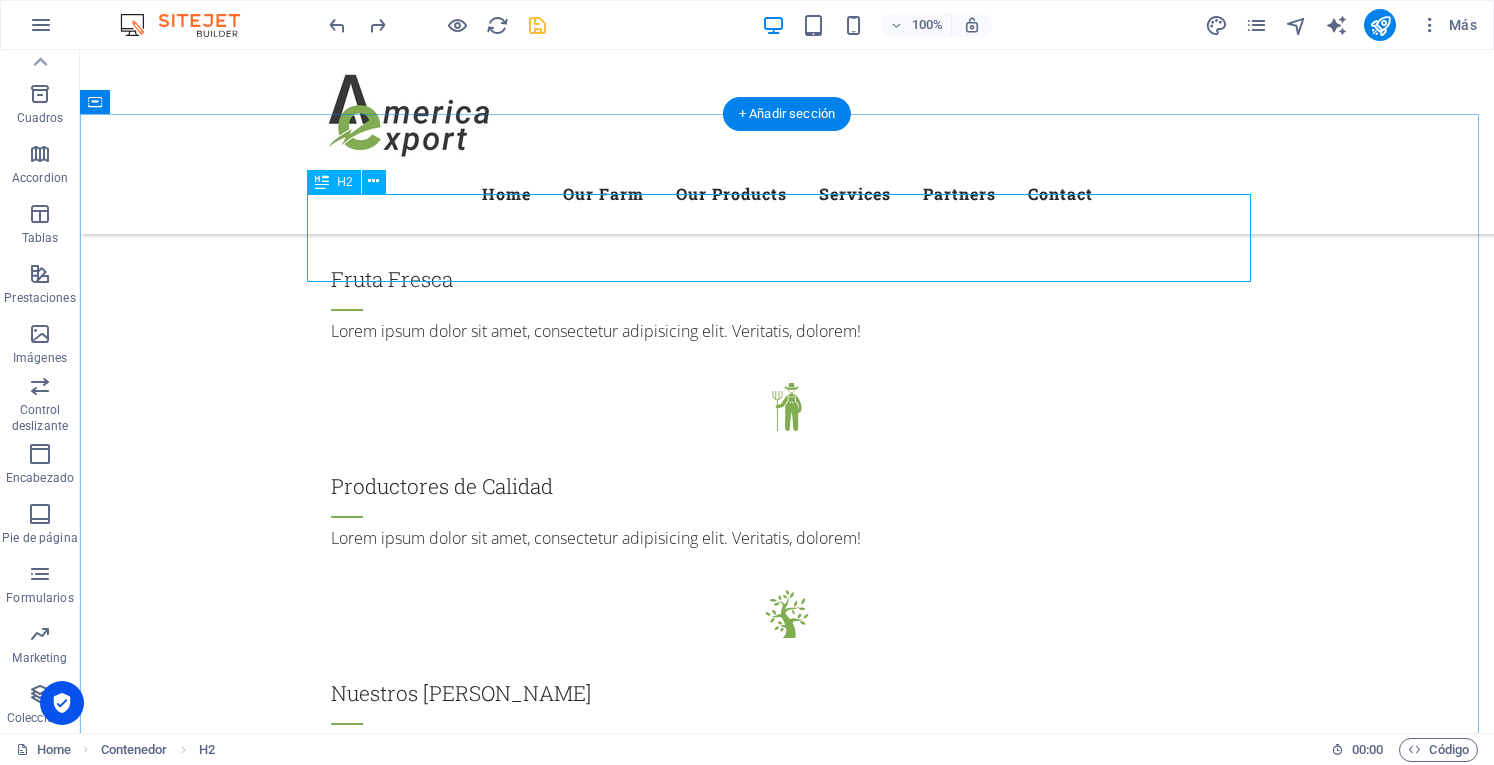 click on "Our  Products" at bounding box center [787, 2793] 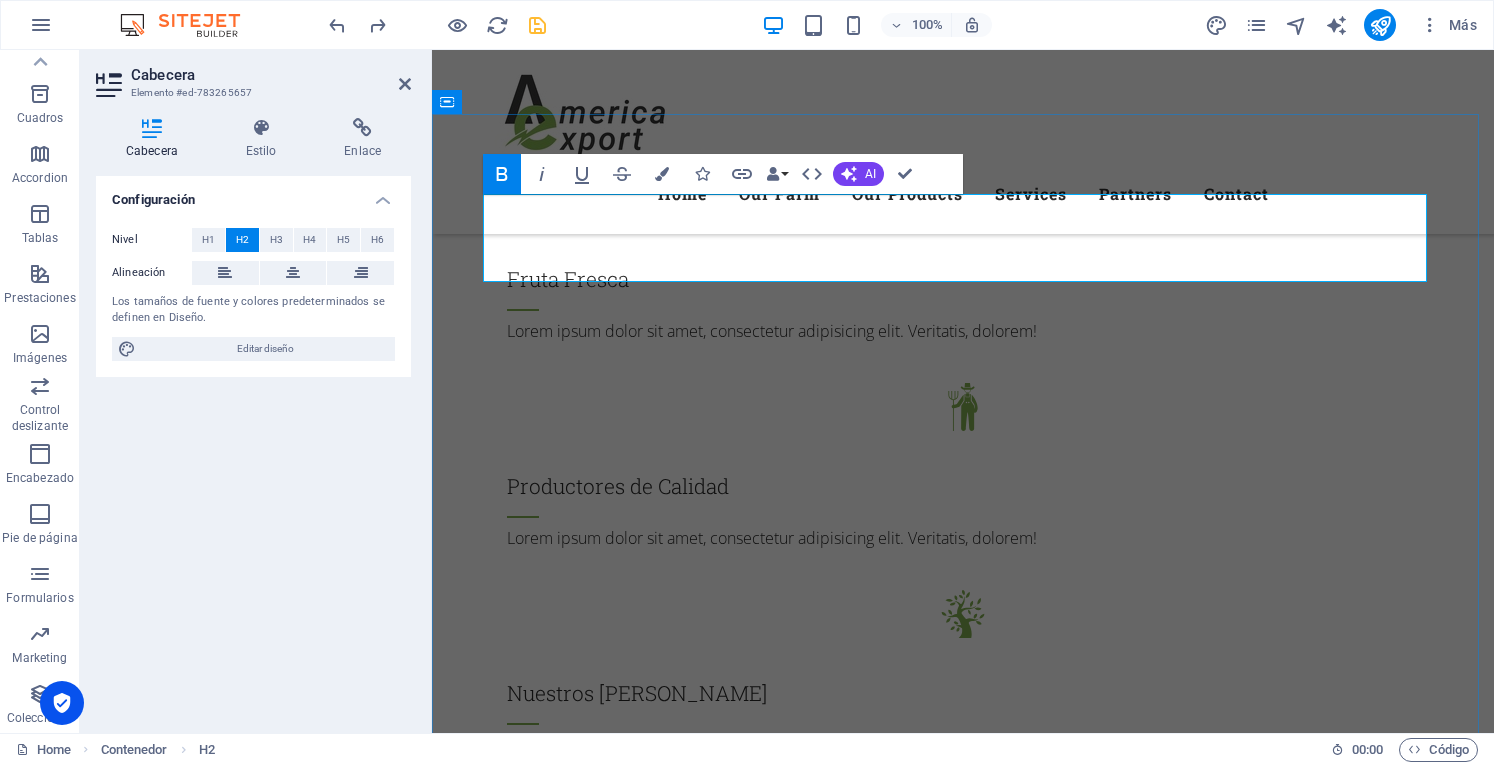 click on "Our" at bounding box center [833, 2784] 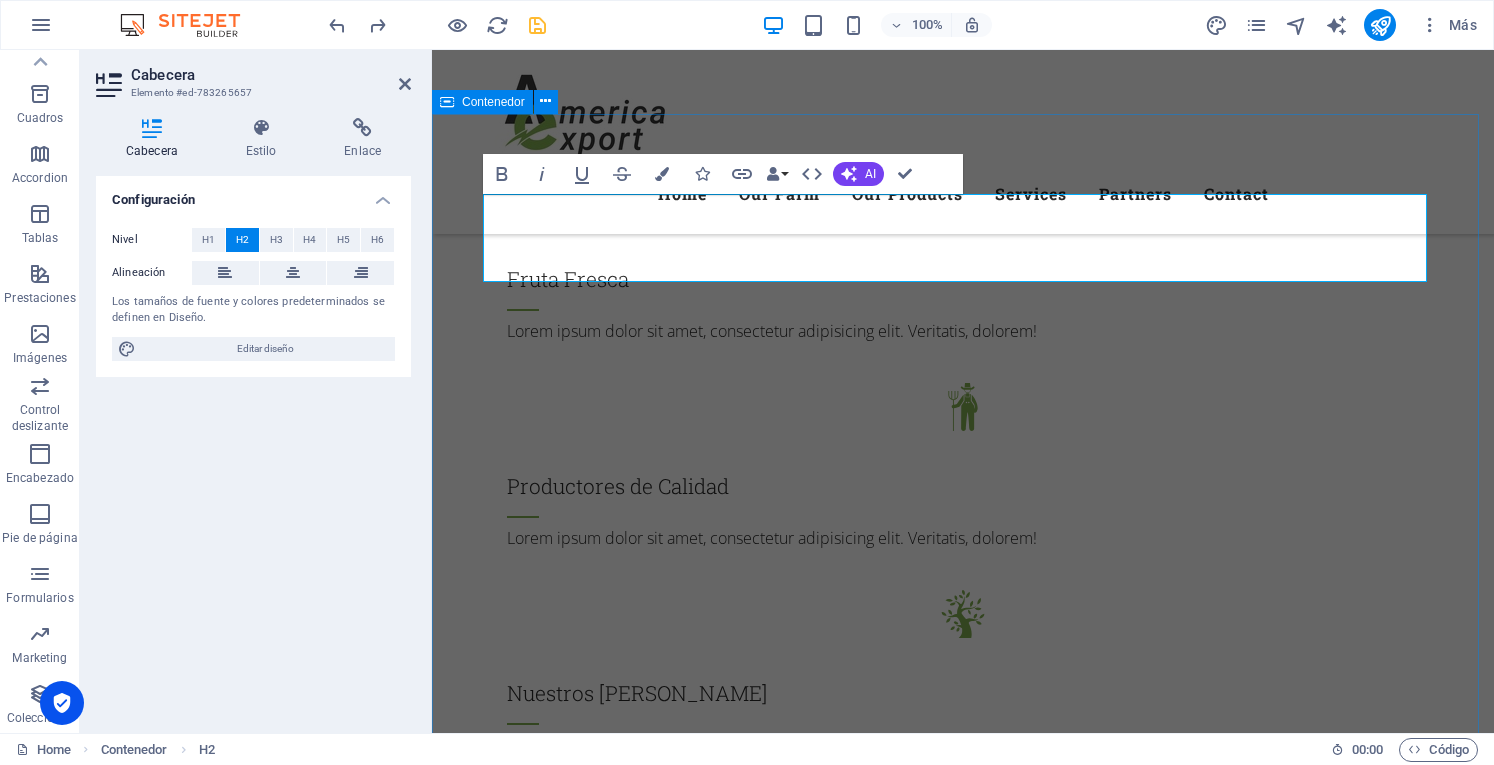 click on "nUESTROS  ProductOS What we offer Lorem ipsum dolor sit amet, consetetur sadipscing elitr, sed diam nonumy eirmod tempor invidunt ut labore et dolore magna aliquyam erat, sed diam voluptua.  Vegetables Vegetables Lorem ipsum dolor sit amet, consectetur adipisicing elit. Natus, dolores, at, nisi eligendi repellat voluptatem minima officia veritatis quasi animi porro laudantium dicta dolor voluptate non maiores ipsum reprehenderit odio fugiat reiciendis consectetur fuga pariatur libero accusantium quod minus odit debitis cumque quo adipisci vel vitae aliquid corrupti perferendis voluptates. Herbs & Salad Herbs & Salad Lorem ipsum dolor sit amet, consectetur adipisicing elit. Natus, dolores, at, nisi eligendi repellat voluptatem minima officia veritatis quasi animi porro laudantium dicta dolor voluptate non maiores ipsum reprehenderit odio fugiat reiciendis consectetur fuga pariatur libero accusantium quod minus odit debitis cumque quo adipisci vel vitae aliquid corrupti perferendis voluptates. Fruits Fruits" at bounding box center (963, 4960) 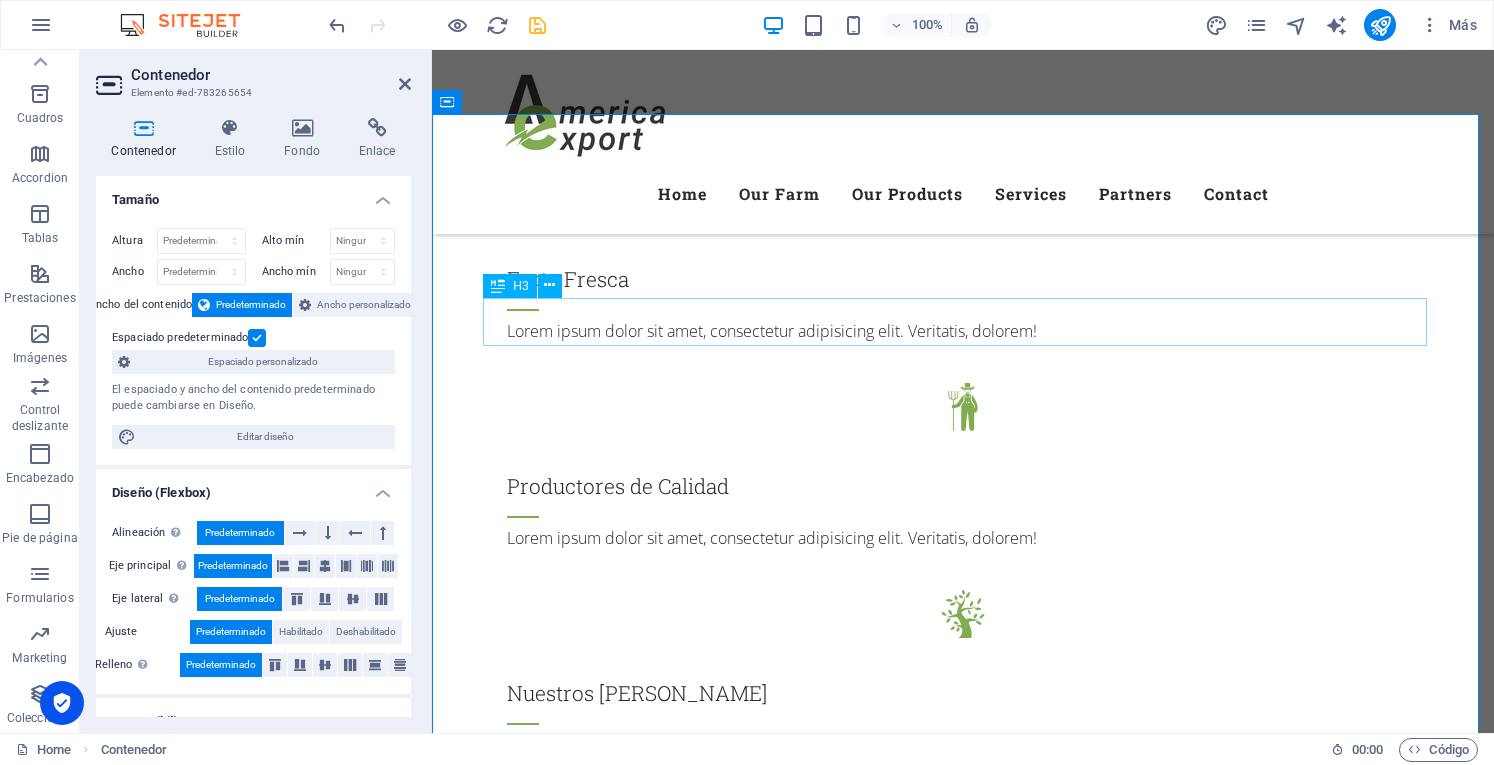 click on "What we offer" at bounding box center [963, 2877] 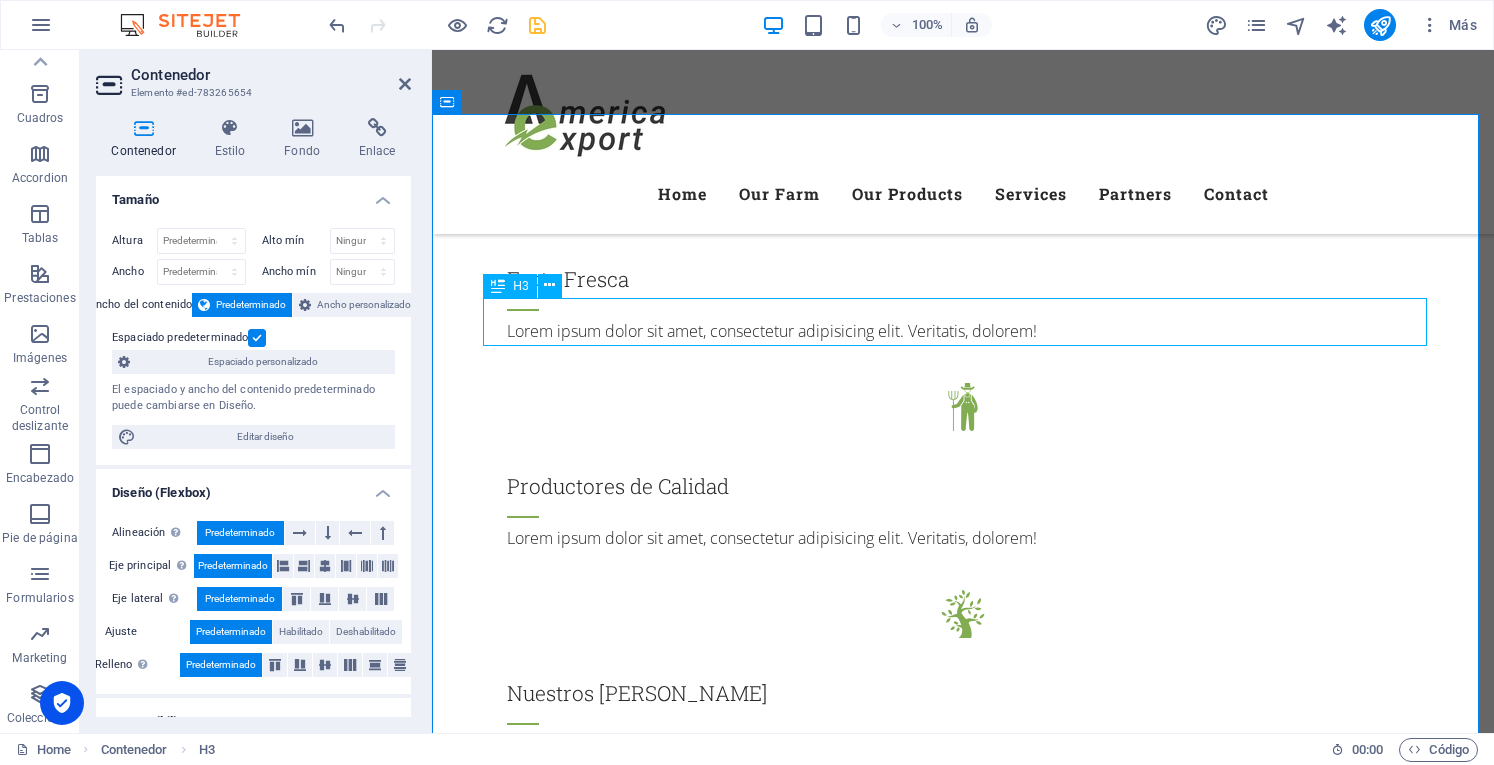 click on "What we offer" at bounding box center (963, 2877) 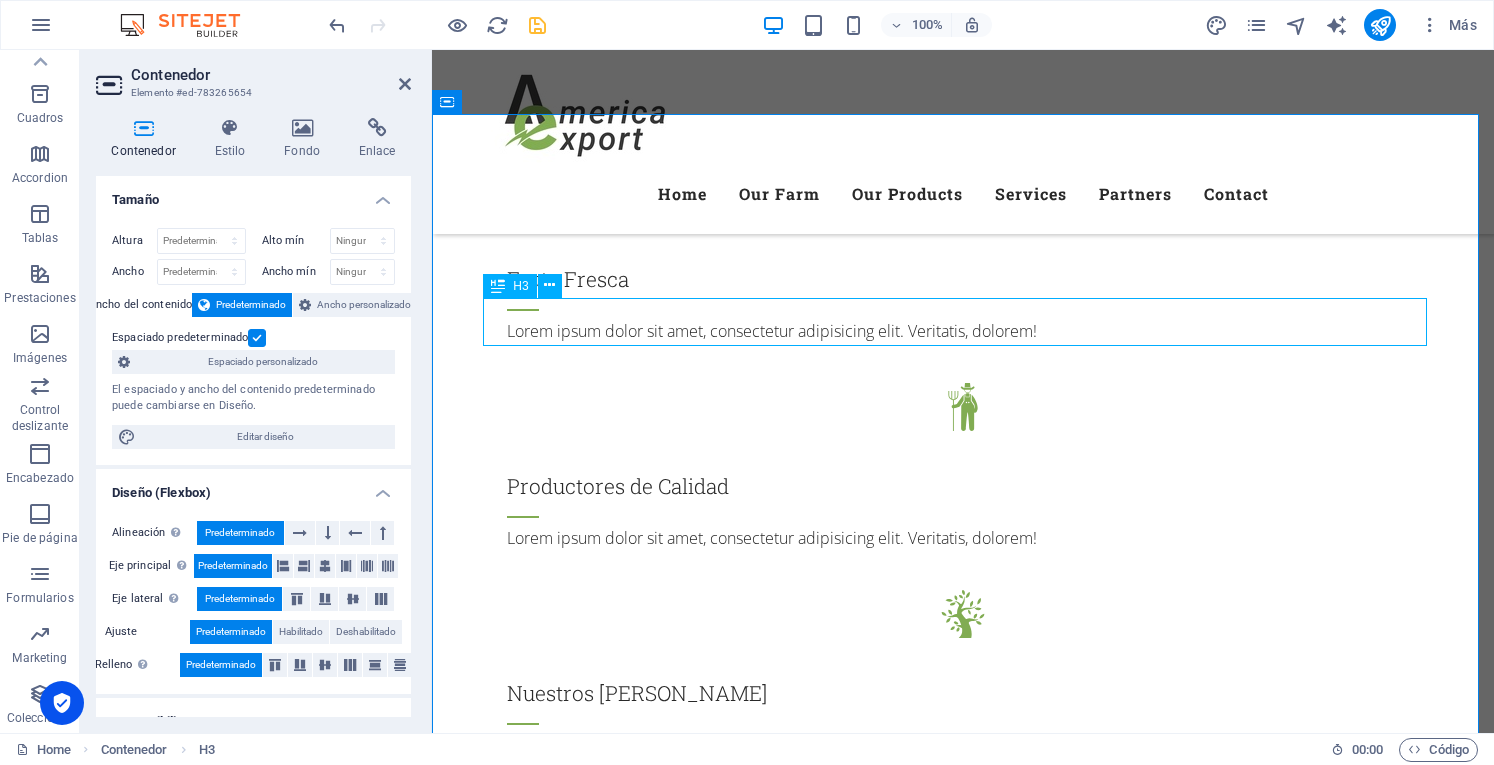 click on "What we offer" at bounding box center (963, 2877) 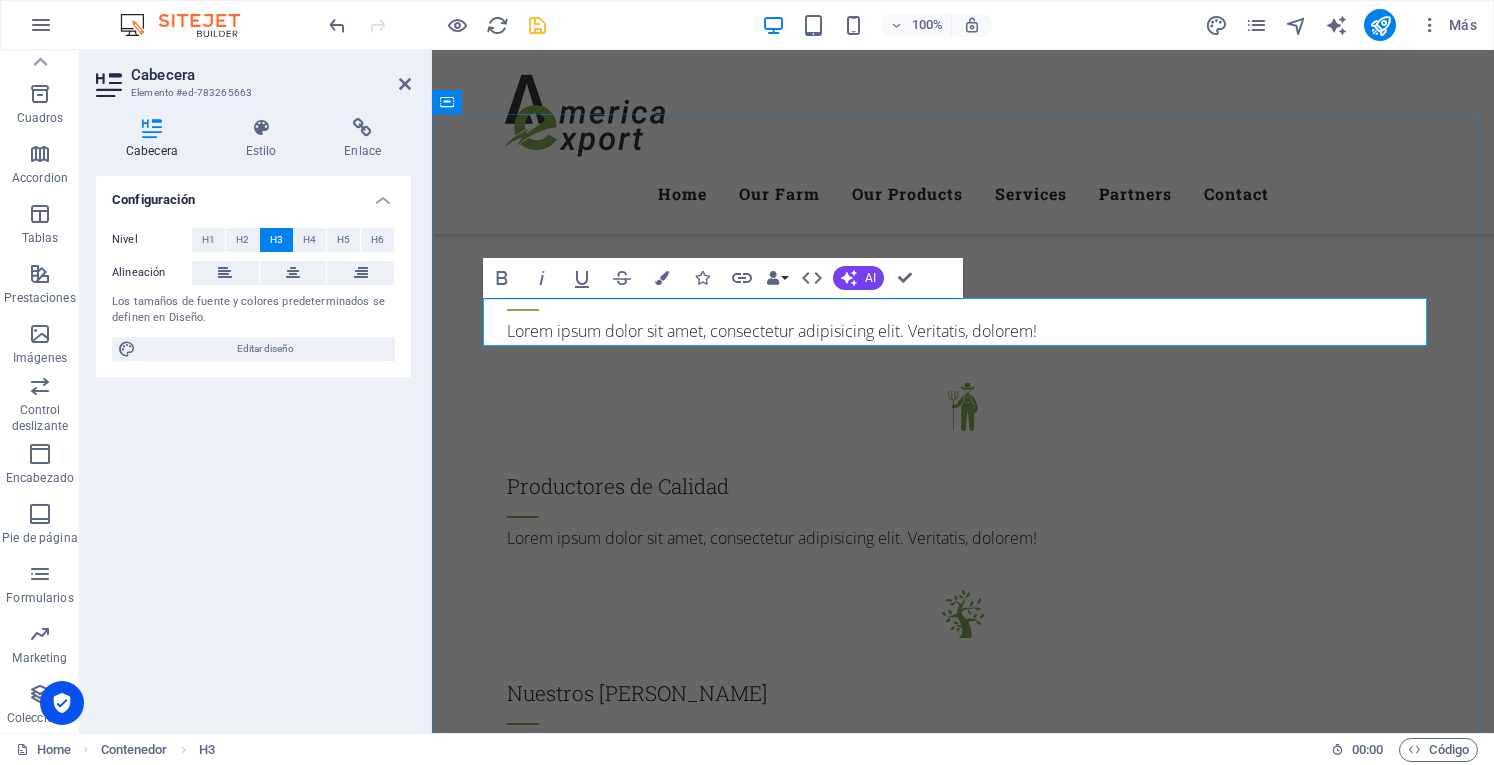 type 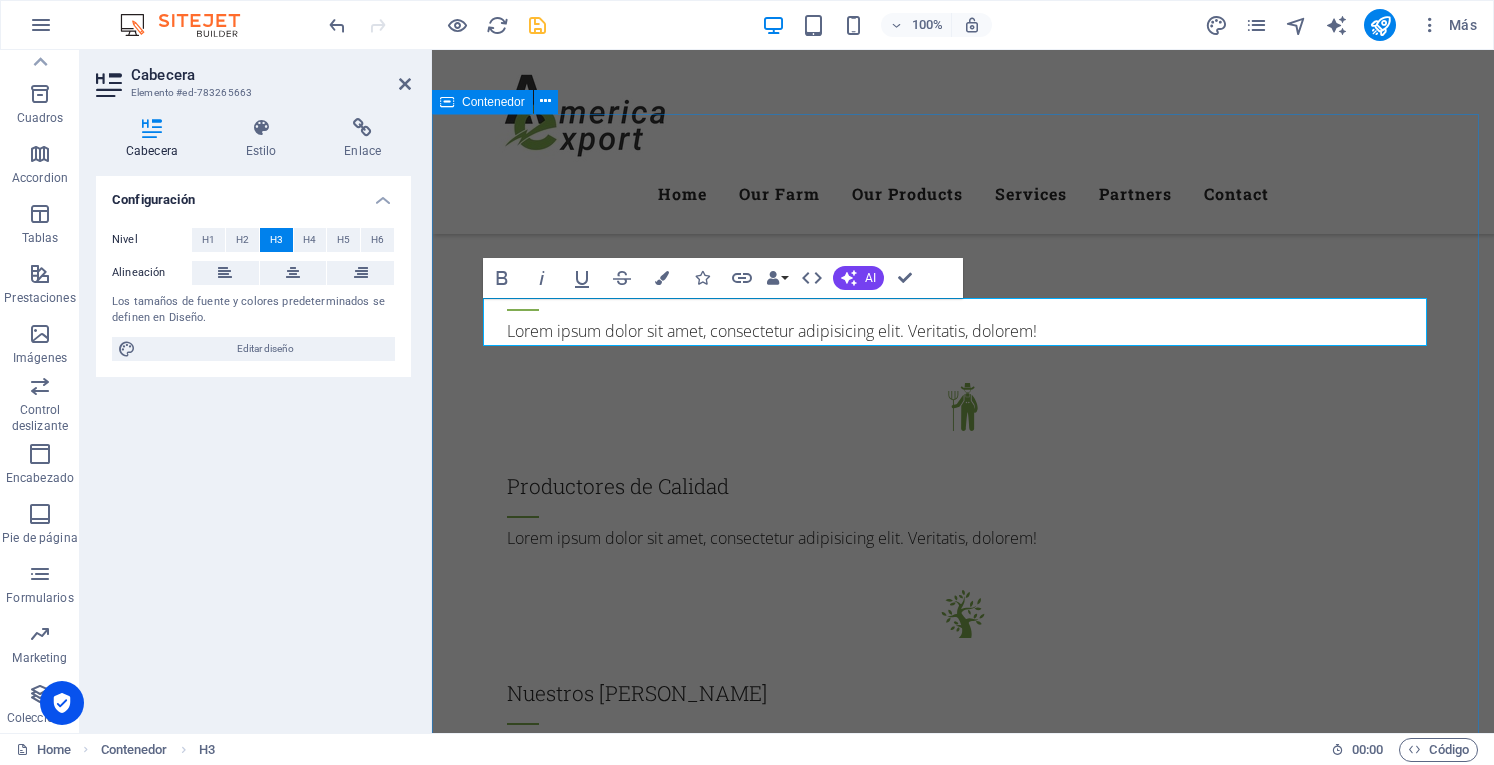 click on "nUESTROS  ProductOS Qué Ofrecemos Lorem ipsum dolor sit amet, consetetur sadipscing elitr, sed diam nonumy eirmod tempor invidunt ut labore et dolore magna aliquyam erat, sed diam voluptua.  Vegetables Vegetables Lorem ipsum dolor sit amet, consectetur adipisicing elit. Natus, dolores, at, nisi eligendi repellat voluptatem minima officia veritatis quasi animi porro laudantium dicta dolor voluptate non maiores ipsum reprehenderit odio fugiat reiciendis consectetur fuga pariatur libero accusantium quod minus odit debitis cumque quo adipisci vel vitae aliquid corrupti perferendis voluptates. Herbs & Salad Herbs & Salad Lorem ipsum dolor sit amet, consectetur adipisicing elit. Natus, dolores, at, nisi eligendi repellat voluptatem minima officia veritatis quasi animi porro laudantium dicta dolor voluptate non maiores ipsum reprehenderit odio fugiat reiciendis consectetur fuga pariatur libero accusantium quod minus odit debitis cumque quo adipisci vel vitae aliquid corrupti perferendis voluptates. Fruits Fruits" at bounding box center [963, 4960] 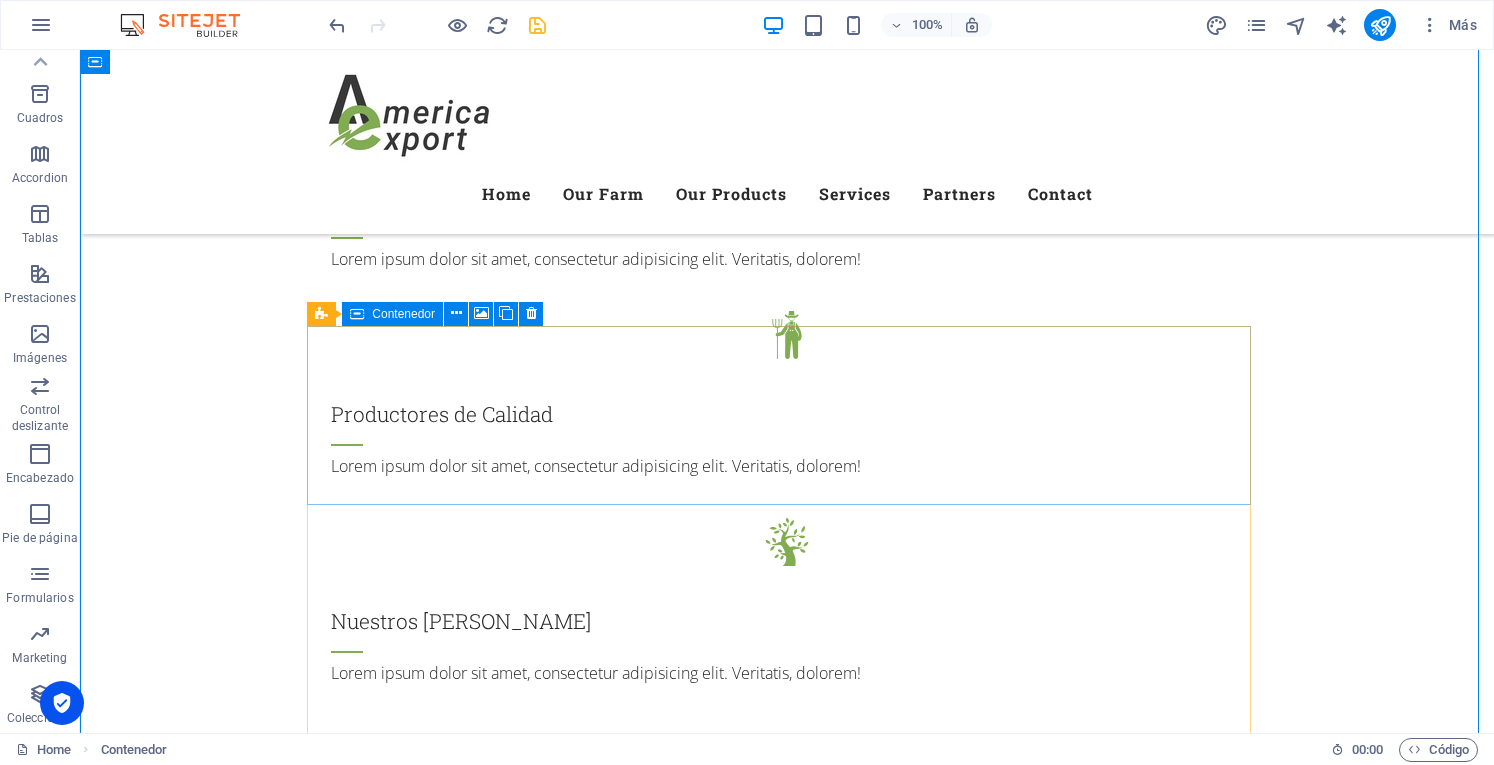 scroll, scrollTop: 2400, scrollLeft: 0, axis: vertical 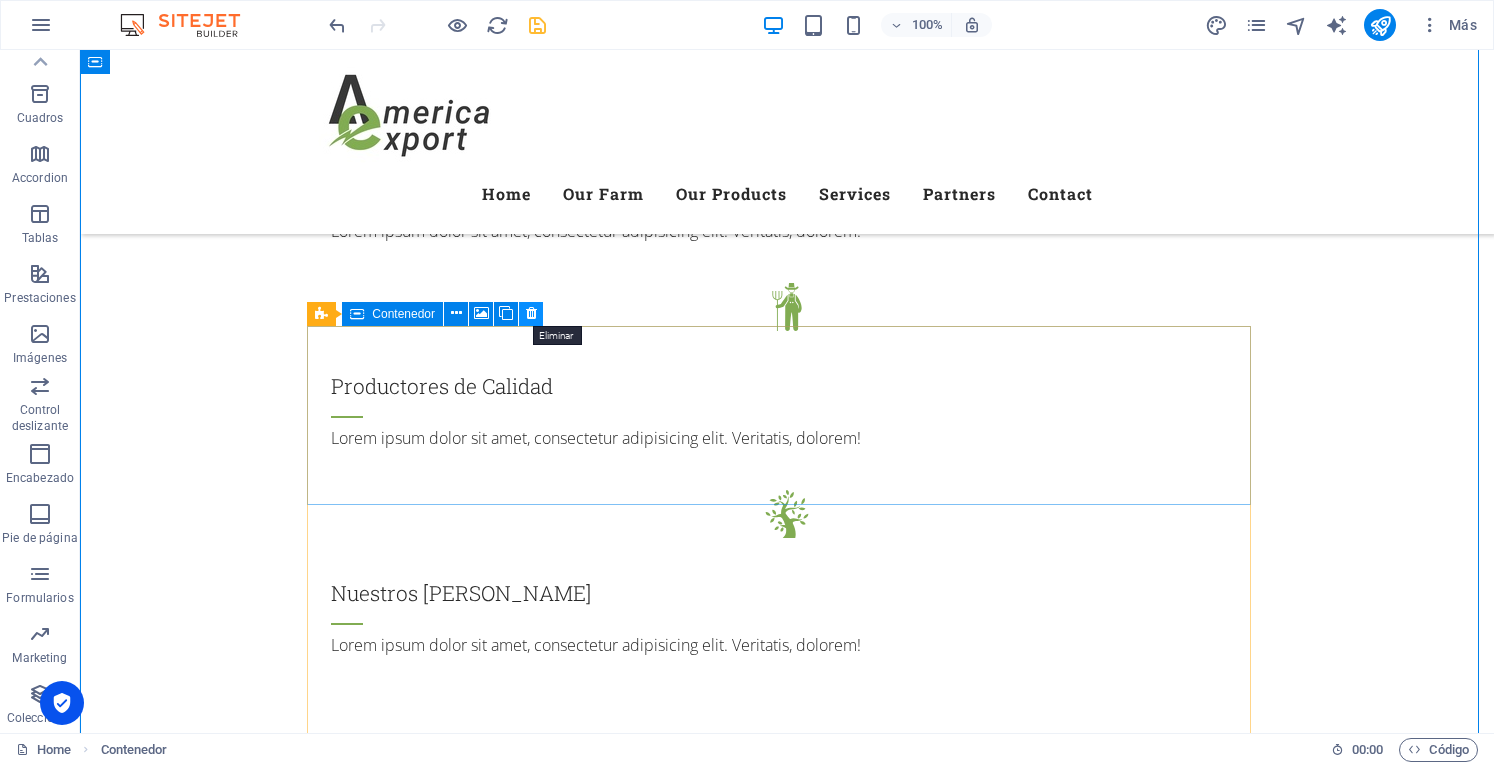 click at bounding box center (531, 314) 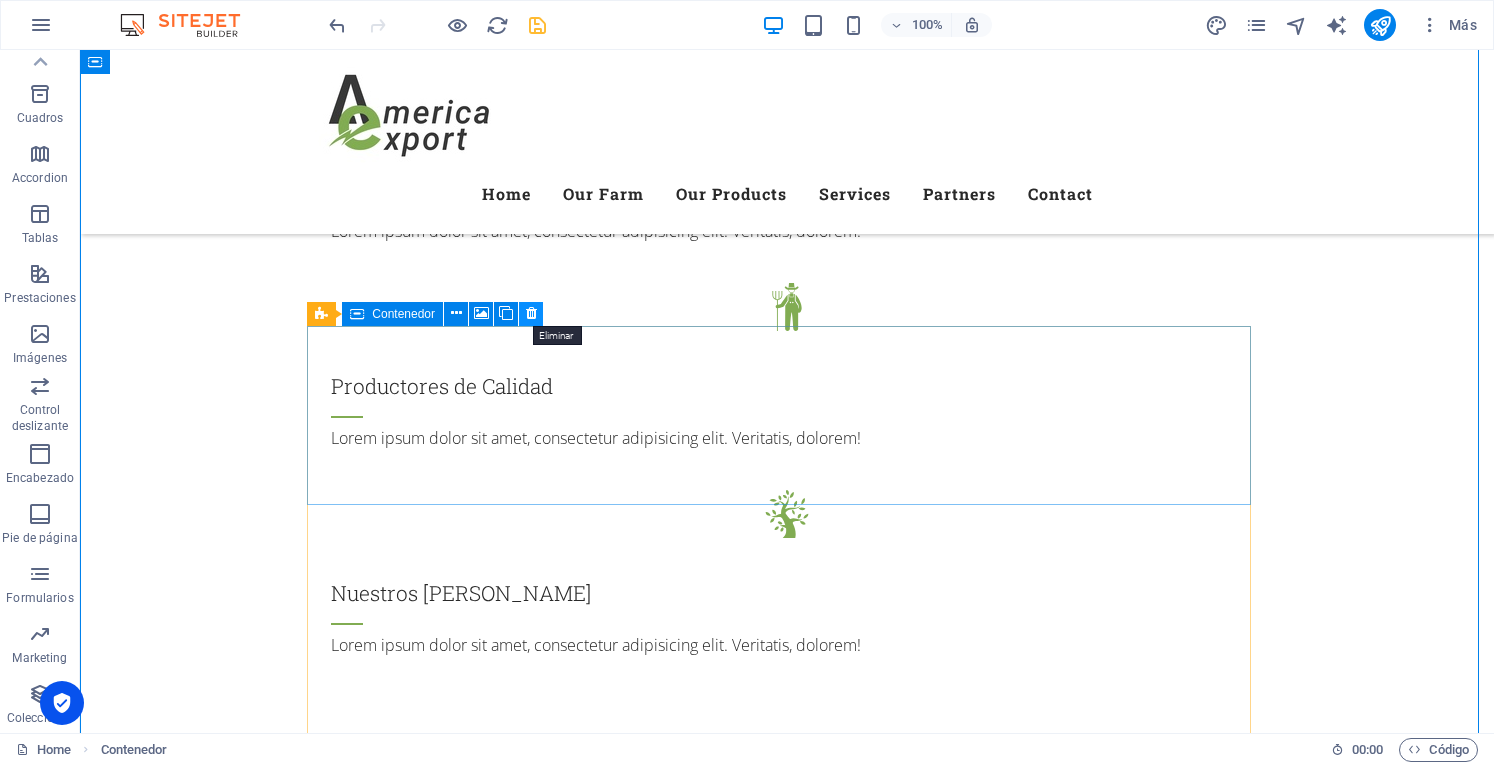 click at bounding box center [531, 314] 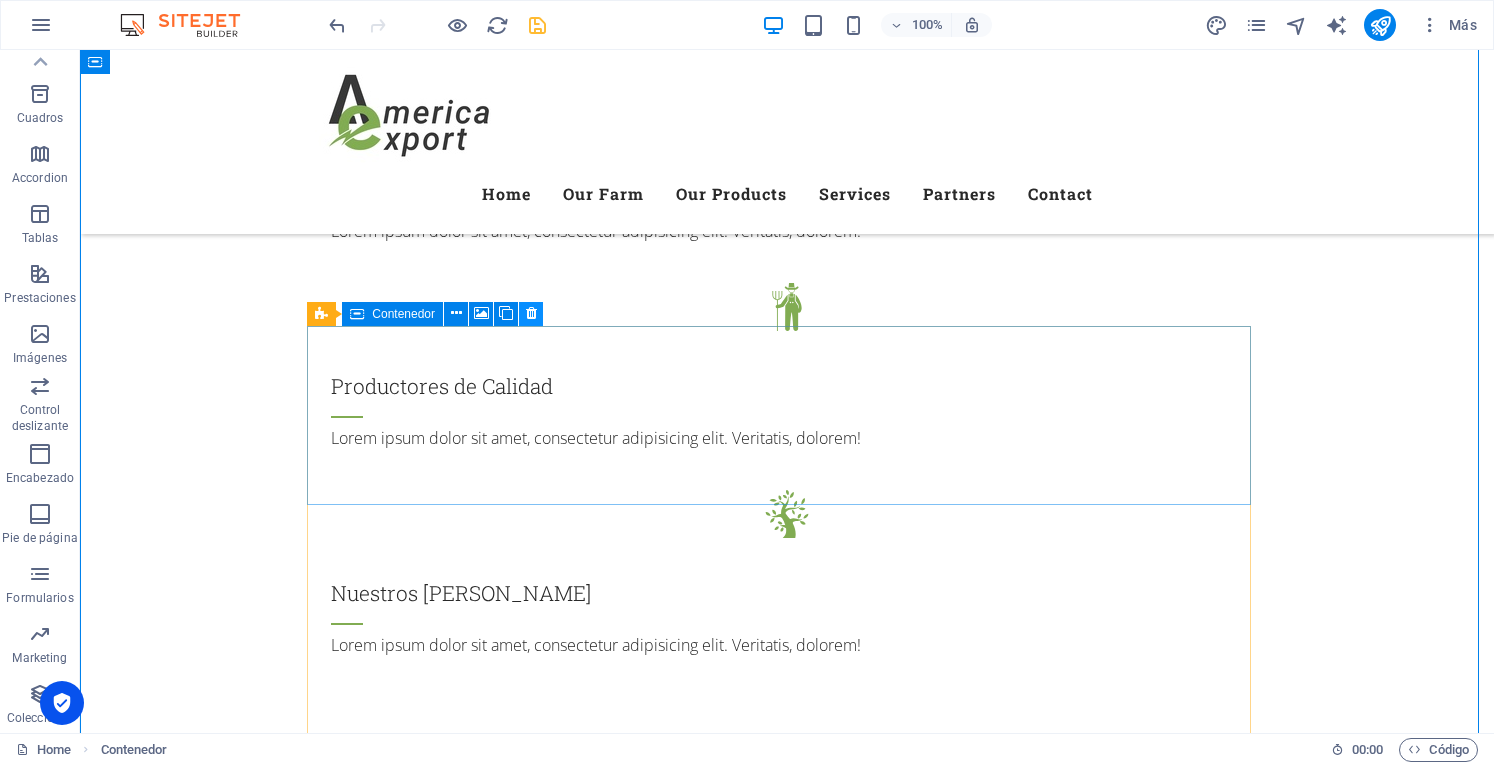 click at bounding box center [531, 313] 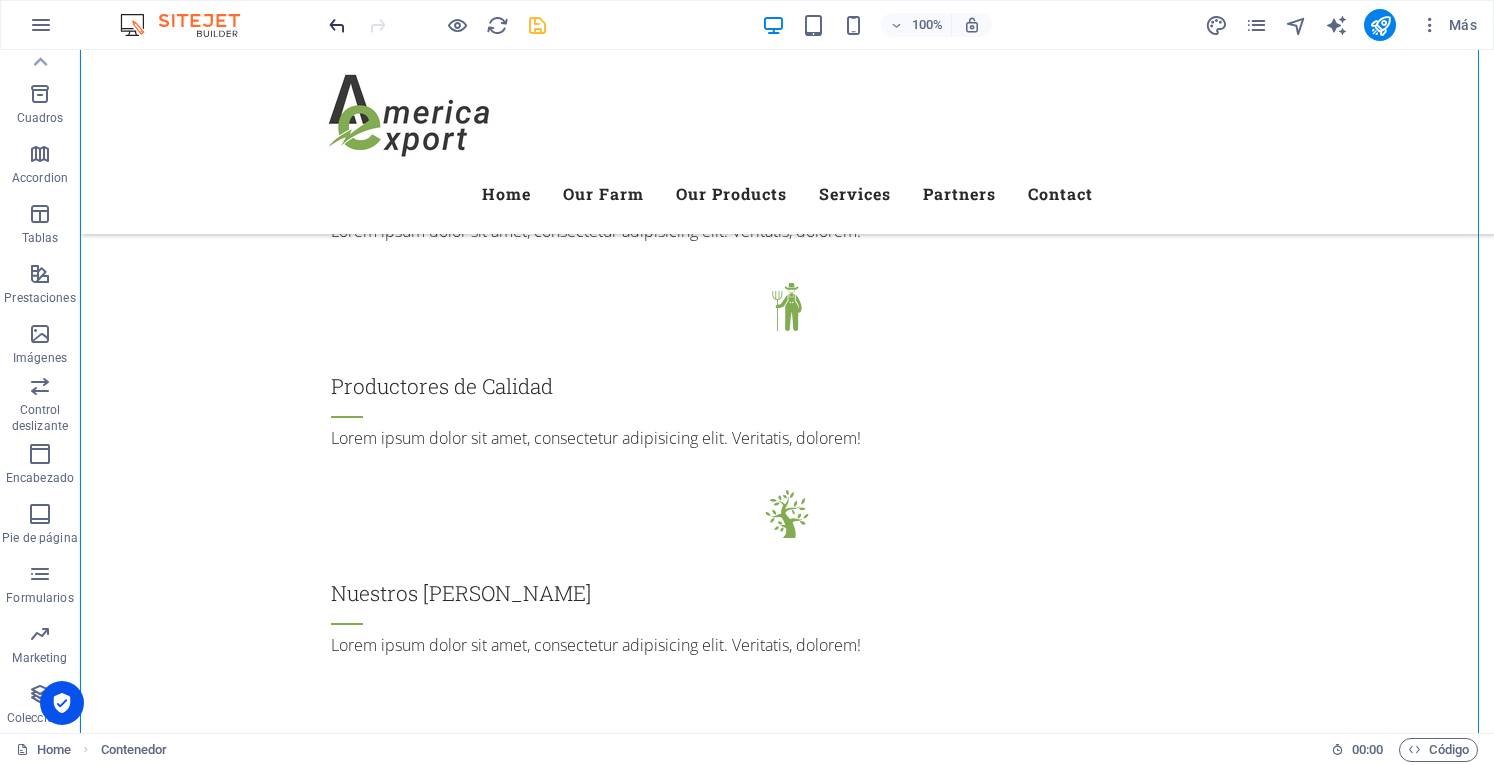 click at bounding box center (337, 25) 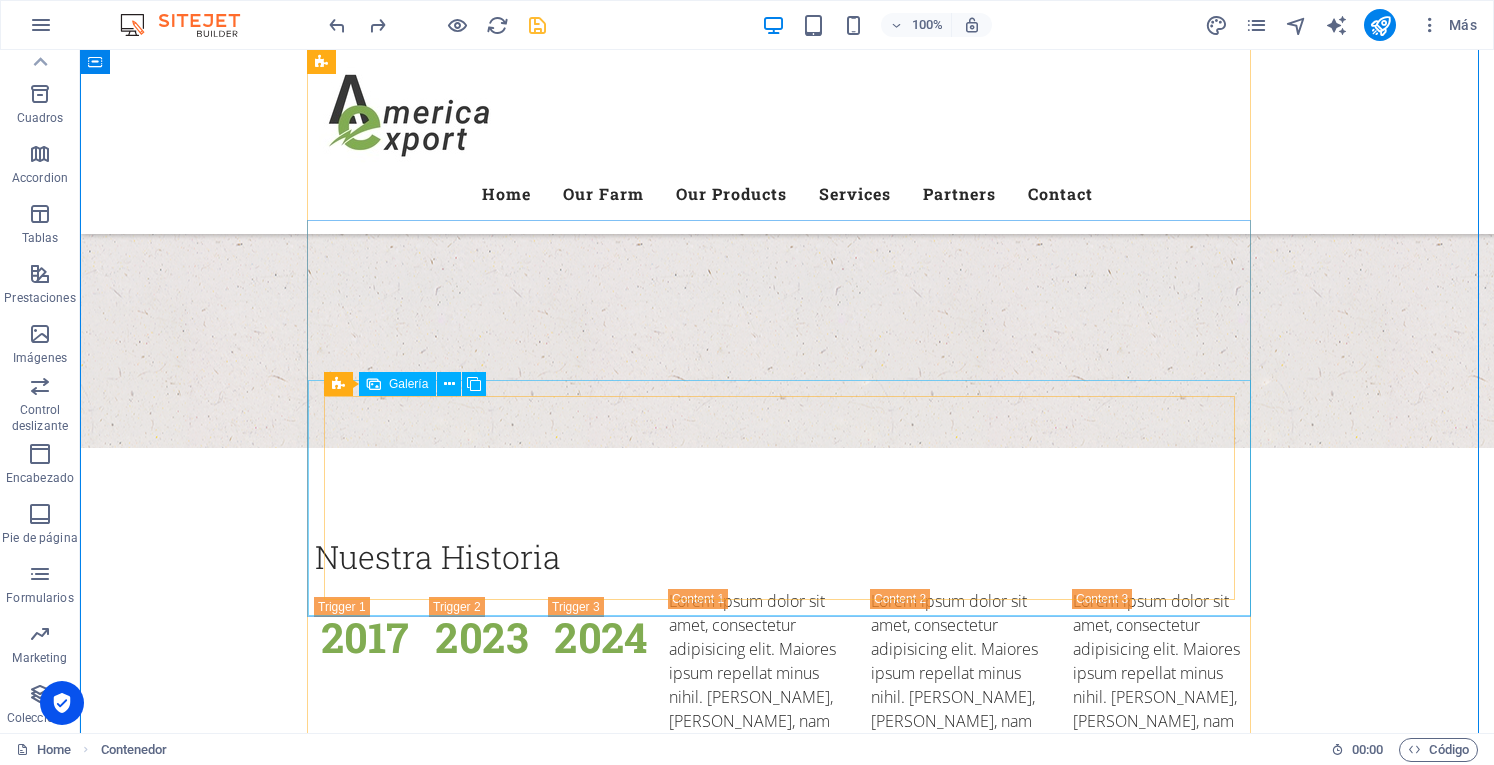 scroll, scrollTop: 3600, scrollLeft: 0, axis: vertical 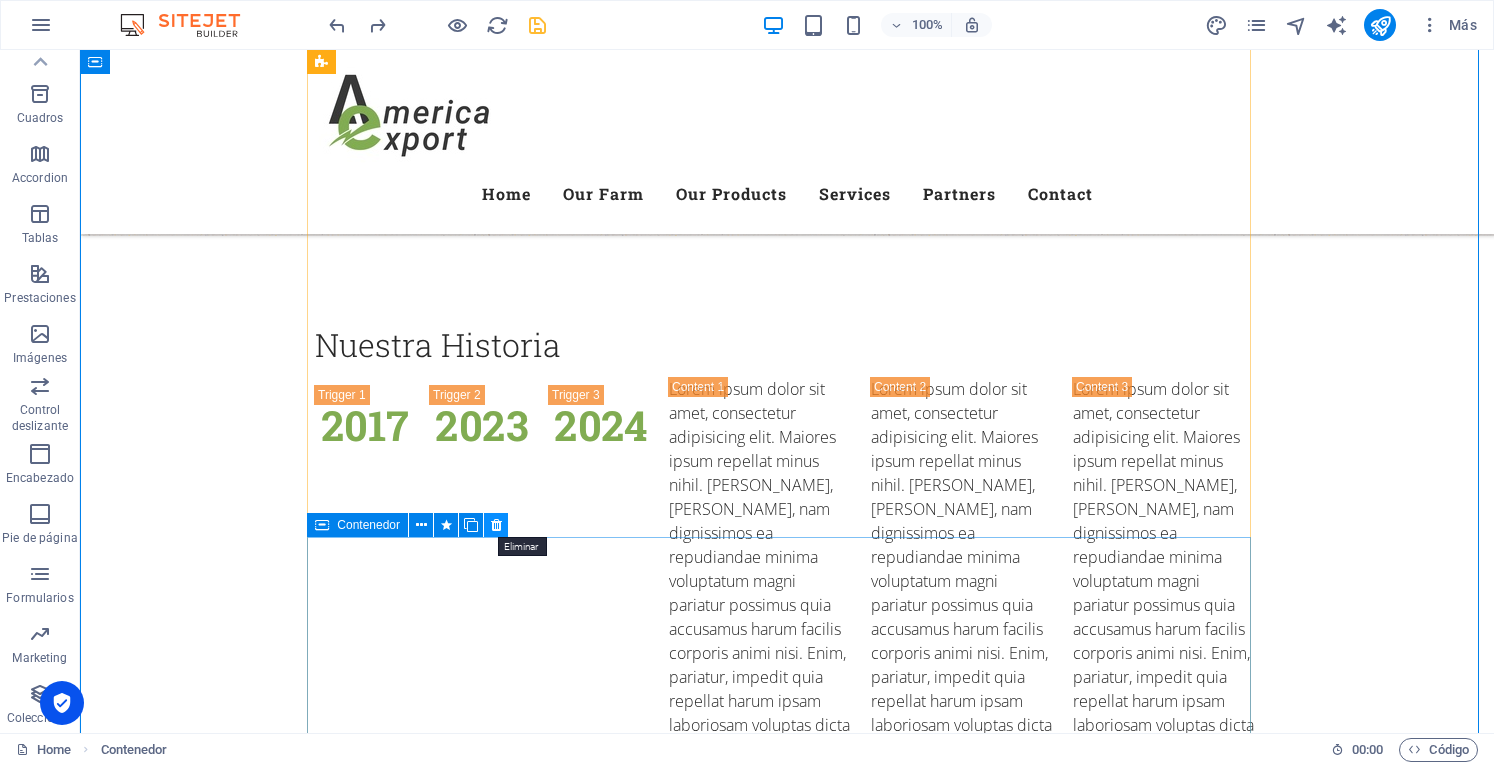 drag, startPoint x: 496, startPoint y: 524, endPoint x: 417, endPoint y: 471, distance: 95.131485 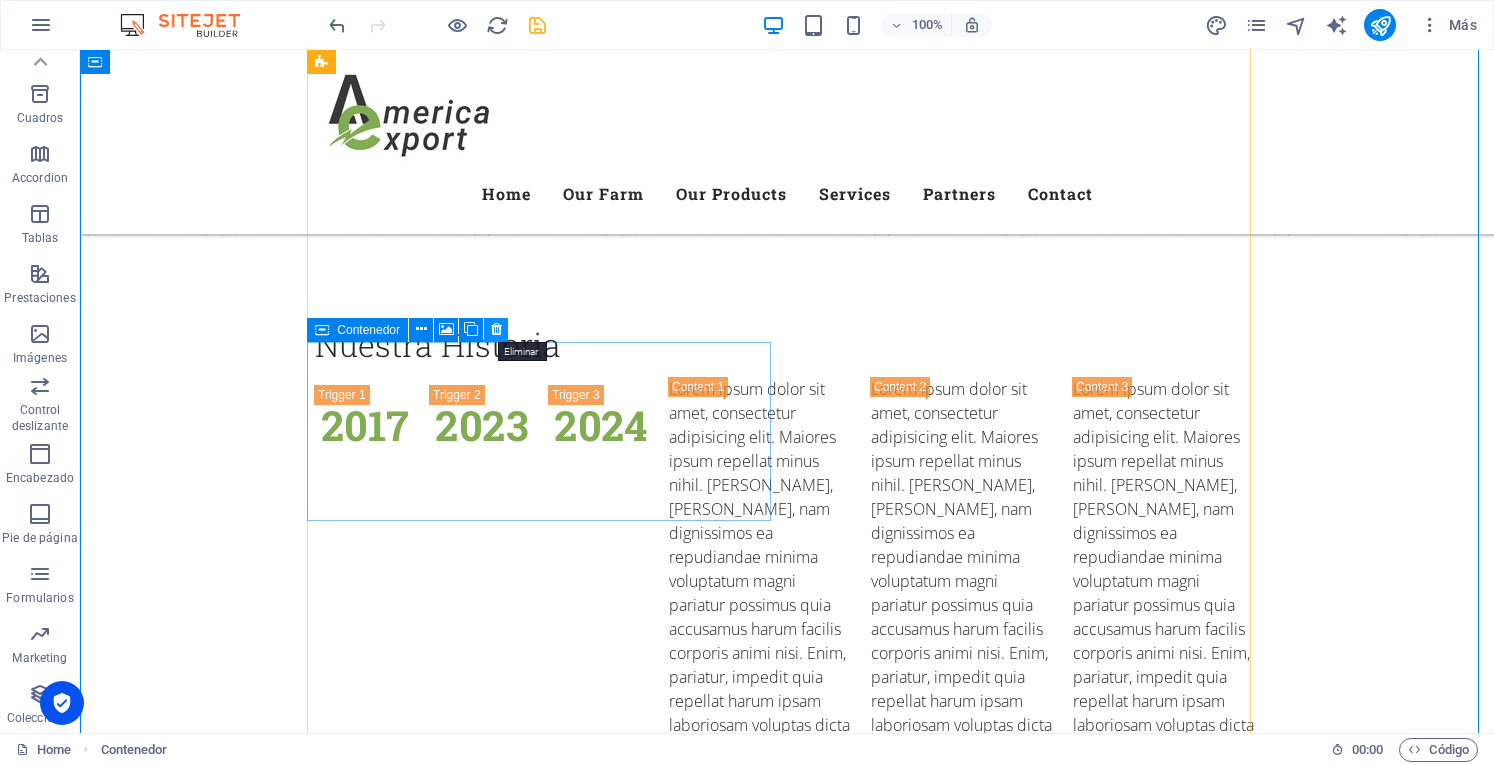 click at bounding box center [496, 329] 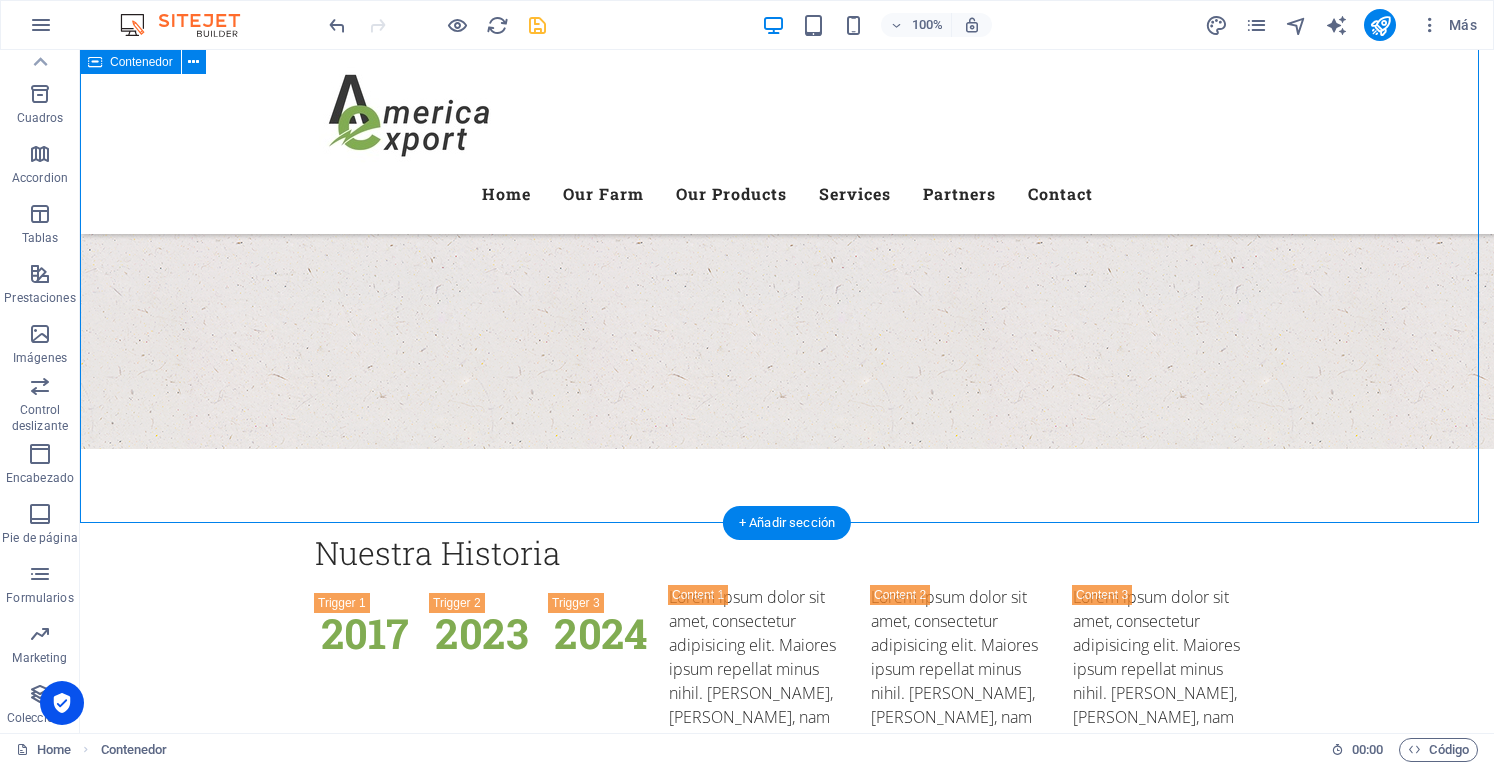 scroll, scrollTop: 3700, scrollLeft: 0, axis: vertical 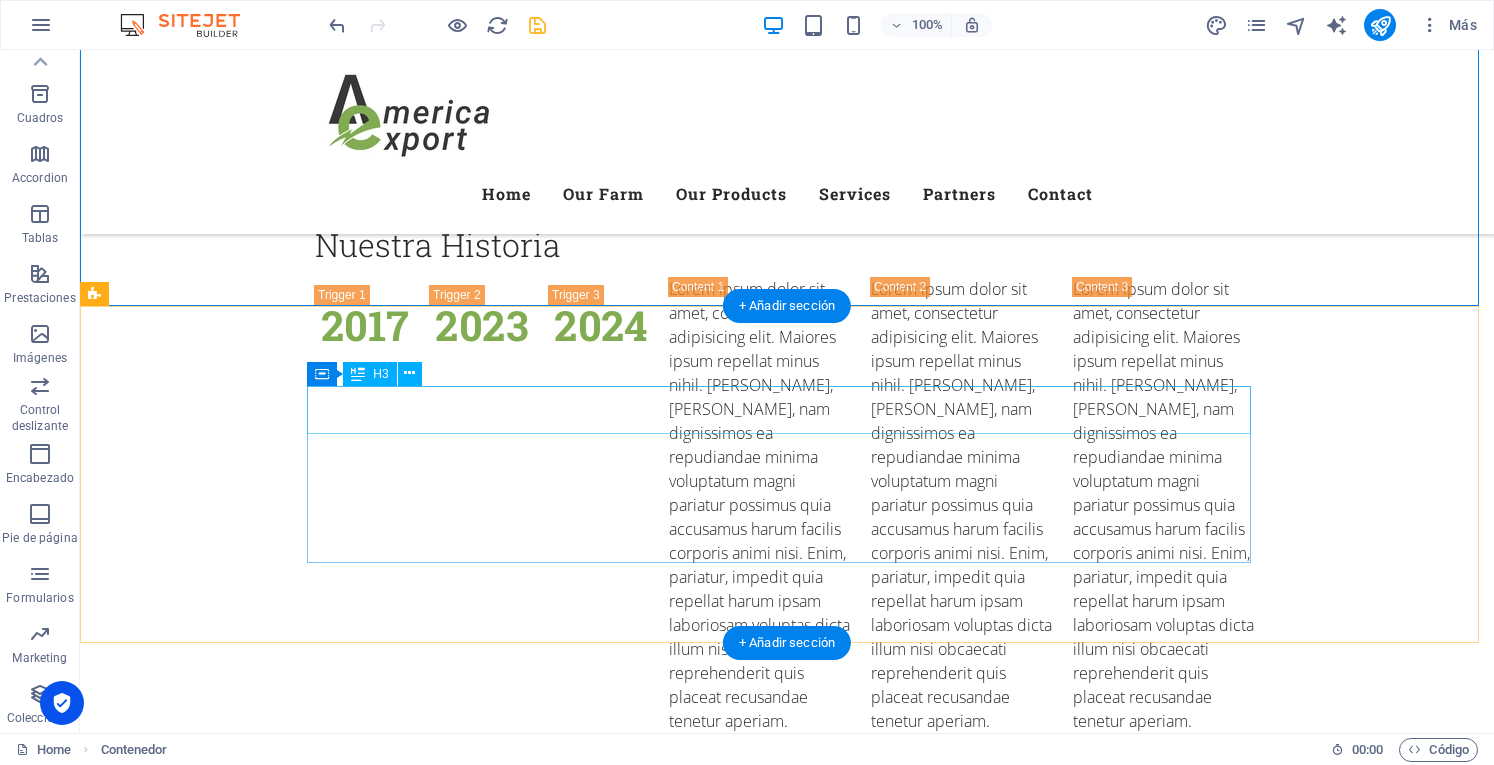 click on "Looking to do Organic Farming?" at bounding box center (787, 3157) 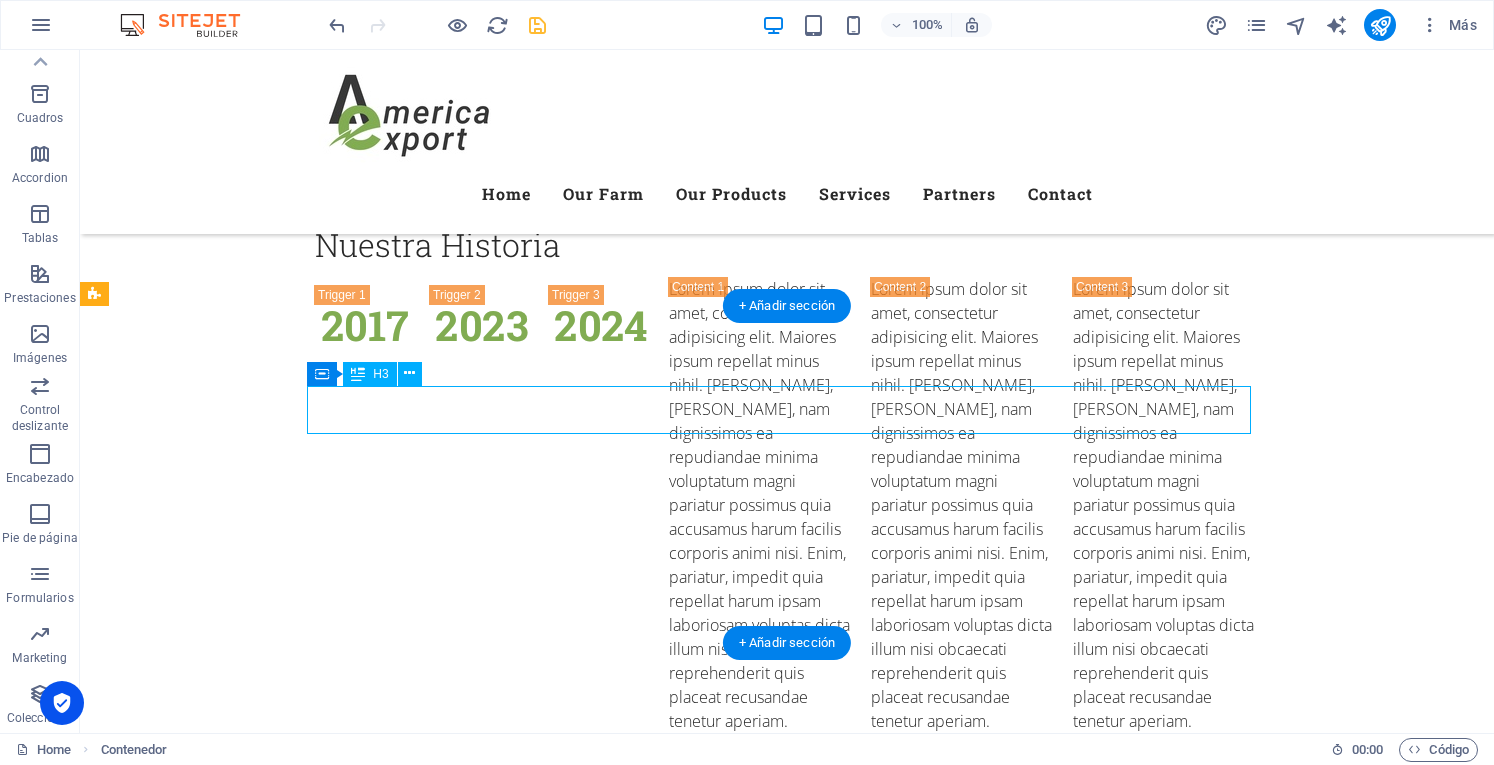 click on "Looking to do Organic Farming?" at bounding box center [787, 3157] 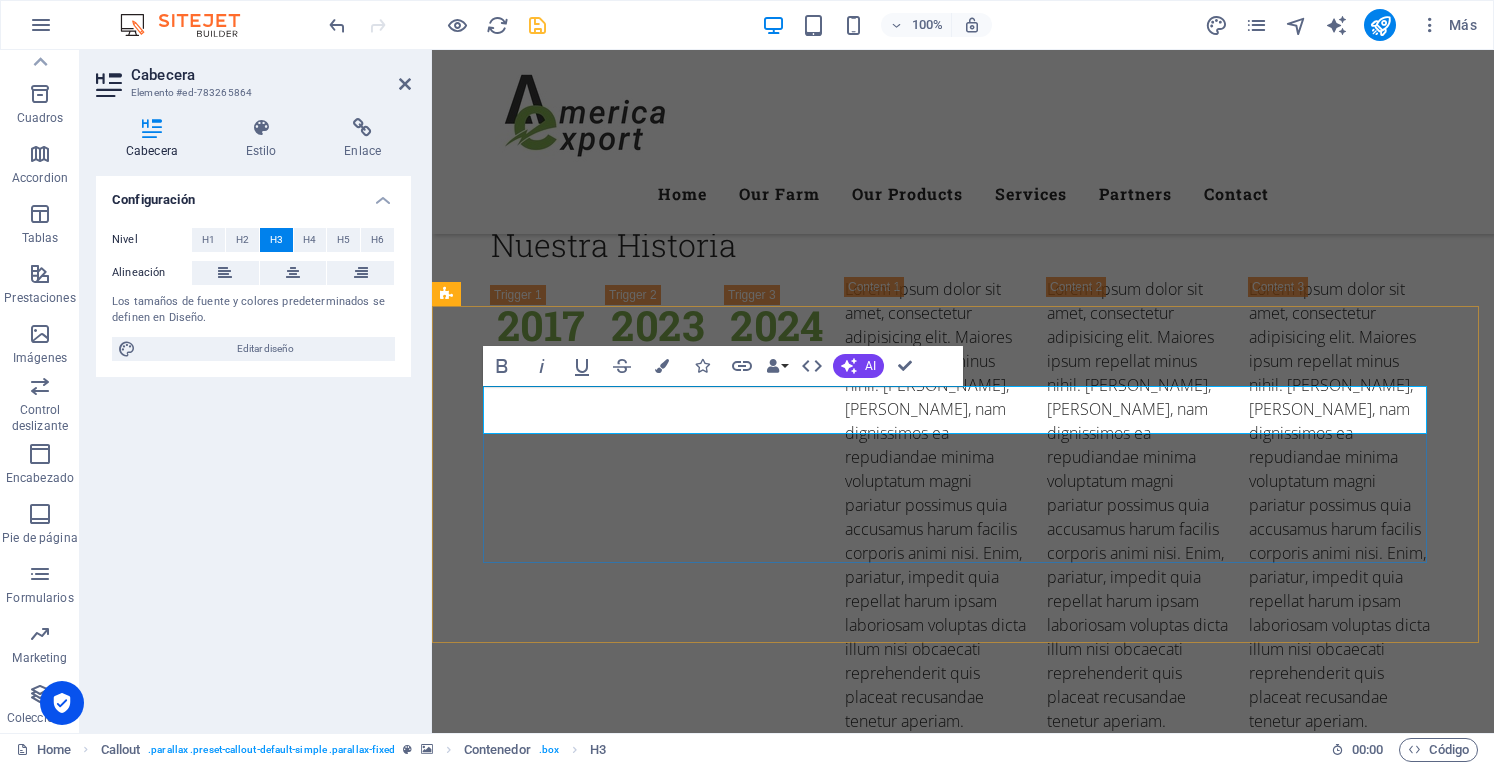 click on "​" at bounding box center [963, 3157] 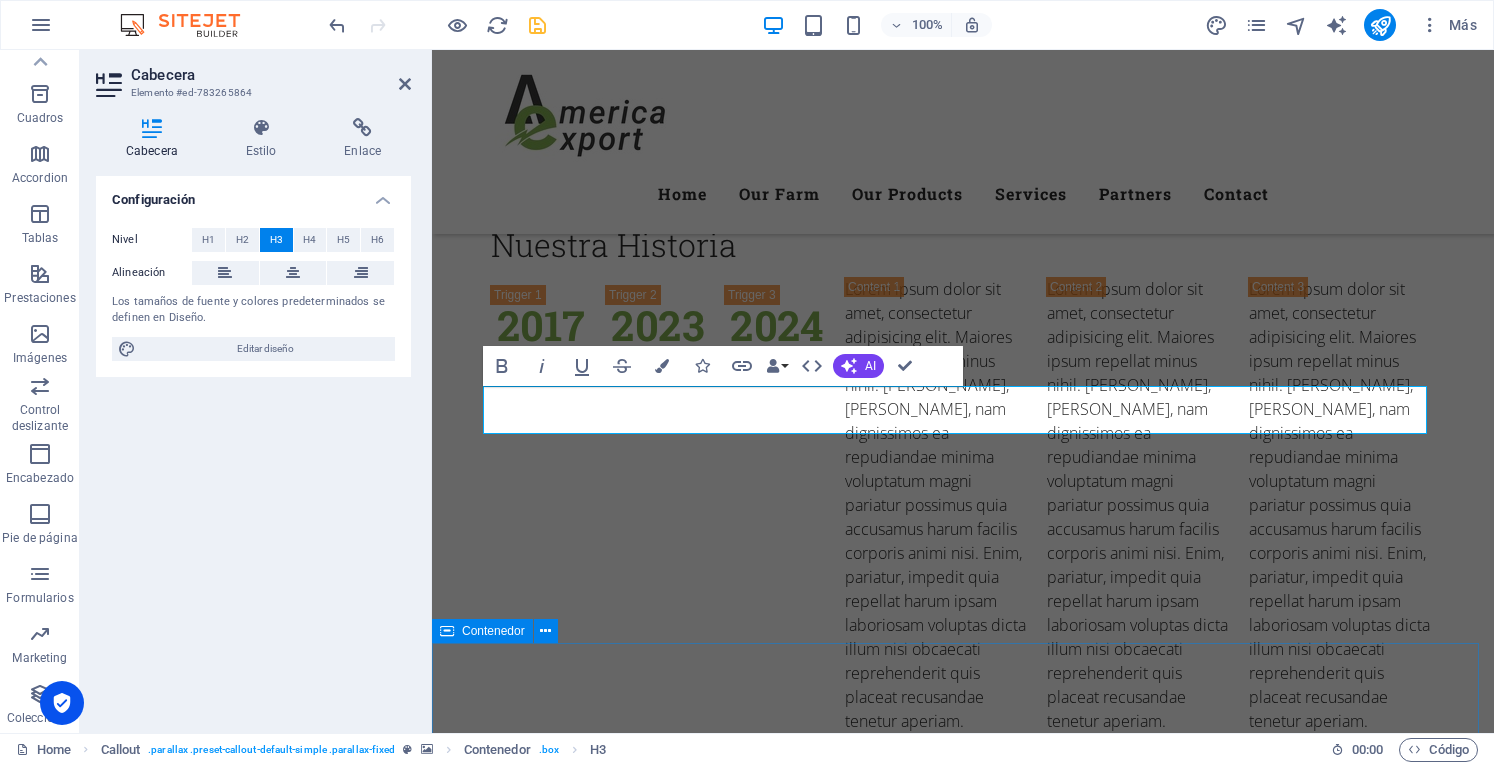 click on "Our  Services Best Services Worldwide Lorem ipsum dolor sit amet, consetetur sadipscing elitr, sed diam nonumy eirmod tempor invidunt ut labore et dolore magna aliquyam erat, sed diam voluptua.  Training Lorem ipsum dolor sit amet, consectetur adipisicing elit. Veritatis, dolorem! Get a quote Delivery Service Lorem ipsum dolor sit amet, consectetur adipisicing elit. Veritatis, dolorem! Get a quote Field Work Lorem ipsum dolor sit amet, consectetur adipisicing elit. Veritatis, dolorem! Get a quote" at bounding box center (963, 4783) 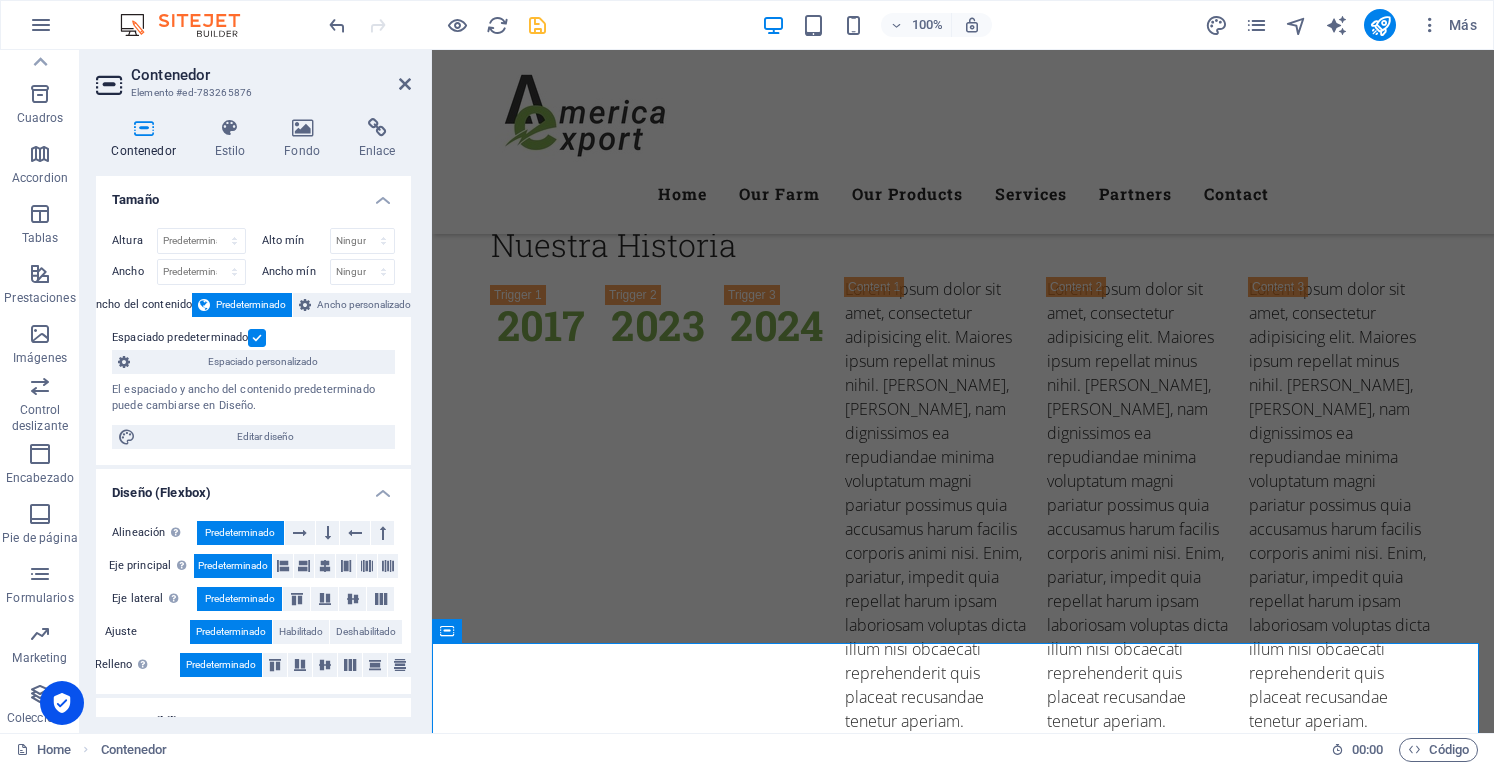 click on "Contenedor" at bounding box center [271, 75] 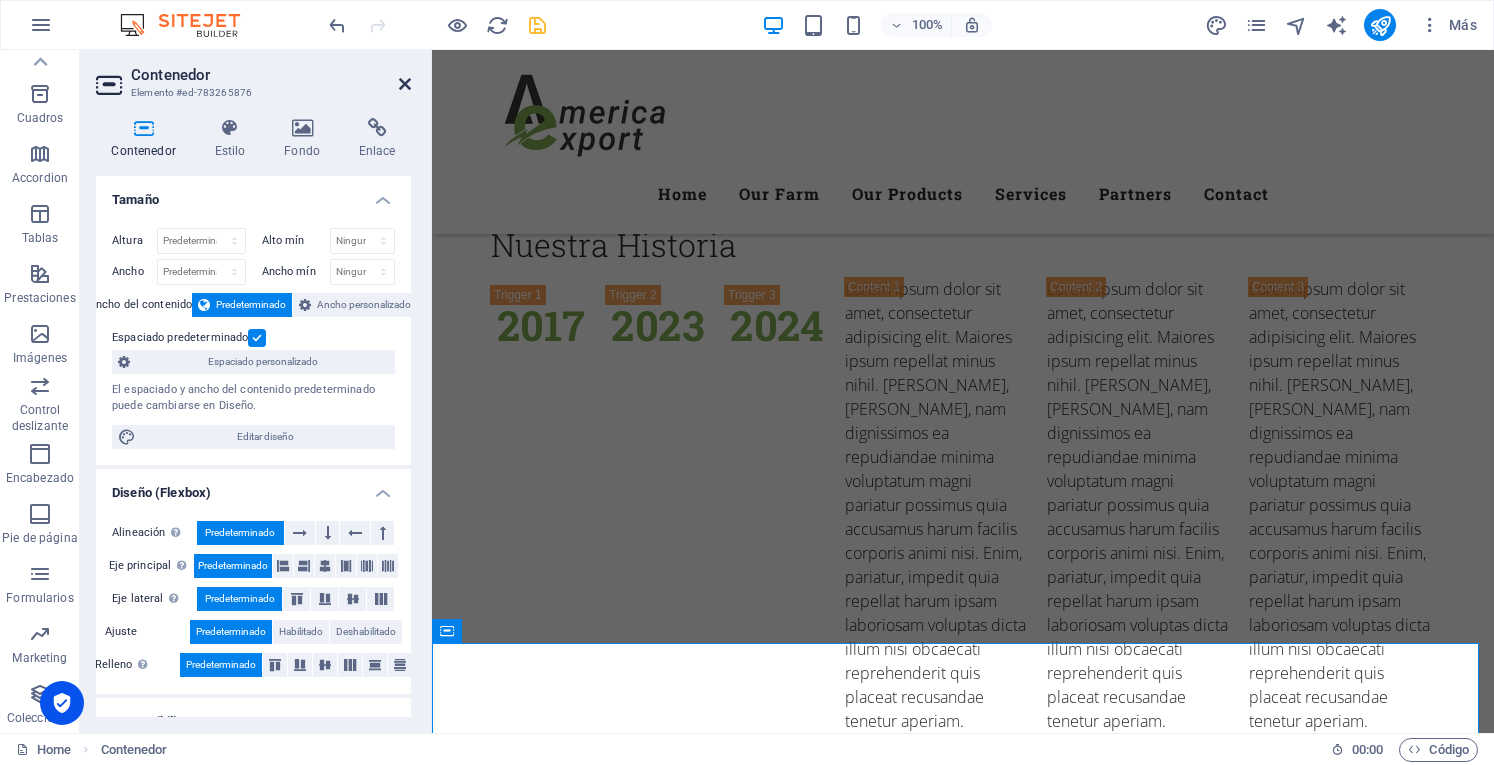 click at bounding box center [405, 84] 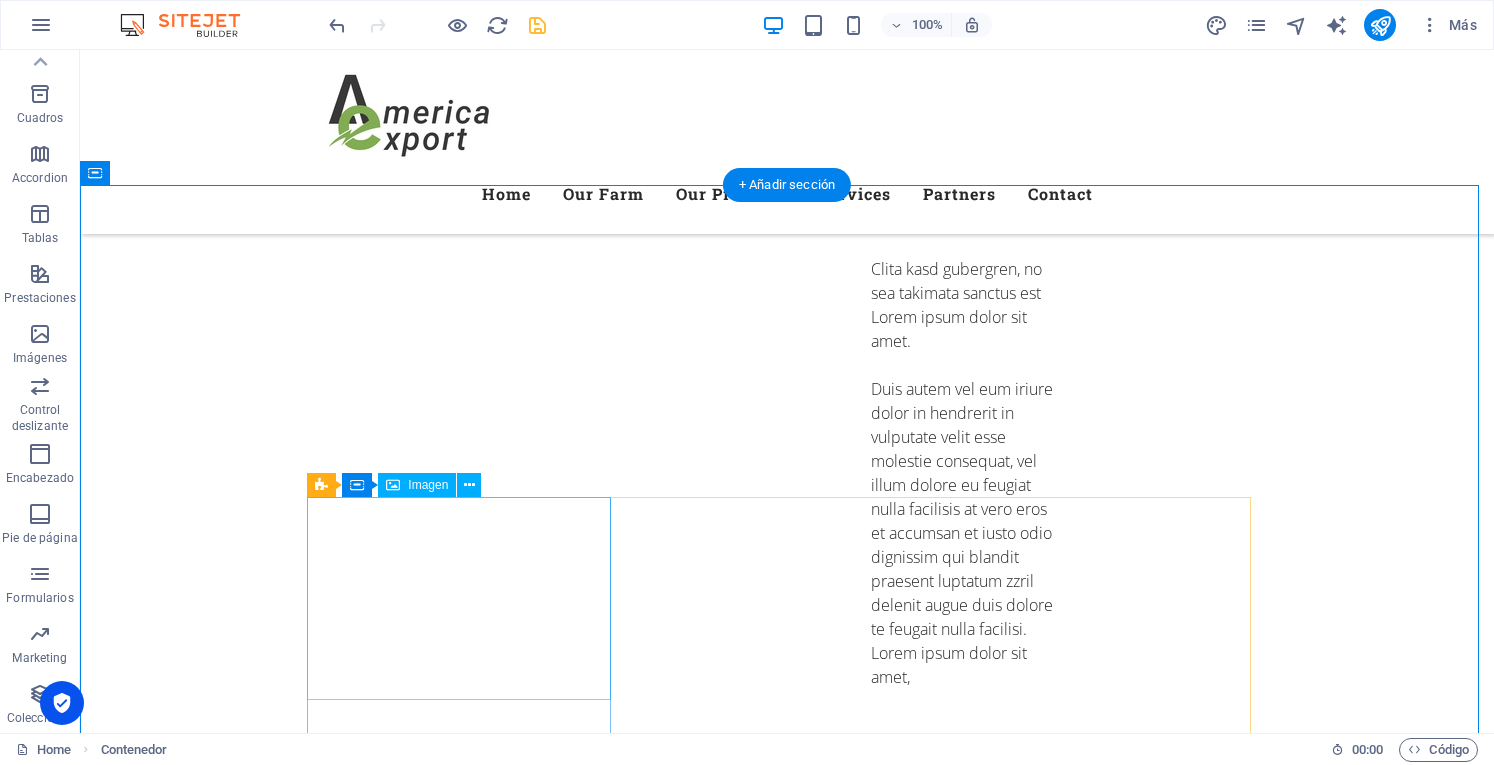 scroll, scrollTop: 4100, scrollLeft: 0, axis: vertical 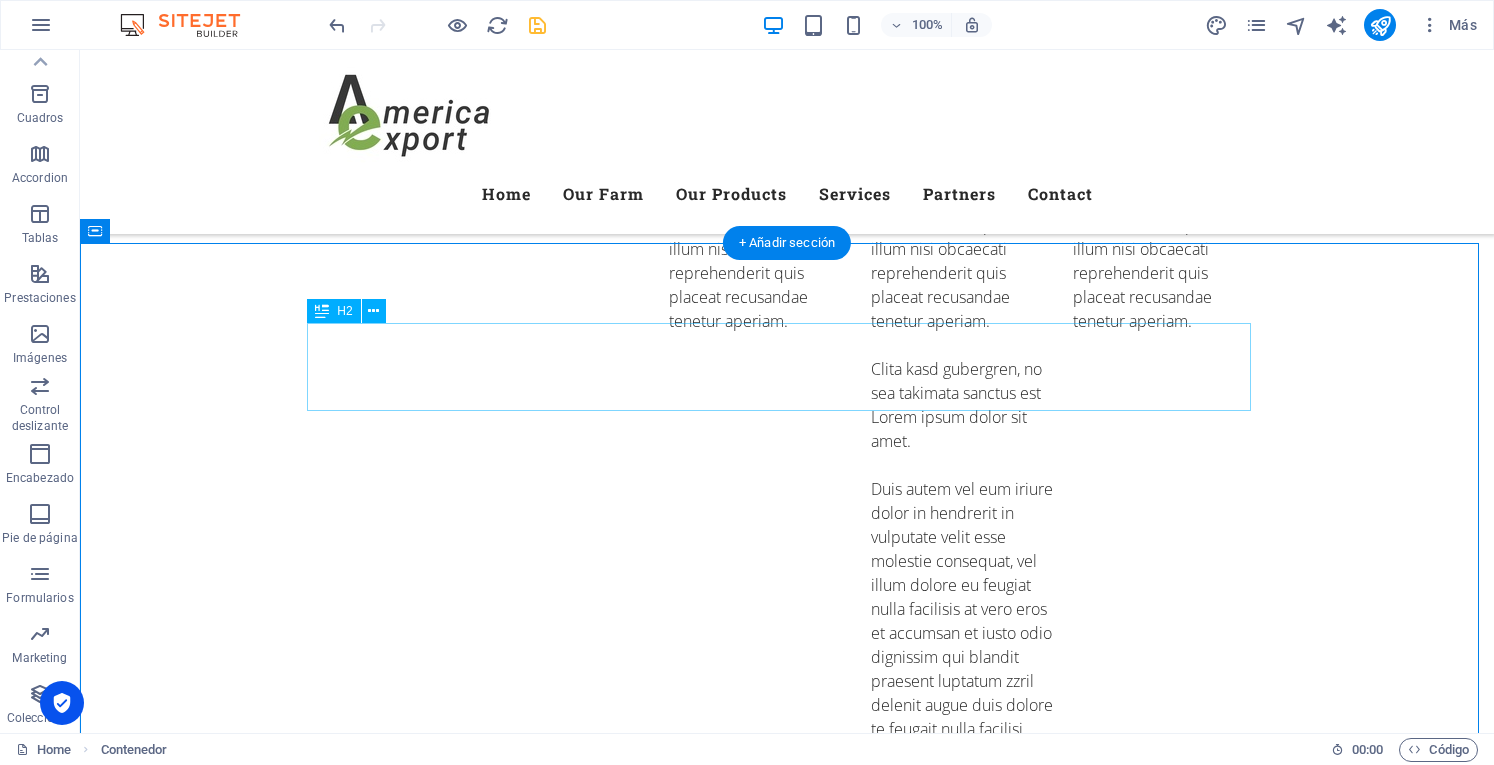 click on "Our  Services" at bounding box center (787, 3115) 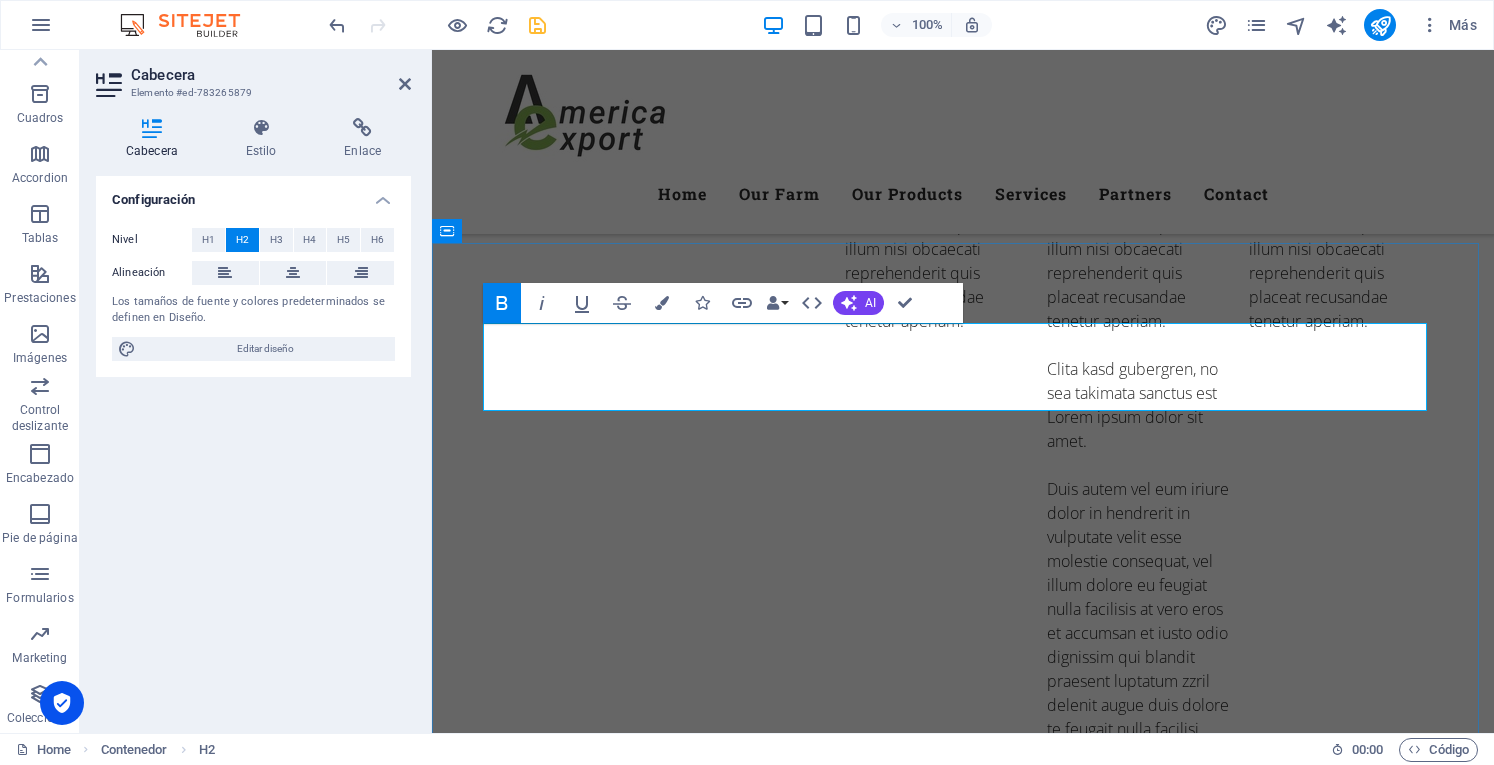 click on "Our  Services" at bounding box center (963, 3115) 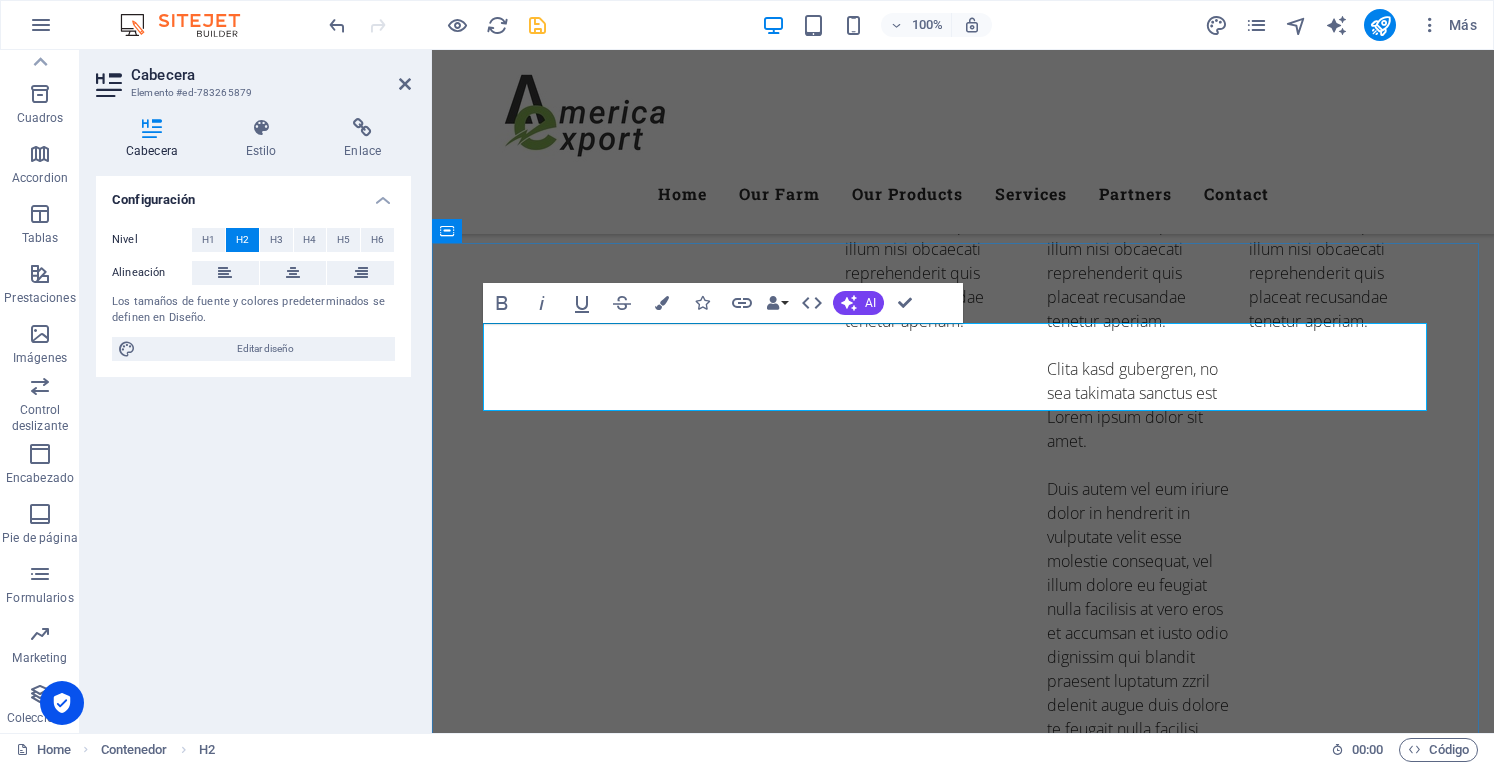 click on "Our  Services" at bounding box center (963, 3115) 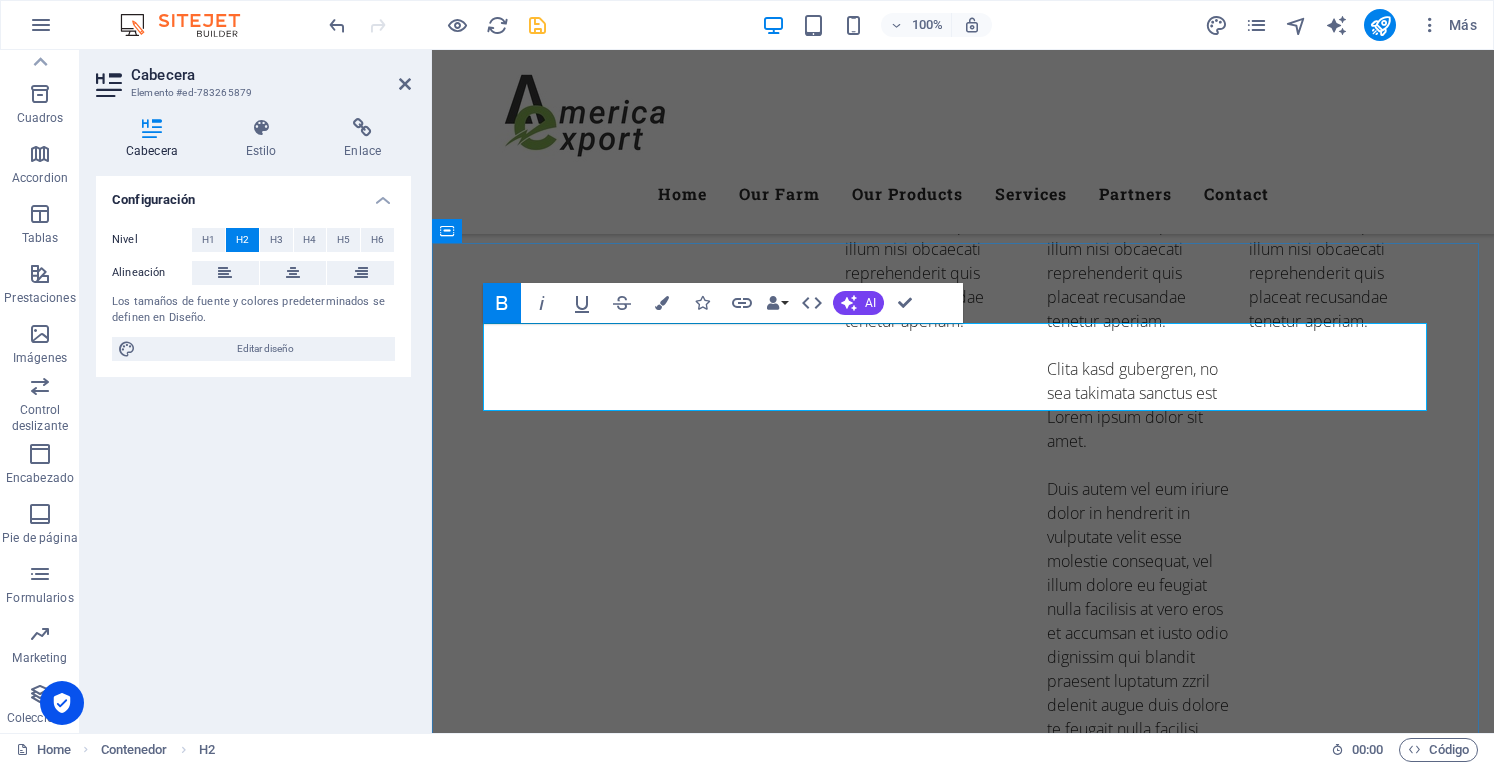 type 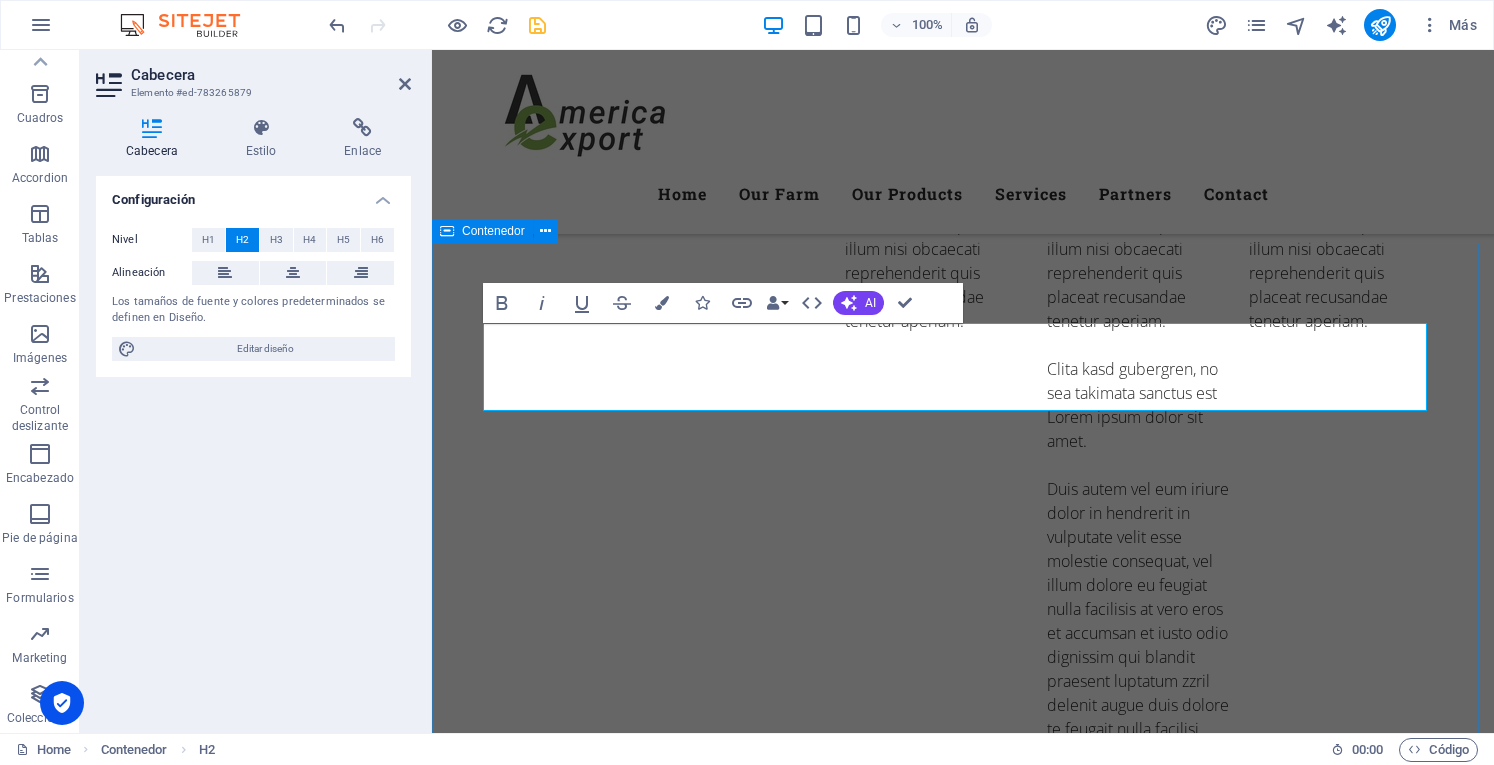 click on "Nuestros  mercados Best Services Worldwide Lorem ipsum dolor sit amet, consetetur sadipscing elitr, sed diam nonumy eirmod tempor invidunt ut labore et dolore magna aliquyam erat, sed diam voluptua.  Training Lorem ipsum dolor sit amet, consectetur adipisicing elit. Veritatis, dolorem! Get a quote Delivery Service Lorem ipsum dolor sit amet, consectetur adipisicing elit. Veritatis, dolorem! Get a quote Field Work Lorem ipsum dolor sit amet, consectetur adipisicing elit. Veritatis, dolorem! Get a quote" at bounding box center [963, 4383] 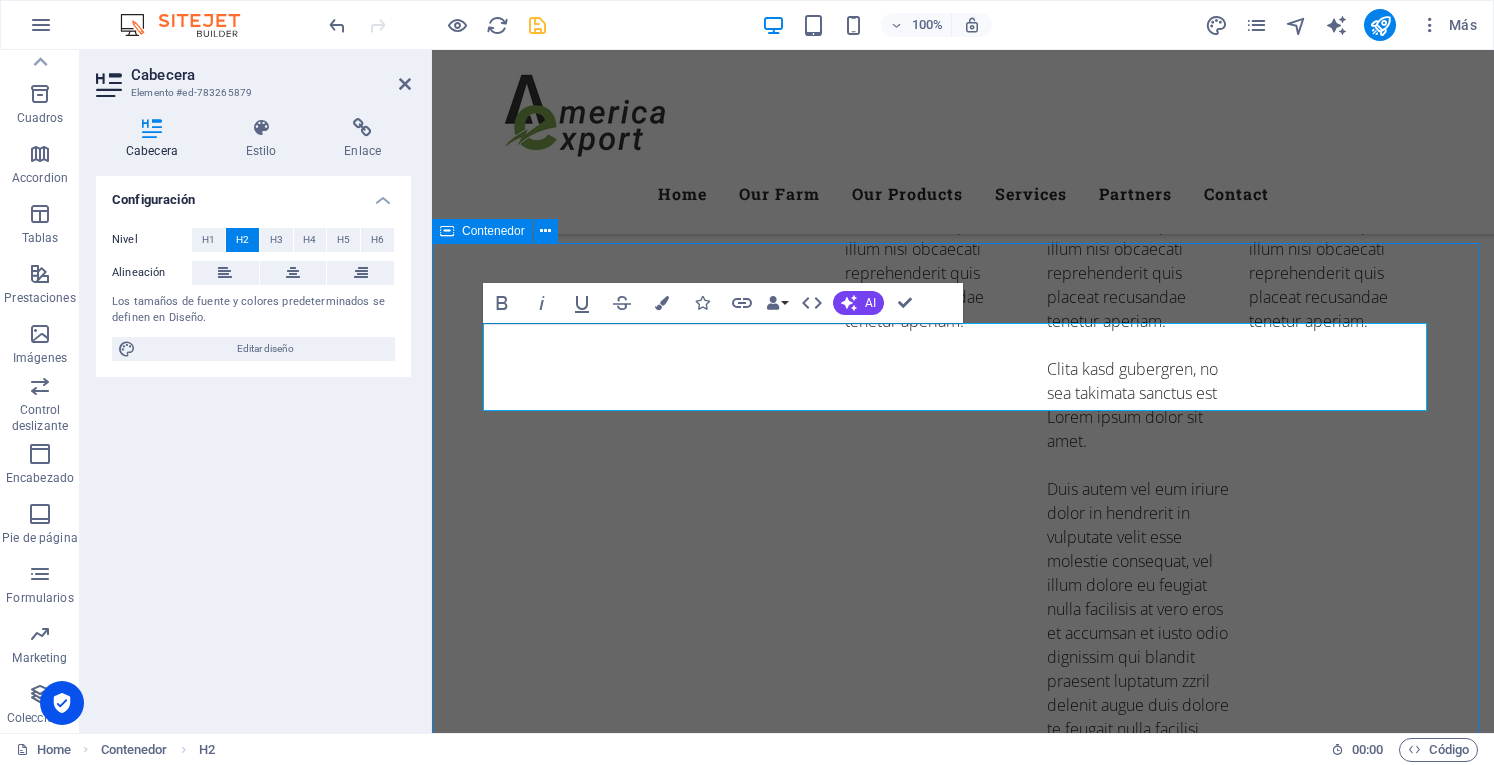 click on "Nuestros  mercados Best Services Worldwide Lorem ipsum dolor sit amet, consetetur sadipscing elitr, sed diam nonumy eirmod tempor invidunt ut labore et dolore magna aliquyam erat, sed diam voluptua.  Training Lorem ipsum dolor sit amet, consectetur adipisicing elit. Veritatis, dolorem! Get a quote Delivery Service Lorem ipsum dolor sit amet, consectetur adipisicing elit. Veritatis, dolorem! Get a quote Field Work Lorem ipsum dolor sit amet, consectetur adipisicing elit. Veritatis, dolorem! Get a quote" at bounding box center [963, 4383] 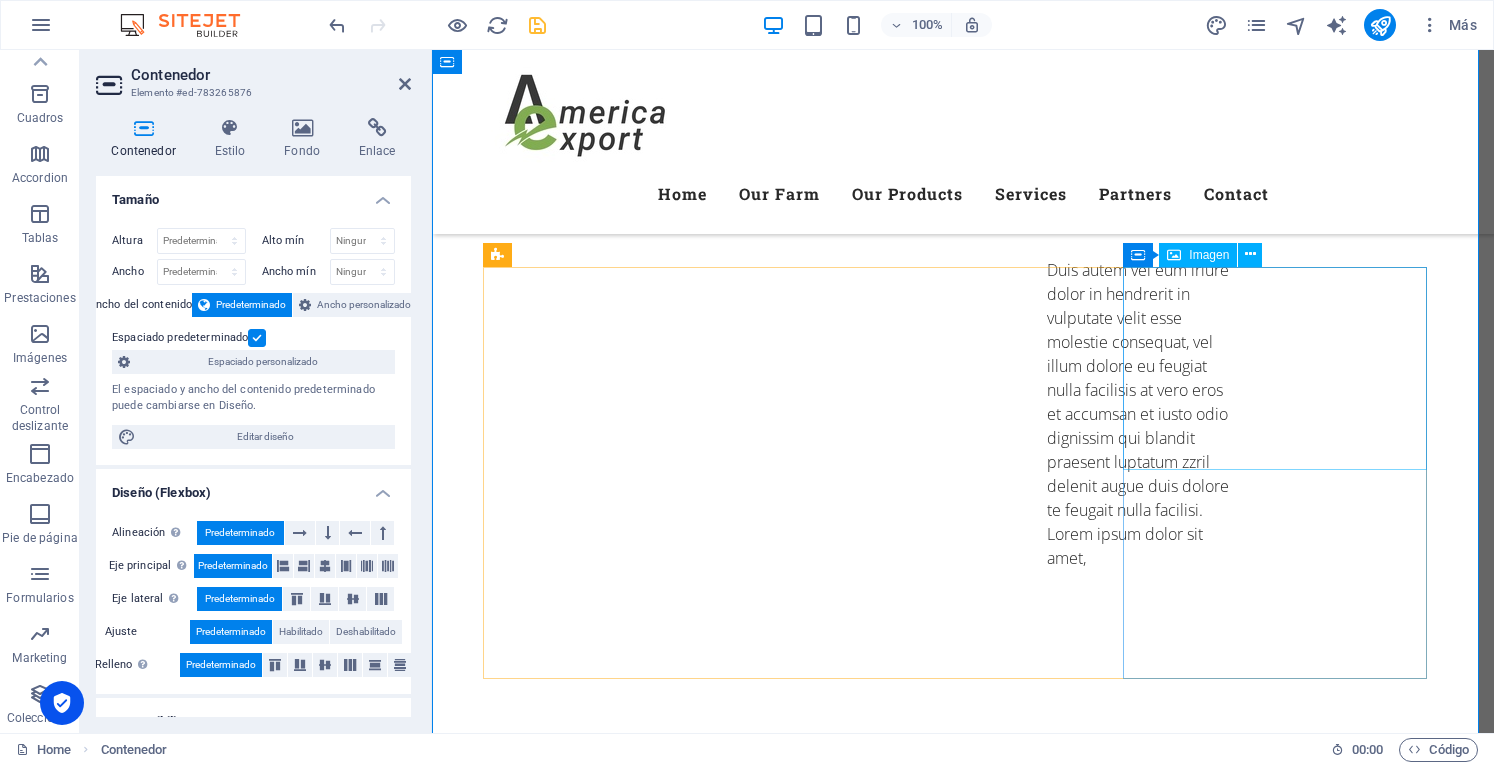 scroll, scrollTop: 4300, scrollLeft: 0, axis: vertical 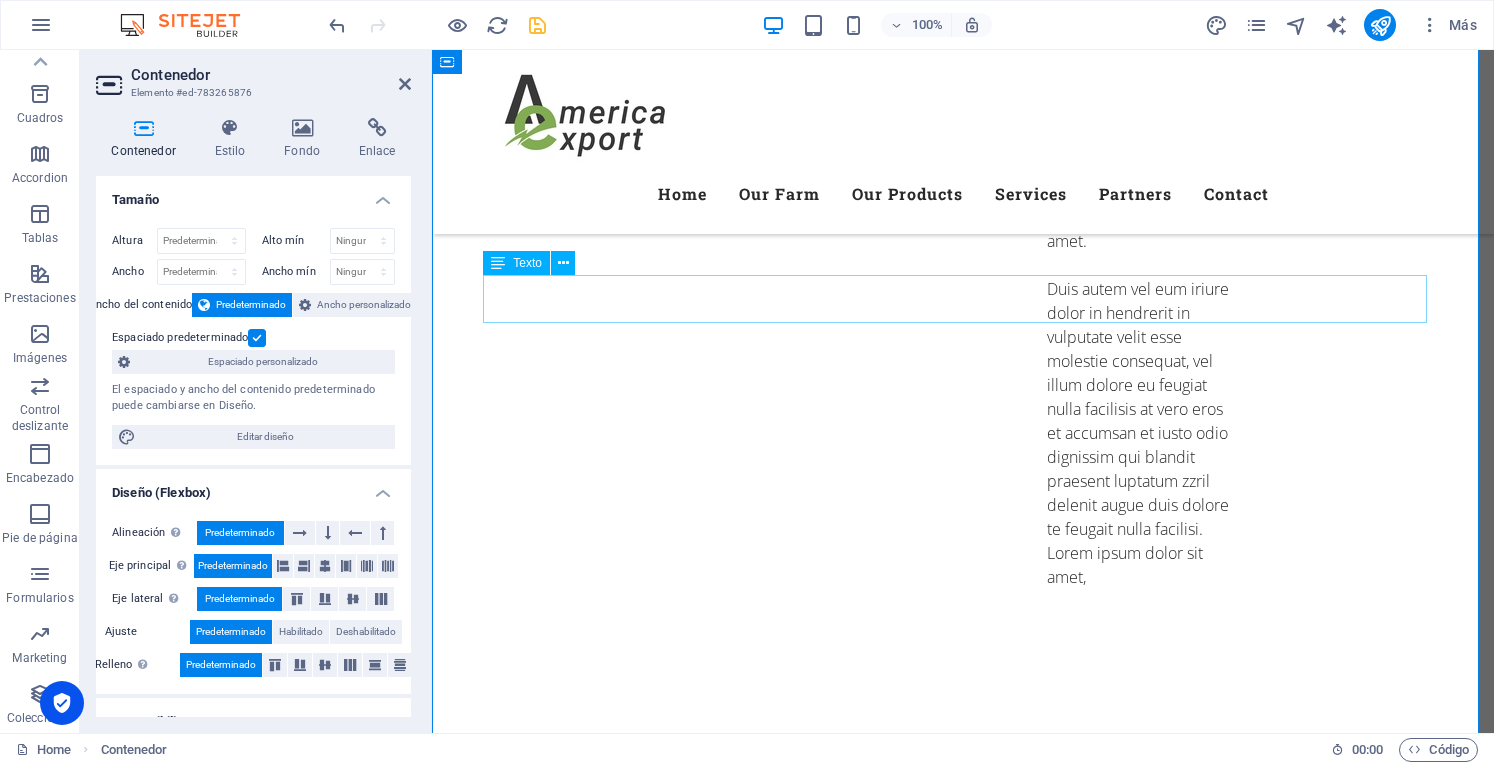 click on "Lorem ipsum dolor sit amet, consetetur sadipscing elitr, sed diam nonumy eirmod tempor invidunt ut labore et dolore magna aliquyam erat, sed diam voluptua." at bounding box center (963, 3047) 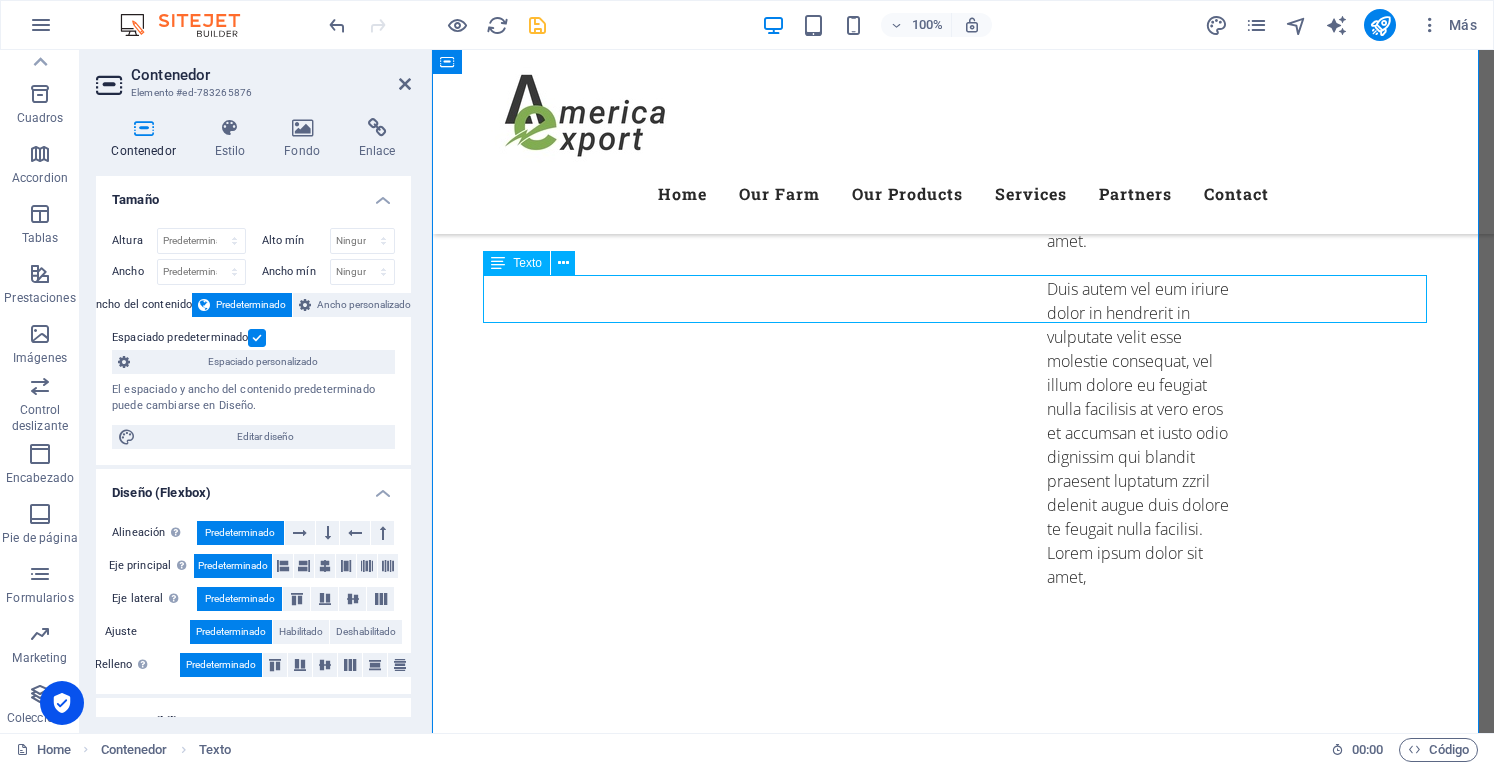 click on "Lorem ipsum dolor sit amet, consetetur sadipscing elitr, sed diam nonumy eirmod tempor invidunt ut labore et dolore magna aliquyam erat, sed diam voluptua." at bounding box center [963, 3047] 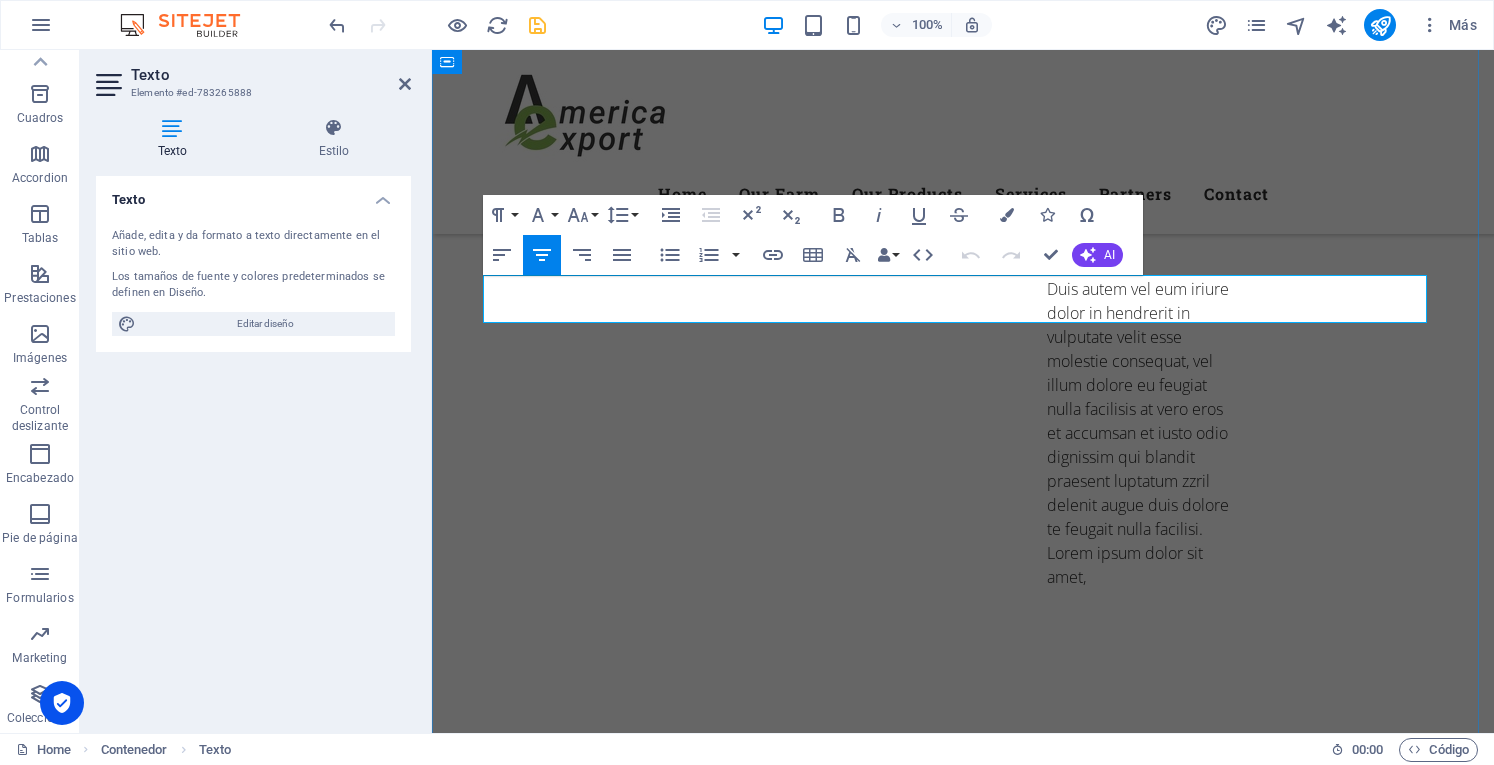 type 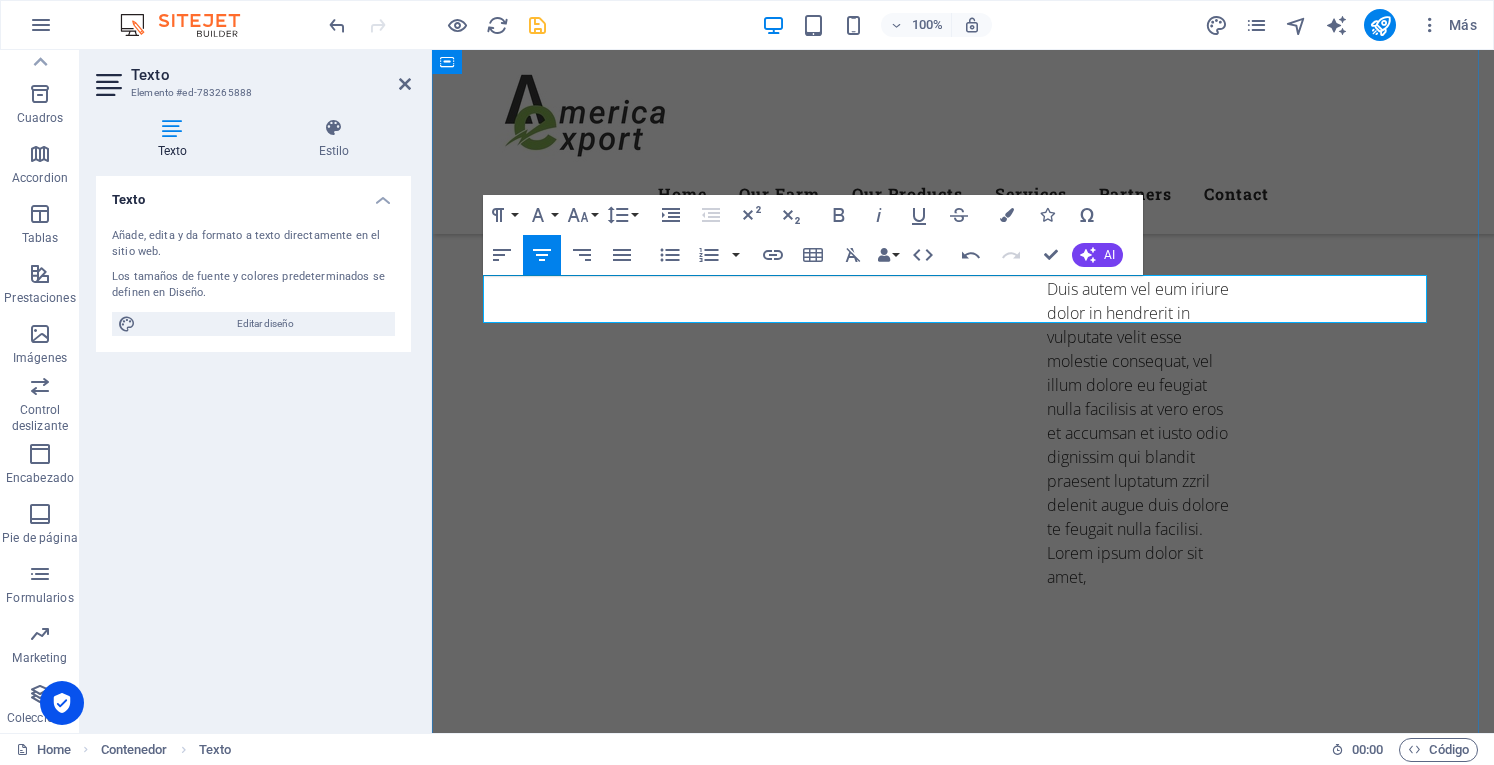 drag, startPoint x: 1129, startPoint y: 309, endPoint x: 618, endPoint y: 276, distance: 512.06445 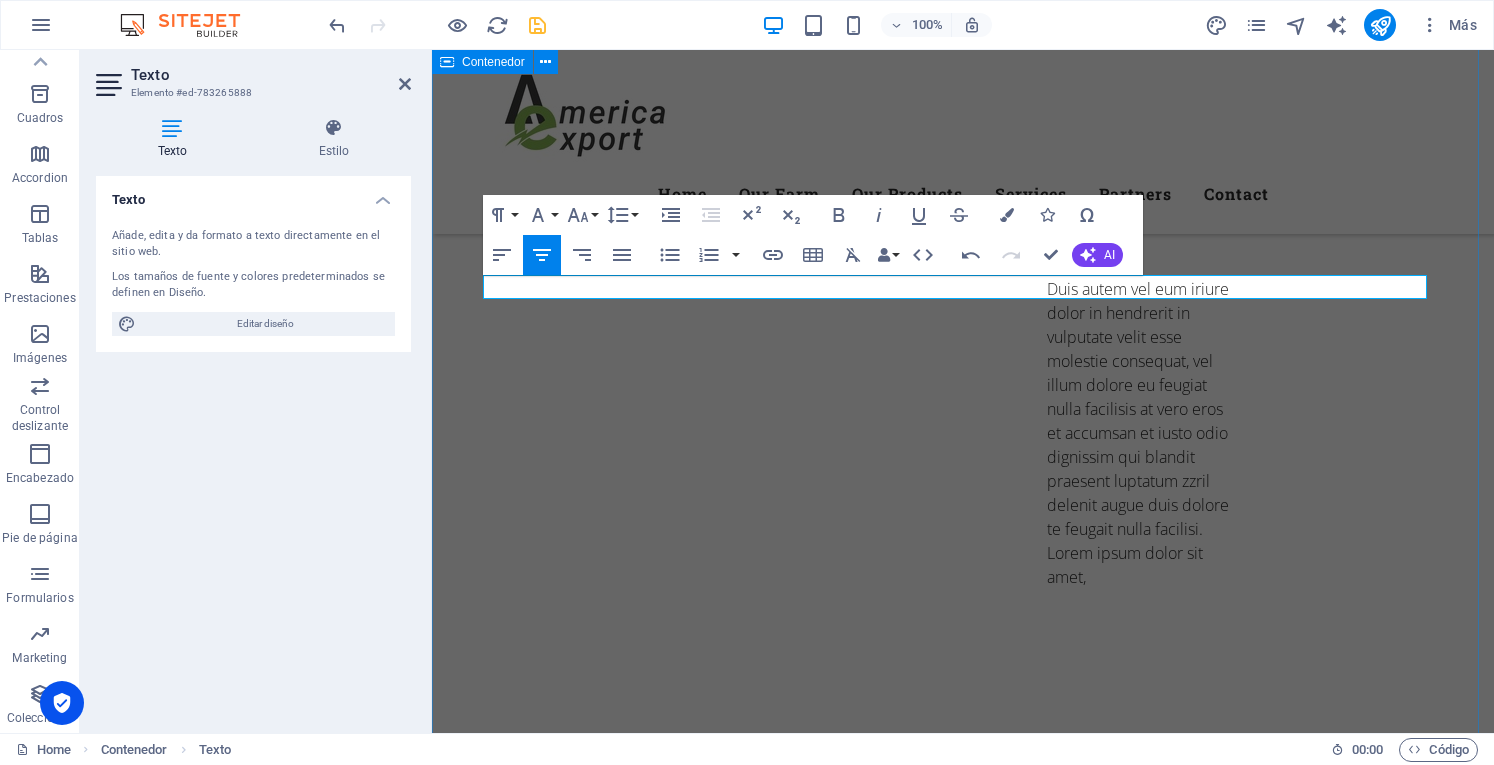 drag, startPoint x: 1447, startPoint y: 197, endPoint x: 1799, endPoint y: 197, distance: 352 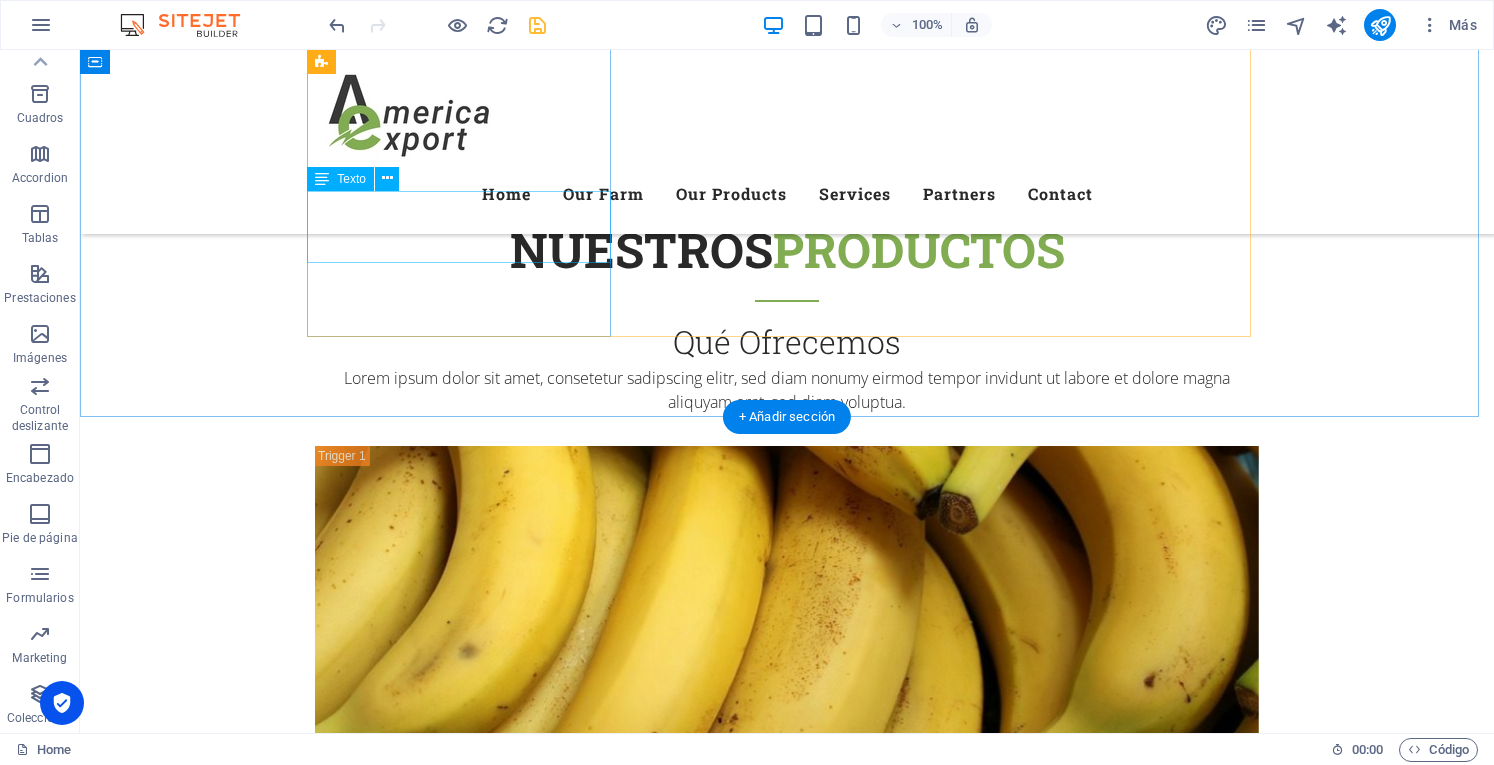scroll, scrollTop: 4700, scrollLeft: 0, axis: vertical 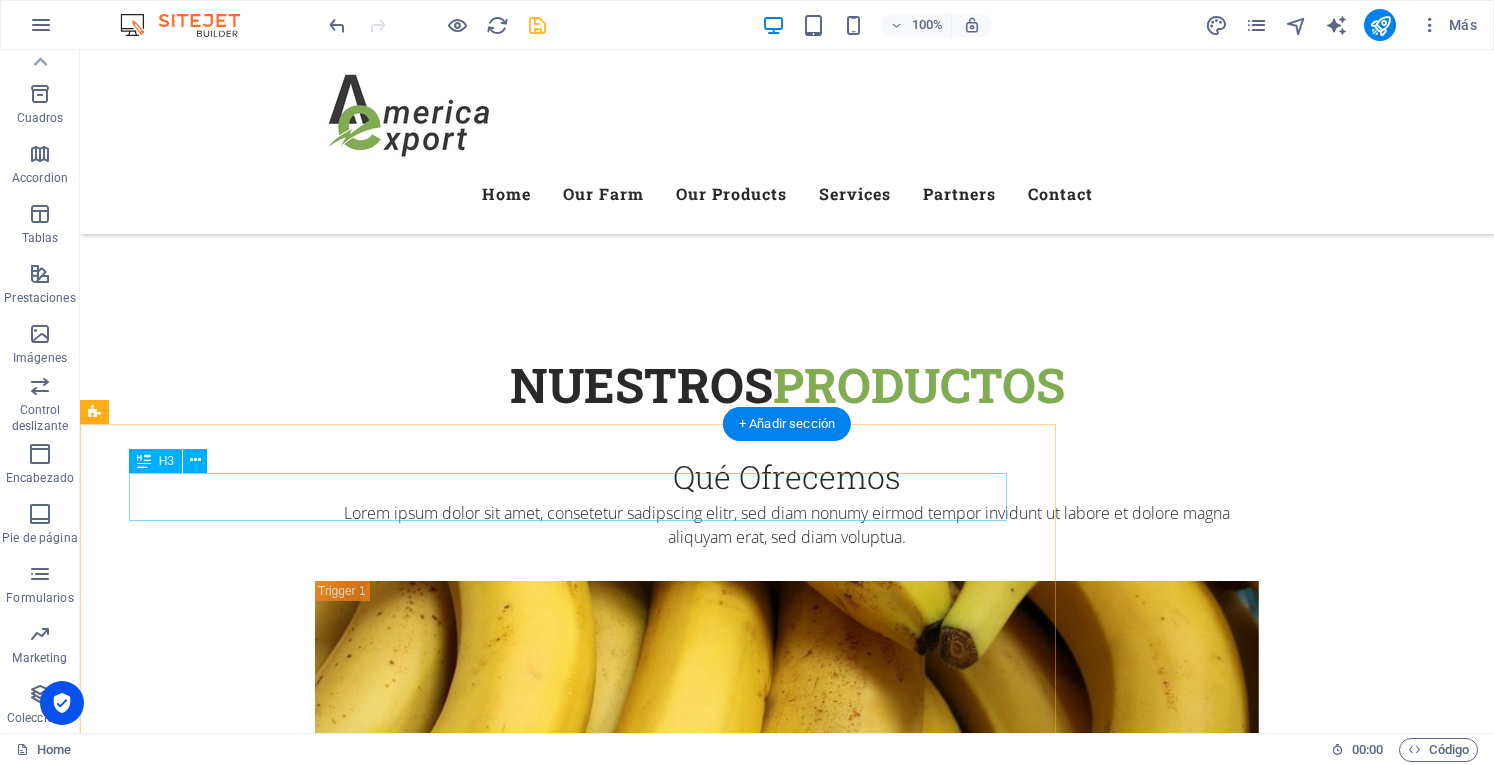 click on "Get a Quote" at bounding box center (568, 5224) 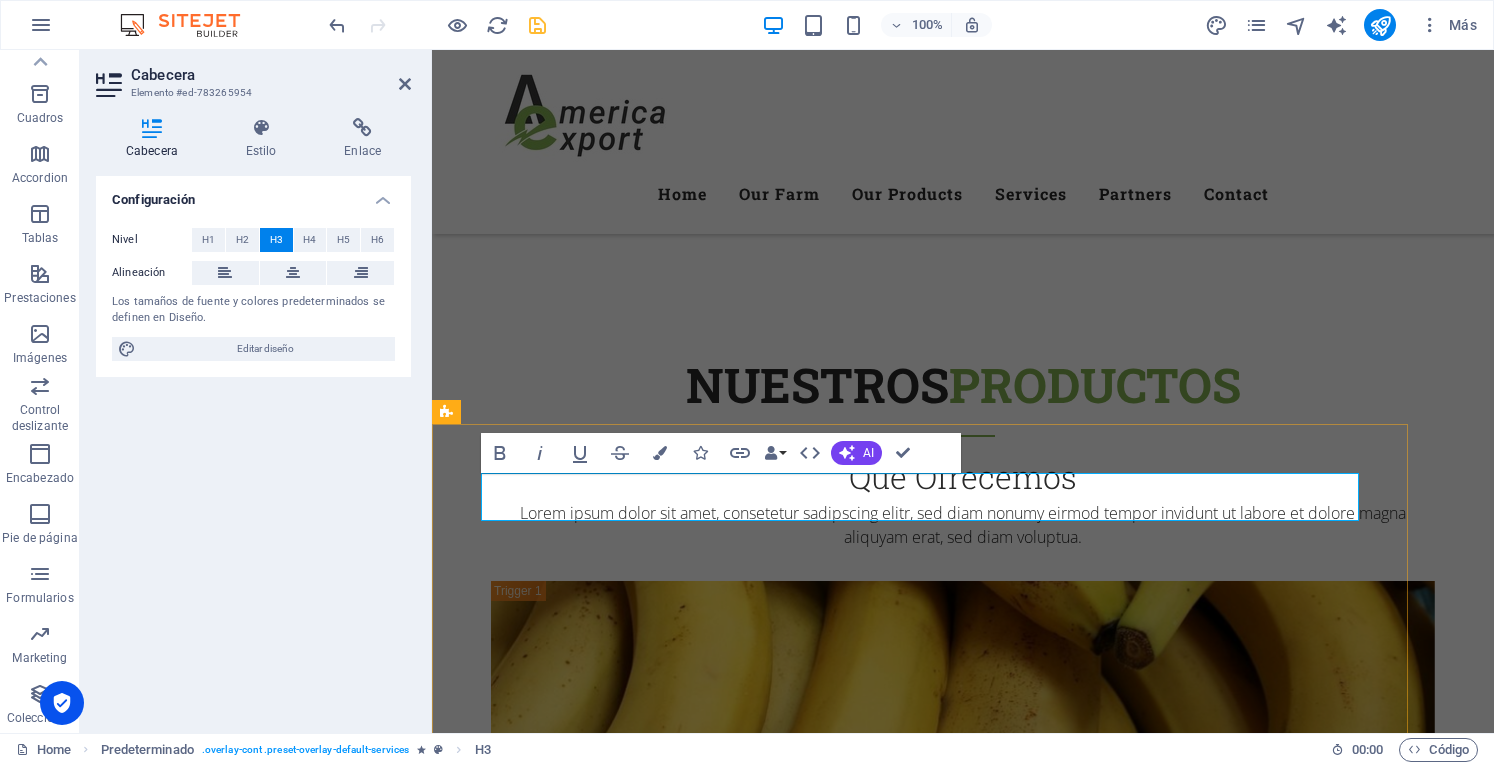 type 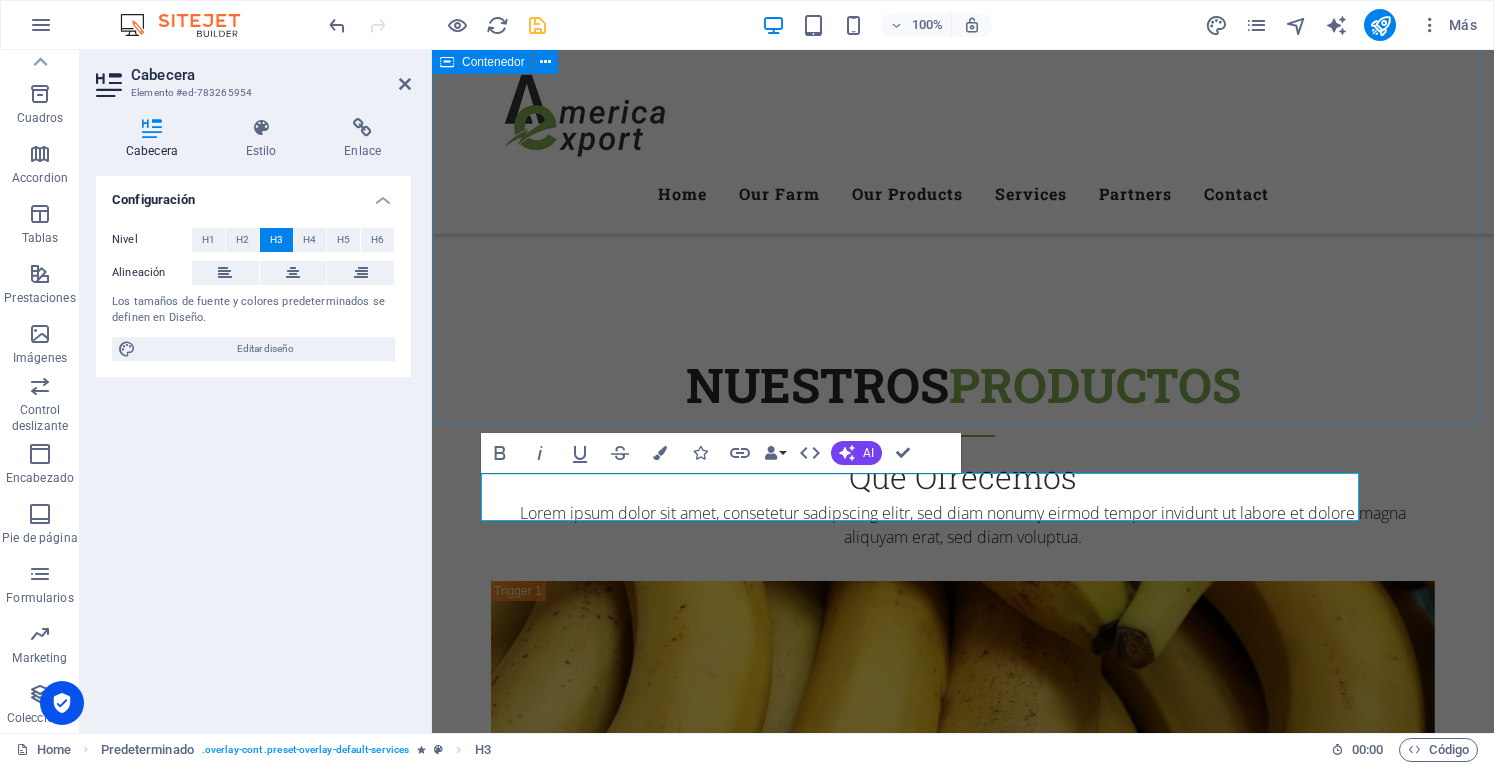 click on "Nuestros  mercados Best Services Worldwide Hemos llegado a   Training Lorem ipsum dolor sit amet, consectetur adipisicing elit. Veritatis, dolorem! Get a quote Delivery Service Lorem ipsum dolor sit amet, consectetur adipisicing elit. Veritatis, dolorem! Get a quote Field Work Lorem ipsum dolor sit amet, consectetur adipisicing elit. Veritatis, dolorem! Get a quote" at bounding box center [963, 3771] 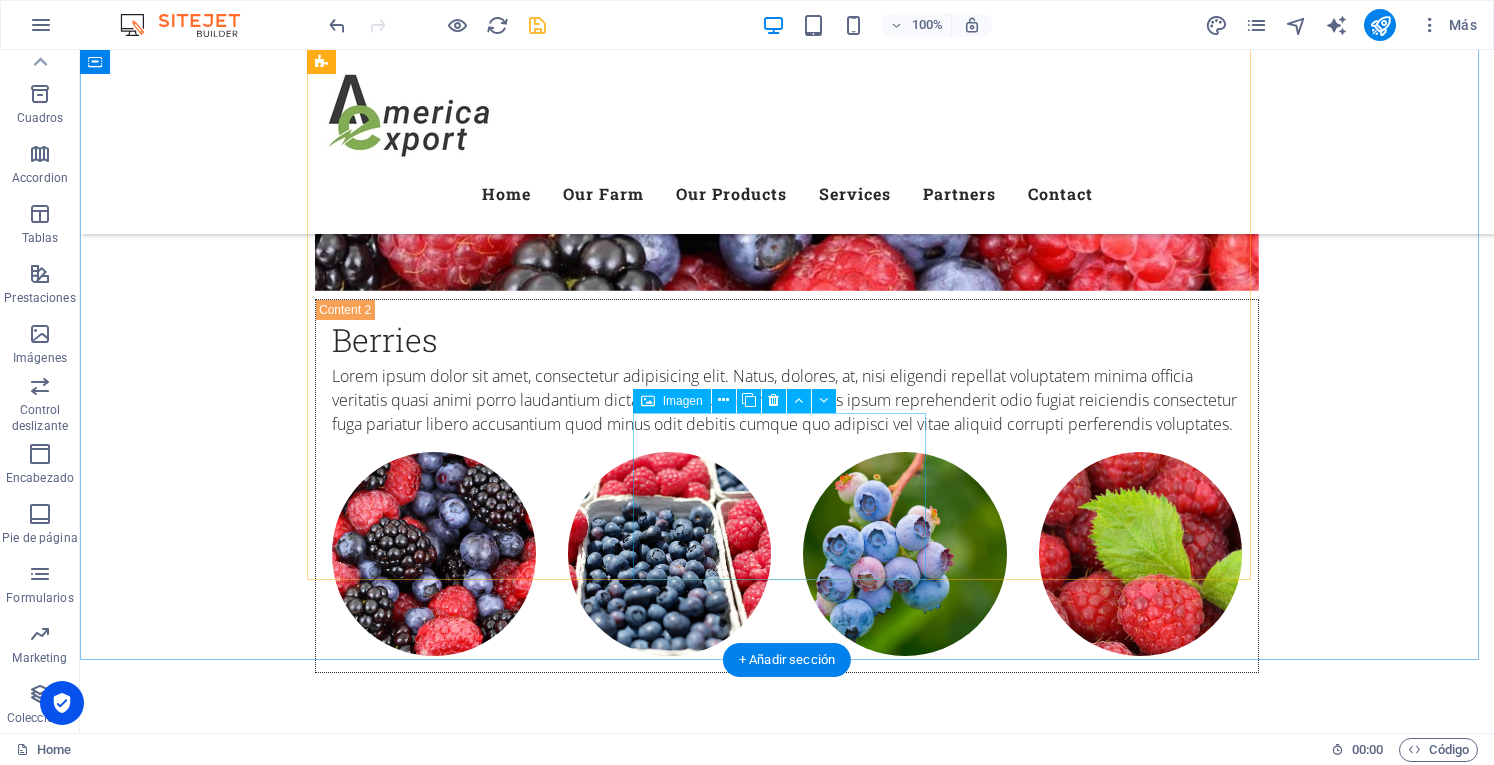scroll, scrollTop: 5400, scrollLeft: 0, axis: vertical 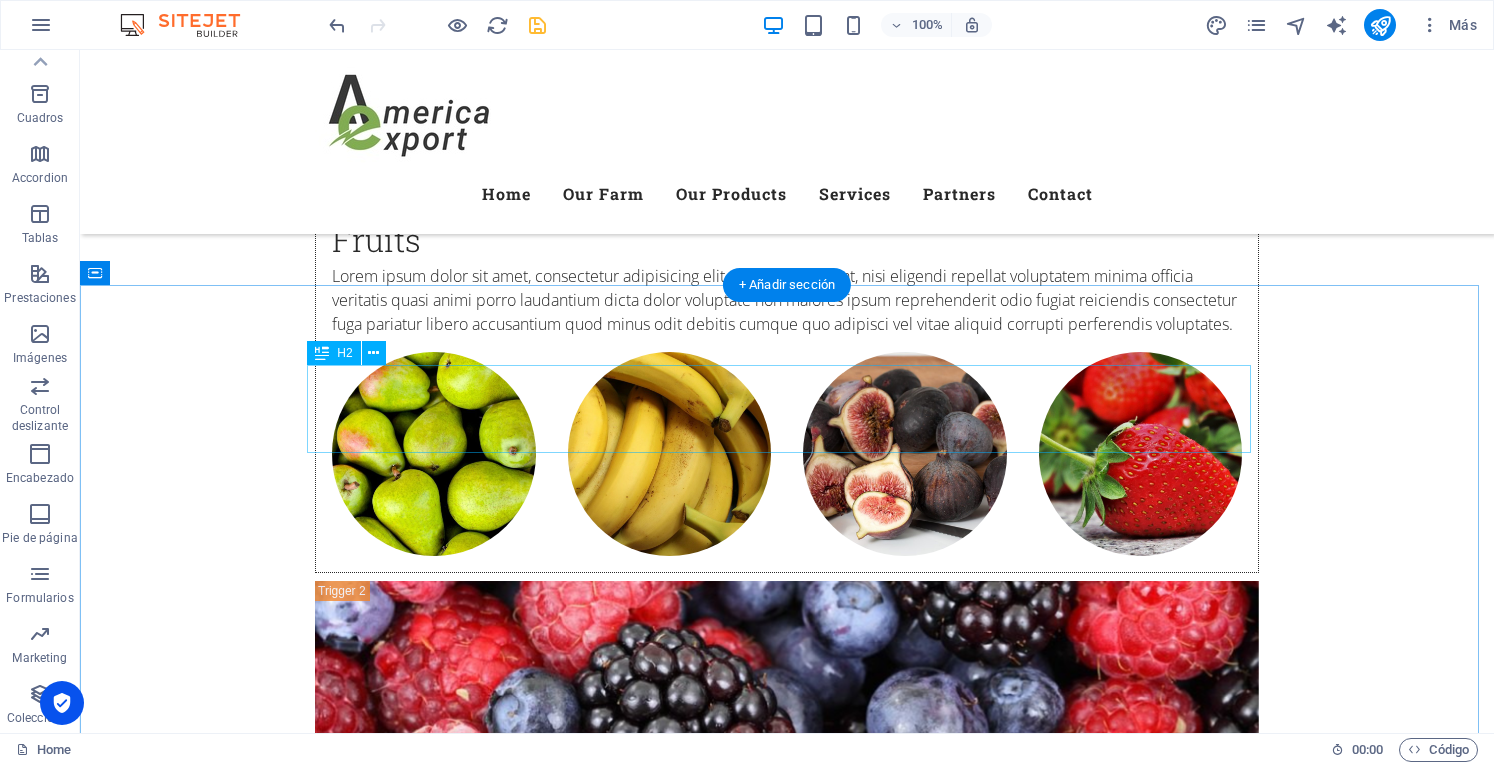 click on "Our  Partners" at bounding box center [787, 6106] 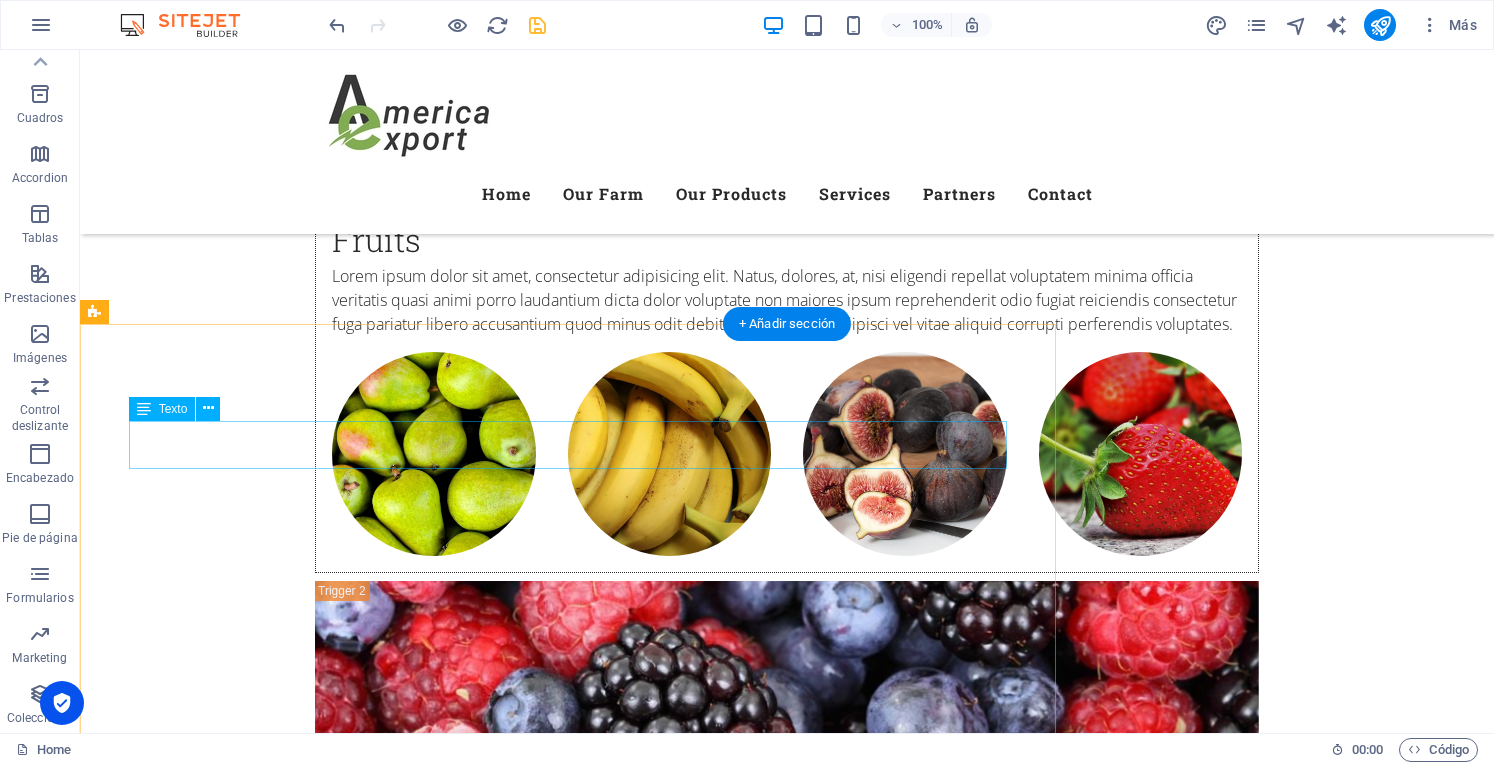 scroll, scrollTop: 4800, scrollLeft: 0, axis: vertical 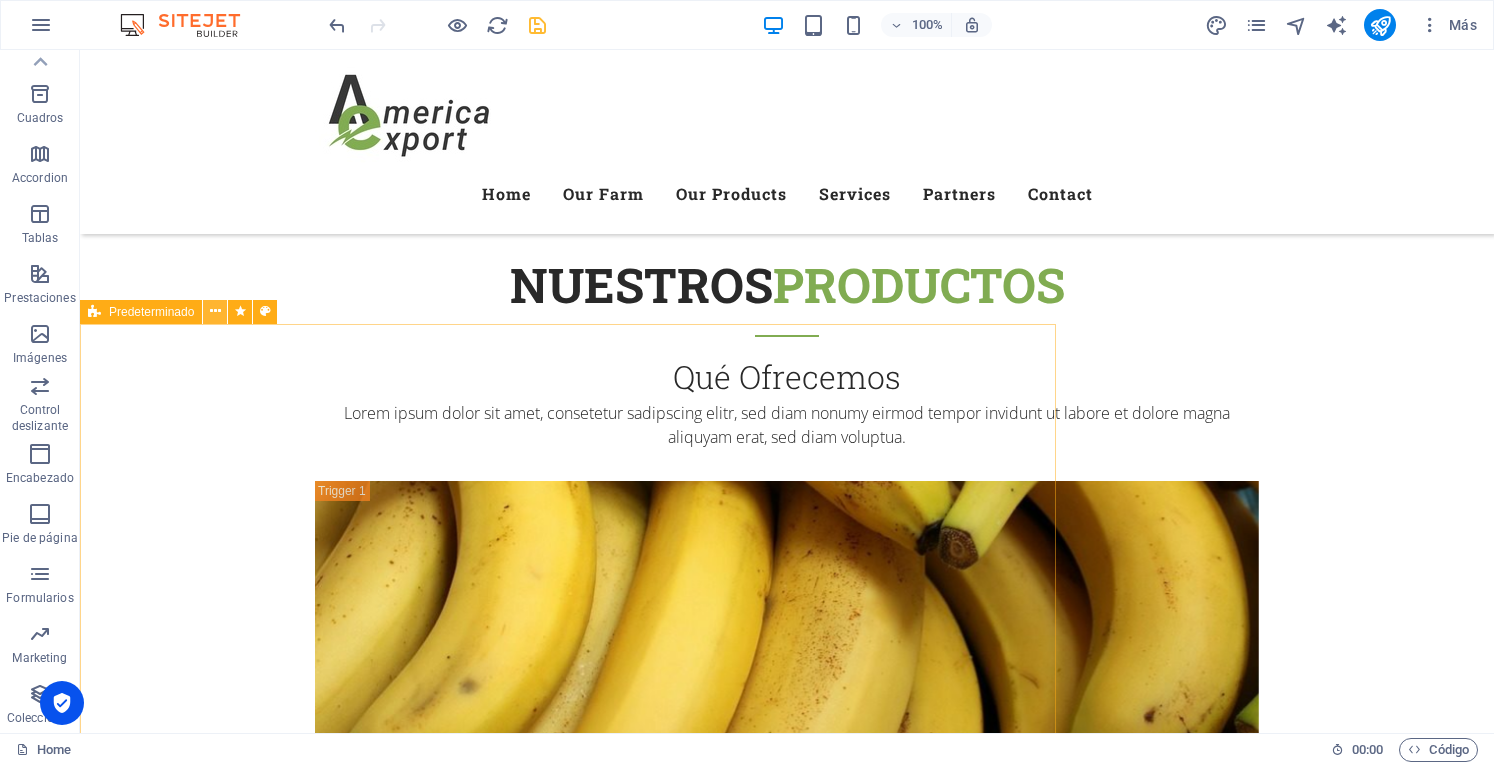 click at bounding box center [215, 311] 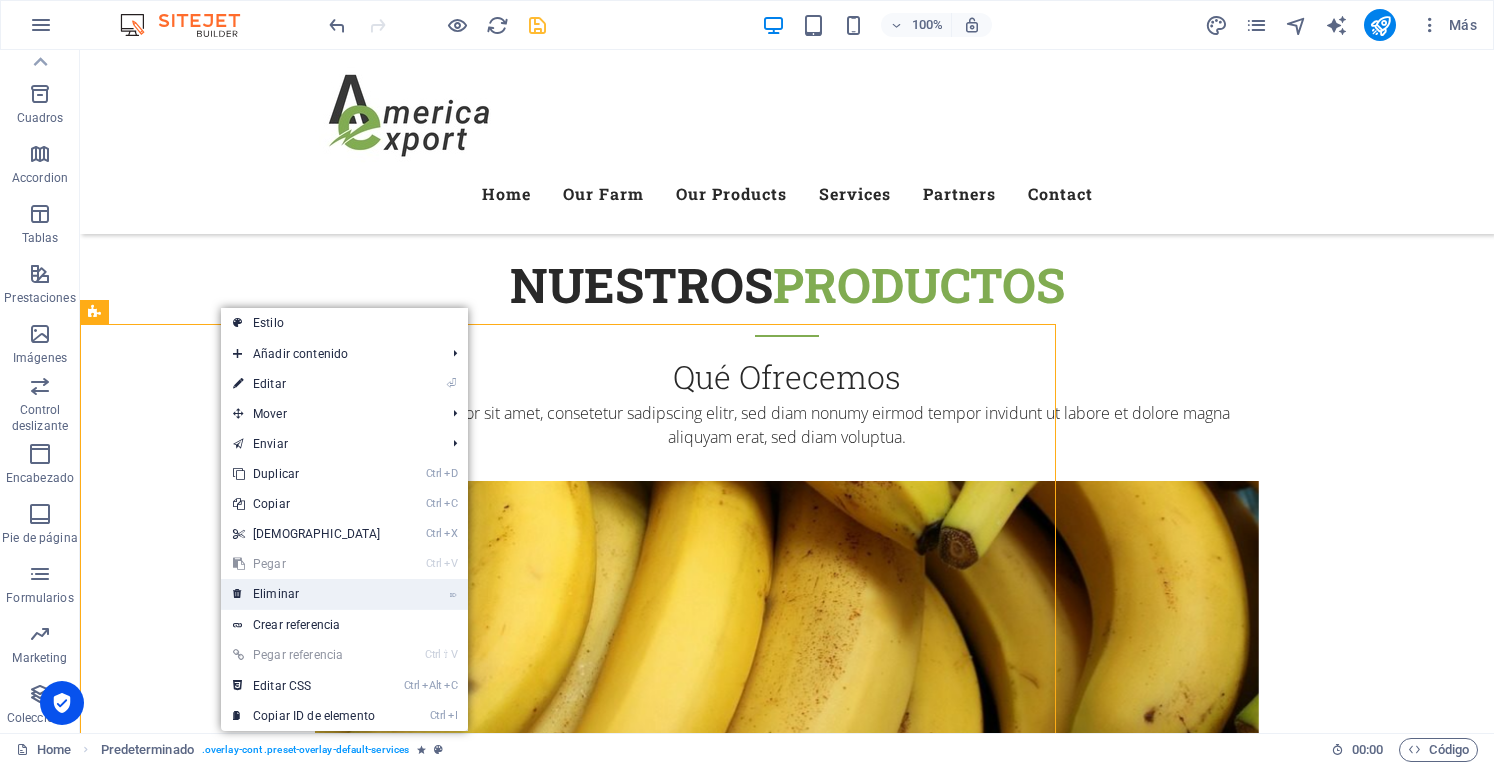 click on "⌦  Eliminar" at bounding box center [307, 594] 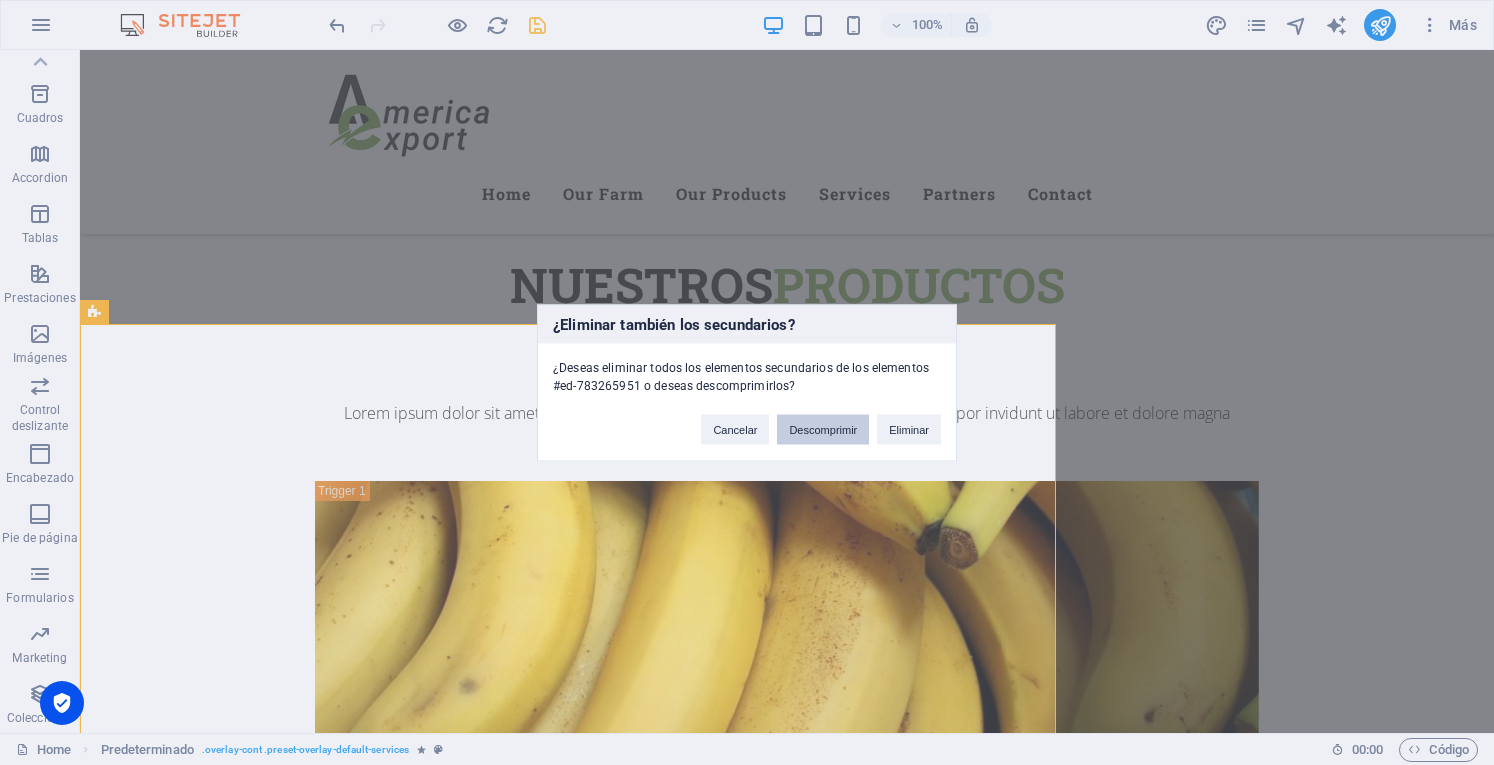 click on "Descomprimir" at bounding box center [823, 429] 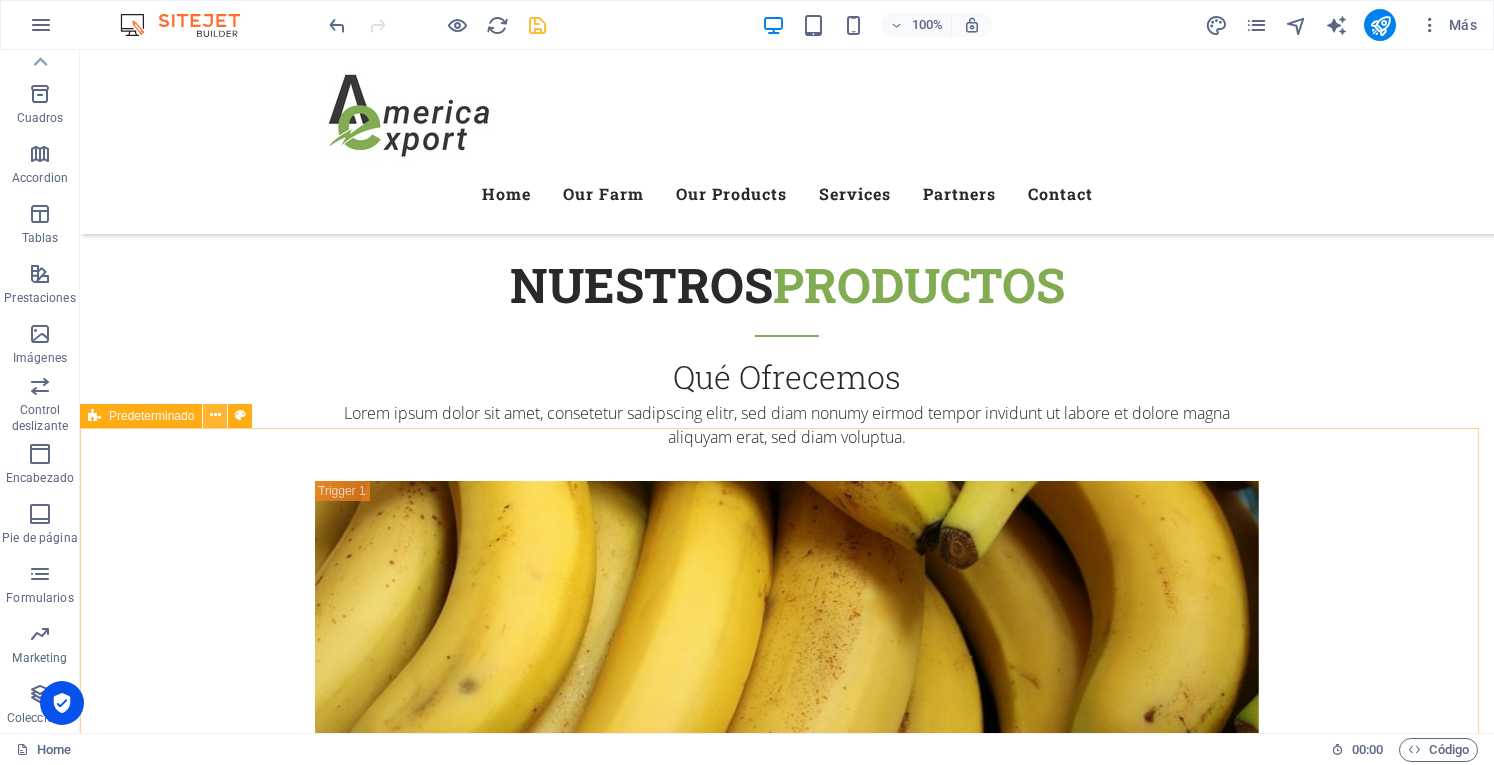 click at bounding box center (215, 416) 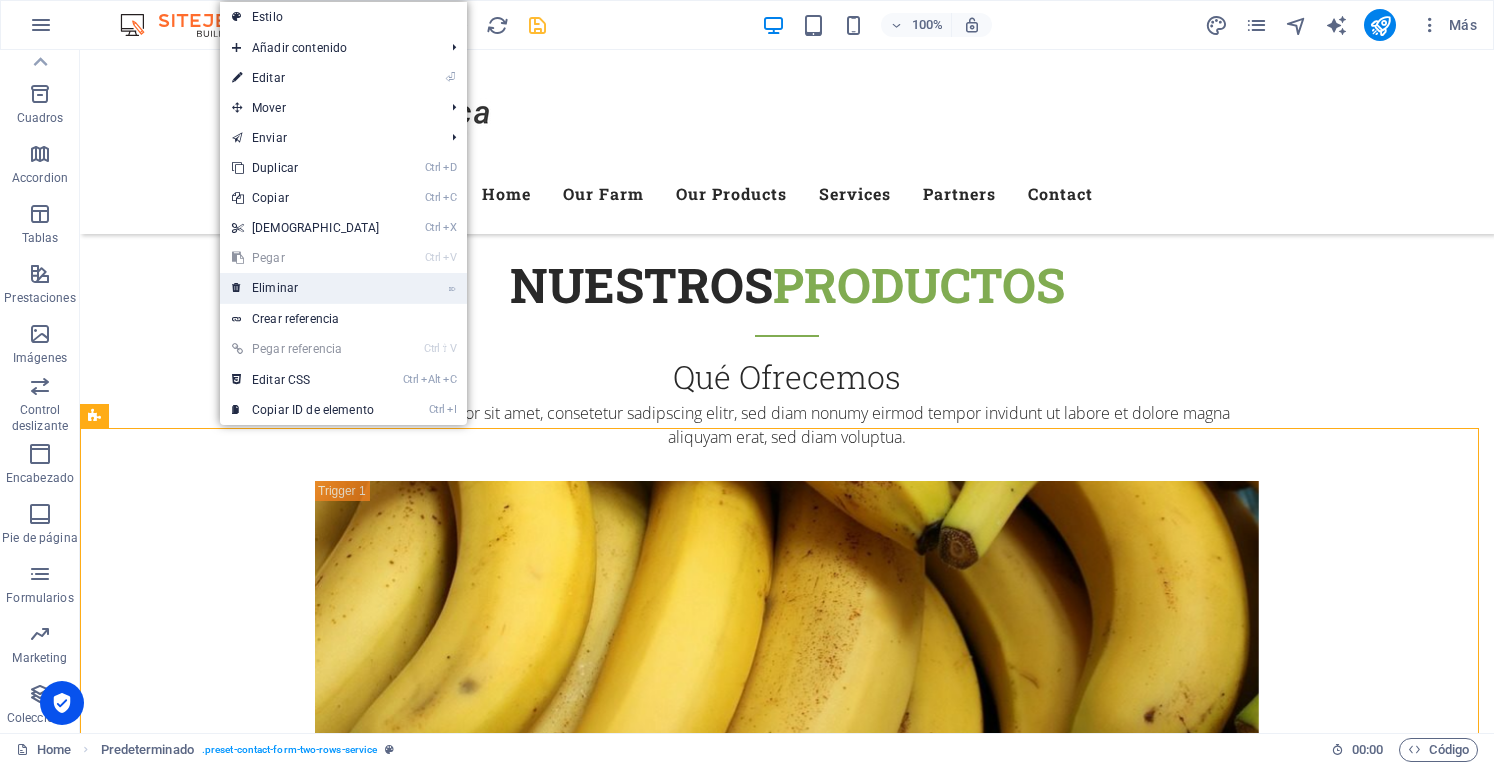 click on "⌦  Eliminar" at bounding box center (306, 288) 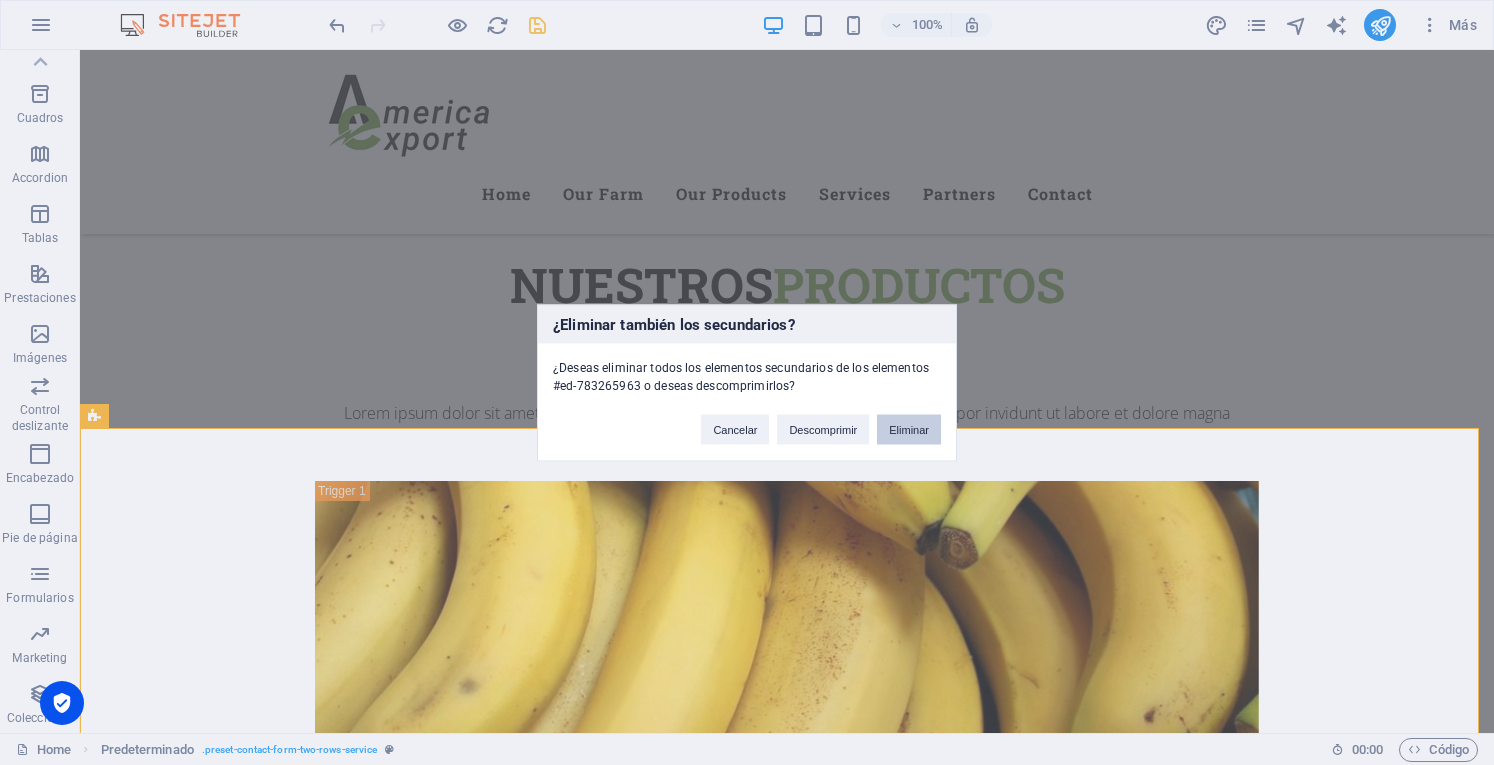 click on "Eliminar" at bounding box center [909, 429] 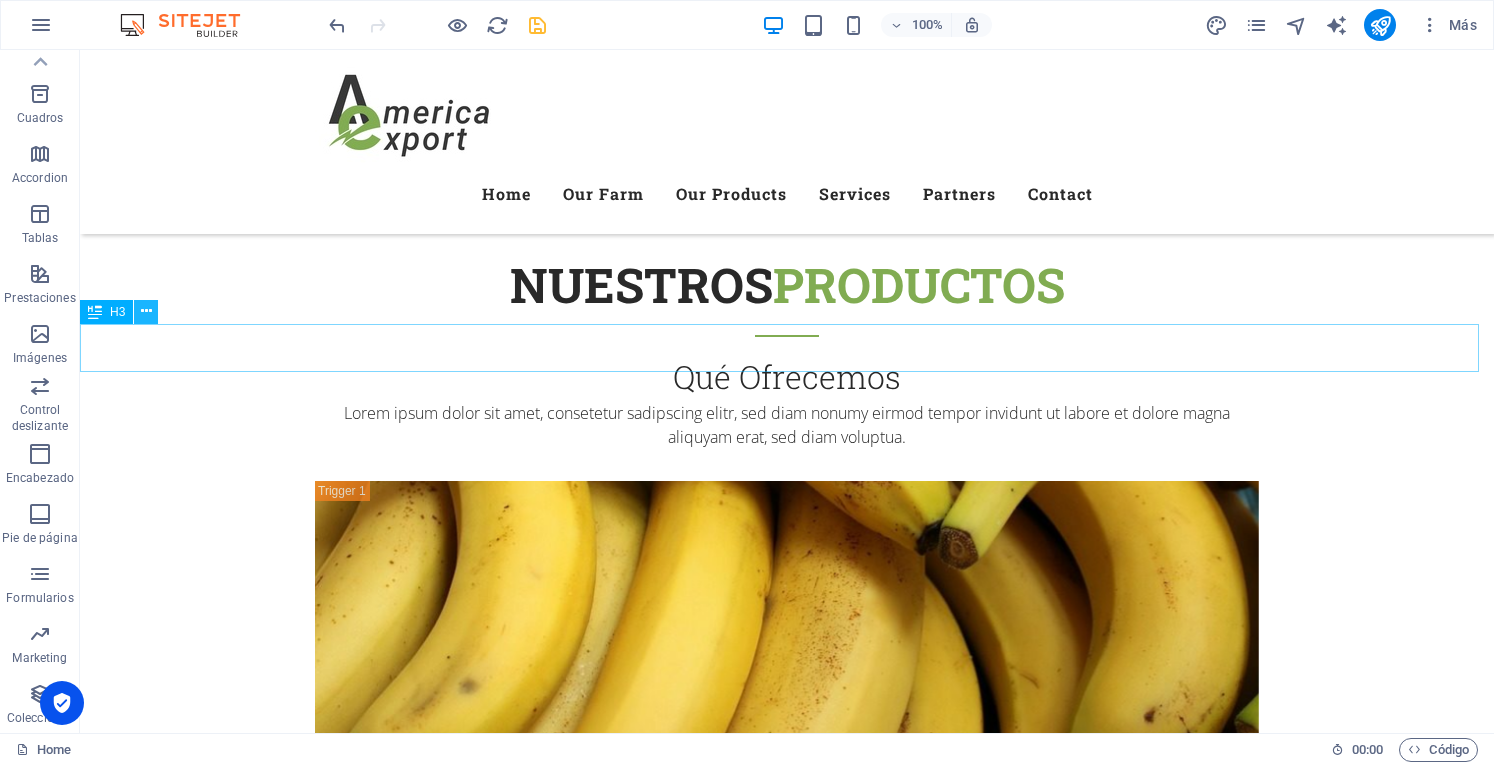click at bounding box center [146, 311] 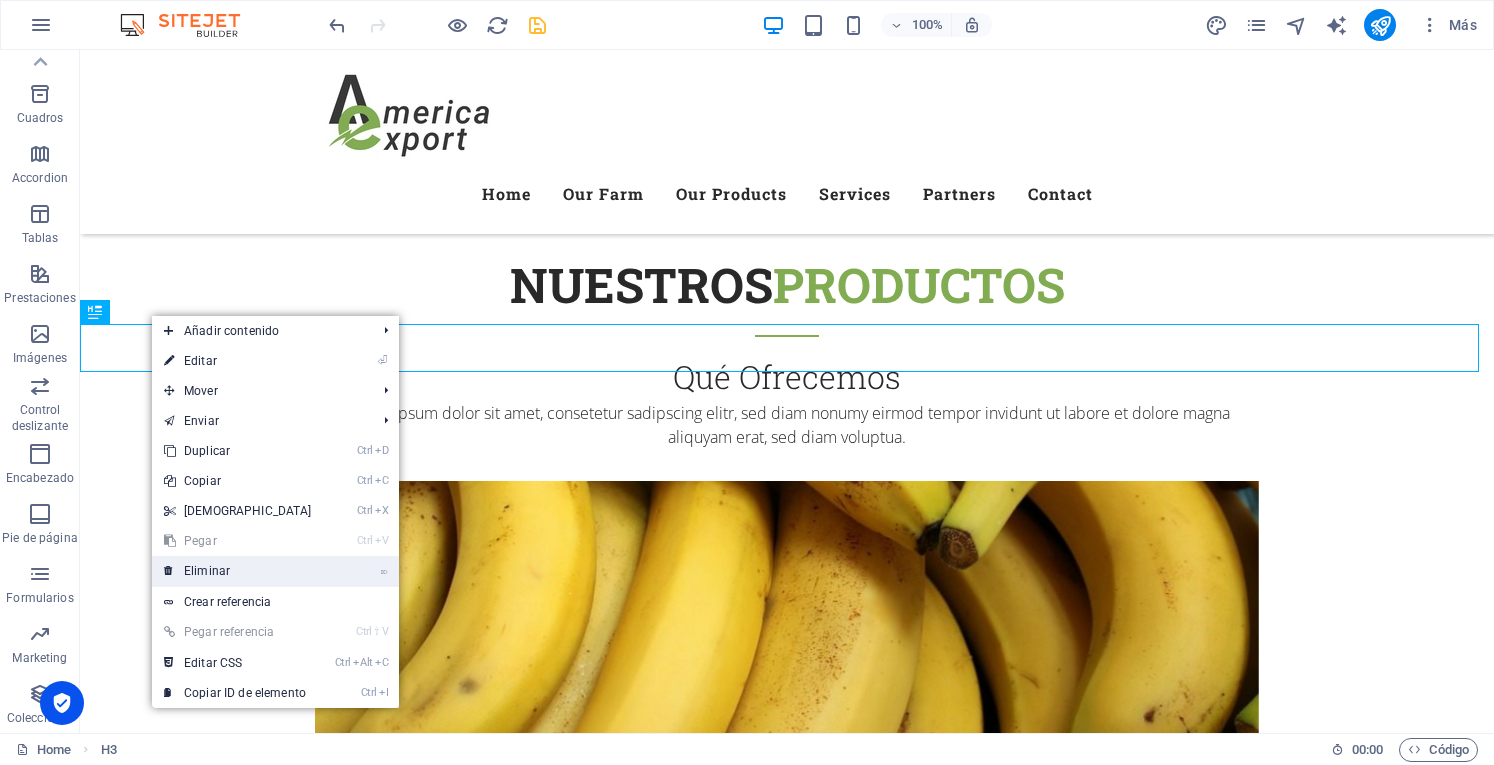 drag, startPoint x: 253, startPoint y: 571, endPoint x: 174, endPoint y: 520, distance: 94.031906 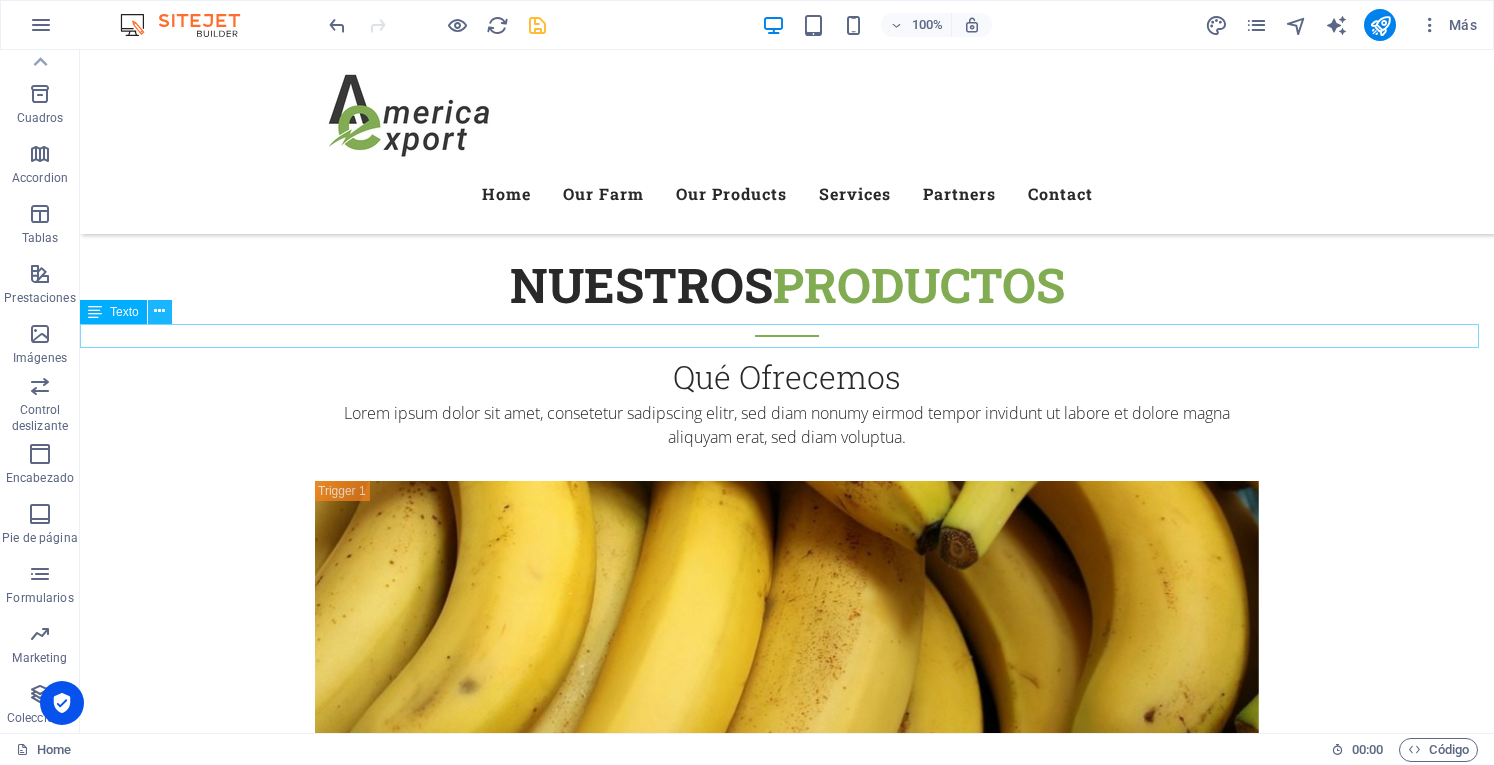 click at bounding box center (160, 312) 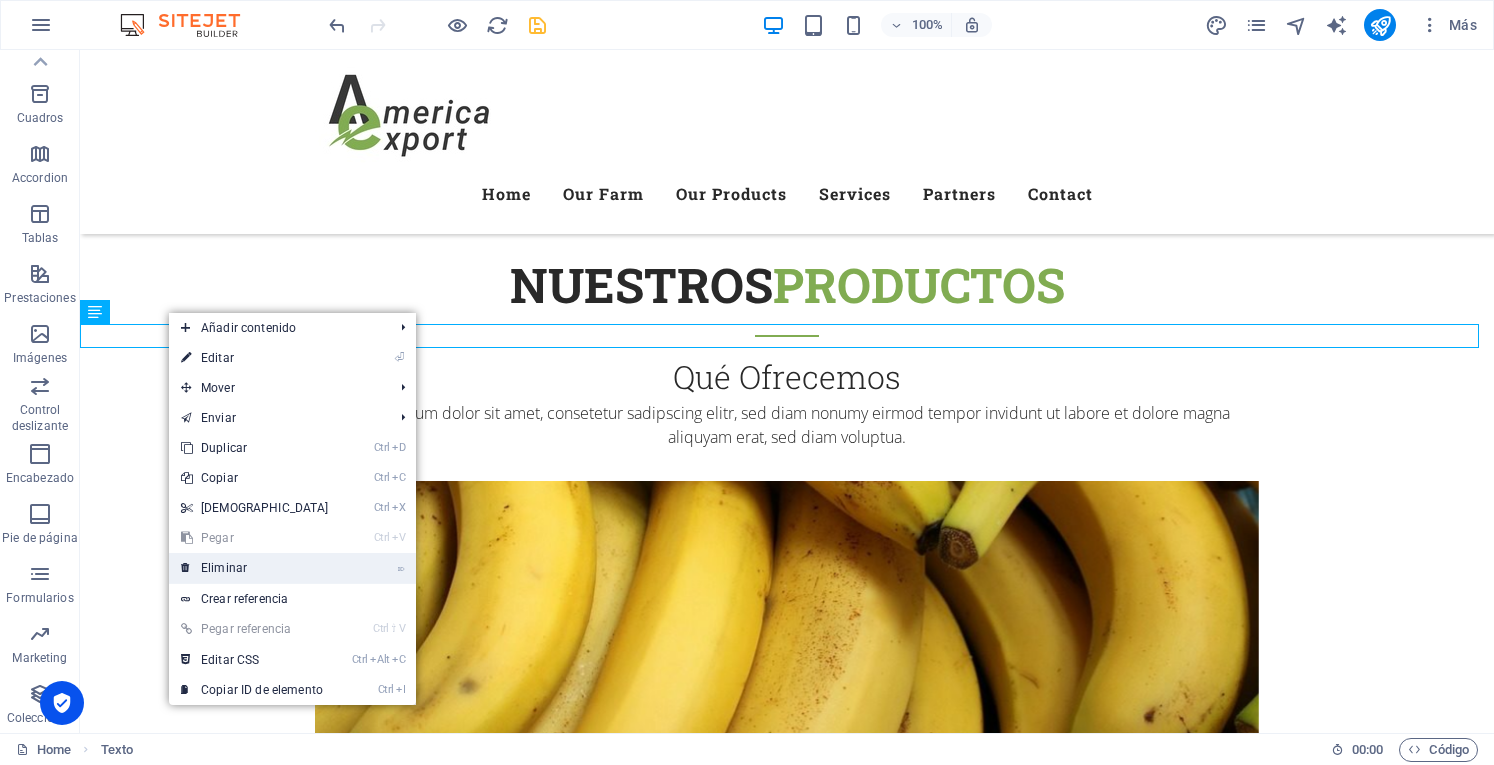 click on "⌦  Eliminar" at bounding box center [255, 568] 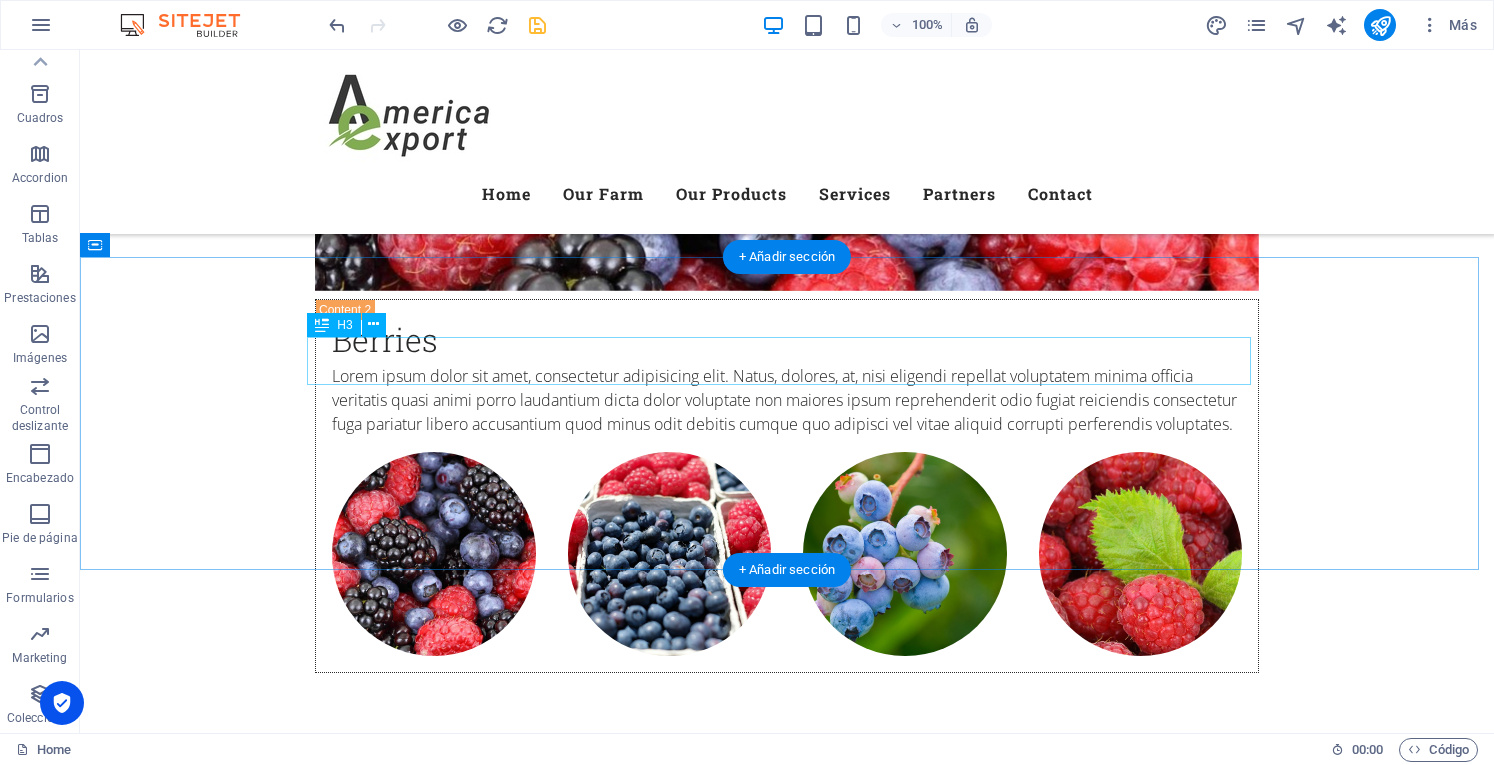 scroll, scrollTop: 5800, scrollLeft: 0, axis: vertical 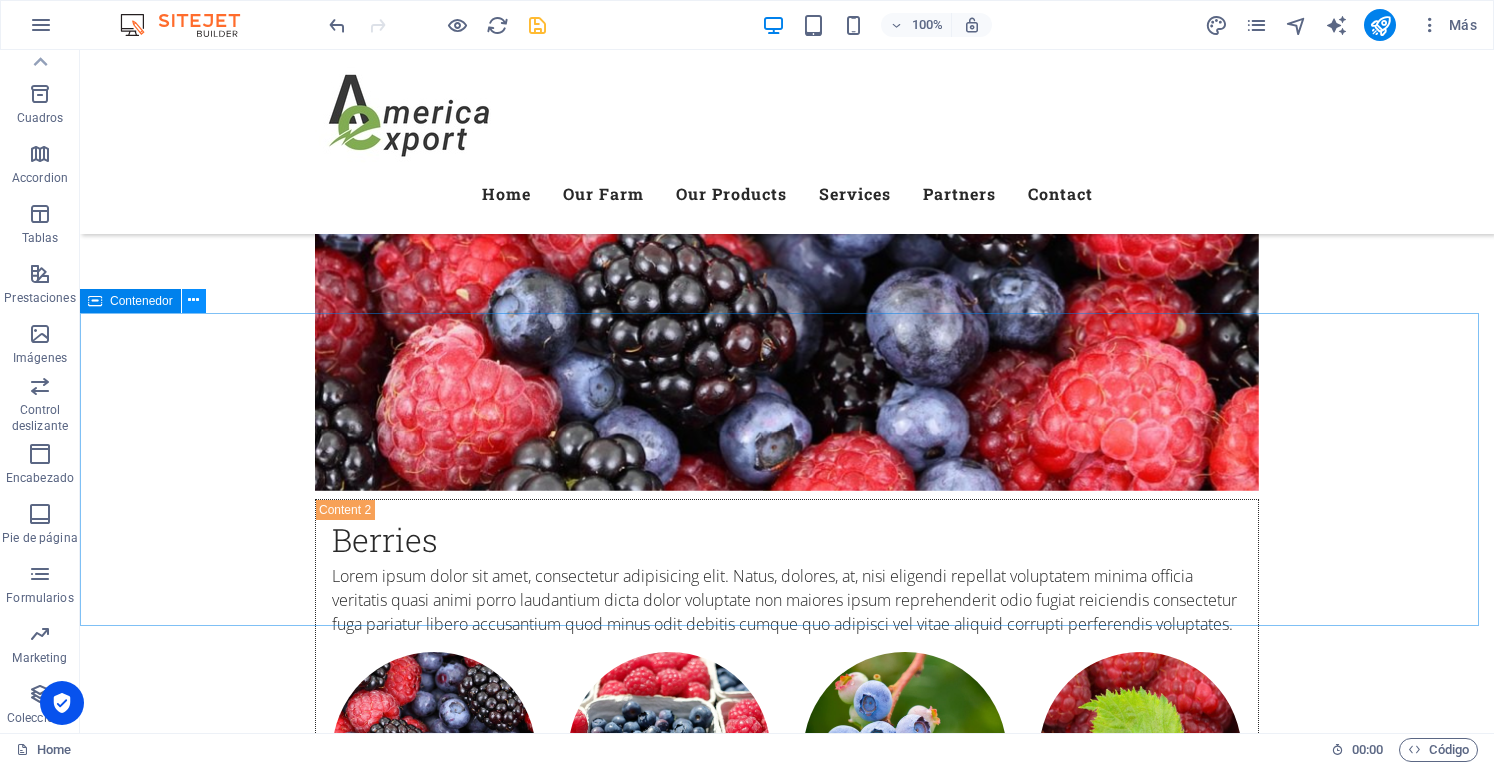 click at bounding box center (194, 301) 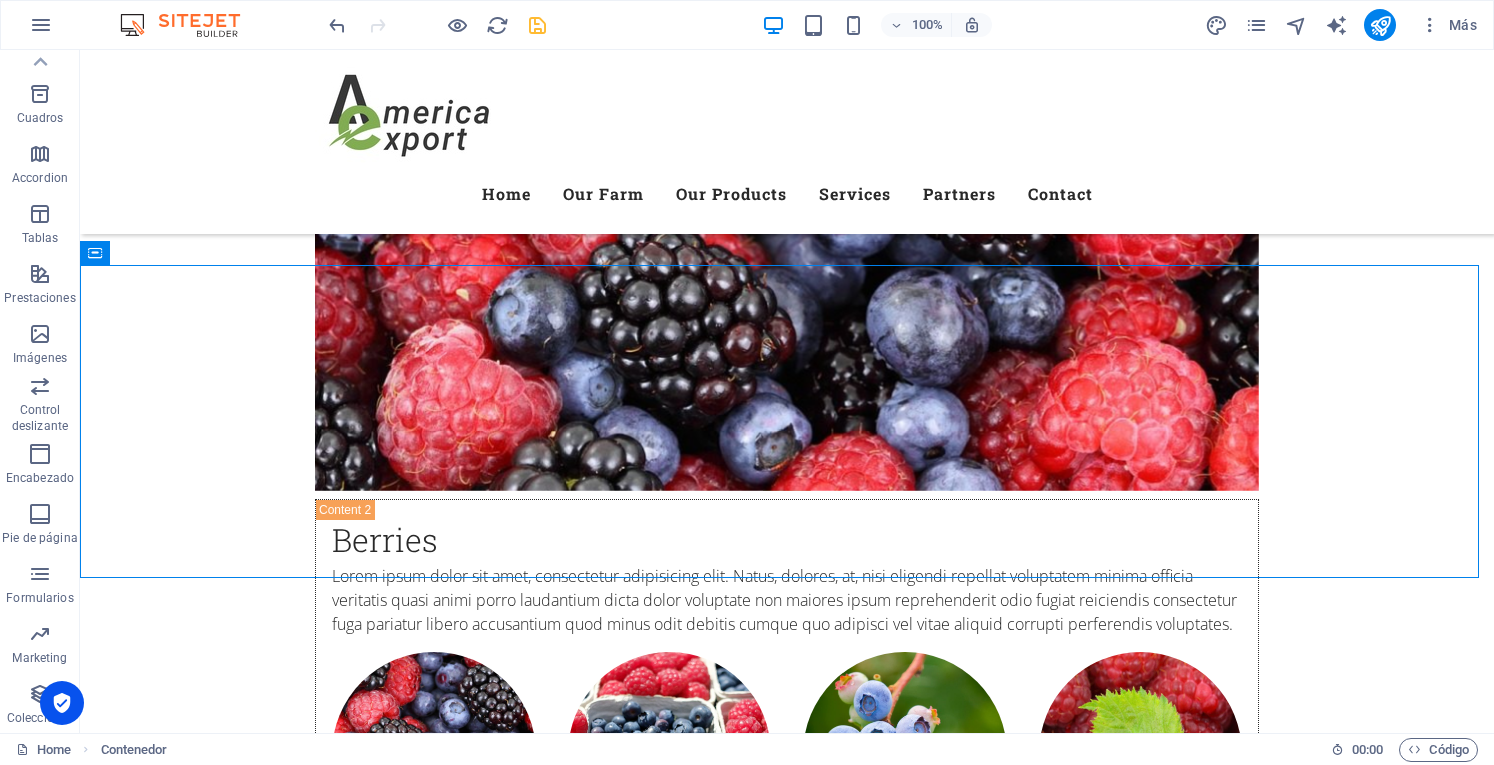 scroll, scrollTop: 6000, scrollLeft: 0, axis: vertical 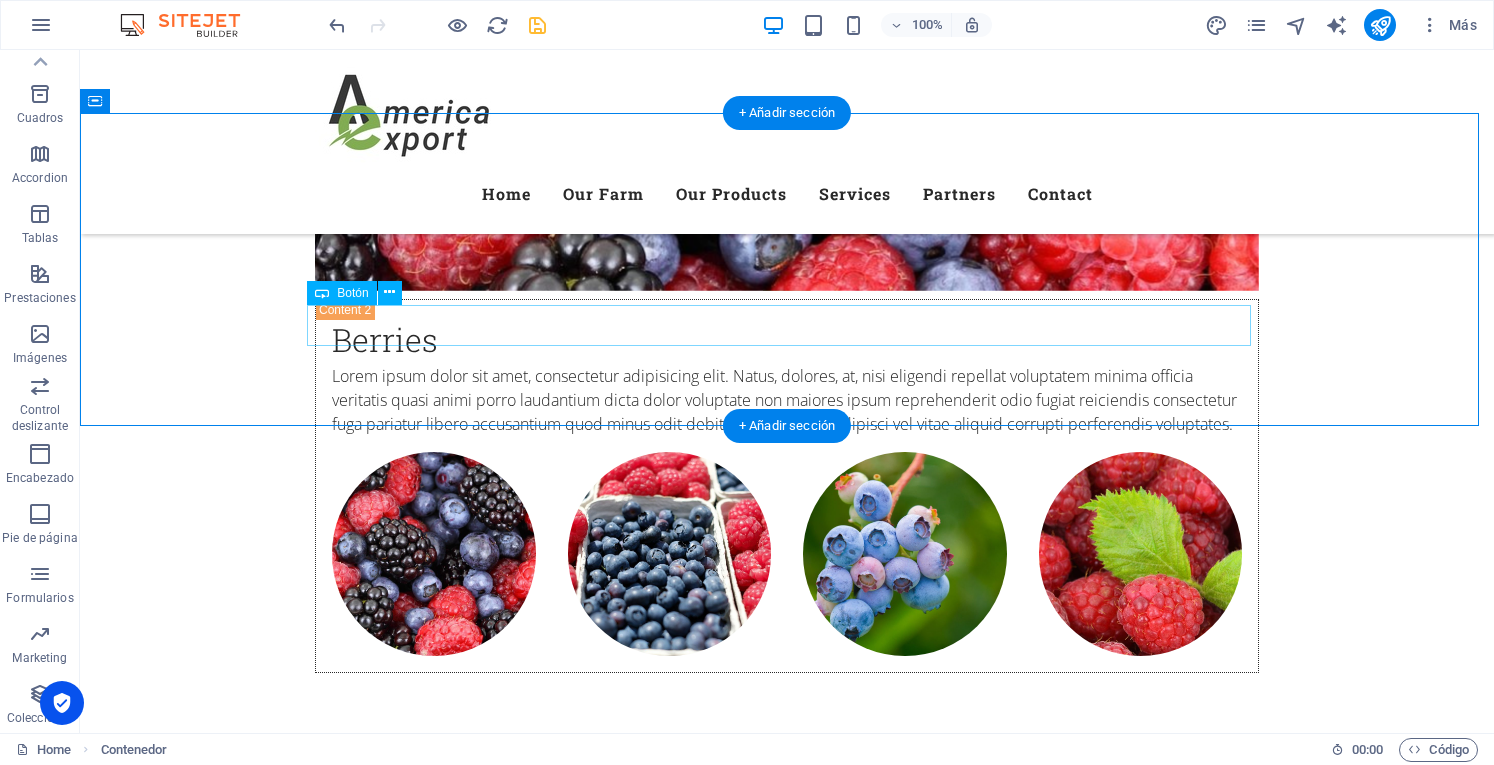 click on "Contact us now" at bounding box center [787, 7076] 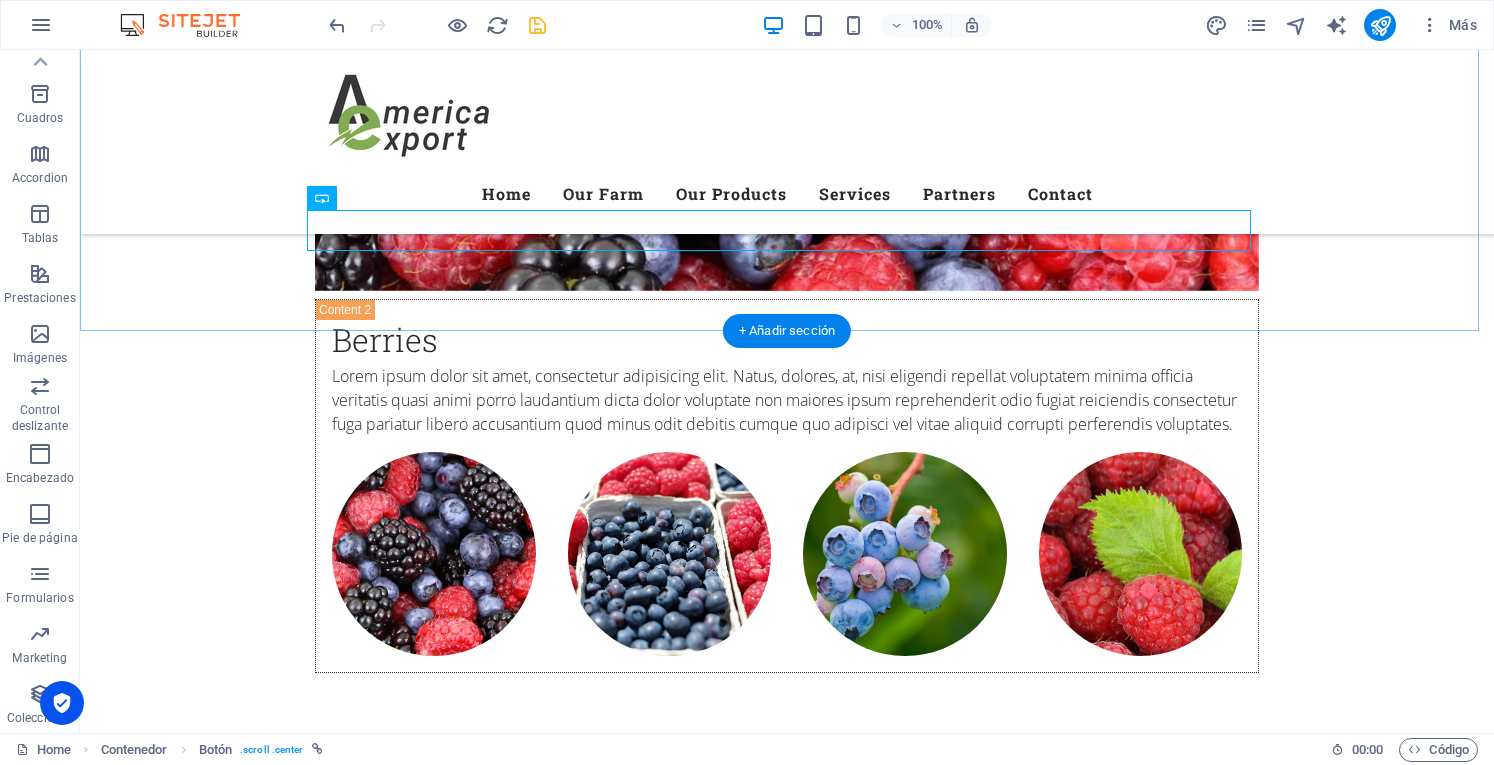 scroll, scrollTop: 6300, scrollLeft: 0, axis: vertical 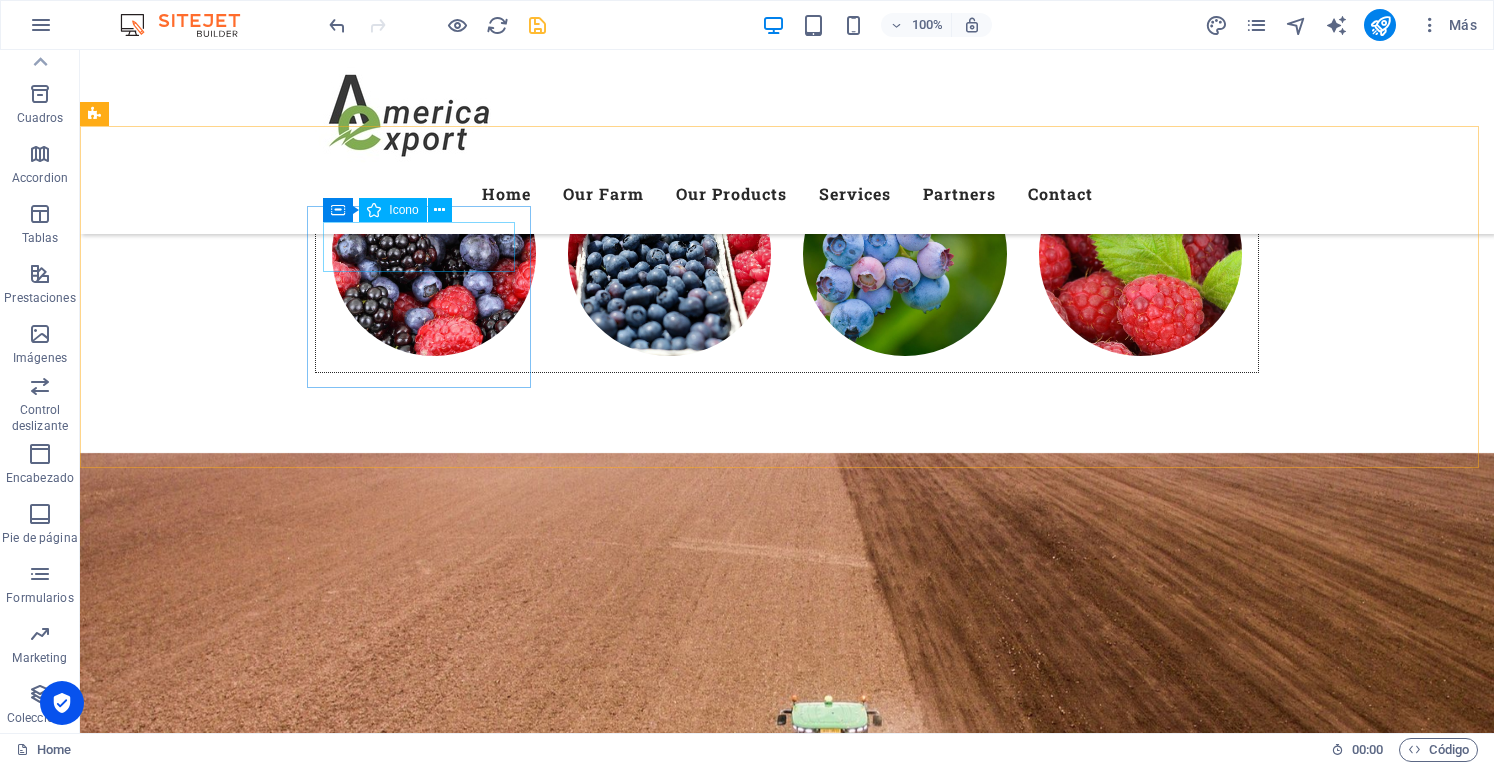 click on "Icono" at bounding box center (403, 210) 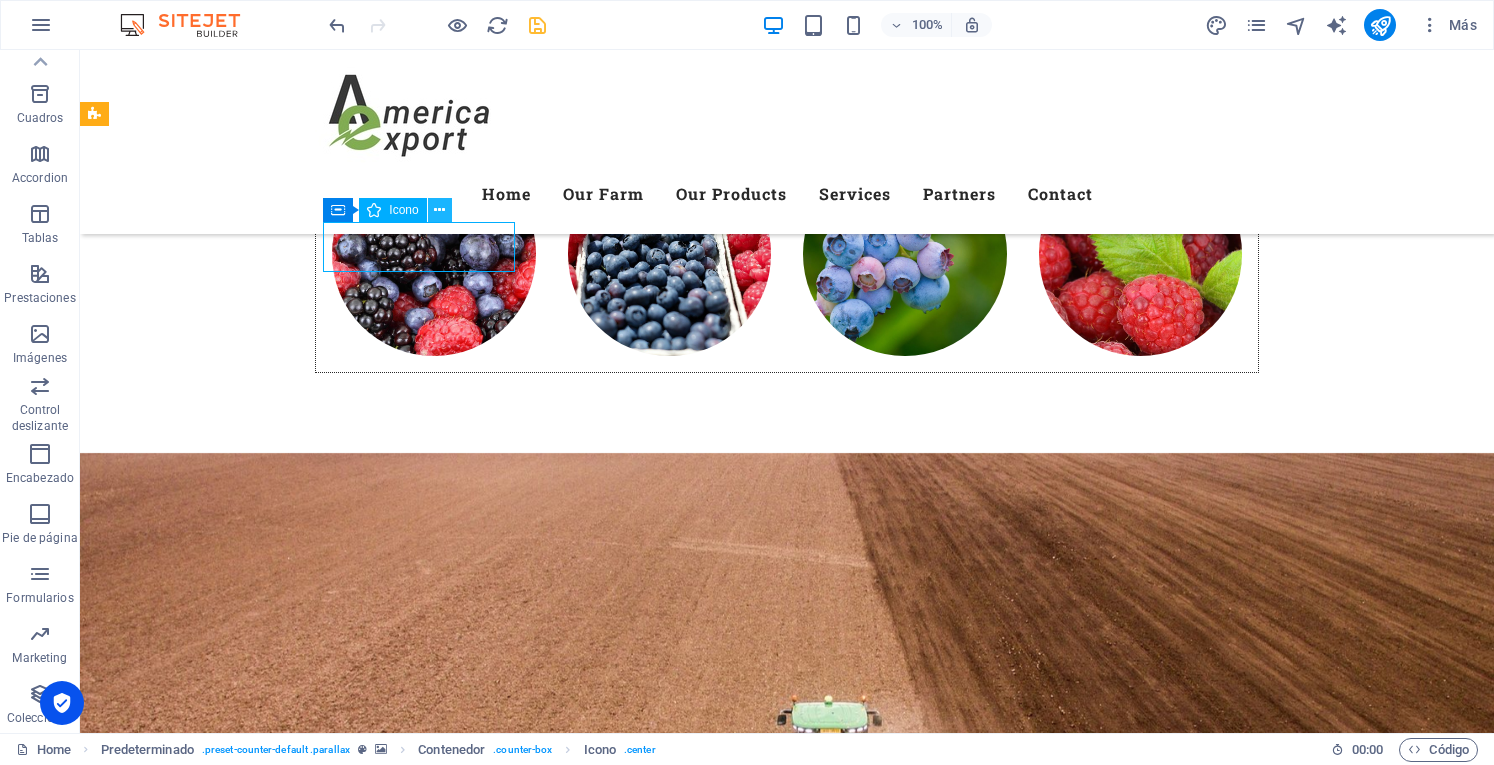 click at bounding box center (439, 210) 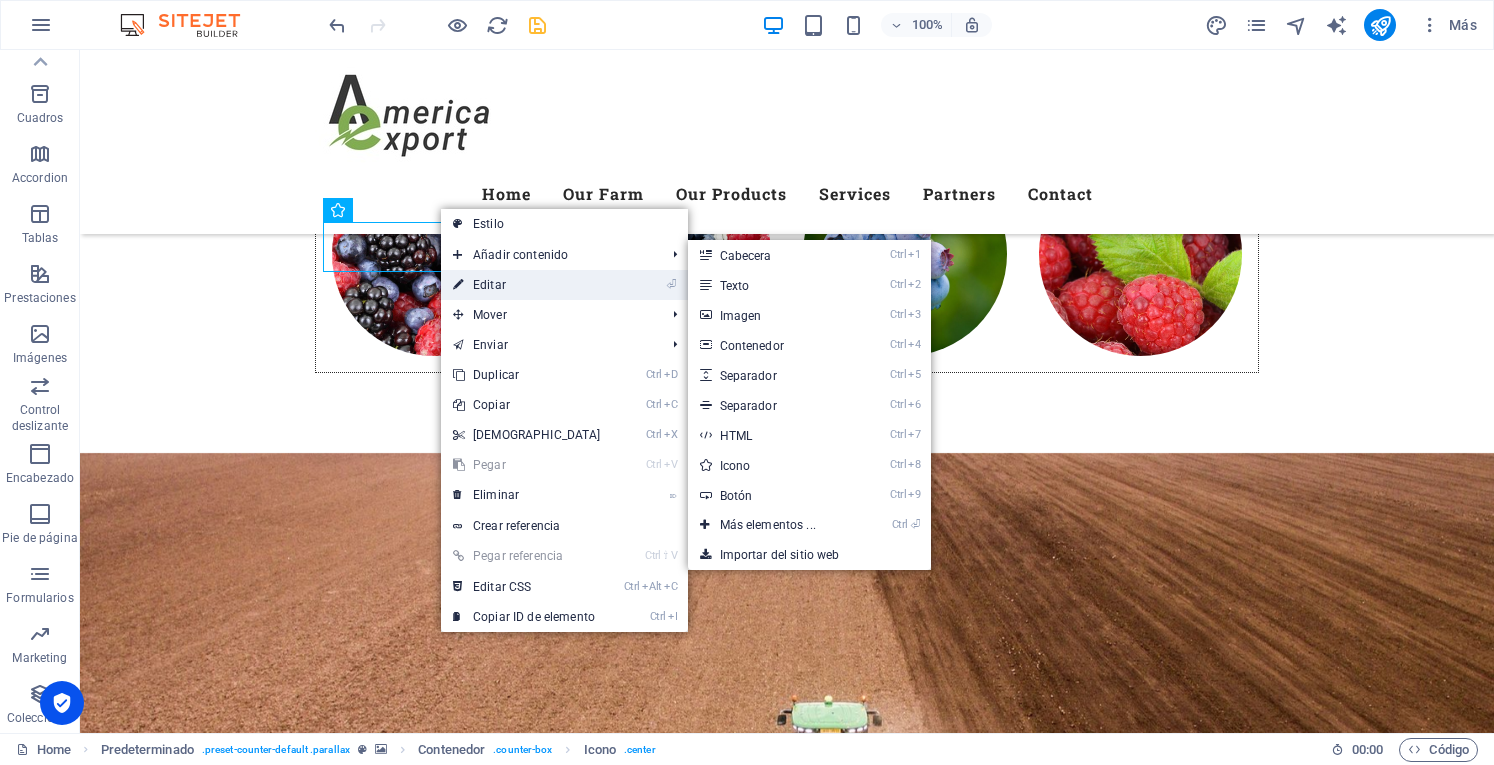 click on "⏎  Editar" at bounding box center (527, 285) 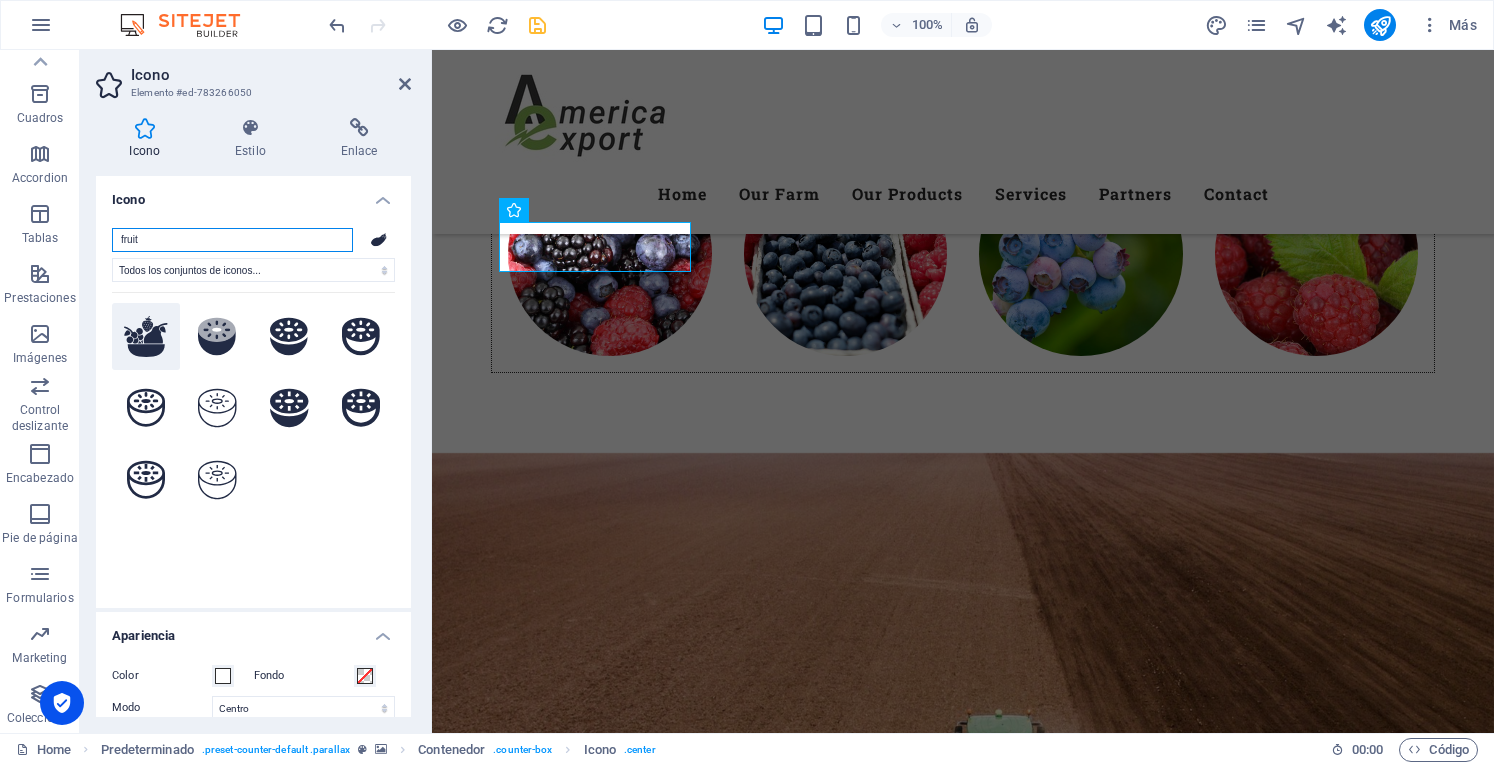 type on "fruit" 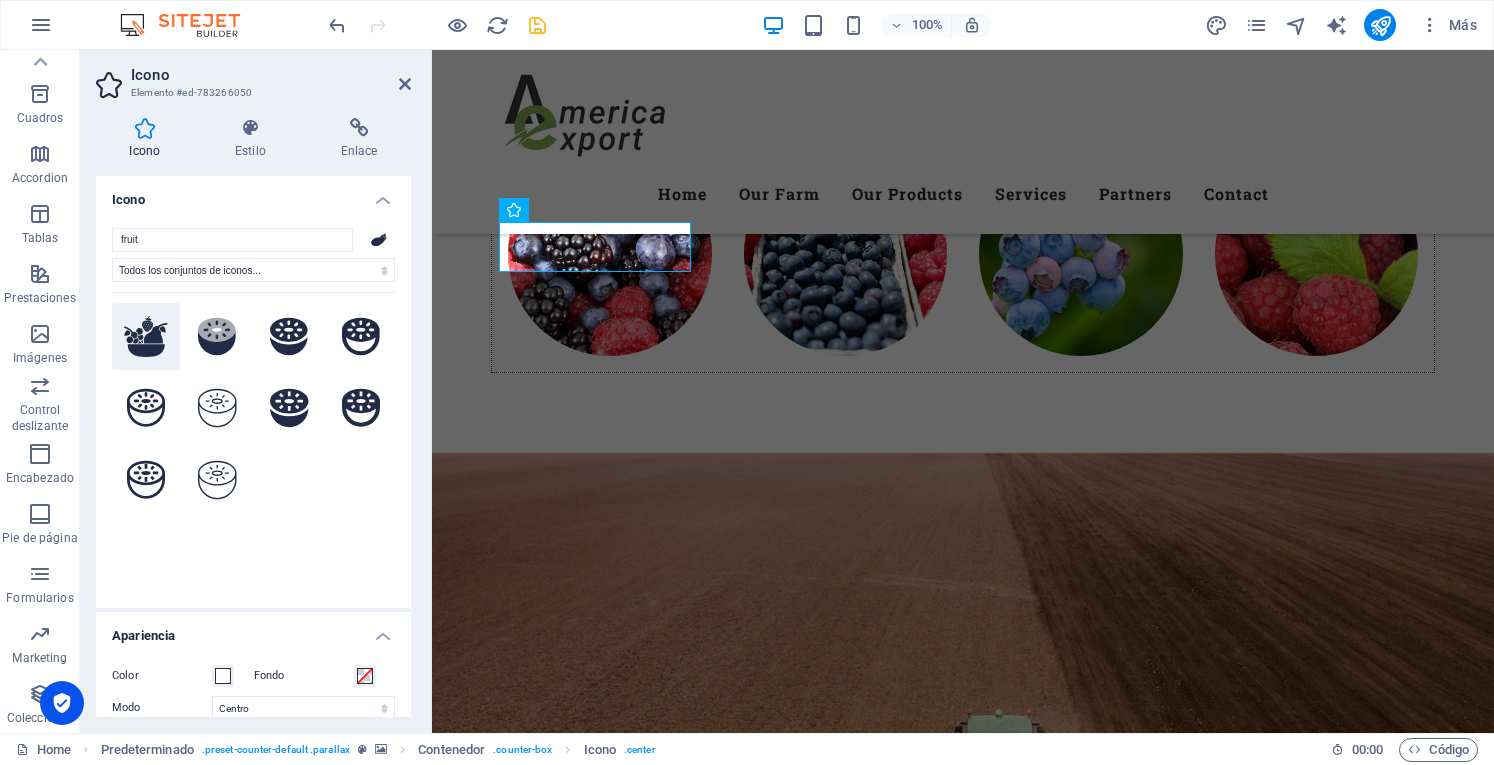 click 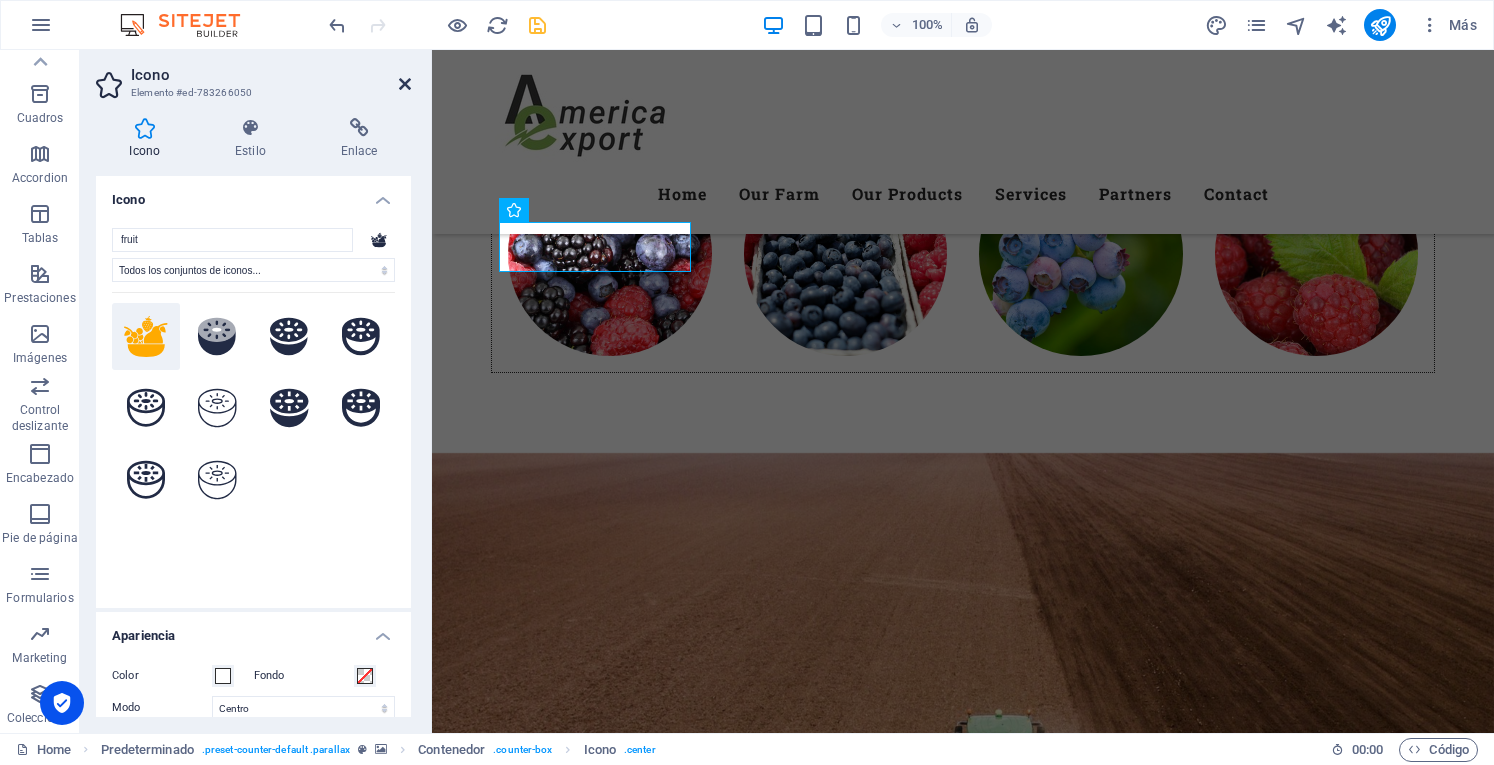 click at bounding box center [405, 84] 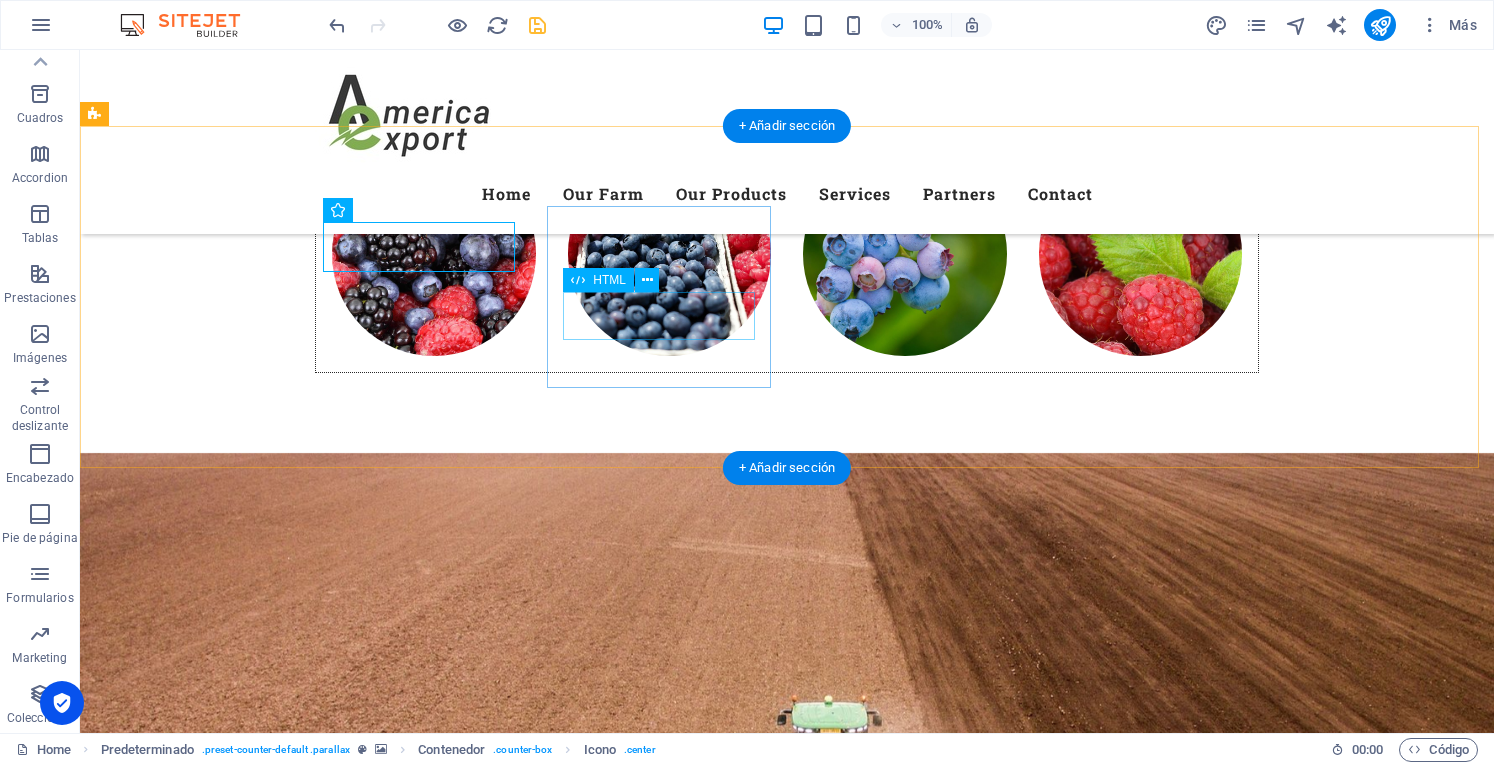 click on "0" at bounding box center (568, 7782) 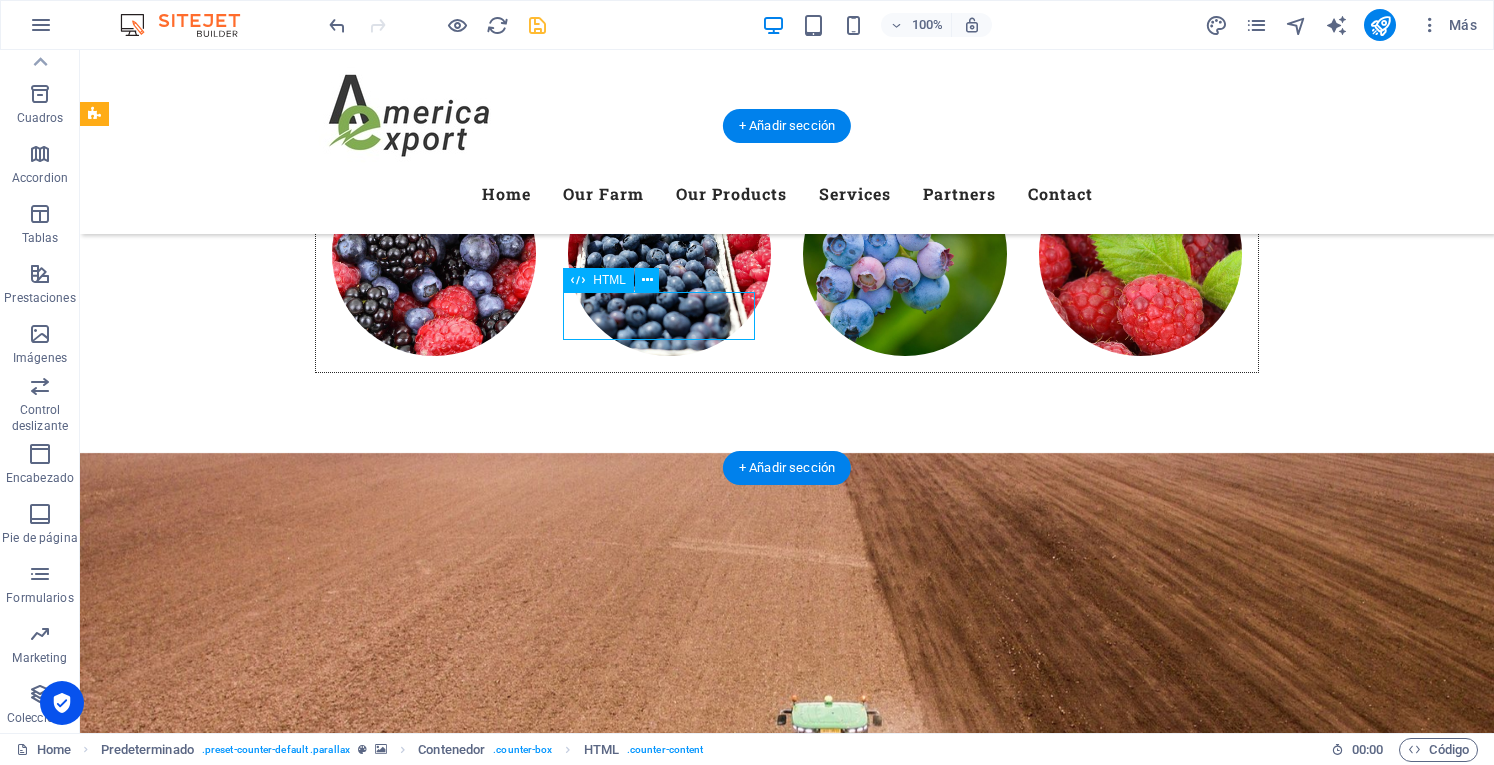 click on "0" at bounding box center [568, 7782] 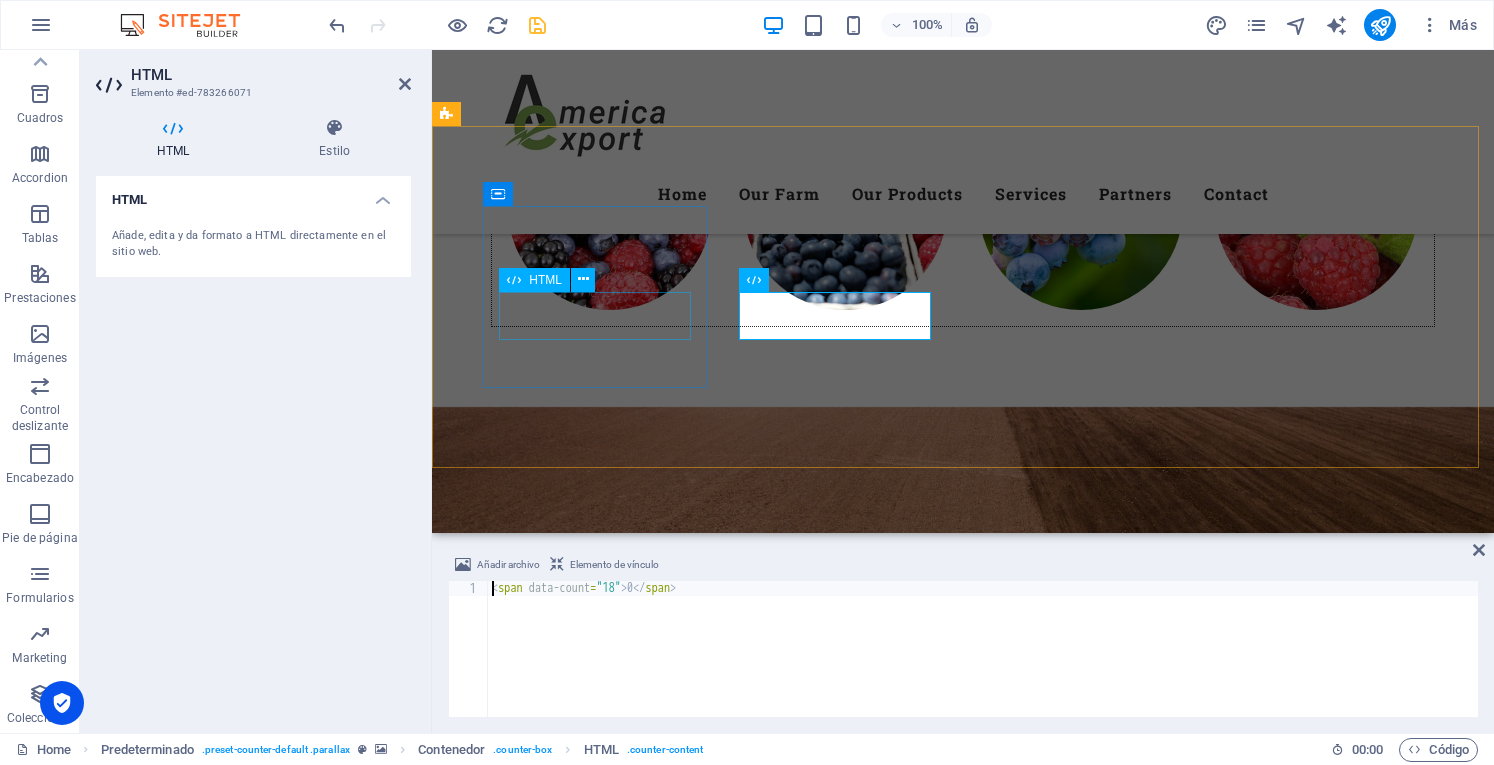 scroll, scrollTop: 6254, scrollLeft: 0, axis: vertical 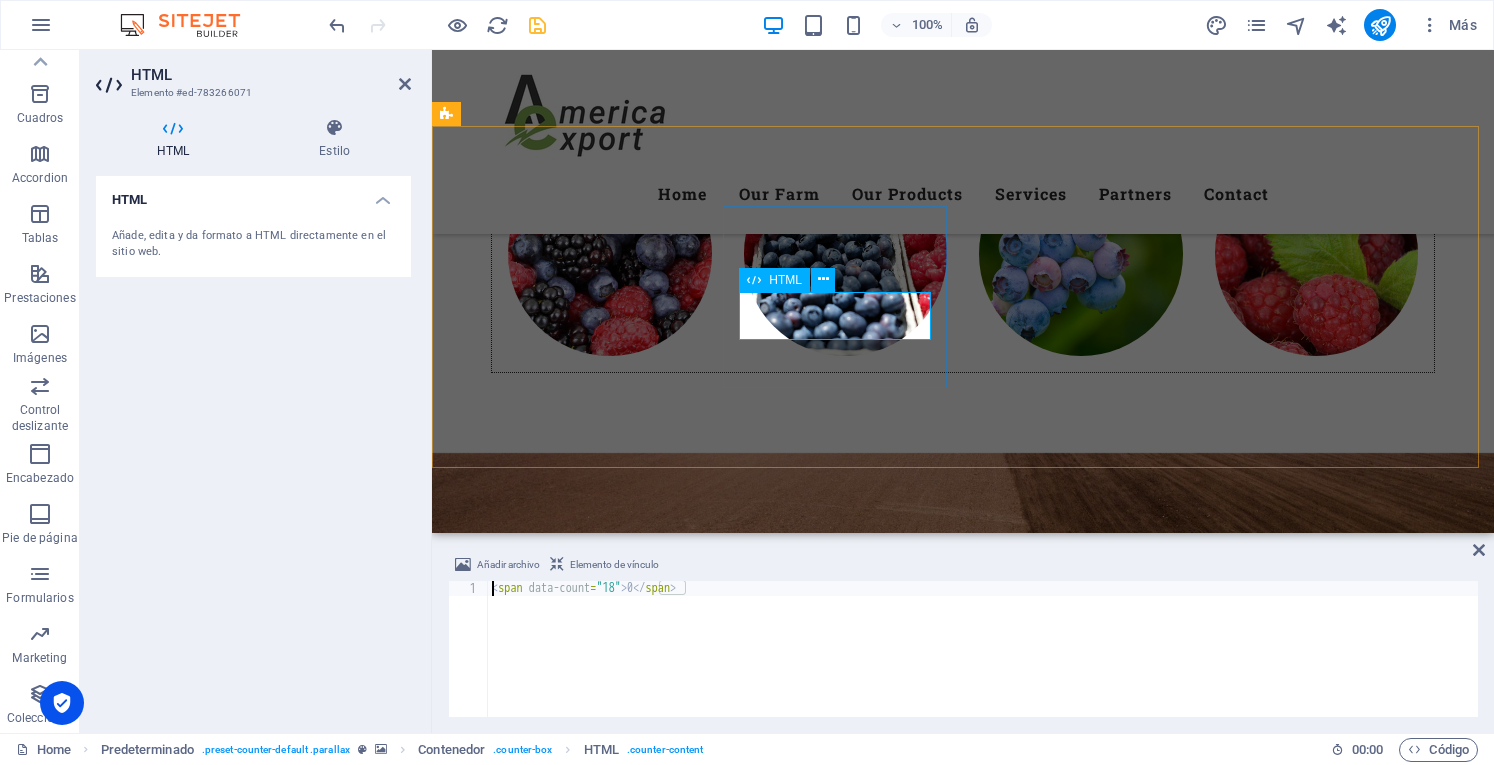 click on "0" at bounding box center [920, 7682] 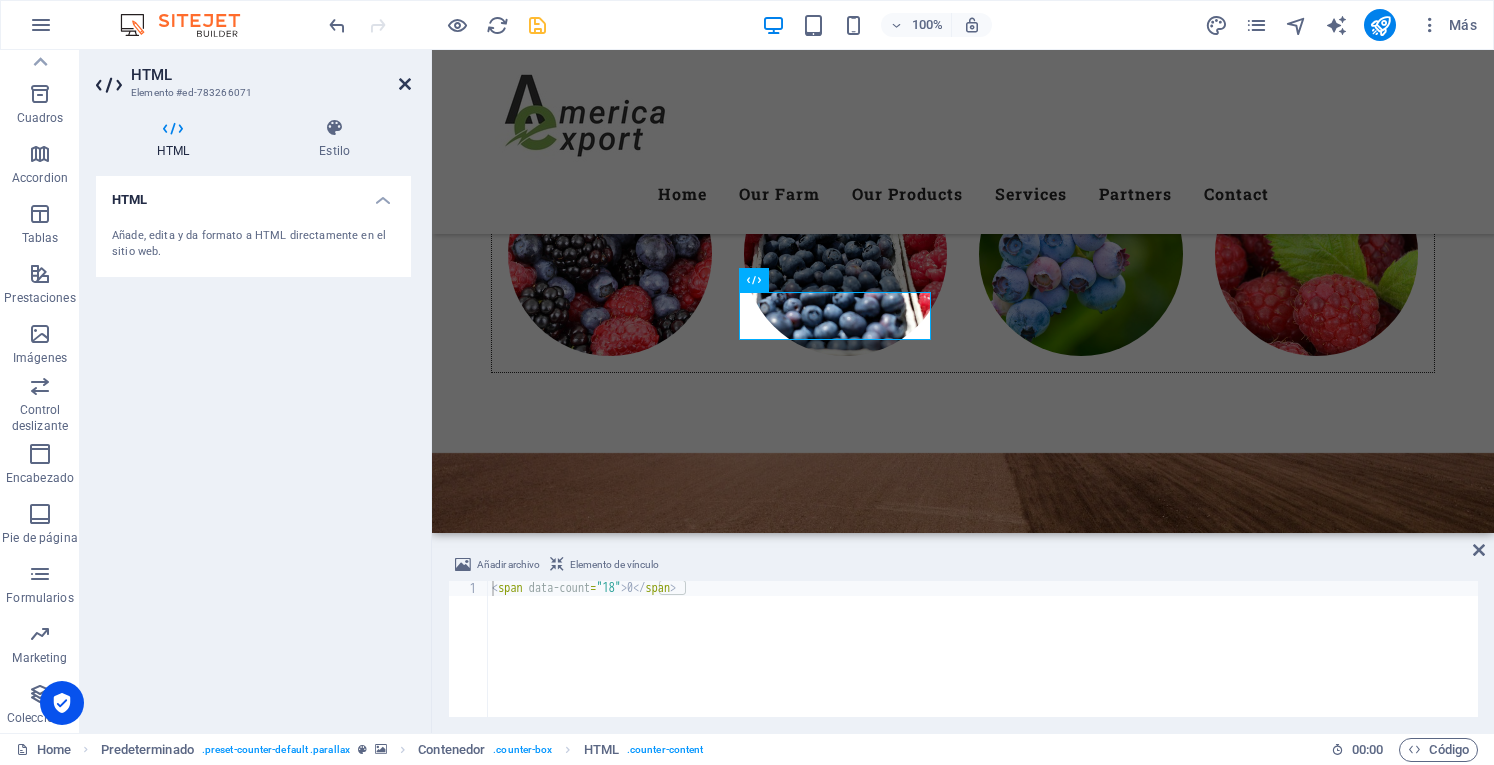 click at bounding box center (405, 84) 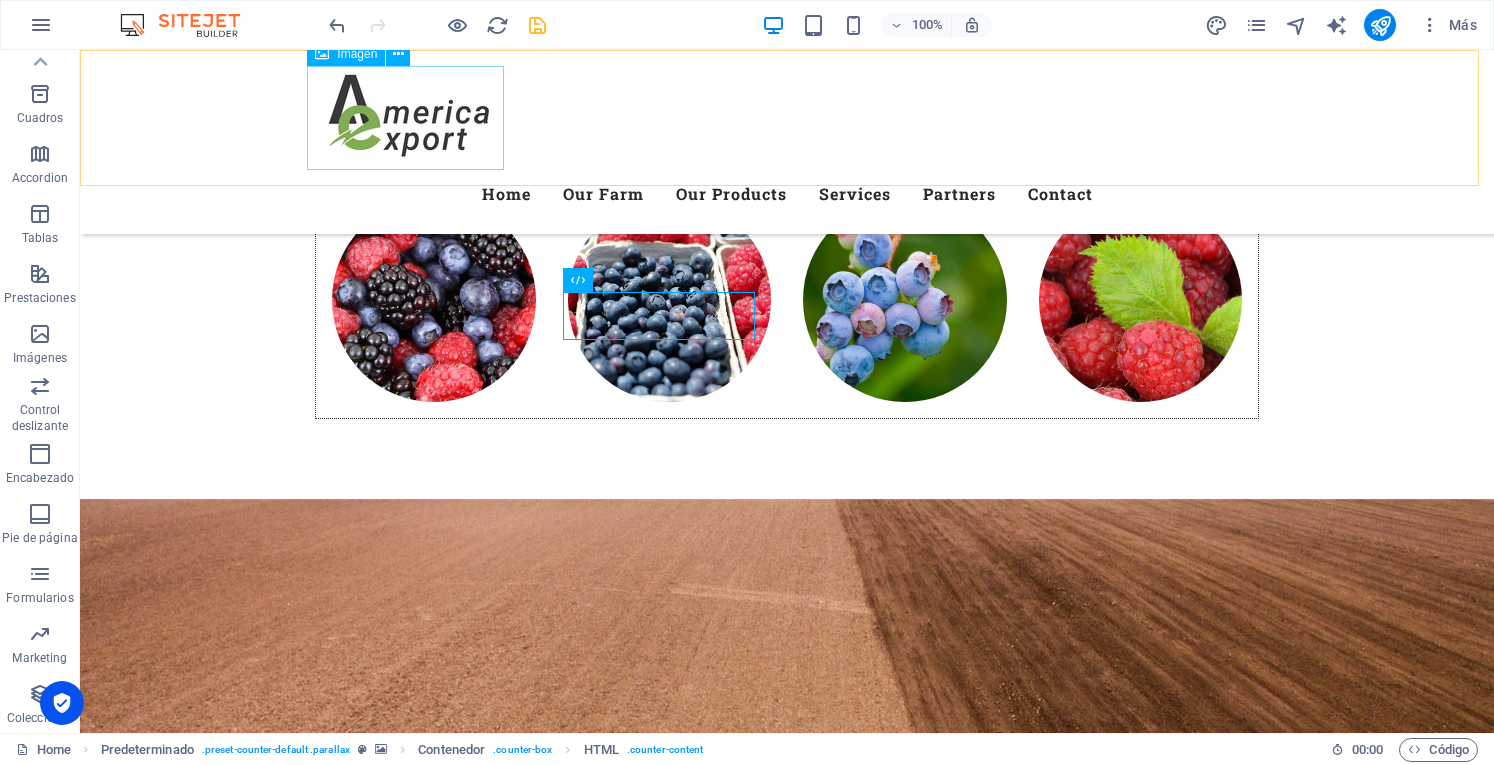 scroll, scrollTop: 6300, scrollLeft: 0, axis: vertical 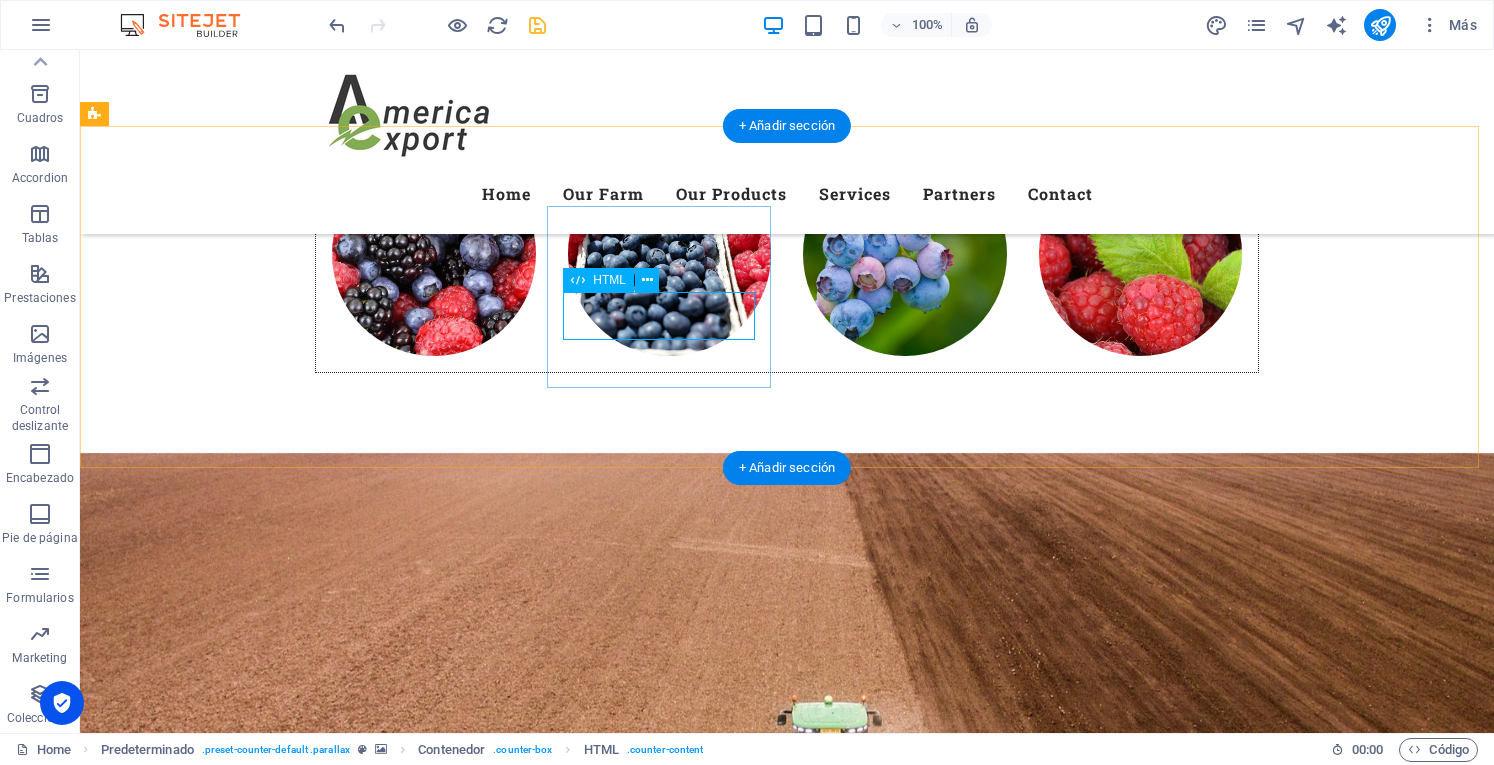 click on "0" at bounding box center (568, 7782) 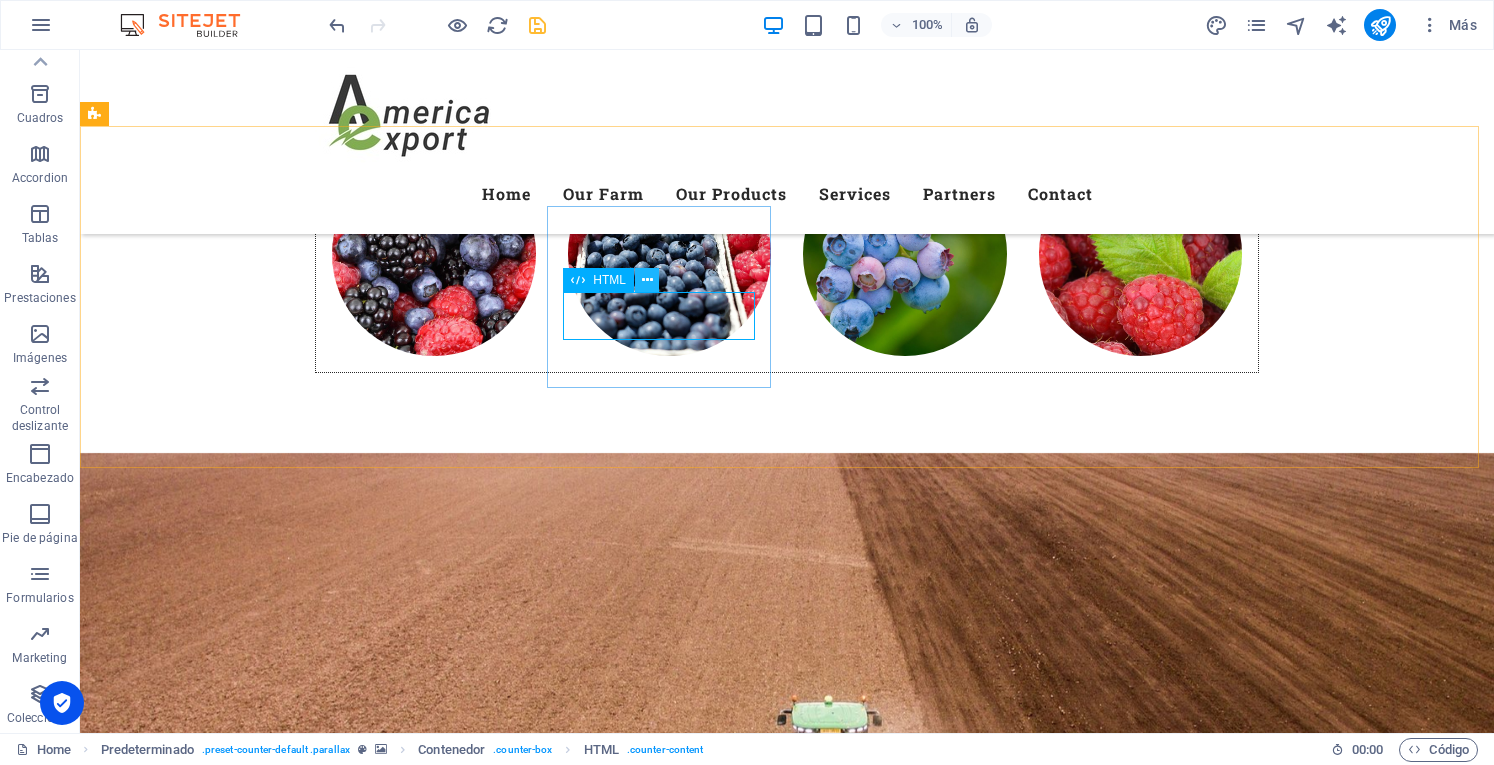 click at bounding box center [647, 280] 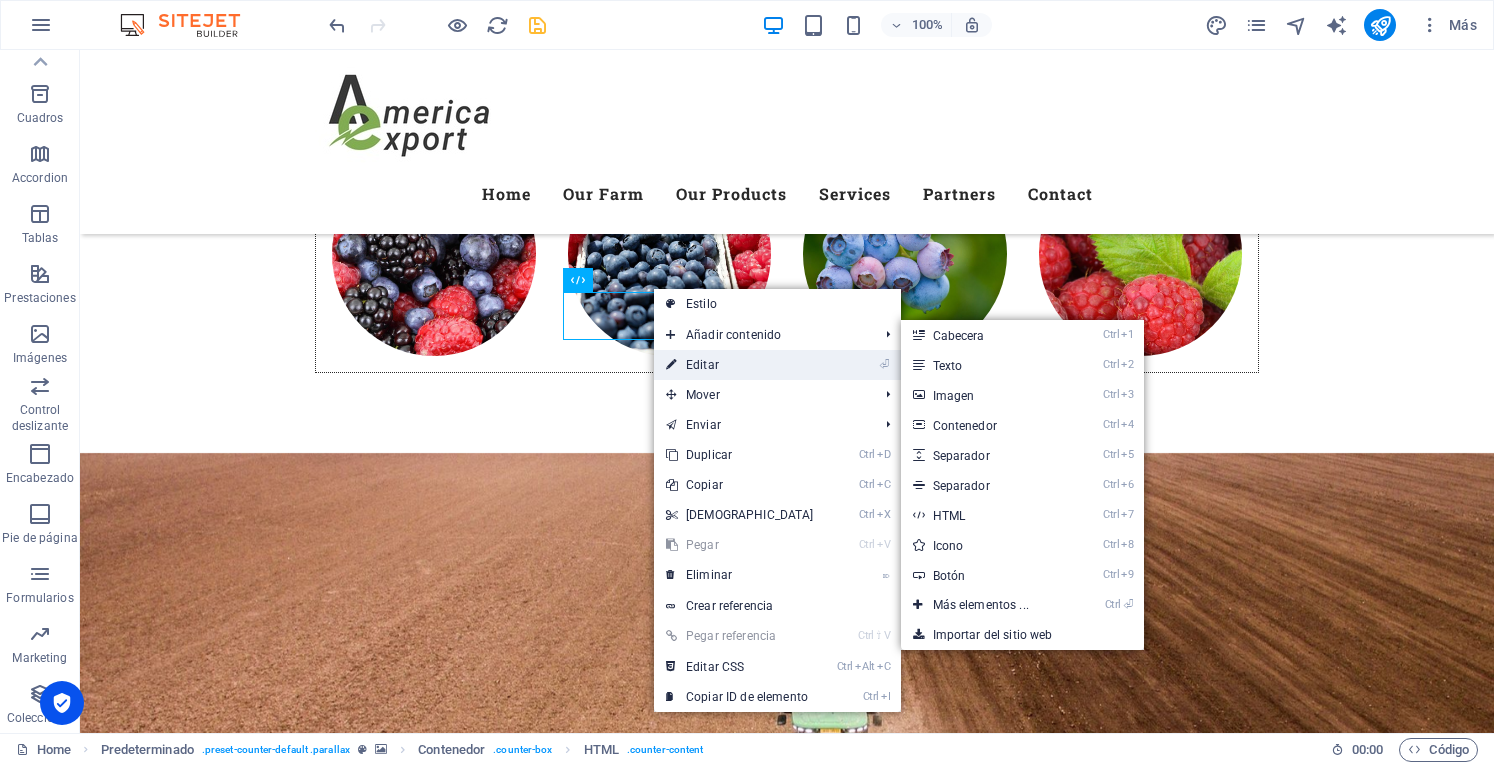 click on "⏎  Editar" at bounding box center [740, 365] 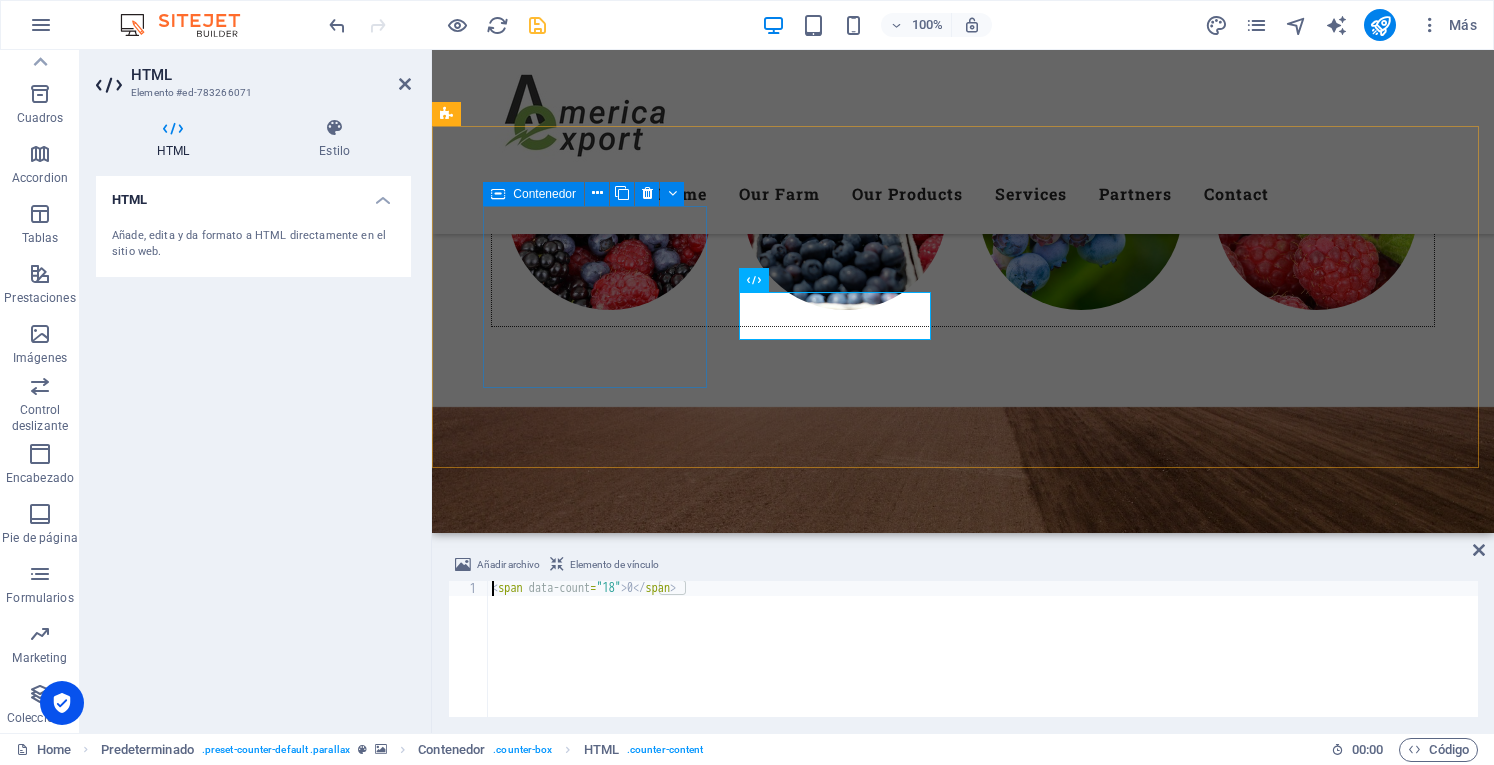 scroll, scrollTop: 6254, scrollLeft: 0, axis: vertical 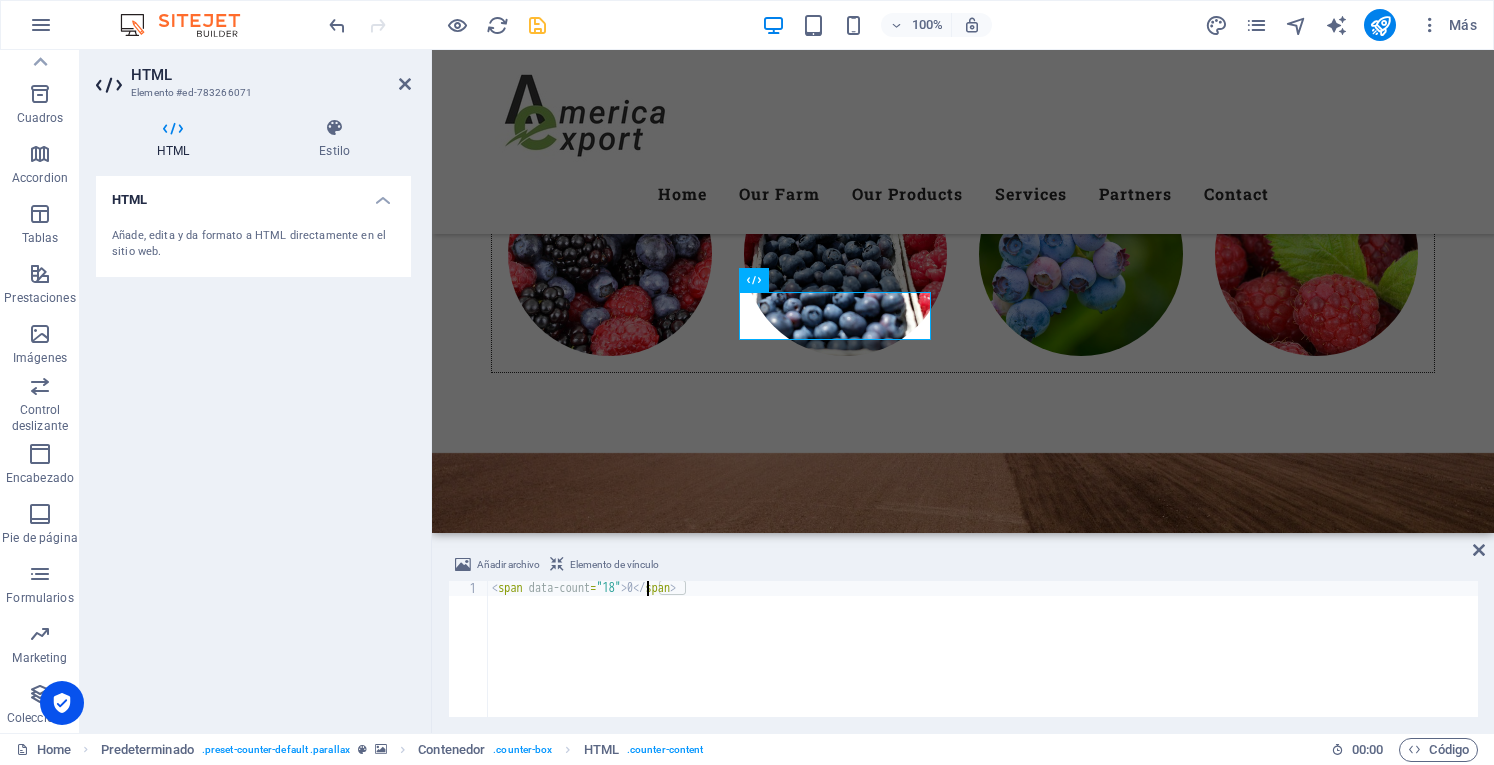click on "< span   data-count = "18" > 0 </ span >" at bounding box center [983, 664] 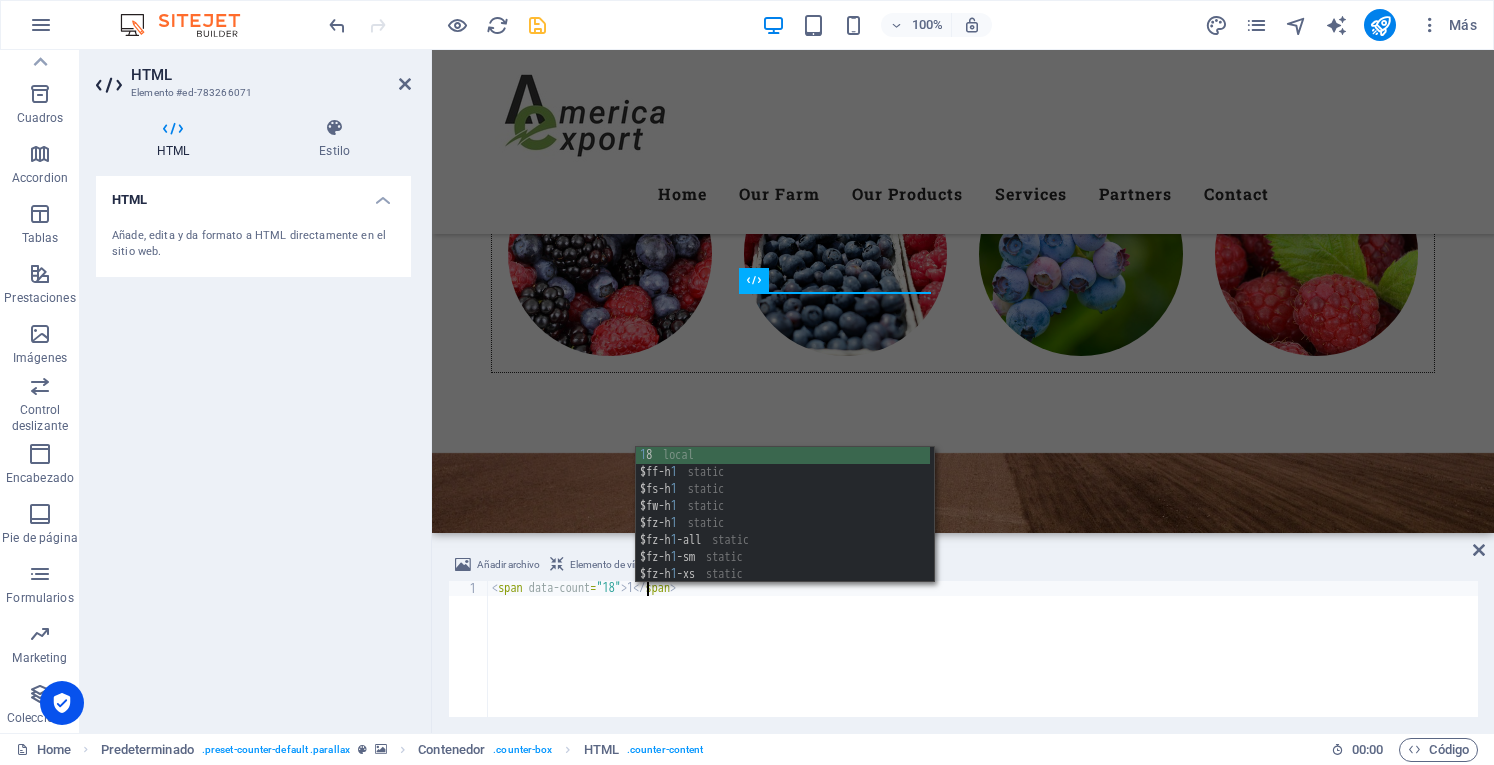scroll, scrollTop: 0, scrollLeft: 12, axis: horizontal 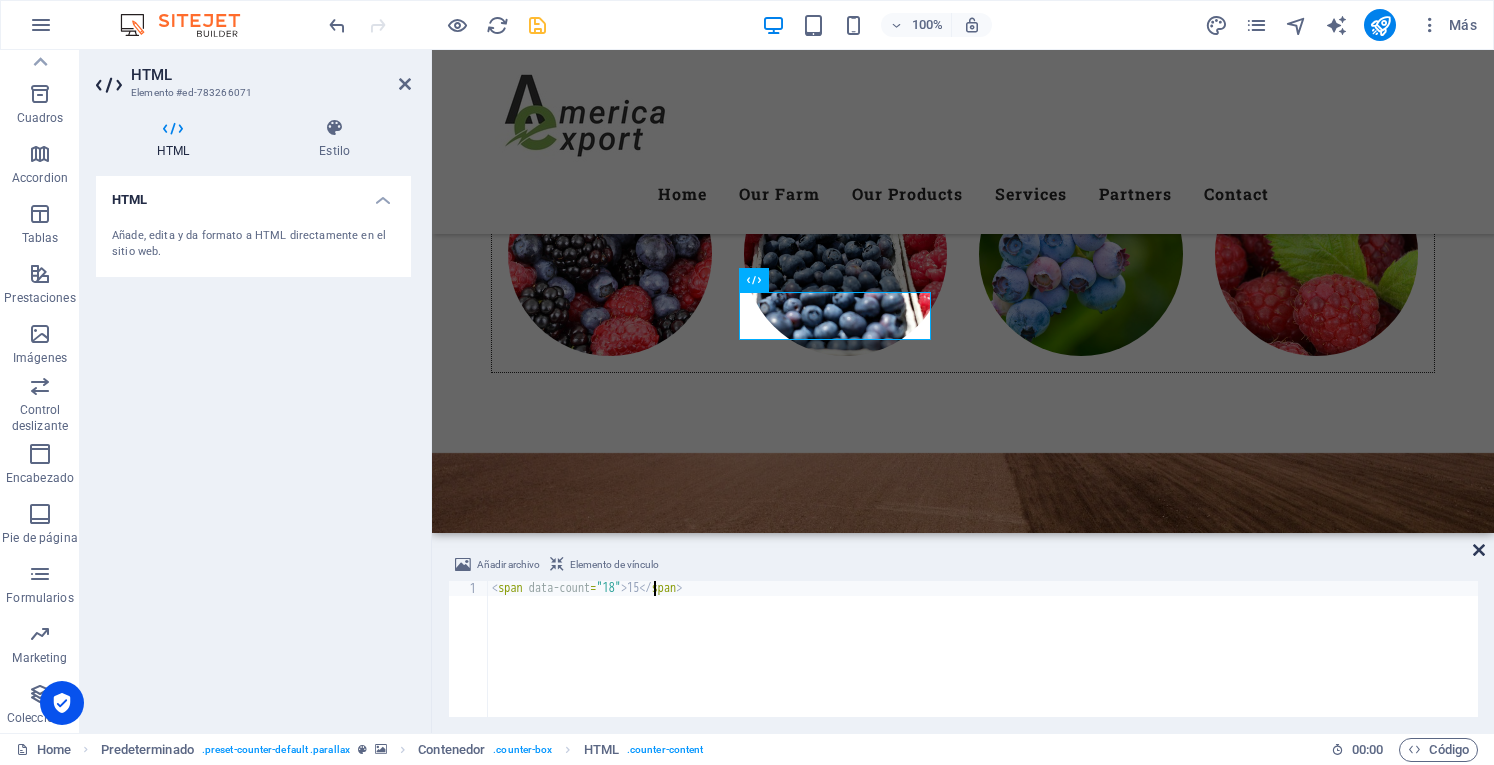 type on "<span data-count="18">15</span>" 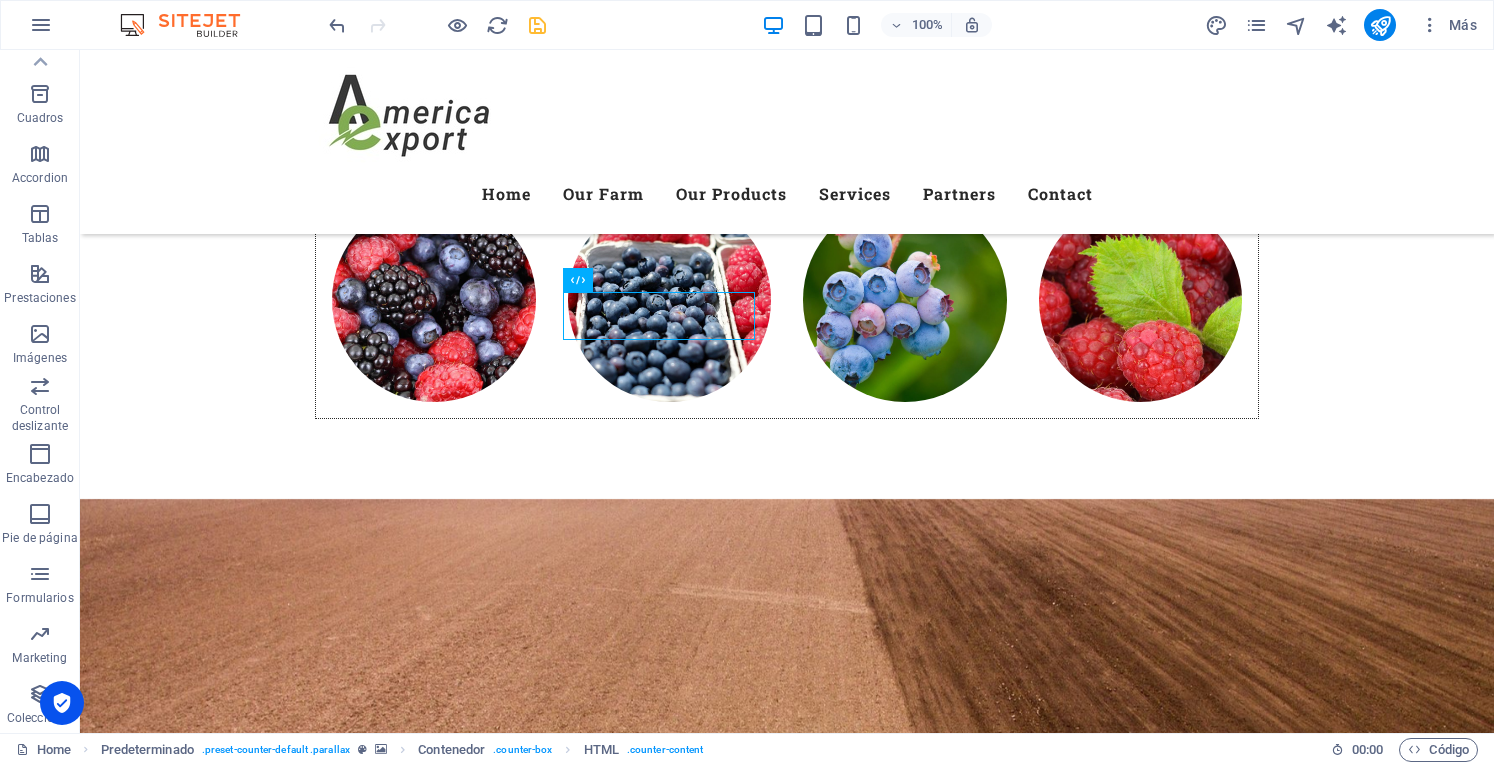 scroll, scrollTop: 6300, scrollLeft: 0, axis: vertical 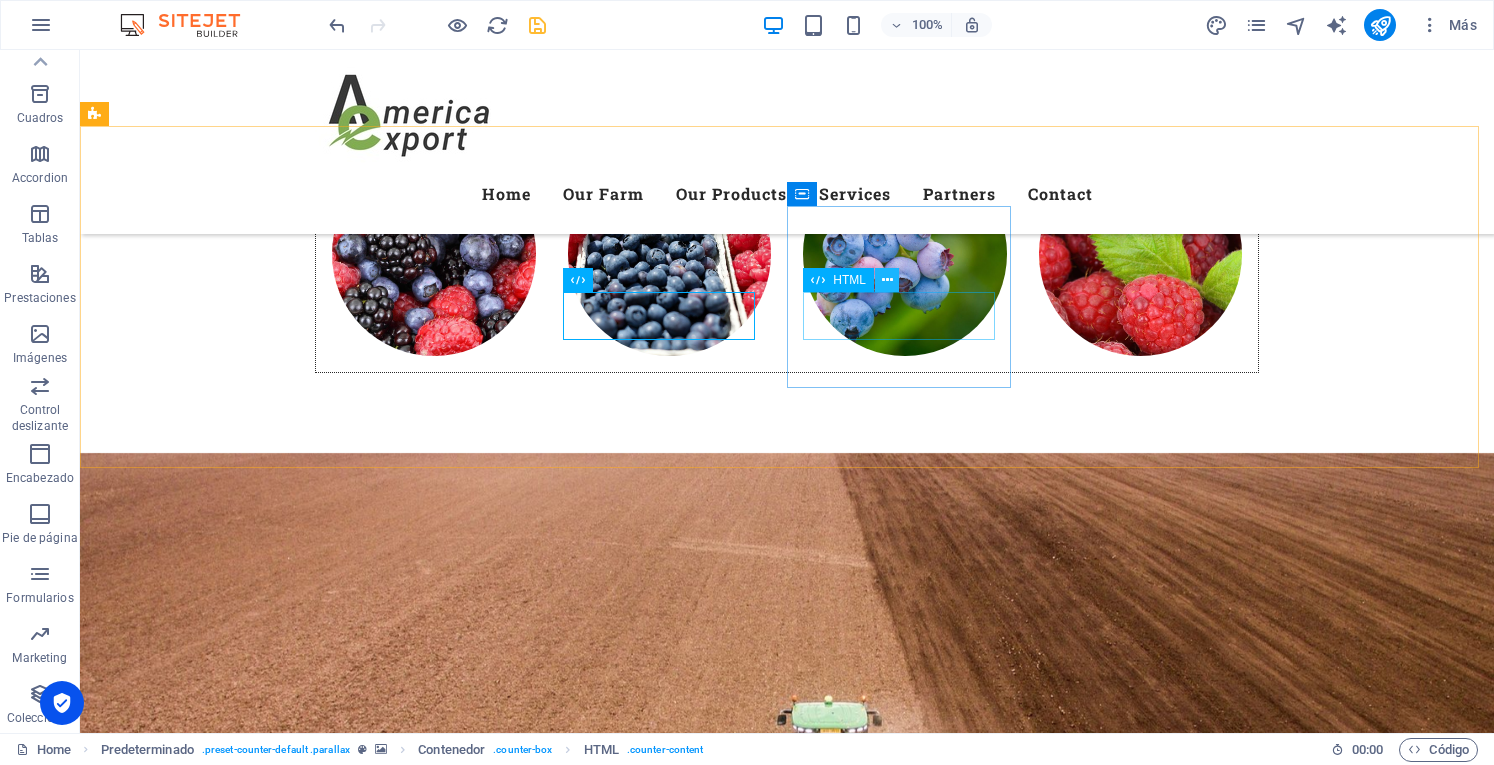 click at bounding box center [887, 280] 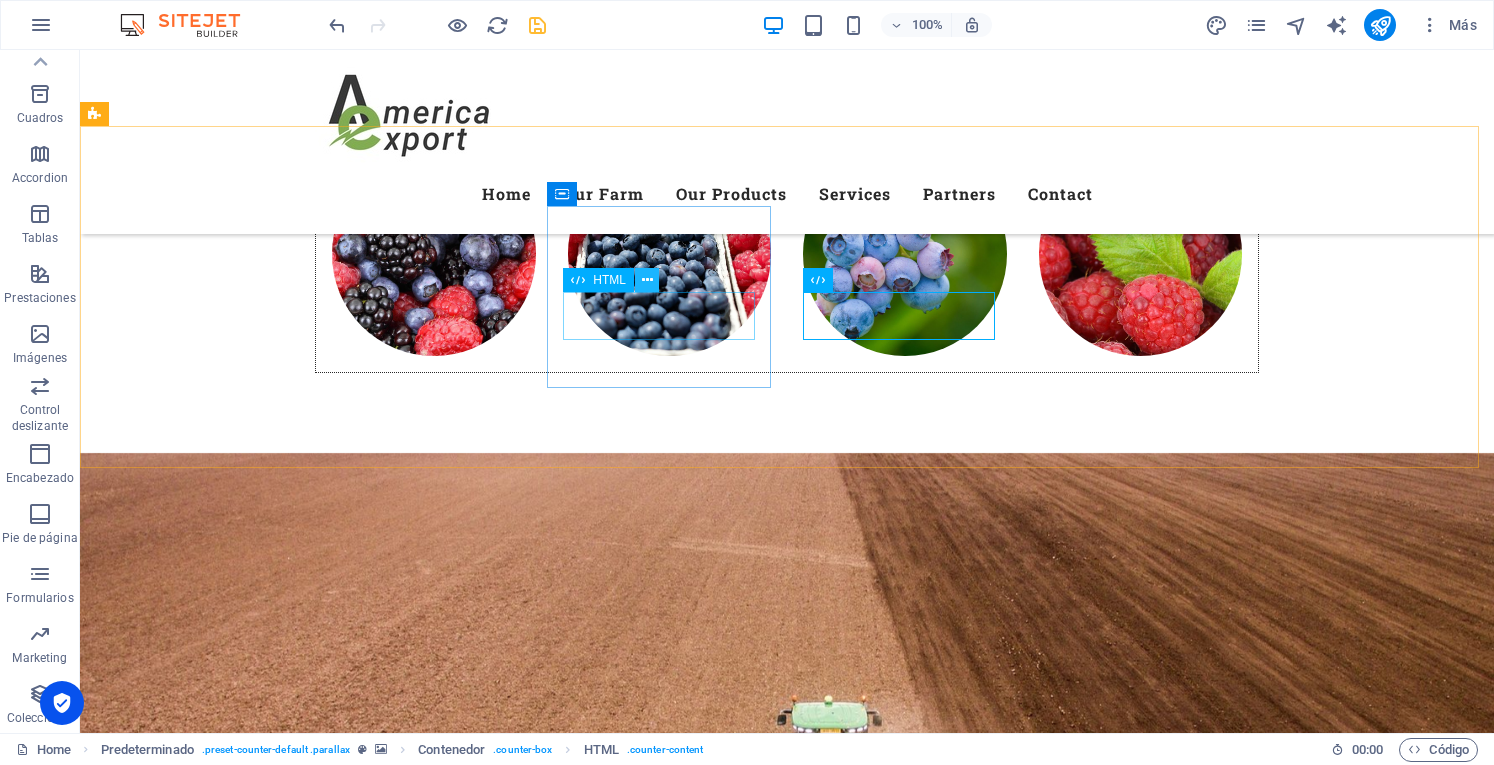 click at bounding box center (647, 280) 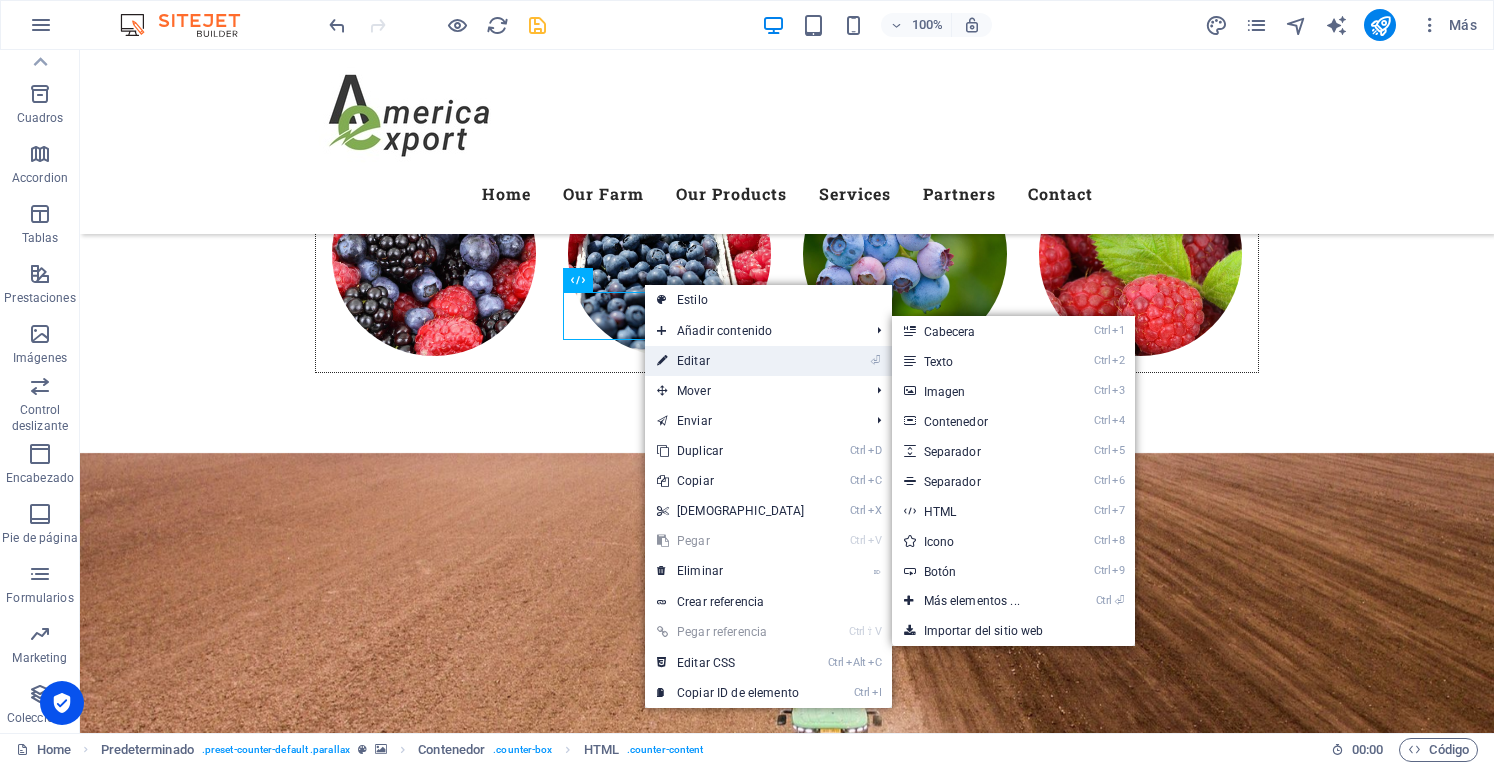 click on "⏎  Editar" at bounding box center [731, 361] 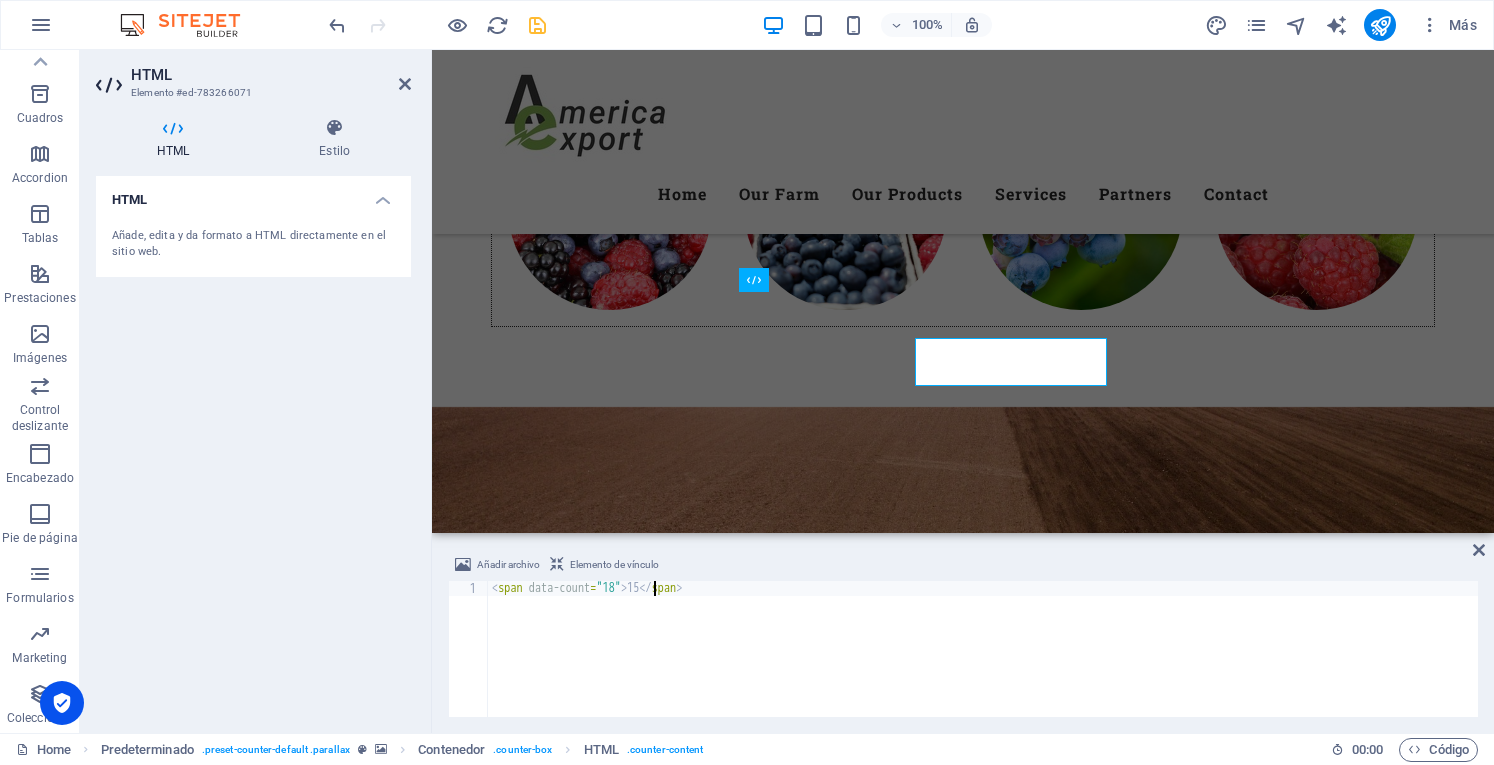scroll, scrollTop: 6254, scrollLeft: 0, axis: vertical 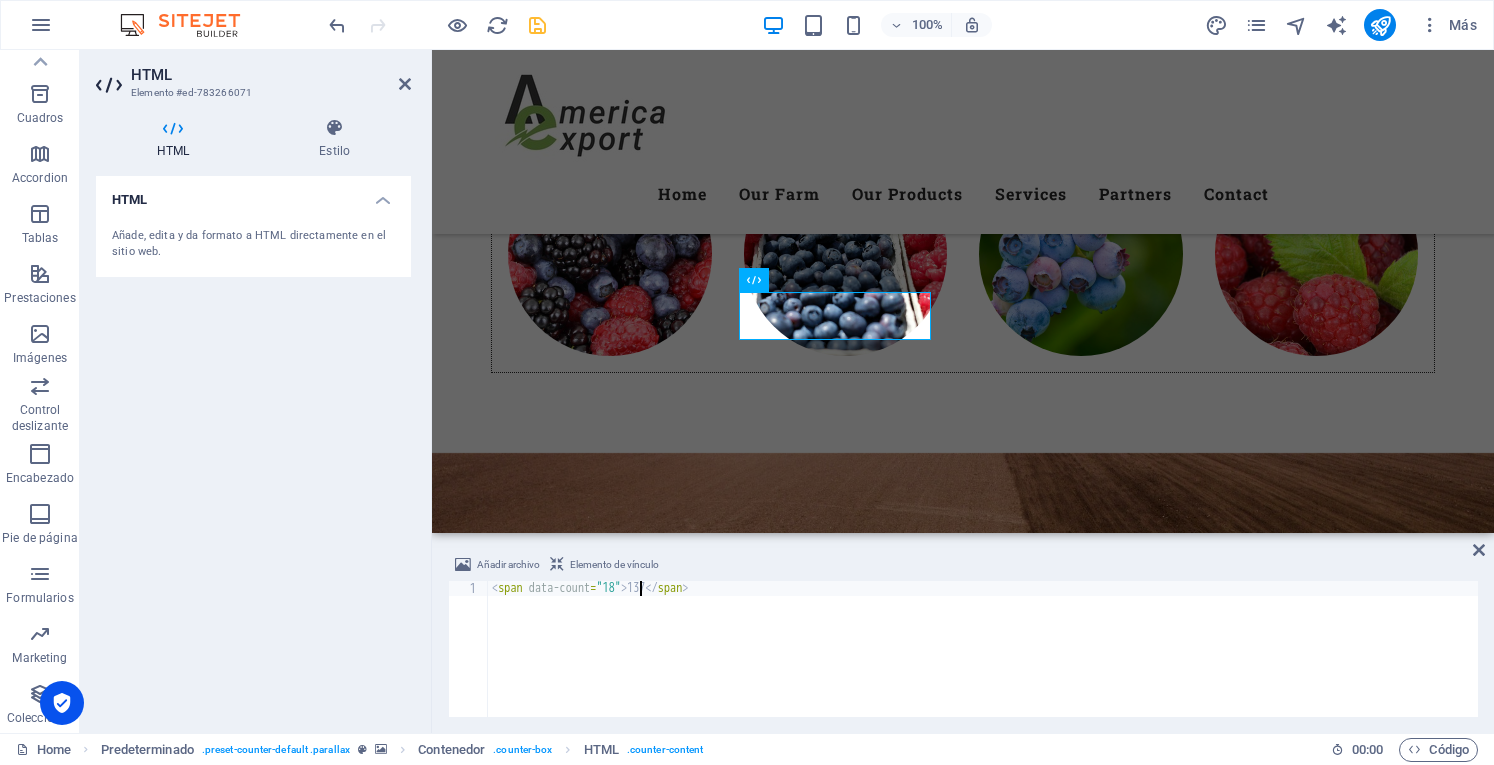 click on "< span   data-count = "18" > 137 </ span >" at bounding box center [983, 664] 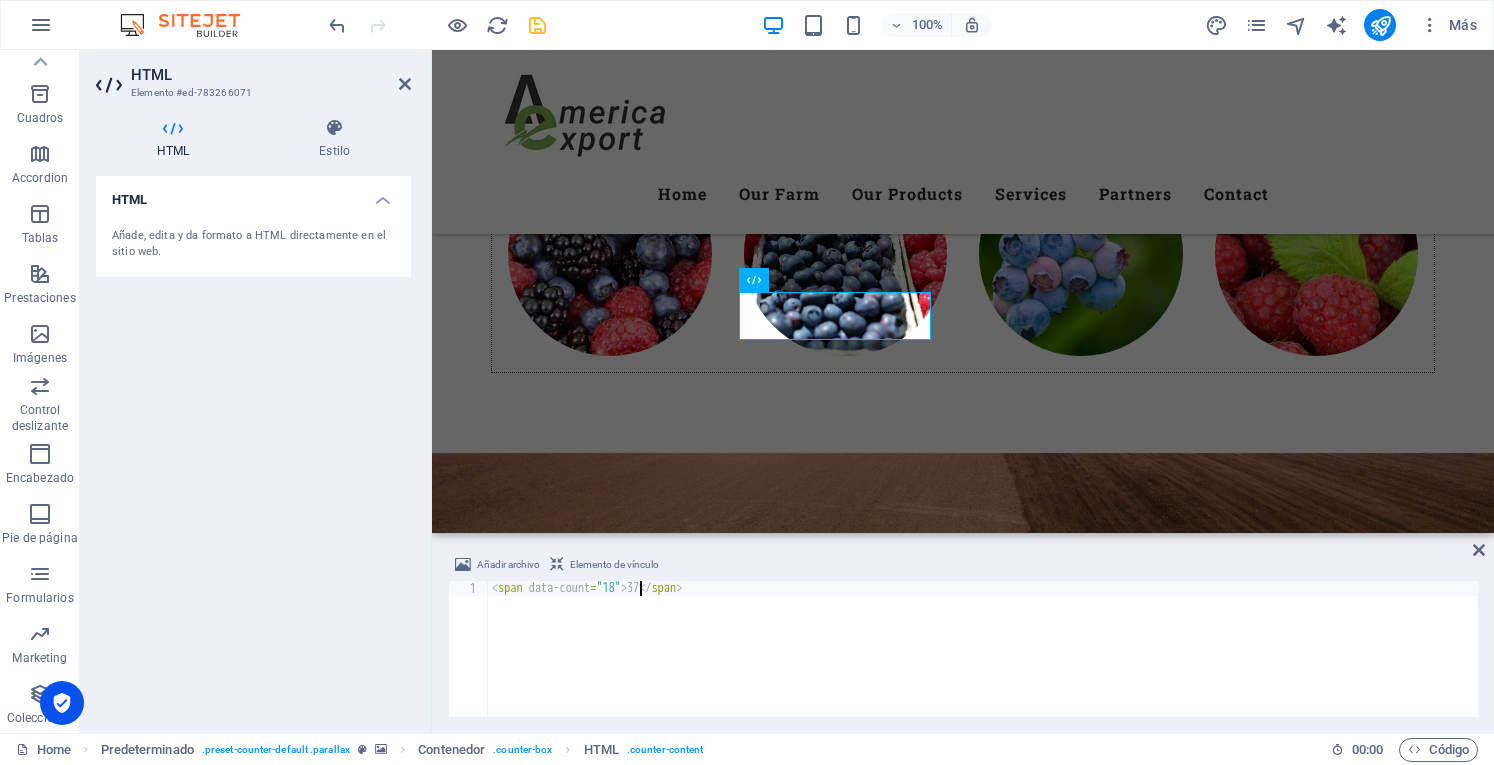 type on "<span data-count="18">37</span>" 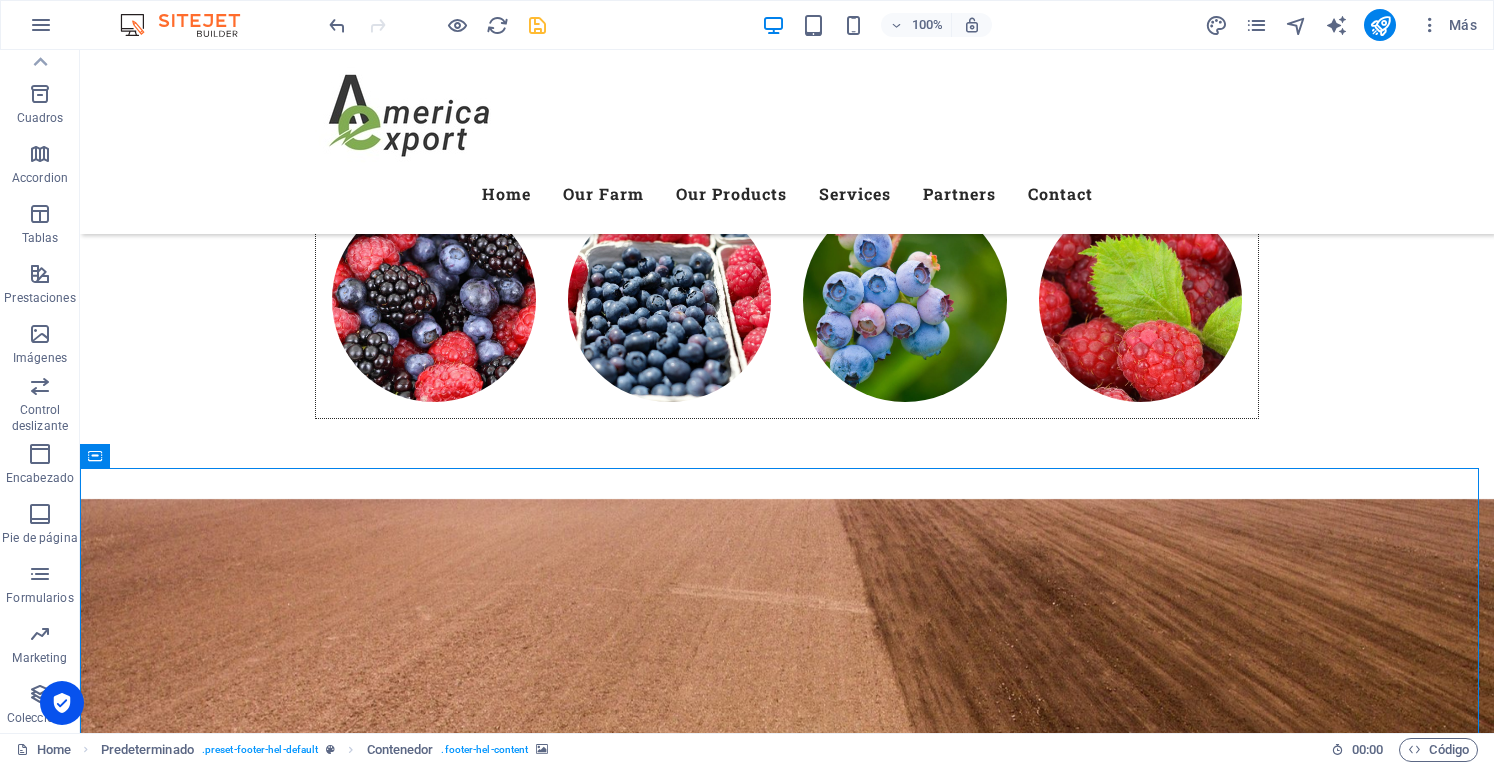 scroll, scrollTop: 6300, scrollLeft: 0, axis: vertical 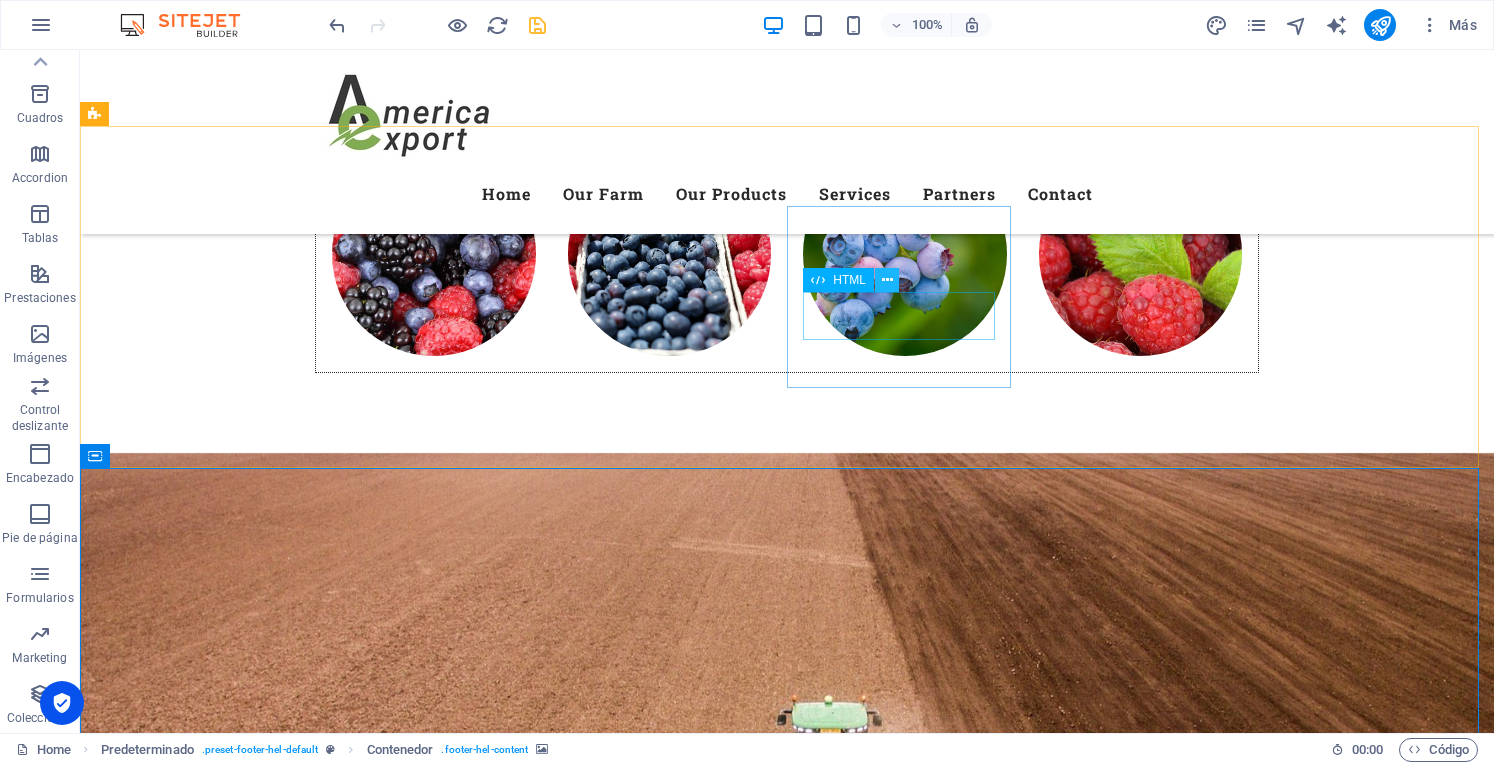 click at bounding box center [887, 280] 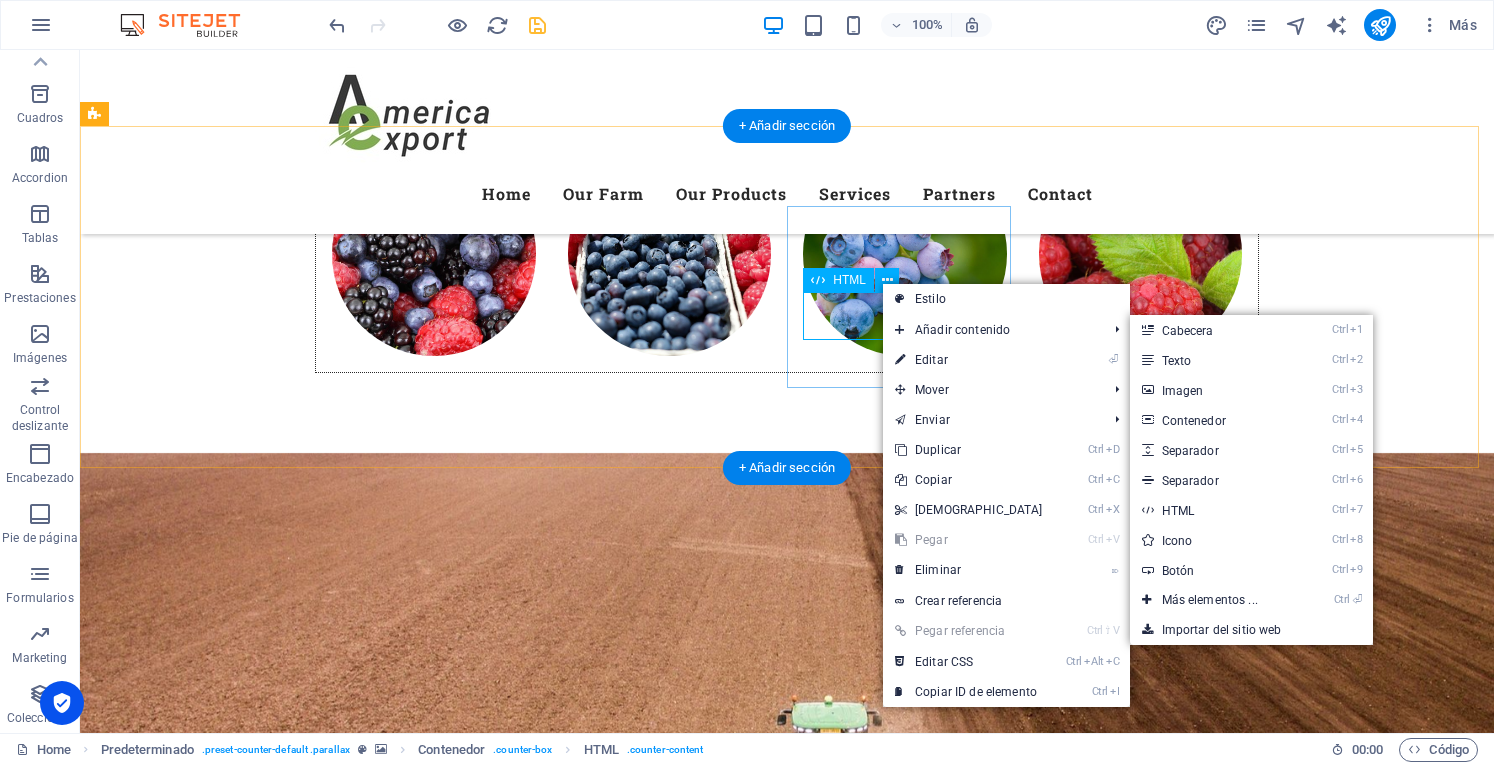 click on "0  M" at bounding box center [568, 7978] 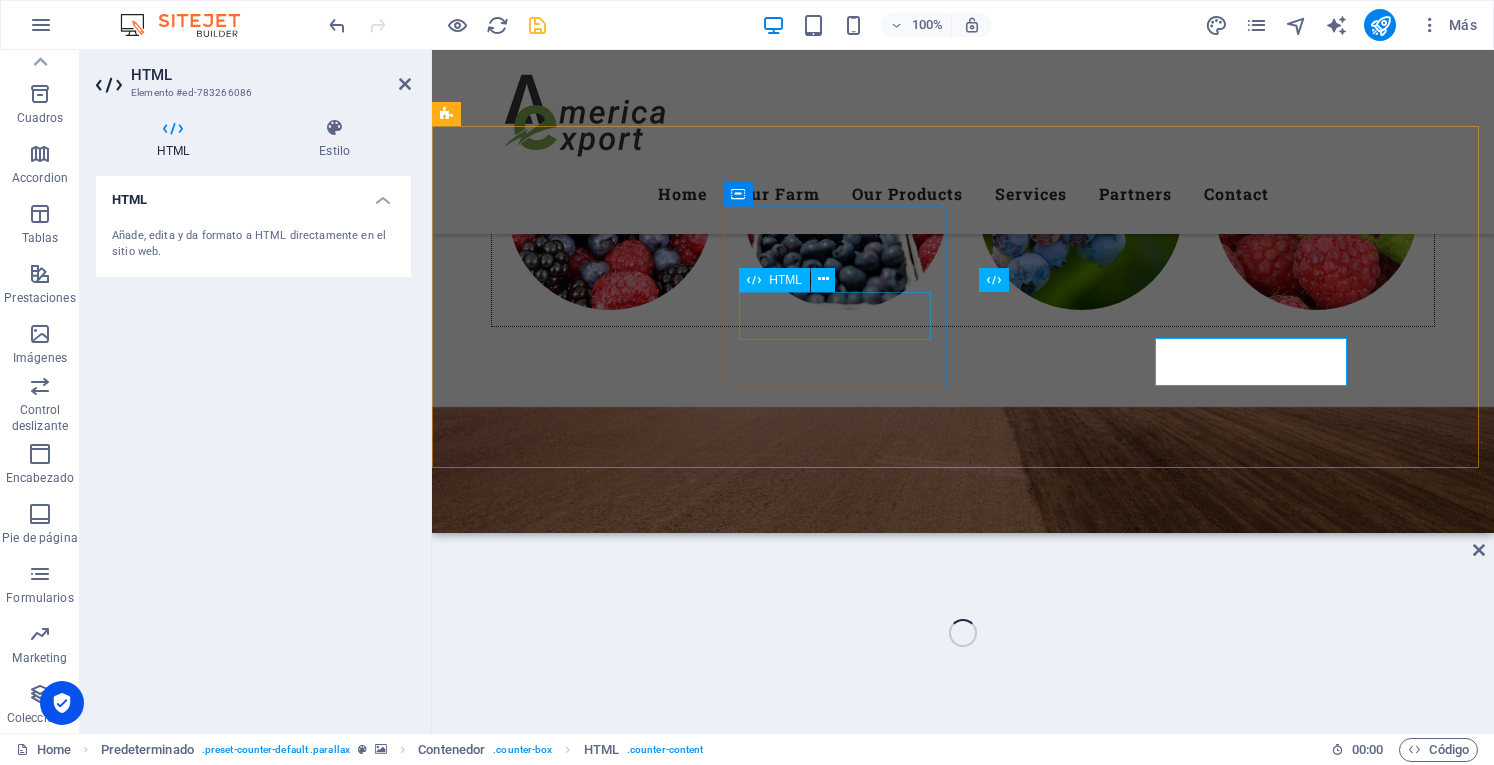 scroll, scrollTop: 6254, scrollLeft: 0, axis: vertical 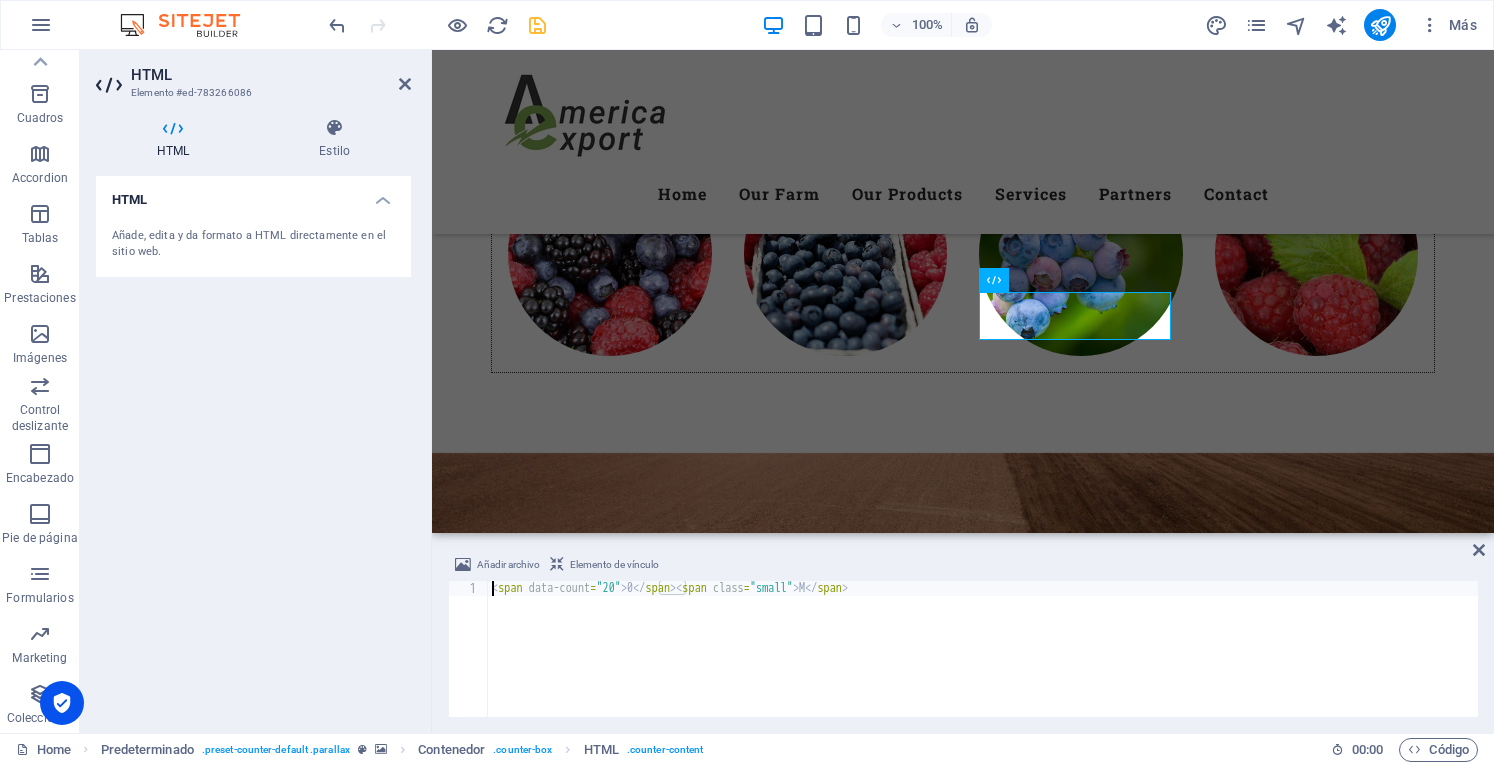 click on "< span   data-count = "20" > 0 </ span > < span   class = "small" >  M </ span >" at bounding box center (983, 664) 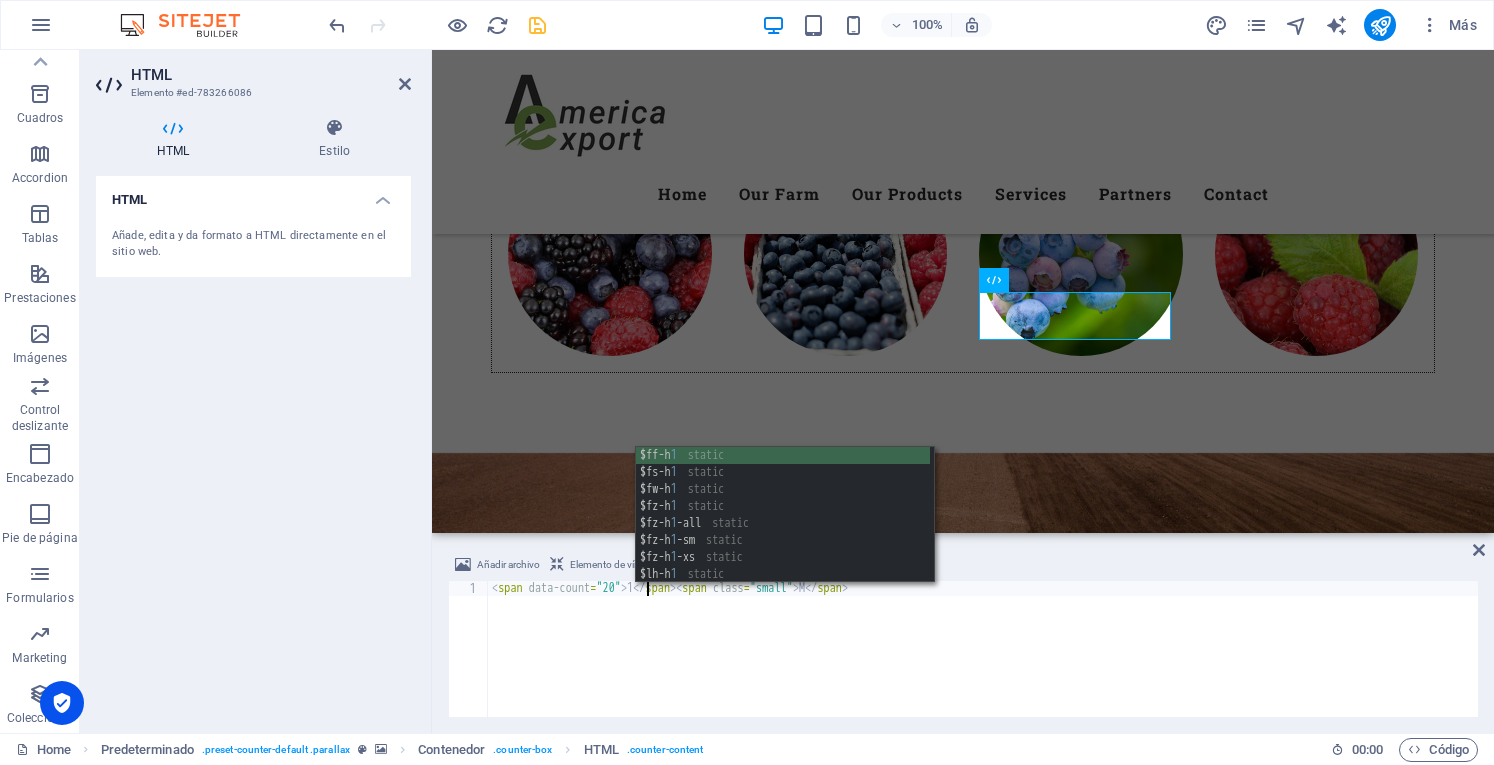 scroll, scrollTop: 0, scrollLeft: 12, axis: horizontal 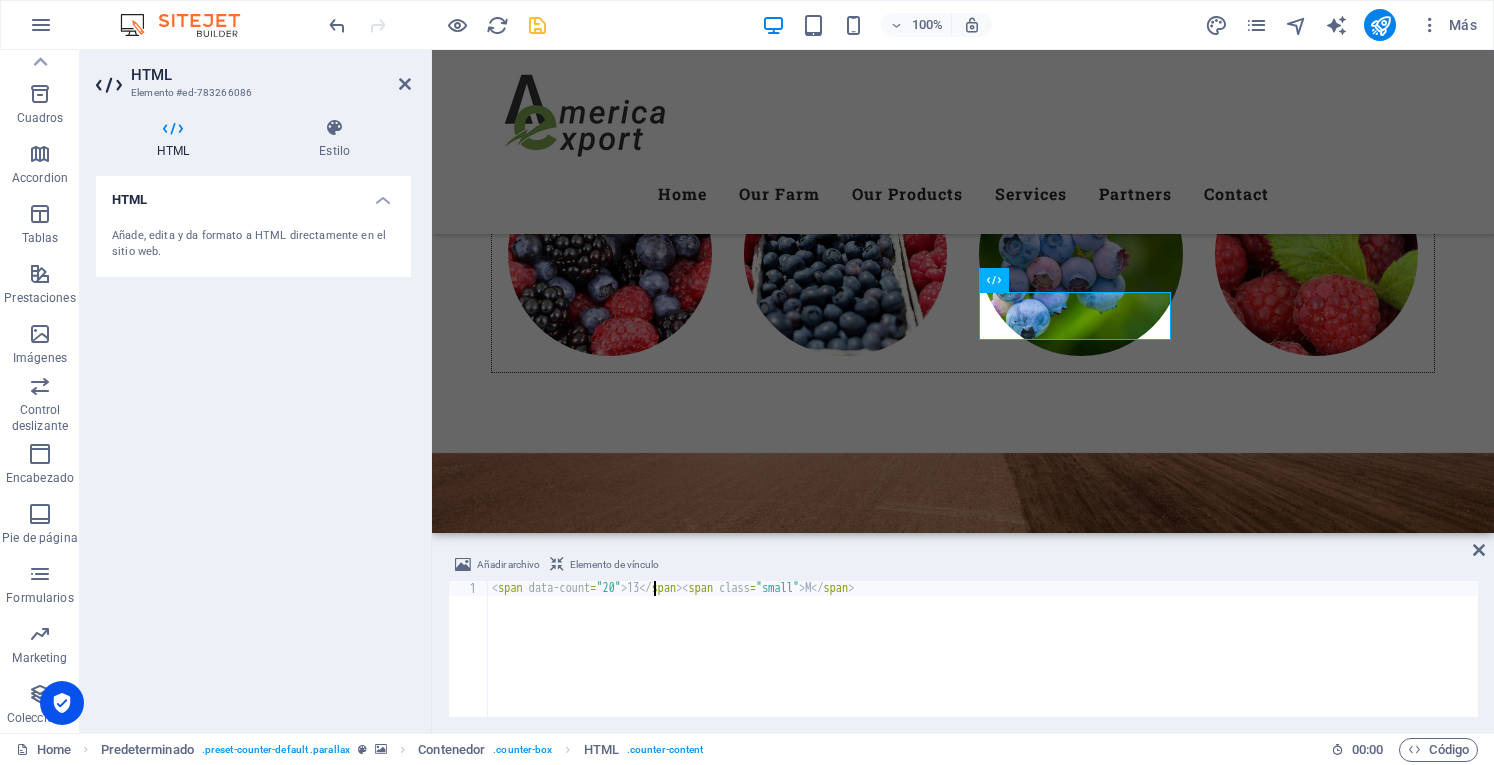 click on "< span   data-count = "20" > 13 </ span > < span   class = "small" >  M </ span >" at bounding box center (983, 664) 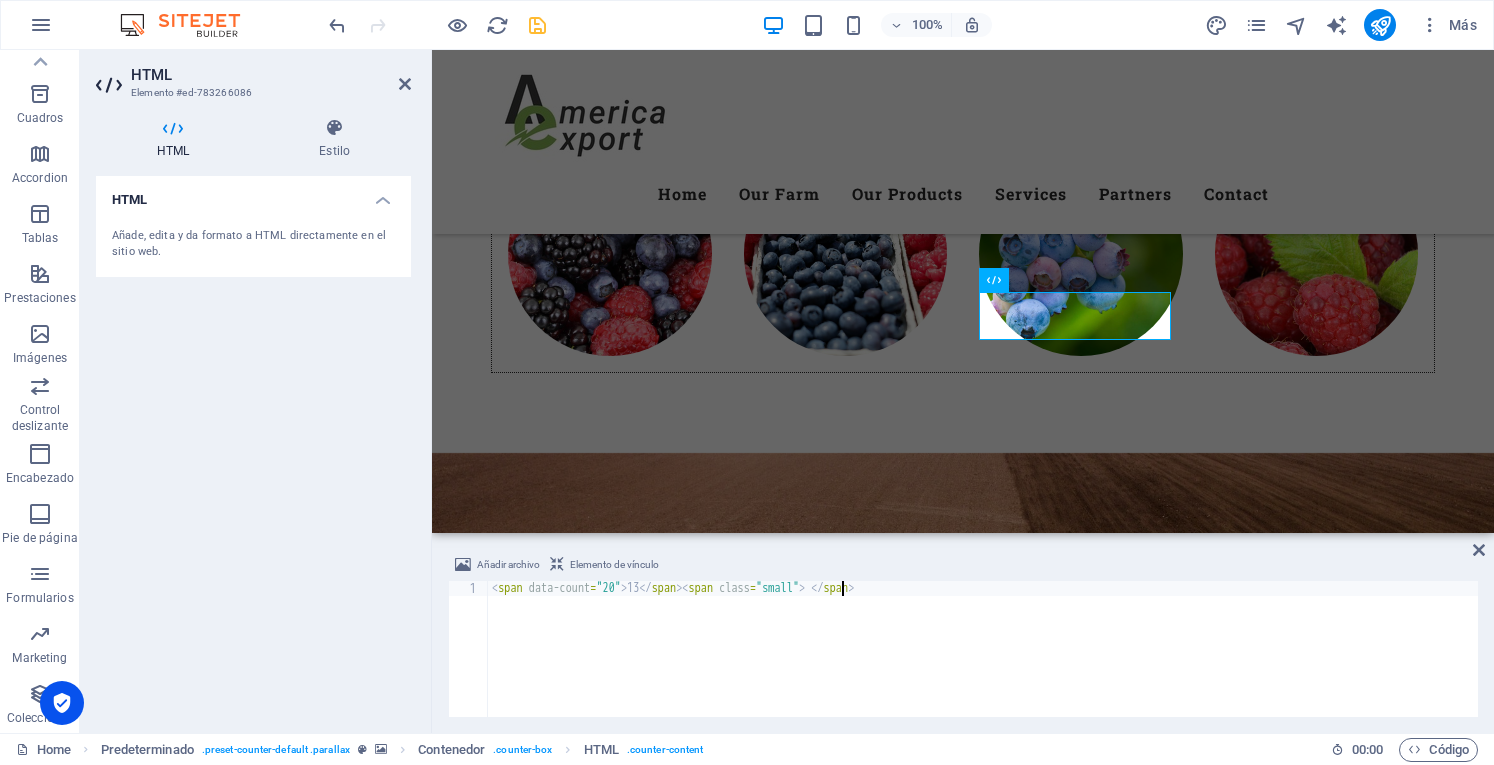 click on "< span   data-count = "20" > 13 </ span > < span   class = "small" >   </ span >" at bounding box center [983, 664] 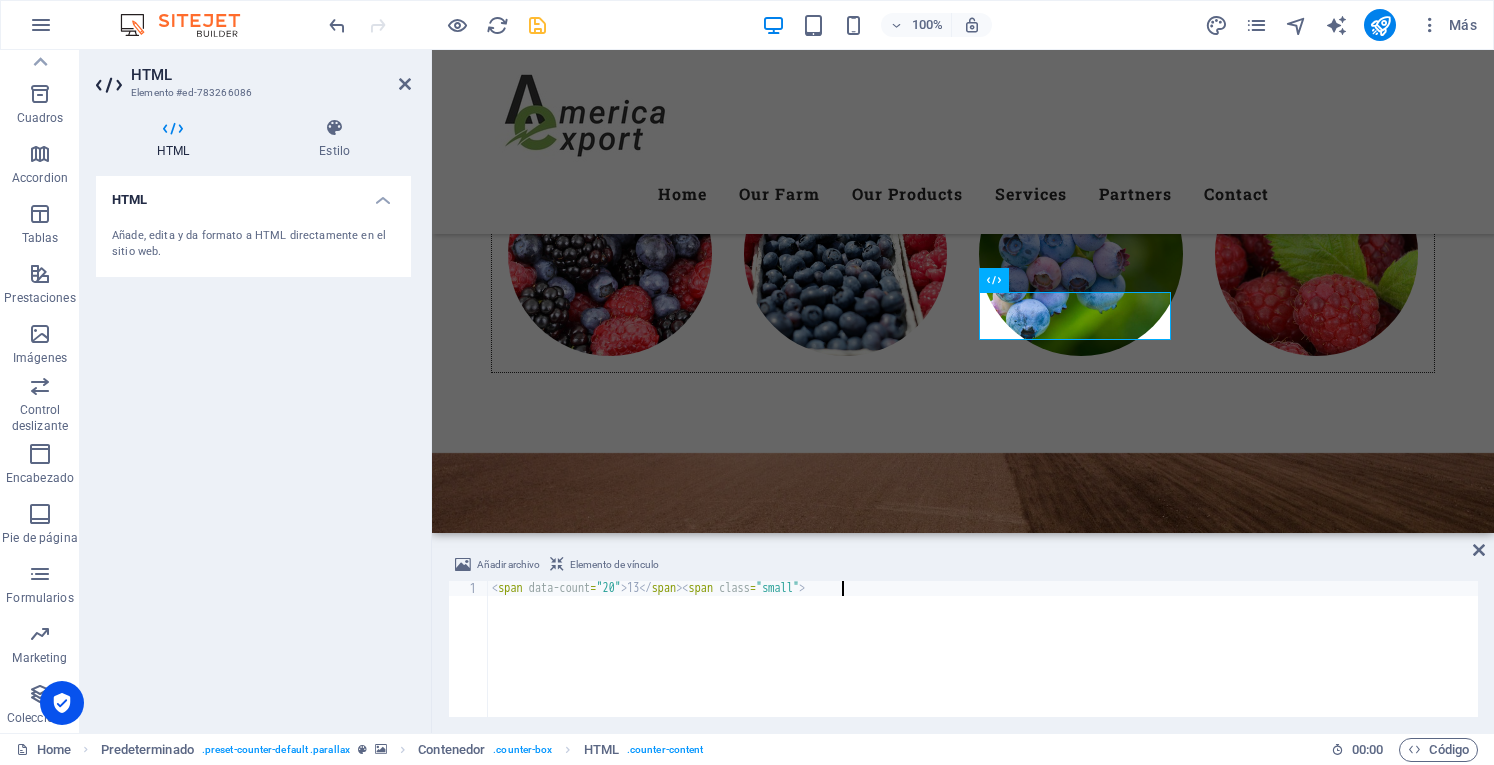 type on "<span data-count="20">13</span><span class="small">" 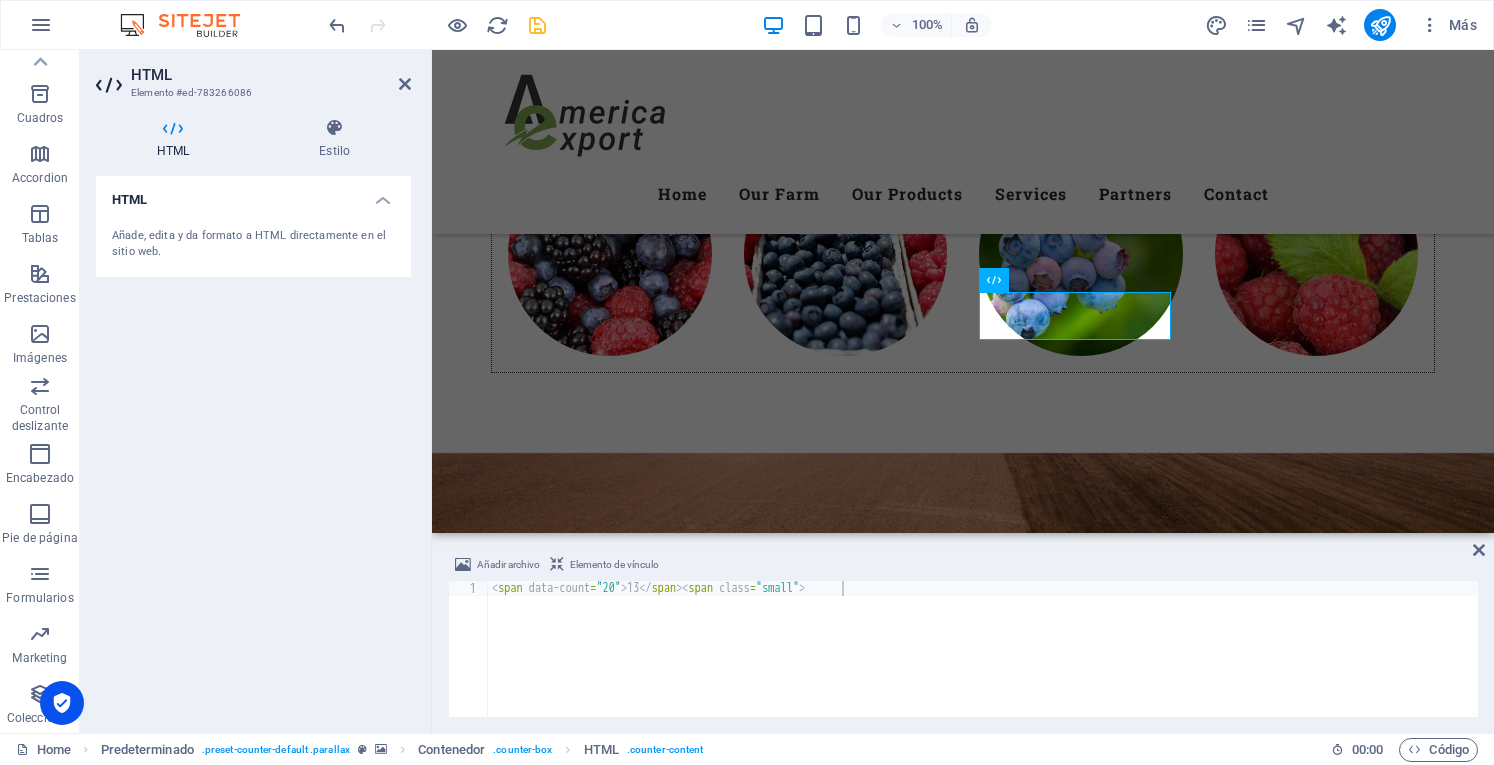 click at bounding box center [963, 8510] 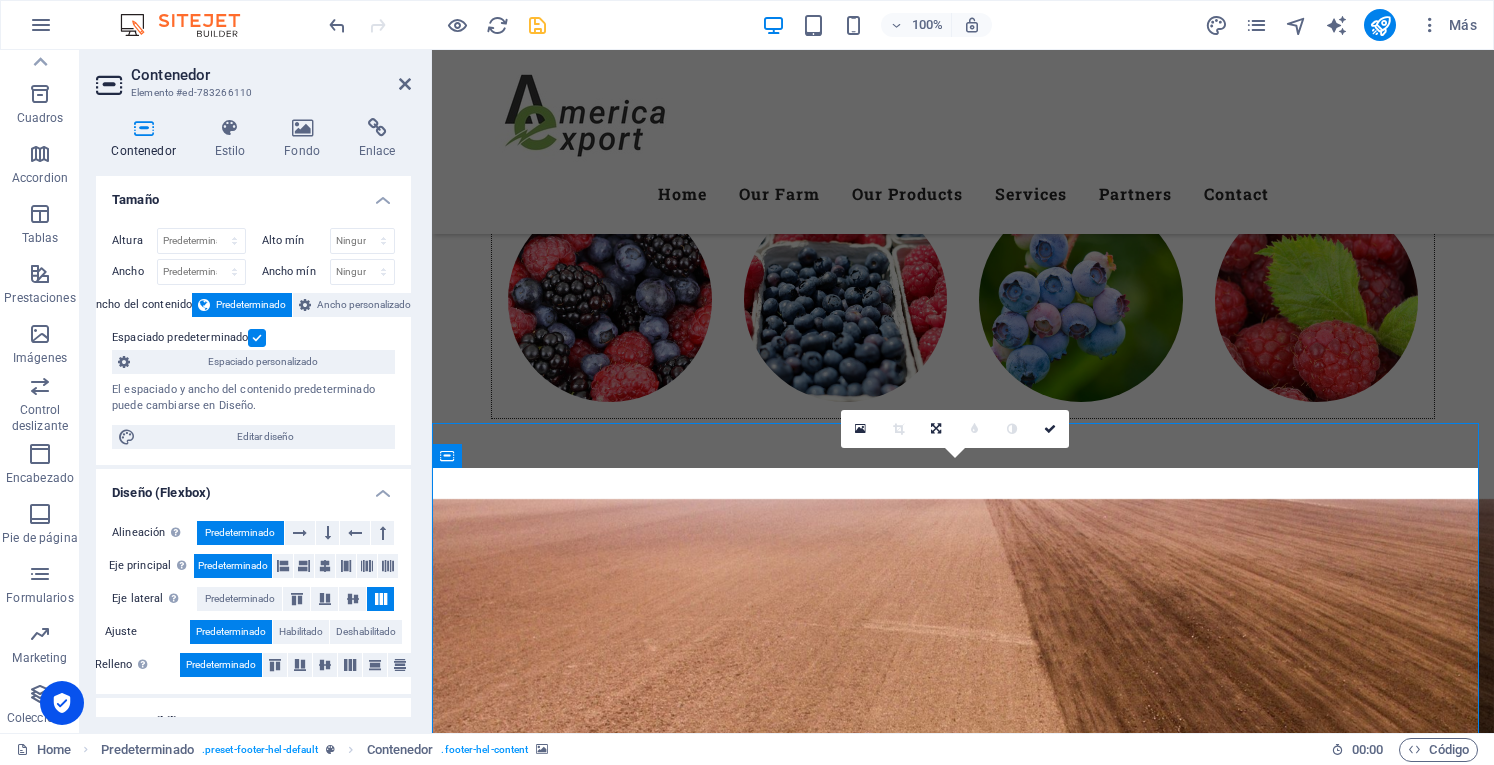 scroll, scrollTop: 6300, scrollLeft: 0, axis: vertical 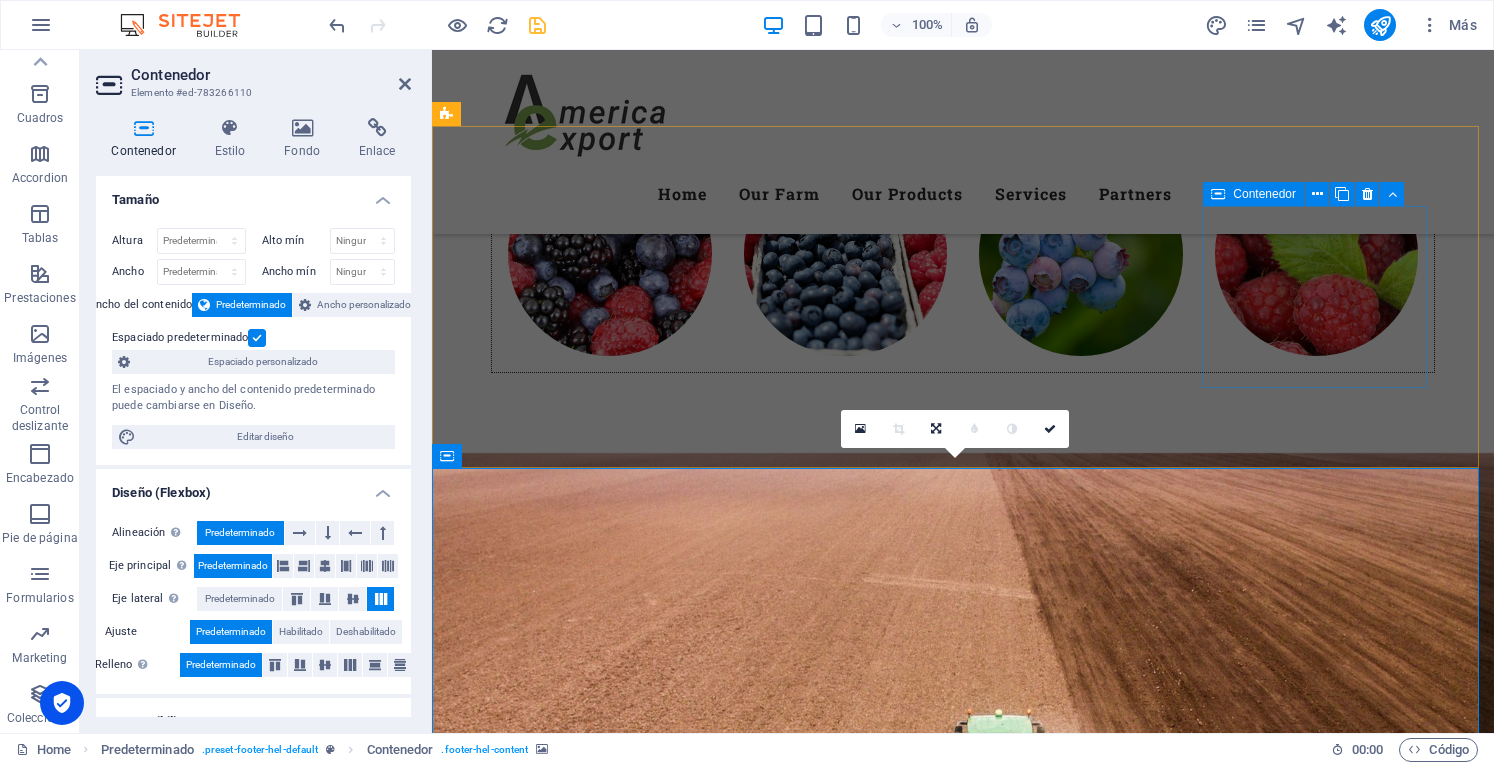 click on "0 Wheat fields" at bounding box center [920, 8152] 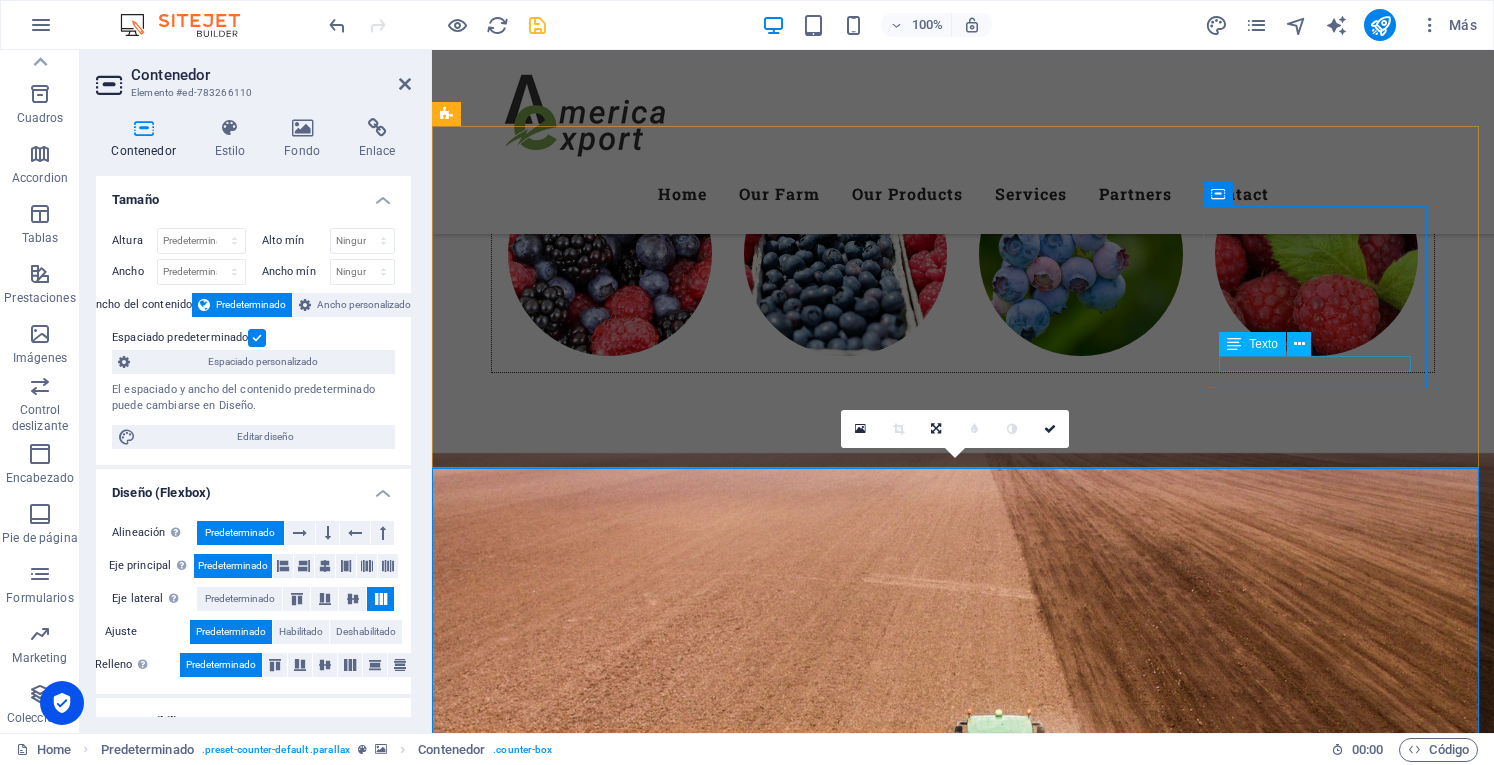 click on "Wheat fields" at bounding box center (920, 8222) 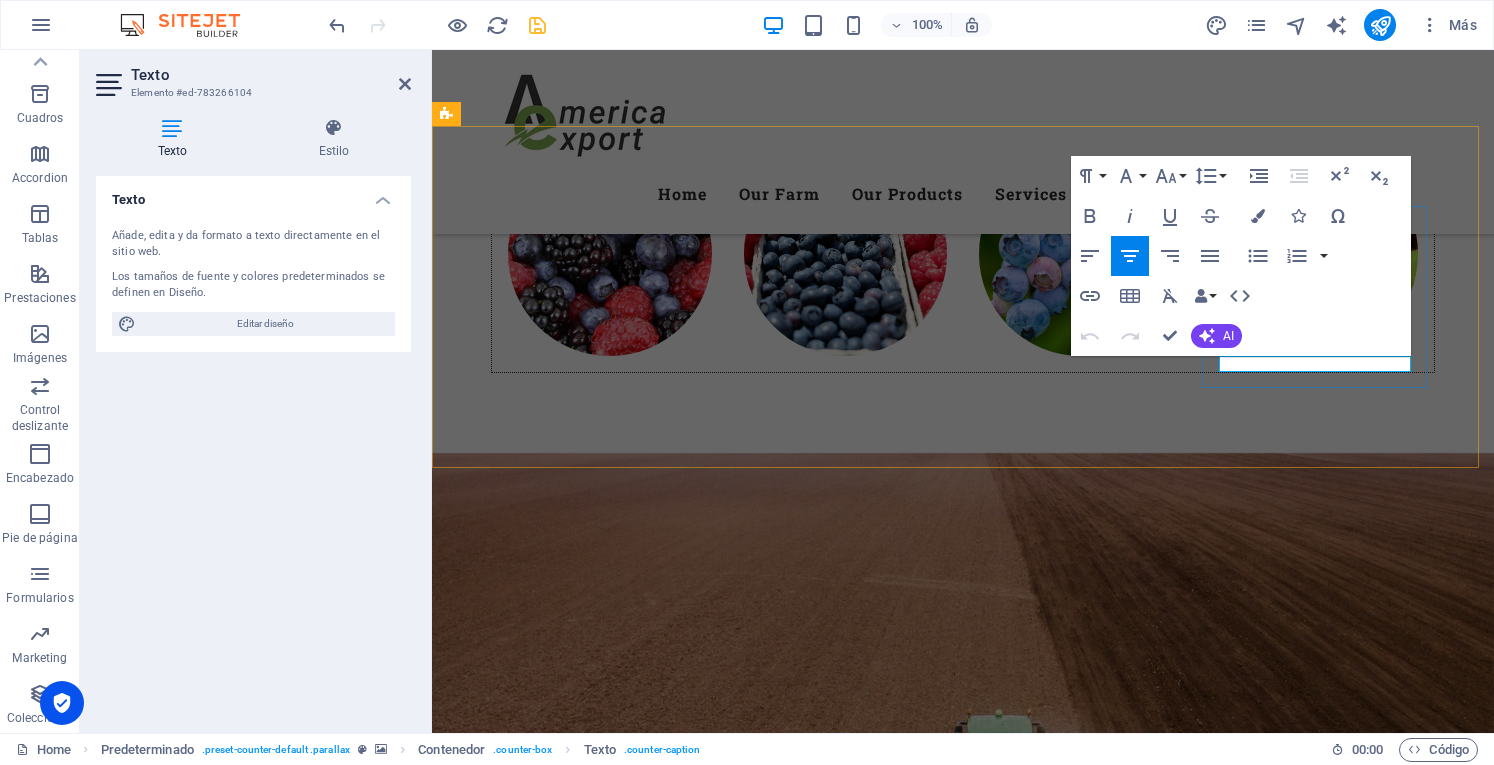 click on "Wheat fields" at bounding box center (920, 8222) 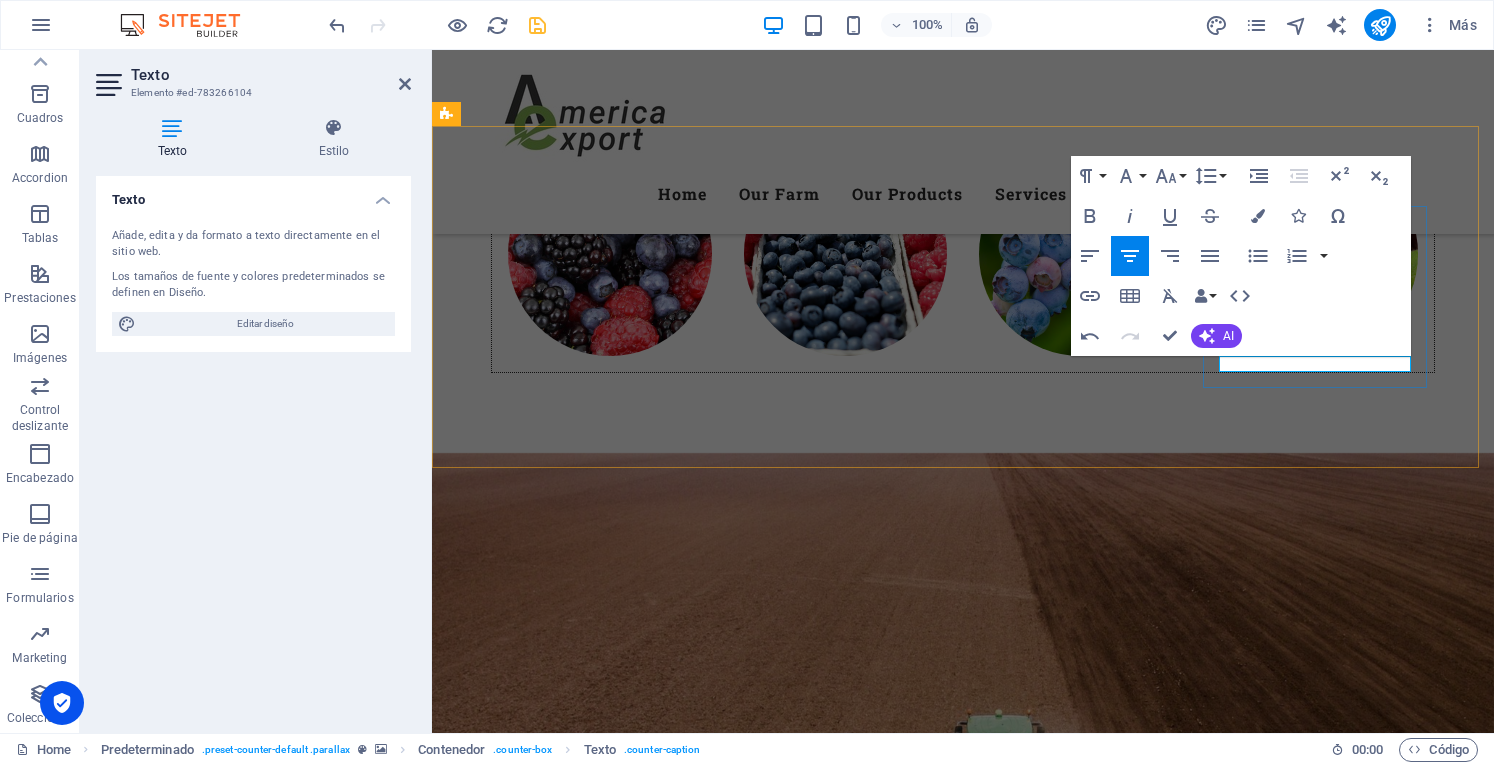 type 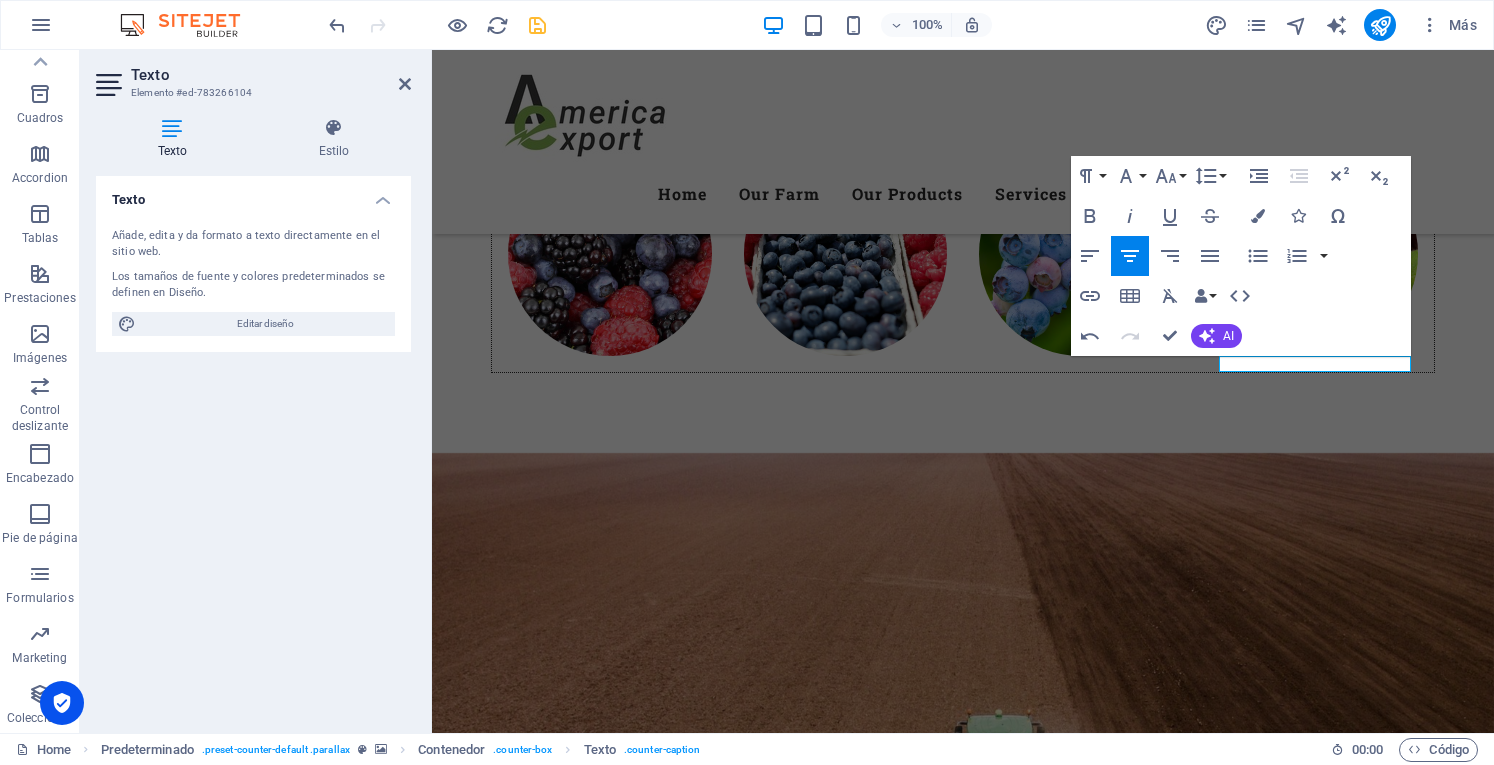 click at bounding box center (963, 7095) 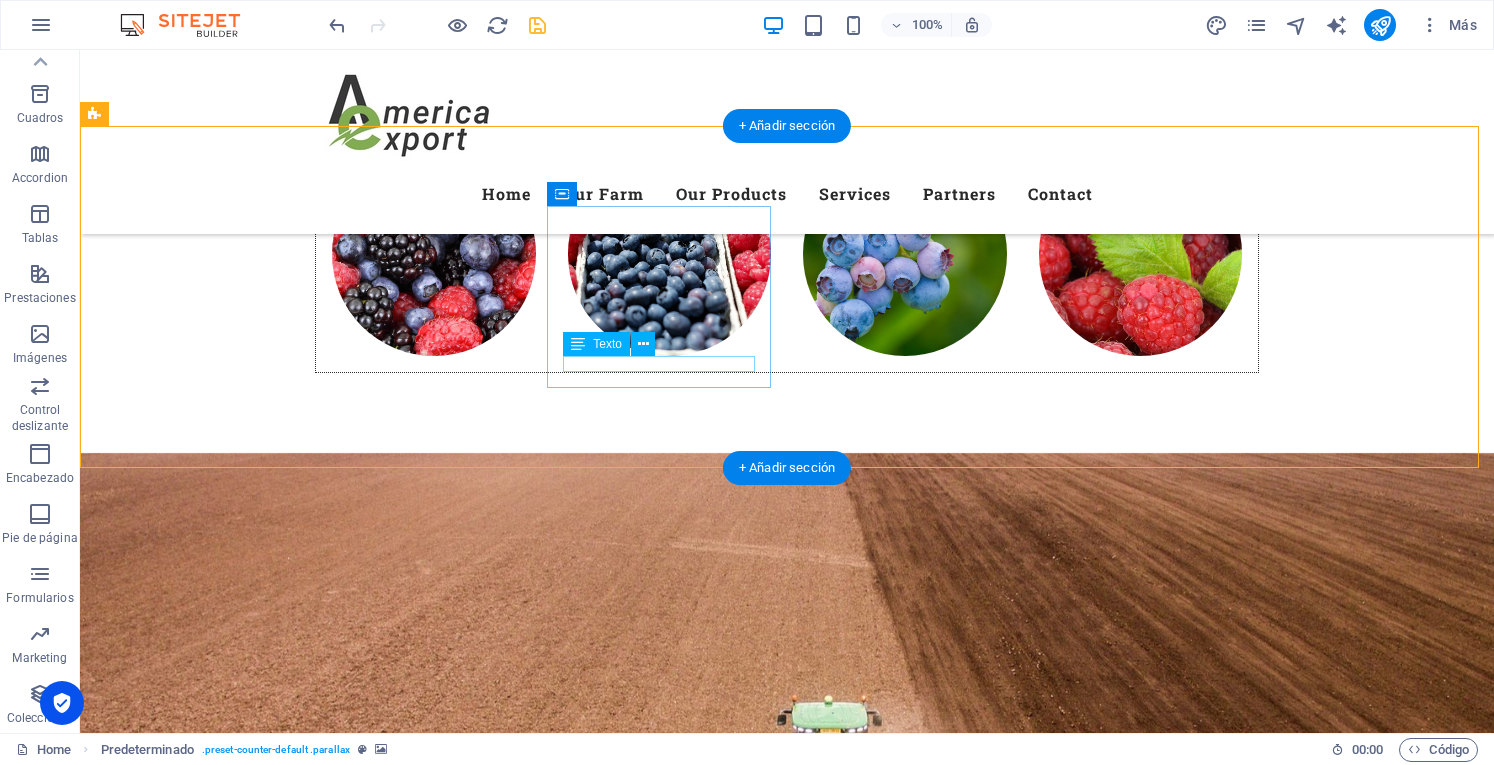 click on "Farmers" at bounding box center (568, 7830) 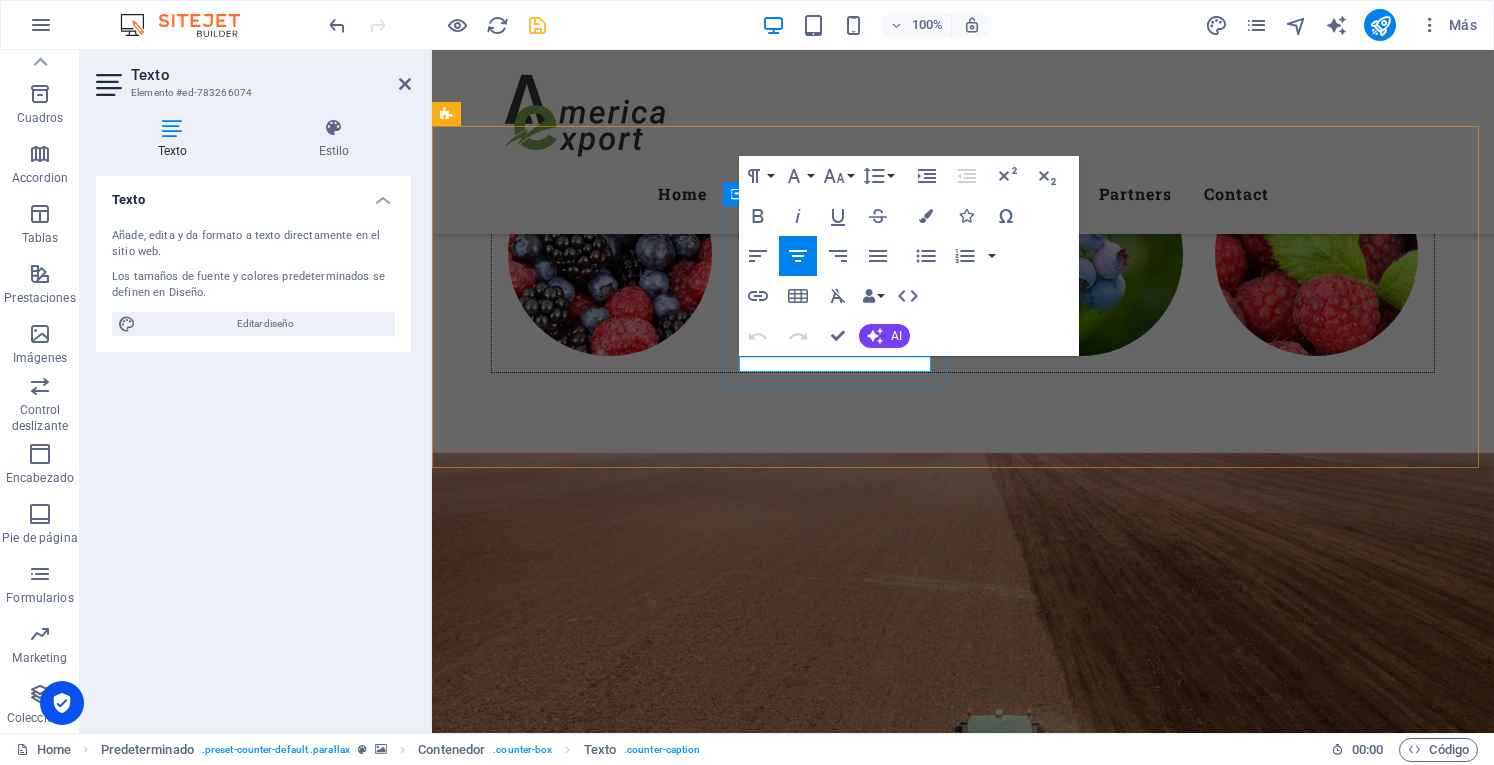 click on "Farmers" at bounding box center [920, 7830] 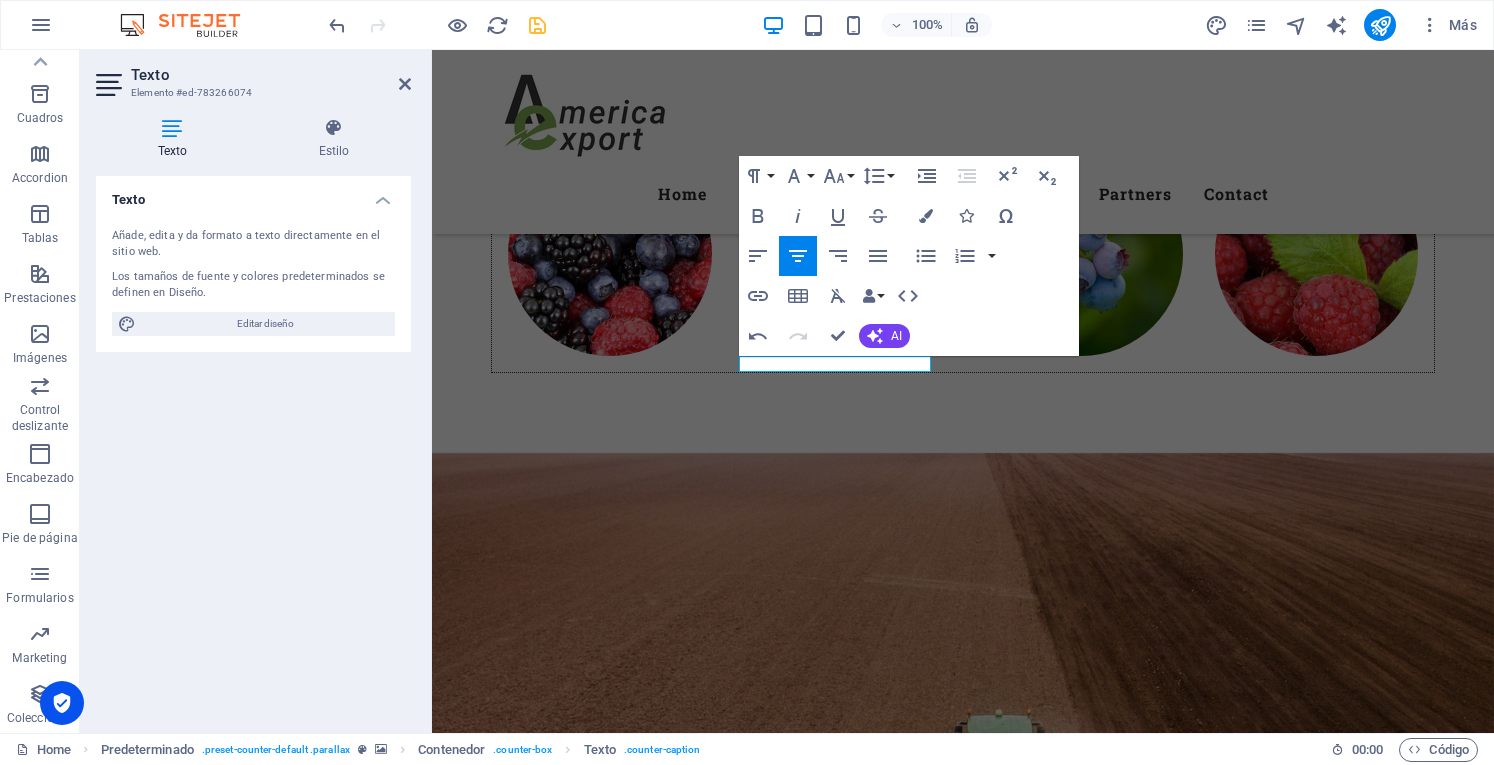 click at bounding box center (963, 7095) 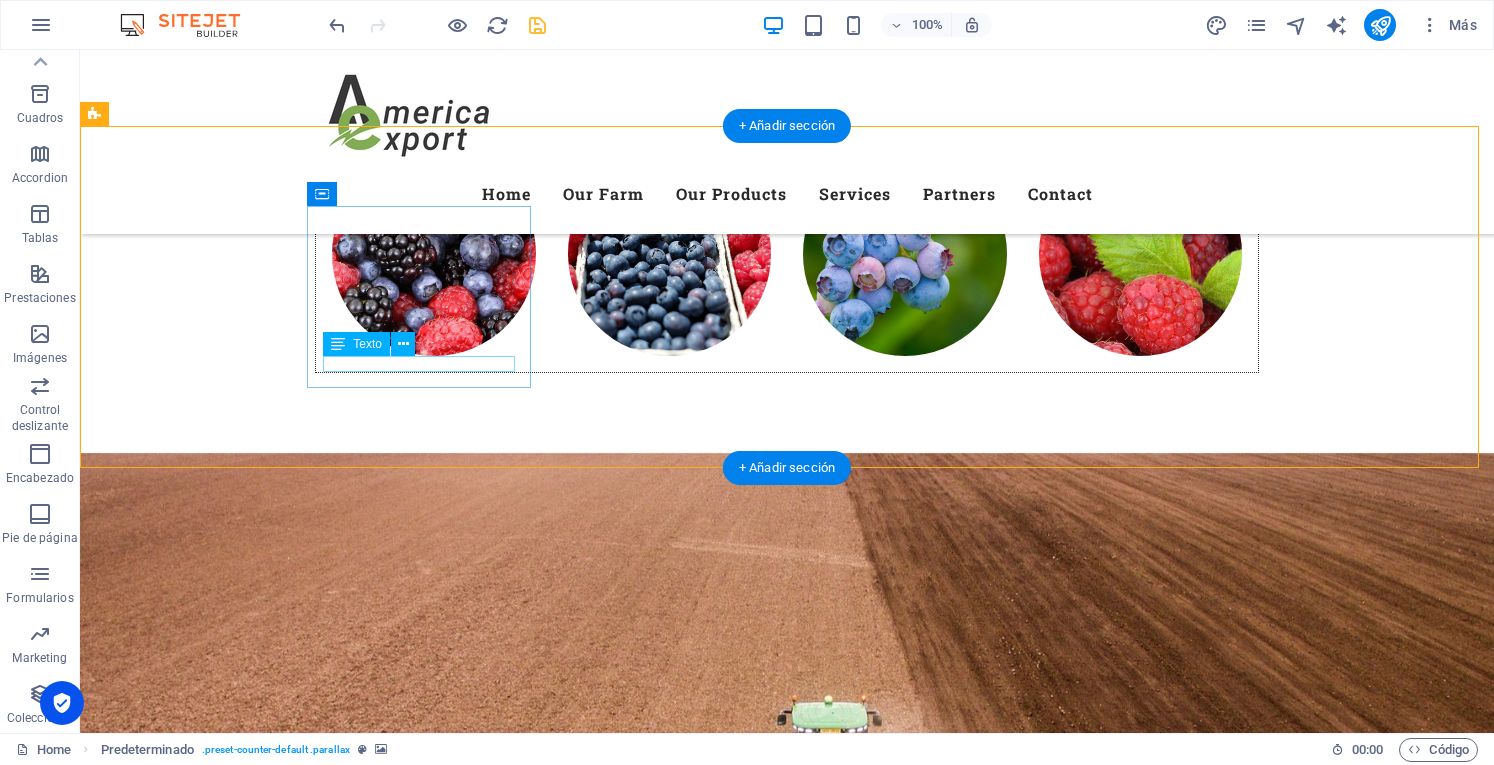 click on "Per year" at bounding box center [568, 7634] 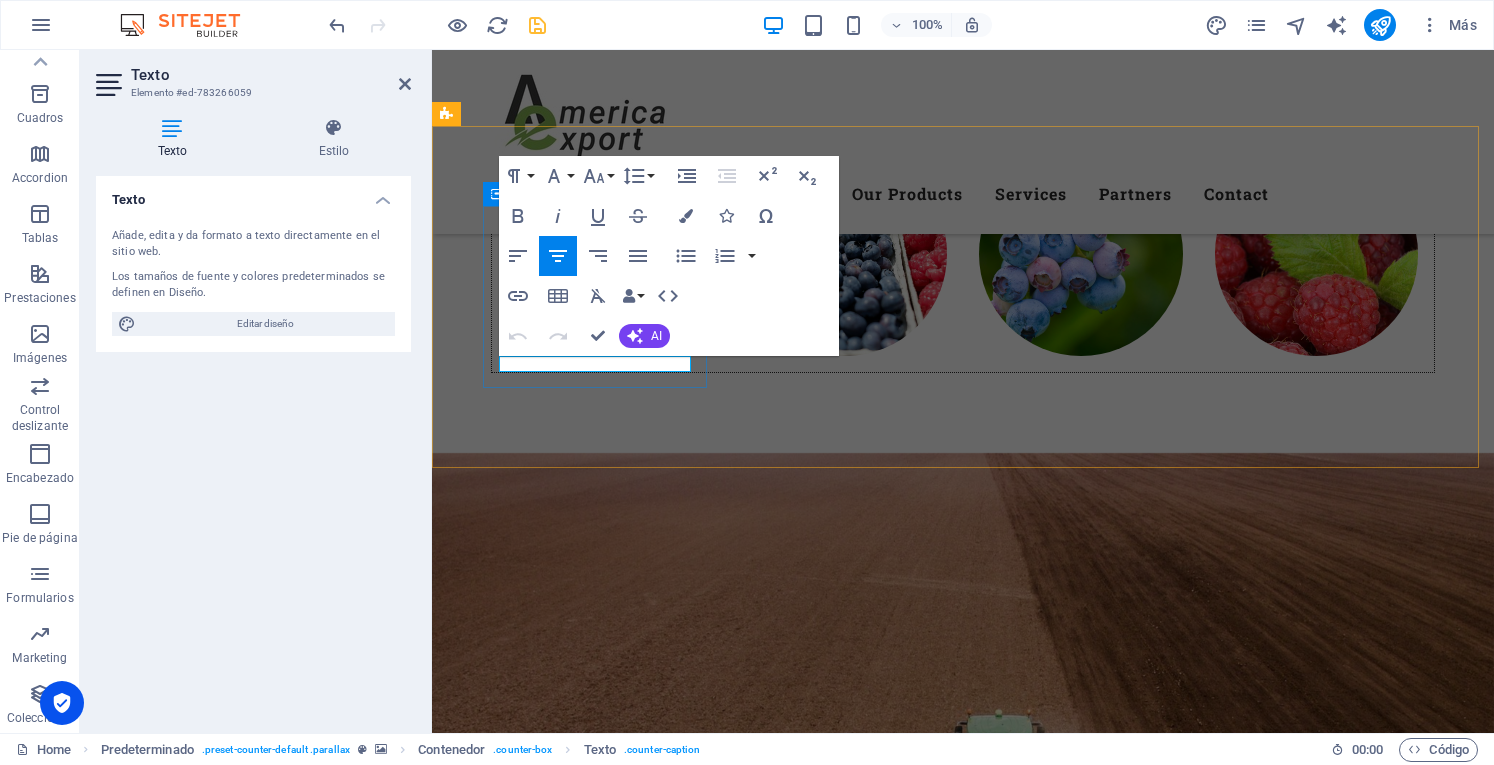 click on "Per year" at bounding box center (920, 7634) 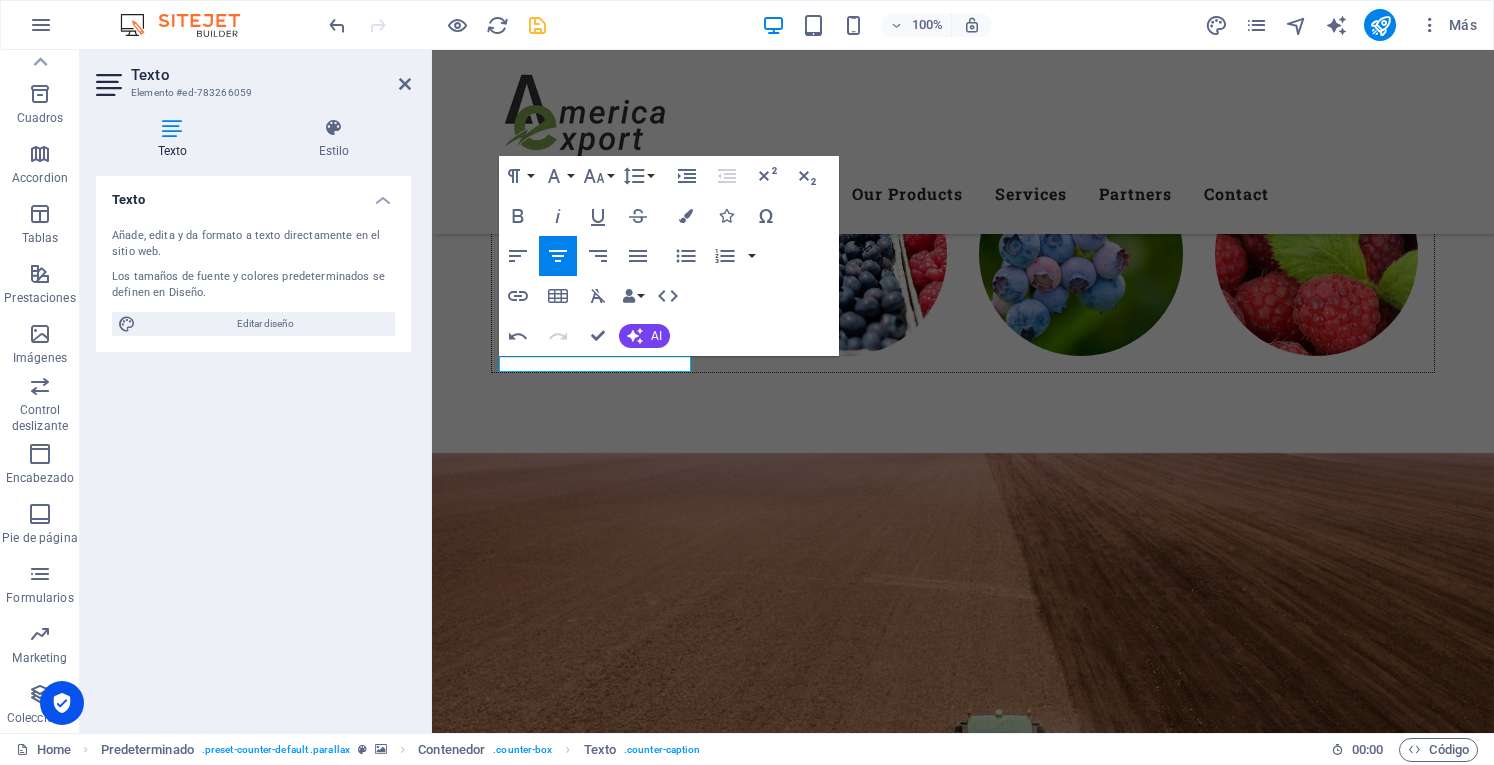 click at bounding box center [963, 7095] 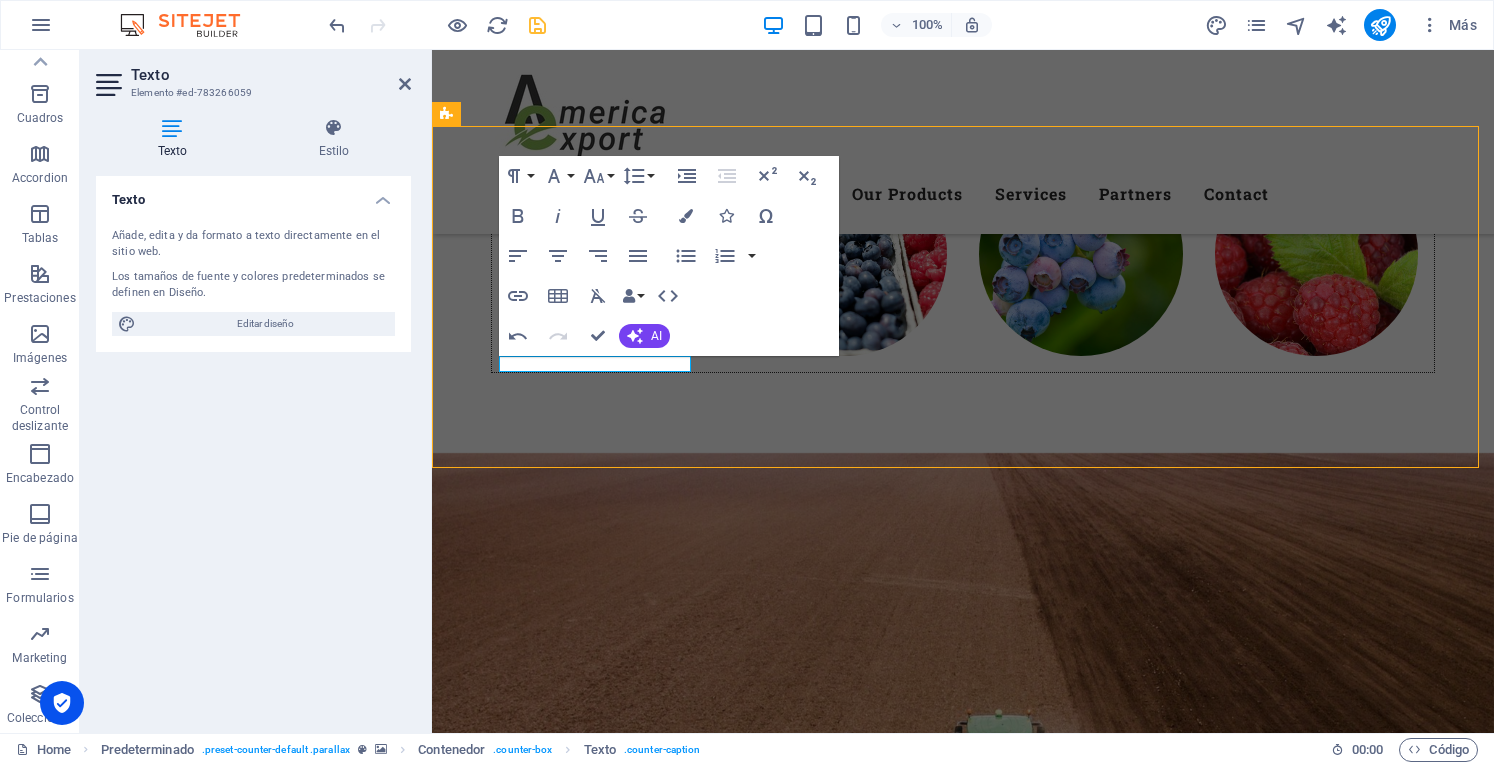 click at bounding box center (963, 7095) 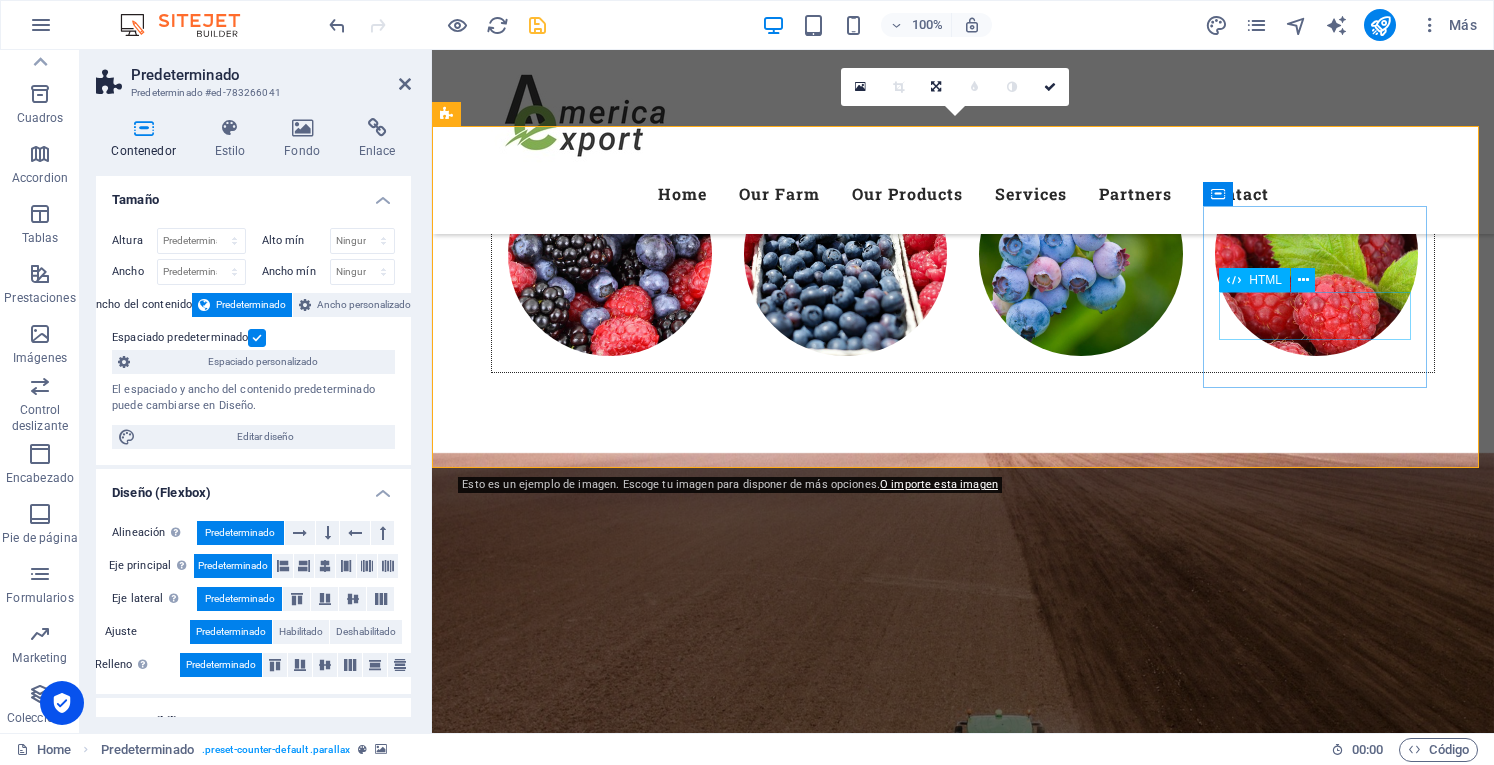 click on "0" at bounding box center (920, 8174) 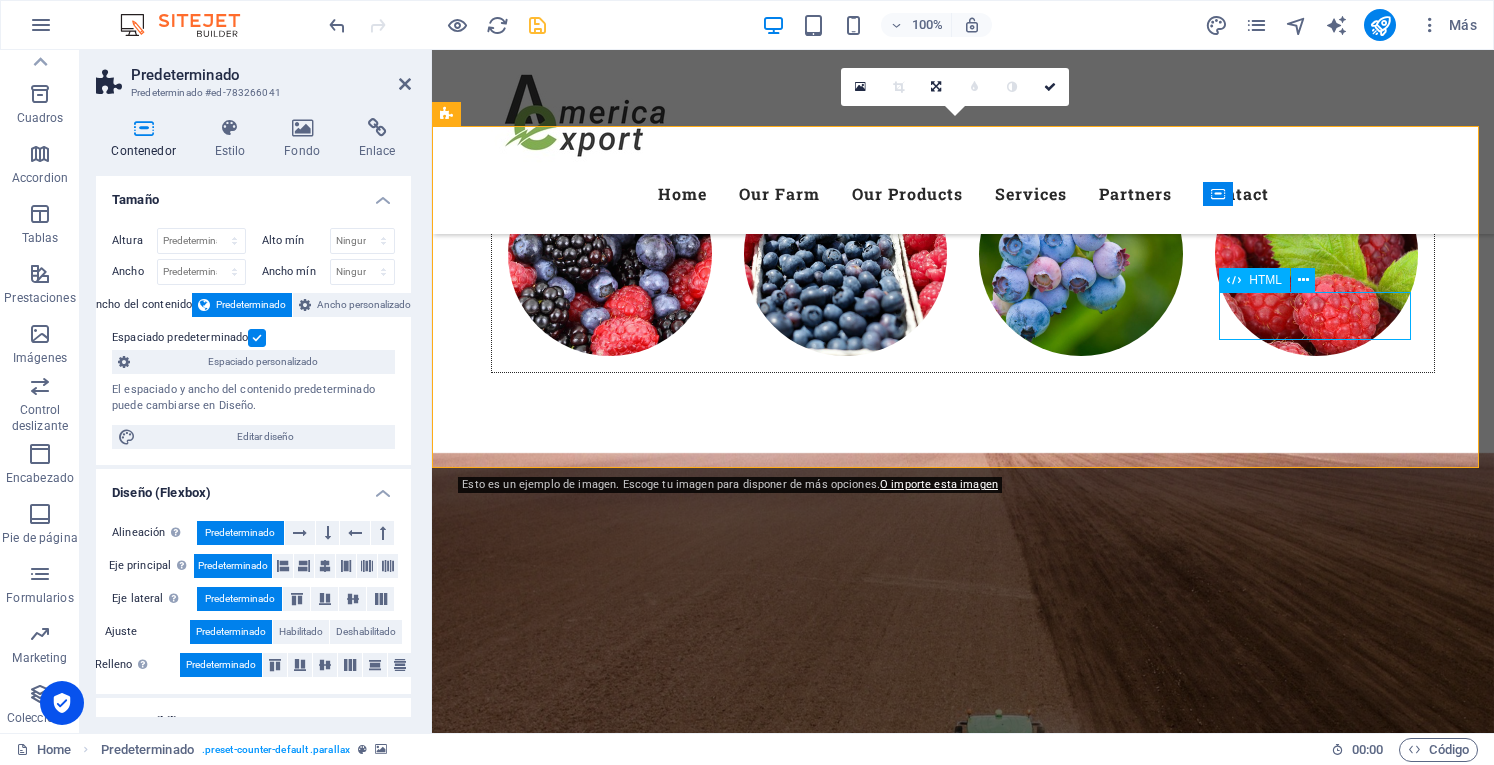 click on "0" at bounding box center [920, 8174] 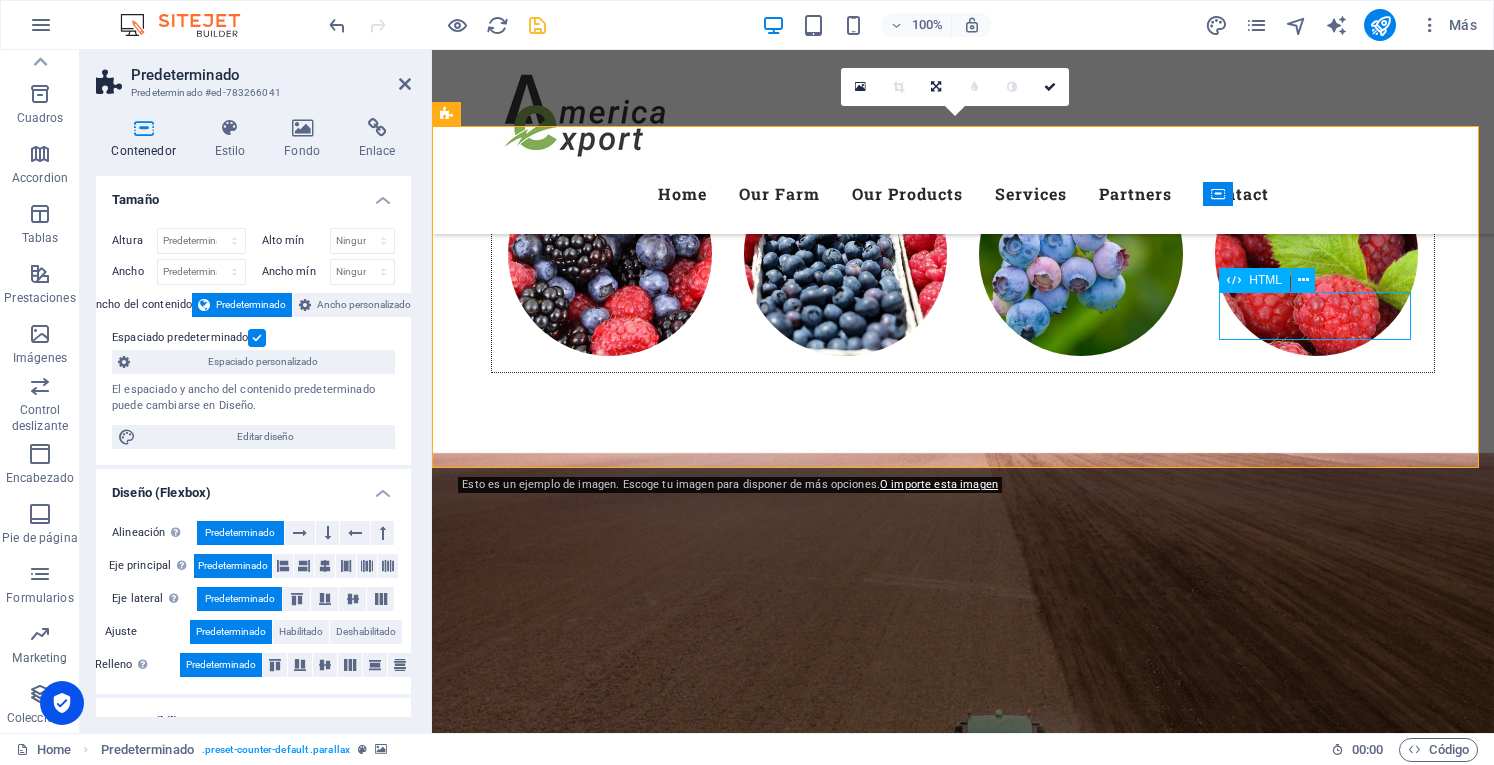 scroll, scrollTop: 6254, scrollLeft: 0, axis: vertical 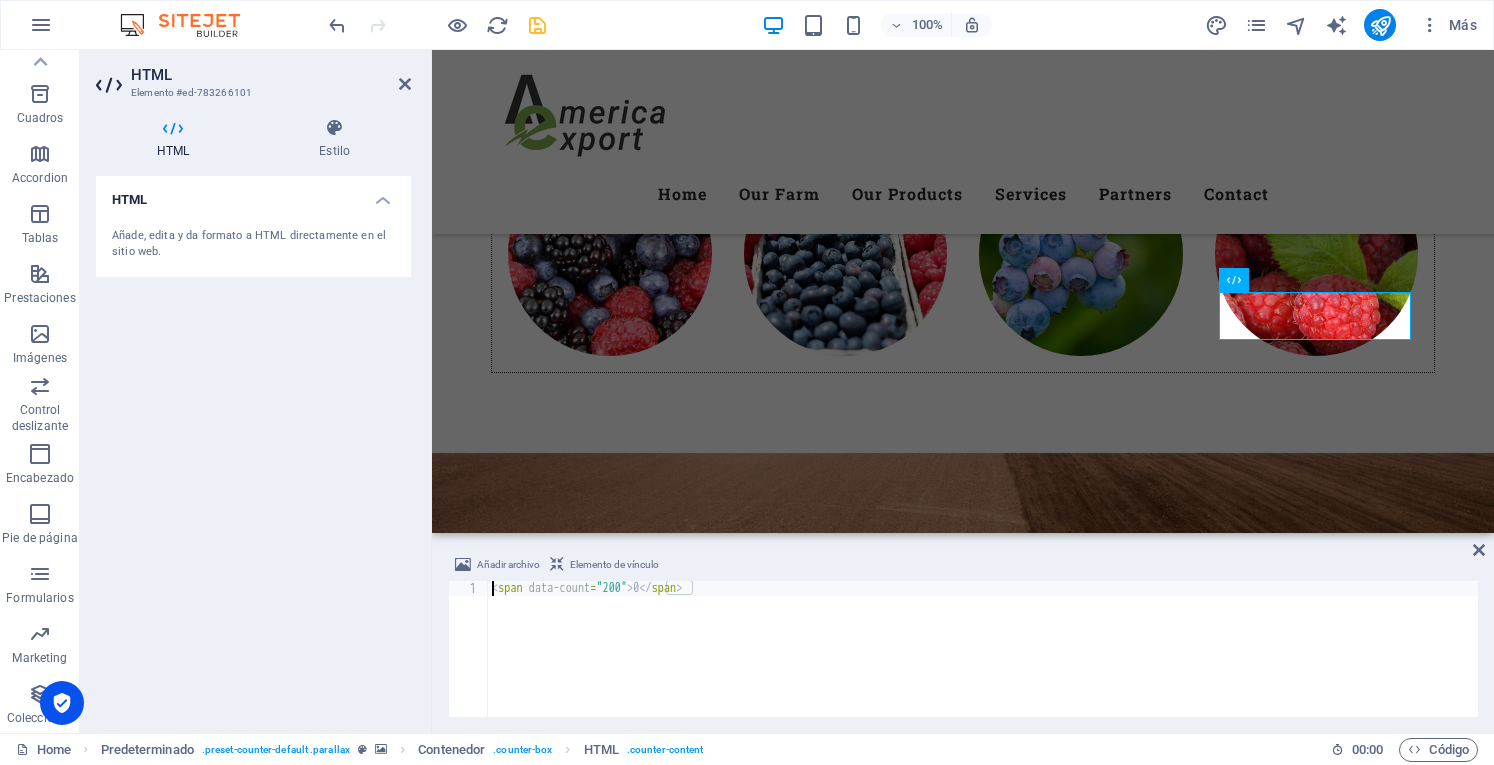 click on "< span   data-count = "200" > 0 </ span >" at bounding box center [983, 664] 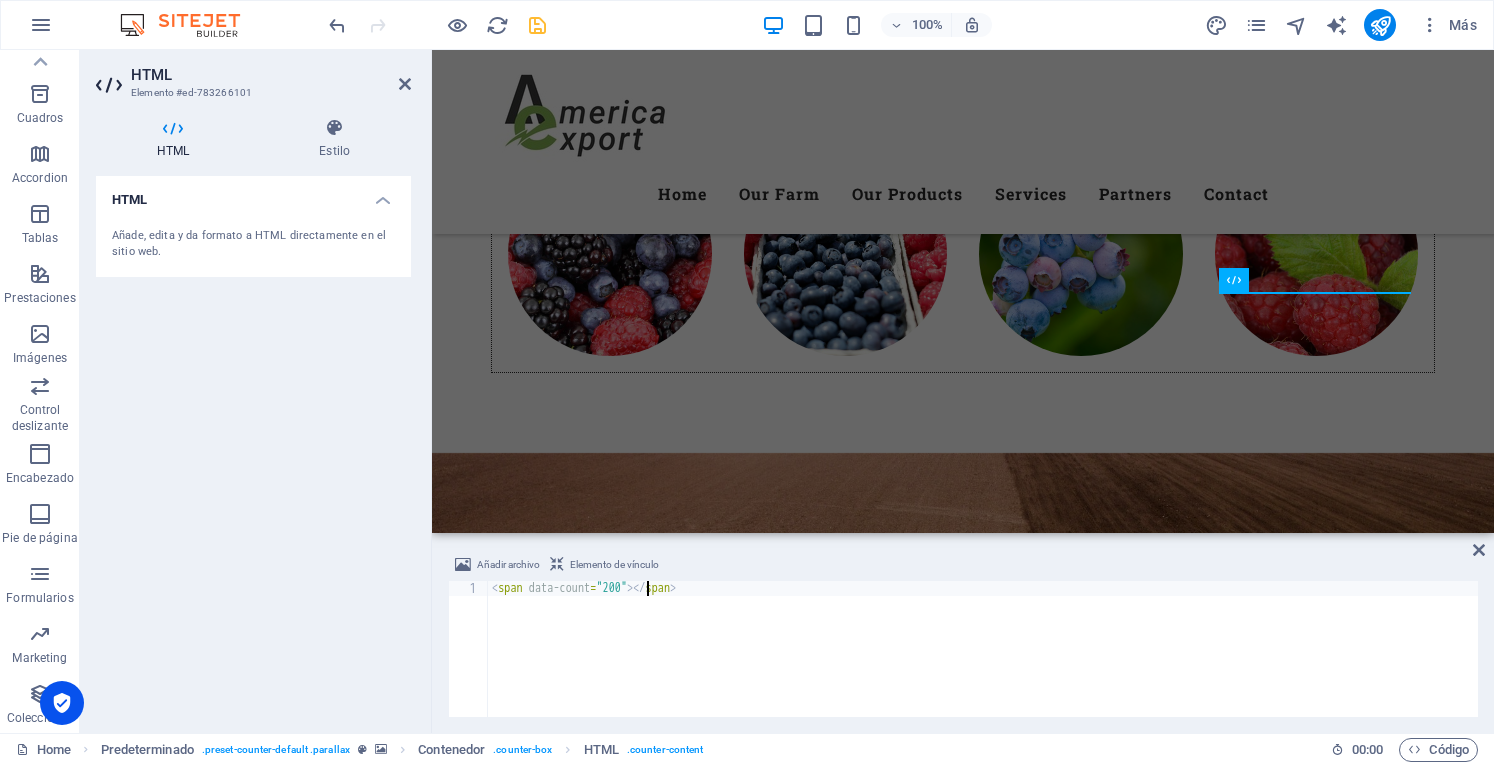 scroll, scrollTop: 0, scrollLeft: 12, axis: horizontal 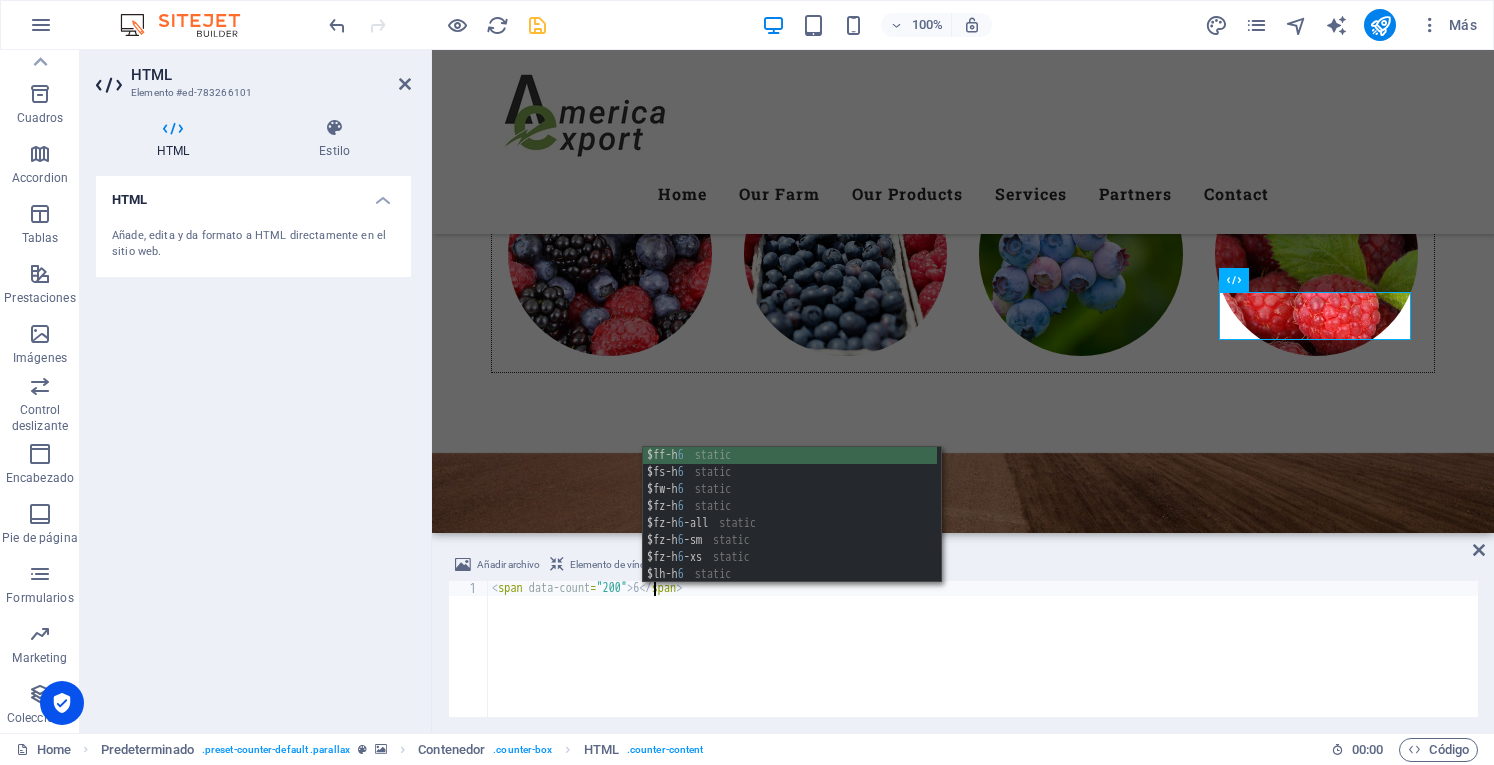 type on "<span data-count="200">6</span>" 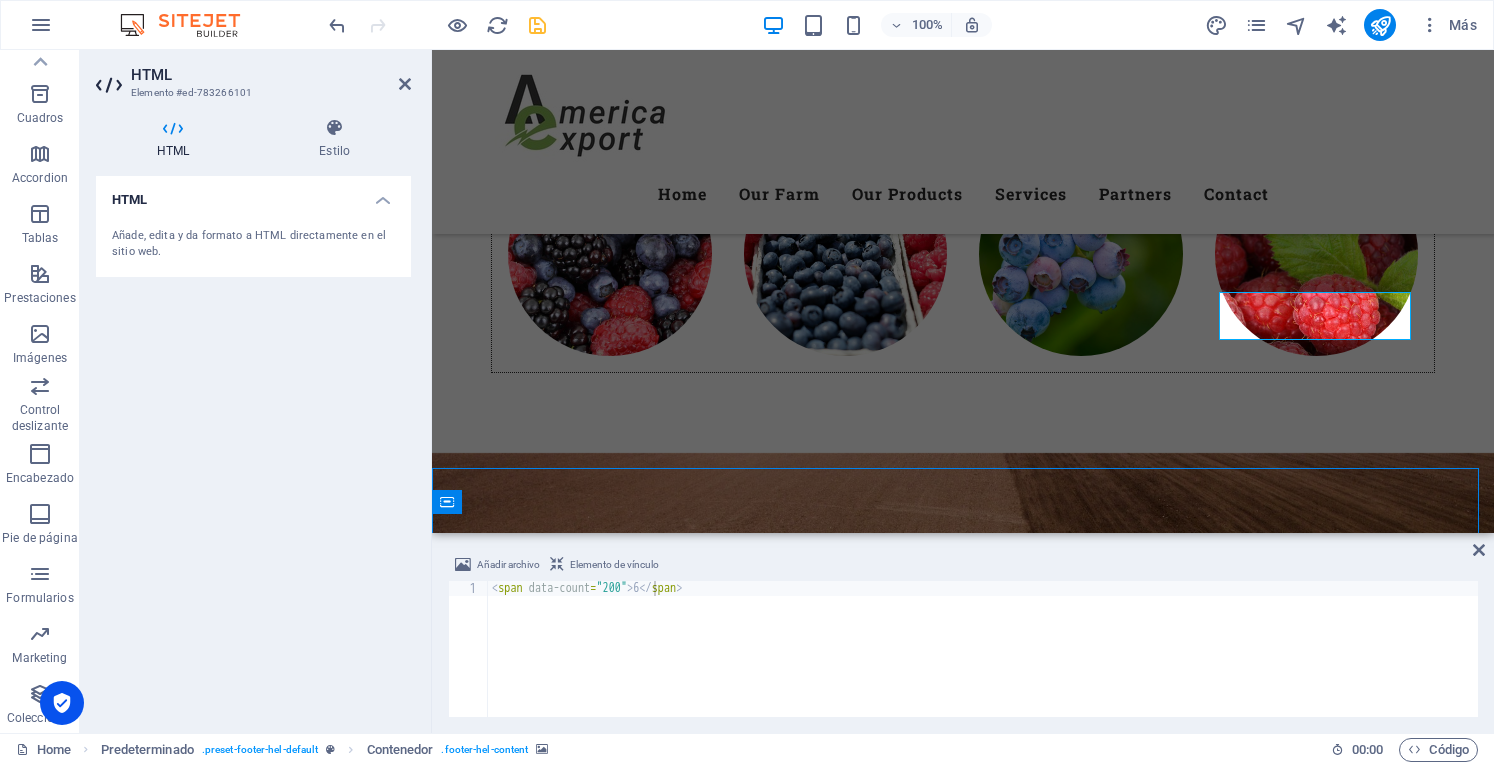 click at bounding box center [963, 8510] 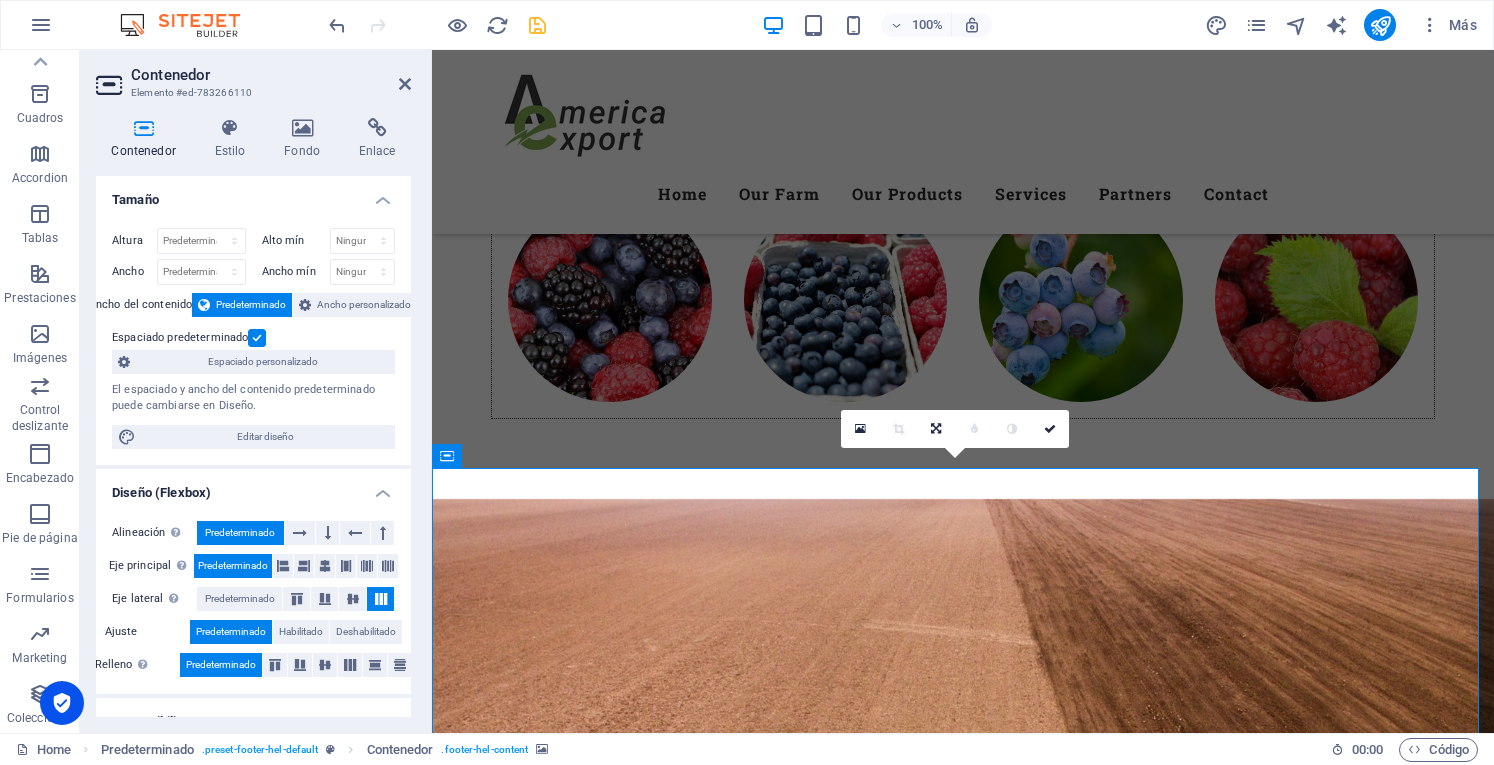 scroll, scrollTop: 6300, scrollLeft: 0, axis: vertical 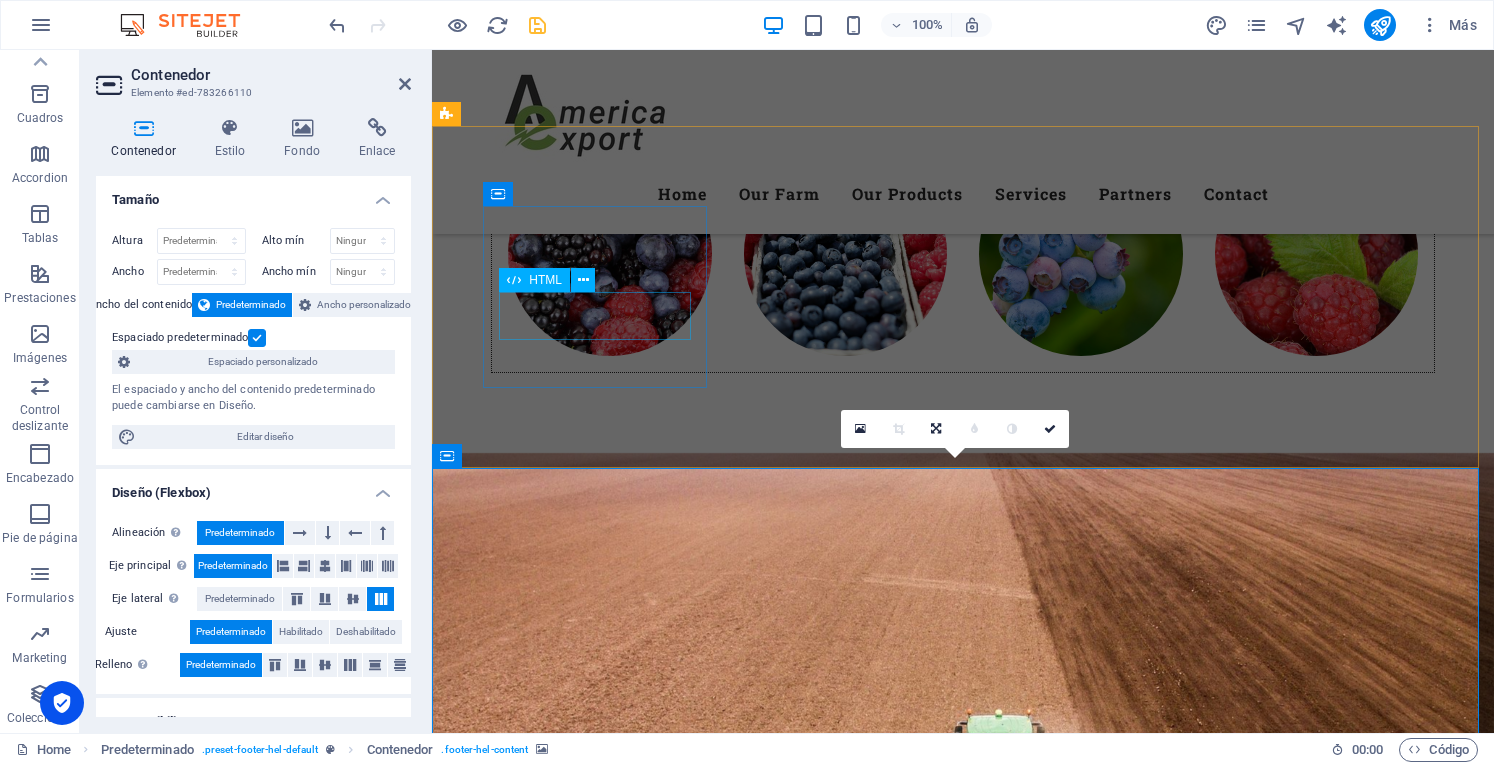 click on "0" at bounding box center (920, 7586) 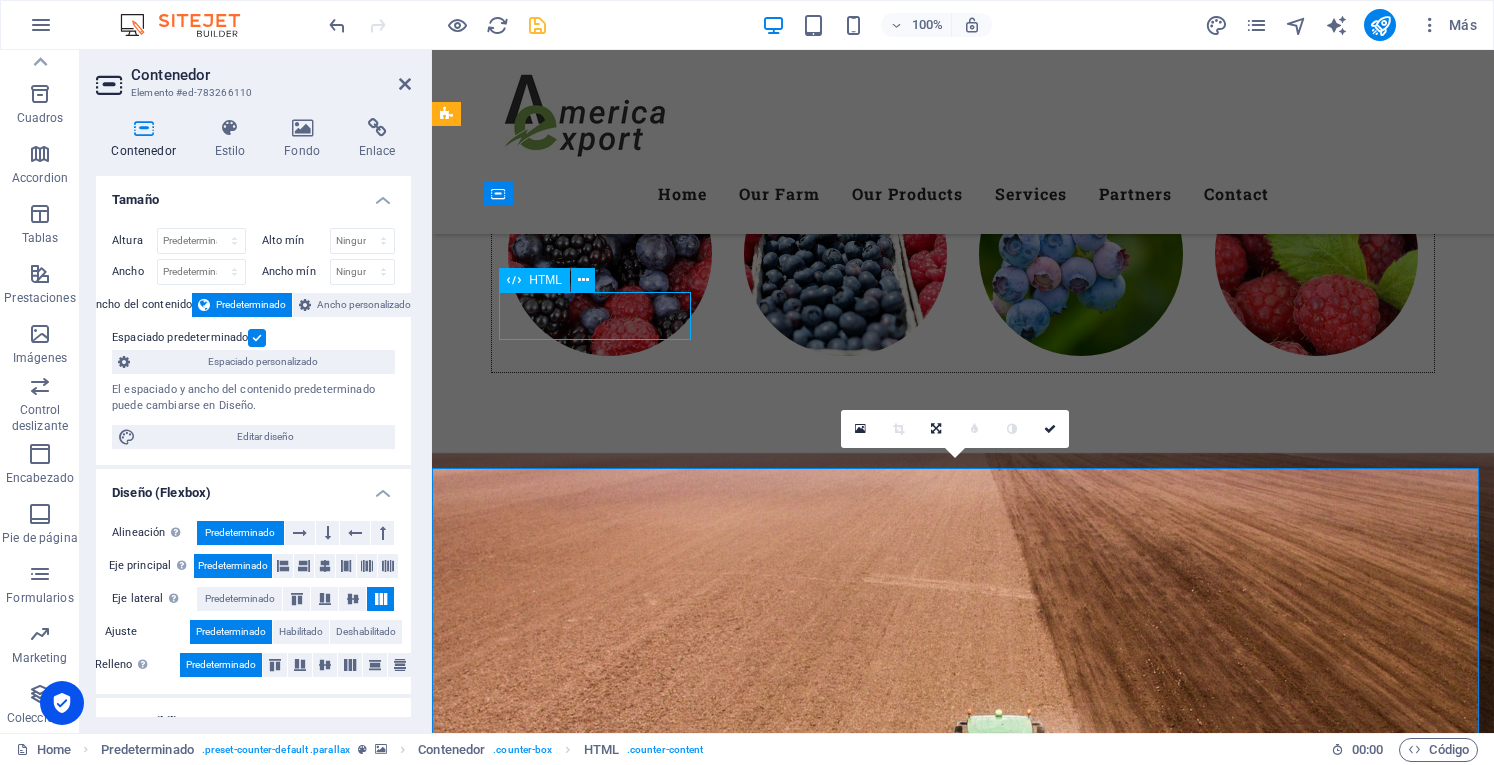 click on "0" at bounding box center [920, 7586] 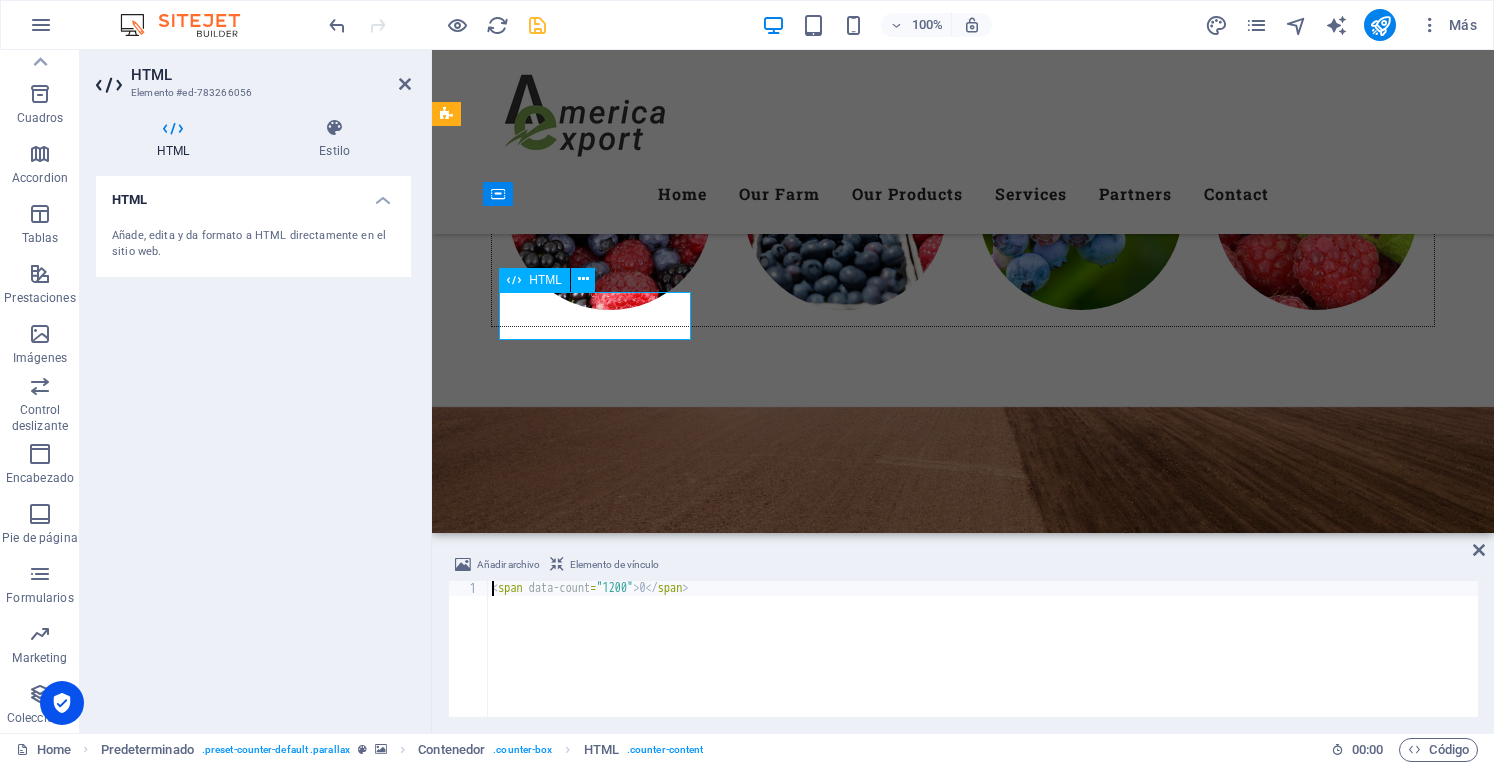 scroll, scrollTop: 6254, scrollLeft: 0, axis: vertical 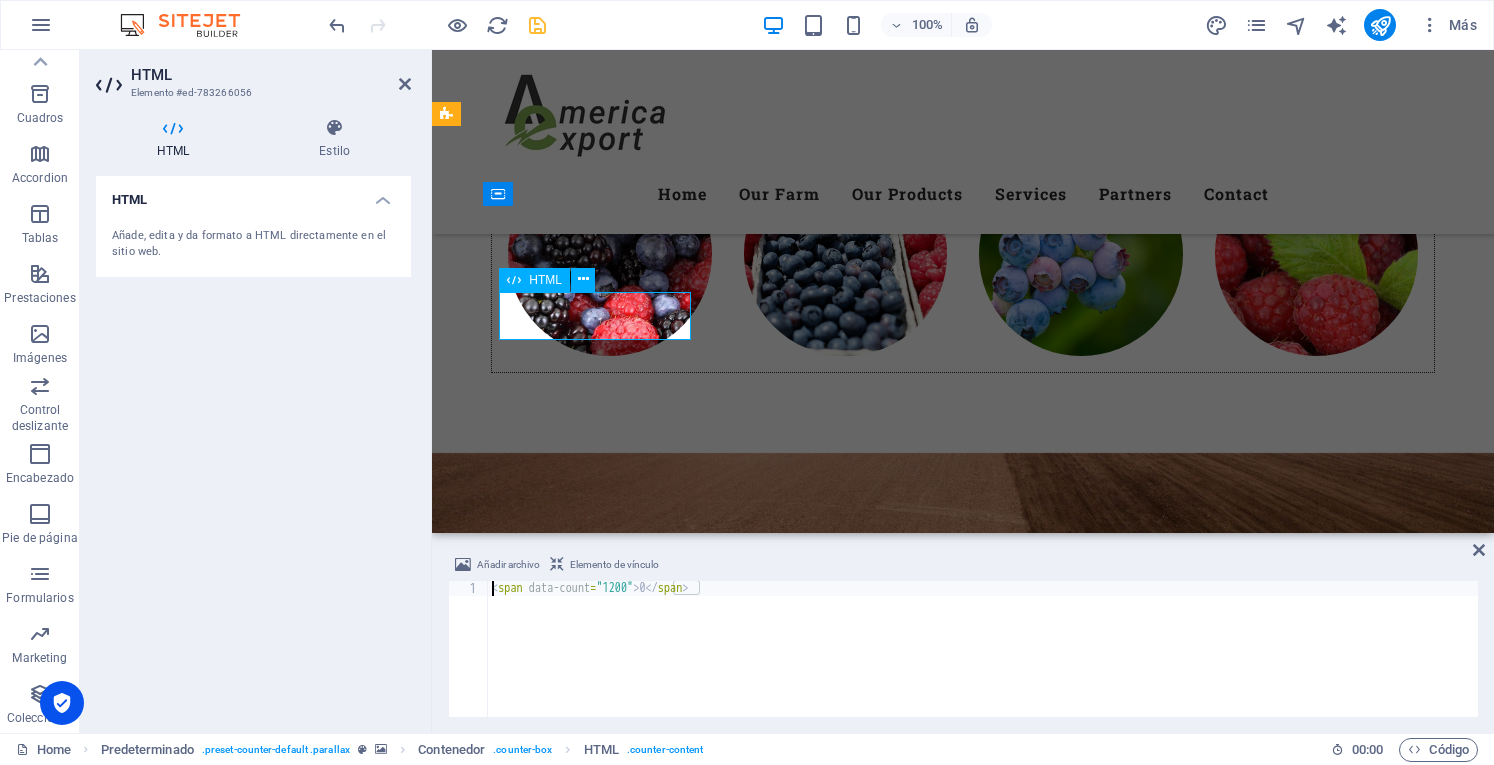 click on "0" at bounding box center [920, 7486] 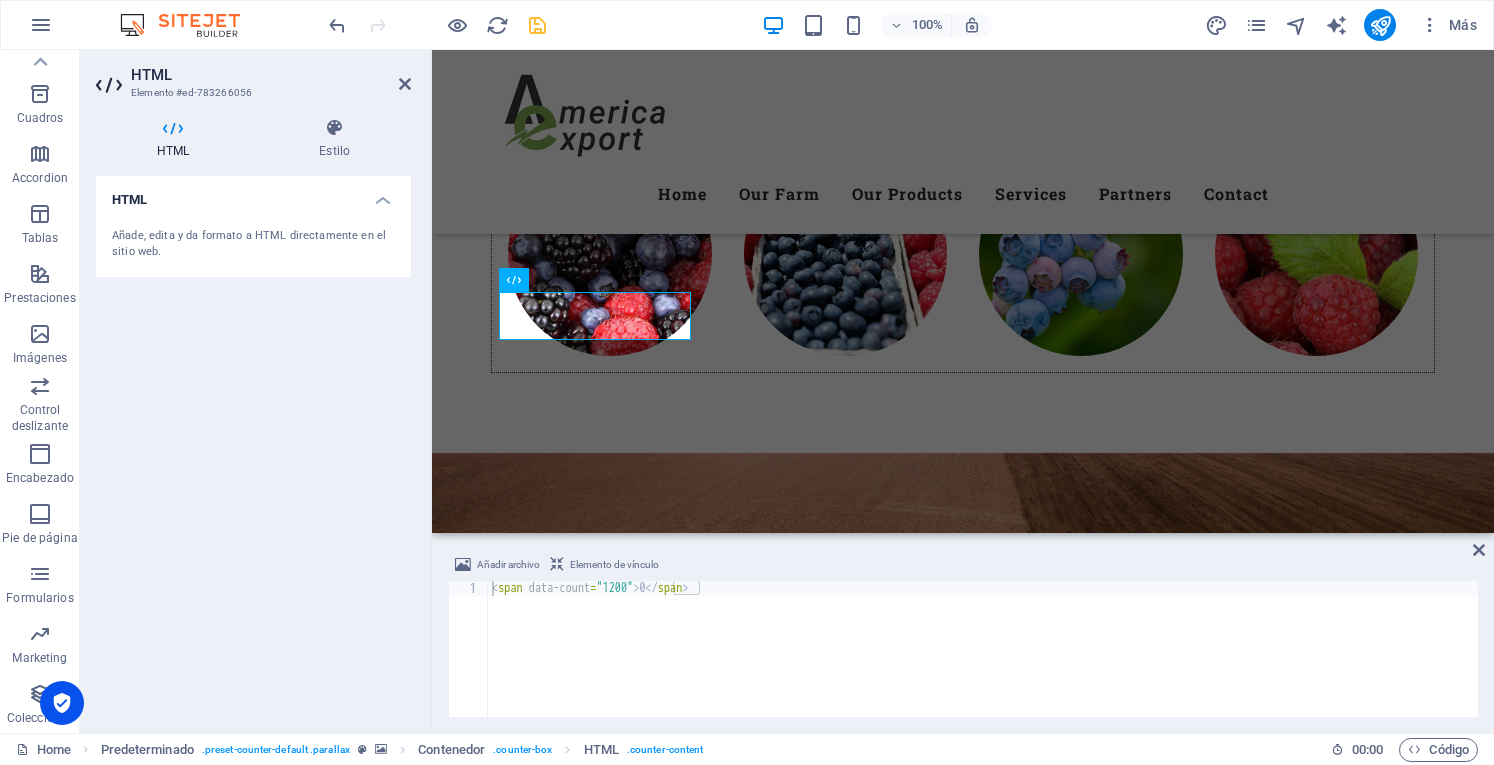 click on "< span   data-count = "1200" > 0 </ span >" at bounding box center [983, 664] 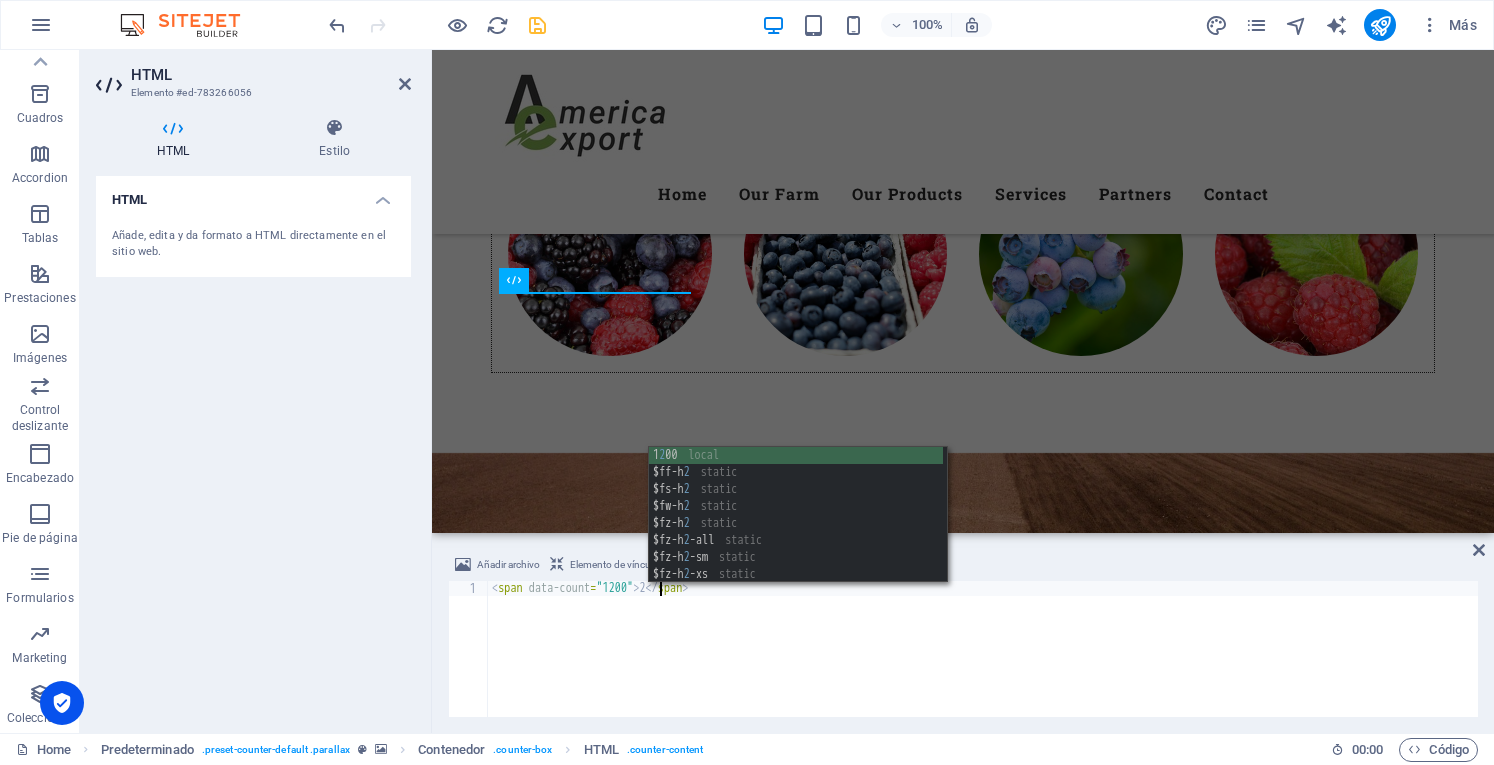 scroll, scrollTop: 0, scrollLeft: 14, axis: horizontal 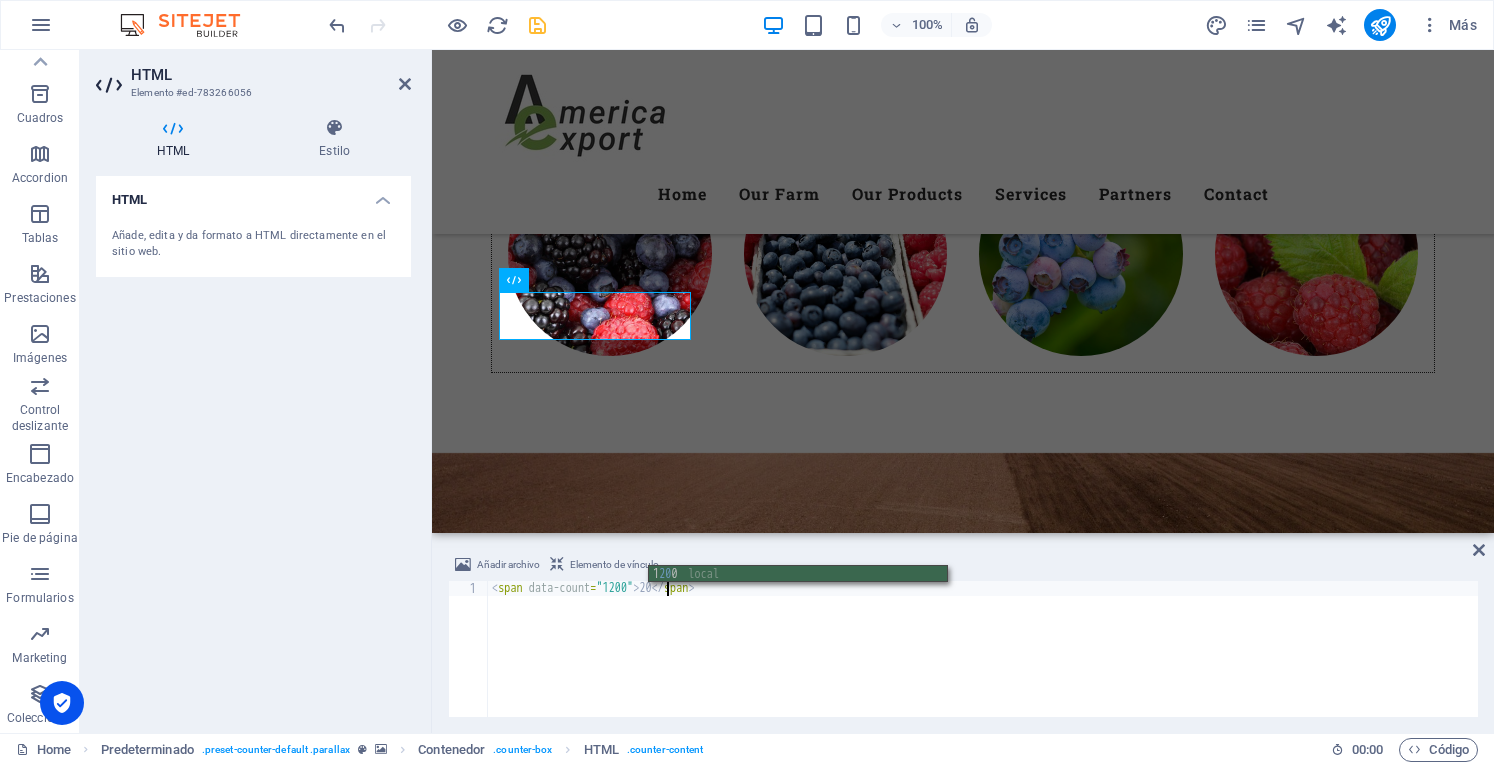 type on "<span data-count="1200">20</span>" 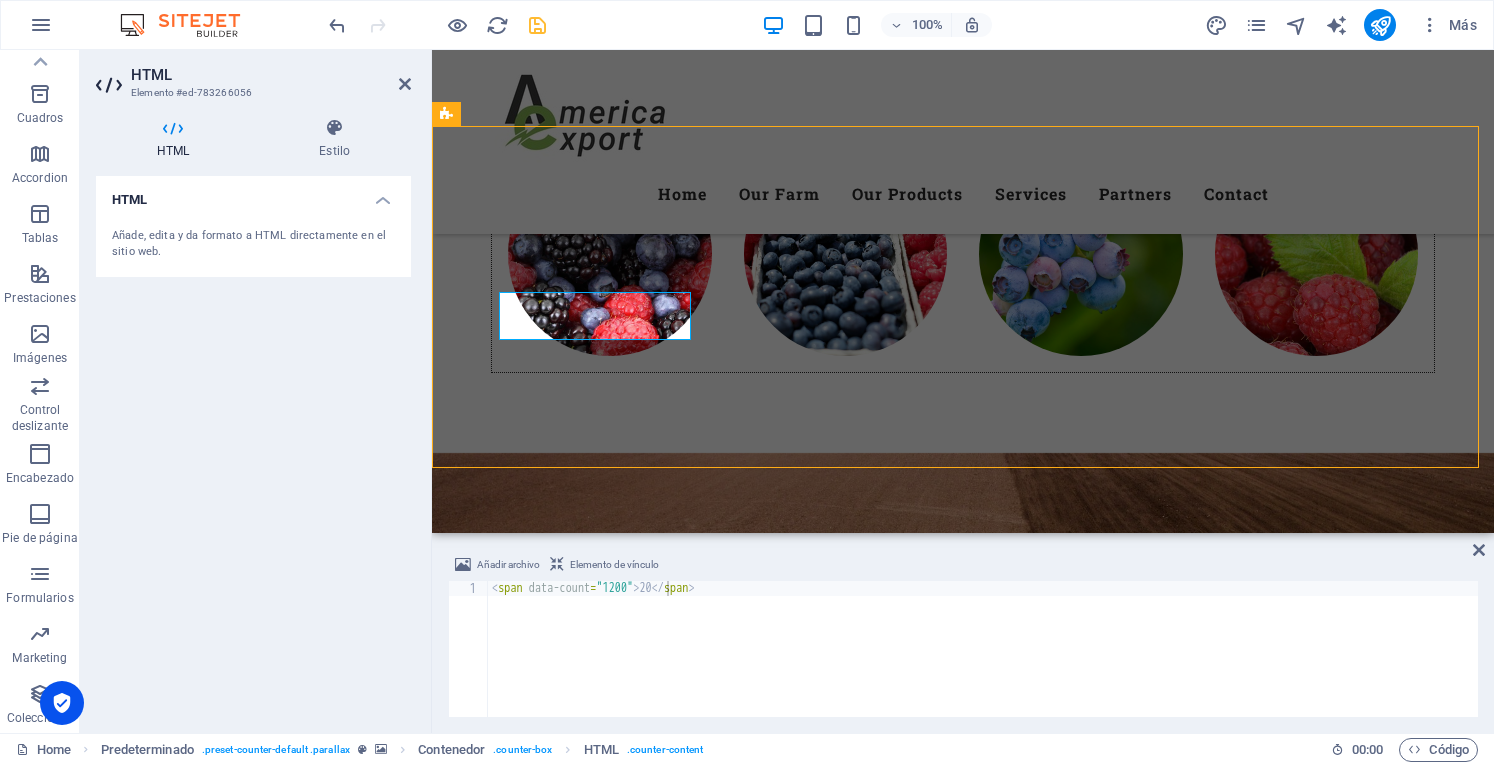 click at bounding box center (963, 7045) 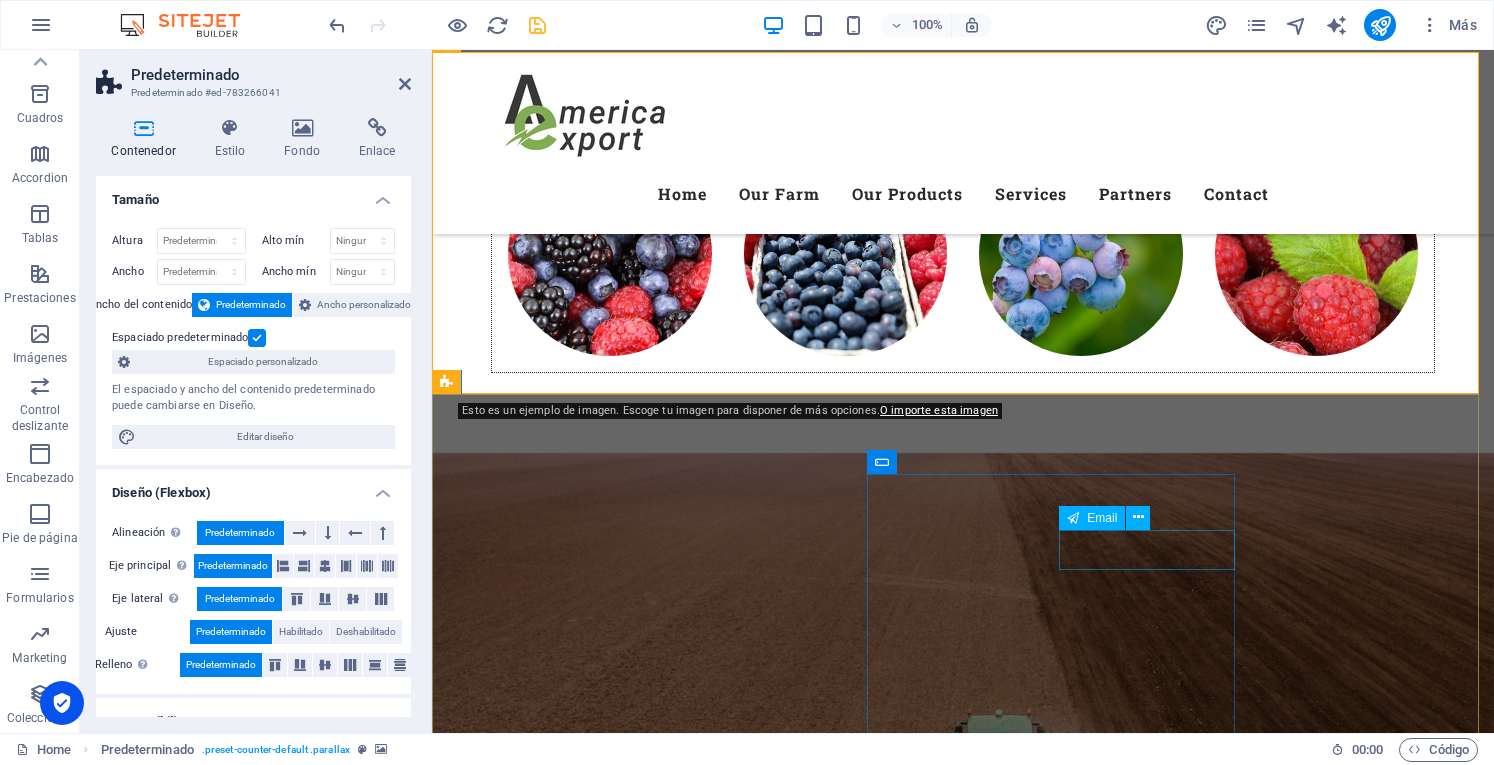 scroll, scrollTop: 6500, scrollLeft: 0, axis: vertical 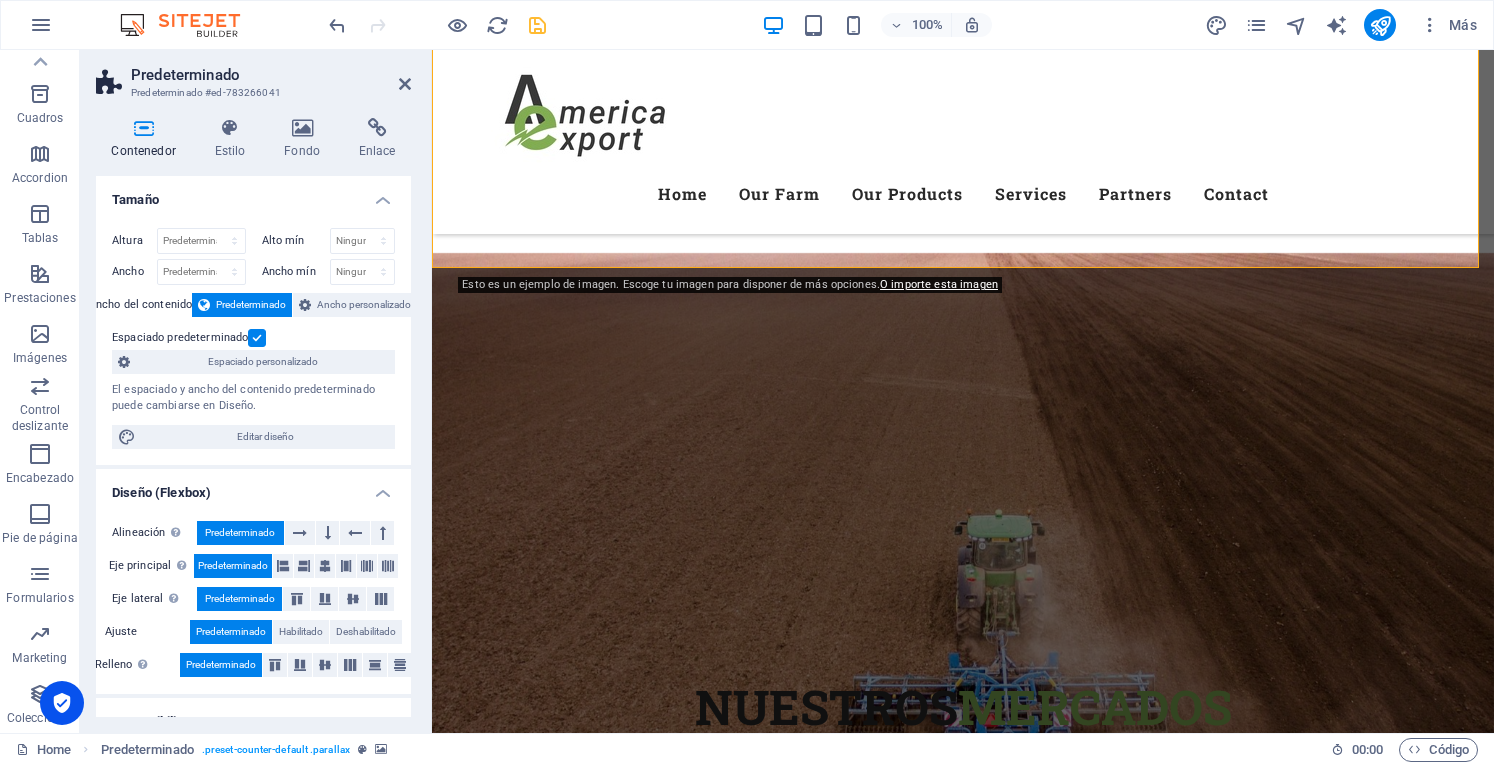 click at bounding box center (963, 8410) 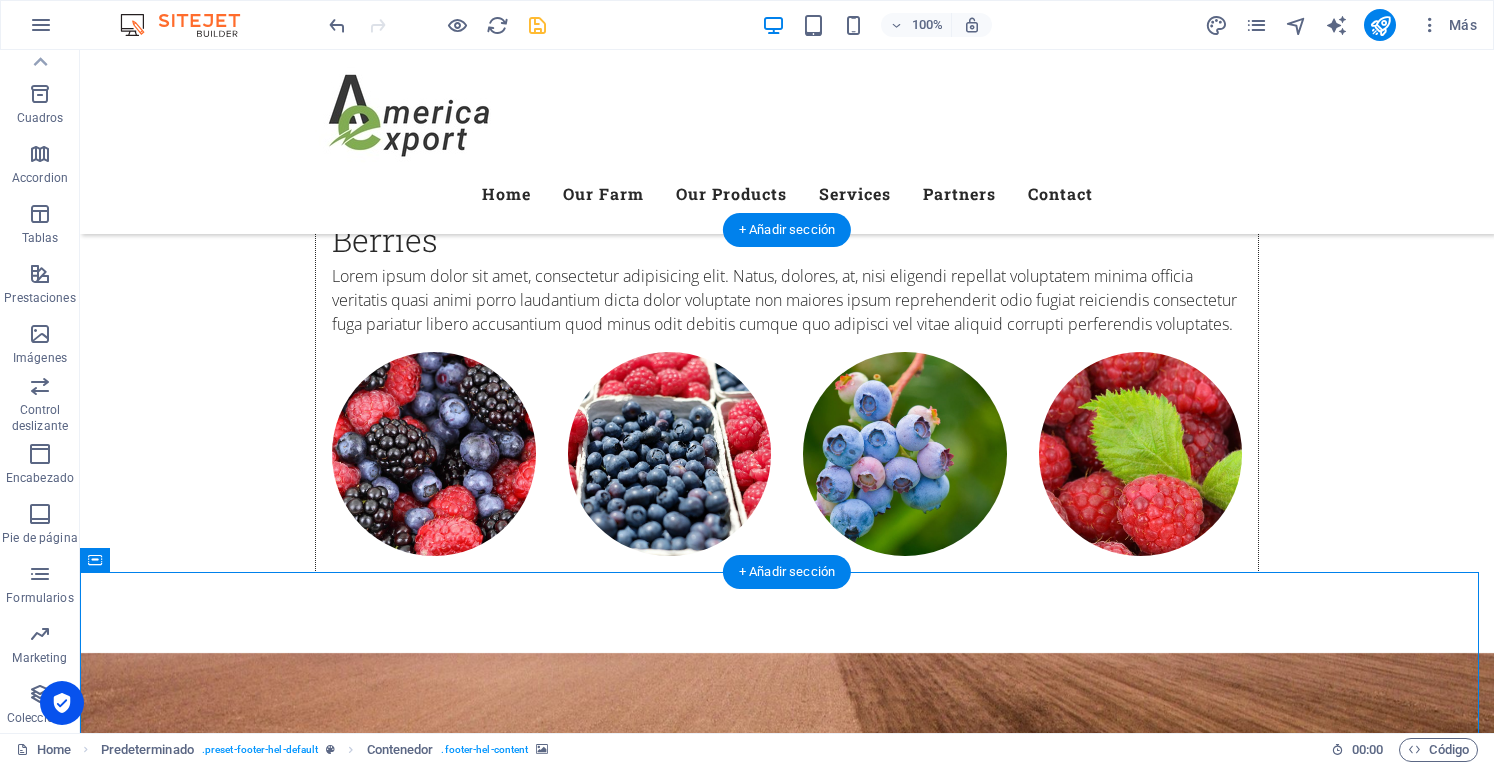 scroll, scrollTop: 6600, scrollLeft: 0, axis: vertical 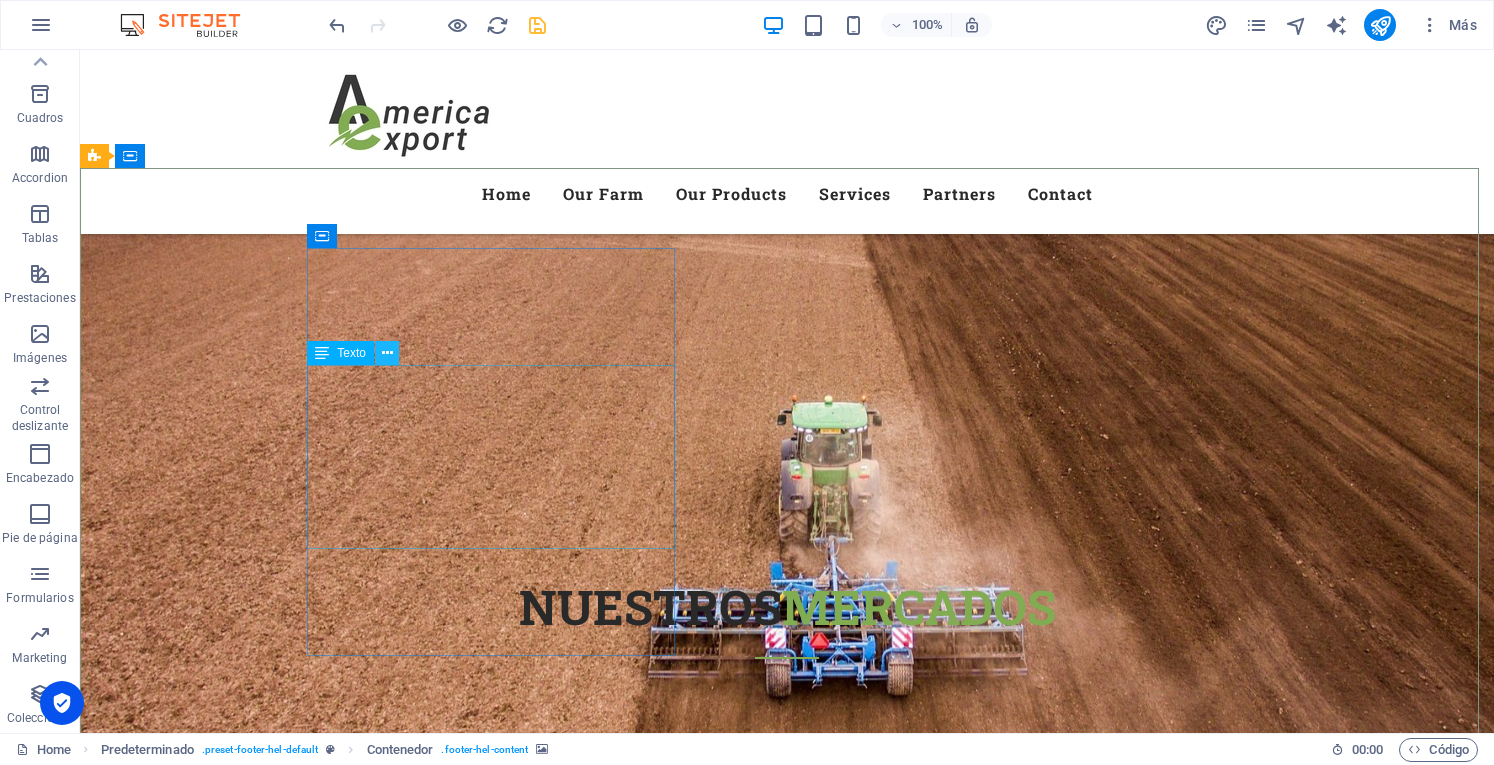 click at bounding box center (387, 353) 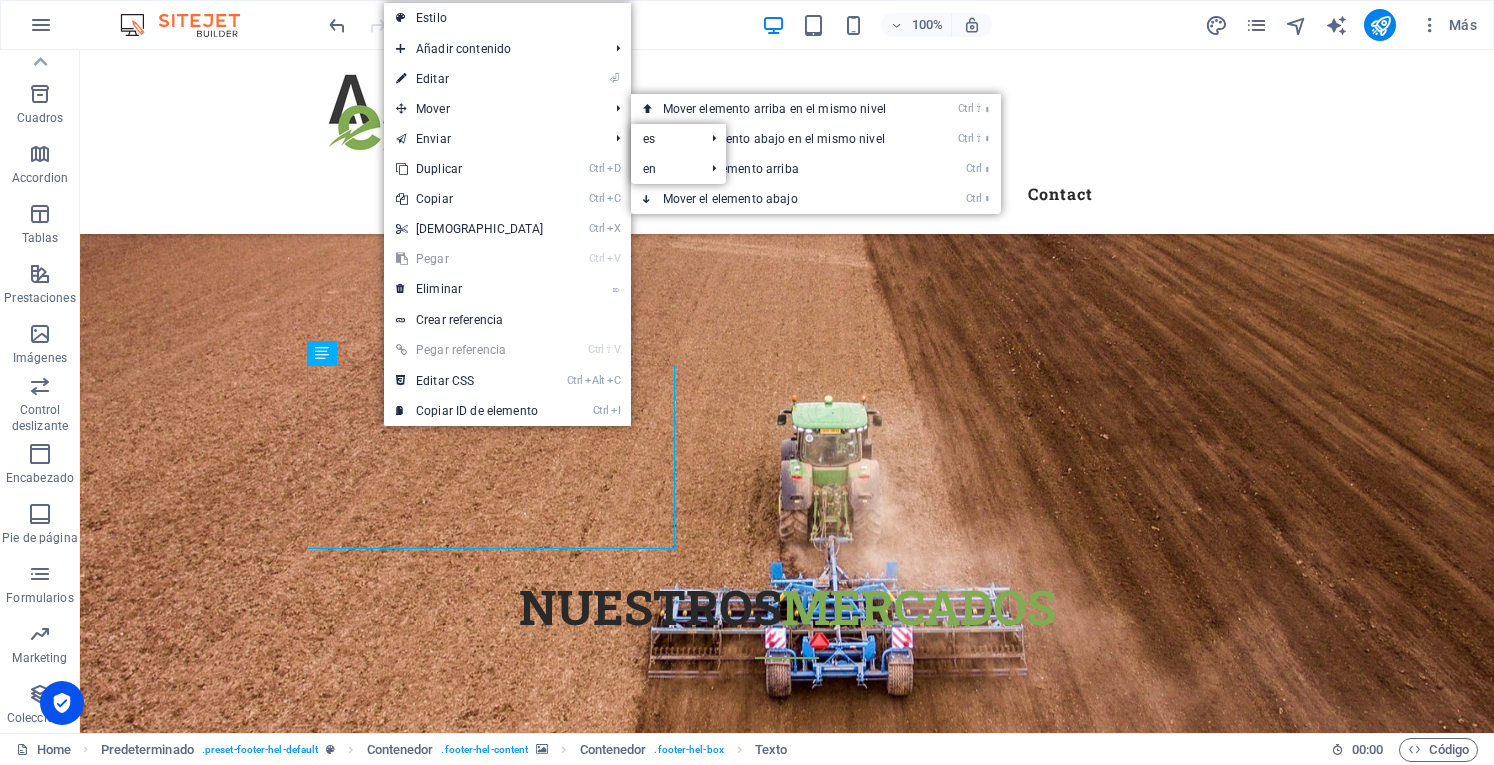 click on "⏎  Editar" at bounding box center (470, 79) 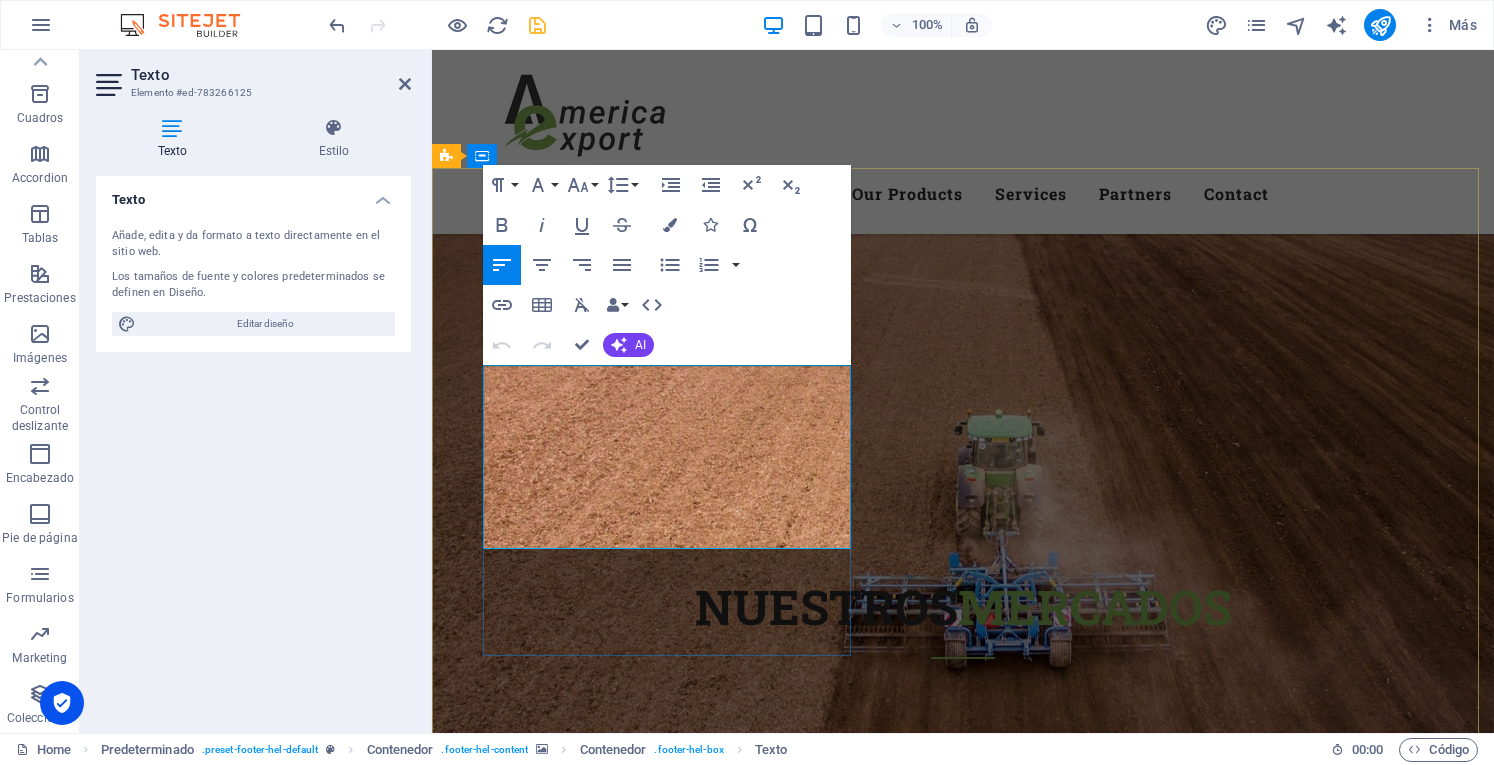 click at bounding box center (448, 8899) 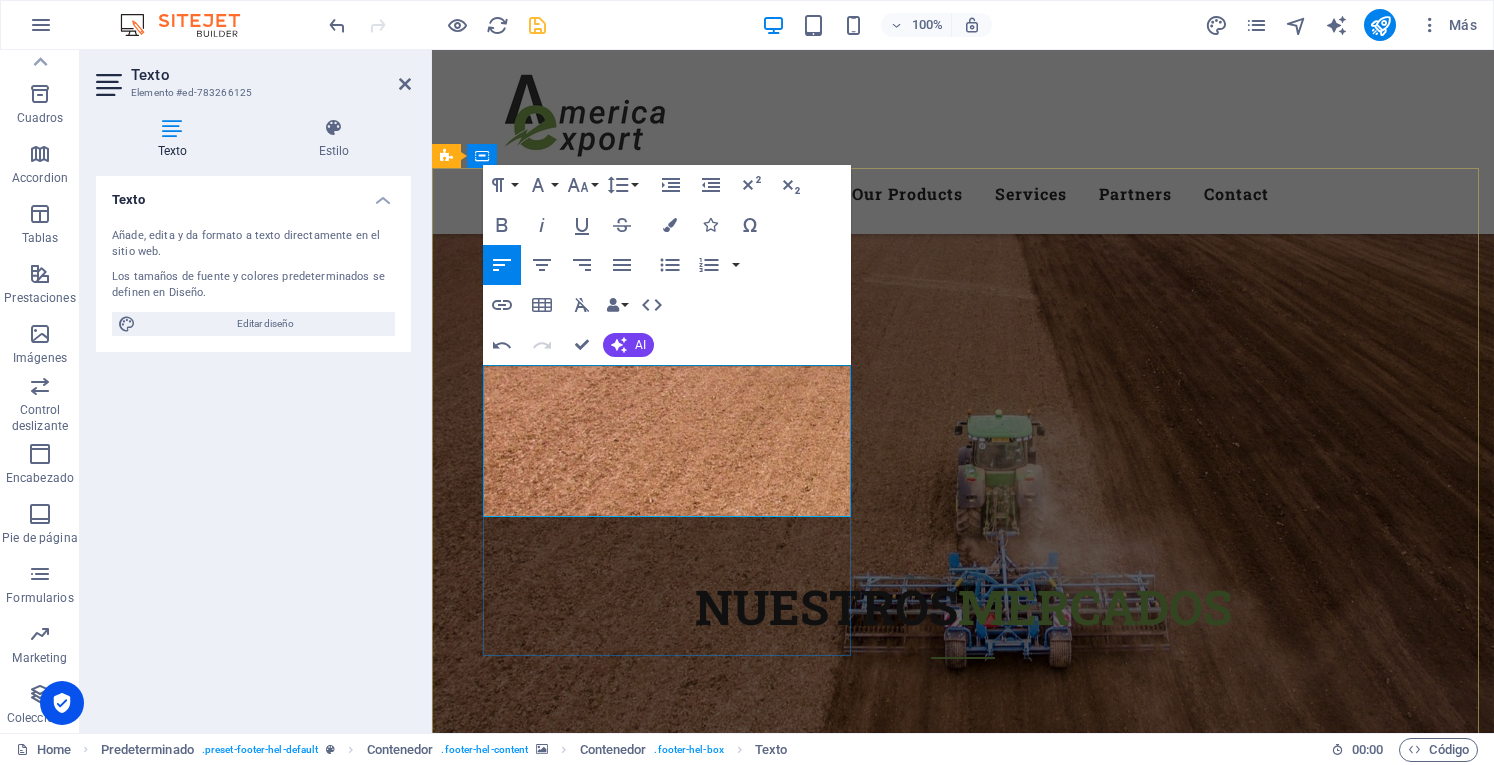click on "Legal Notice  |  Privacy" at bounding box center (933, 8931) 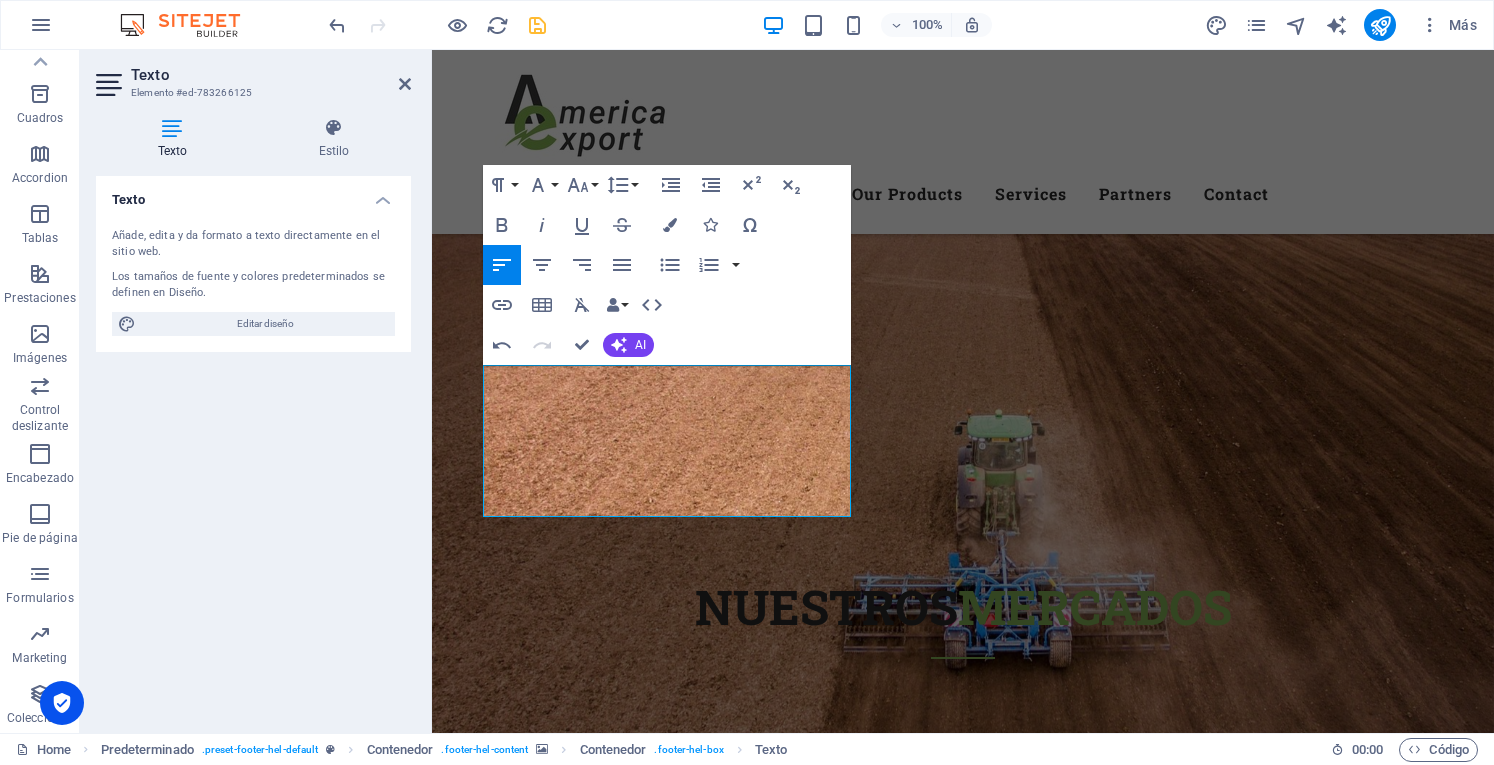click at bounding box center (963, 8310) 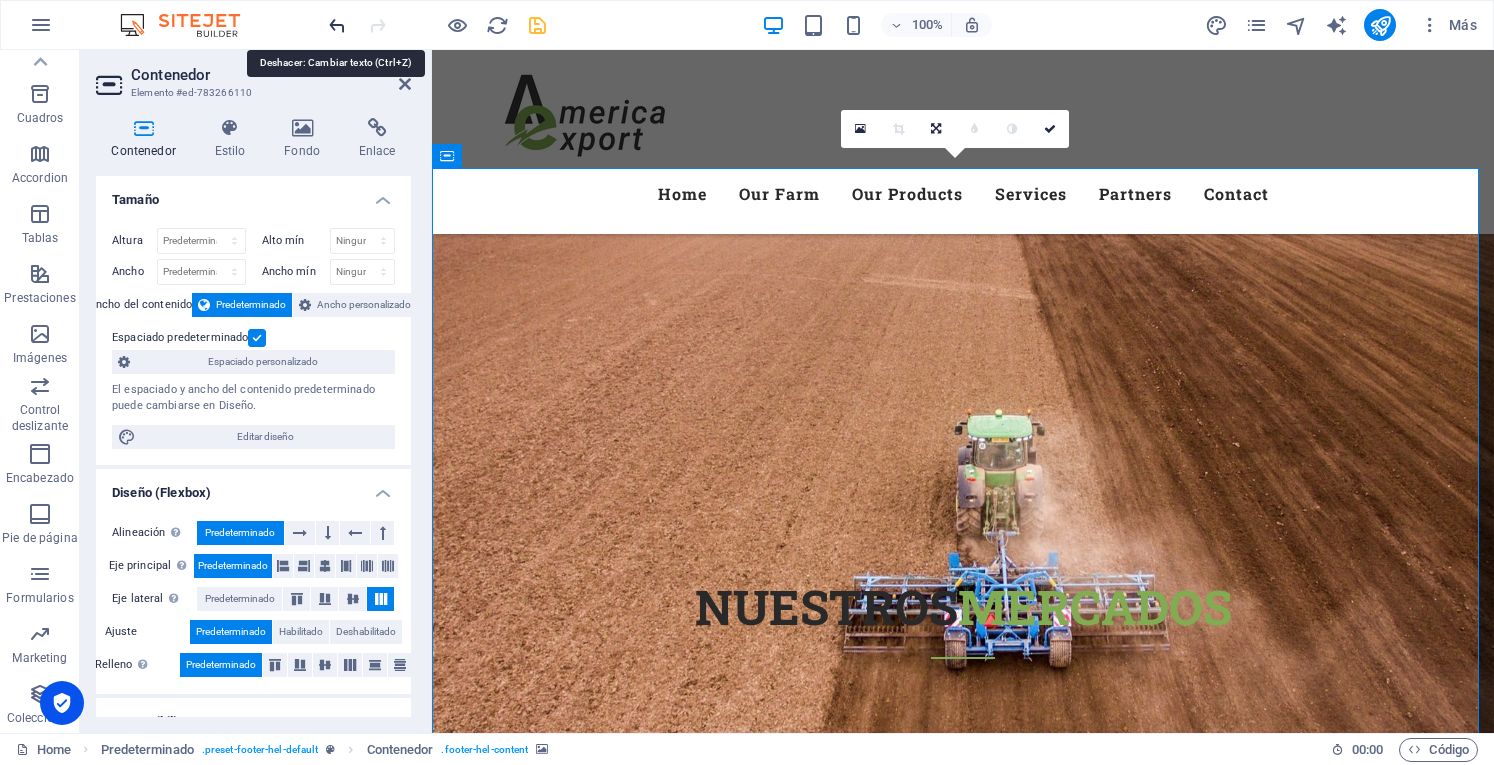 click at bounding box center (337, 25) 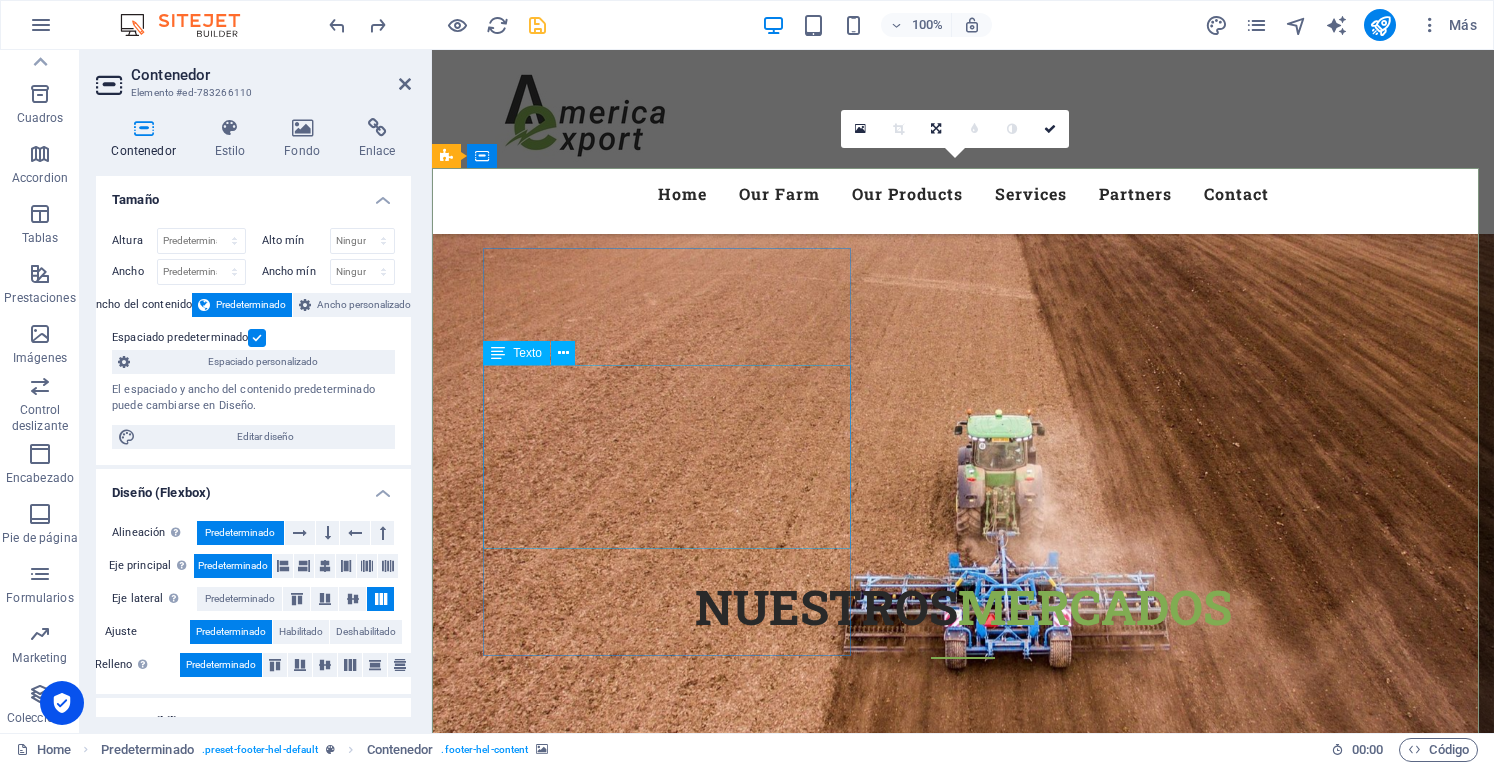 drag, startPoint x: 569, startPoint y: 479, endPoint x: 563, endPoint y: 465, distance: 15.231546 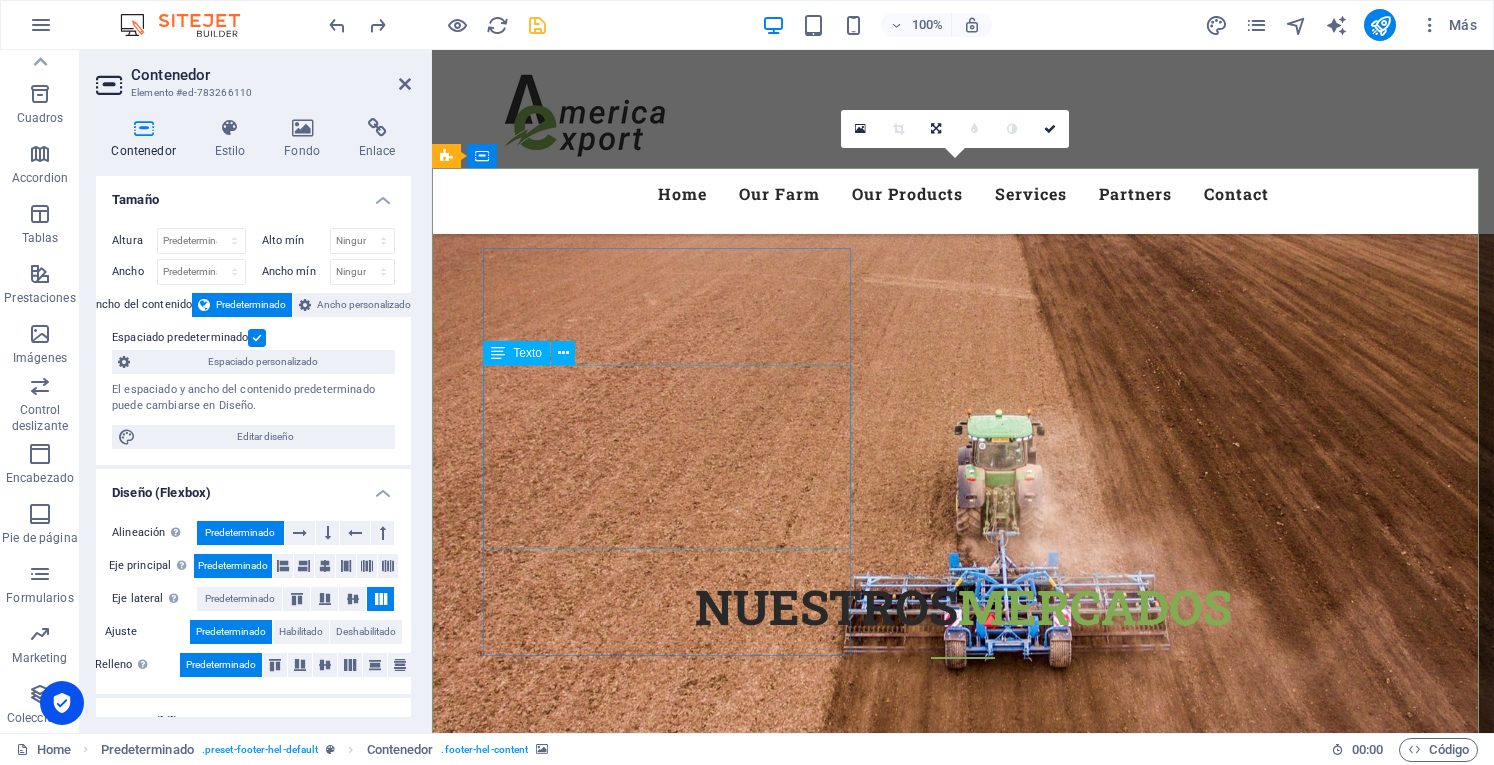 click on "America Export Camino a Zapallar km 2,3  ,  Curicó   01951 +569 33811570 info@amexport.cl Legal Notice  |  Privacy" at bounding box center (920, 8883) 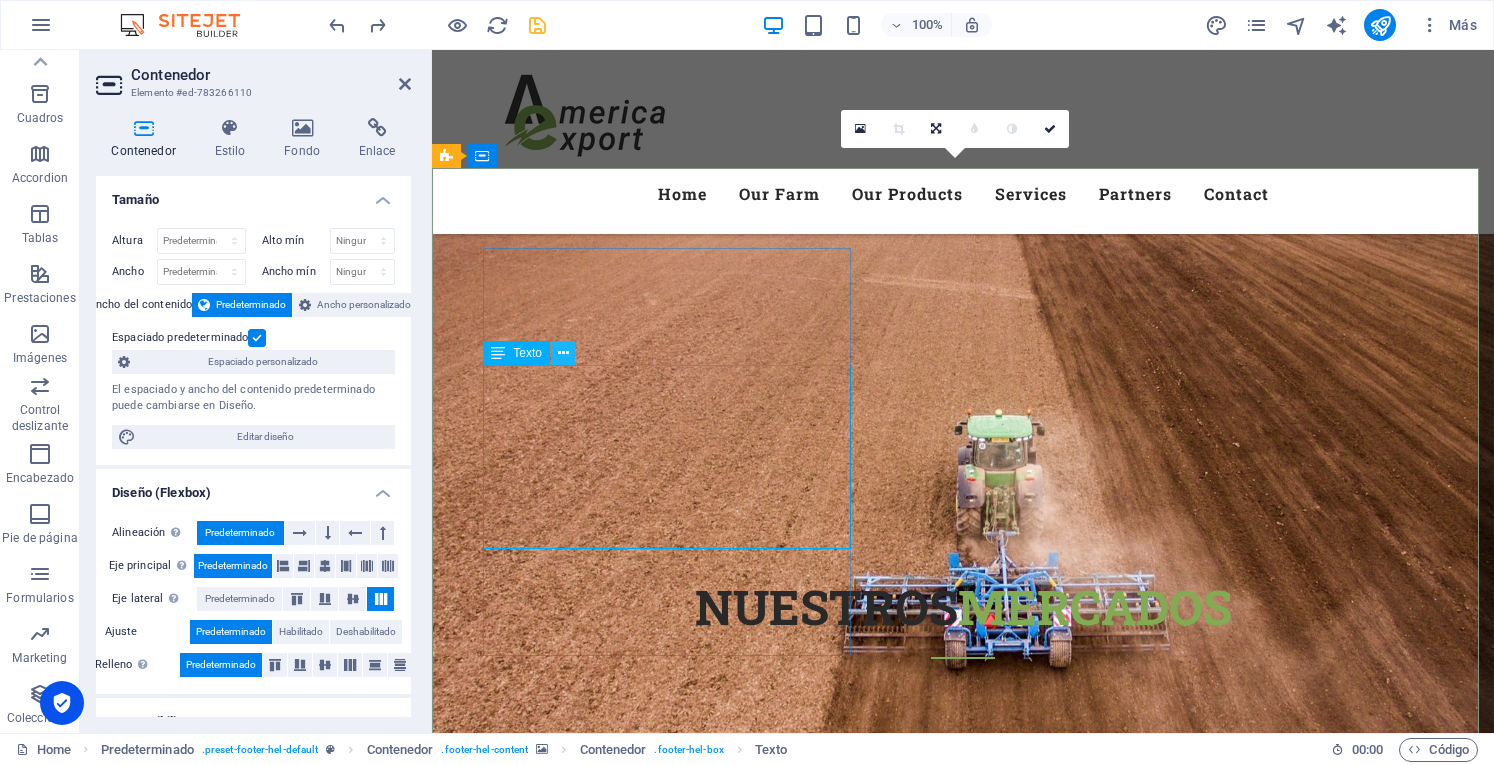 click at bounding box center (563, 353) 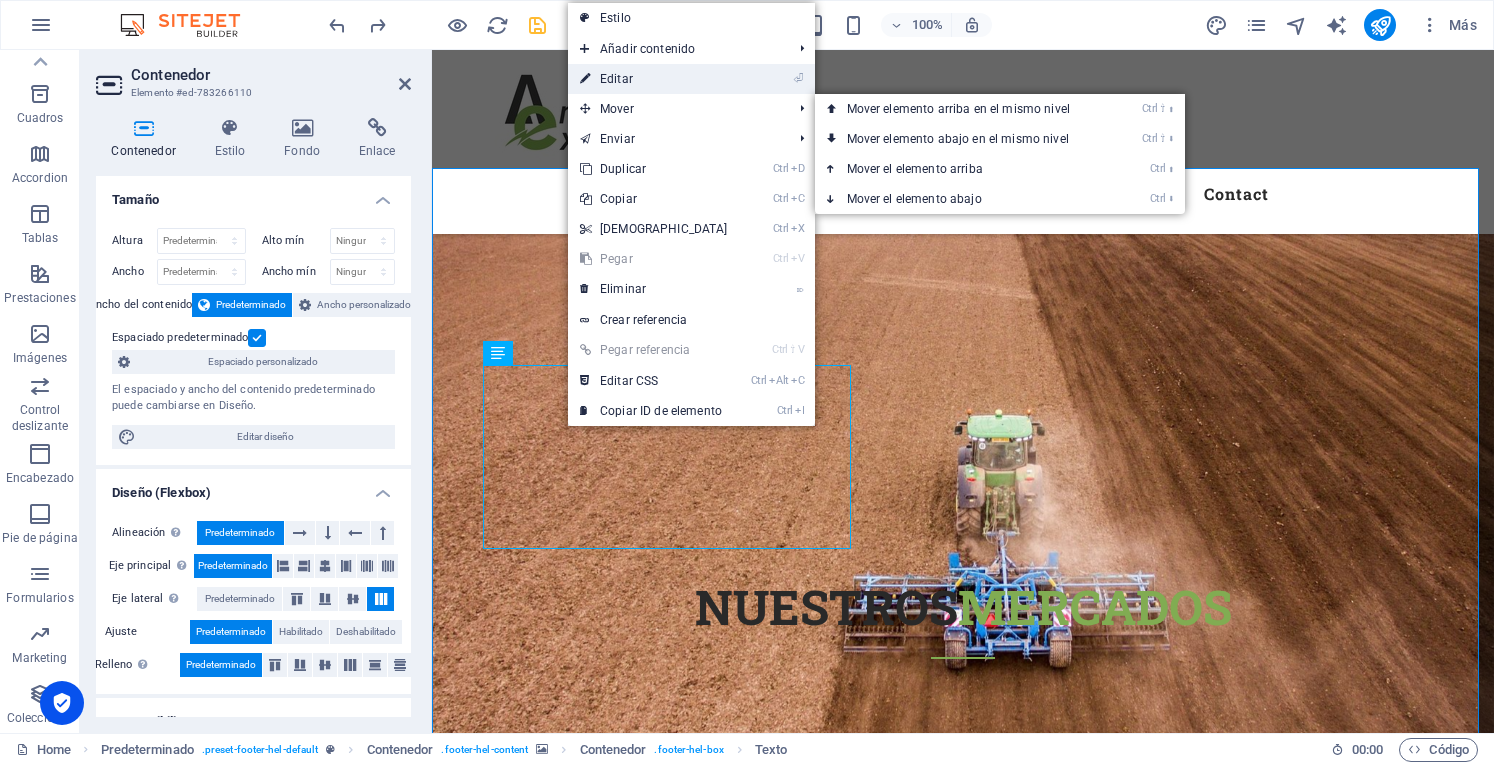 click on "⏎  Editar" at bounding box center [654, 79] 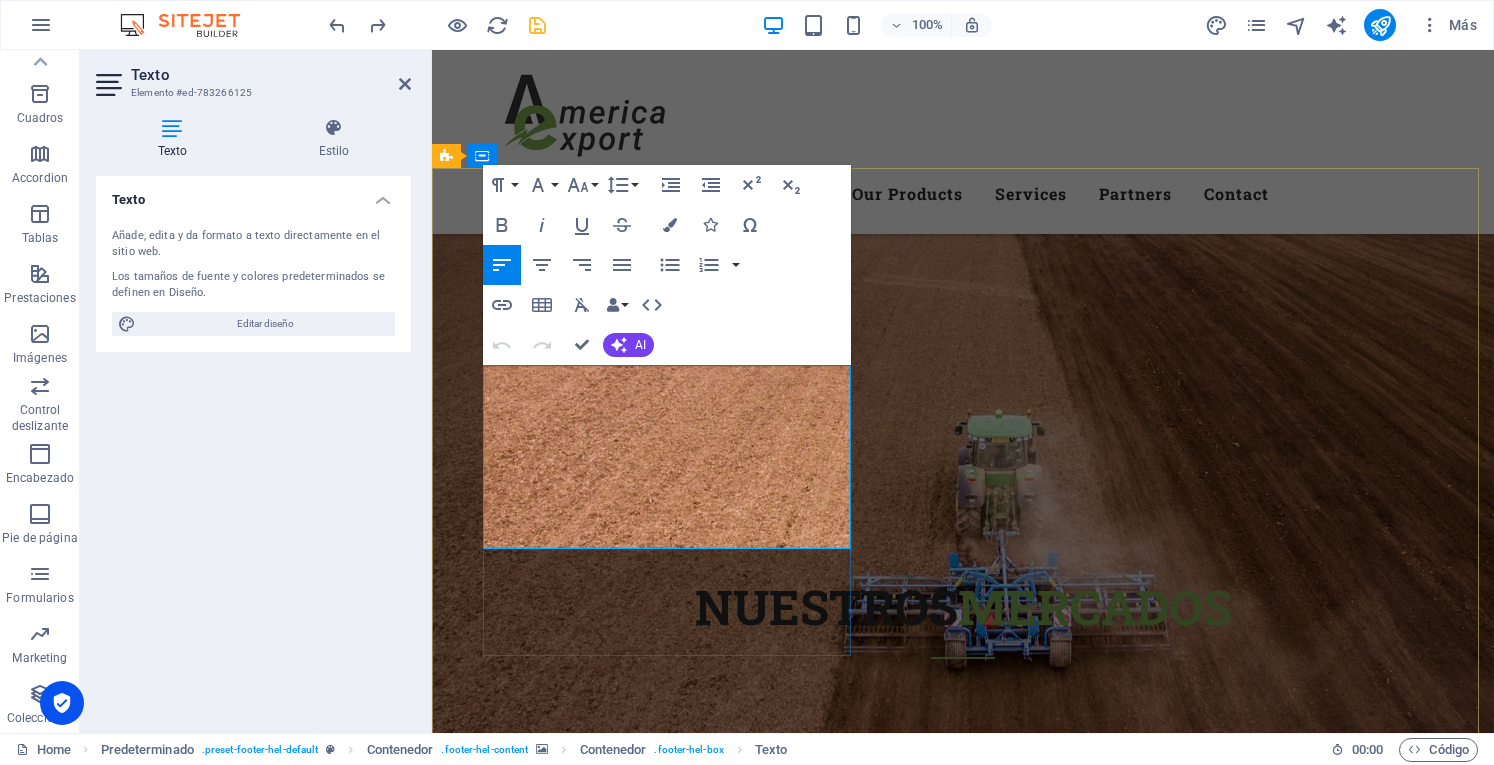 click at bounding box center (448, 8899) 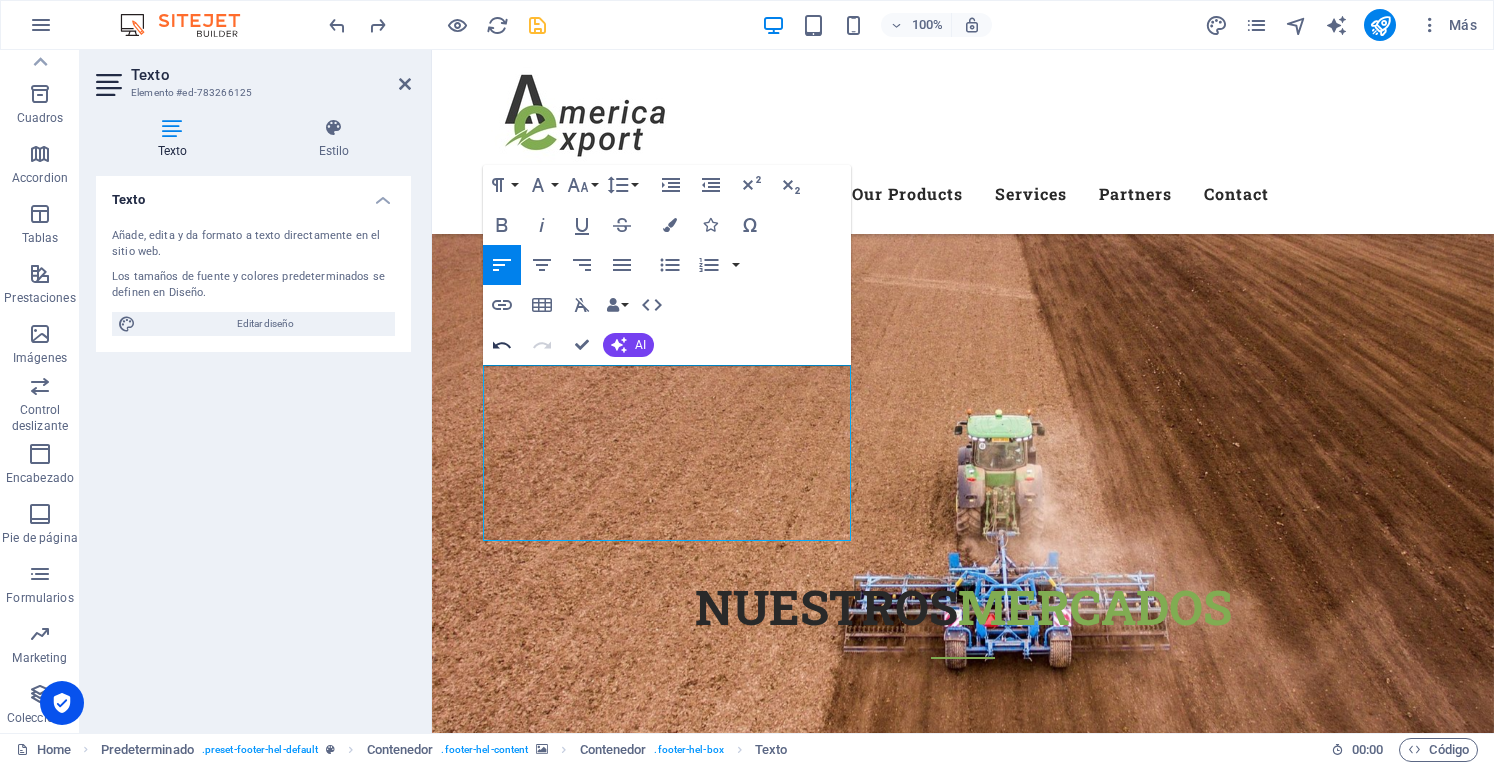click 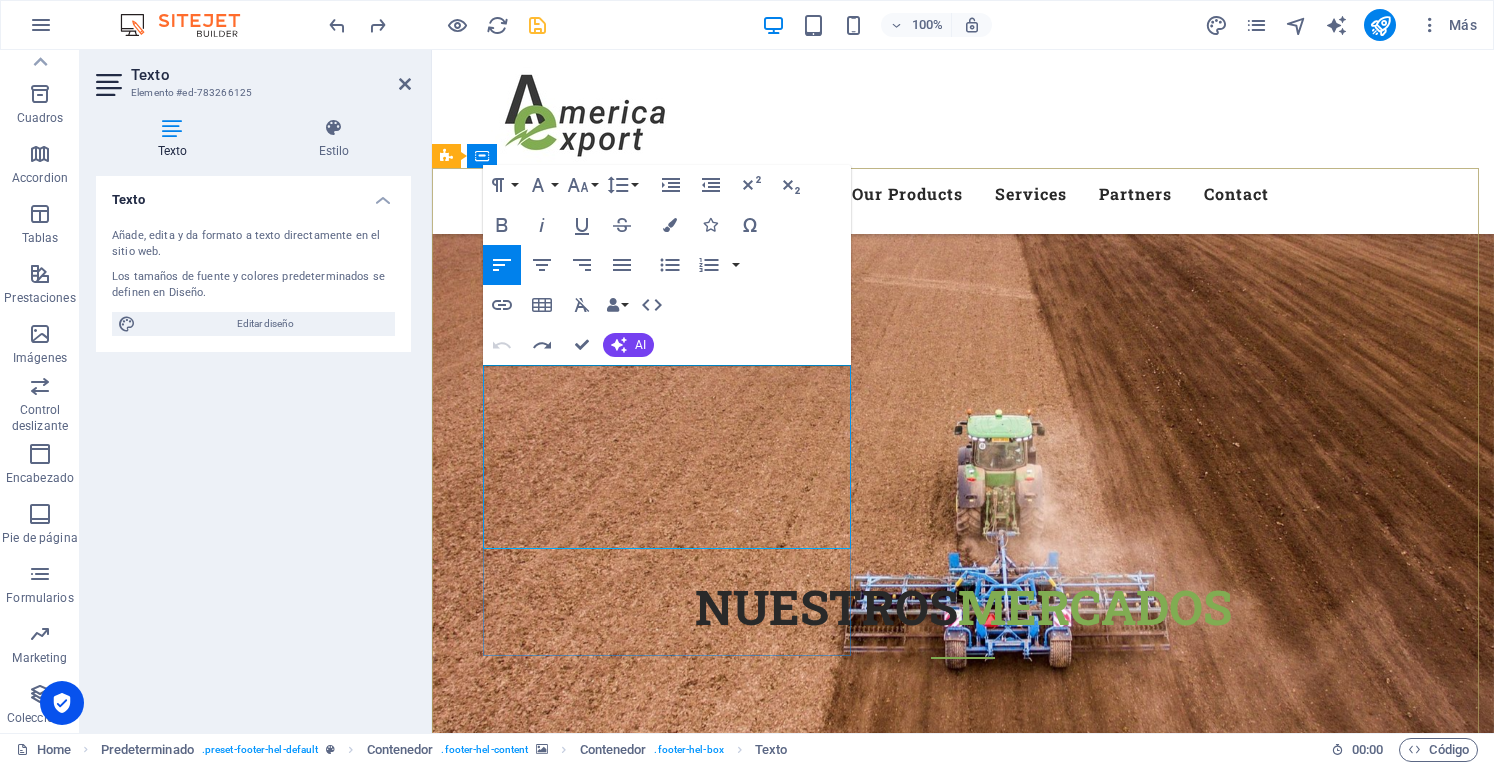 click on "America Export Camino a Zapallar km 2,3  ,  Curicó   01951 +569 33811570 info@amexport.cl Legal Notice  |  Privacy" at bounding box center (920, 8883) 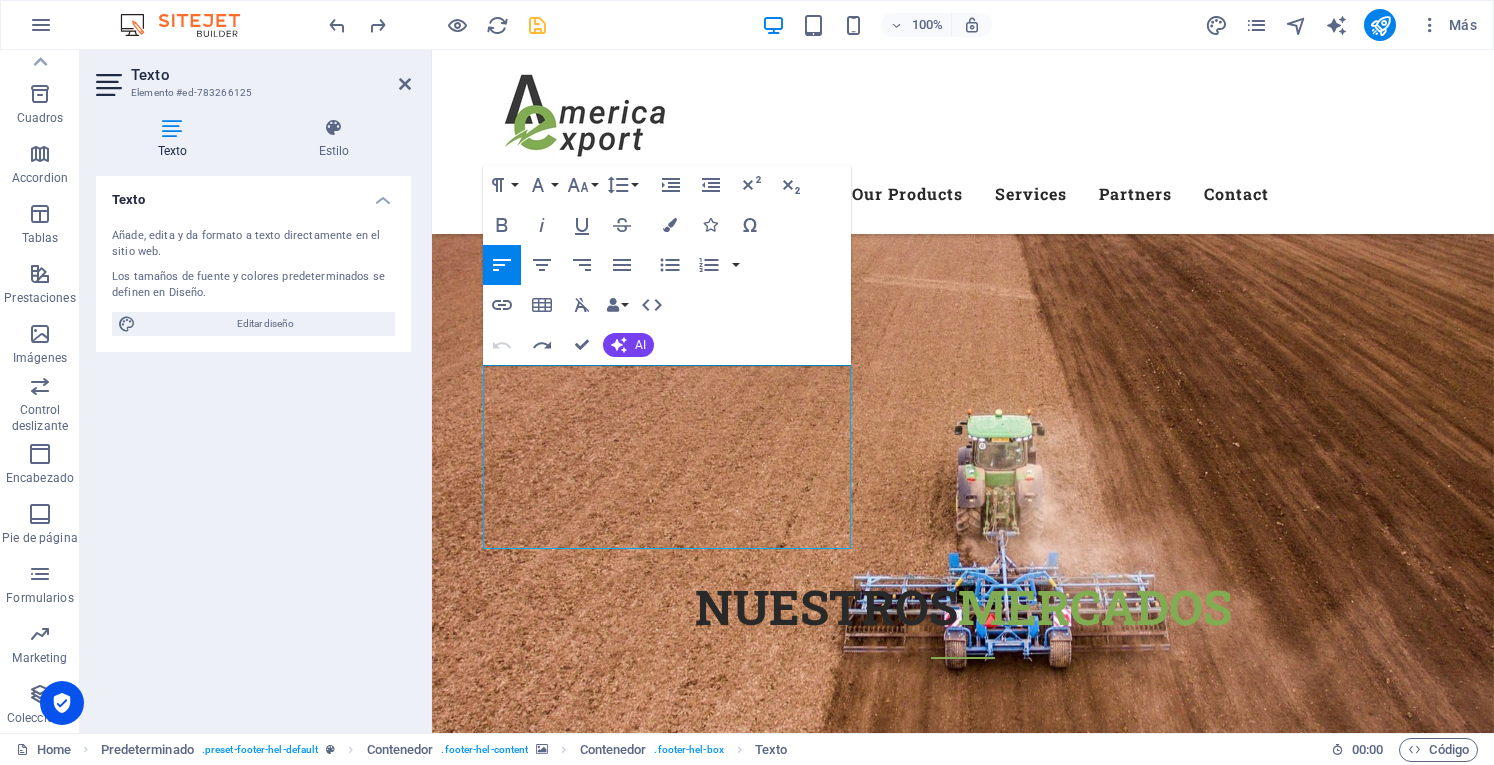 drag, startPoint x: 934, startPoint y: 525, endPoint x: 502, endPoint y: 475, distance: 434.88388 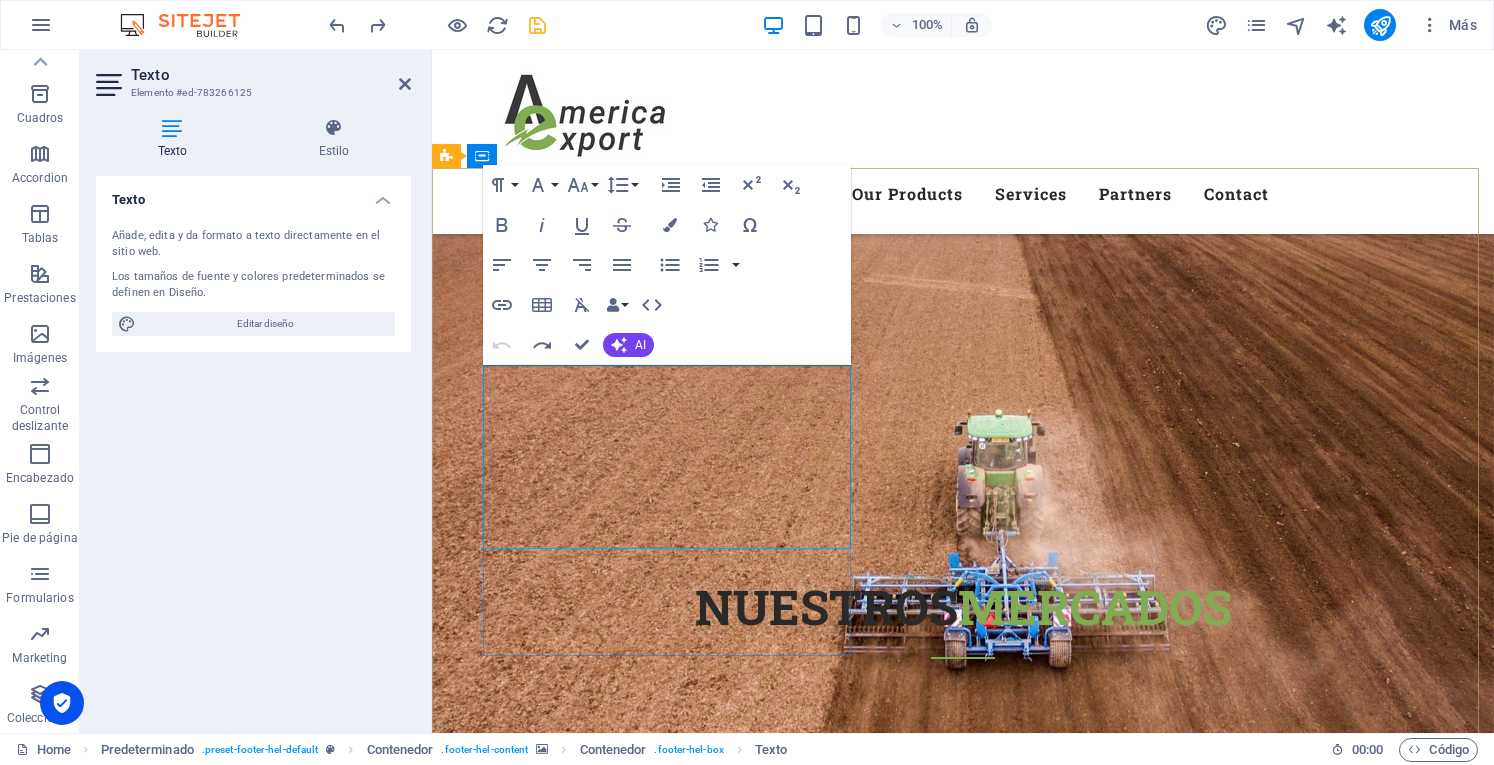 click at bounding box center [448, 8899] 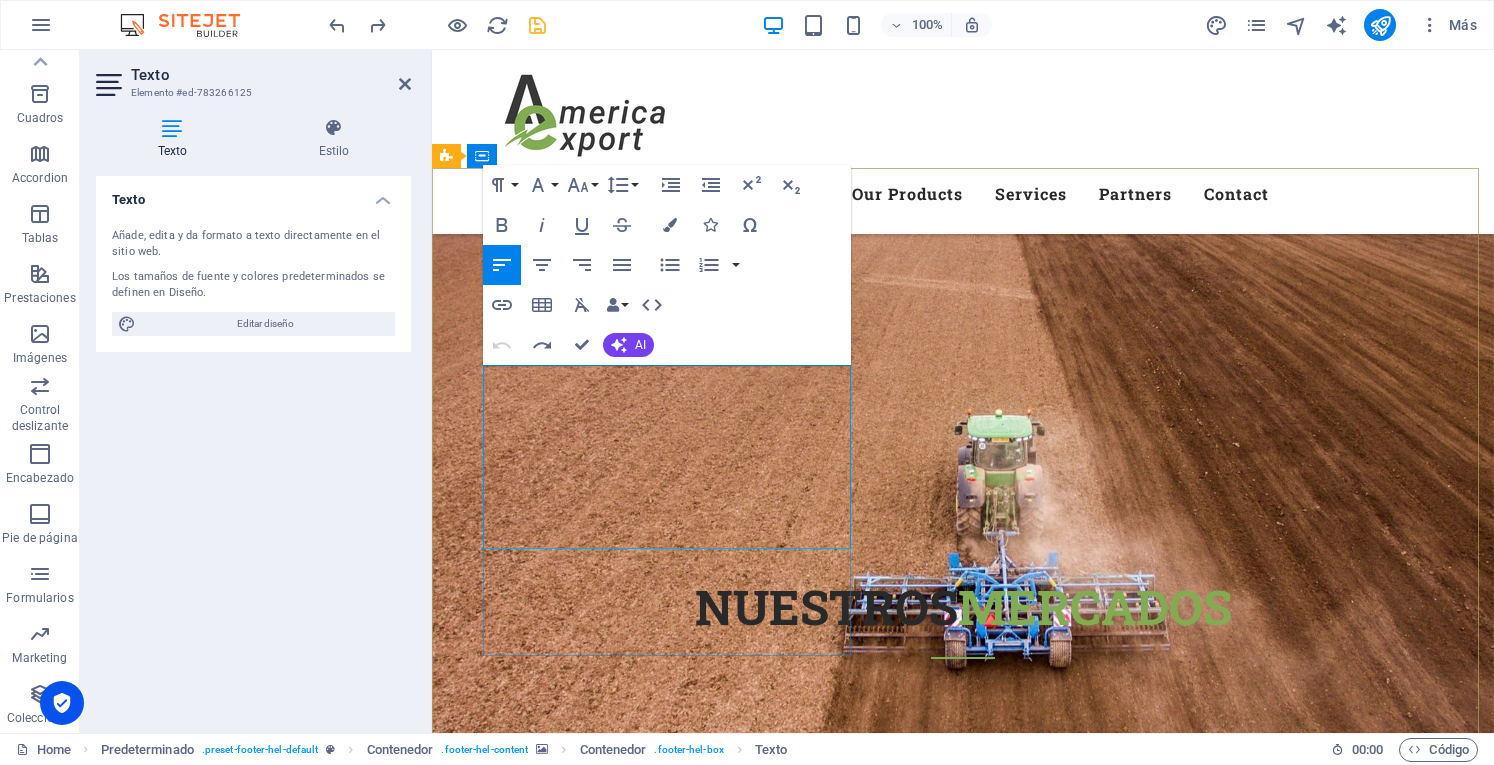 click at bounding box center [448, 8899] 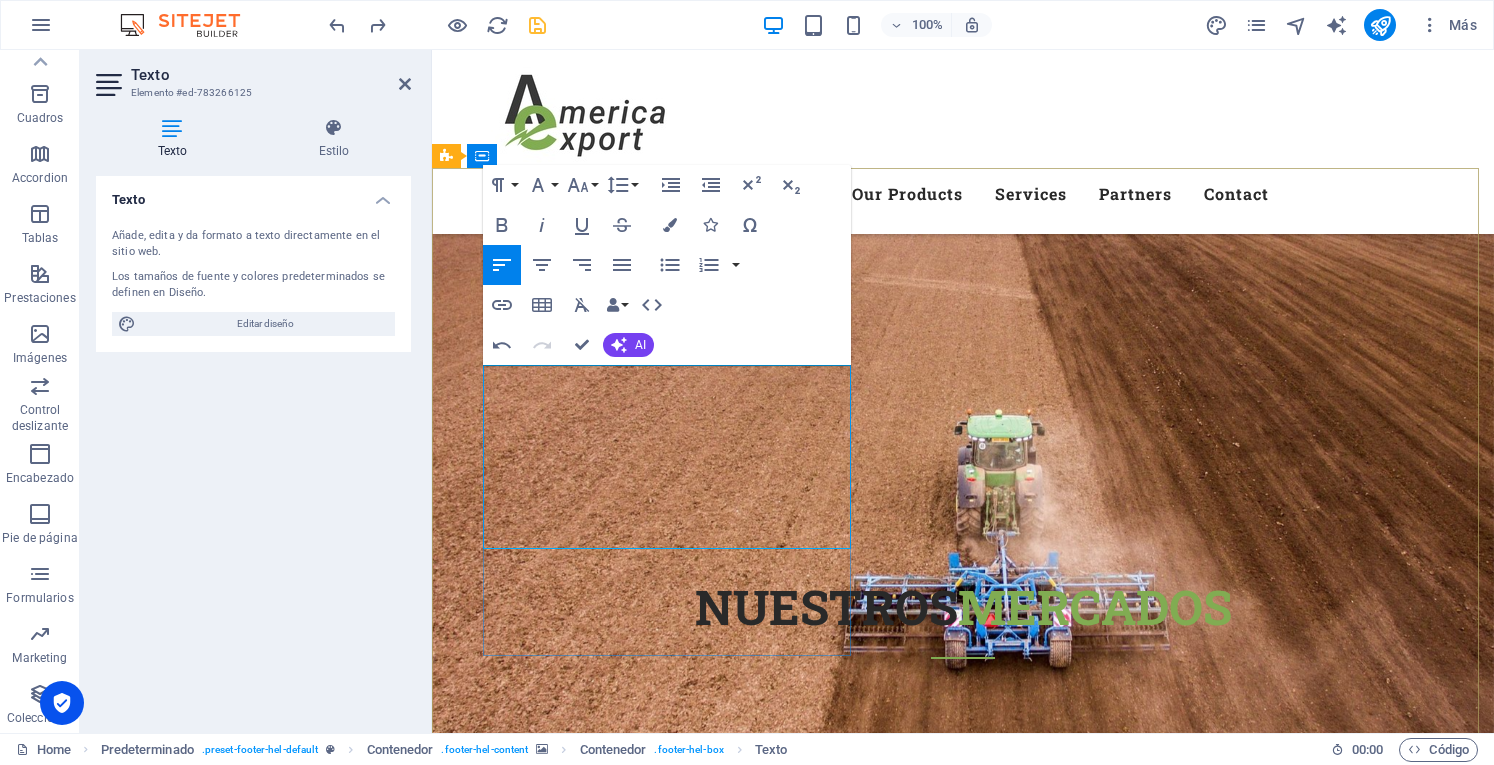 click on "[PHONE_NUMBER]" at bounding box center (933, 8867) 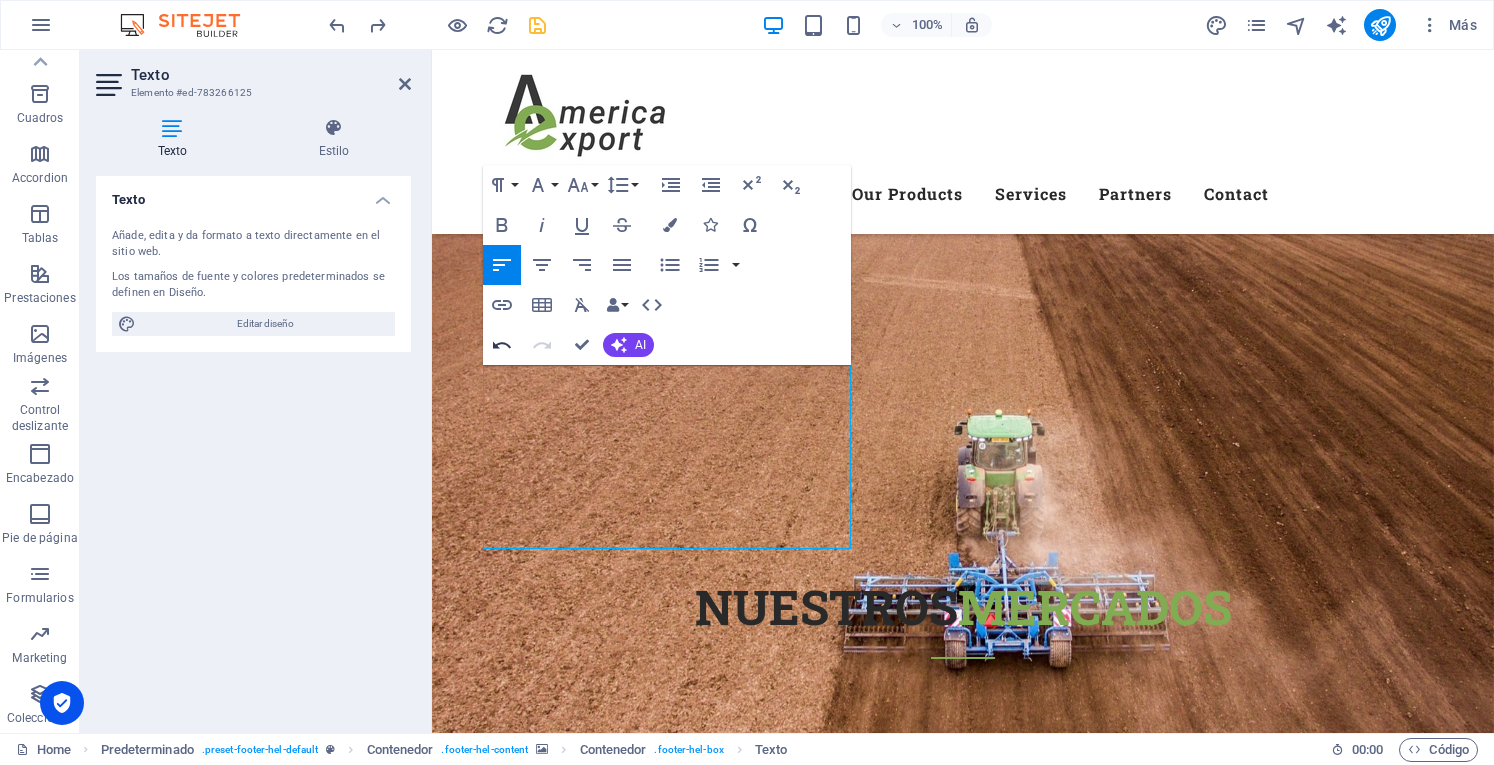 click on "Undo" at bounding box center (502, 345) 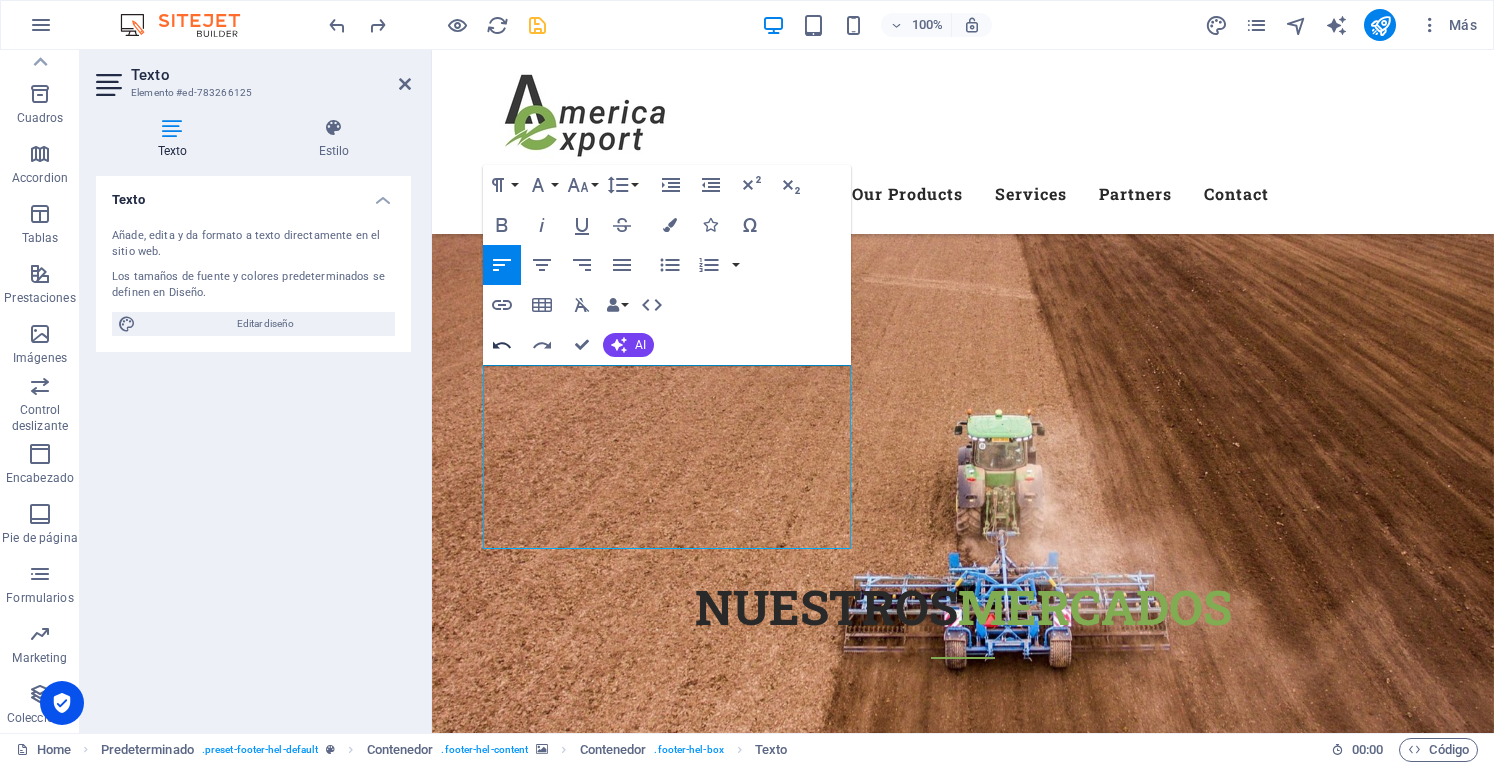 click on "Undo" at bounding box center [502, 345] 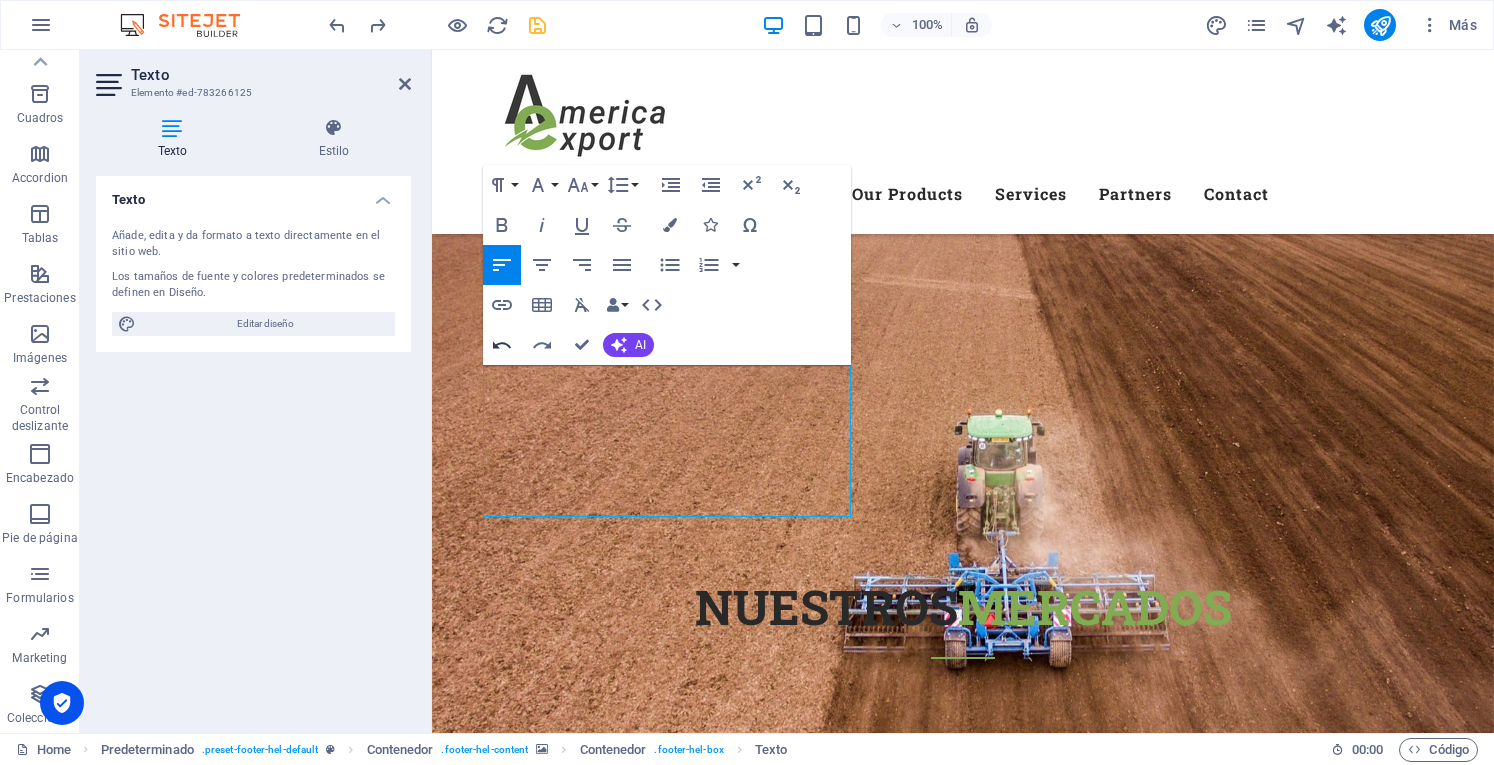 click on "Undo" at bounding box center [502, 345] 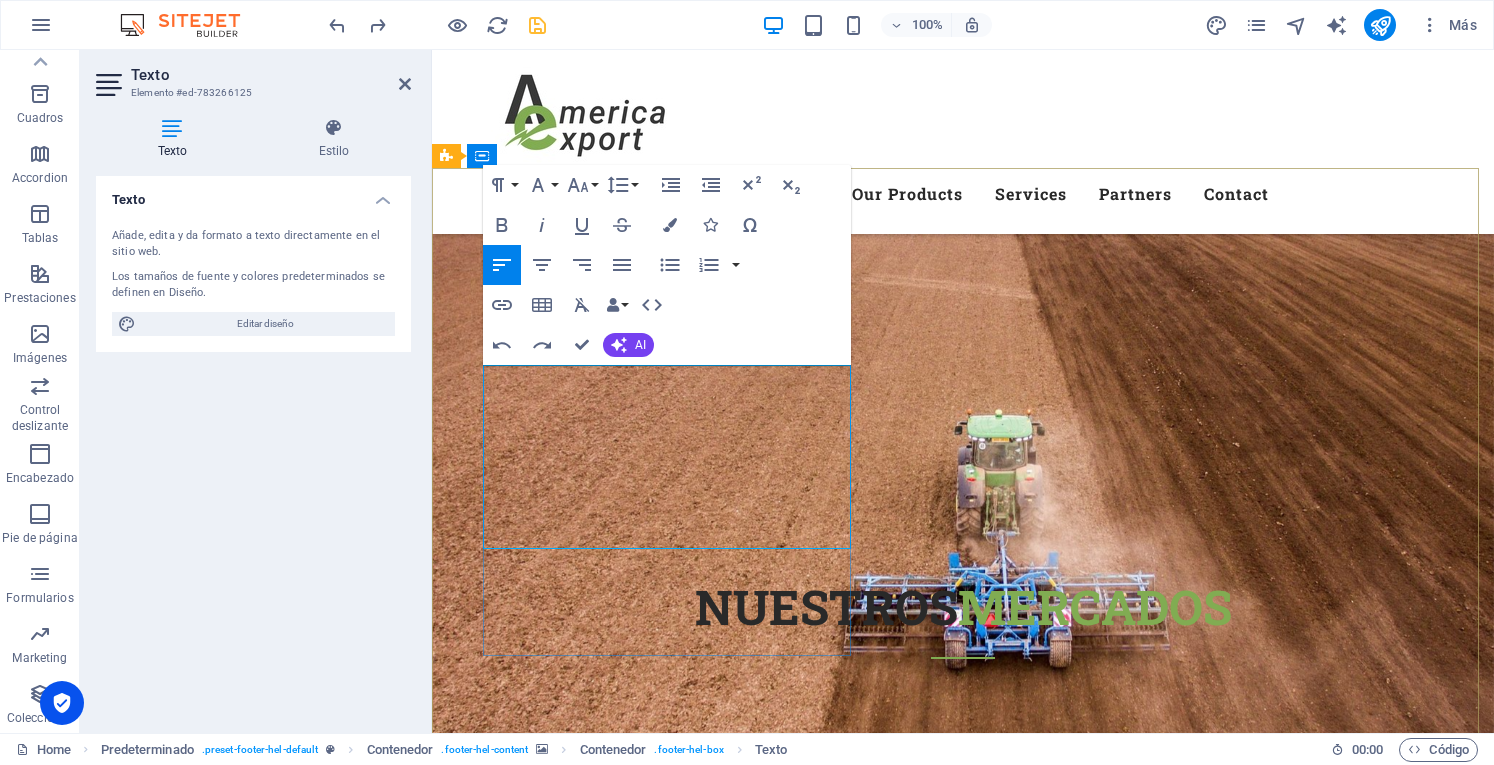 click at bounding box center (933, 8899) 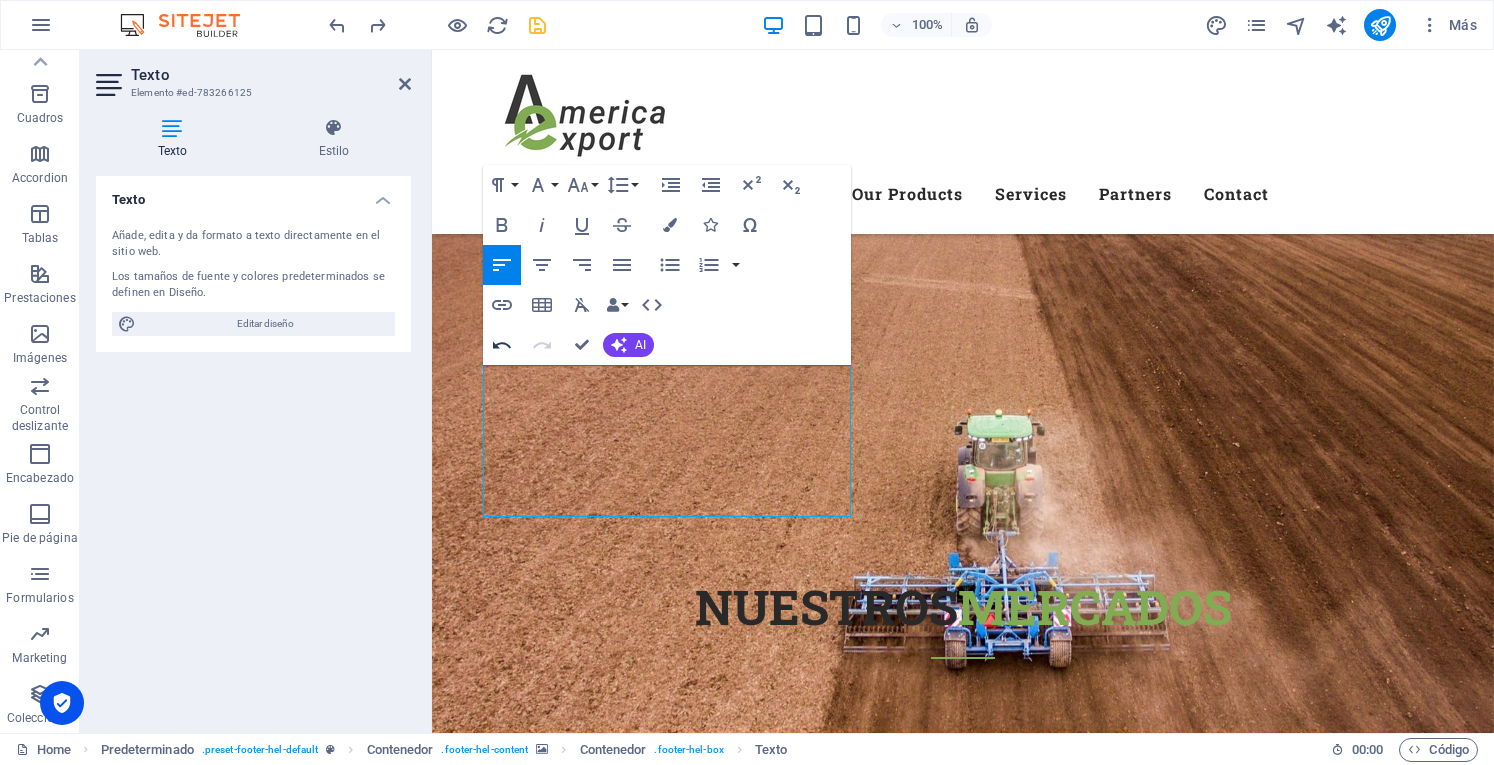 click 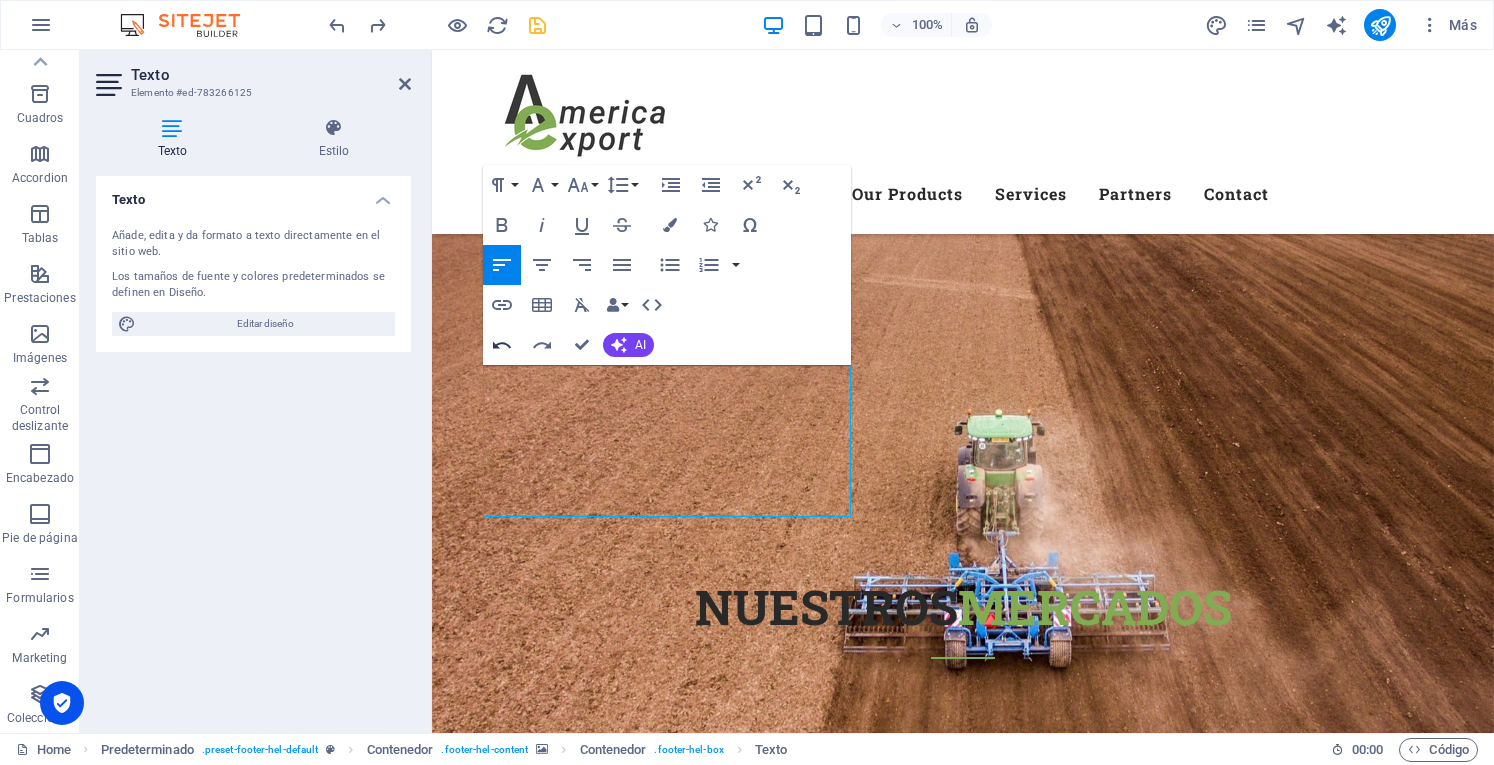 click 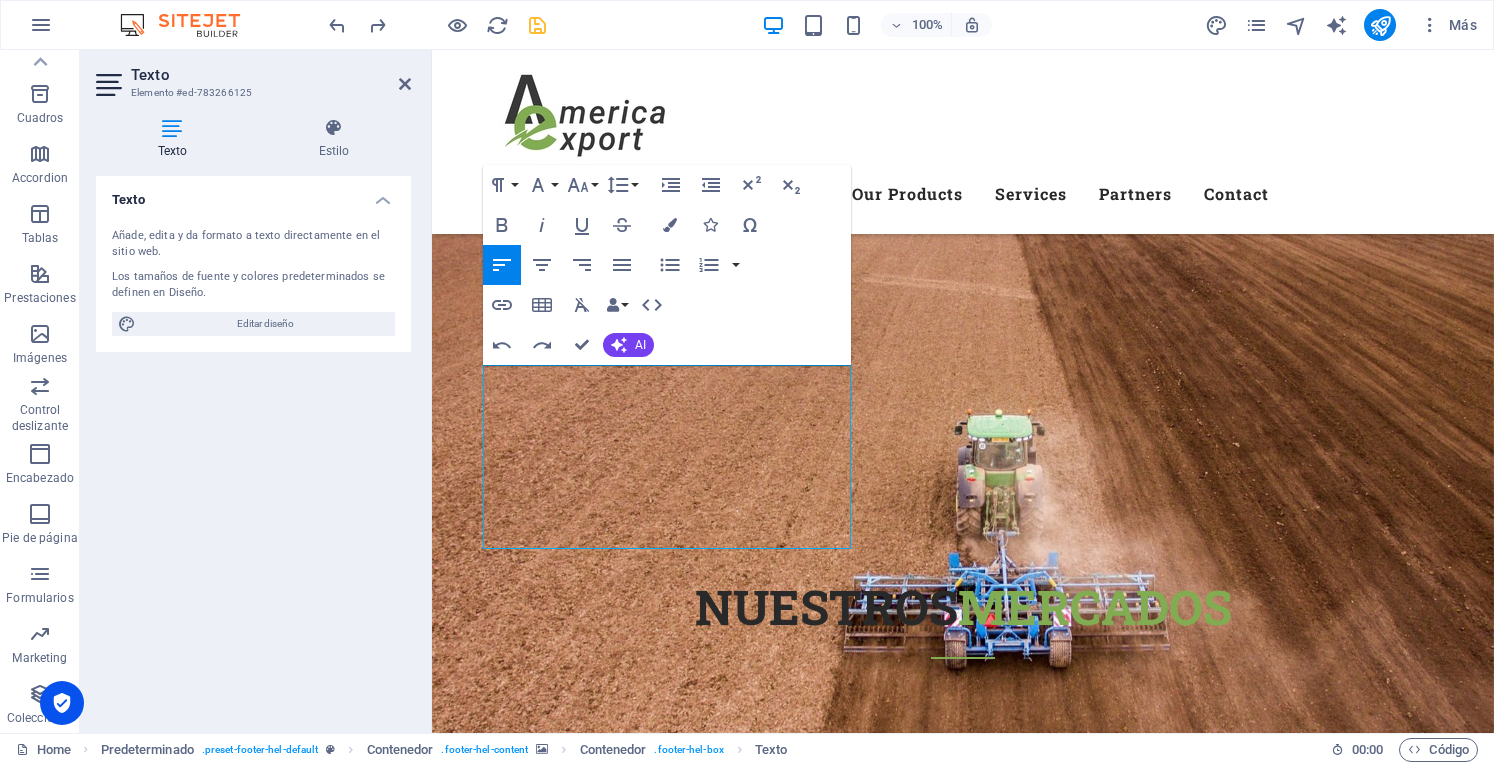 click at bounding box center [963, 8310] 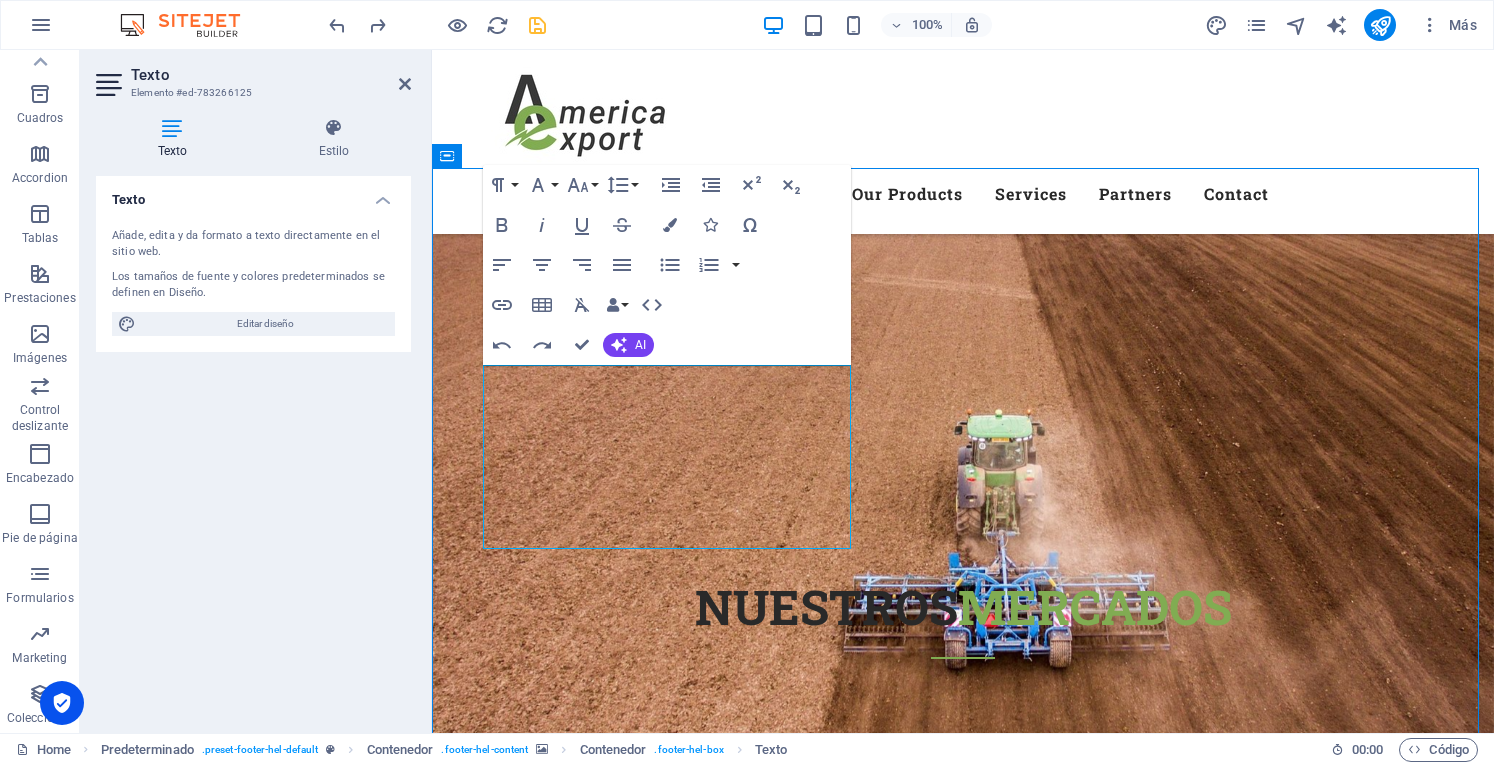 click at bounding box center [963, 8310] 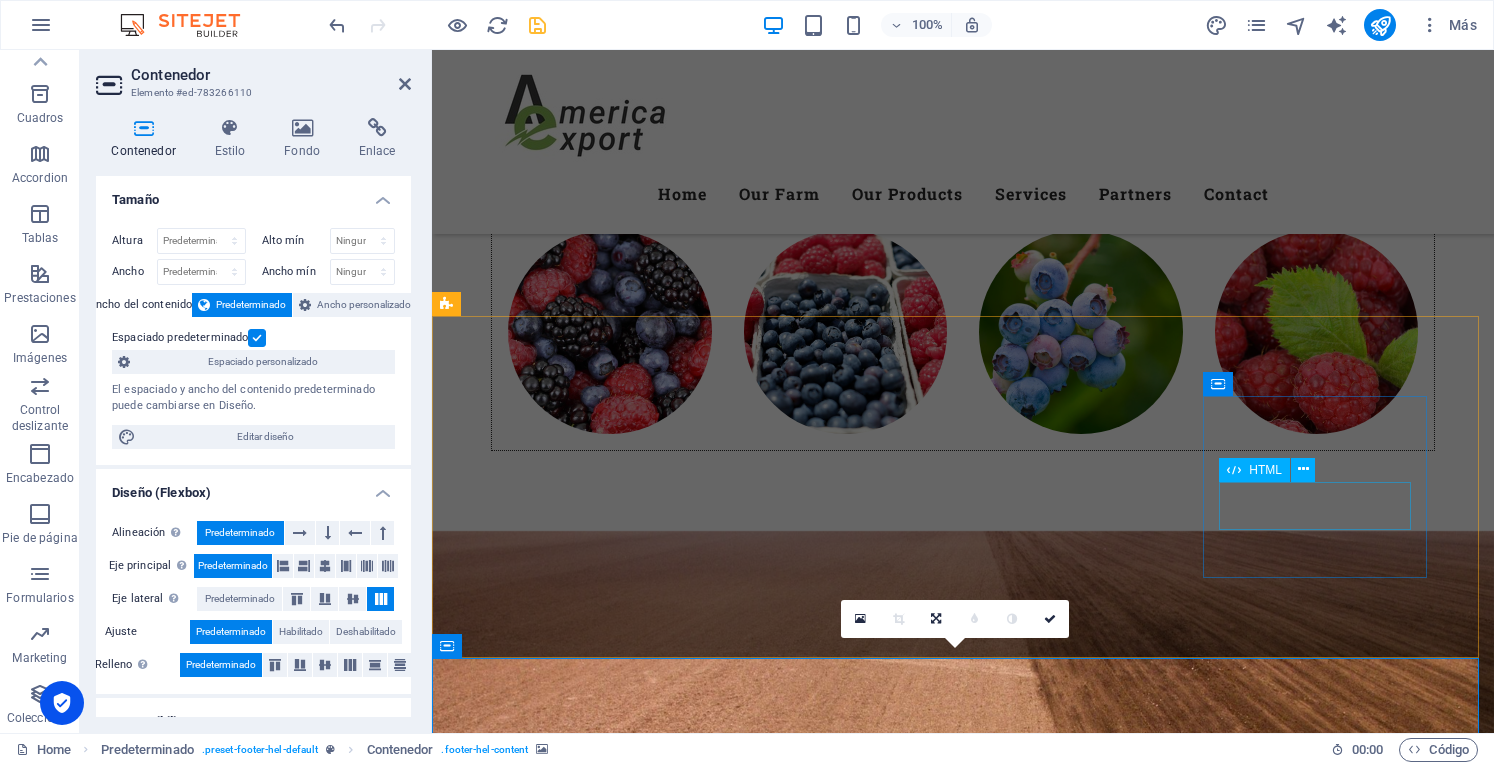scroll, scrollTop: 6002, scrollLeft: 0, axis: vertical 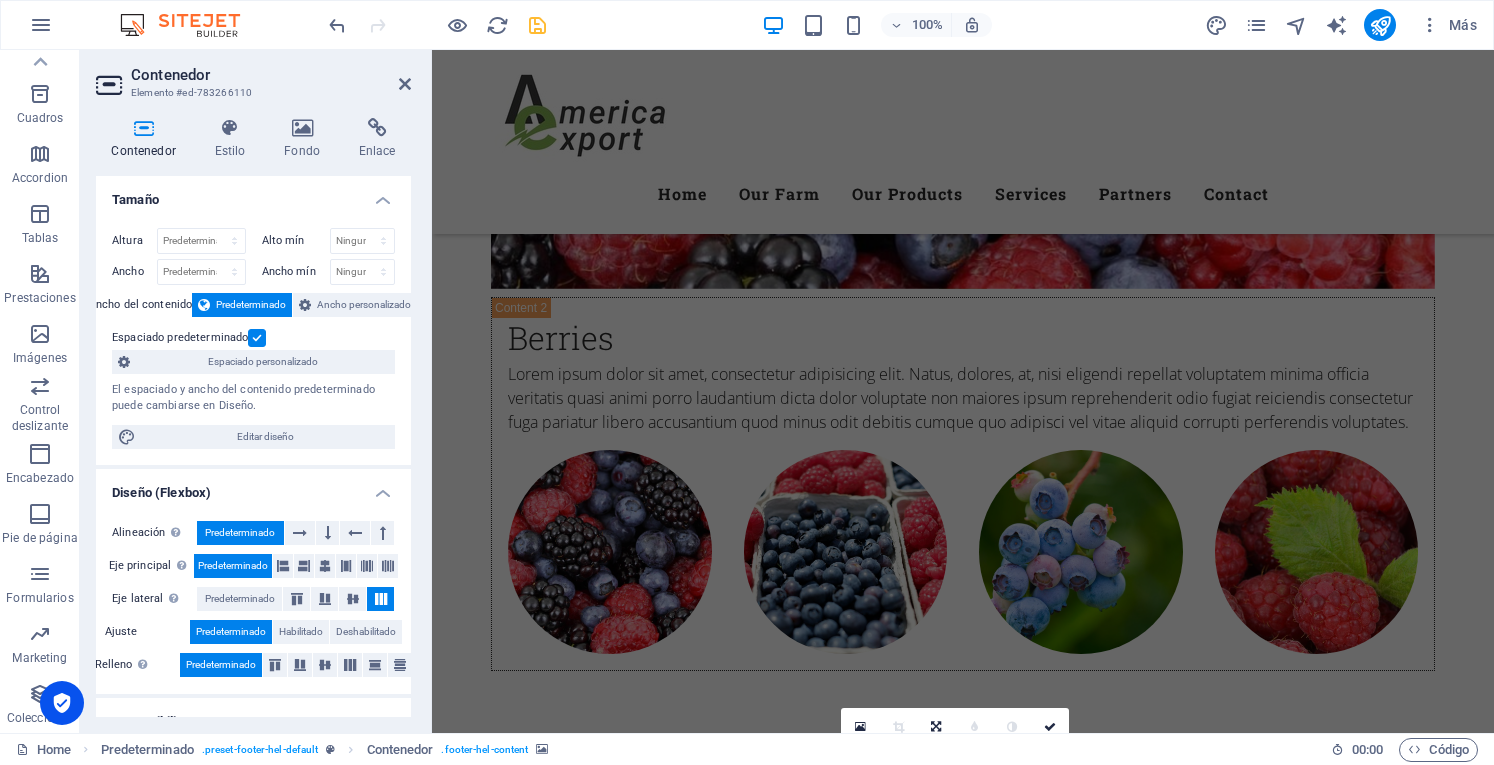 click on "Contenedor Elemento #ed-783266110
Contenedor Estilo Fondo Enlace Tamaño Altura Predeterminado px rem % vh vw Alto mín Ninguno px rem % vh vw Ancho Predeterminado px rem % em vh vw Ancho mín Ninguno px rem % vh vw Ancho del contenido Predeterminado Ancho personalizado Ancho Predeterminado px rem % em vh vw Ancho mín Ninguno px rem % vh vw Espaciado predeterminado Espaciado personalizado El espaciado y ancho del contenido predeterminado puede cambiarse en Diseño. Editar diseño Diseño (Flexbox) Alineación Determina flex-direction. Predeterminado Eje principal Determina la forma en la que los elementos deberían comportarse por el eje principal en este contenedor (contenido justificado). Predeterminado Eje lateral Controla la dirección vertical del elemento en el contenedor (alinear elementos). Predeterminado Ajuste Predeterminado Habilitado Deshabilitado Relleno Controla las distancias y la dirección de los elementos en el eje Y en varias líneas (alinear contenido). Predeterminado 100" at bounding box center (256, 391) 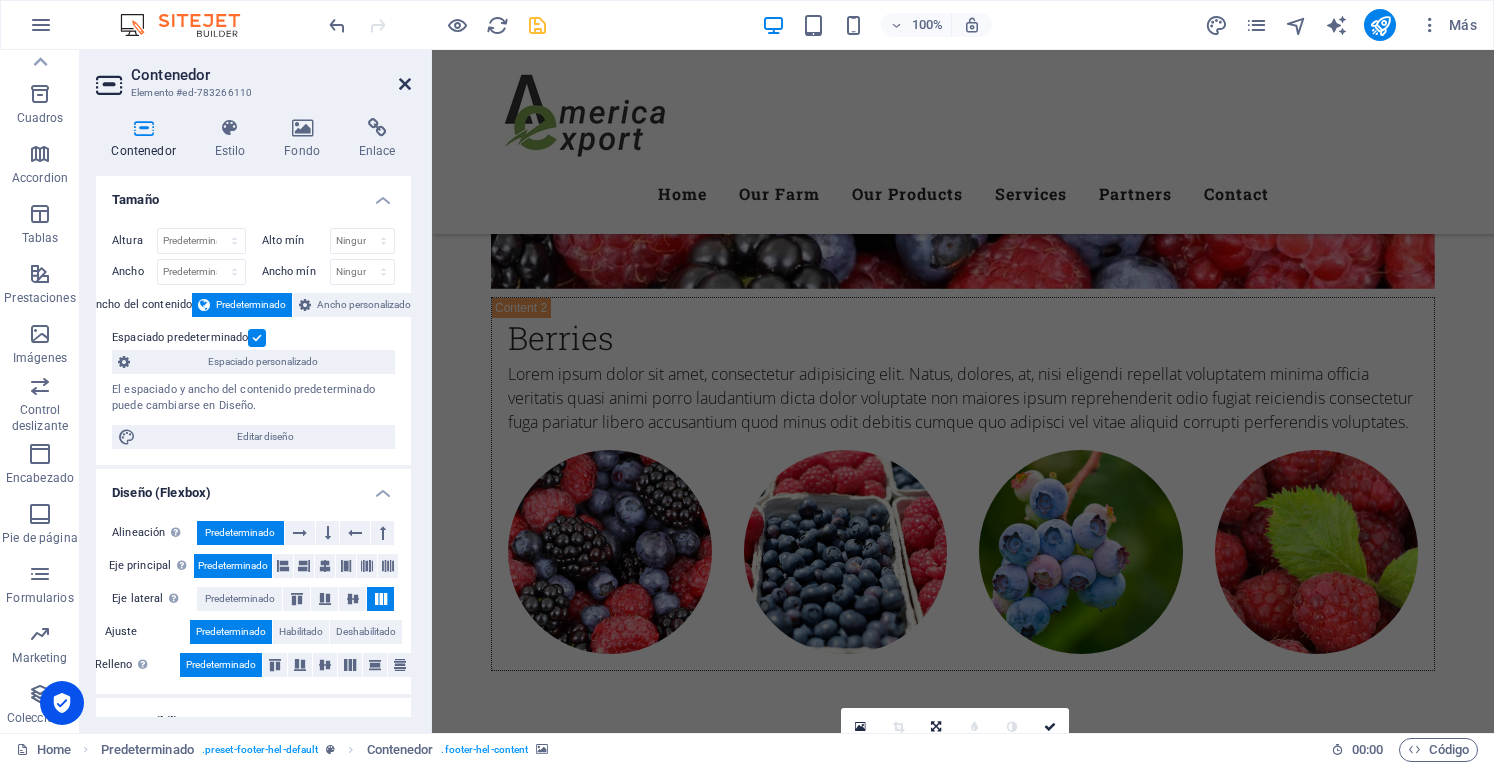 click at bounding box center [405, 84] 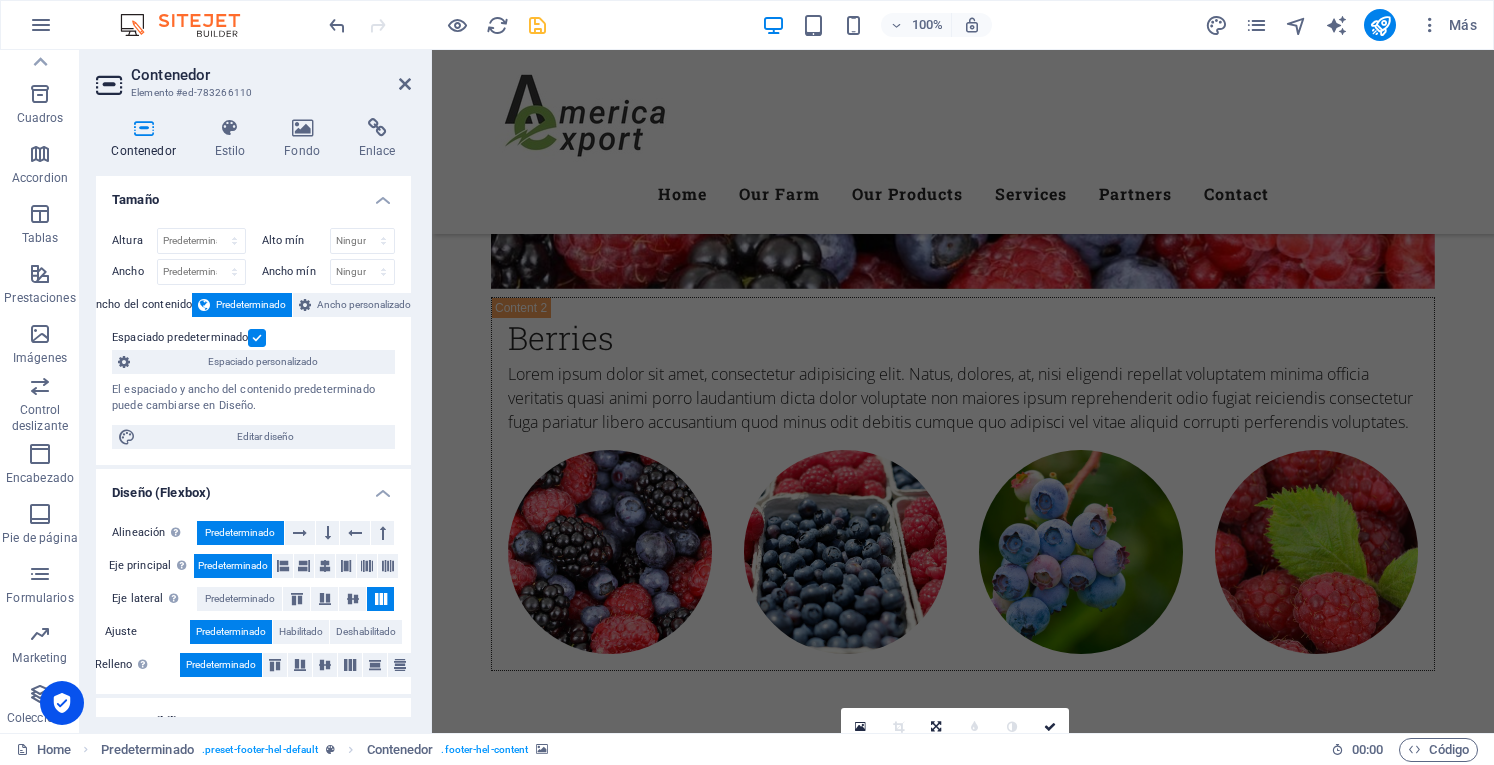 click at bounding box center [963, 118] 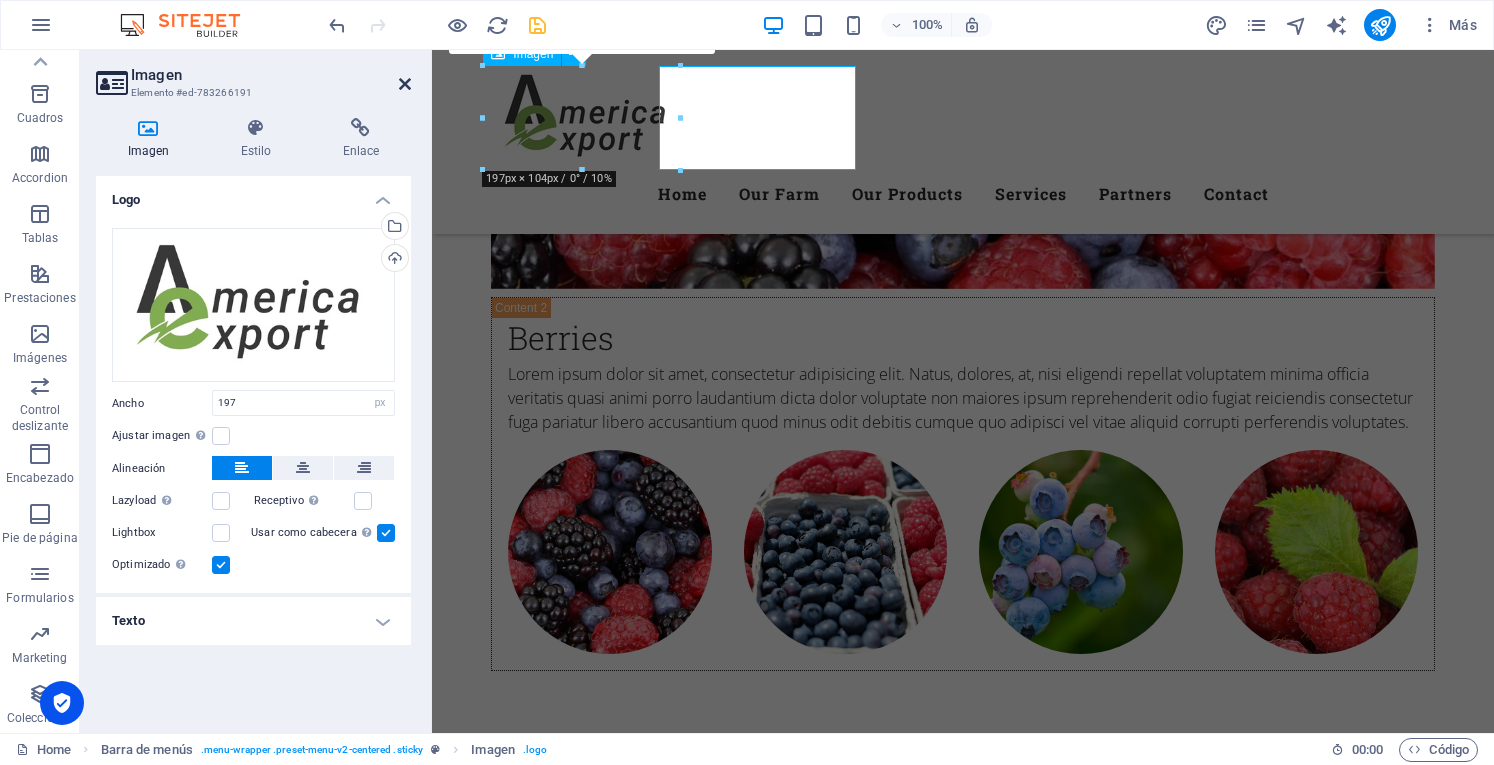 scroll, scrollTop: 6660, scrollLeft: 0, axis: vertical 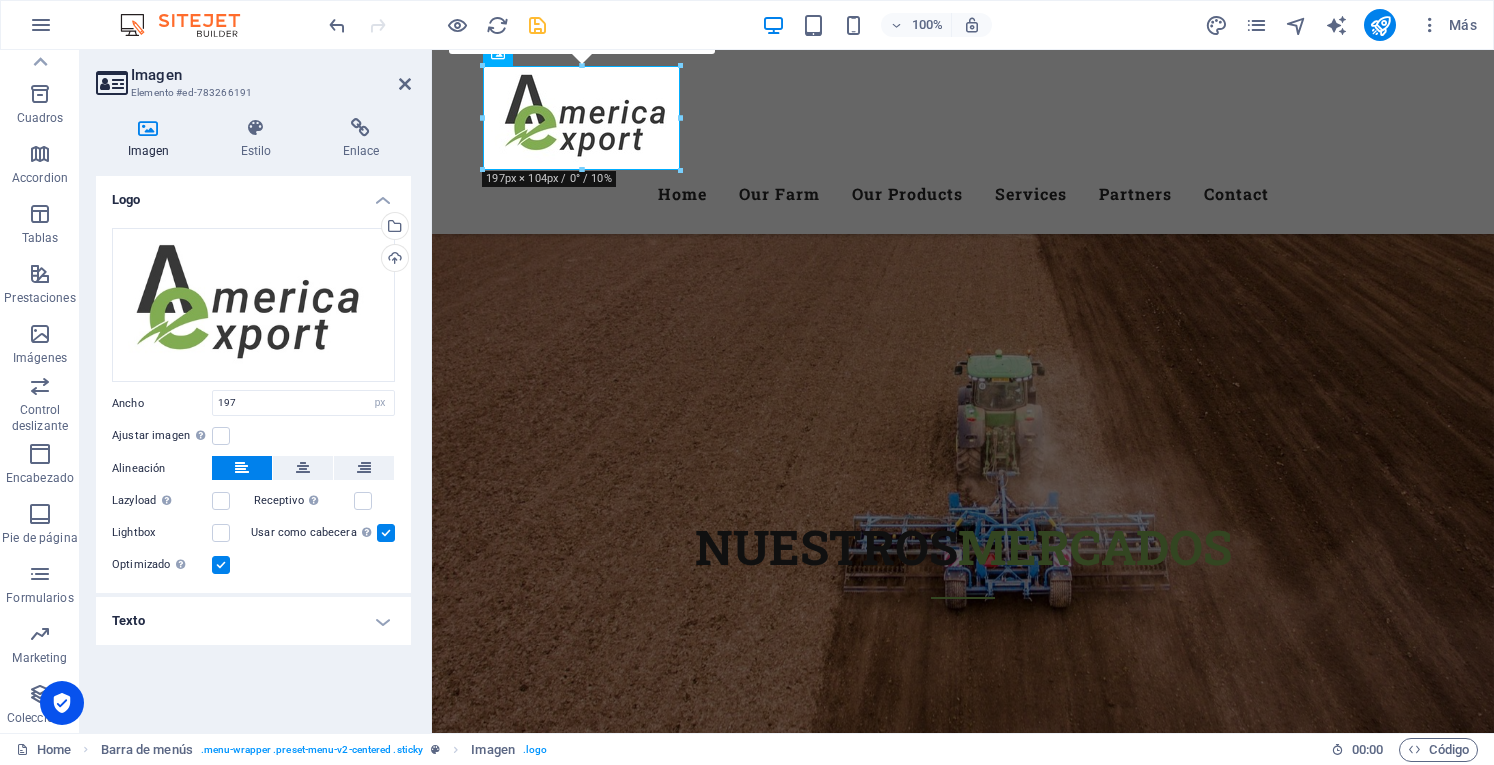 click at bounding box center [963, 8250] 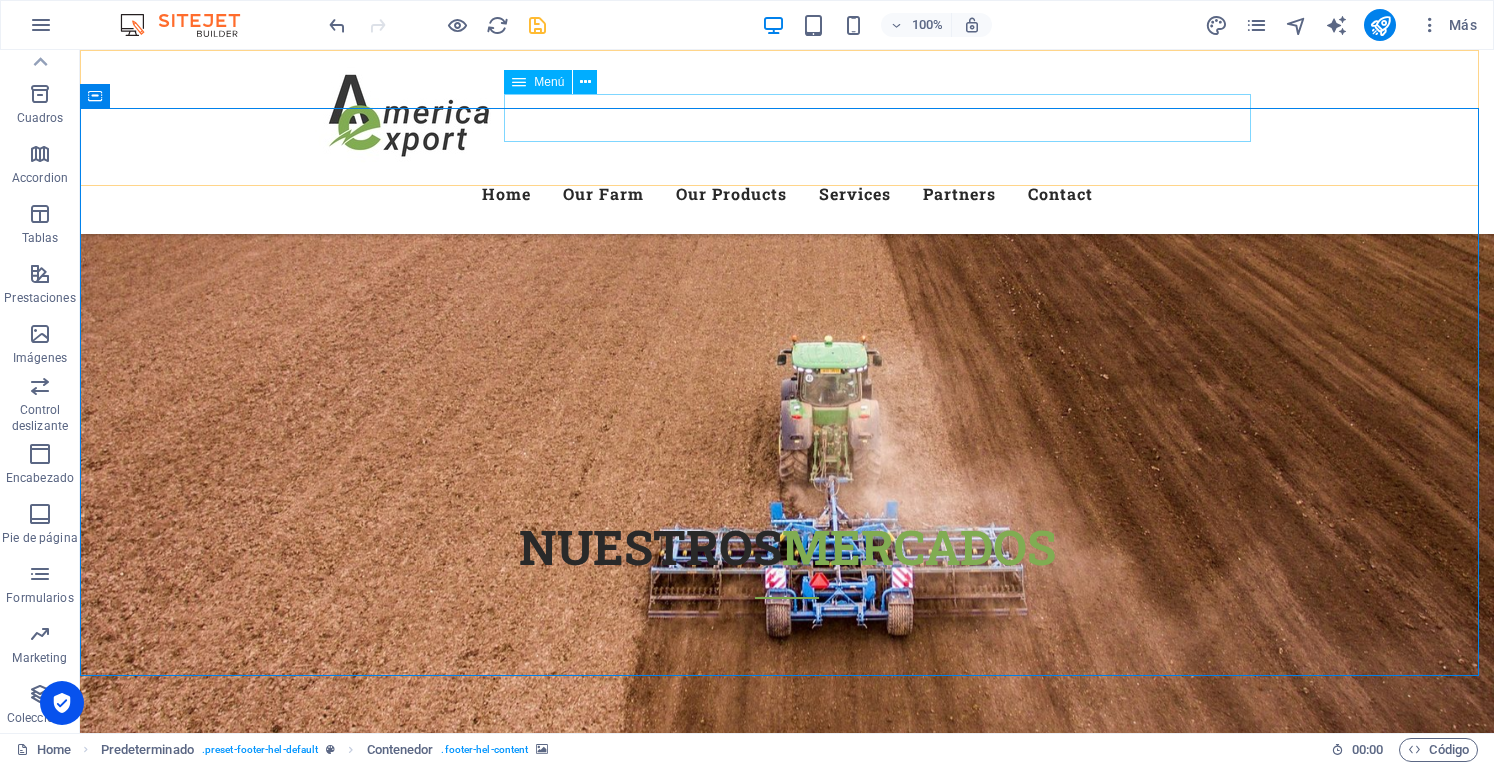 click on "Home Our Farm Our Products Services Partners Contact" at bounding box center (787, 194) 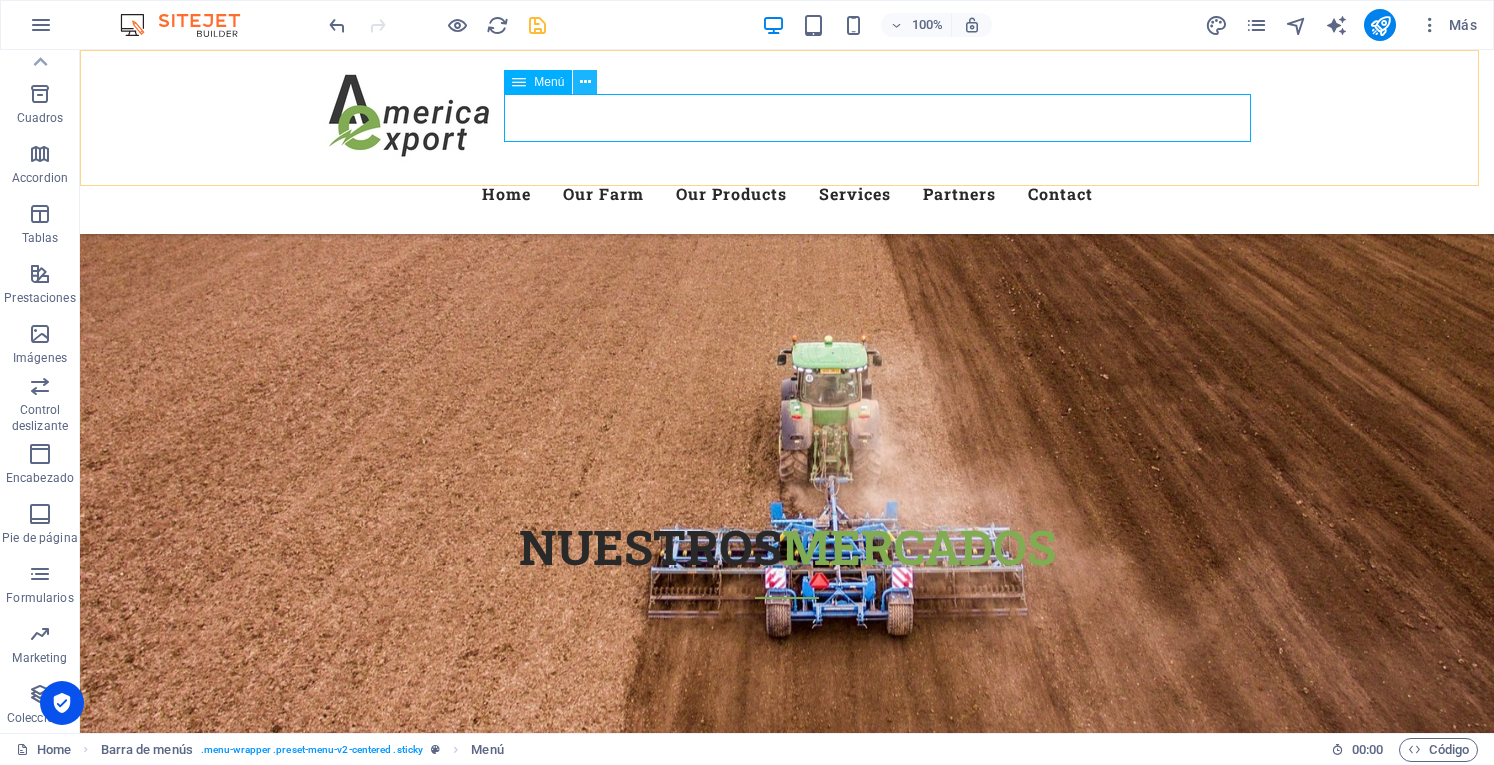 click at bounding box center [585, 82] 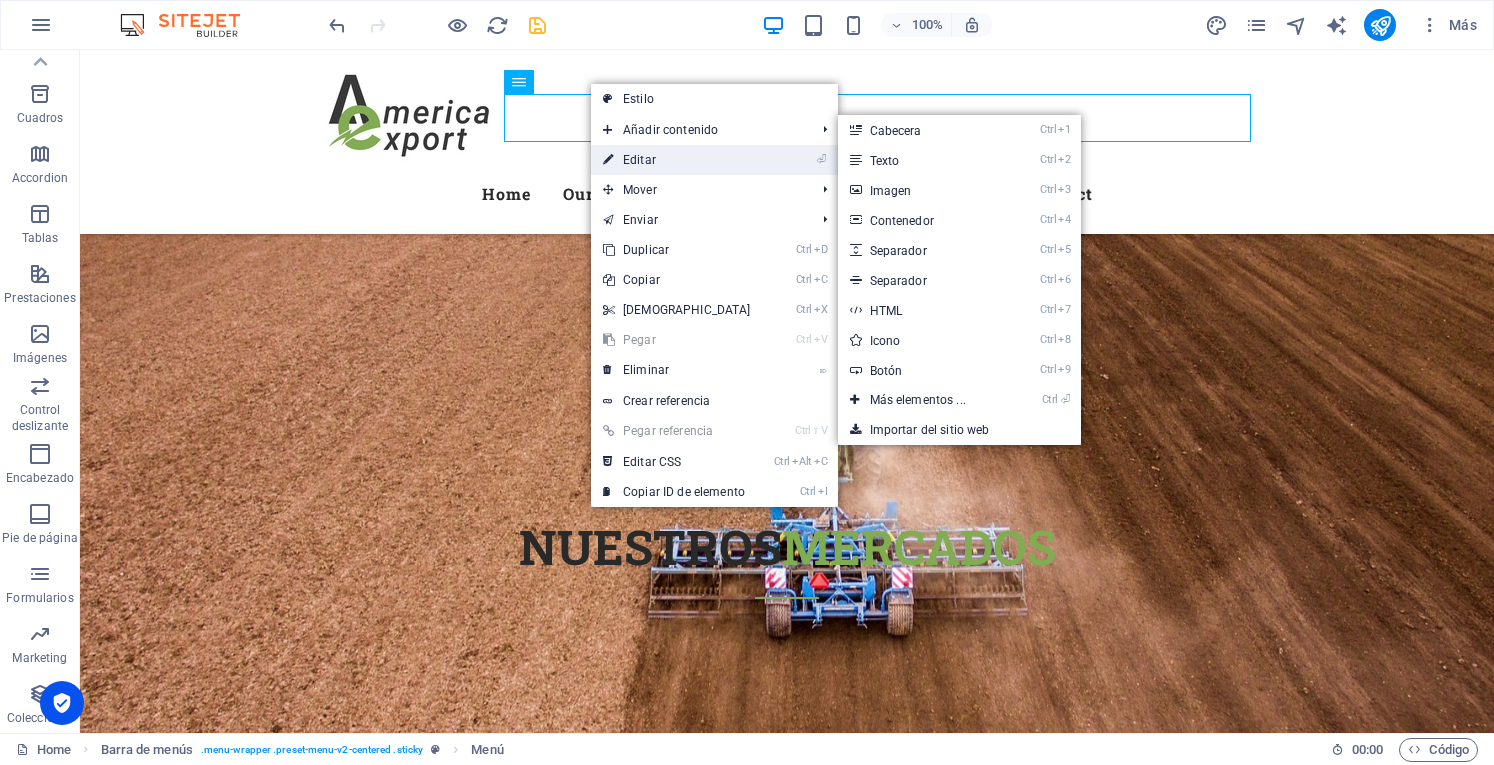 click on "⏎  Editar" at bounding box center (677, 160) 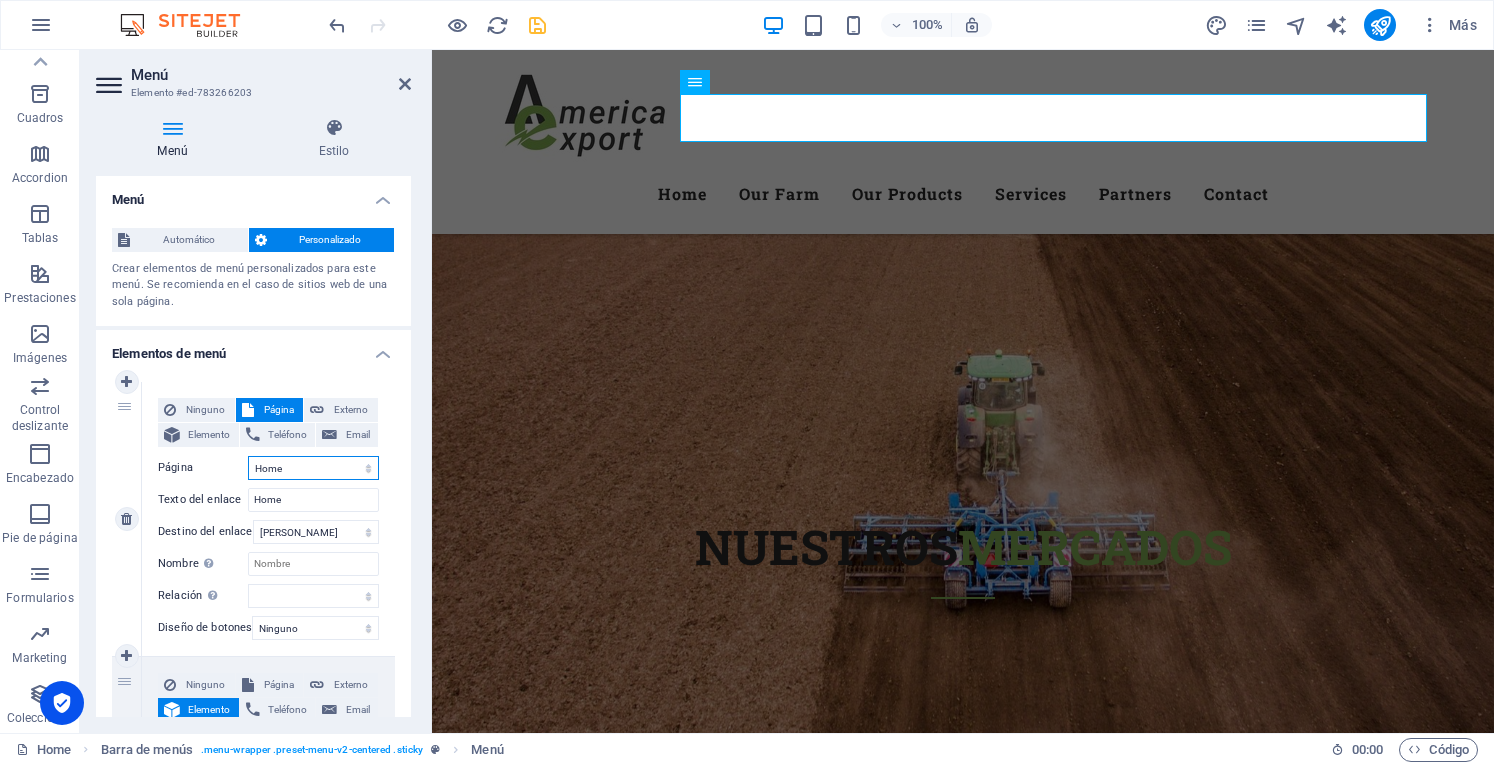 click on "Home Subpage Legal Notice Privacy Home" at bounding box center [313, 468] 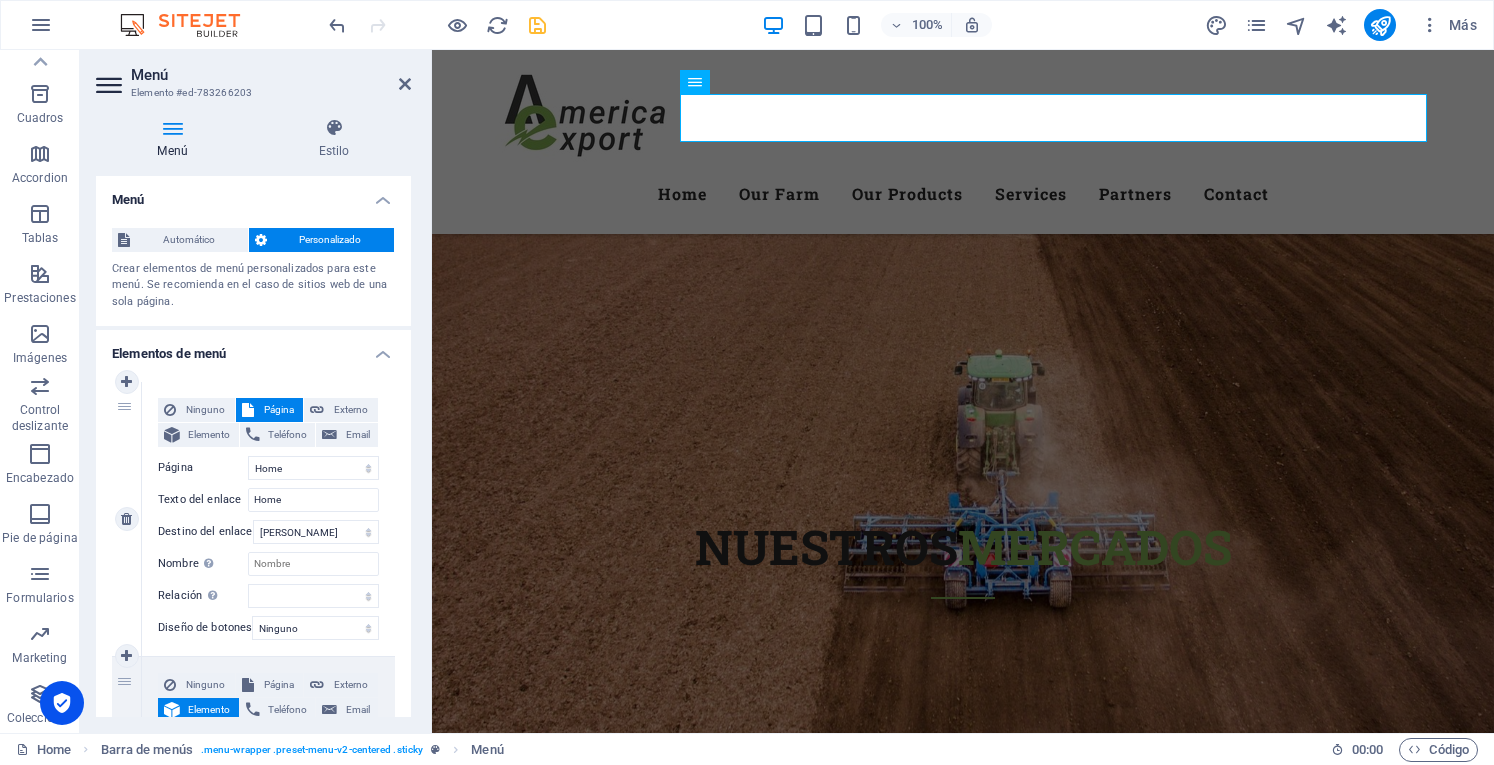 click on "Página" at bounding box center (203, 468) 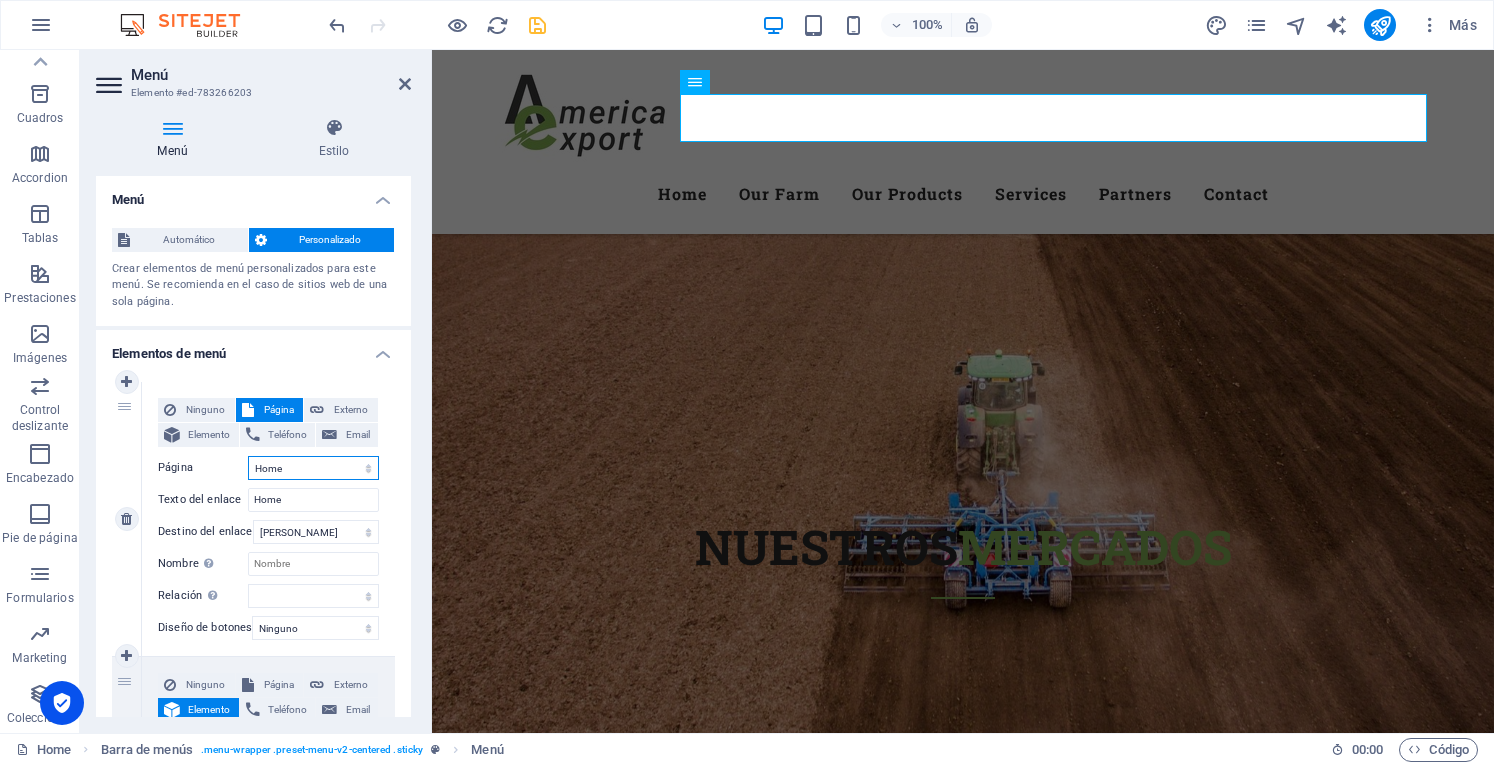 click on "Home Subpage Legal Notice Privacy Home" at bounding box center [313, 468] 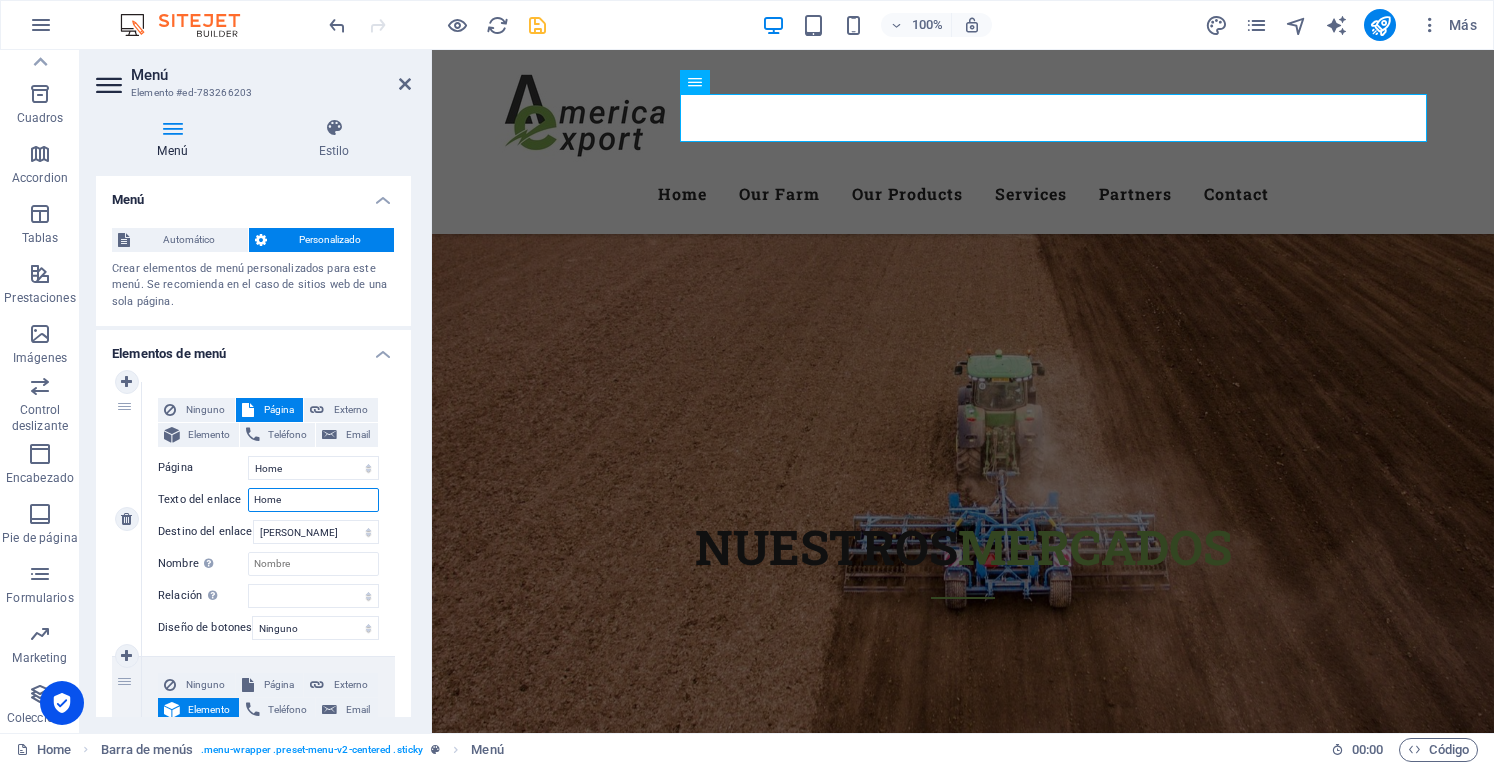 click on "Home" at bounding box center (313, 500) 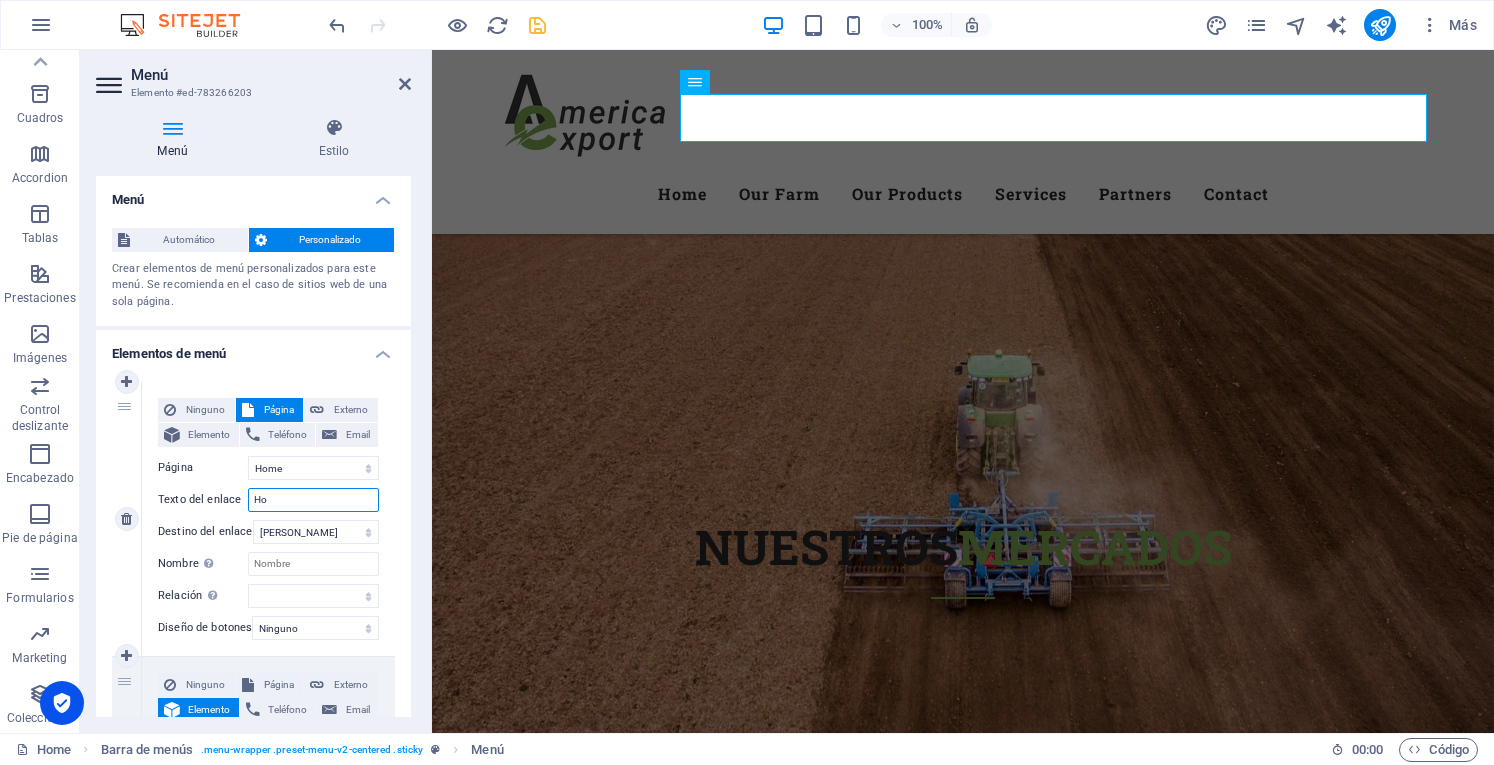 type on "H" 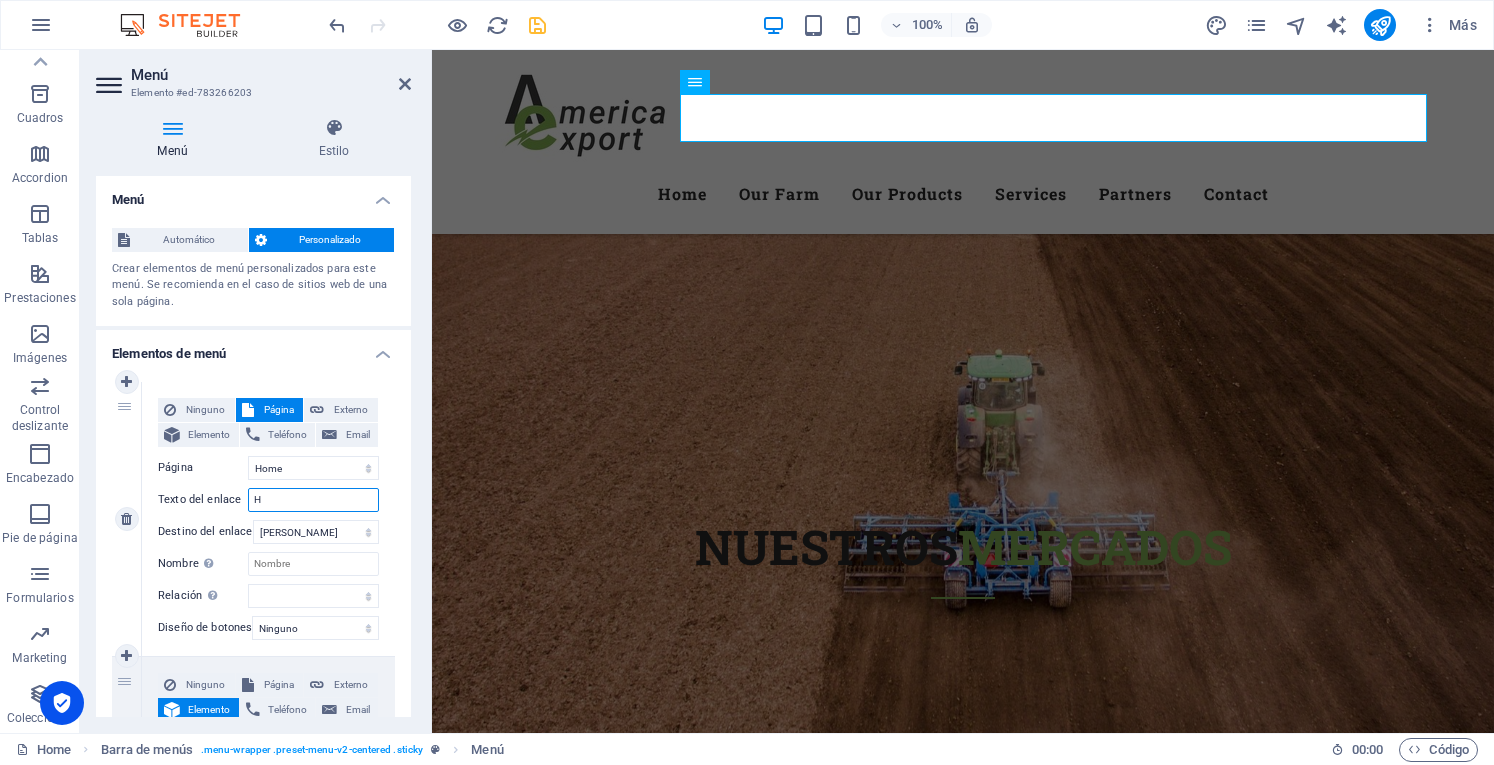 type 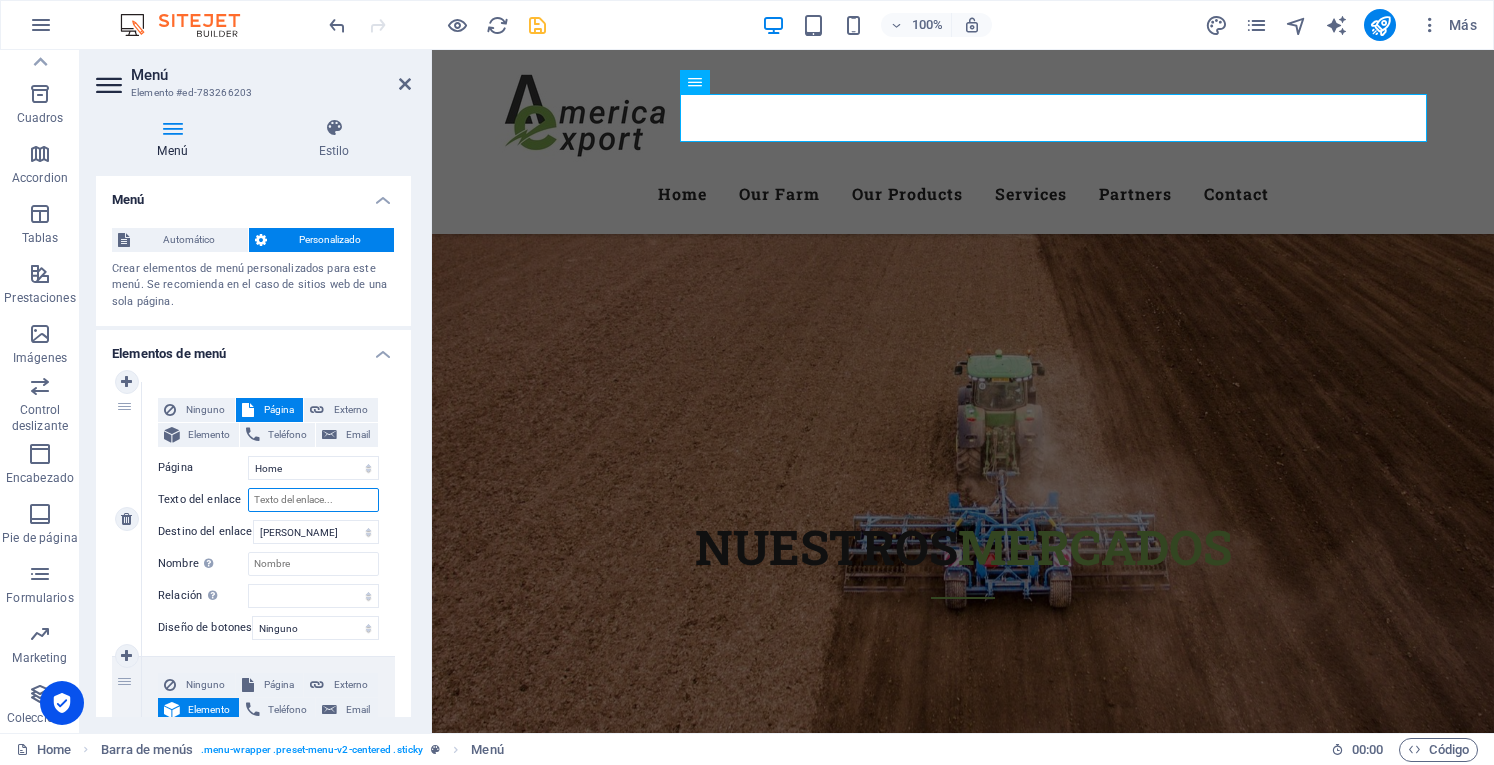 select 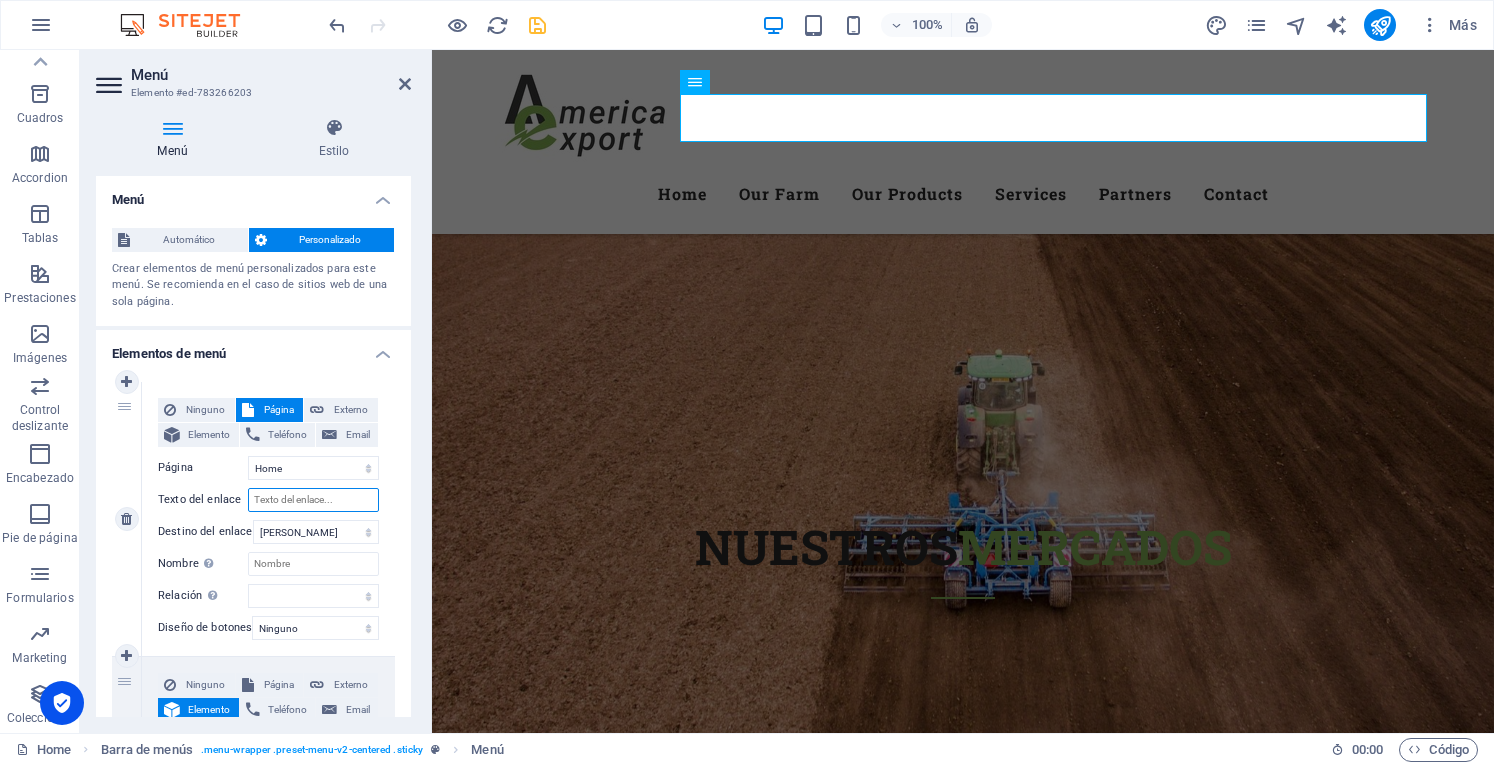 select 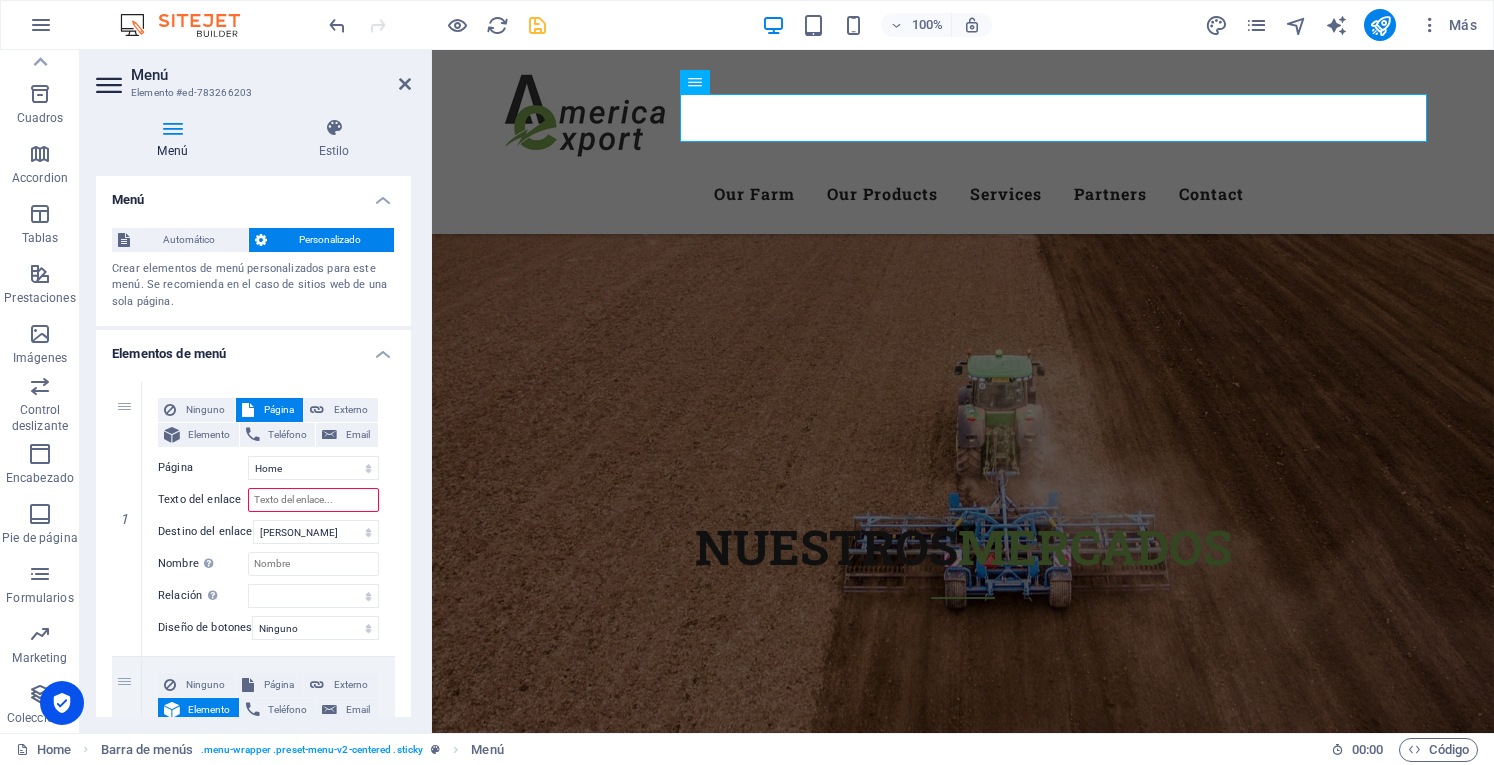 type on "Home" 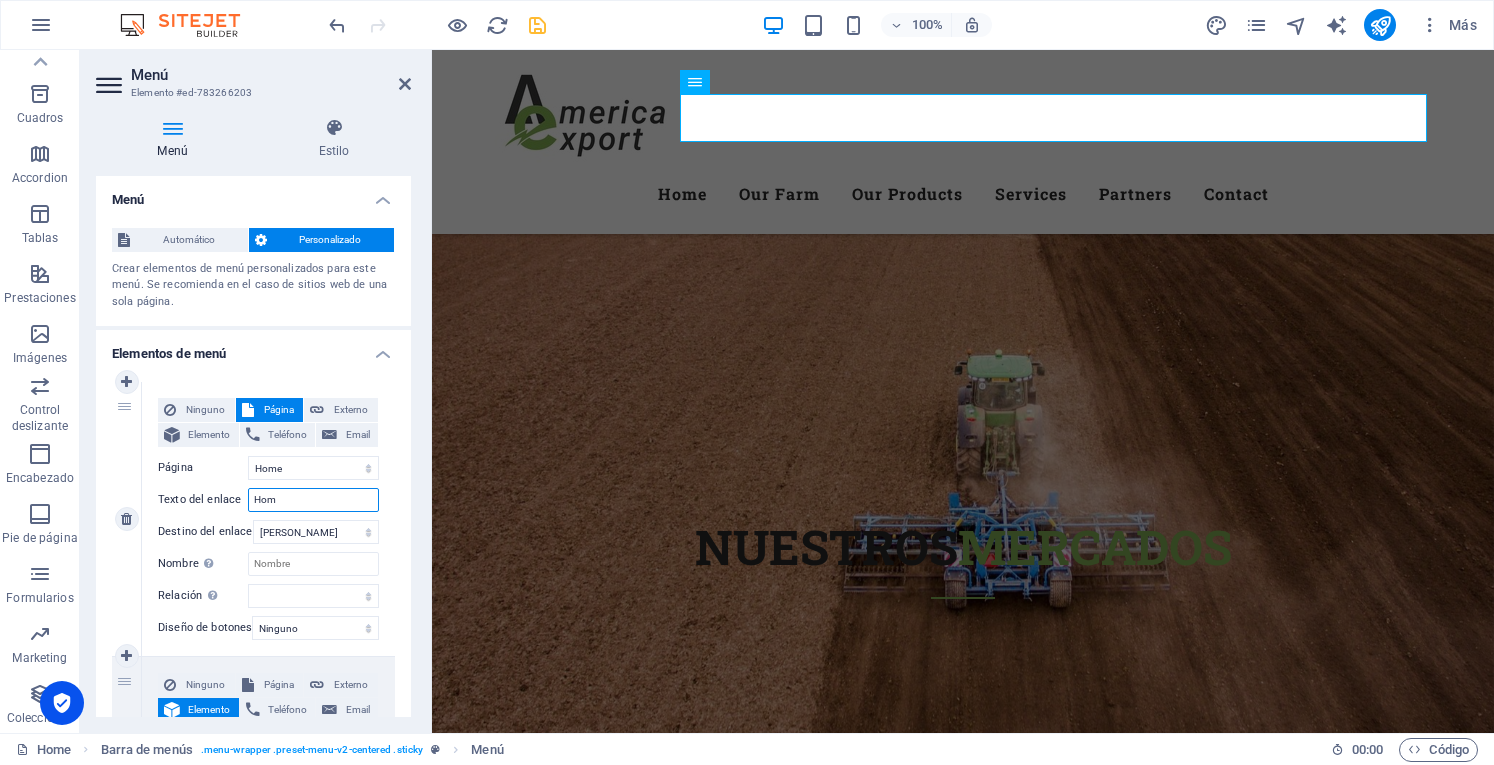 type on "Ho" 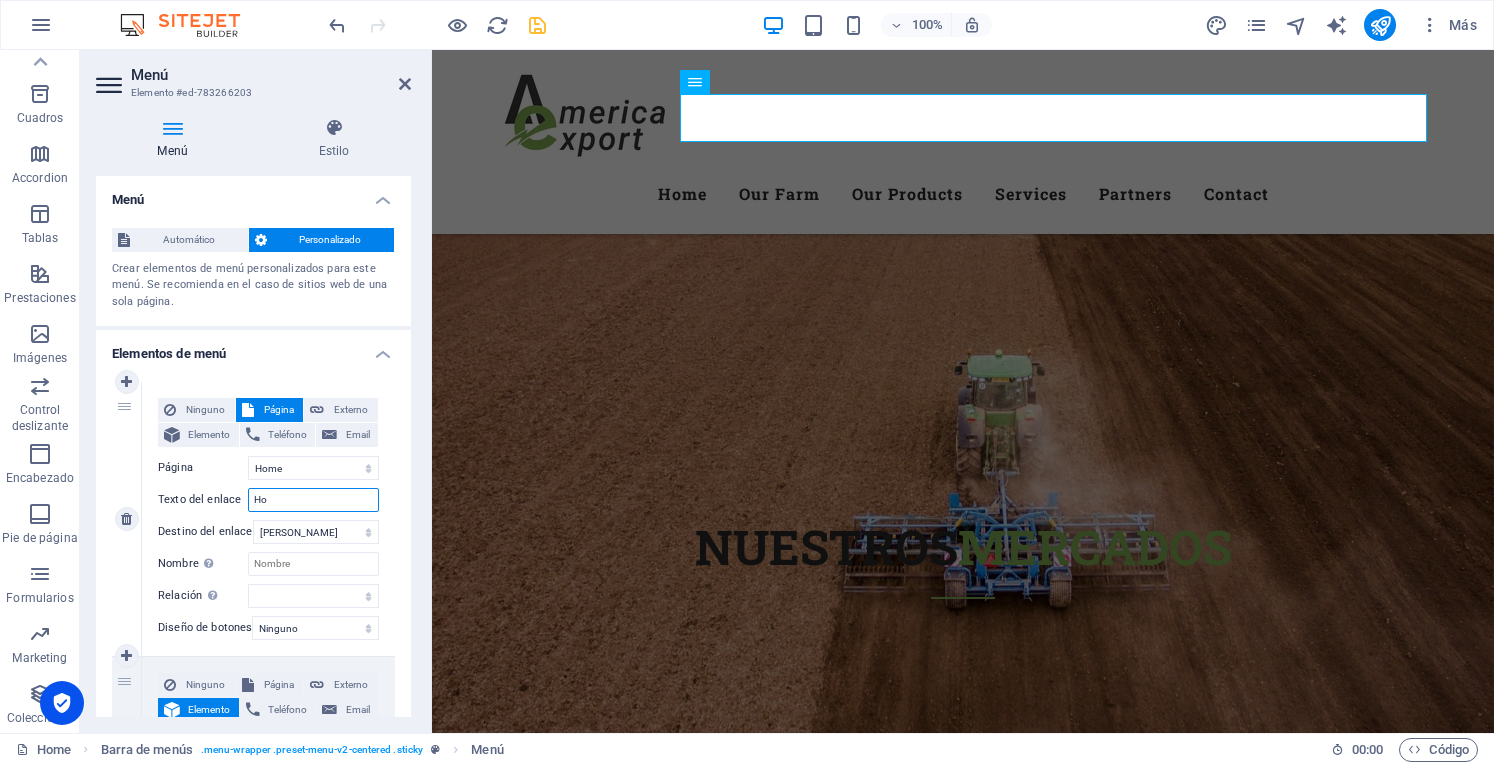 select 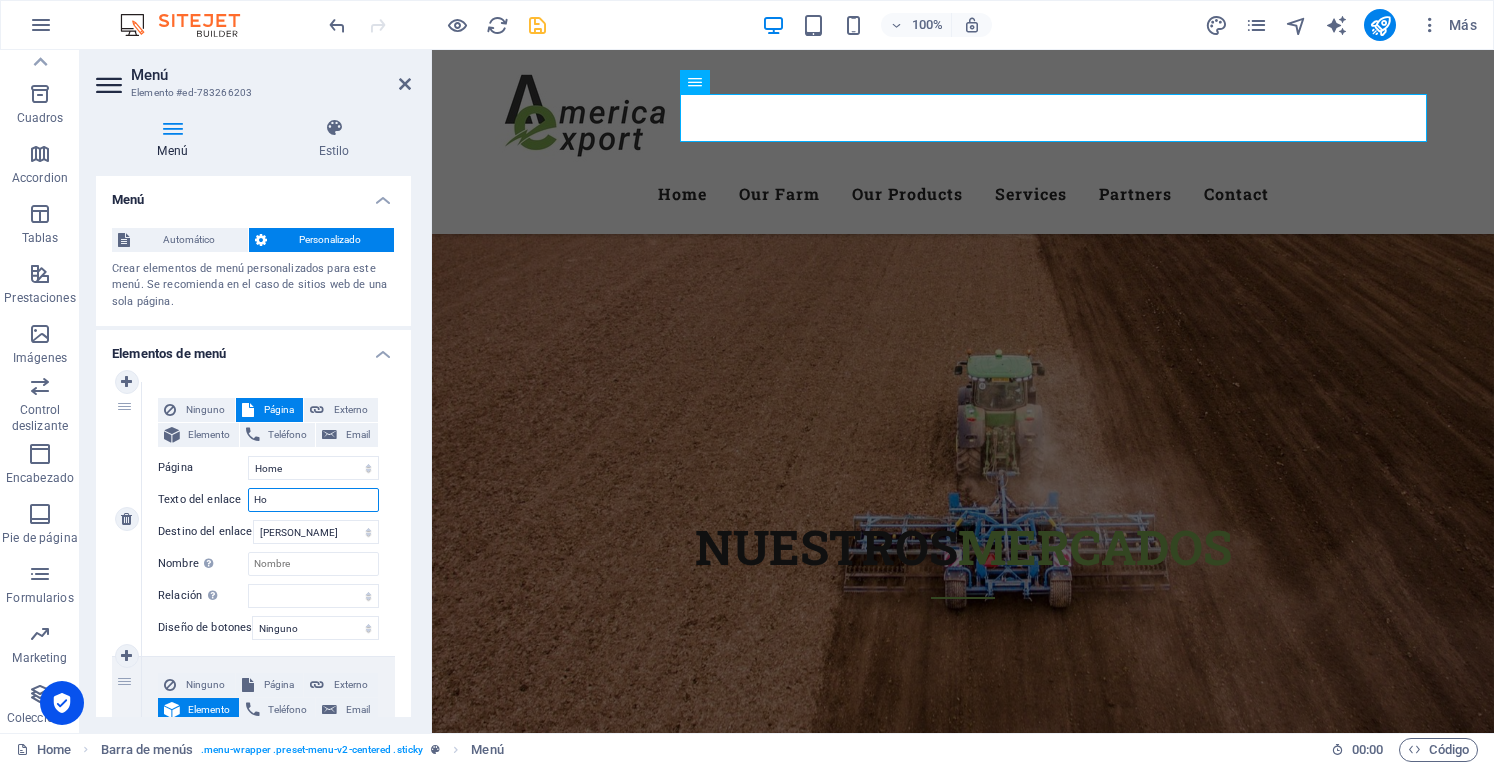 select 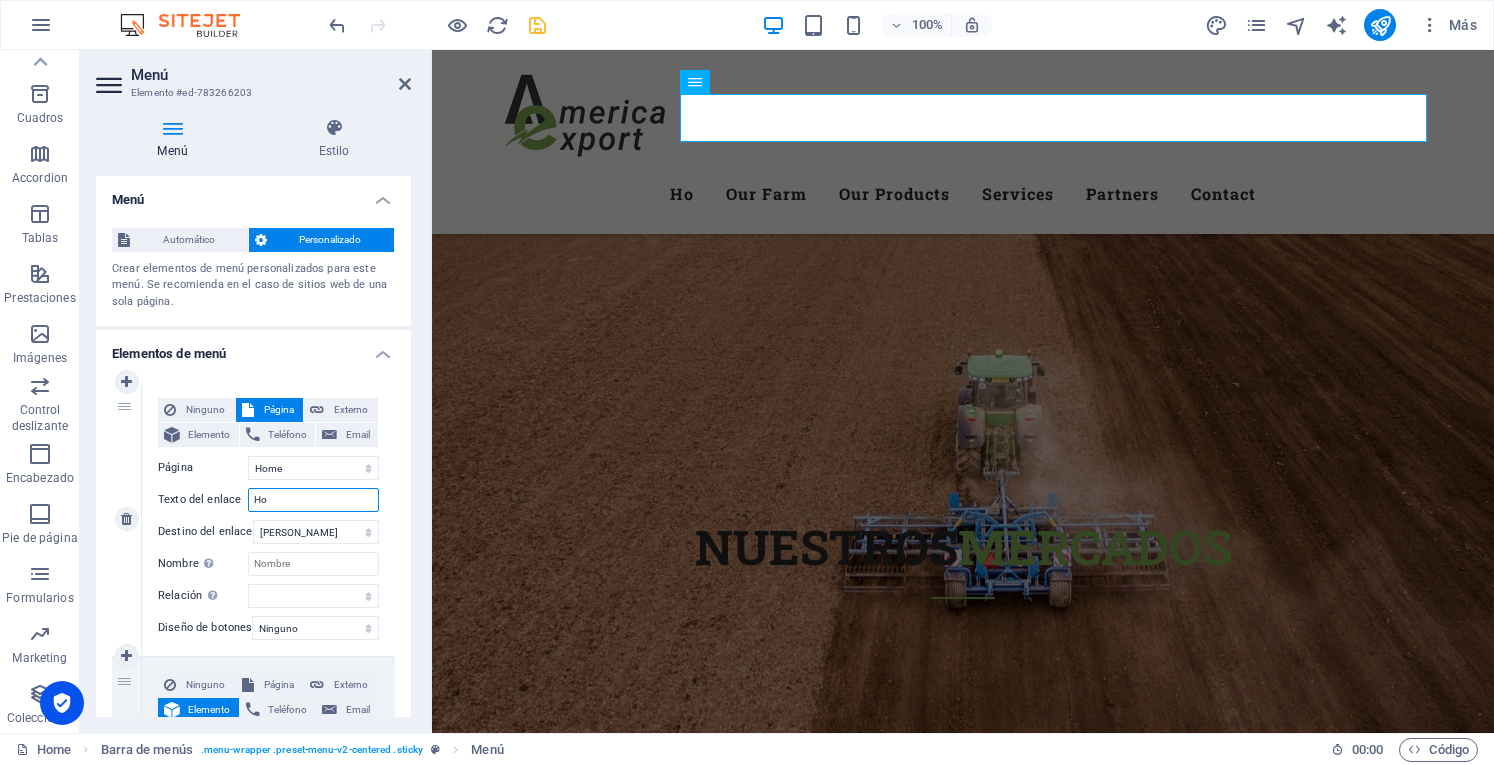 type on "H" 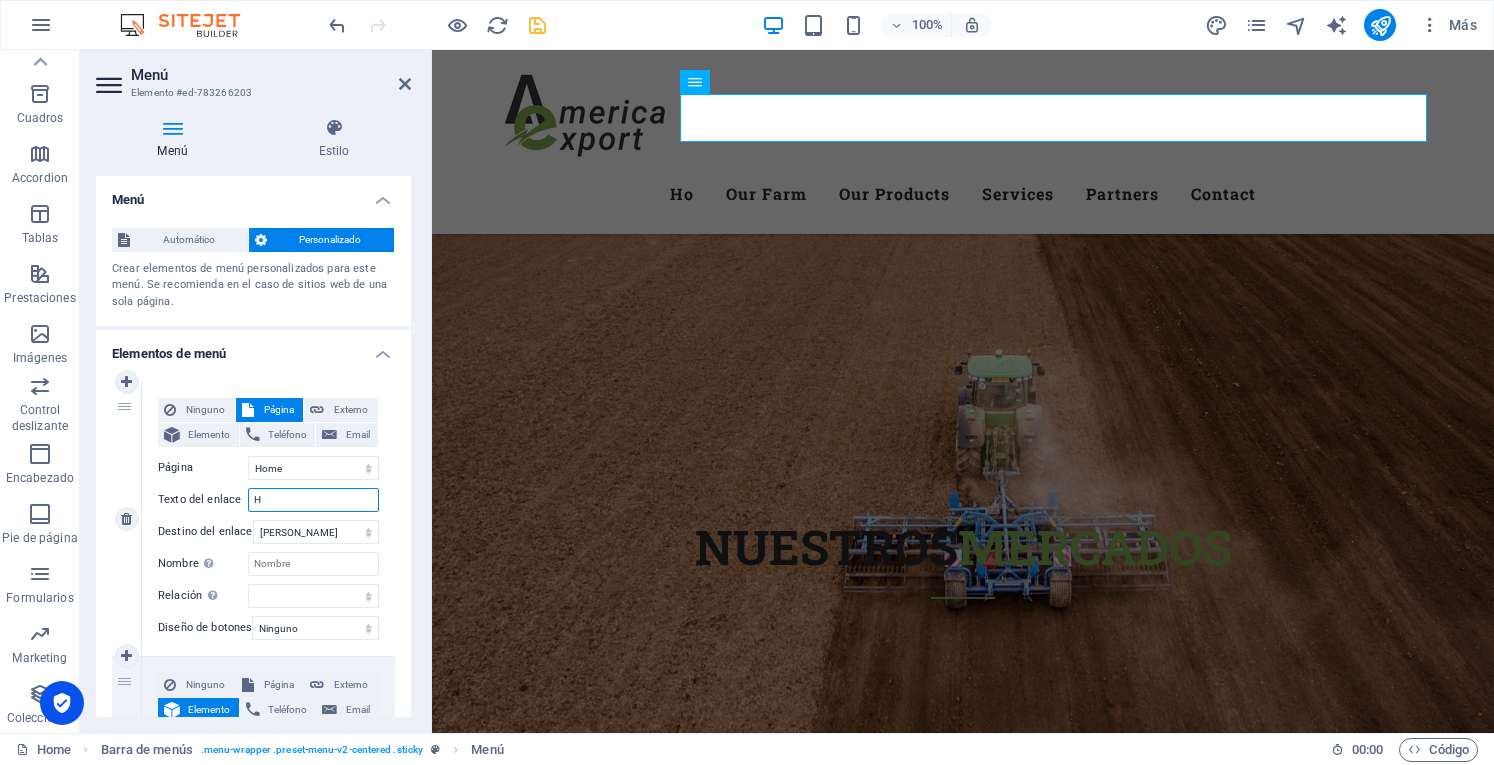 type 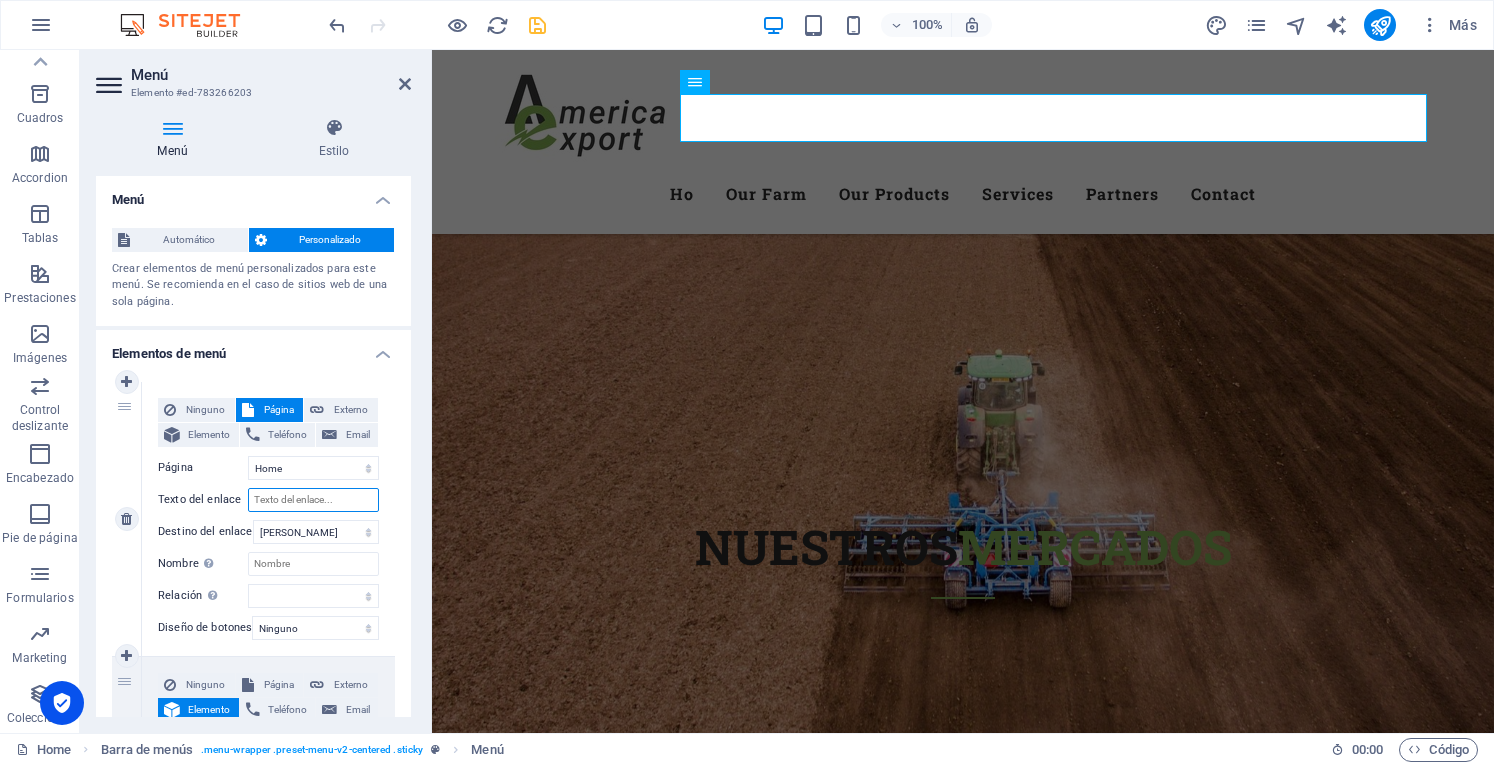 select 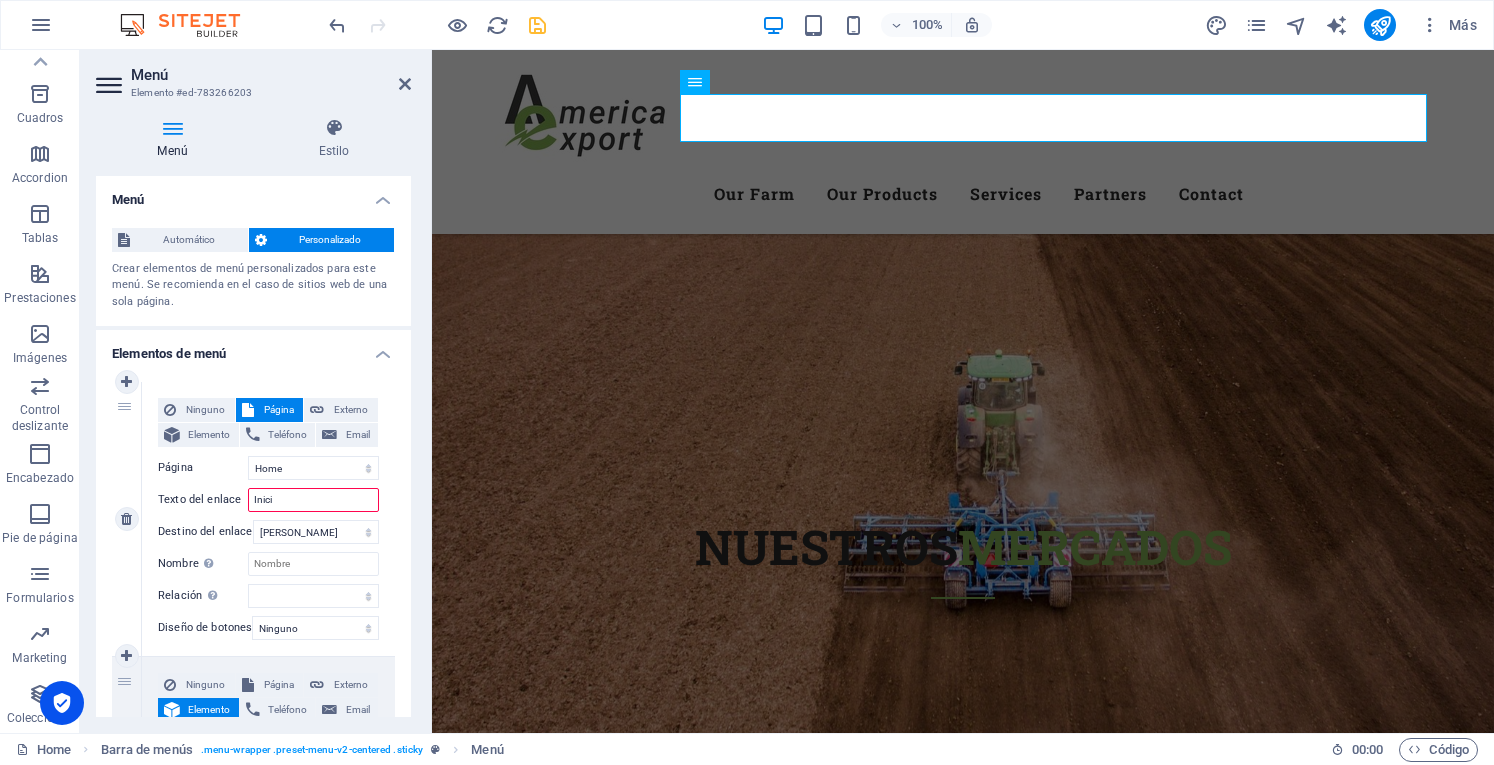type on "Inicio" 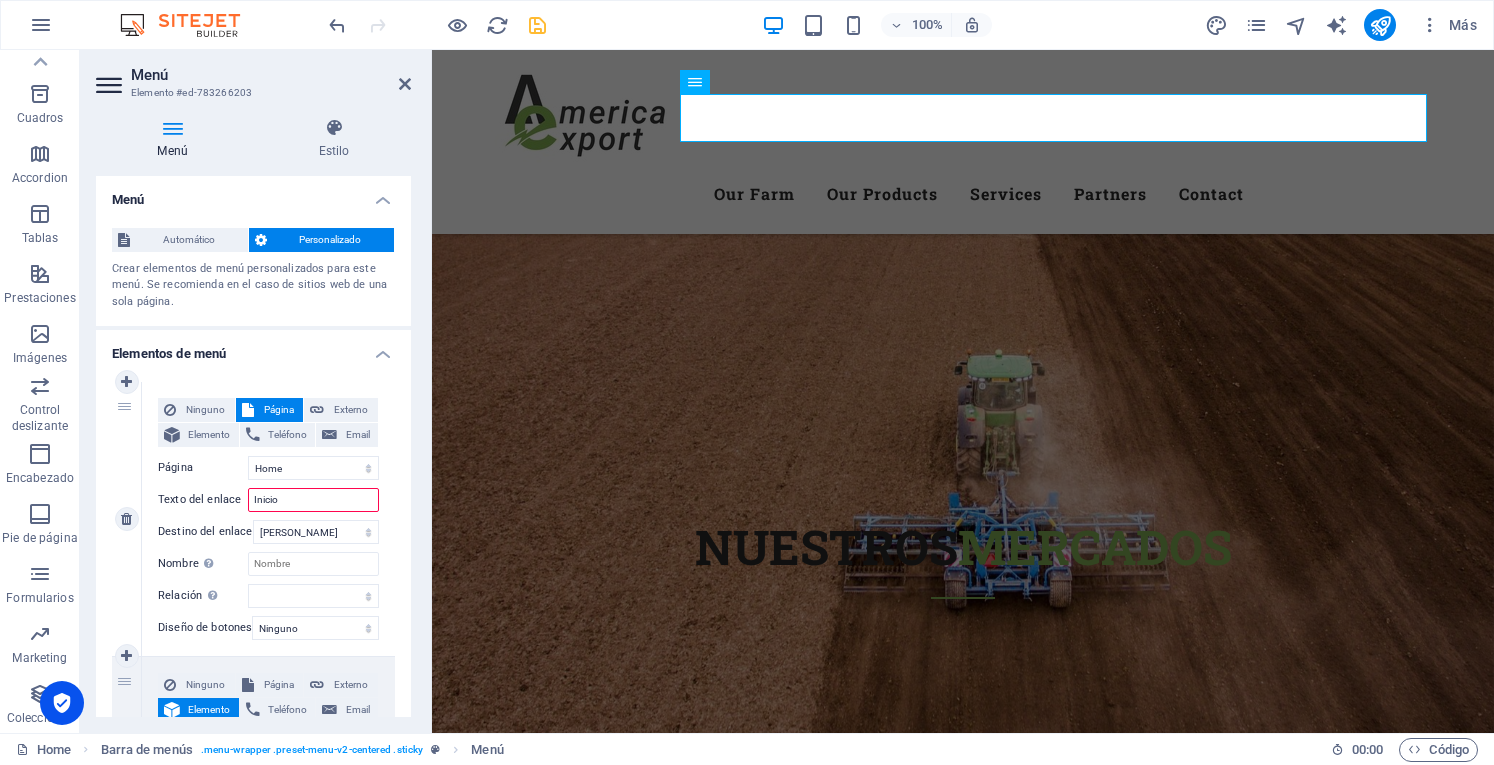 select 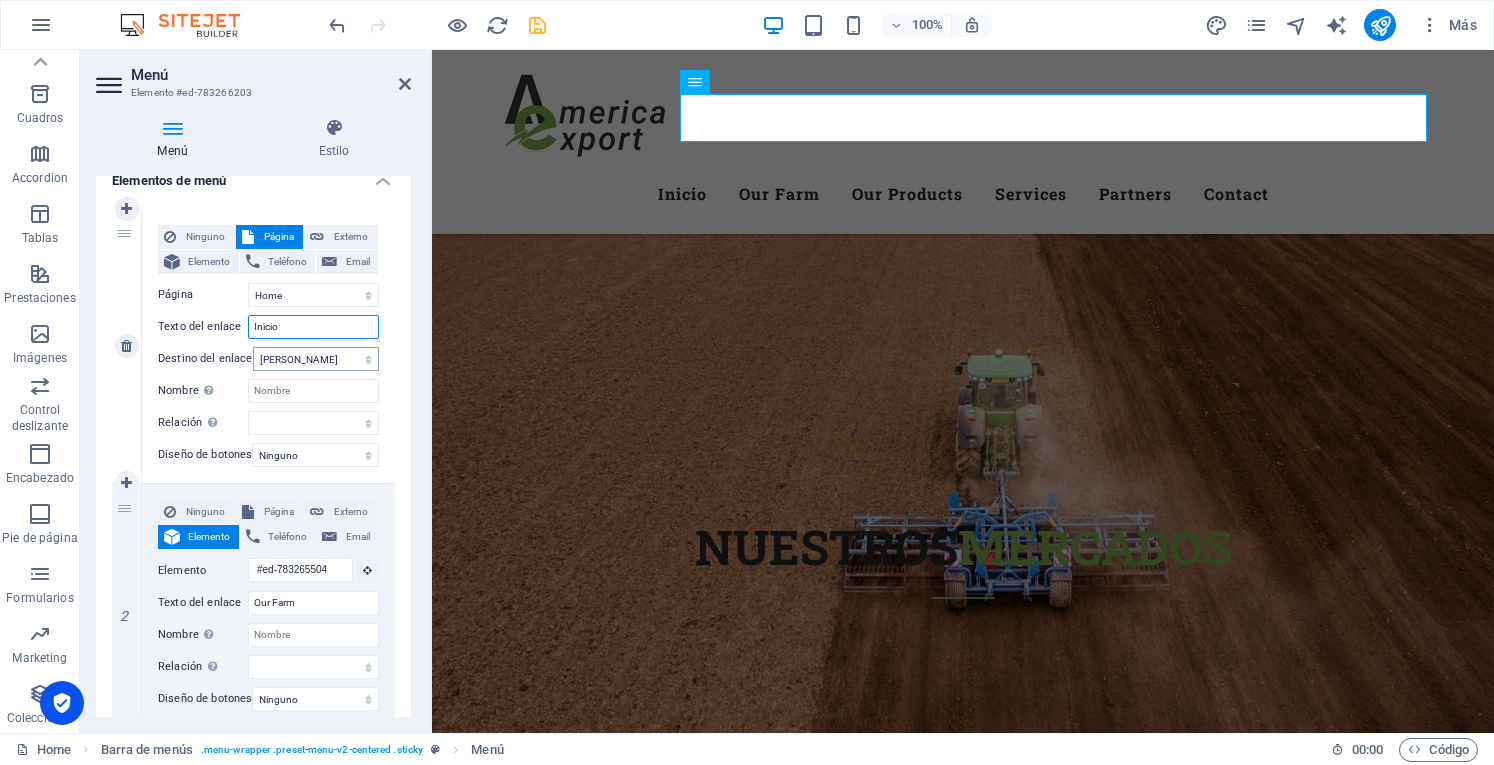 scroll, scrollTop: 200, scrollLeft: 0, axis: vertical 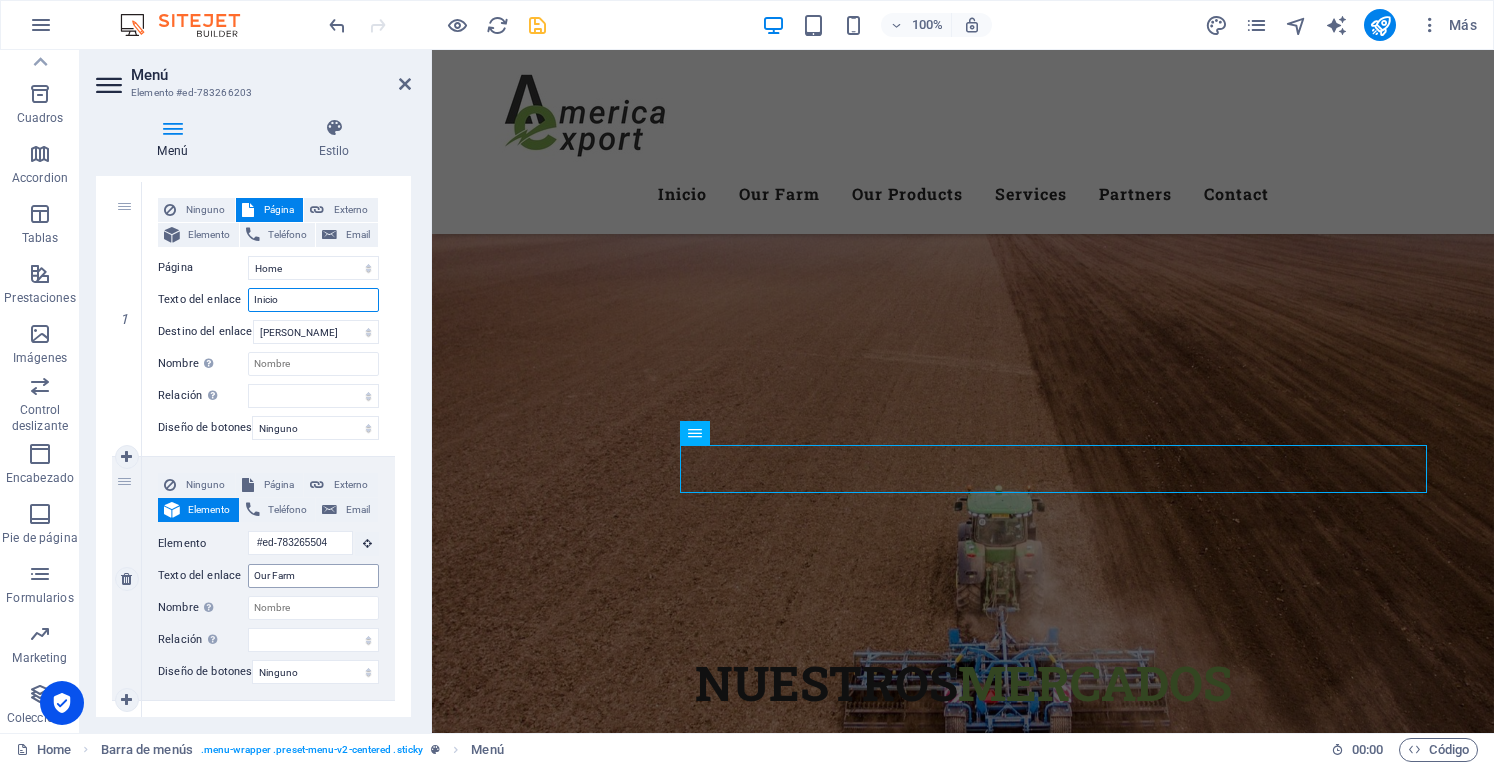 type on "Inicio" 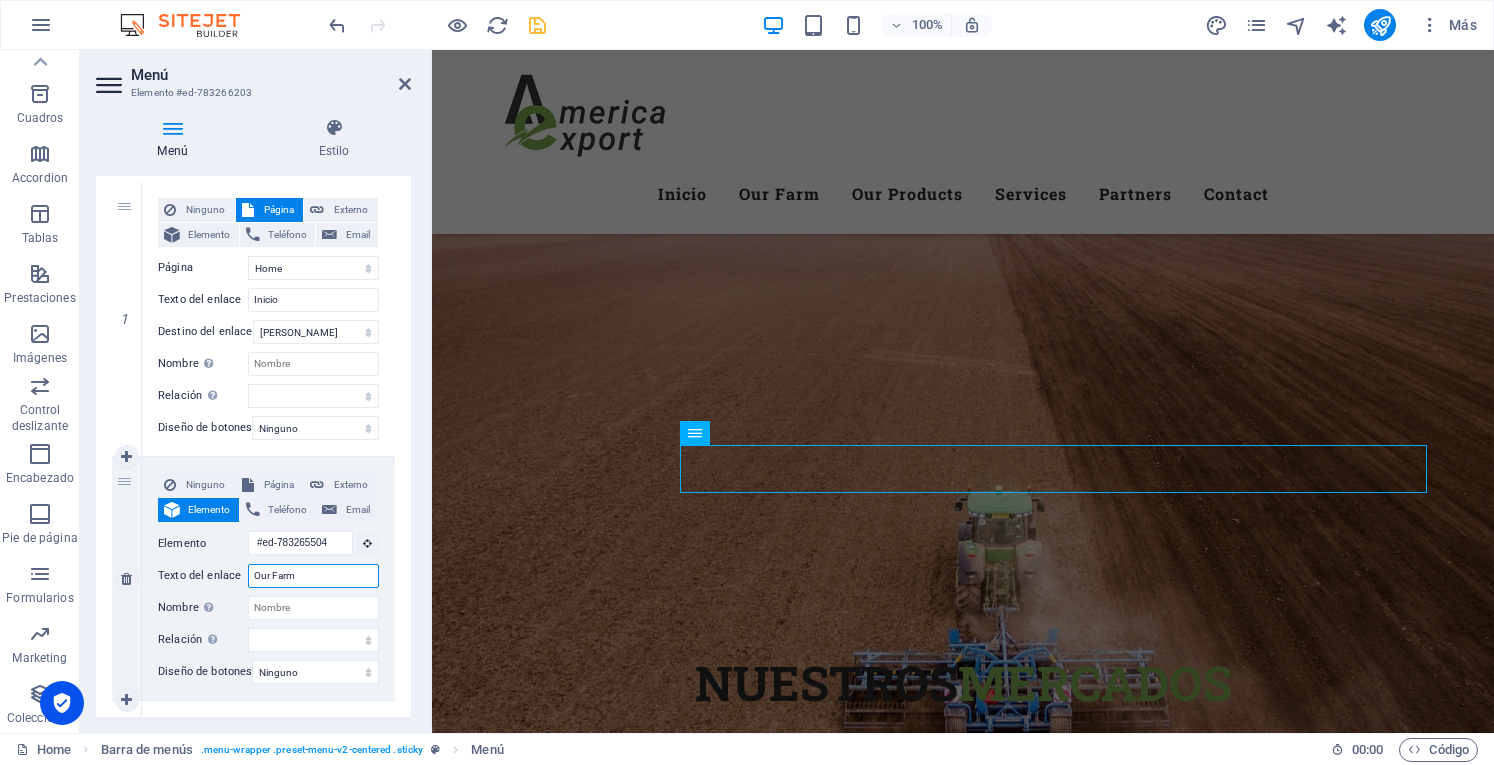click on "Our Farm" at bounding box center [313, 576] 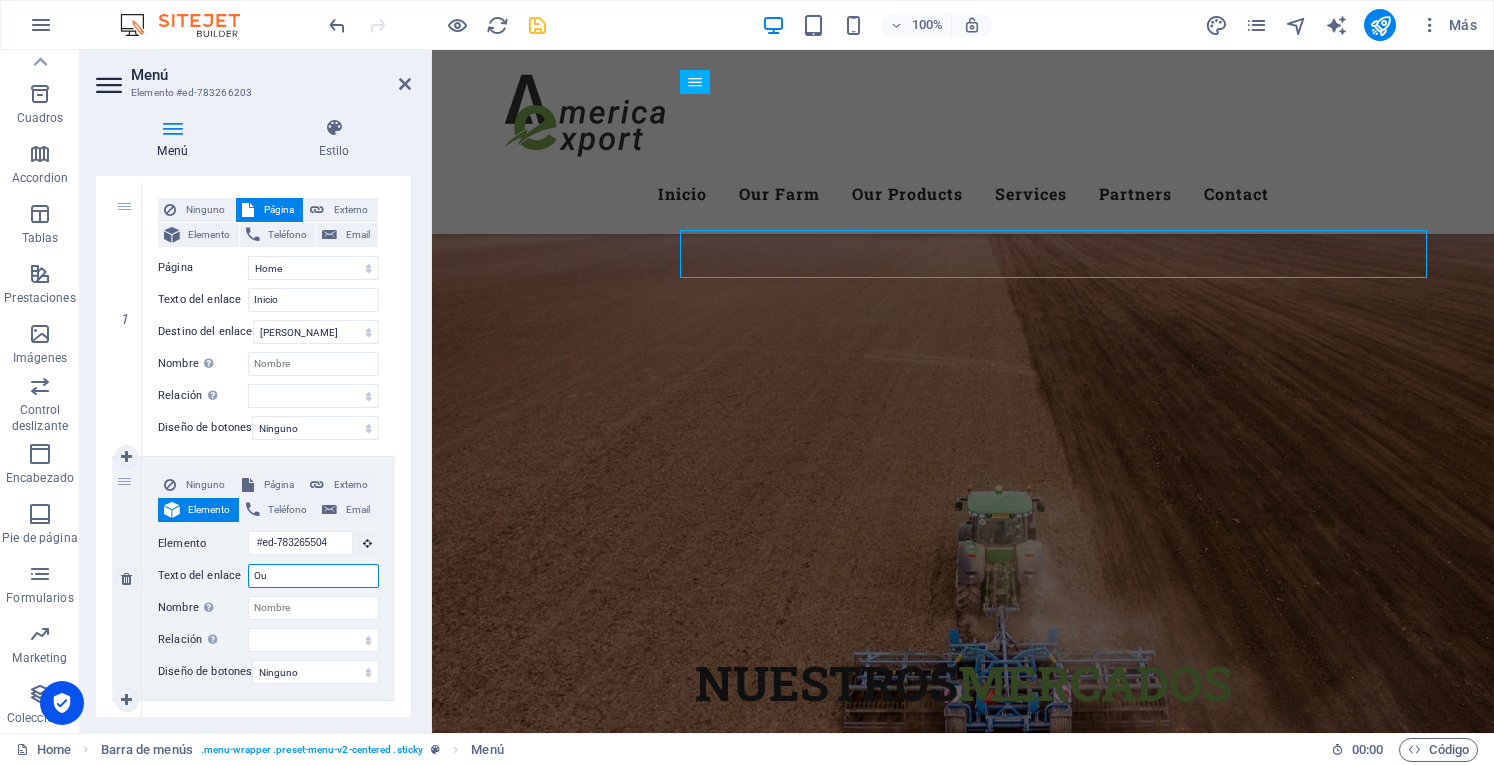 type on "O" 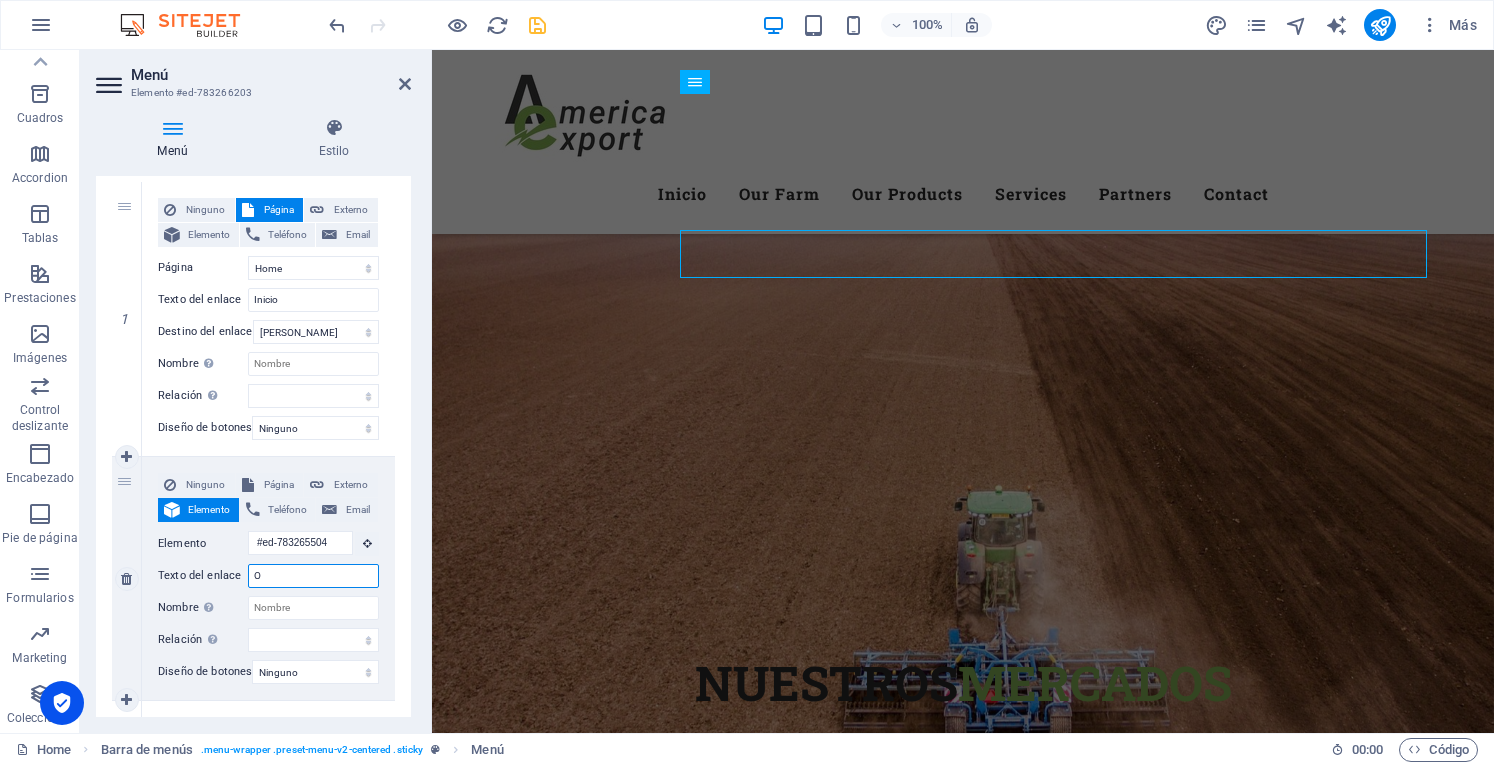 type 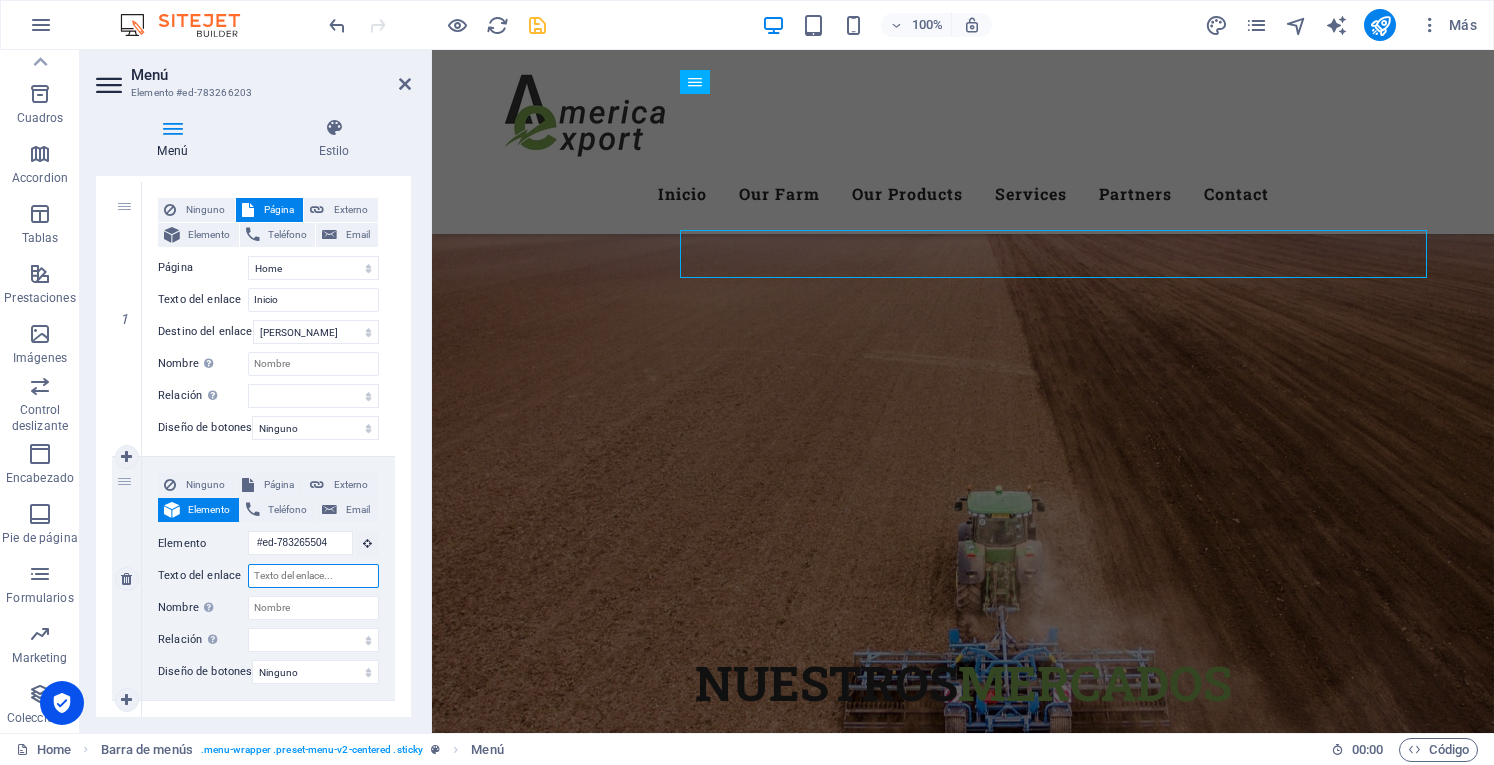 select 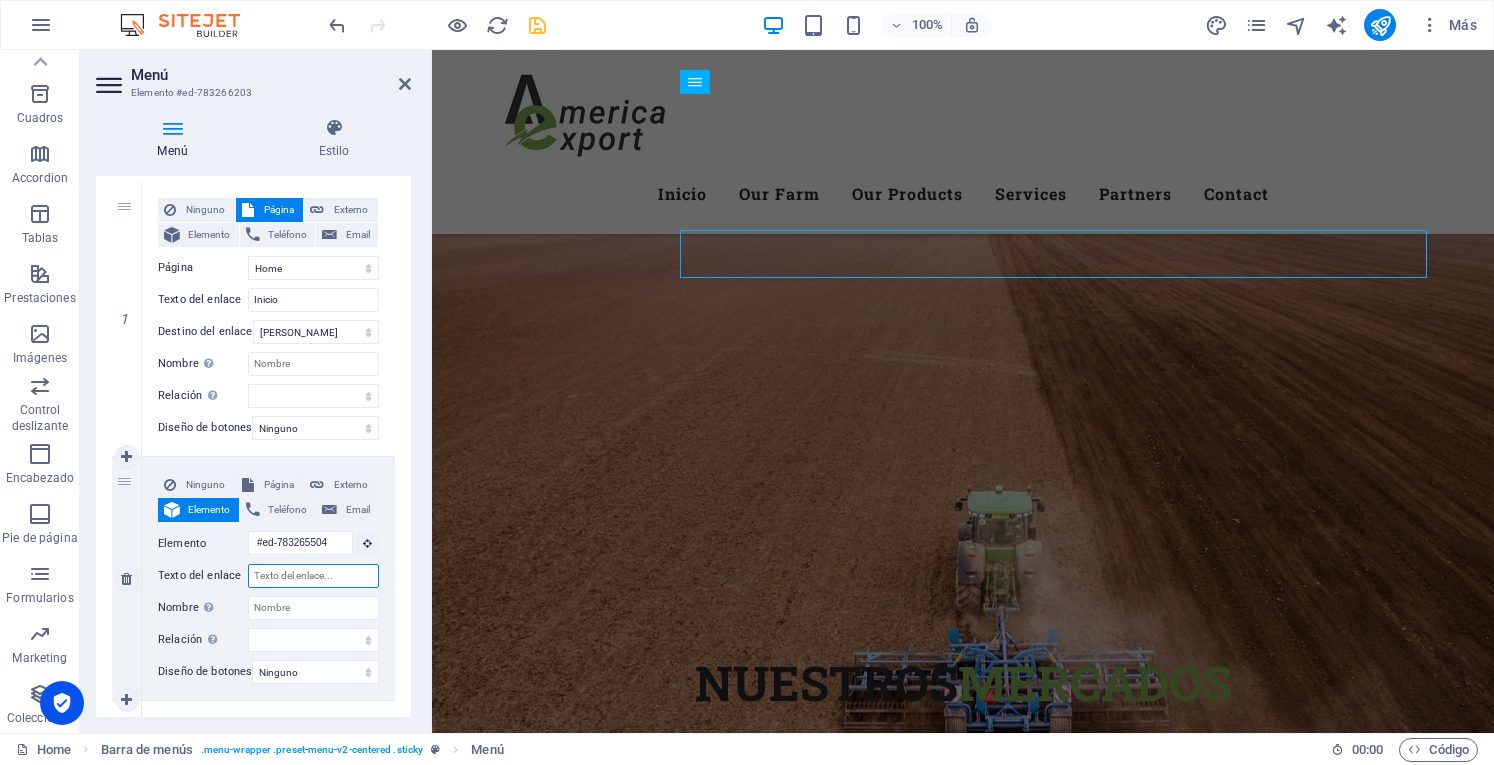 select 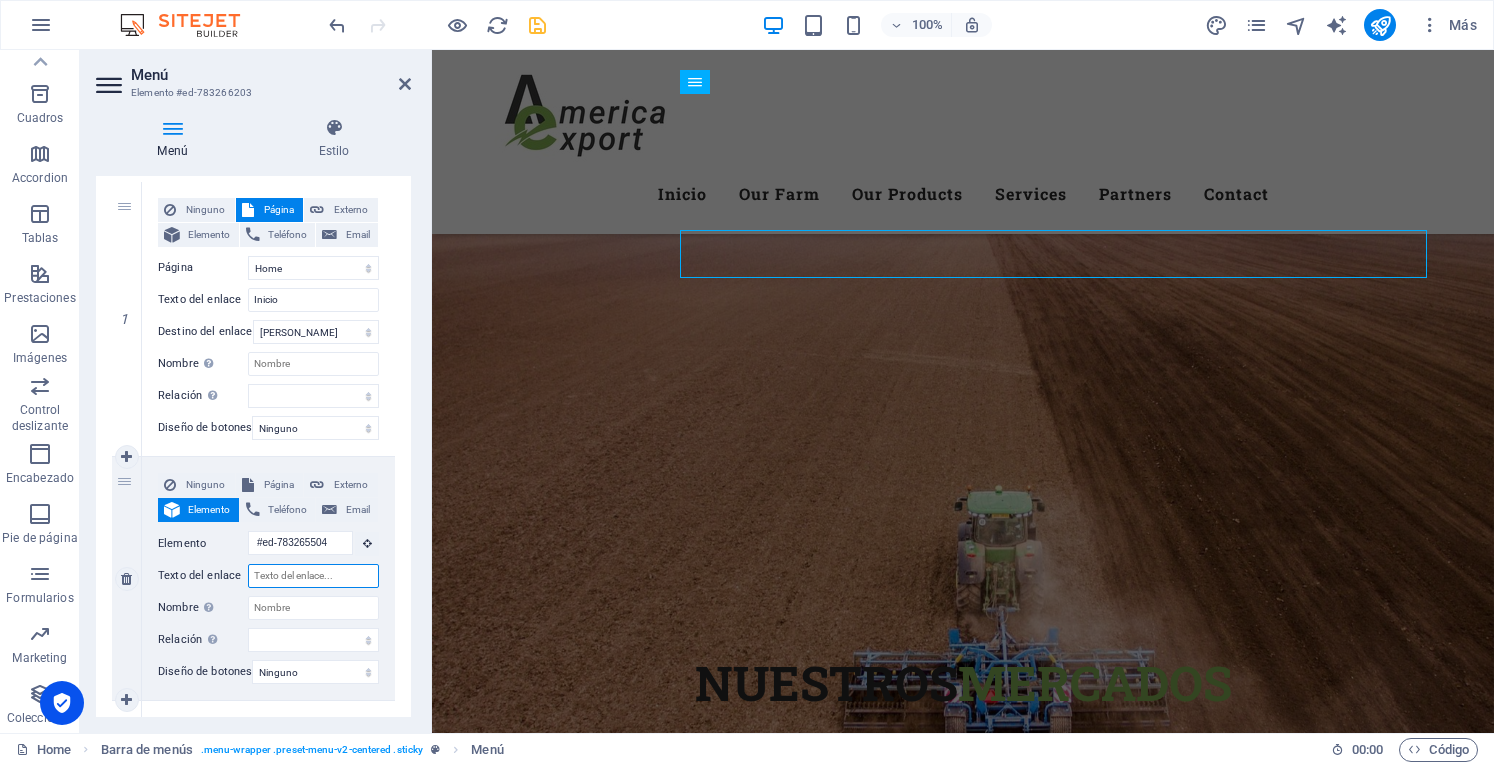 select 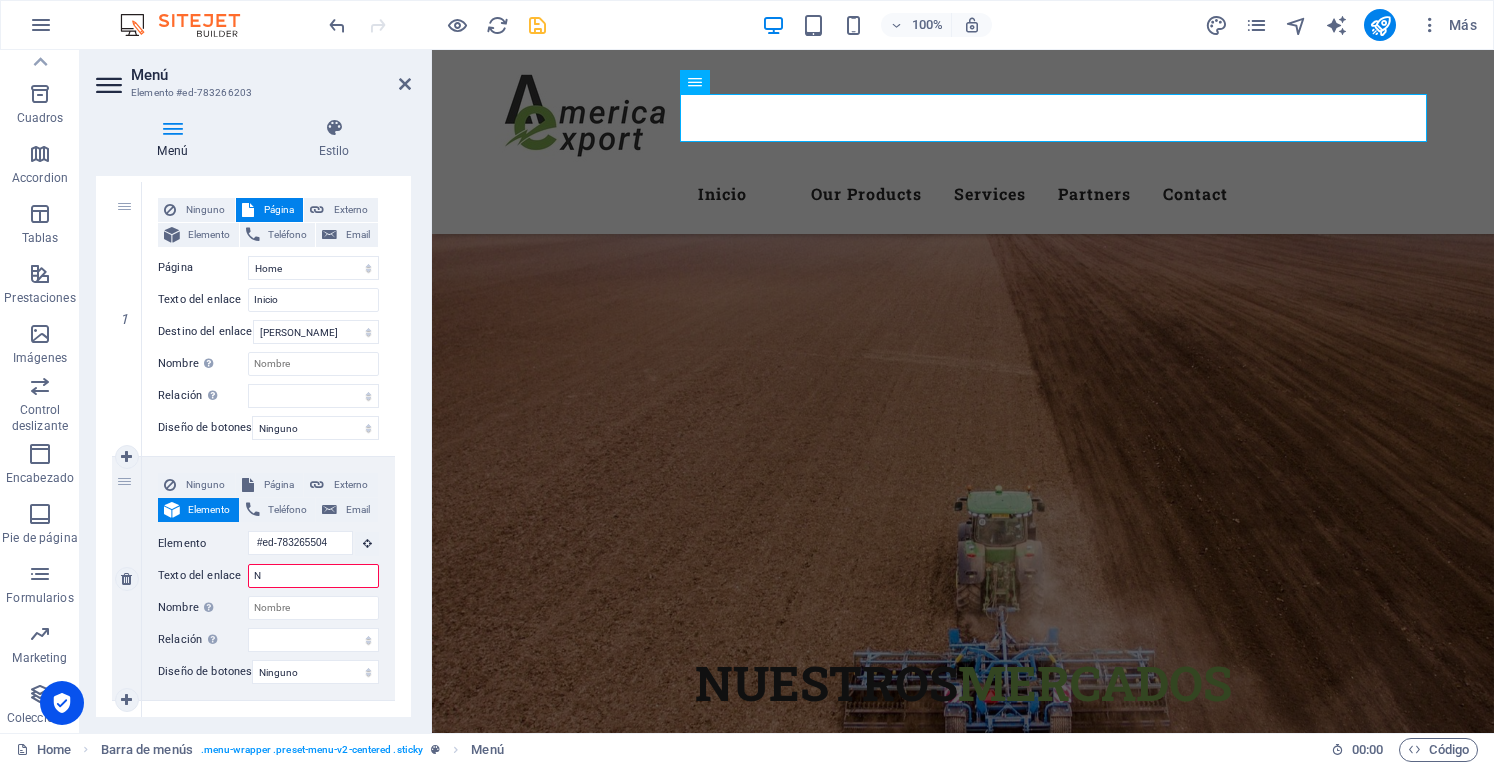 type on "Nu" 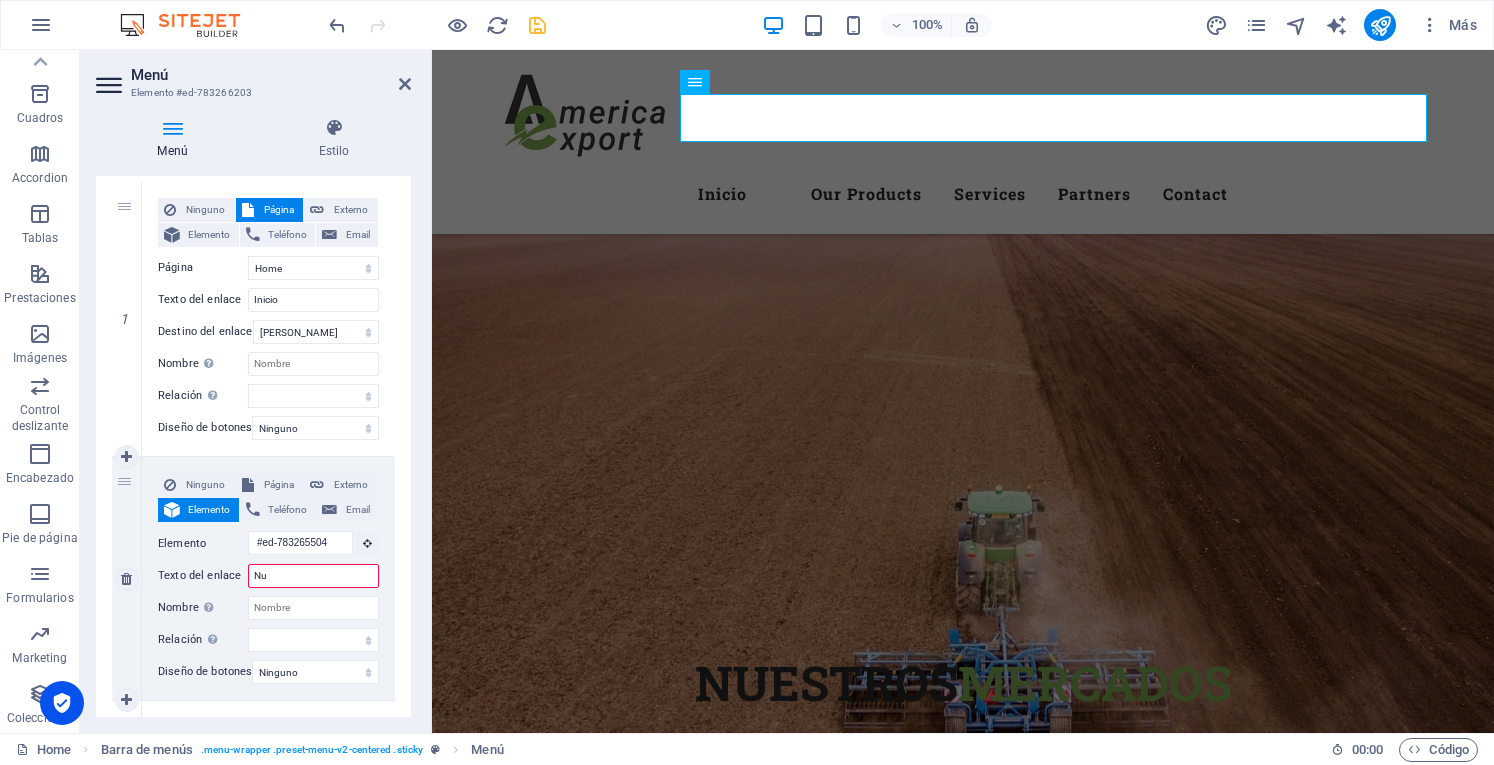 select 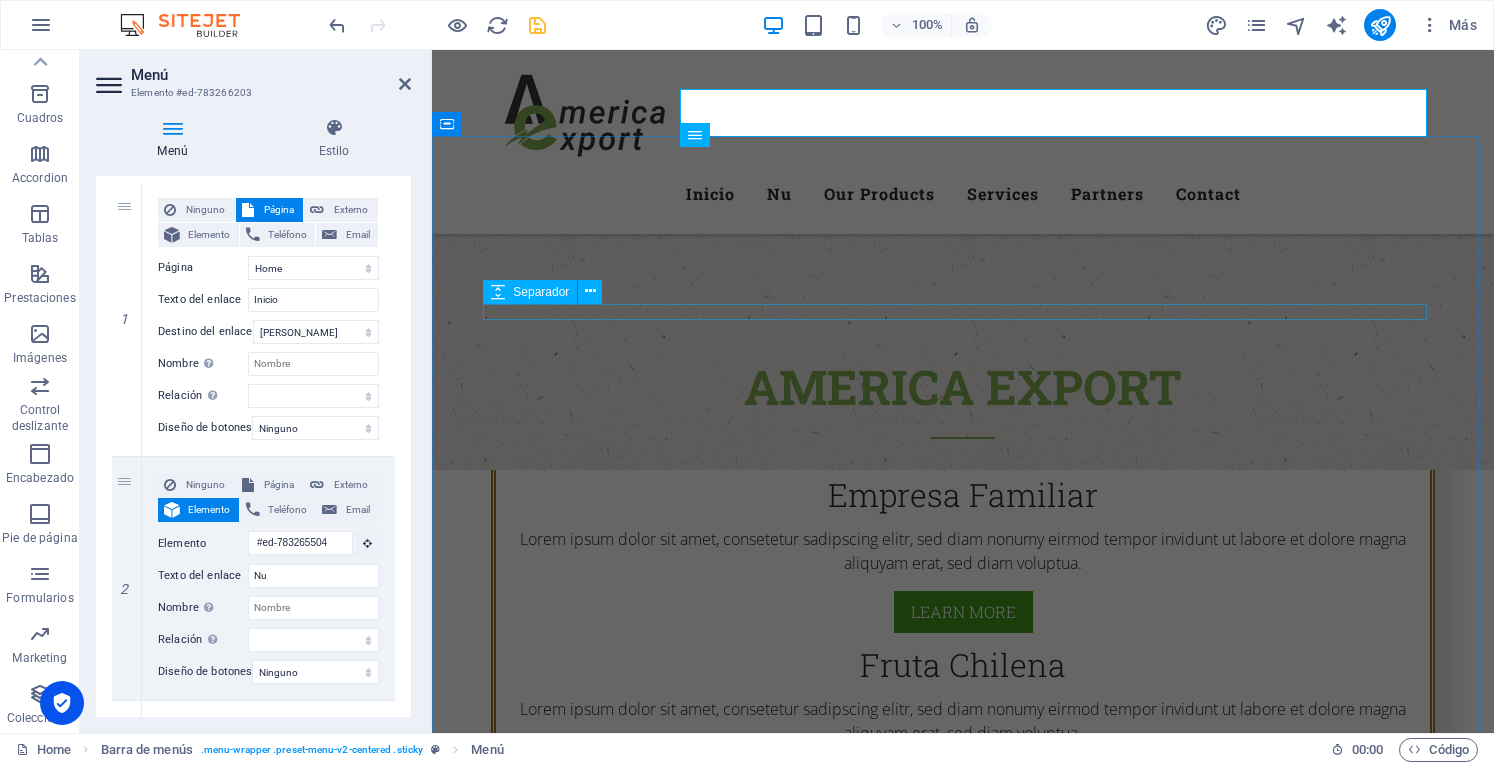 scroll, scrollTop: 600, scrollLeft: 0, axis: vertical 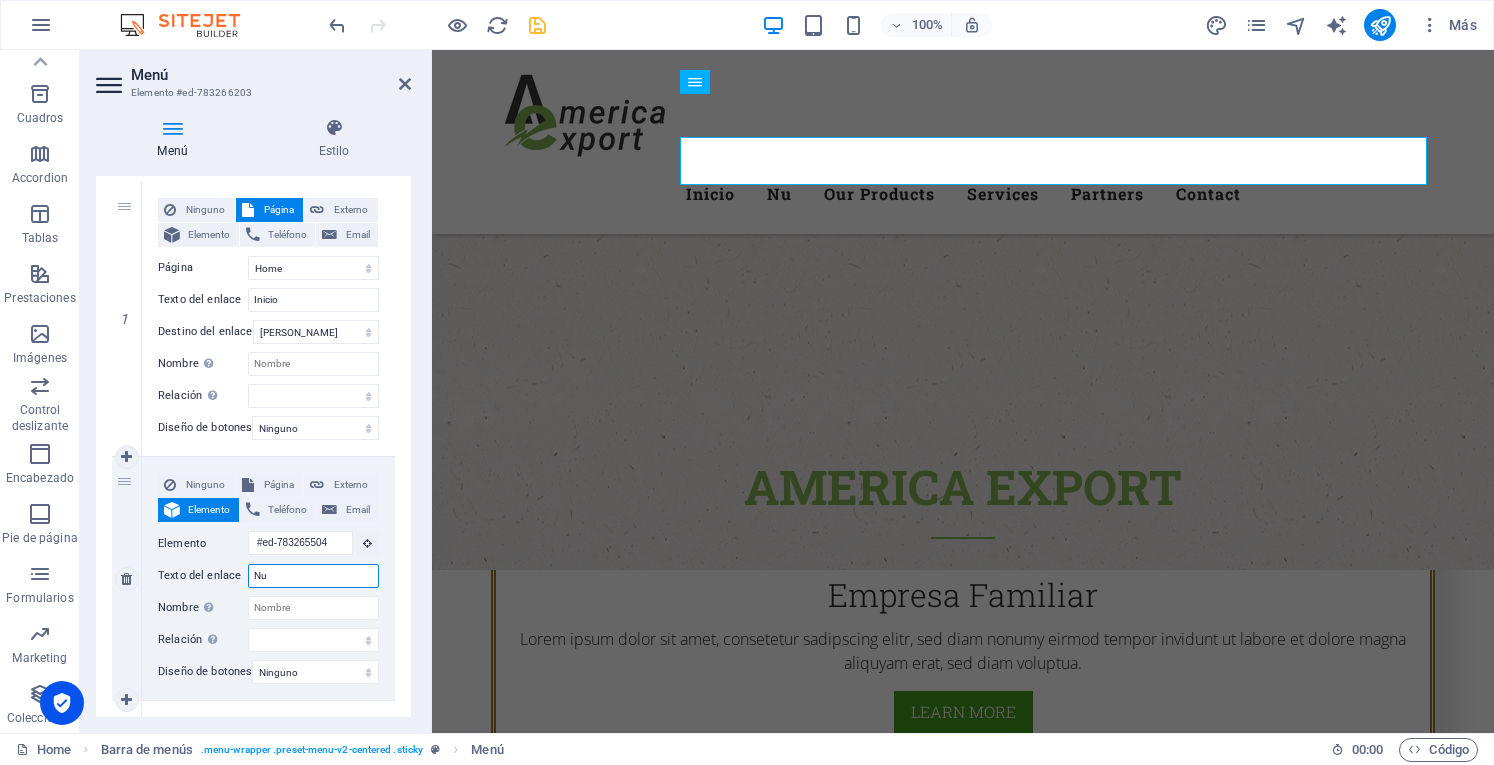 click on "Nu" at bounding box center (313, 576) 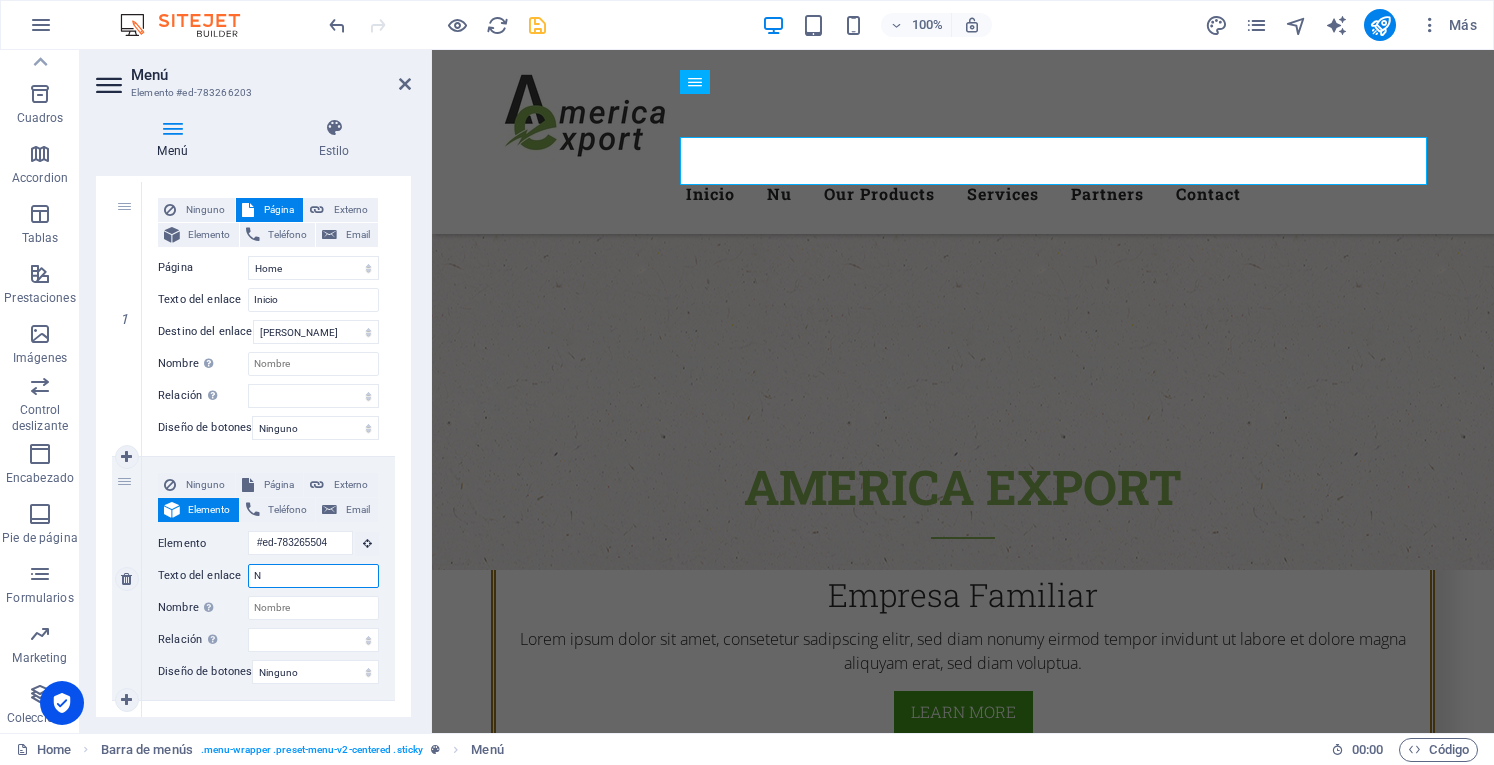 type 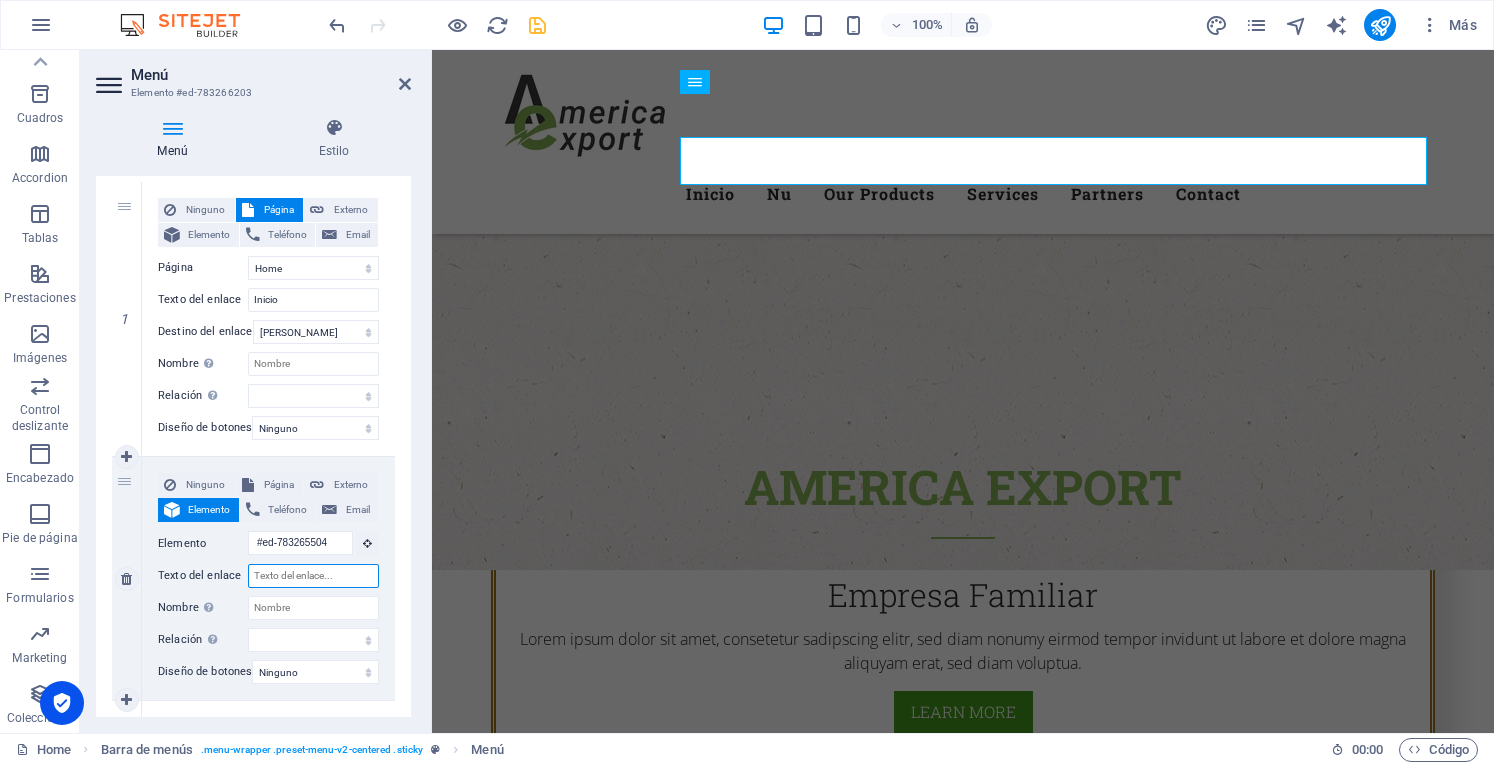 select 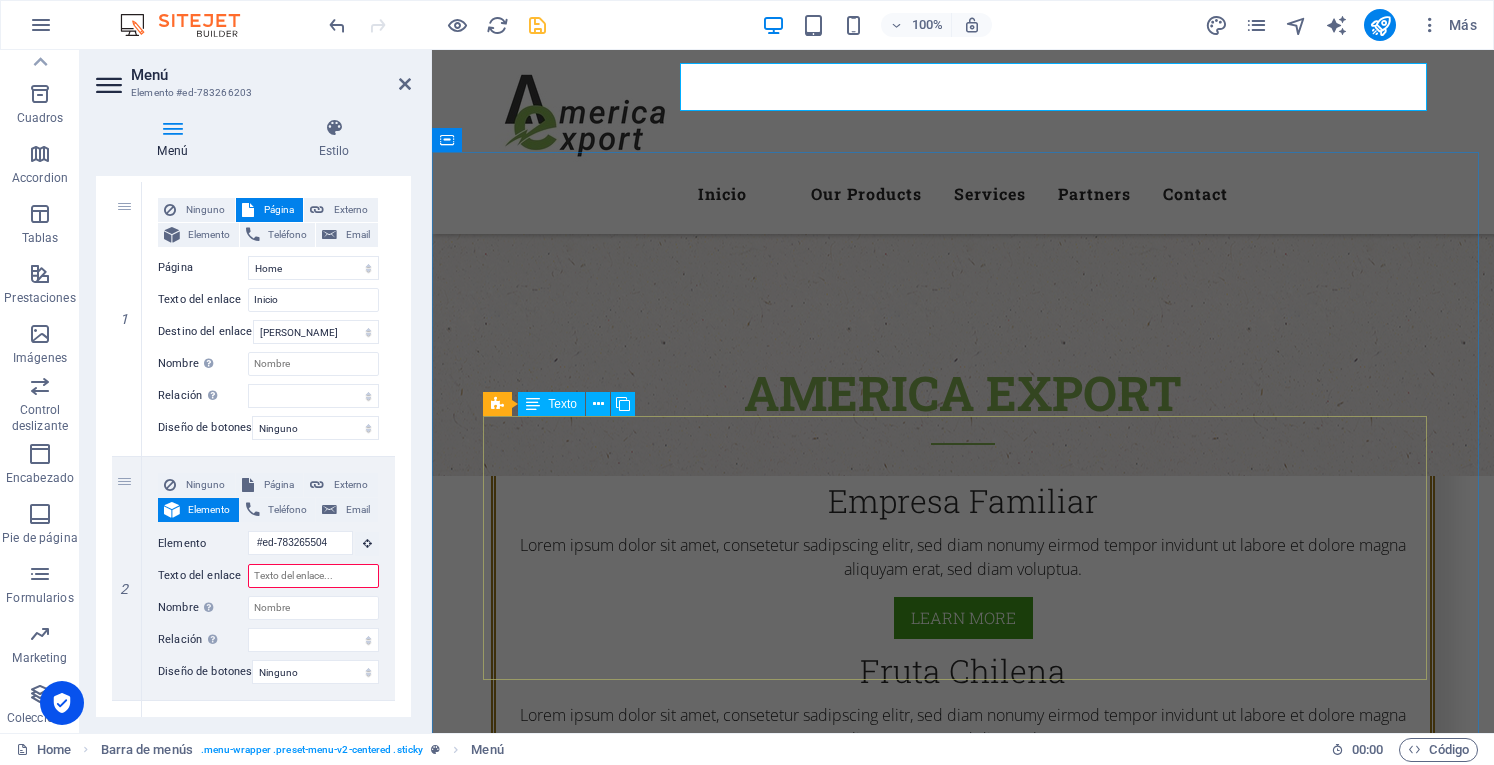 scroll, scrollTop: 700, scrollLeft: 0, axis: vertical 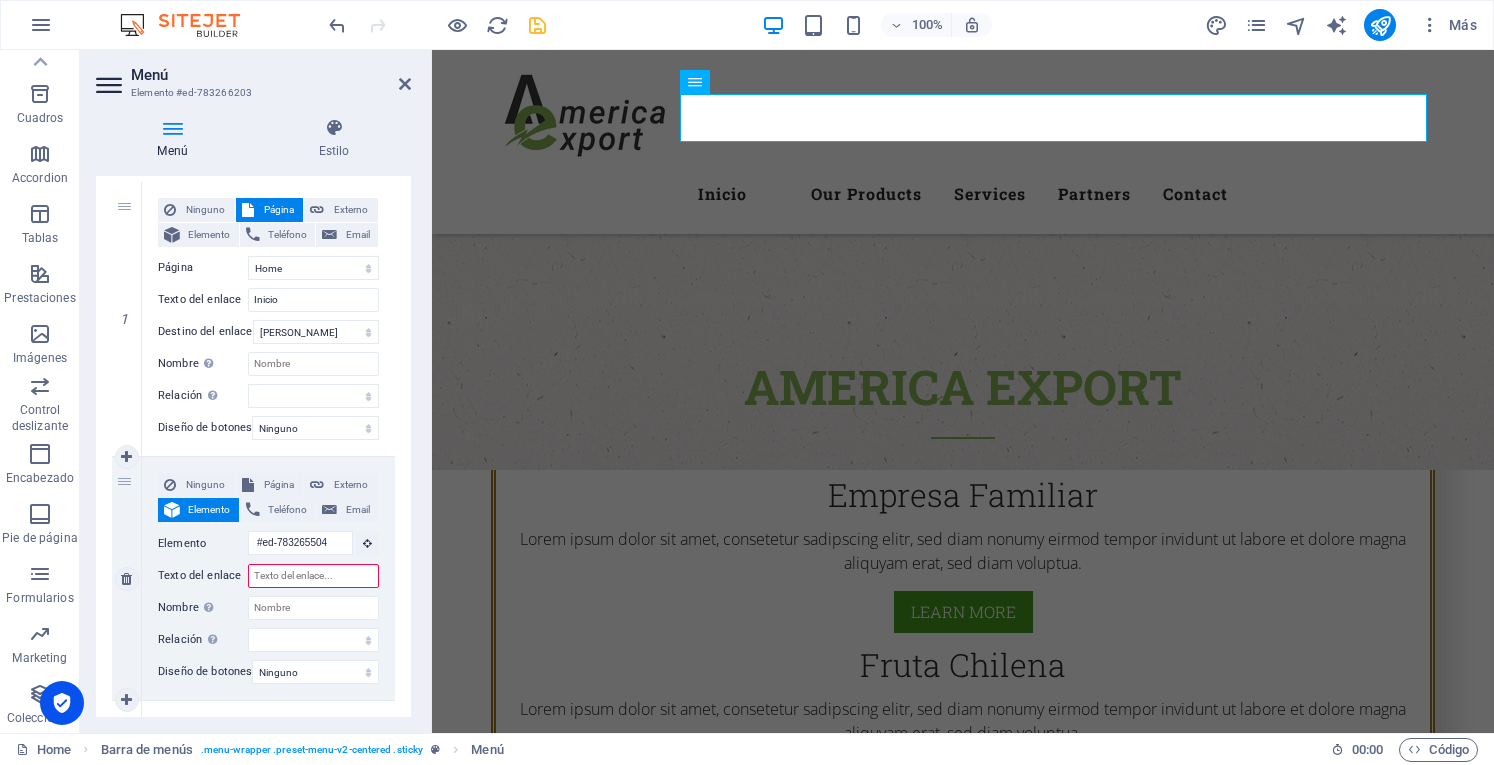 click on "Texto del enlace" at bounding box center (313, 576) 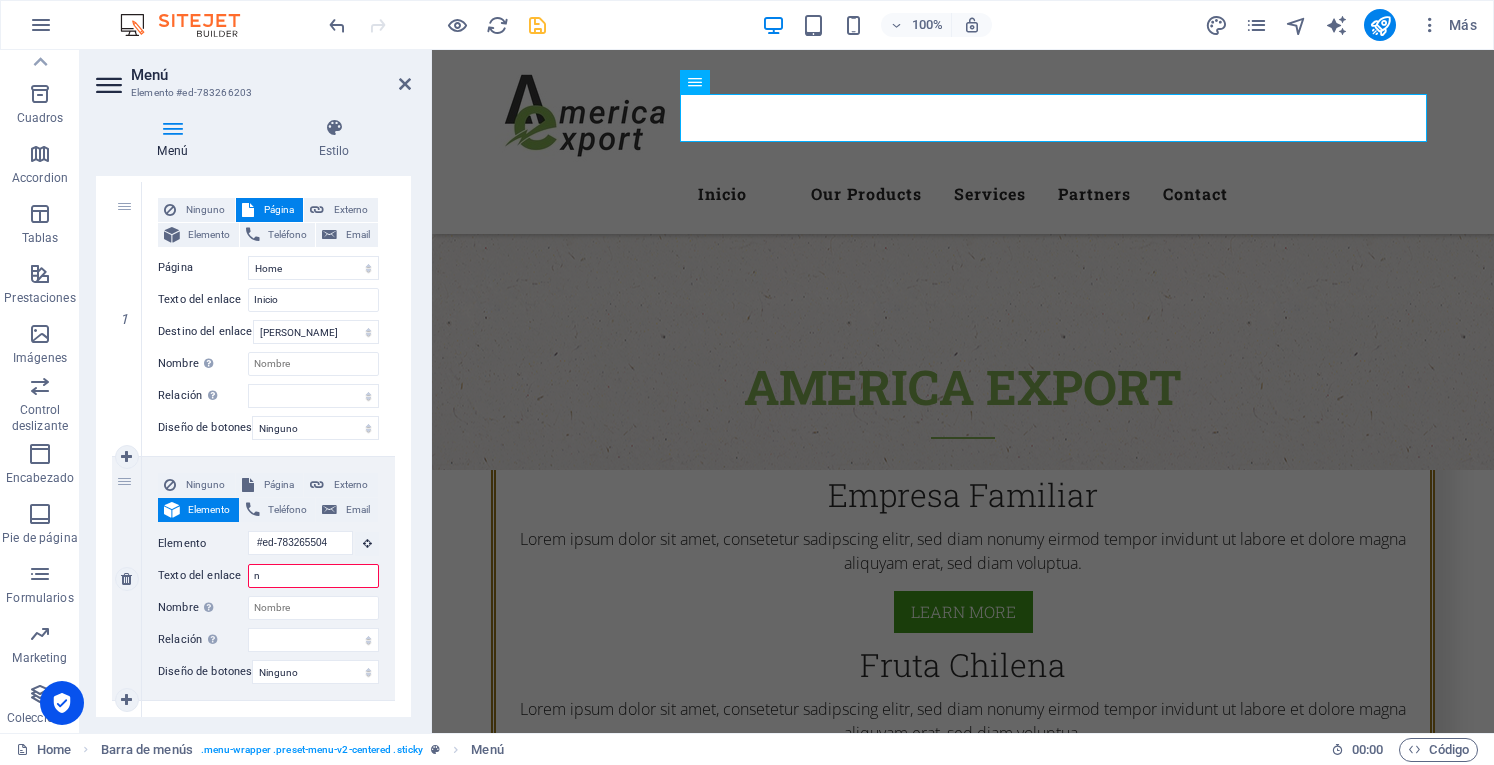 type on "nu" 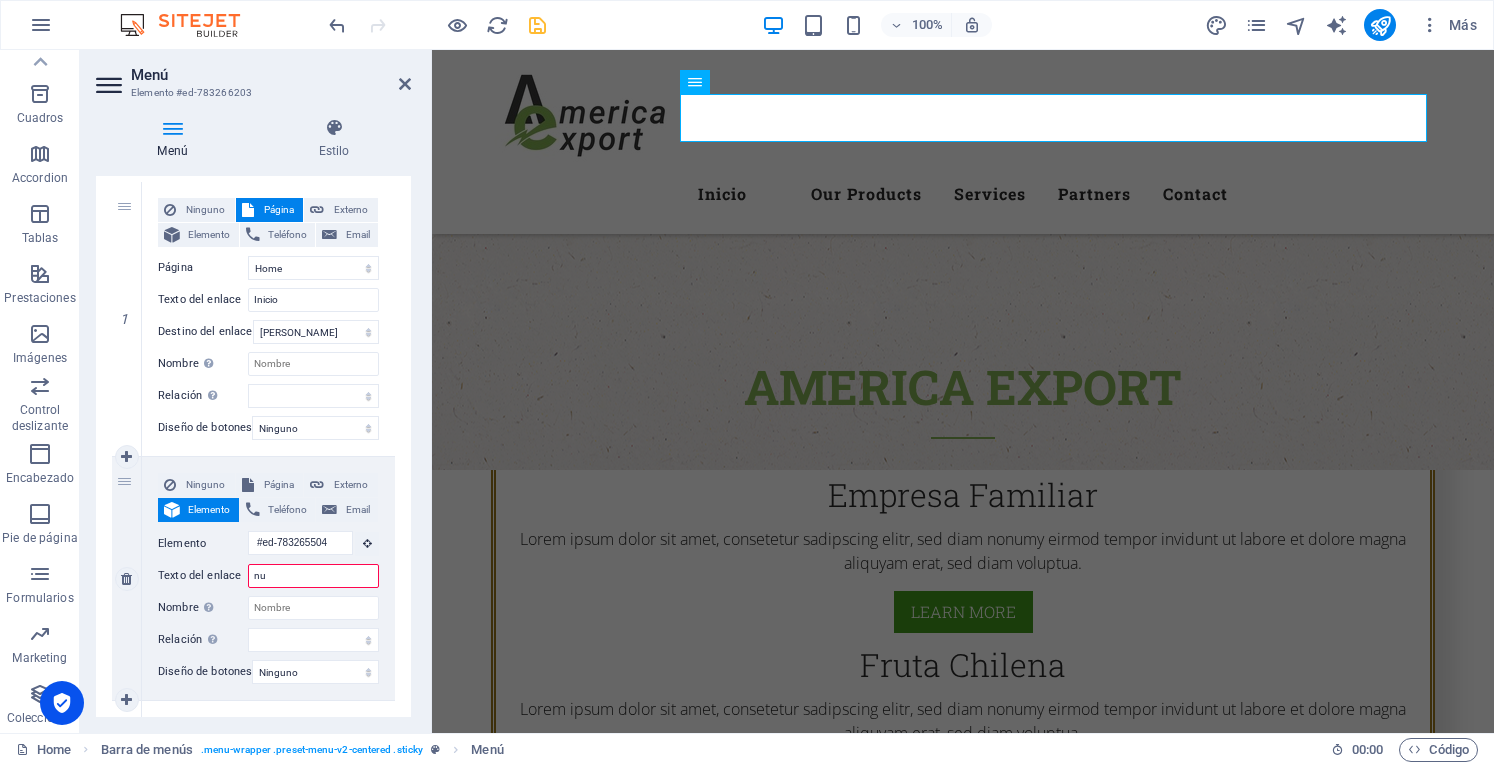 select 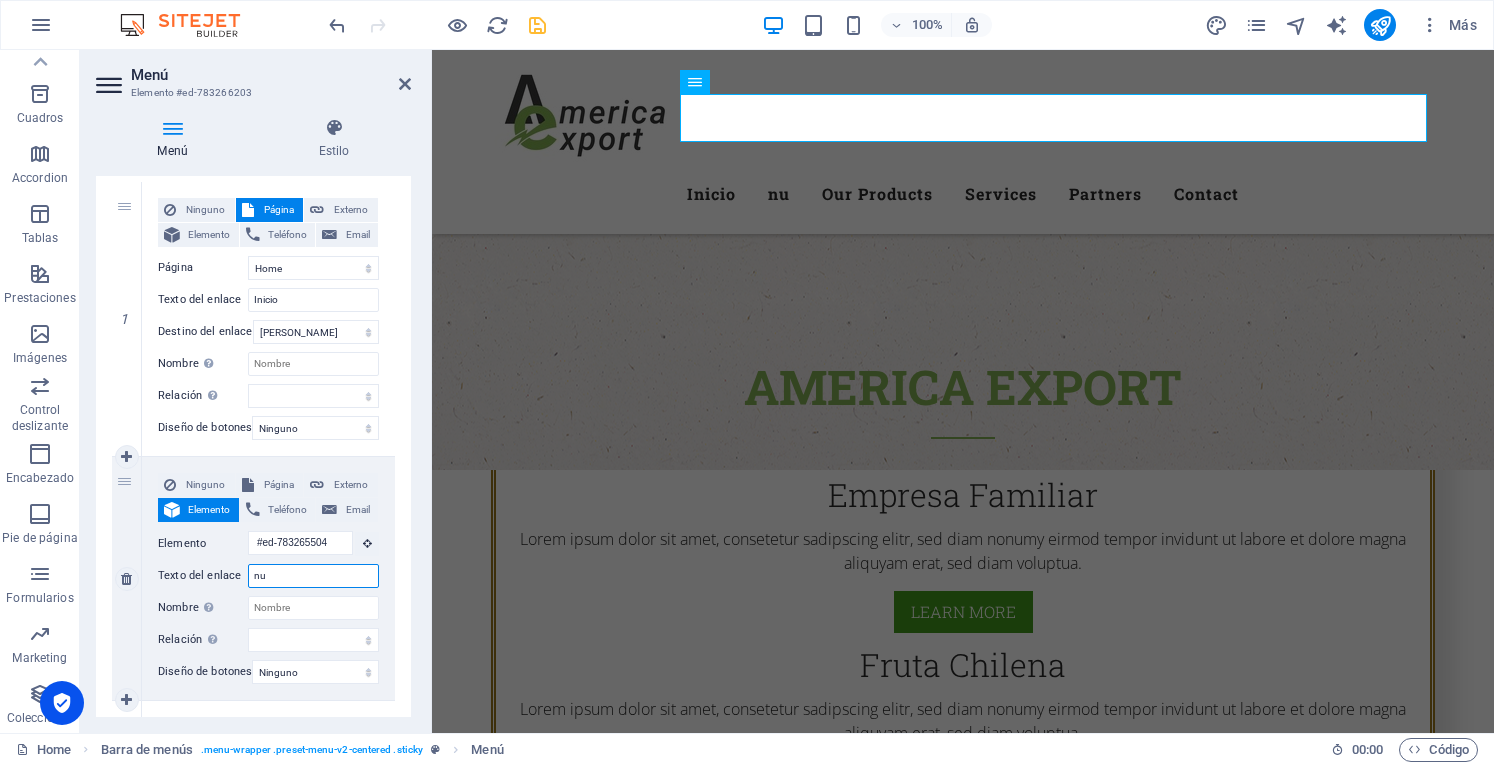 type on "n" 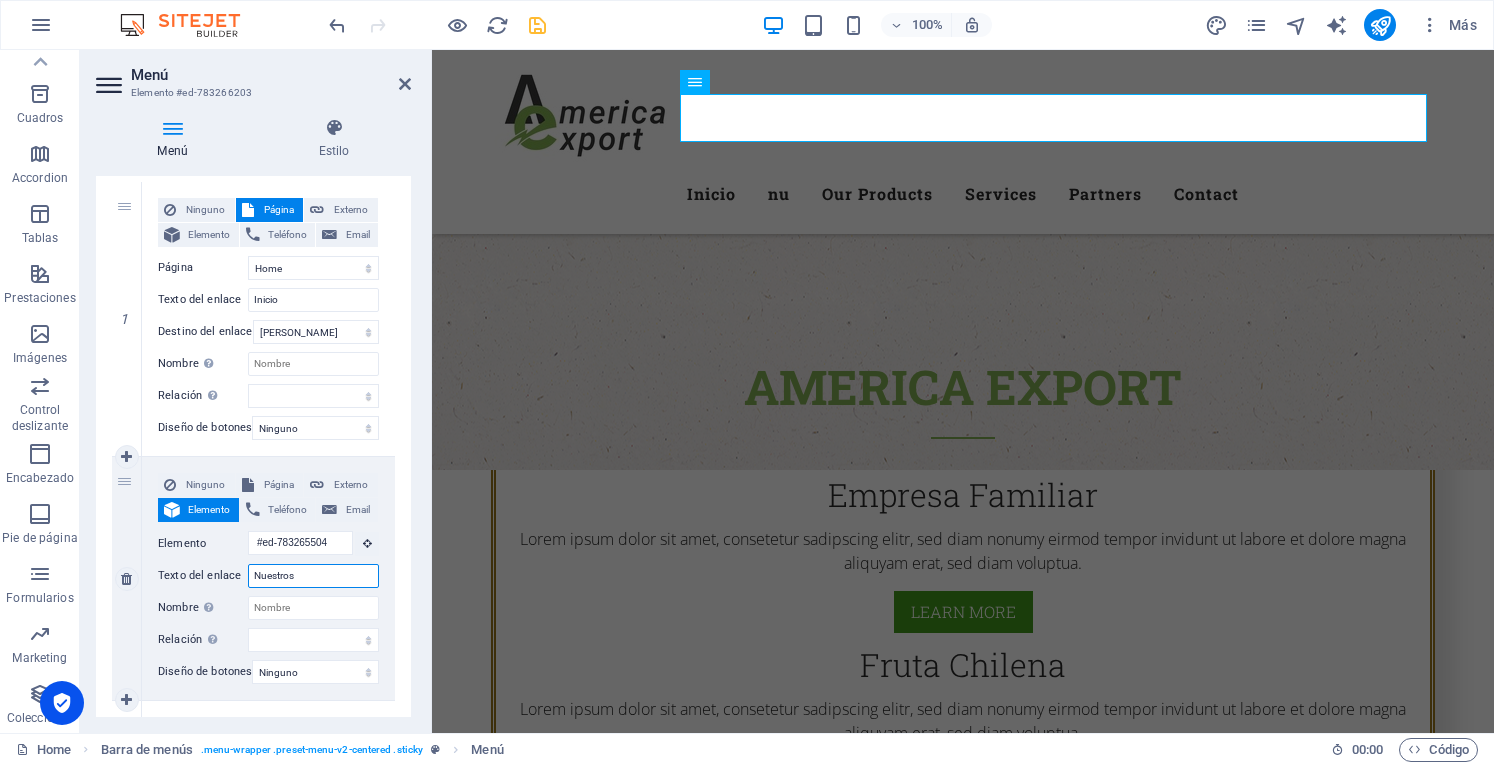 type on "Nuestros" 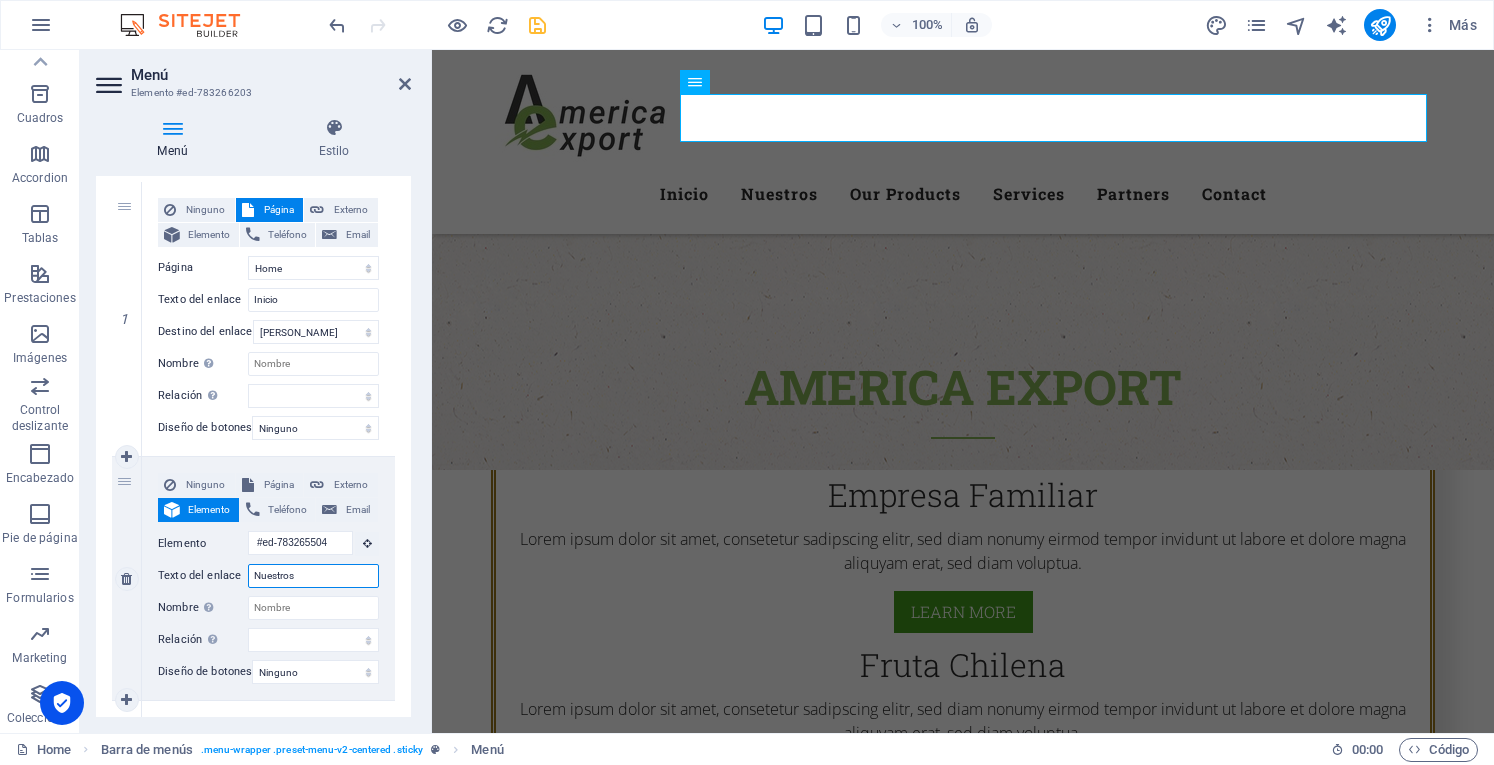 type on "Nuestros" 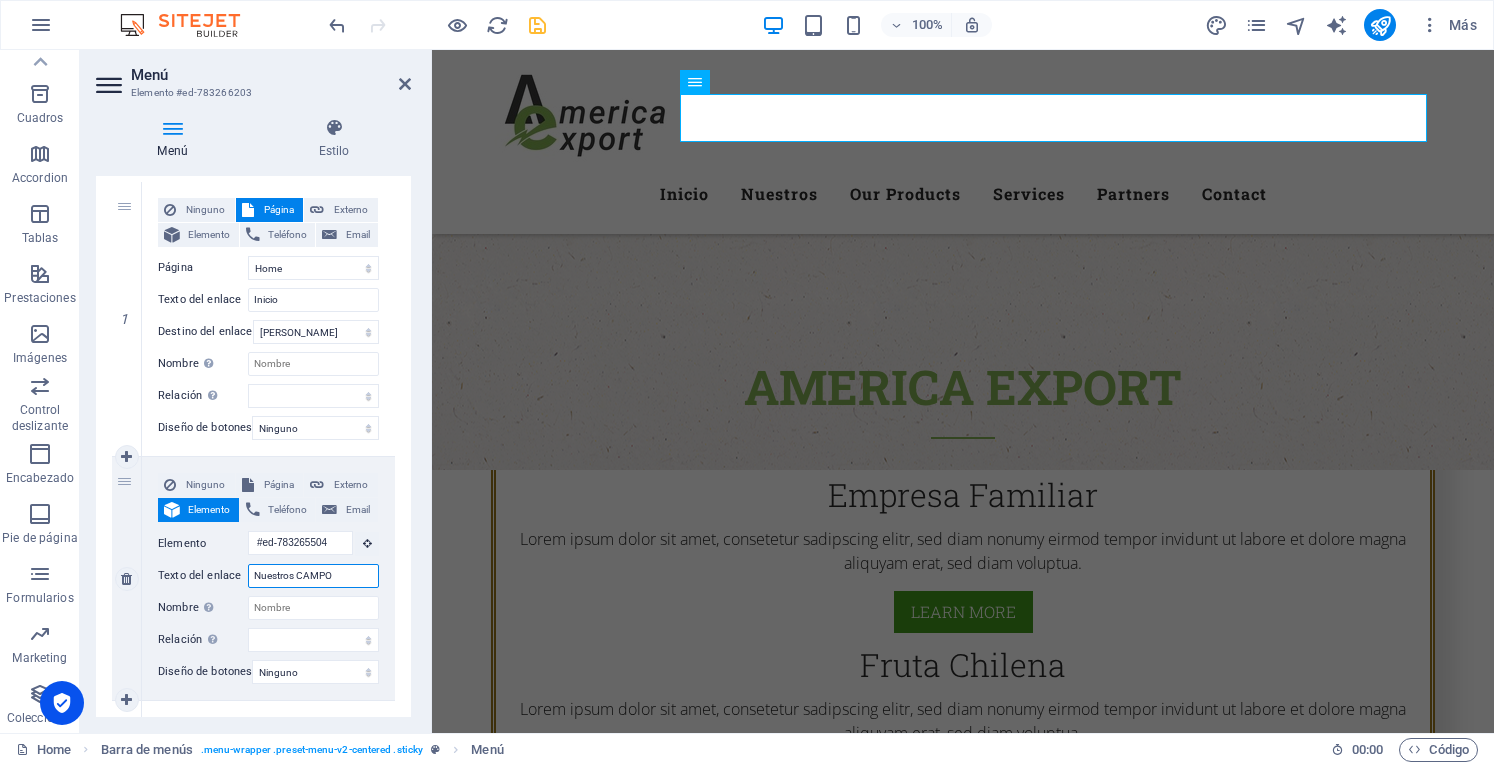 type on "Nuestros CAMPOS" 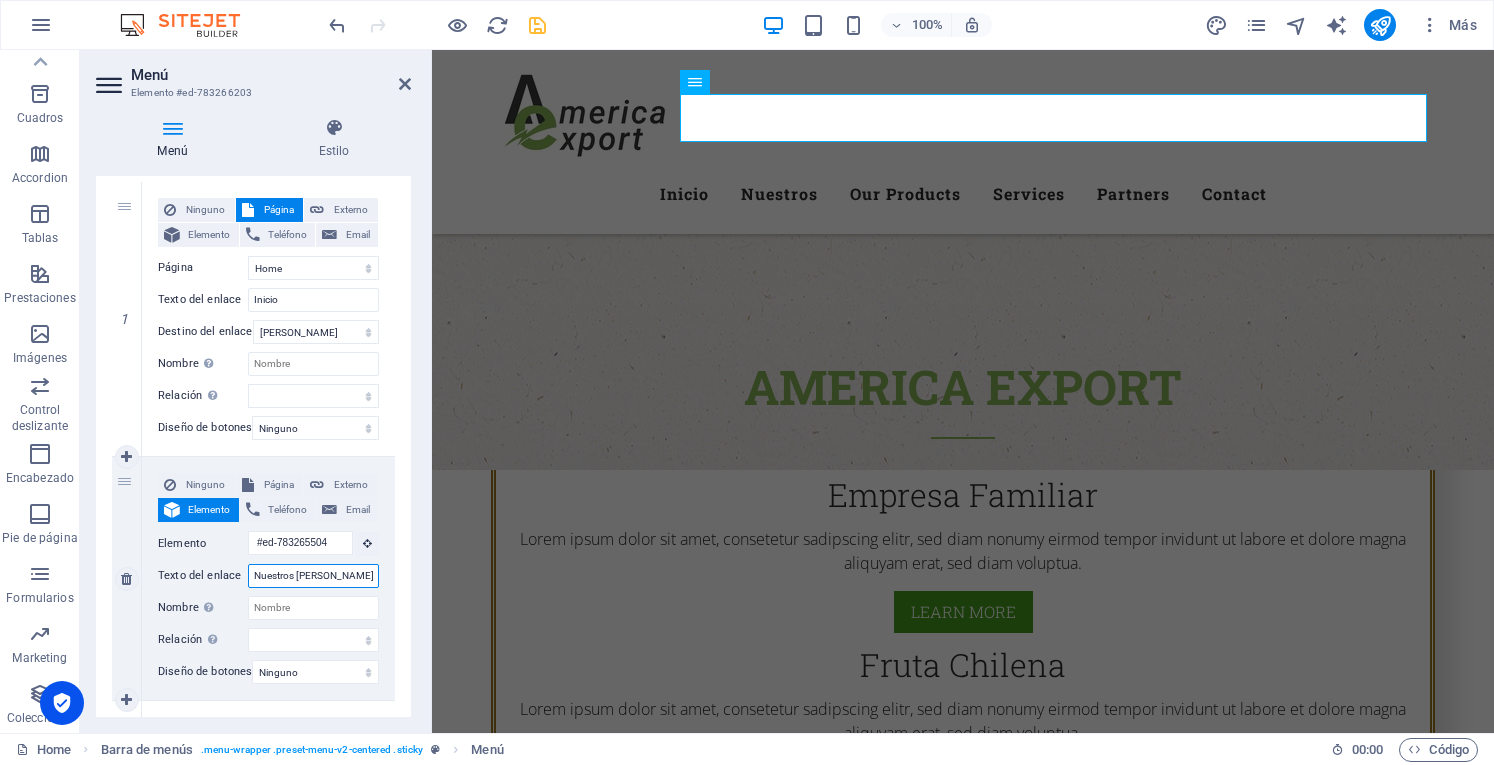 select 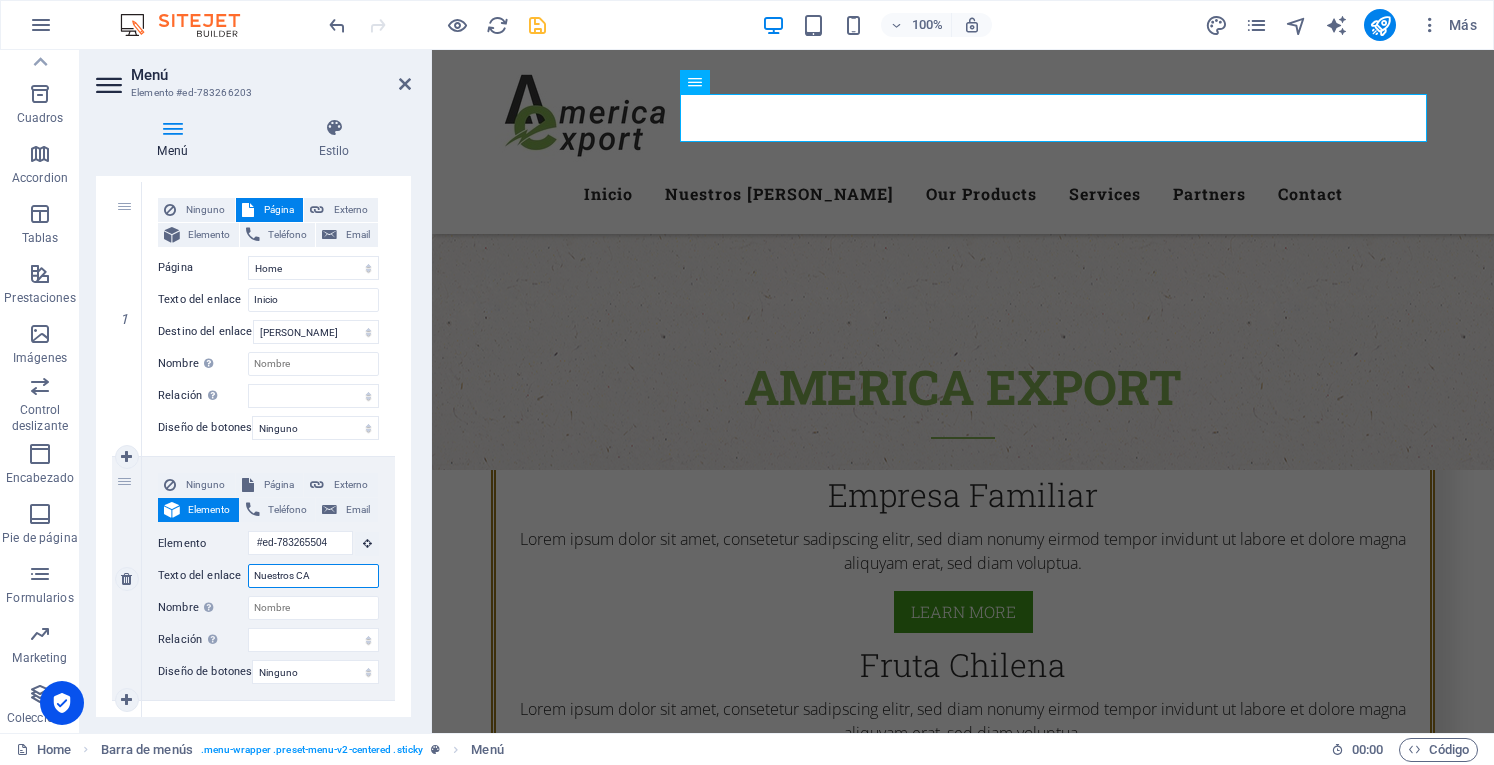 type on "Nuestros C" 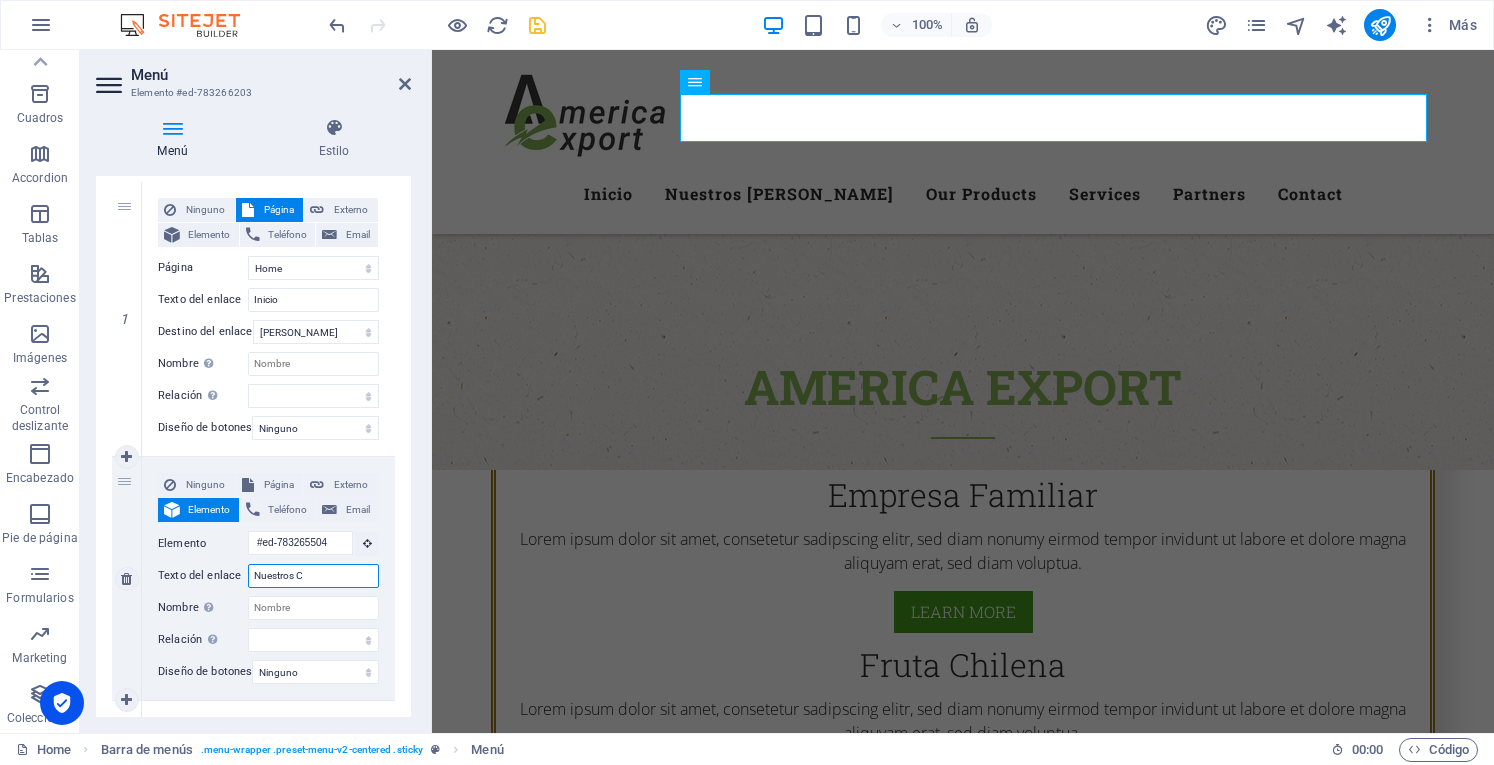 select 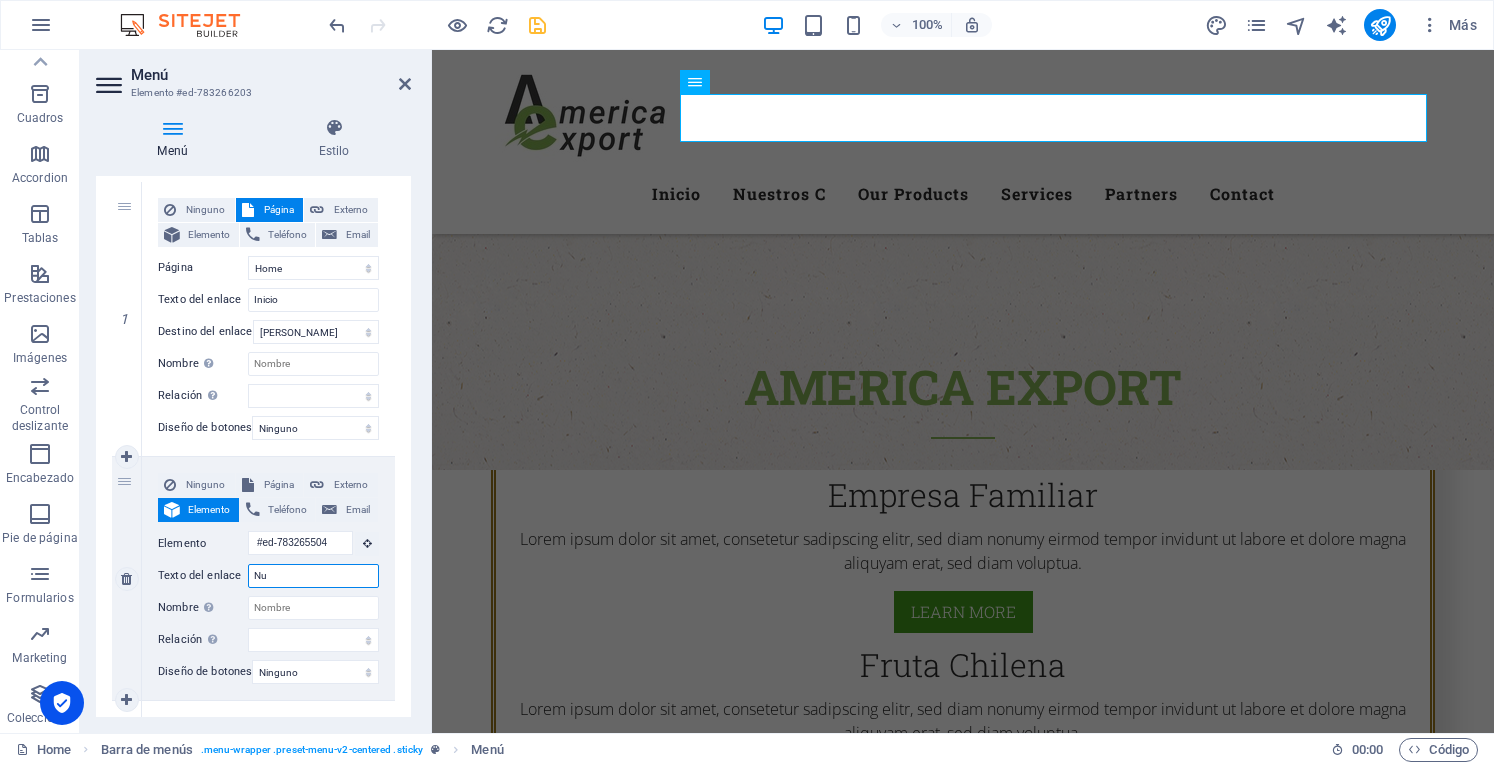 type on "N" 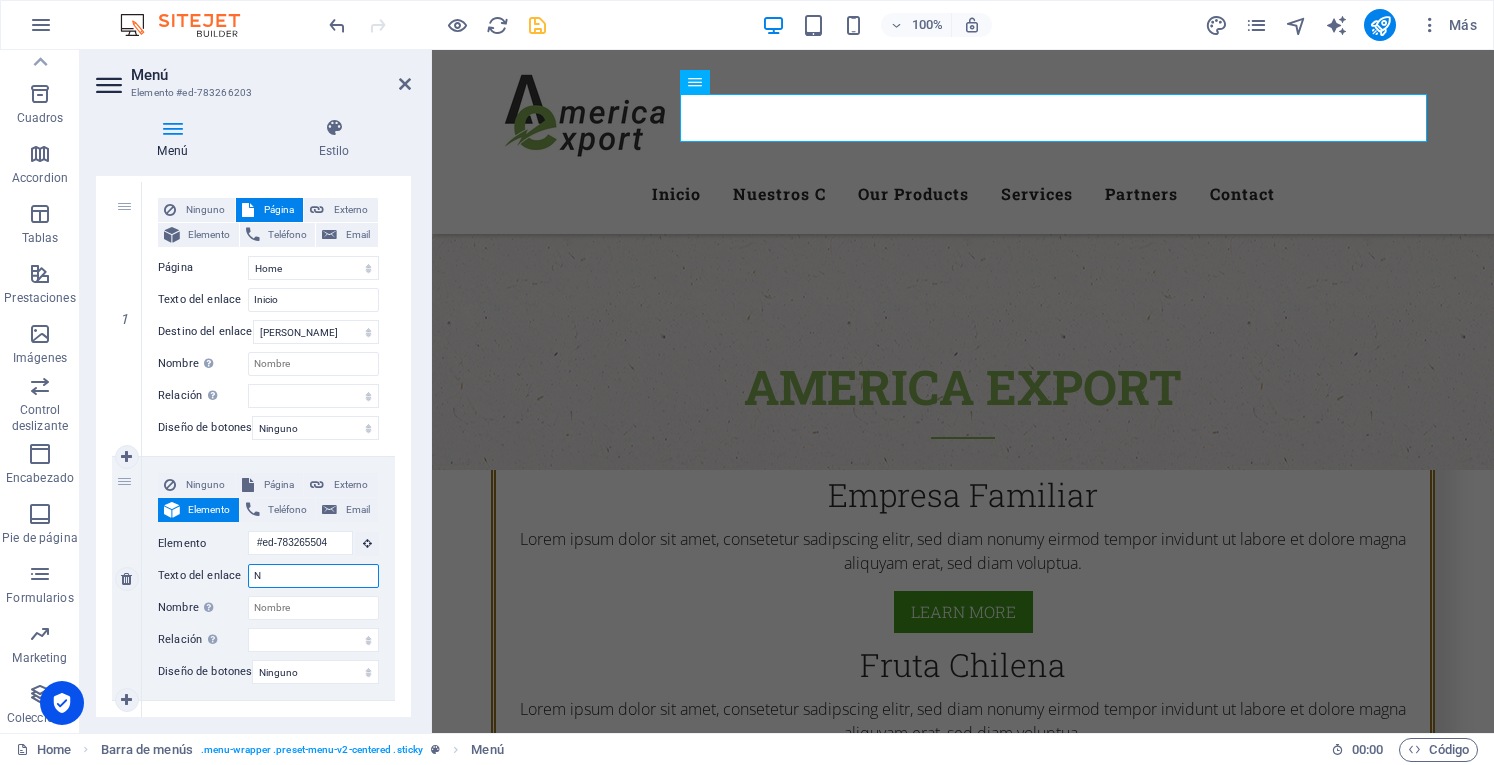 type 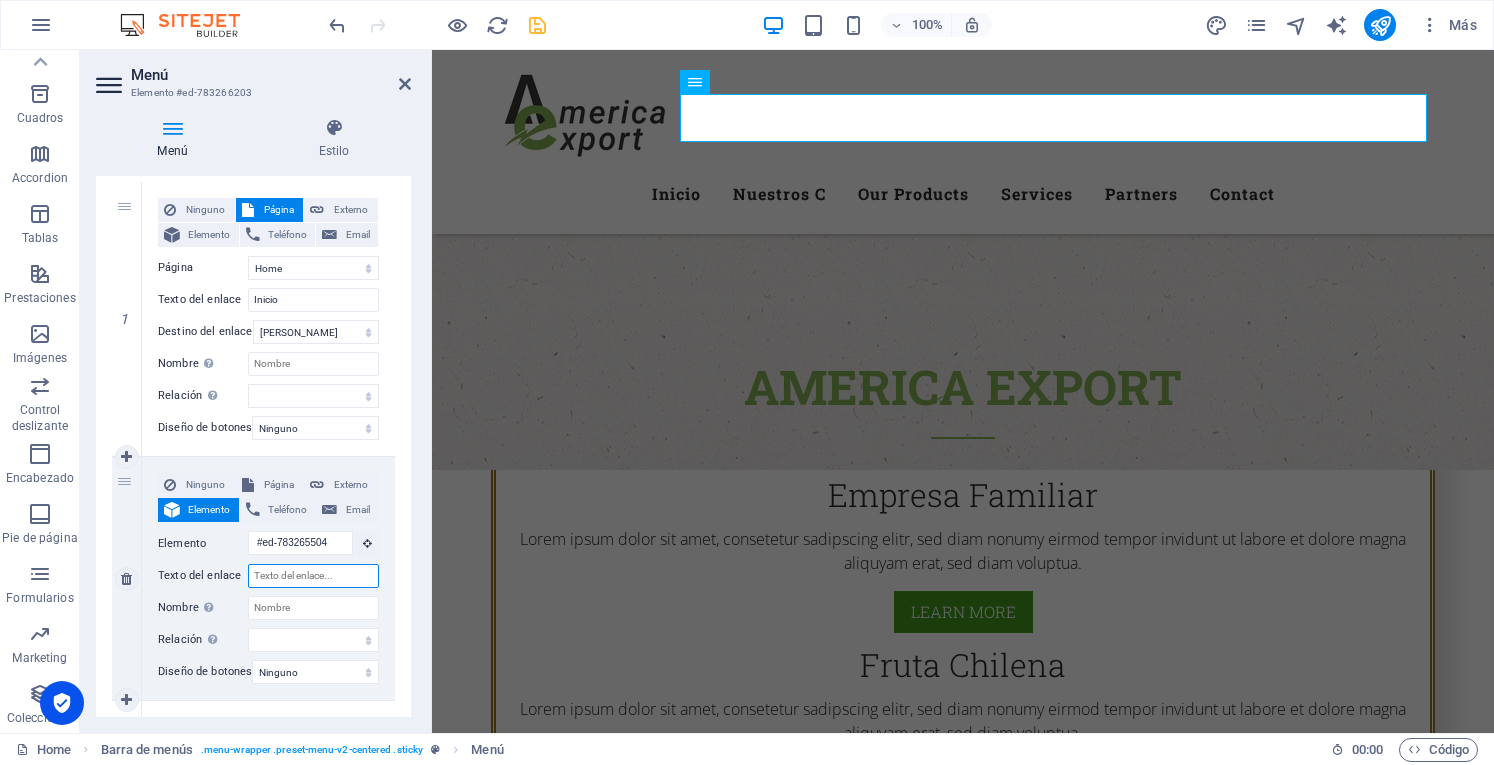 select 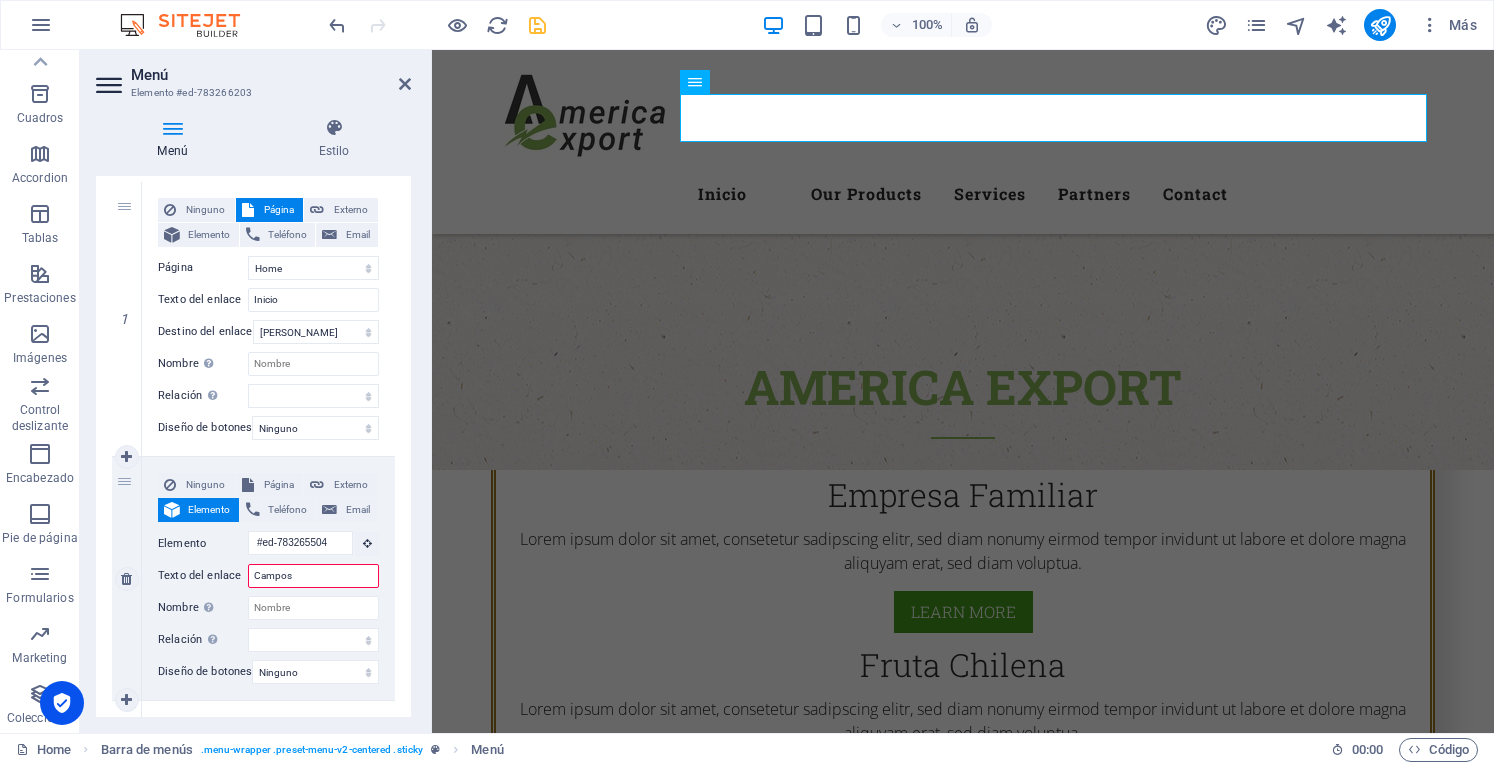 type on "Campo" 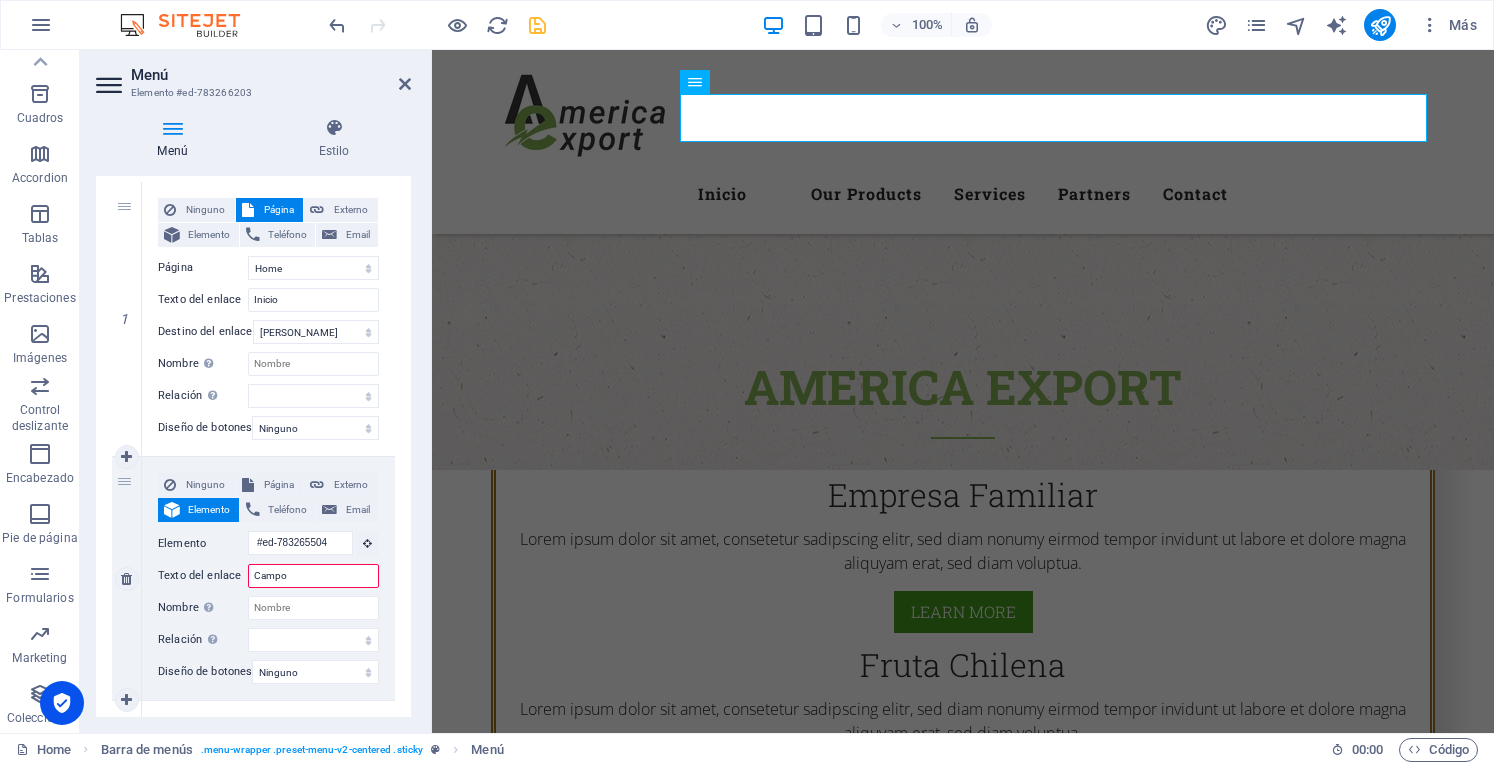 select 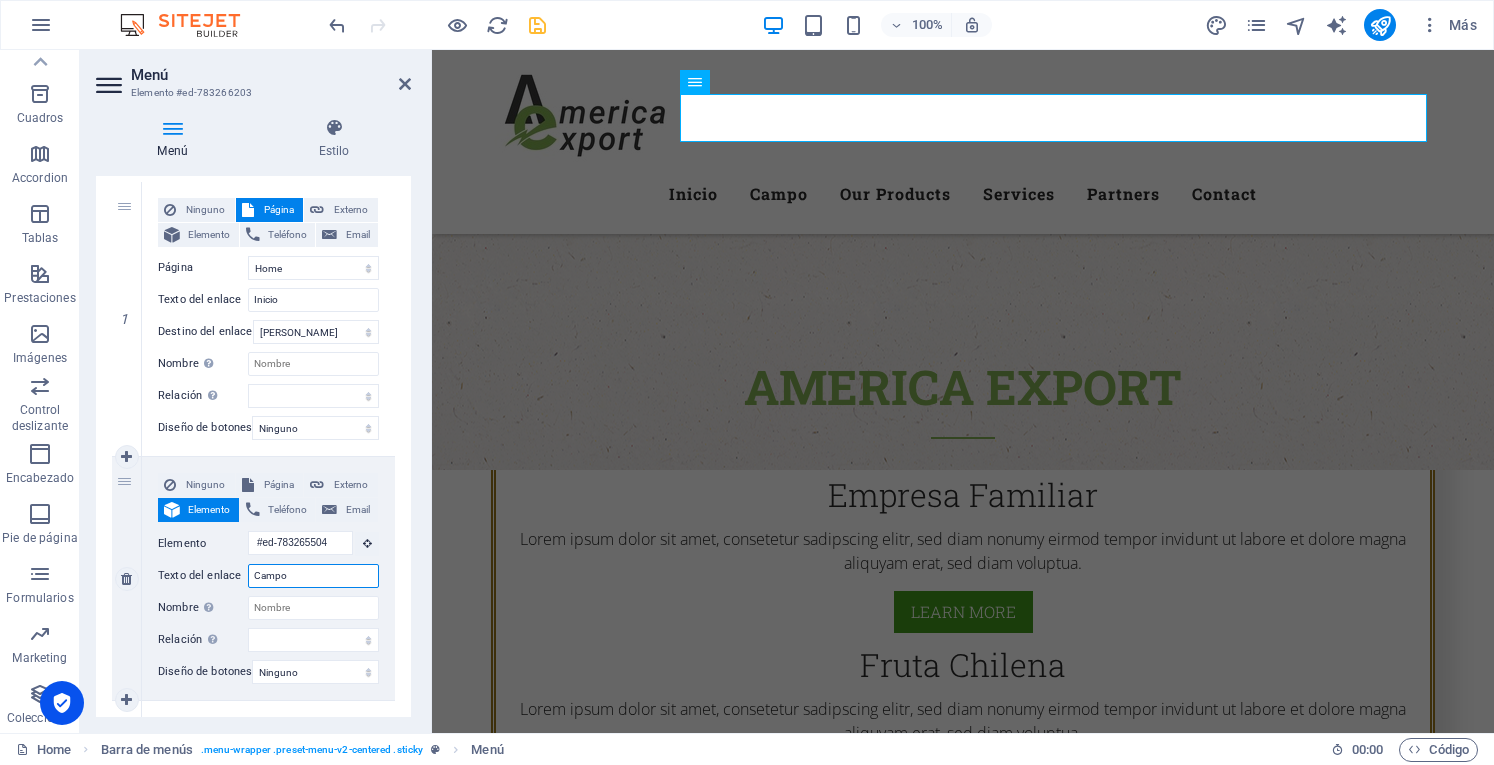 type on "Campos" 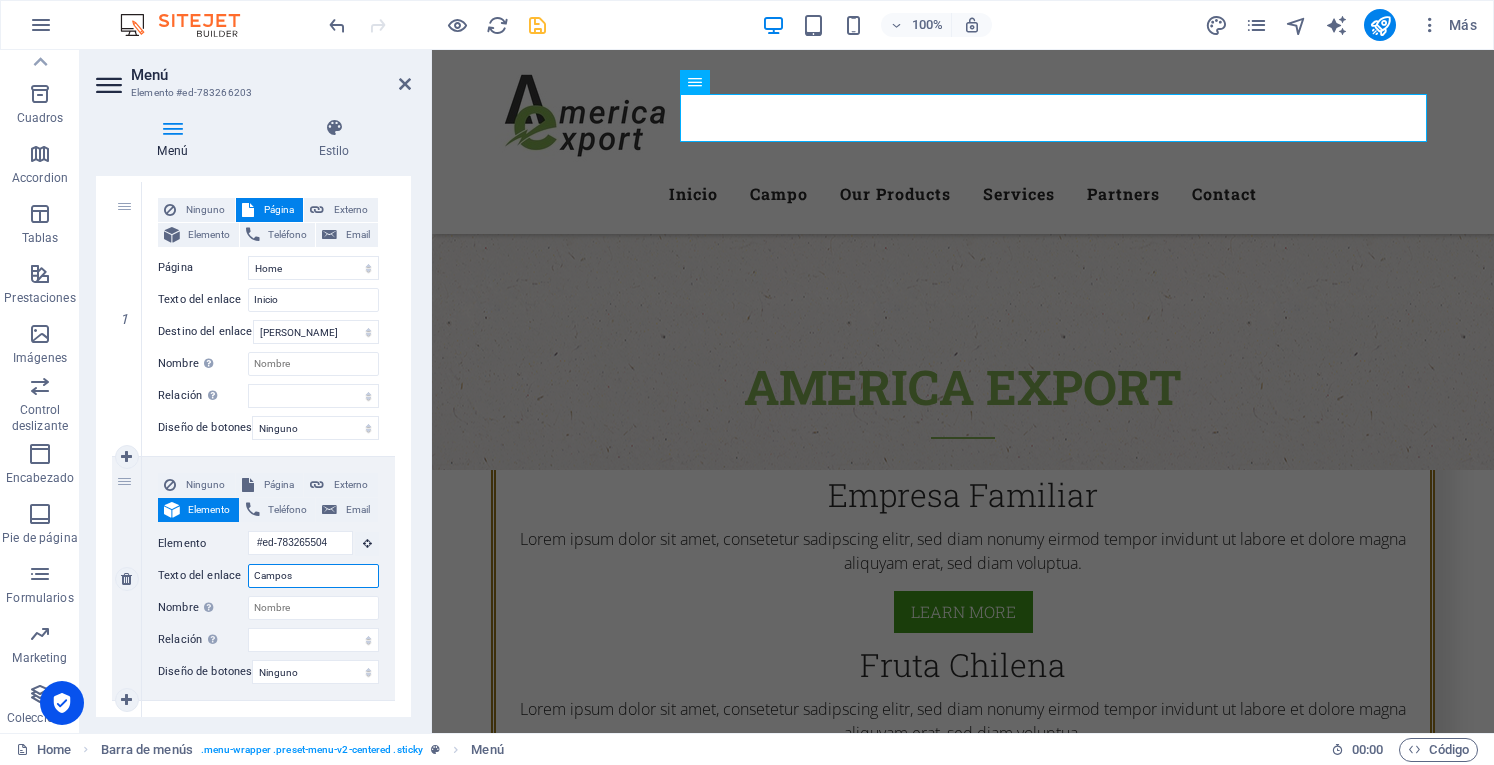 select 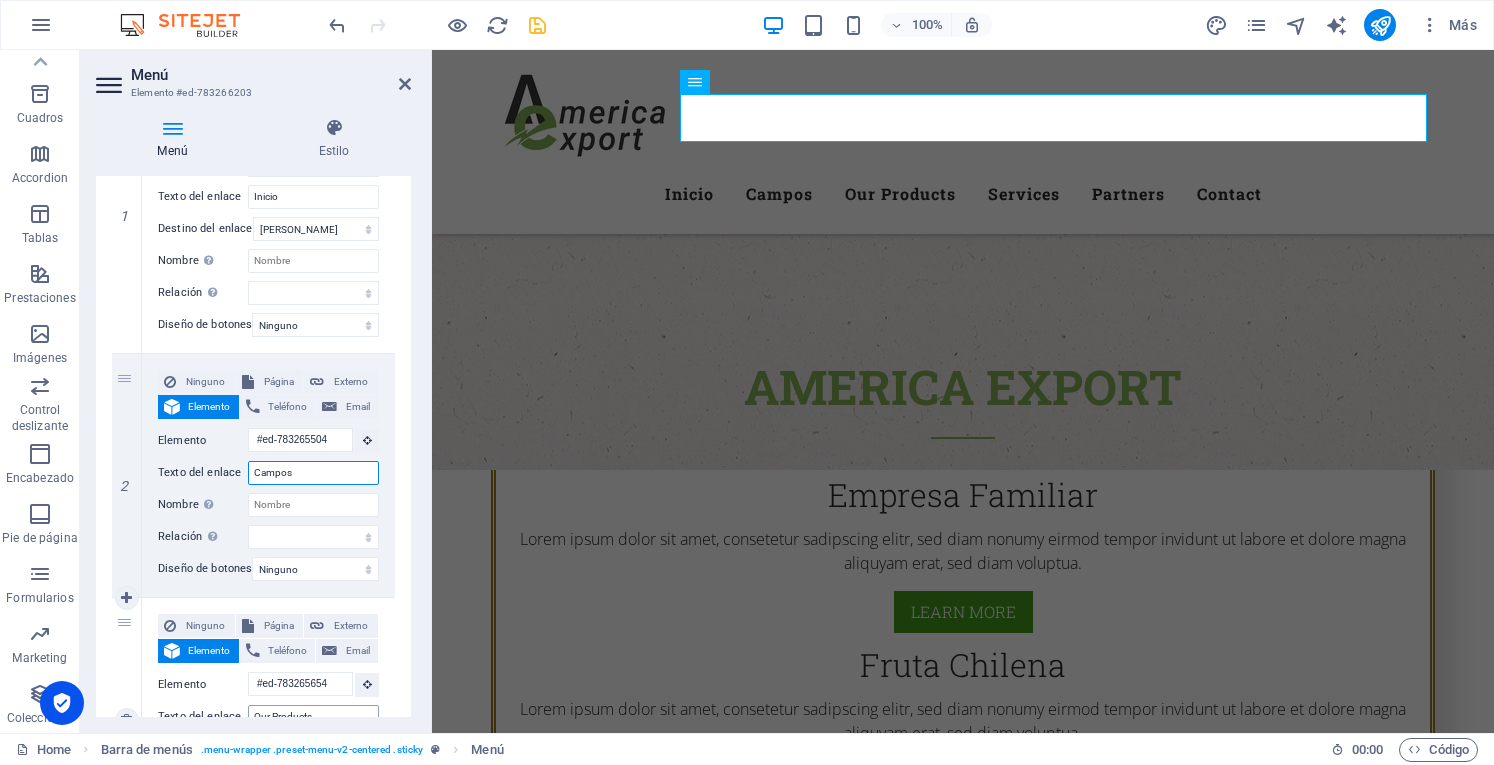 scroll, scrollTop: 400, scrollLeft: 0, axis: vertical 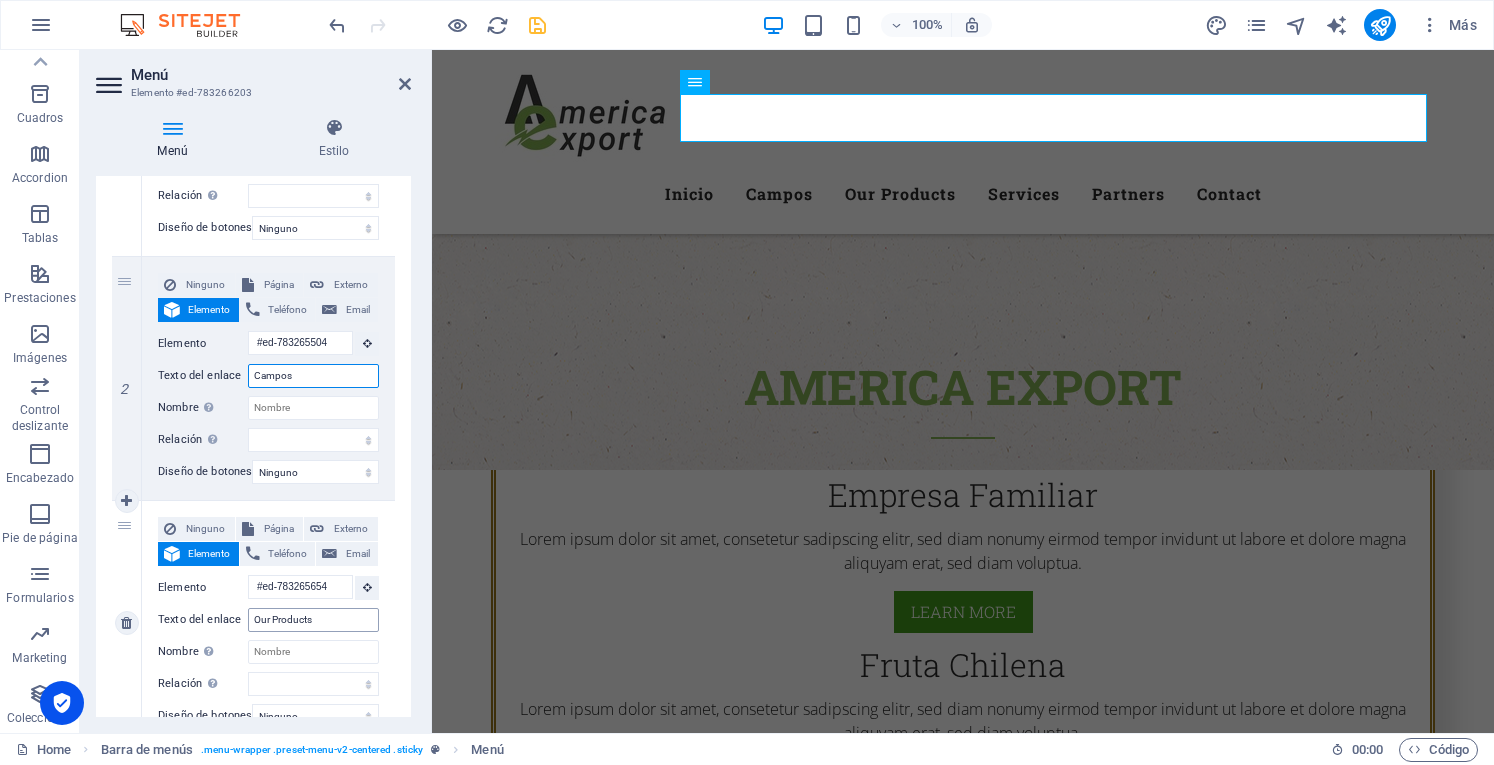 type on "Campos" 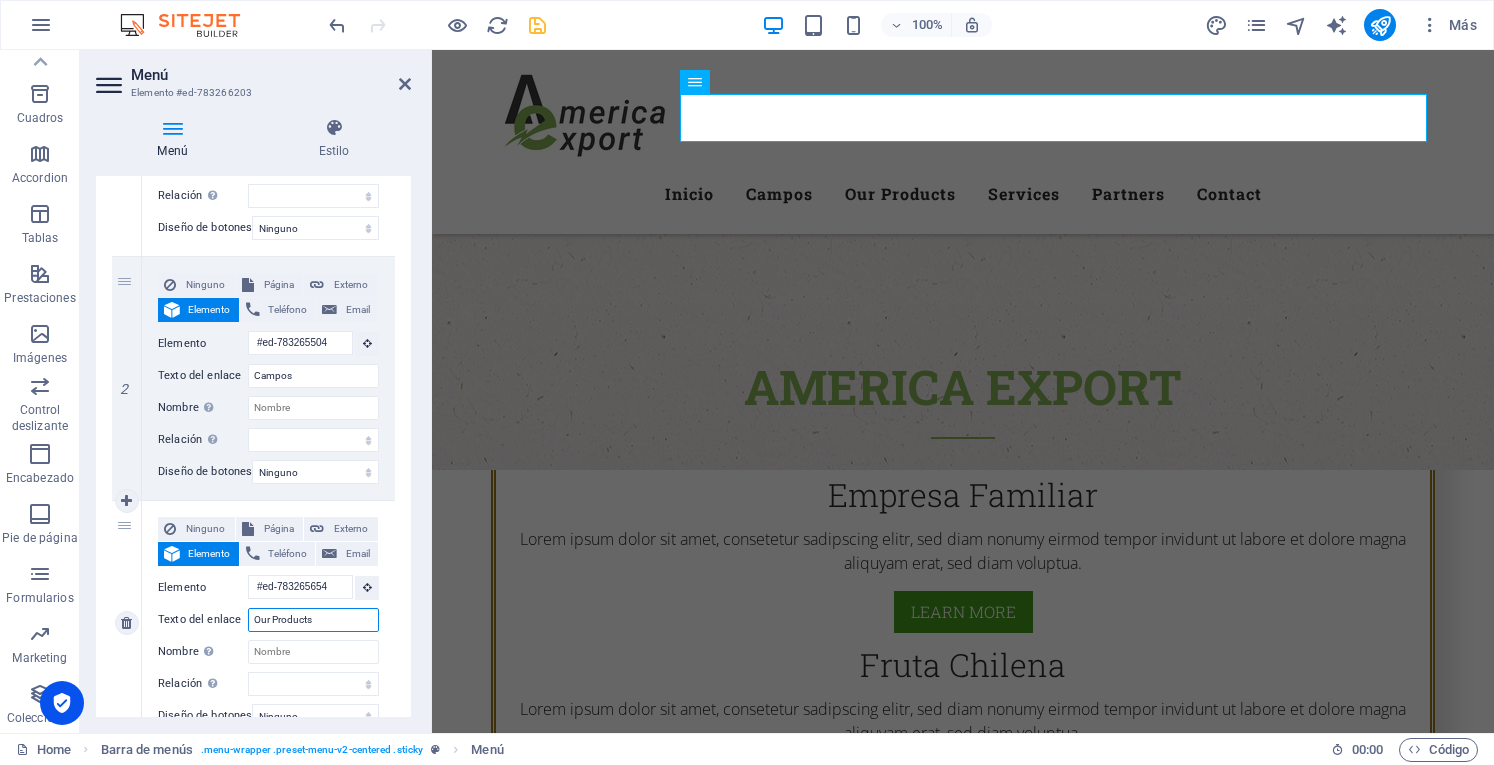 click on "Our Products" at bounding box center [313, 620] 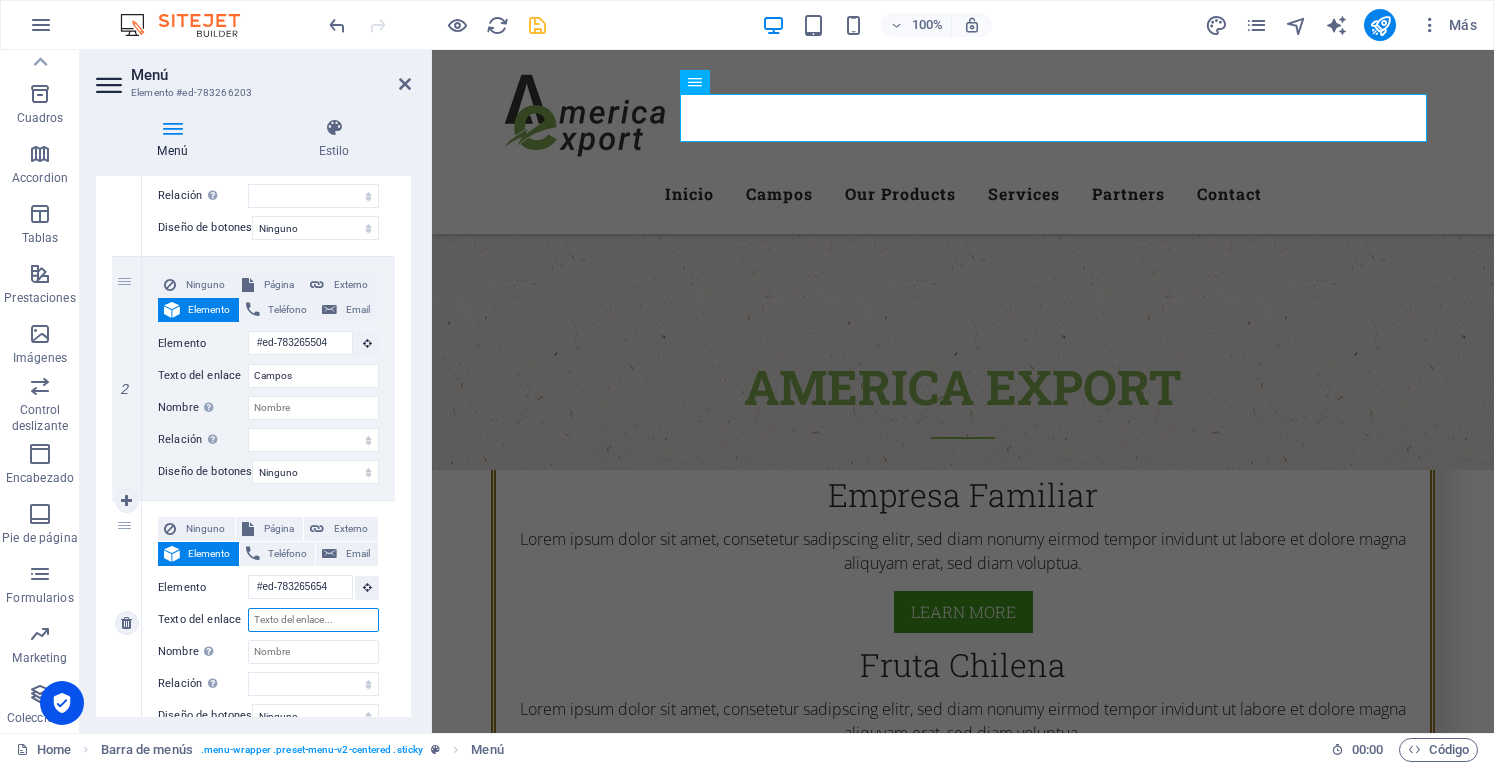type on "p" 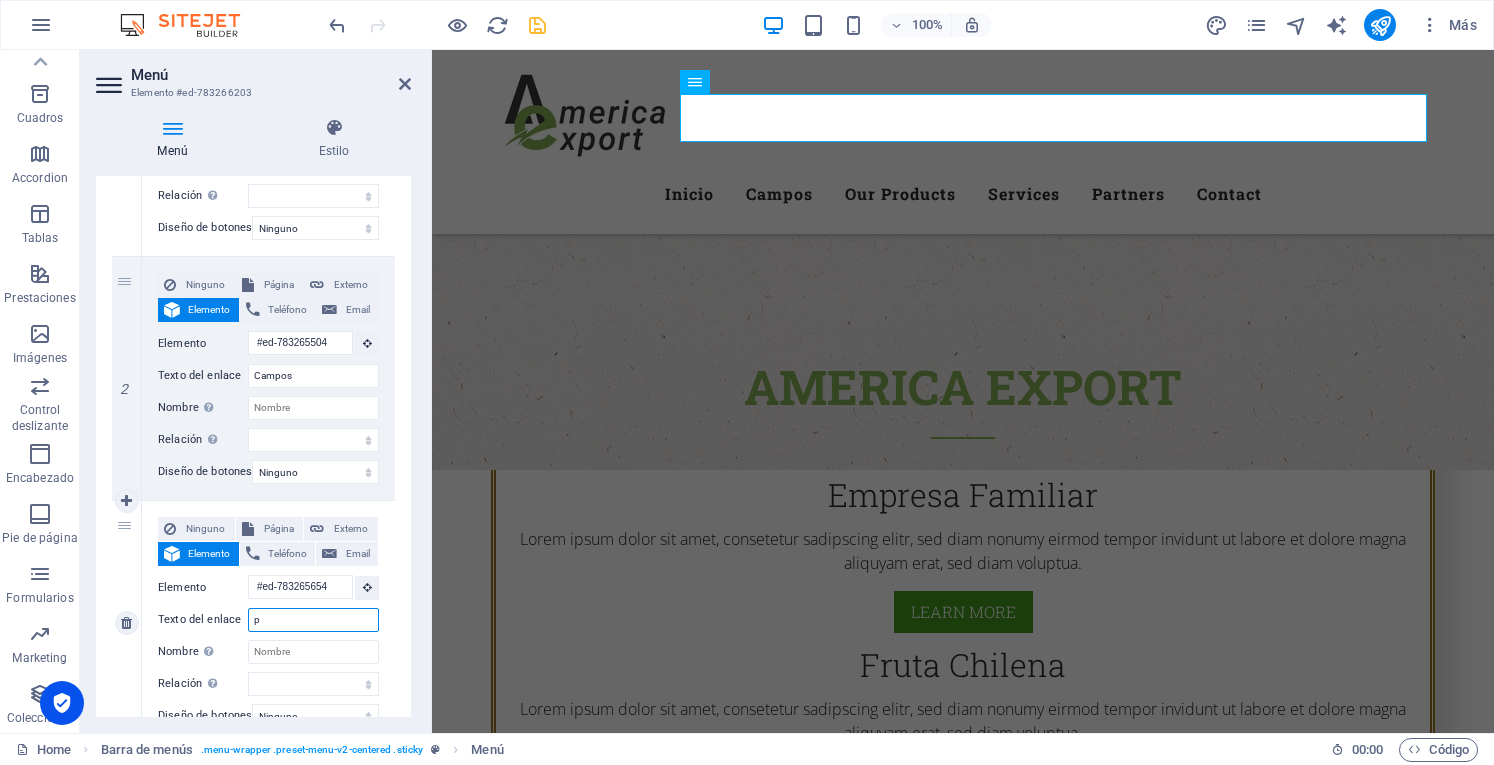 select 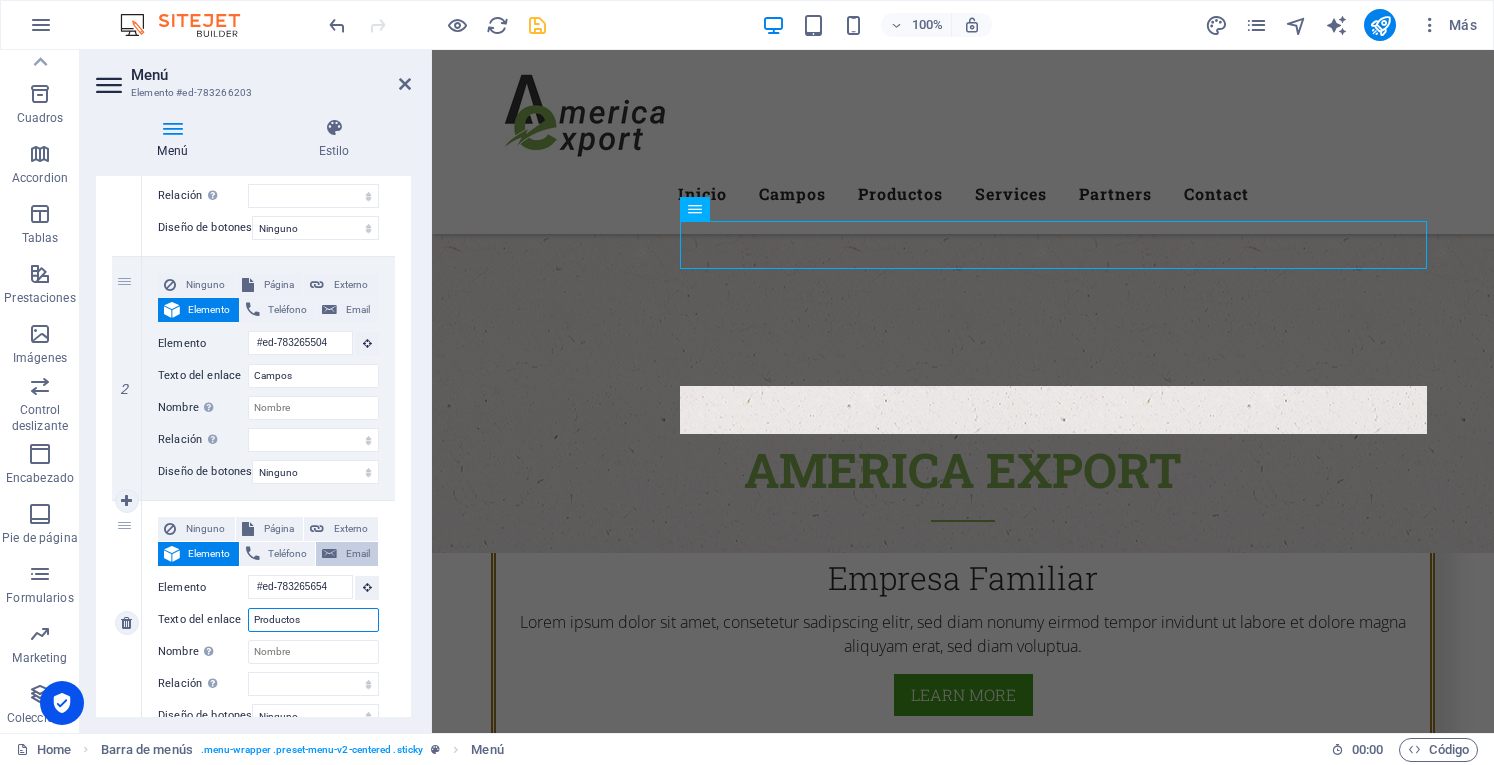 scroll, scrollTop: 564, scrollLeft: 0, axis: vertical 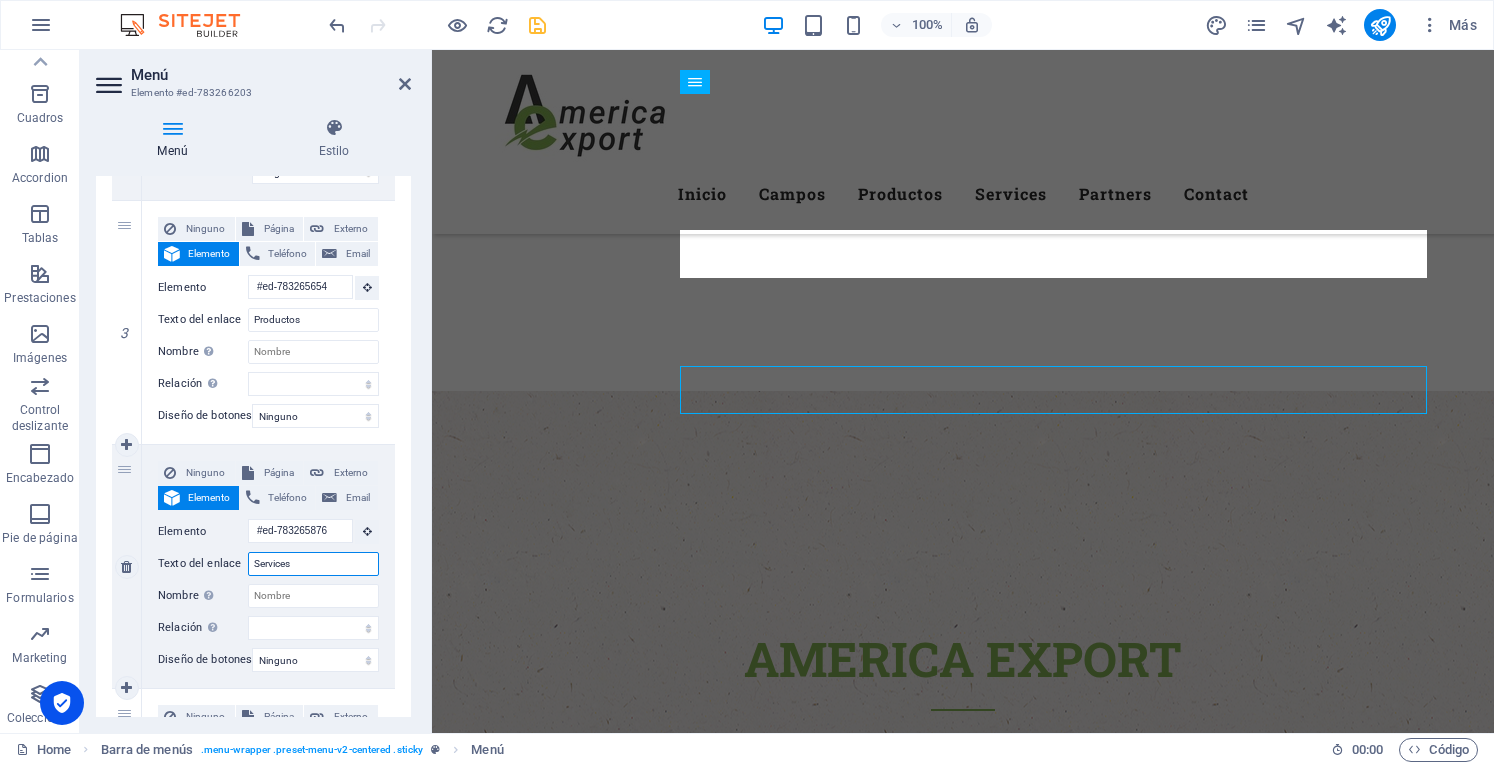 click on "Services" at bounding box center [313, 564] 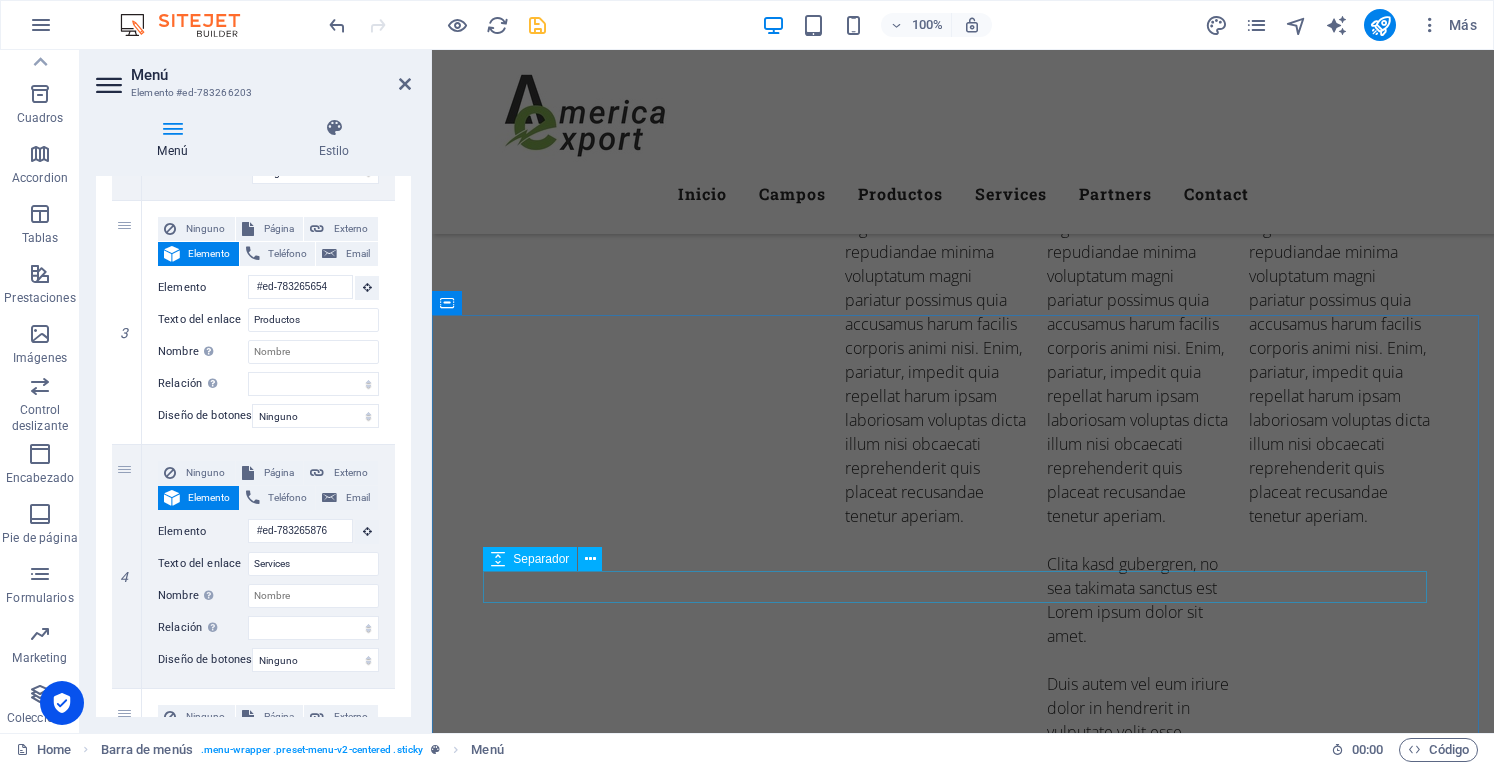 scroll, scrollTop: 4028, scrollLeft: 0, axis: vertical 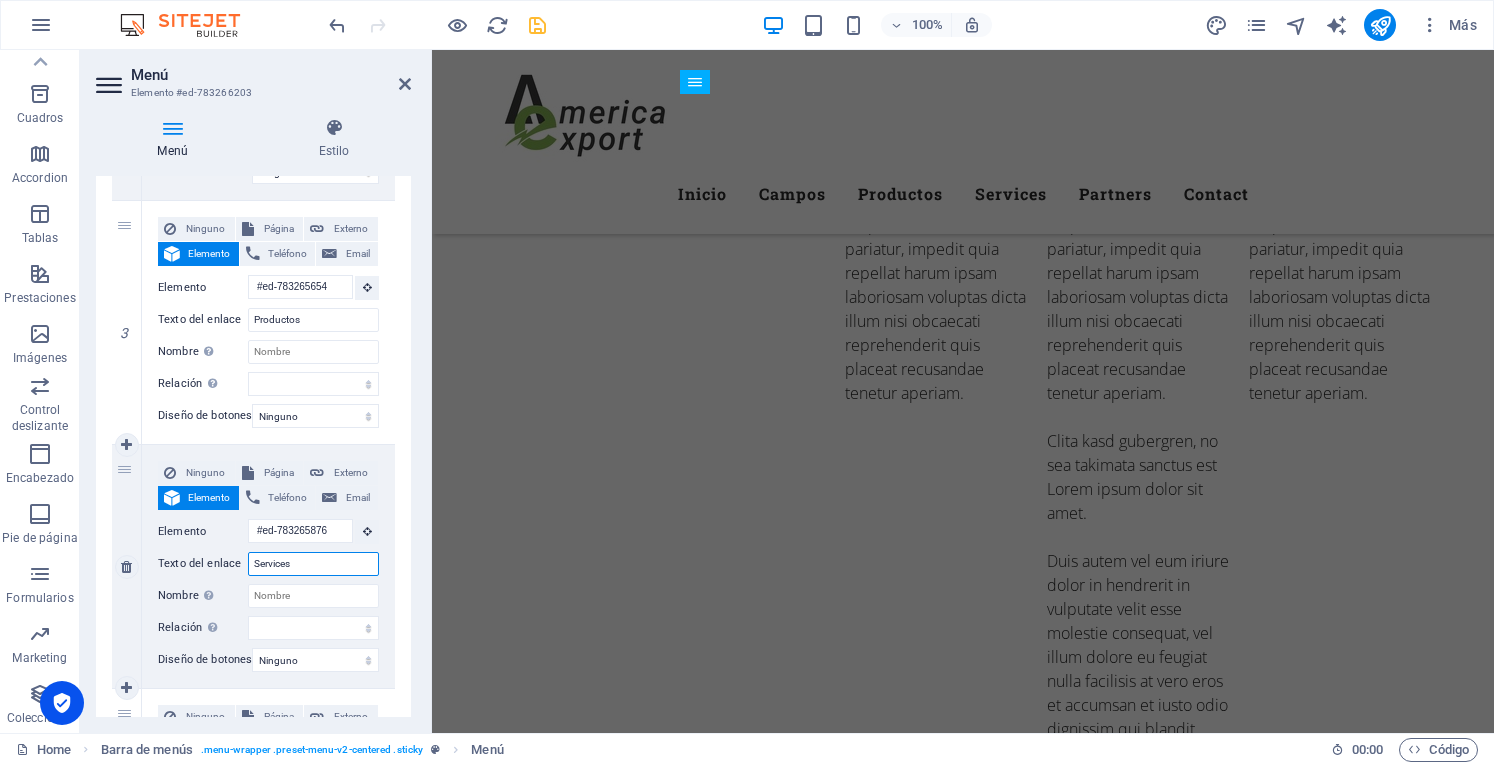 click on "Services" at bounding box center (313, 564) 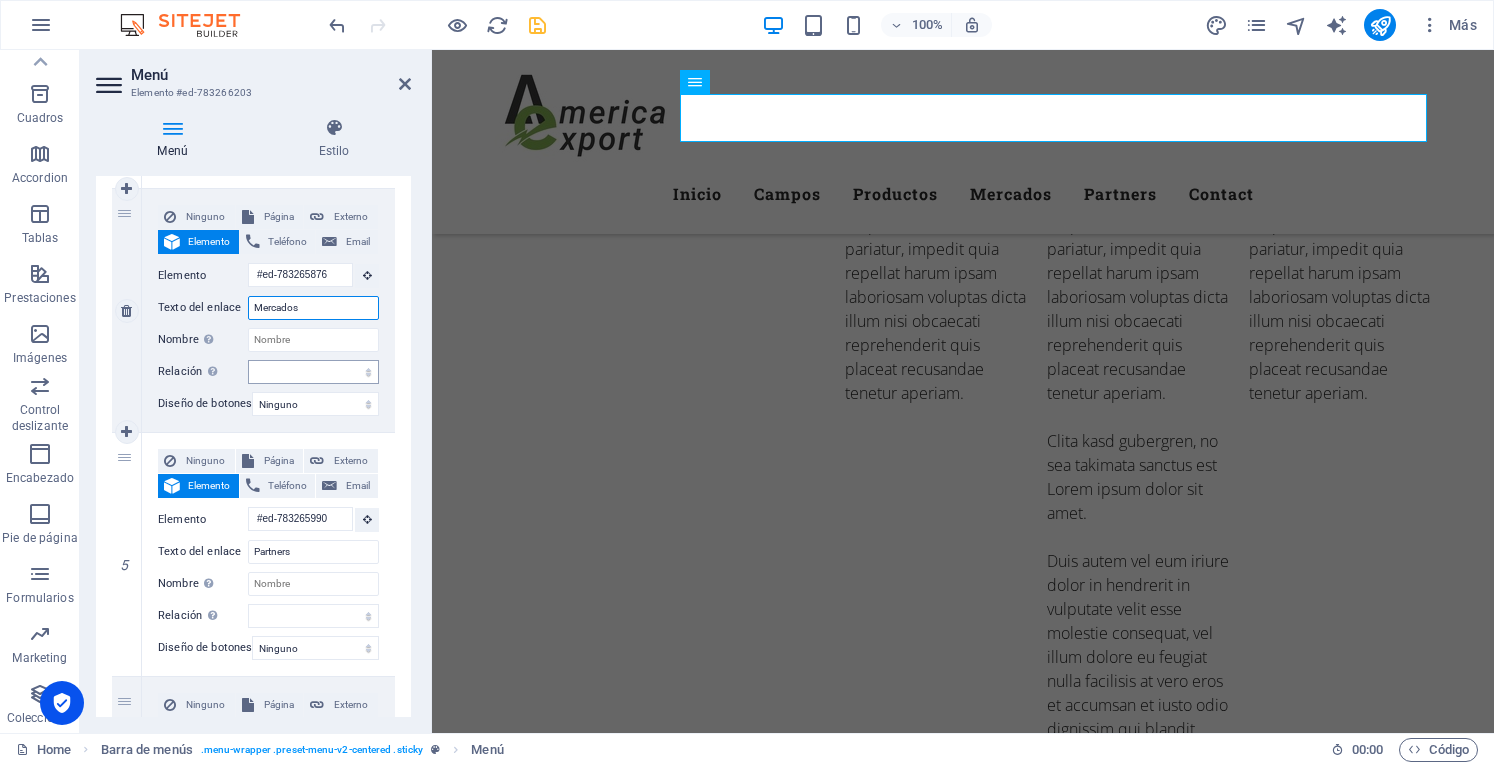 scroll, scrollTop: 1000, scrollLeft: 0, axis: vertical 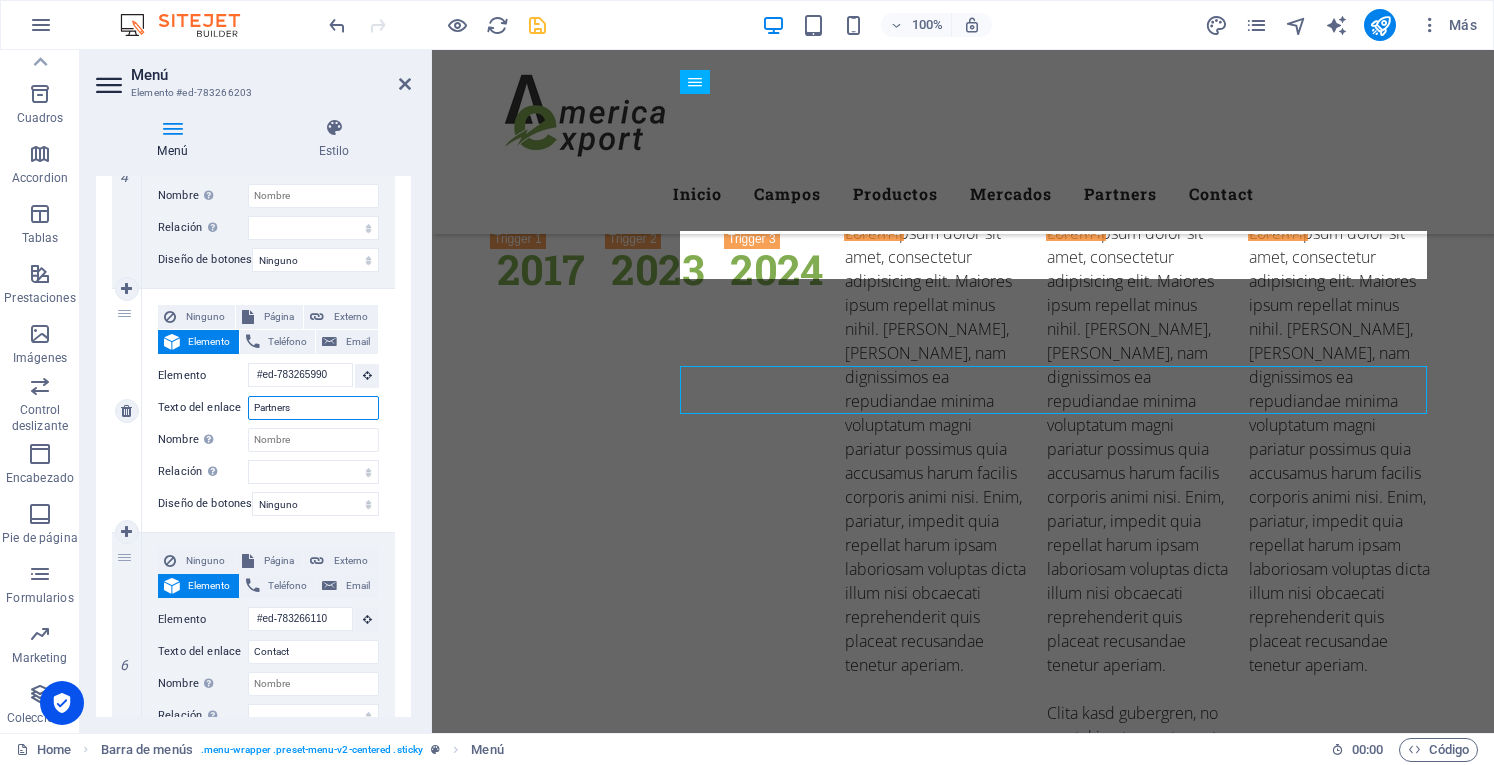 click on "Partners" at bounding box center [313, 408] 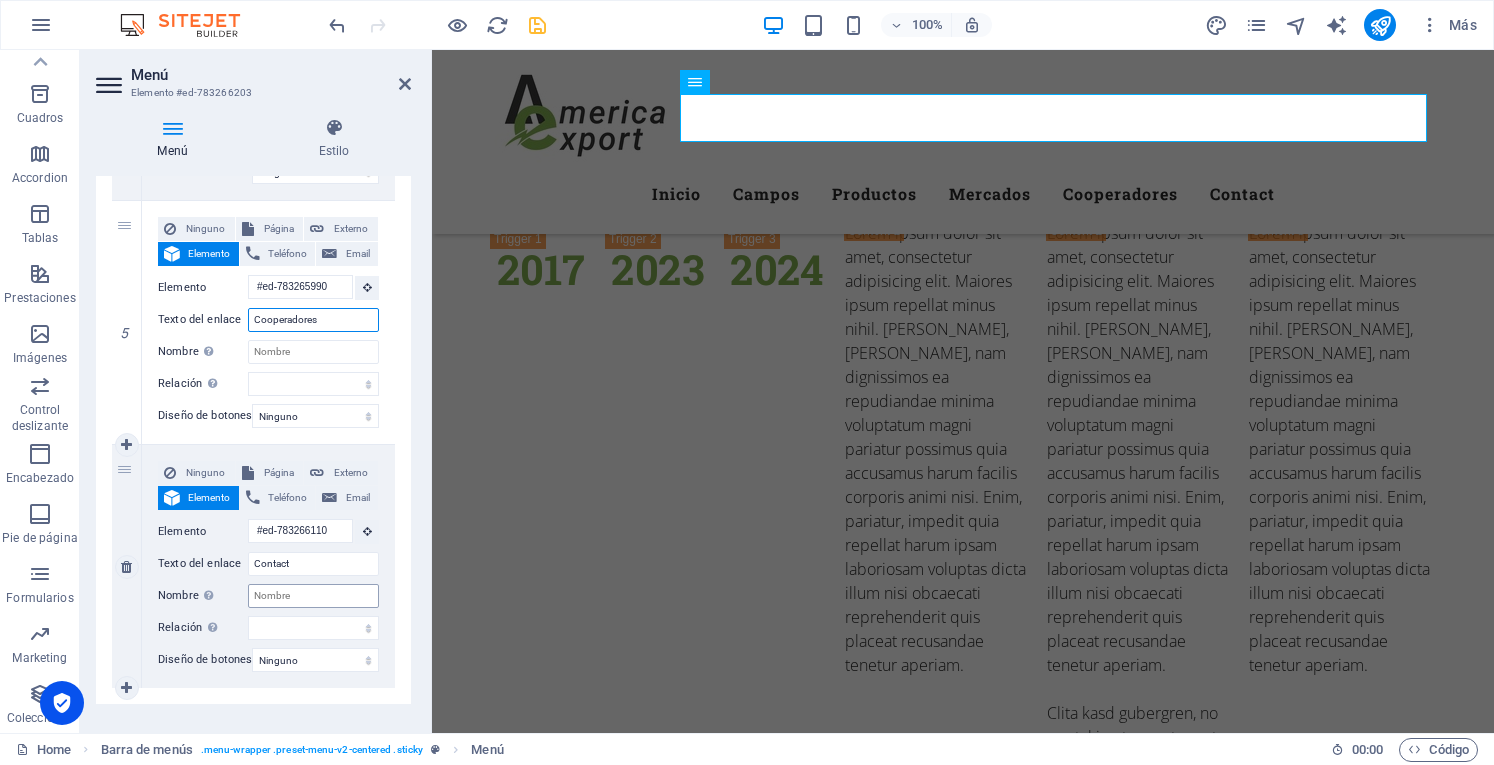 scroll, scrollTop: 3708, scrollLeft: 0, axis: vertical 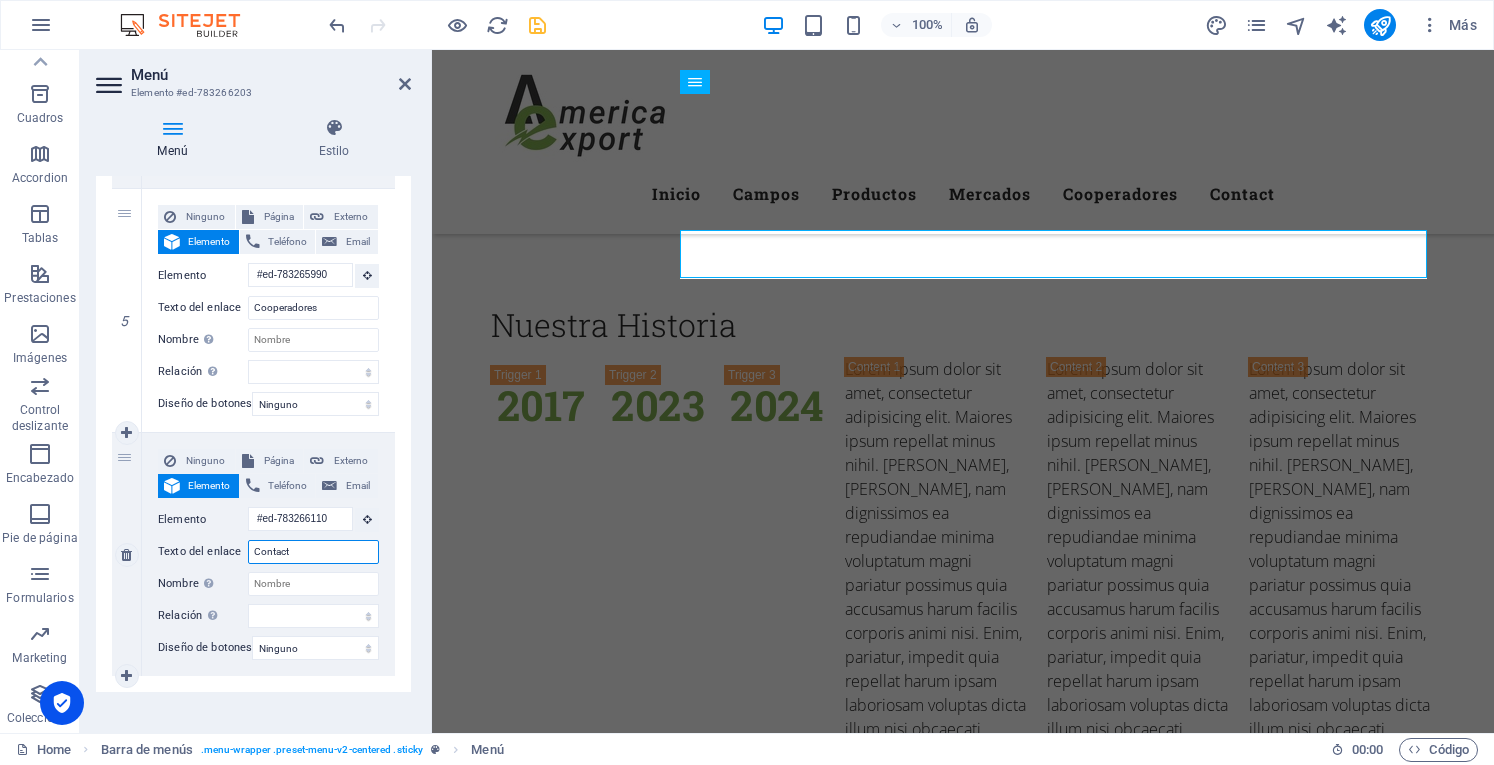 click on "Contact" at bounding box center (313, 552) 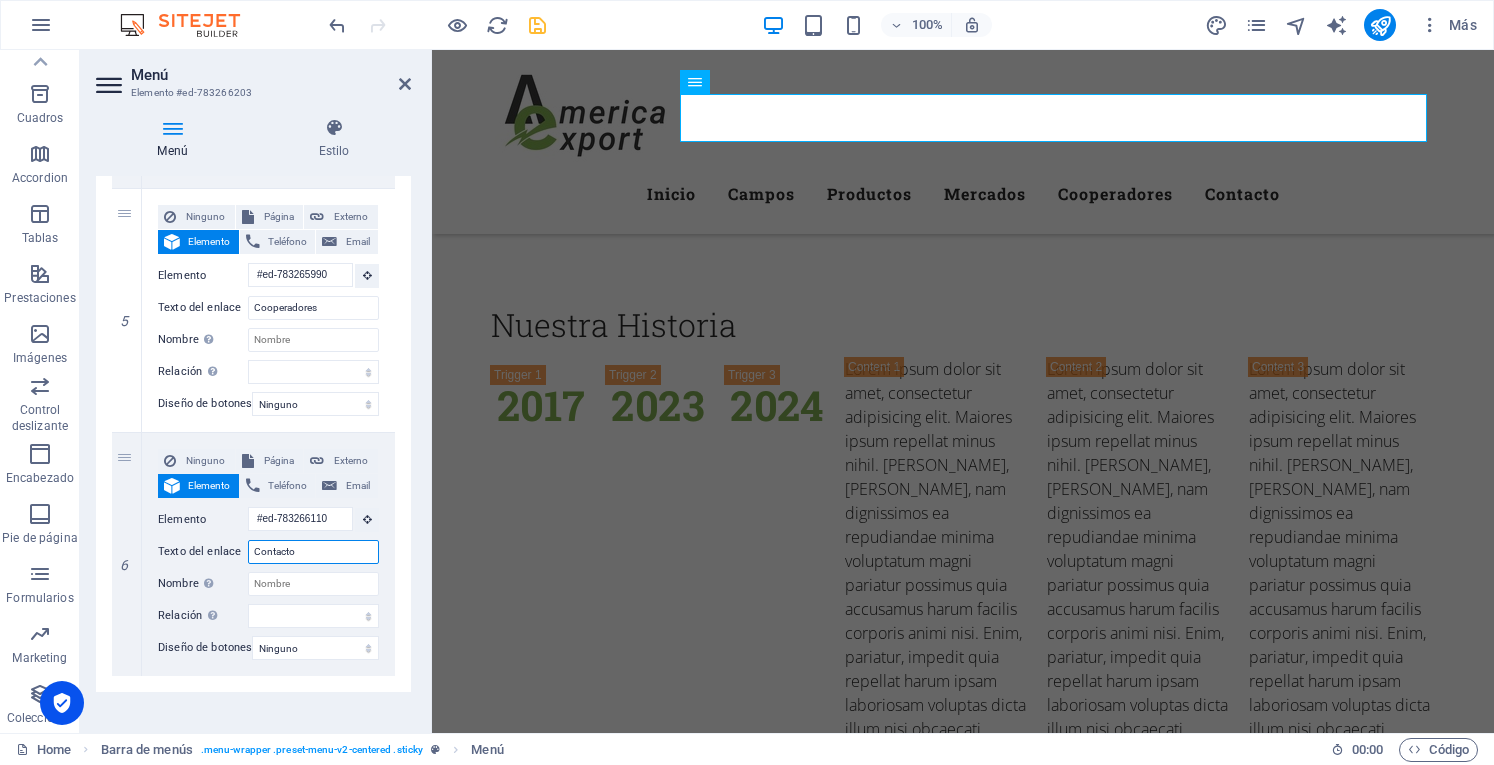 scroll, scrollTop: 1226, scrollLeft: 0, axis: vertical 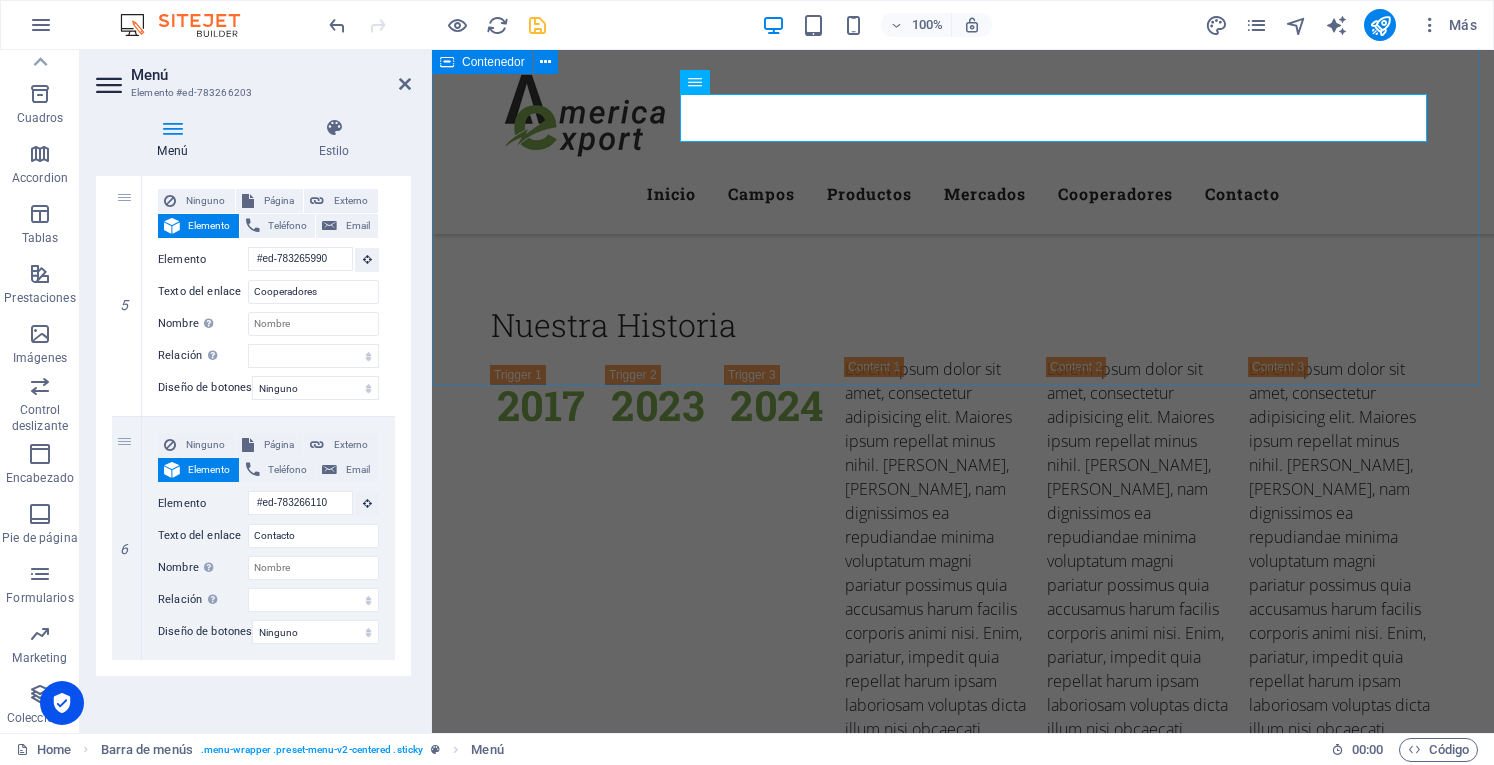 click on "nUESTROS  ProductOS Qué Ofrecemos Lorem ipsum dolor sit amet, consetetur sadipscing elitr, sed diam nonumy eirmod tempor invidunt ut labore et dolore magna aliquyam erat, sed diam voluptua.  Fruits Fruits Lorem ipsum dolor sit amet, consectetur adipisicing elit. Natus, dolores, at, nisi eligendi repellat voluptatem minima officia veritatis quasi animi porro laudantium dicta dolor voluptate non maiores ipsum reprehenderit odio fugiat reiciendis consectetur fuga pariatur libero accusantium quod minus odit debitis cumque quo adipisci vel vitae aliquid corrupti perferendis voluptates. Berries Berries Lorem ipsum dolor sit amet, consectetur adipisicing elit. Natus, dolores, at, nisi eligendi repellat voluptatem minima officia veritatis quasi animi porro laudantium dicta dolor voluptate non maiores ipsum reprehenderit odio fugiat reiciendis consectetur fuga pariatur libero accusantium quod minus odit debitis cumque quo adipisci vel vitae aliquid corrupti perferendis voluptates." at bounding box center (963, 2240) 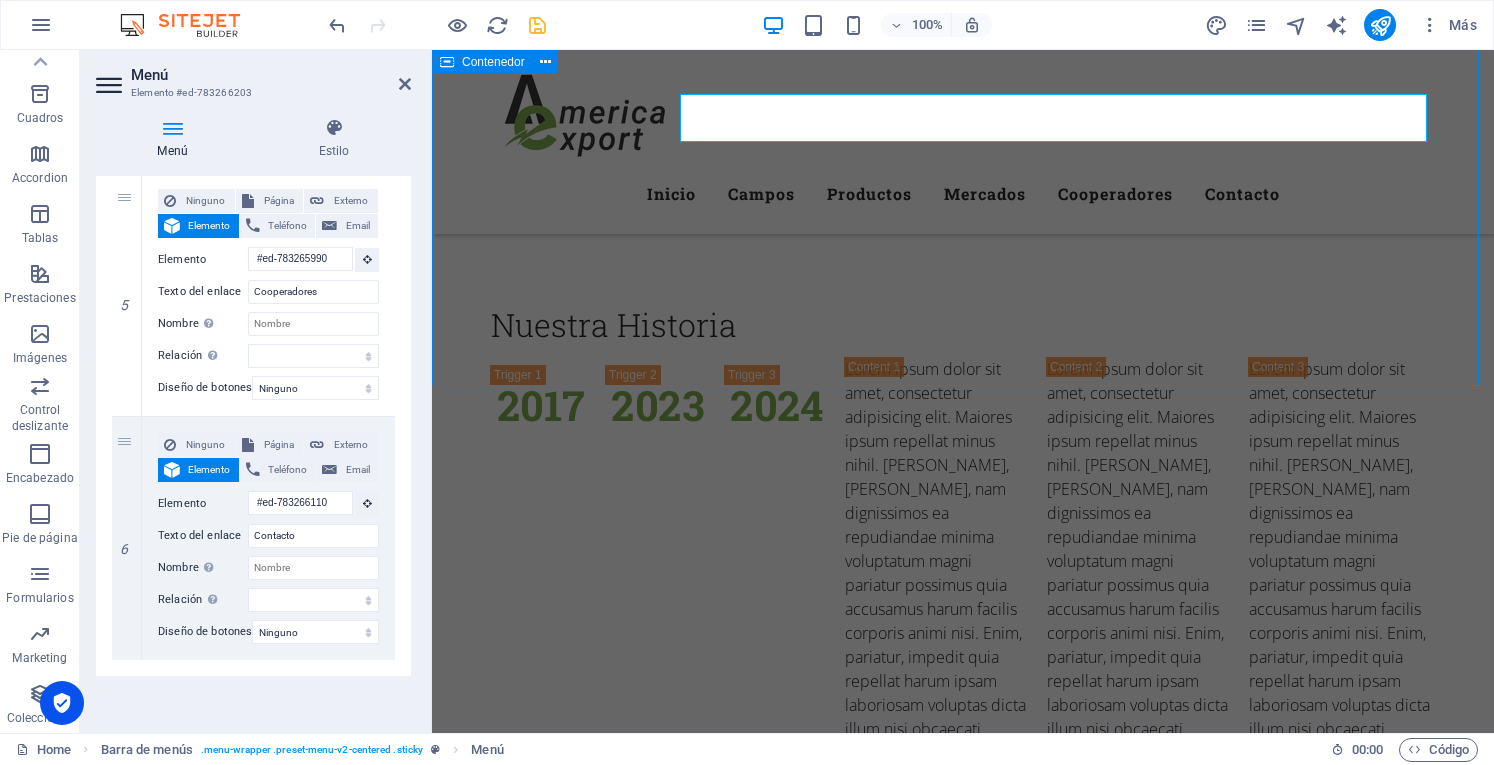 click on "nUESTROS  ProductOS Qué Ofrecemos Lorem ipsum dolor sit amet, consetetur sadipscing elitr, sed diam nonumy eirmod tempor invidunt ut labore et dolore magna aliquyam erat, sed diam voluptua.  Fruits Fruits Lorem ipsum dolor sit amet, consectetur adipisicing elit. Natus, dolores, at, nisi eligendi repellat voluptatem minima officia veritatis quasi animi porro laudantium dicta dolor voluptate non maiores ipsum reprehenderit odio fugiat reiciendis consectetur fuga pariatur libero accusantium quod minus odit debitis cumque quo adipisci vel vitae aliquid corrupti perferendis voluptates. Berries Berries Lorem ipsum dolor sit amet, consectetur adipisicing elit. Natus, dolores, at, nisi eligendi repellat voluptatem minima officia veritatis quasi animi porro laudantium dicta dolor voluptate non maiores ipsum reprehenderit odio fugiat reiciendis consectetur fuga pariatur libero accusantium quod minus odit debitis cumque quo adipisci vel vitae aliquid corrupti perferendis voluptates." at bounding box center [963, 2240] 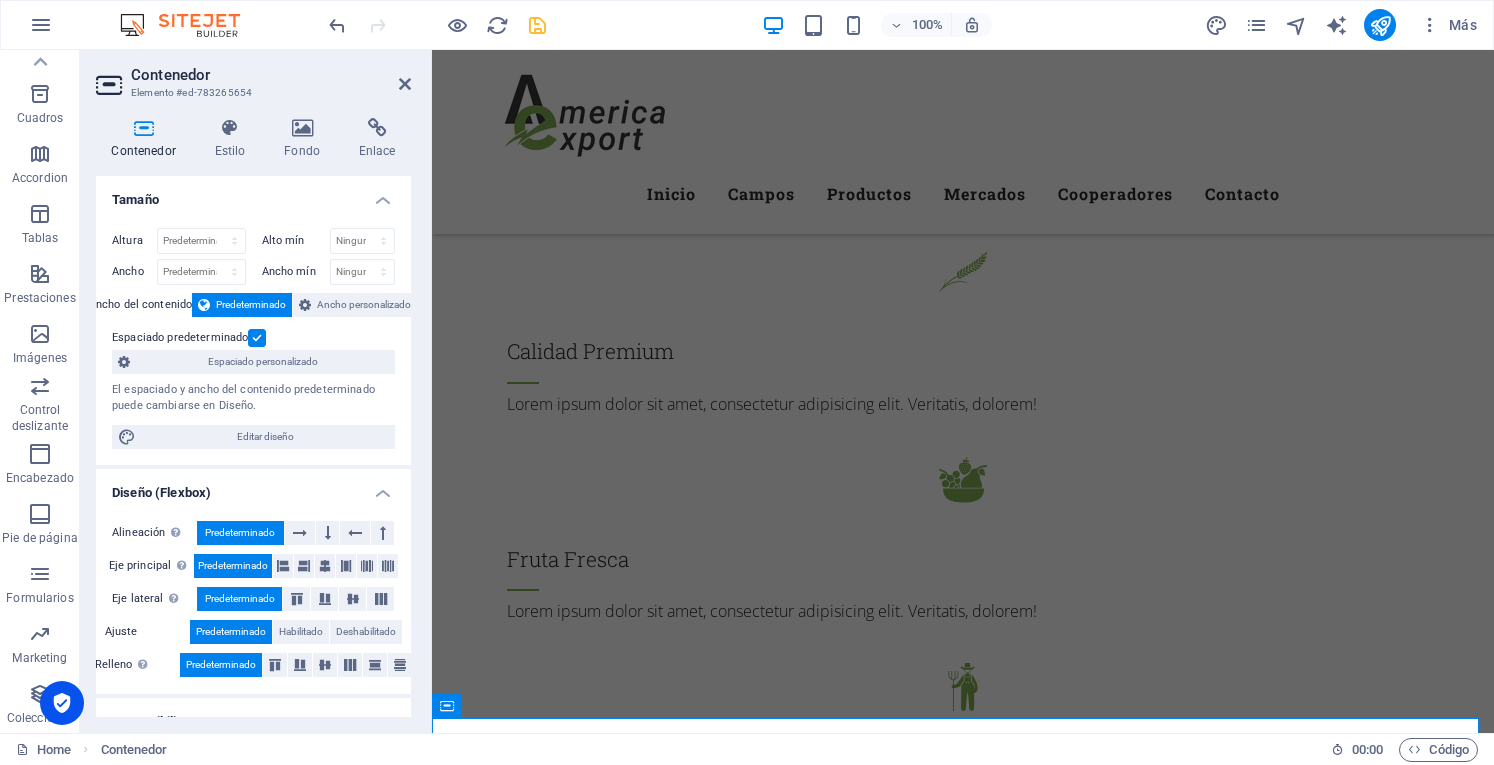 scroll, scrollTop: 1420, scrollLeft: 0, axis: vertical 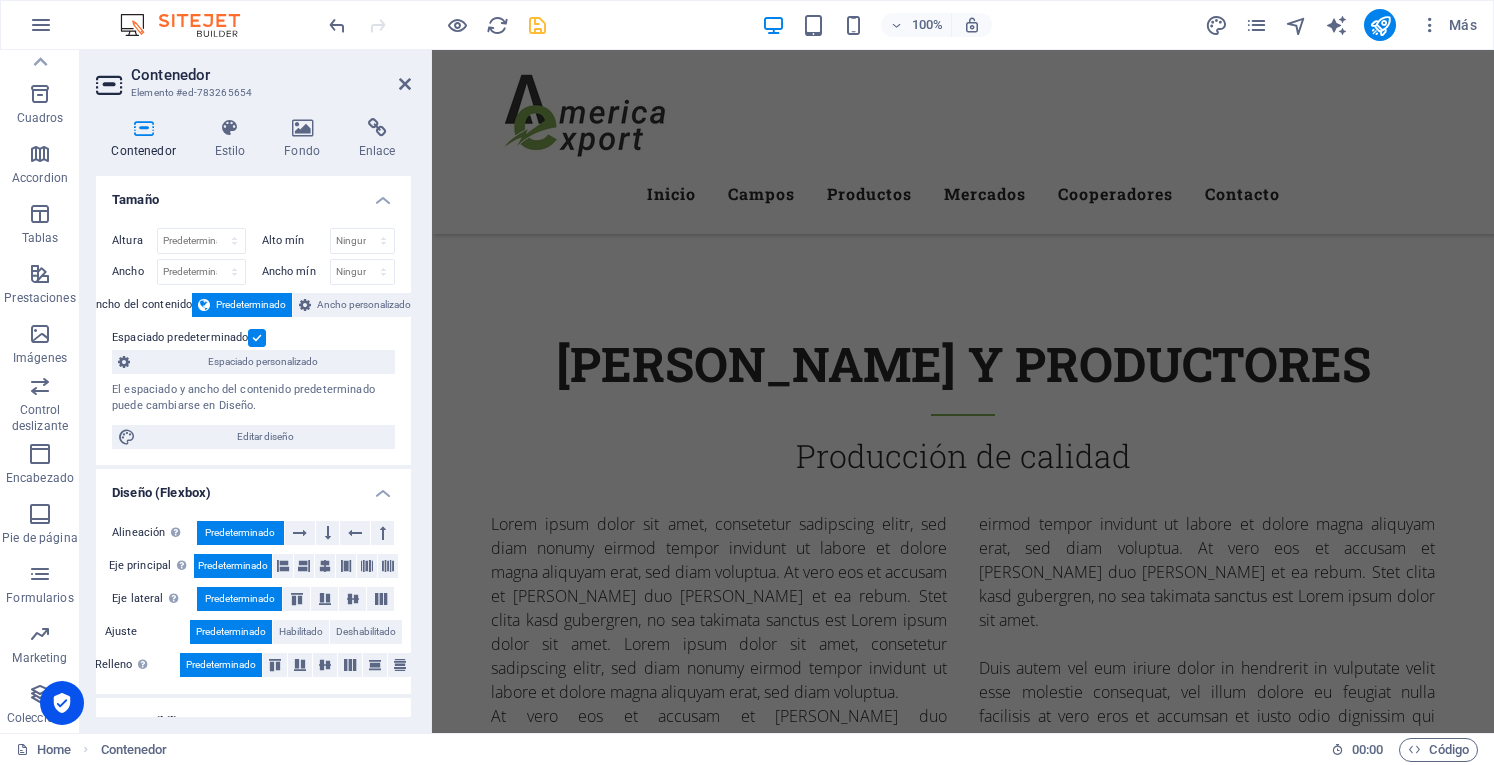 click on "Contenedor Elemento #ed-783265654
Contenedor Estilo Fondo Enlace Tamaño Altura Predeterminado px rem % vh vw Alto mín Ninguno px rem % vh vw Ancho Predeterminado px rem % em vh vw Ancho mín Ninguno px rem % vh vw Ancho del contenido Predeterminado Ancho personalizado Ancho Predeterminado px rem % em vh vw Ancho mín Ninguno px rem % vh vw Espaciado predeterminado Espaciado personalizado El espaciado y ancho del contenido predeterminado puede cambiarse en Diseño. Editar diseño Diseño (Flexbox) Alineación Determina flex-direction. Predeterminado Eje principal Determina la forma en la que los elementos deberían comportarse por el eje principal en este contenedor (contenido justificado). Predeterminado Eje lateral Controla la dirección vertical del elemento en el contenedor (alinear elementos). Predeterminado Ajuste Predeterminado Habilitado Deshabilitado Relleno Controla las distancias y la dirección de los elementos en el eje Y en varias líneas (alinear contenido). Predeterminado 100" at bounding box center (256, 391) 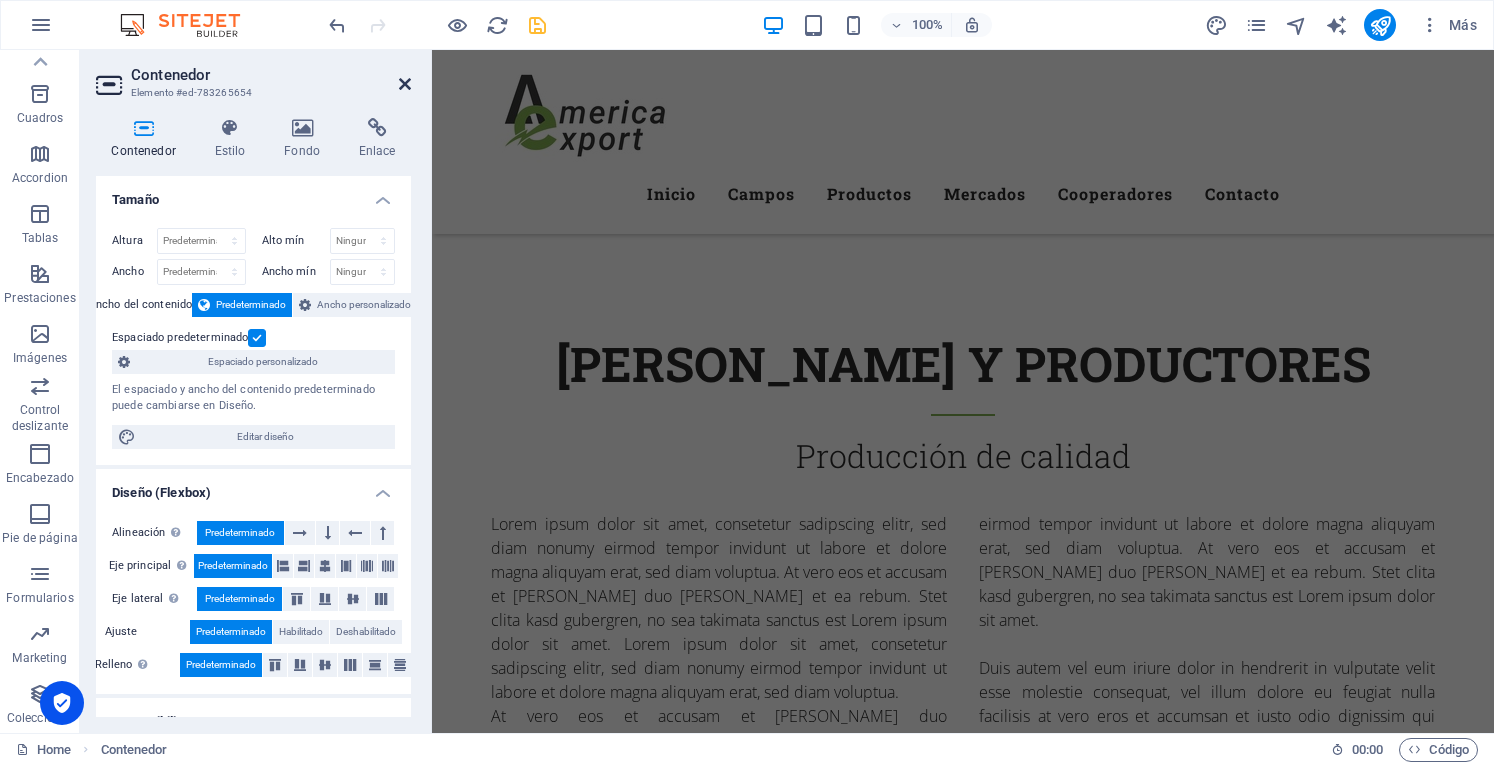 click at bounding box center (405, 84) 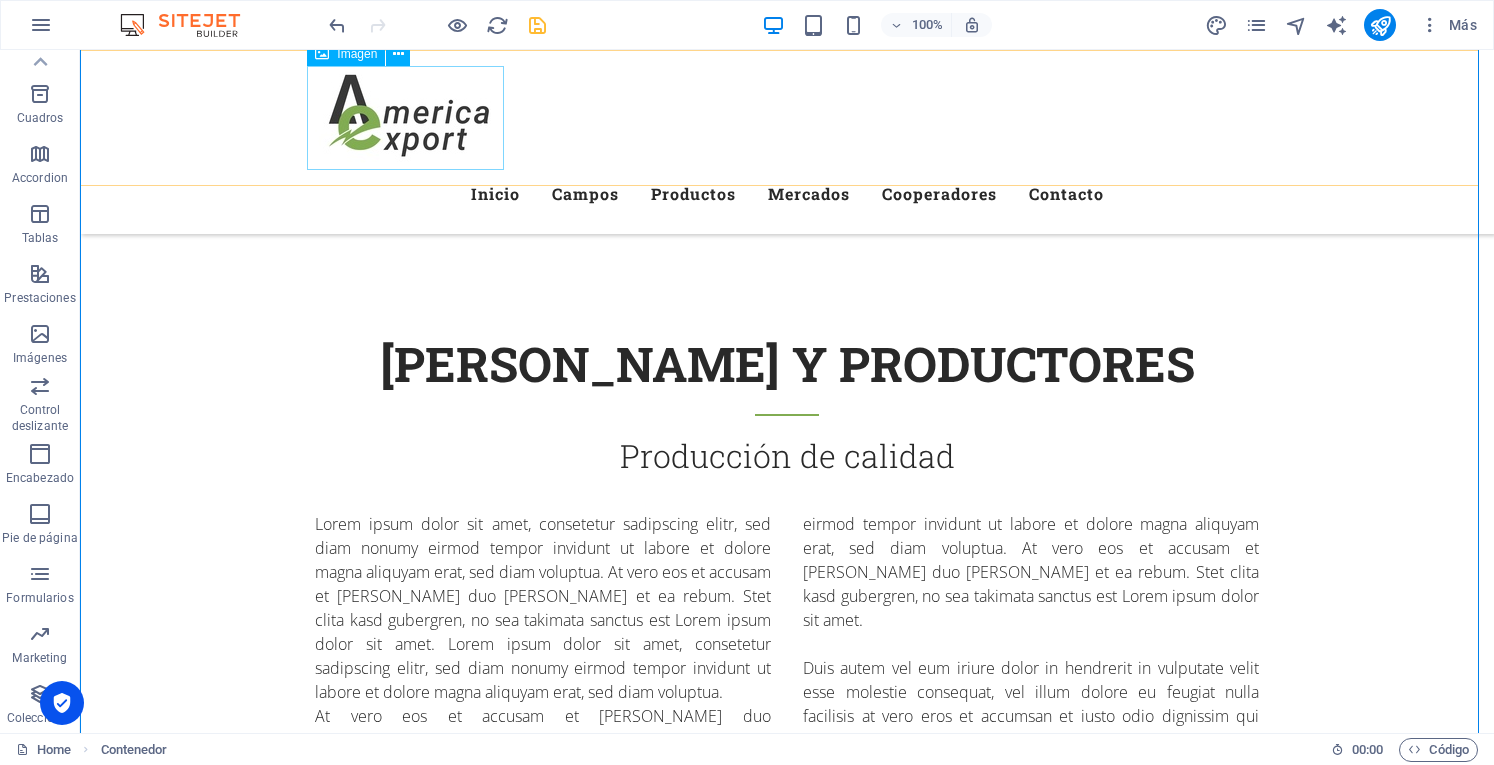 scroll, scrollTop: 2818, scrollLeft: 0, axis: vertical 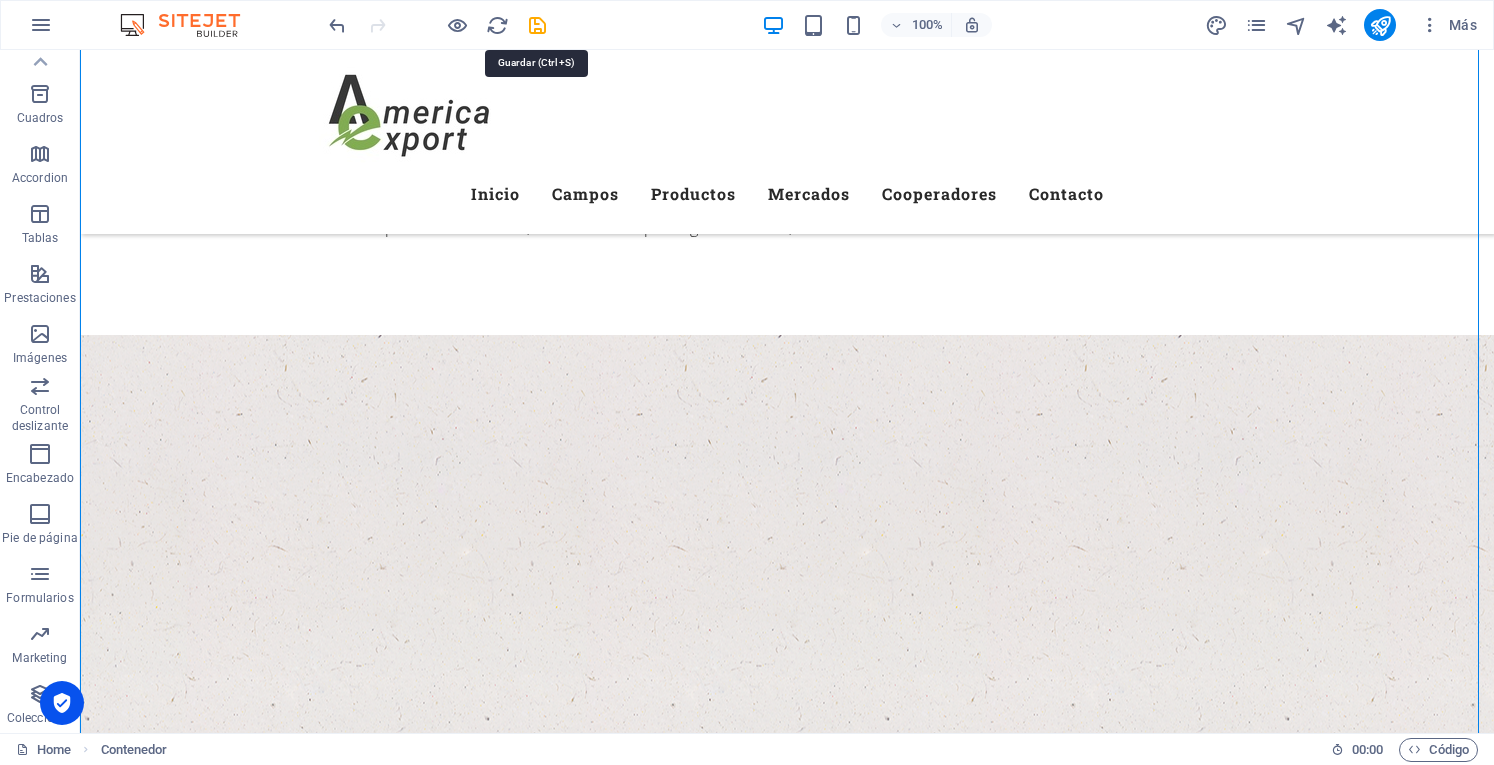 click at bounding box center [537, 25] 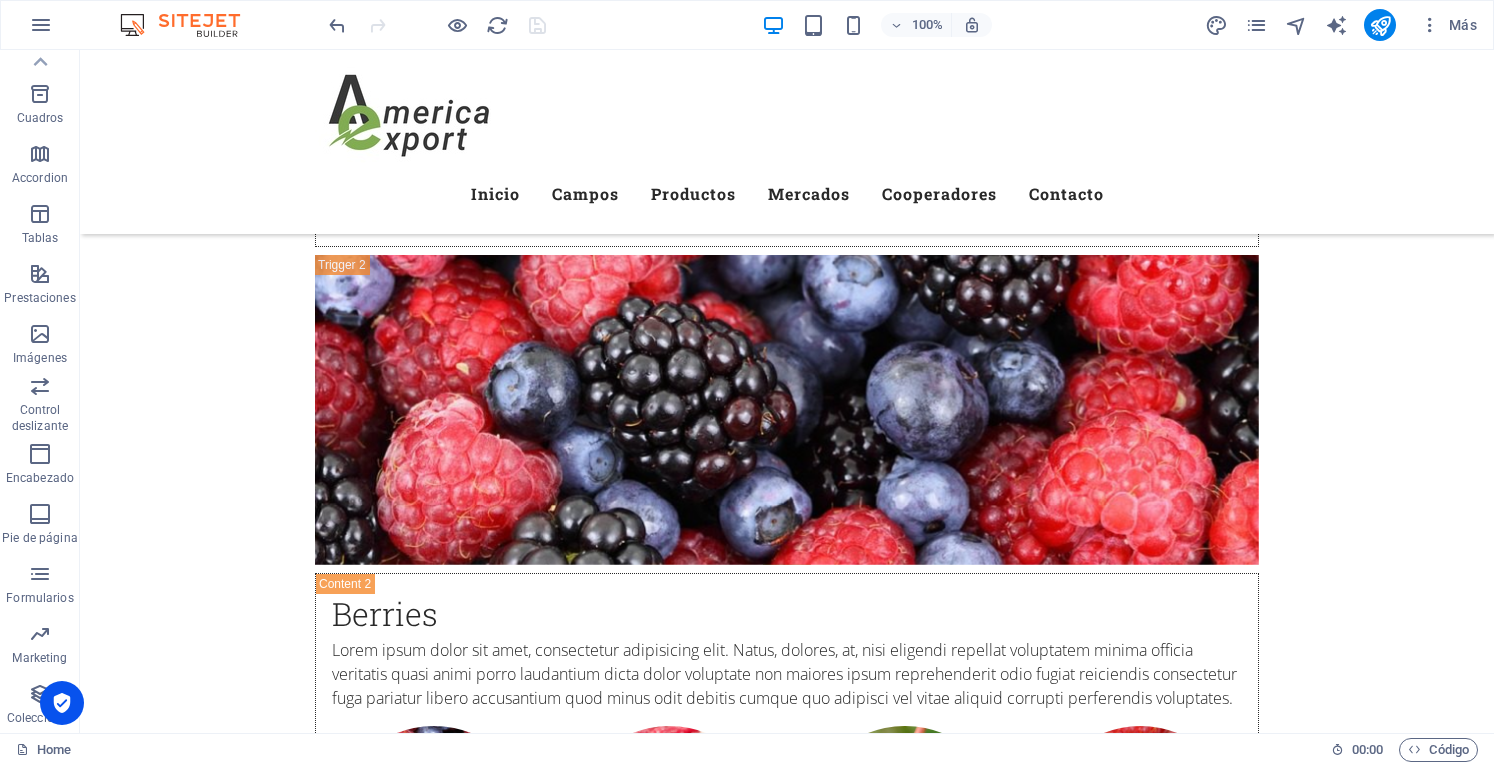 scroll, scrollTop: 5664, scrollLeft: 0, axis: vertical 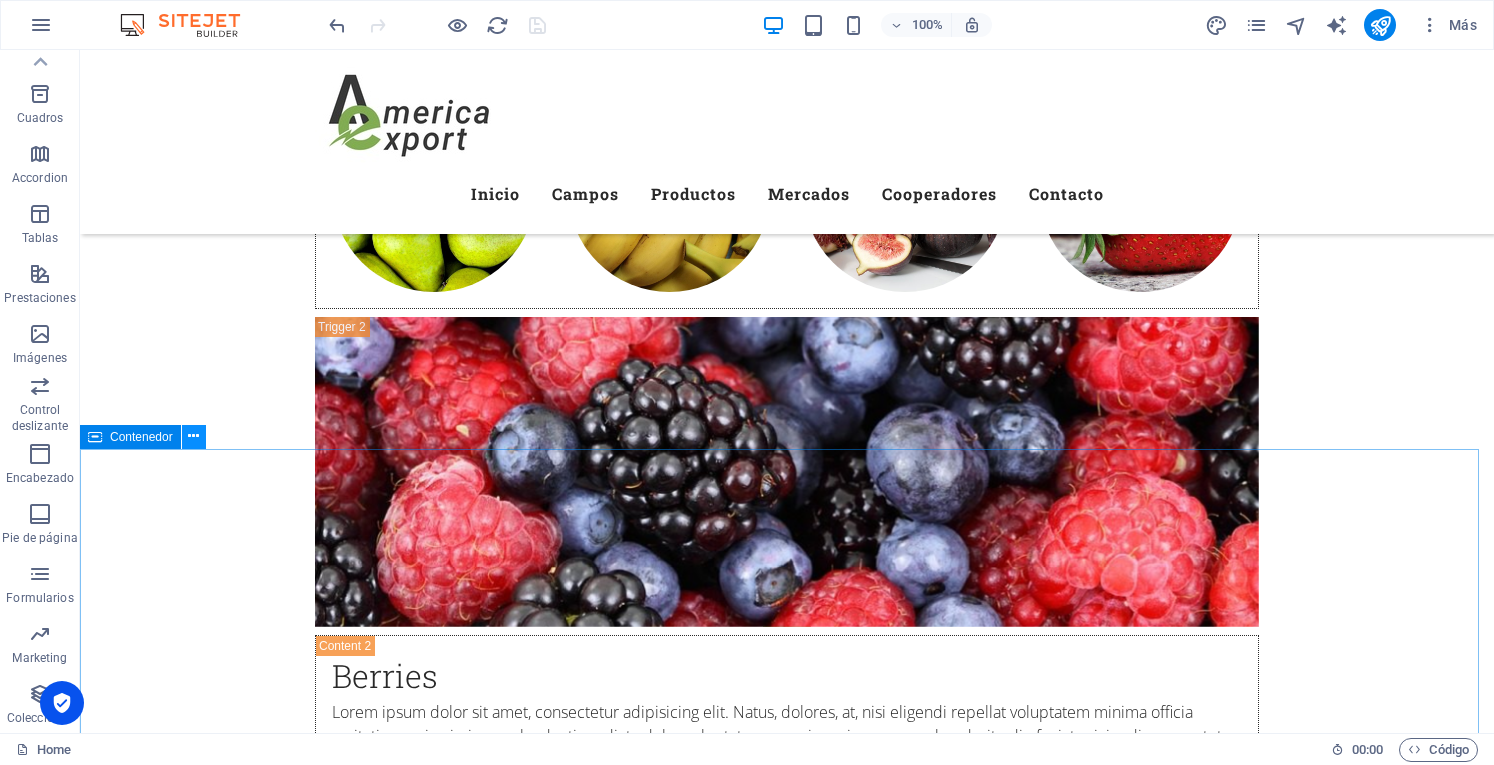 click at bounding box center (193, 436) 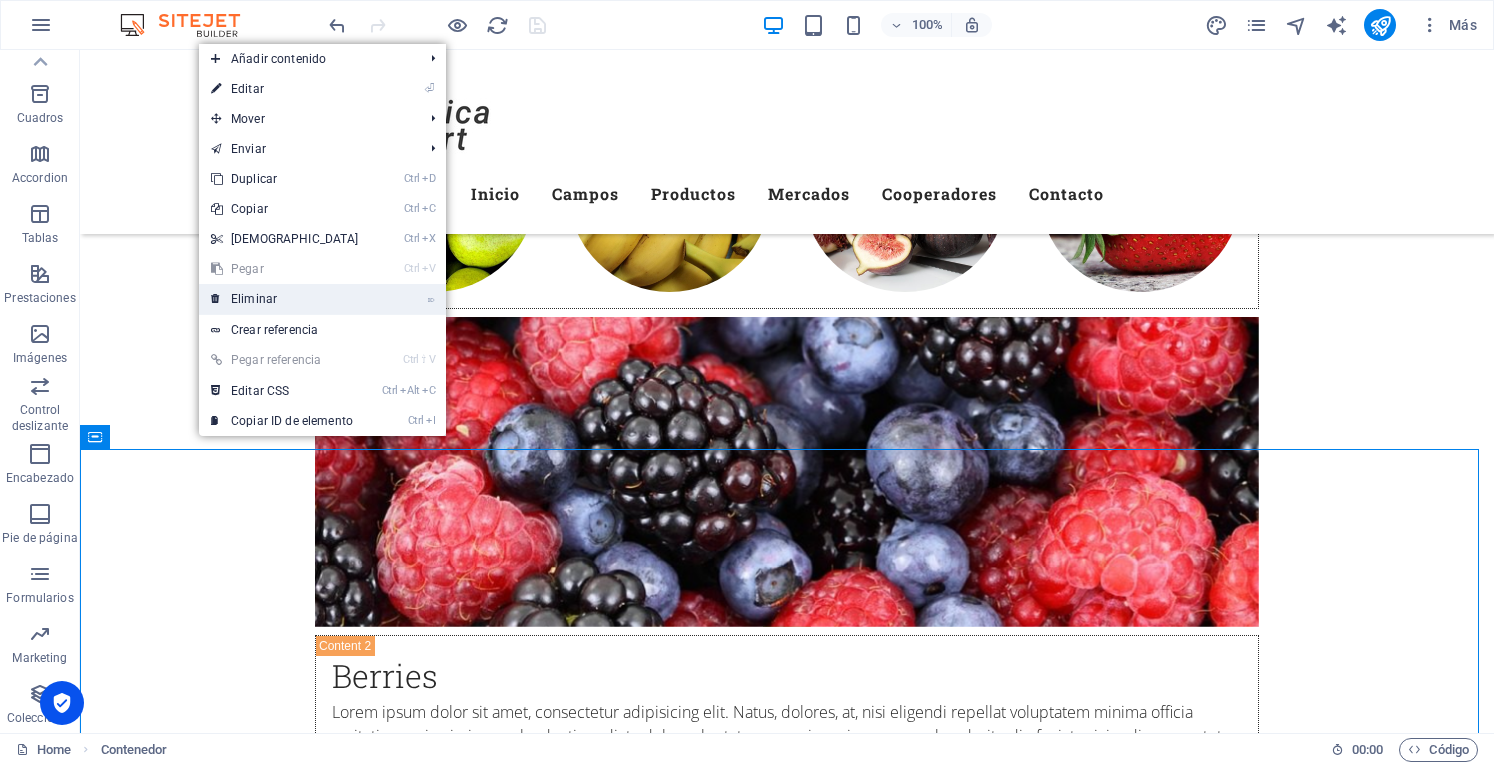 click on "⌦  Eliminar" at bounding box center [285, 299] 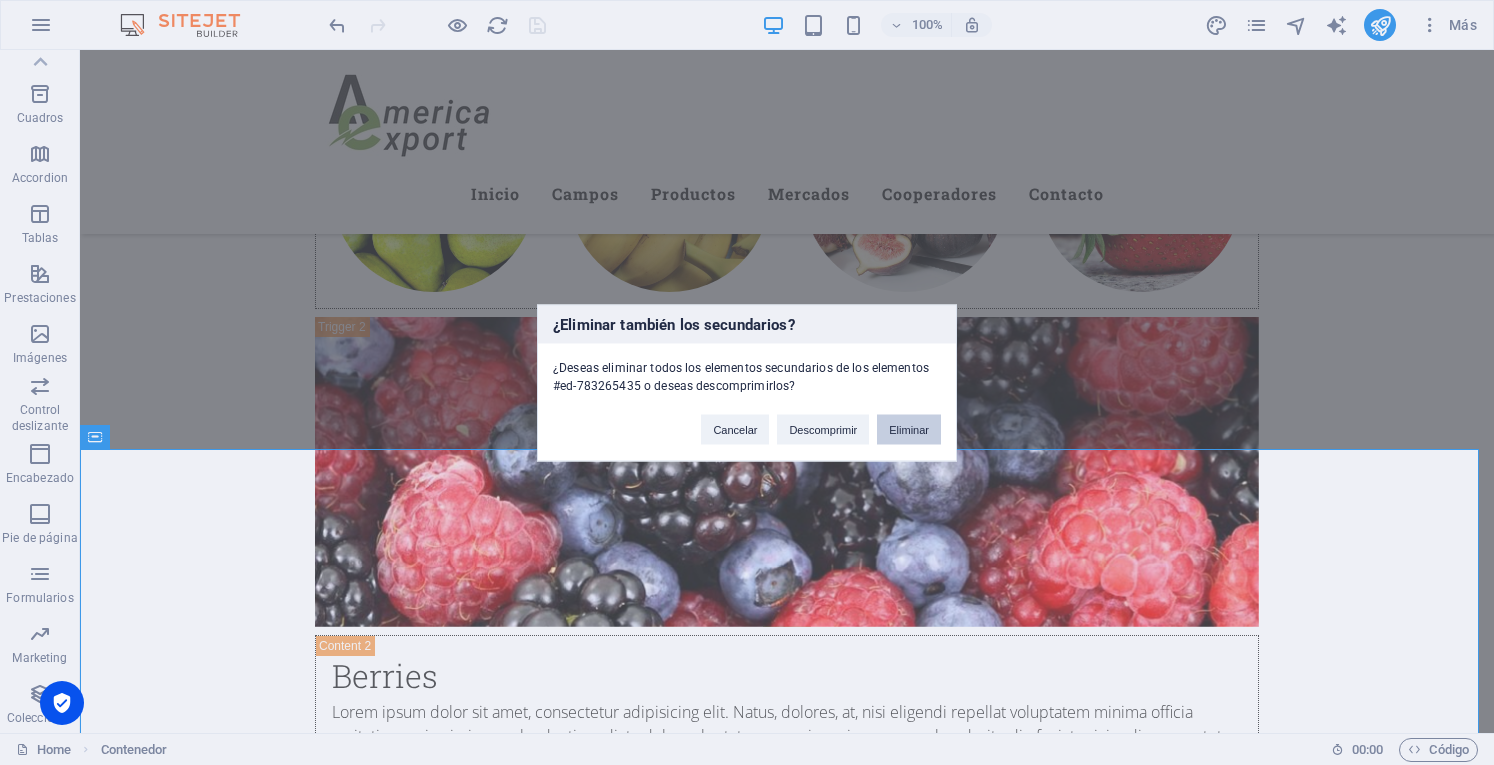 click on "Eliminar" at bounding box center [909, 429] 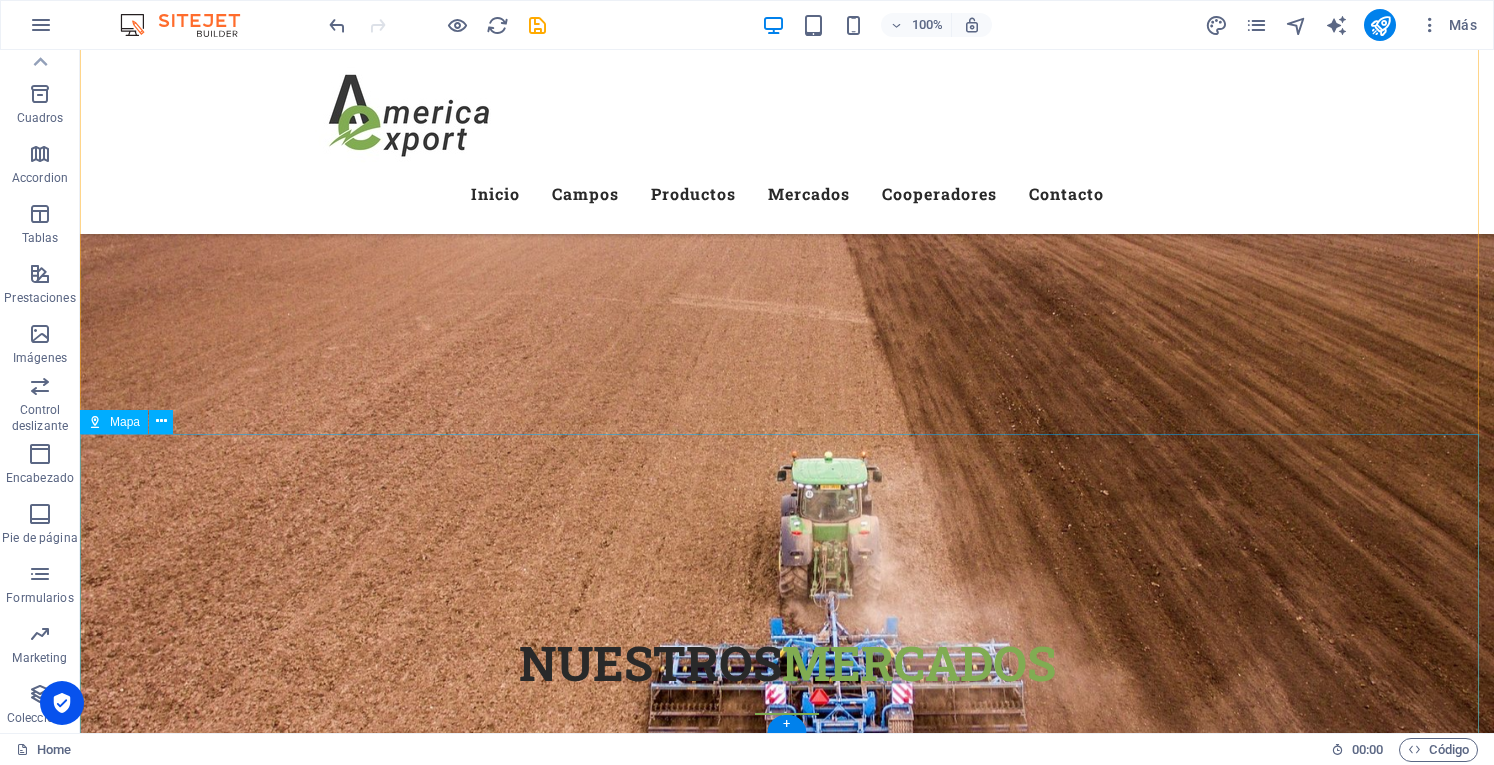 scroll, scrollTop: 6589, scrollLeft: 0, axis: vertical 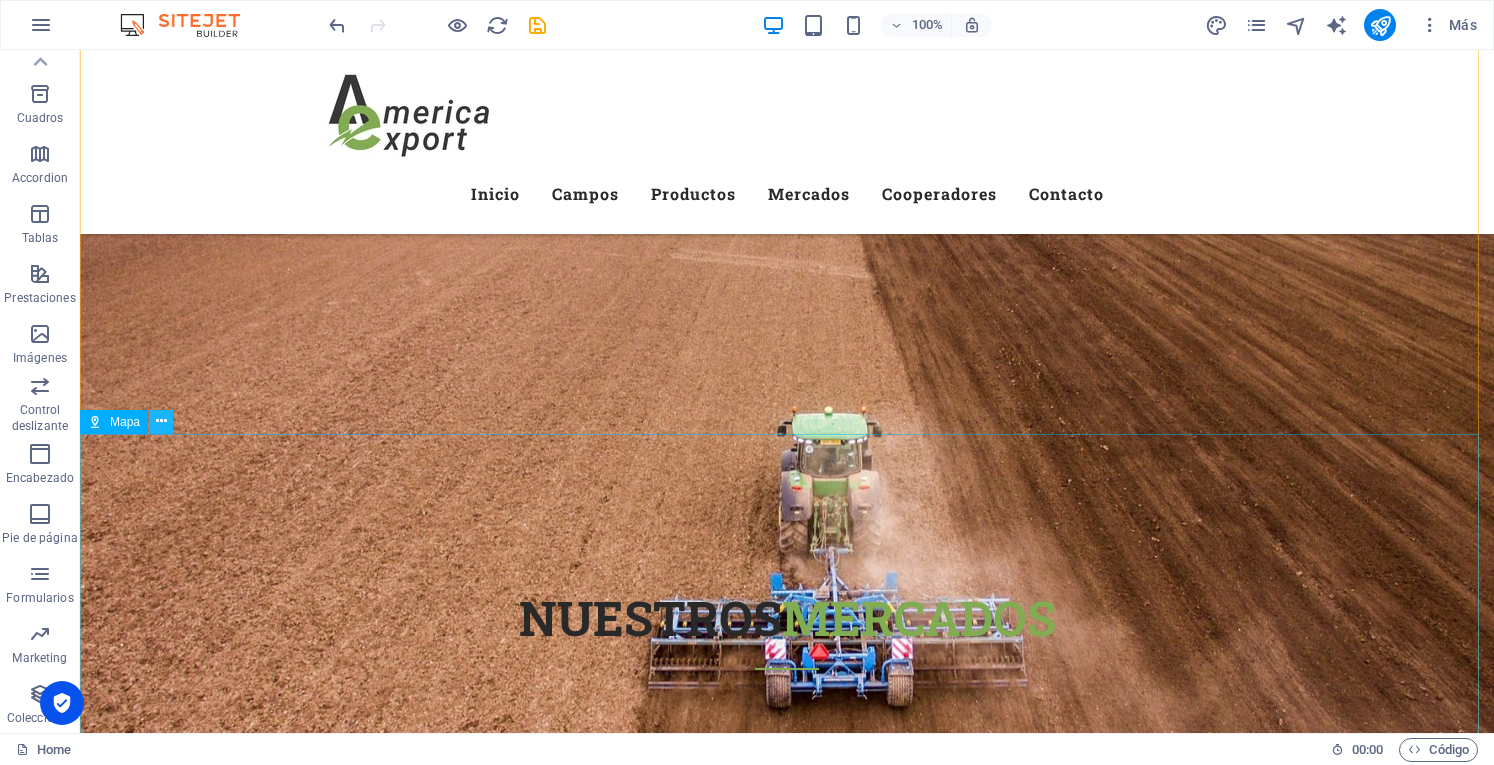 click at bounding box center [161, 422] 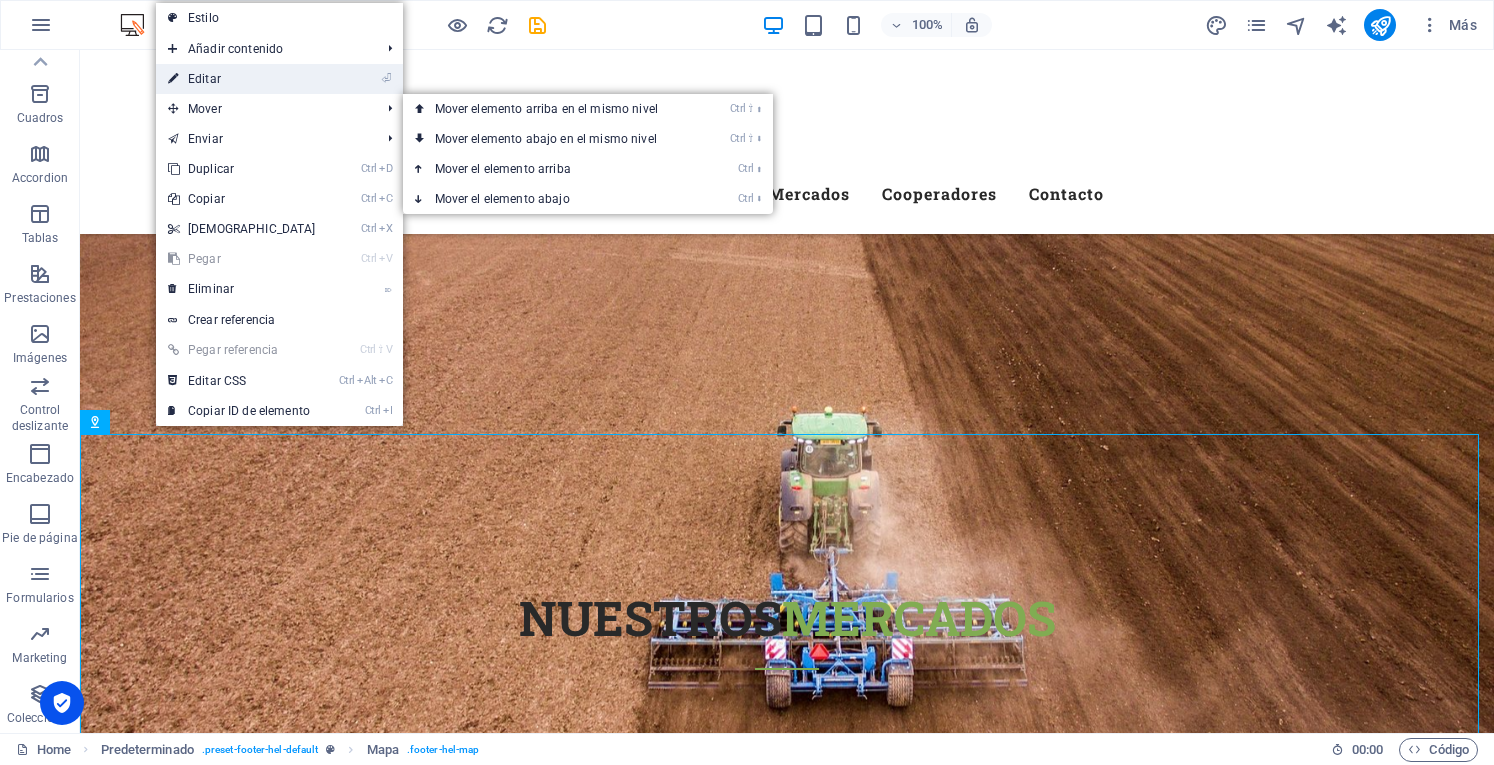 click on "⏎  Editar" at bounding box center (242, 79) 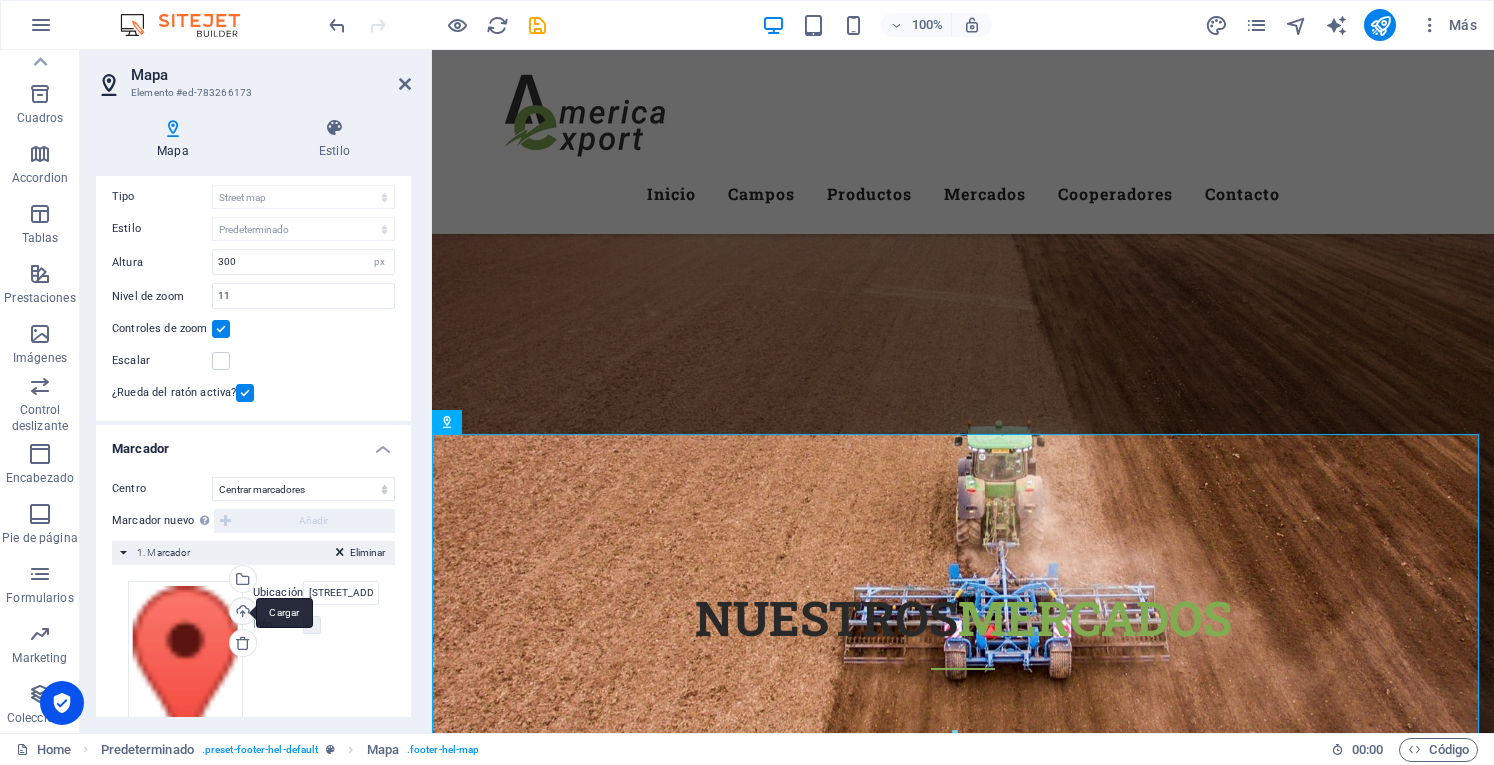 scroll, scrollTop: 203, scrollLeft: 0, axis: vertical 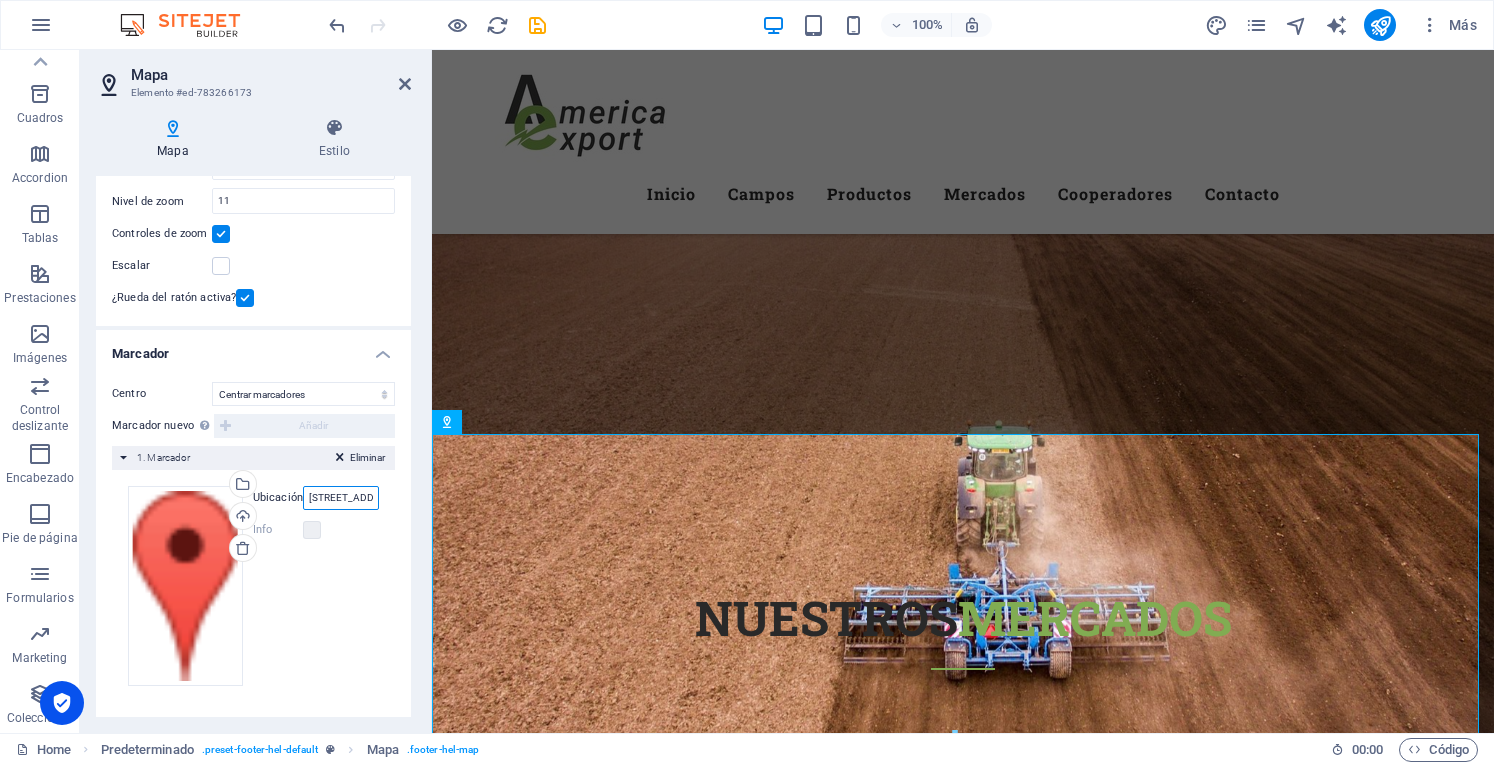 drag, startPoint x: 361, startPoint y: 491, endPoint x: 309, endPoint y: 493, distance: 52.03845 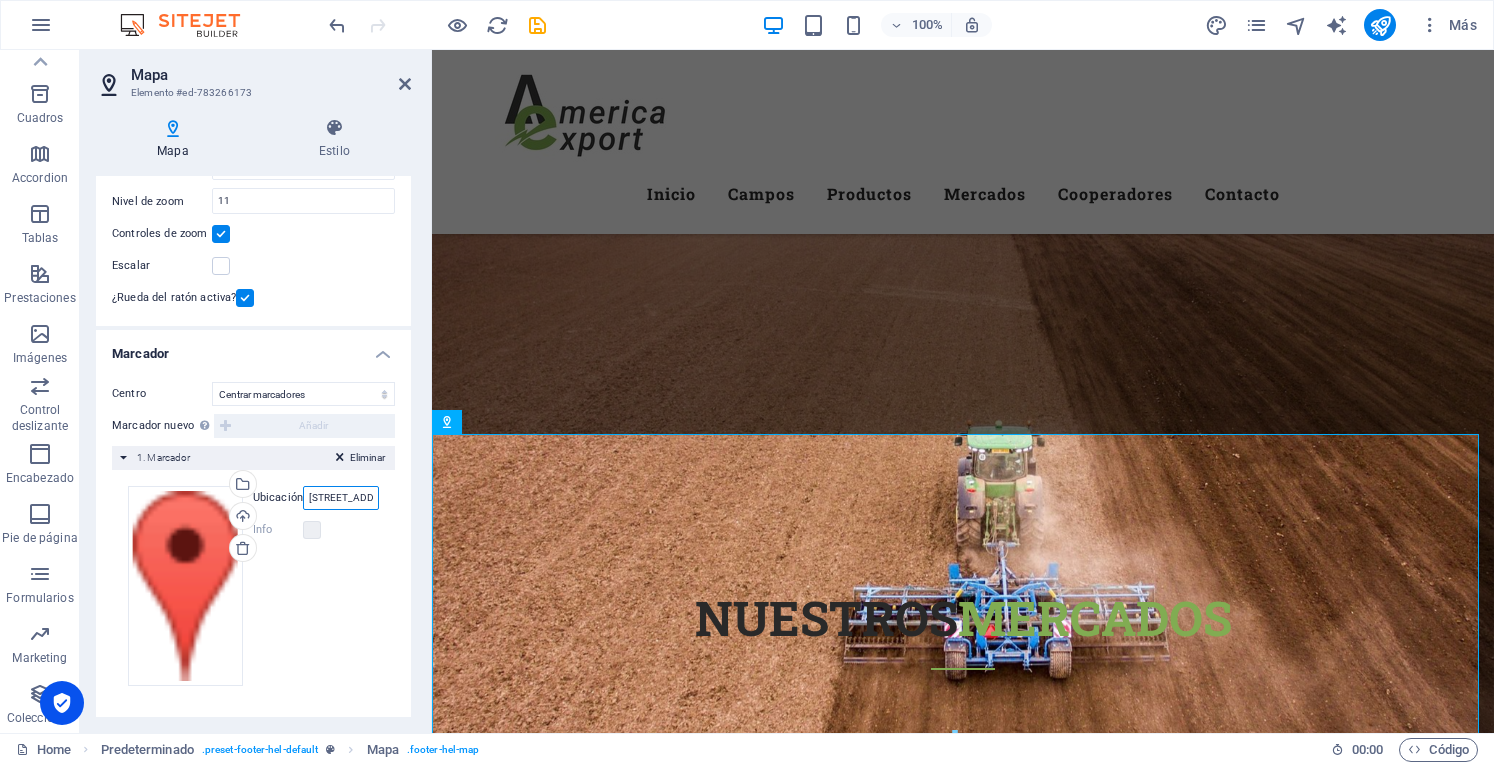 click on "[STREET_ADDRESS]" at bounding box center (341, 498) 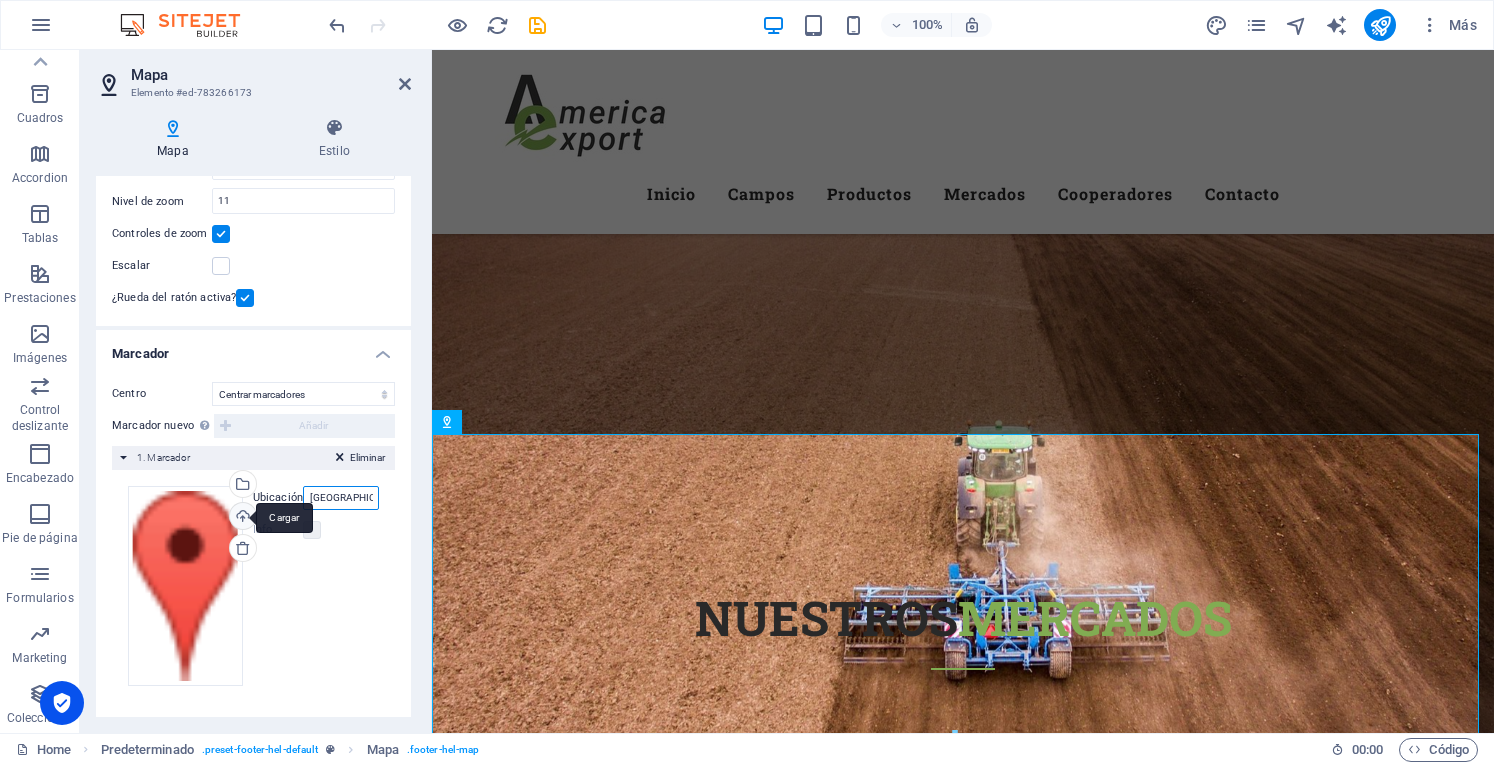 scroll, scrollTop: 0, scrollLeft: 0, axis: both 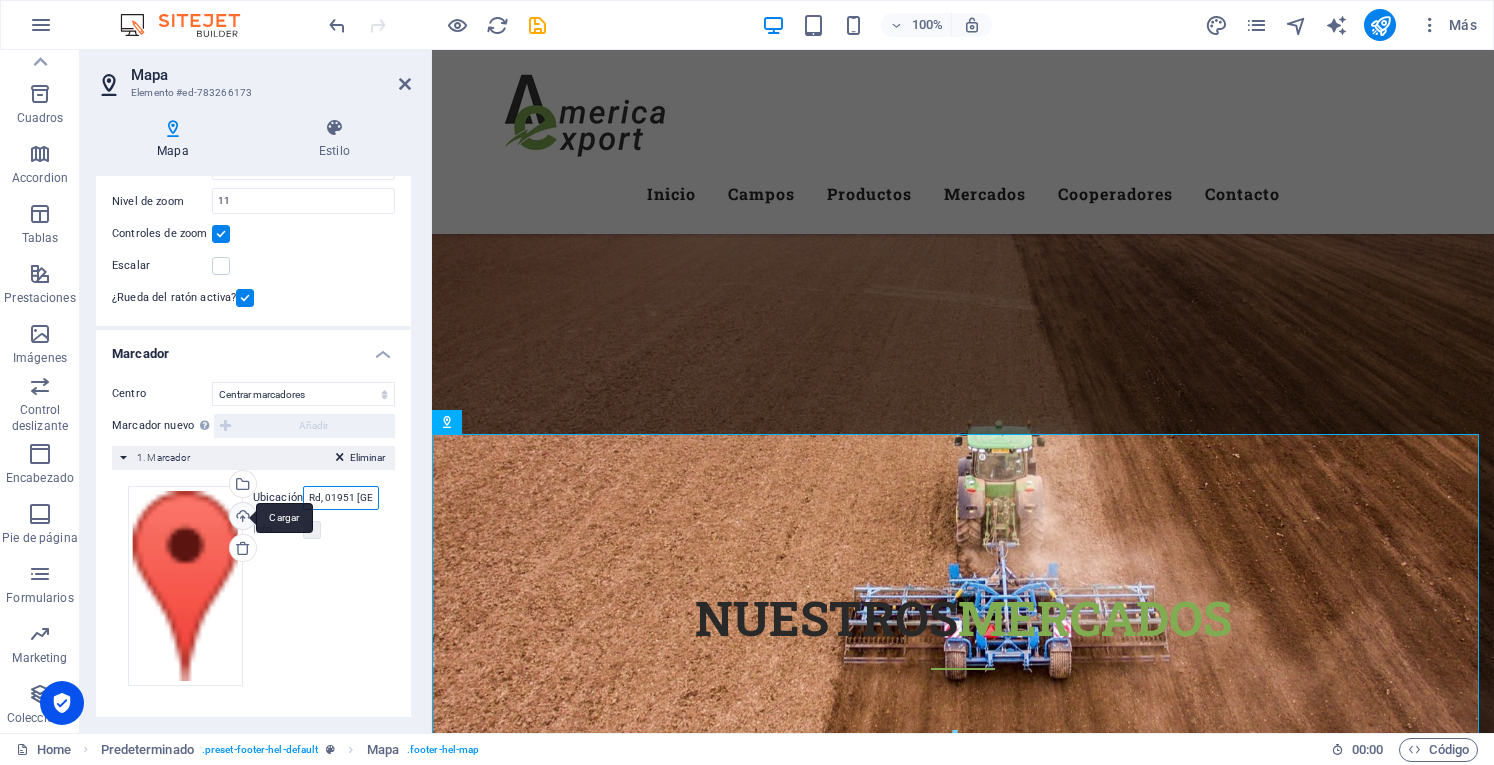 drag, startPoint x: 368, startPoint y: 496, endPoint x: 248, endPoint y: 503, distance: 120.203995 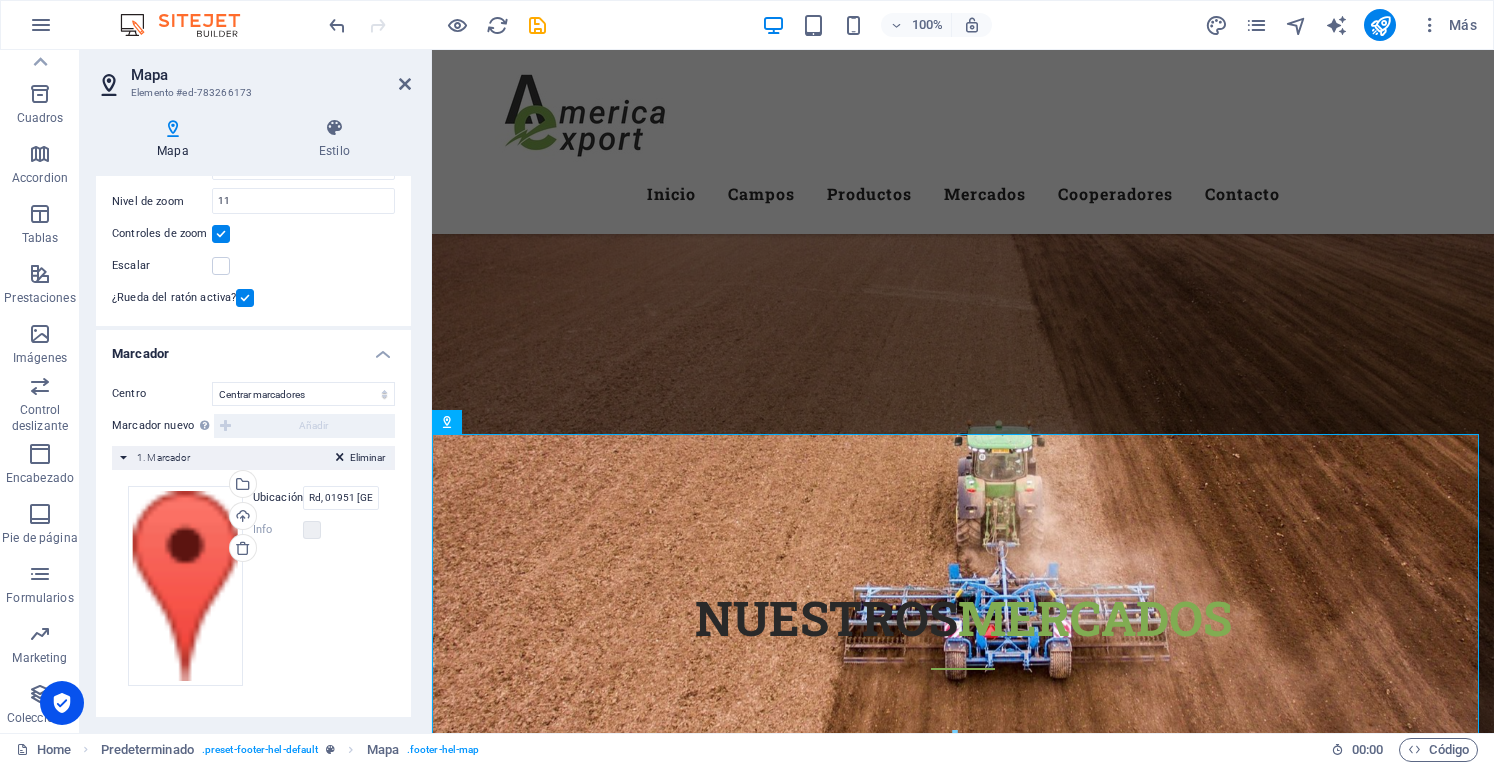 click on "Eliminar" at bounding box center (360, 458) 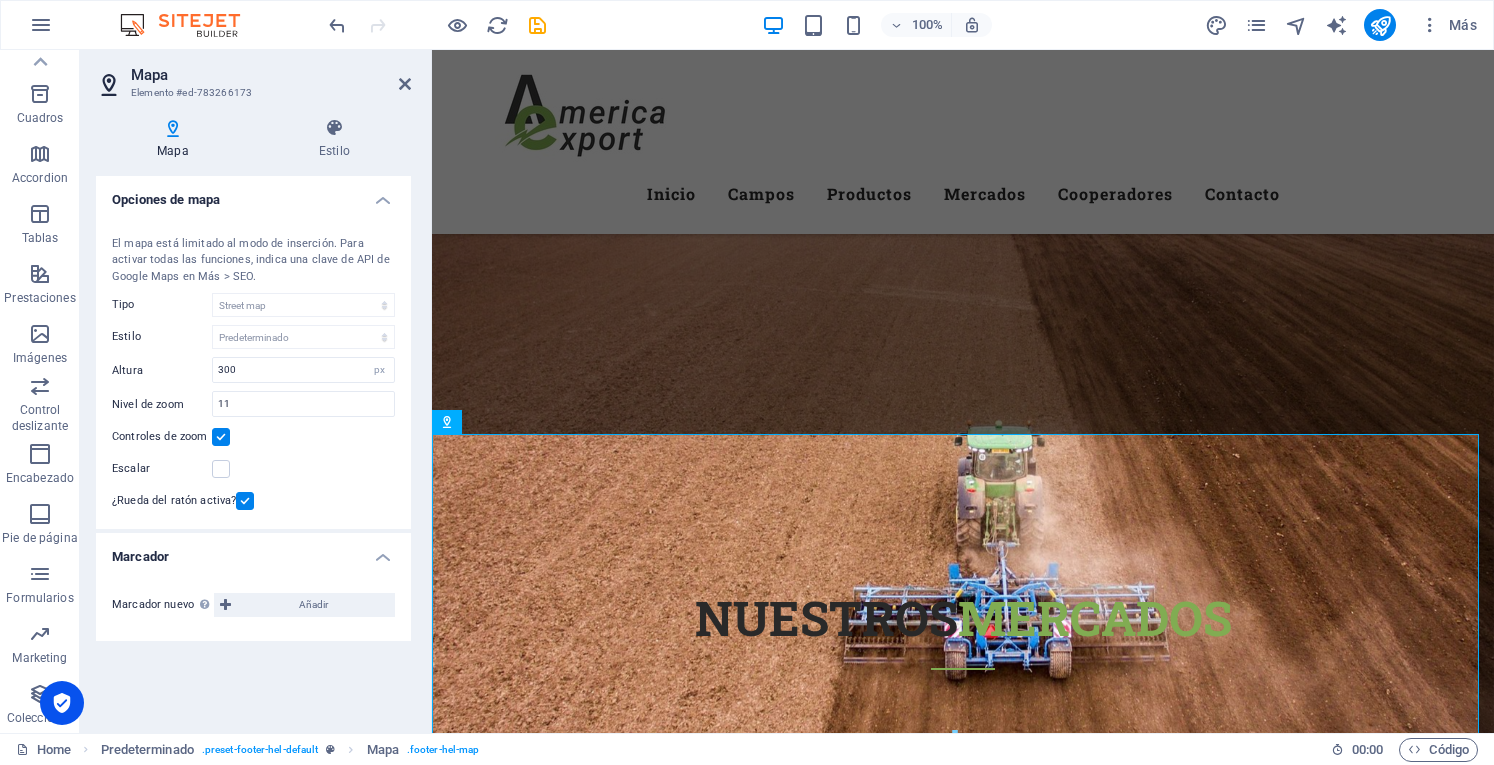 scroll, scrollTop: 0, scrollLeft: 0, axis: both 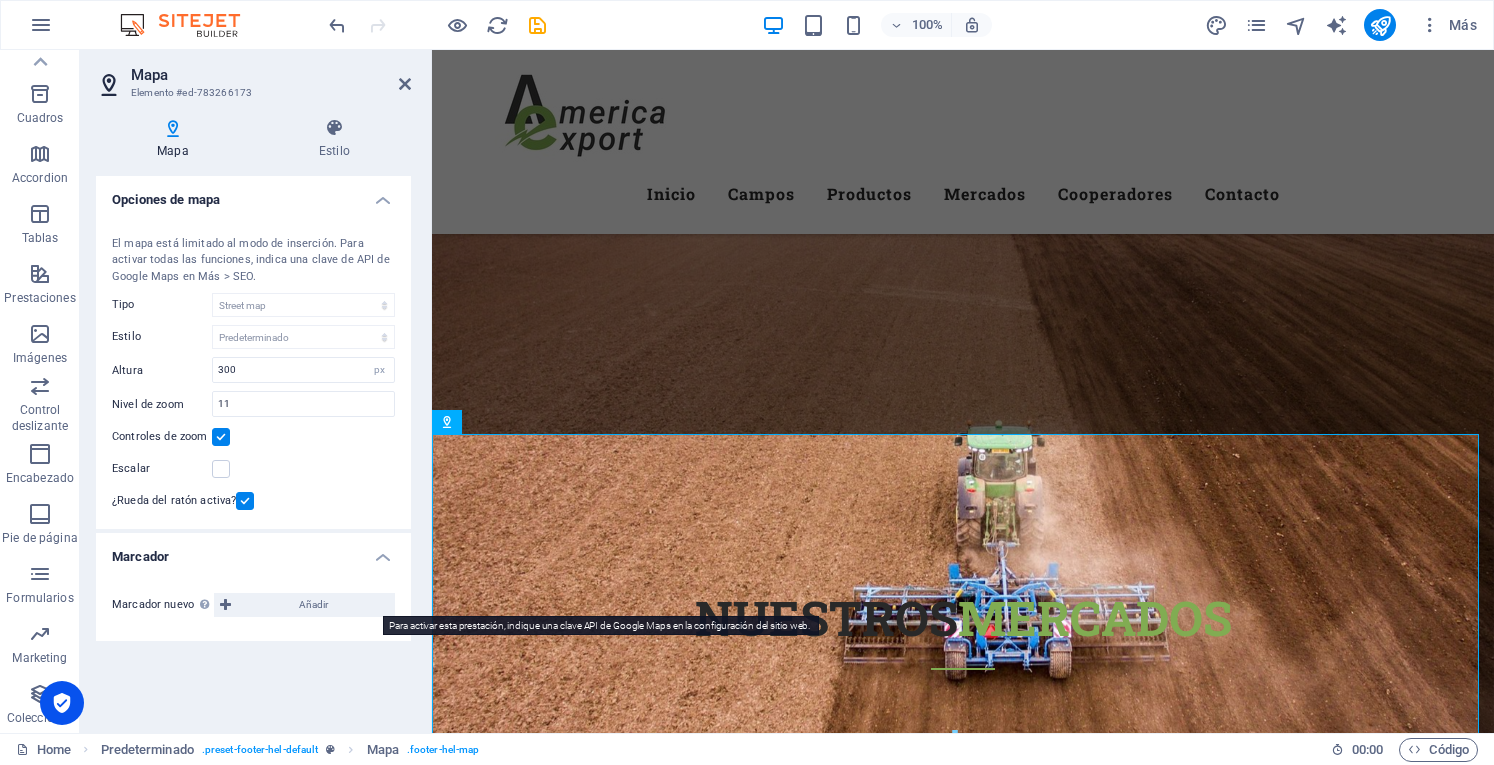 click on "Añadir" at bounding box center (313, 605) 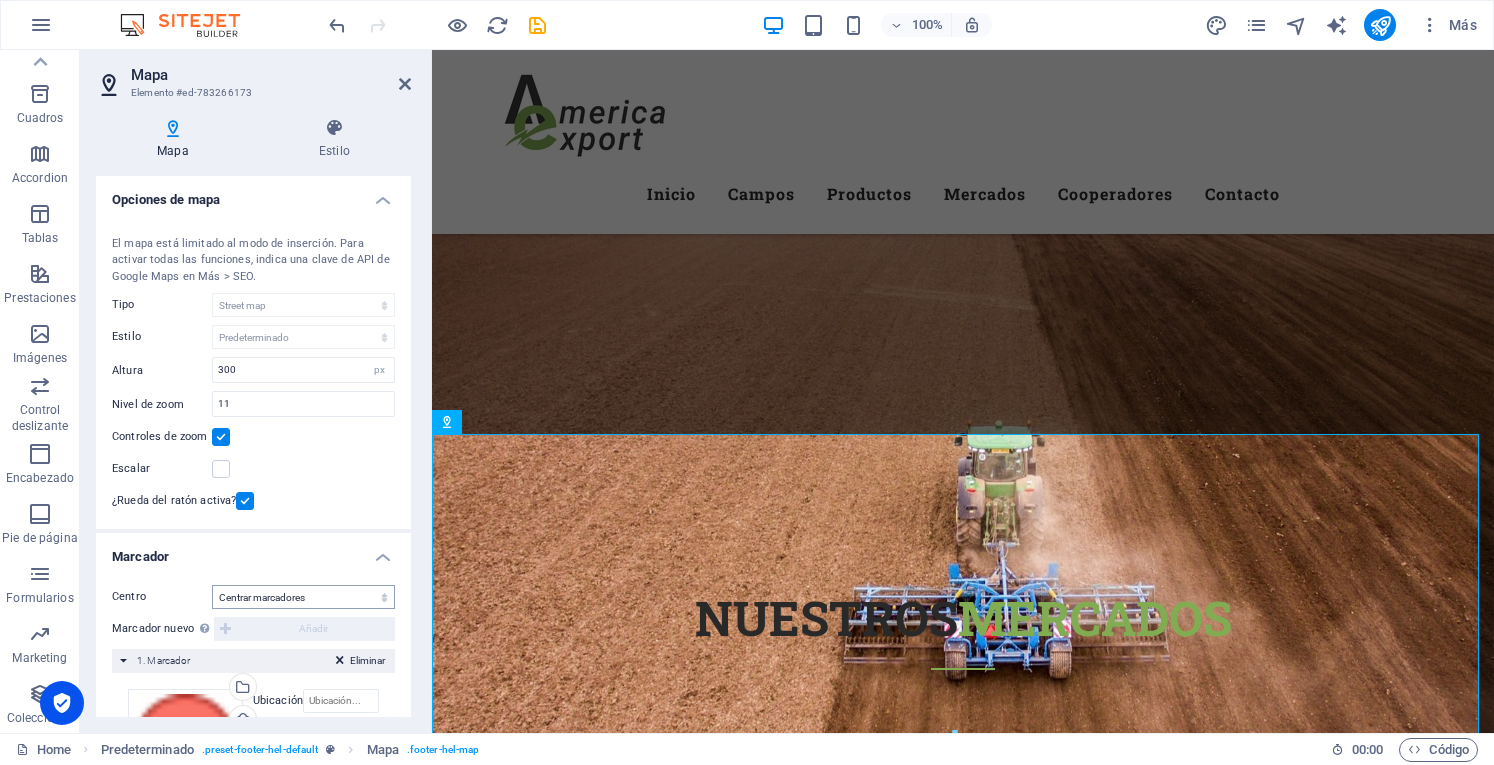scroll, scrollTop: 100, scrollLeft: 0, axis: vertical 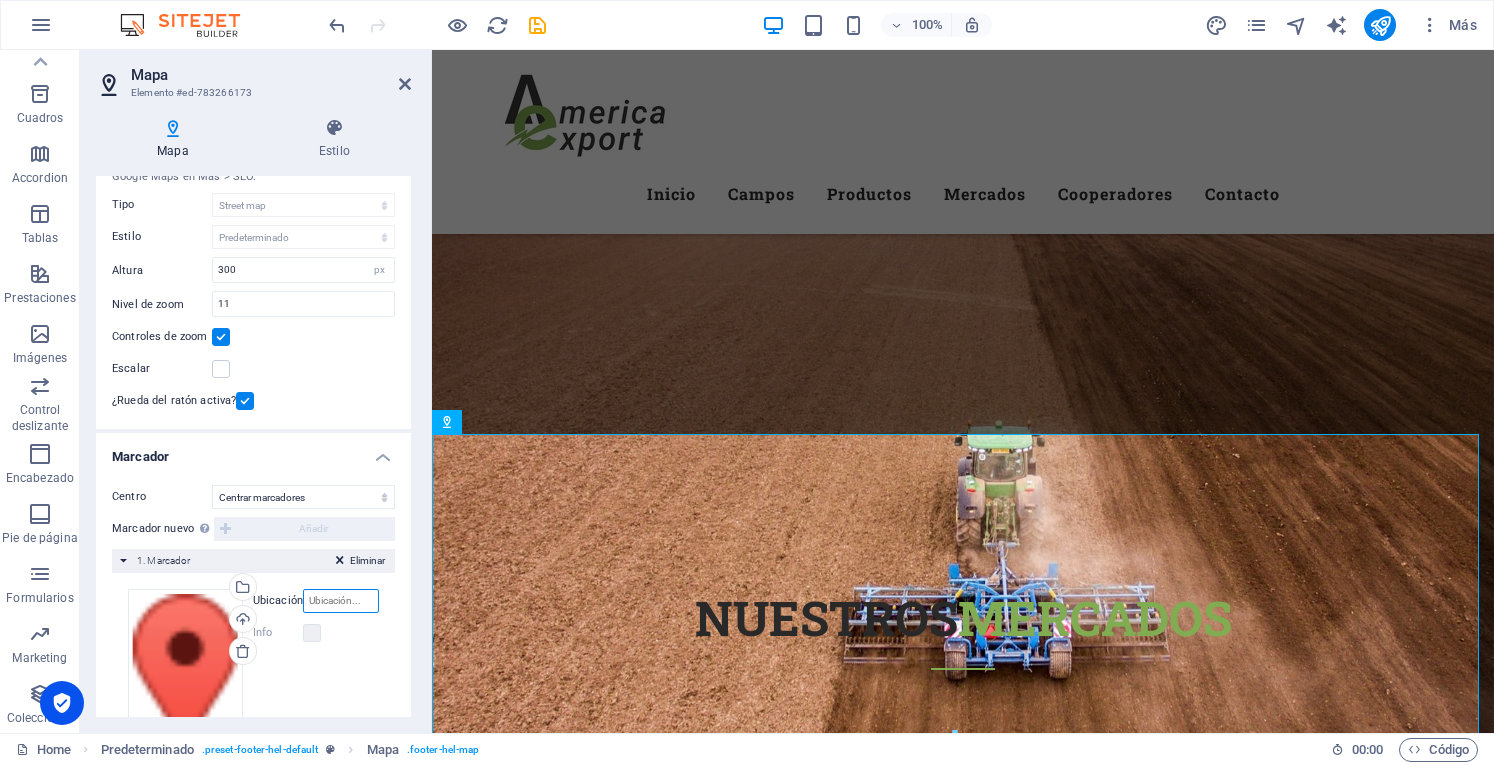click on "Ubicación" at bounding box center [341, 601] 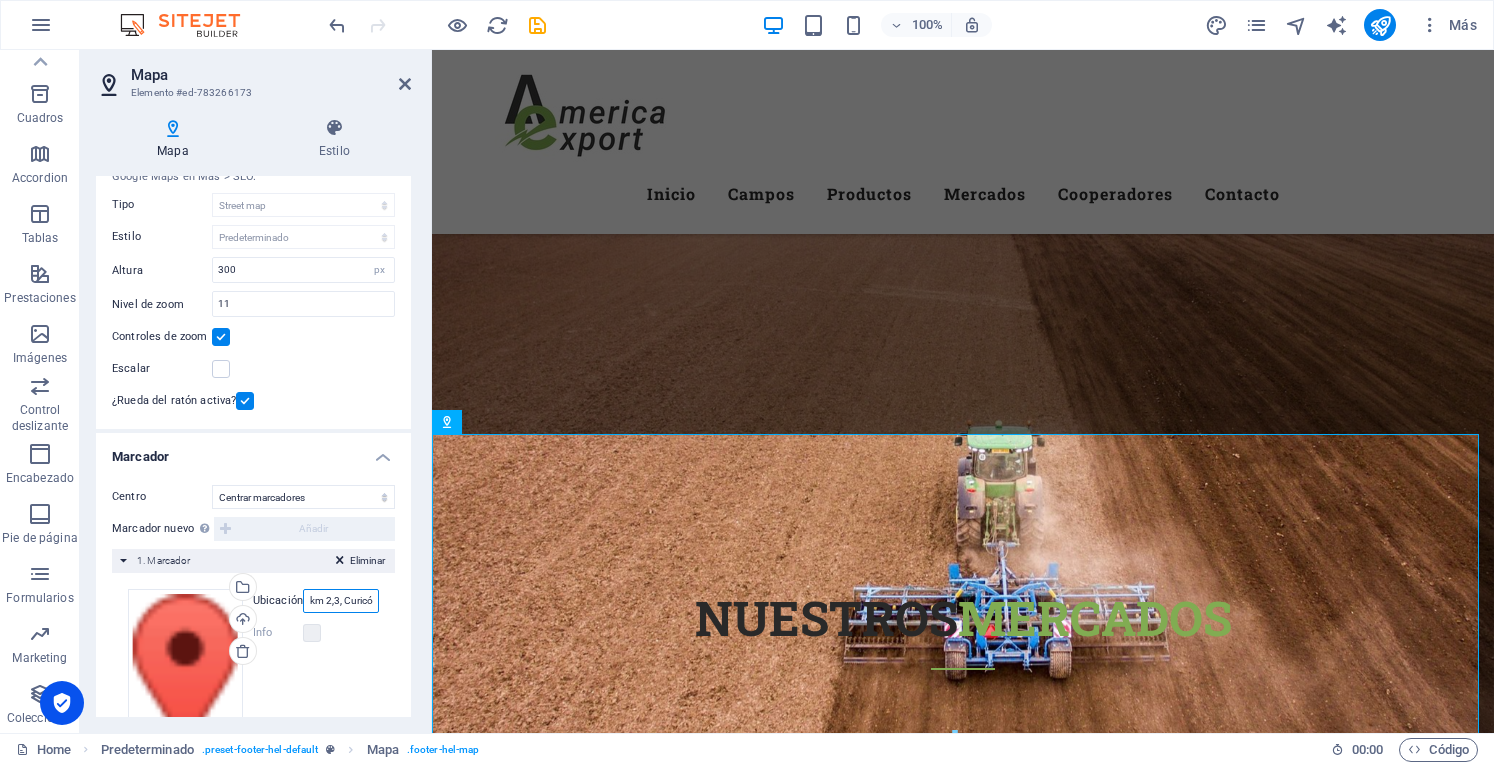 scroll, scrollTop: 0, scrollLeft: 84, axis: horizontal 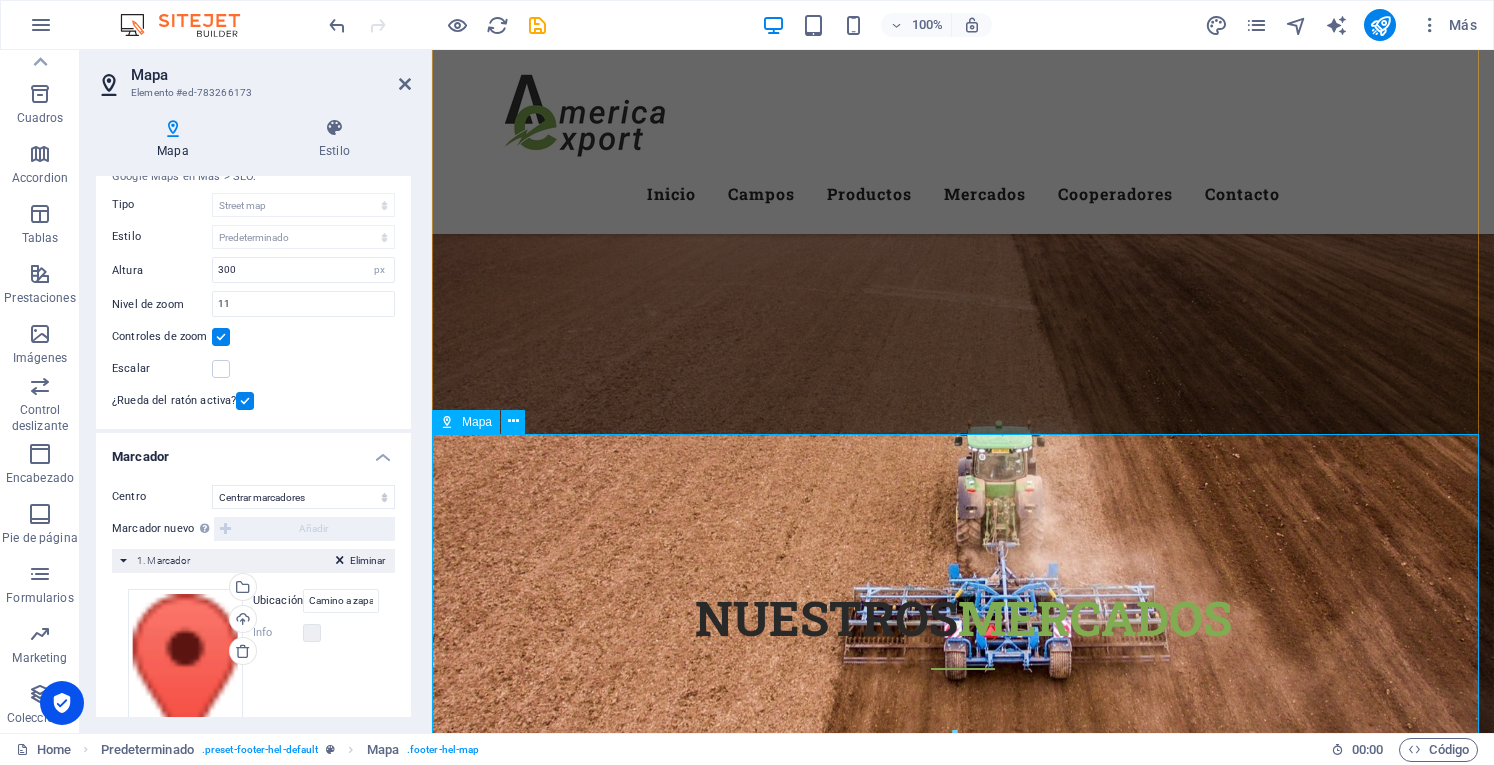 click on "← Mover a la izquierda → Mover a la derecha ↑ Mover hacia arriba ↓ Mover hacia abajo + Acercar - Alejar Inicio Mover a la izquierda un 75% Fin Mover a la derecha un 75% Página anterior Mover hacia arriba un 75% Página siguiente Mover hacia abajo un 75% Para navegar, presiona las teclas de flecha. Mapa Relieve Satélite Etiquetas Combinaciones de teclas Datos del mapa Datos del mapa ©2025 Google Datos del mapa ©2025 Google 5 km  Hacer clic para alternar entre unidades imperiales y métricas Condiciones Informar un error en el mapa" at bounding box center [963, 9375] 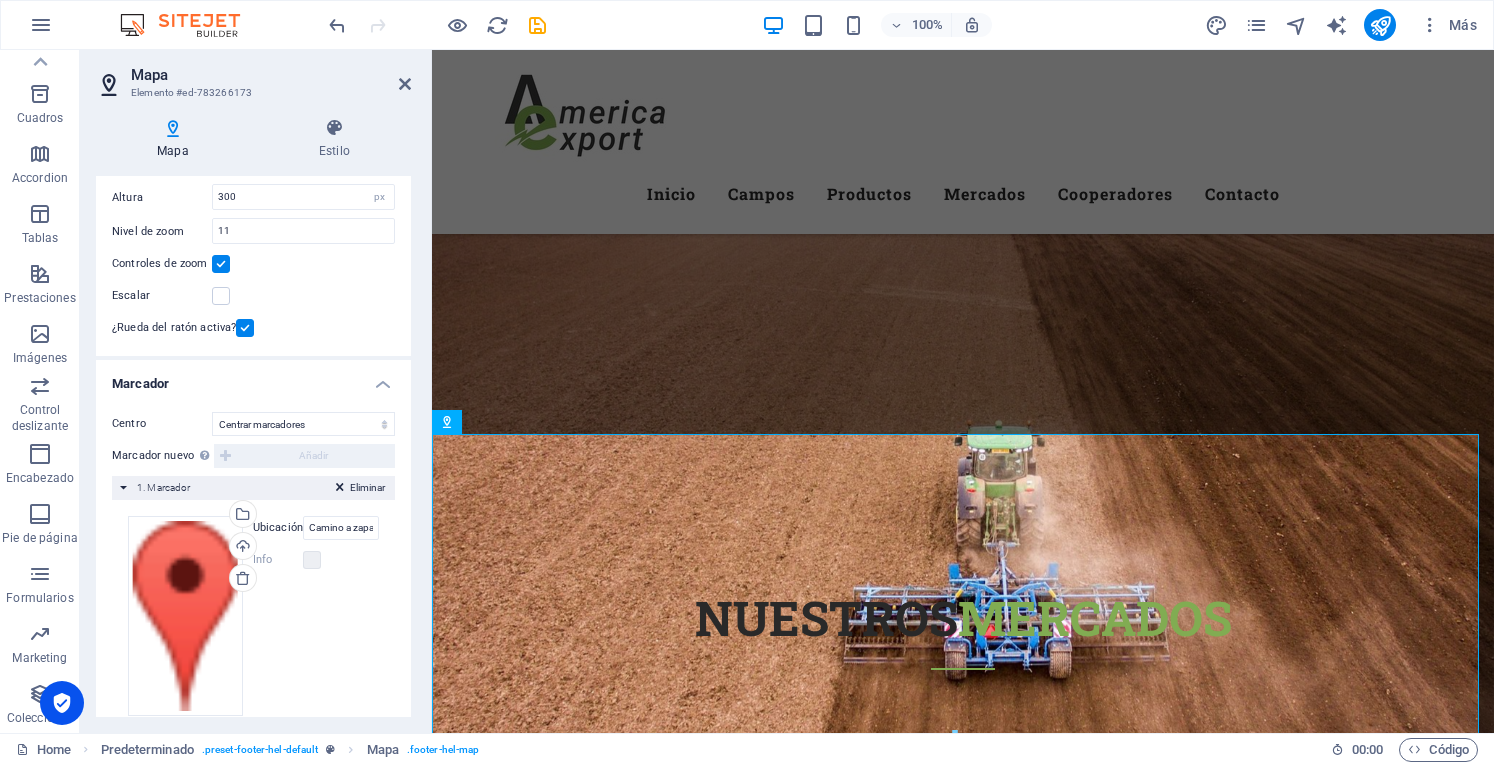 scroll, scrollTop: 200, scrollLeft: 0, axis: vertical 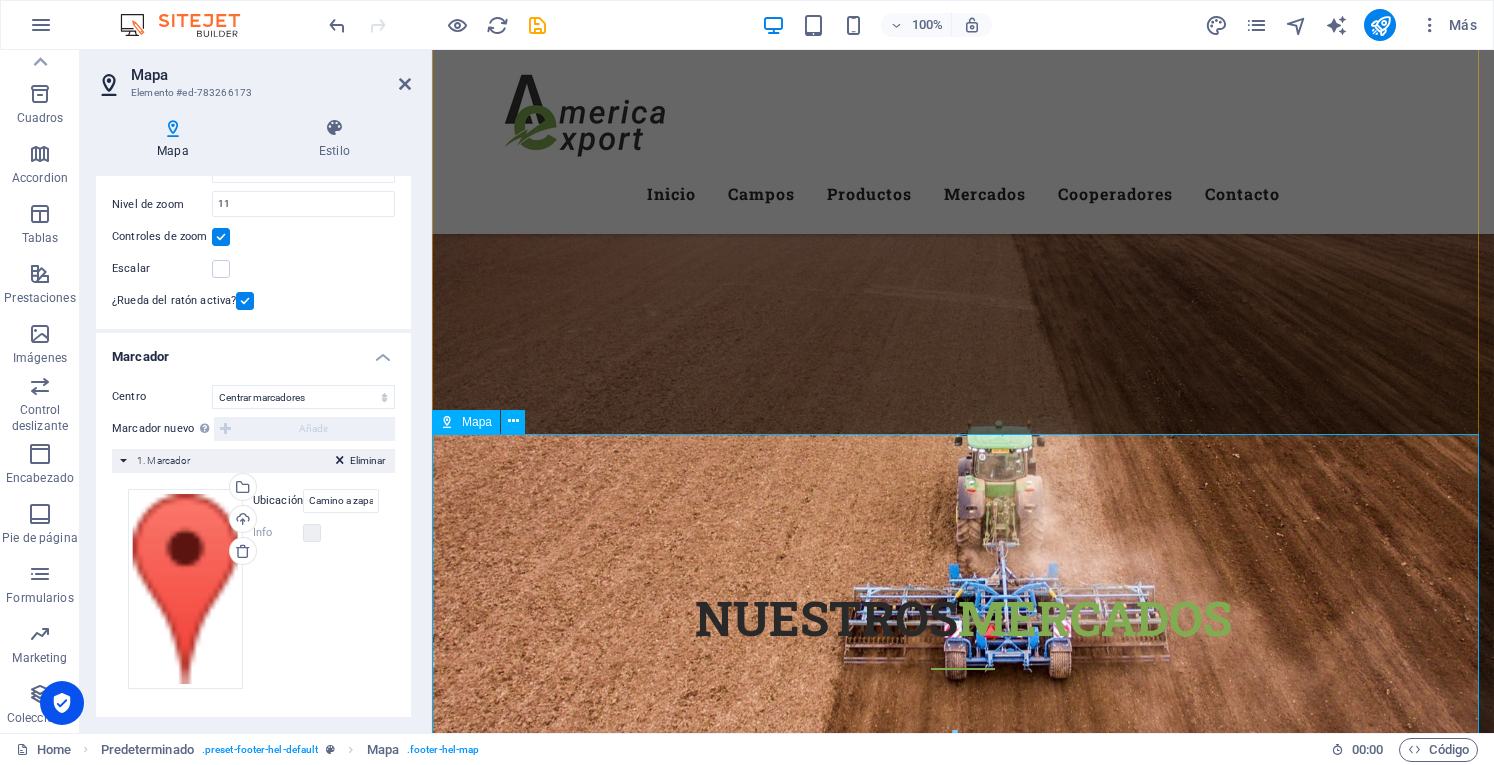 click on "← Mover a la izquierda → Mover a la derecha ↑ Mover hacia arriba ↓ Mover hacia abajo + Acercar - Alejar Inicio Mover a la izquierda un 75% Fin Mover a la derecha un 75% Página anterior Mover hacia arriba un 75% Página siguiente Mover hacia abajo un 75% Para navegar, presiona las teclas de flecha. Mapa Relieve Satélite Etiquetas Combinaciones de teclas Datos del mapa Datos del mapa ©2025 Google Datos del mapa ©2025 Google 5 km  Hacer clic para alternar entre unidades imperiales y métricas Condiciones Informar un error en el mapa" at bounding box center [963, 9375] 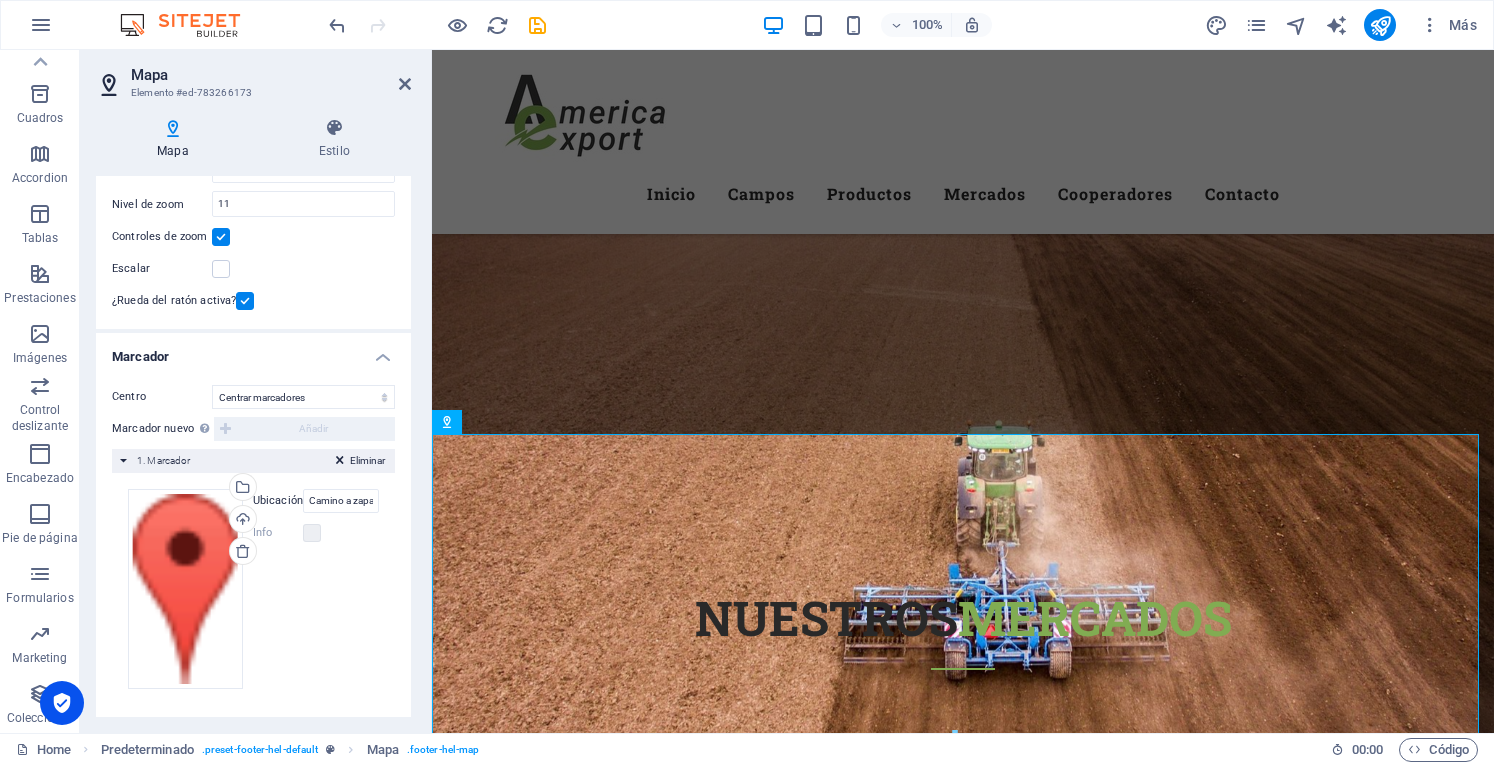 click at bounding box center [963, 8007] 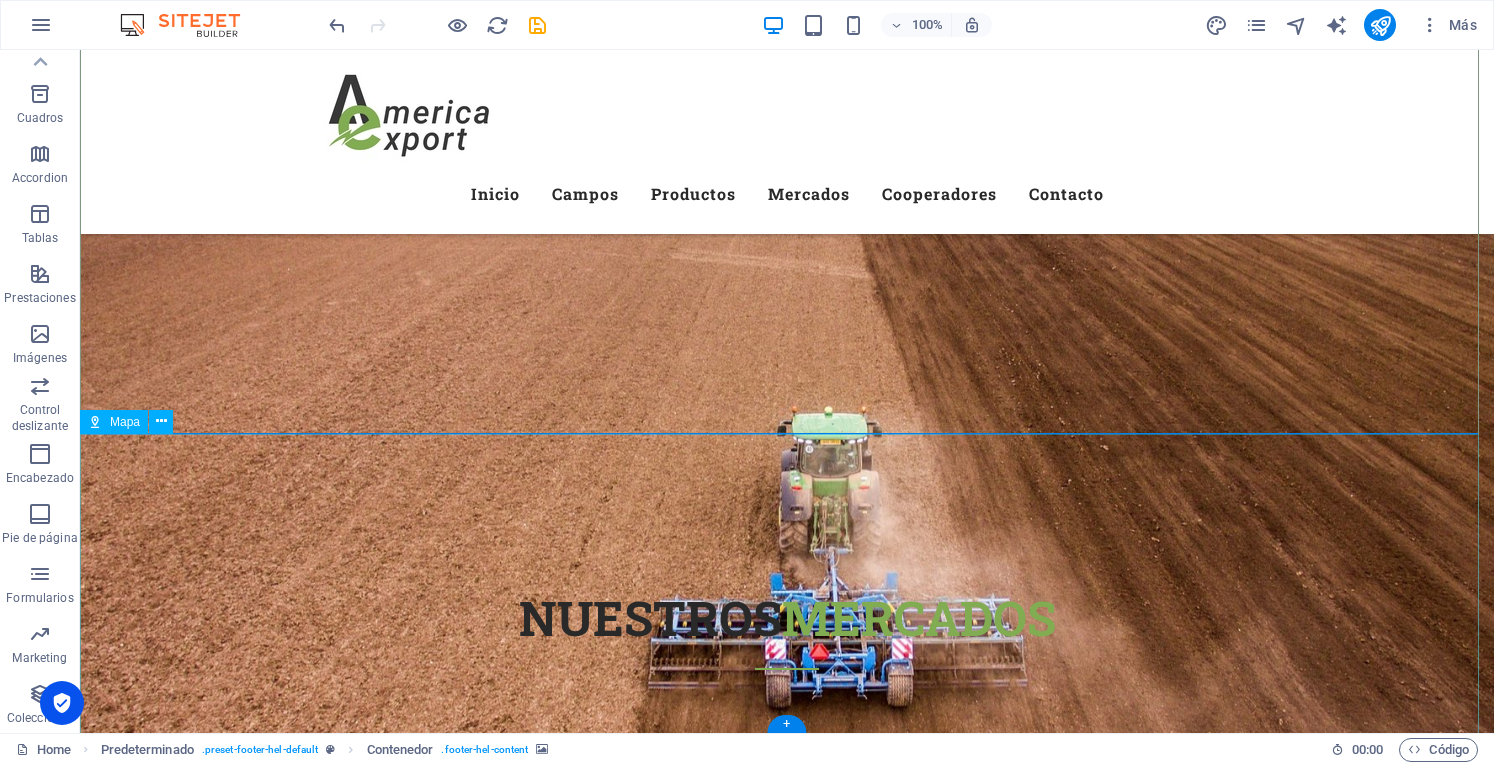 click on "← Mover a la izquierda → Mover a la derecha ↑ Mover hacia arriba ↓ Mover hacia abajo + Acercar - Alejar Inicio Mover a la izquierda un 75% Fin Mover a la derecha un 75% Página anterior Mover hacia arriba un 75% Página siguiente Mover hacia abajo un 75% Para navegar, presiona las teclas de flecha. Mapa Relieve Satélite Etiquetas Combinaciones de teclas Datos del mapa Datos del mapa ©2025 Google Datos del mapa ©2025 Google 5 km  Hacer clic para alternar entre unidades imperiales y métricas Condiciones Informar un error en el mapa" at bounding box center (787, 9375) 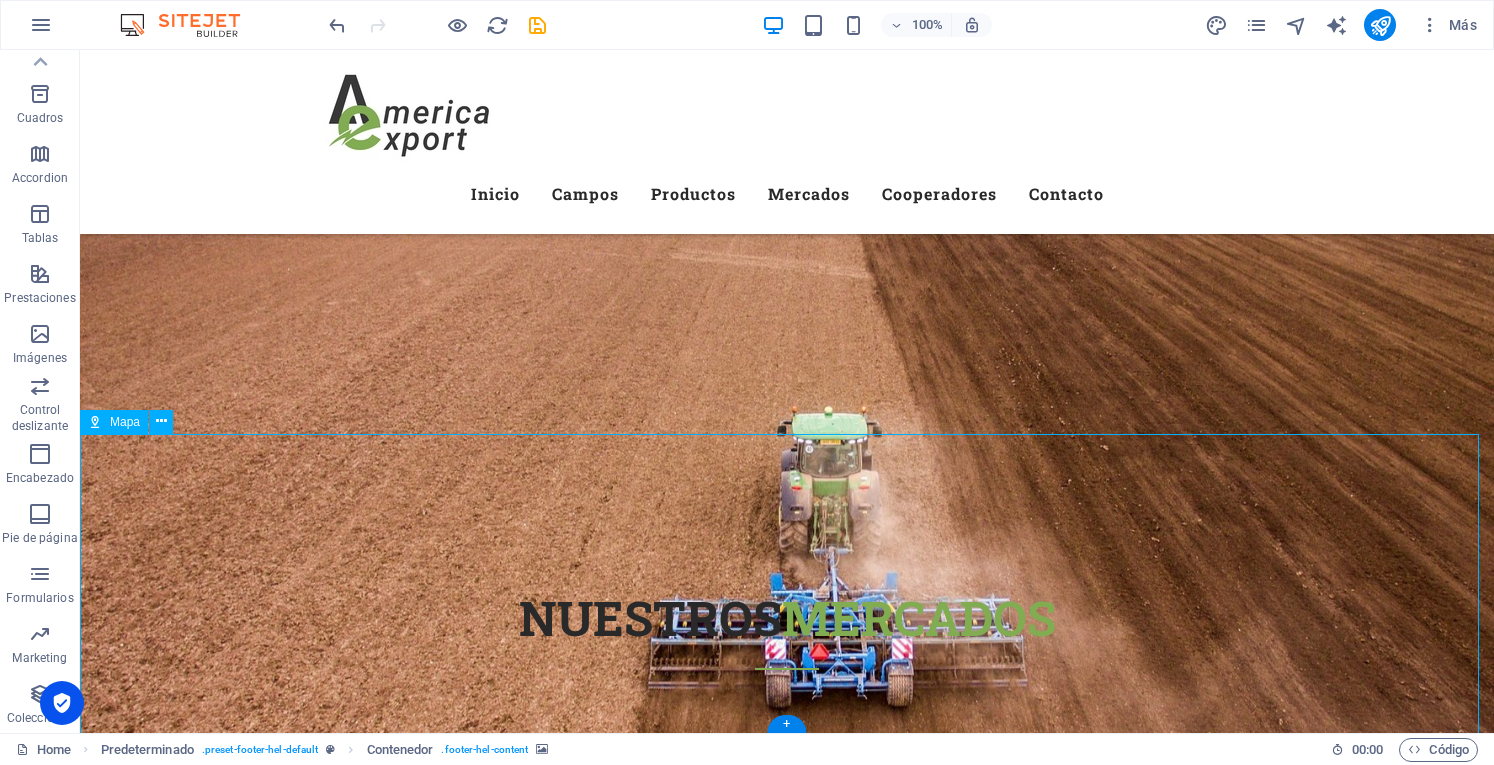 click on "← Mover a la izquierda → Mover a la derecha ↑ Mover hacia arriba ↓ Mover hacia abajo + Acercar - Alejar Inicio Mover a la izquierda un 75% Fin Mover a la derecha un 75% Página anterior Mover hacia arriba un 75% Página siguiente Mover hacia abajo un 75% Para navegar, presiona las teclas de flecha. Mapa Relieve Satélite Etiquetas Combinaciones de teclas Datos del mapa Datos del mapa ©2025 Google Datos del mapa ©2025 Google 5 km  Hacer clic para alternar entre unidades imperiales y métricas Condiciones Informar un error en el mapa" at bounding box center [787, 9375] 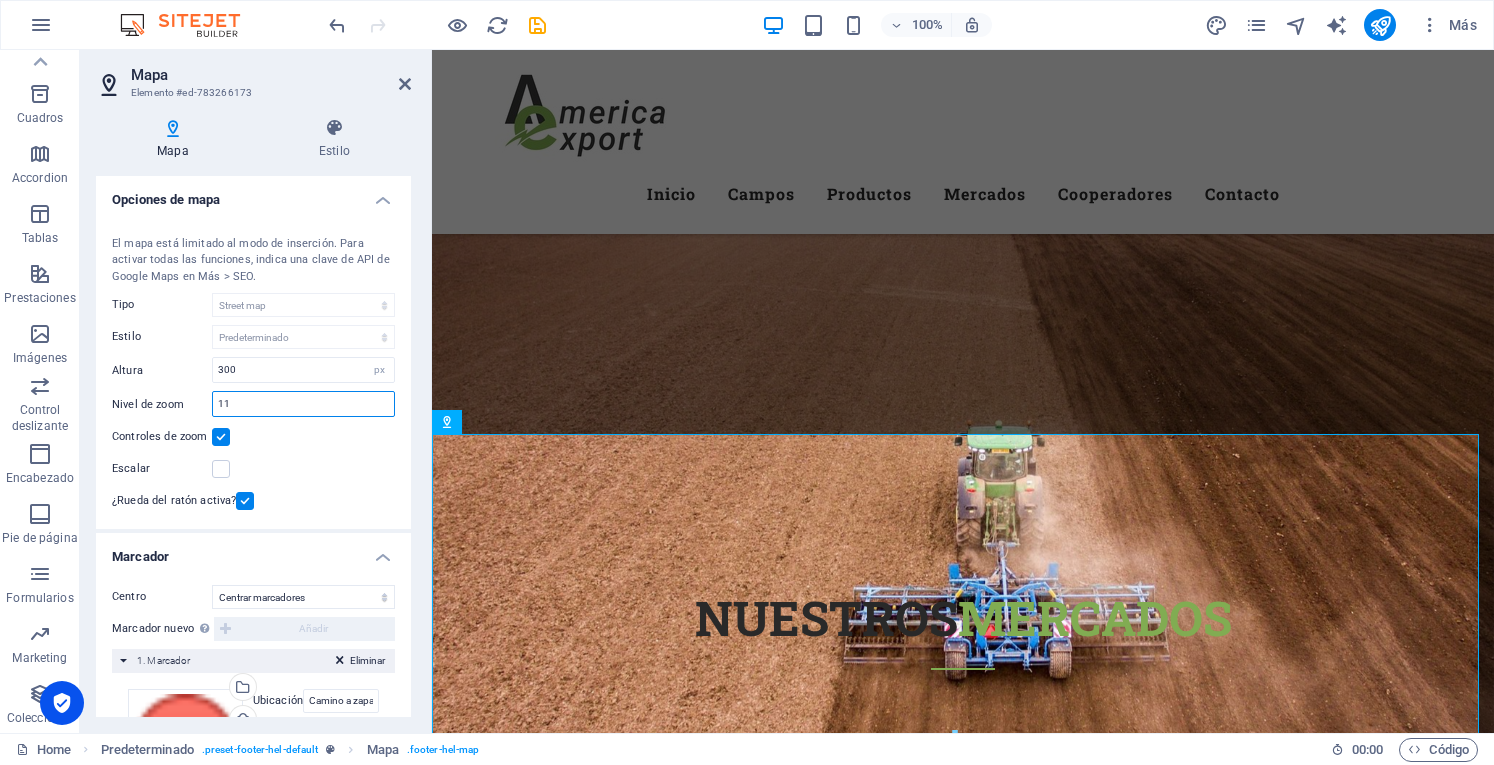 click on "11" at bounding box center [303, 404] 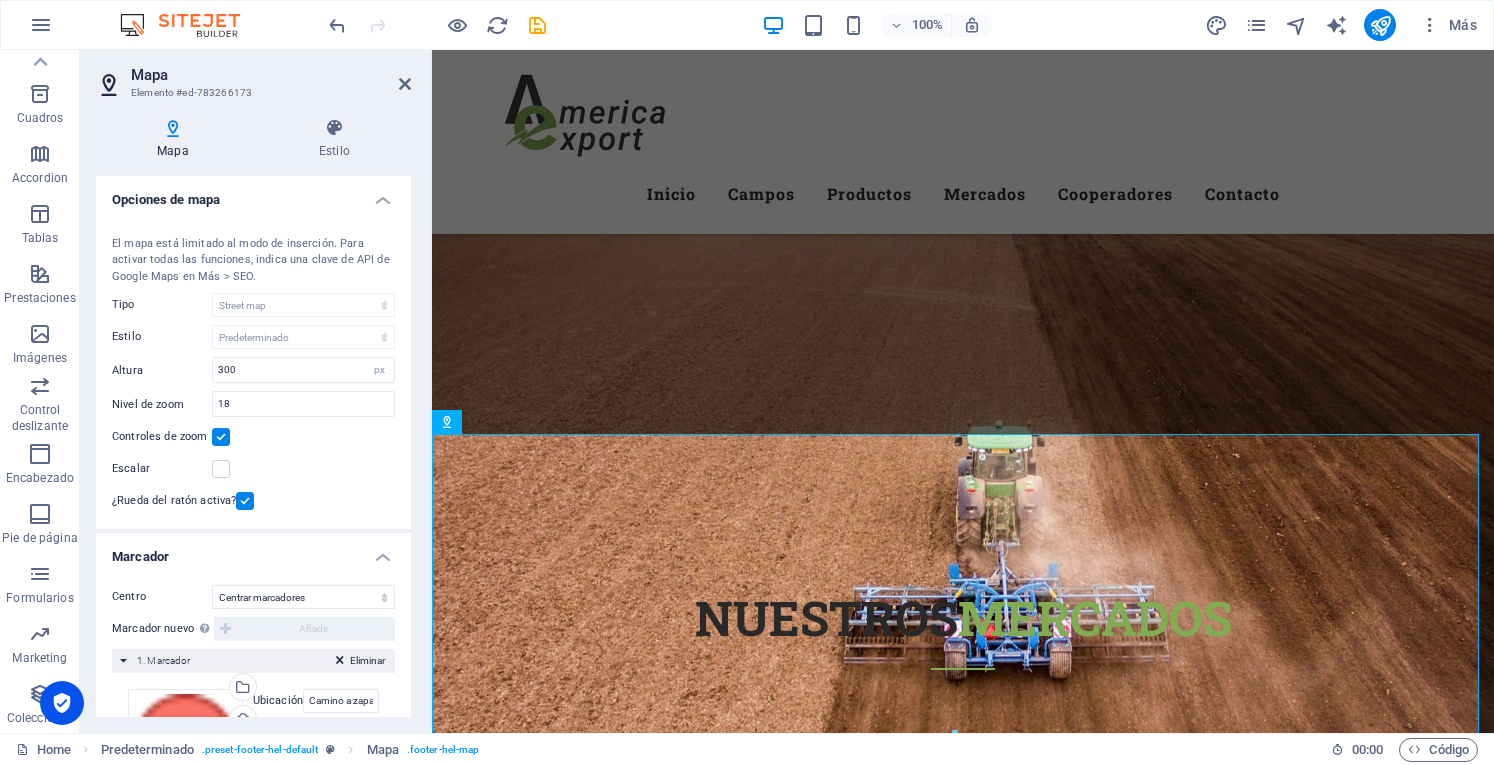 click on "Controles de zoom" at bounding box center [253, 437] 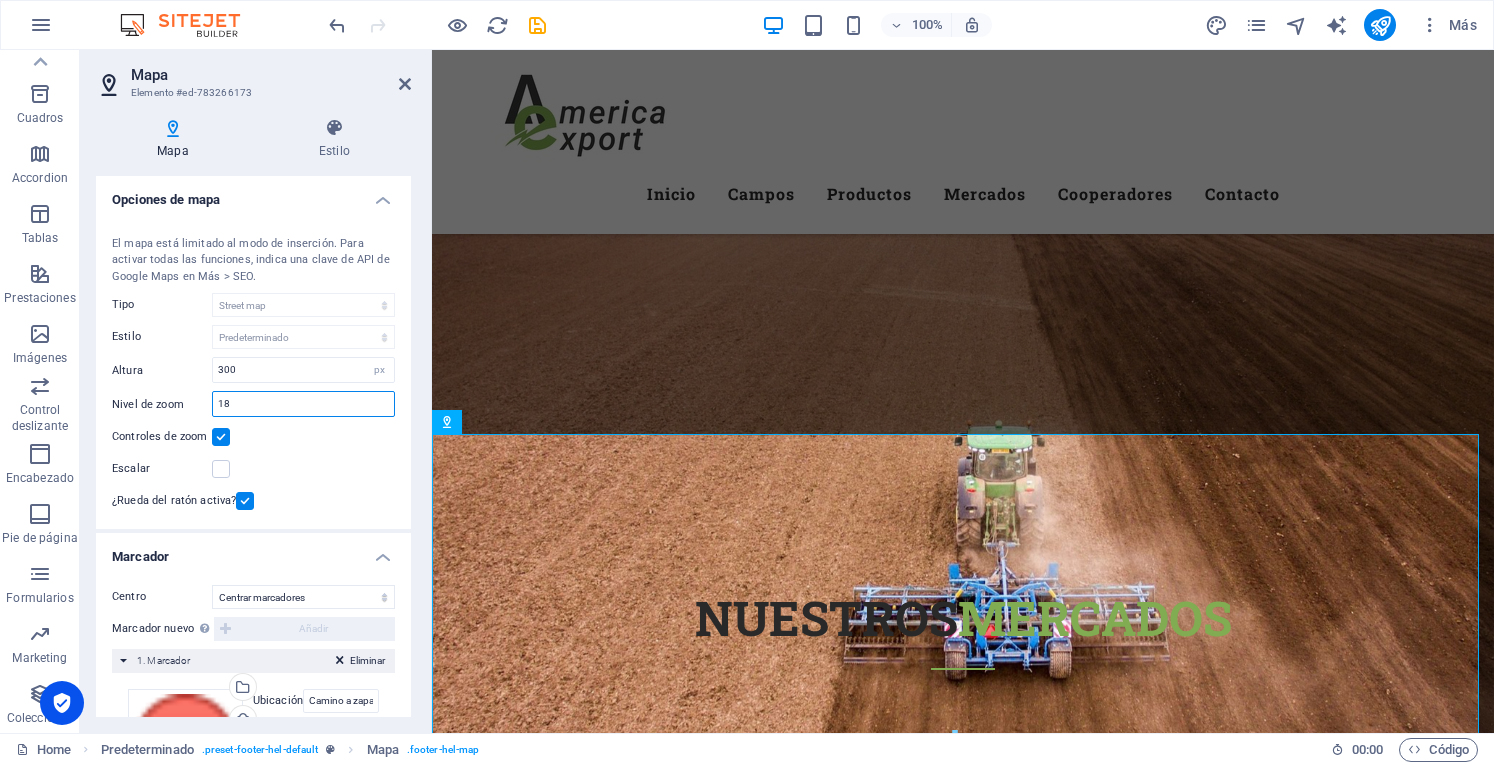 click on "18" at bounding box center [303, 404] 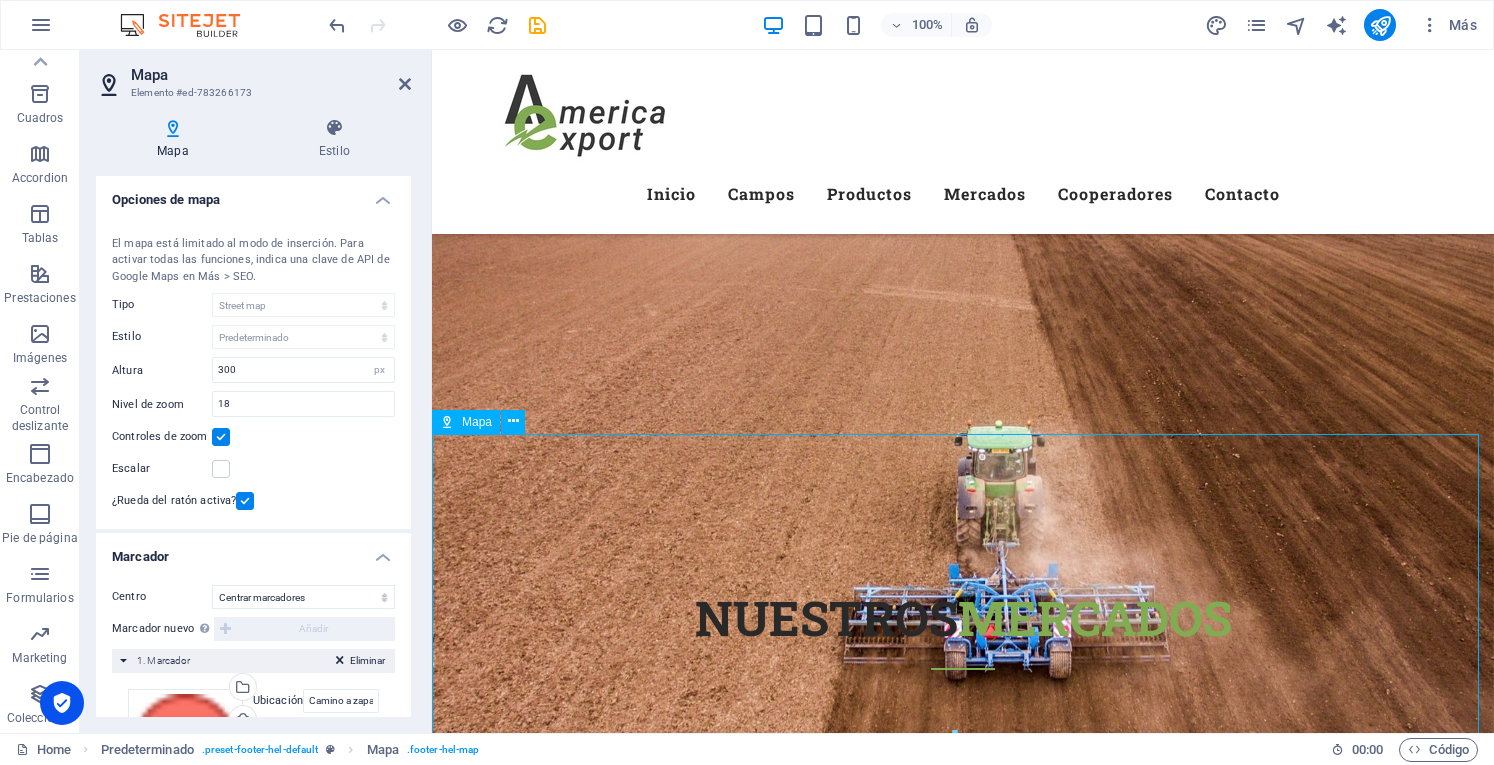 drag, startPoint x: 753, startPoint y: 621, endPoint x: 745, endPoint y: 584, distance: 37.85499 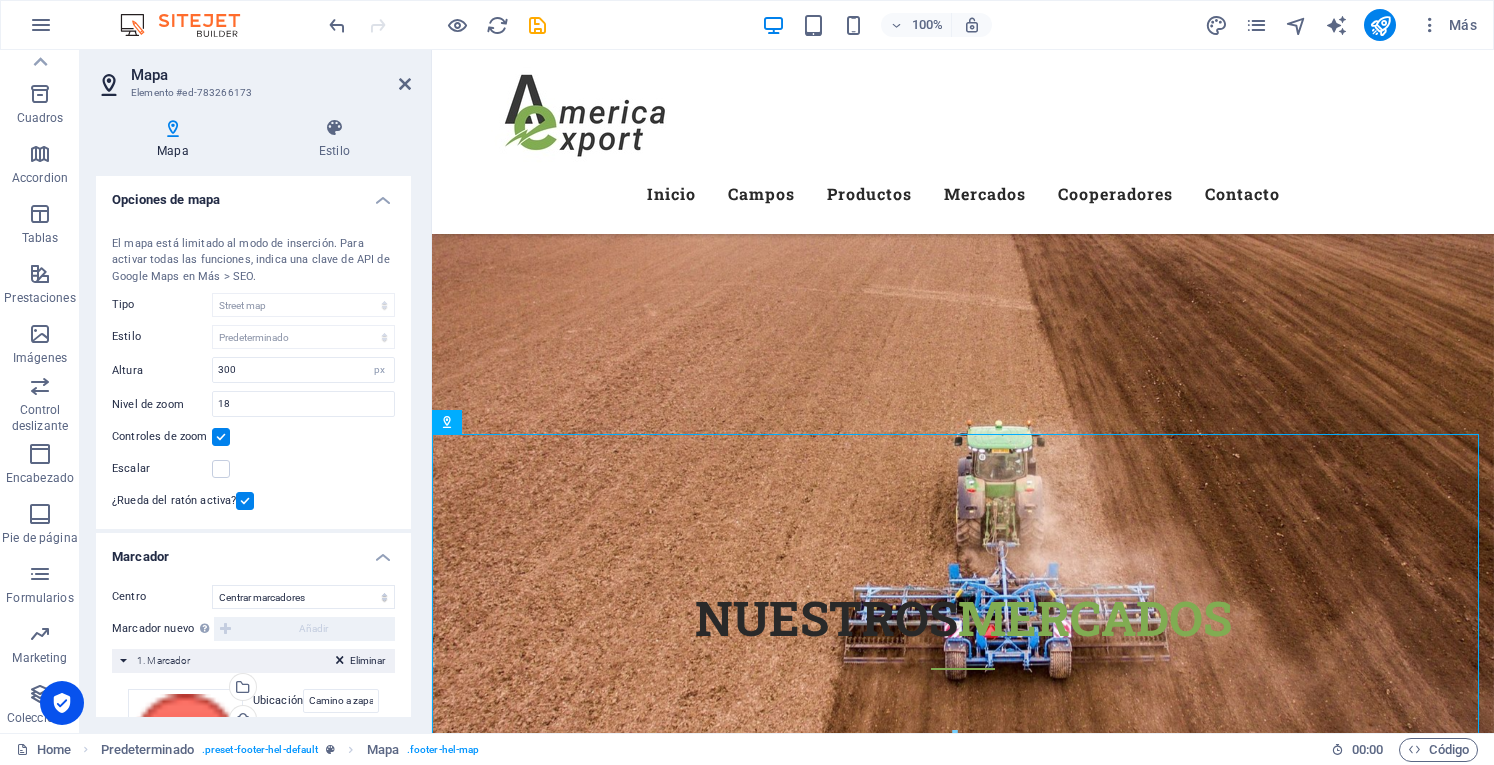 scroll, scrollTop: 100, scrollLeft: 0, axis: vertical 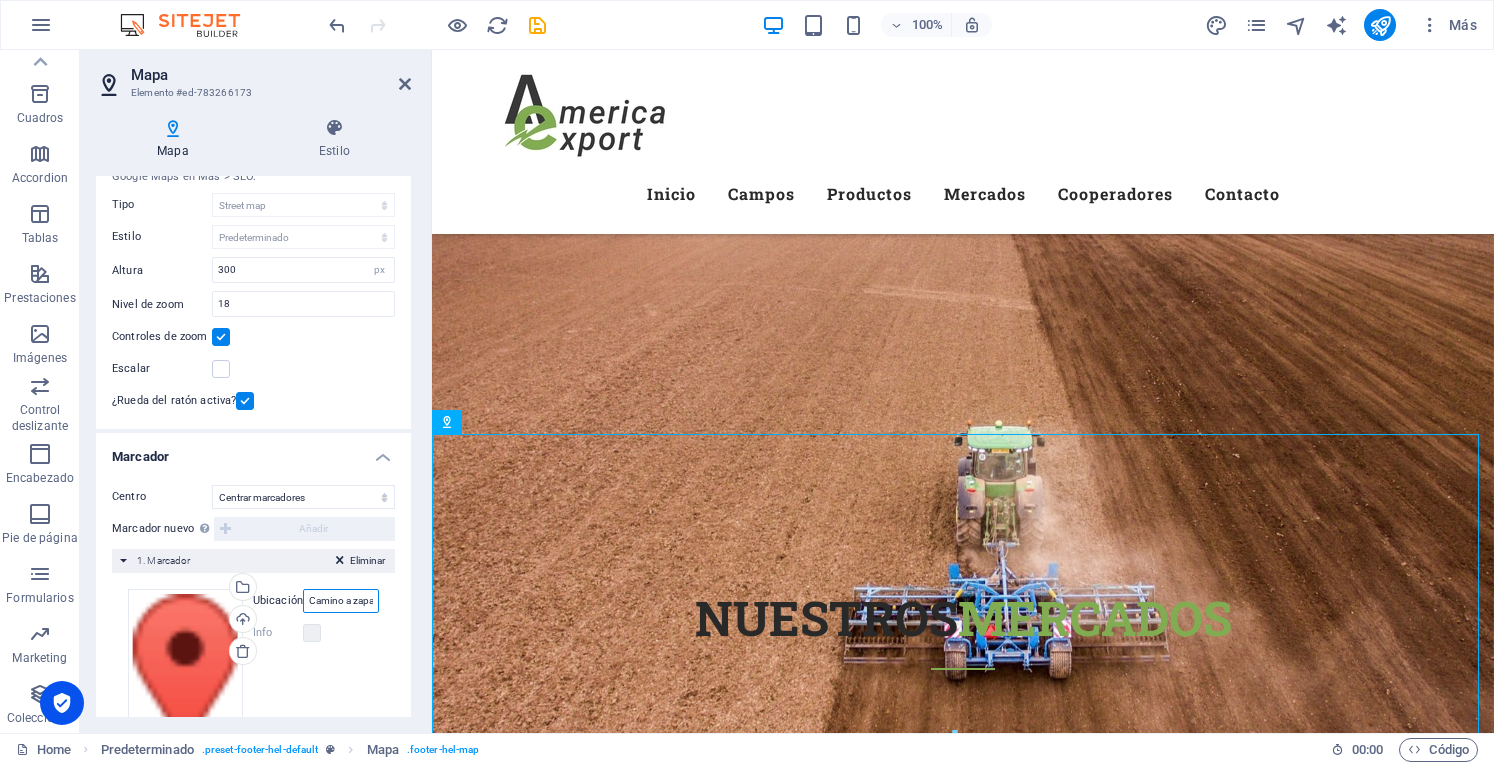drag, startPoint x: 365, startPoint y: 599, endPoint x: 299, endPoint y: 604, distance: 66.189125 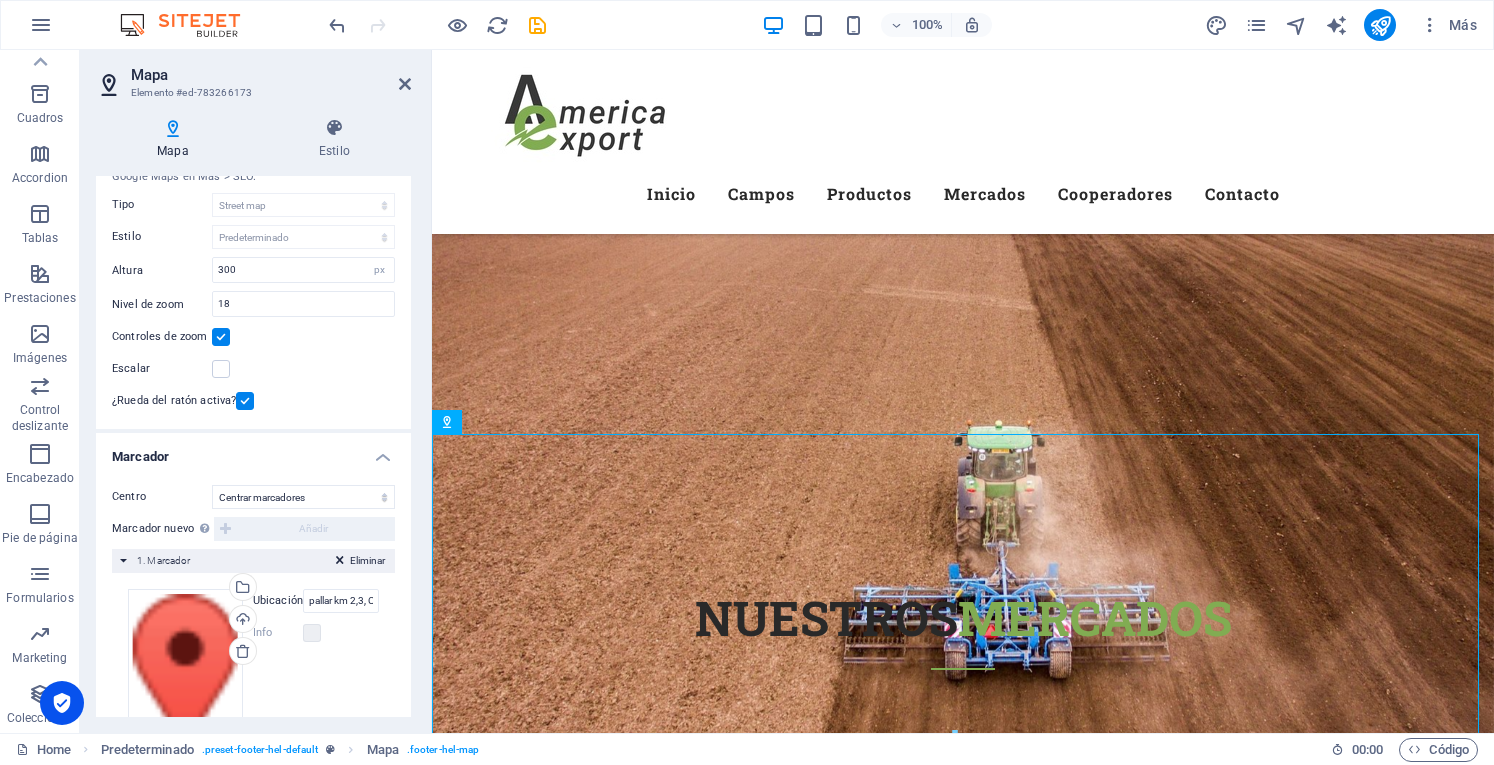 click on "Arrastra archivos aquí, haz clic para escoger archivos o  selecciona archivos de Archivos o de nuestra galería gratuita de fotos y vídeos Selecciona archivos del administrador de archivos, de la galería de fotos o carga archivo(s) Cargar Ubicación pallar km 2,3, Curicó Ancho automático px Info ¿Abierto? Cabecera Descripción SEO Paragraph Format Normal Heading 1 Heading 2 Heading 3 Heading 4 Heading 5 Heading 6 Code Font Family Arial Georgia Impact Tahoma Times New Roman Verdana Open Sans Roboto Slab Font Size 8 9 10 11 12 14 18 24 30 36 48 60 72 96 Bold Italic Underline Strikethrough Colors Icons Align Left Align Center Align Right Align Justify Unordered List Ordered List Insert Link Clear Formatting HTML" at bounding box center [253, 689] 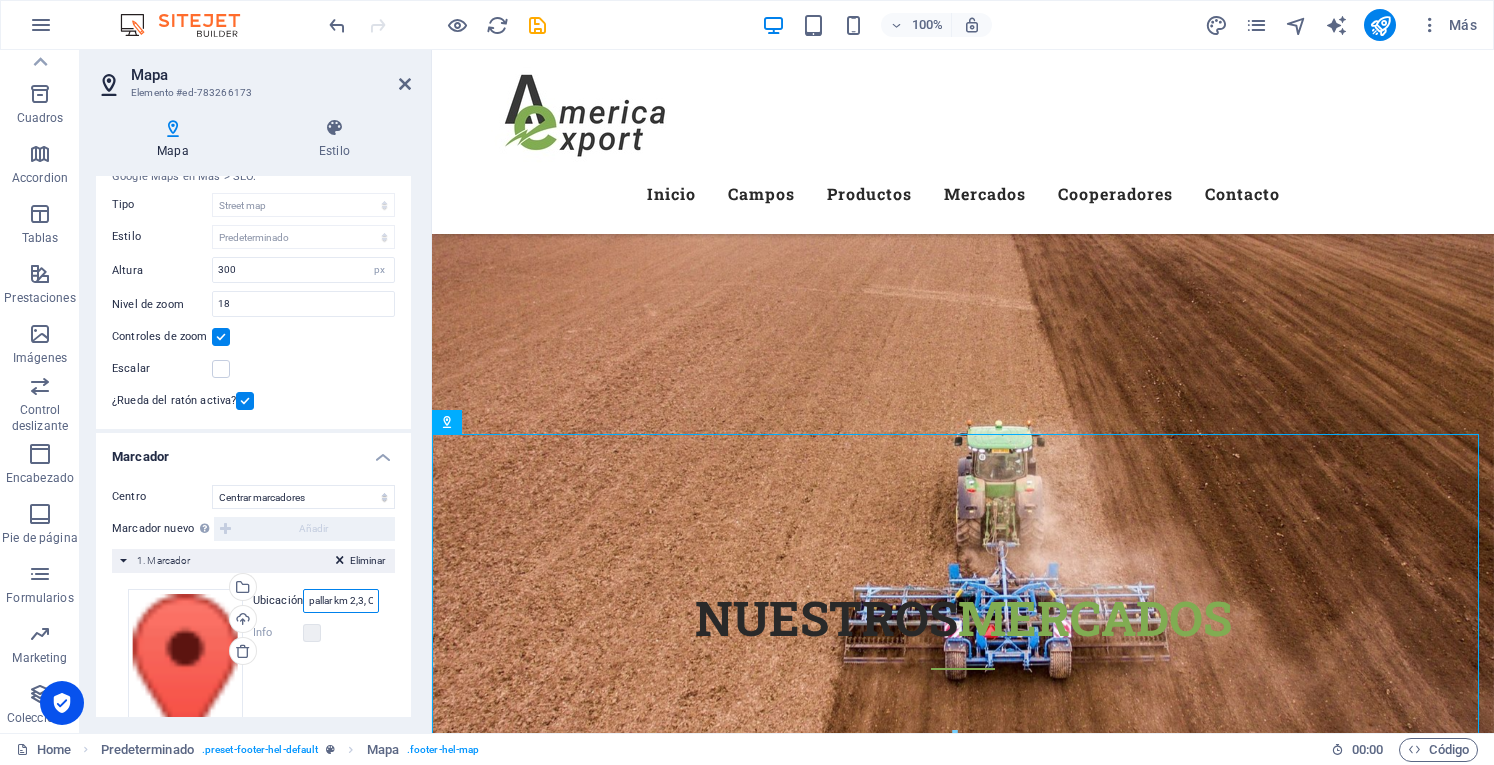 scroll, scrollTop: 0, scrollLeft: 0, axis: both 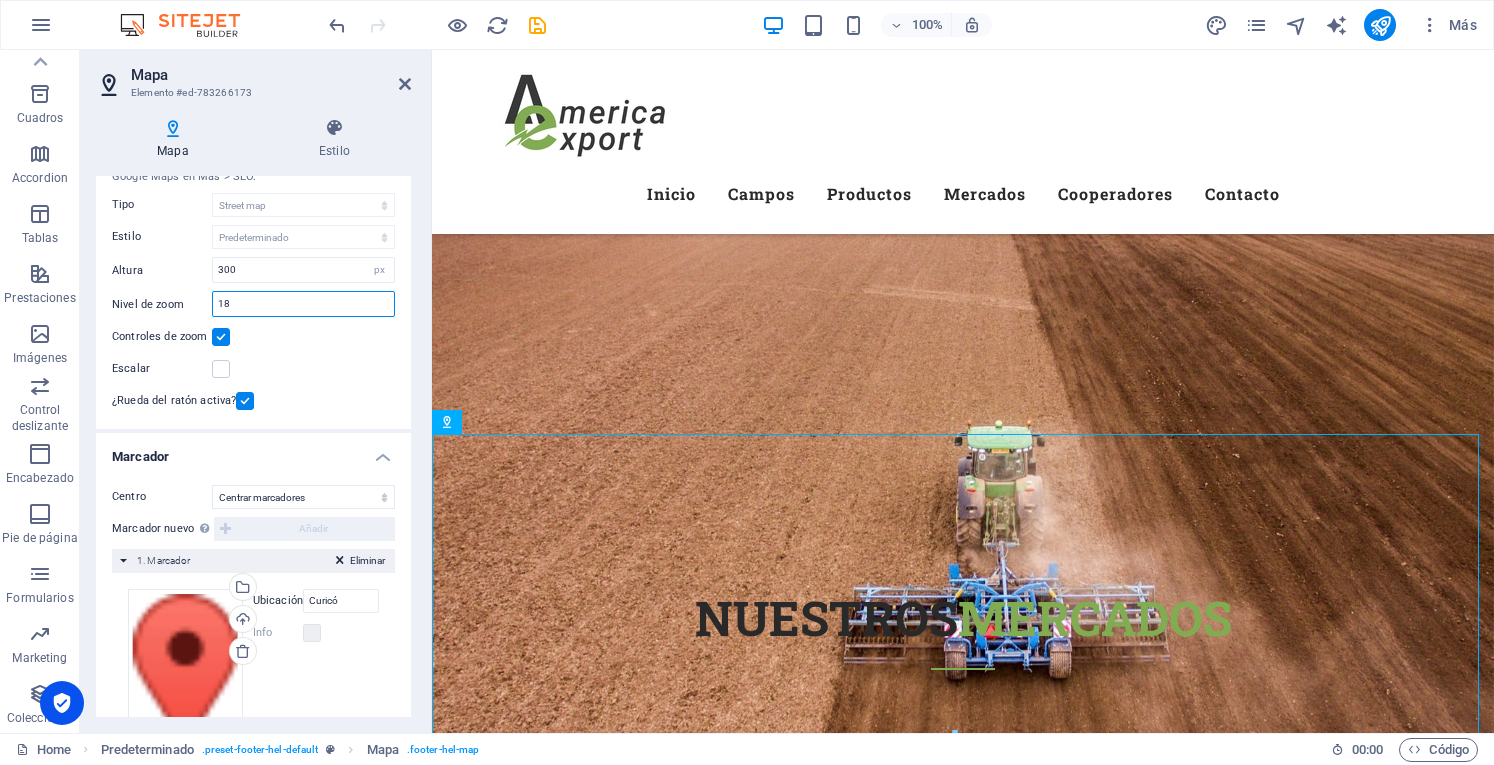 click on "18" at bounding box center [303, 304] 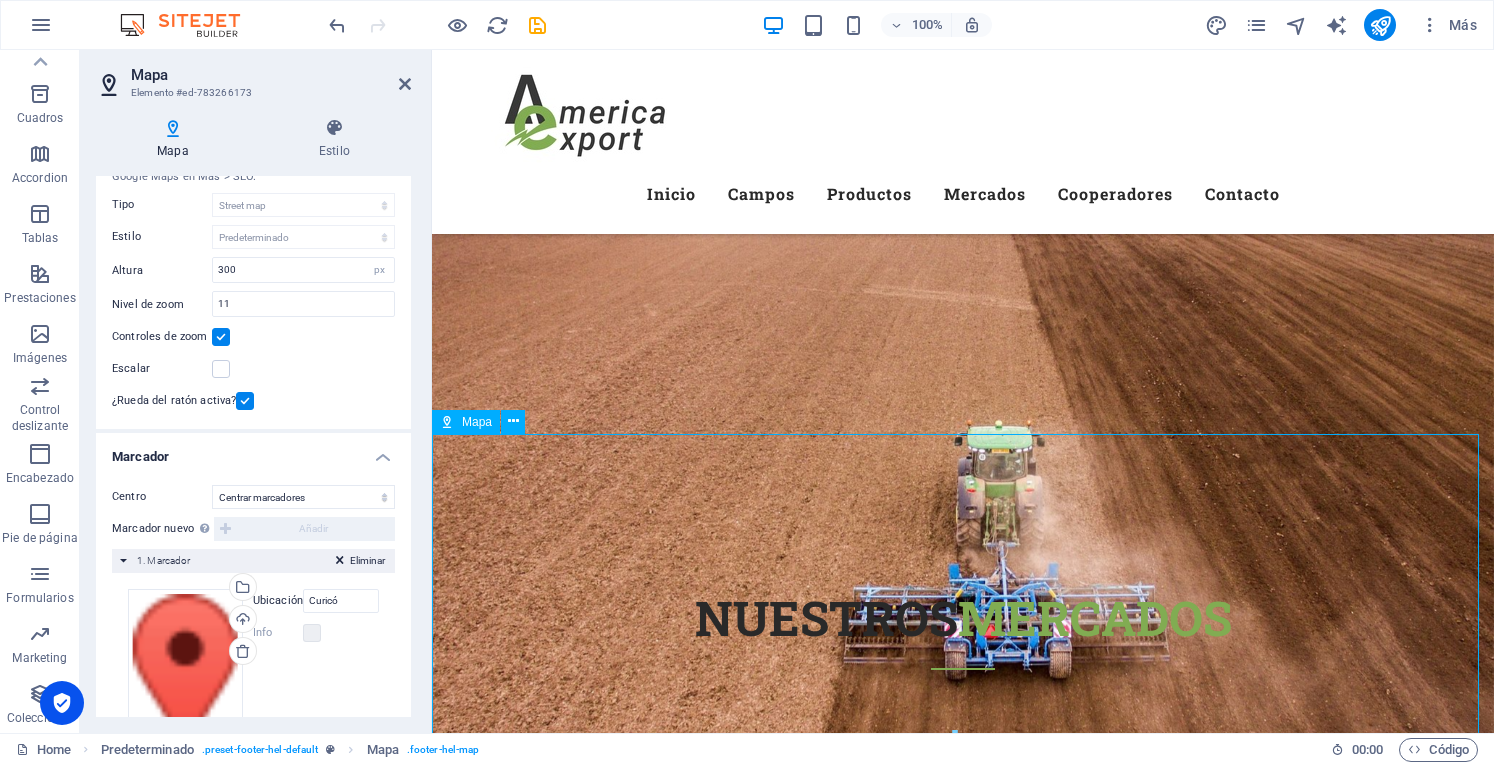 drag, startPoint x: 966, startPoint y: 616, endPoint x: 914, endPoint y: 578, distance: 64.40497 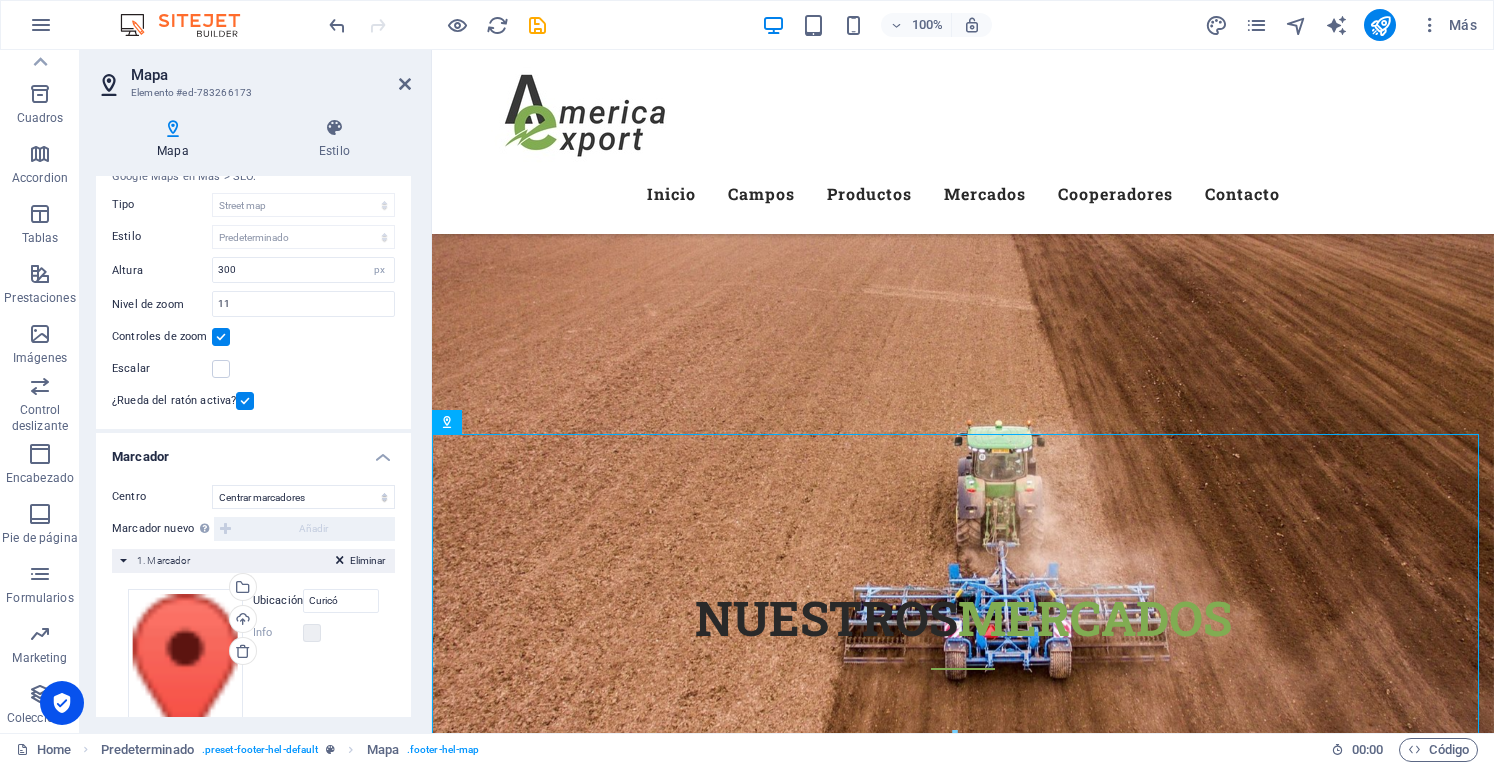scroll, scrollTop: 200, scrollLeft: 0, axis: vertical 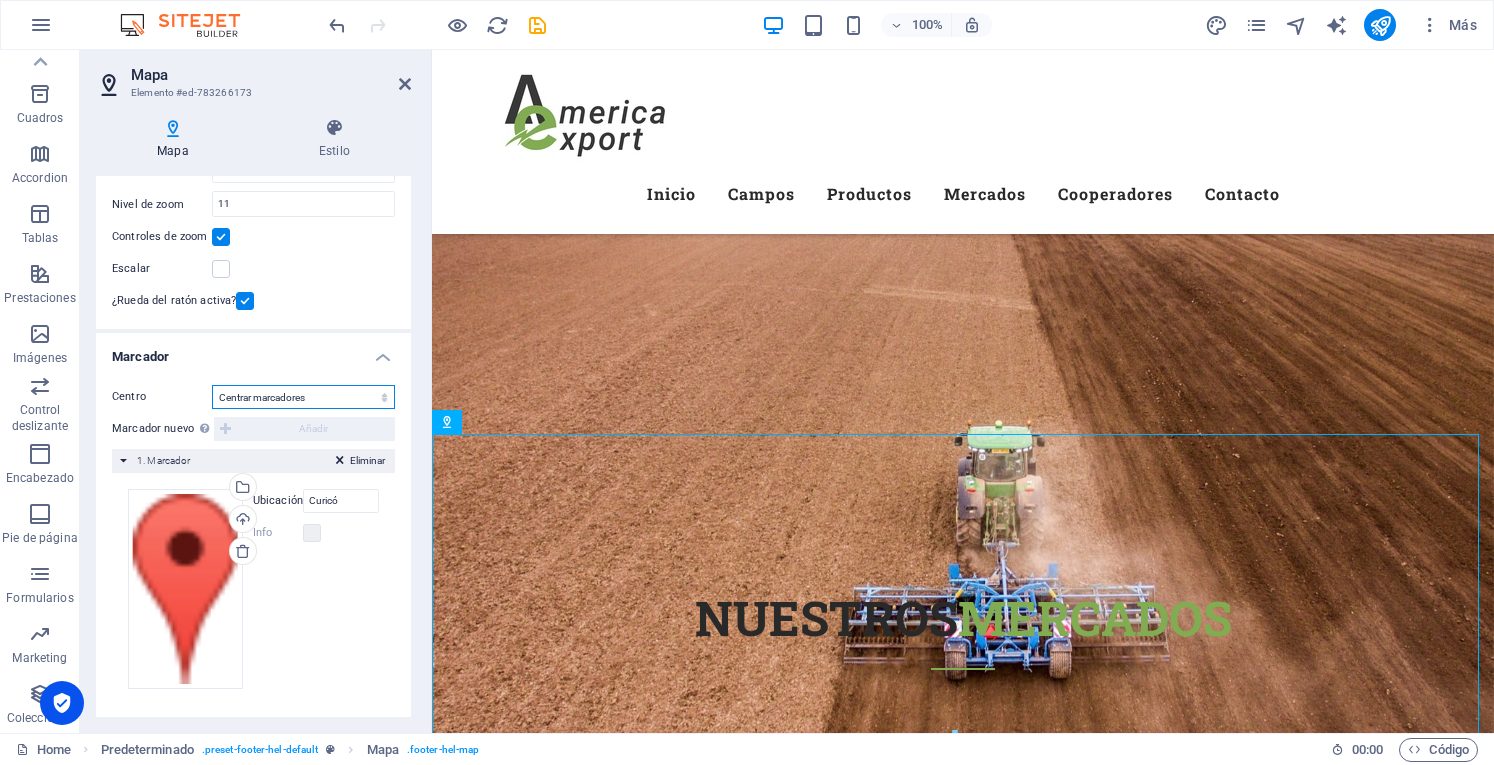 click on "No centrar Centrar marcadores Centrar y ampliar marcadores" at bounding box center [303, 397] 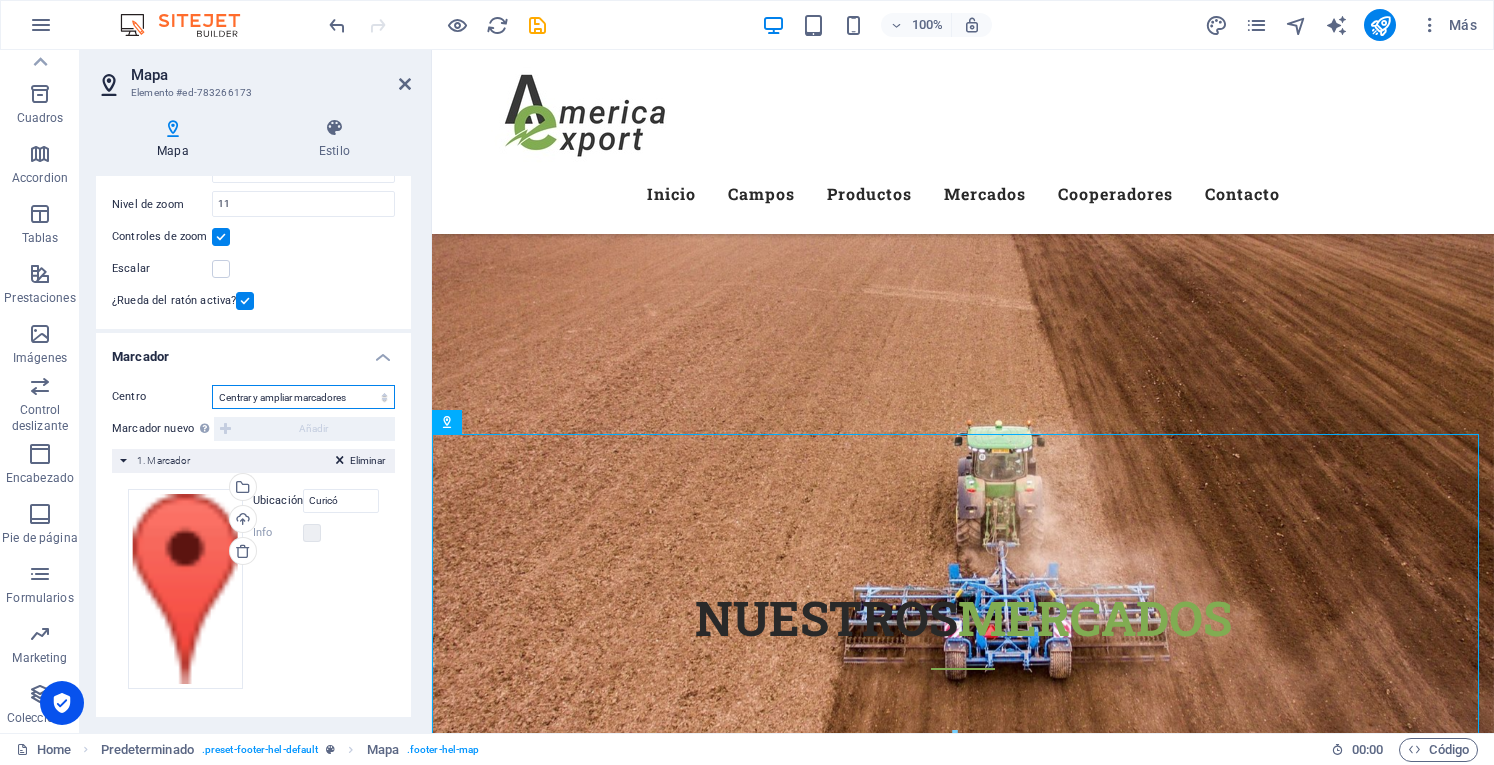 click on "No centrar Centrar marcadores Centrar y ampliar marcadores" at bounding box center [303, 397] 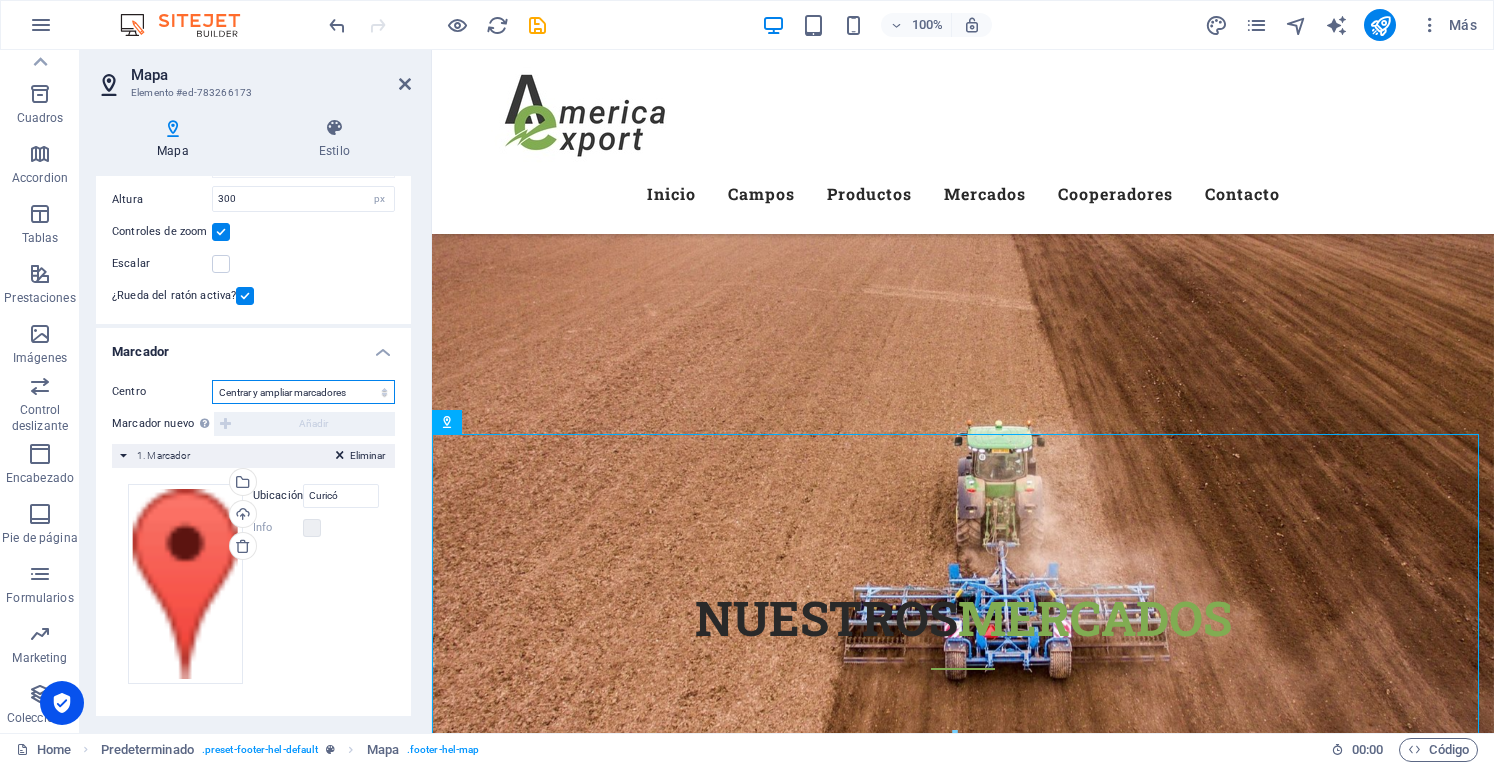 scroll, scrollTop: 170, scrollLeft: 0, axis: vertical 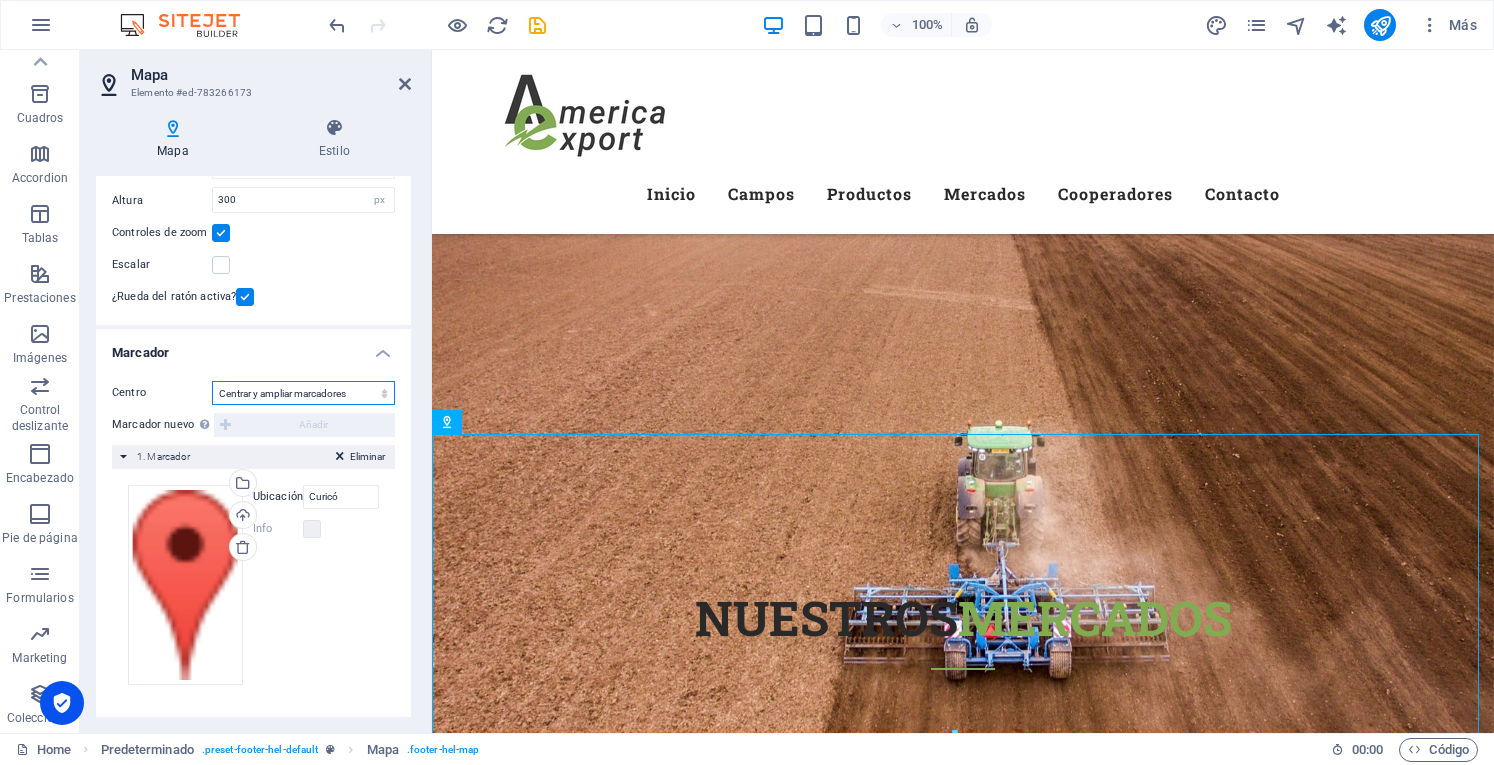 click on "No centrar Centrar marcadores Centrar y ampliar marcadores" at bounding box center [303, 393] 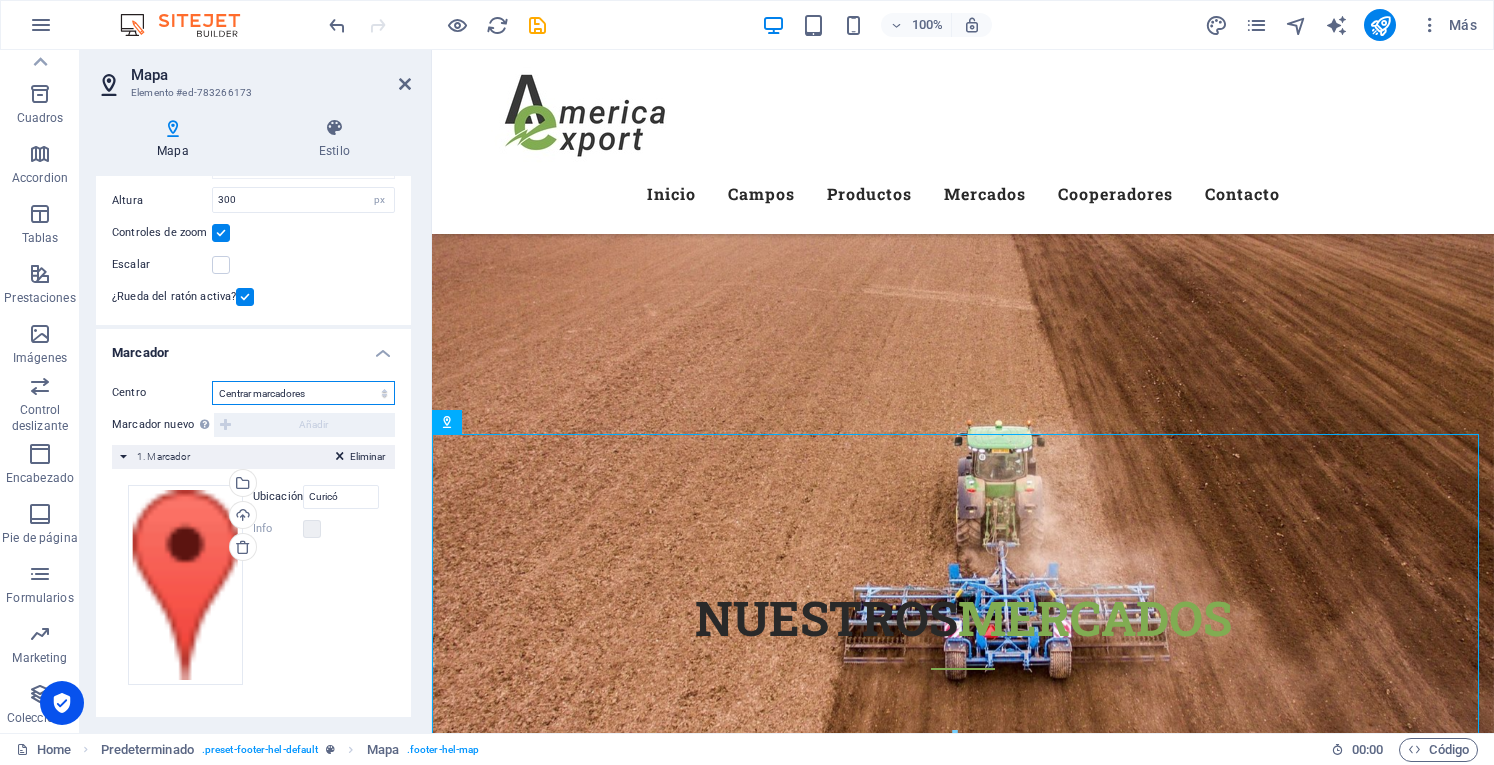 click on "No centrar Centrar marcadores Centrar y ampliar marcadores" at bounding box center [303, 393] 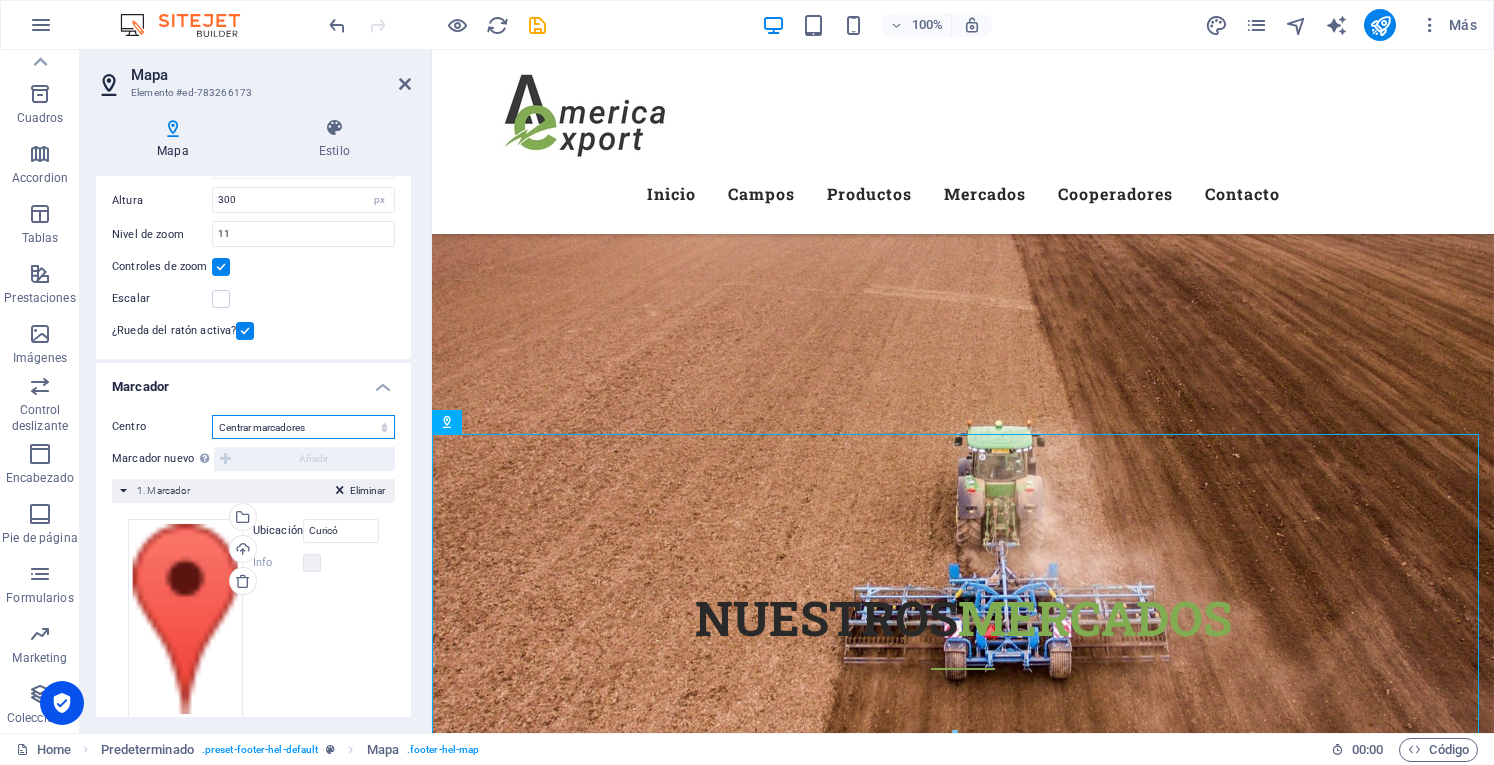 scroll, scrollTop: 200, scrollLeft: 0, axis: vertical 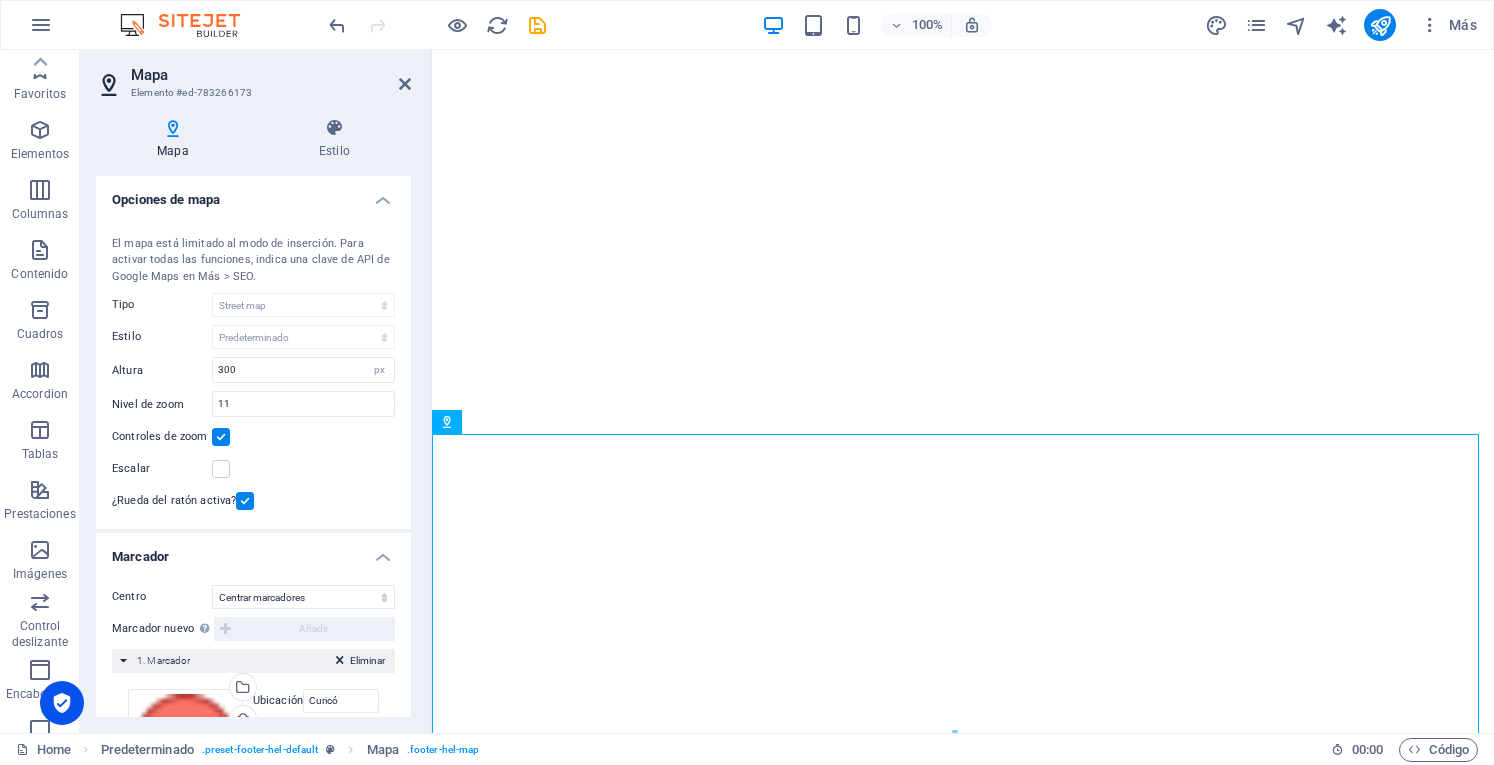 select on "1" 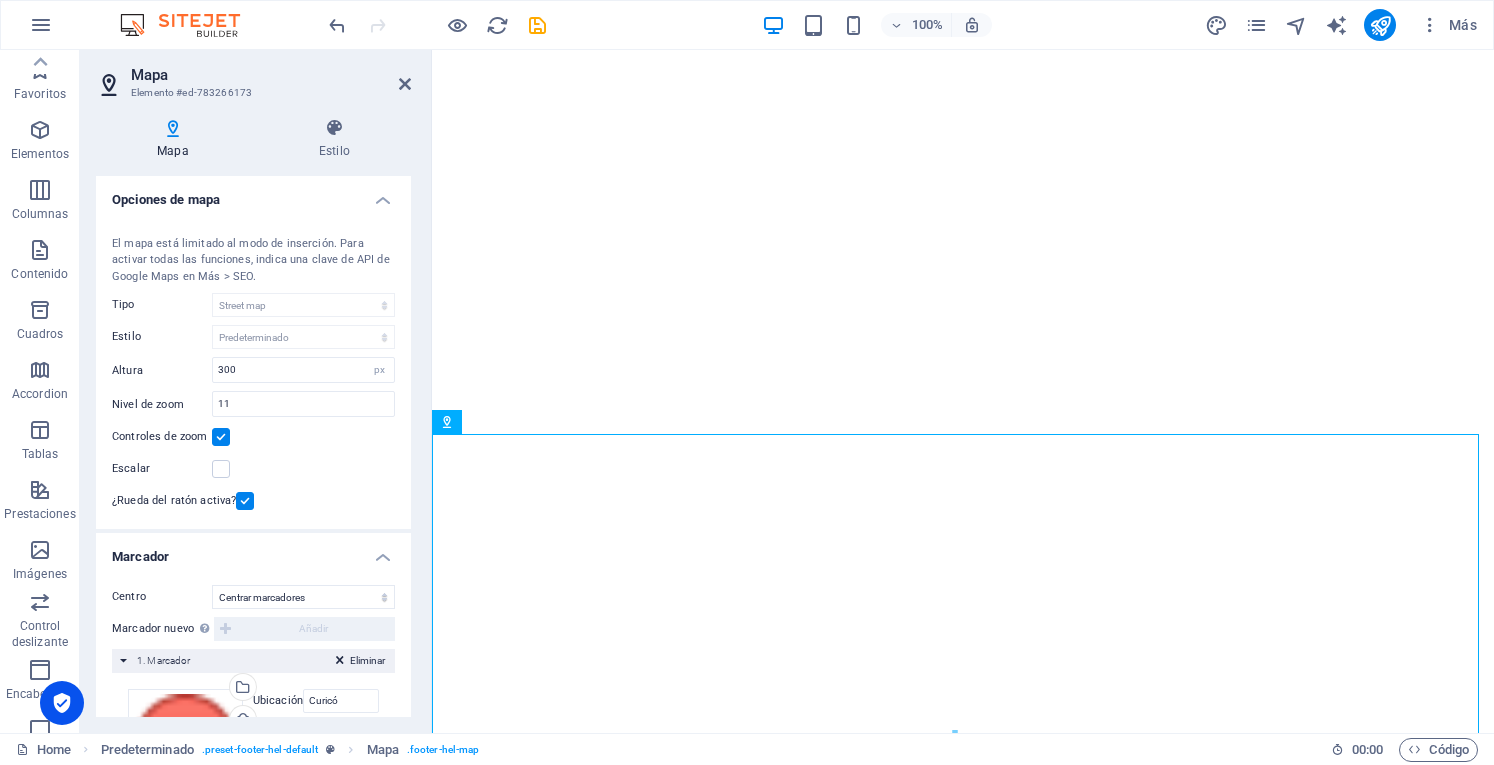 scroll, scrollTop: 0, scrollLeft: 0, axis: both 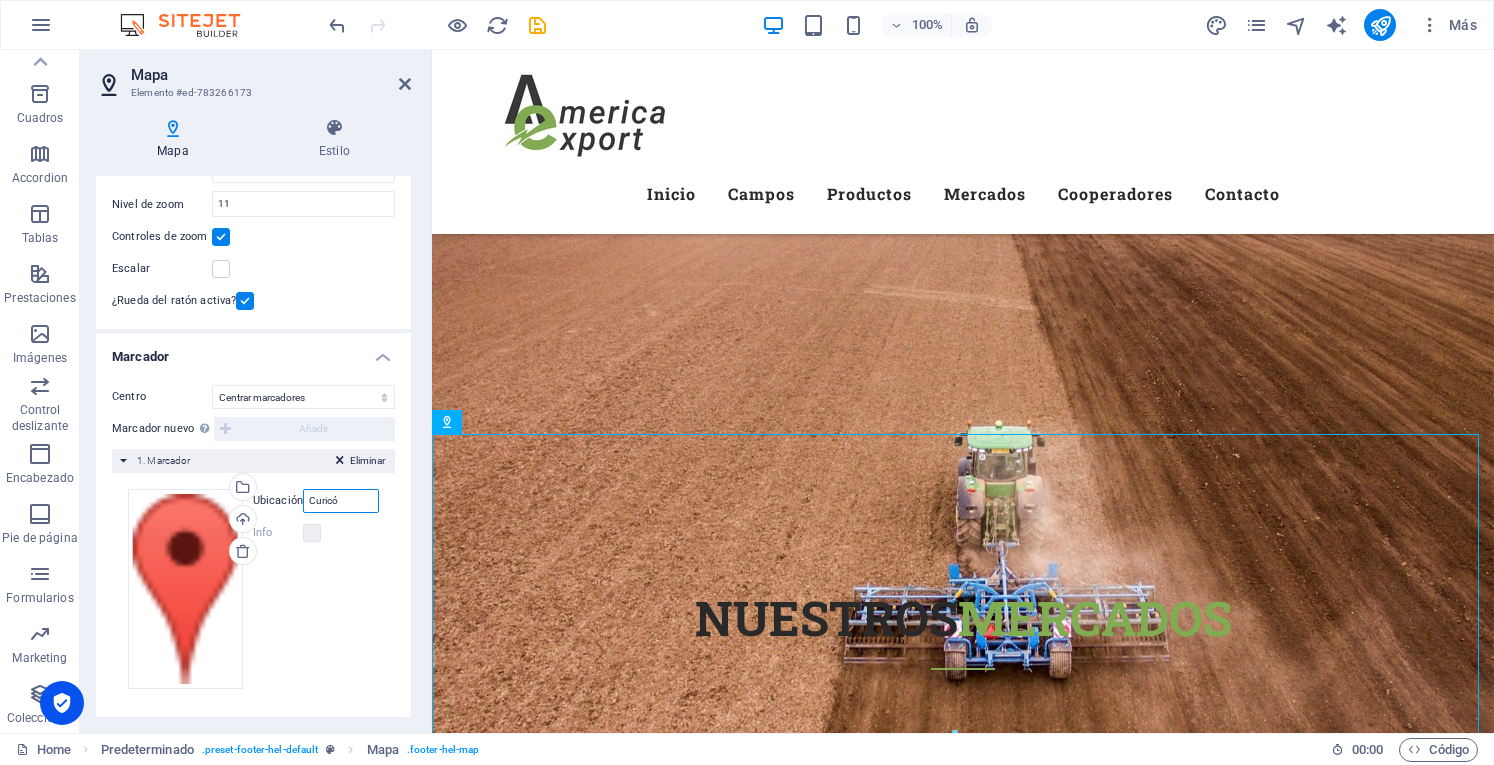 click on "Curicó" at bounding box center [341, 501] 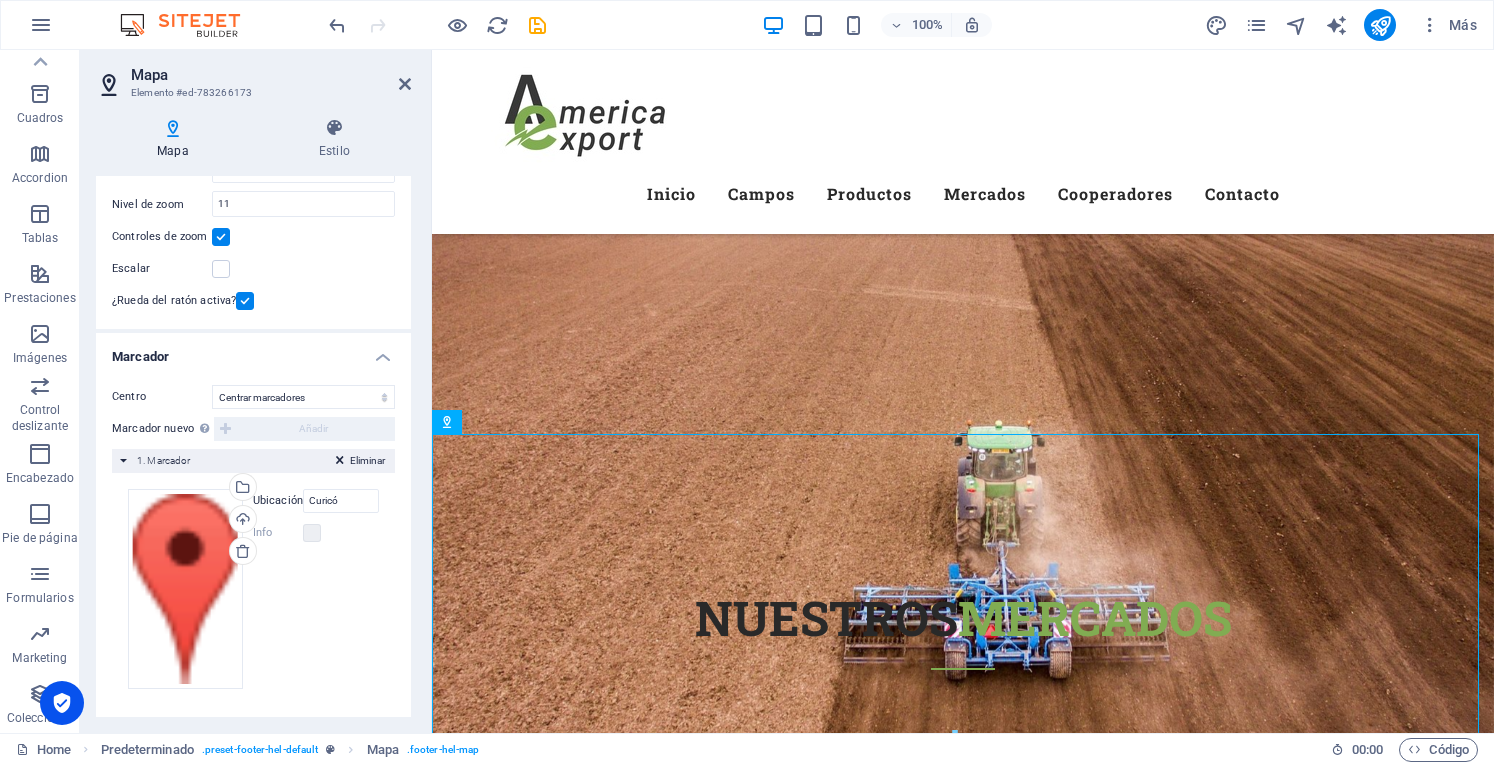 click at bounding box center (963, 8007) 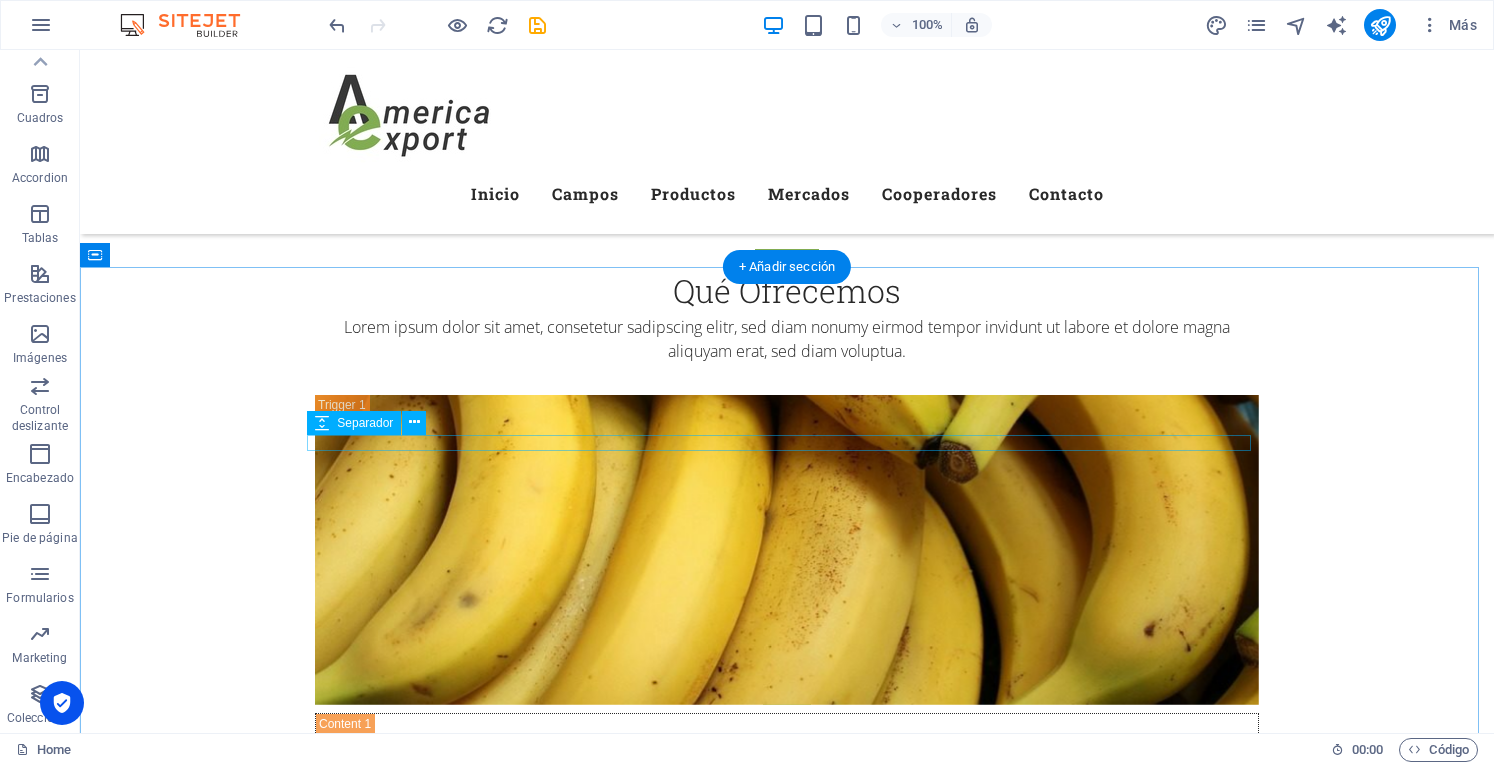 scroll, scrollTop: 4889, scrollLeft: 0, axis: vertical 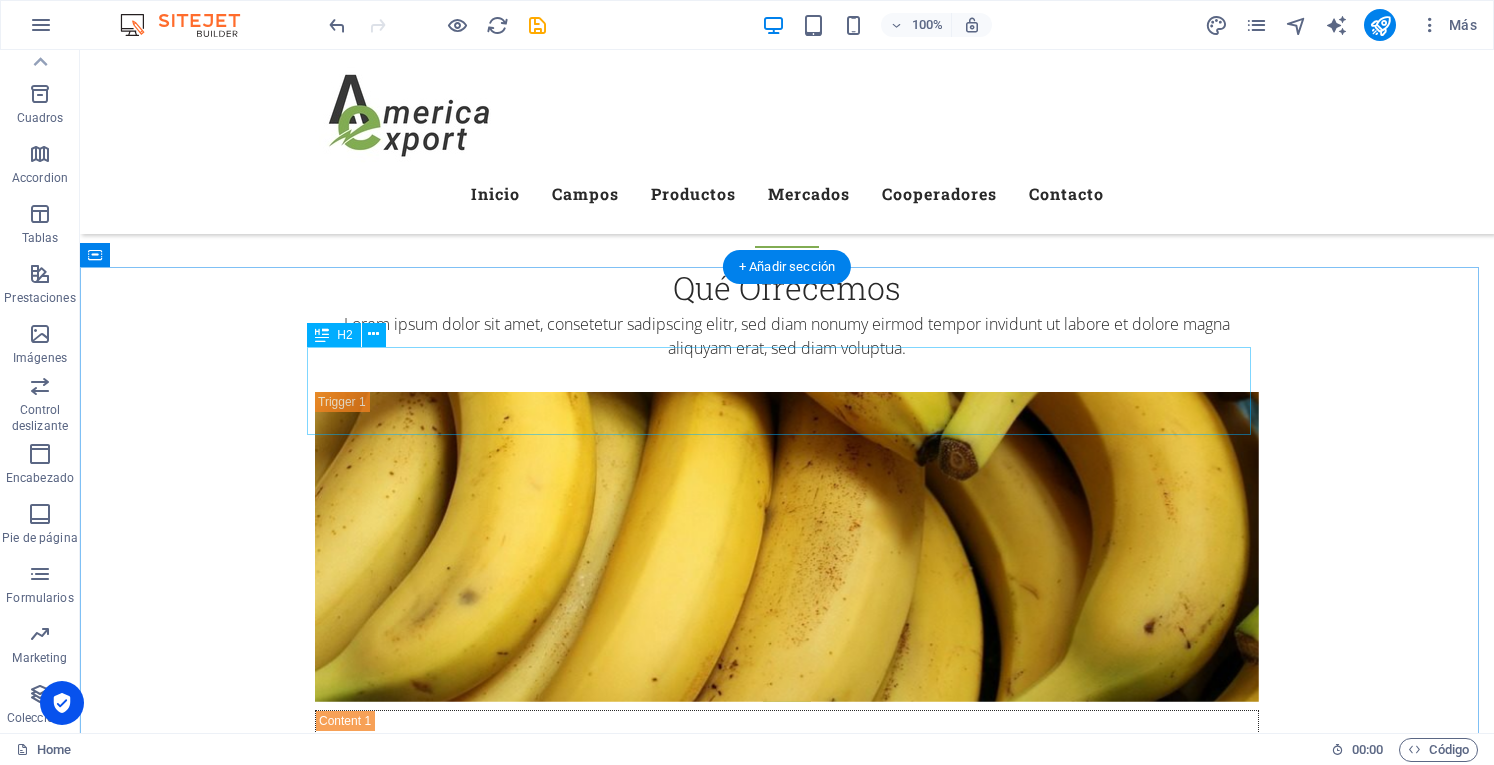 click on "Our  Partners" at bounding box center (787, 6075) 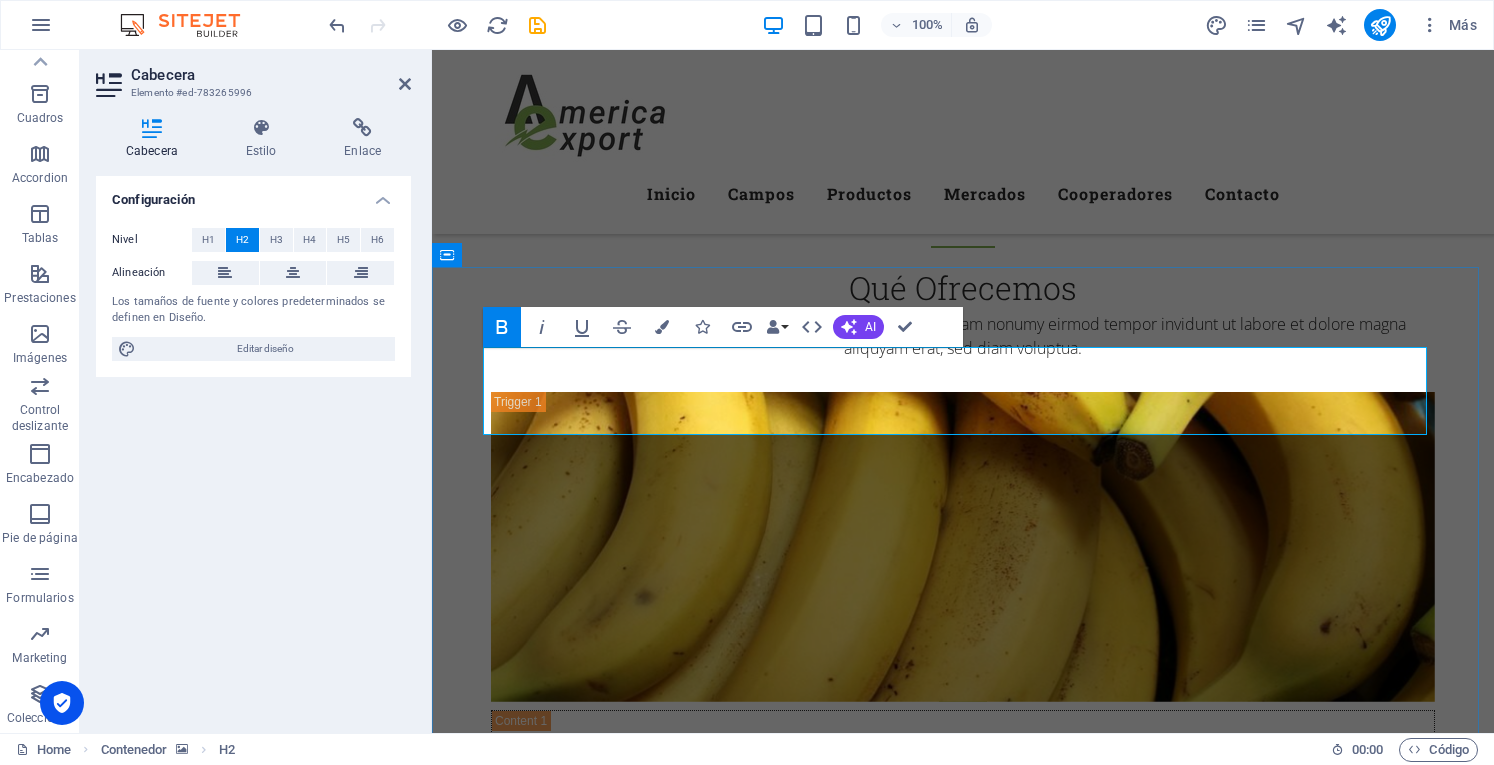 click on "Our  Partners" at bounding box center [963, 6075] 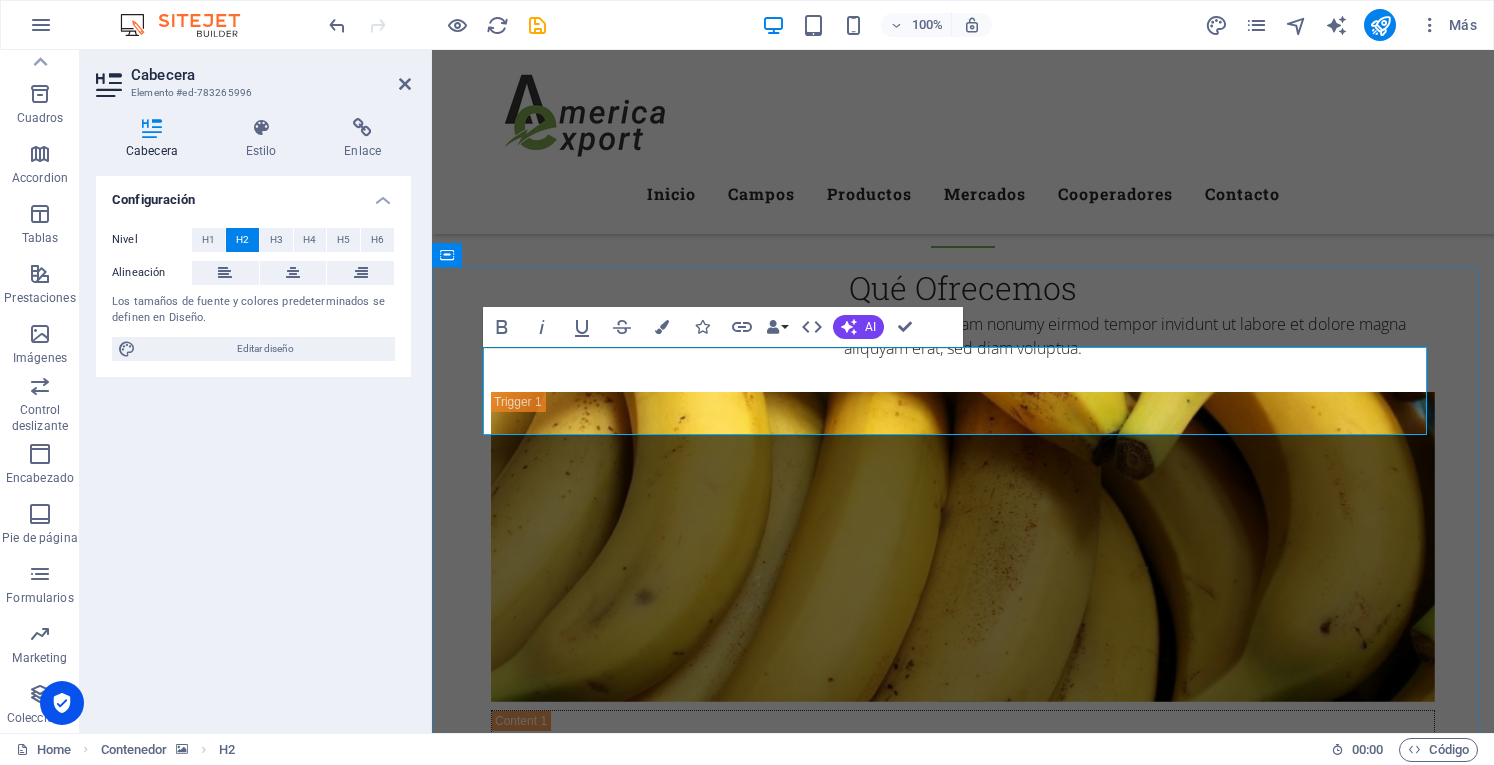 click on "Our  Partners" at bounding box center (963, 6075) 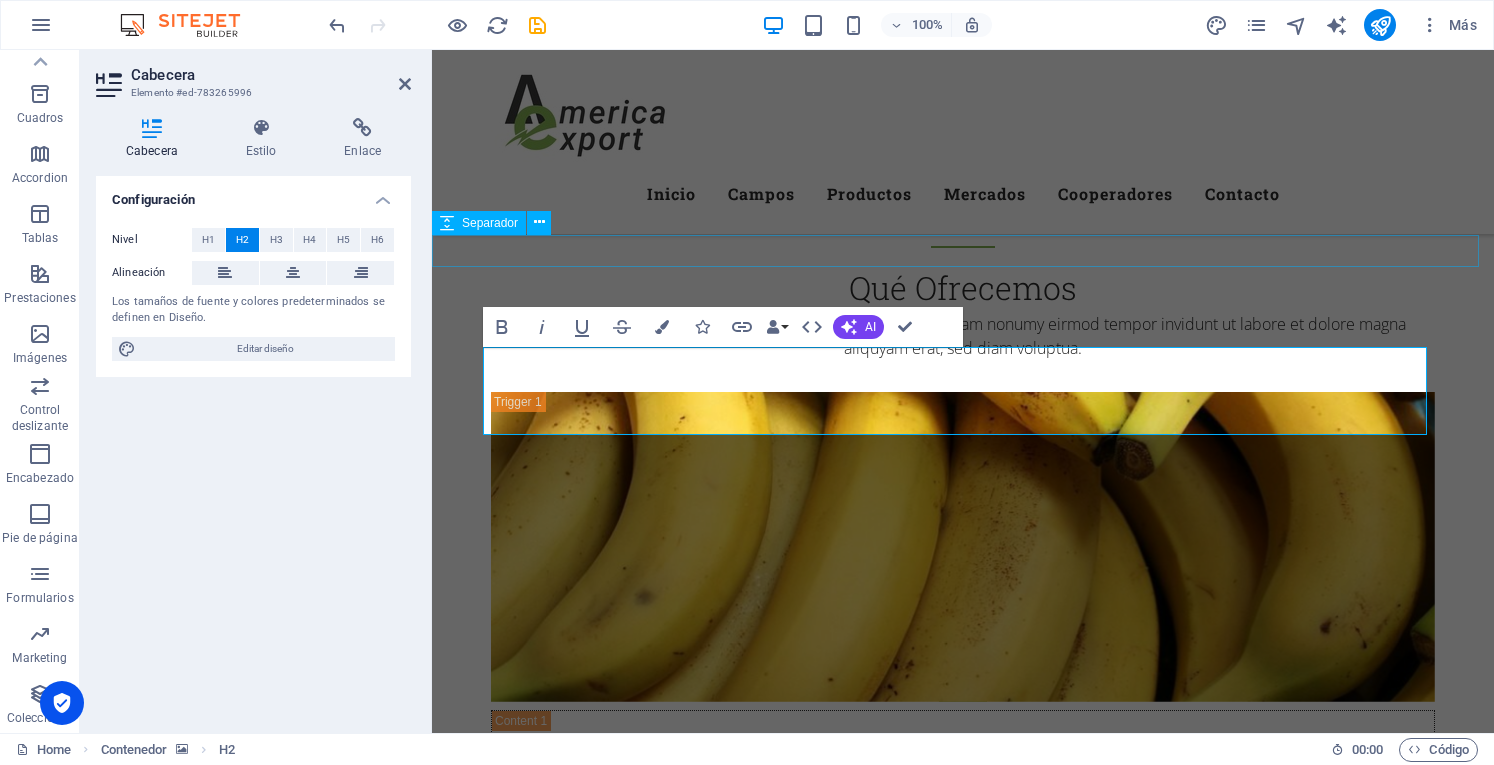 click at bounding box center [963, 4978] 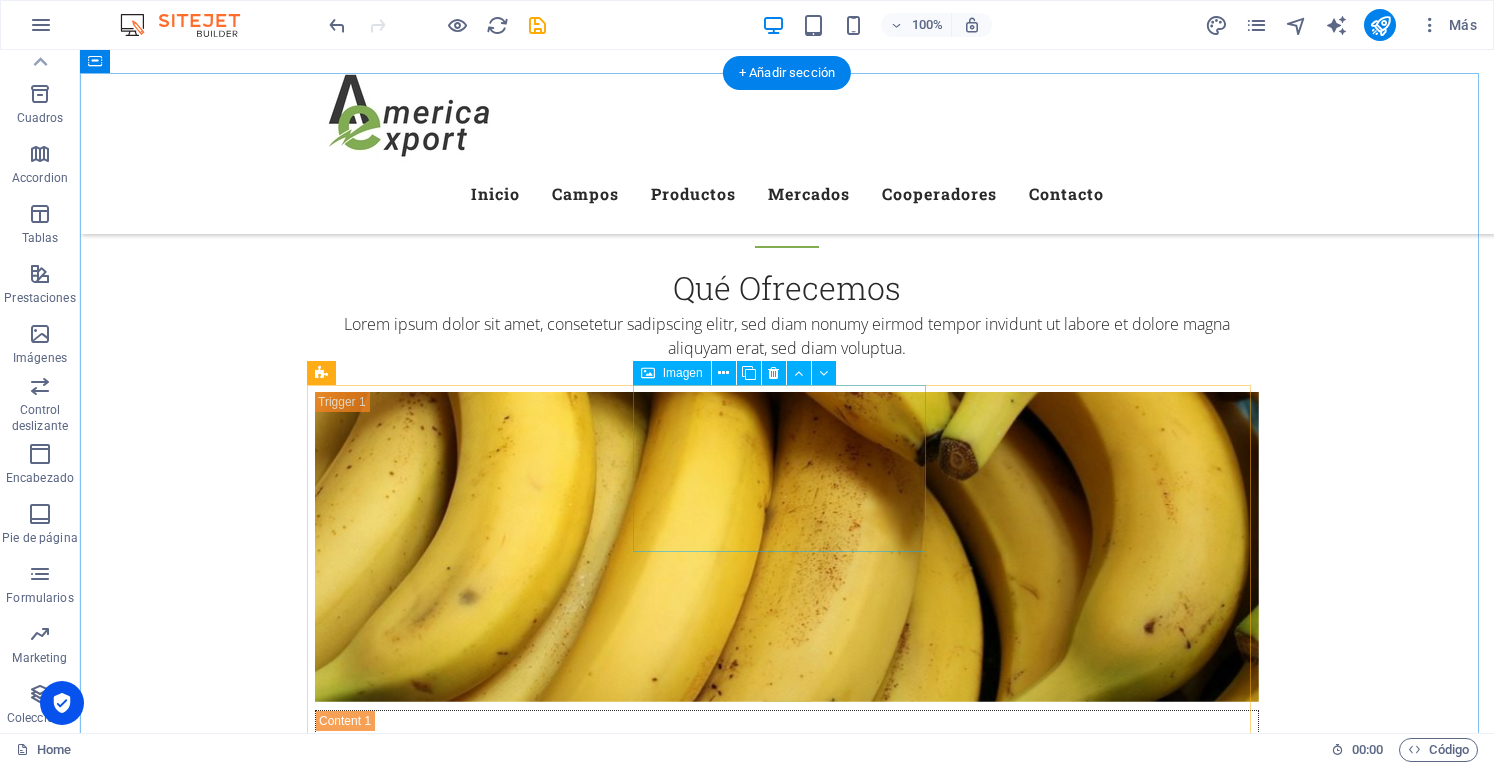 scroll, scrollTop: 5289, scrollLeft: 0, axis: vertical 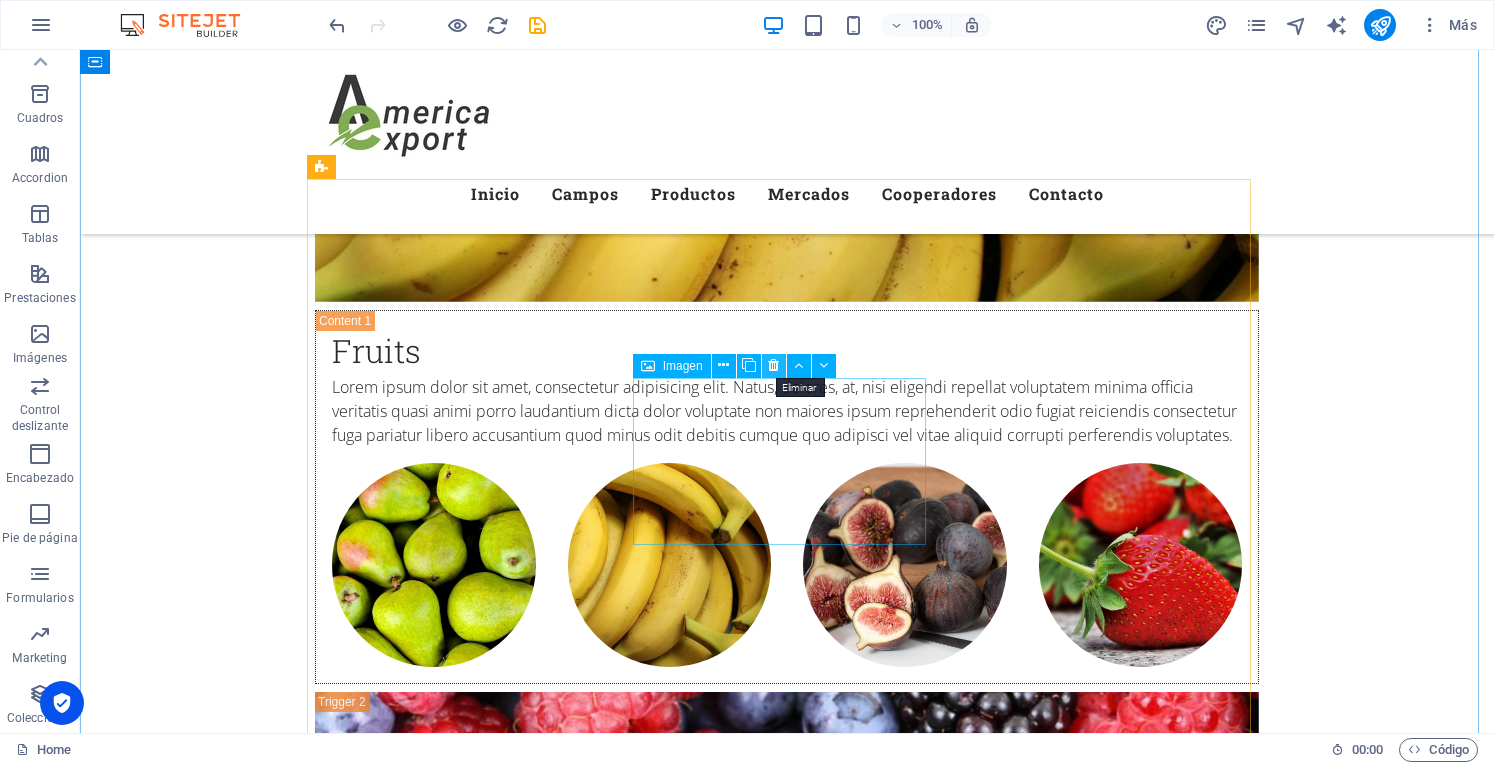 click at bounding box center [773, 365] 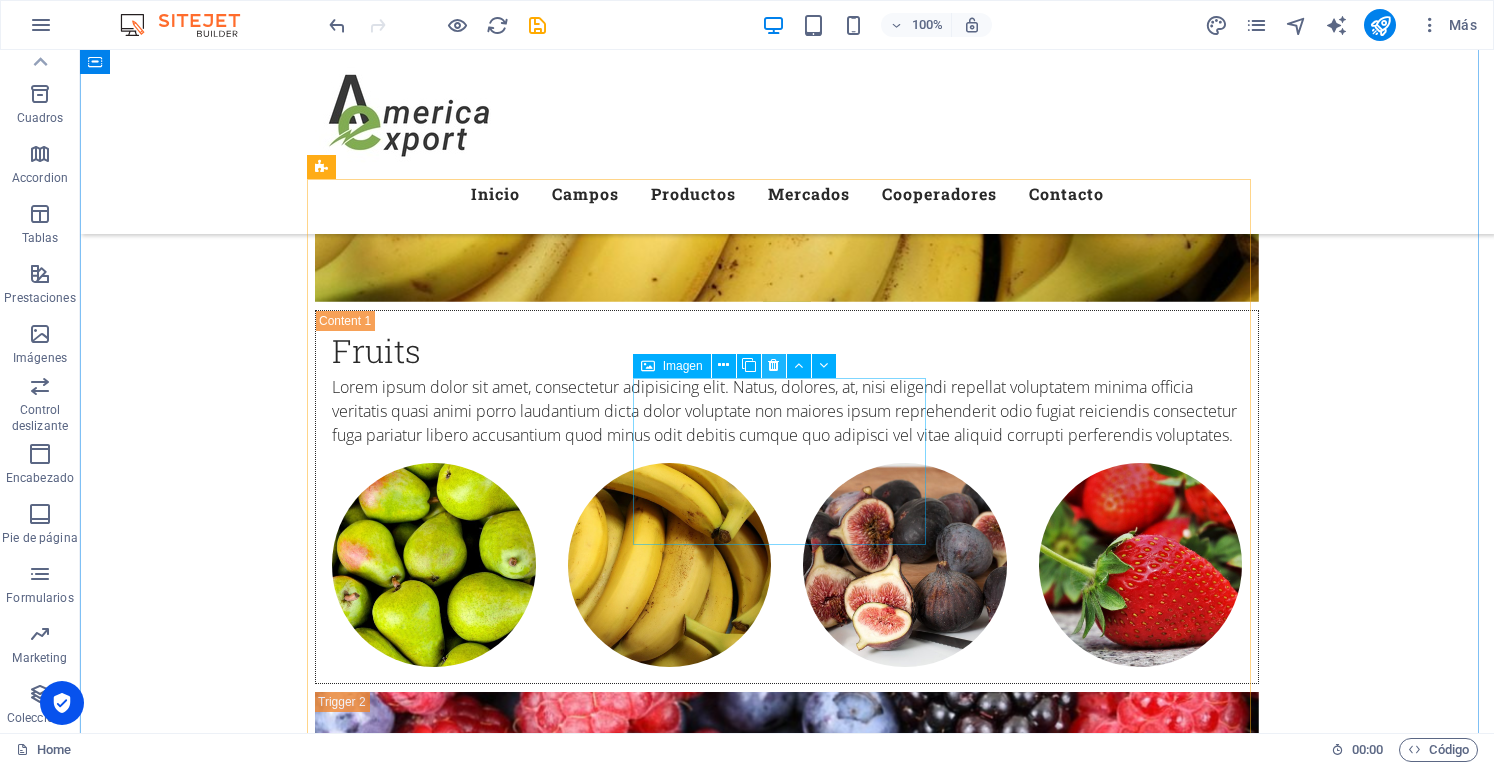 click at bounding box center [774, 366] 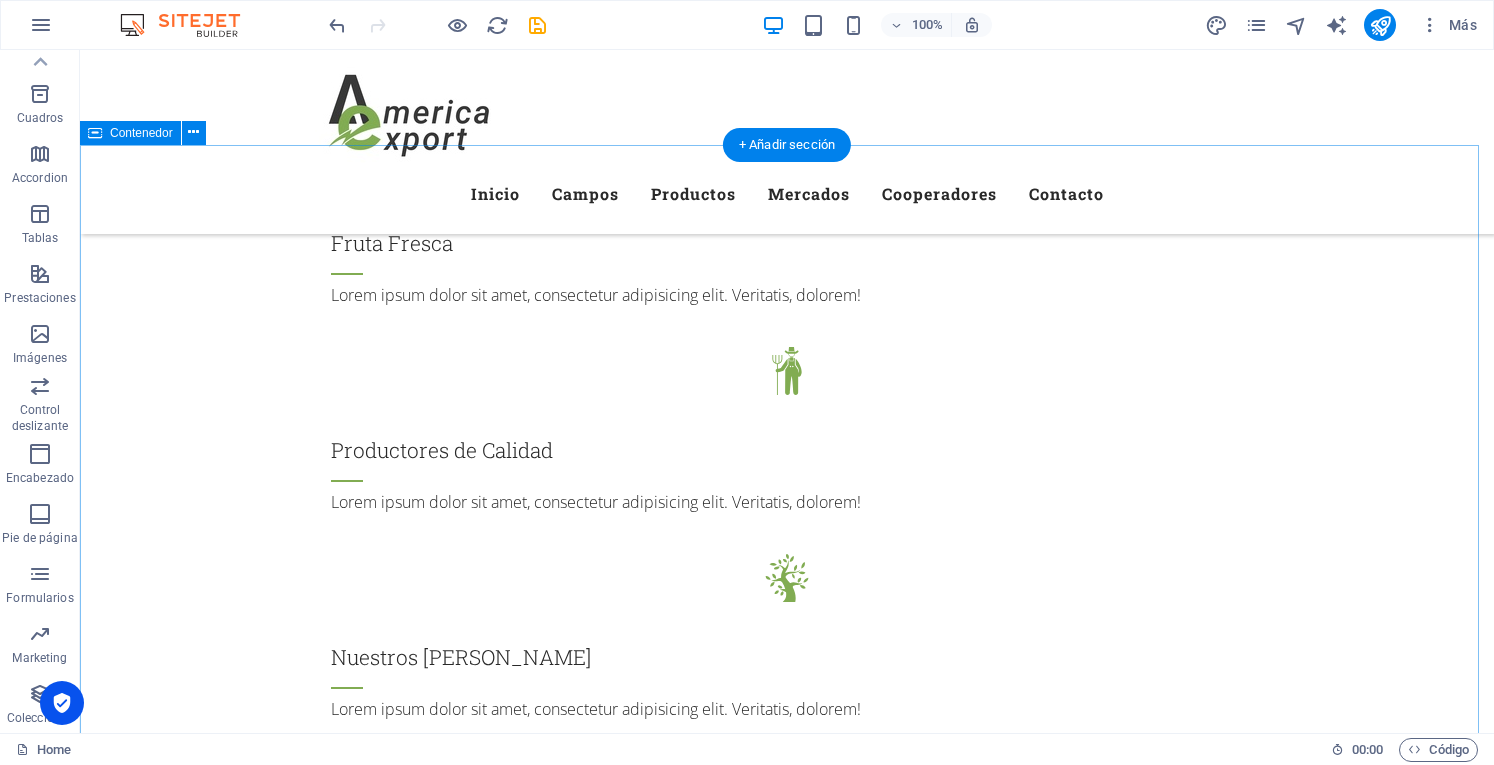 scroll, scrollTop: 2489, scrollLeft: 0, axis: vertical 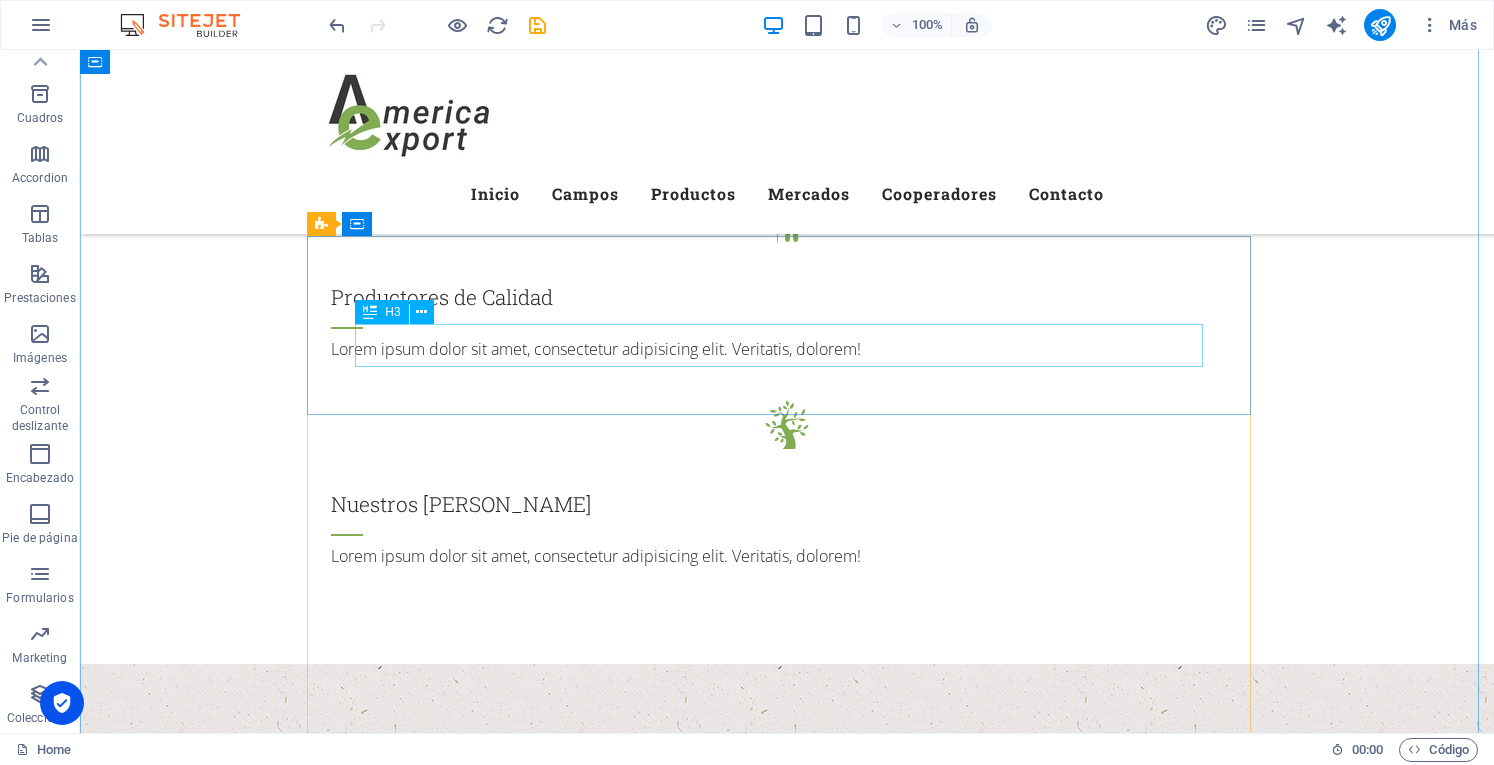 drag, startPoint x: 838, startPoint y: 351, endPoint x: 486, endPoint y: 350, distance: 352.00143 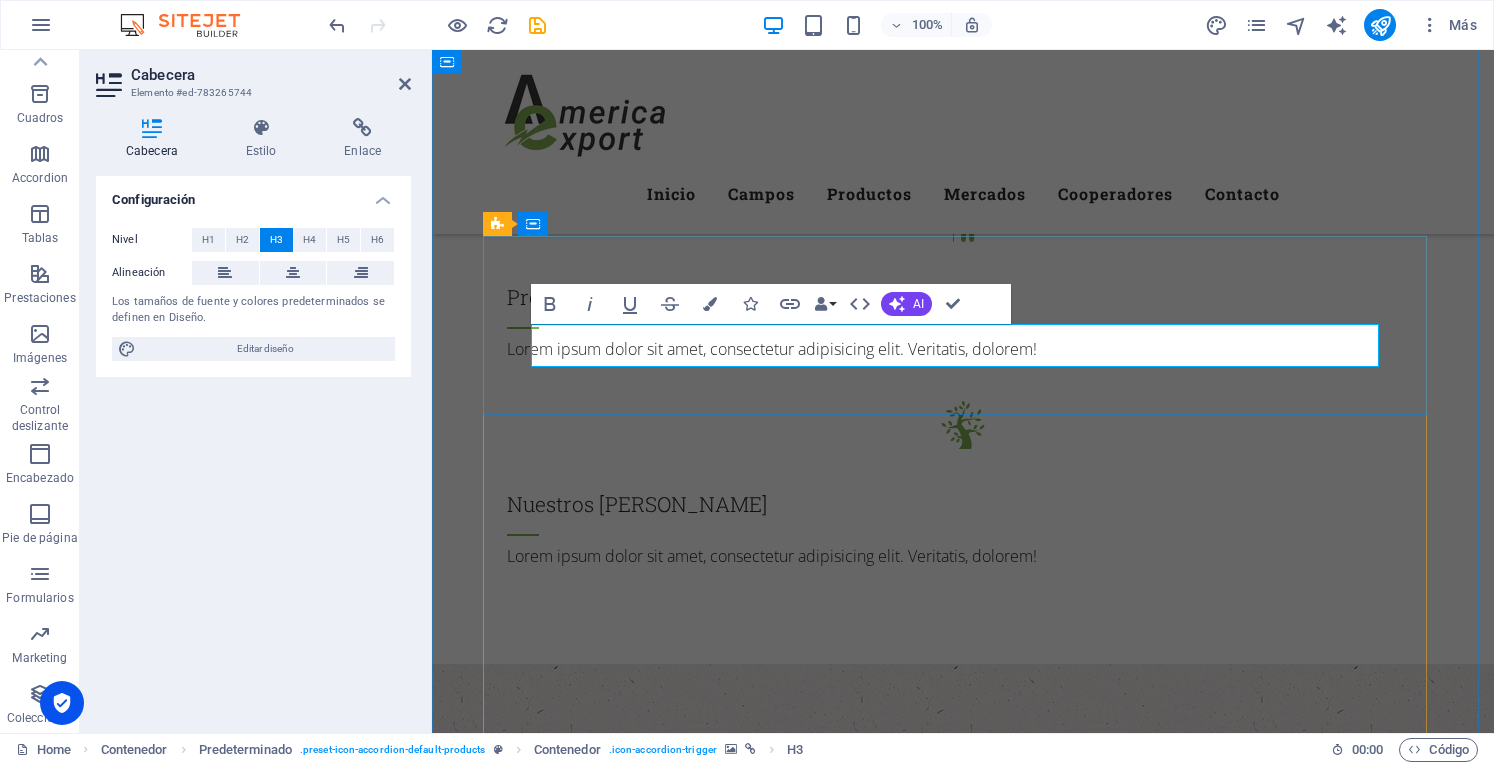 click on "Fruits" at bounding box center [963, 3060] 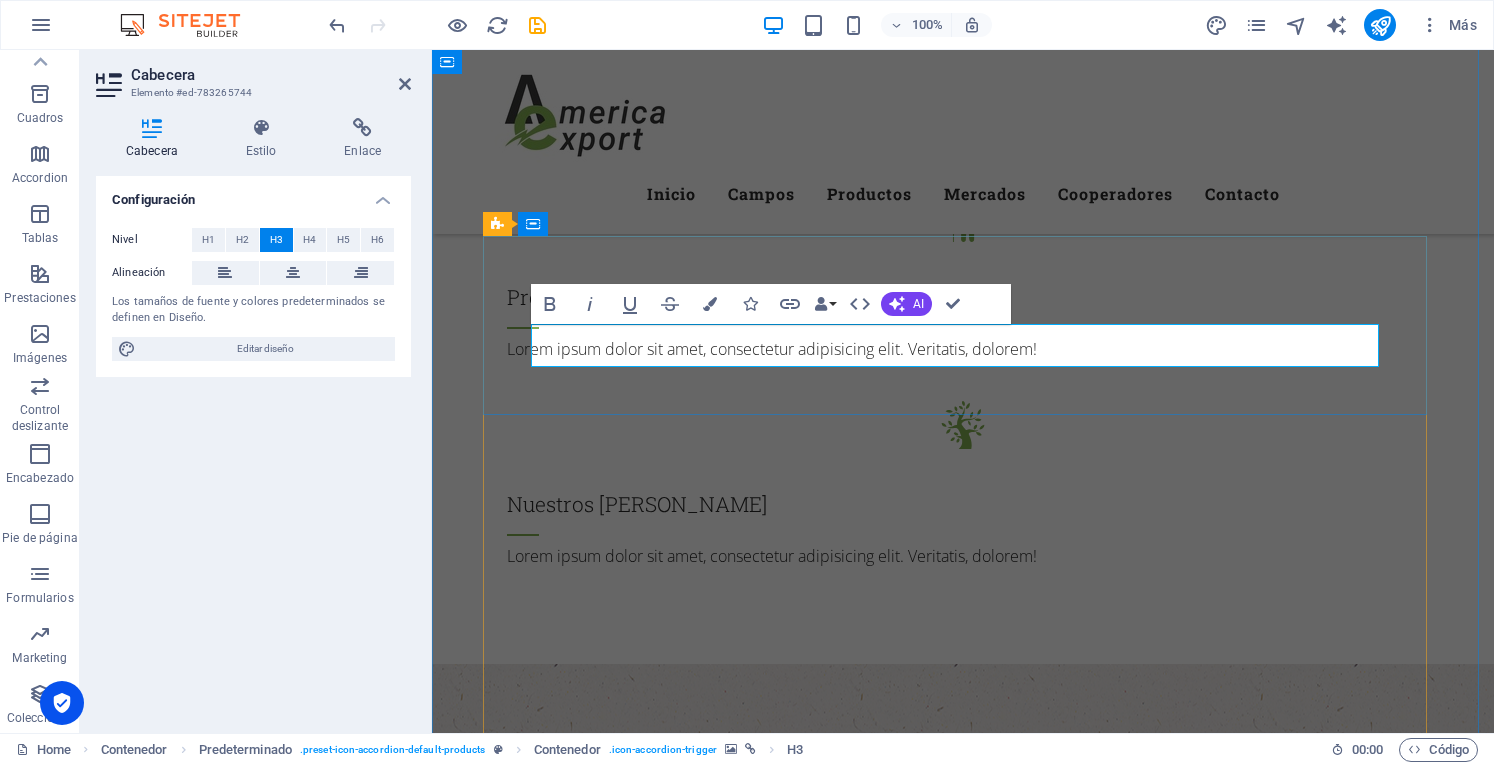 type 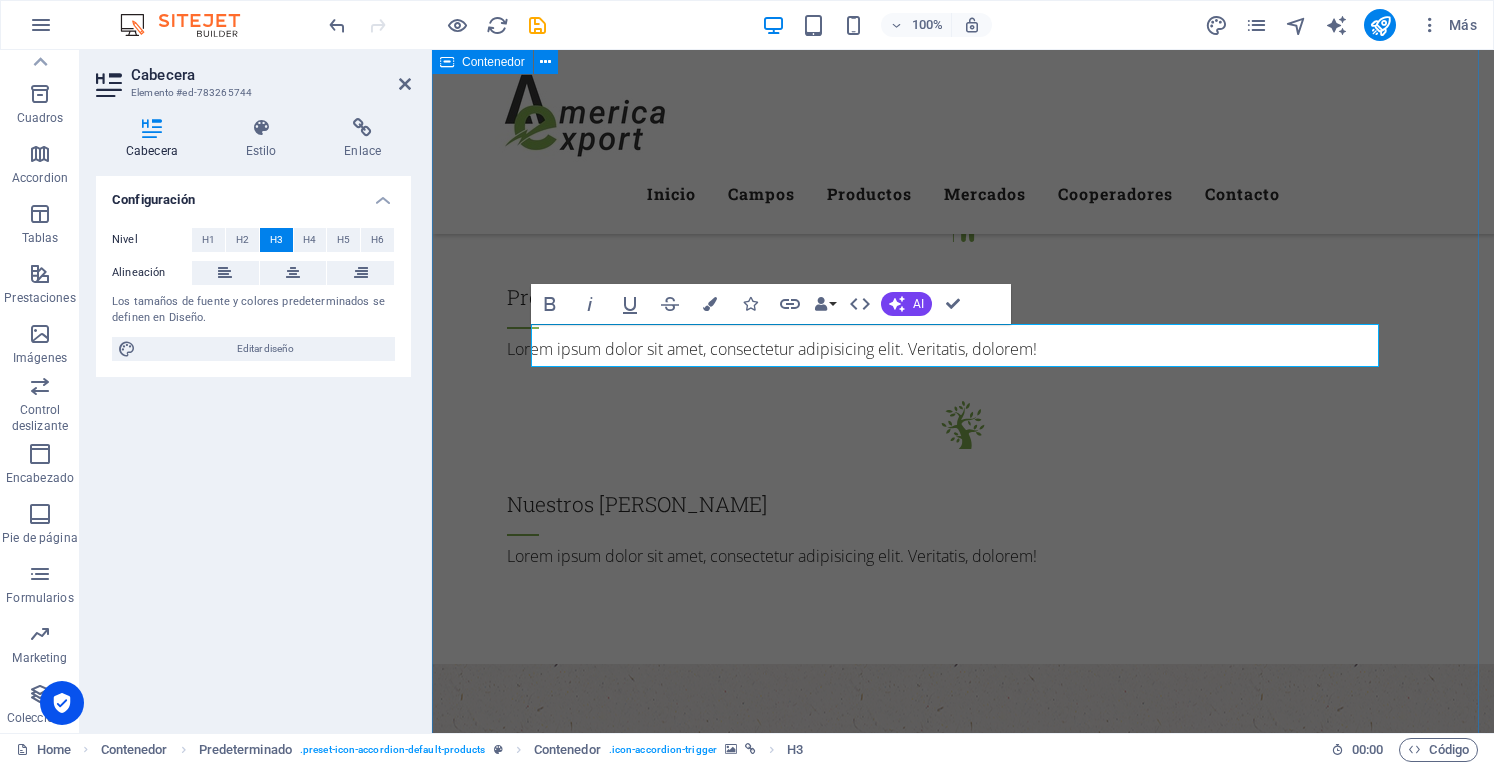 click on "nUESTROS  ProductOS Qué Ofrecemos Lorem ipsum dolor sit amet, consetetur sadipscing elitr, sed diam nonumy eirmod tempor invidunt ut labore et dolore magna aliquyam erat, sed diam voluptua.  Frutas Fruits Lorem ipsum dolor sit amet, consectetur adipisicing elit. Natus, [PERSON_NAME], at, nisi eligendi repellat voluptatem minima officia veritatis quasi animi porro laudantium dicta dolor voluptate non maiores ipsum reprehenderit odio fugiat reiciendis consectetur fuga pariatur libero accusantium quod minus odit debitis cumque quo adipisci vel vitae aliquid corrupti perferendis voluptates. Berries Berries Lorem ipsum dolor sit amet, consectetur adipisicing elit. Natus, [PERSON_NAME], at, nisi eligendi repellat voluptatem minima officia veritatis quasi animi porro laudantium dicta dolor voluptate non maiores ipsum reprehenderit odio fugiat reiciendis consectetur fuga pariatur libero accusantium quod minus odit debitis cumque quo adipisci vel vitae aliquid corrupti perferendis voluptates." at bounding box center [963, 3371] 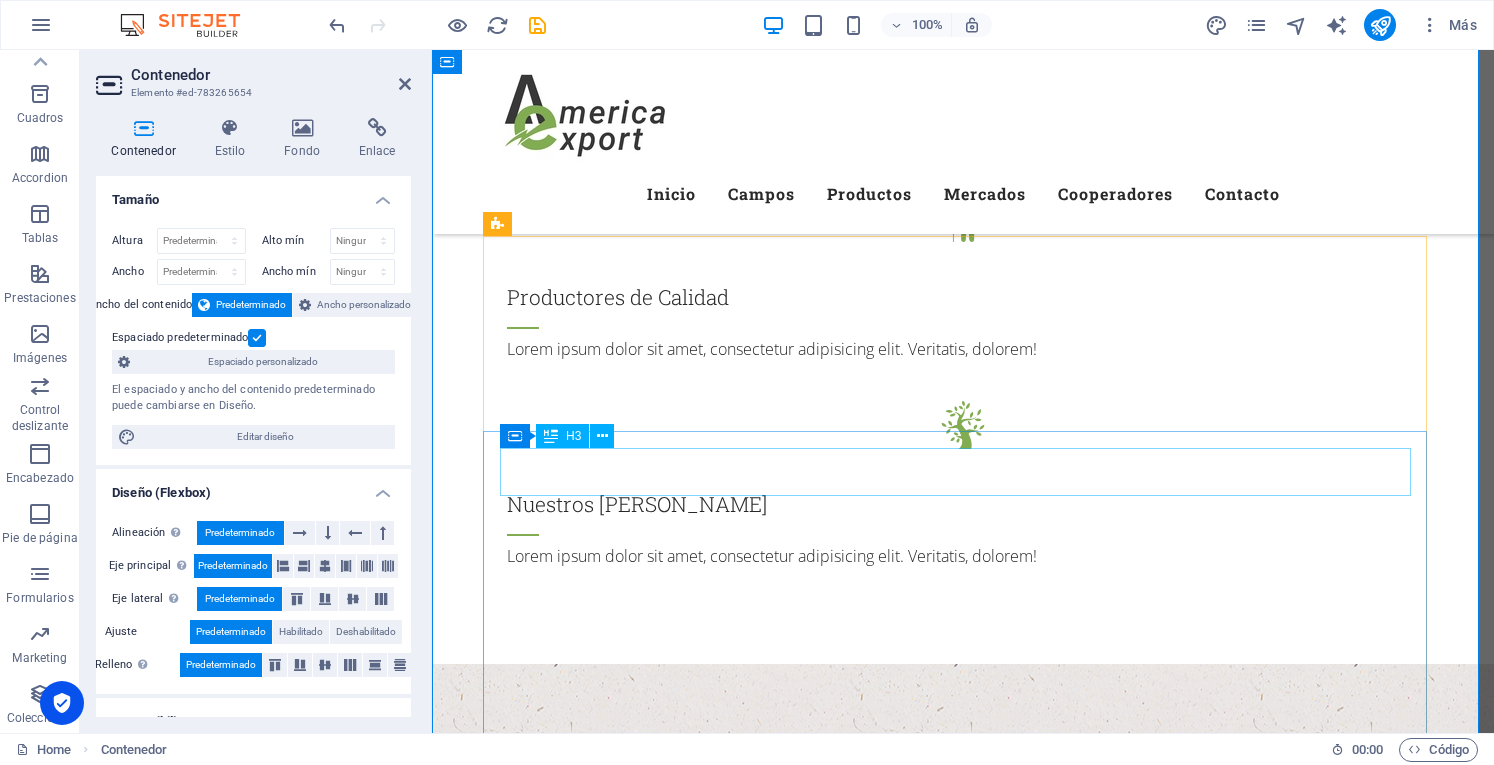 click on "Fruits" at bounding box center [963, 3151] 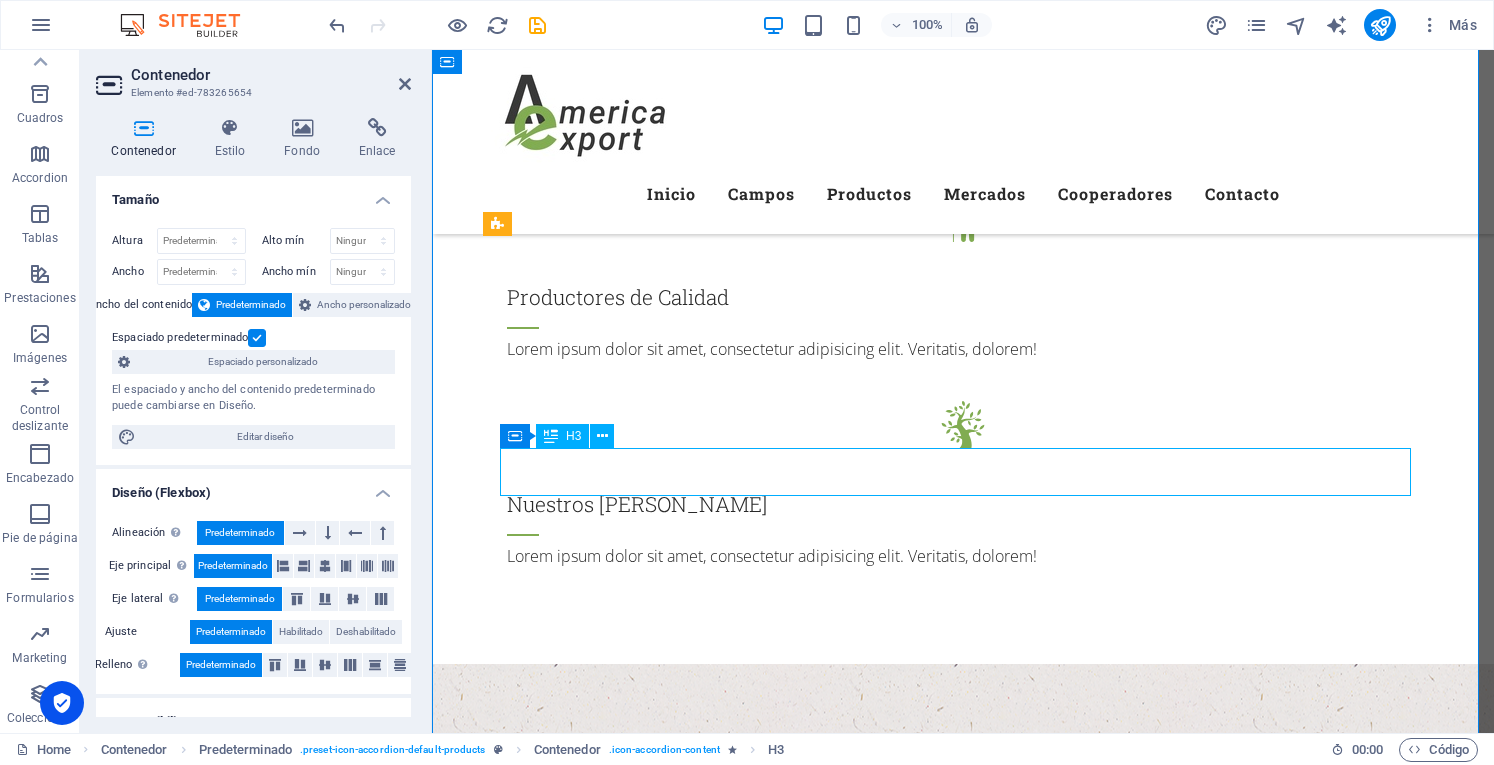 click on "Fruits" at bounding box center (963, 3151) 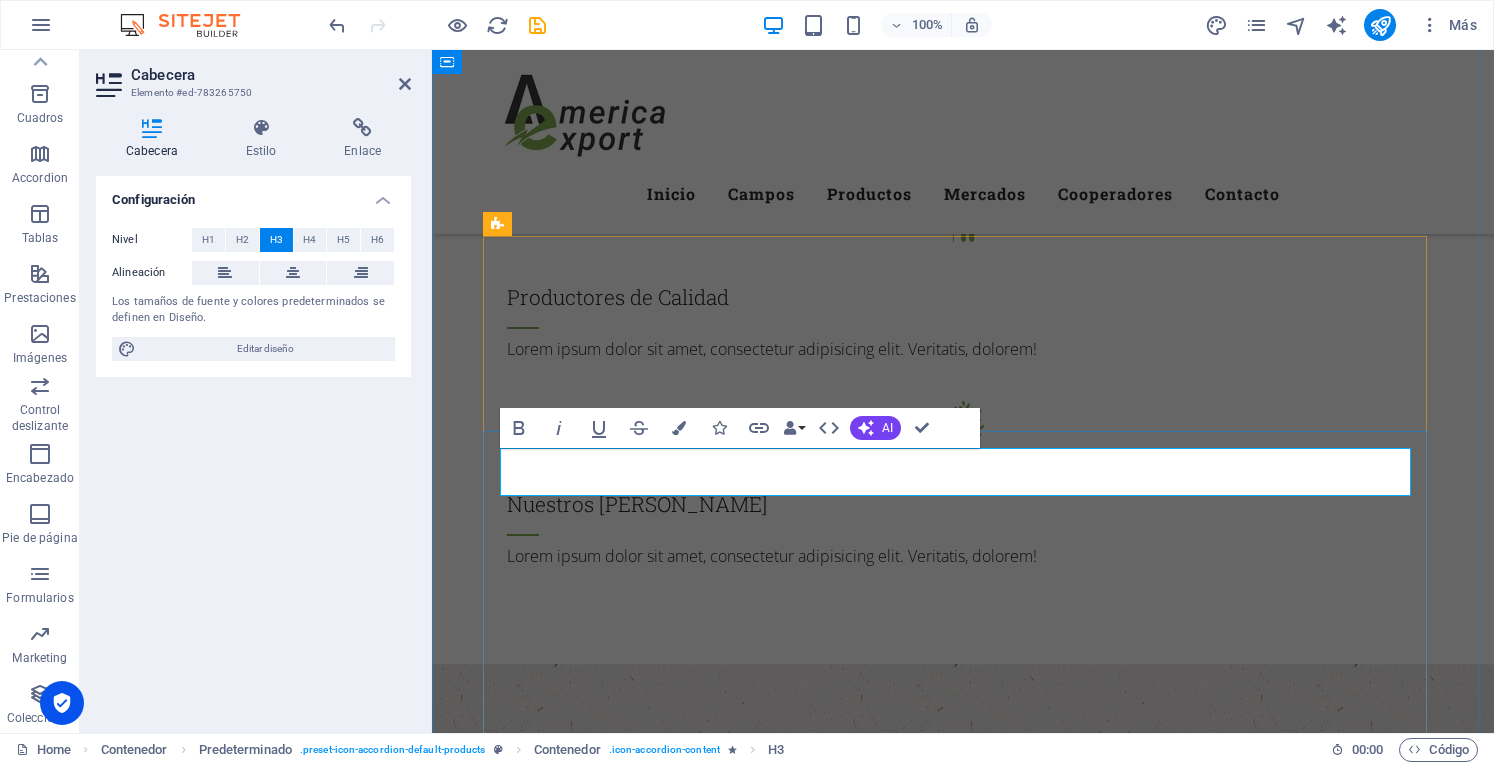 click on "Fruits" at bounding box center (963, 3151) 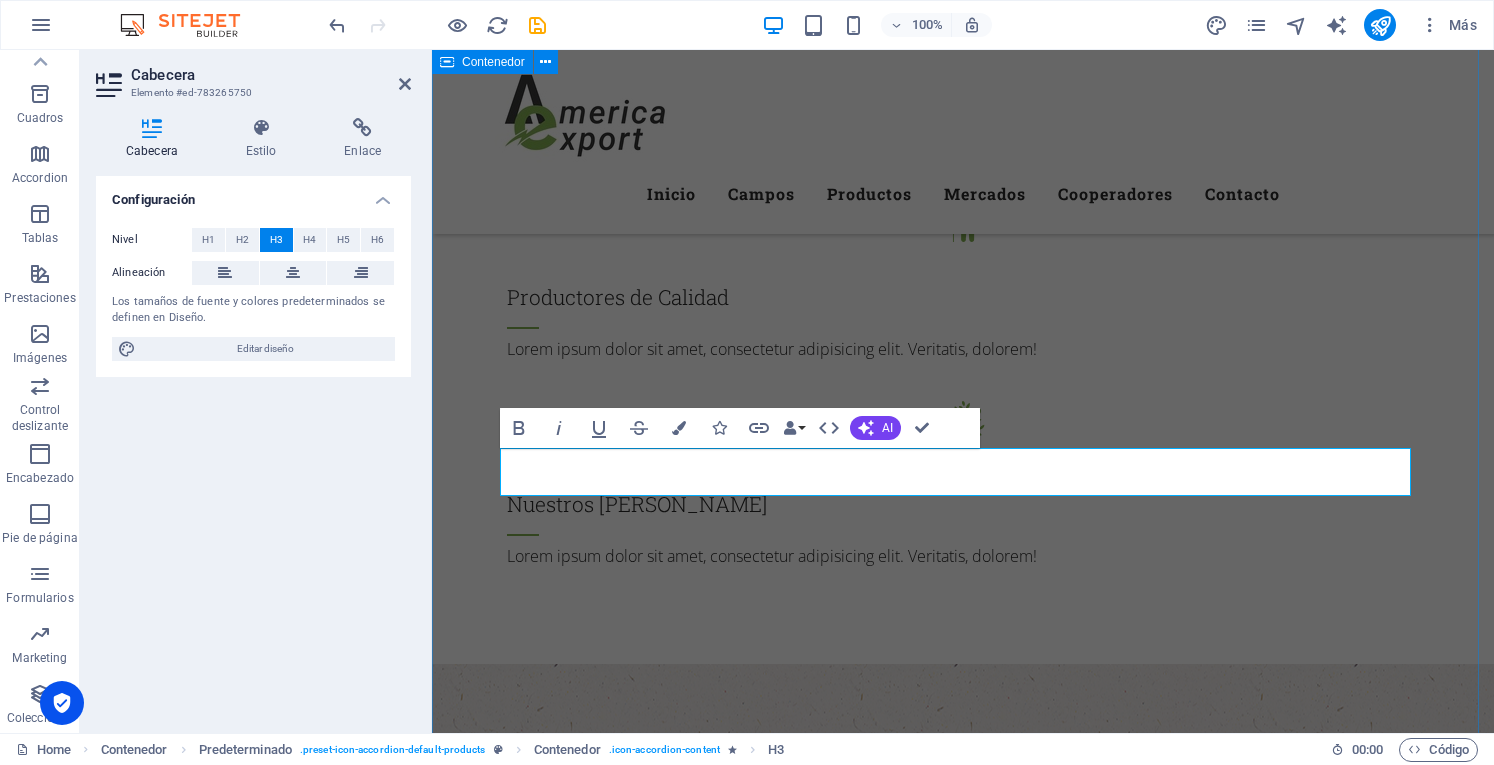 click on "nUESTROS  ProductOS Qué Ofrecemos Lorem ipsum dolor sit amet, consetetur sadipscing elitr, sed diam nonumy eirmod tempor invidunt ut labore et dolore magna aliquyam erat, sed diam voluptua.  Frutas Frutas Lorem ipsum dolor sit amet, consectetur adipisicing elit. Natus, [PERSON_NAME], at, nisi eligendi repellat voluptatem minima officia veritatis quasi animi porro laudantium dicta dolor voluptate non maiores ipsum reprehenderit odio fugiat reiciendis consectetur fuga pariatur libero accusantium quod minus odit debitis cumque quo adipisci vel vitae aliquid corrupti perferendis voluptates. Berries Berries Lorem ipsum dolor sit amet, consectetur adipisicing elit. Natus, [PERSON_NAME], at, nisi eligendi repellat voluptatem minima officia veritatis quasi animi porro laudantium dicta dolor voluptate non maiores ipsum reprehenderit odio fugiat reiciendis consectetur fuga pariatur libero accusantium quod minus odit debitis cumque quo adipisci vel vitae aliquid corrupti perferendis voluptates." at bounding box center (963, 3371) 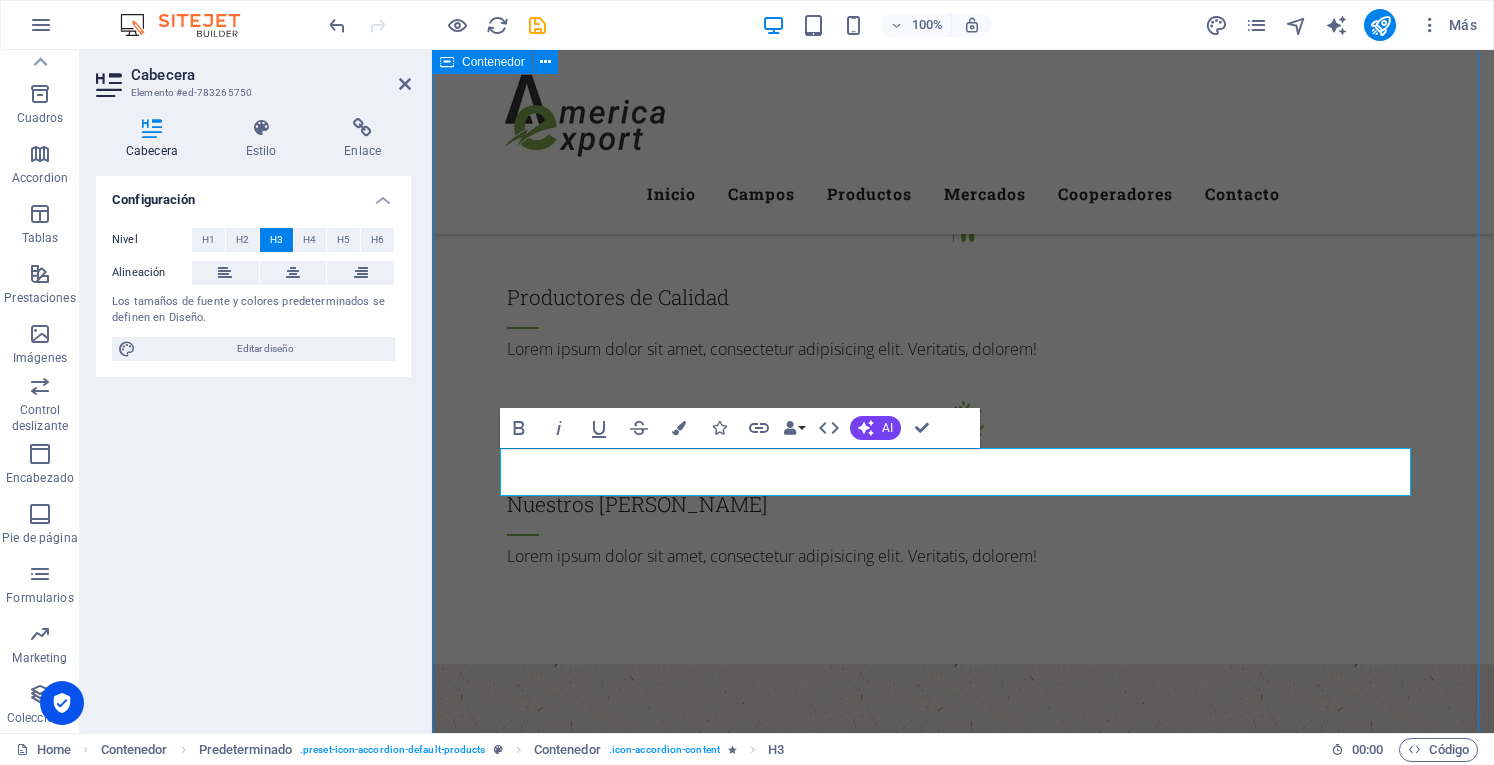 click on "nUESTROS  ProductOS Qué Ofrecemos Lorem ipsum dolor sit amet, consetetur sadipscing elitr, sed diam nonumy eirmod tempor invidunt ut labore et dolore magna aliquyam erat, sed diam voluptua.  Frutas Frutas Lorem ipsum dolor sit amet, consectetur adipisicing elit. Natus, [PERSON_NAME], at, nisi eligendi repellat voluptatem minima officia veritatis quasi animi porro laudantium dicta dolor voluptate non maiores ipsum reprehenderit odio fugiat reiciendis consectetur fuga pariatur libero accusantium quod minus odit debitis cumque quo adipisci vel vitae aliquid corrupti perferendis voluptates. Berries Berries Lorem ipsum dolor sit amet, consectetur adipisicing elit. Natus, [PERSON_NAME], at, nisi eligendi repellat voluptatem minima officia veritatis quasi animi porro laudantium dicta dolor voluptate non maiores ipsum reprehenderit odio fugiat reiciendis consectetur fuga pariatur libero accusantium quod minus odit debitis cumque quo adipisci vel vitae aliquid corrupti perferendis voluptates." at bounding box center [963, 3371] 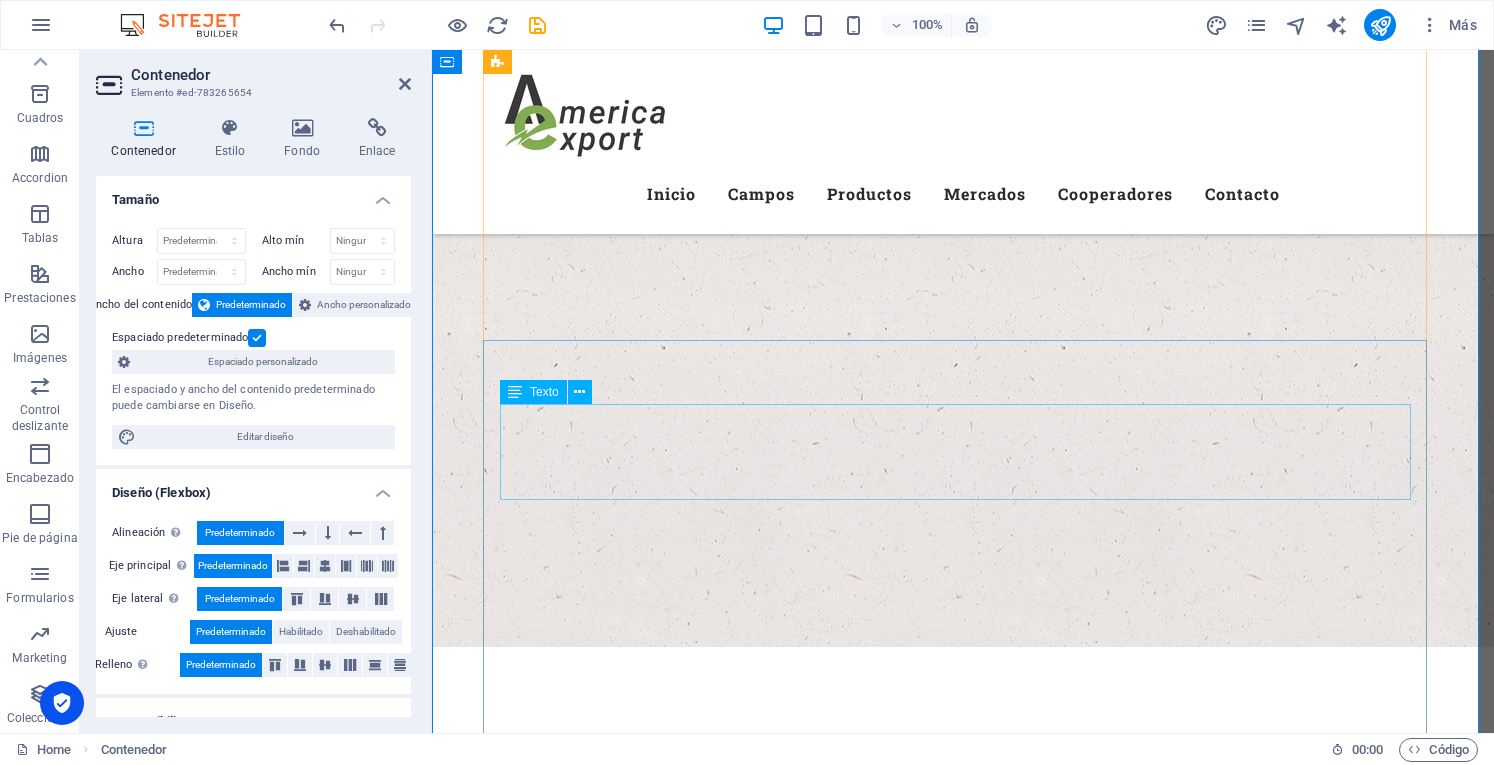 scroll, scrollTop: 2789, scrollLeft: 0, axis: vertical 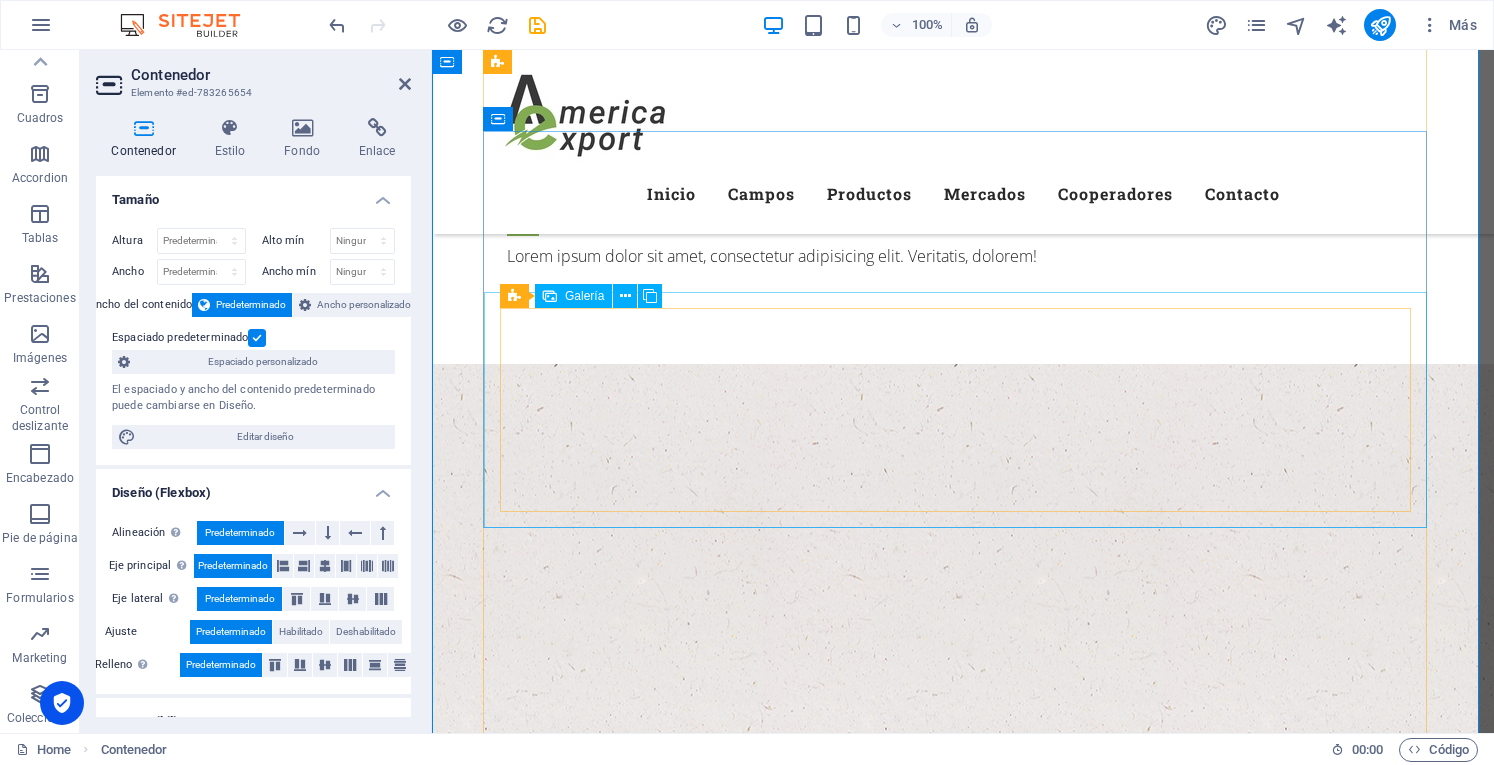 click at bounding box center [1081, 3065] 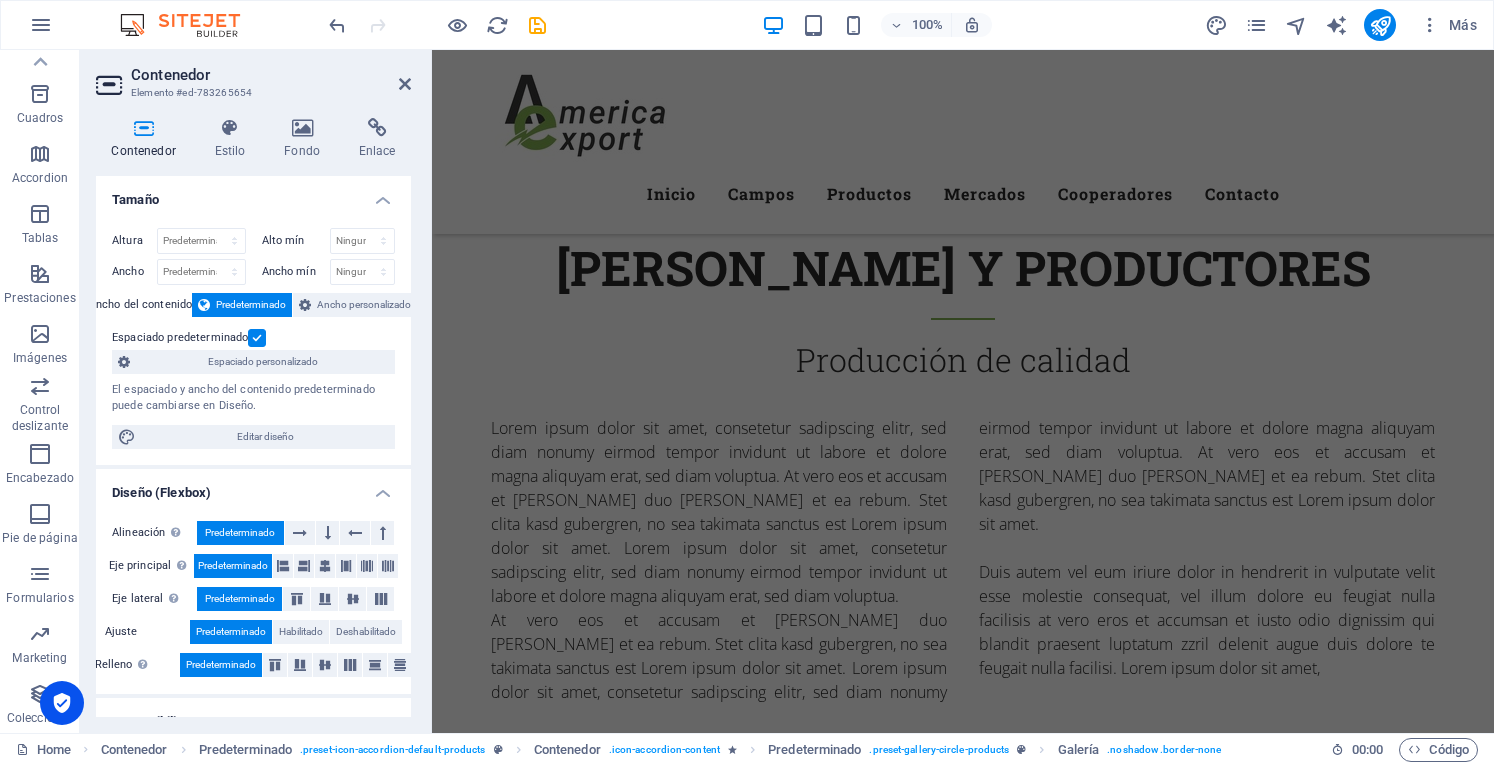 scroll, scrollTop: 1489, scrollLeft: 0, axis: vertical 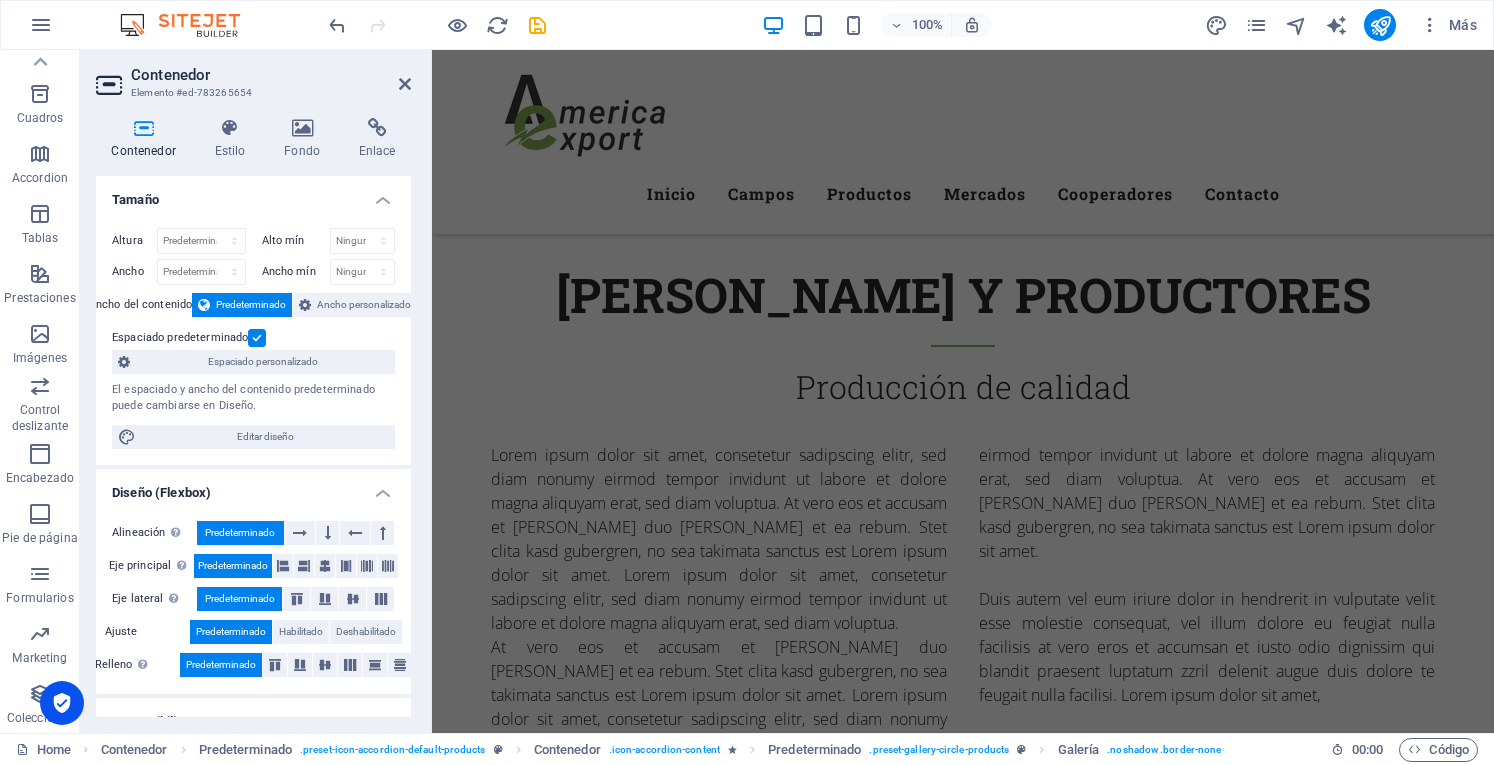 click at bounding box center [963, 2008] 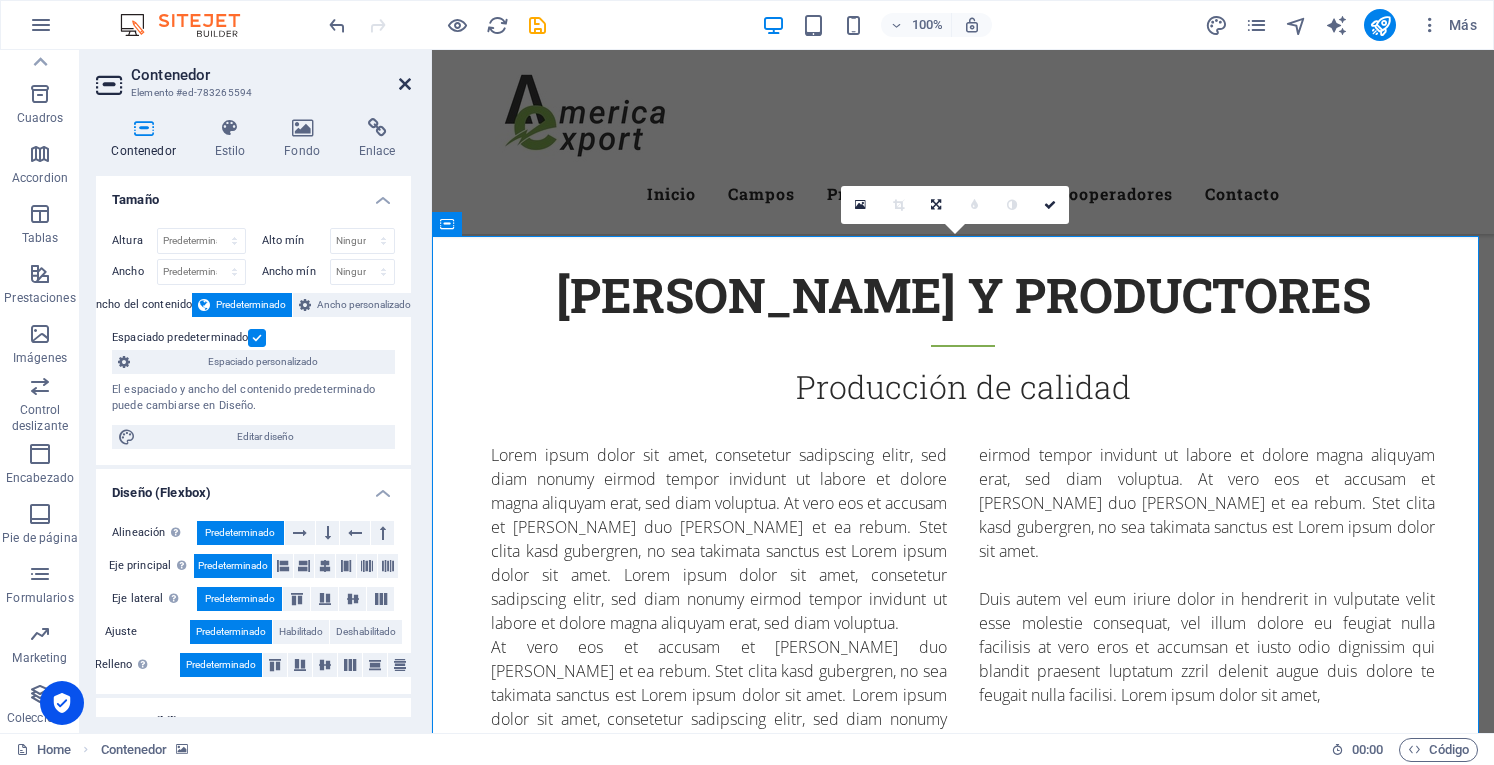 click at bounding box center [405, 84] 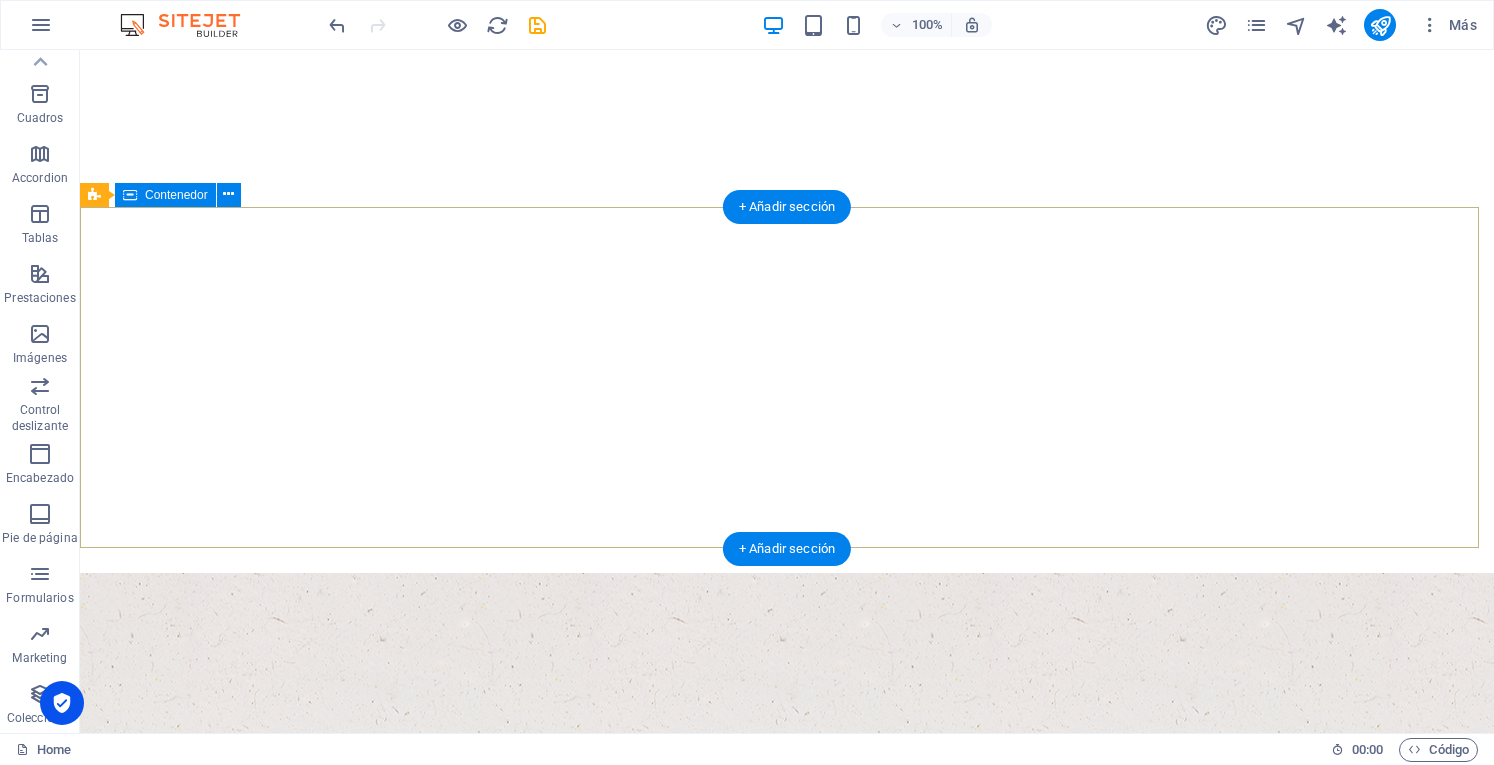 scroll, scrollTop: 0, scrollLeft: 0, axis: both 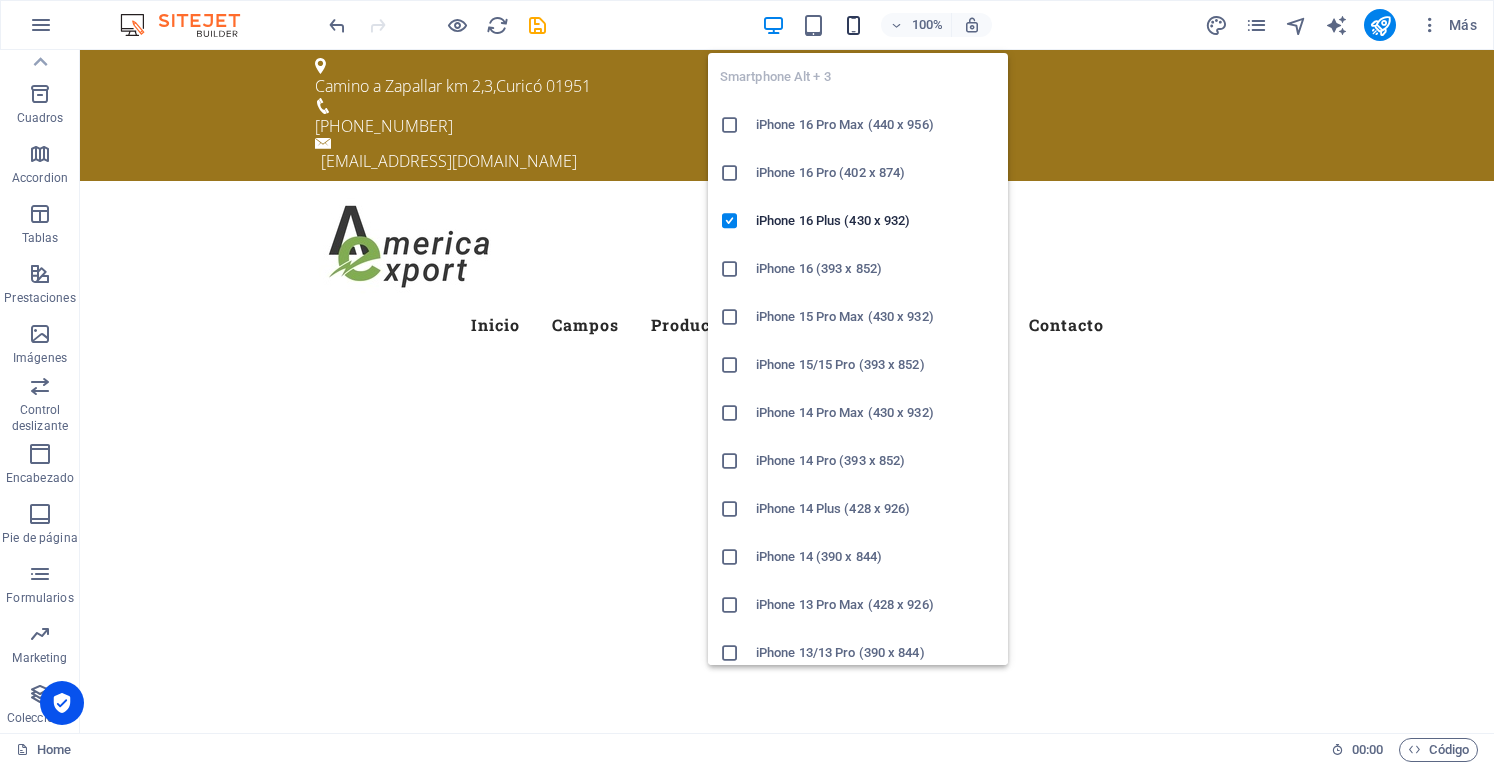 click at bounding box center (853, 25) 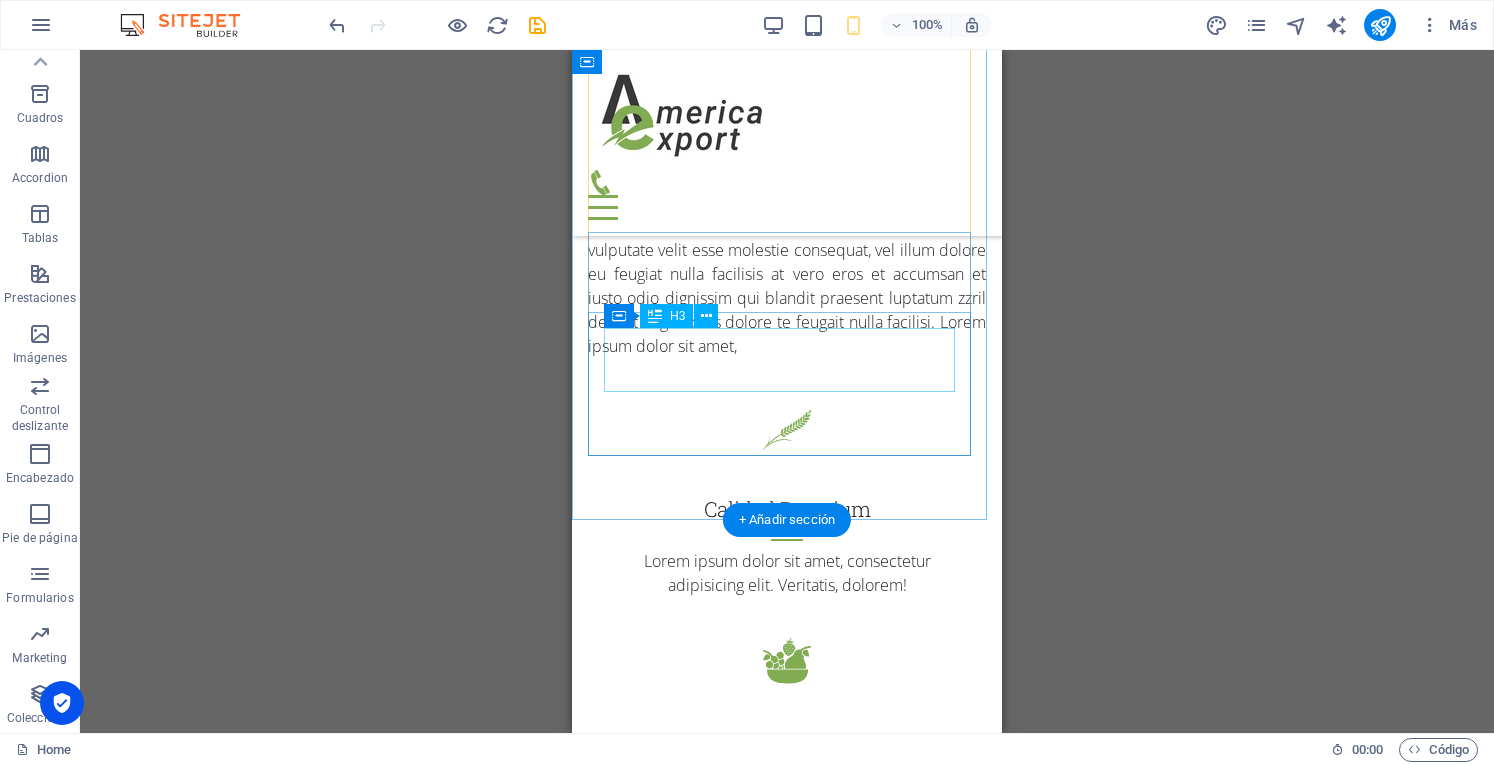 scroll, scrollTop: 1900, scrollLeft: 0, axis: vertical 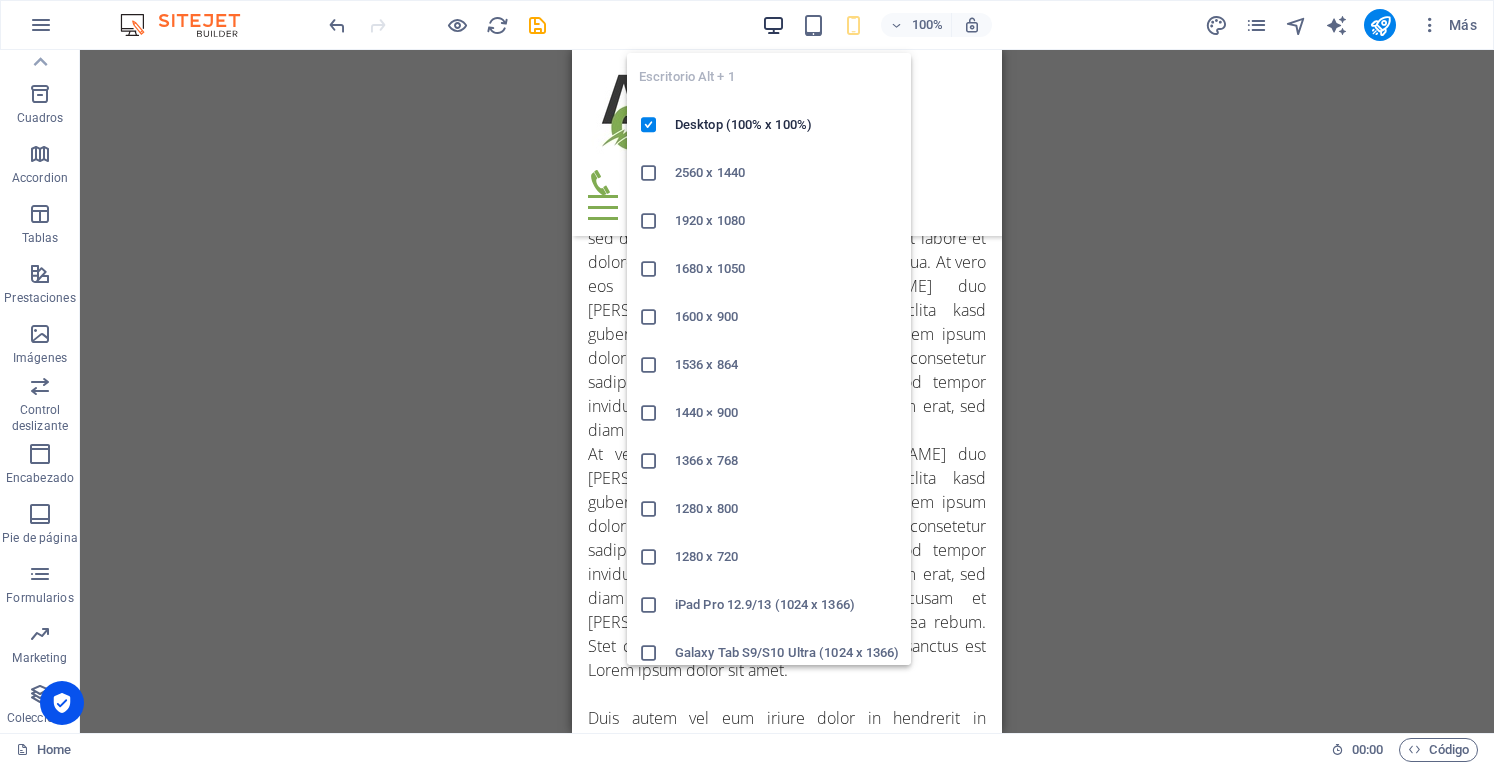 click at bounding box center [773, 25] 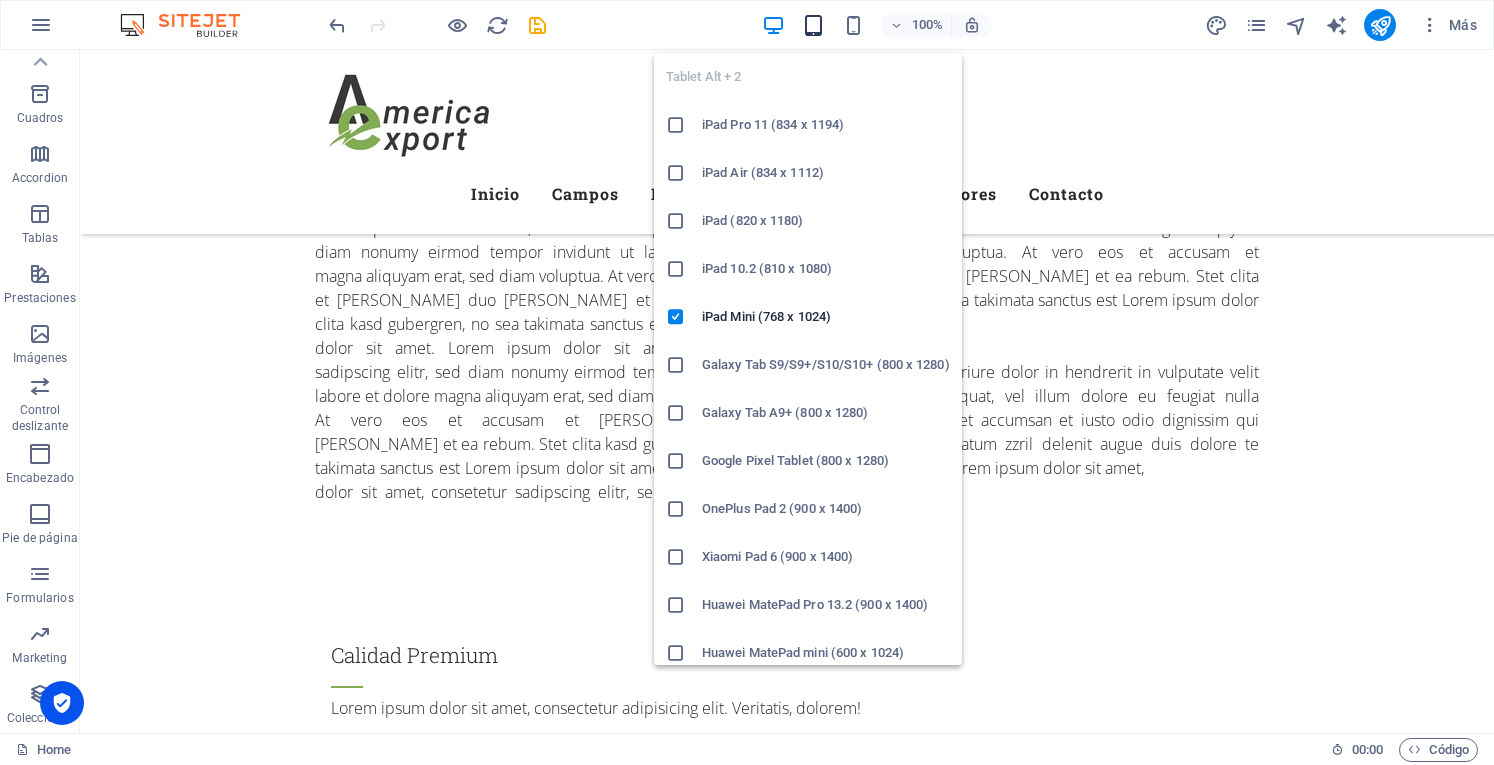 click at bounding box center (813, 25) 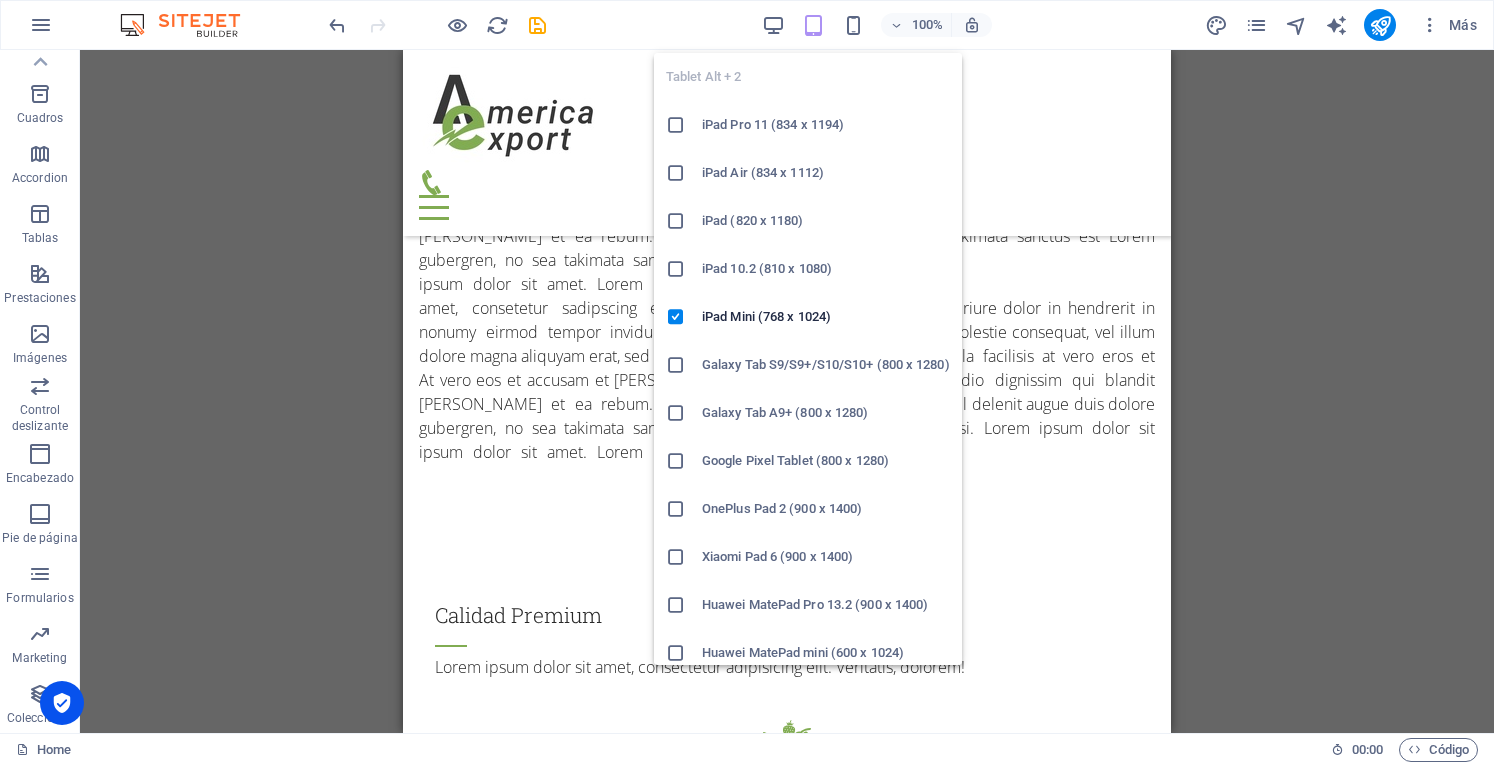scroll, scrollTop: 2087, scrollLeft: 0, axis: vertical 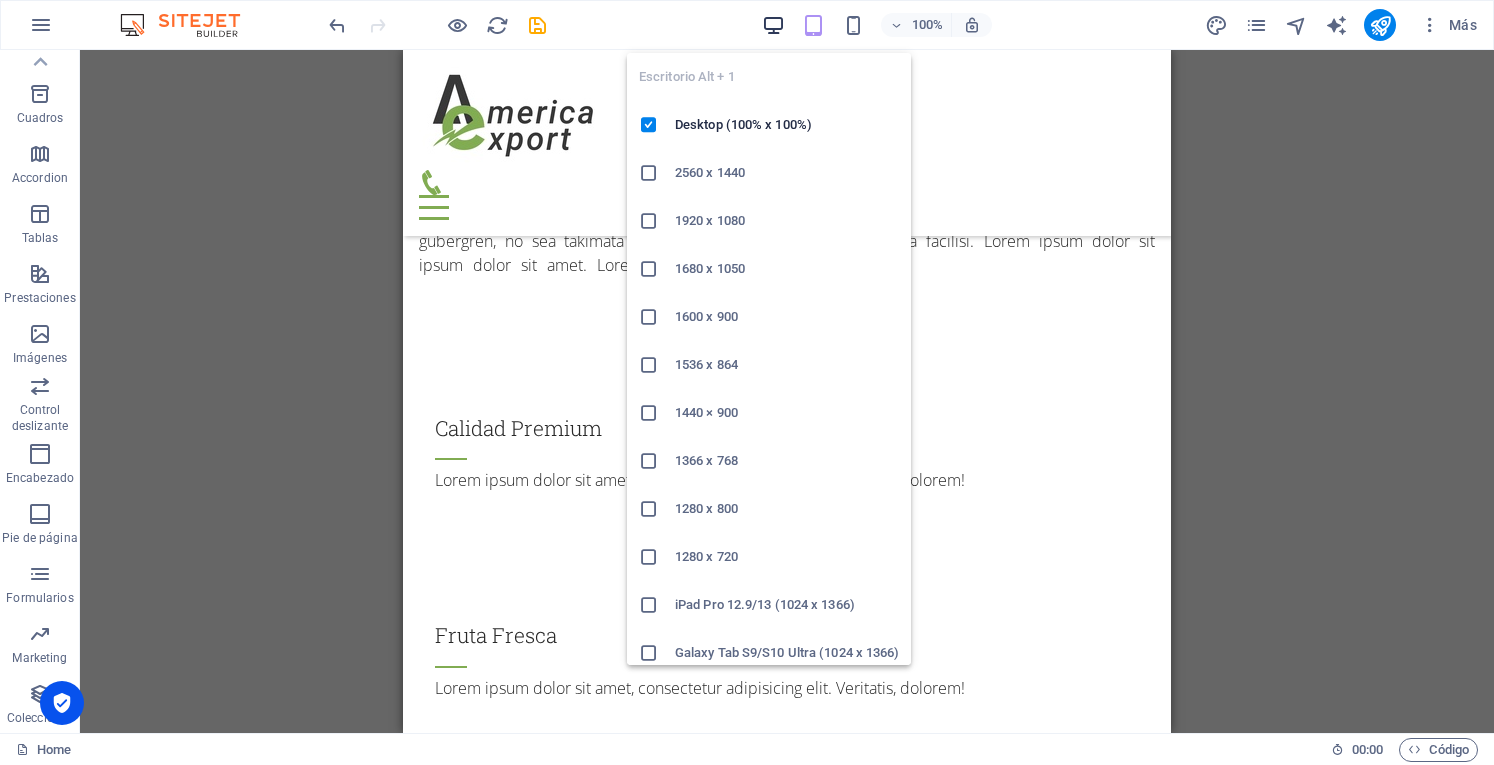 click at bounding box center (773, 25) 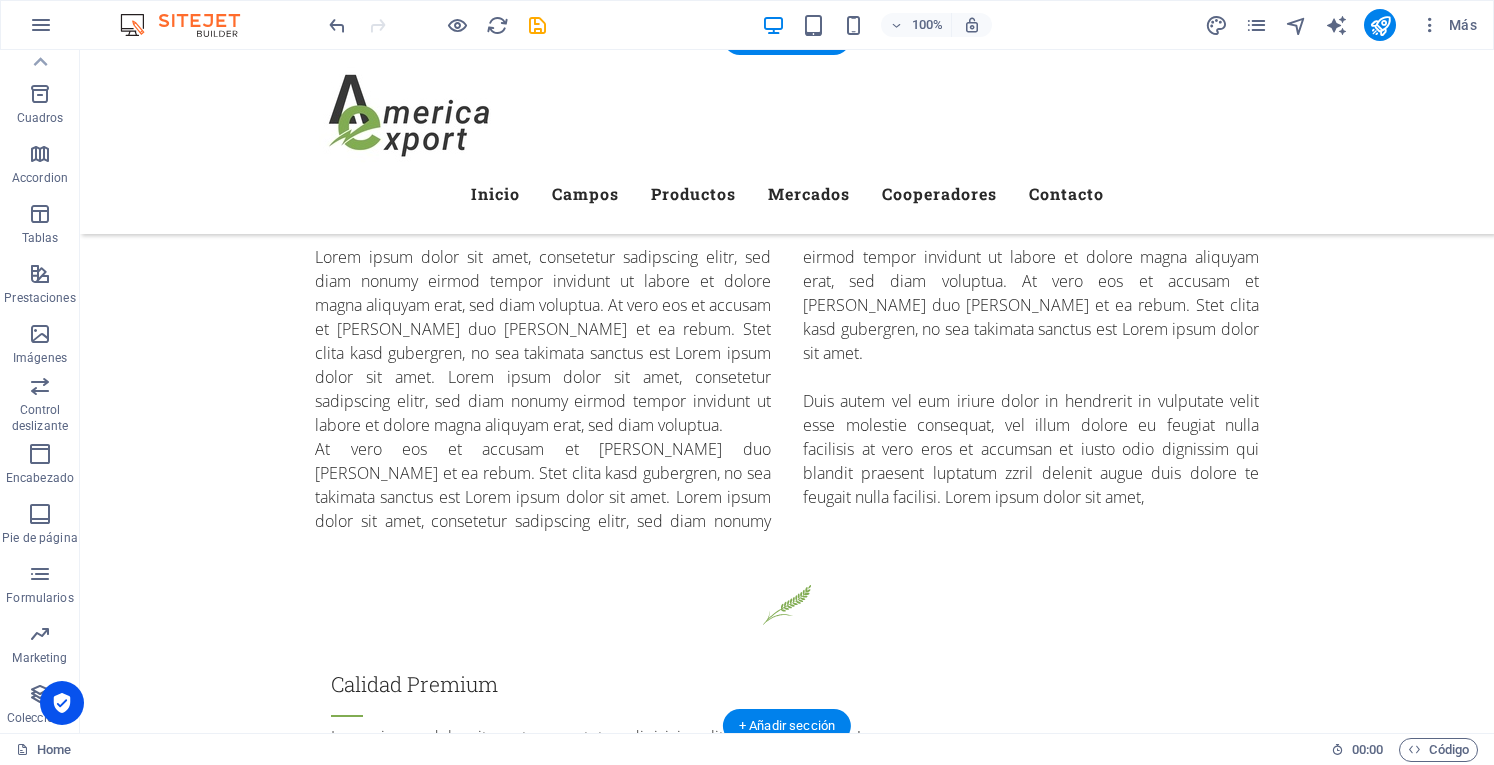scroll, scrollTop: 1587, scrollLeft: 0, axis: vertical 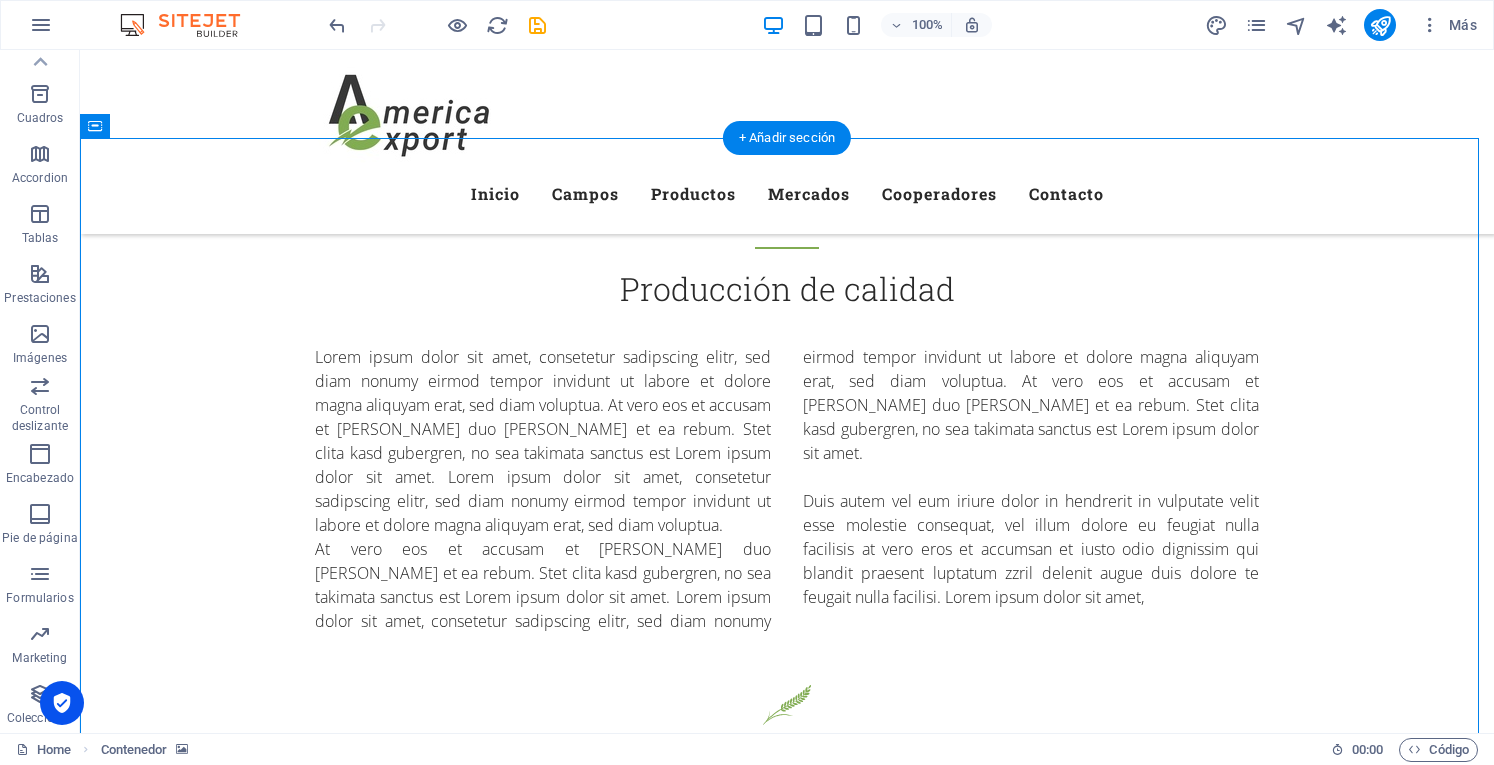 drag, startPoint x: 456, startPoint y: 317, endPoint x: 376, endPoint y: 449, distance: 154.35025 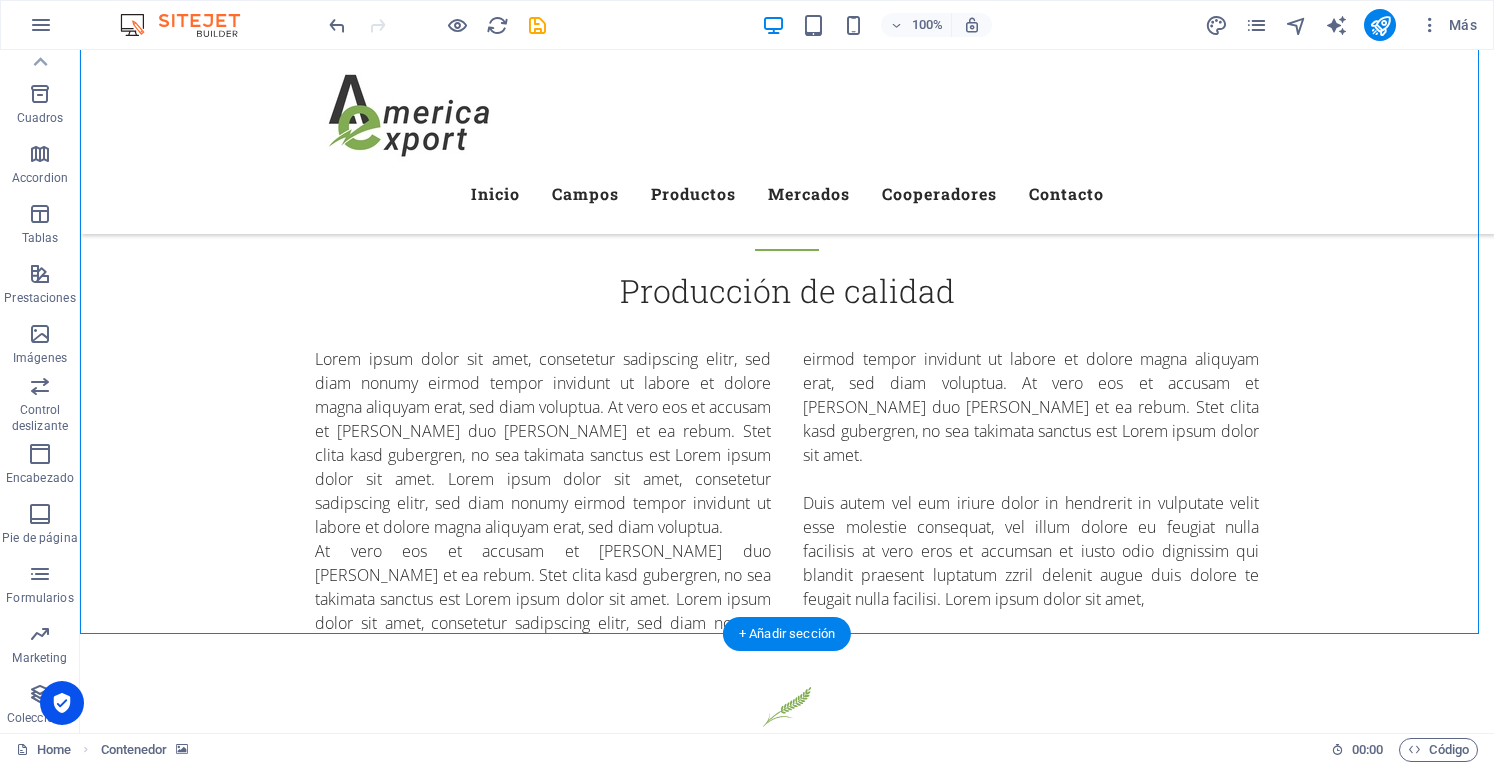 scroll, scrollTop: 1487, scrollLeft: 0, axis: vertical 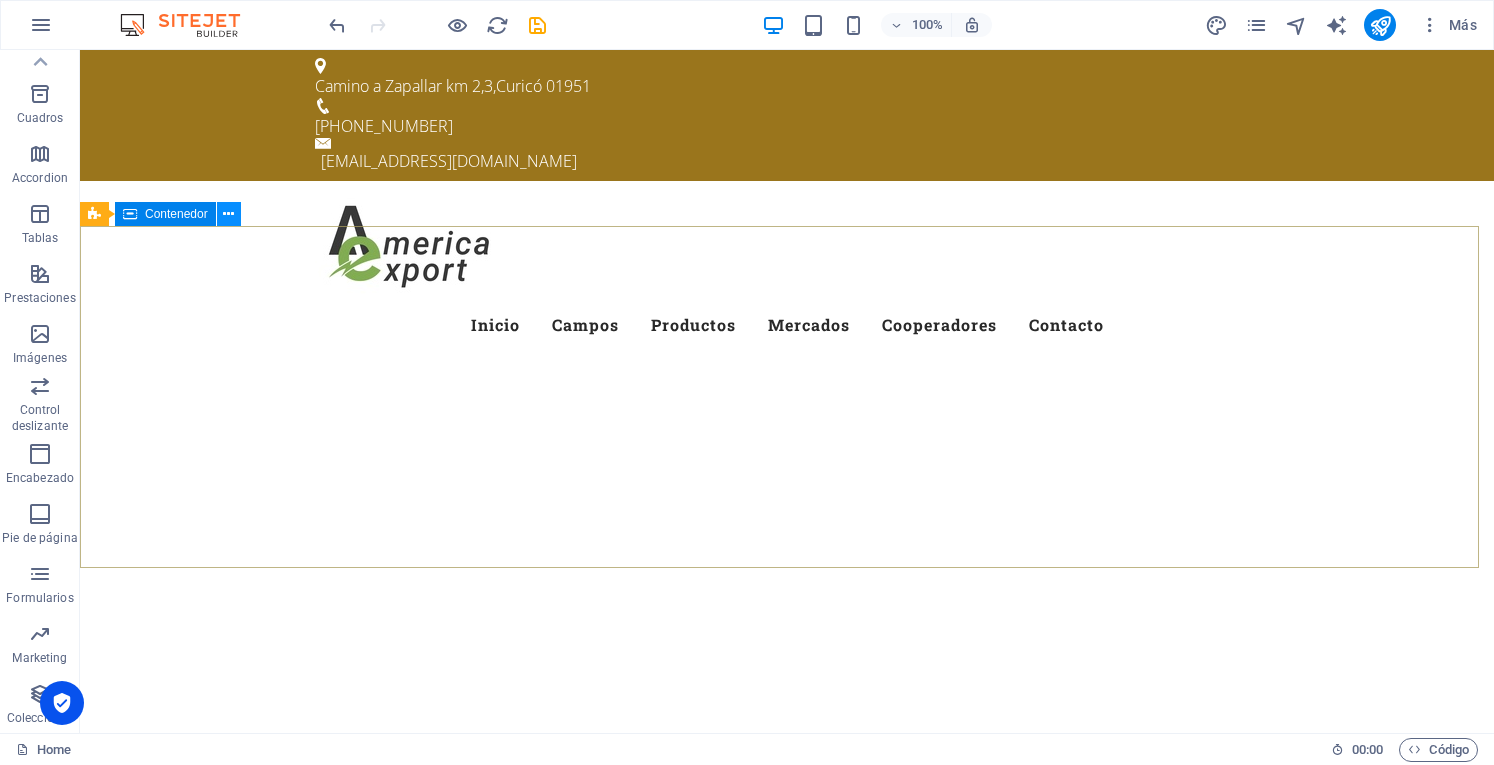 click at bounding box center [228, 214] 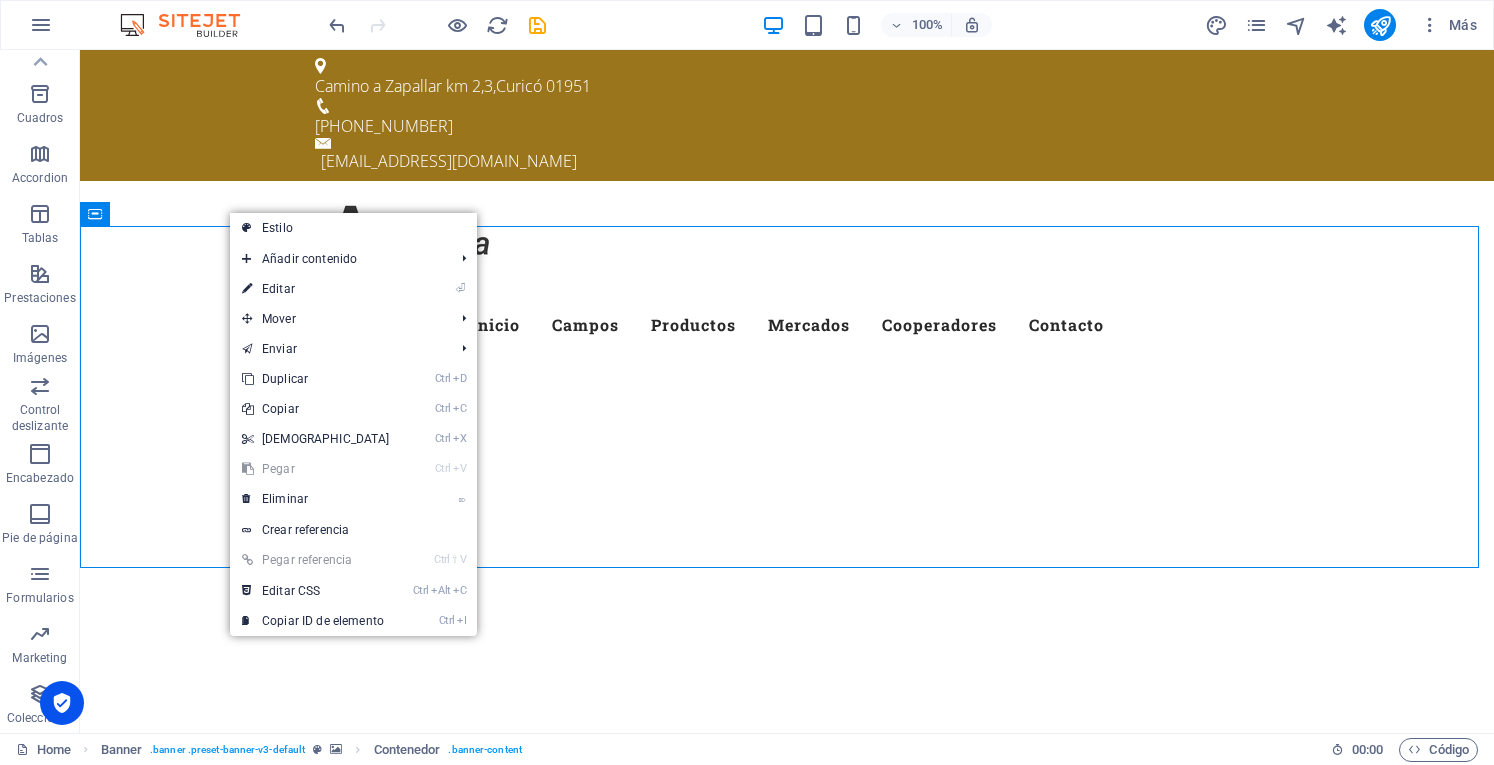 click on "⏎  Editar" at bounding box center [316, 289] 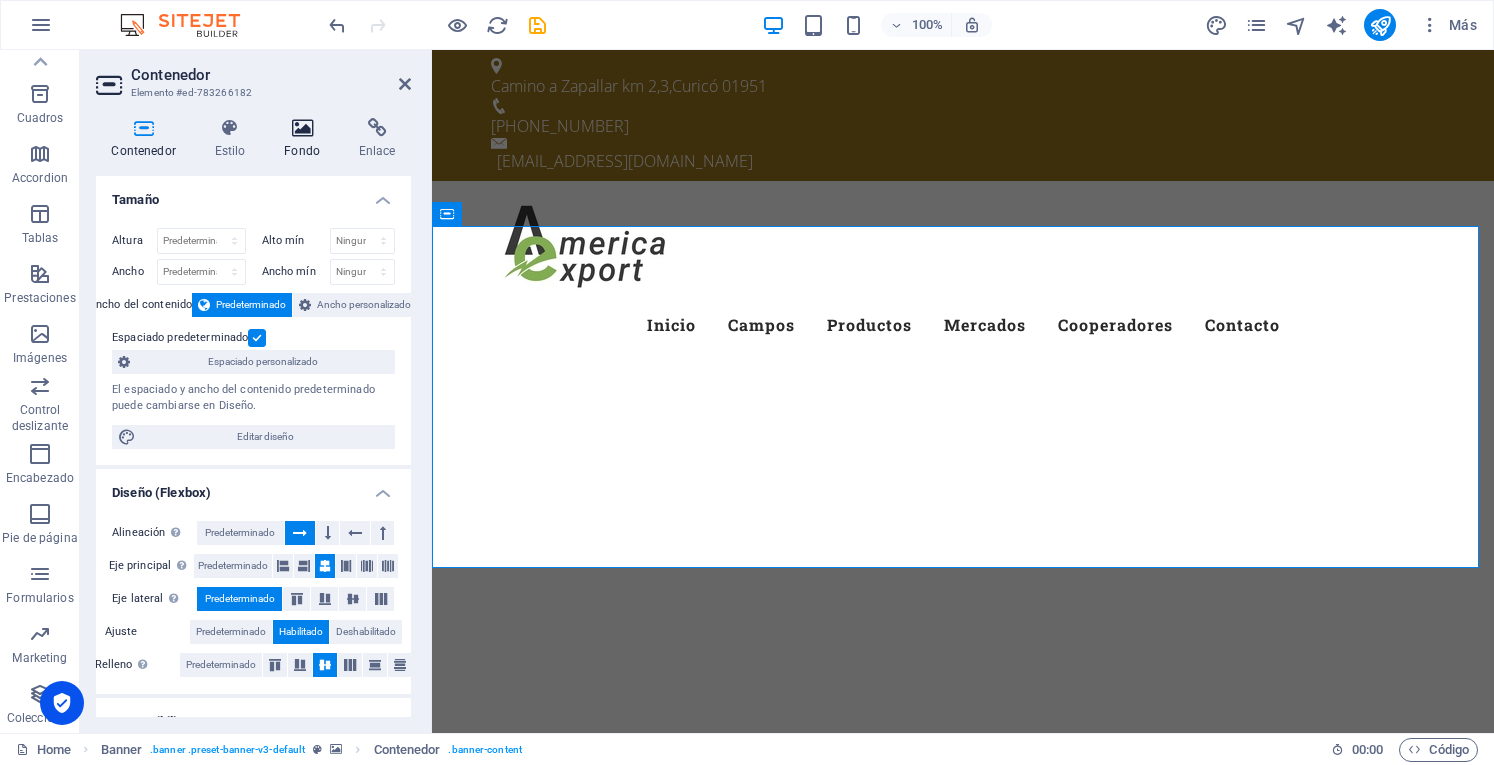 click on "Fondo" at bounding box center (306, 139) 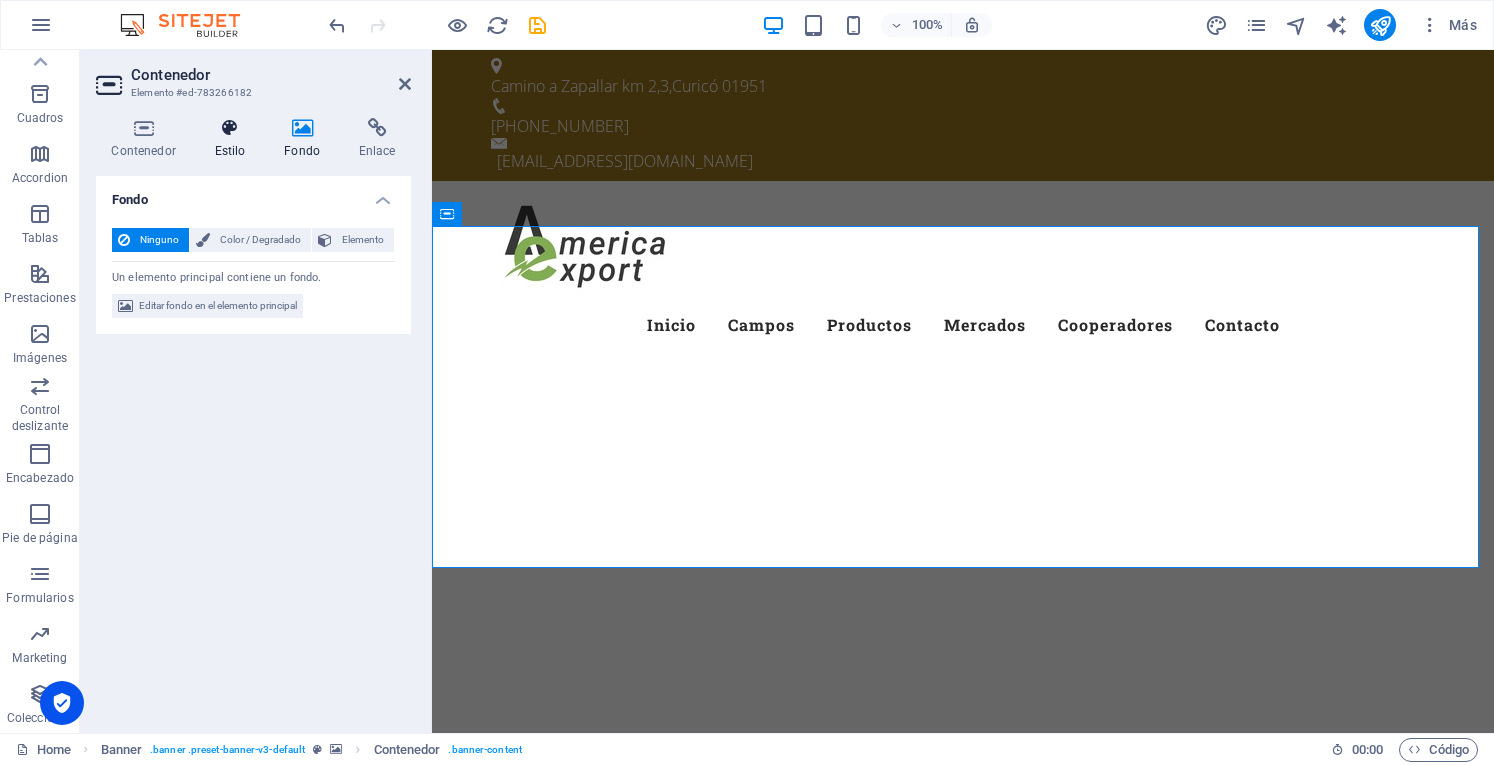 click on "Estilo" at bounding box center (234, 139) 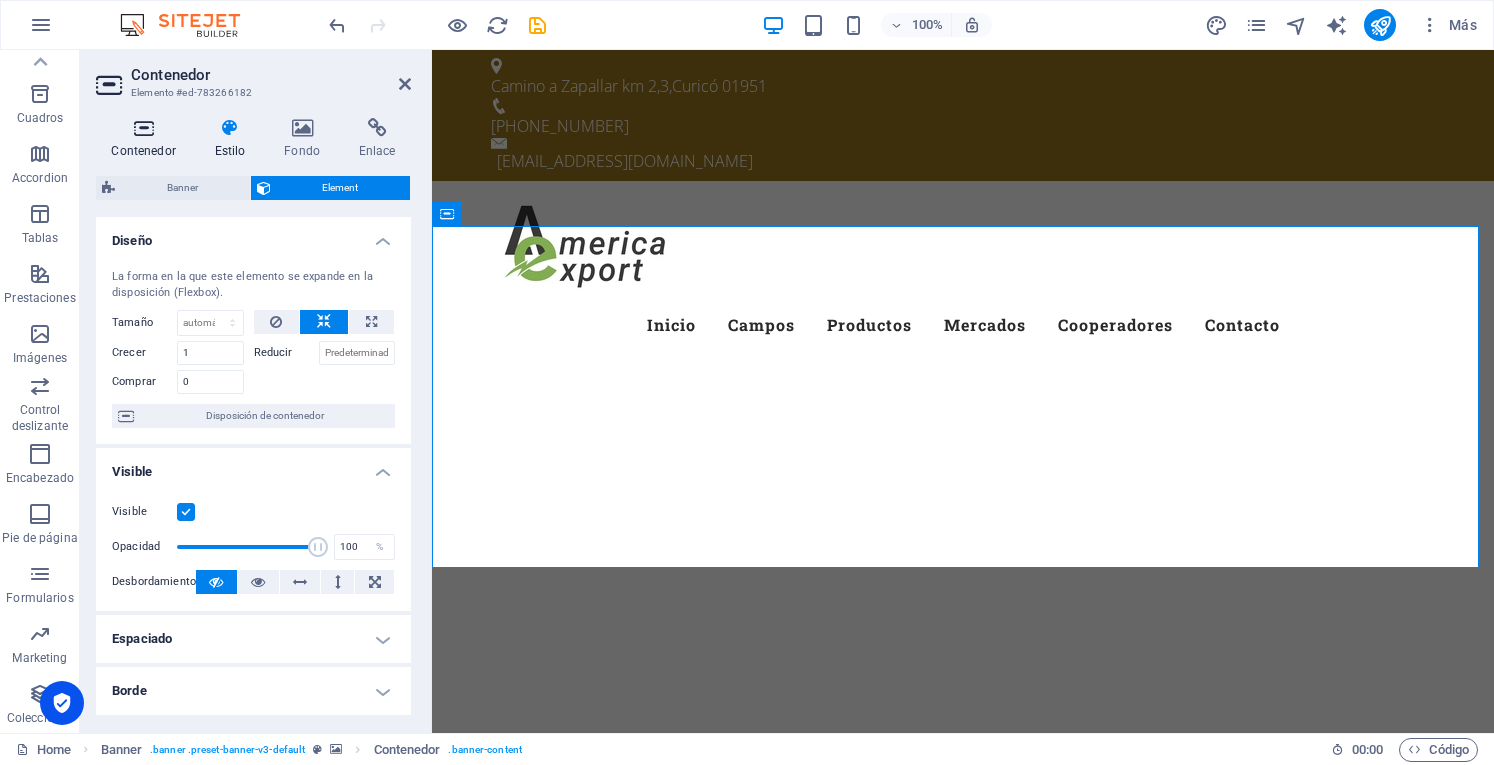 click at bounding box center (143, 128) 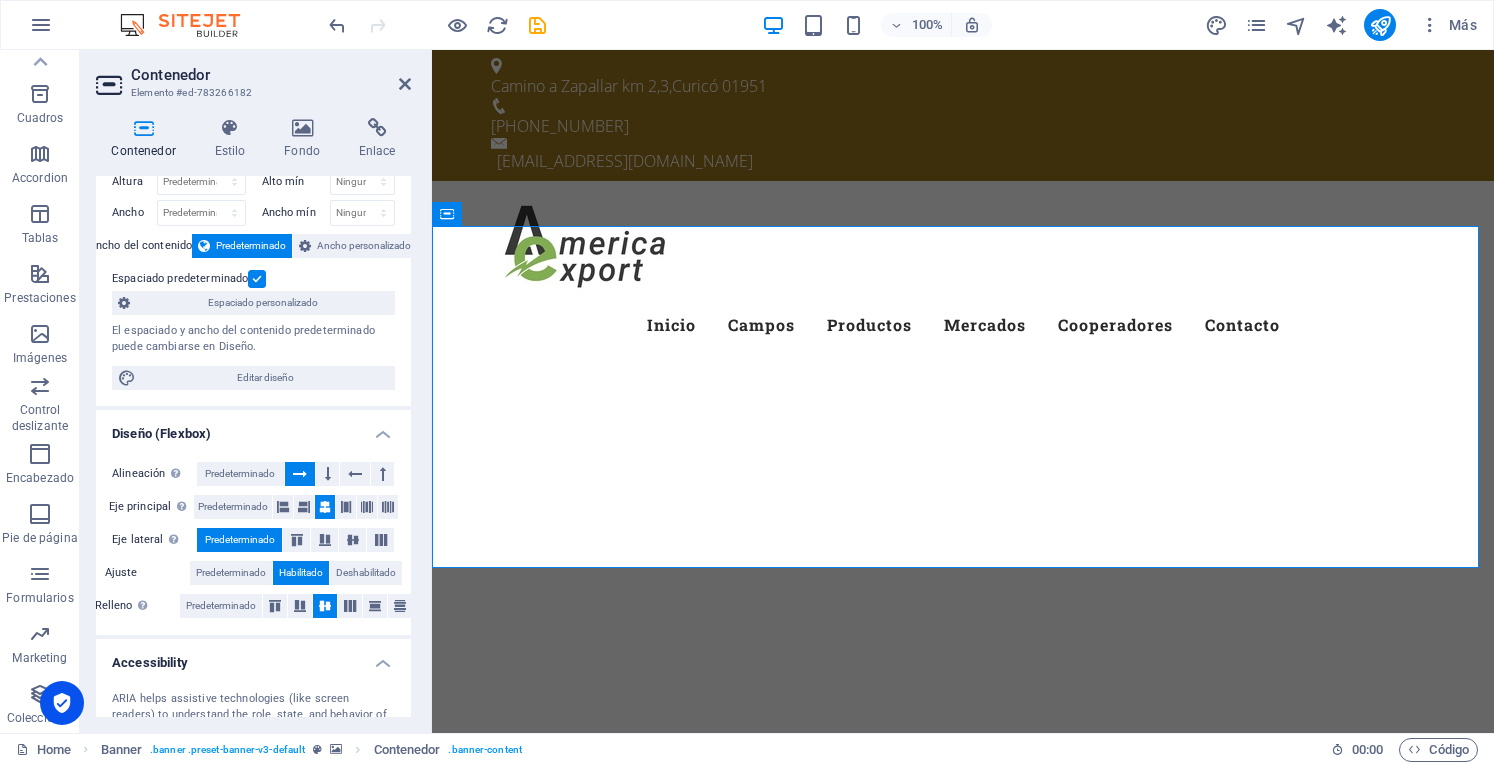 scroll, scrollTop: 0, scrollLeft: 0, axis: both 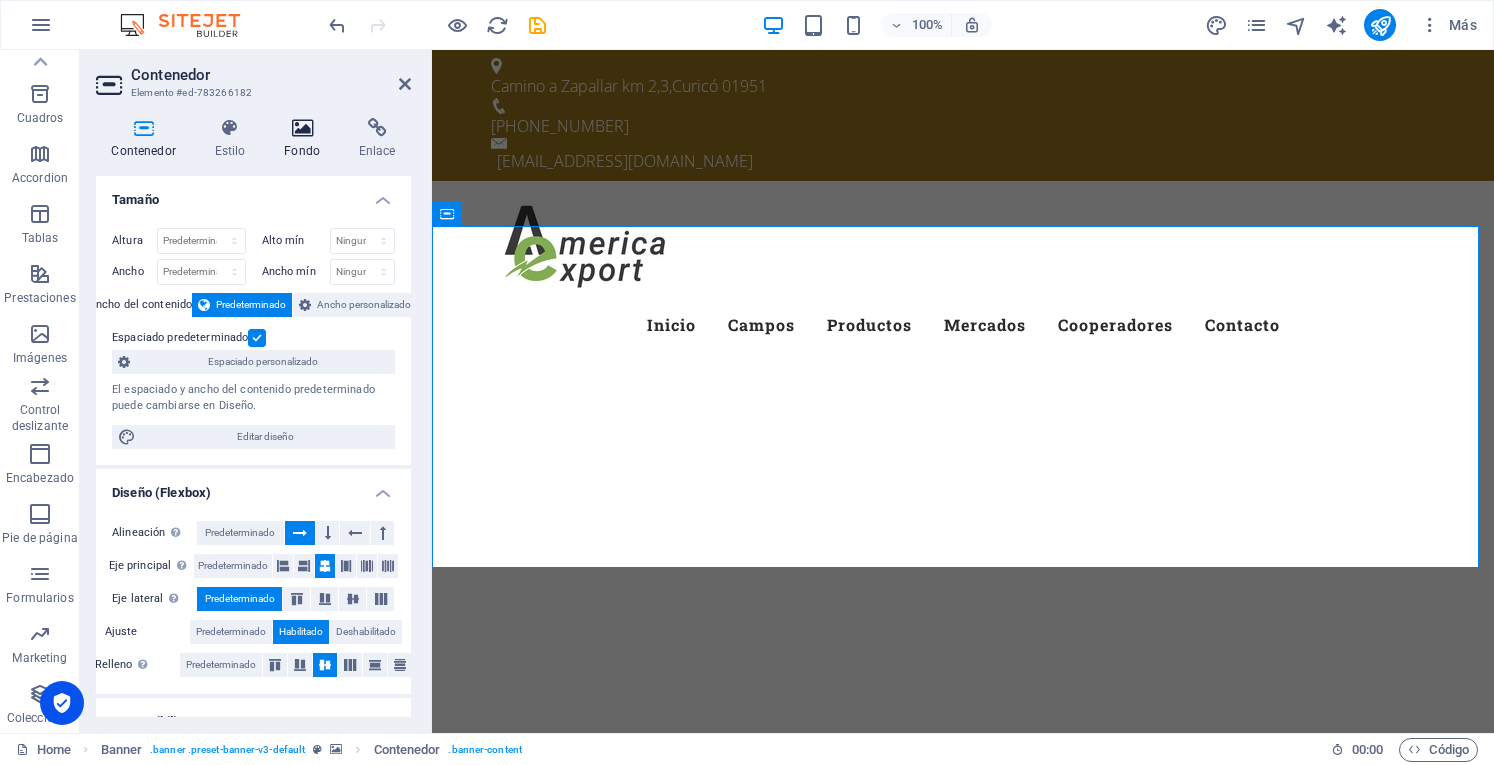 click at bounding box center (302, 128) 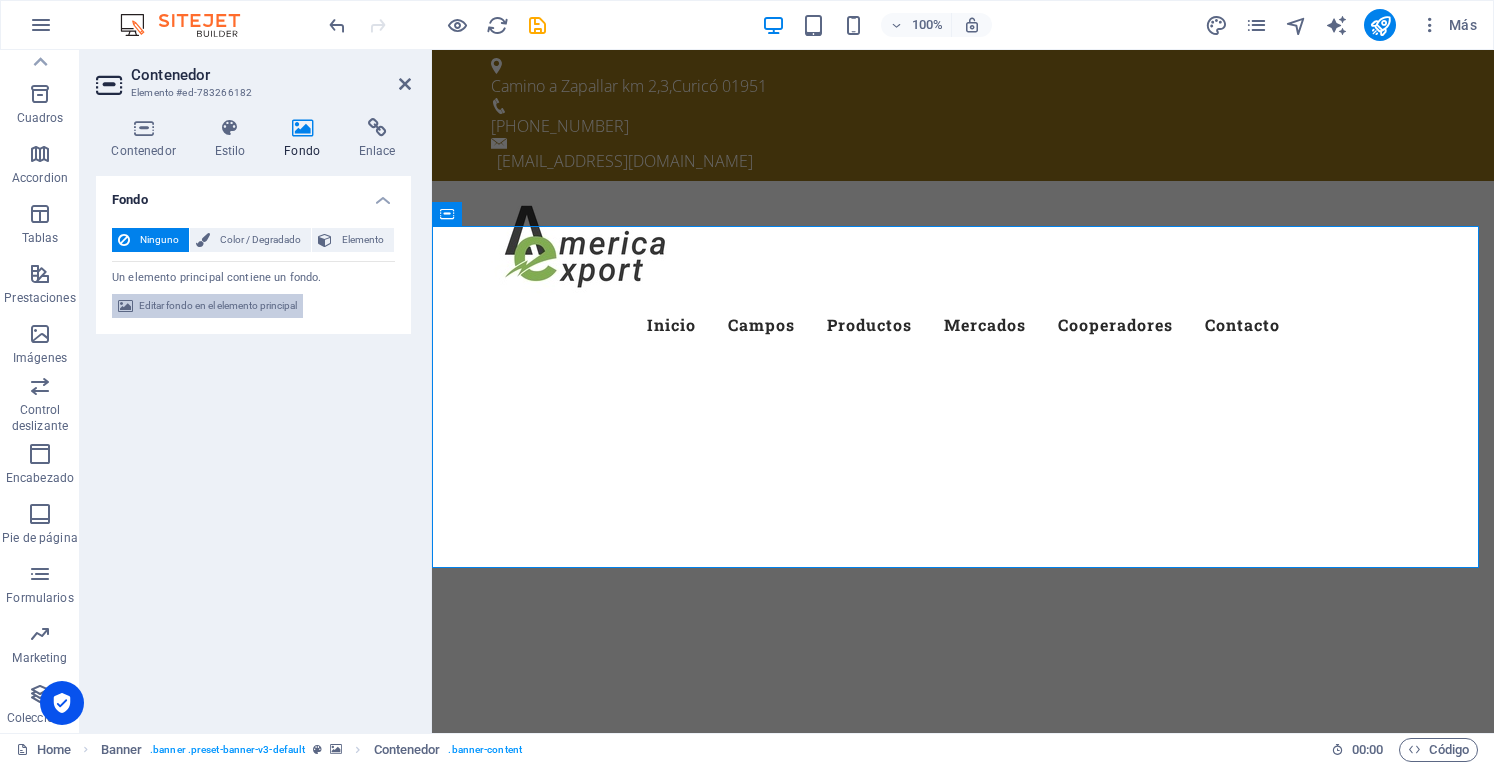 click on "Editar fondo en el elemento principal" at bounding box center [218, 306] 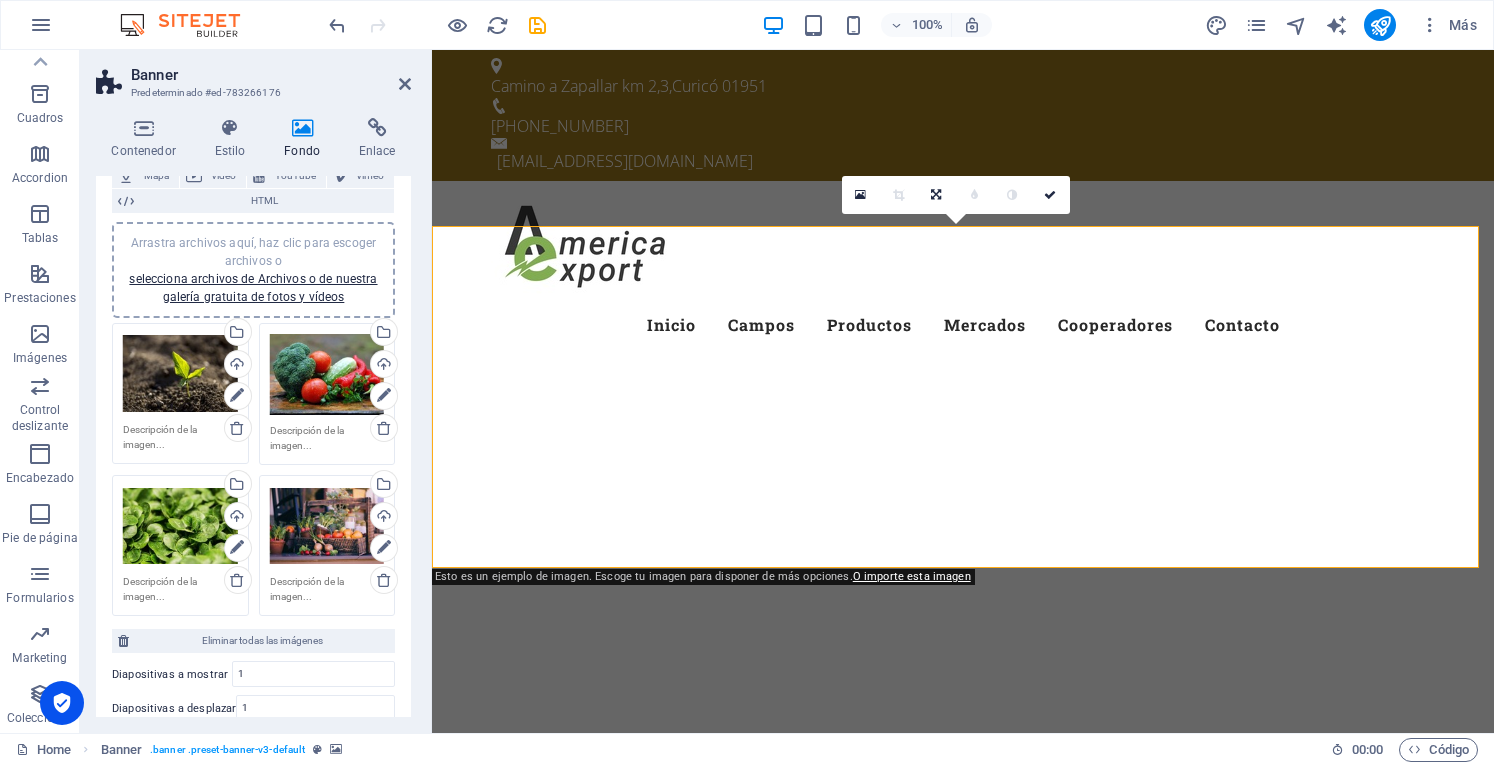 scroll, scrollTop: 200, scrollLeft: 0, axis: vertical 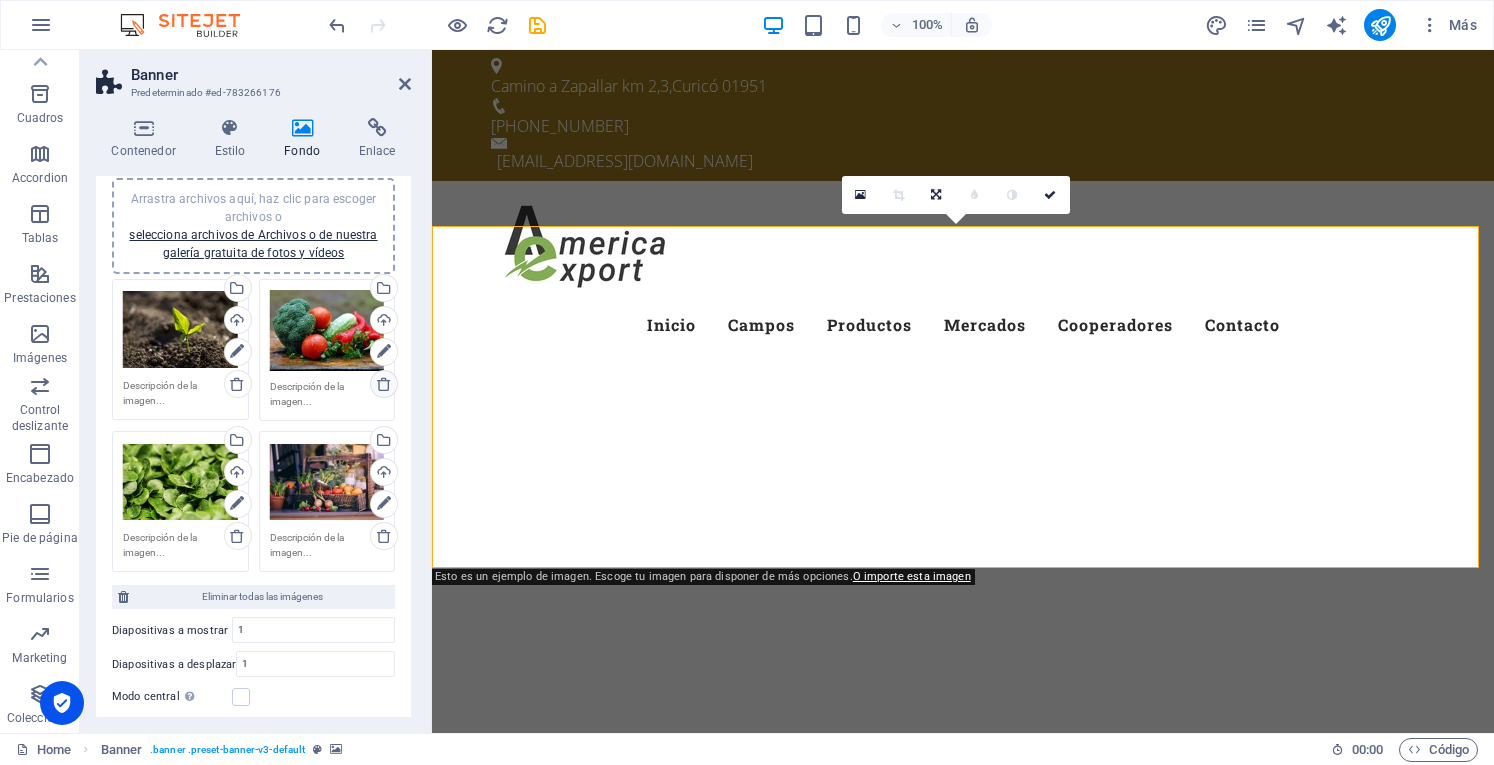 click at bounding box center [384, 384] 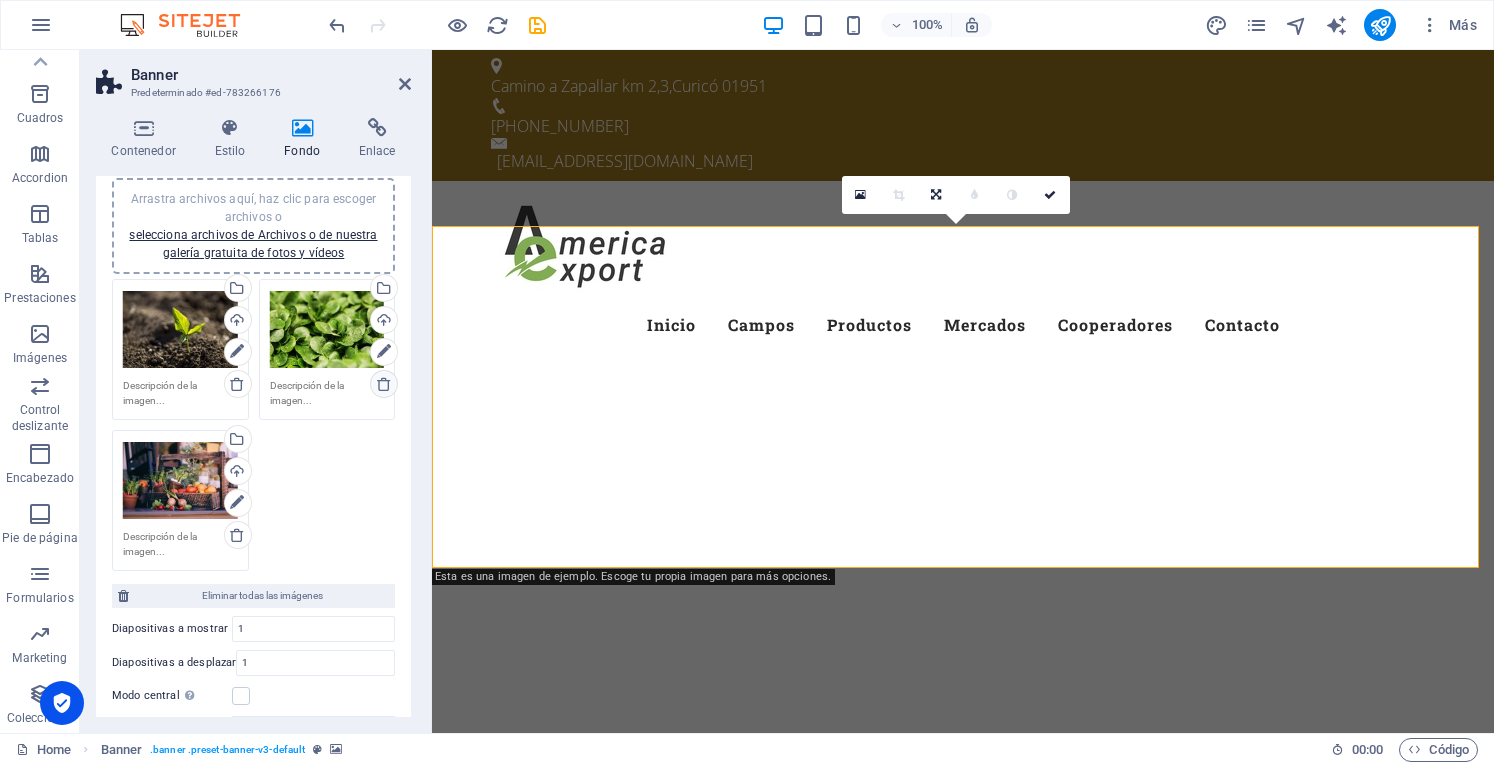 click at bounding box center (384, 384) 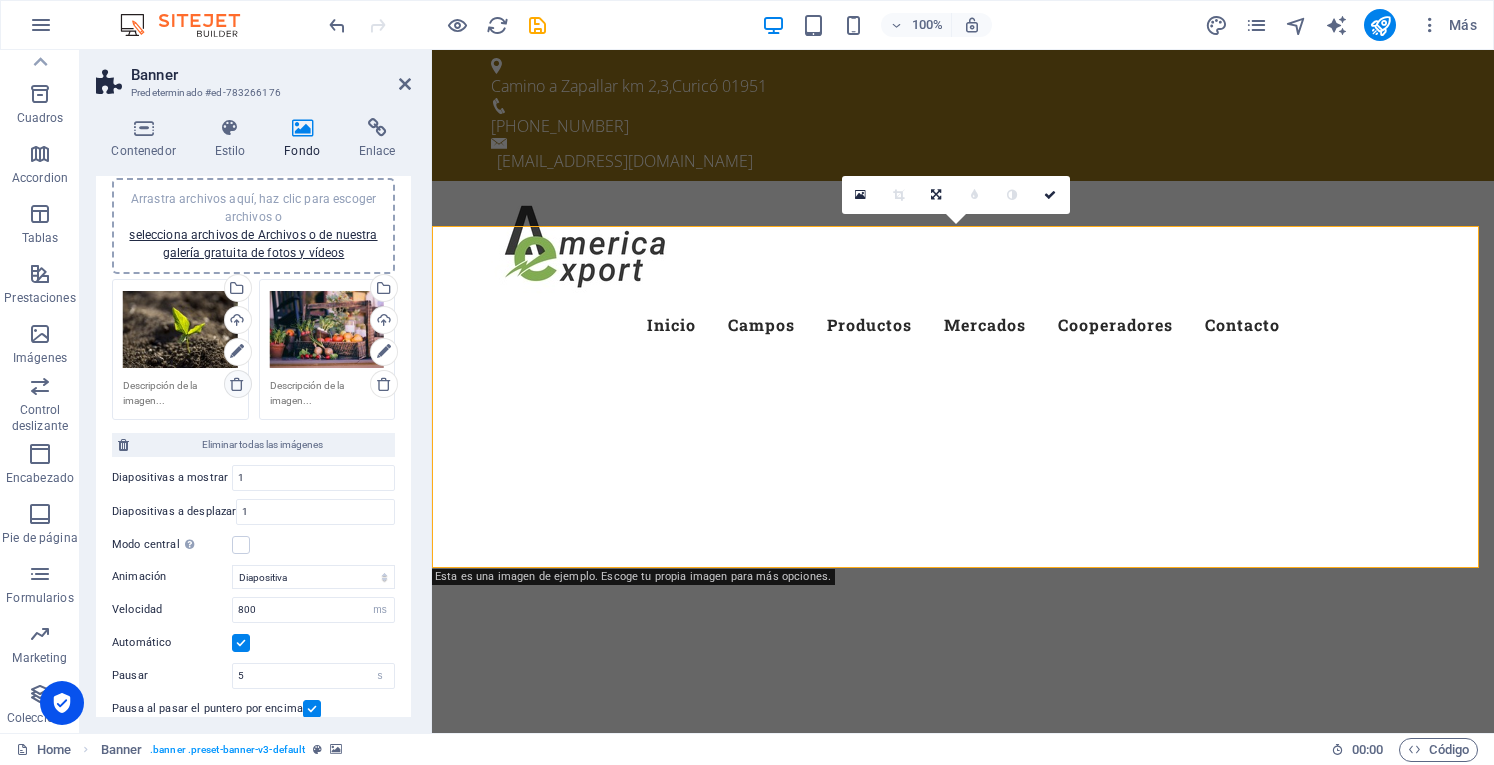 click at bounding box center [237, 384] 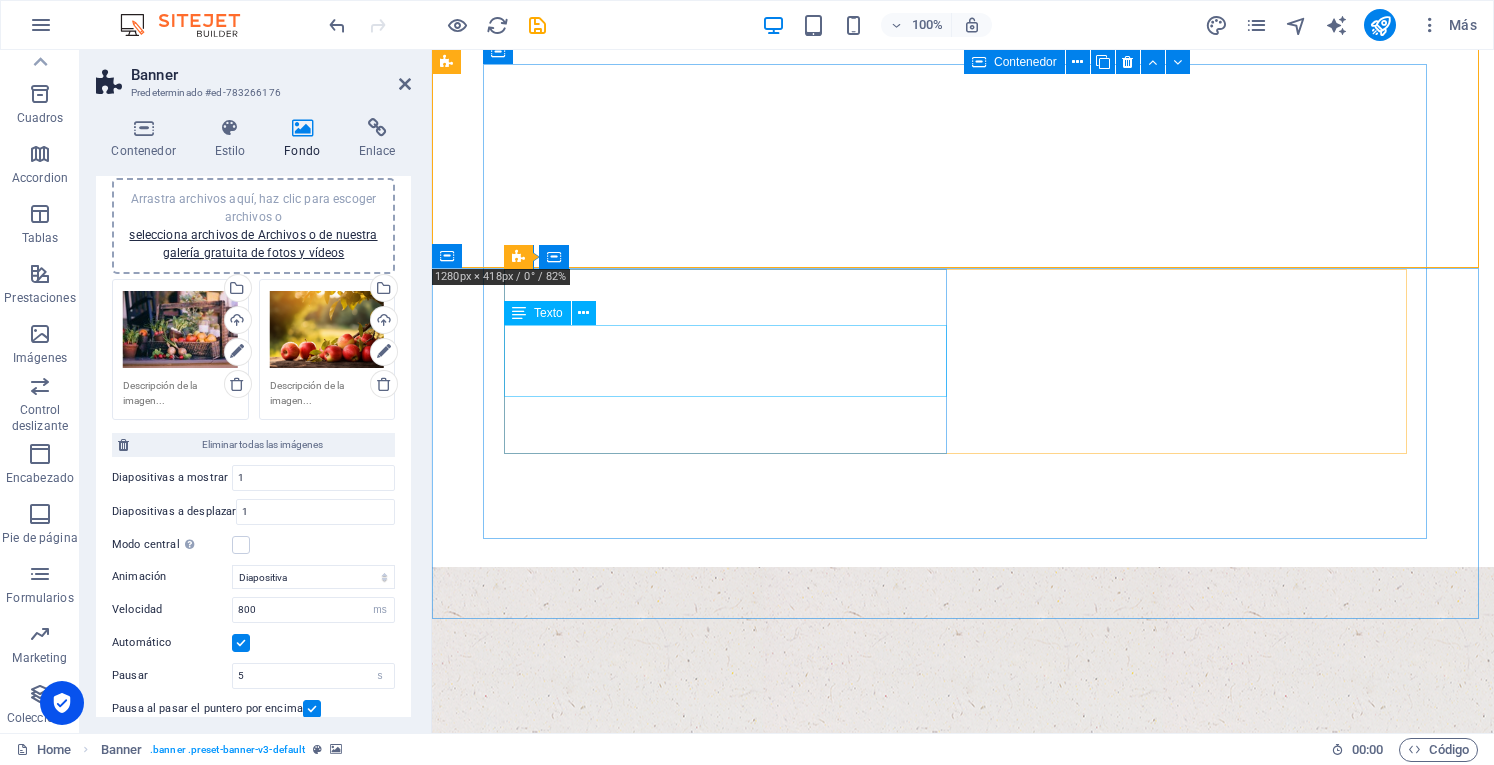 scroll, scrollTop: 0, scrollLeft: 0, axis: both 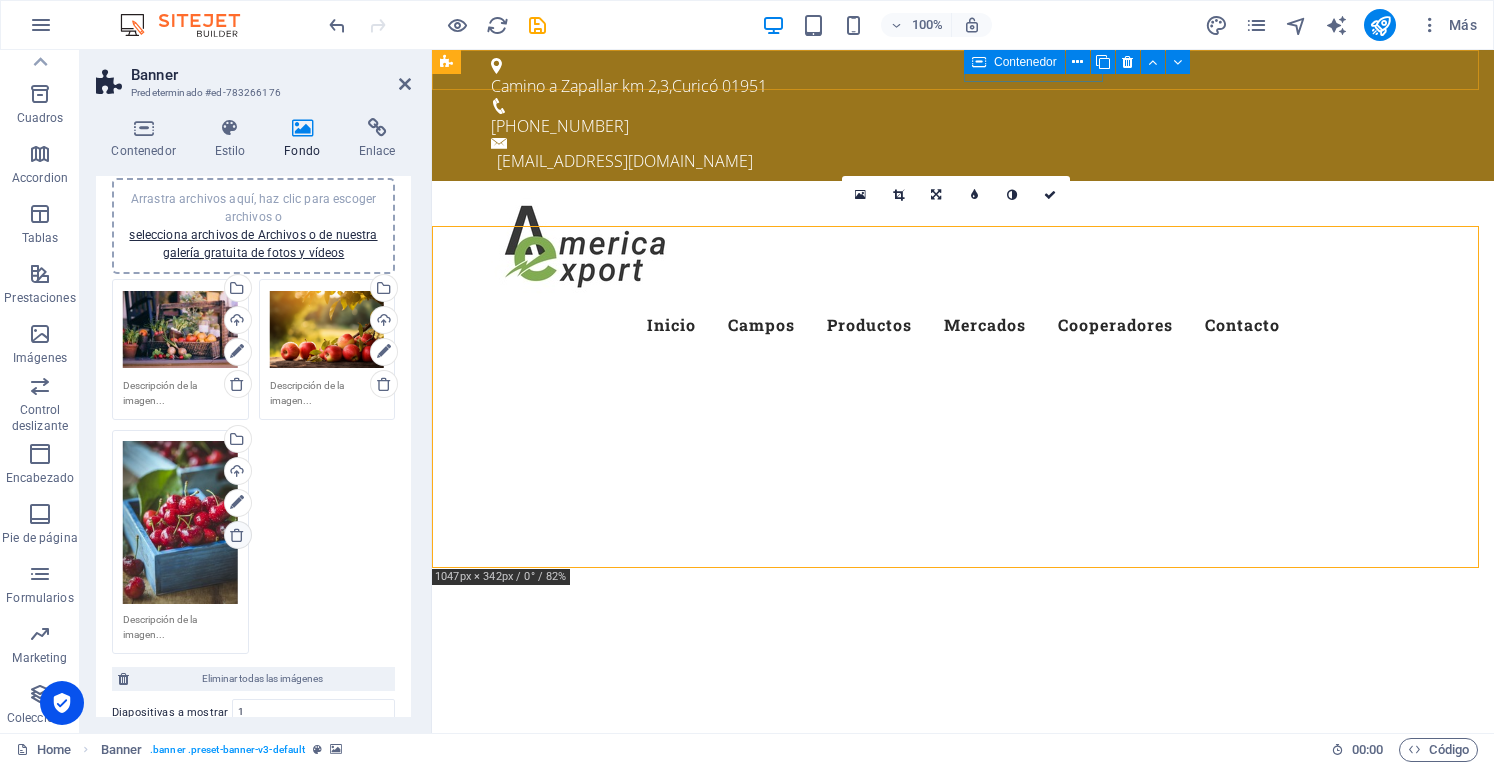 click at bounding box center (237, 535) 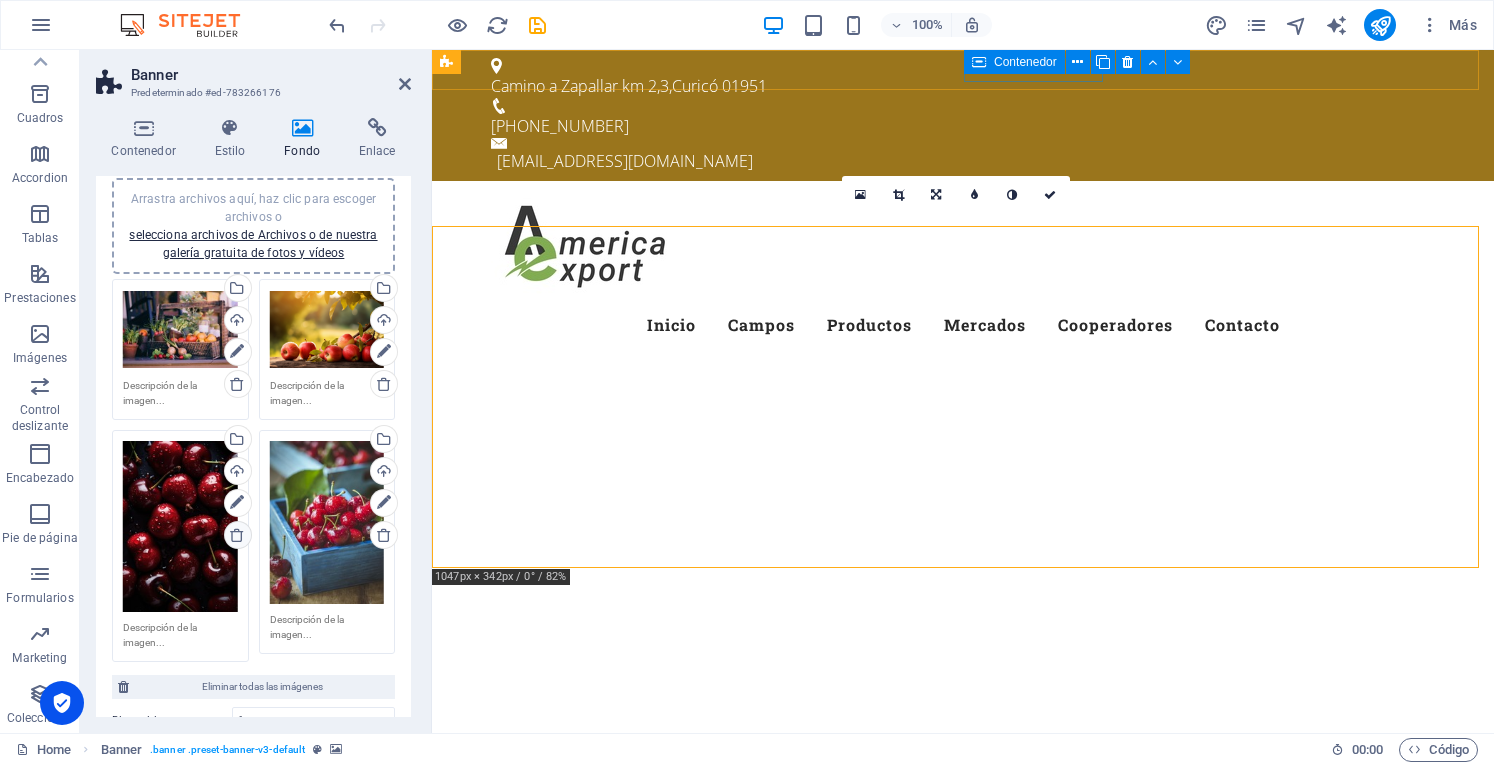 click at bounding box center [237, 535] 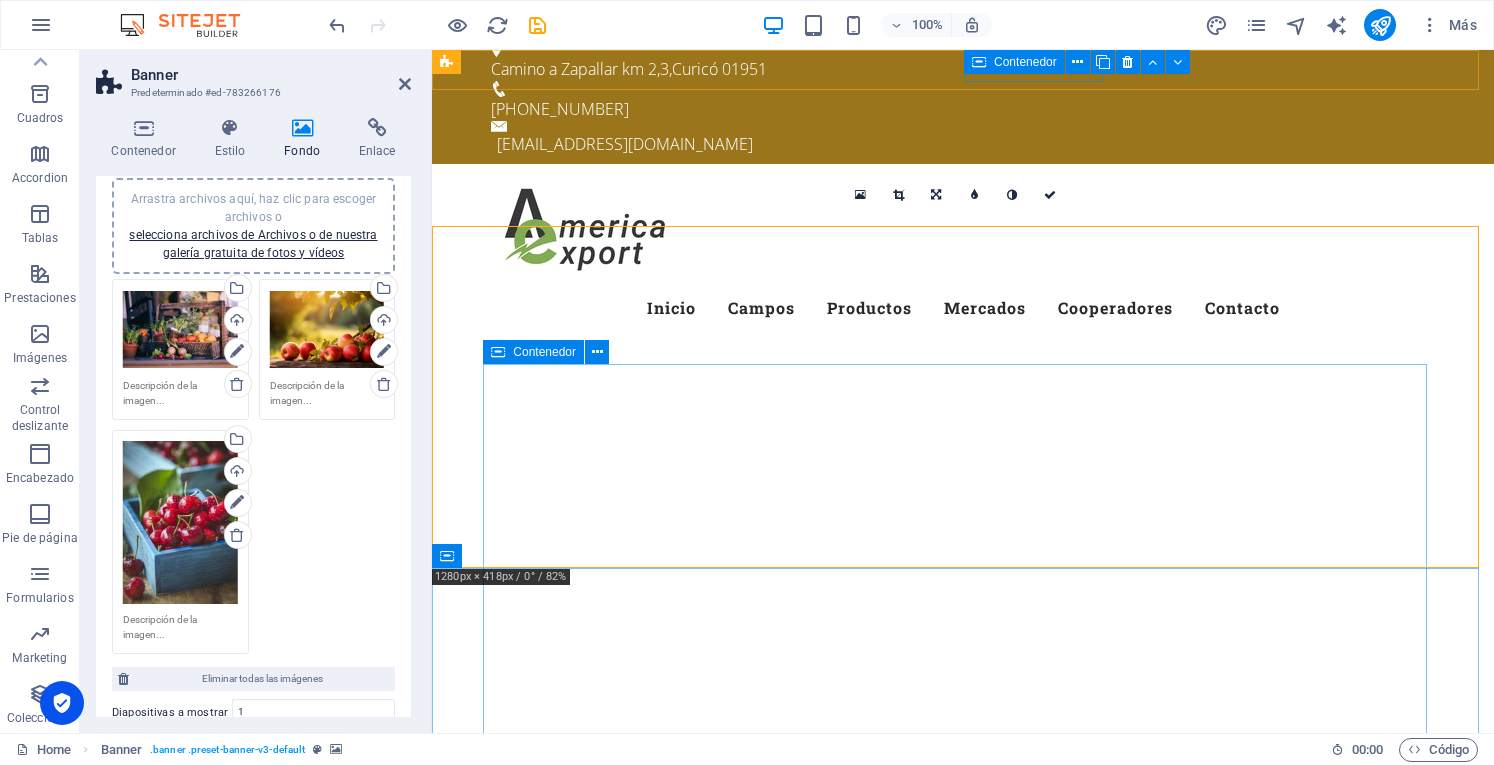 scroll, scrollTop: 100, scrollLeft: 0, axis: vertical 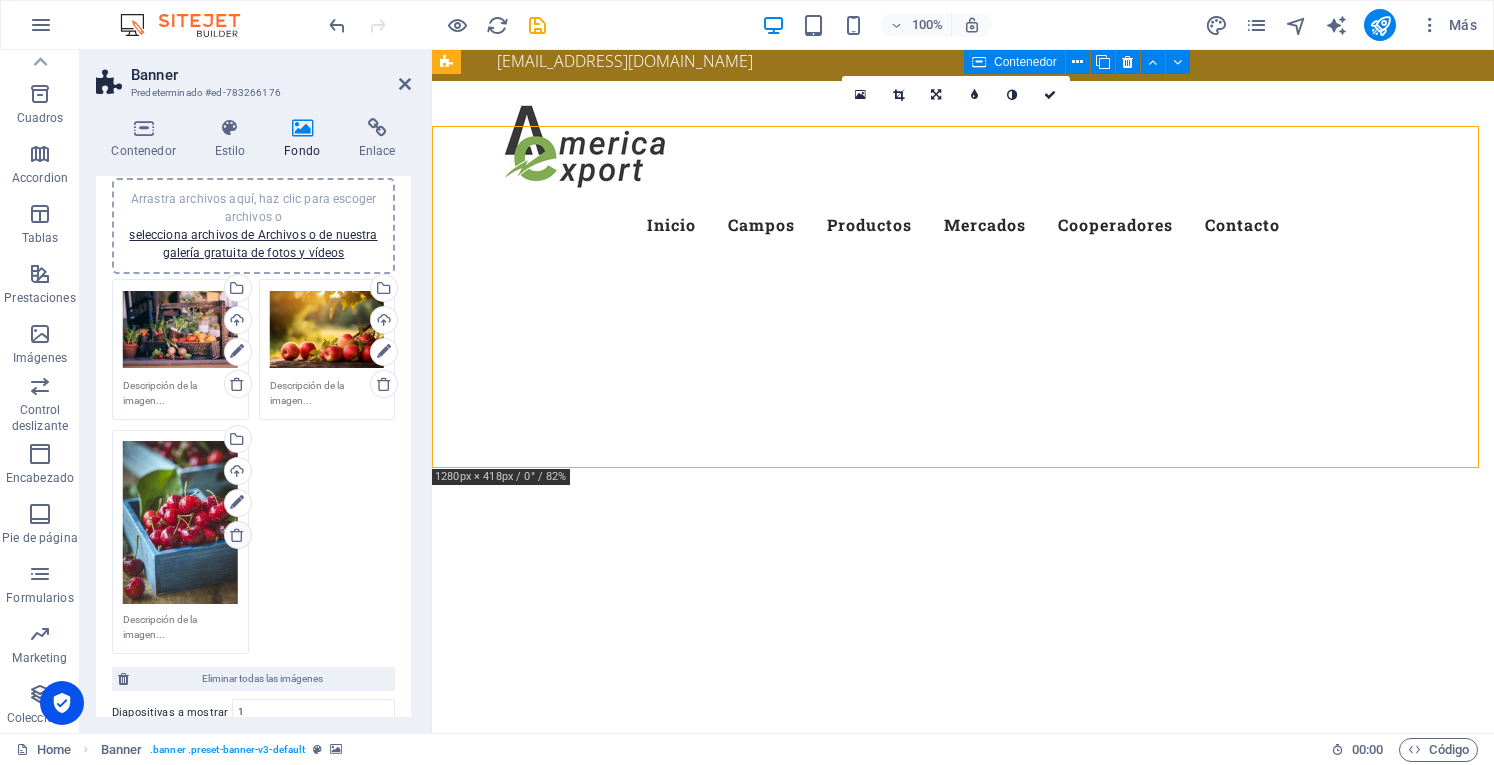 click at bounding box center [237, 535] 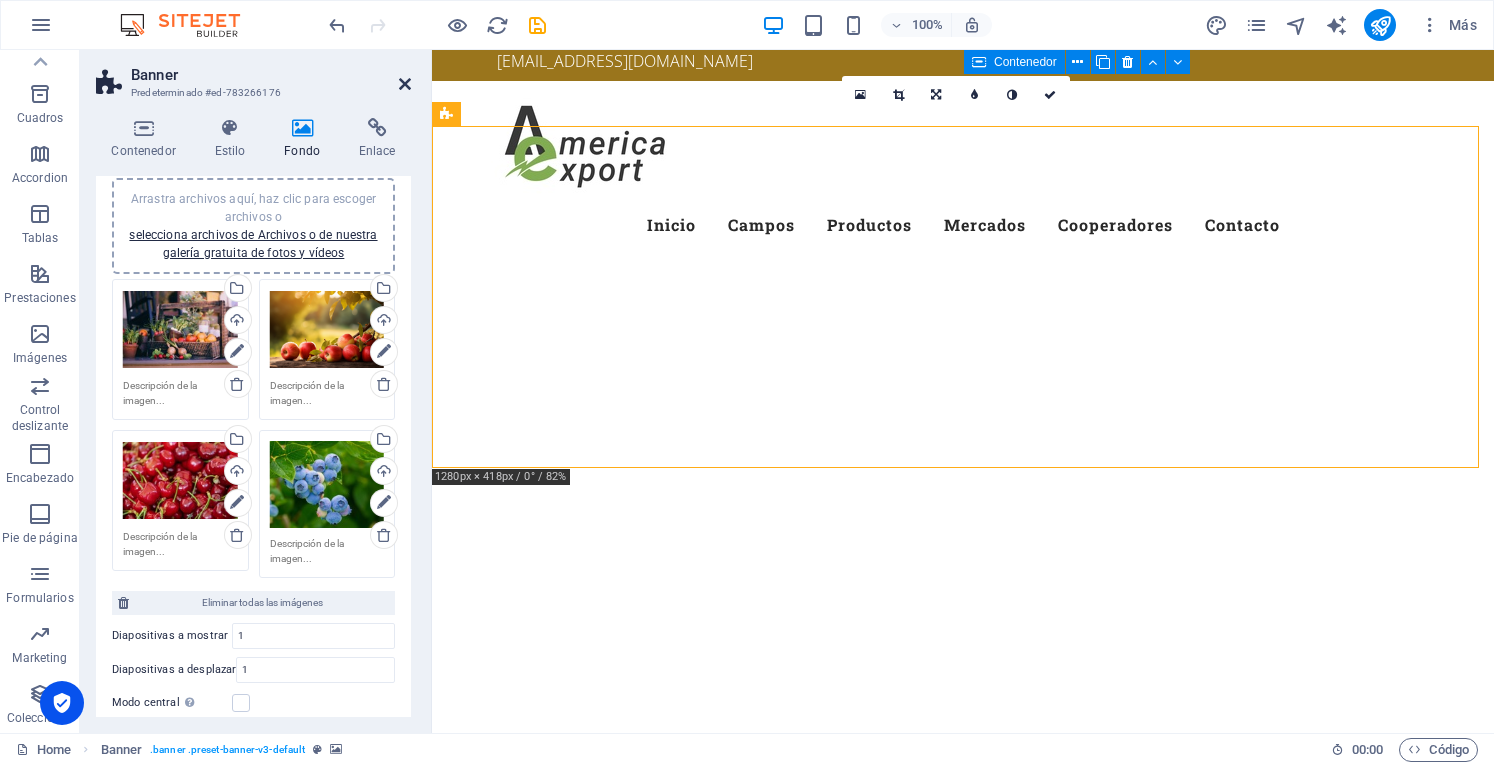 click at bounding box center [405, 84] 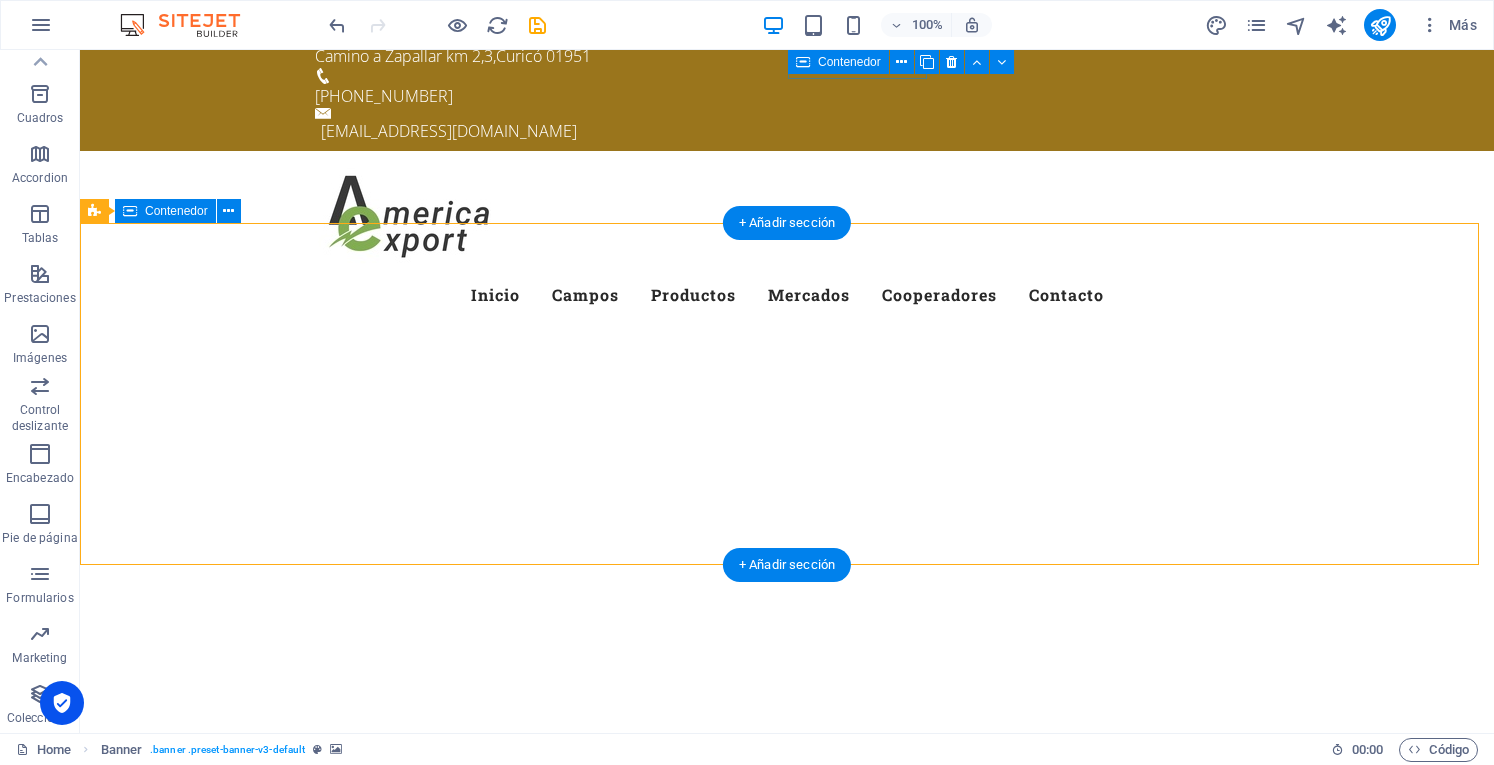 scroll, scrollTop: 0, scrollLeft: 0, axis: both 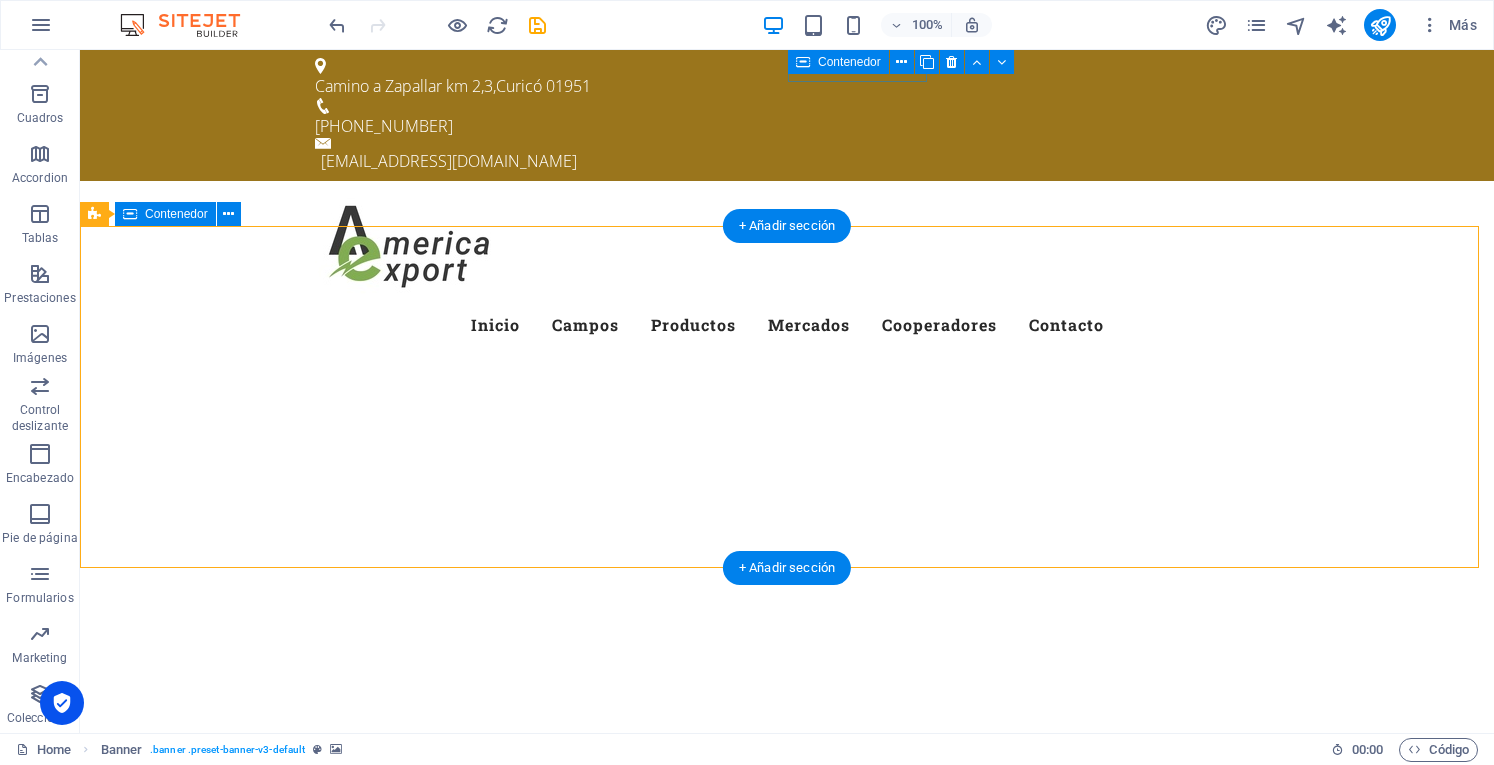 click at bounding box center (787, 787) 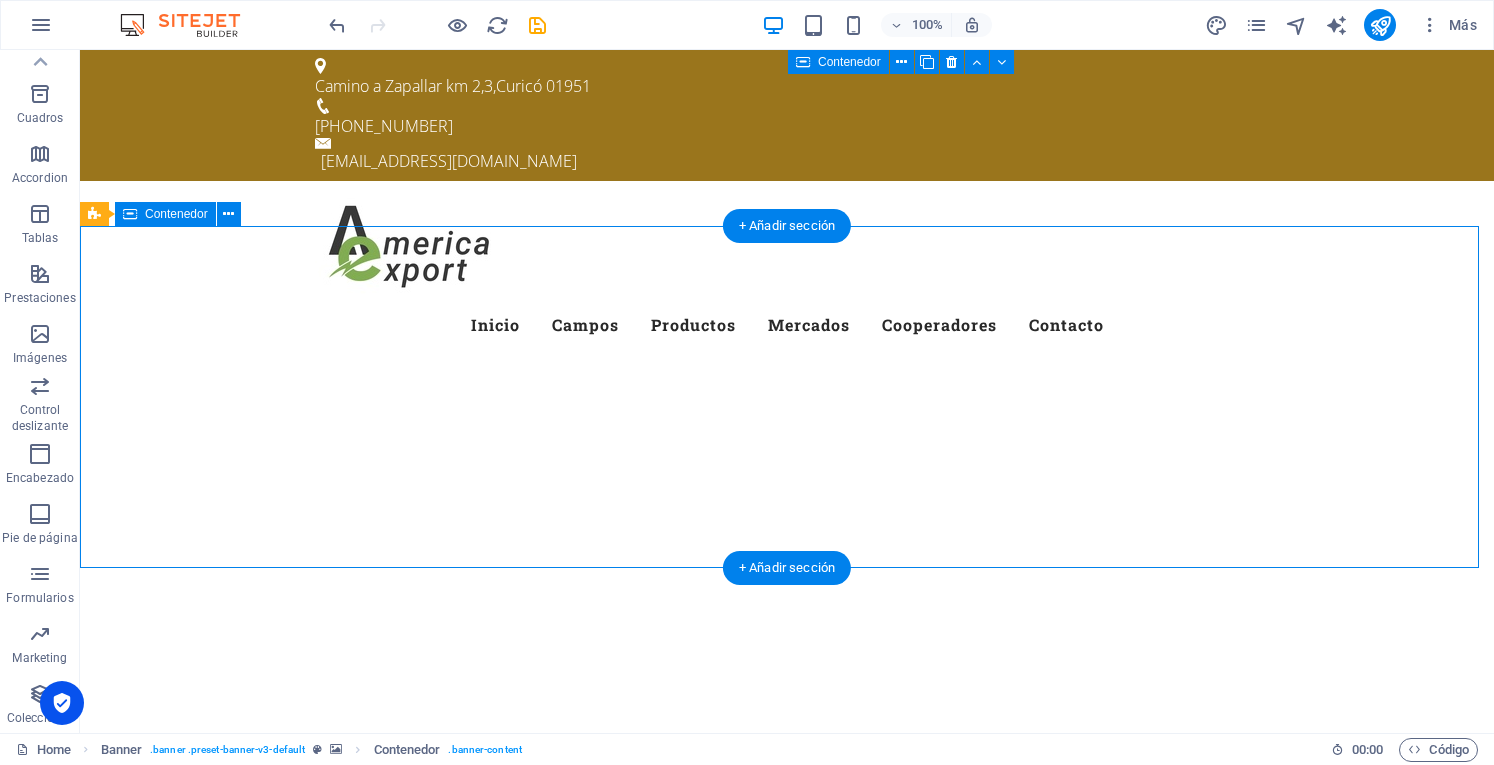 click at bounding box center [787, 787] 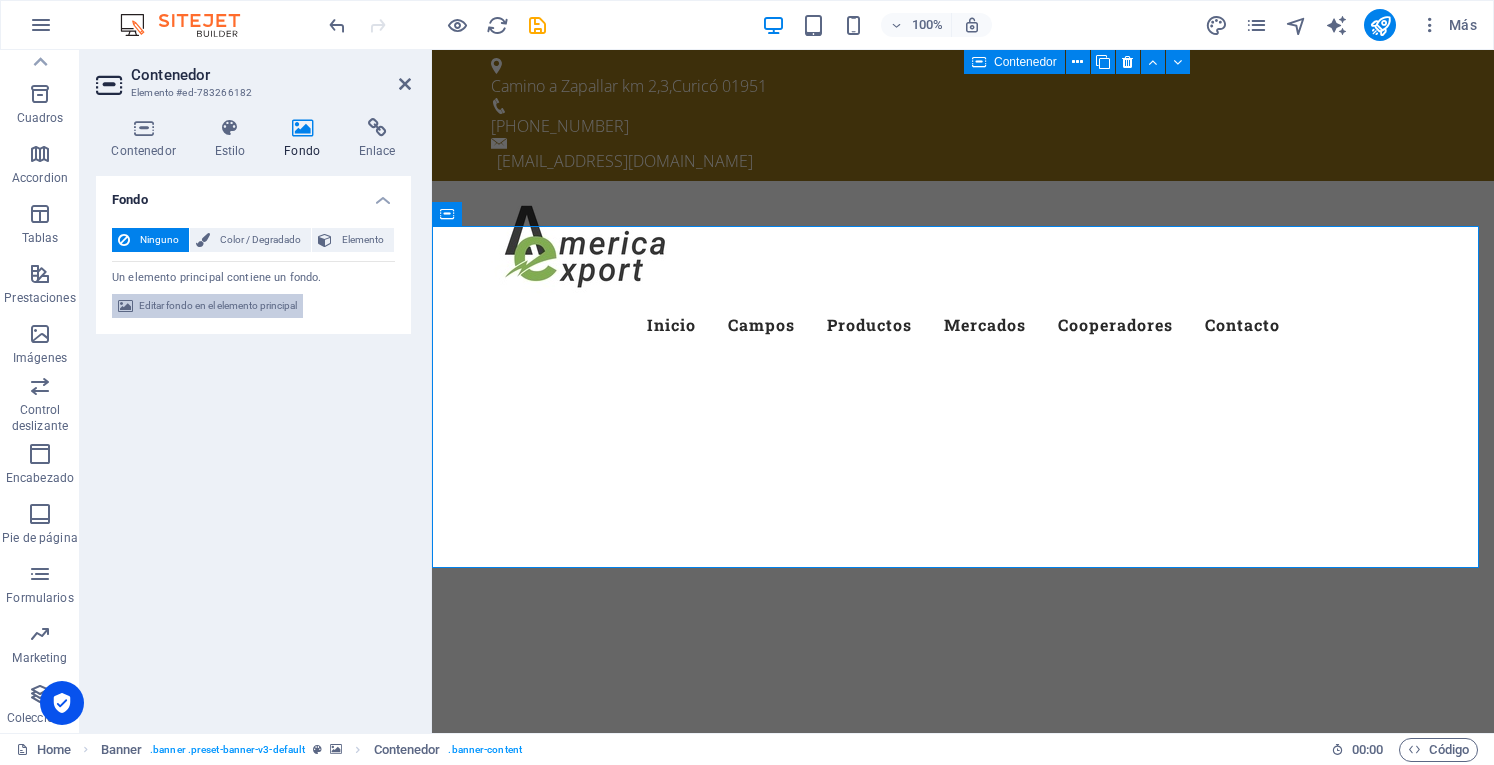 click on "Editar fondo en el elemento principal" at bounding box center [218, 306] 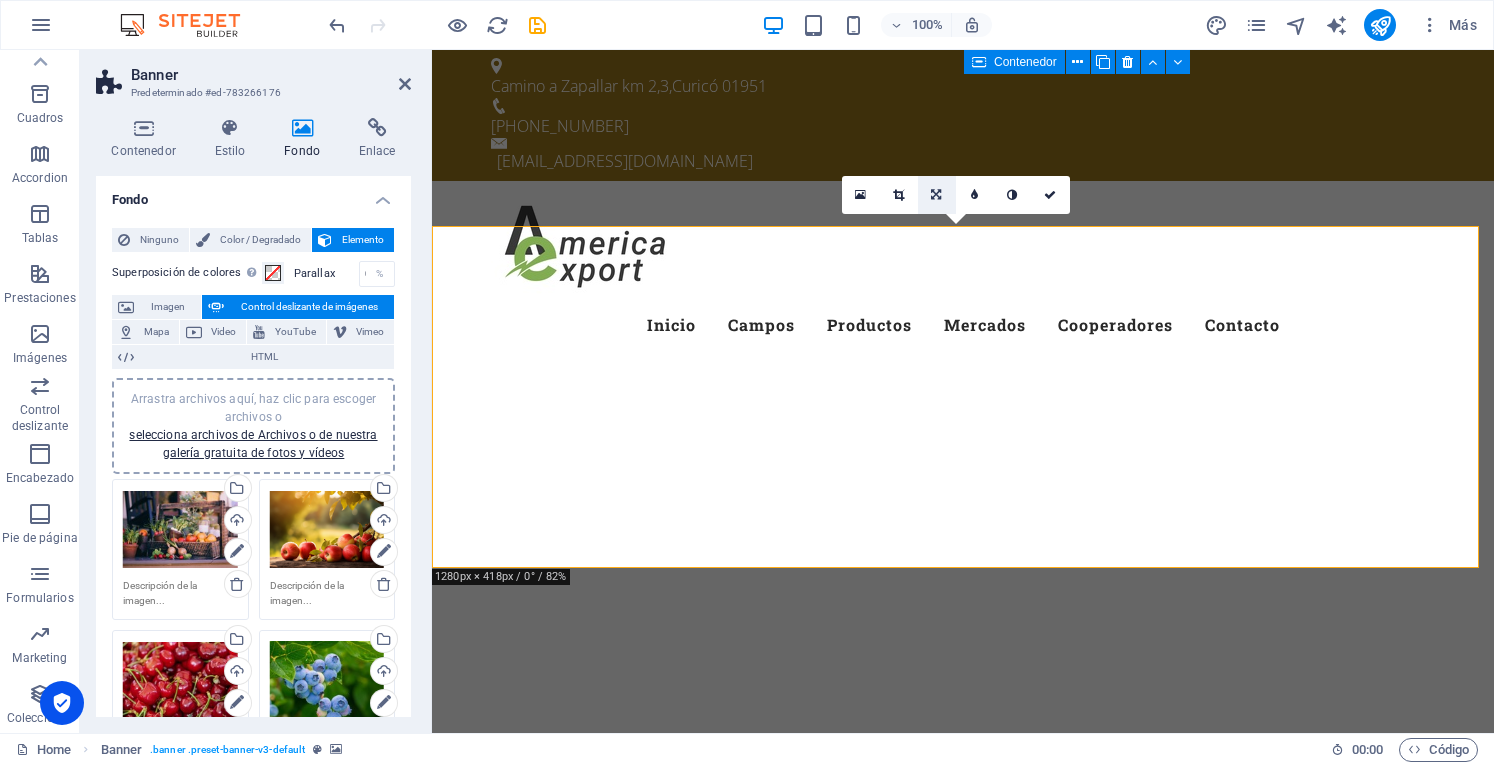 click at bounding box center (937, 195) 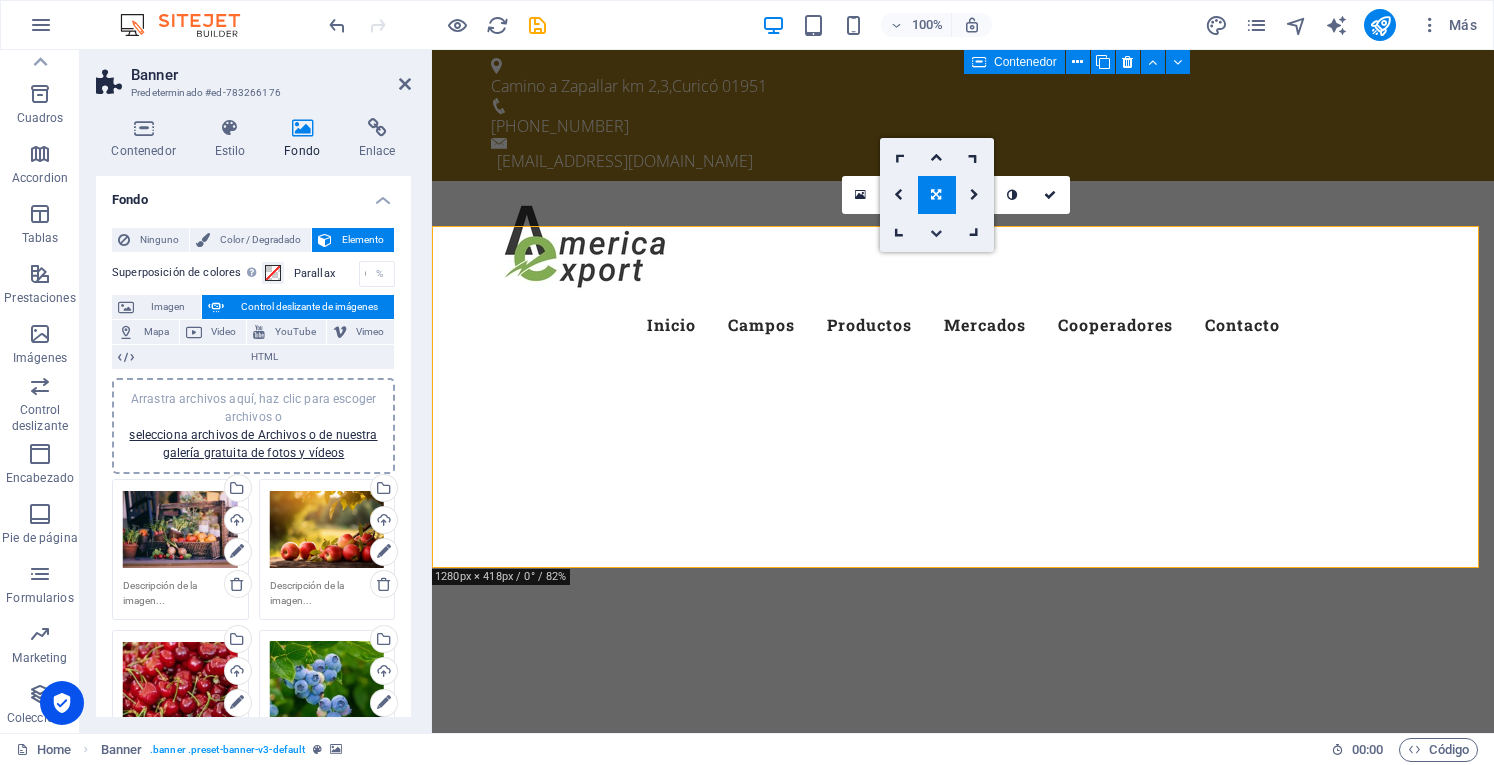 click at bounding box center [936, 233] 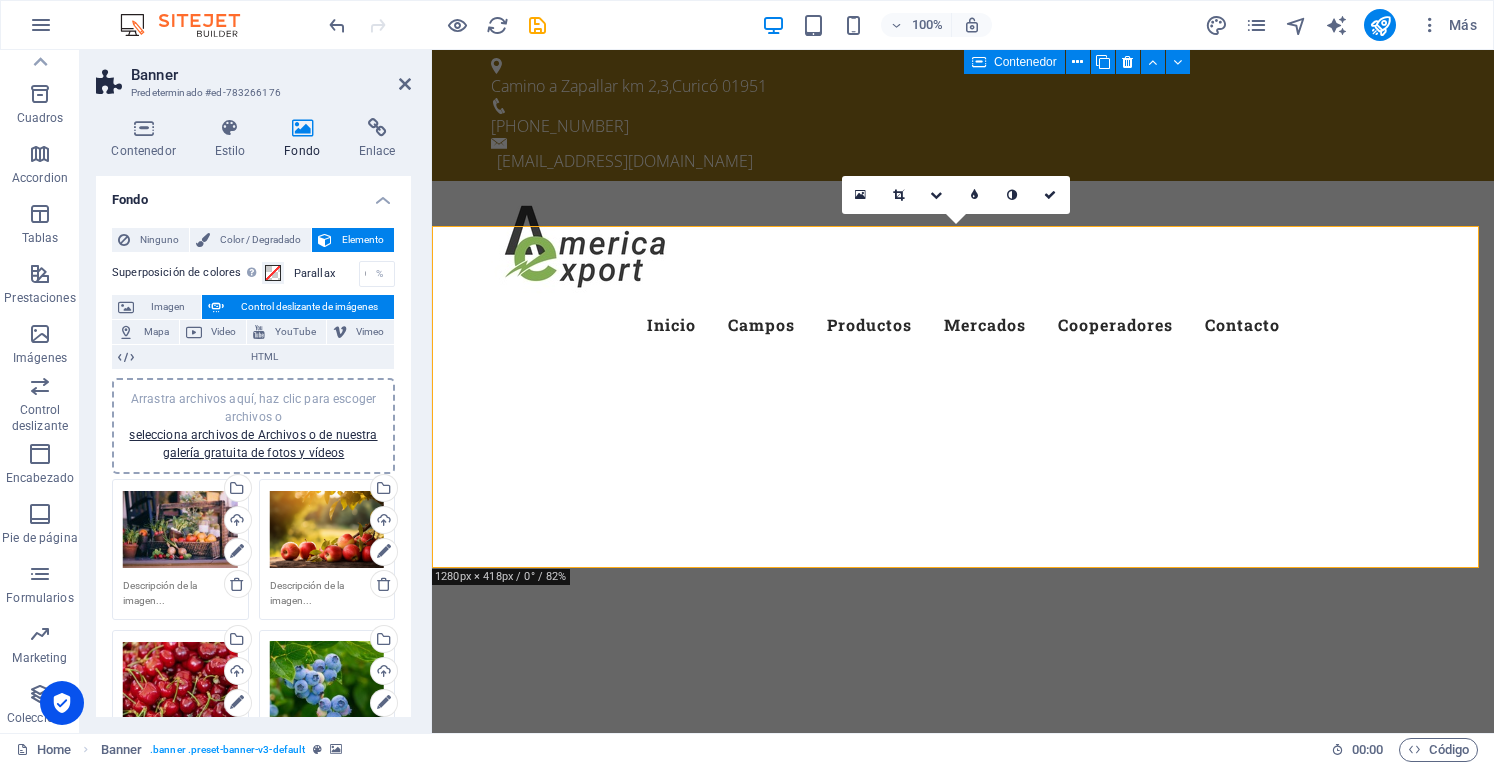 click at bounding box center (936, 195) 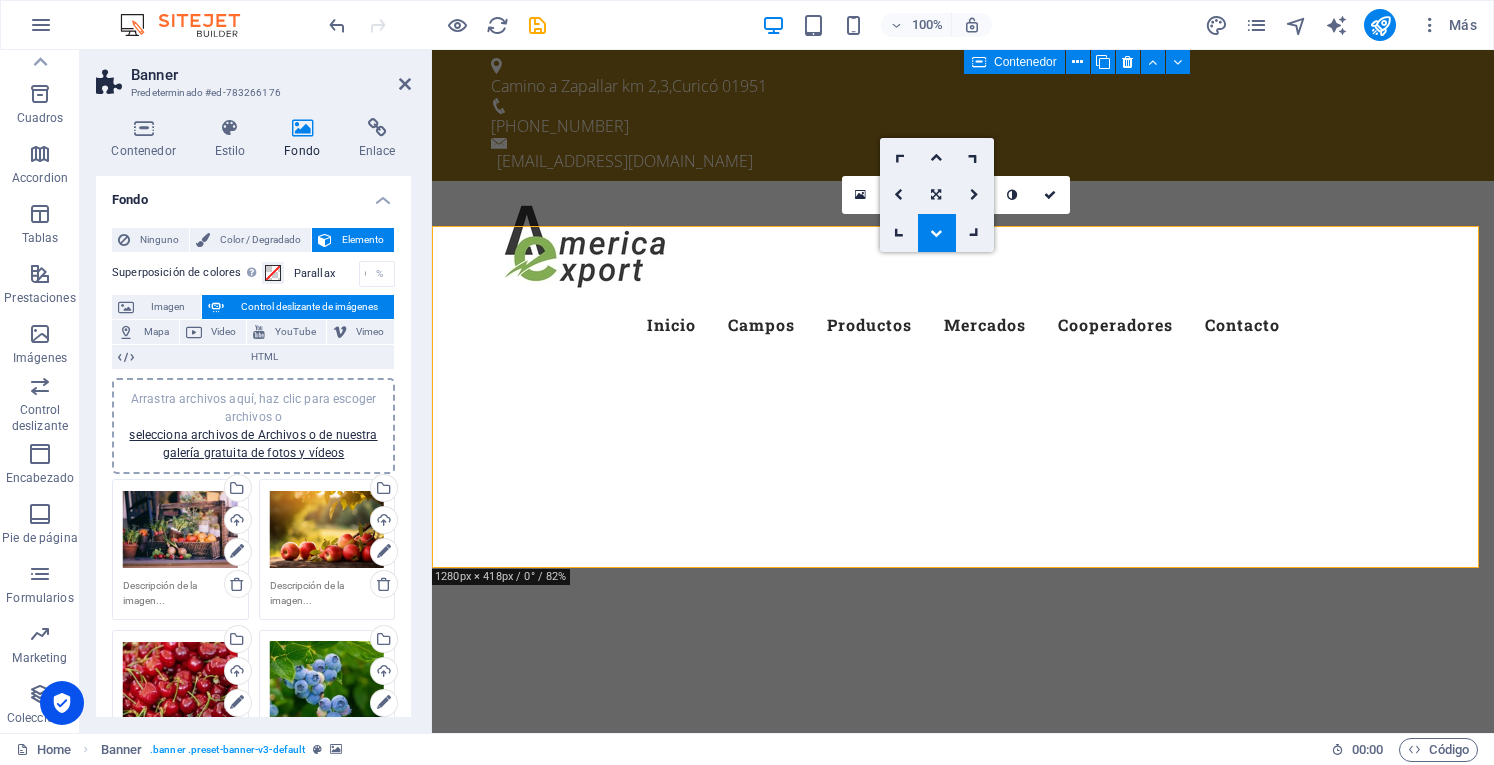 click at bounding box center (936, 233) 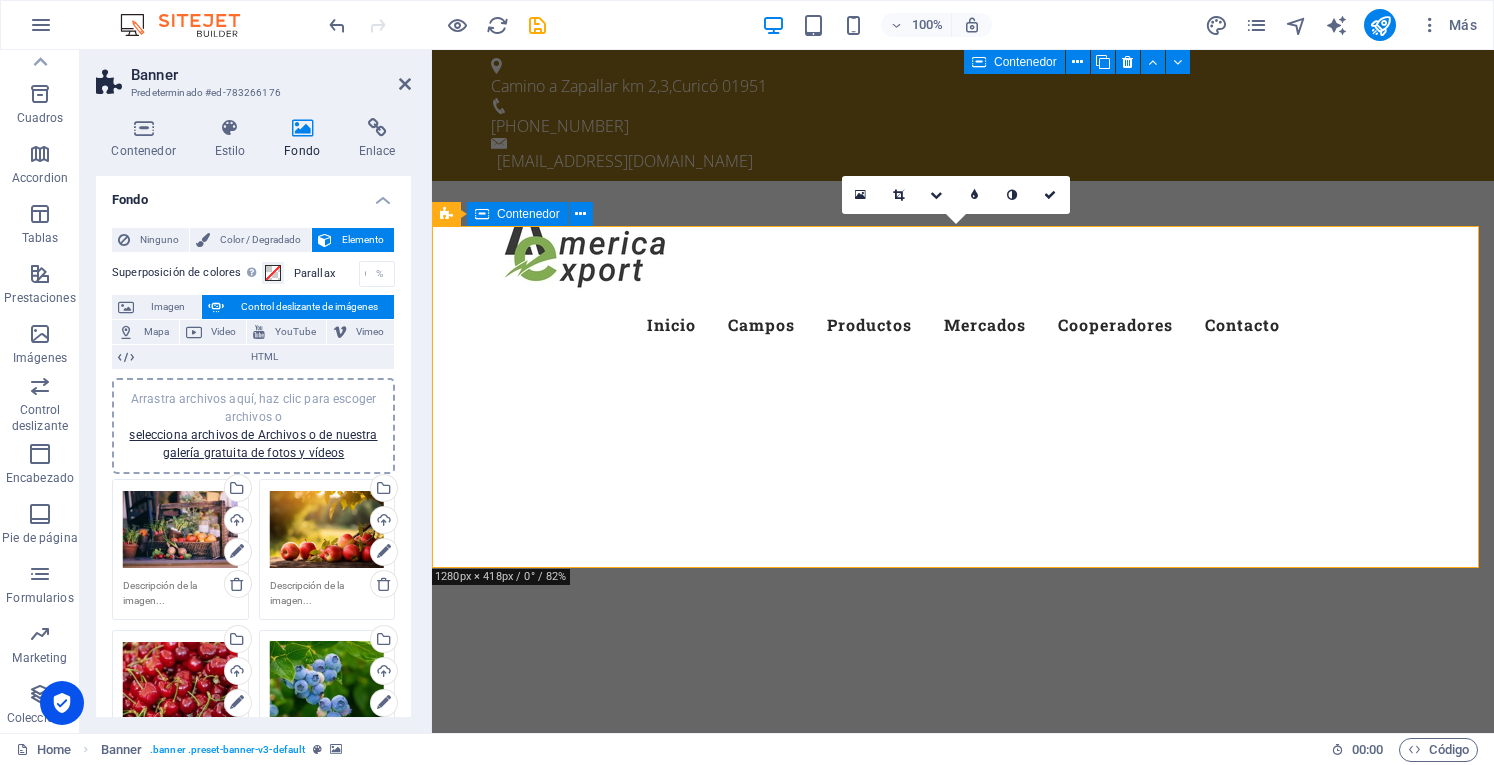 click at bounding box center (963, 787) 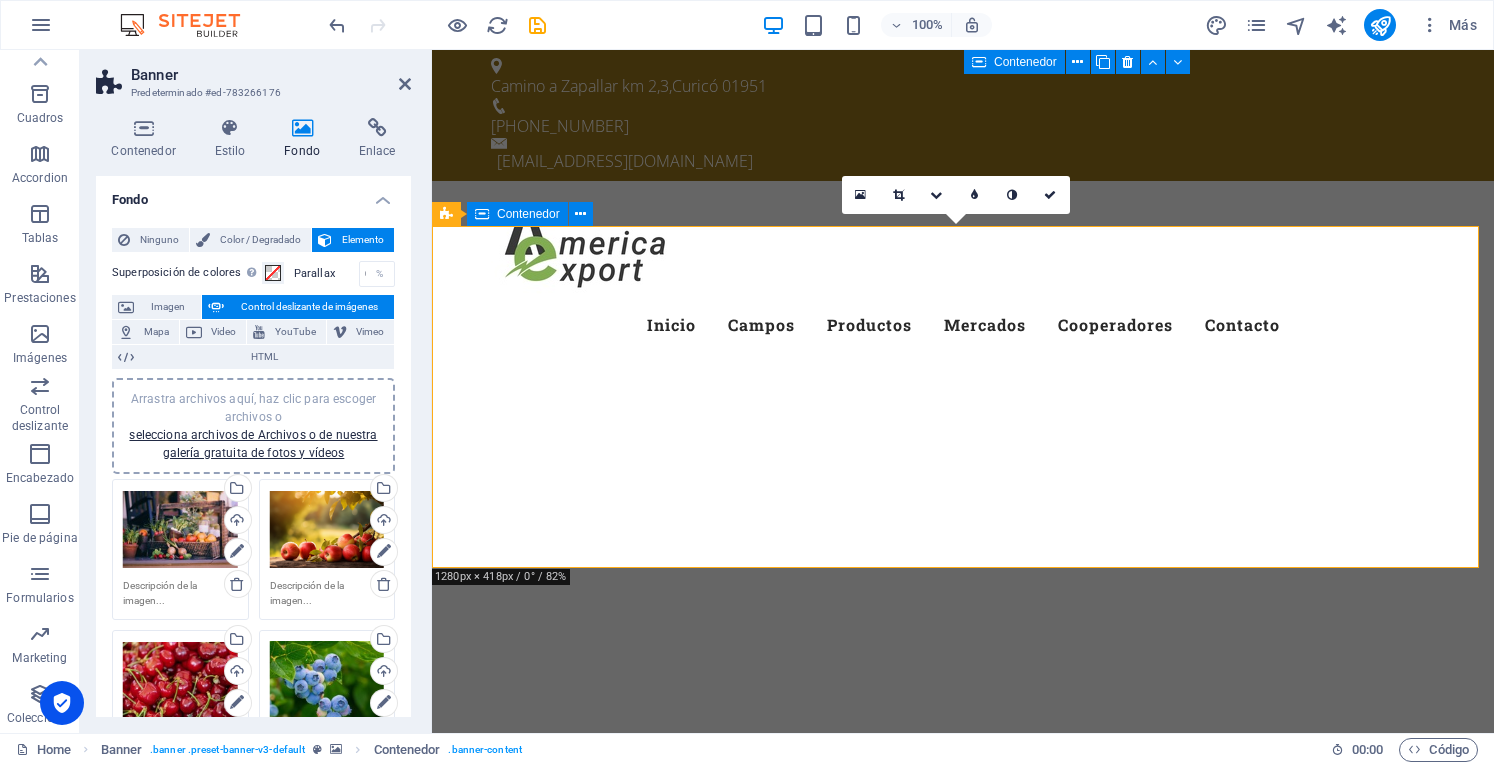 click at bounding box center (963, 787) 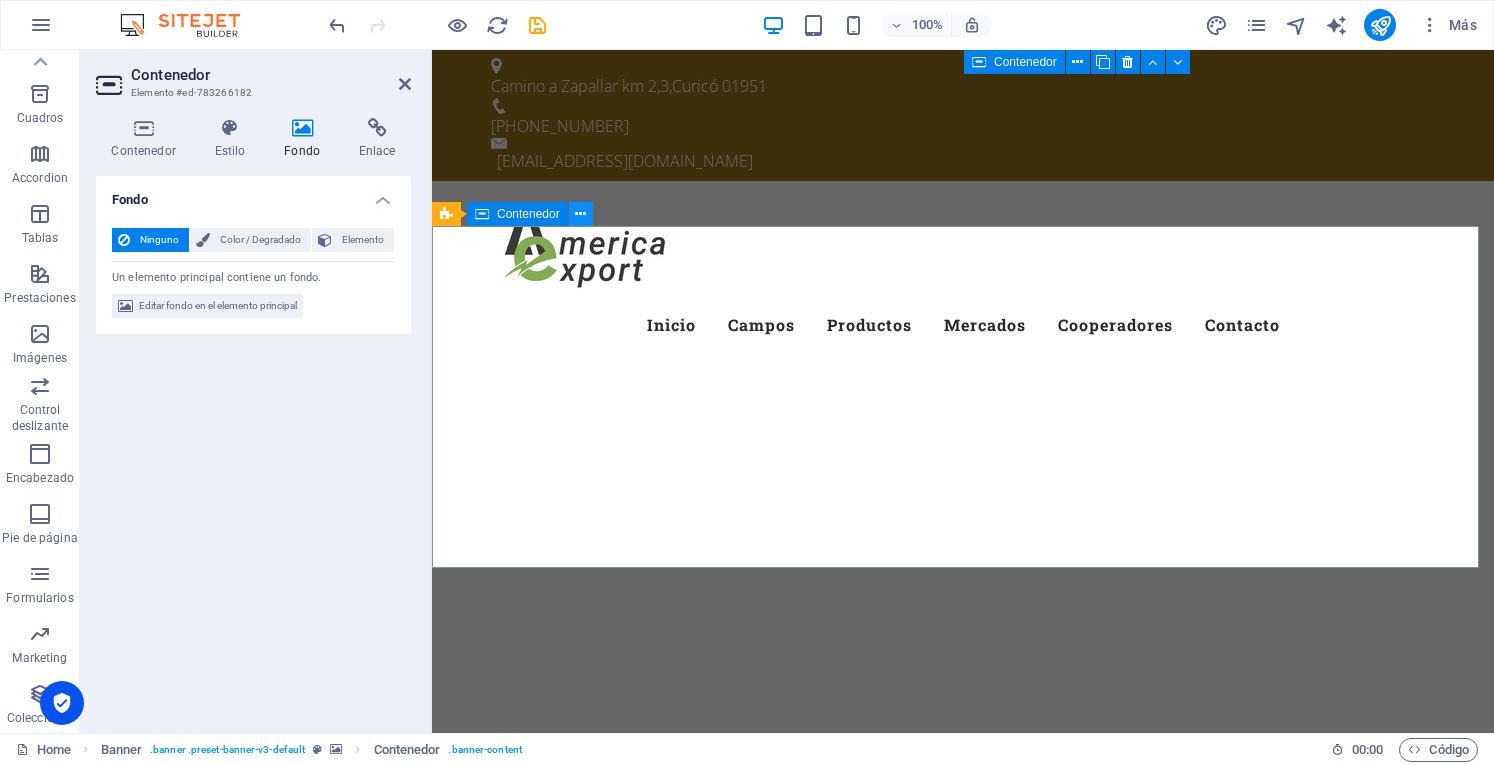 click at bounding box center (580, 214) 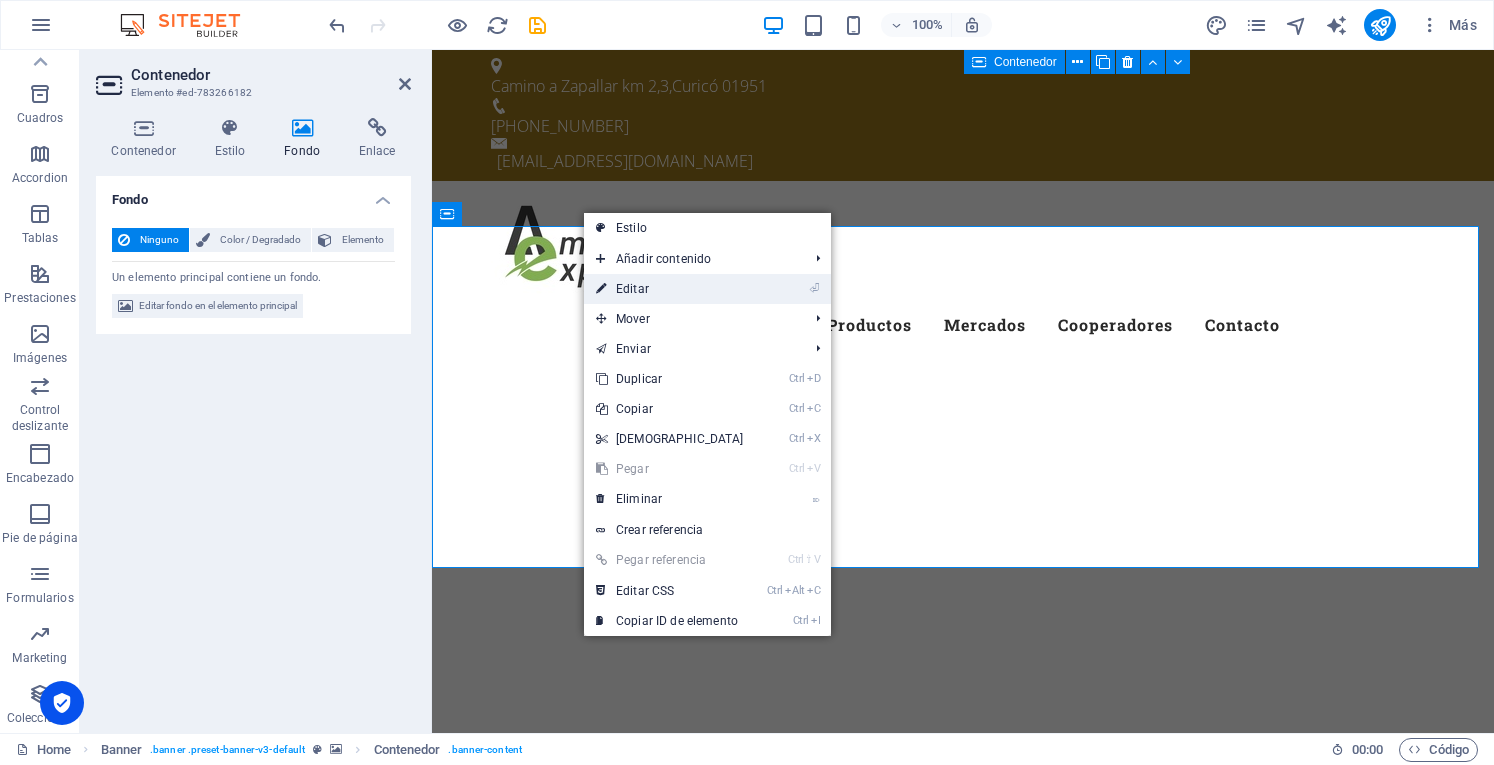 click on "⏎  Editar" at bounding box center (670, 289) 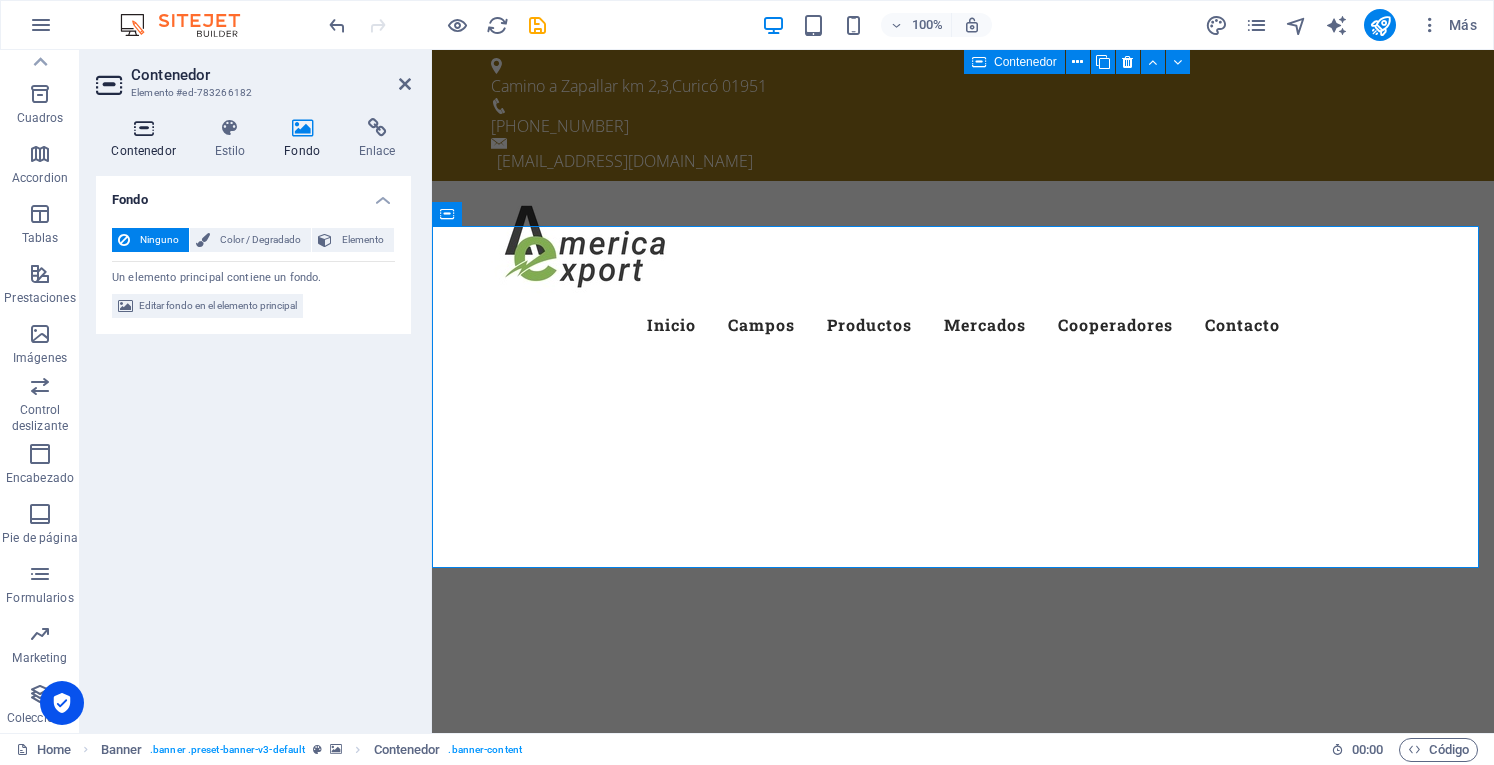 click at bounding box center (143, 128) 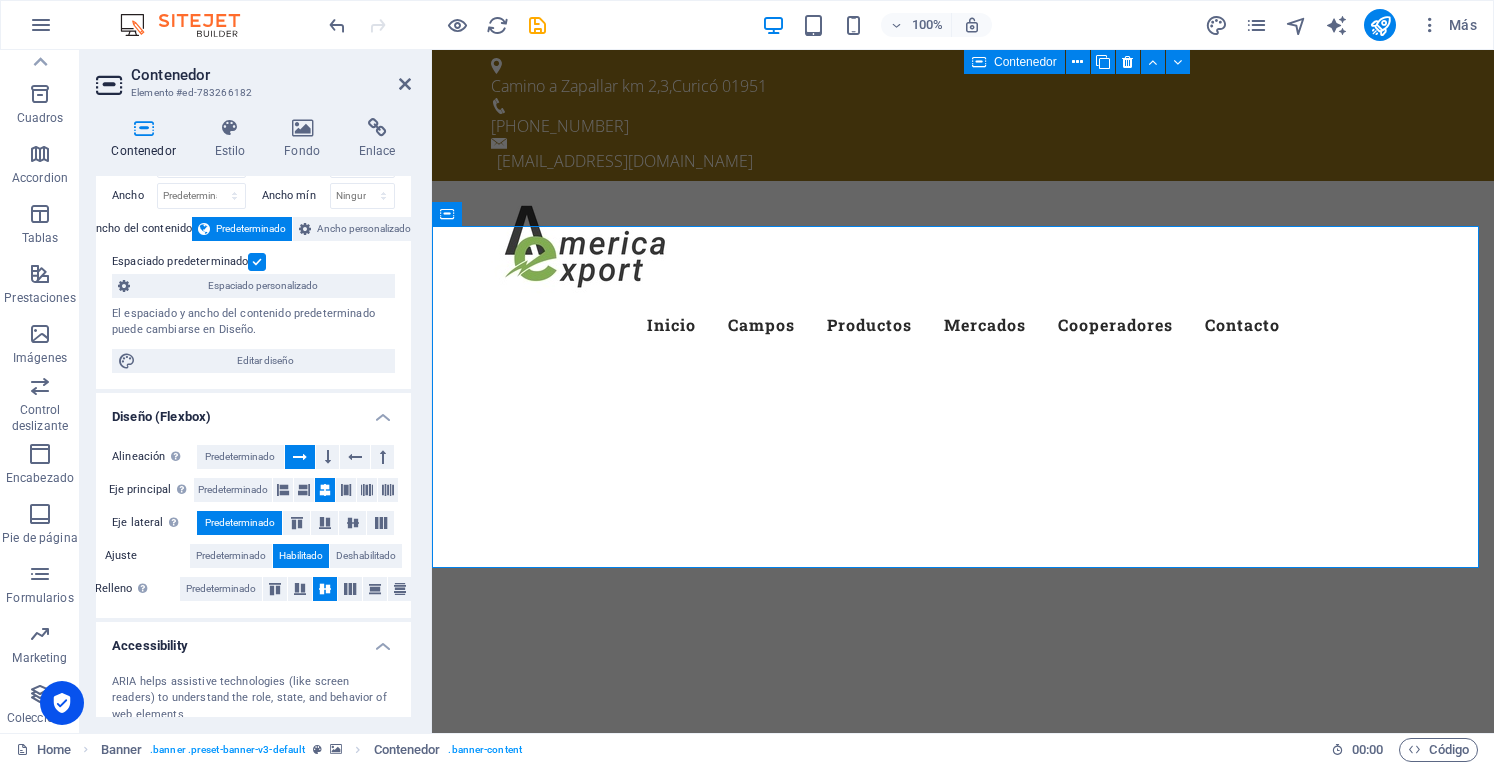 scroll, scrollTop: 100, scrollLeft: 0, axis: vertical 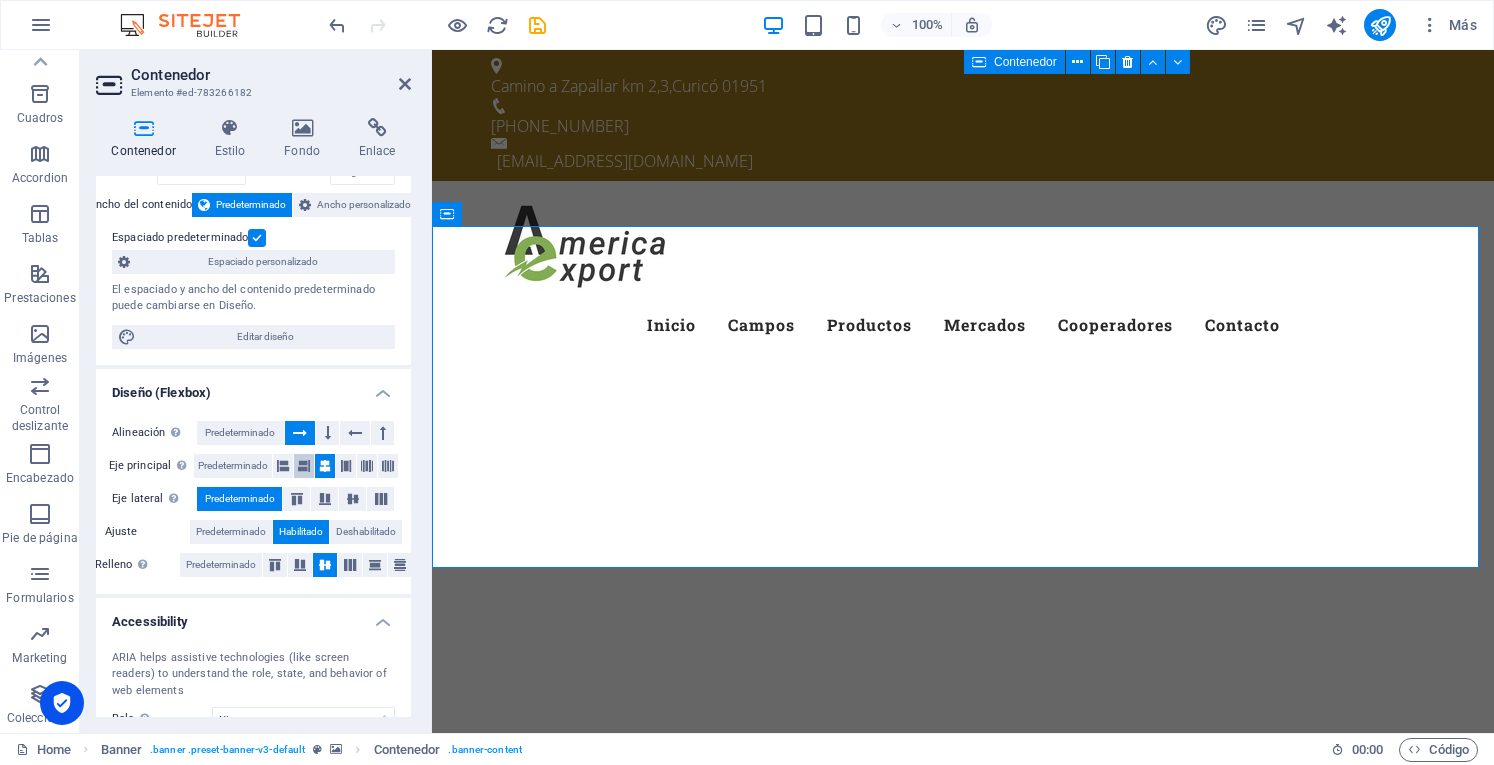 click at bounding box center [304, 466] 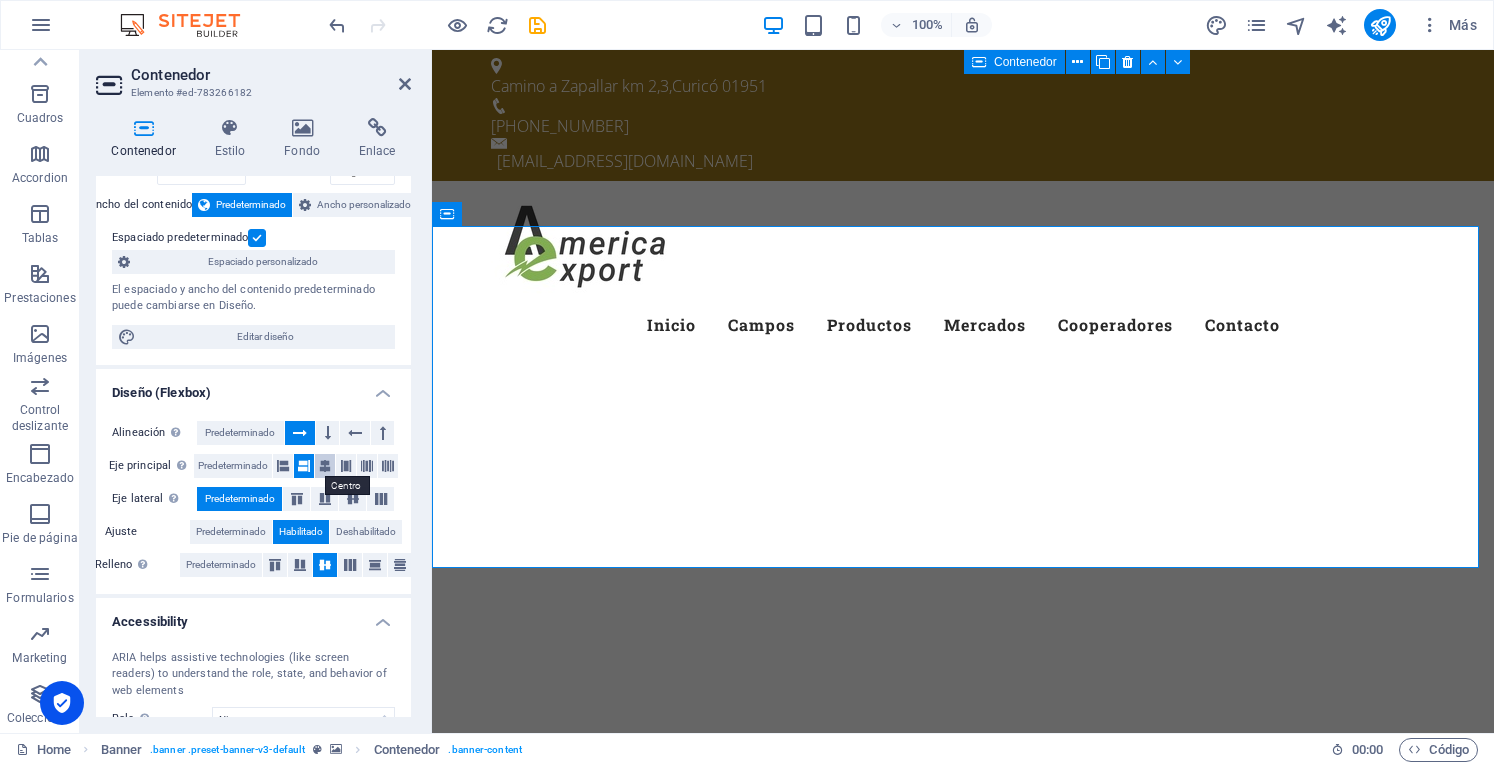 click at bounding box center (325, 466) 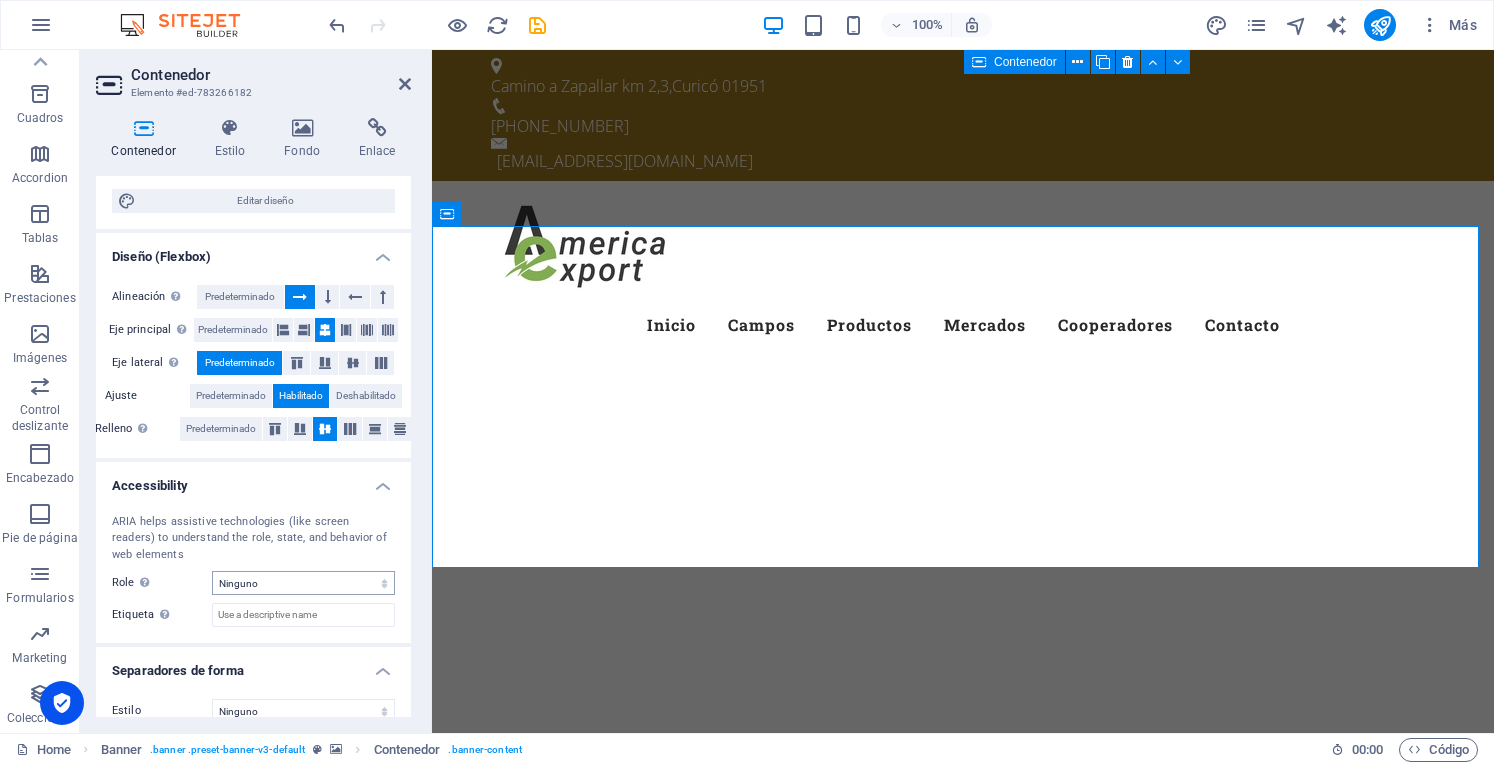 scroll, scrollTop: 256, scrollLeft: 0, axis: vertical 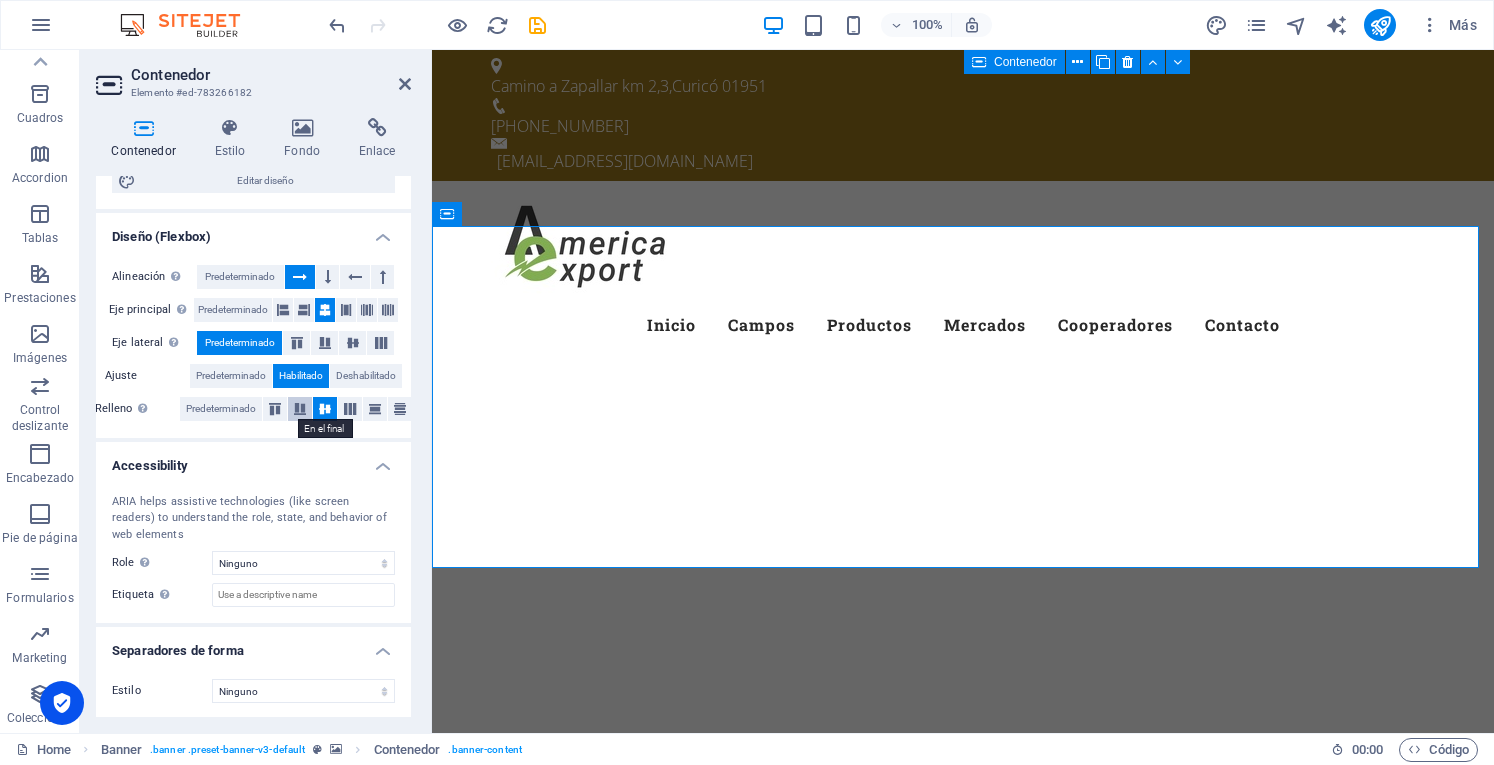 click at bounding box center (300, 409) 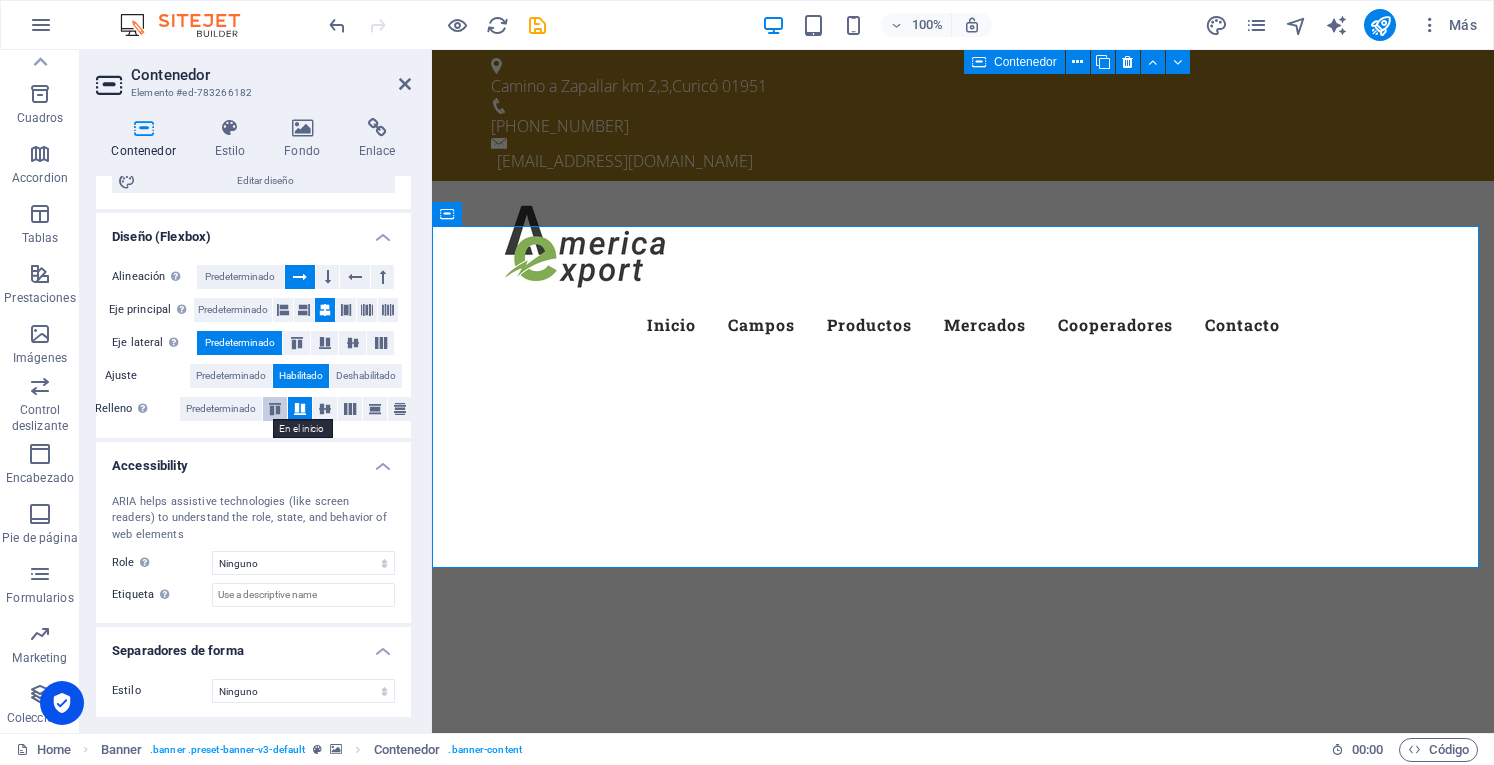 click at bounding box center (275, 409) 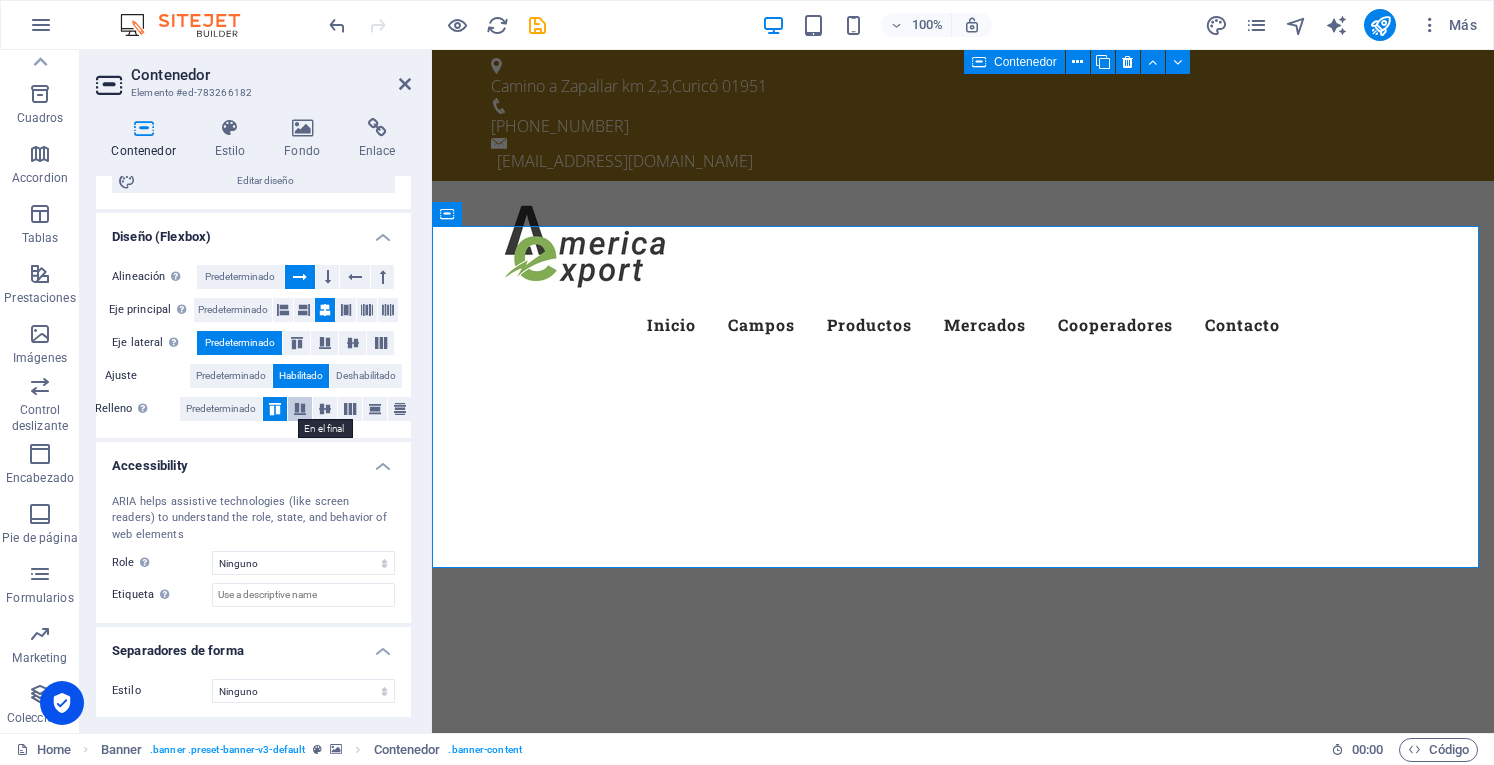 click at bounding box center (300, 409) 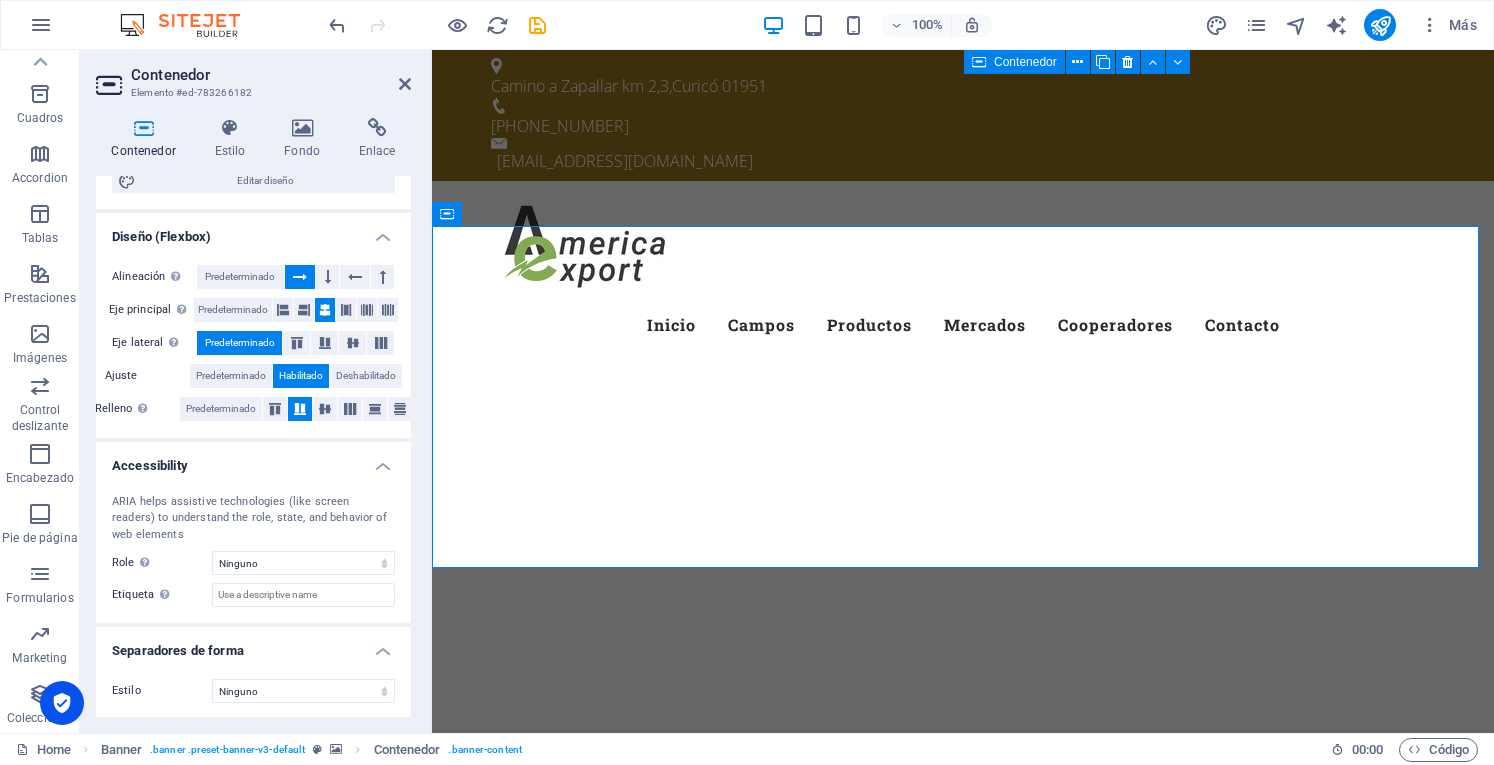 scroll, scrollTop: 0, scrollLeft: 0, axis: both 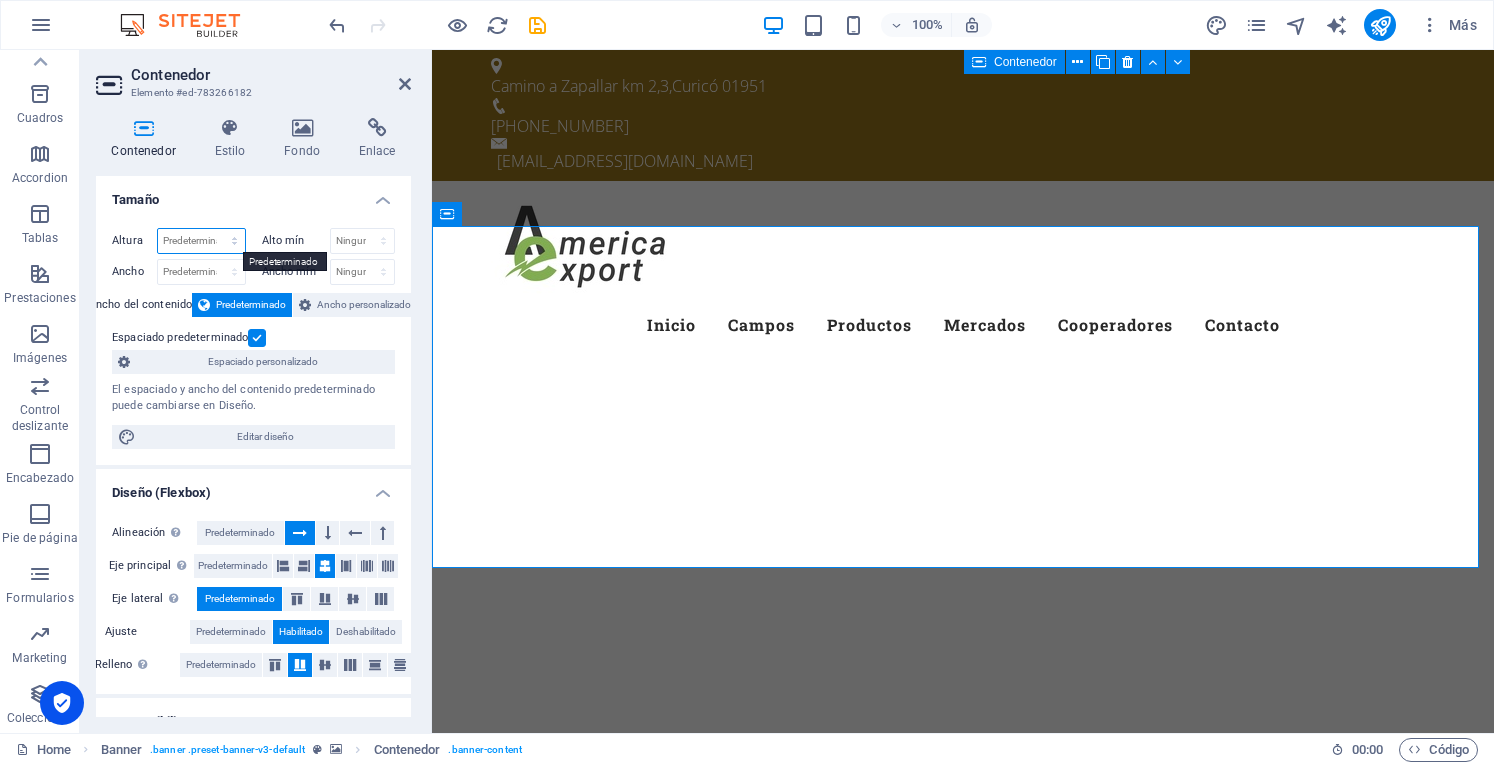 click on "Predeterminado px rem % vh vw" at bounding box center [201, 241] 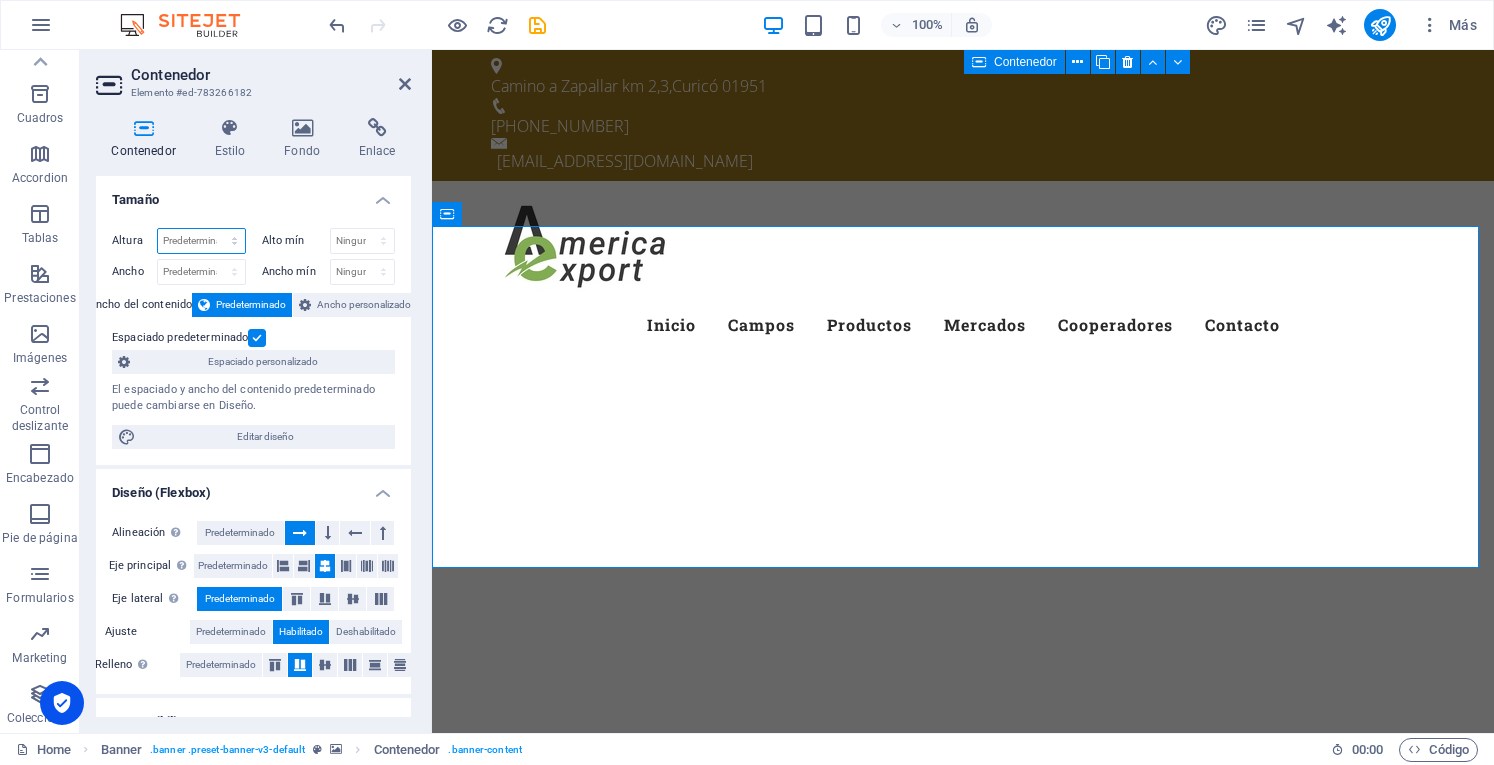 select on "%" 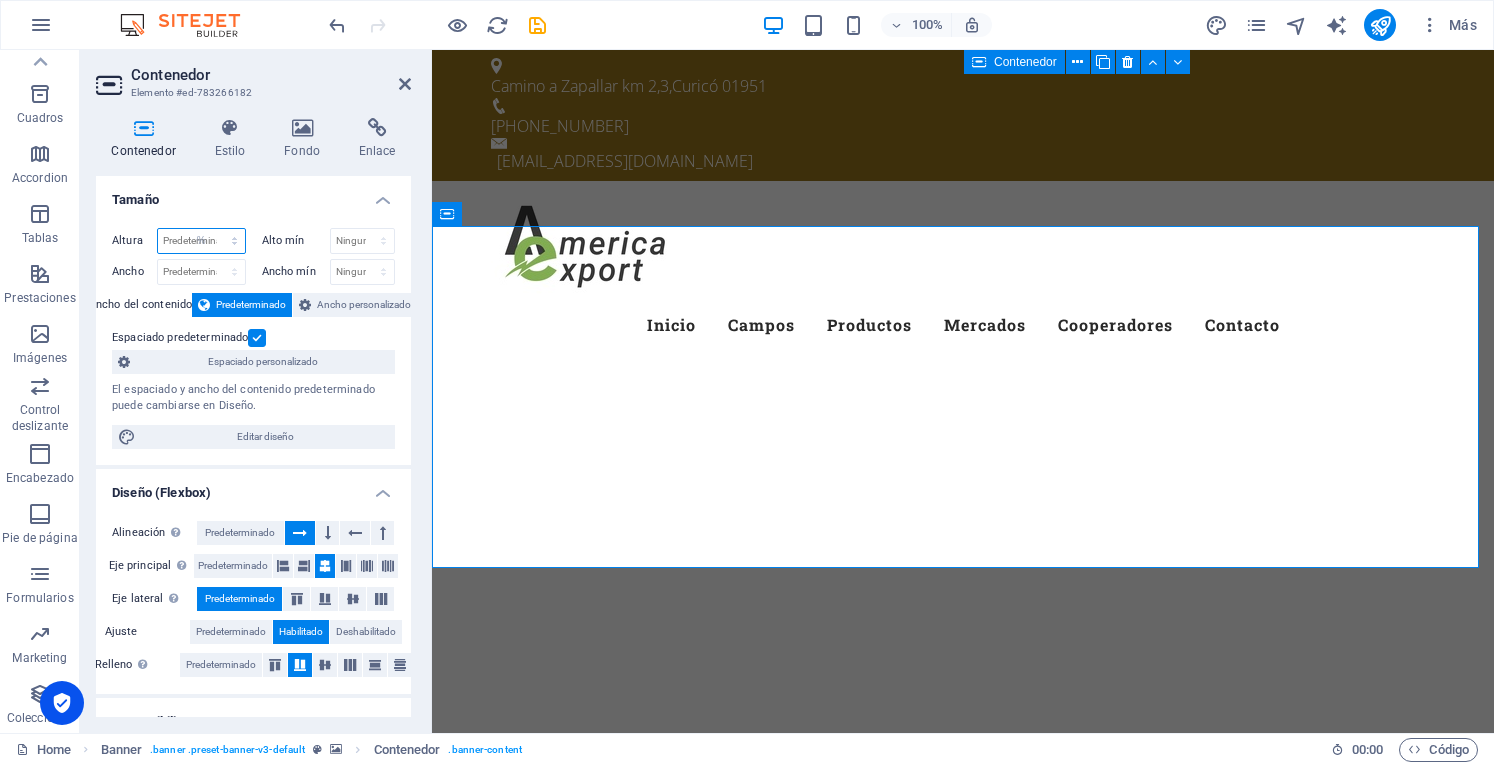 click on "Predeterminado px rem % vh vw" at bounding box center (201, 241) 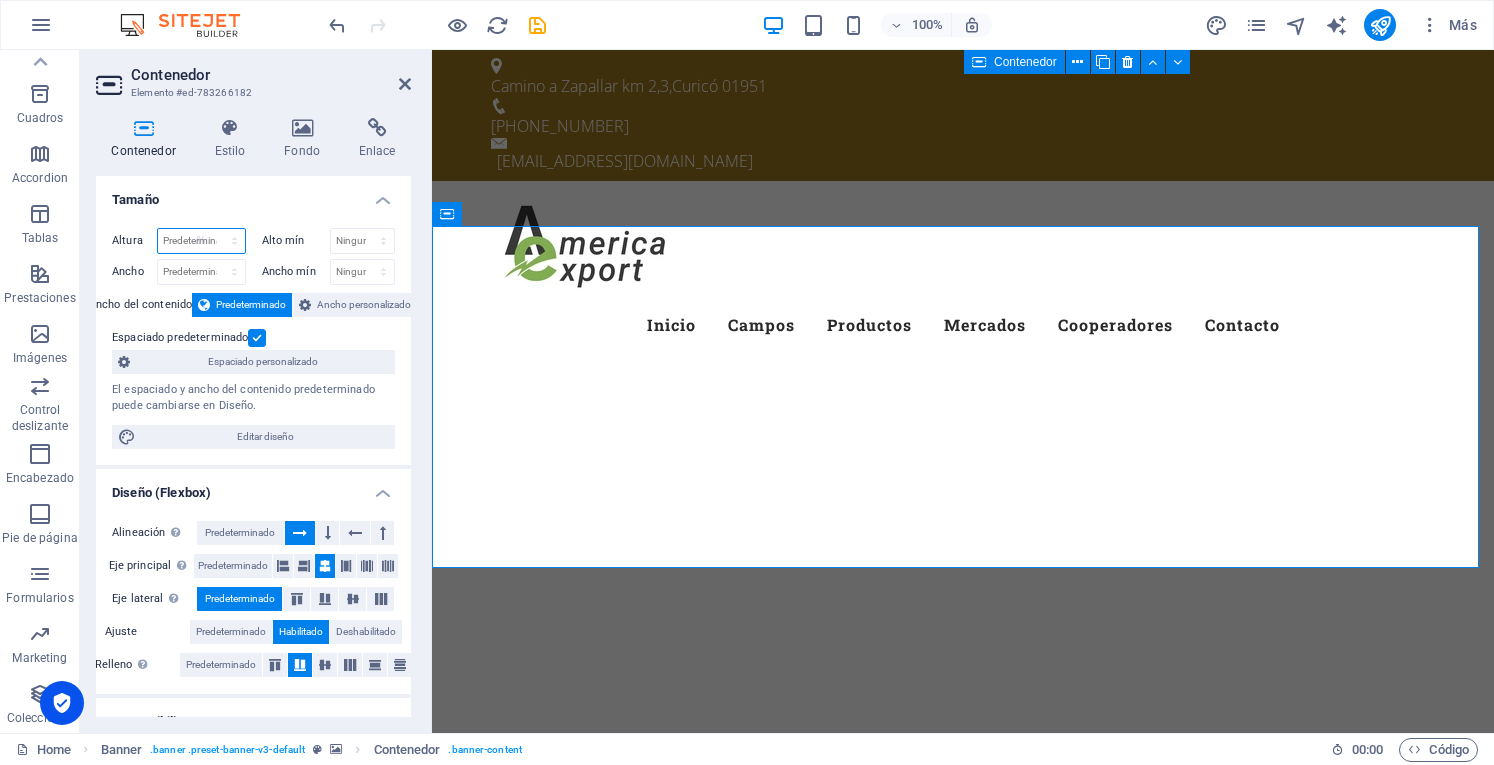type on "100" 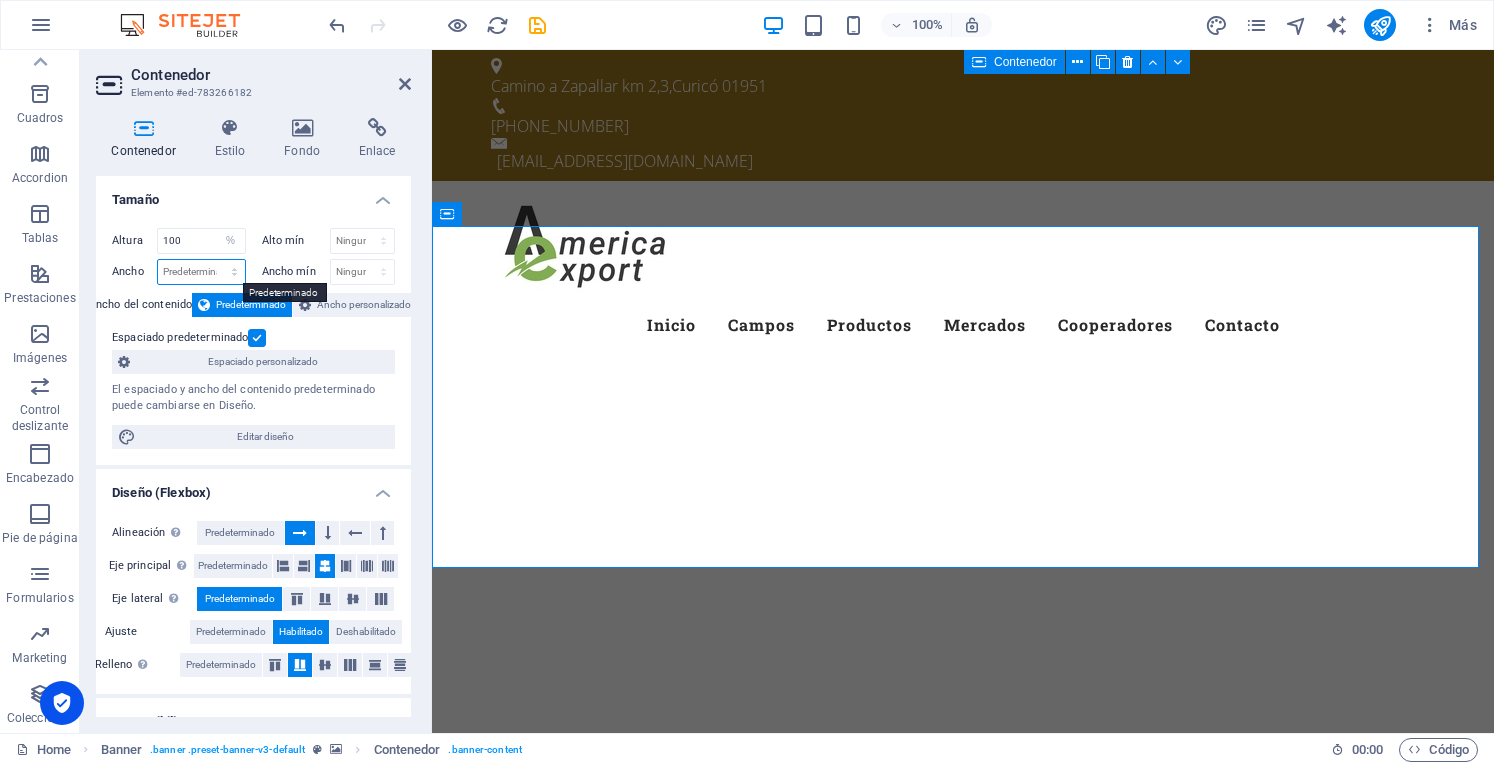 click on "Predeterminado px rem % em vh vw" at bounding box center (201, 272) 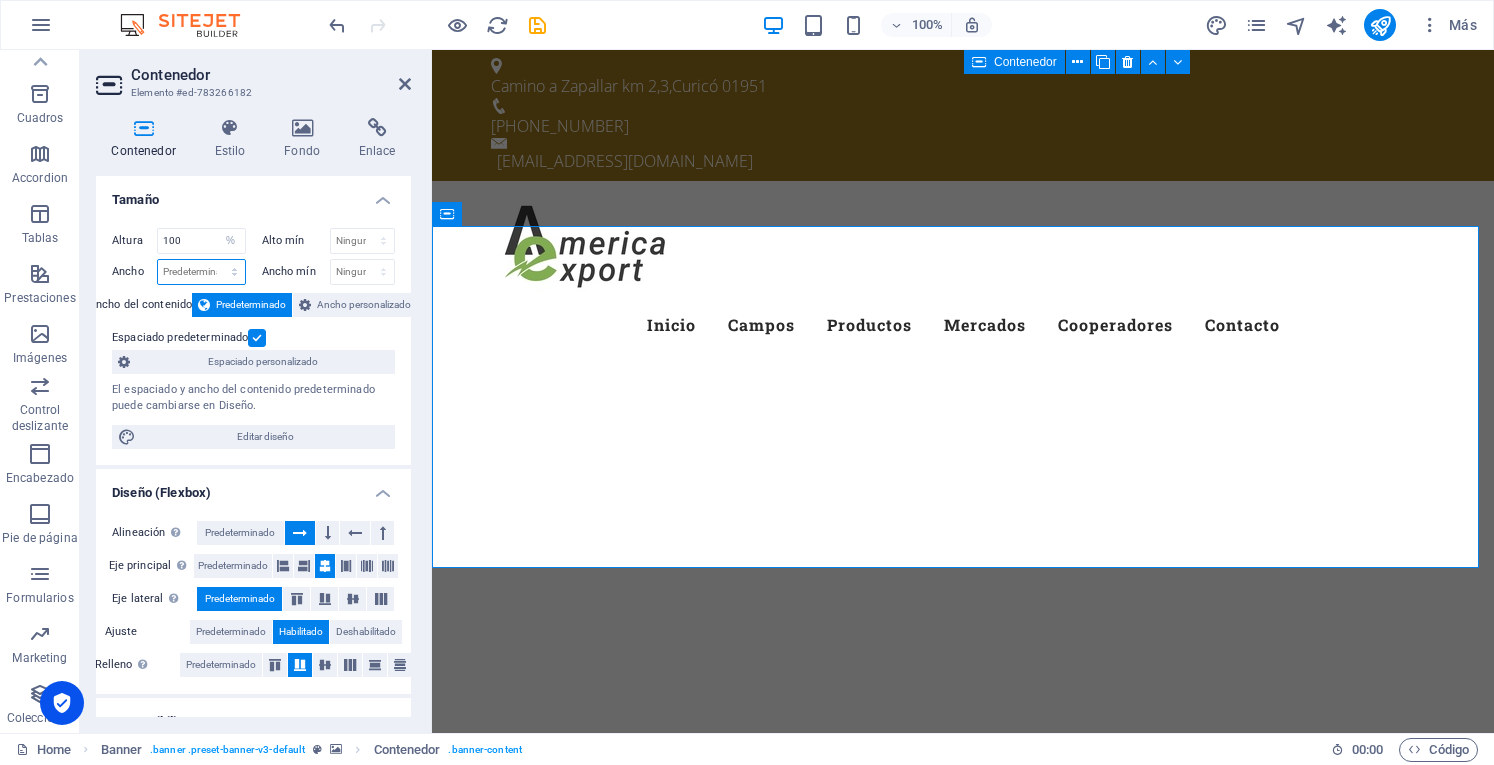 select on "%" 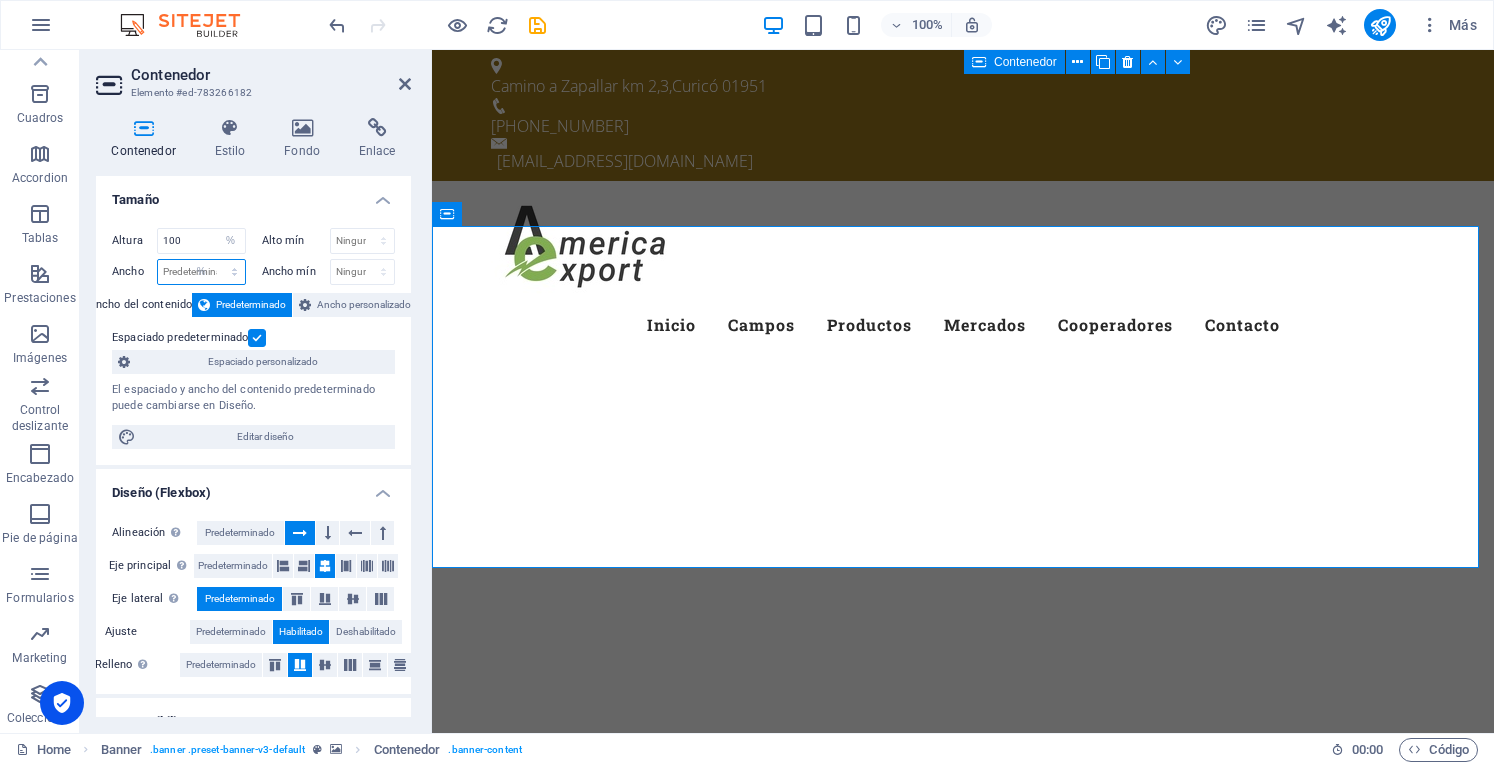 click on "Predeterminado px rem % em vh vw" at bounding box center [201, 272] 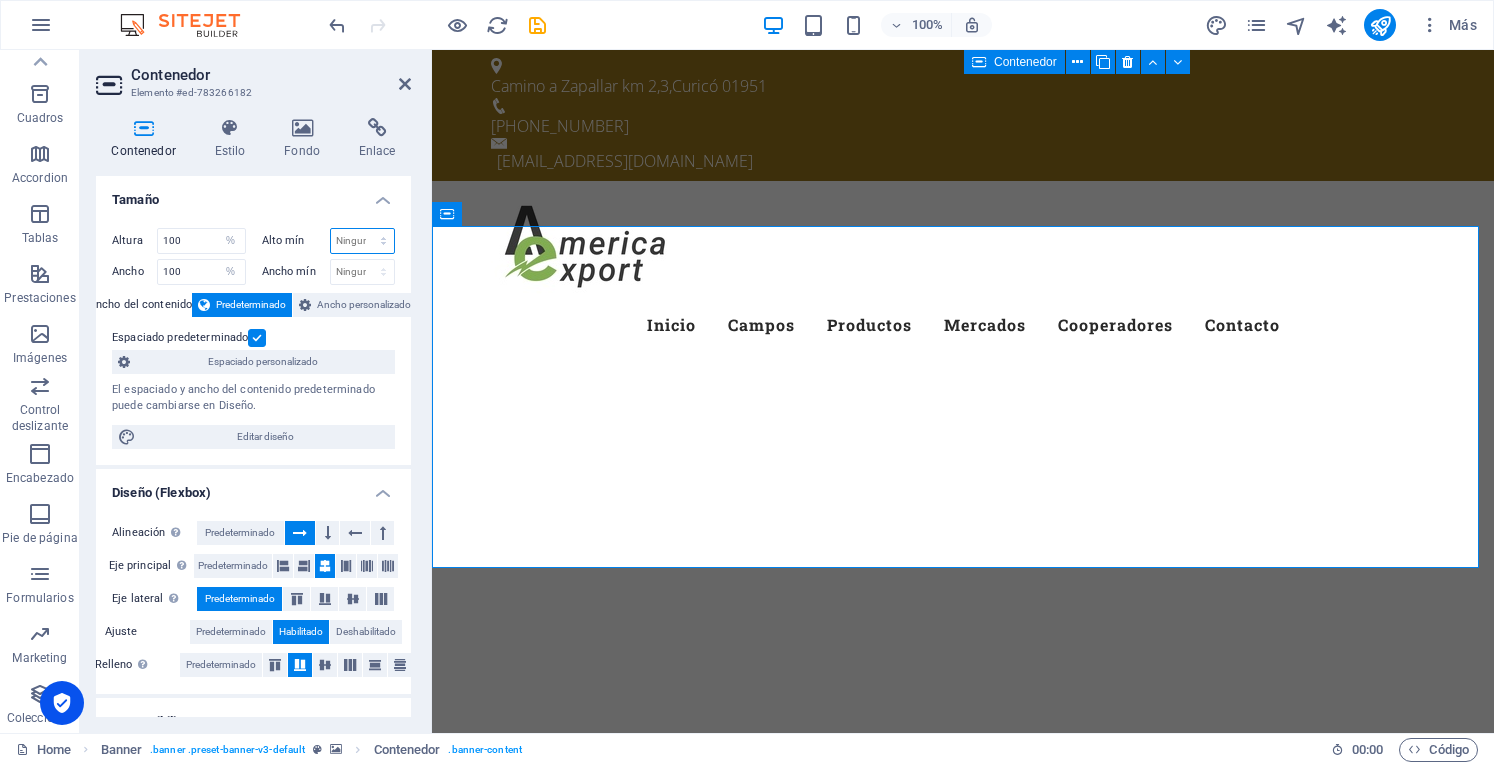 click on "Ninguno px rem % vh vw" at bounding box center [363, 241] 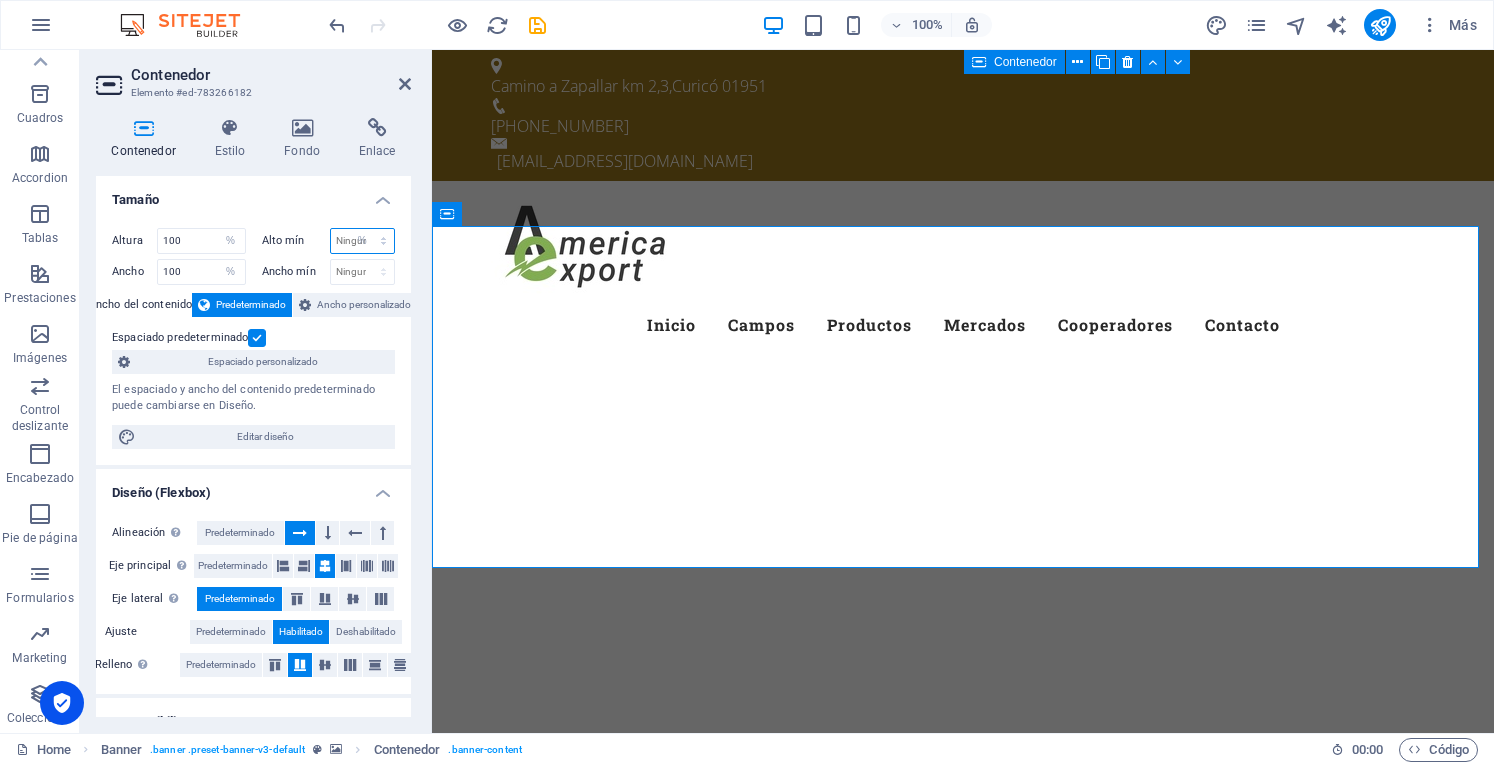 click on "Ninguno px rem % vh vw" at bounding box center (363, 241) 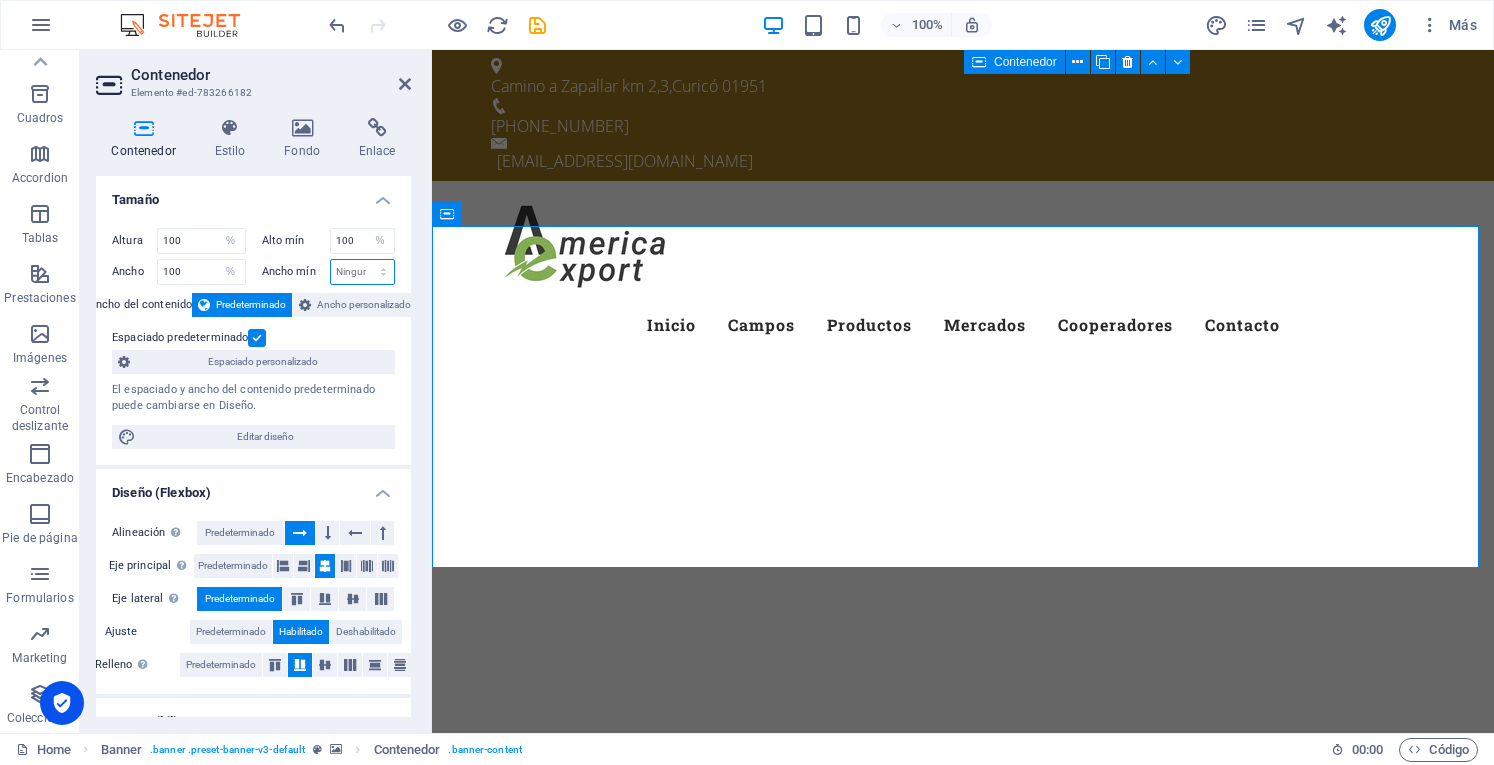 click on "Ninguno px rem % vh vw" at bounding box center [363, 272] 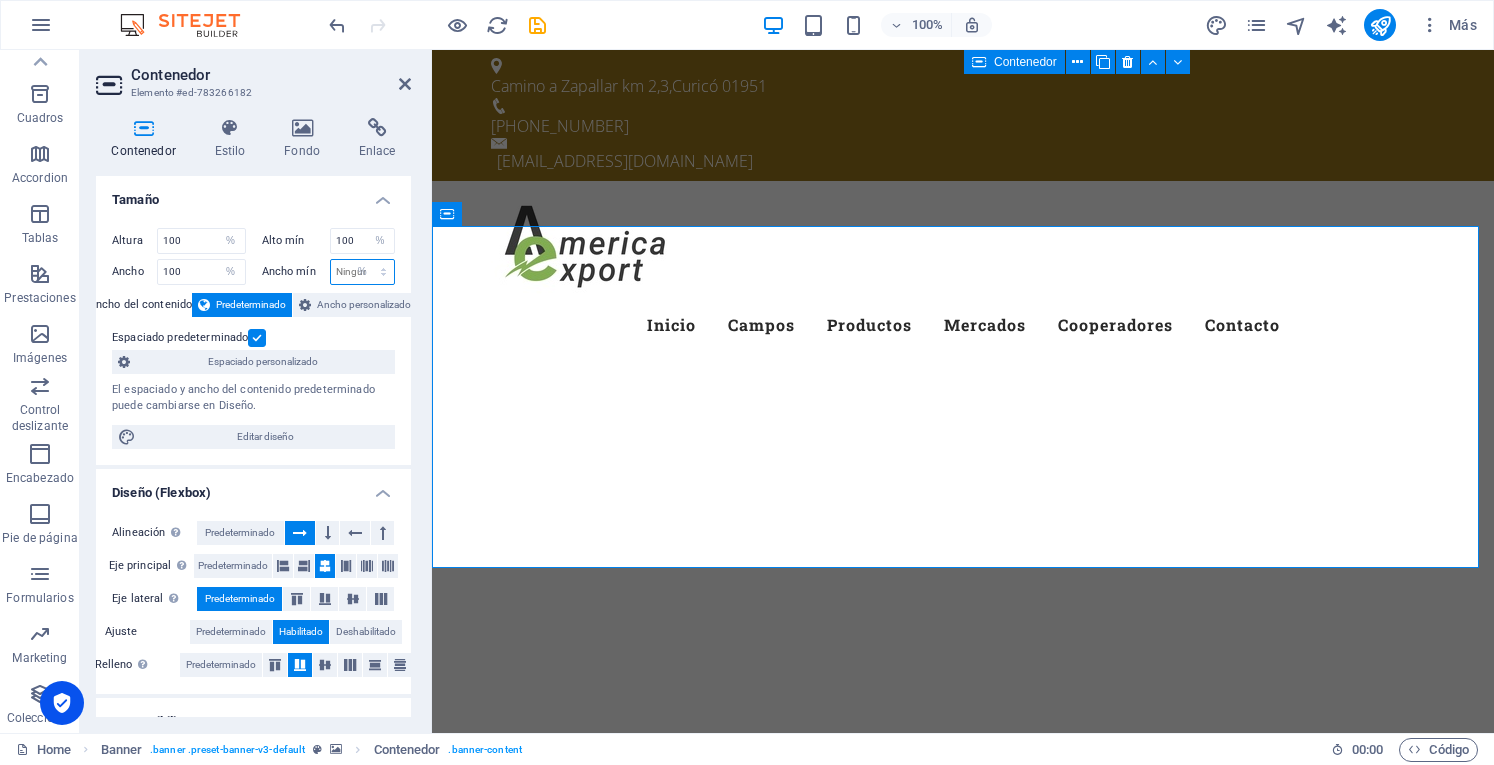click on "Ninguno px rem % vh vw" at bounding box center (363, 272) 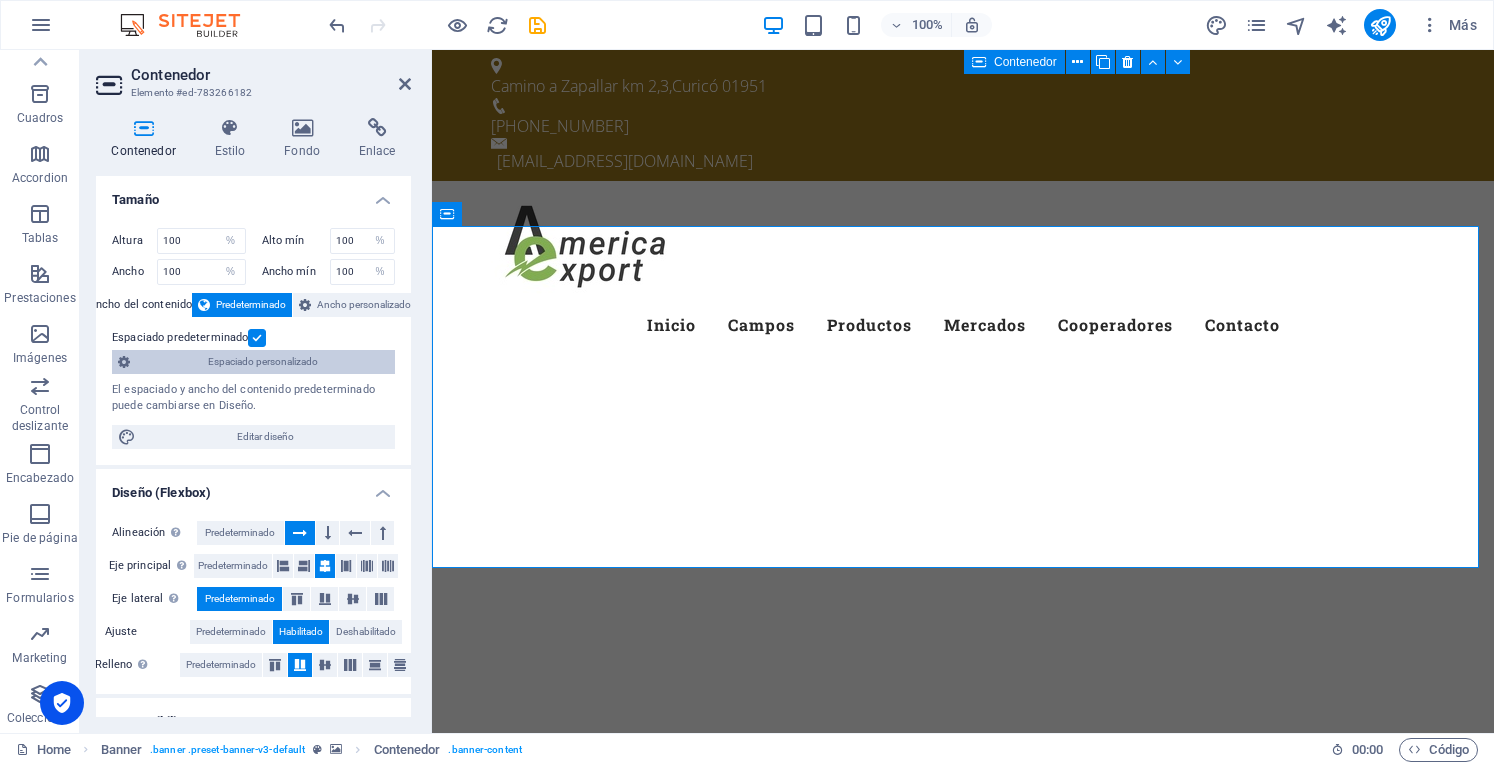 click on "Espaciado personalizado" at bounding box center [262, 362] 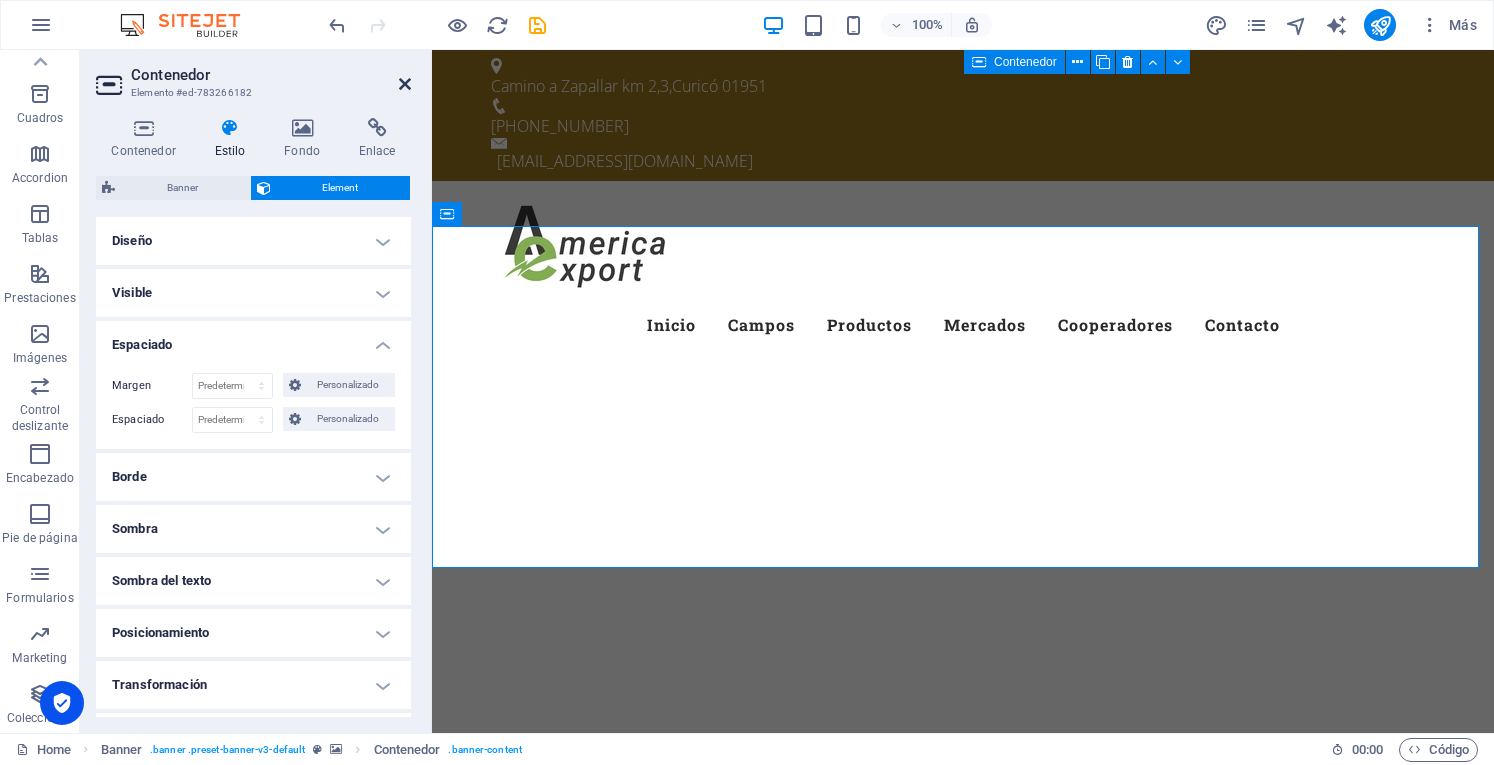 click at bounding box center (405, 84) 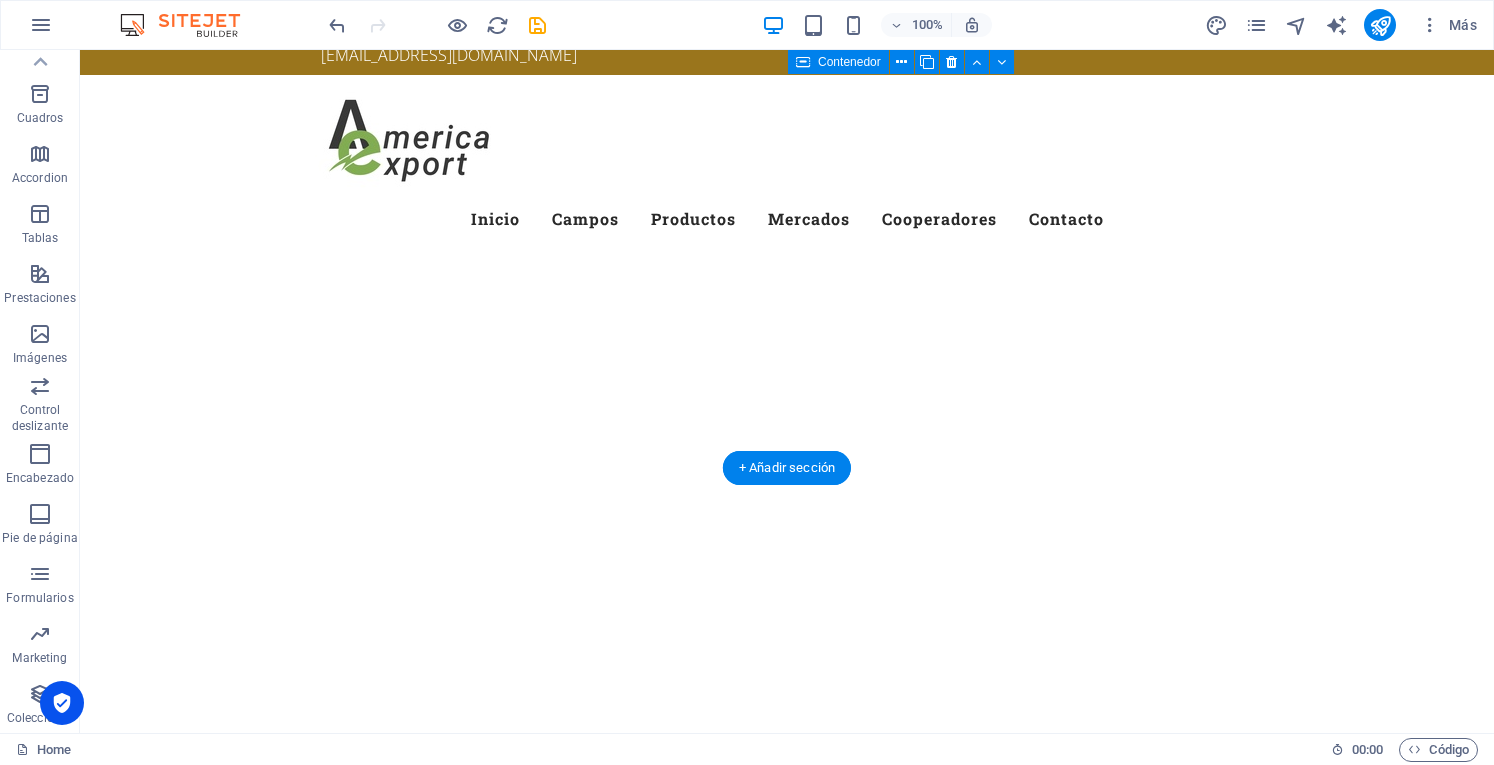scroll, scrollTop: 100, scrollLeft: 0, axis: vertical 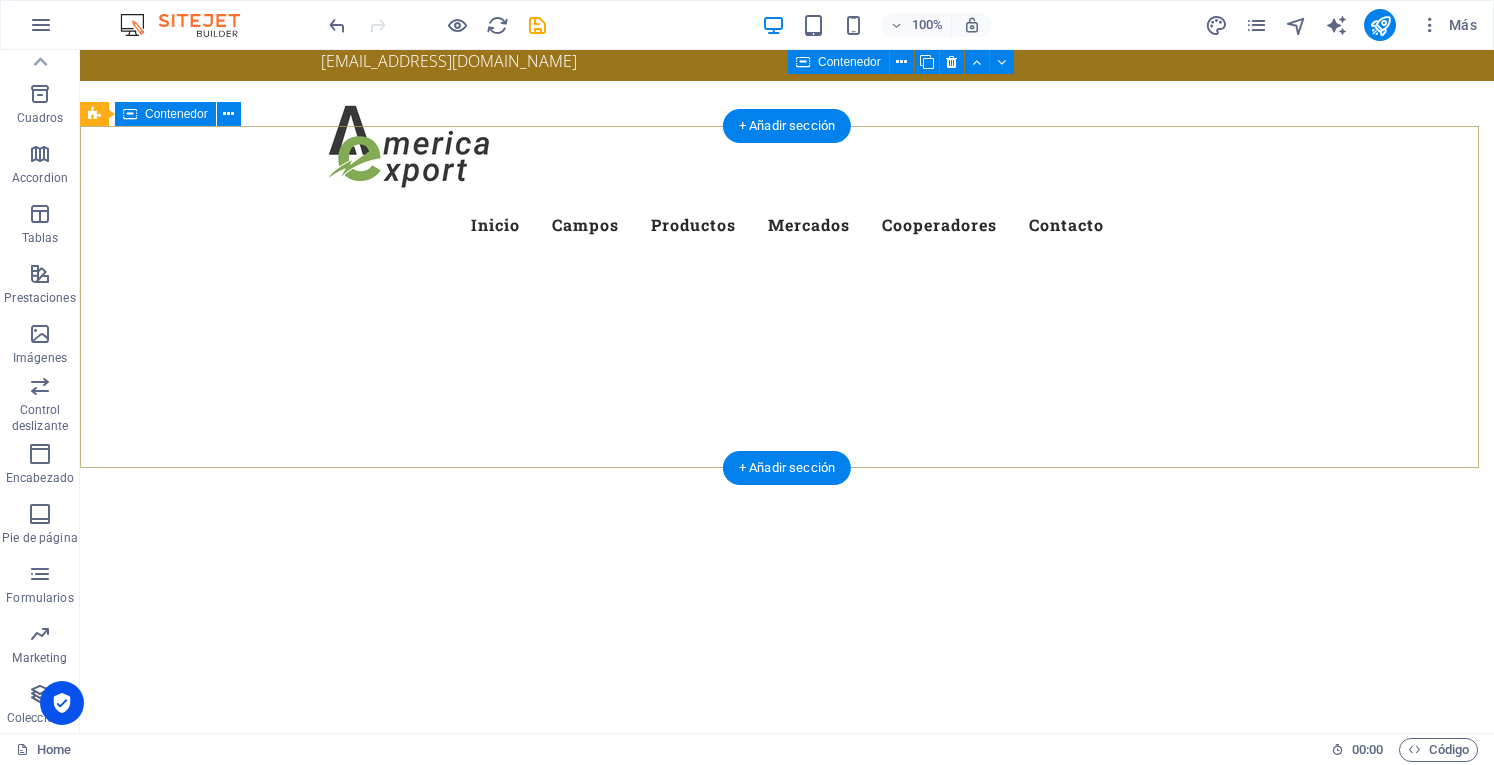 click at bounding box center (787, 687) 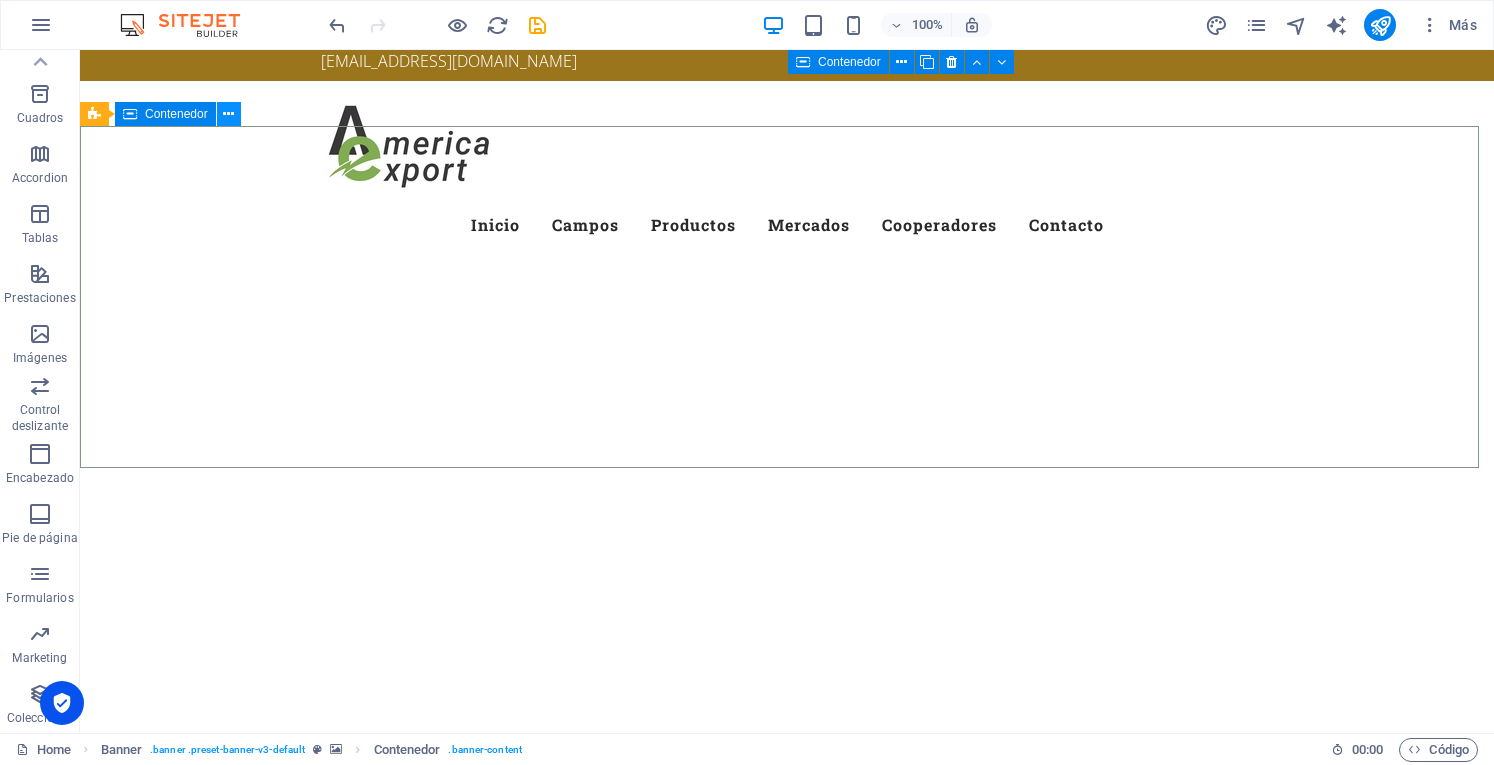 click at bounding box center [228, 114] 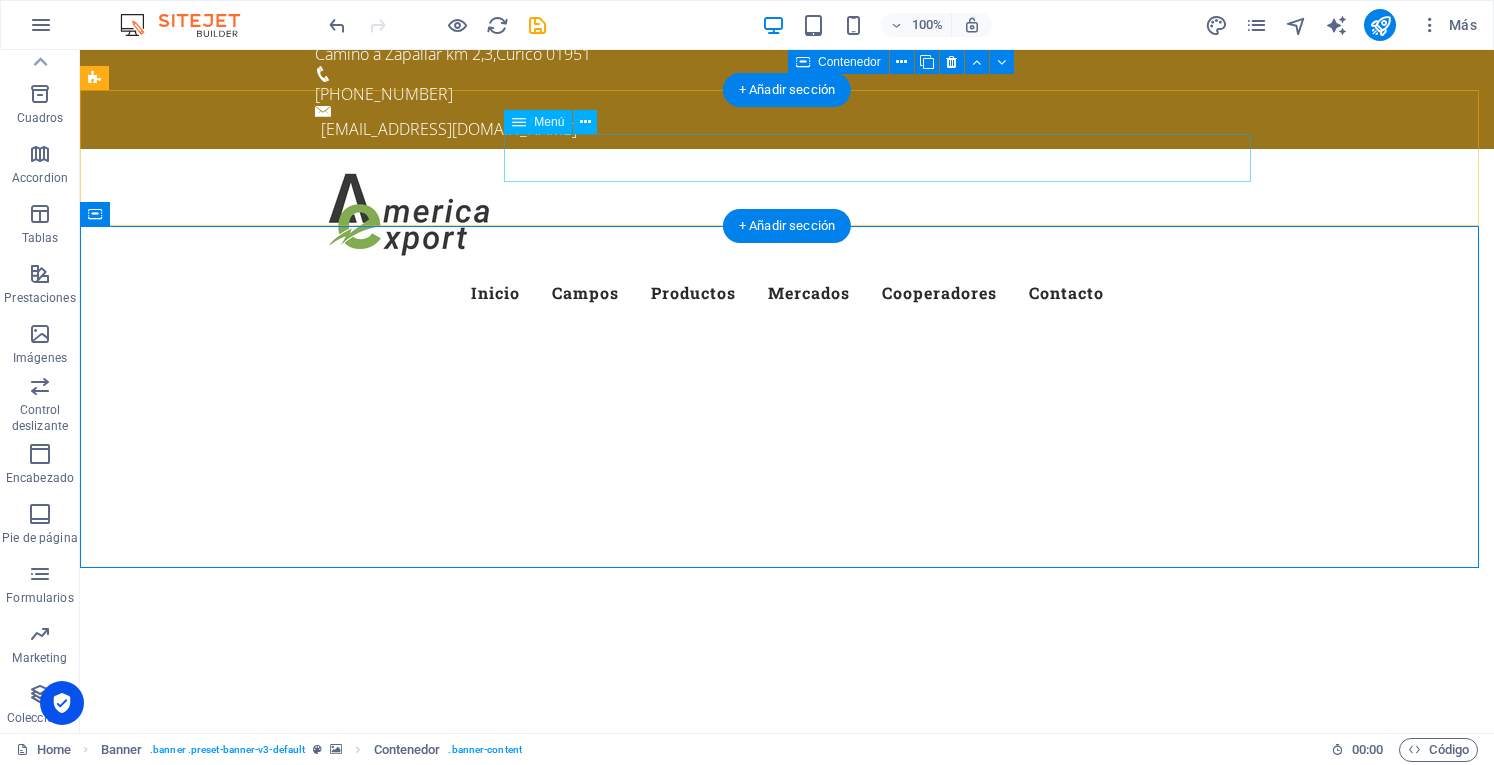 scroll, scrollTop: 0, scrollLeft: 0, axis: both 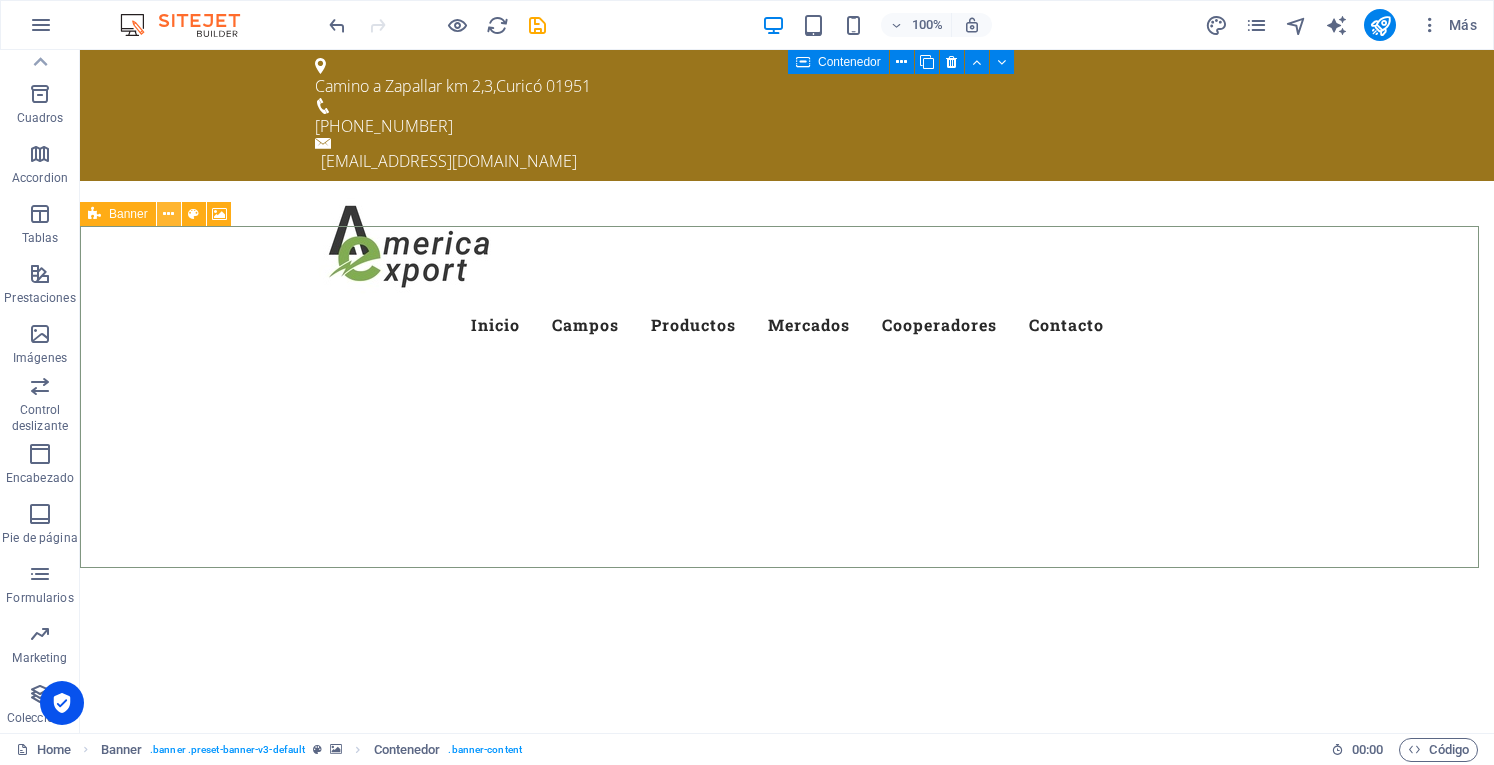click at bounding box center [168, 214] 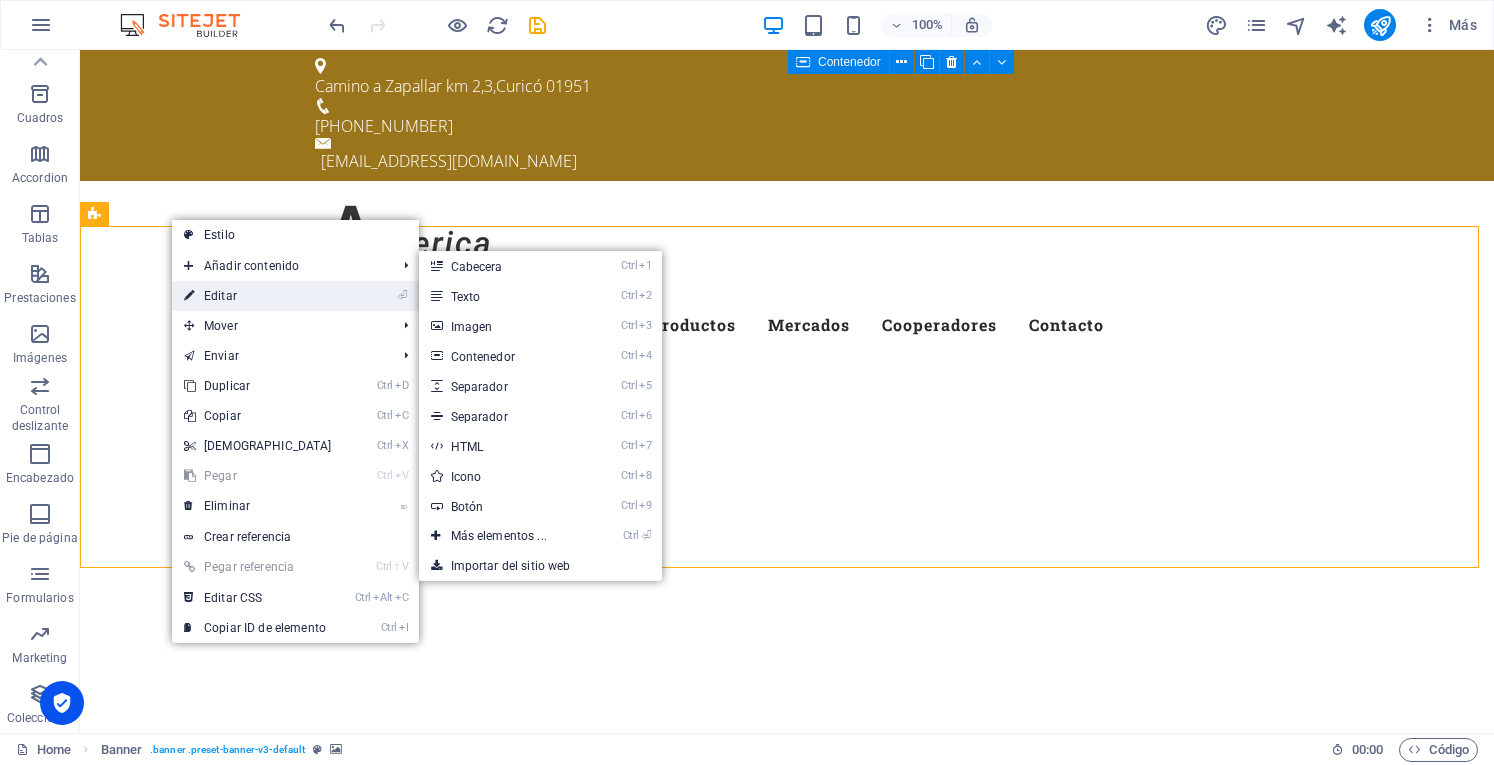 click on "⏎  Editar" at bounding box center [258, 296] 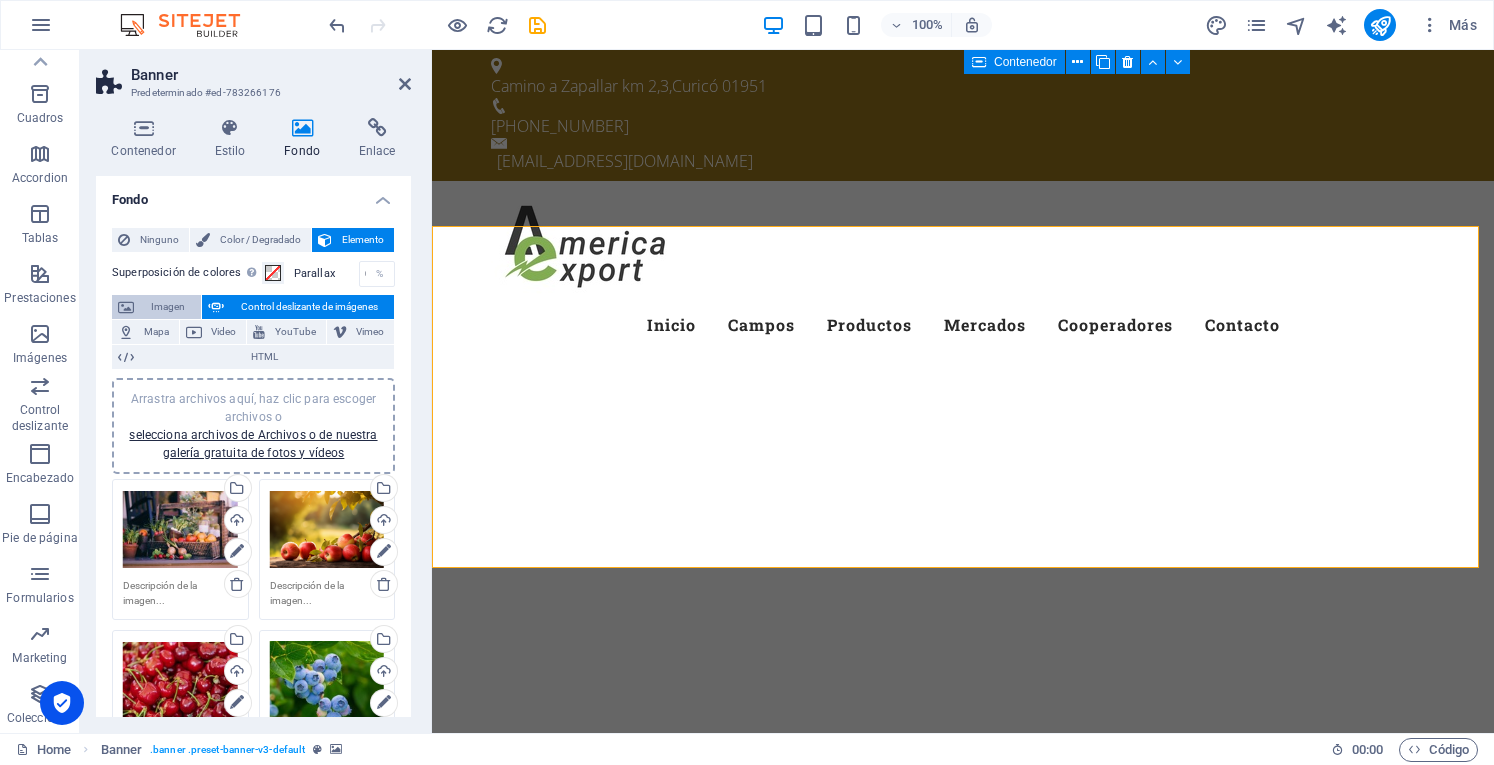 click on "Imagen" at bounding box center [167, 307] 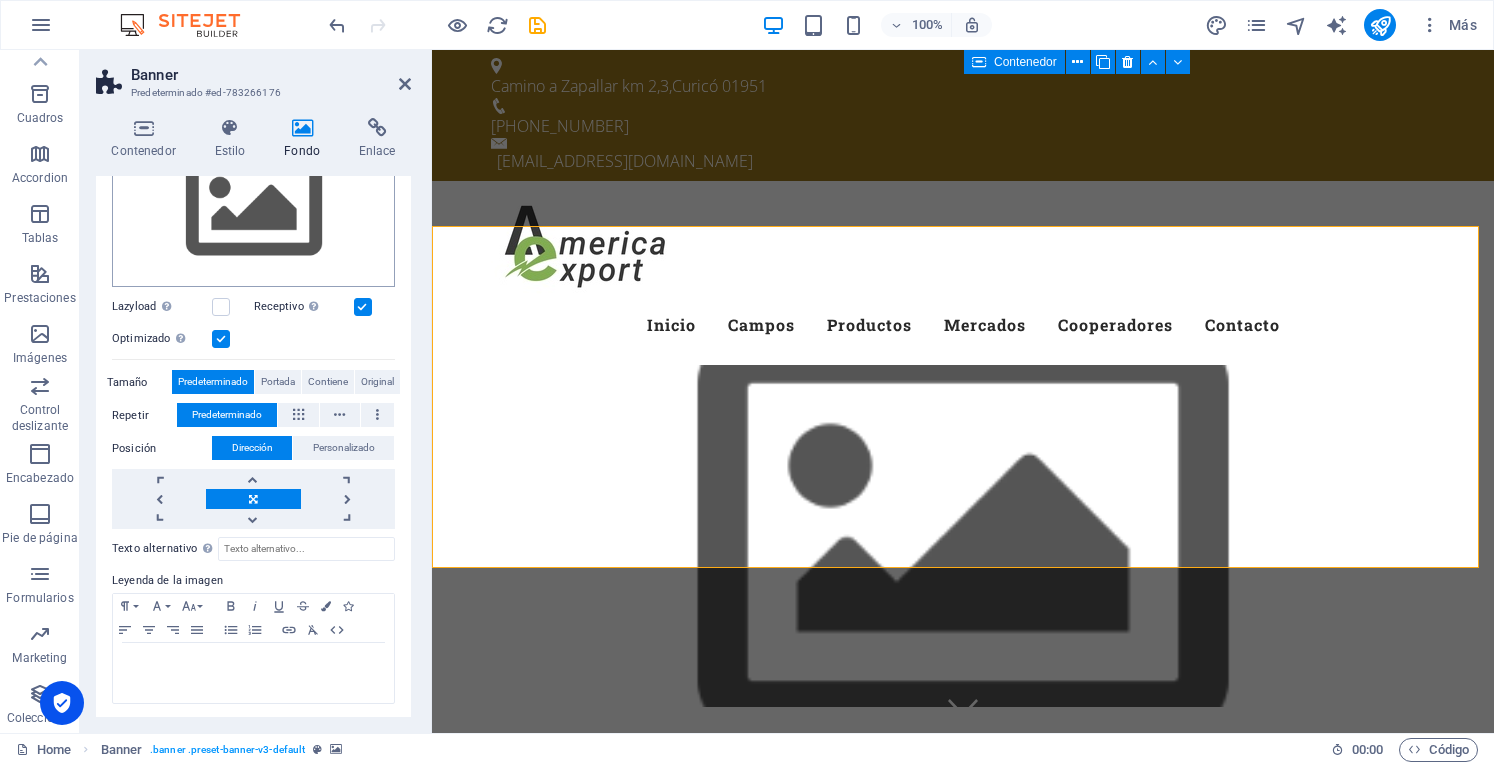 scroll, scrollTop: 0, scrollLeft: 0, axis: both 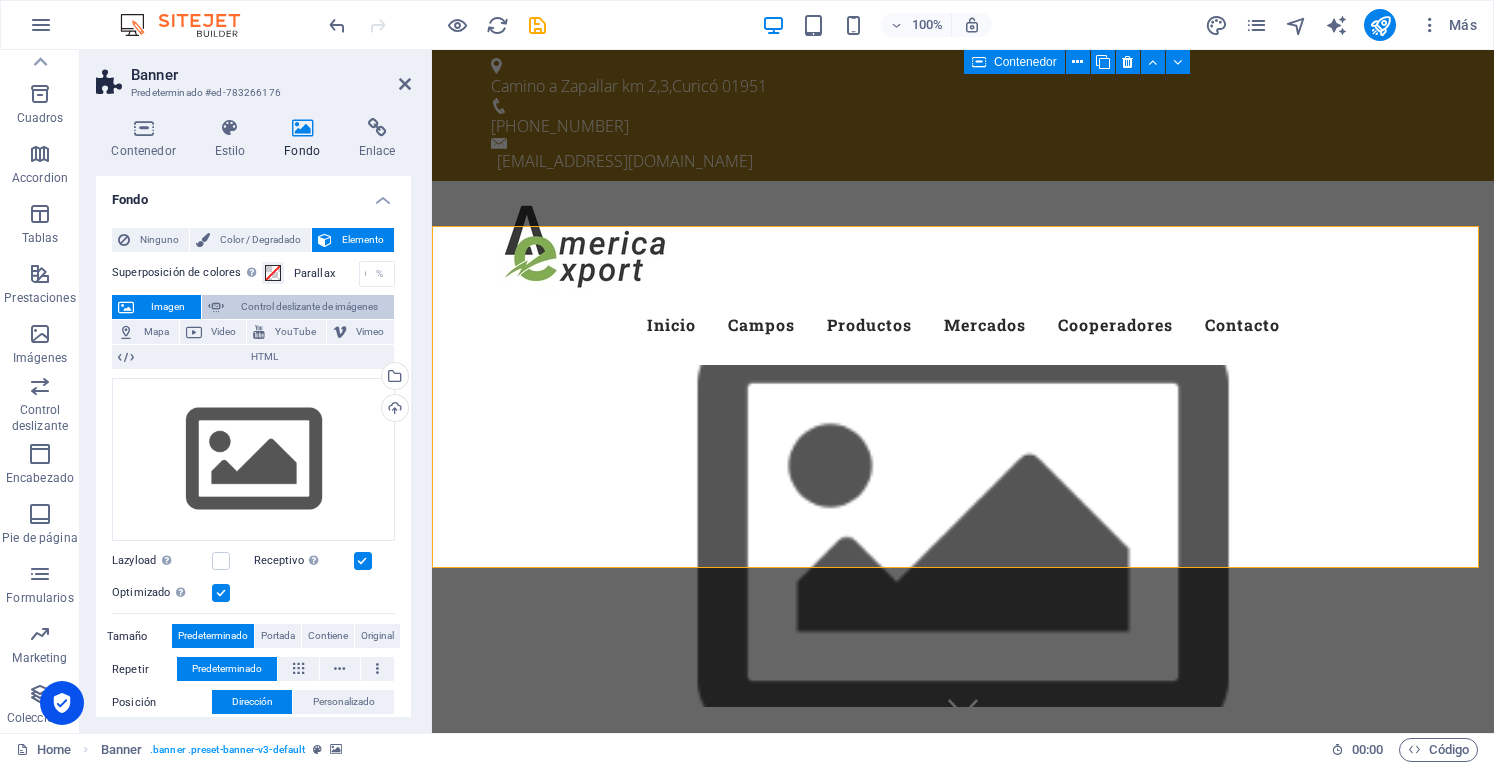 click on "Control deslizante de imágenes" at bounding box center [298, 307] 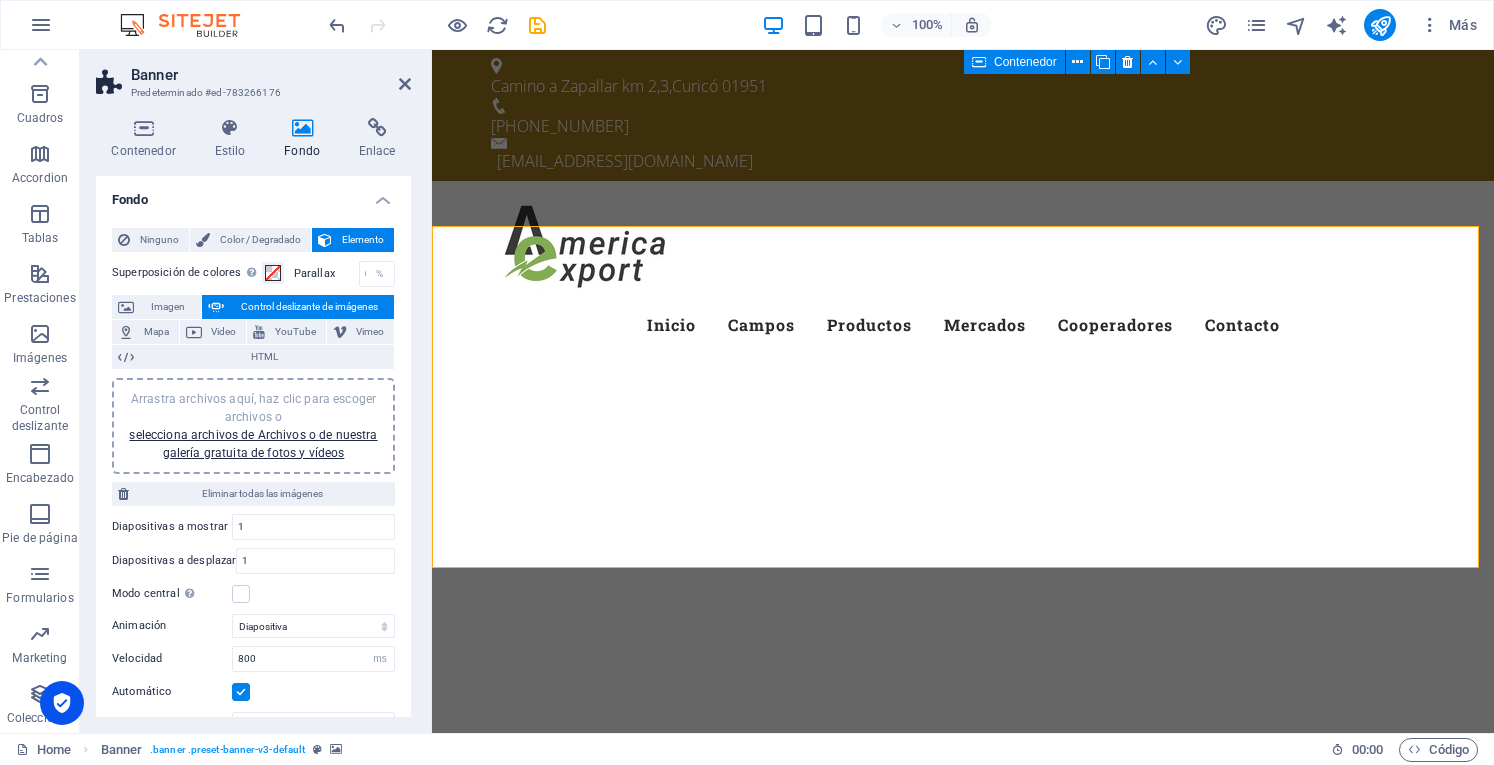 click on "Ninguno Color / Degradado Elemento" at bounding box center [253, 240] 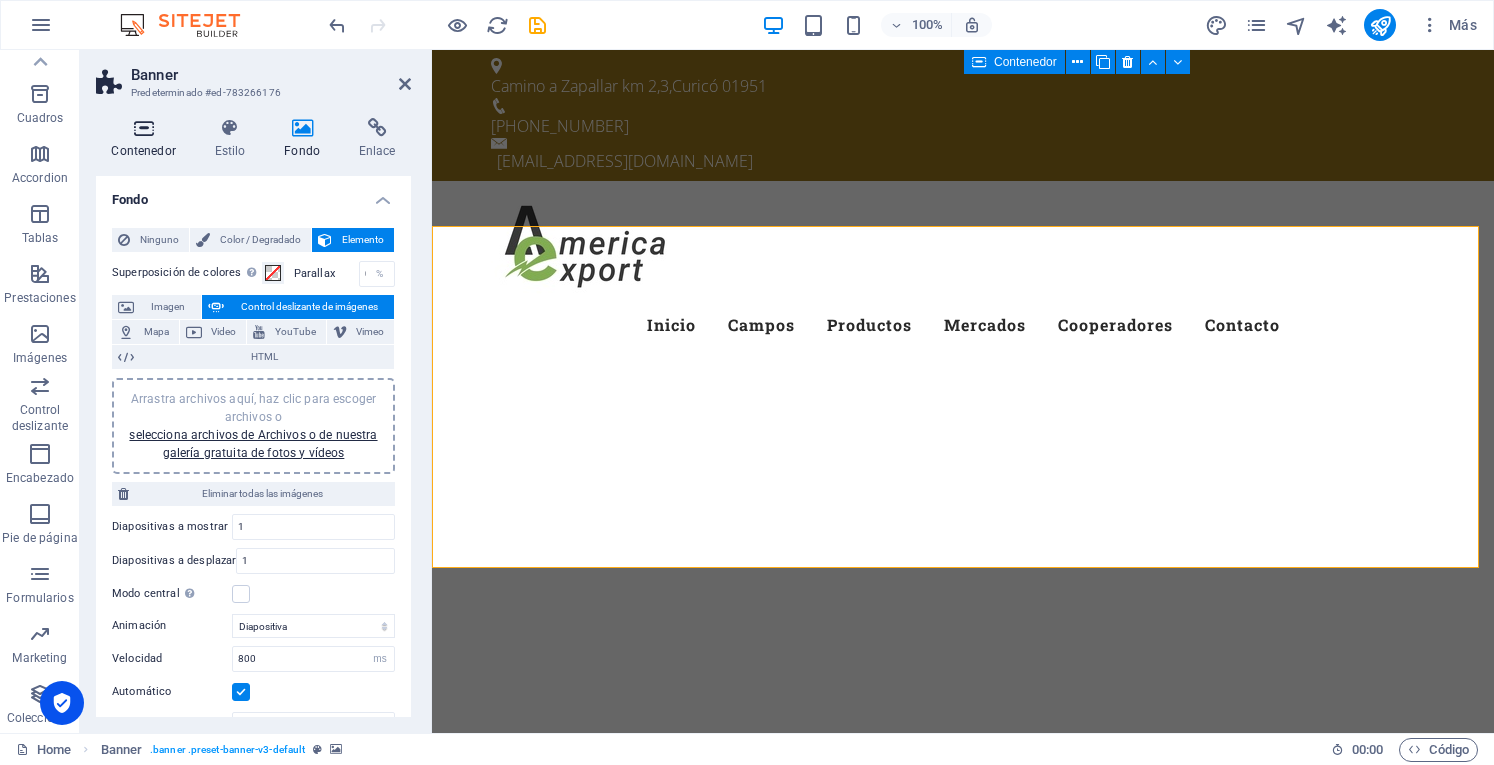 click on "Contenedor" at bounding box center [147, 139] 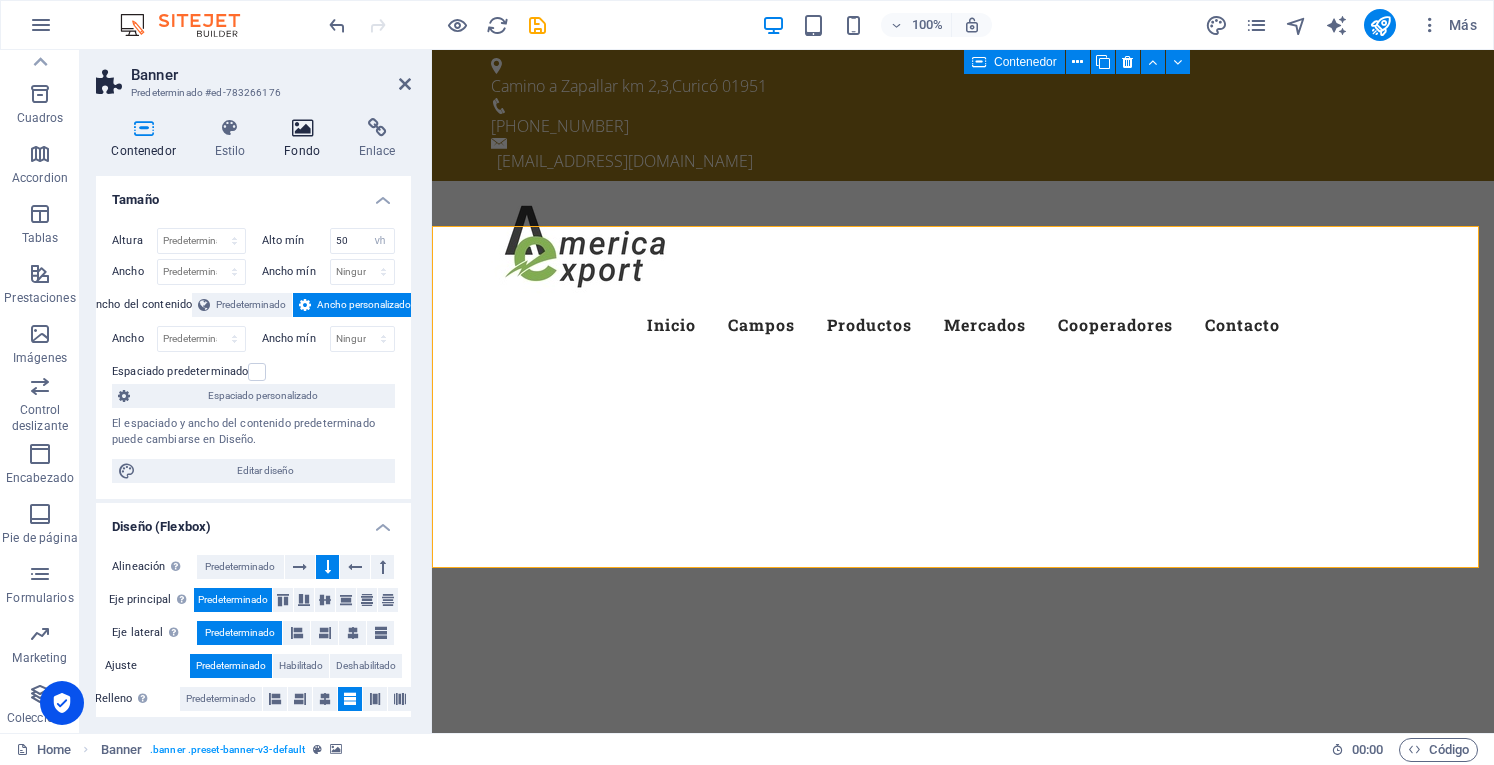 click on "Fondo" at bounding box center [306, 139] 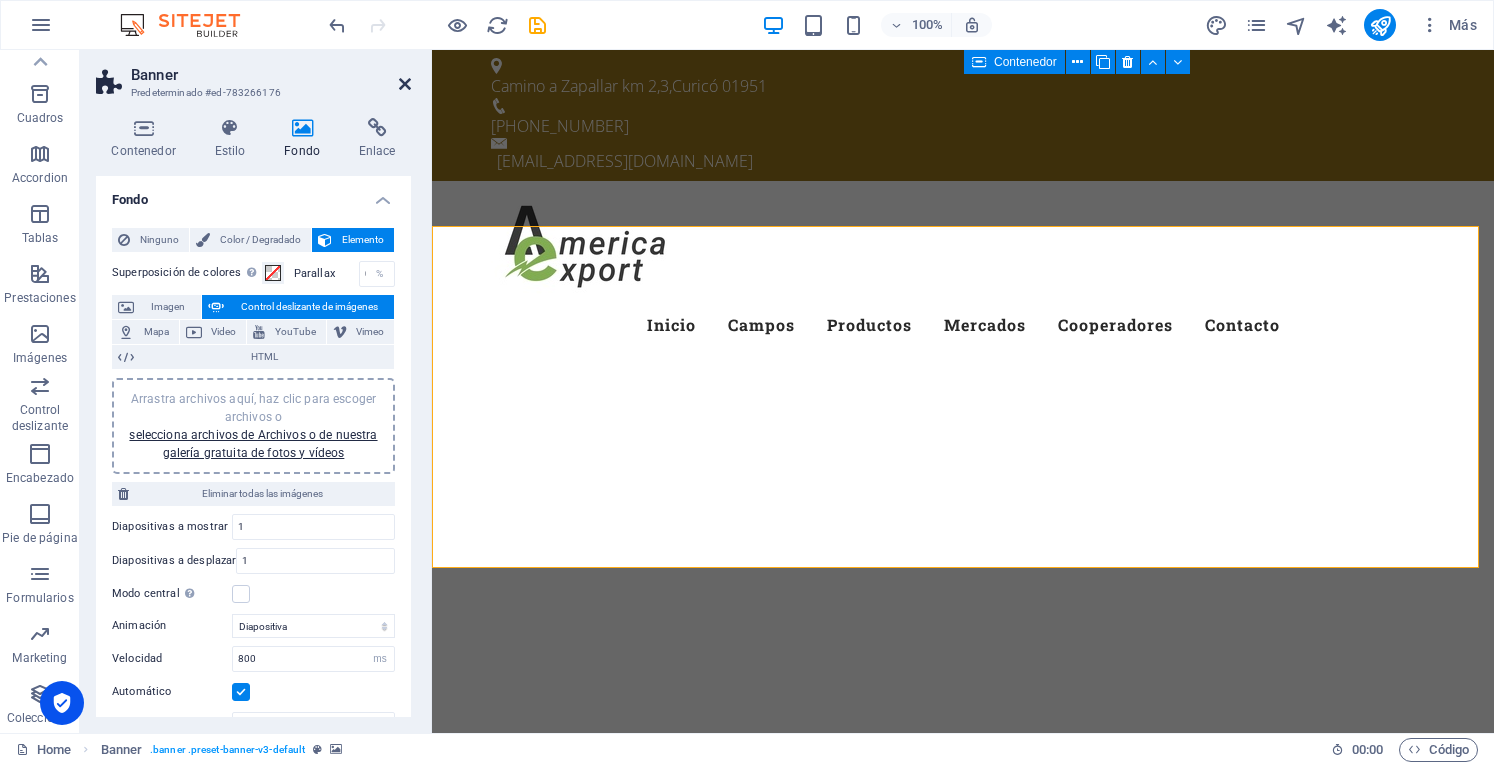 click at bounding box center (405, 84) 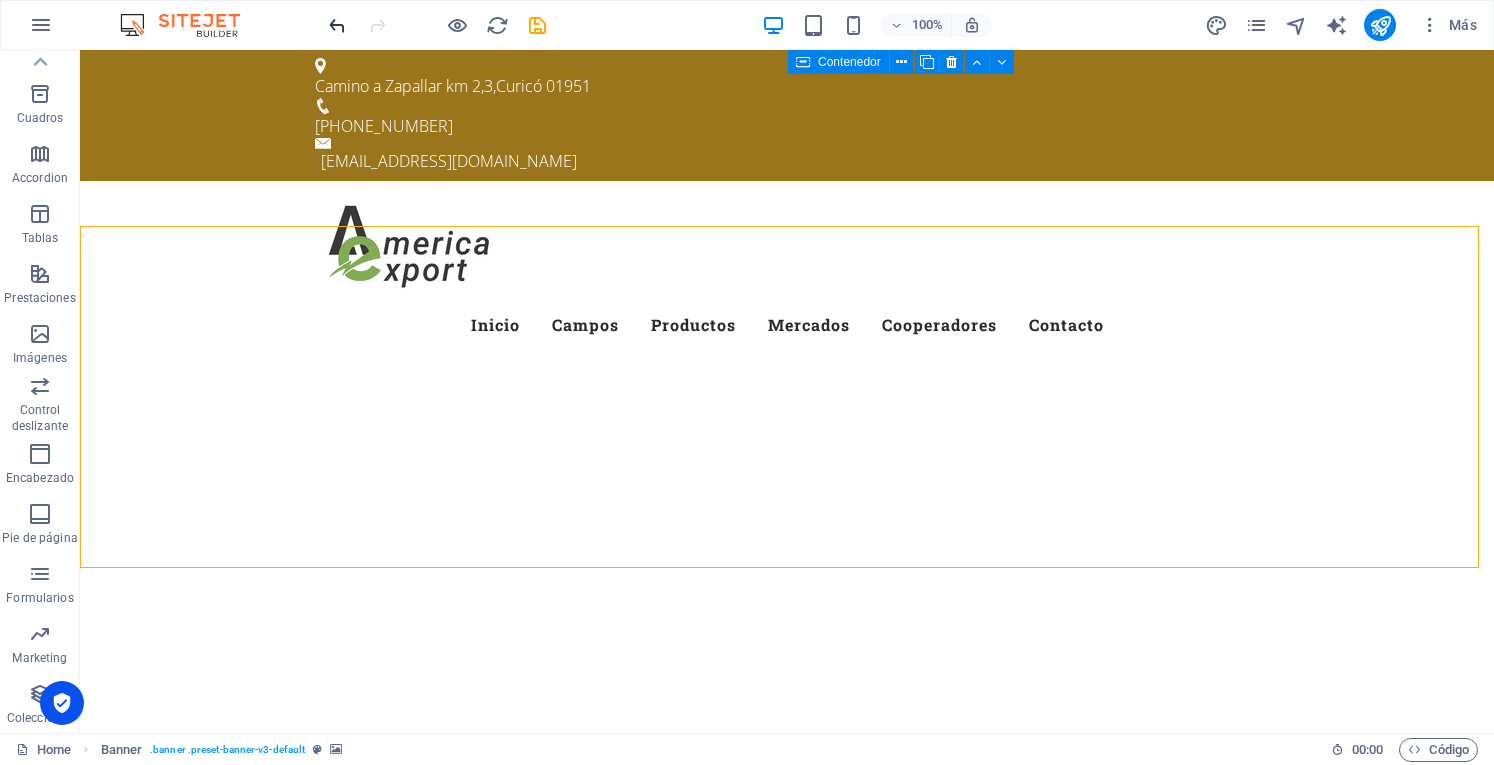 click at bounding box center [337, 25] 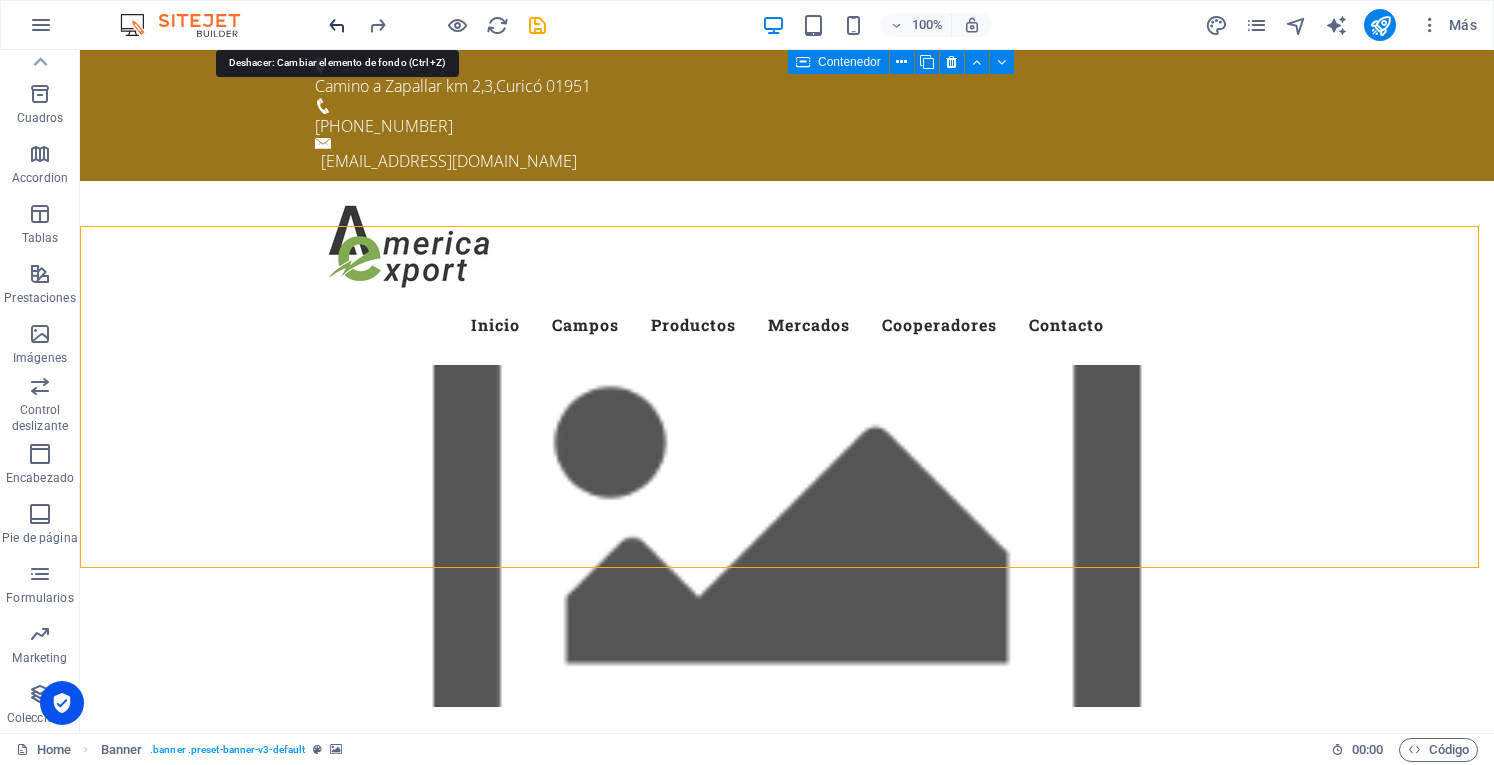 click at bounding box center [337, 25] 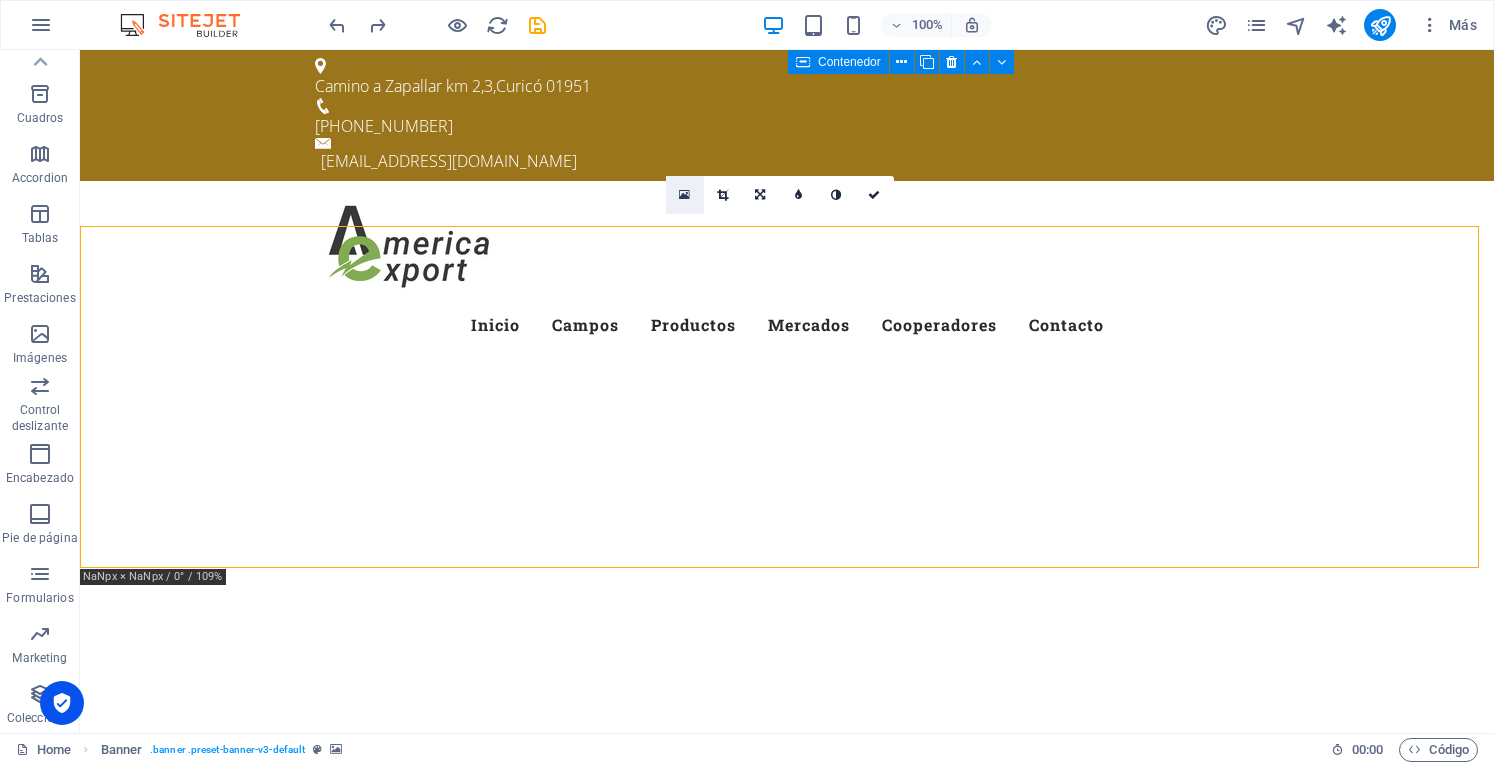 click at bounding box center (685, 195) 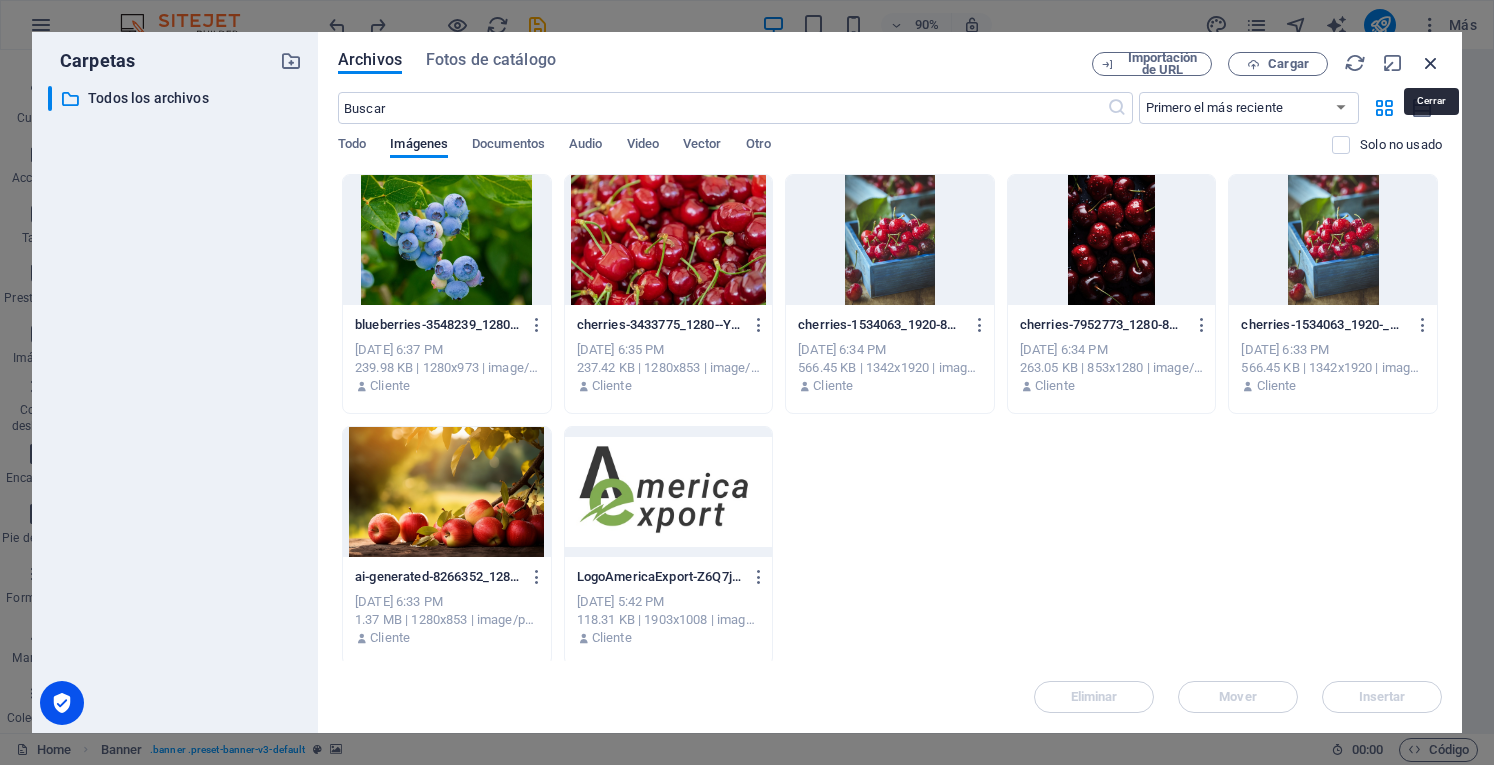 click at bounding box center [1431, 63] 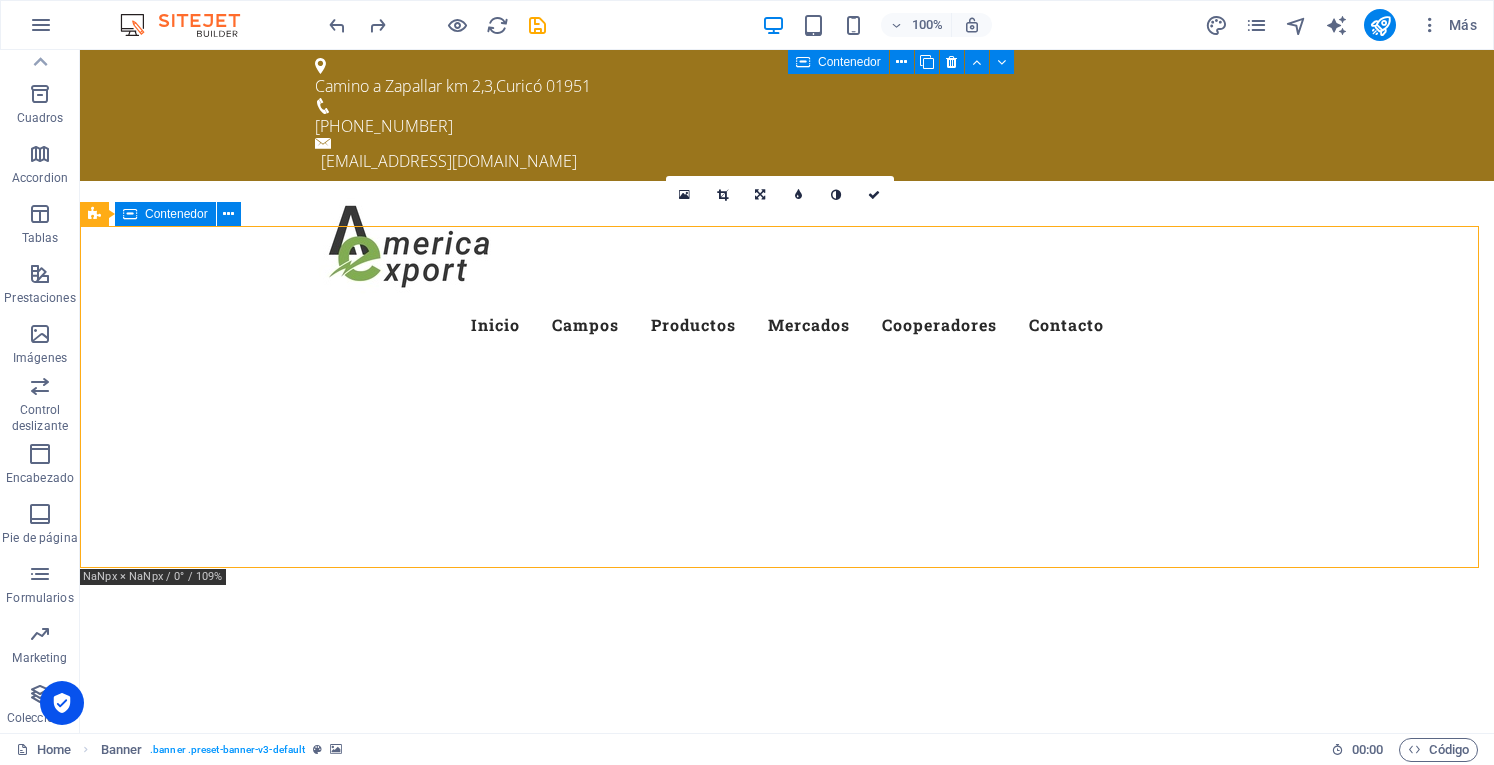 click at bounding box center [787, 787] 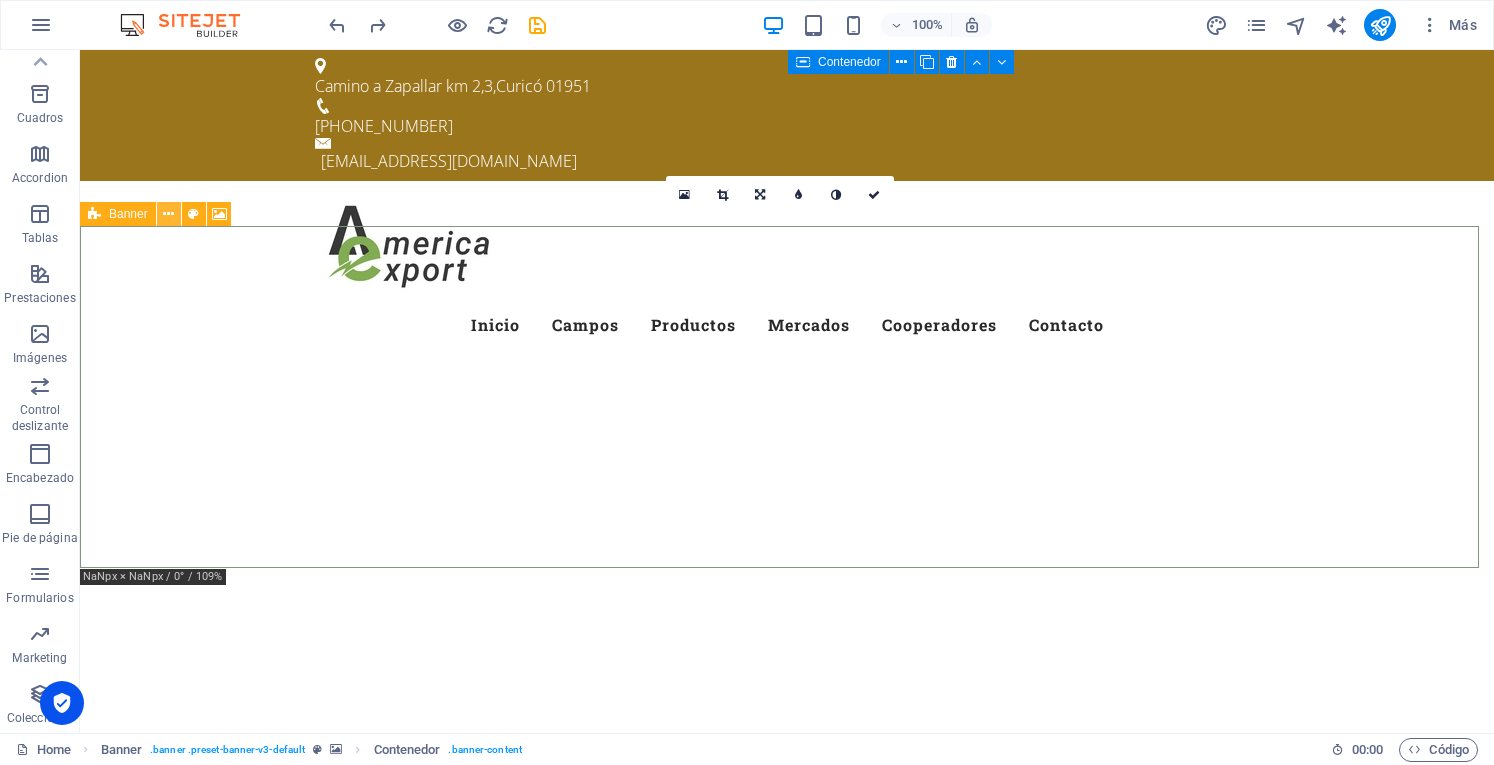 click at bounding box center [168, 214] 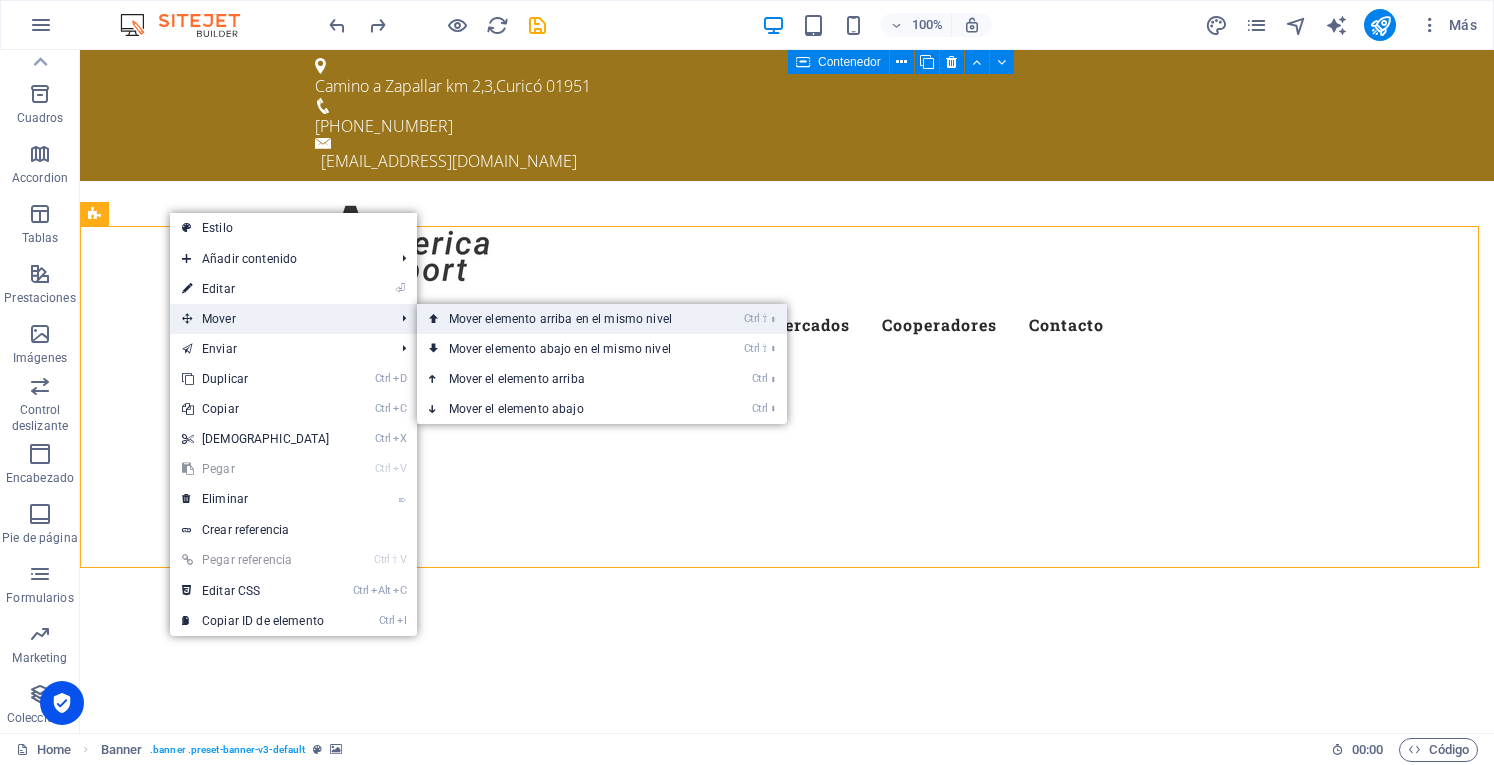 click on "Ctrl ⇧ ⬆  Mover elemento arriba en el mismo nivel" at bounding box center [564, 319] 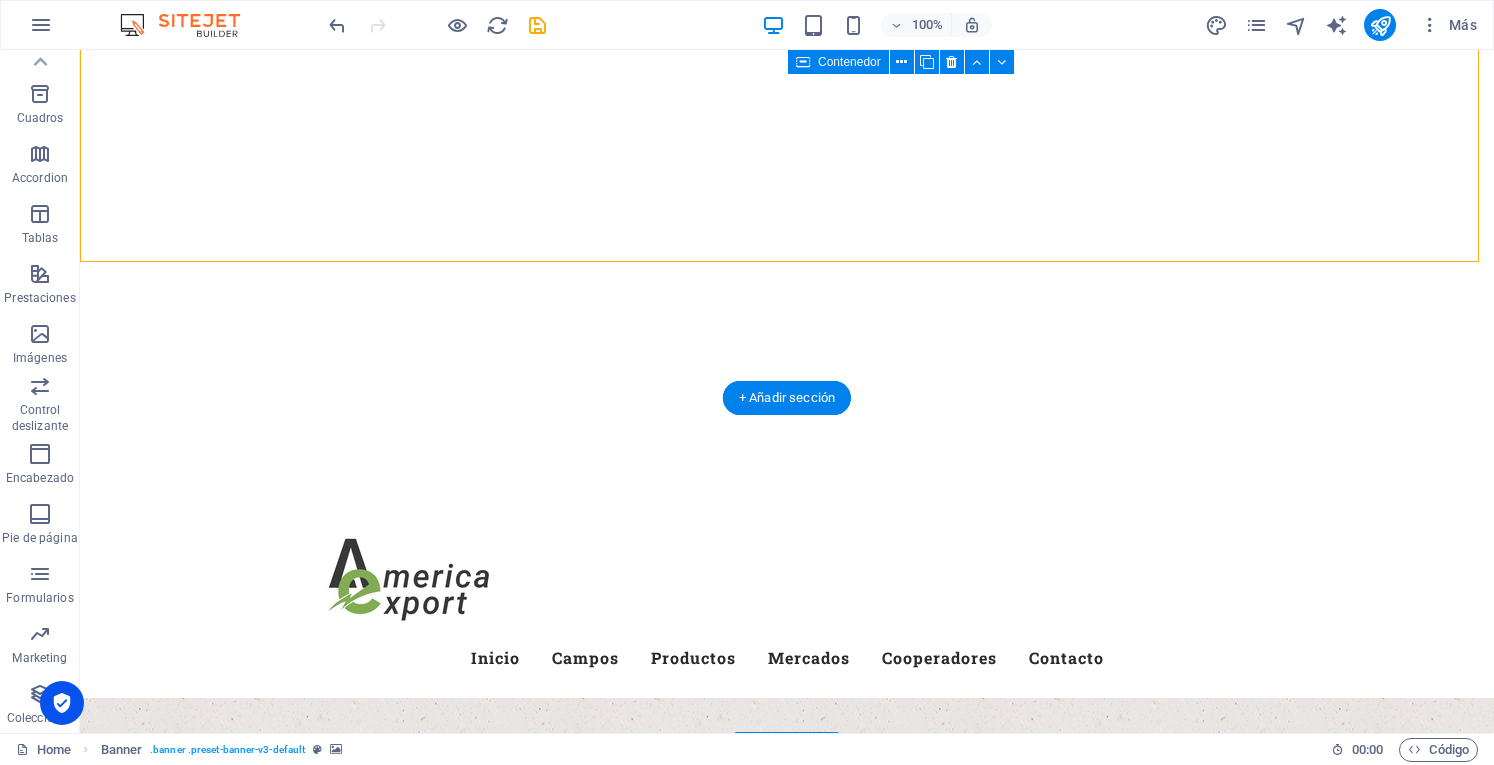 scroll, scrollTop: 0, scrollLeft: 0, axis: both 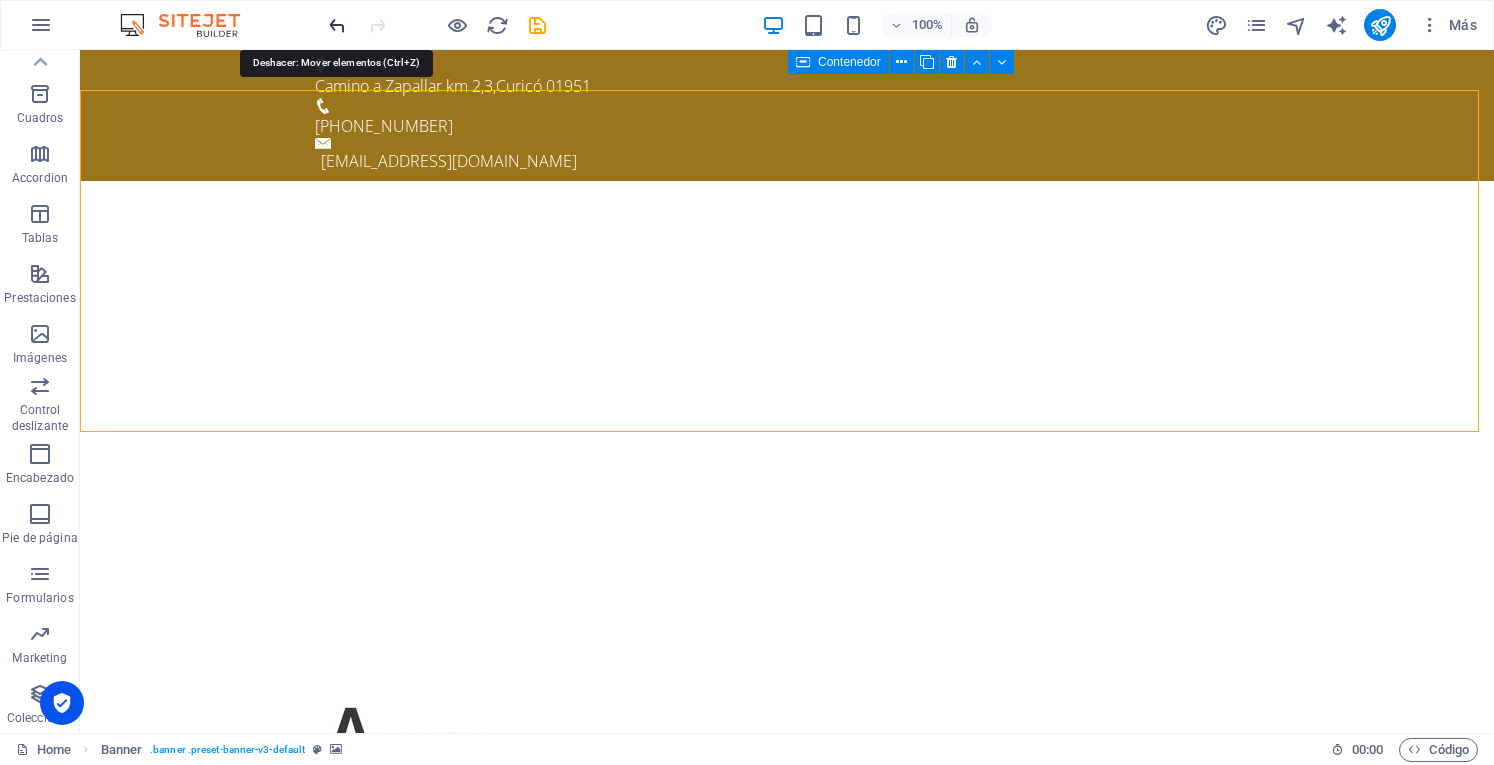 click at bounding box center (337, 25) 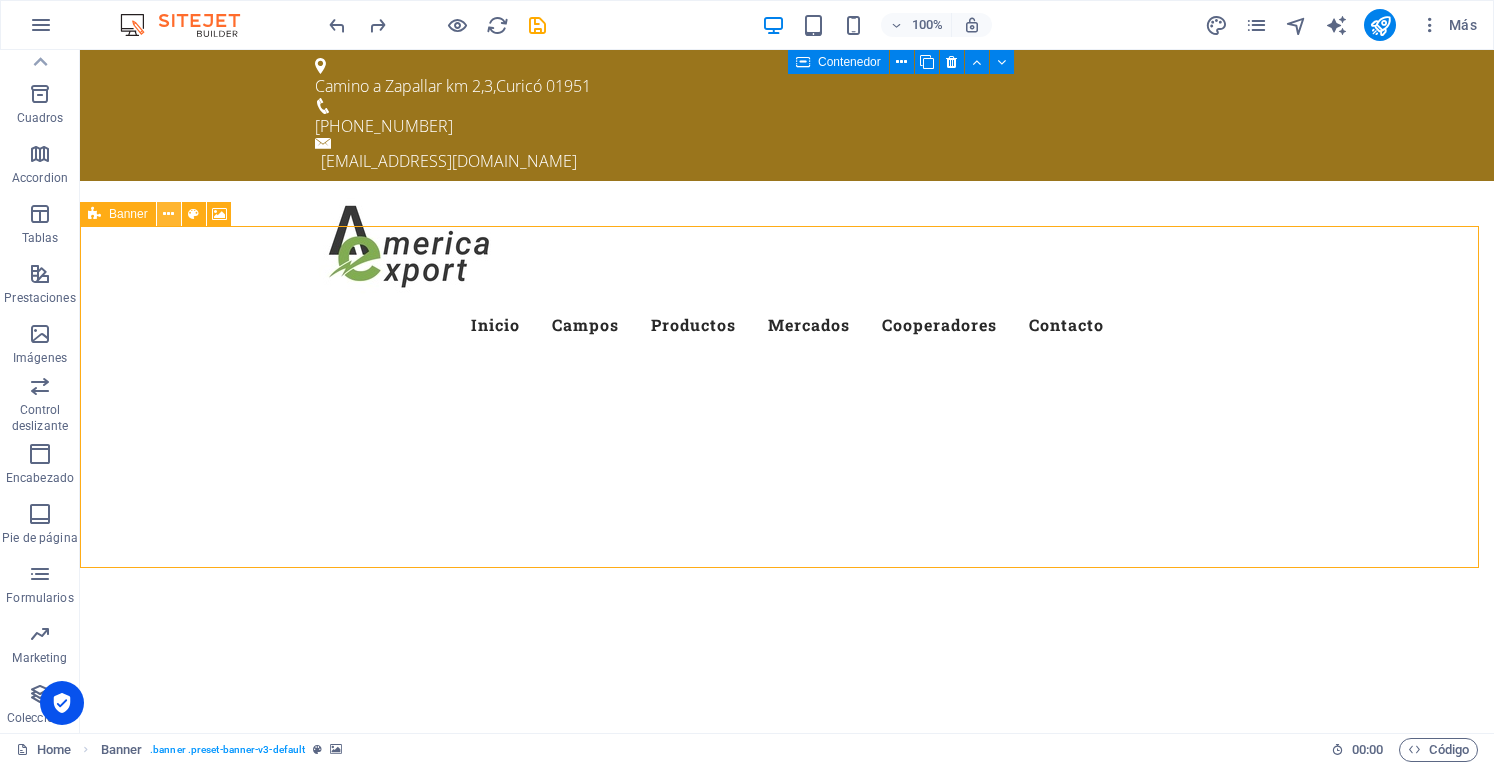 click at bounding box center (168, 214) 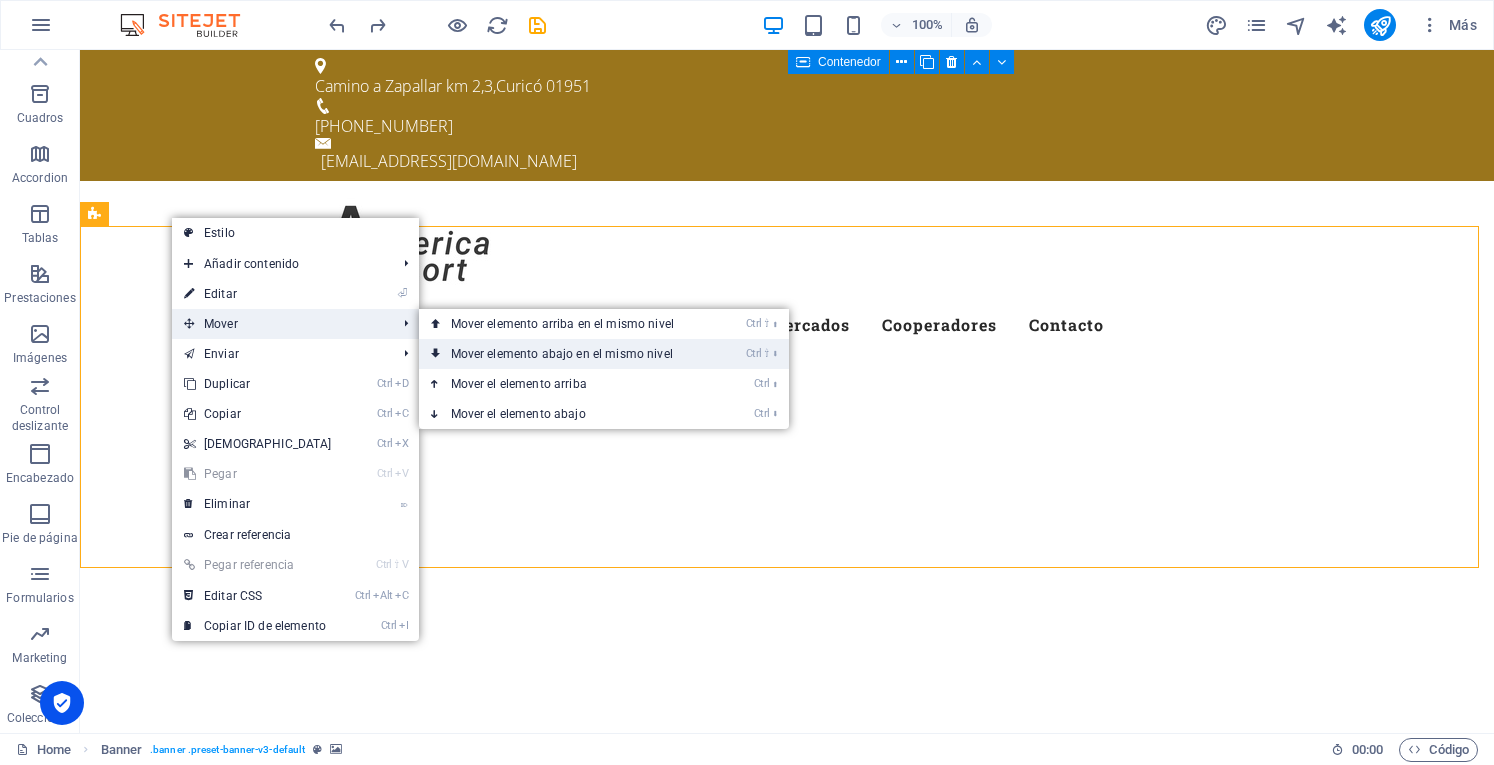 click on "Ctrl ⇧ ⬇  Mover elemento abajo en el mismo nivel" at bounding box center [566, 354] 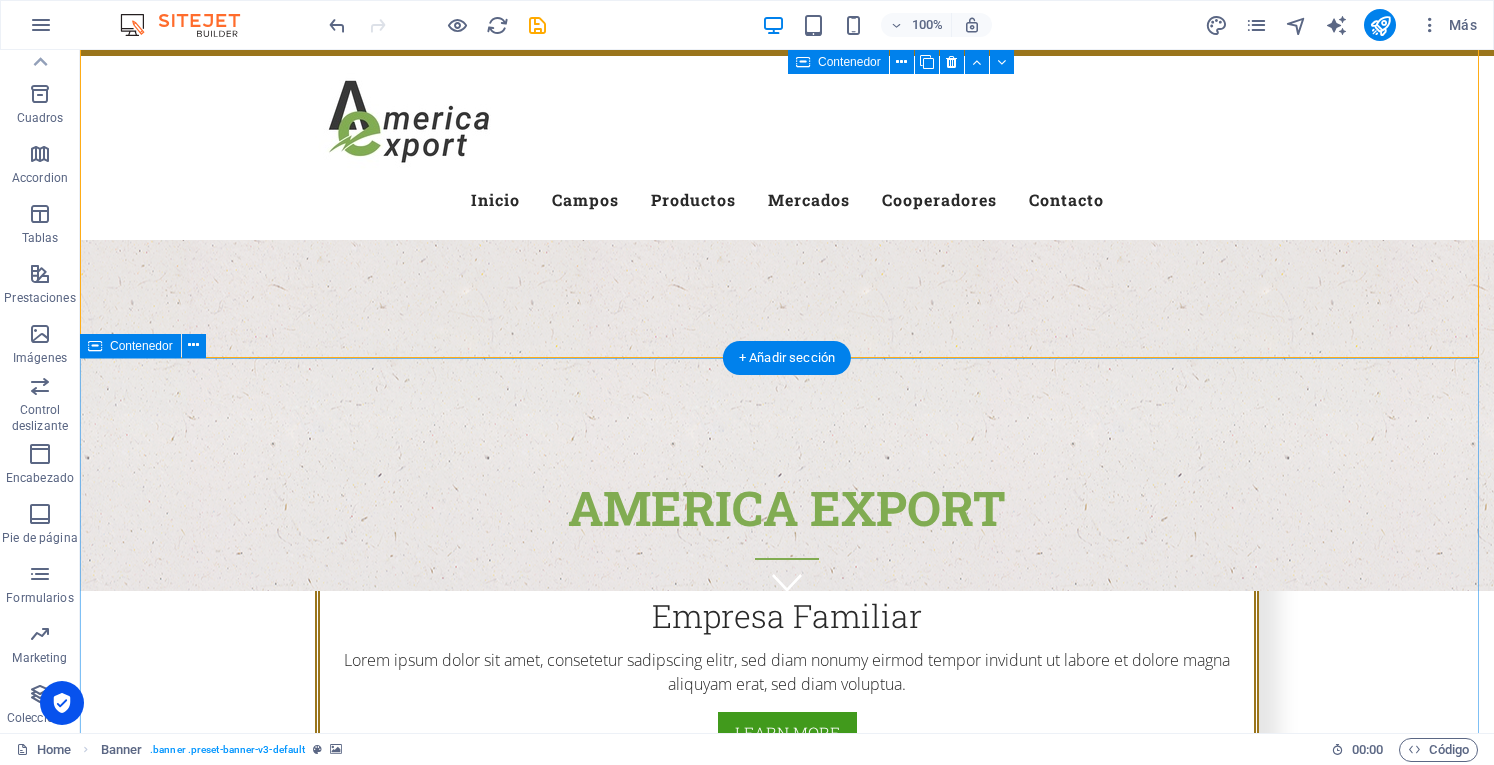 scroll, scrollTop: 0, scrollLeft: 0, axis: both 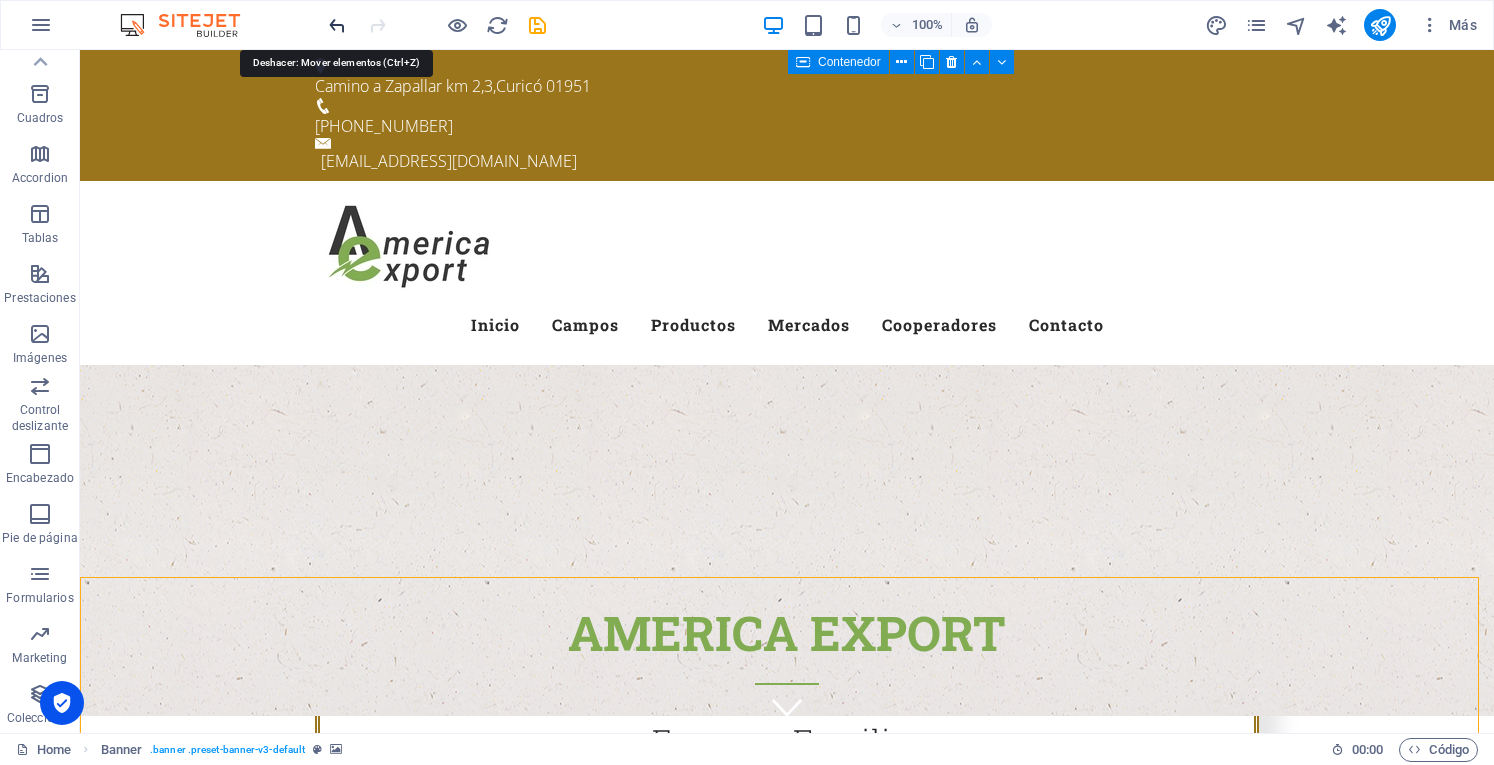 click at bounding box center (337, 25) 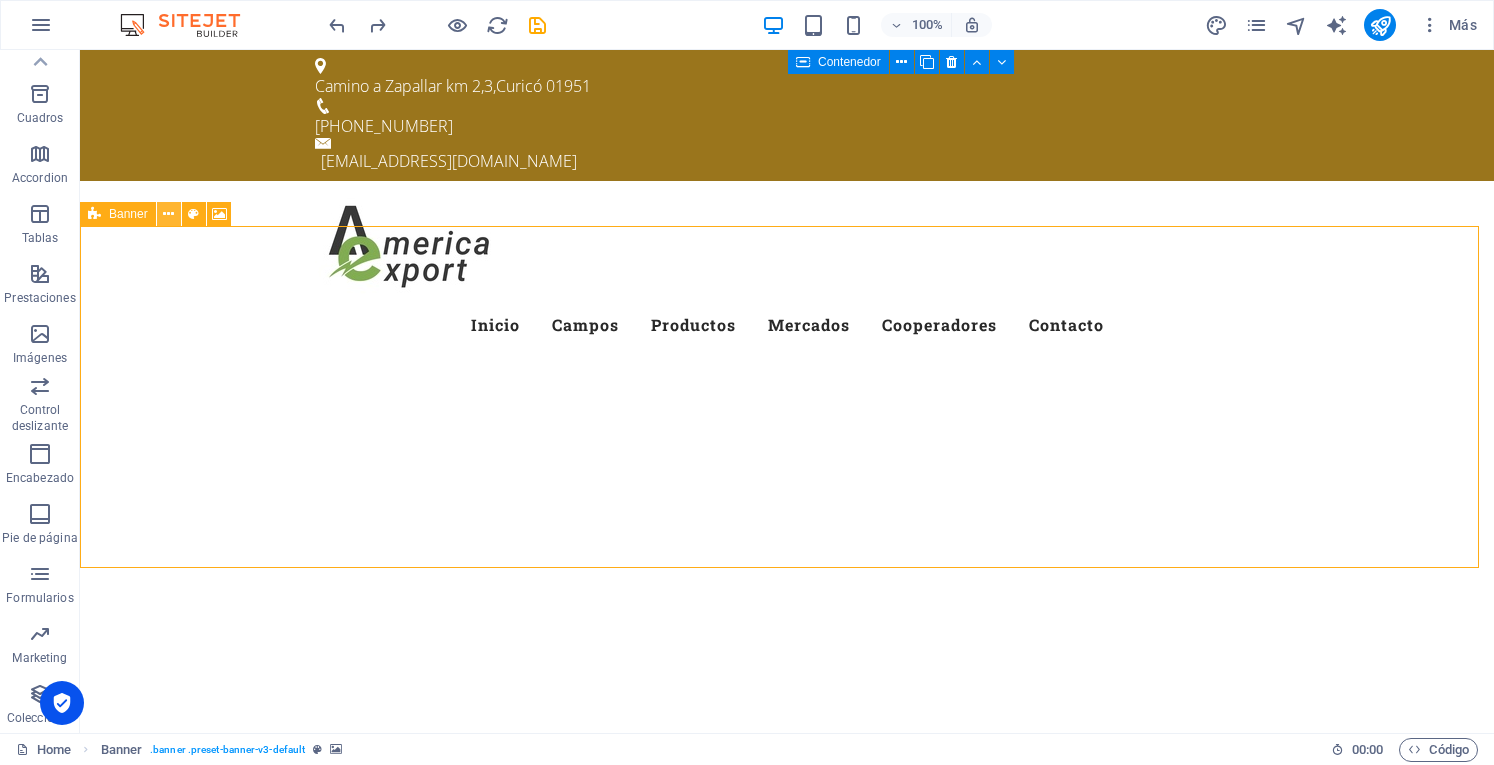 click at bounding box center [168, 214] 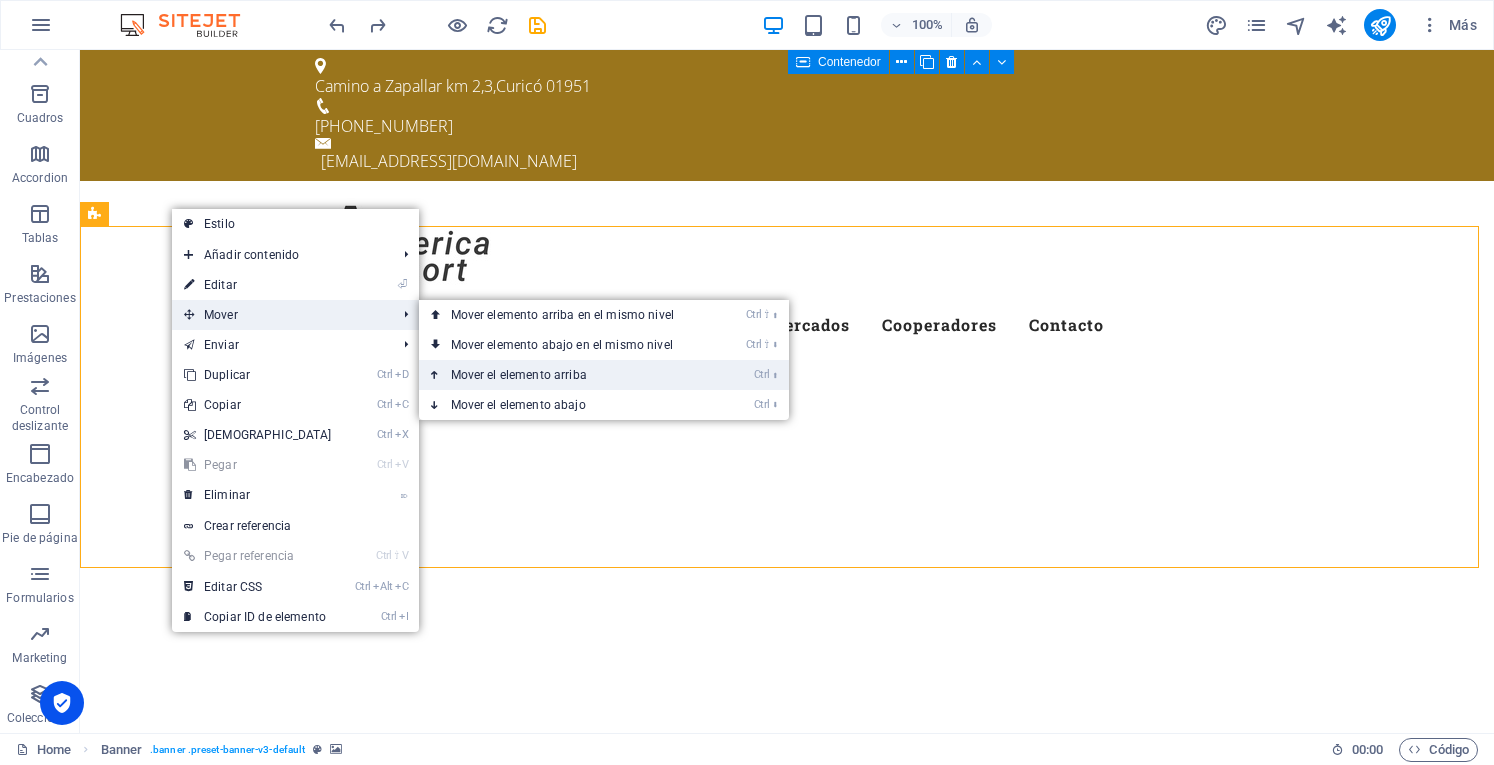 click on "Ctrl ⬆  Mover el elemento arriba" at bounding box center (566, 375) 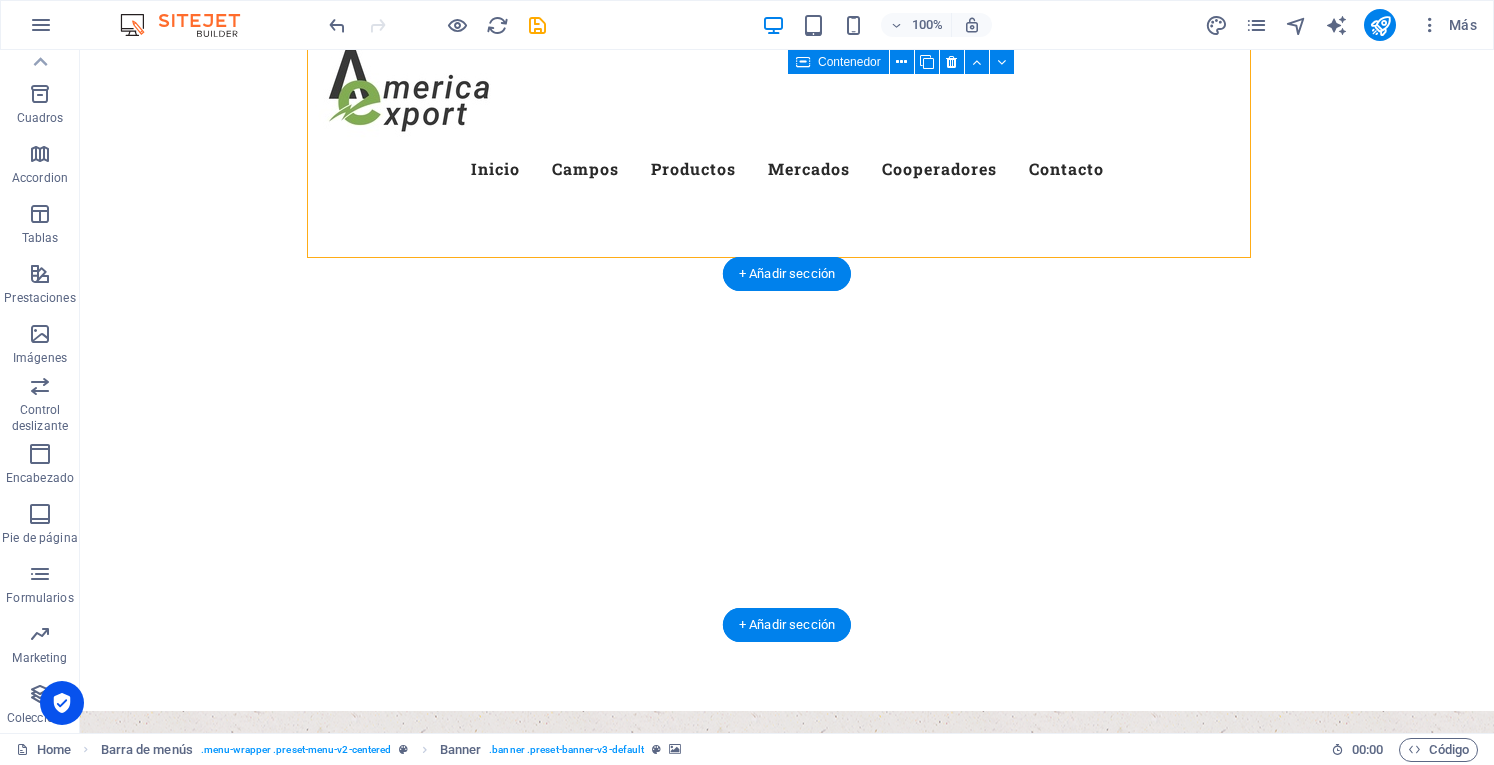 scroll, scrollTop: 0, scrollLeft: 0, axis: both 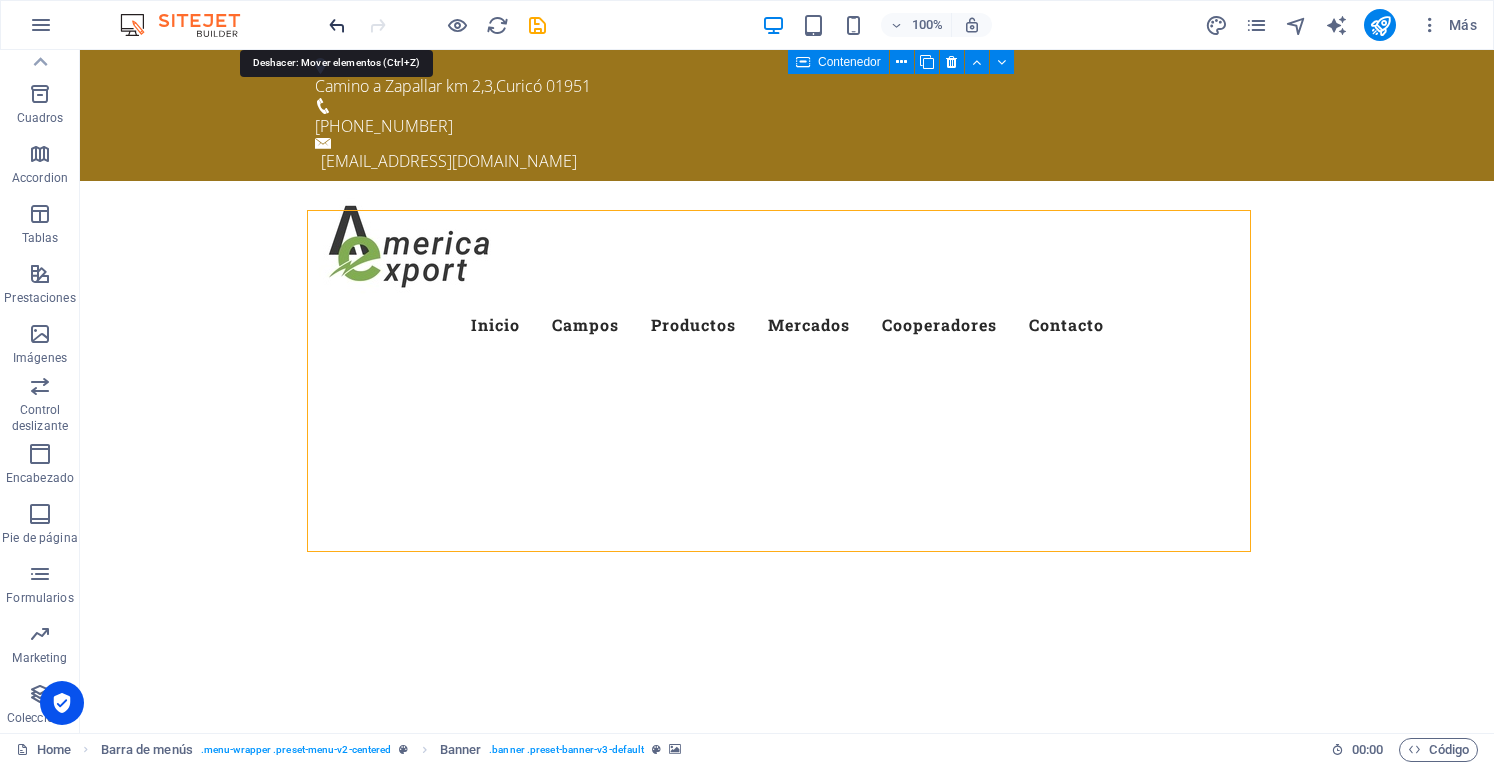 click at bounding box center [337, 25] 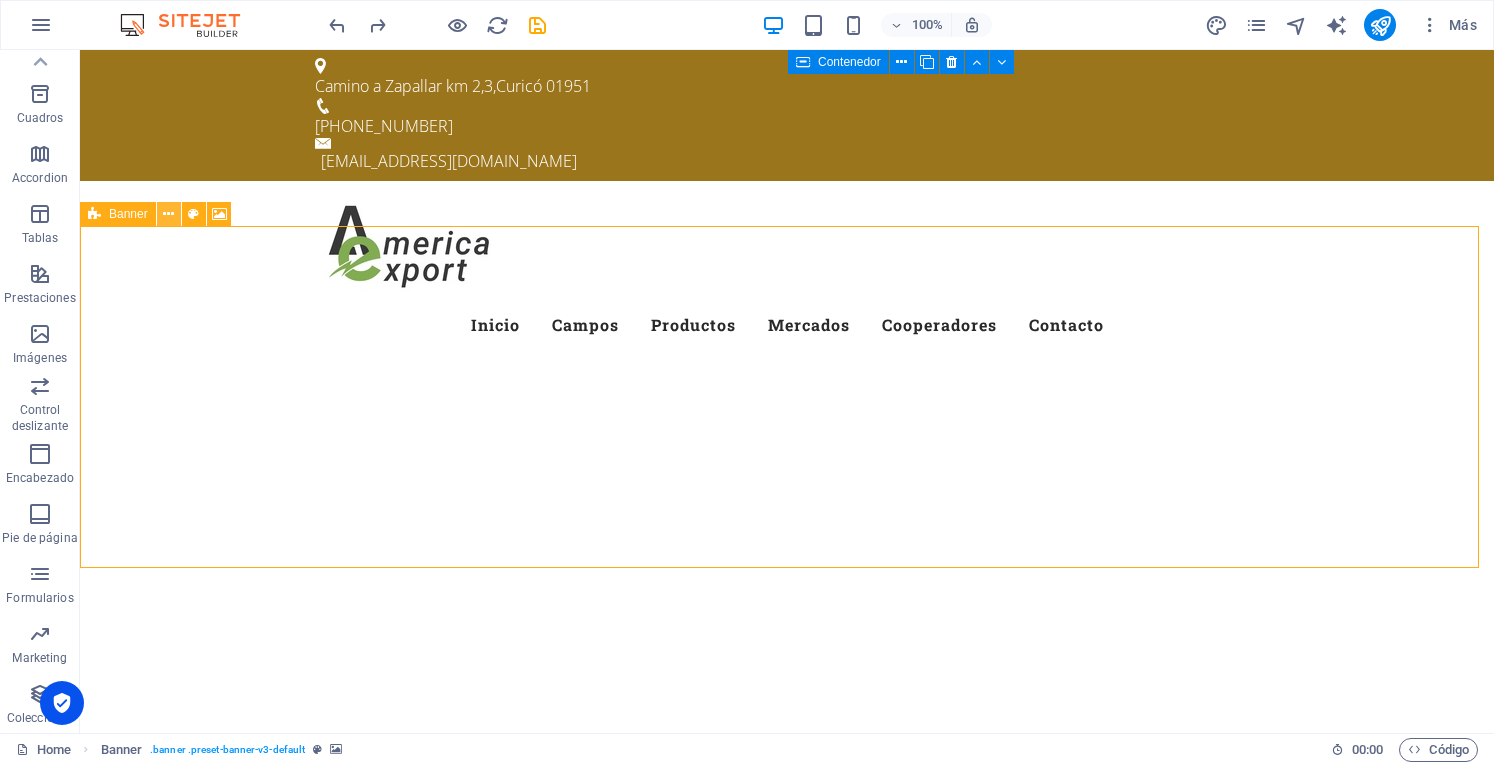 click at bounding box center (168, 214) 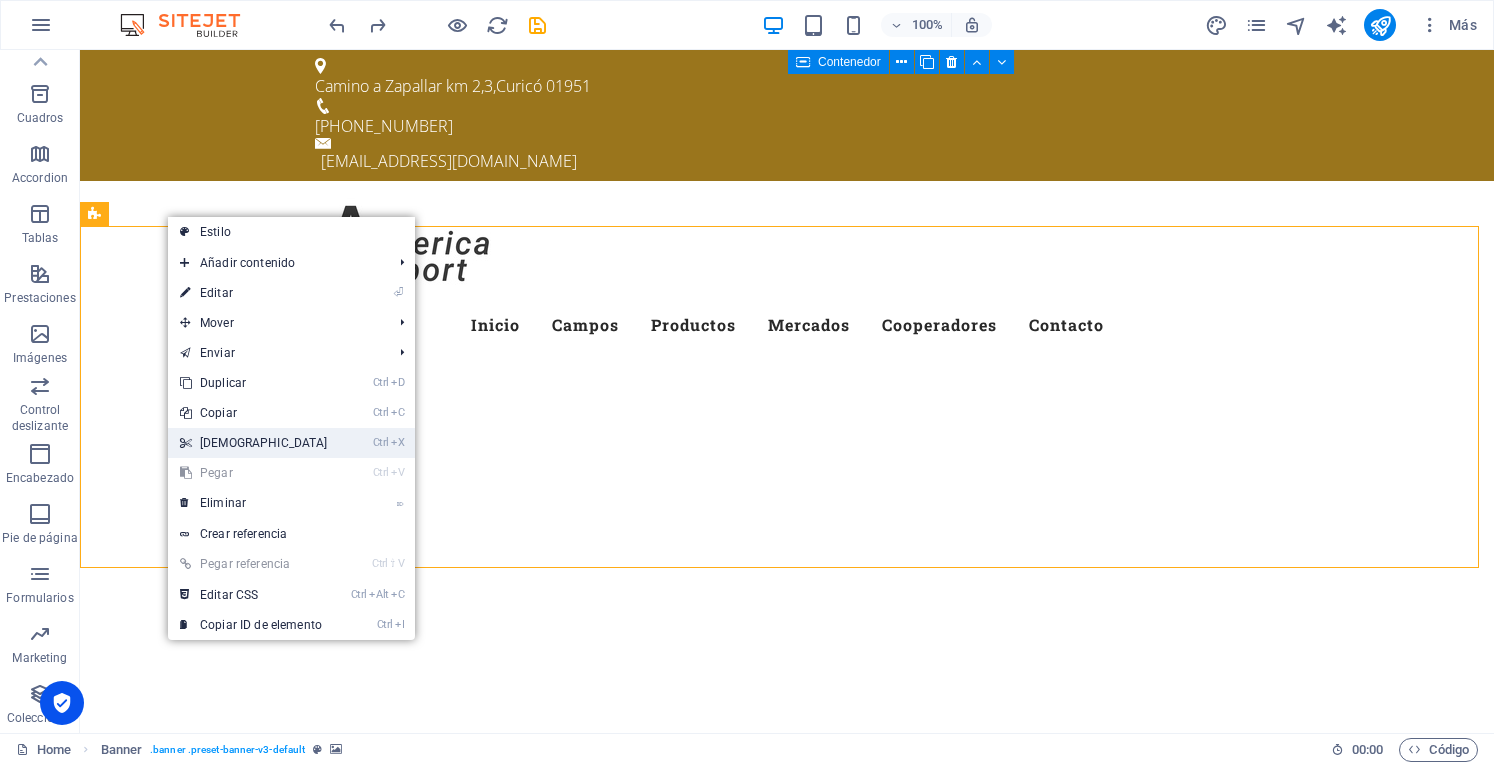 click on "Ctrl X  Cortar" at bounding box center (254, 443) 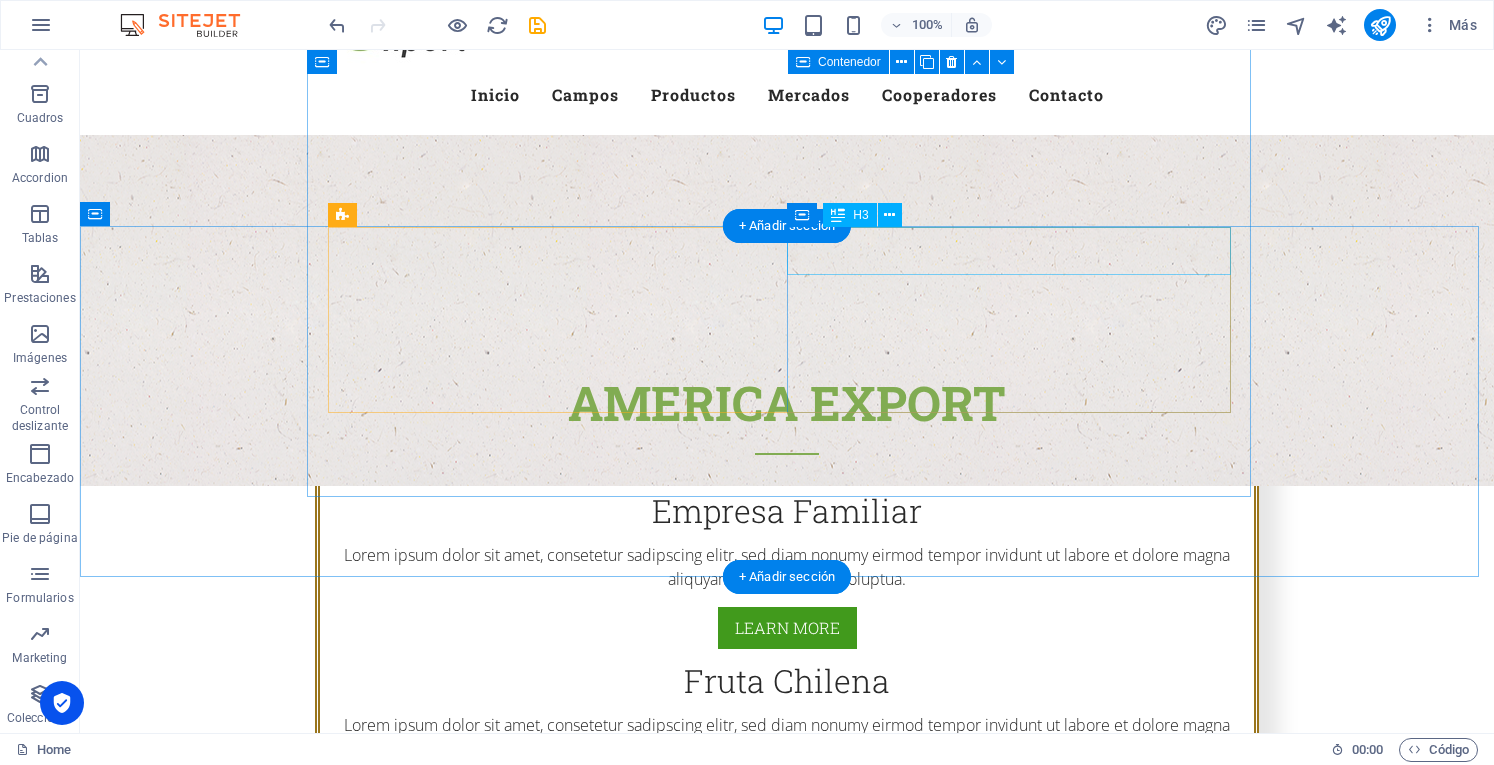 scroll, scrollTop: 0, scrollLeft: 0, axis: both 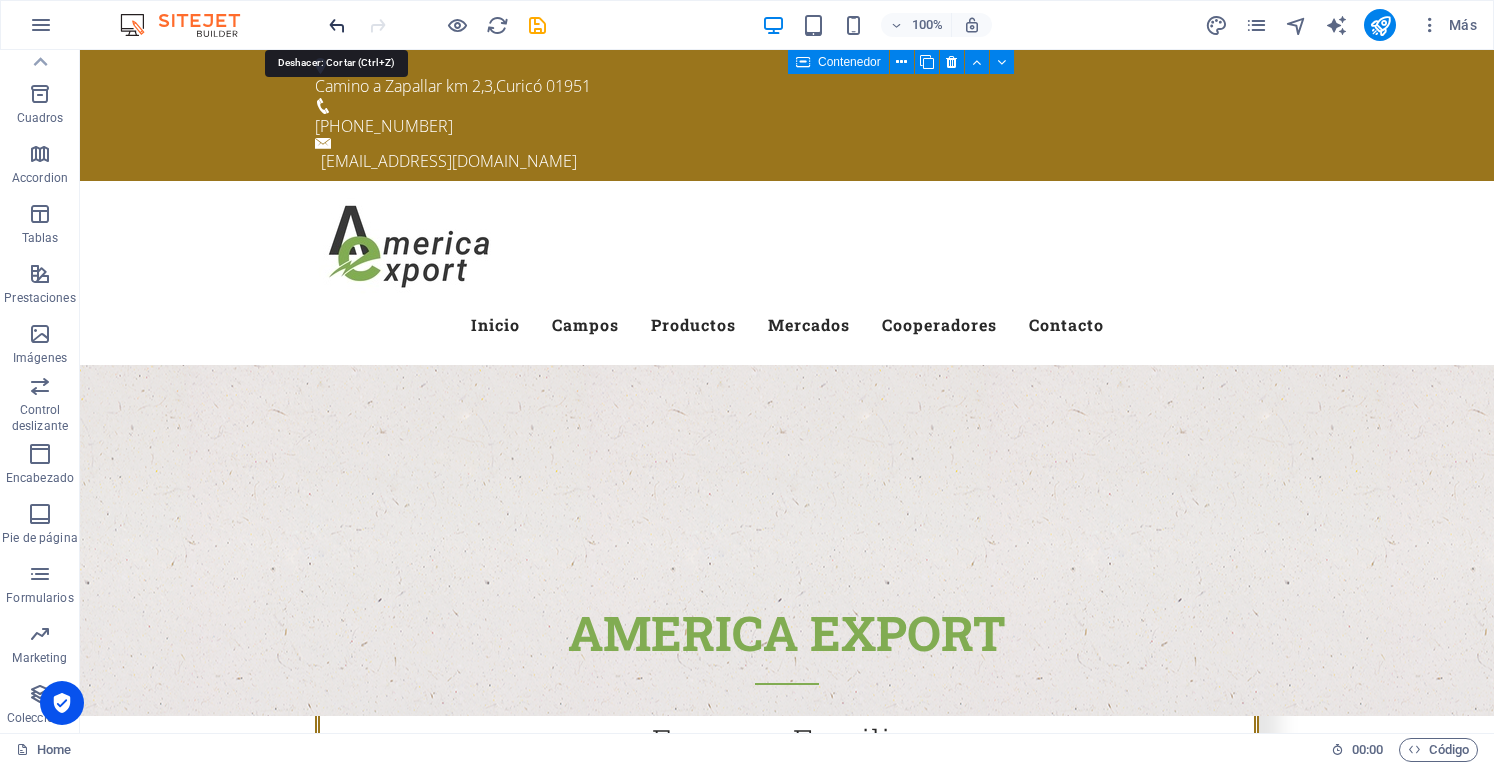 click at bounding box center [337, 25] 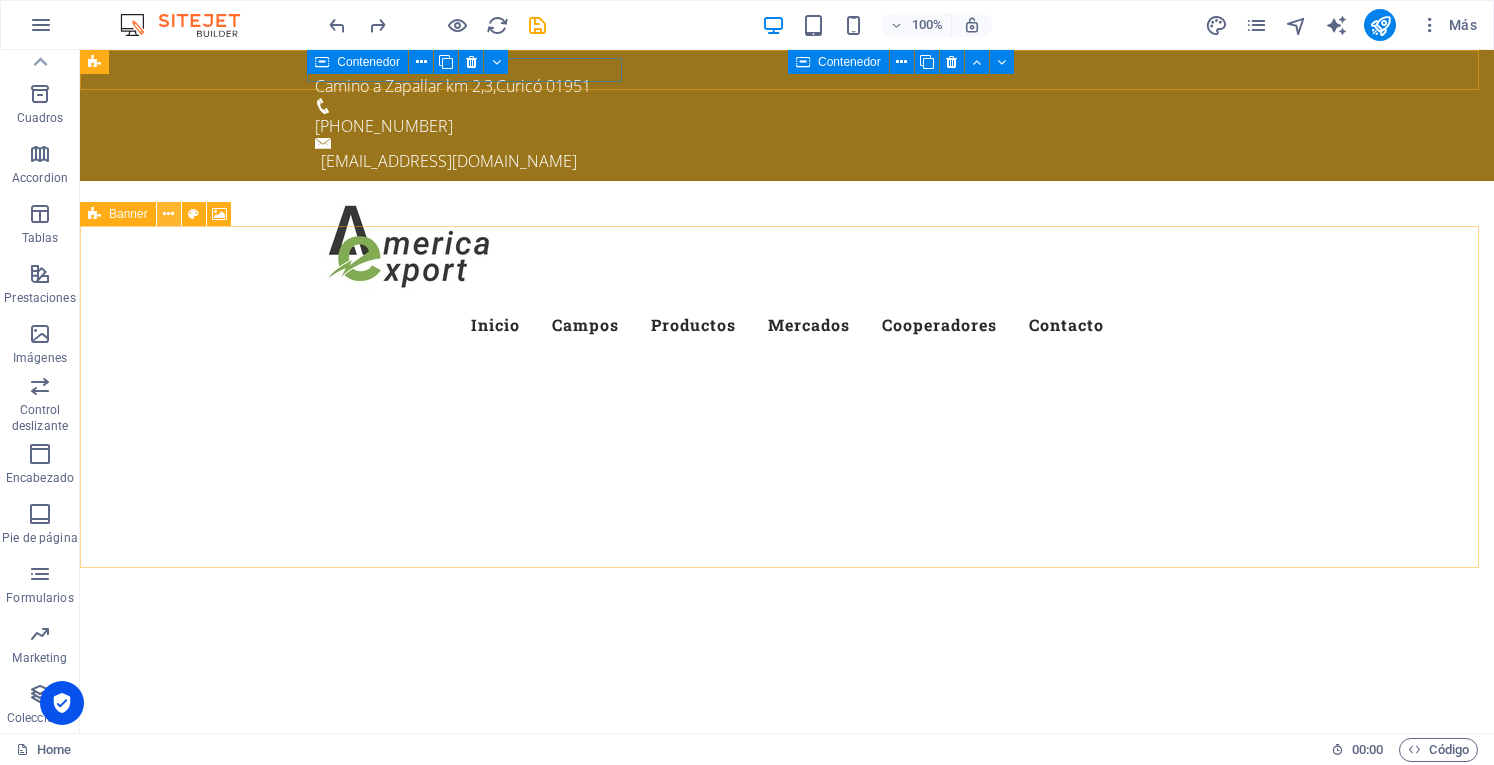 click at bounding box center (168, 214) 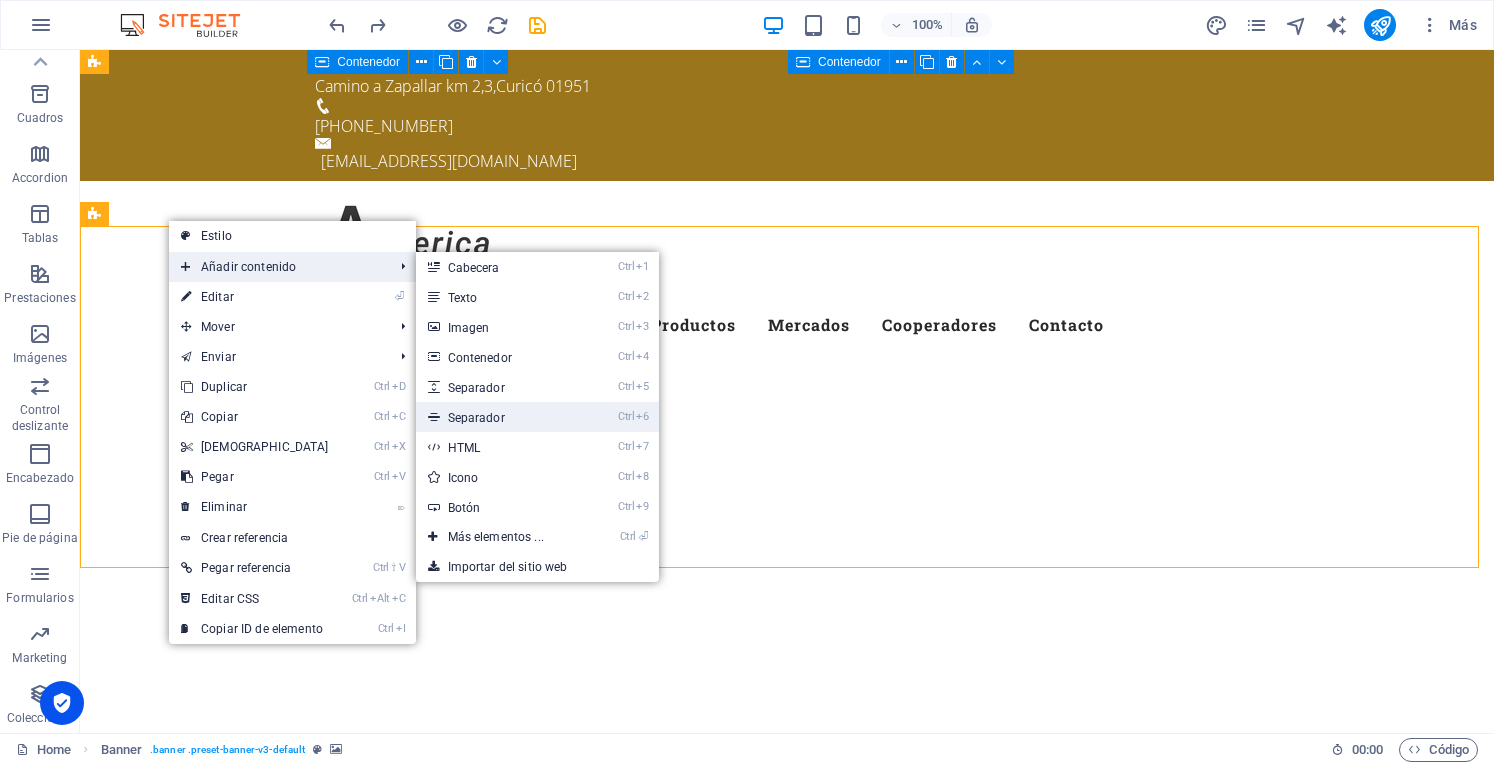 click on "Ctrl 6  Separador" at bounding box center (500, 417) 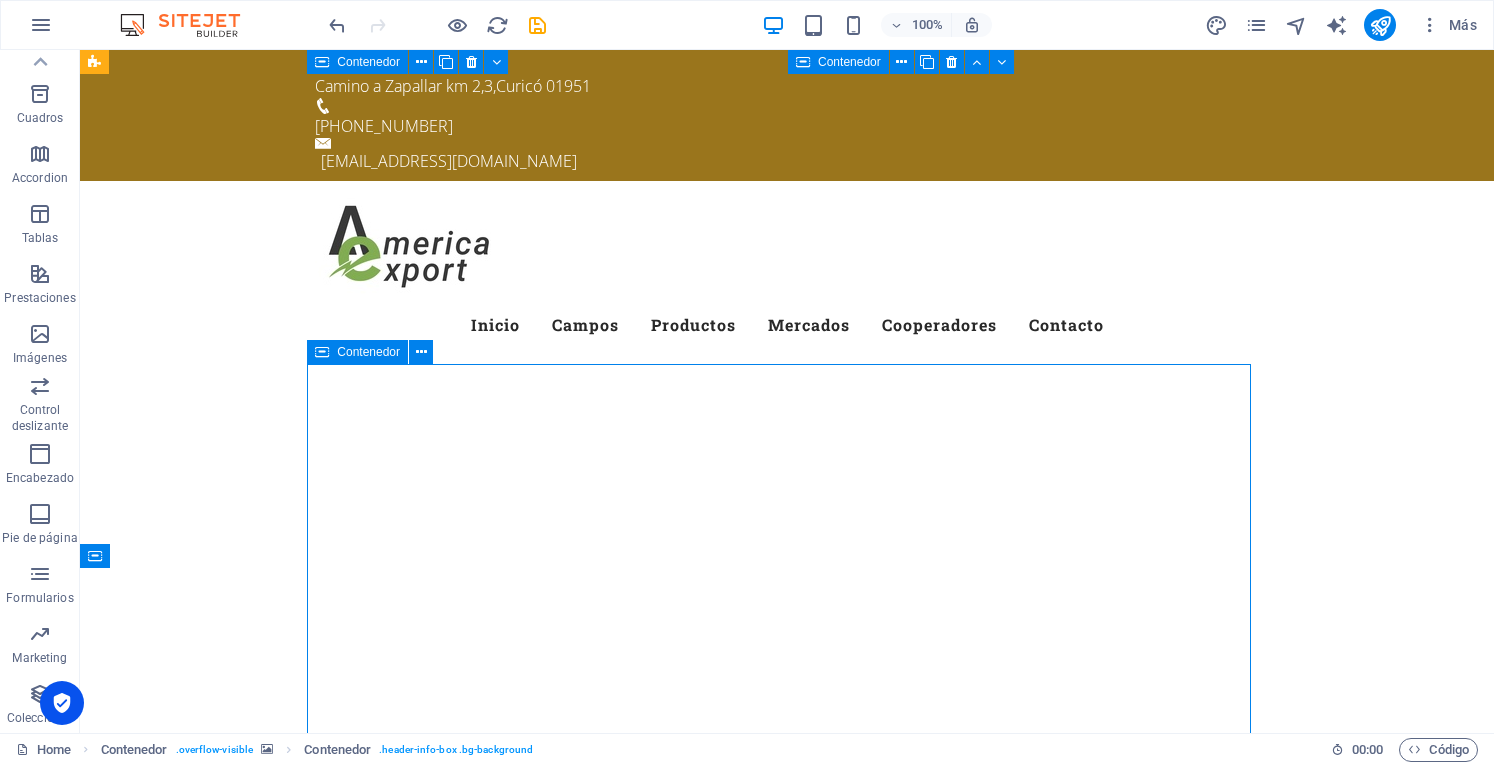 drag, startPoint x: 218, startPoint y: 397, endPoint x: 567, endPoint y: 444, distance: 352.15054 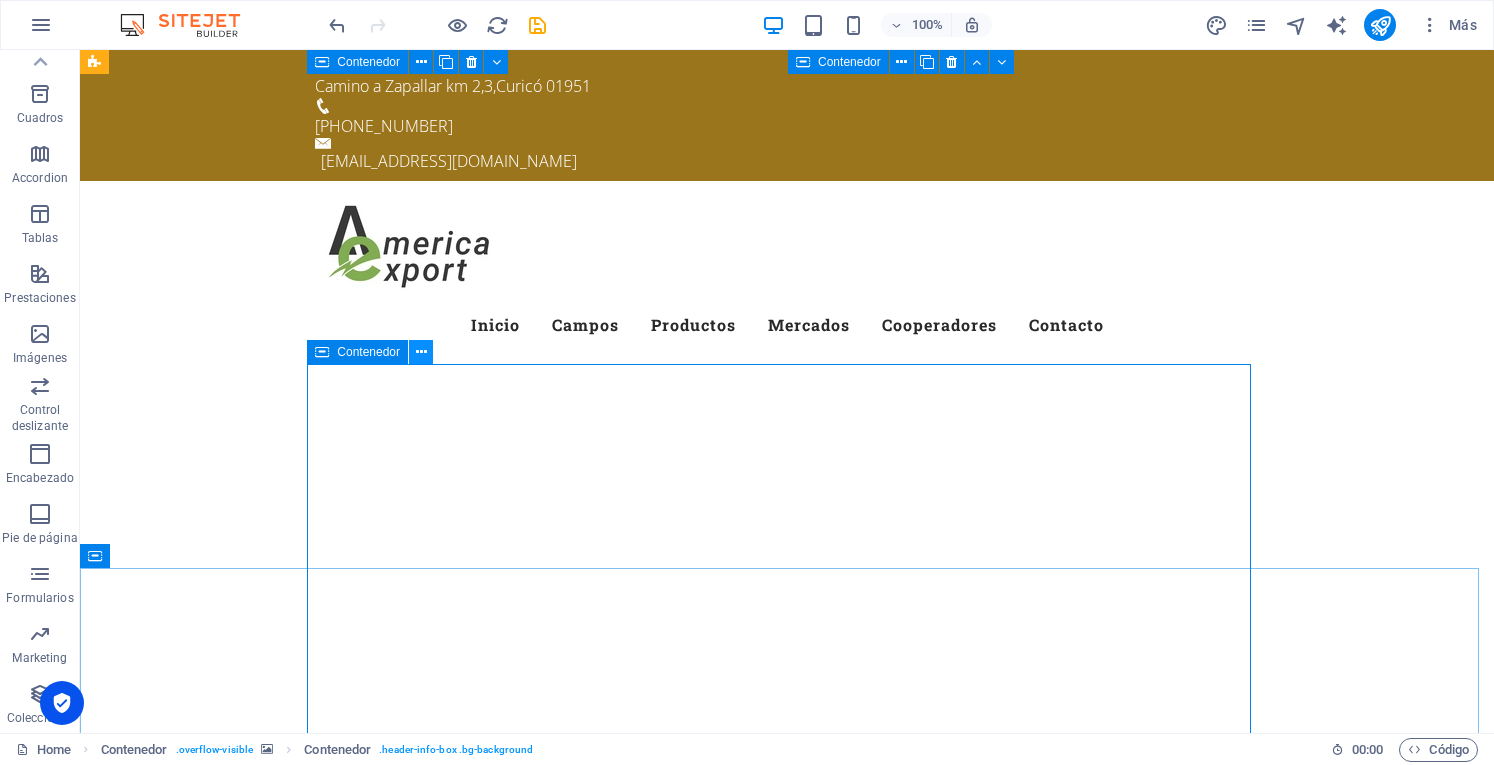 click at bounding box center (421, 352) 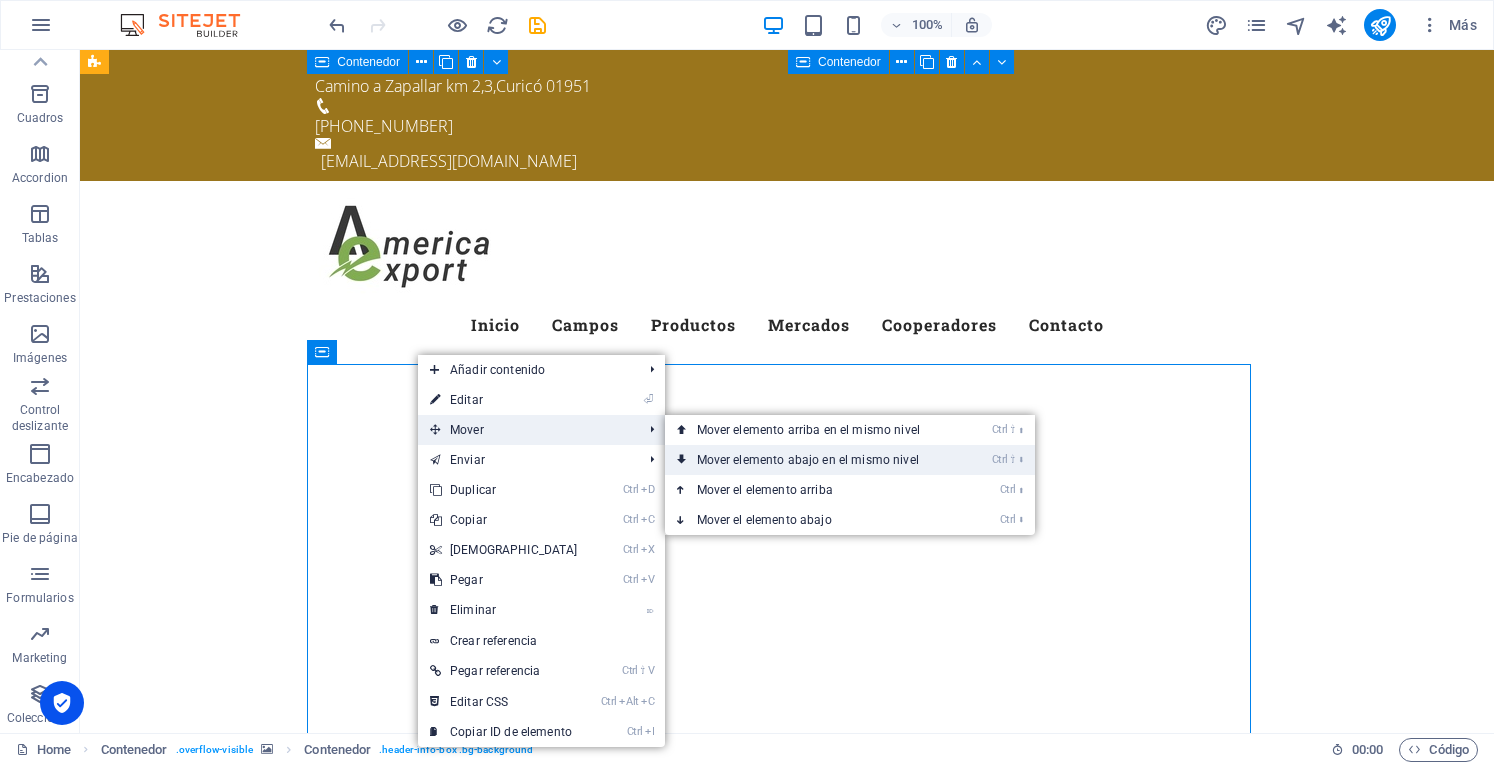 click on "Ctrl ⇧ ⬇  Mover elemento abajo en el mismo nivel" at bounding box center [812, 460] 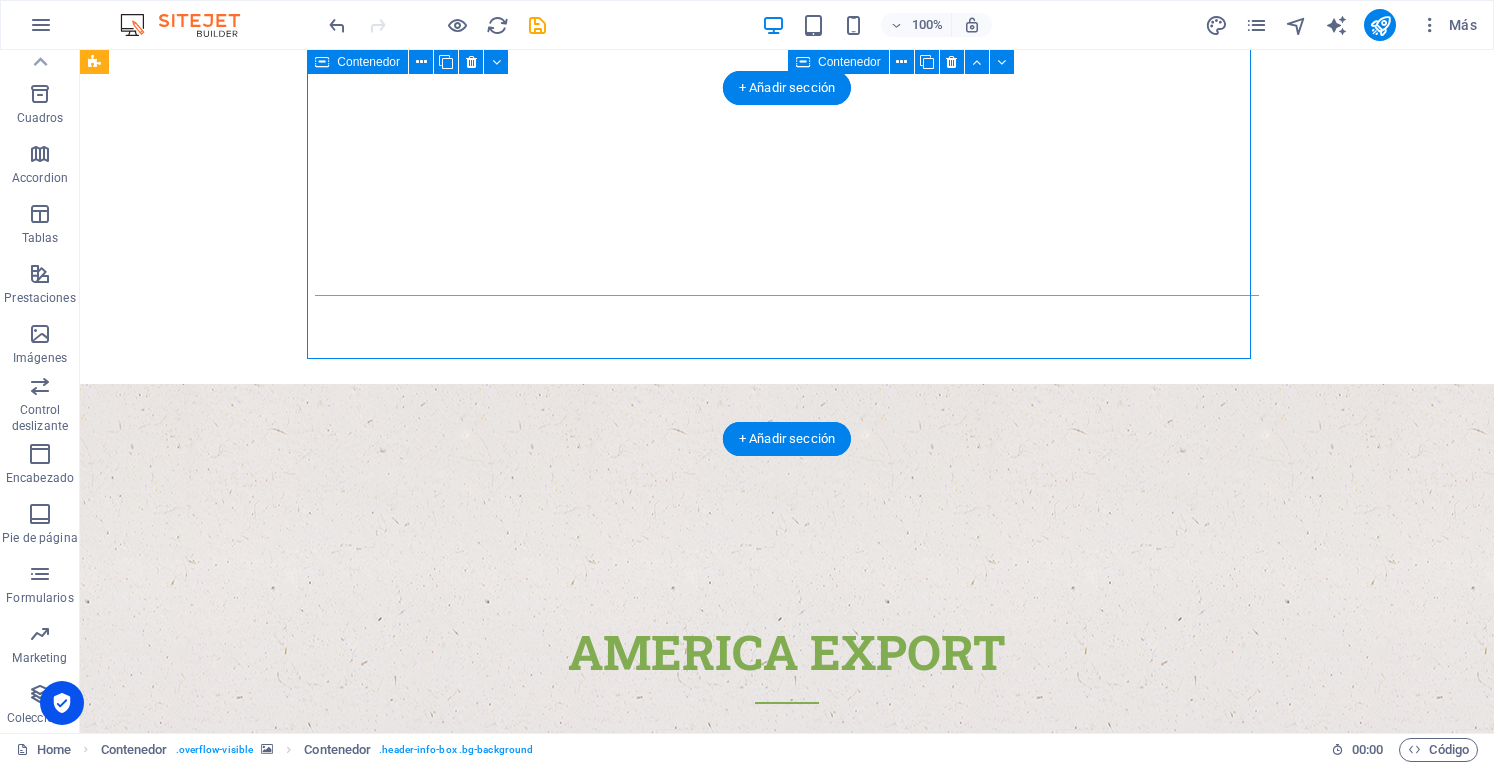 scroll, scrollTop: 0, scrollLeft: 0, axis: both 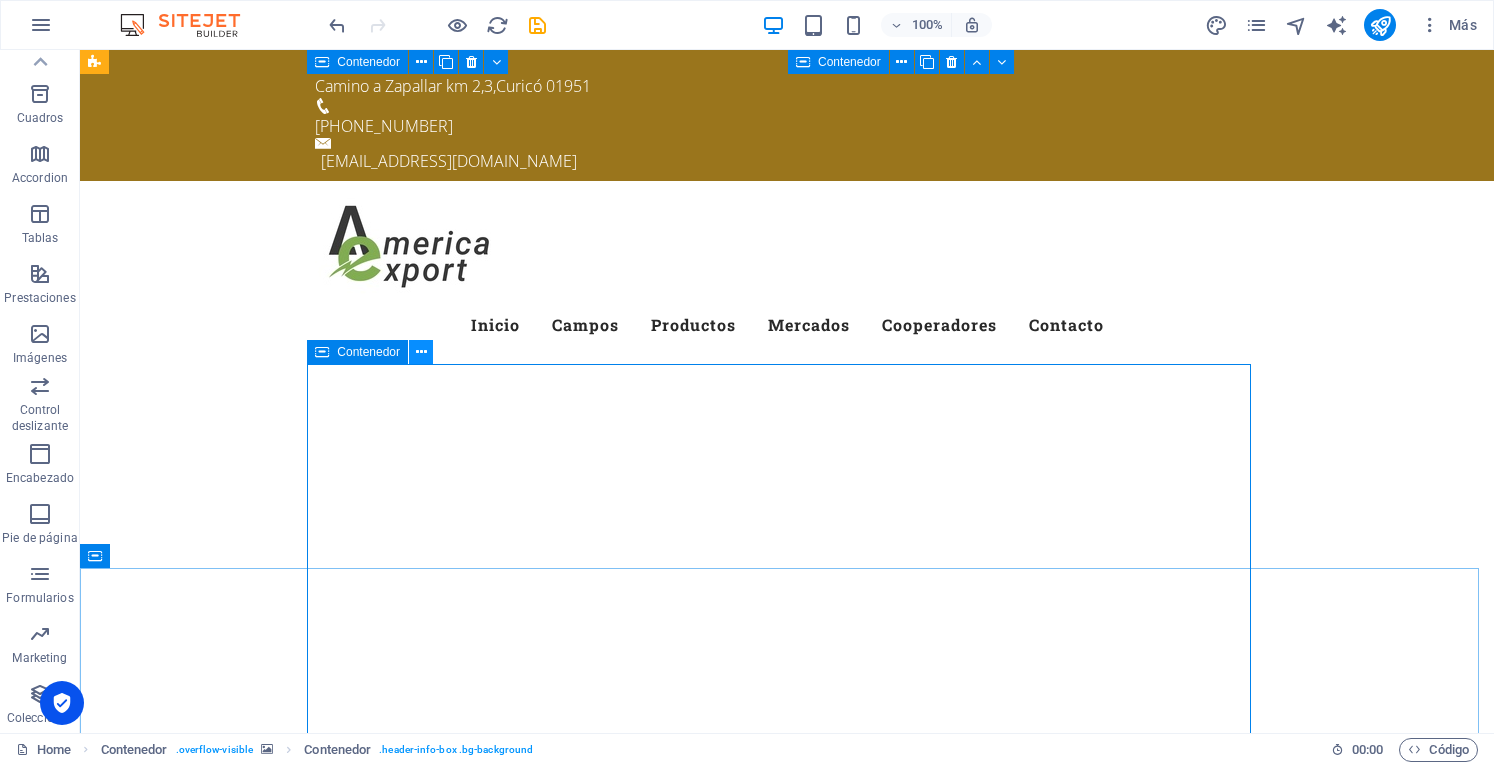 click at bounding box center [421, 352] 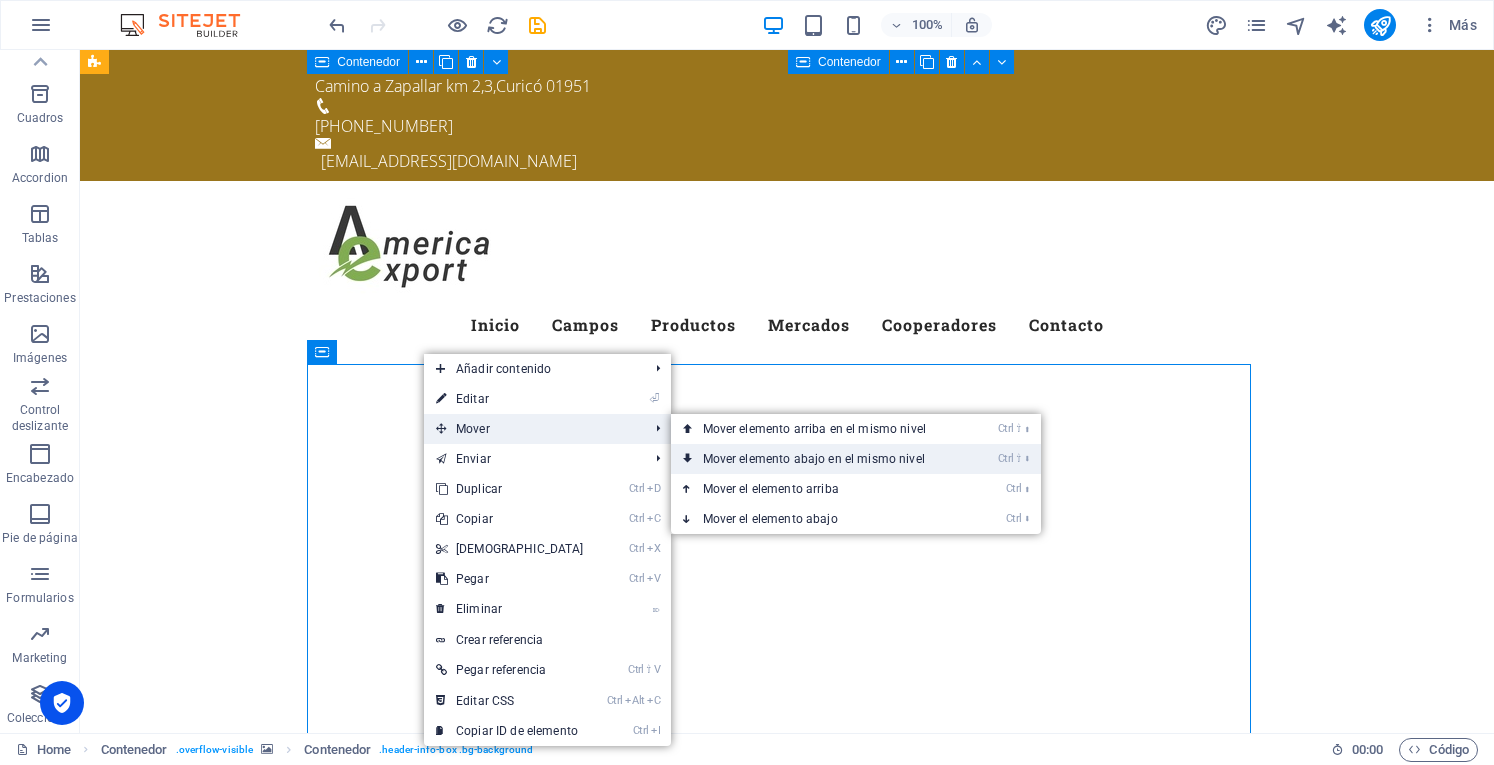 click on "Ctrl ⇧ ⬇  Mover elemento abajo en el mismo nivel" at bounding box center [818, 459] 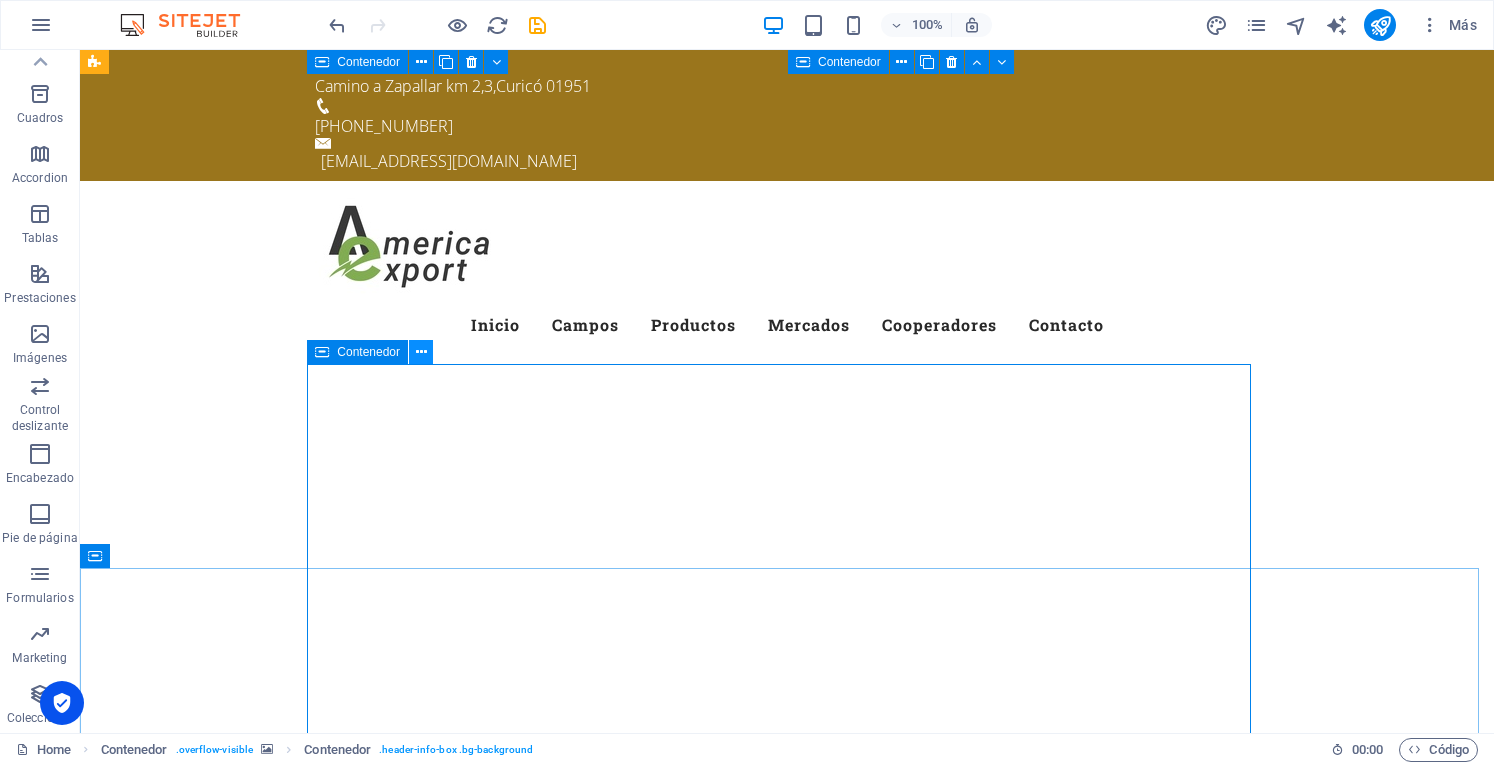 click at bounding box center [421, 352] 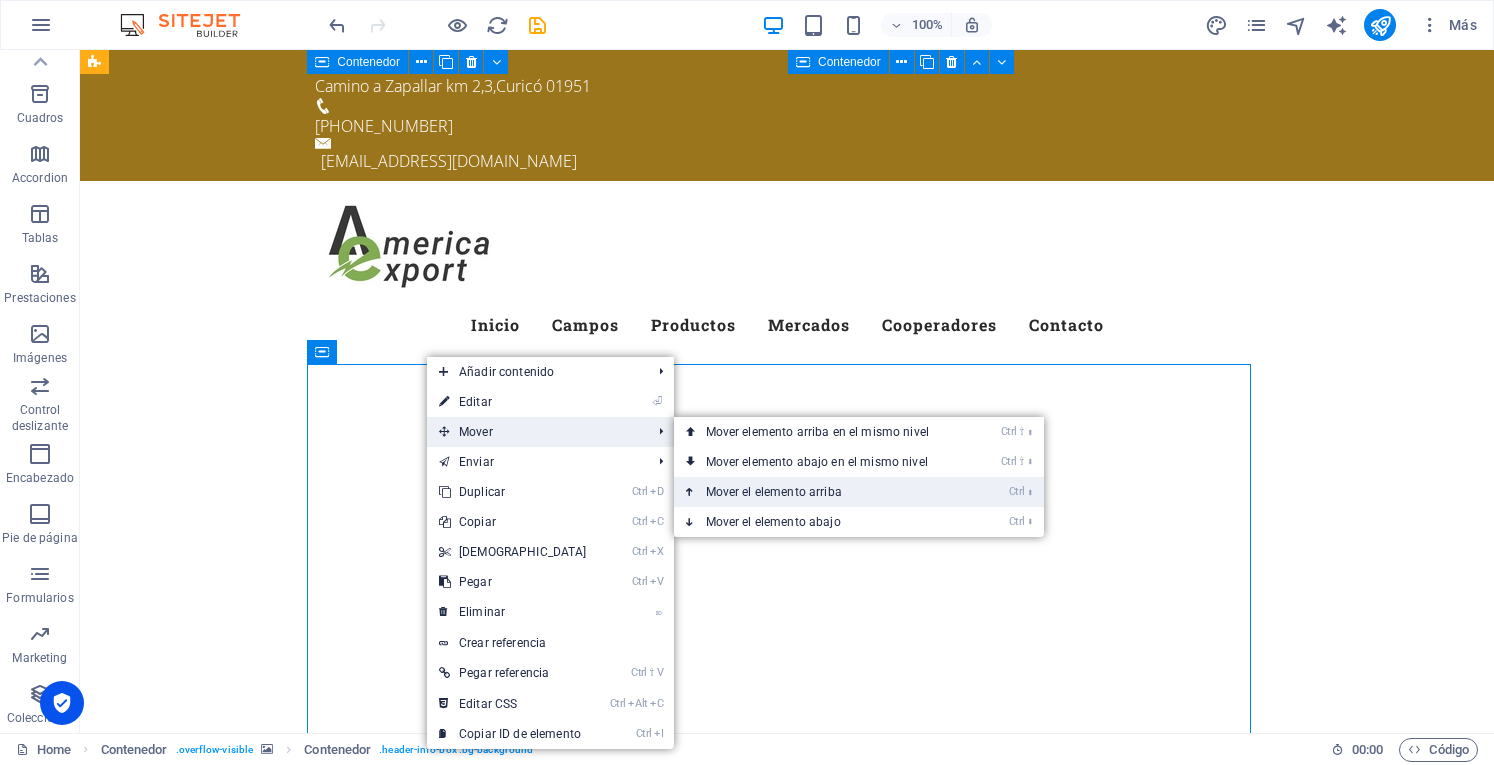 click on "Ctrl ⬆  Mover el elemento arriba" at bounding box center (821, 492) 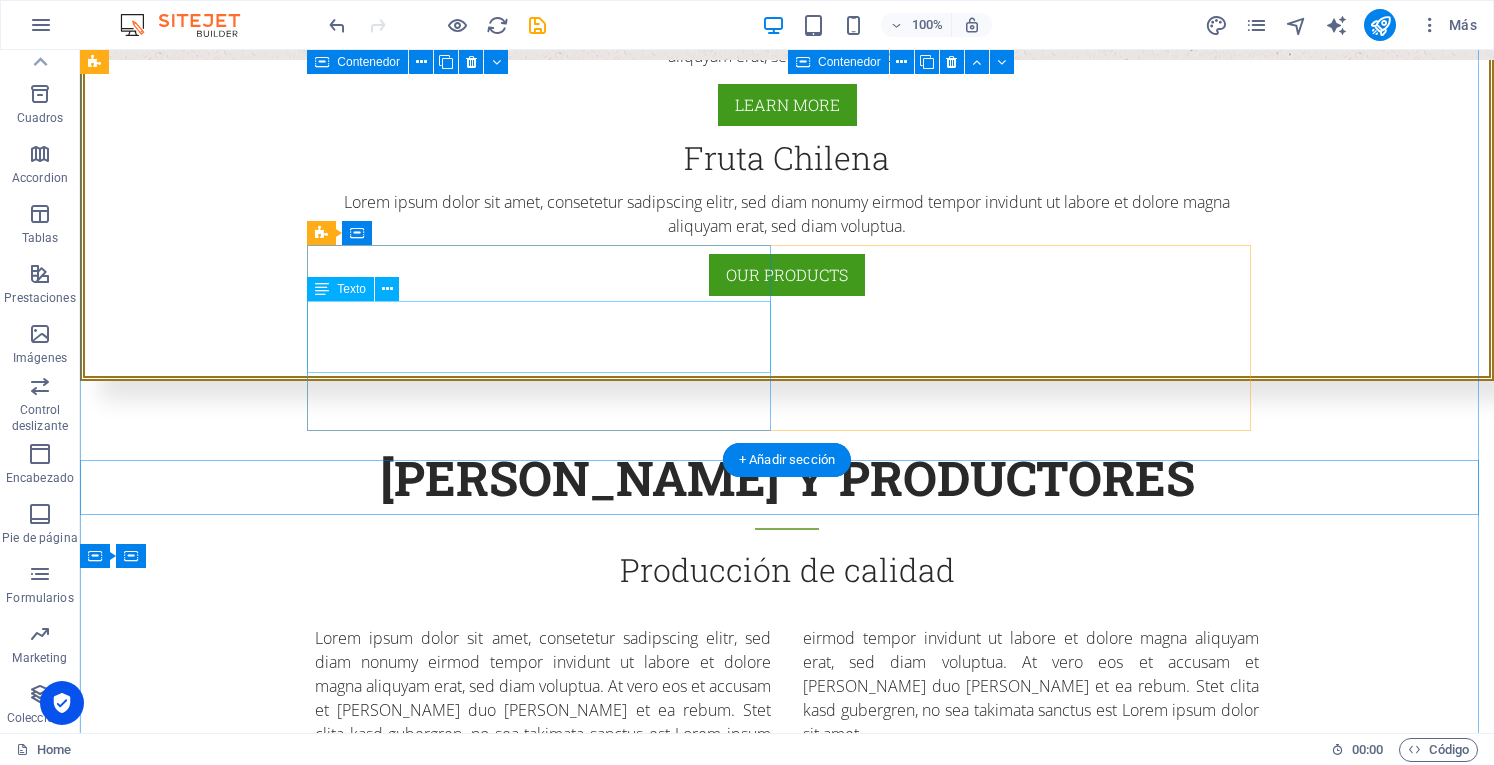 scroll, scrollTop: 0, scrollLeft: 0, axis: both 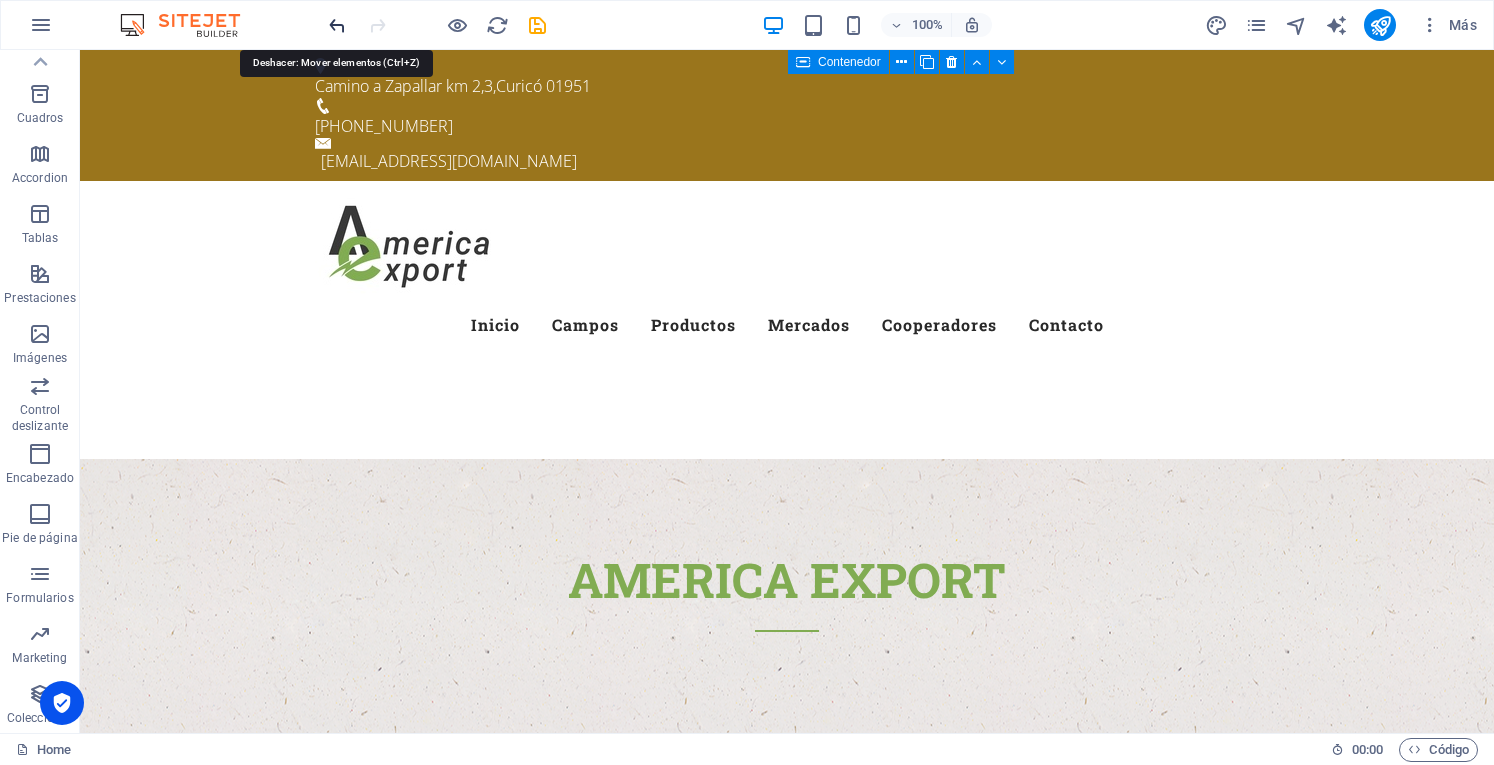 click at bounding box center (337, 25) 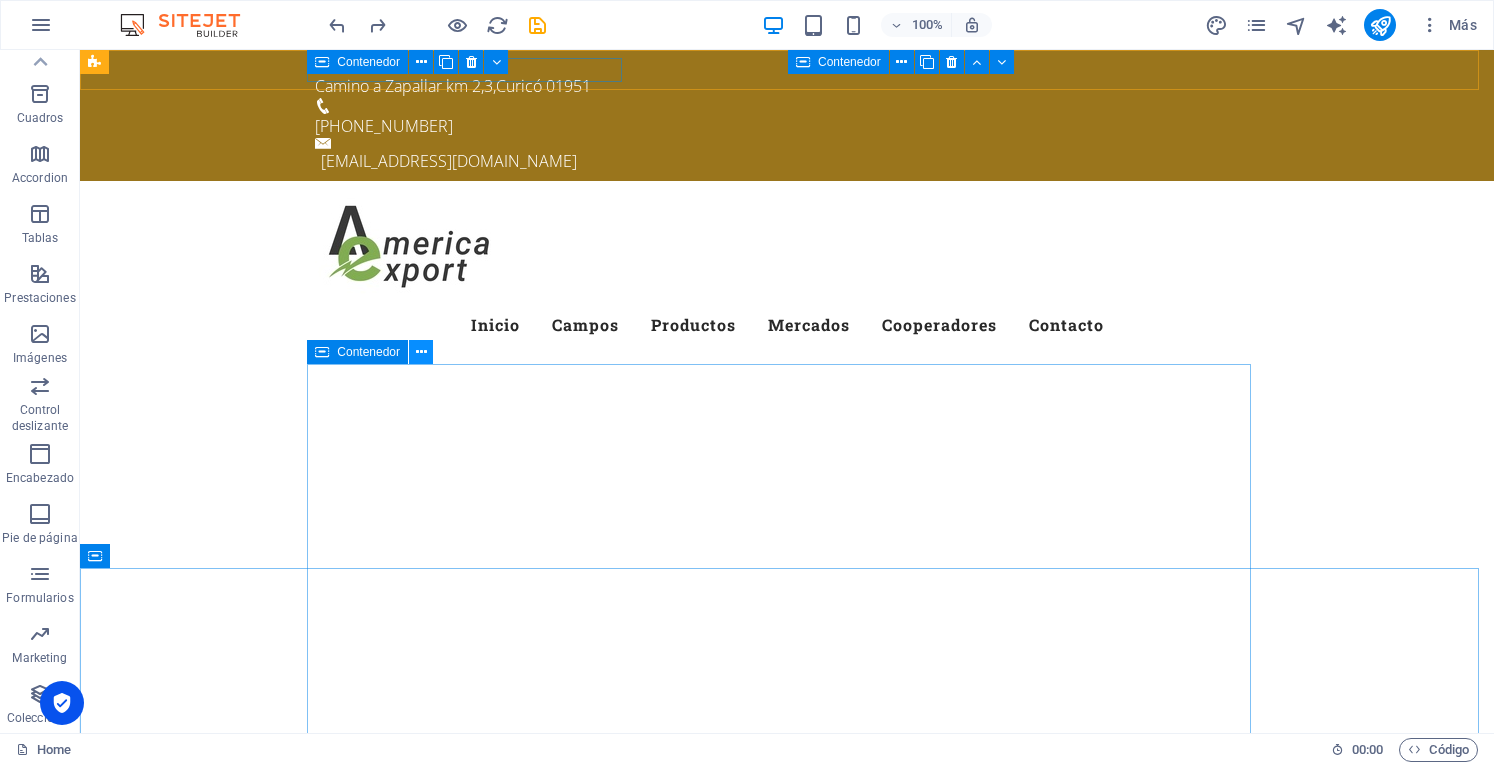 click at bounding box center [421, 352] 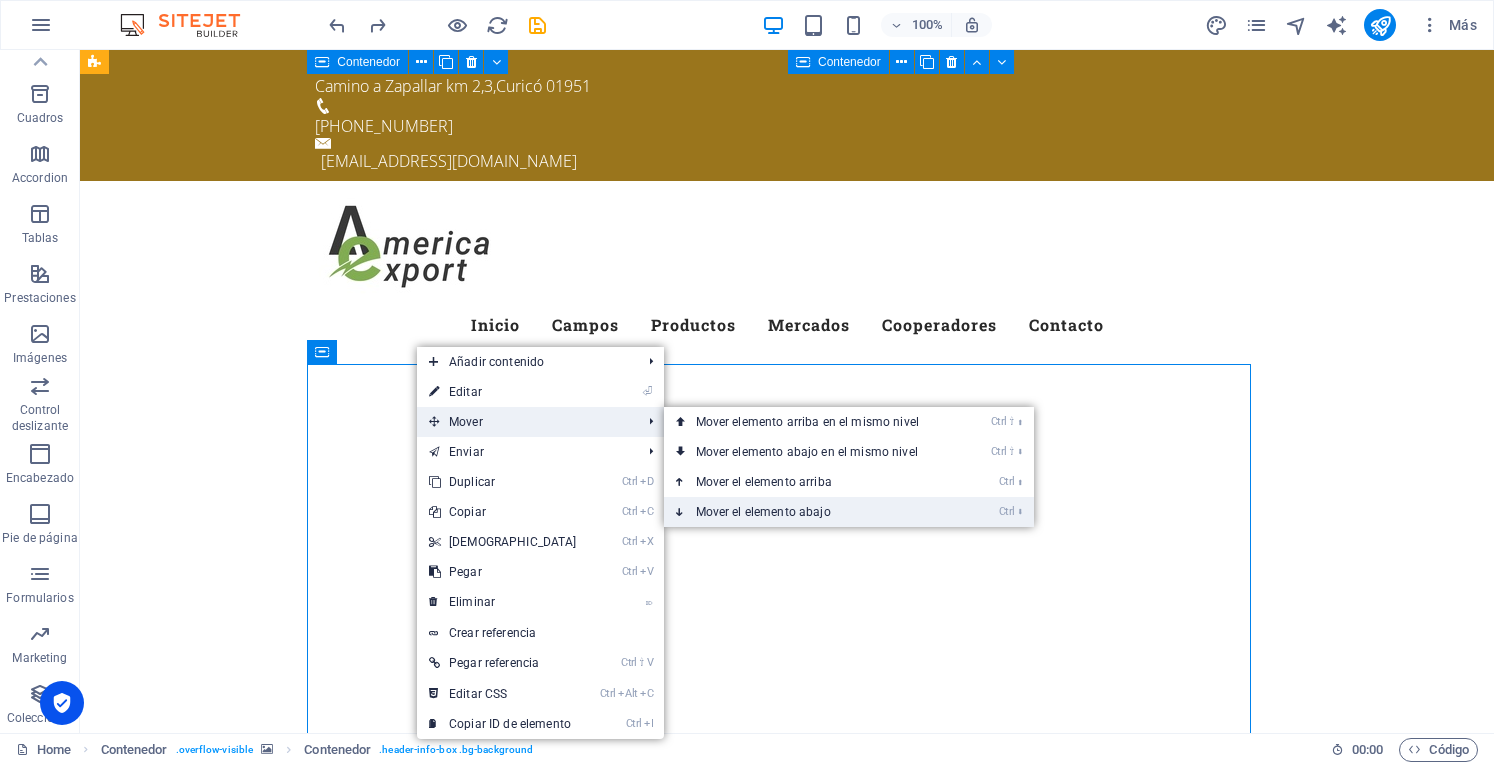 click on "Ctrl ⬇  Mover el elemento abajo" at bounding box center [811, 512] 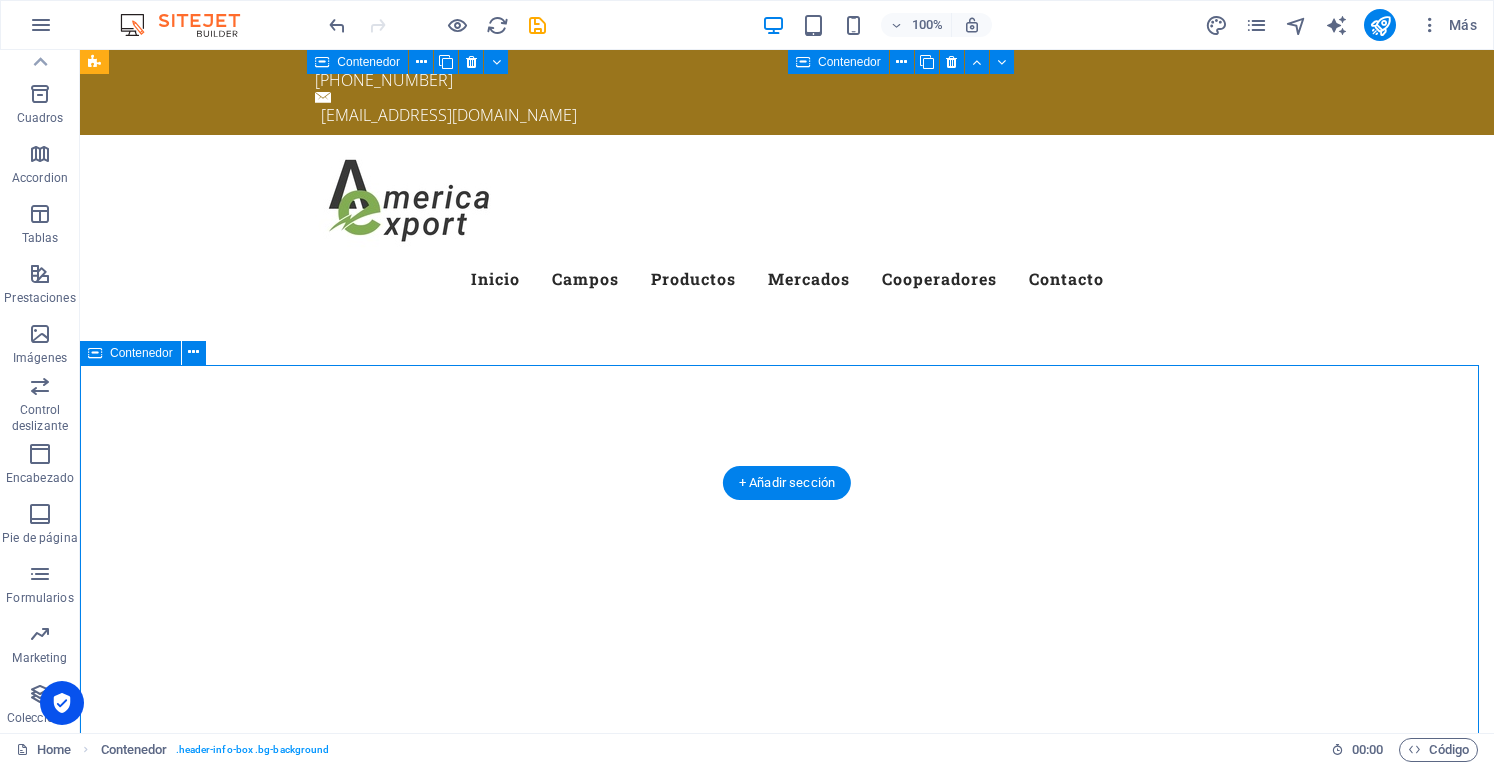 scroll, scrollTop: 0, scrollLeft: 0, axis: both 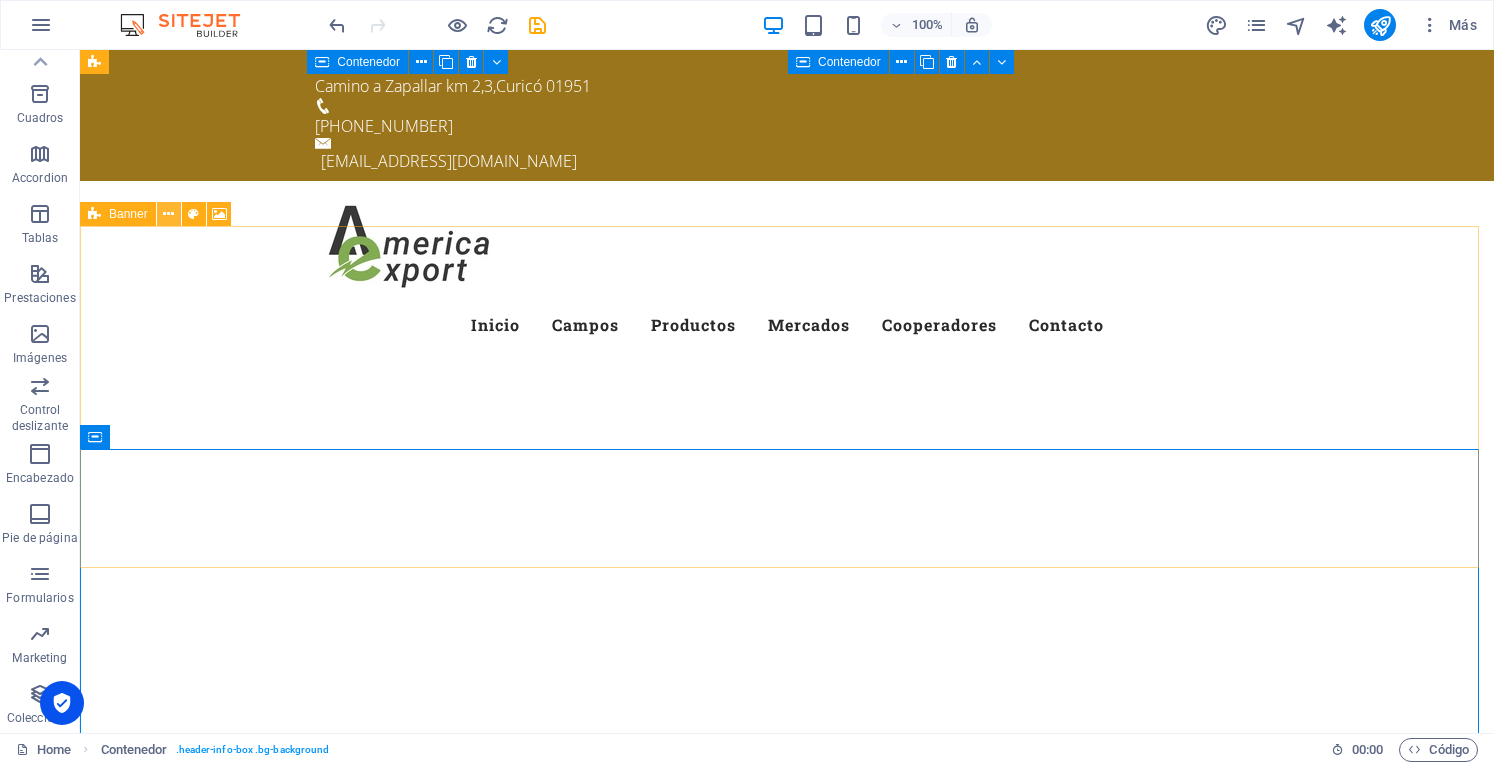 click at bounding box center (169, 214) 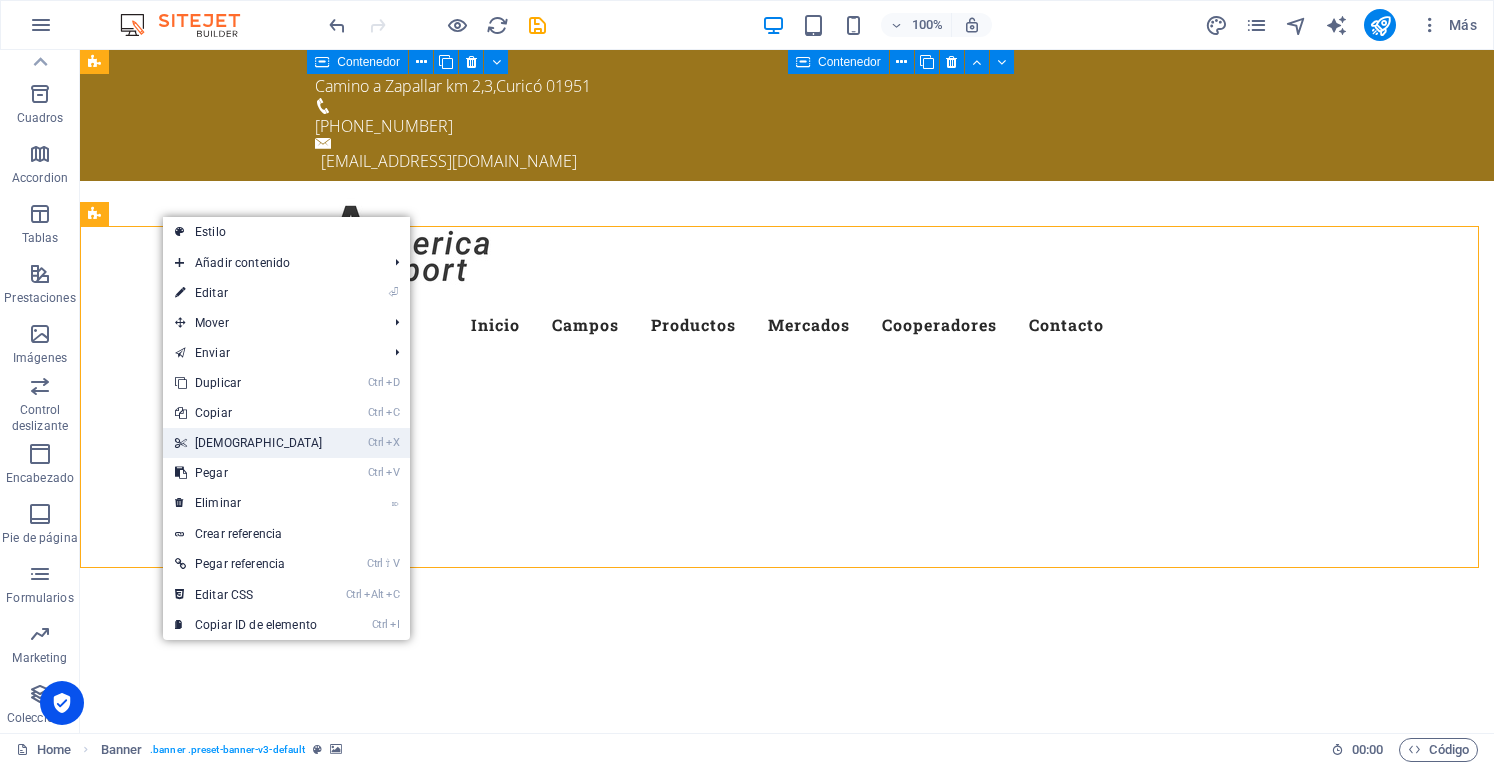 click on "Ctrl X  Cortar" at bounding box center [249, 443] 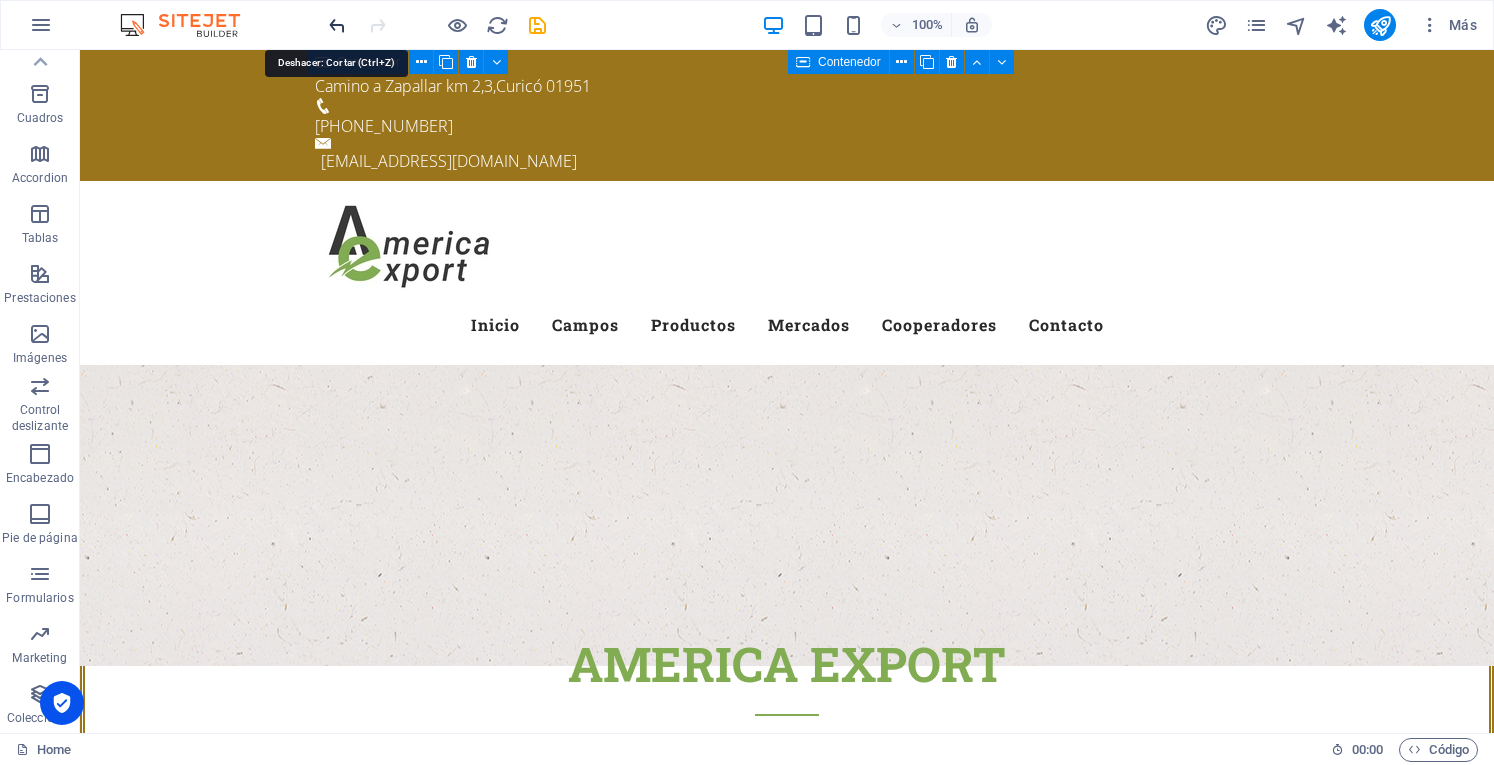 click at bounding box center (337, 25) 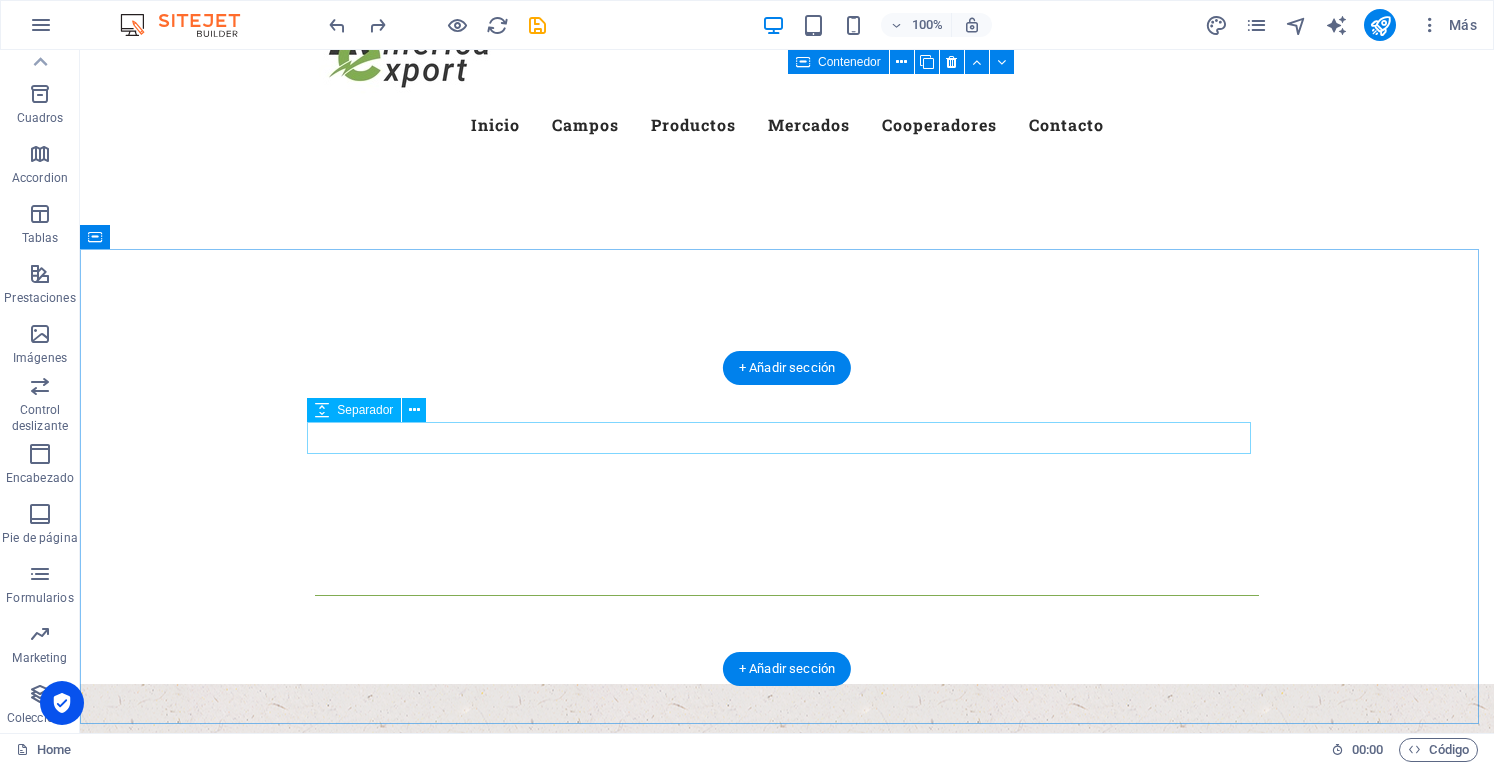 scroll, scrollTop: 0, scrollLeft: 0, axis: both 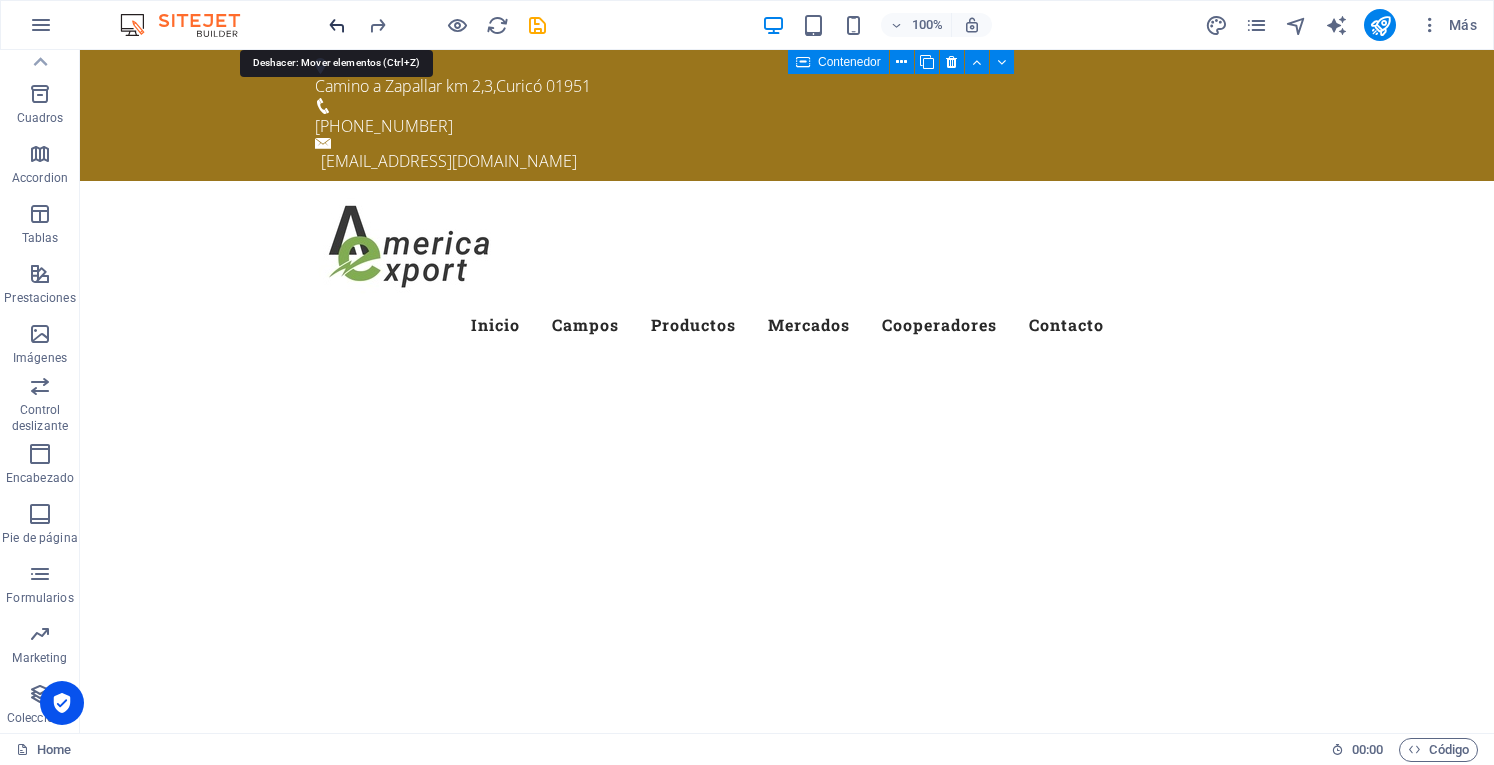click at bounding box center [337, 25] 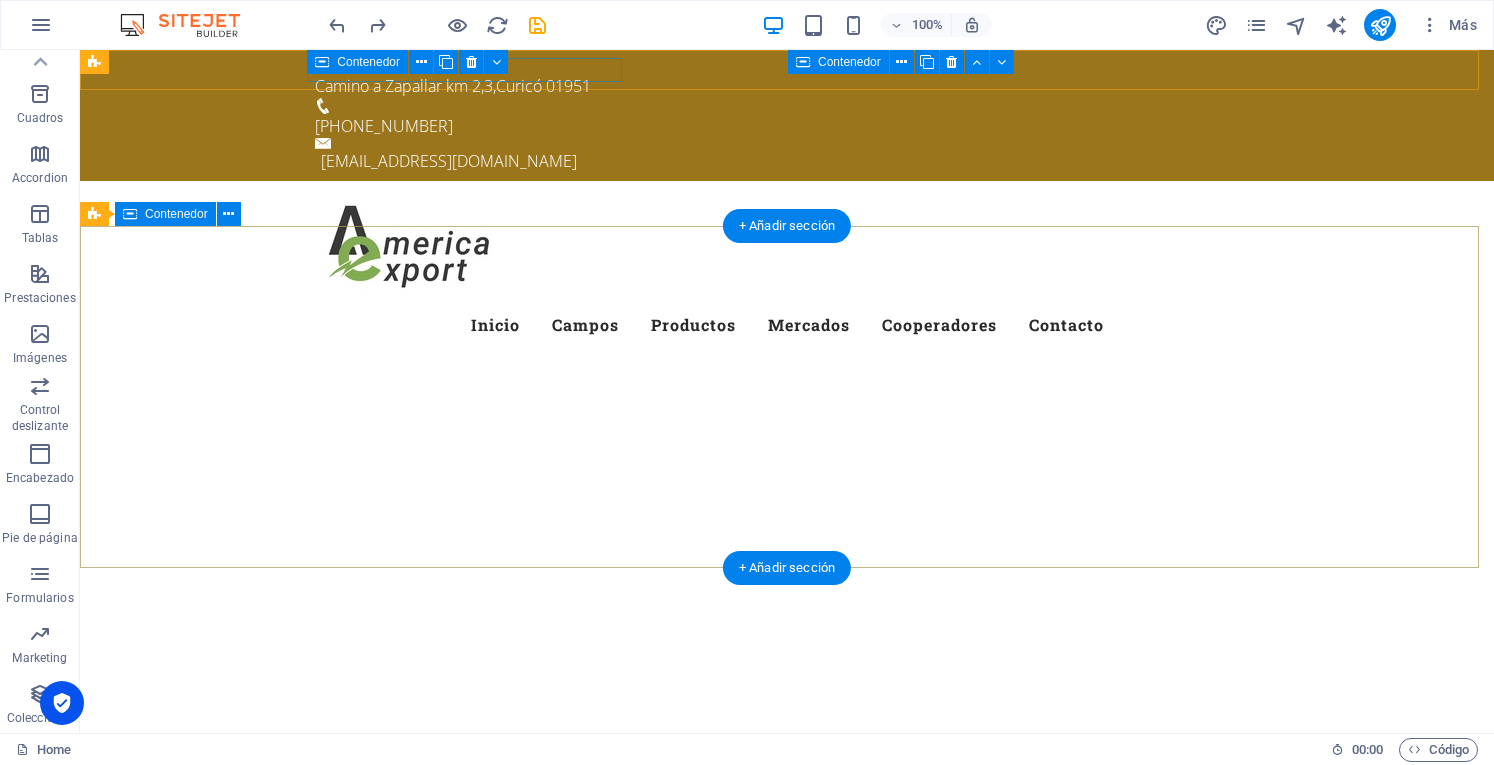 click at bounding box center [787, 795] 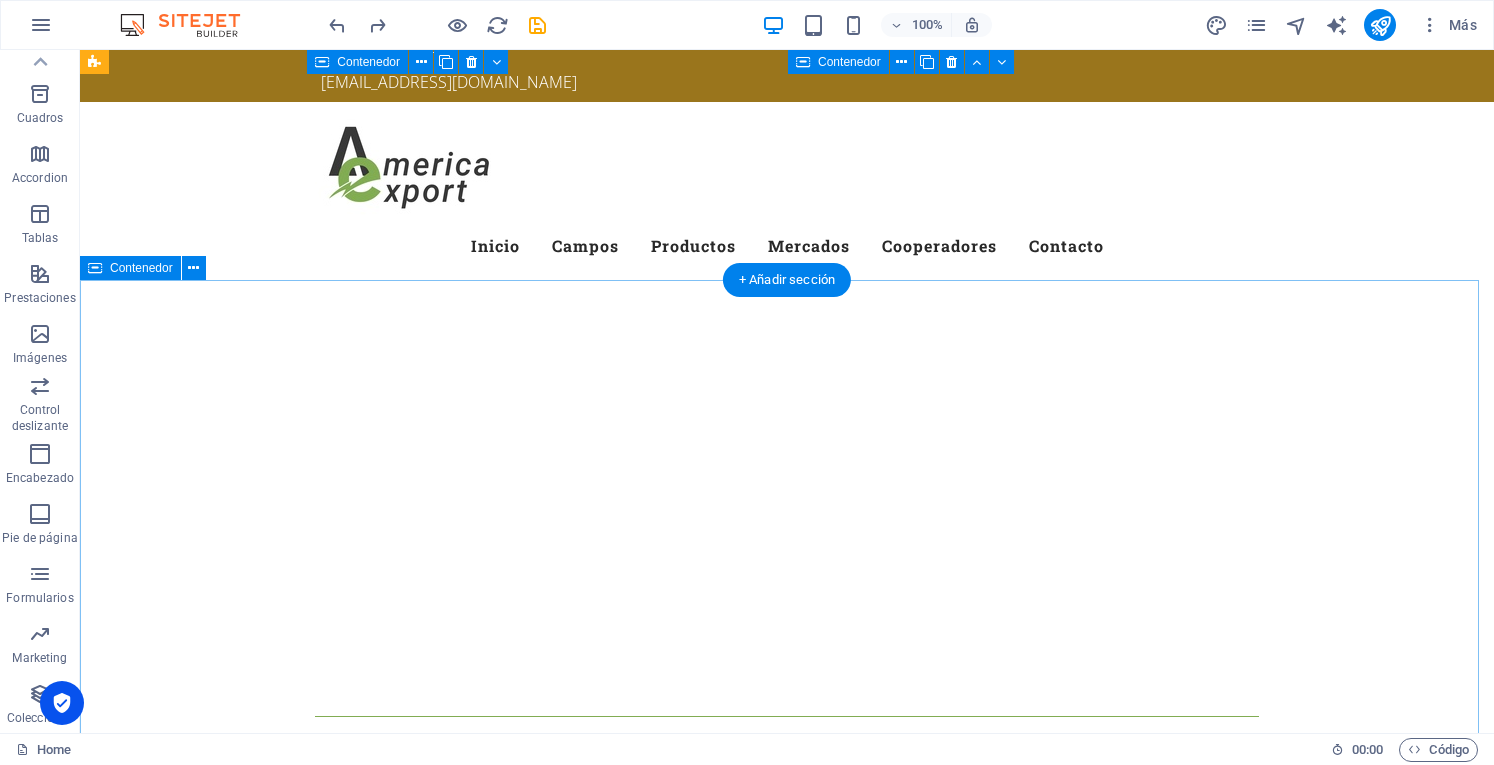 scroll, scrollTop: 0, scrollLeft: 0, axis: both 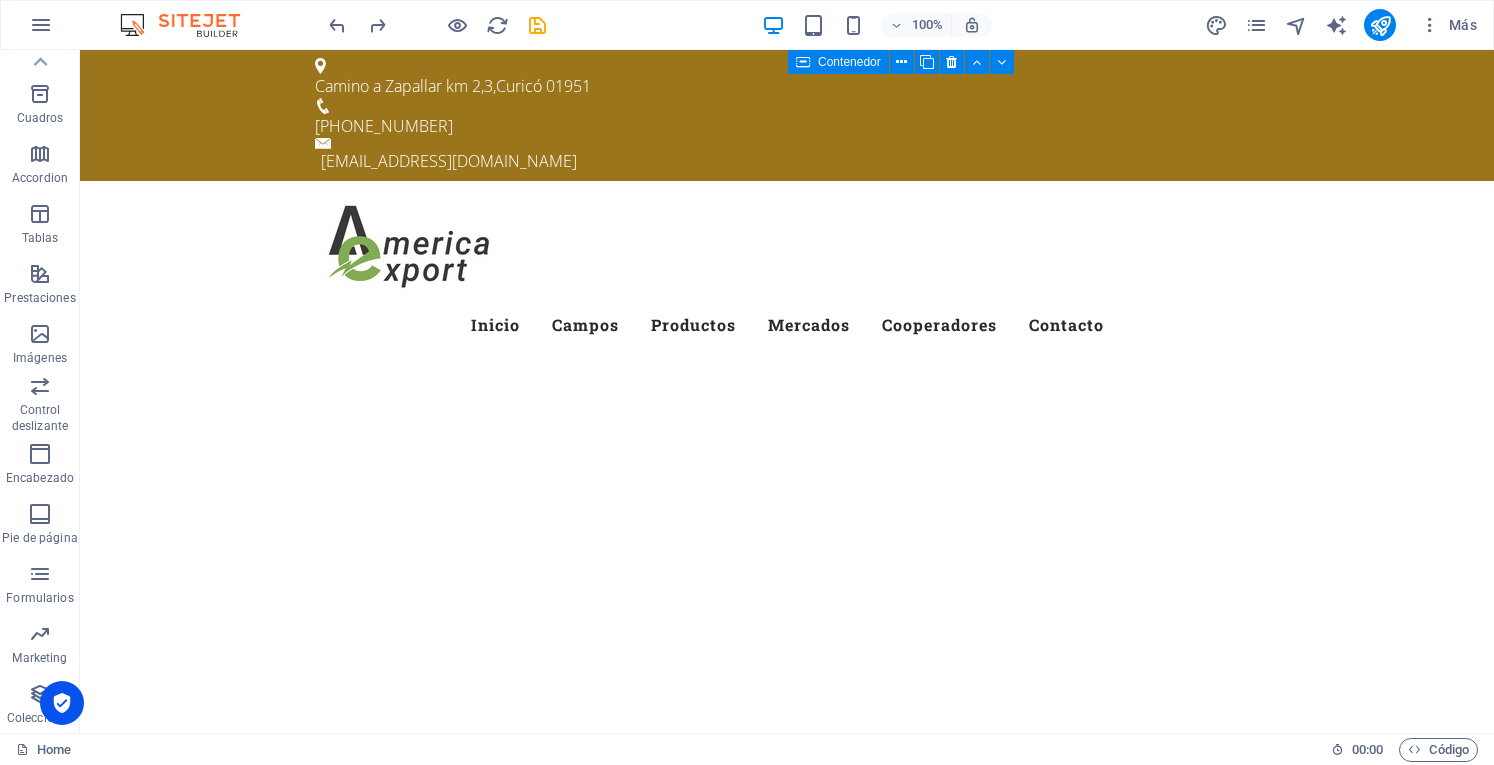 click at bounding box center [437, 25] 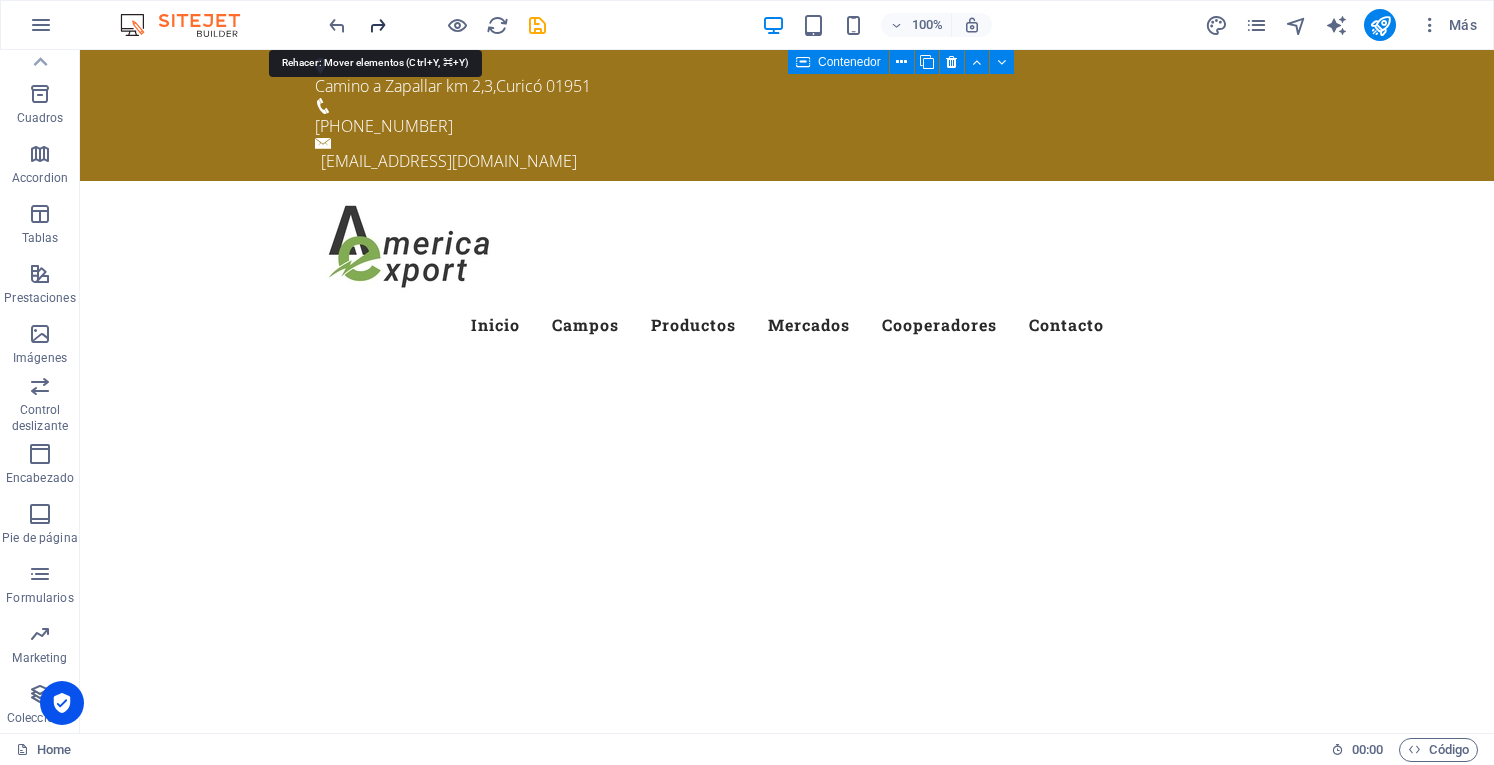 click at bounding box center (377, 25) 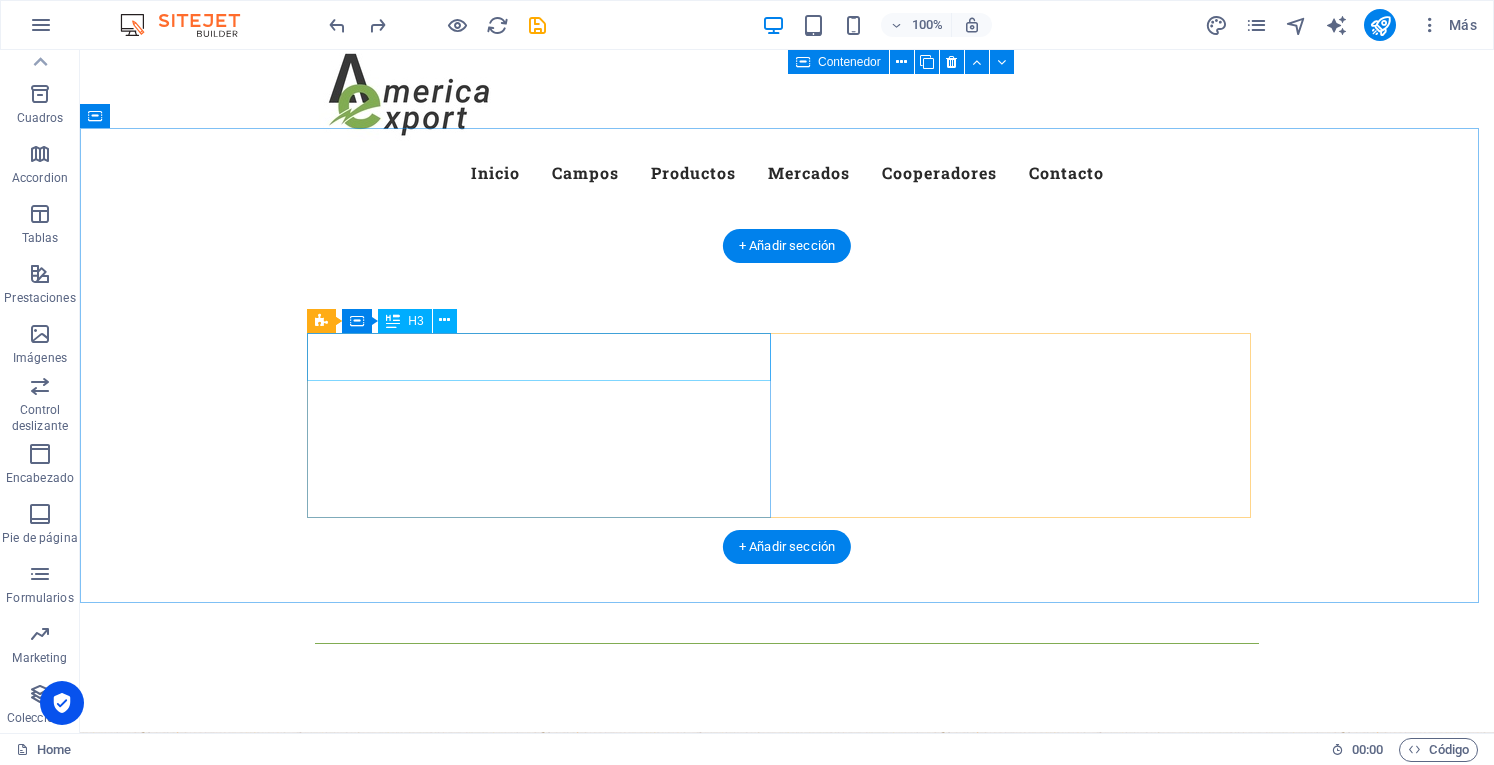 scroll, scrollTop: 0, scrollLeft: 0, axis: both 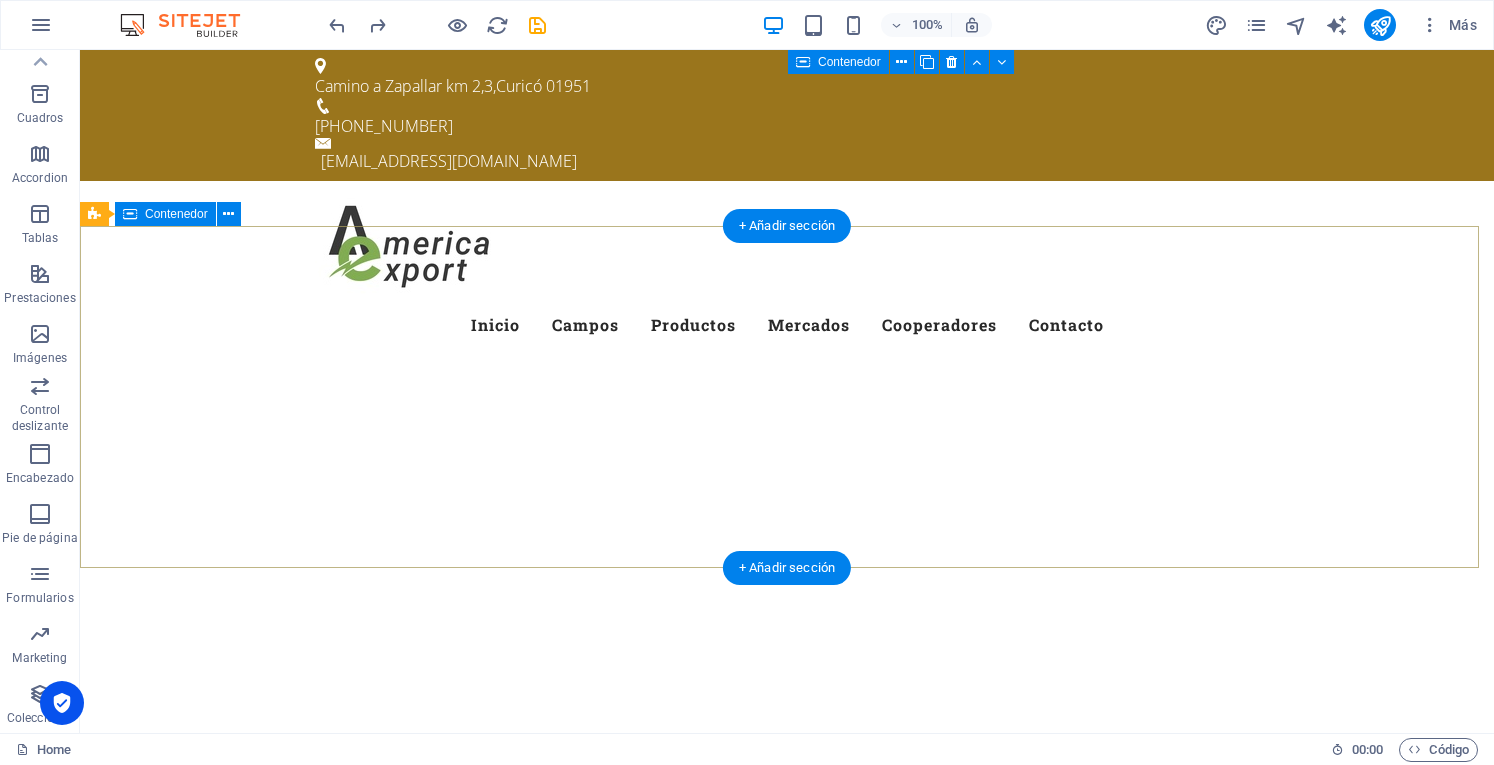 click at bounding box center [787, 795] 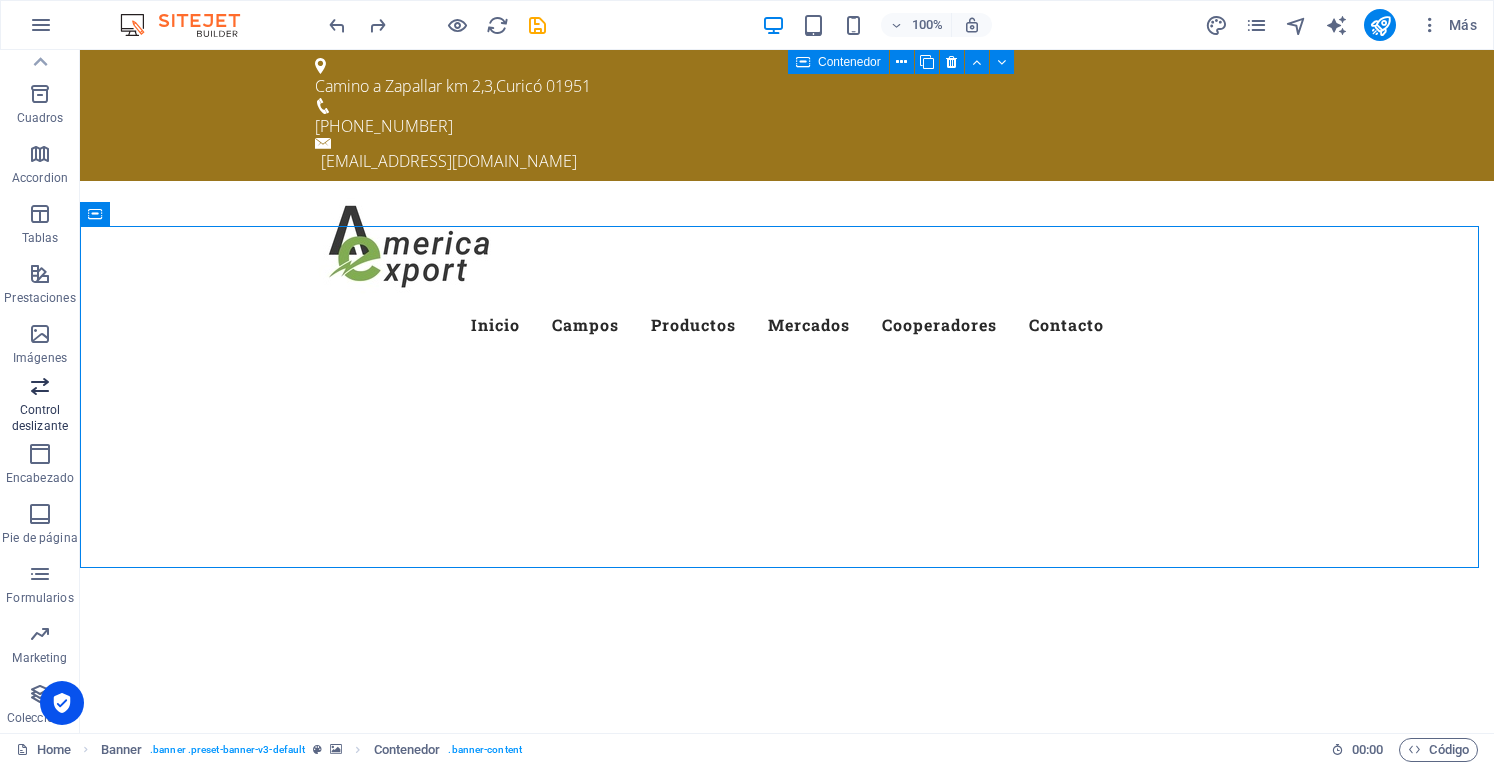 click at bounding box center (40, 386) 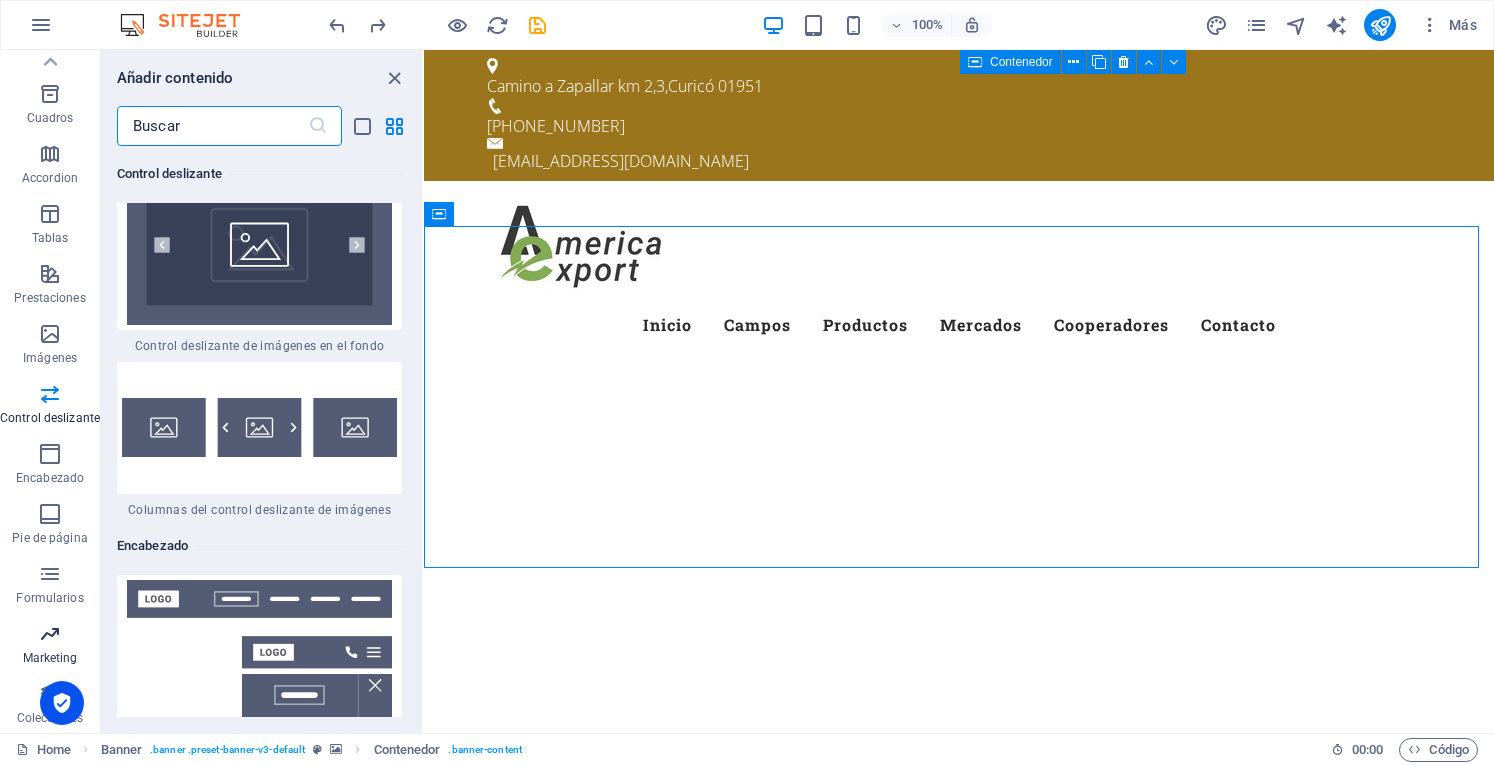 scroll, scrollTop: 22400, scrollLeft: 0, axis: vertical 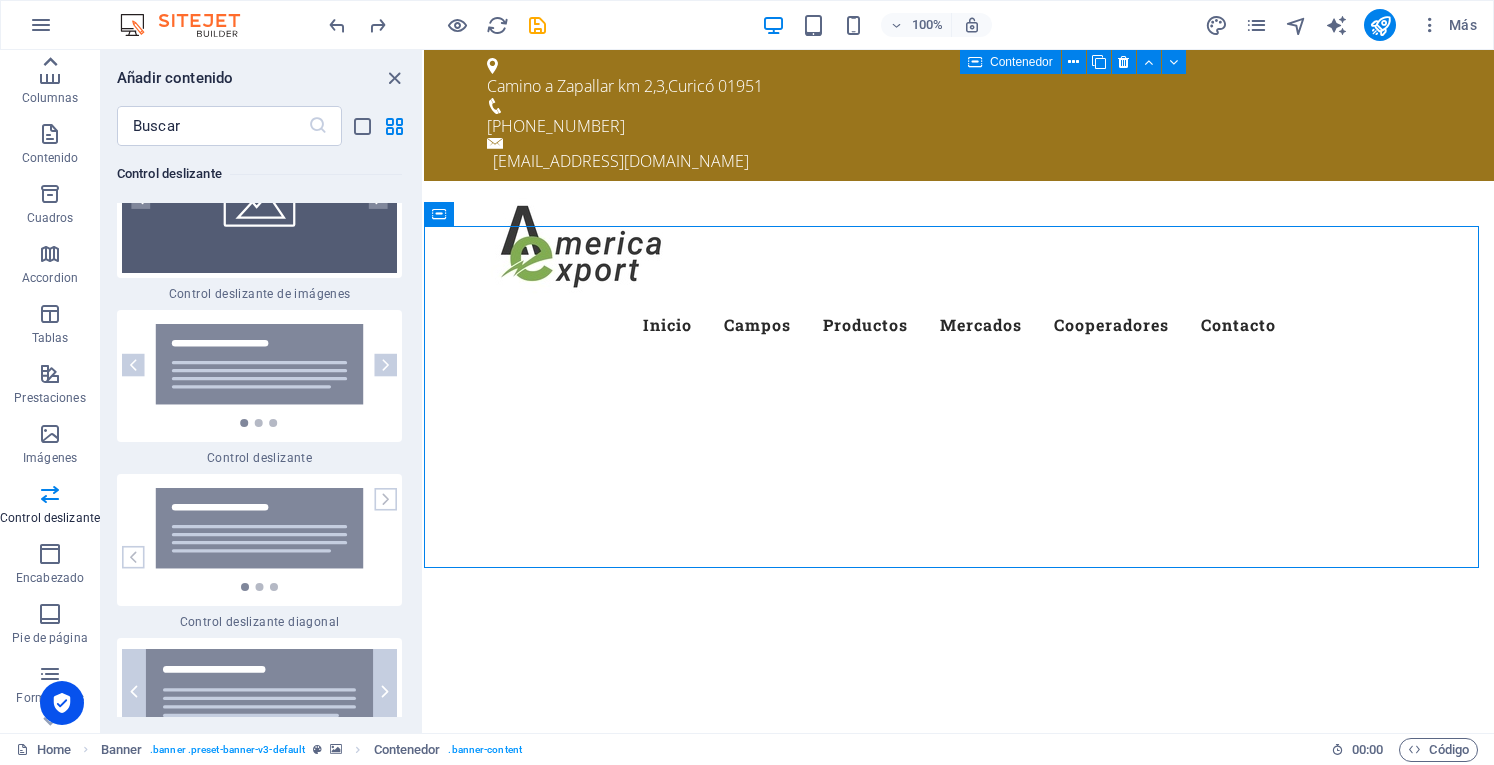 click 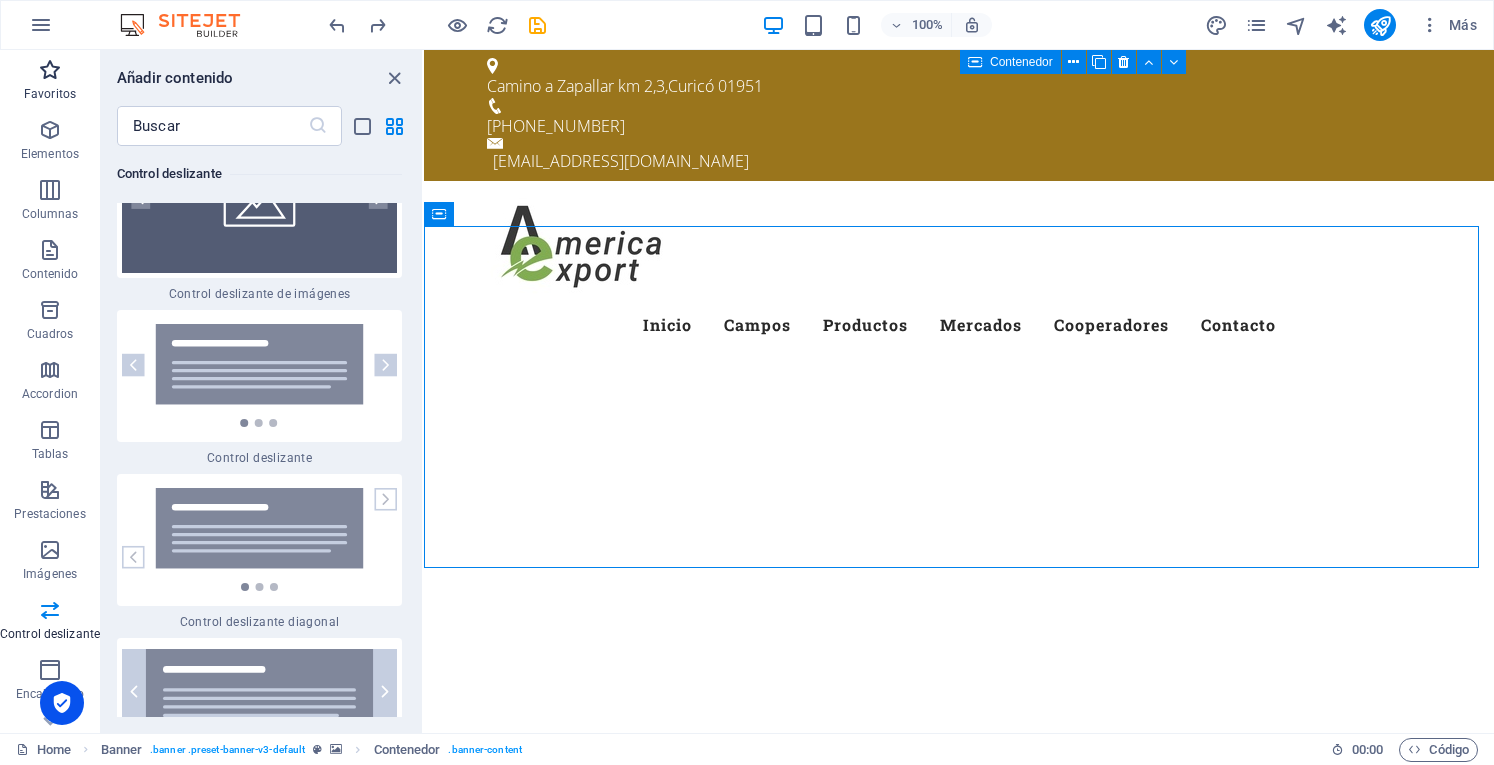click on "Favoritos" at bounding box center (50, 94) 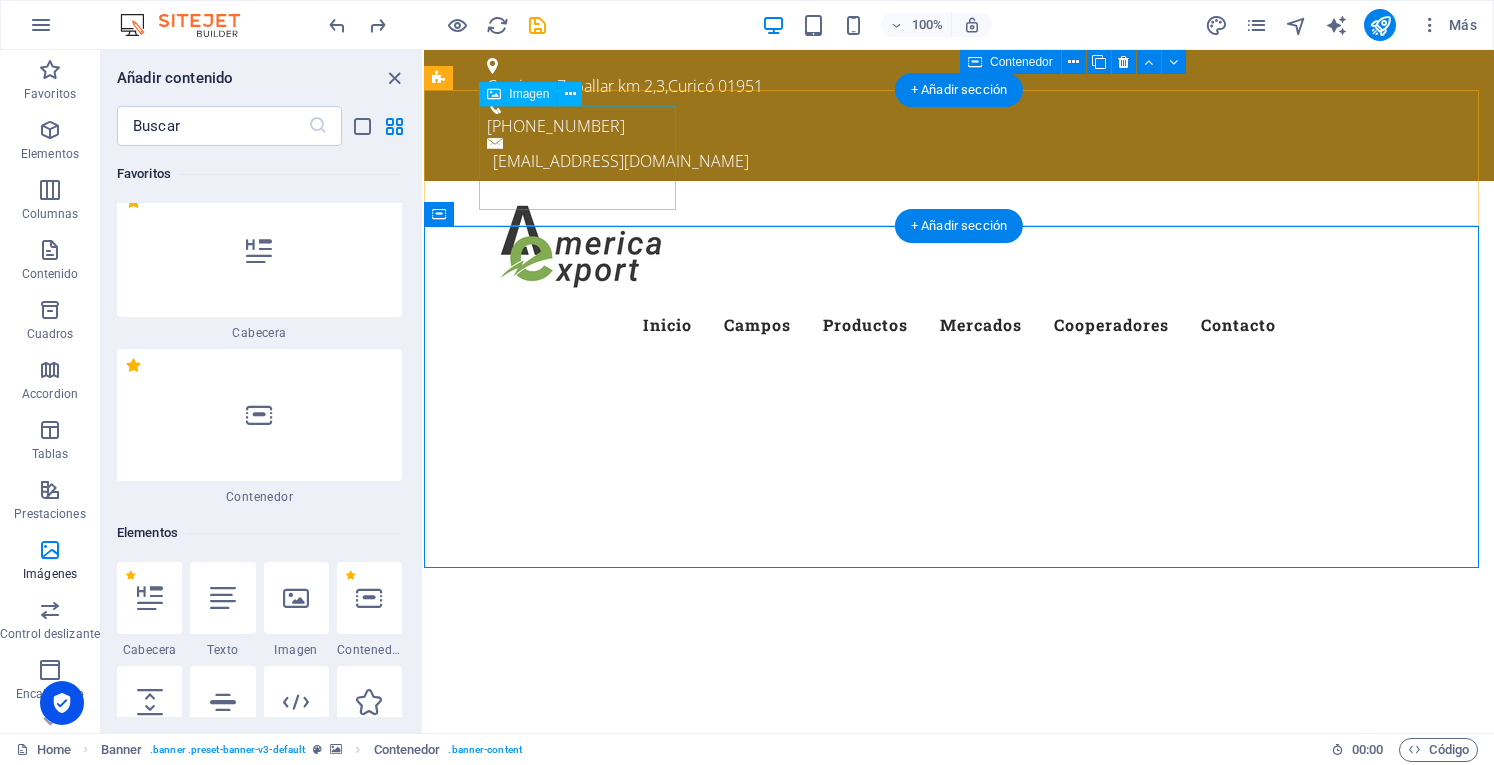 scroll, scrollTop: 0, scrollLeft: 0, axis: both 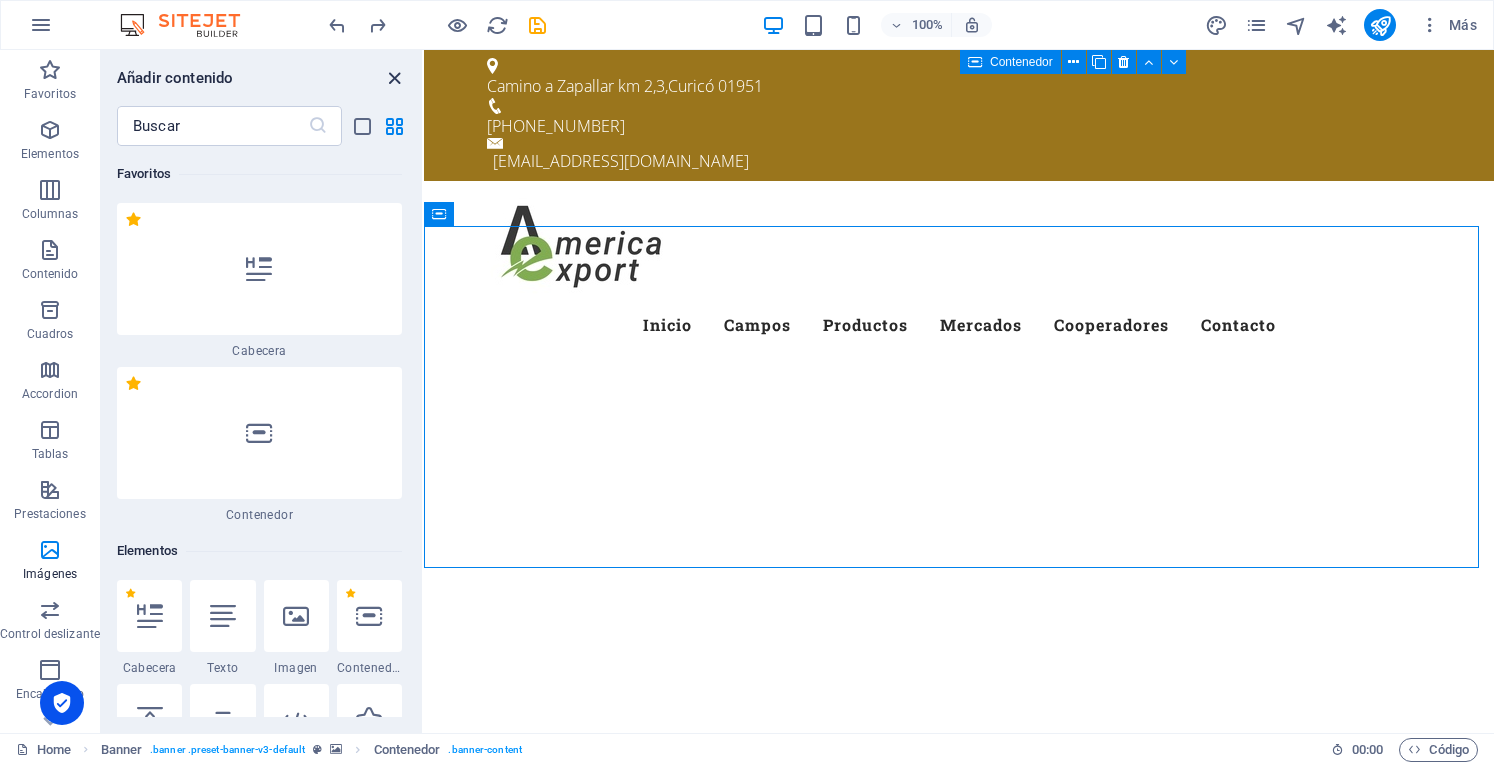click at bounding box center [394, 78] 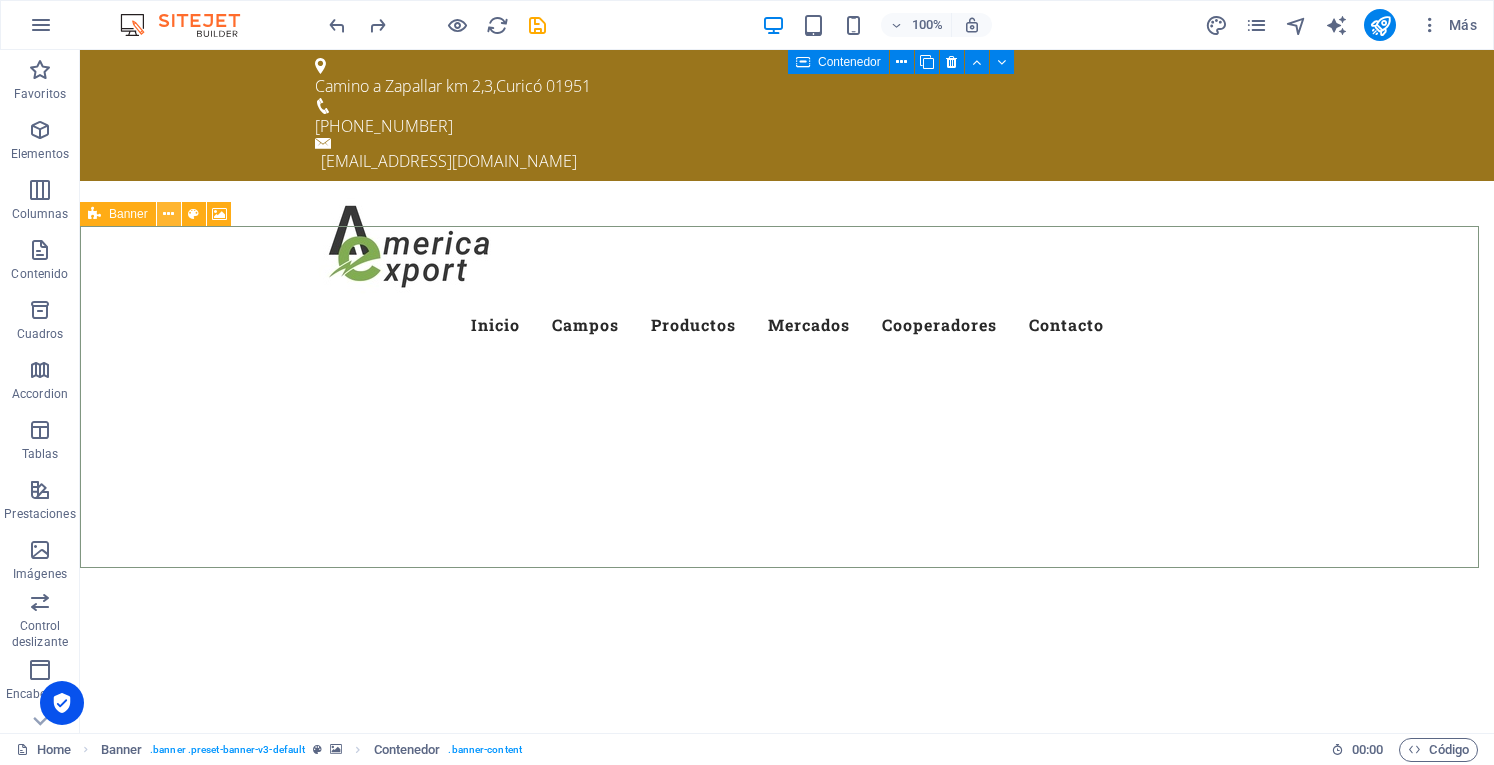 click at bounding box center [168, 214] 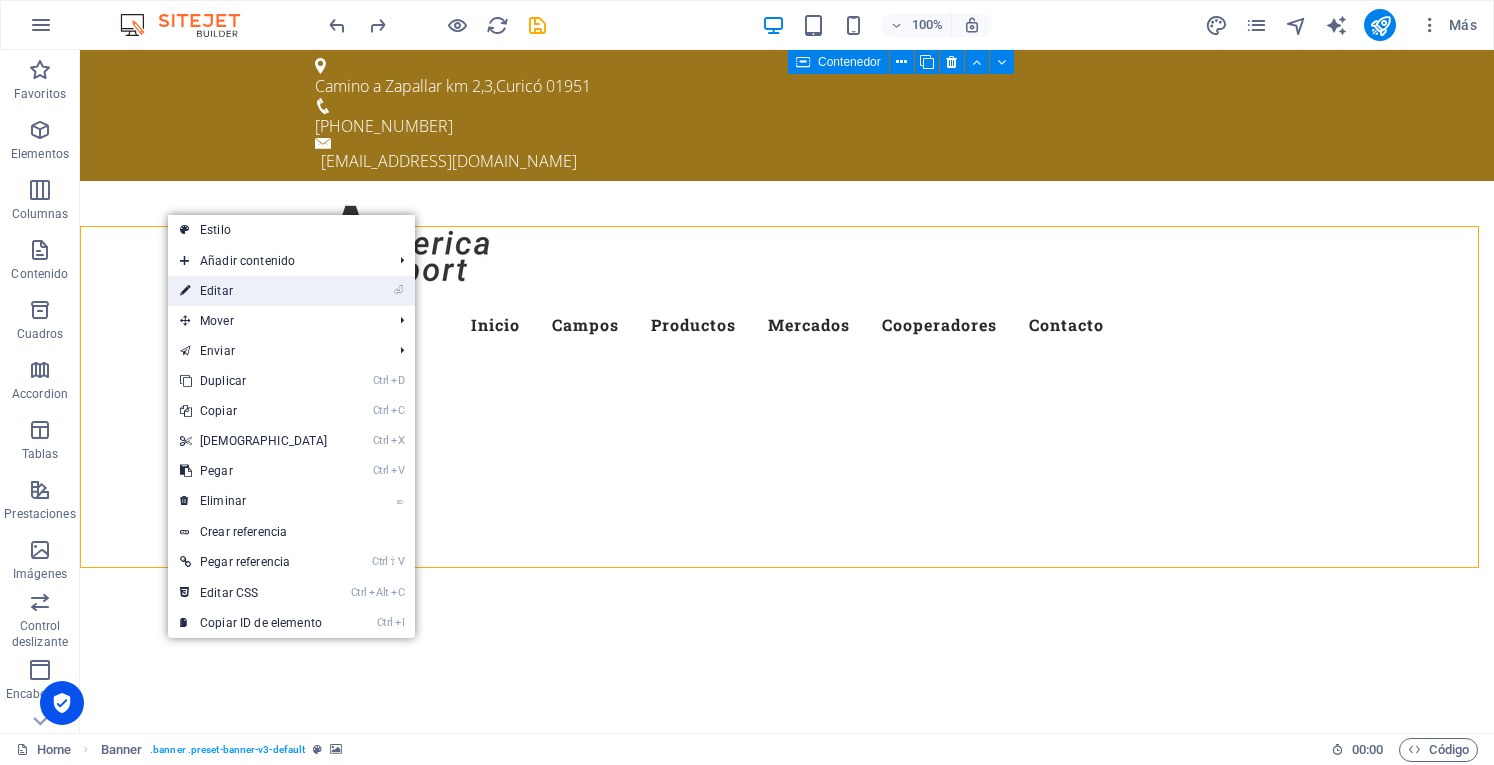 click on "⏎  Editar" at bounding box center [254, 291] 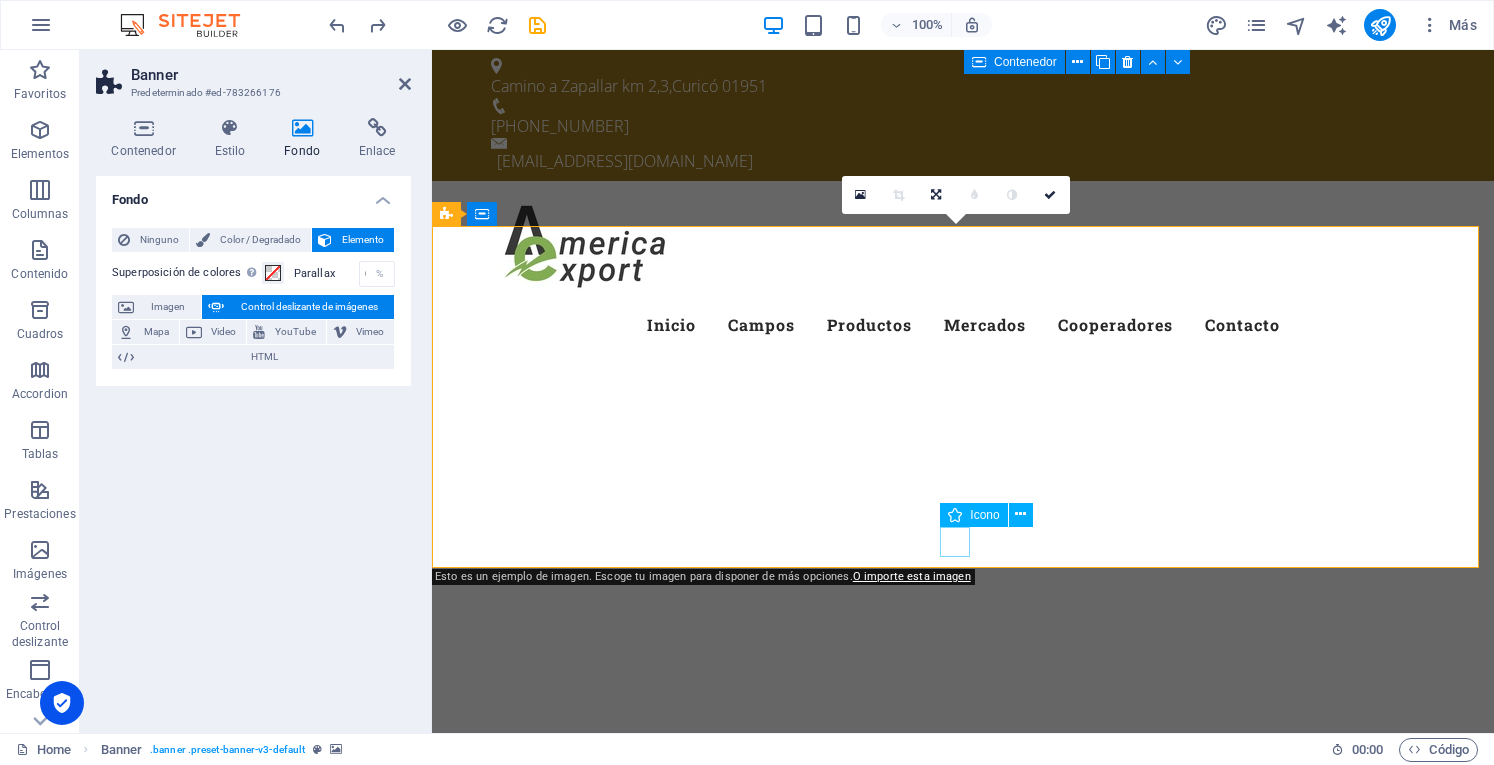 click at bounding box center [963, 707] 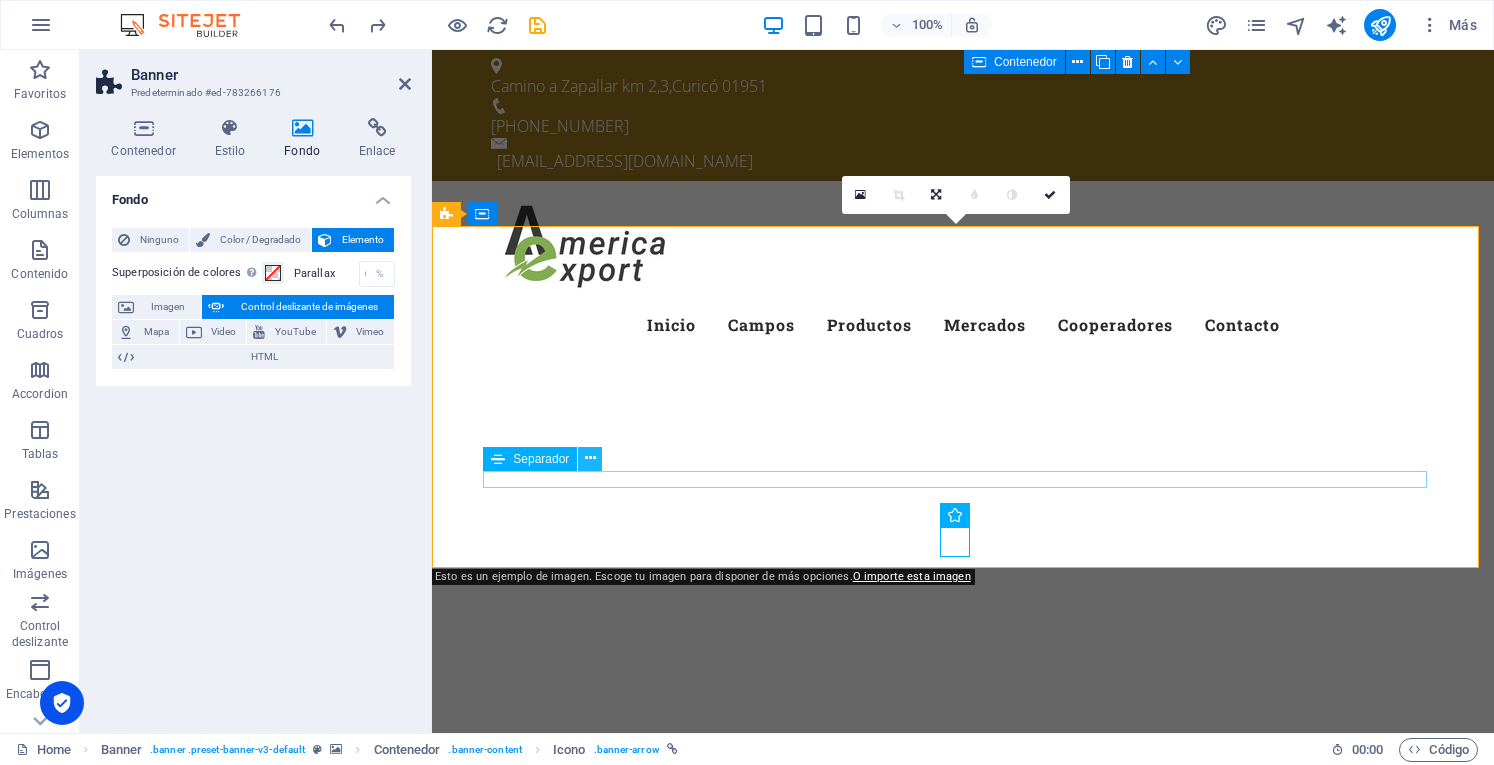 click at bounding box center [590, 459] 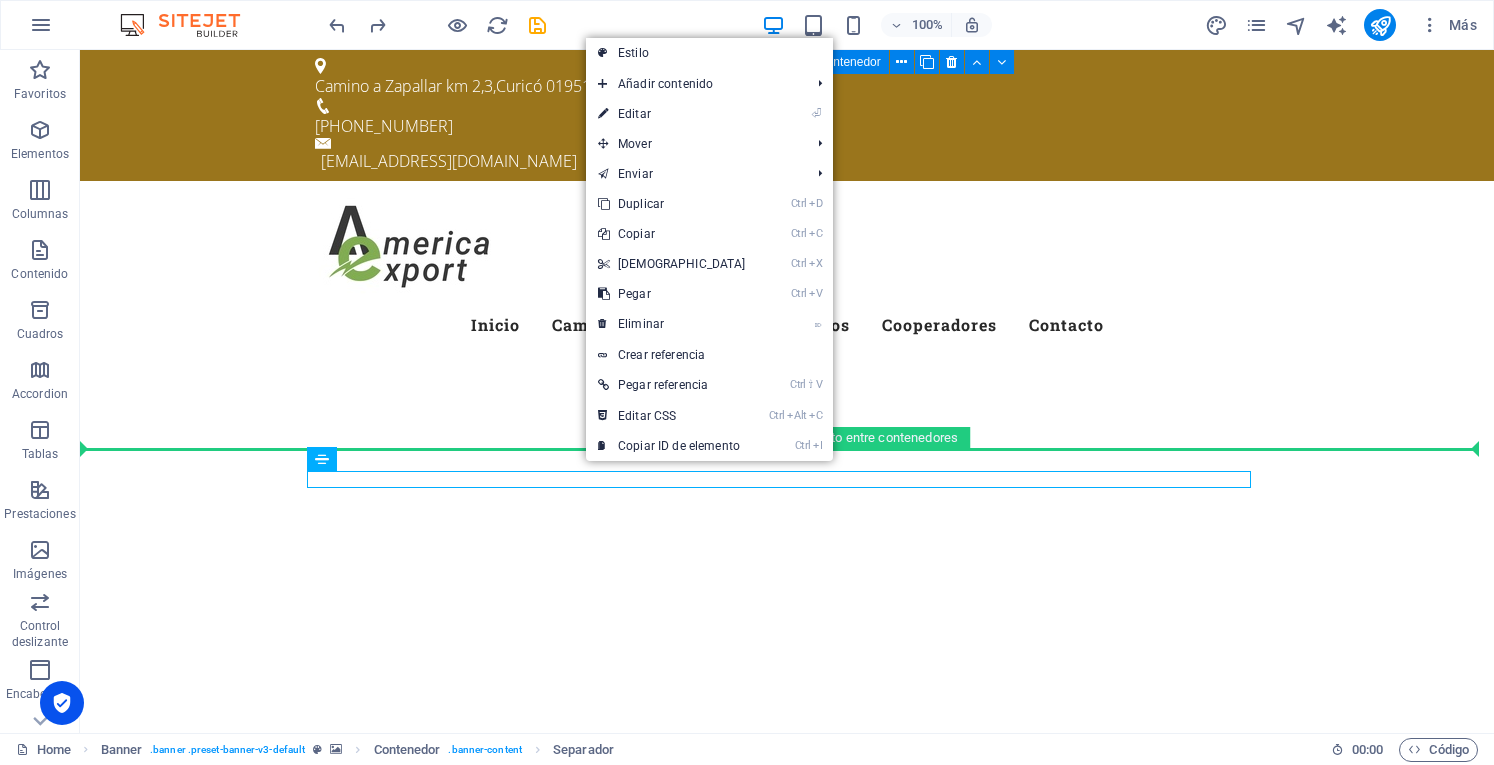 drag, startPoint x: 244, startPoint y: 474, endPoint x: 582, endPoint y: 508, distance: 339.70575 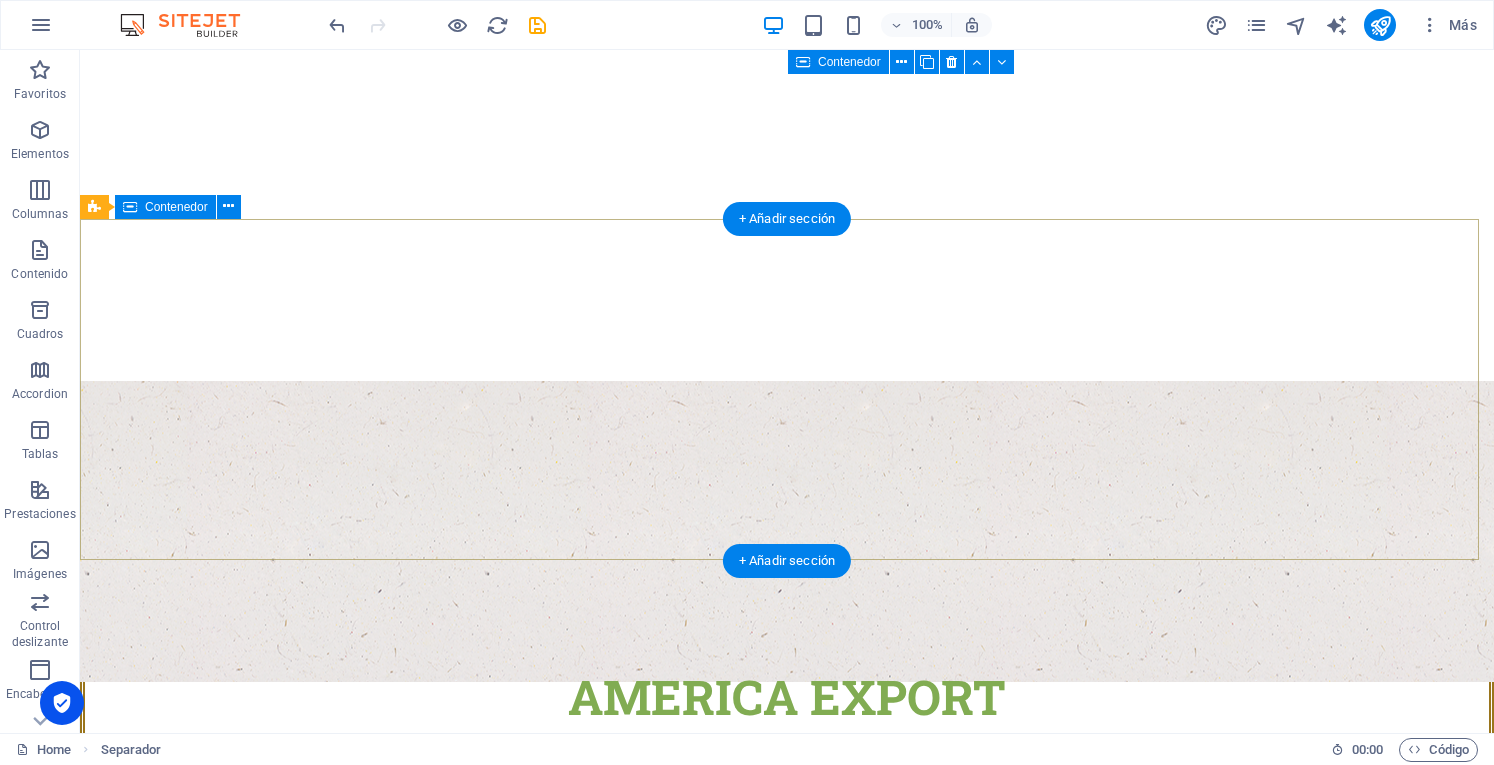 scroll, scrollTop: 0, scrollLeft: 0, axis: both 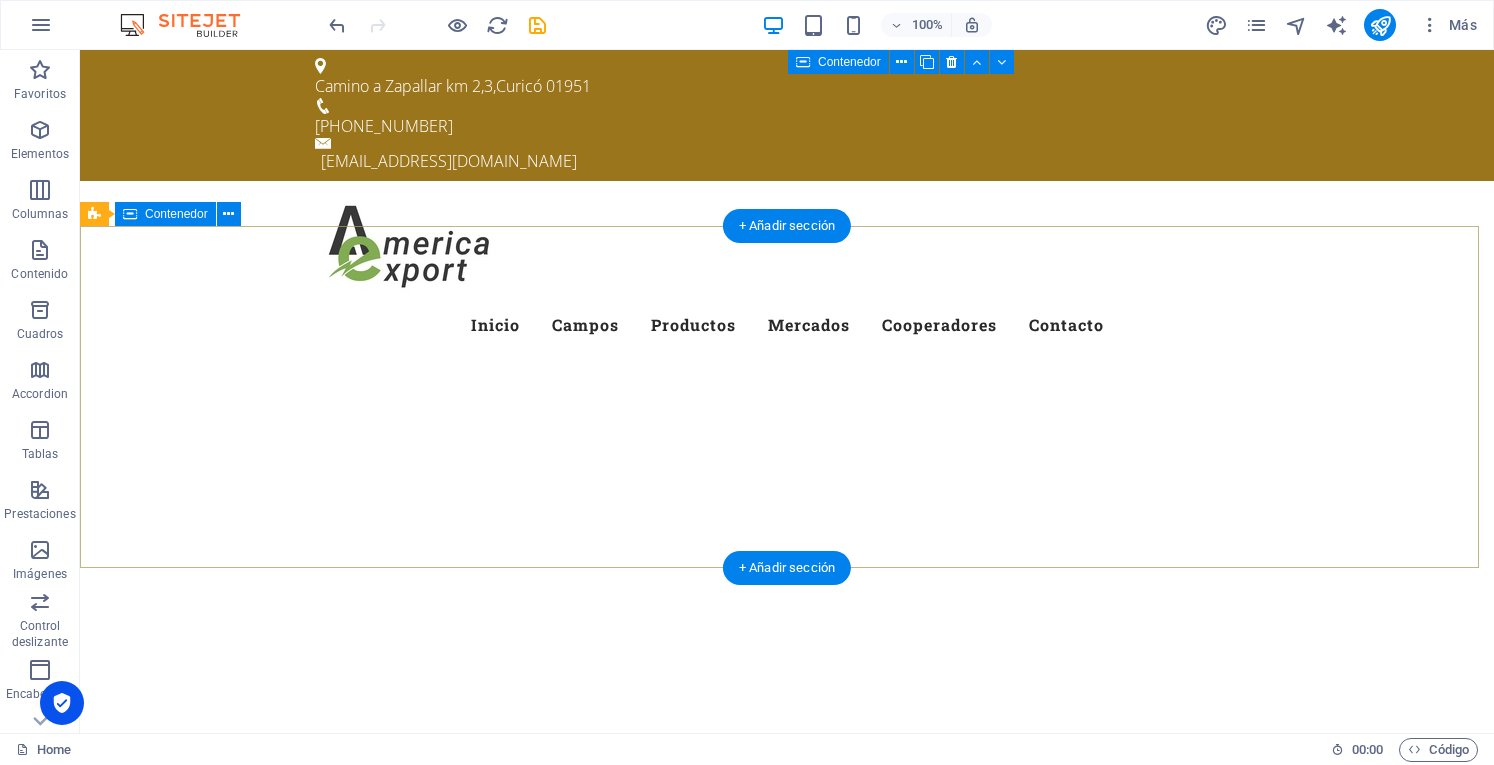 click at bounding box center [787, 787] 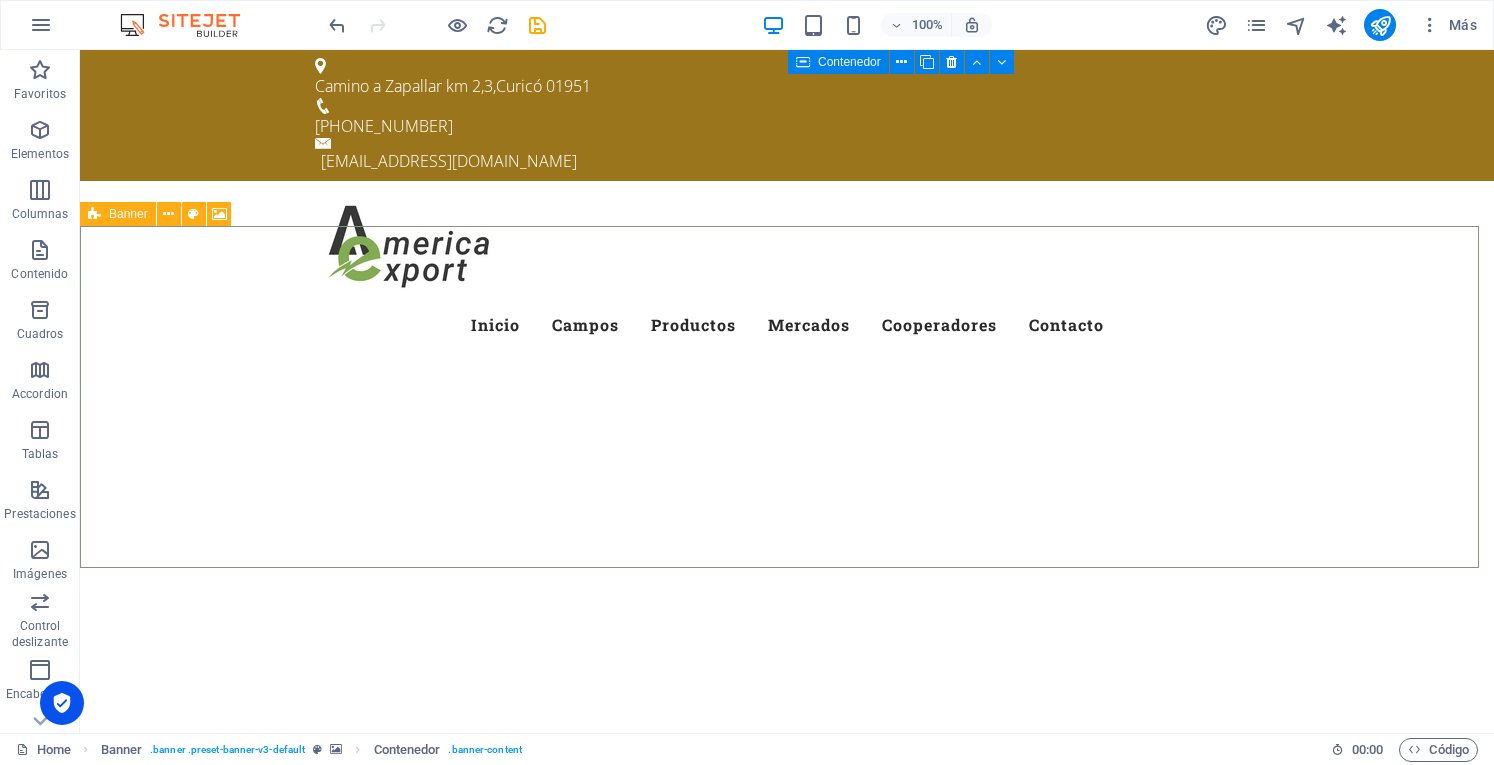 click at bounding box center [94, 214] 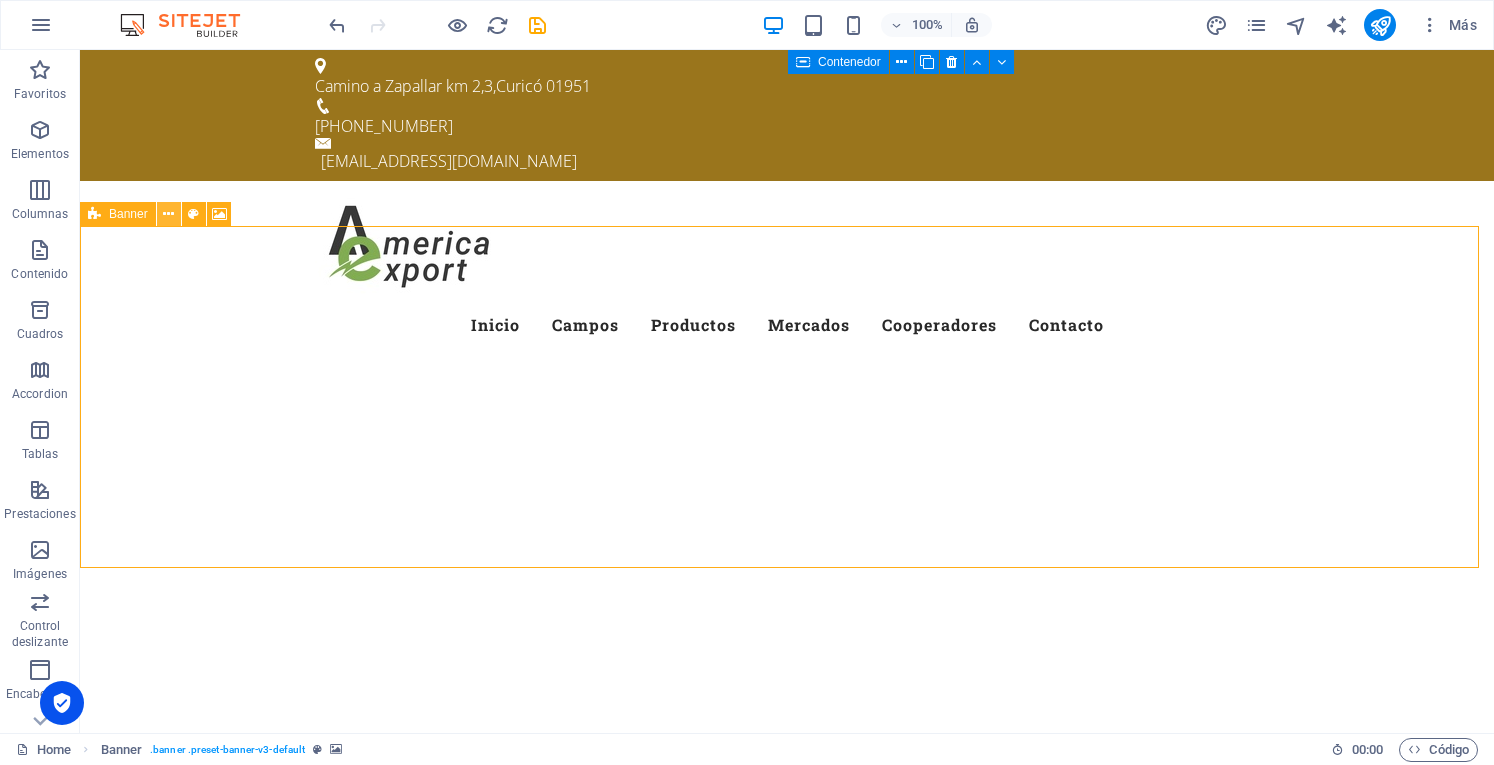 click at bounding box center [168, 214] 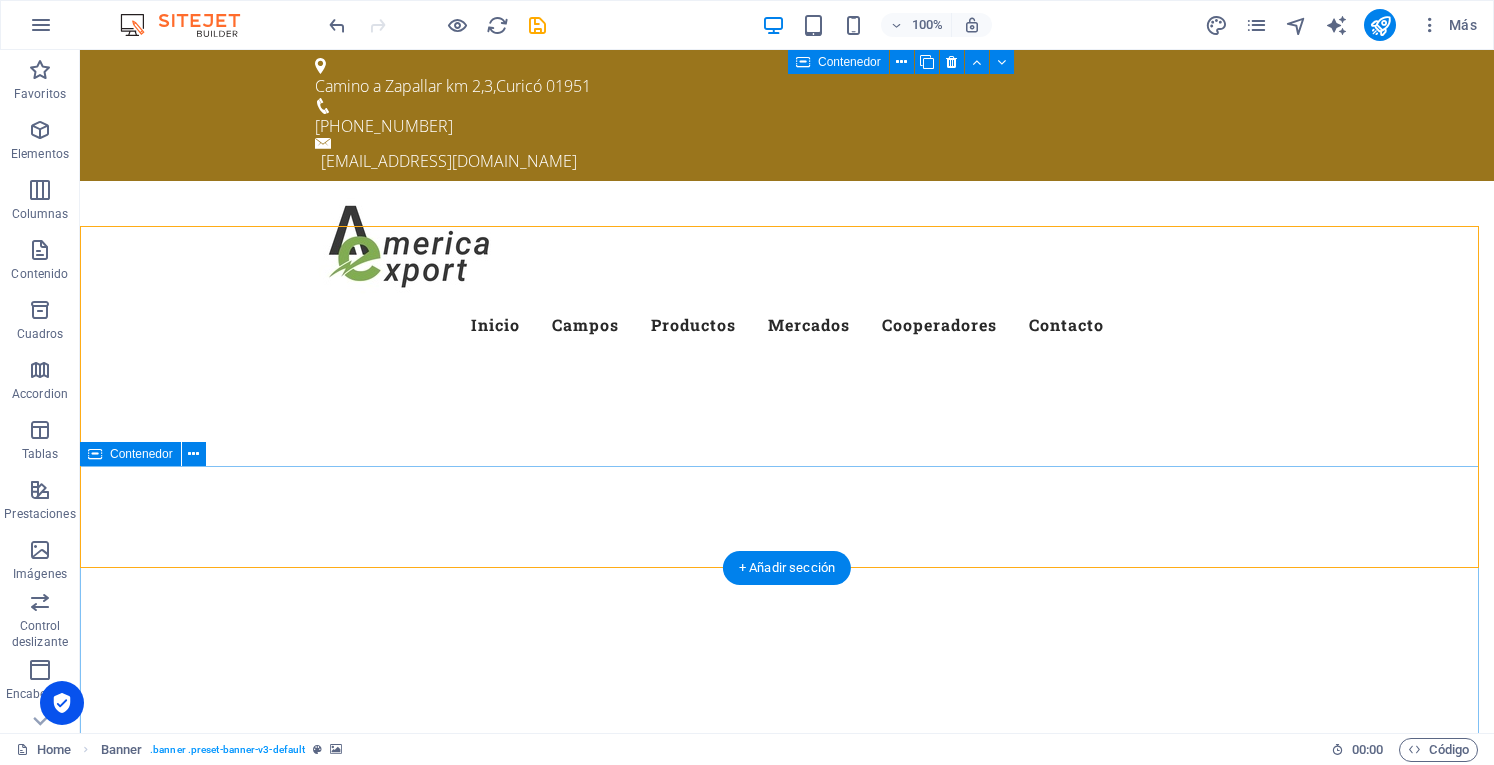 click on "America Export Empresa Familiar Lorem ipsum dolor sit amet, consetetur sadipscing elitr, sed diam nonumy eirmod tempor invidunt ut labore et dolore magna aliquyam erat, sed diam voluptua. learn more Fruta Chilena Lorem ipsum dolor sit amet, consetetur sadipscing elitr, sed diam nonumy eirmod tempor invidunt ut labore et dolore magna aliquyam erat, sed diam voluptua.  our Products" at bounding box center [787, 1373] 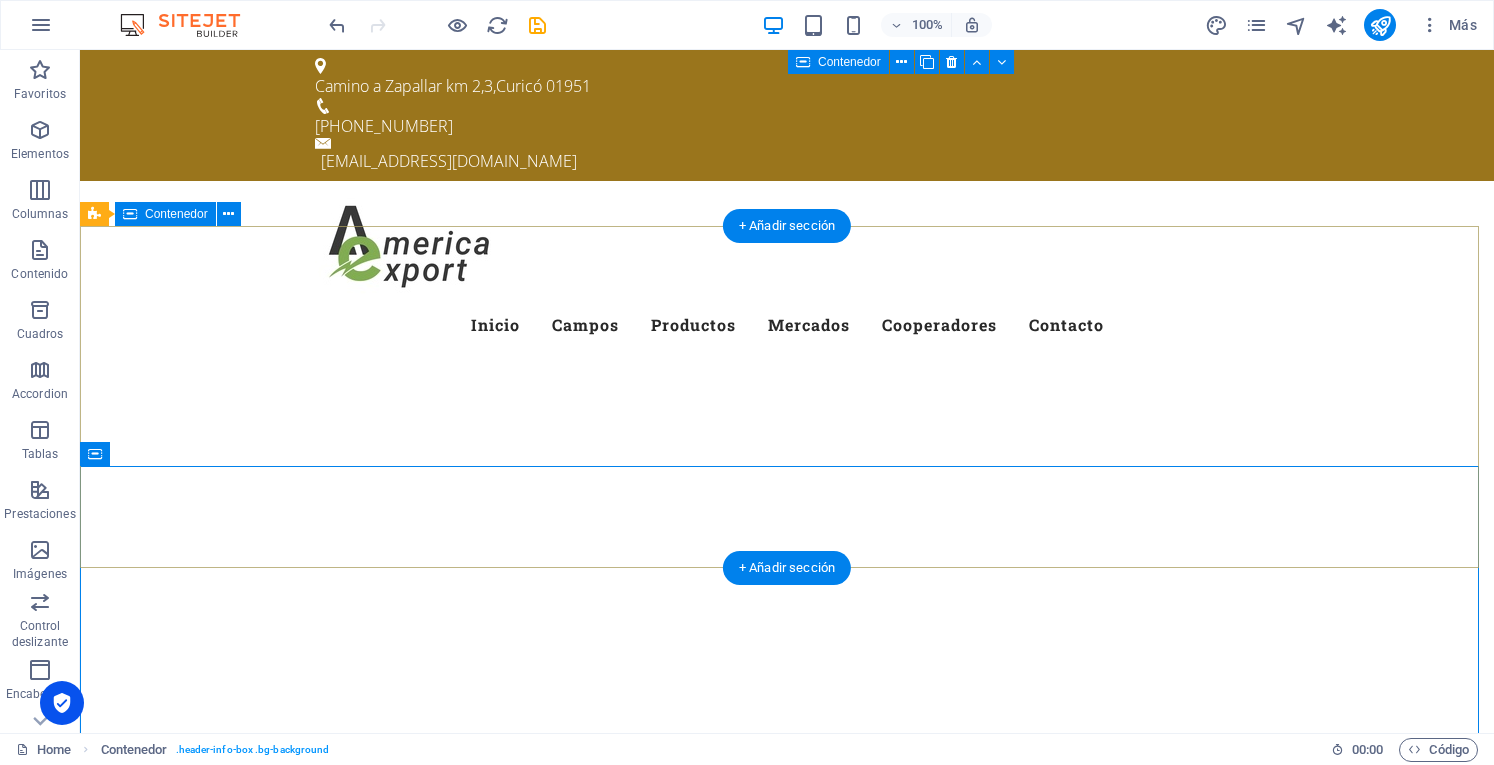 click at bounding box center (787, 787) 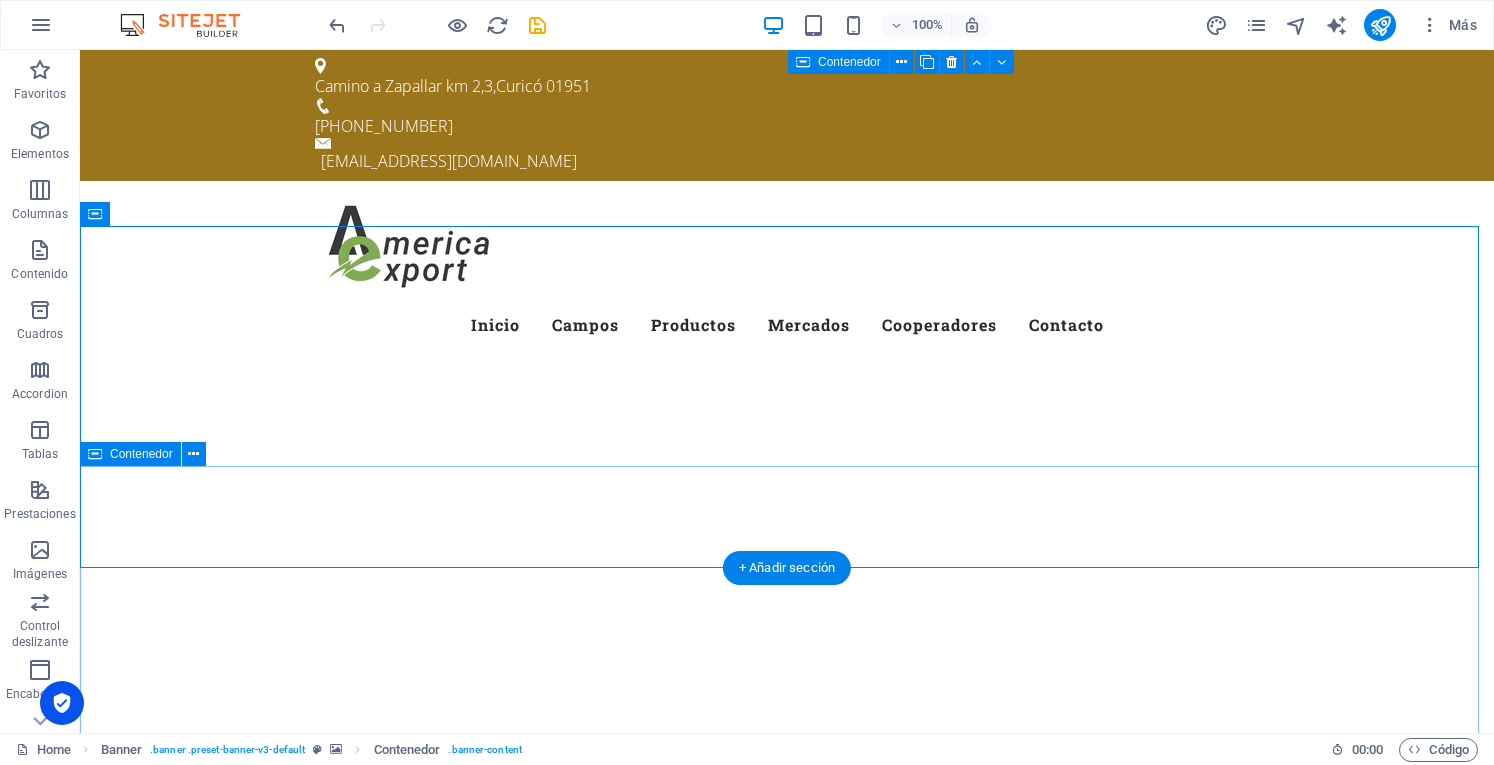 click on "America Export Empresa Familiar Lorem ipsum dolor sit amet, consetetur sadipscing elitr, sed diam nonumy eirmod tempor invidunt ut labore et dolore magna aliquyam erat, sed diam voluptua. learn more Fruta Chilena Lorem ipsum dolor sit amet, consetetur sadipscing elitr, sed diam nonumy eirmod tempor invidunt ut labore et dolore magna aliquyam erat, sed diam voluptua.  our Products" at bounding box center [787, 1373] 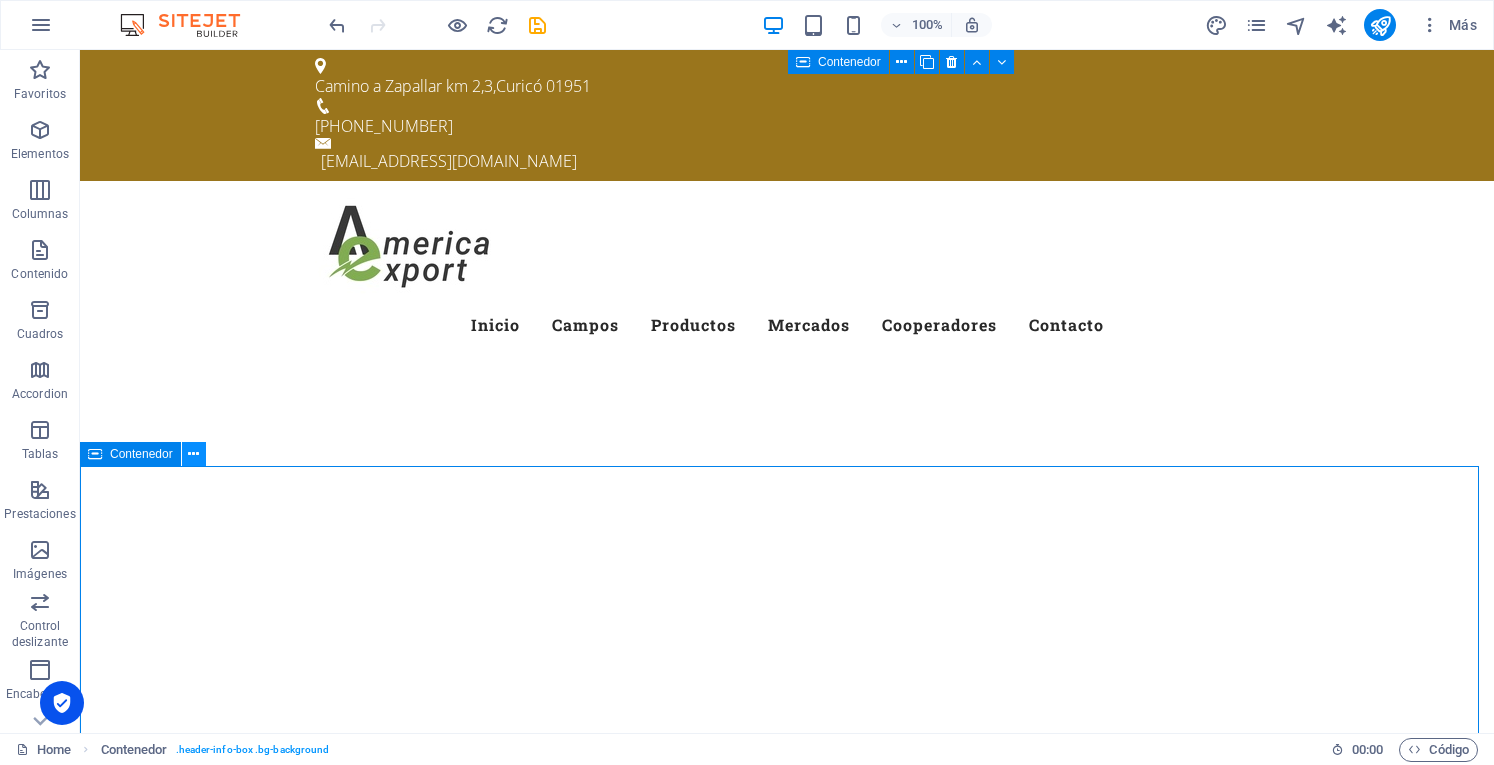 click at bounding box center (194, 454) 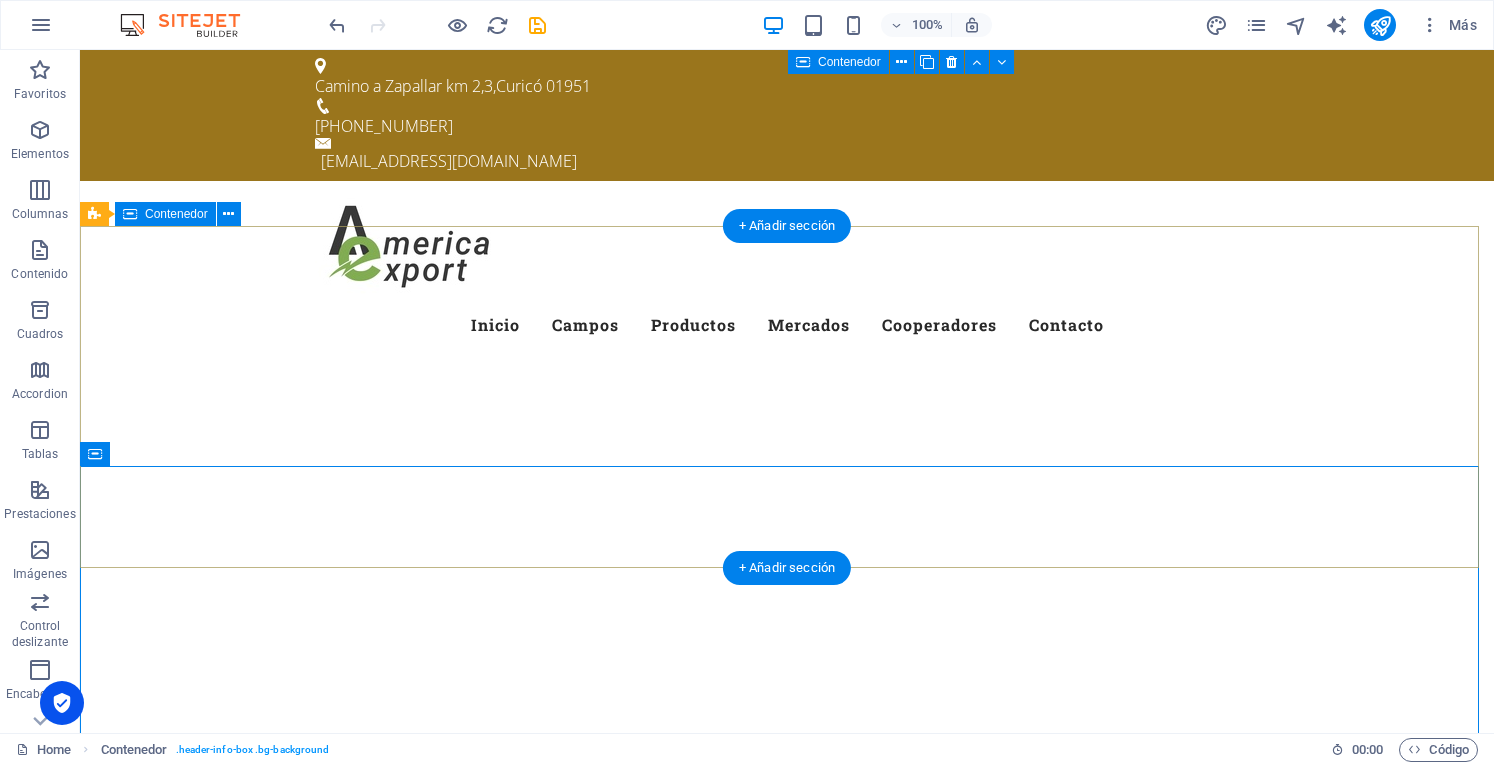 click at bounding box center (787, 787) 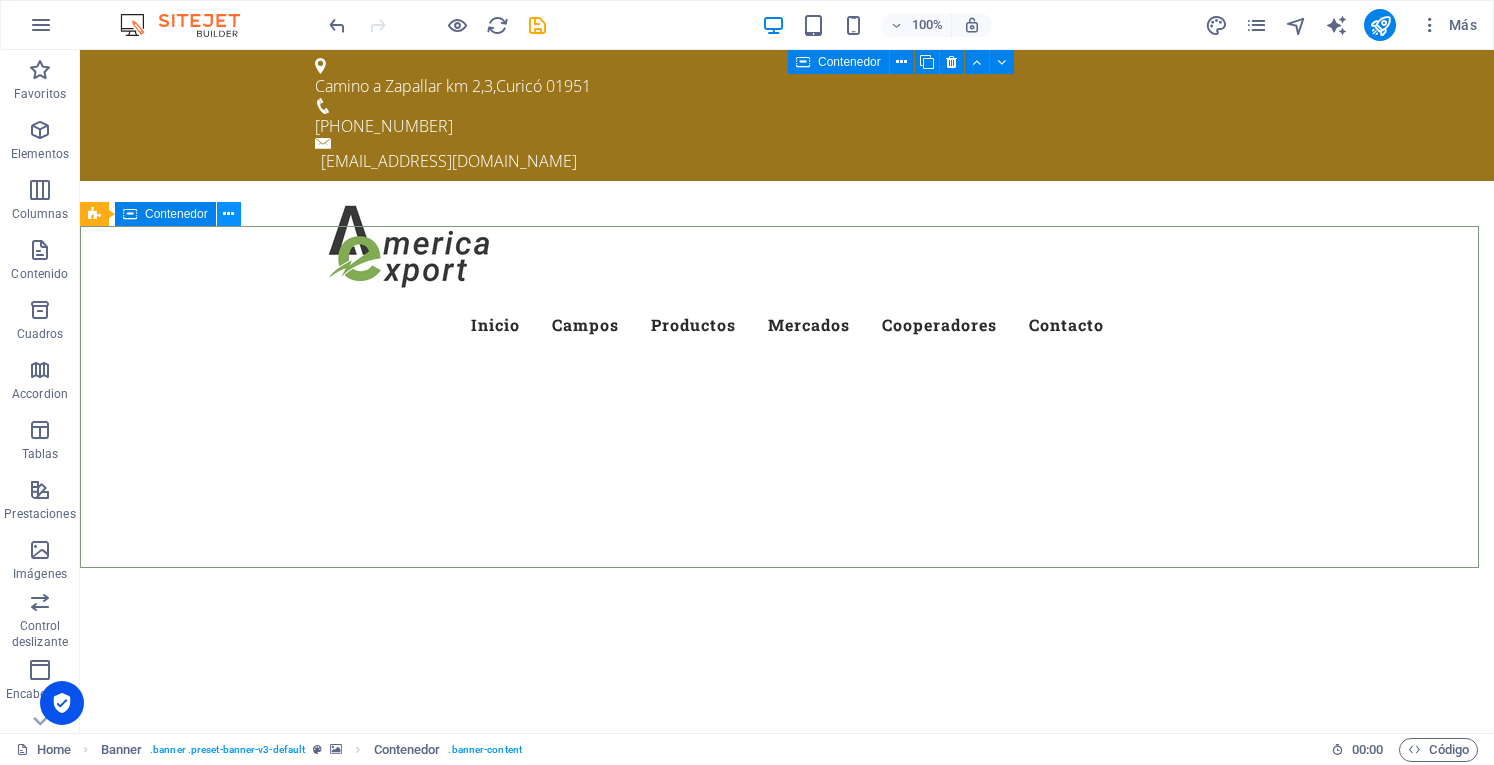 click at bounding box center (228, 214) 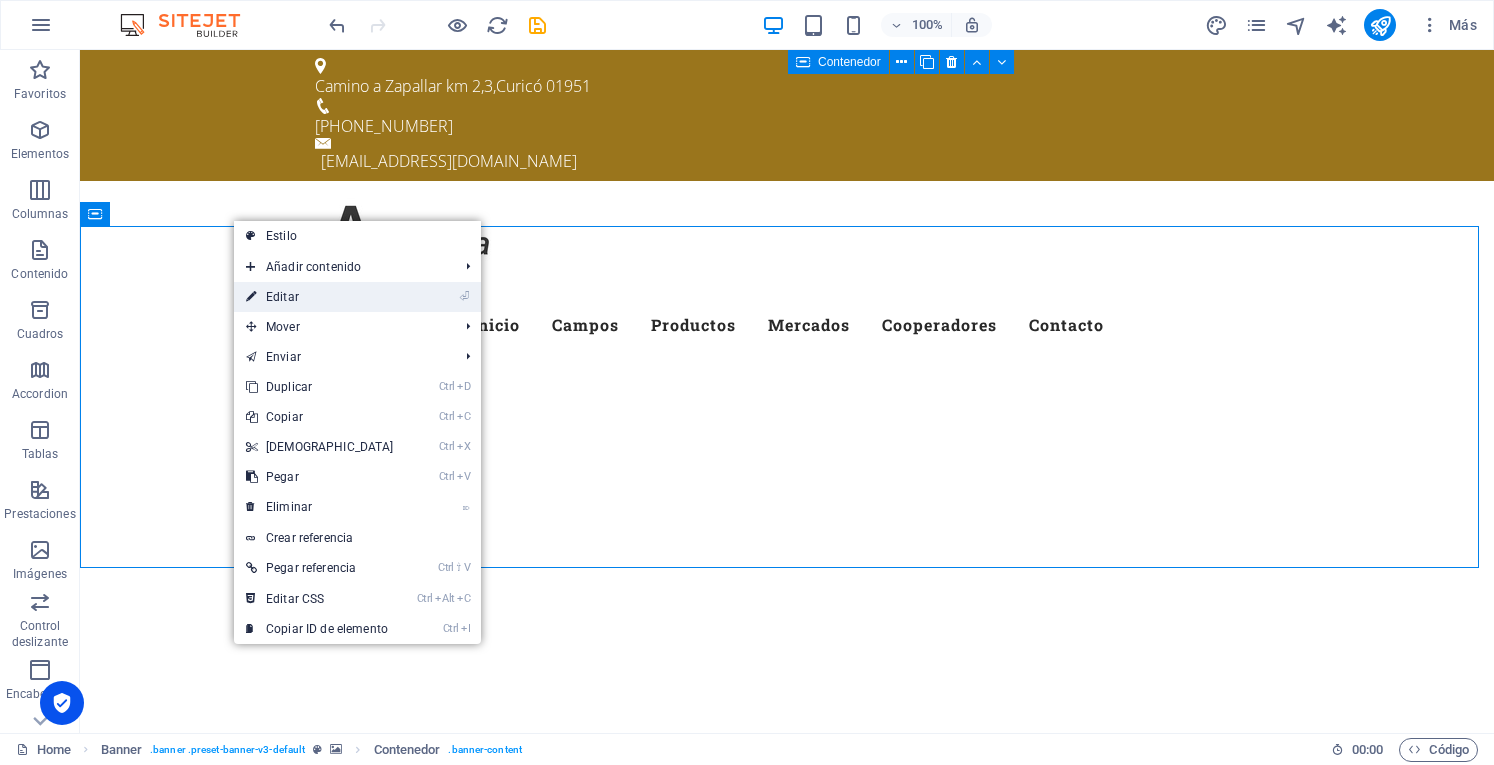 click on "⏎  Editar" at bounding box center [320, 297] 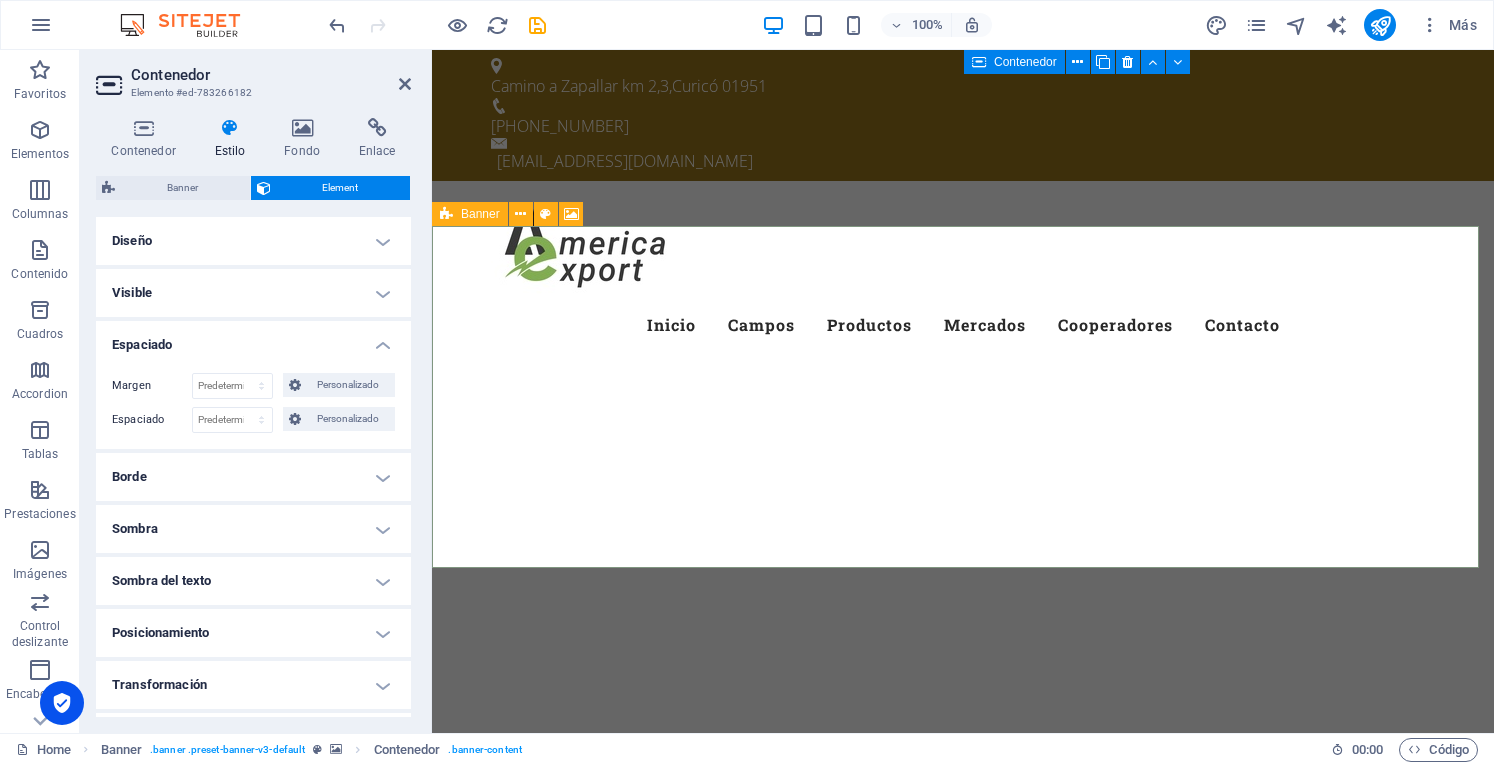 click at bounding box center (446, 214) 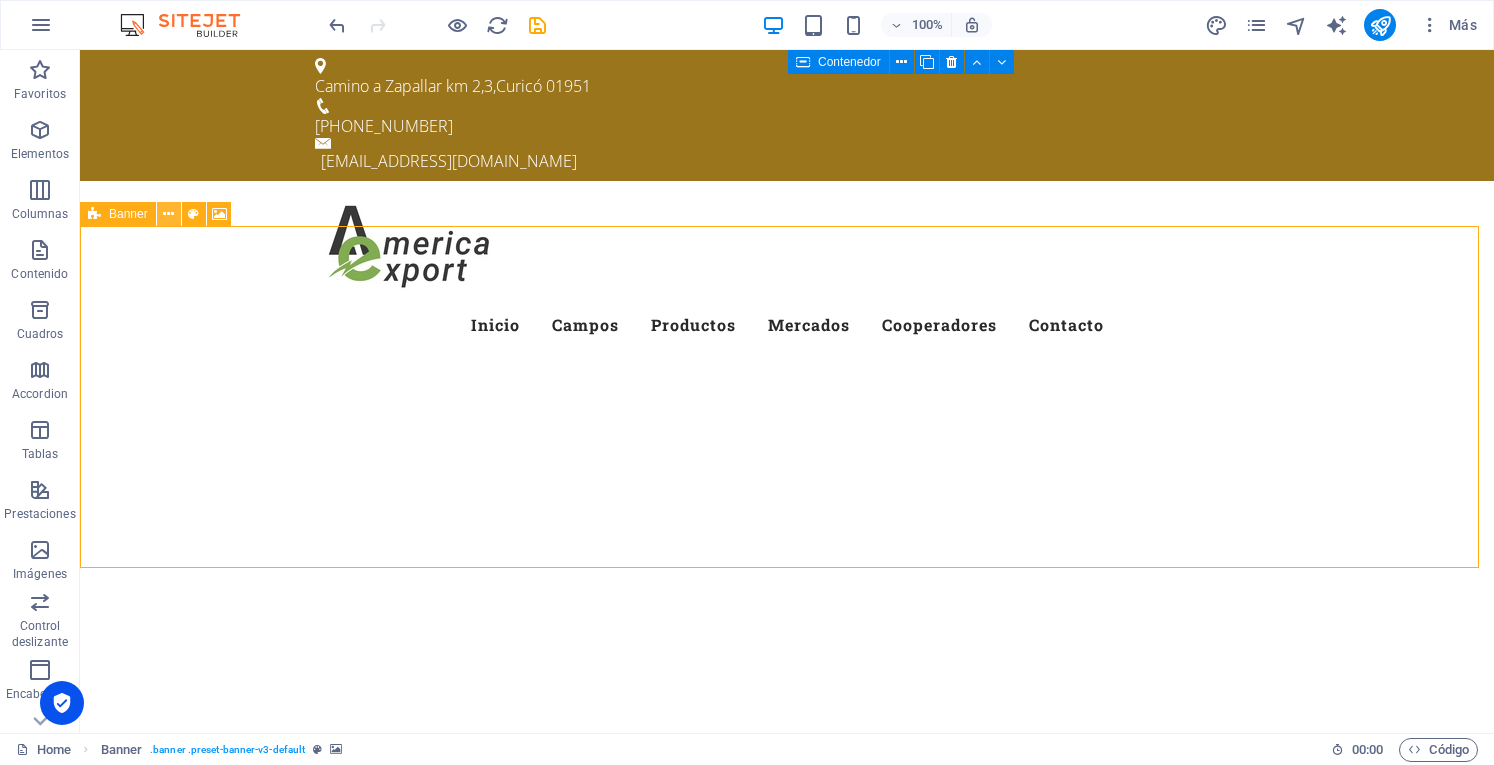 click at bounding box center [168, 214] 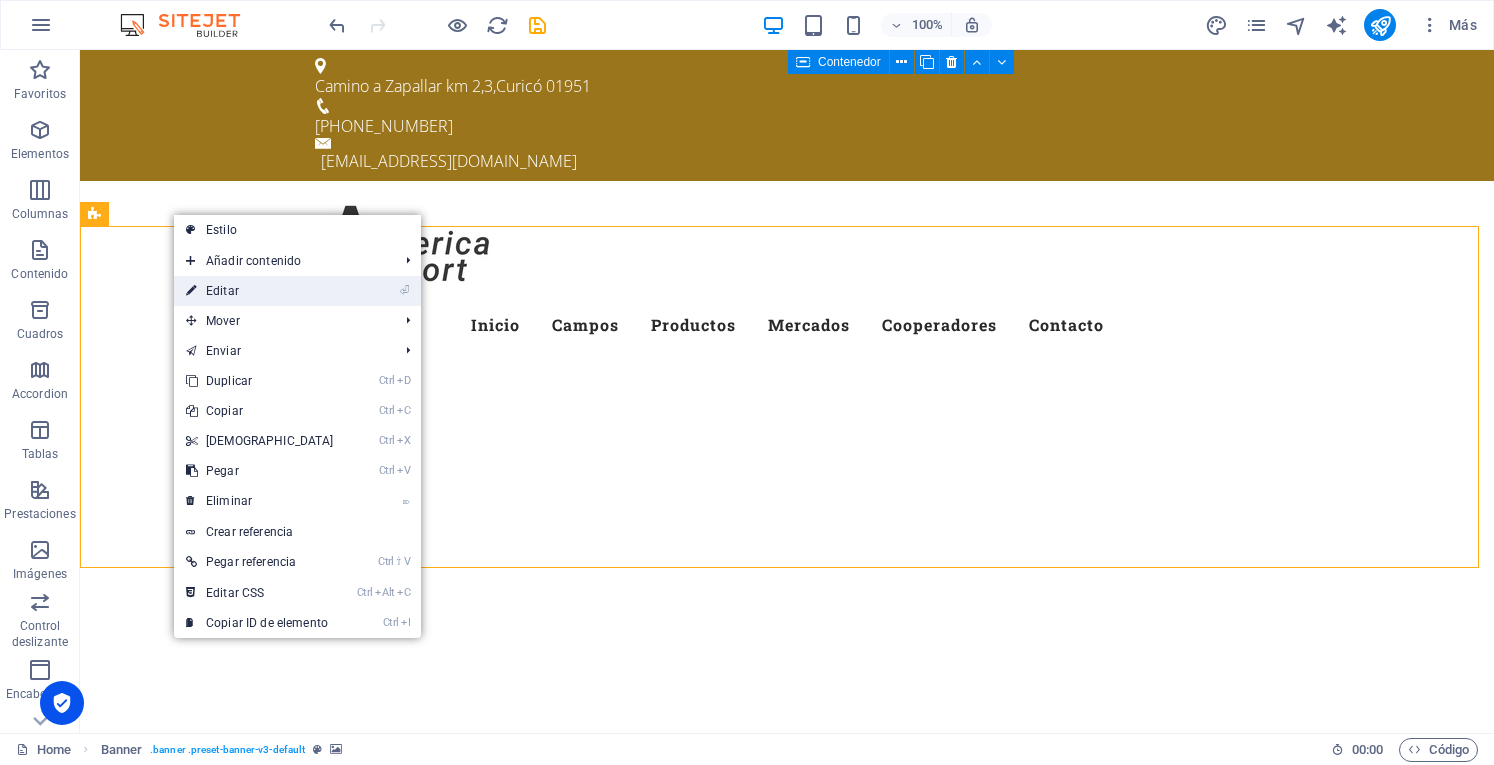click on "⏎  Editar" at bounding box center (260, 291) 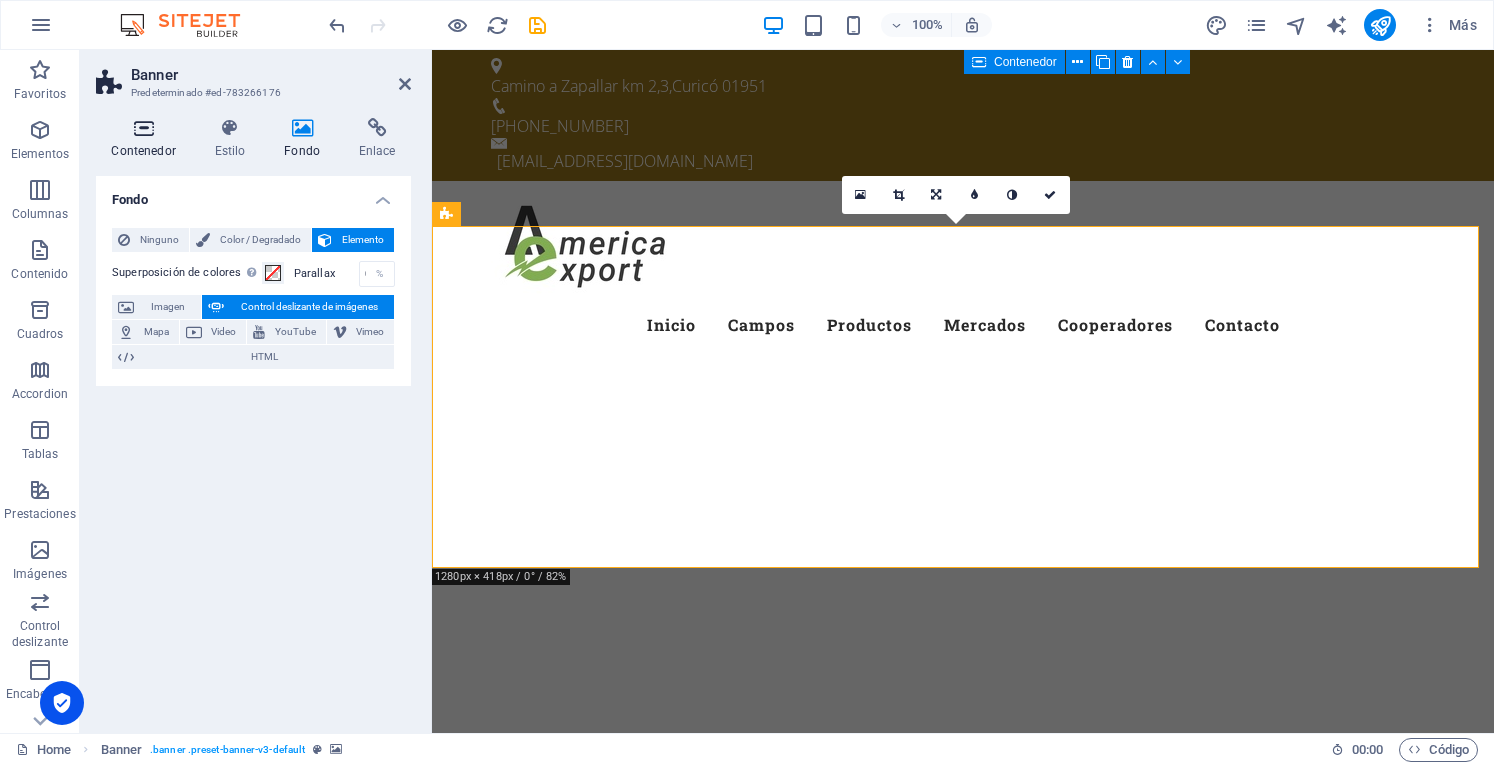 click at bounding box center (143, 128) 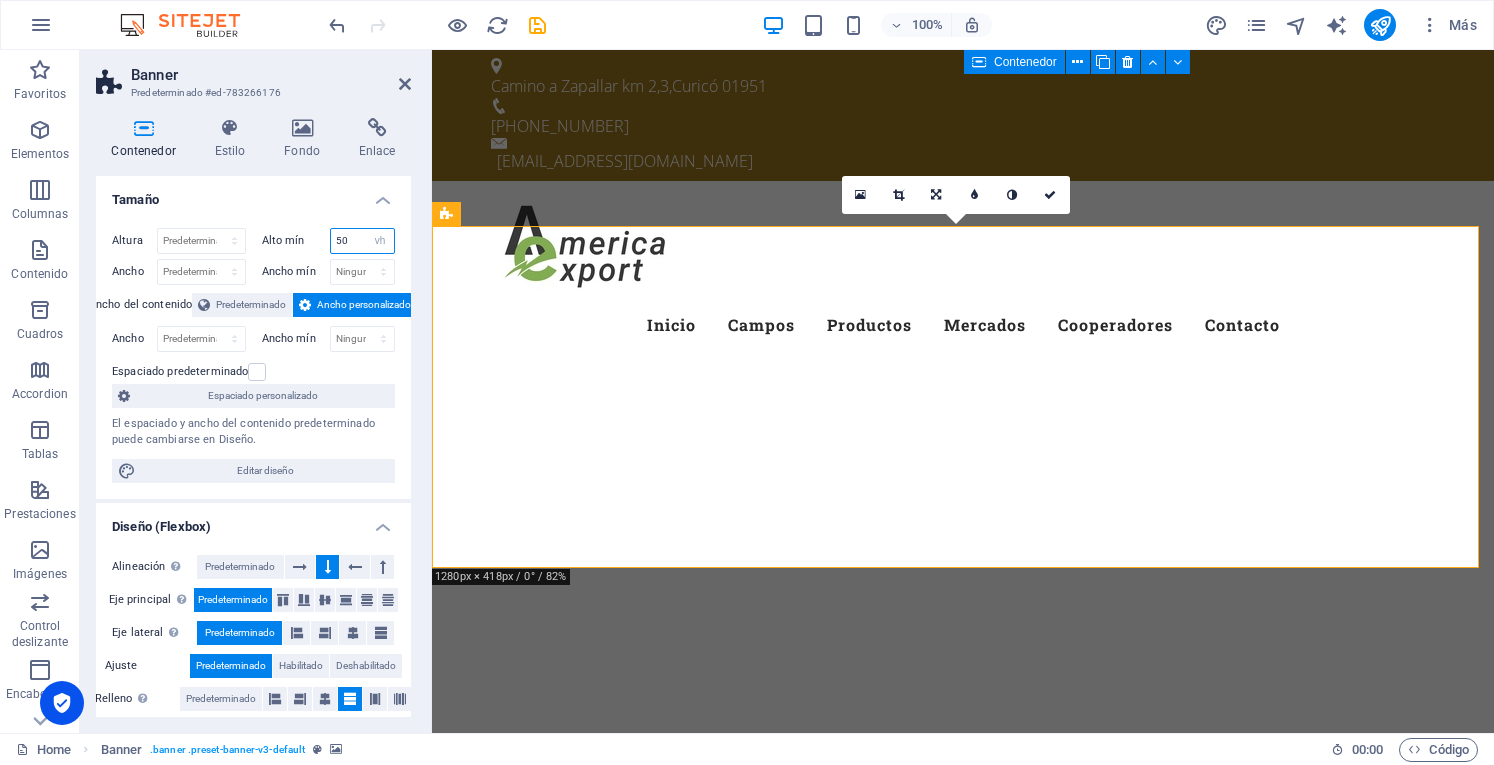 click on "50" at bounding box center [363, 241] 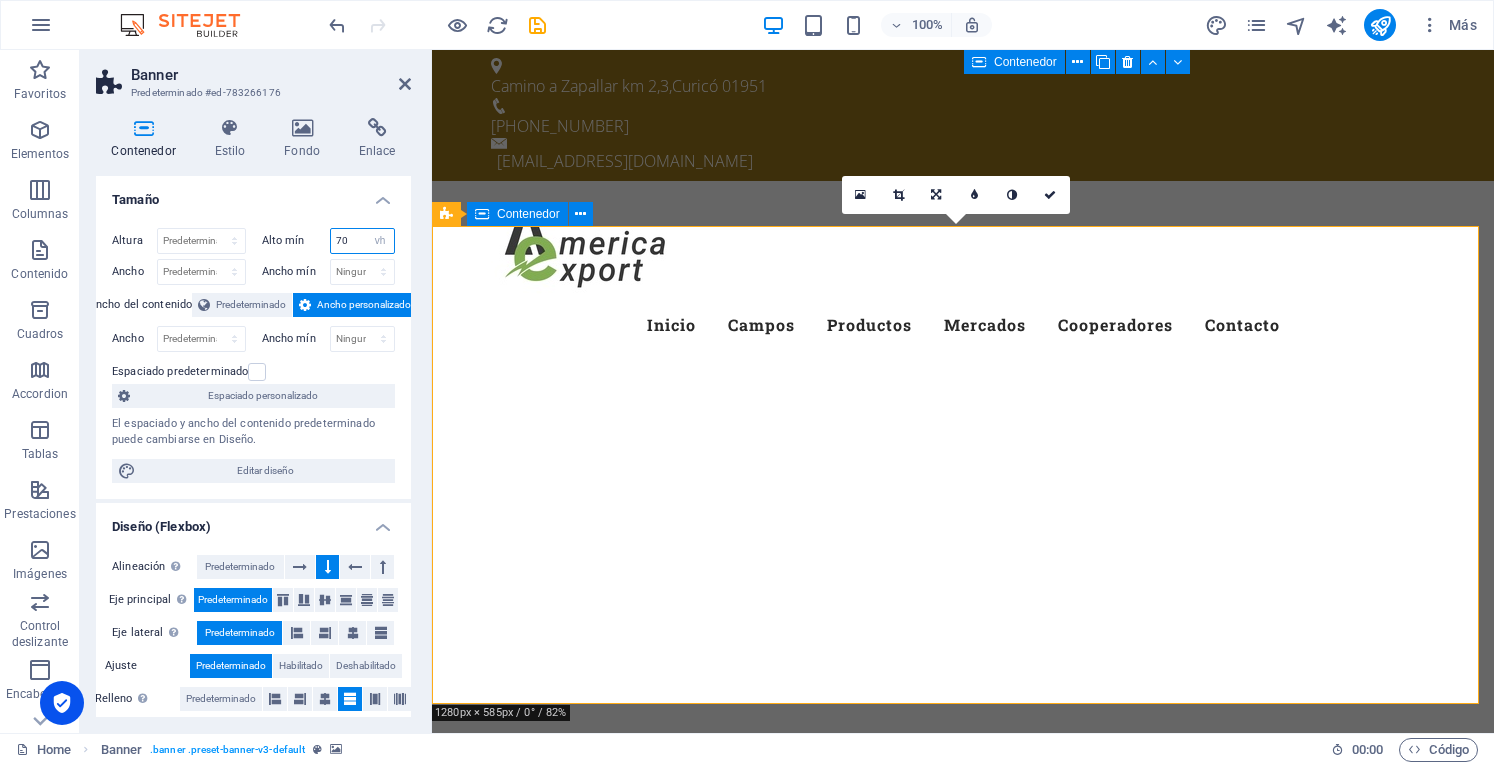 type on "70" 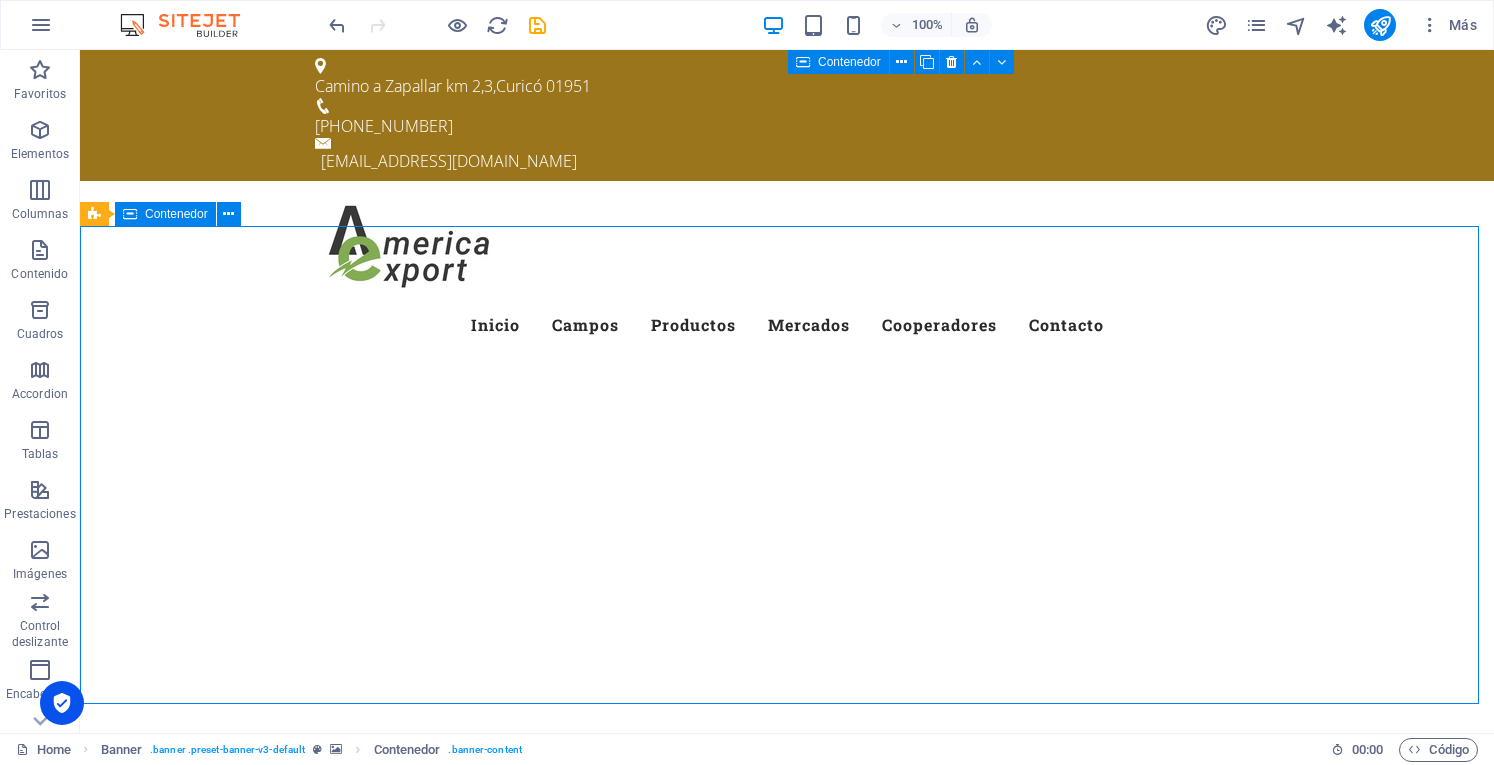 drag, startPoint x: 602, startPoint y: 503, endPoint x: 940, endPoint y: 479, distance: 338.851 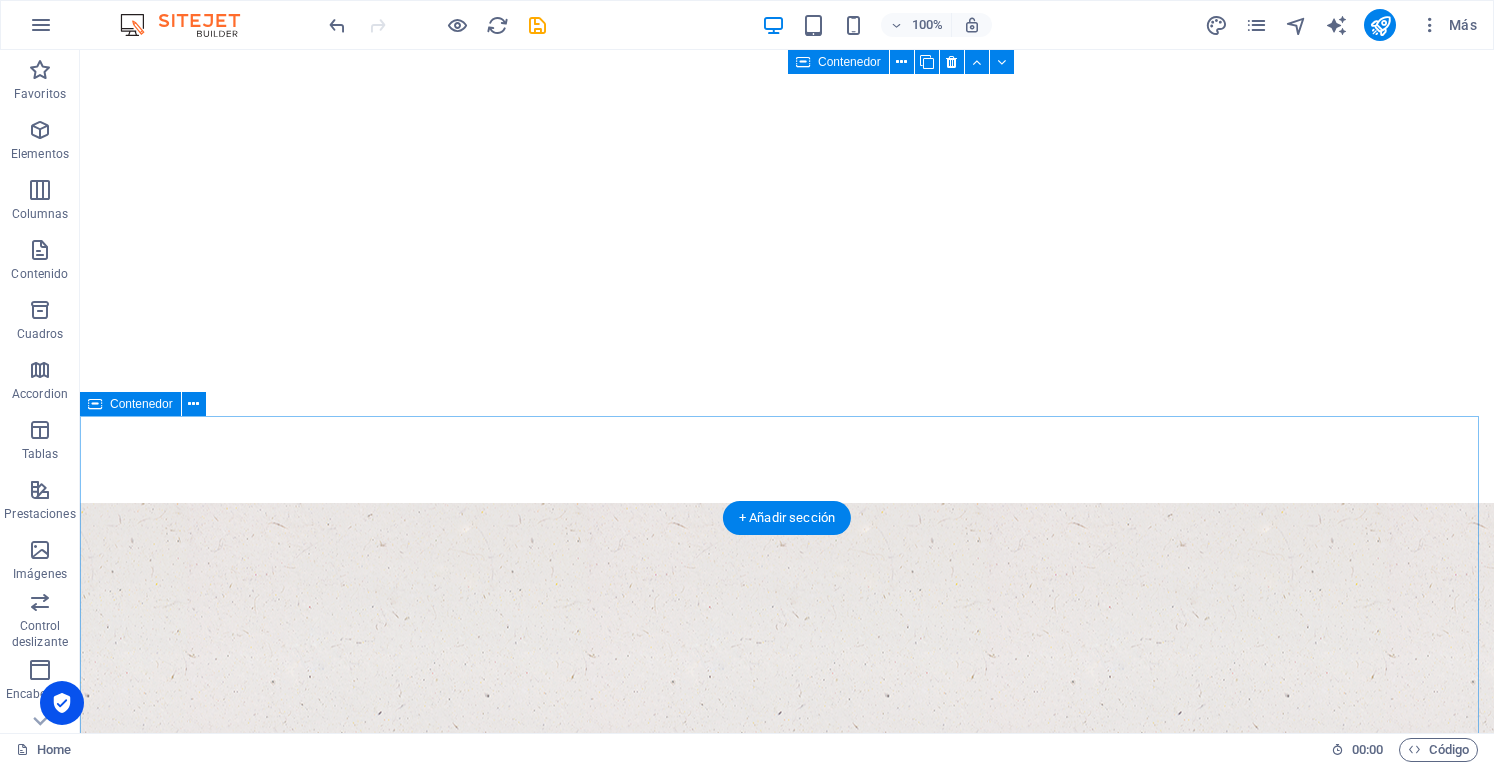 scroll, scrollTop: 0, scrollLeft: 0, axis: both 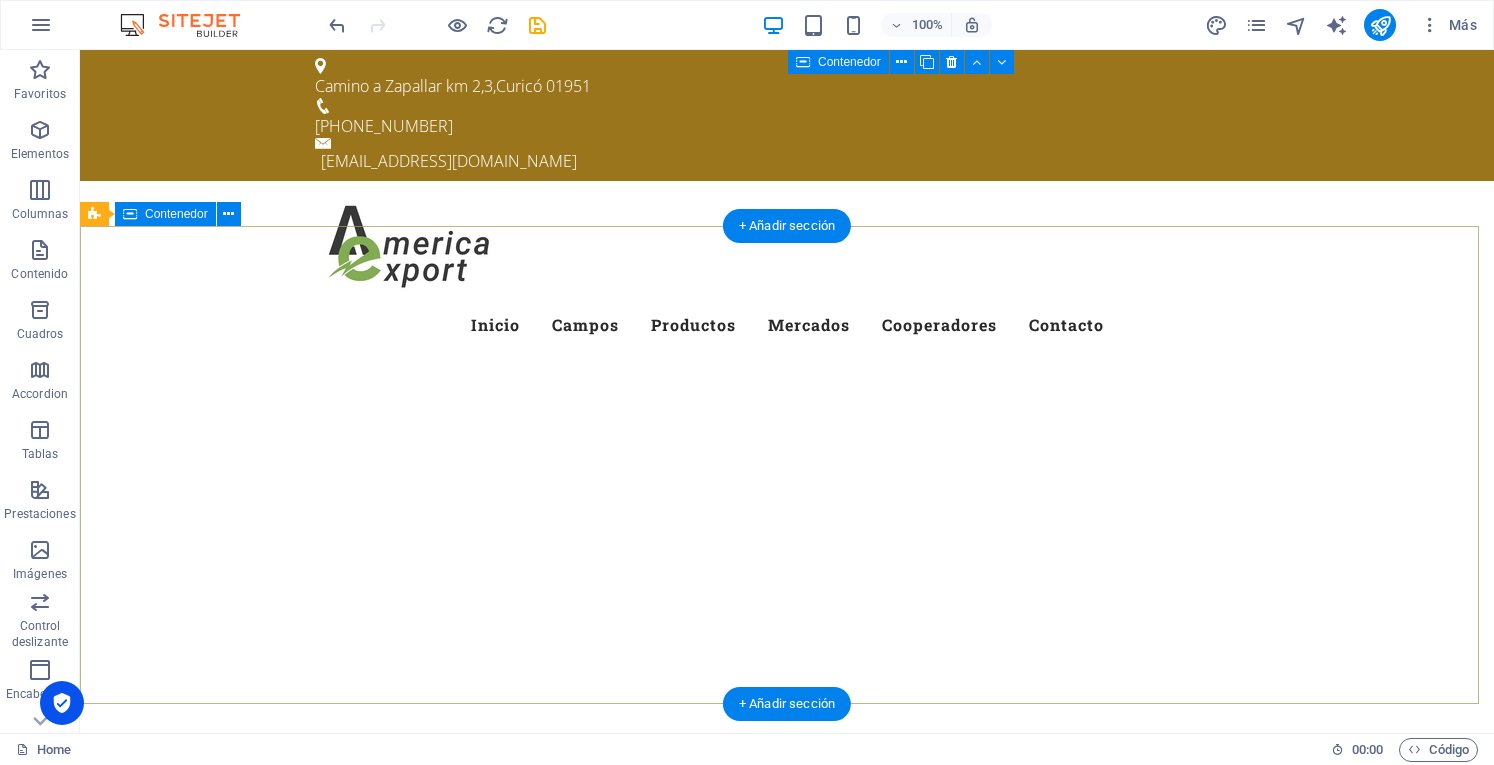 click at bounding box center (787, 923) 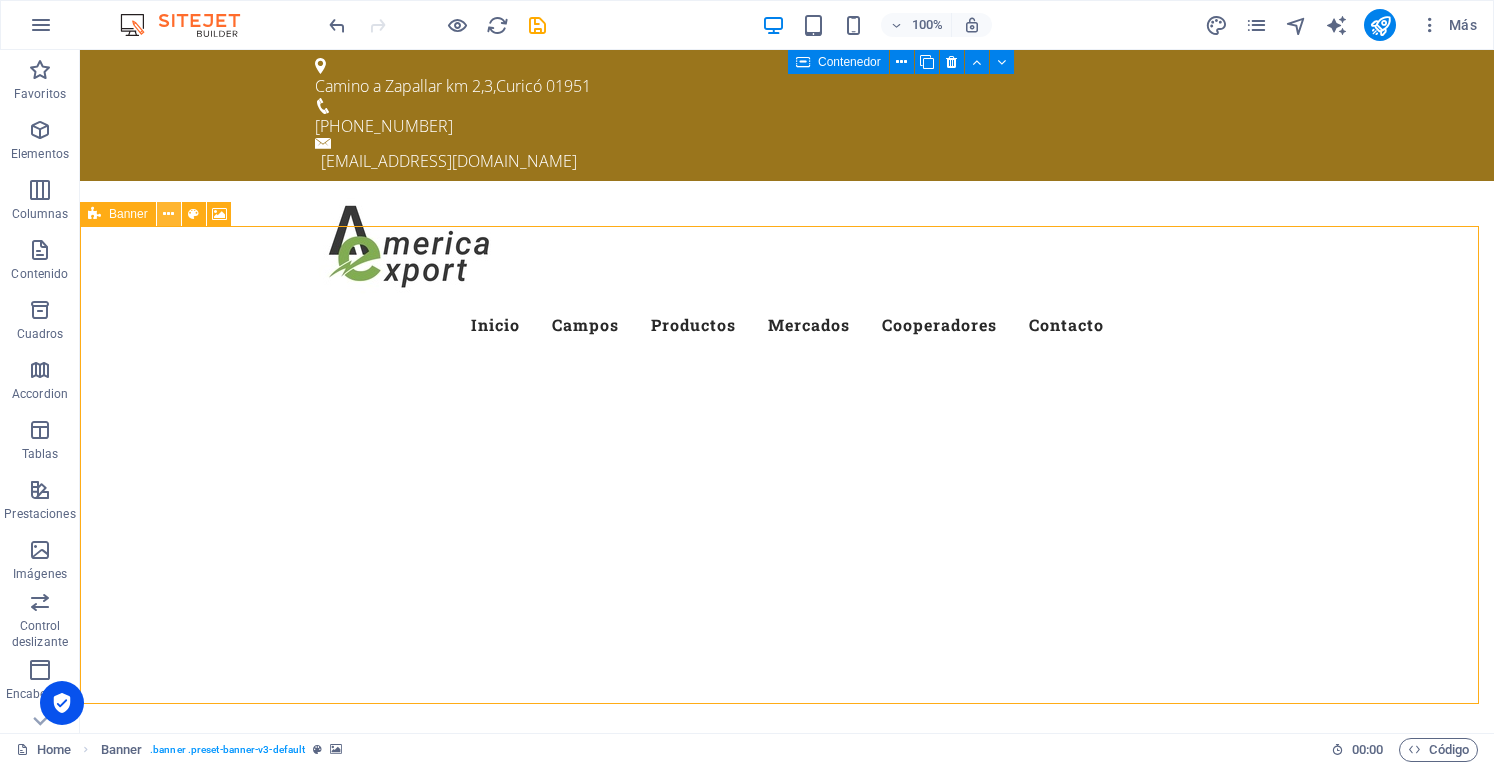 click at bounding box center (168, 214) 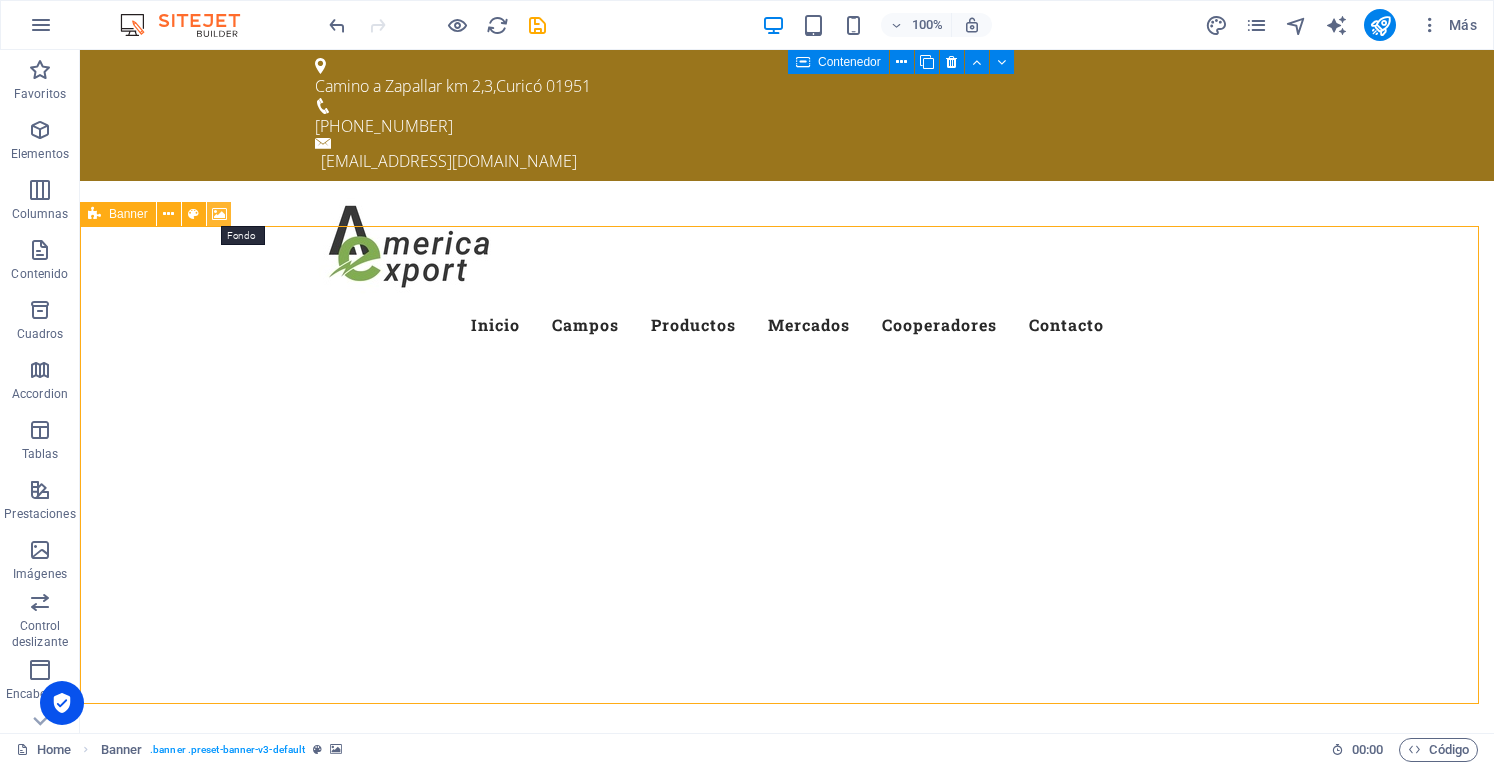 click at bounding box center [219, 214] 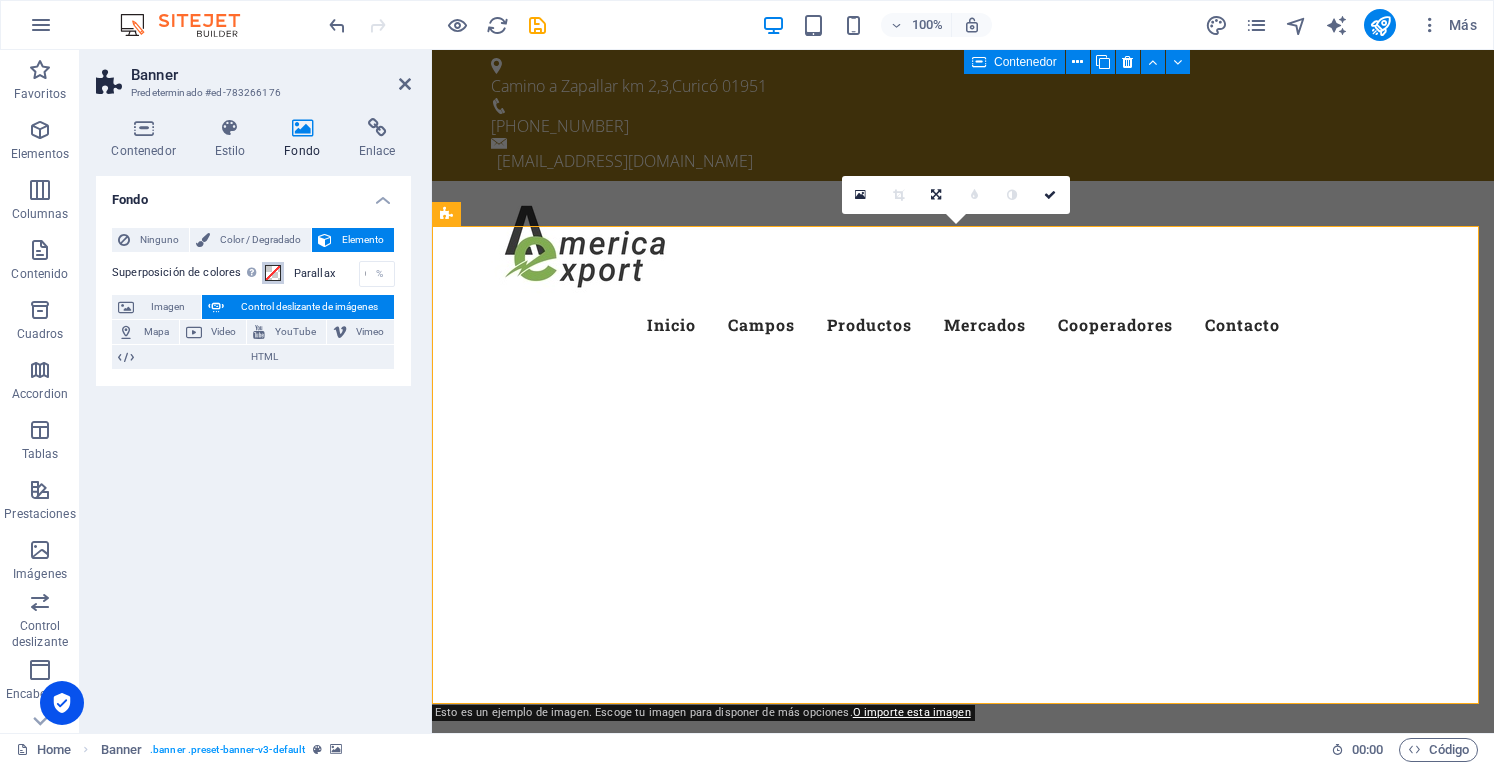 click at bounding box center (273, 273) 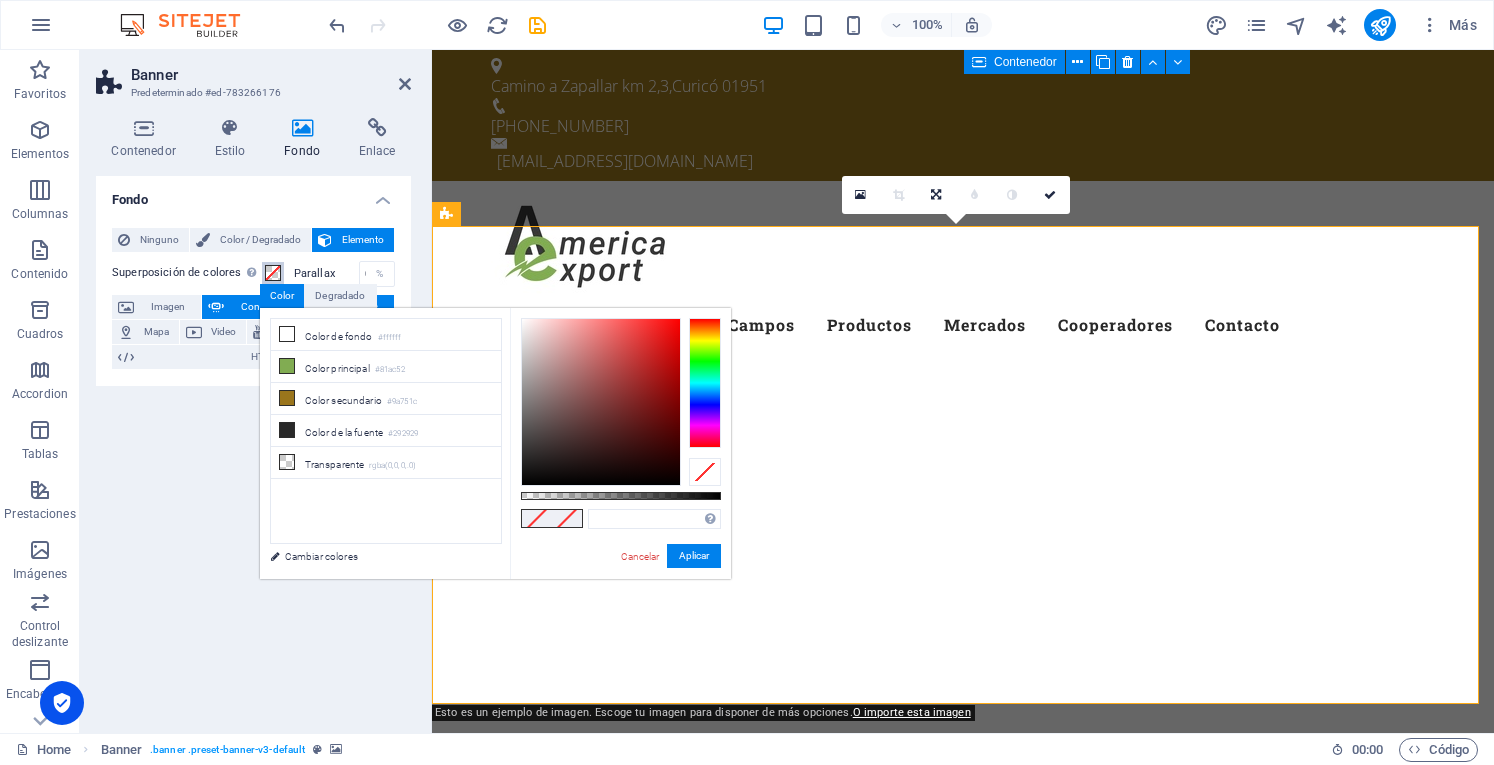 click at bounding box center [273, 273] 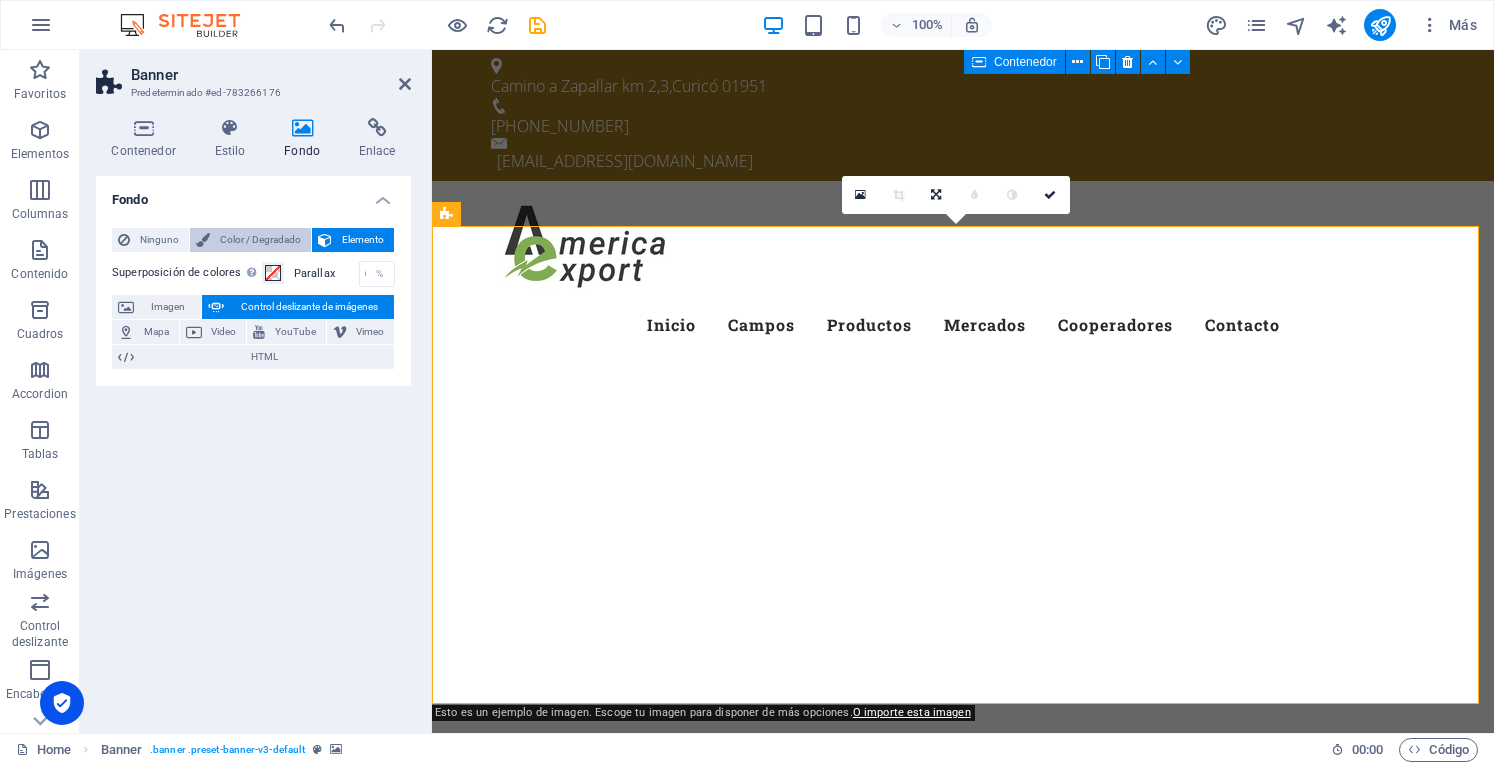 click on "Color / Degradado" at bounding box center (260, 240) 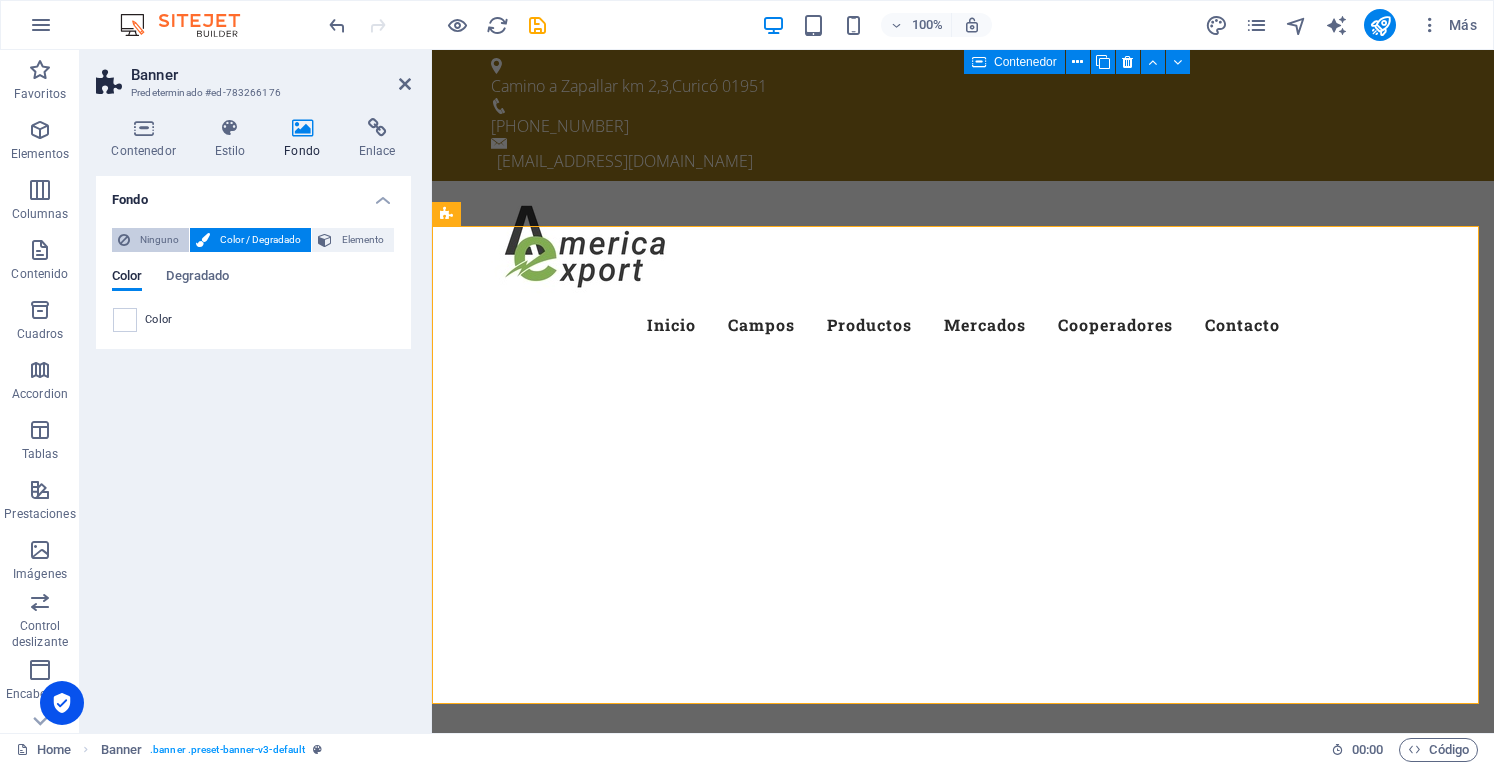 click on "Ninguno" at bounding box center [159, 240] 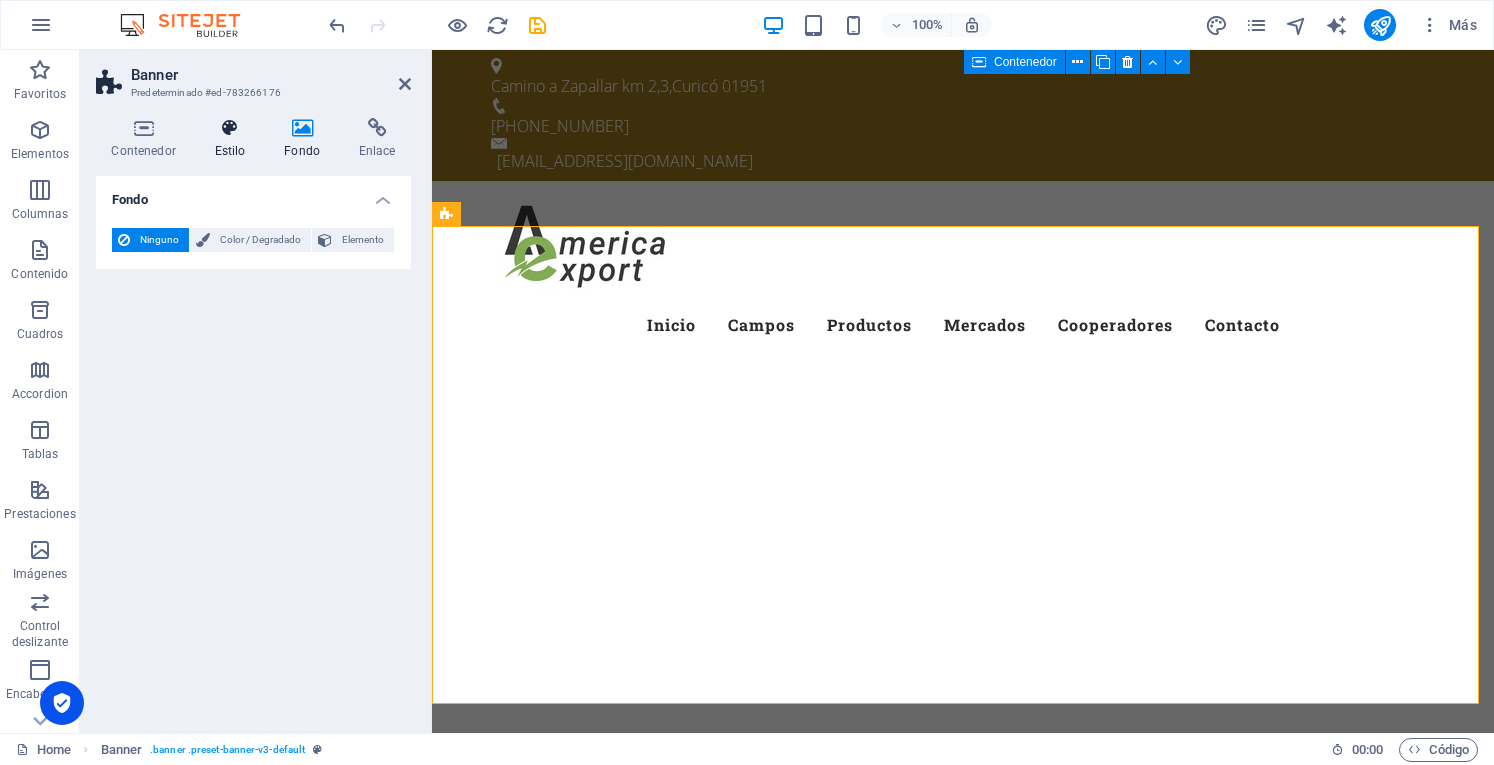 click at bounding box center (230, 128) 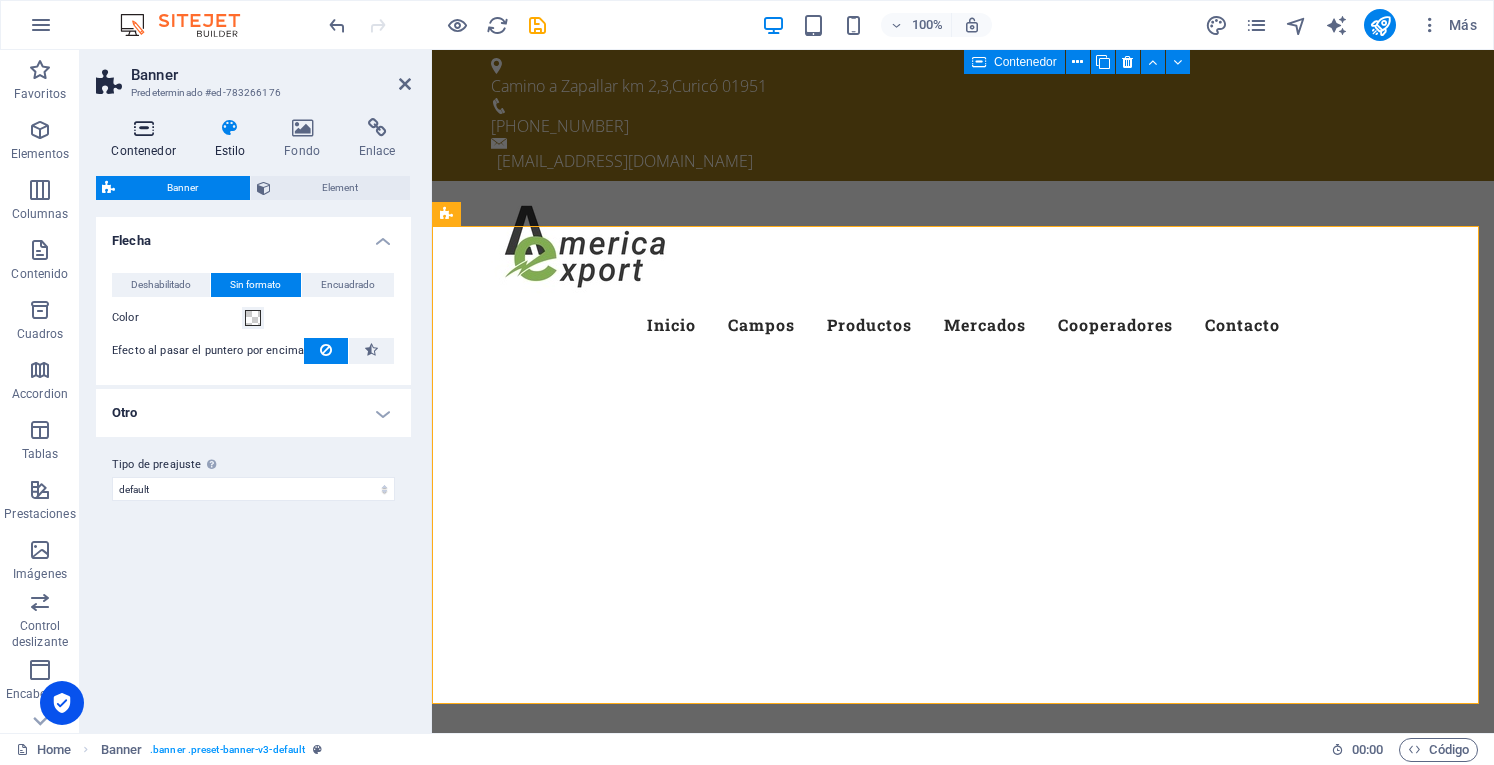 click on "Contenedor" at bounding box center [147, 139] 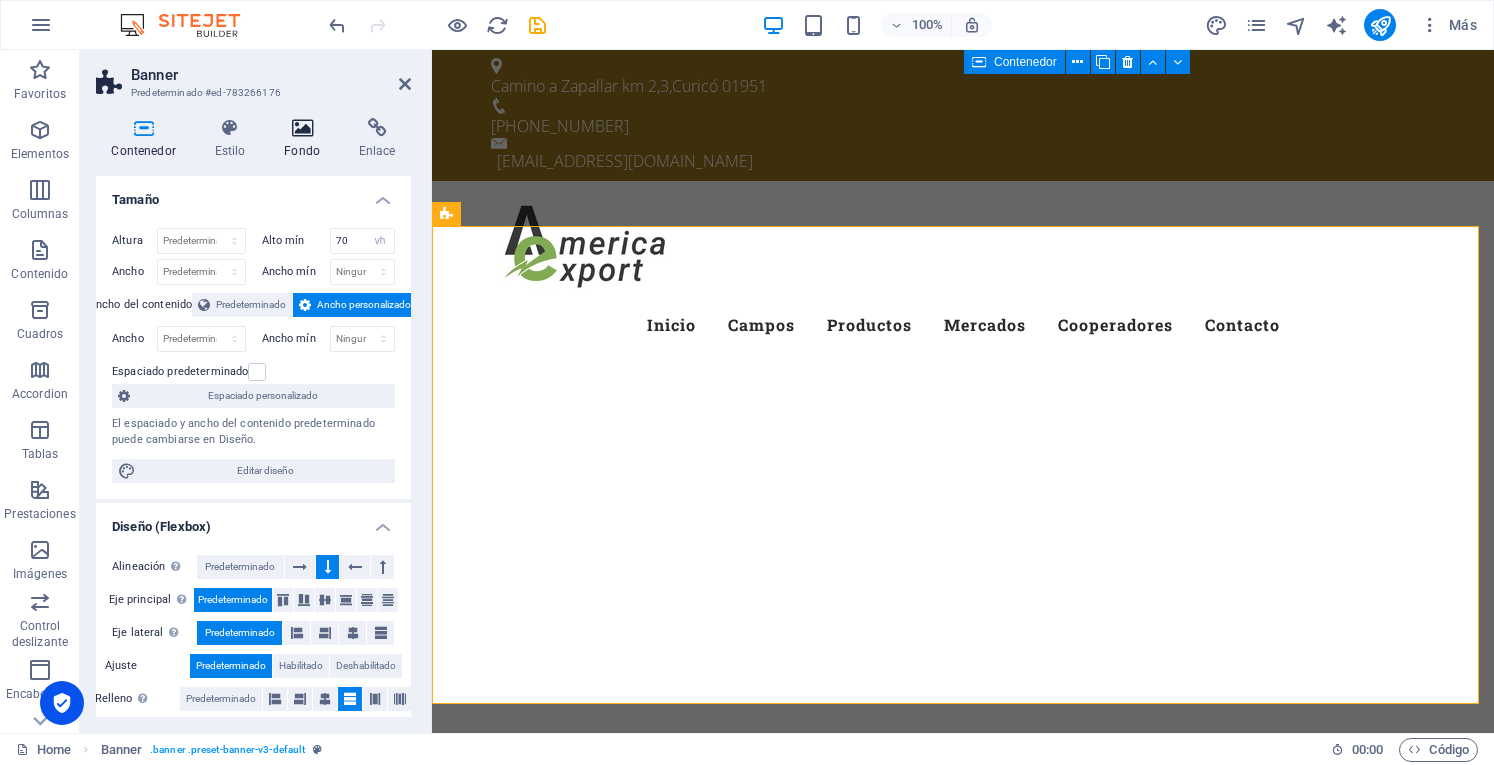 click at bounding box center [302, 128] 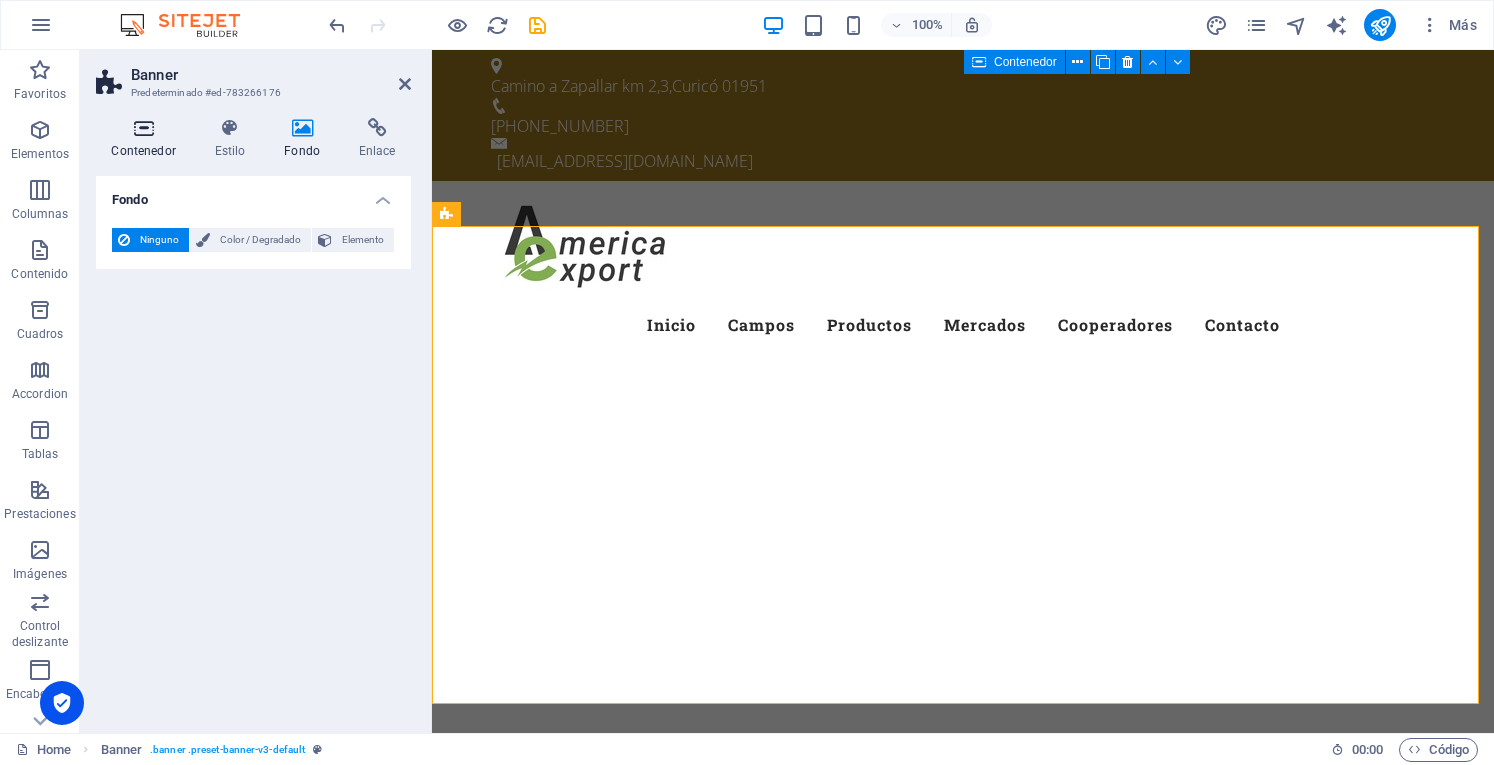 click at bounding box center [143, 128] 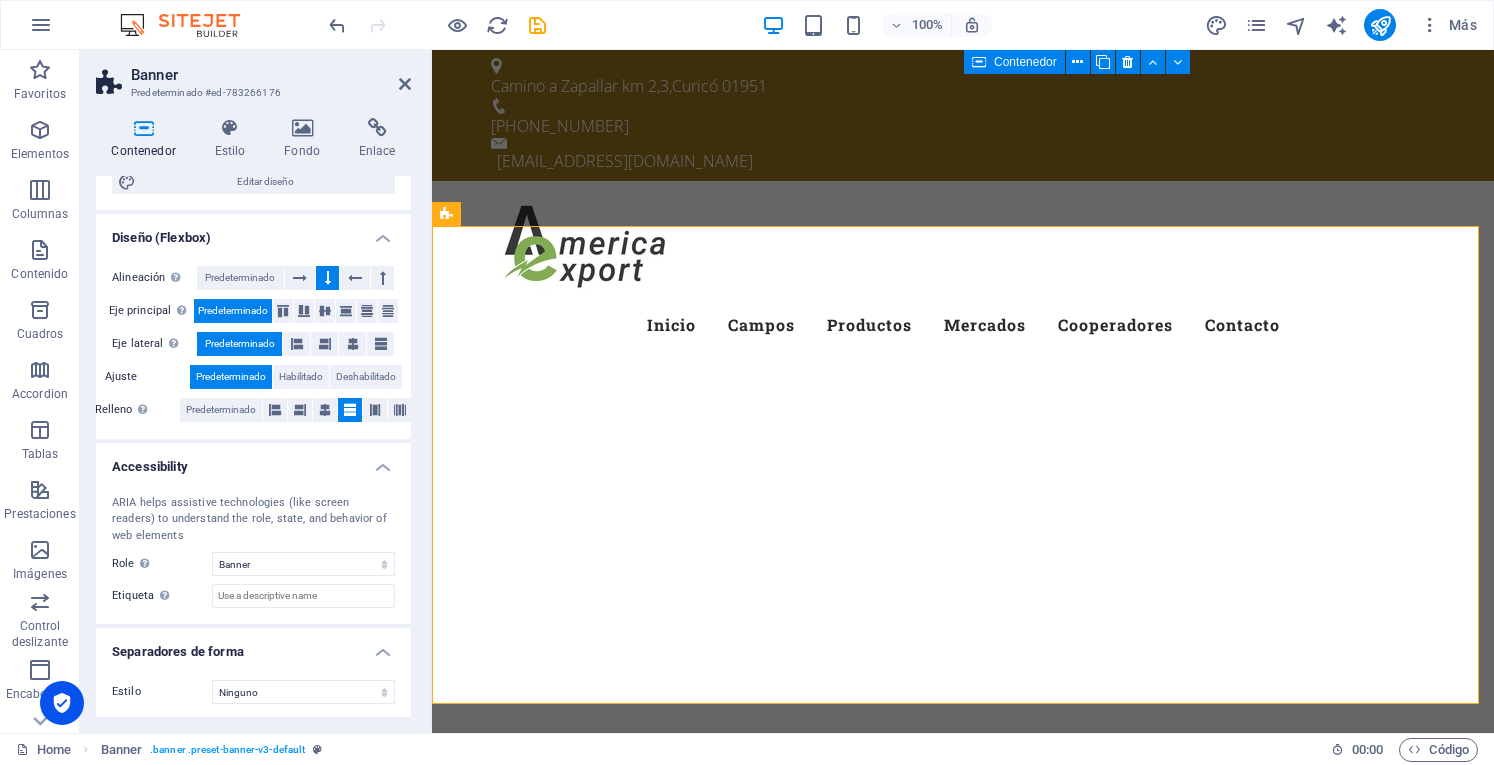 scroll, scrollTop: 0, scrollLeft: 0, axis: both 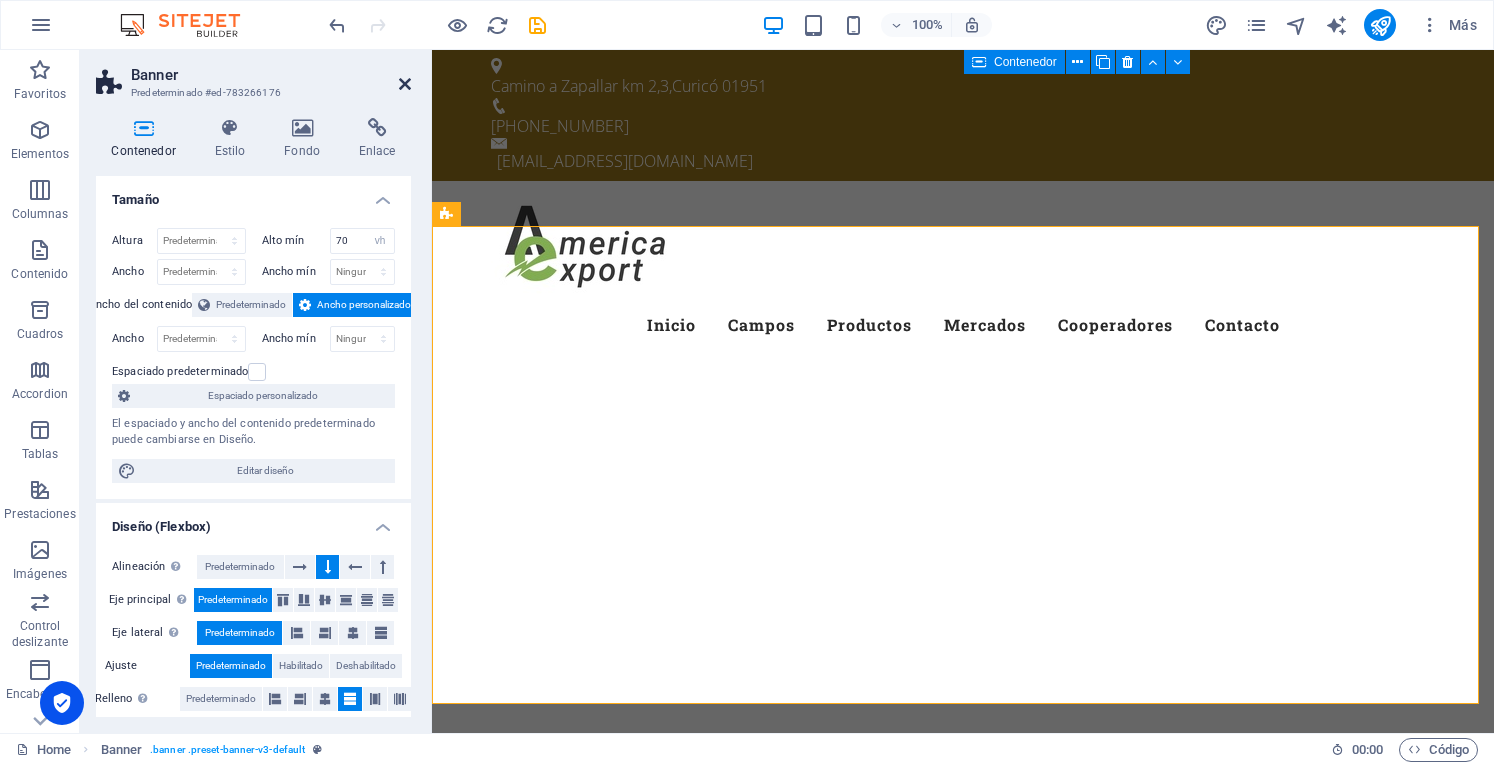 click at bounding box center [405, 84] 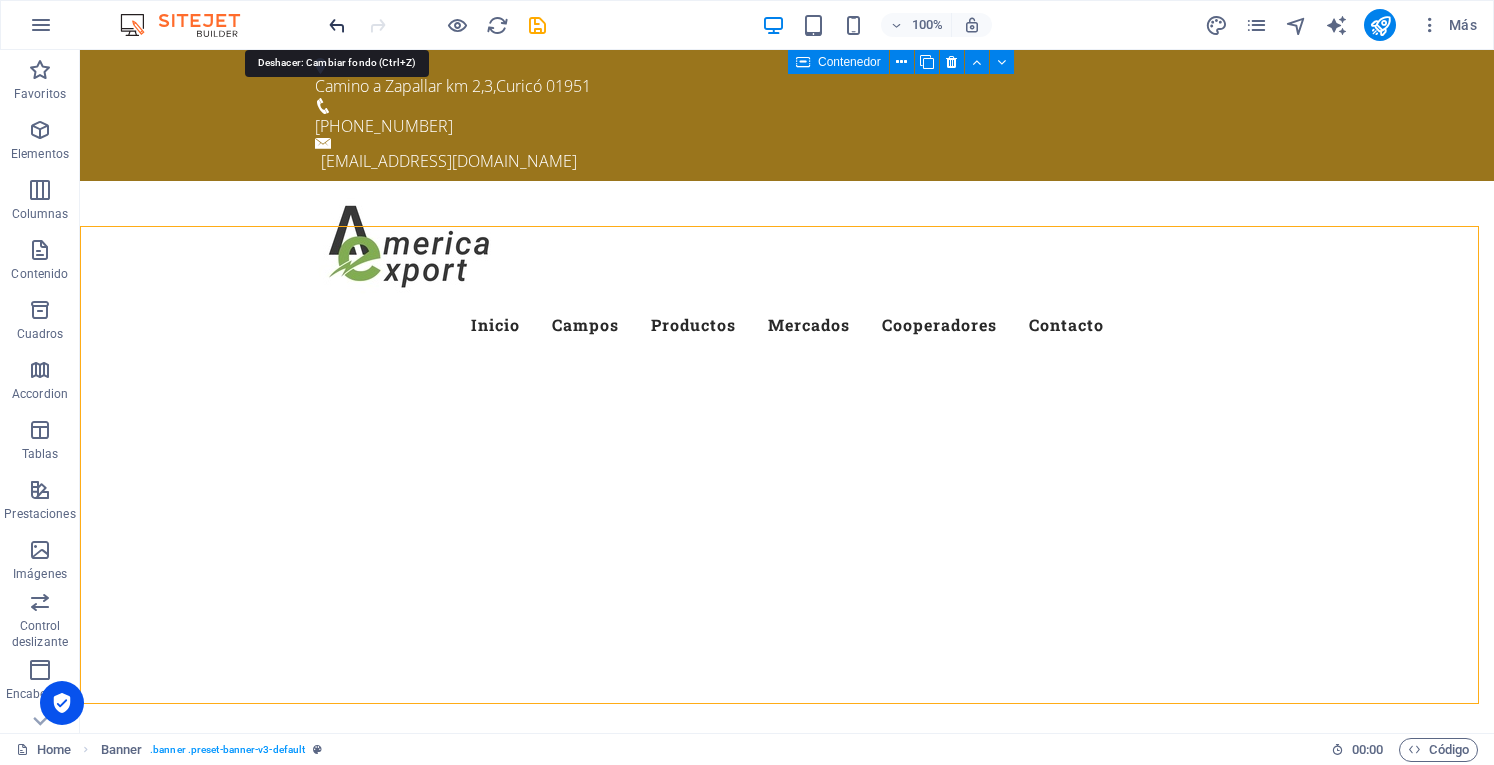 click at bounding box center [337, 25] 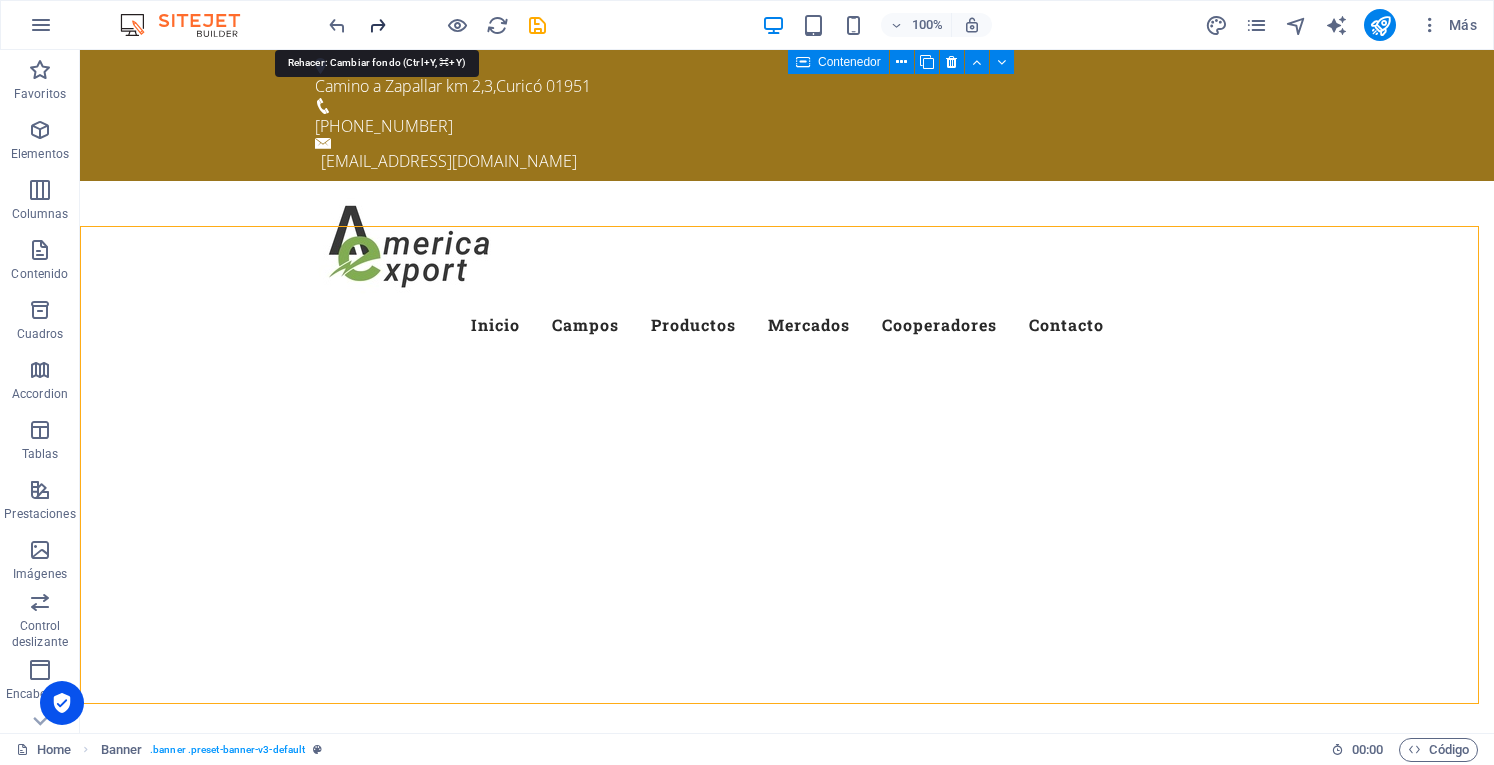 click at bounding box center (377, 25) 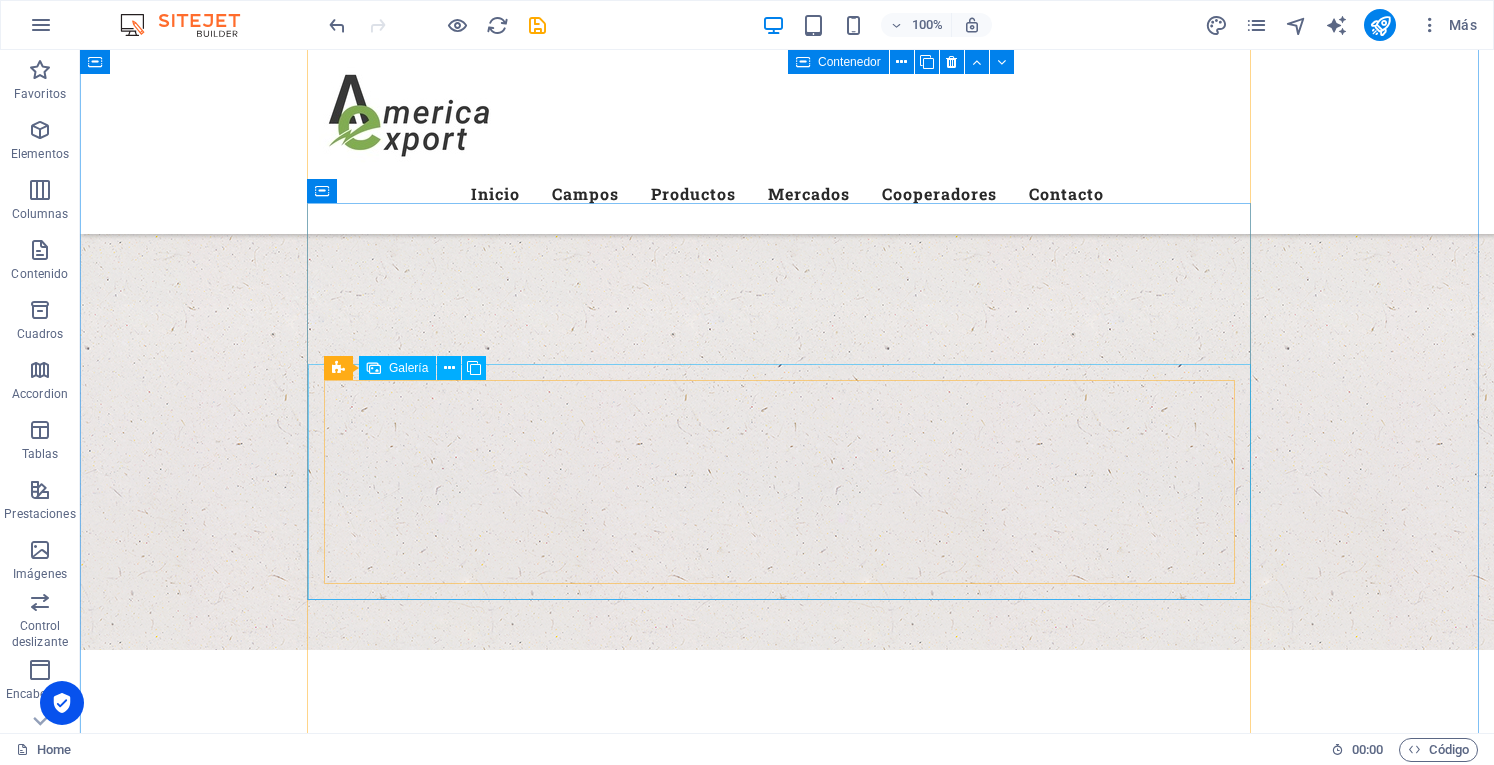 scroll, scrollTop: 3000, scrollLeft: 0, axis: vertical 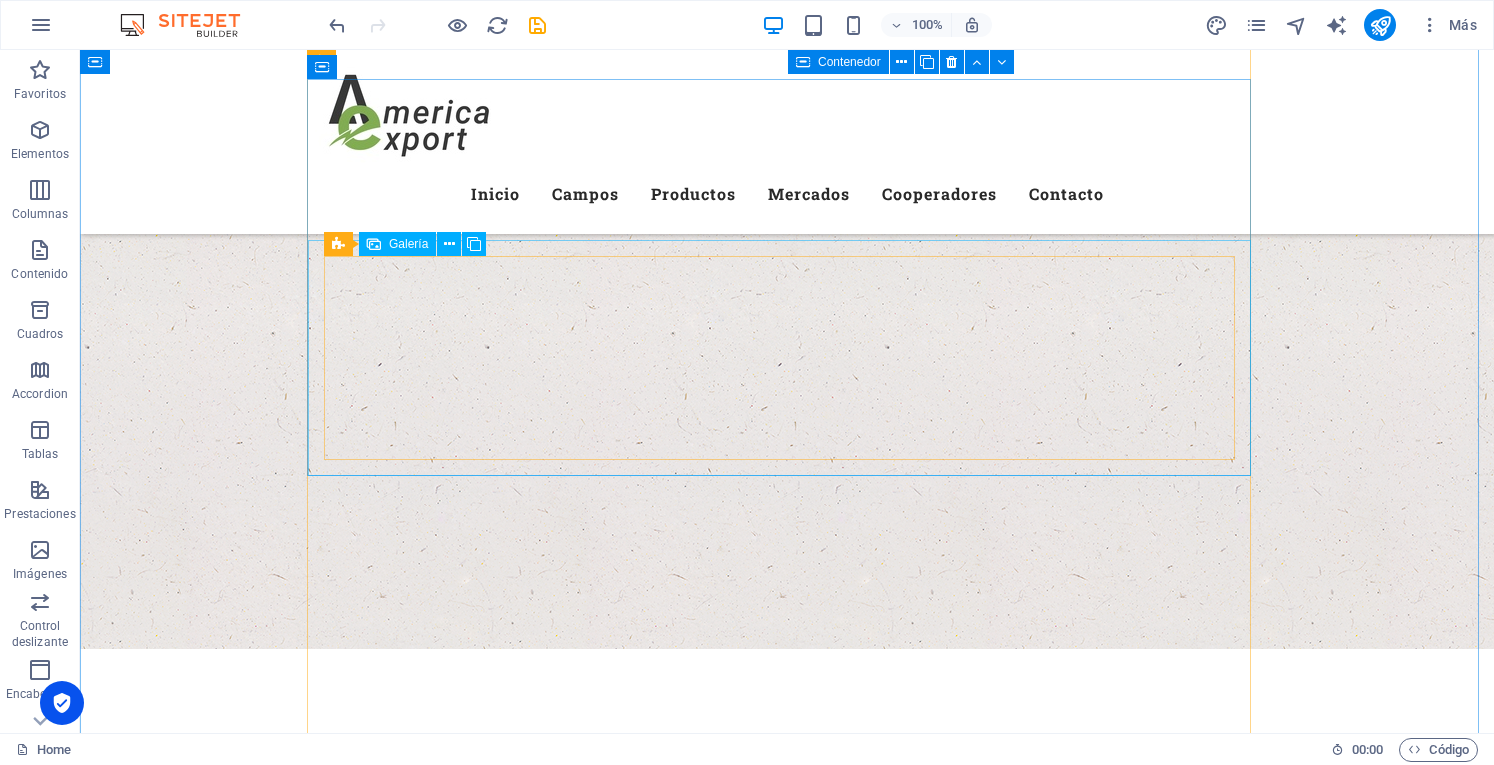 click at bounding box center [905, 2663] 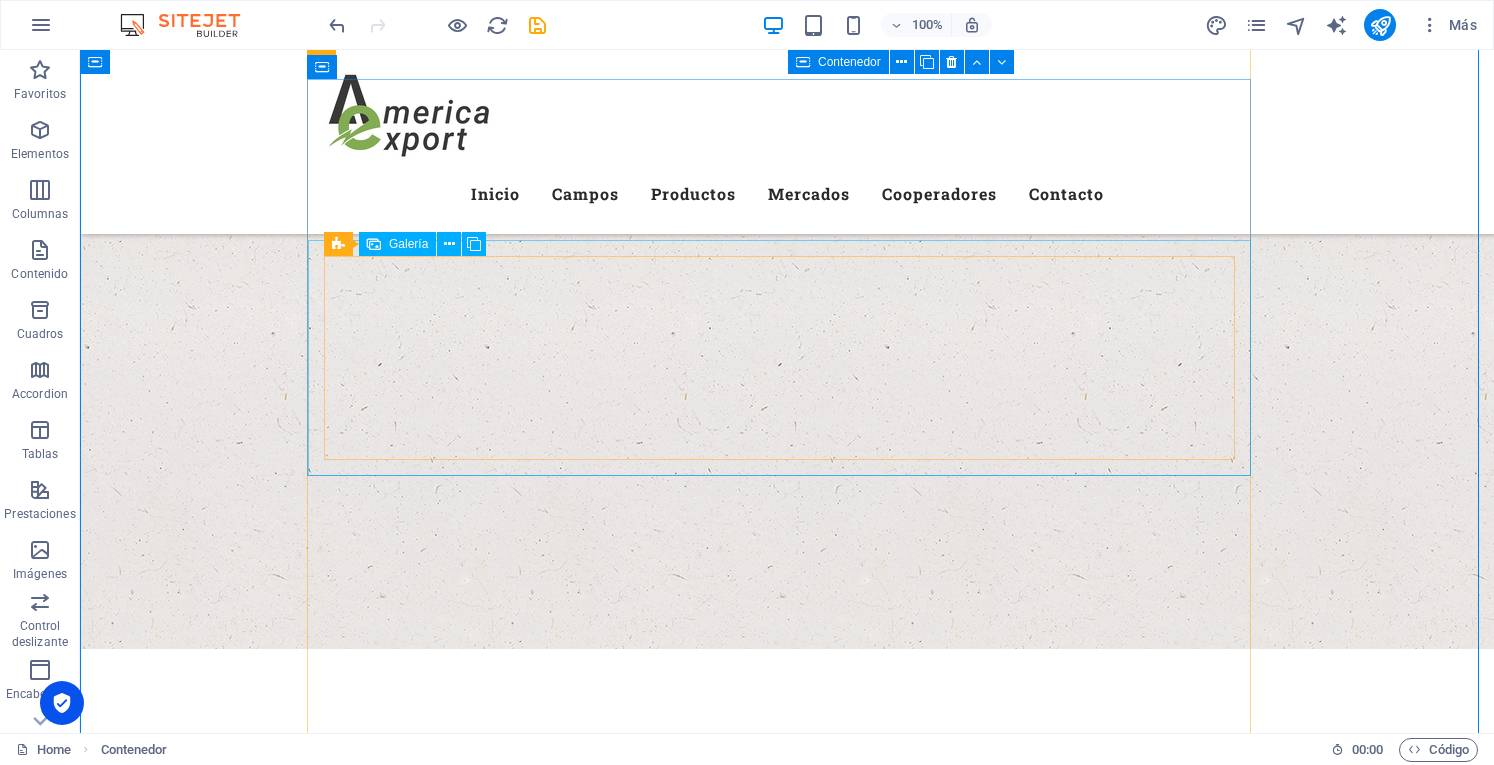 click at bounding box center (905, 2663) 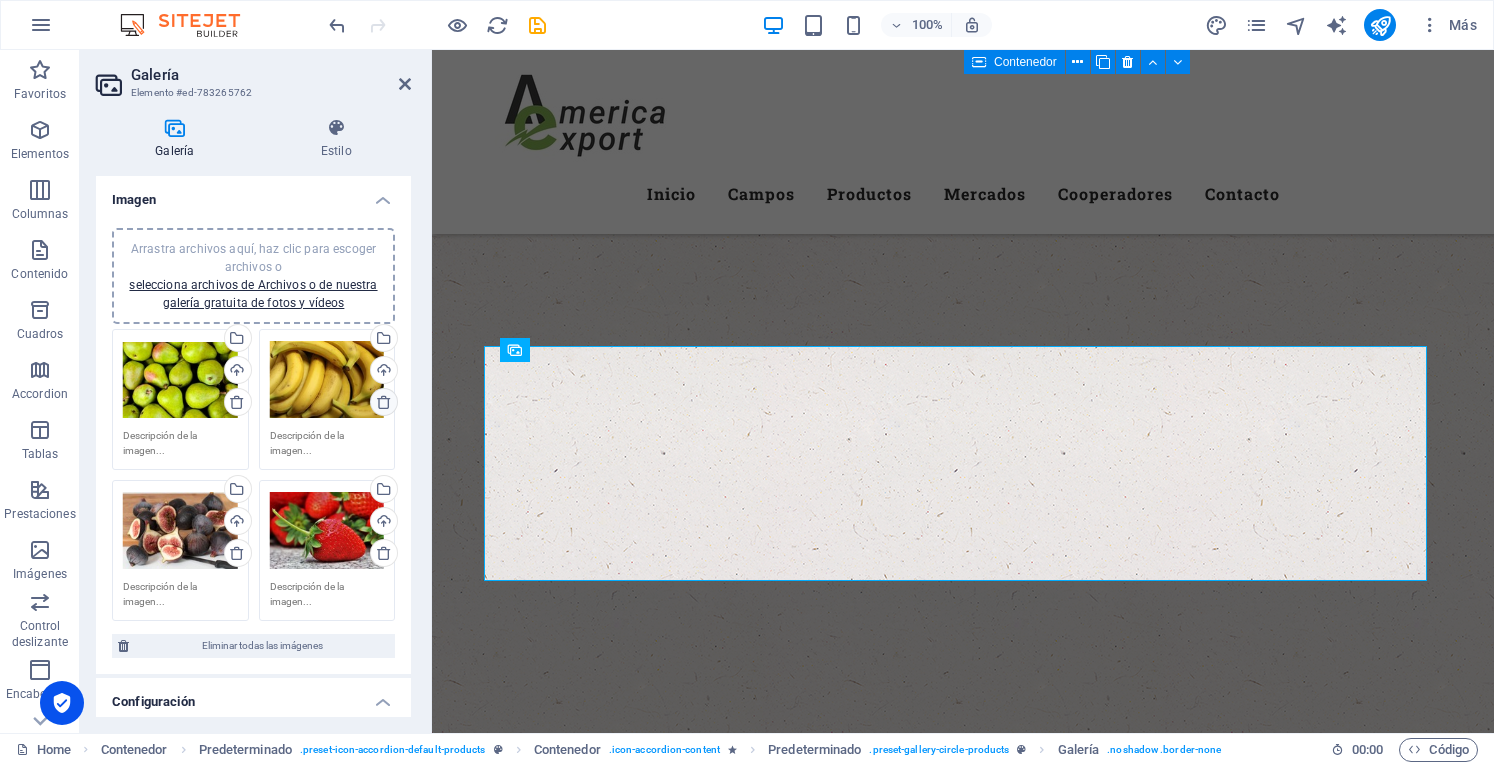 click at bounding box center [384, 402] 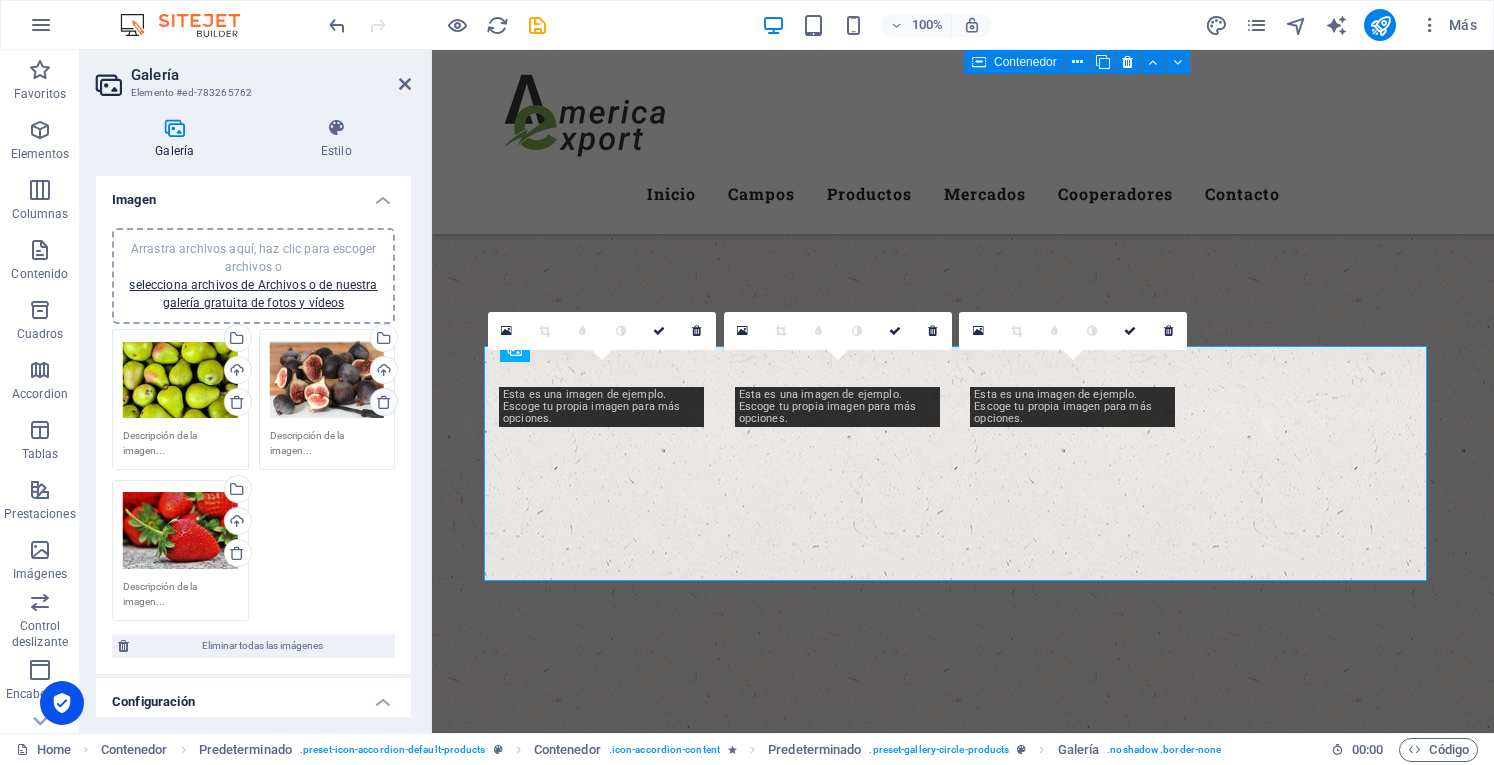 click at bounding box center [384, 402] 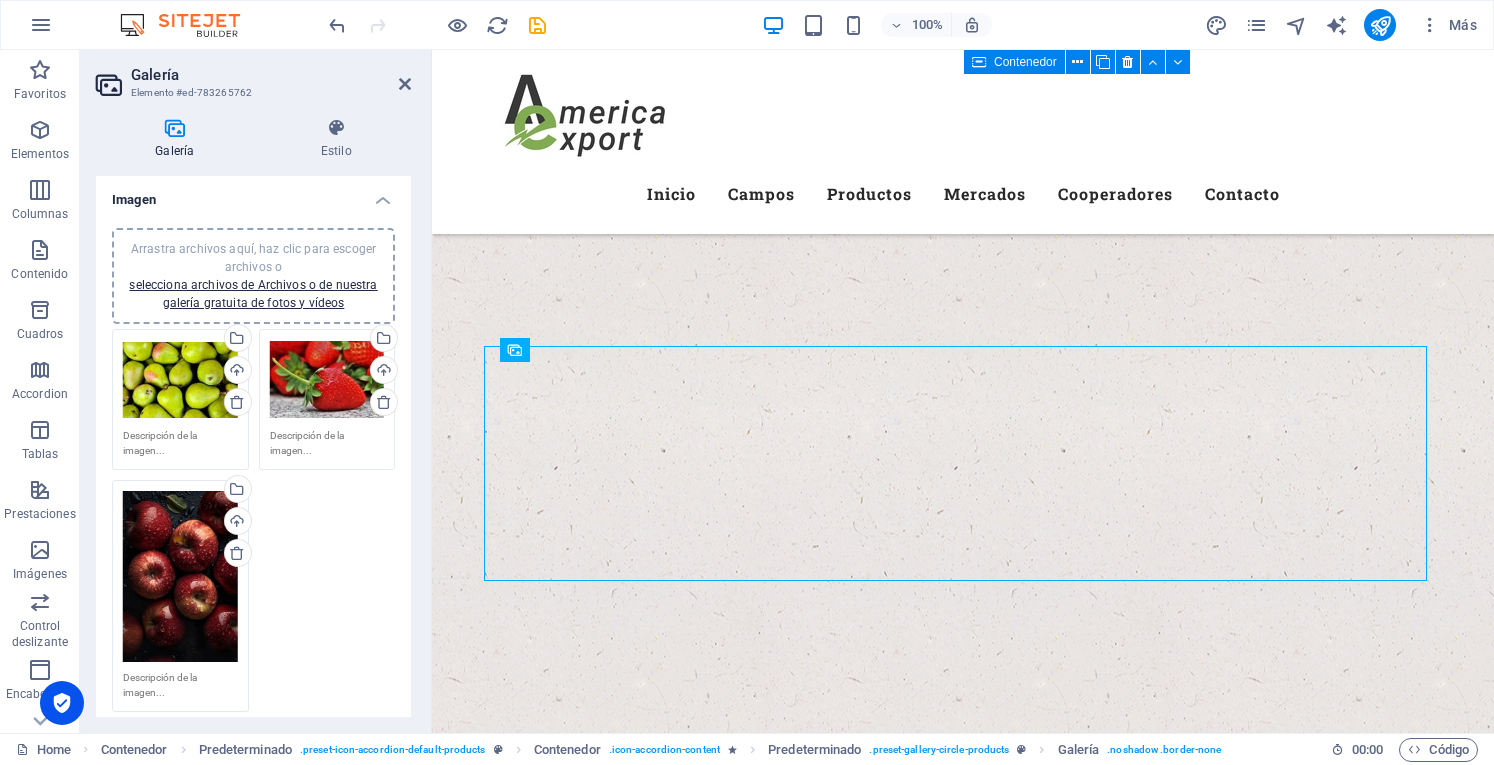 click on "Arrastra archivos aquí, haz clic para escoger archivos o  selecciona archivos de Archivos o de nuestra galería gratuita de fotos y vídeos Selecciona archivos del administrador de archivos, de la galería de fotos o carga archivo(s) Cargar Arrastra archivos aquí, haz clic para escoger archivos o  selecciona archivos de Archivos o de nuestra galería gratuita de fotos y vídeos Selecciona archivos del administrador de archivos, de la galería de fotos o carga archivo(s) Cargar Arrastra archivos aquí, haz clic para escoger archivos o  selecciona archivos de Archivos o de nuestra galería gratuita de fotos y vídeos Selecciona archivos del administrador de archivos, de la galería de fotos o carga archivo(s) Cargar" at bounding box center [253, 521] 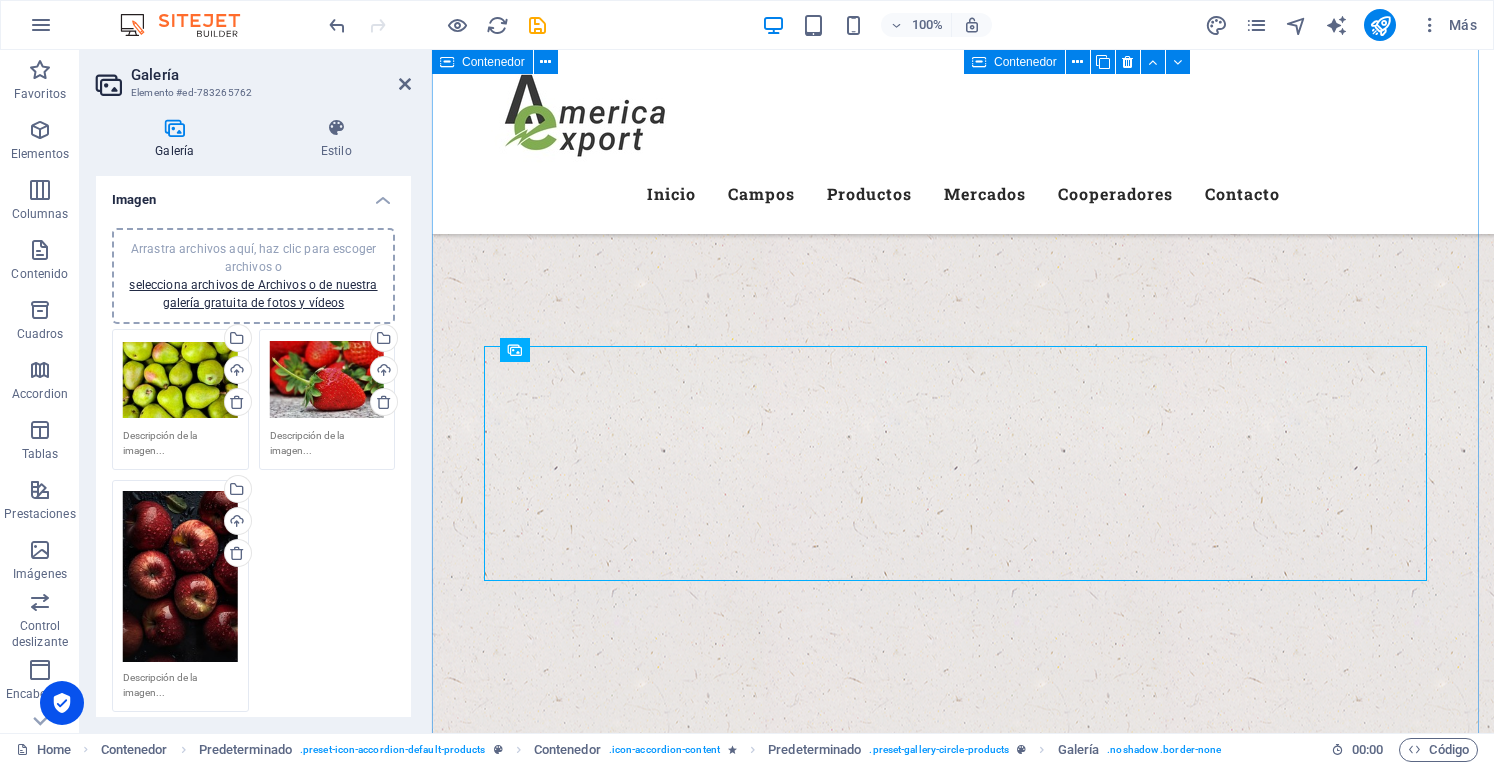 click on "nUESTROS  ProductOS Qué Ofrecemos Lorem ipsum dolor sit amet, consetetur sadipscing elitr, sed diam nonumy eirmod tempor invidunt ut labore et dolore magna aliquyam erat, sed diam voluptua.  Frutas Frutas Lorem ipsum dolor sit amet, consectetur adipisicing elit. Natus, [PERSON_NAME], at, nisi eligendi repellat voluptatem minima officia veritatis quasi animi porro laudantium dicta dolor voluptate non maiores ipsum reprehenderit odio fugiat reiciendis consectetur fuga pariatur libero accusantium quod minus odit debitis cumque quo adipisci vel vitae aliquid corrupti perferendis voluptates. Berries Berries Lorem ipsum dolor sit amet, consectetur adipisicing elit. Natus, [PERSON_NAME], at, nisi eligendi repellat voluptatem minima officia veritatis quasi animi porro laudantium dicta dolor voluptate non maiores ipsum reprehenderit odio fugiat reiciendis consectetur fuga pariatur libero accusantium quod minus odit debitis cumque quo adipisci vel vitae aliquid corrupti perferendis voluptates." at bounding box center (963, 2774) 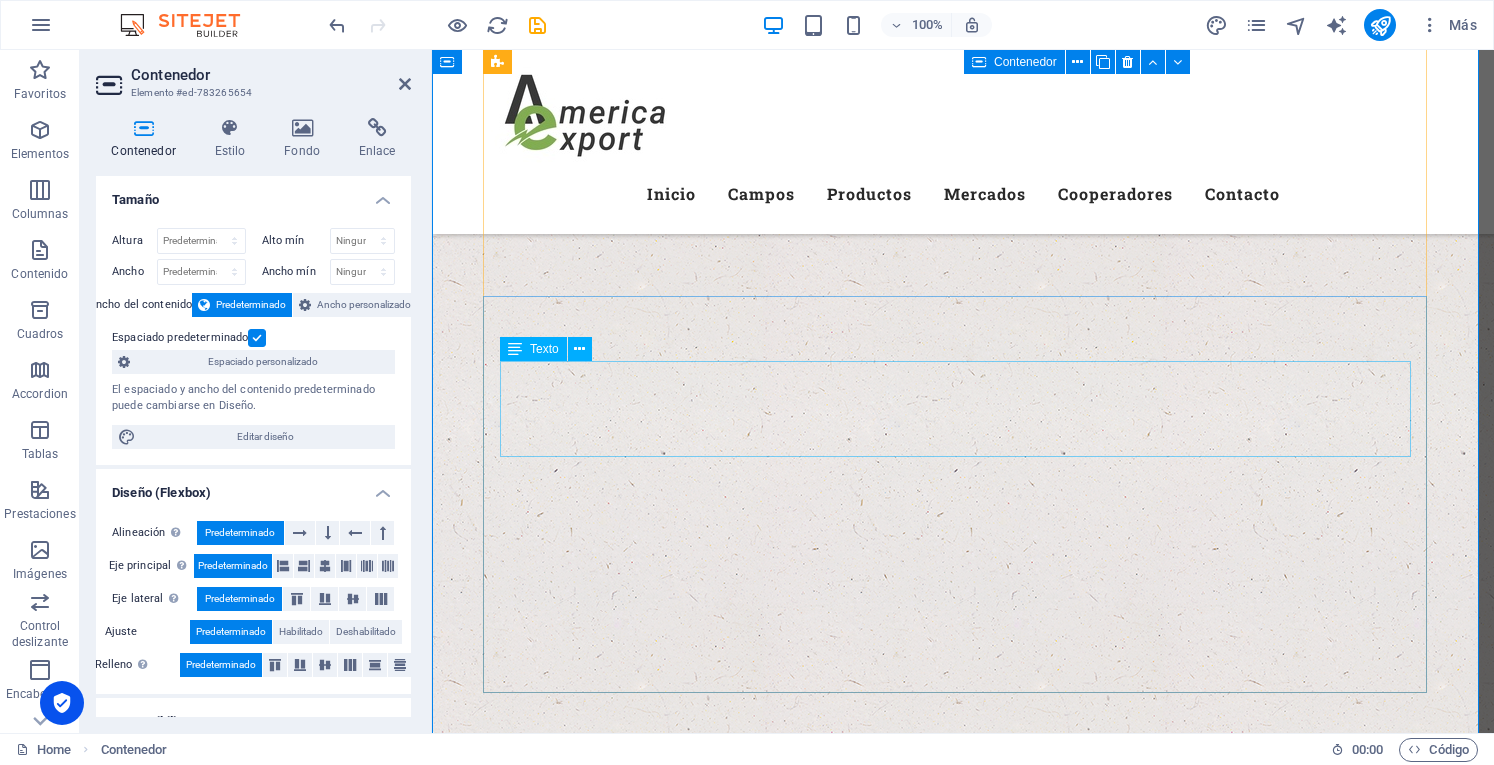 scroll, scrollTop: 3500, scrollLeft: 0, axis: vertical 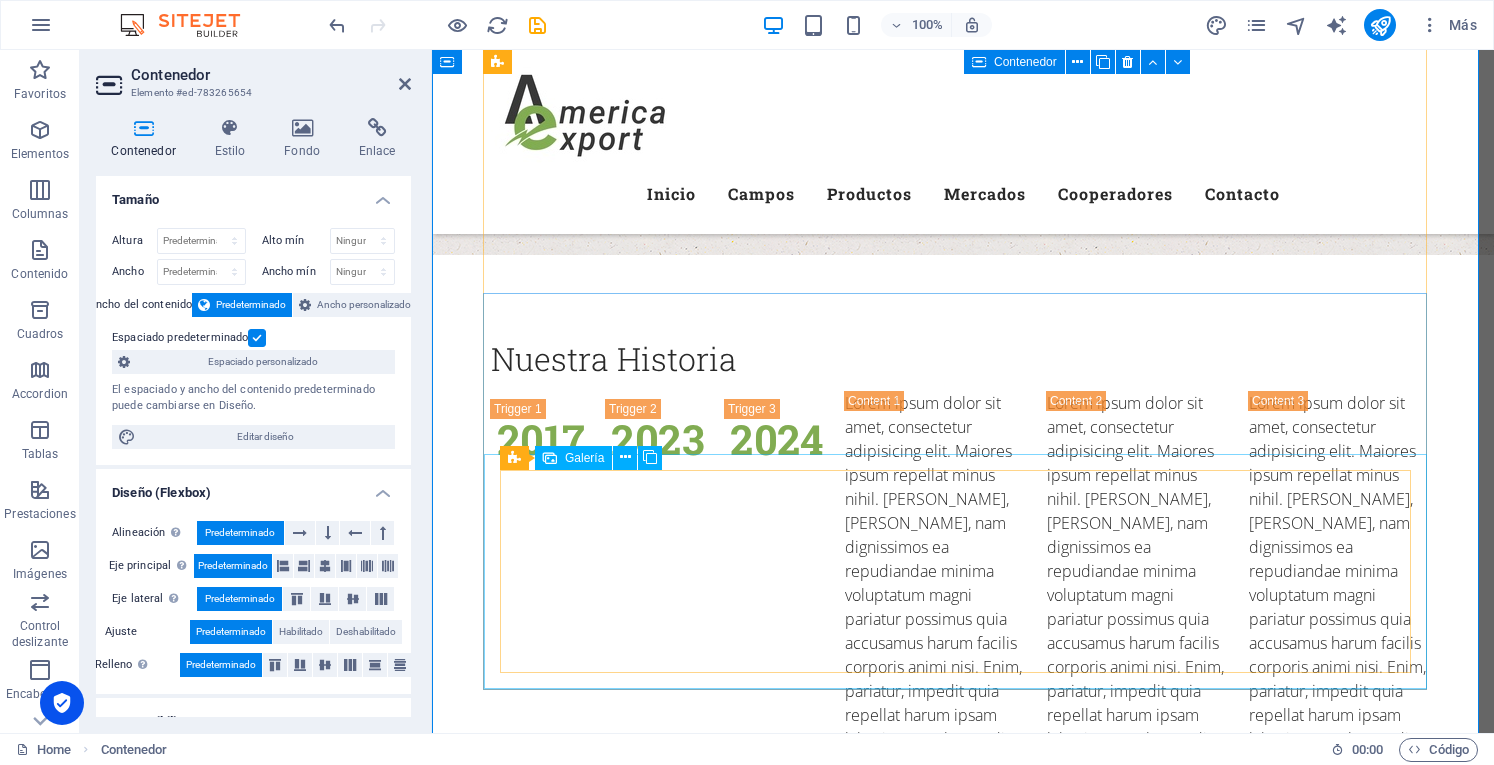 click at bounding box center [610, 2968] 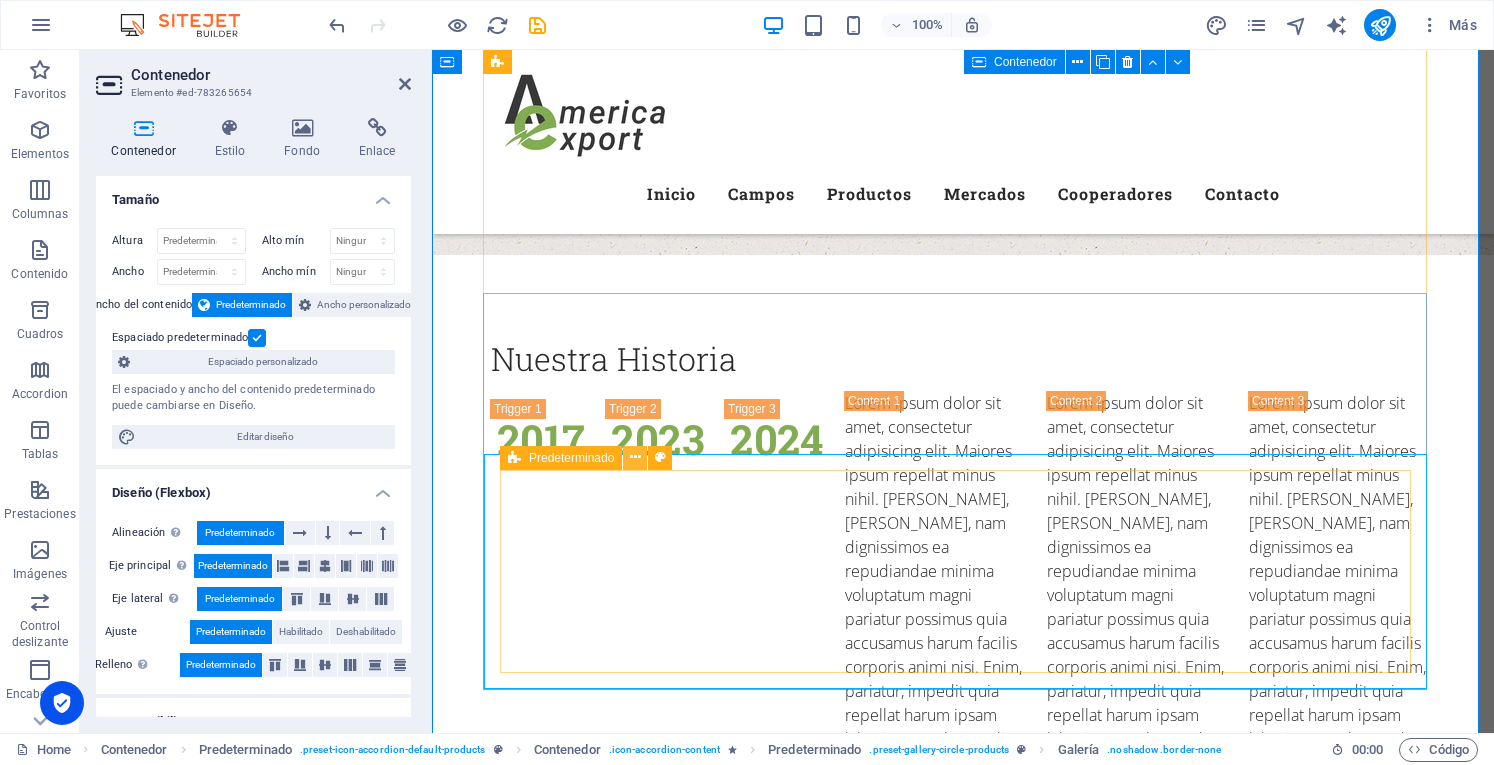 click at bounding box center [635, 458] 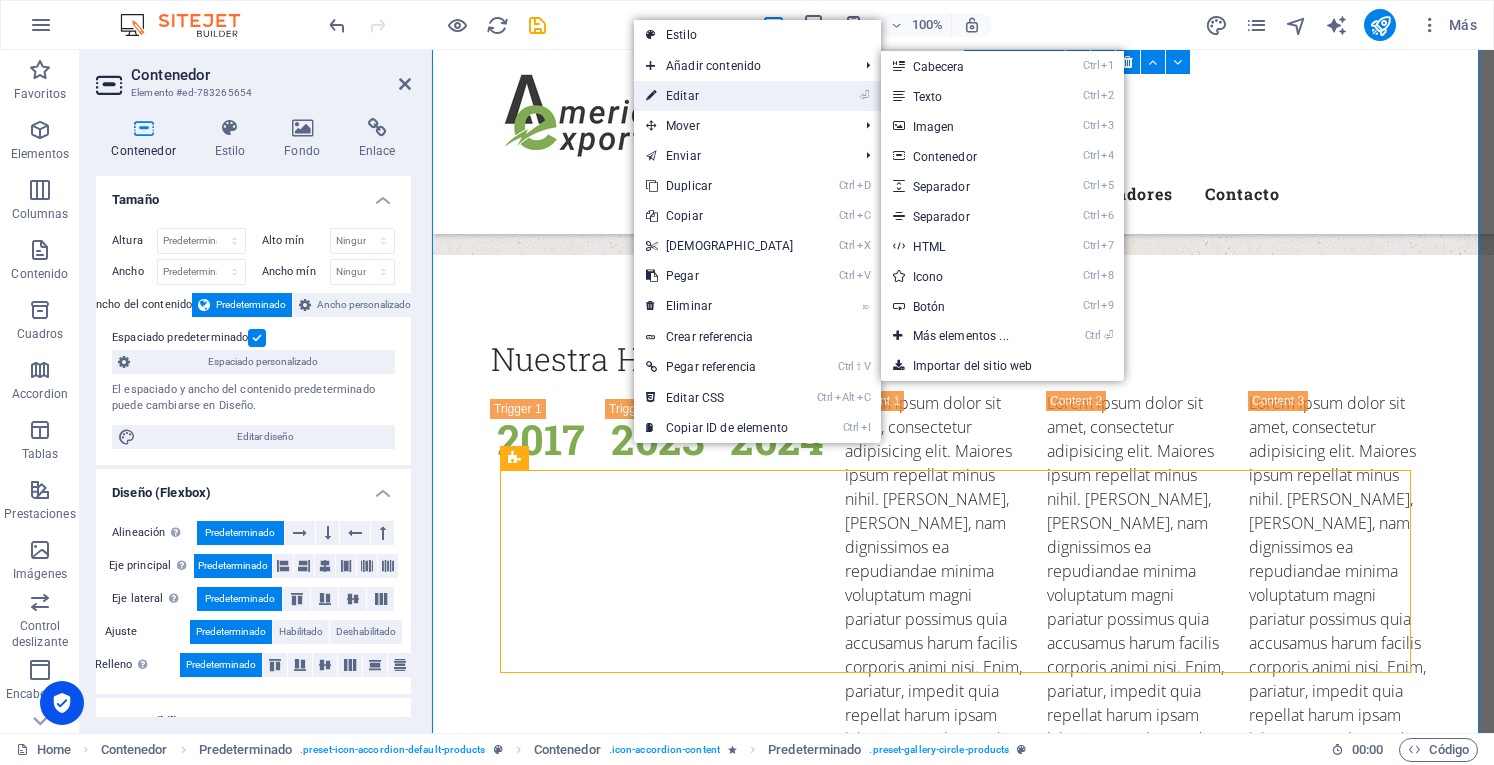 click on "⏎  Editar" at bounding box center [720, 96] 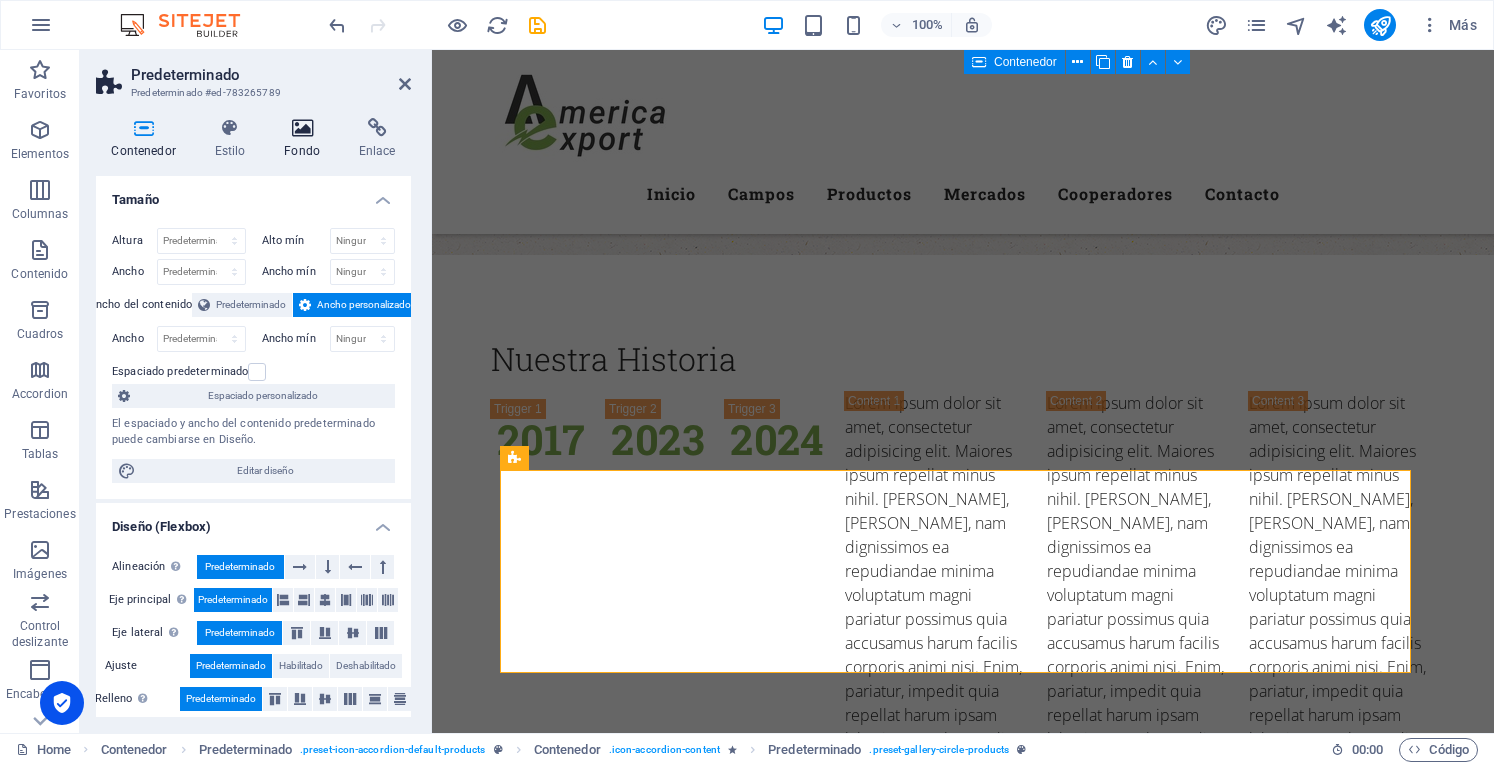 click at bounding box center [302, 128] 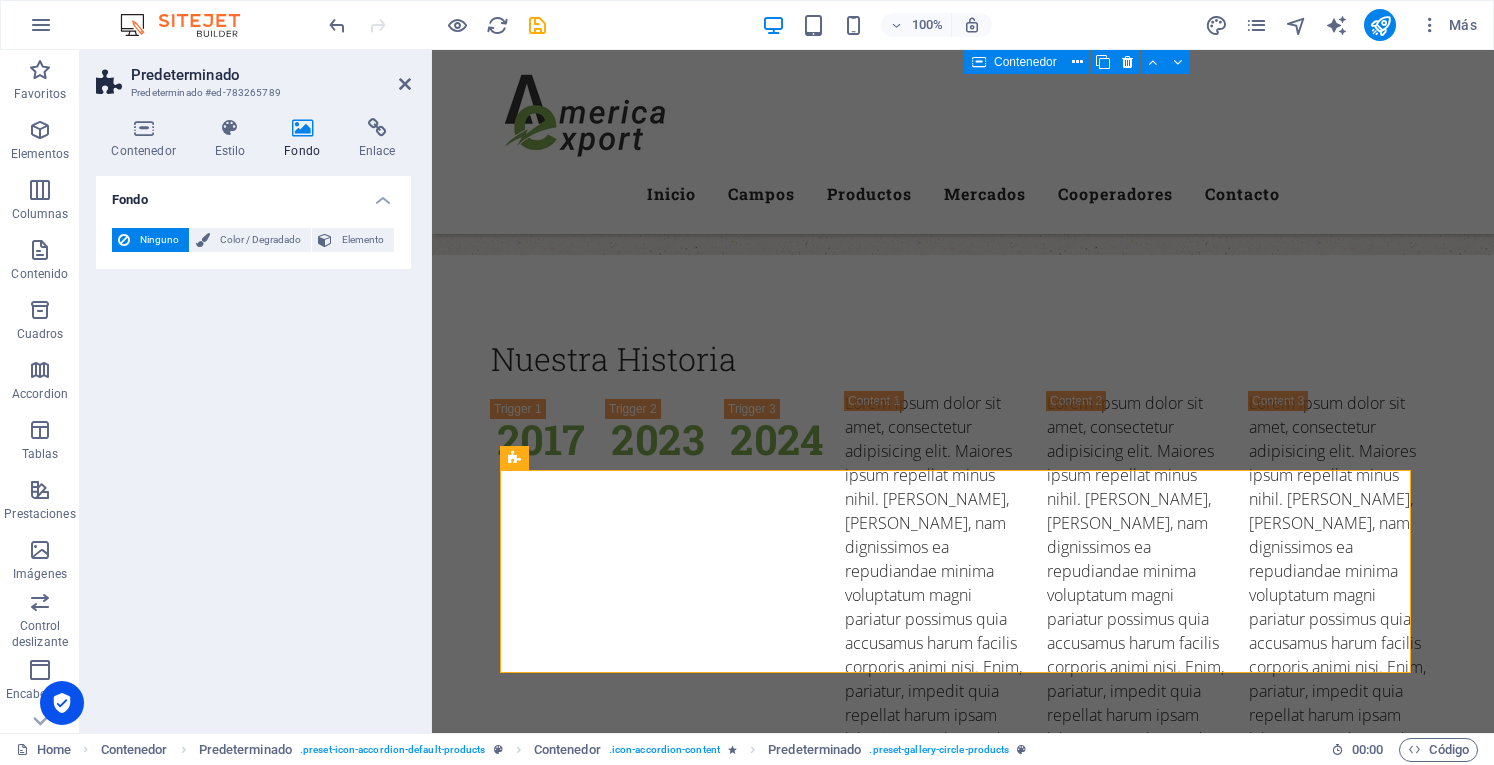click on "Predeterminado" at bounding box center [271, 75] 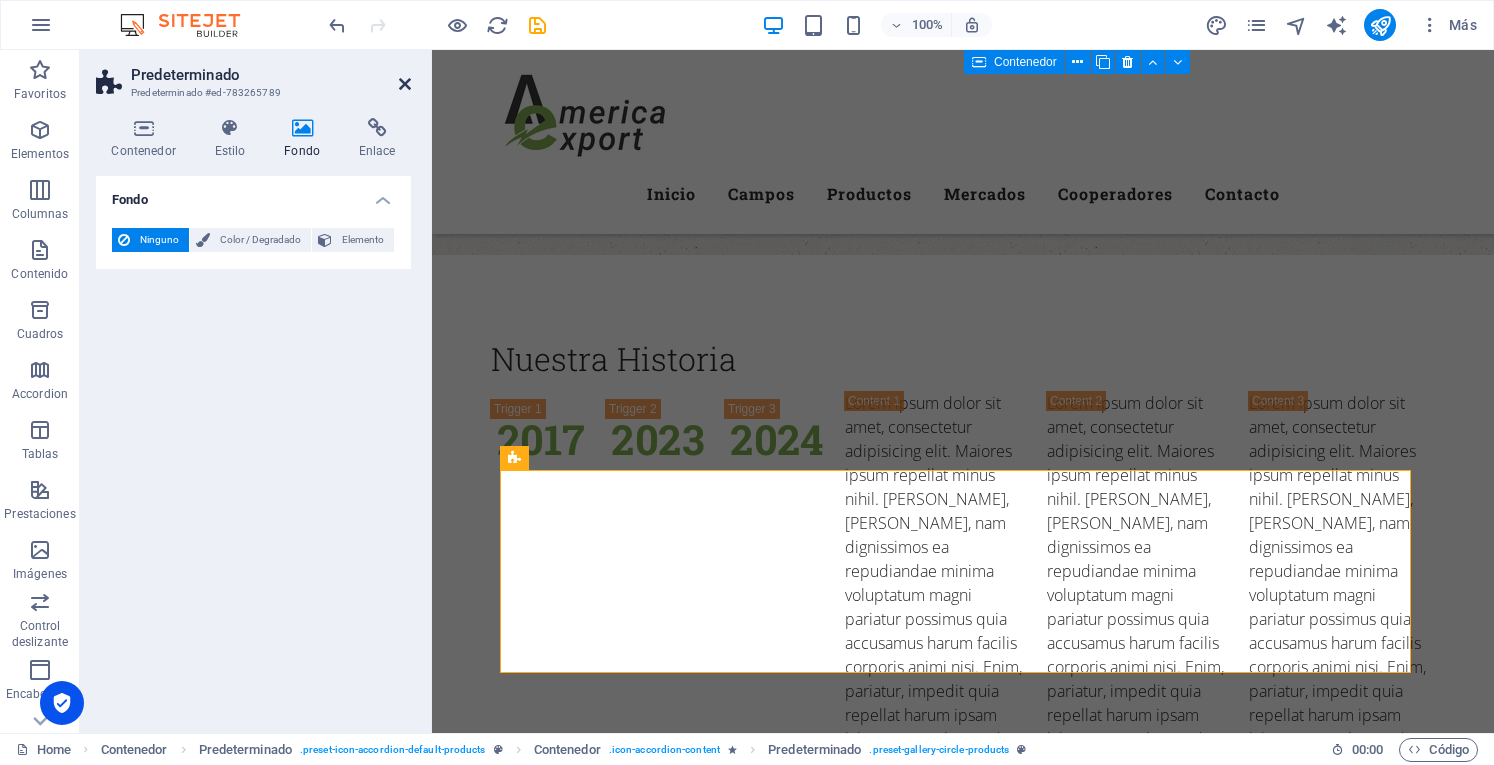 click at bounding box center (405, 84) 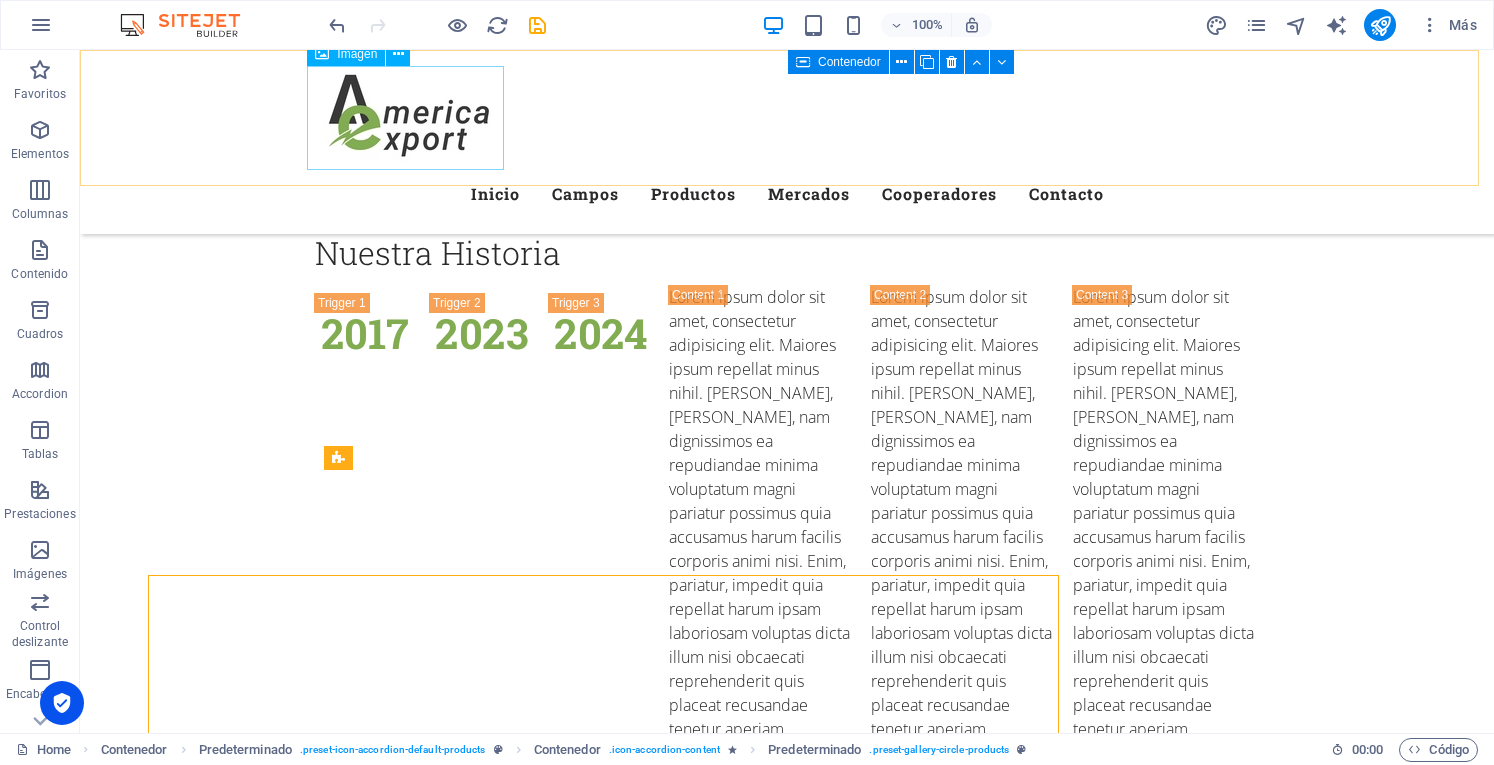 scroll, scrollTop: 3394, scrollLeft: 0, axis: vertical 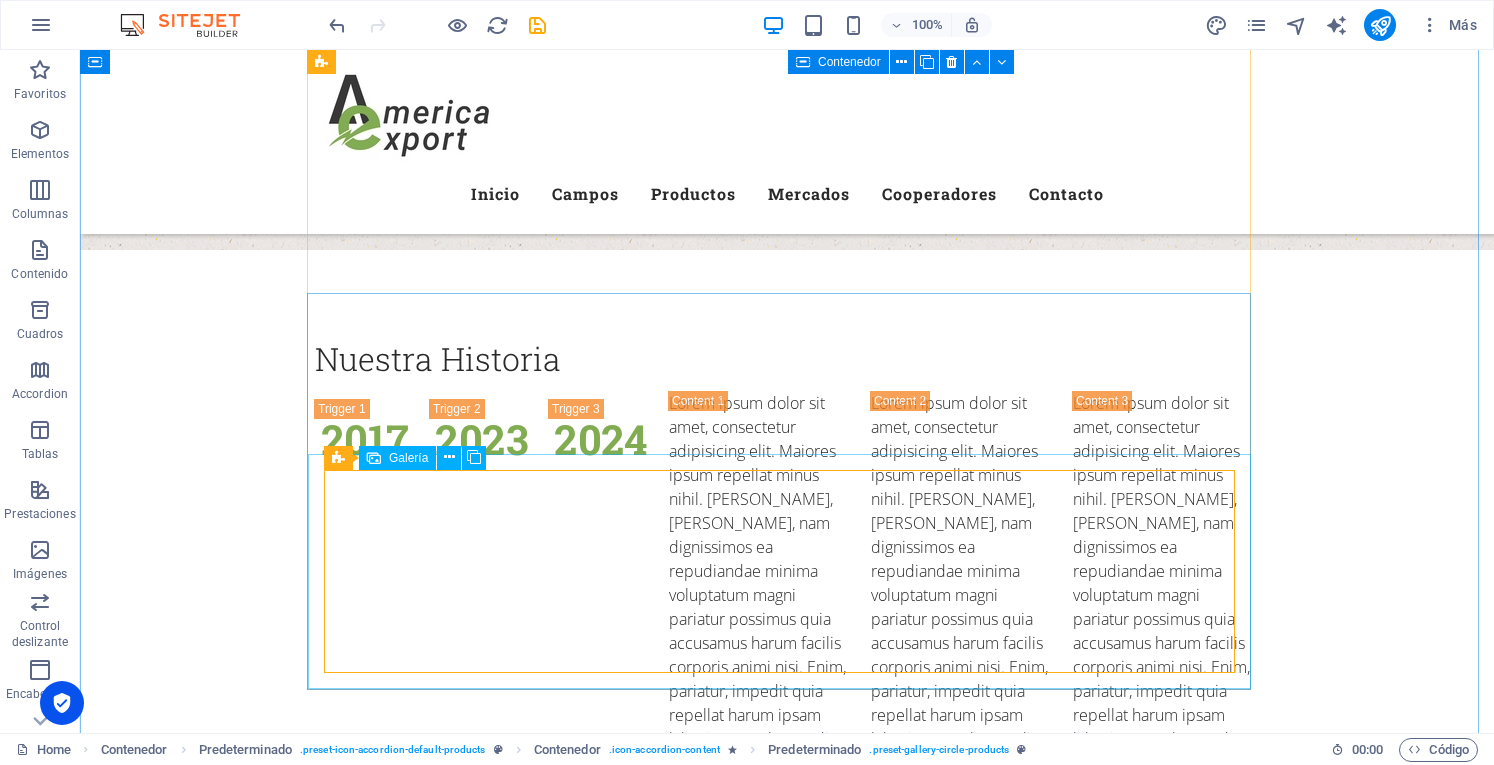 click at bounding box center (670, 2968) 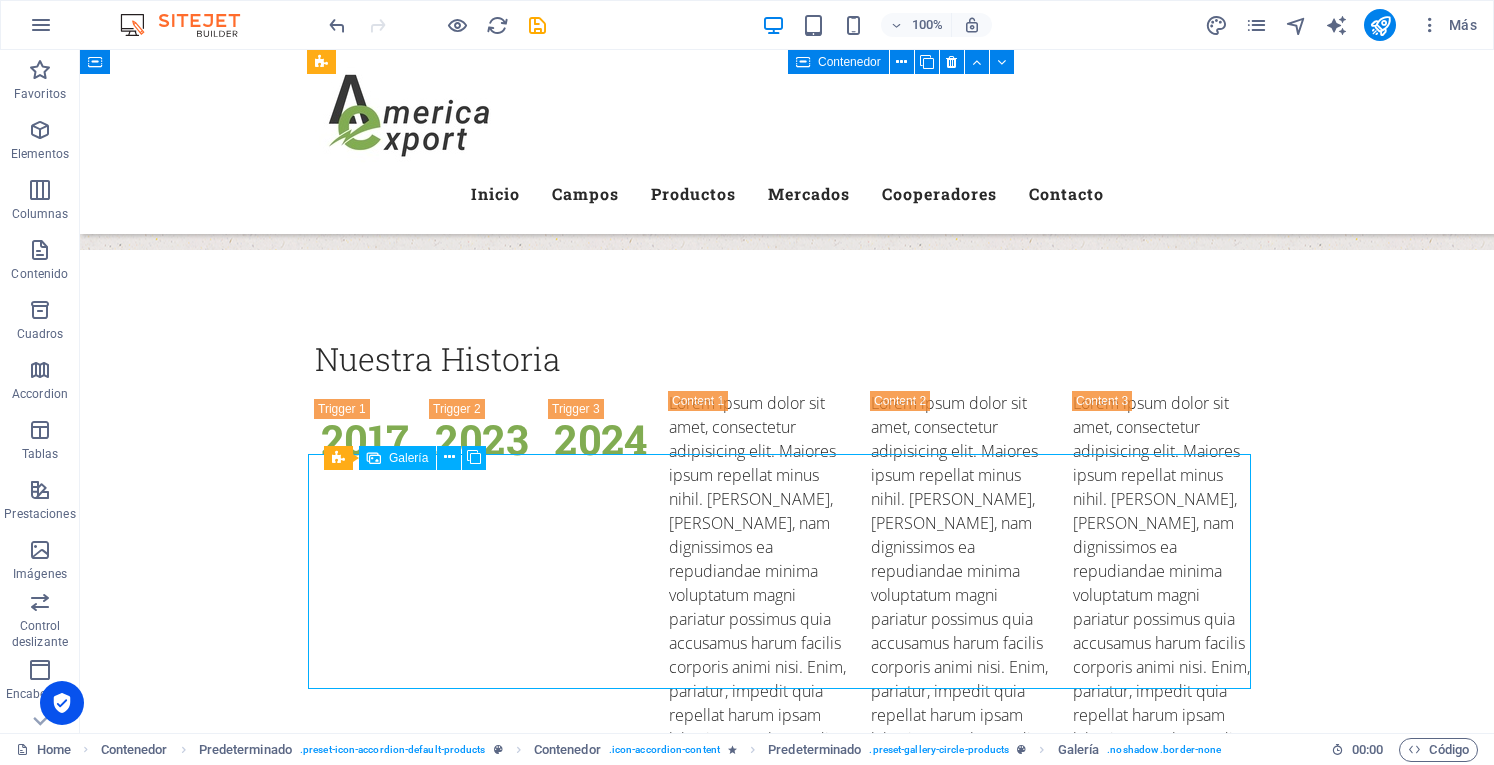 click at bounding box center [670, 2968] 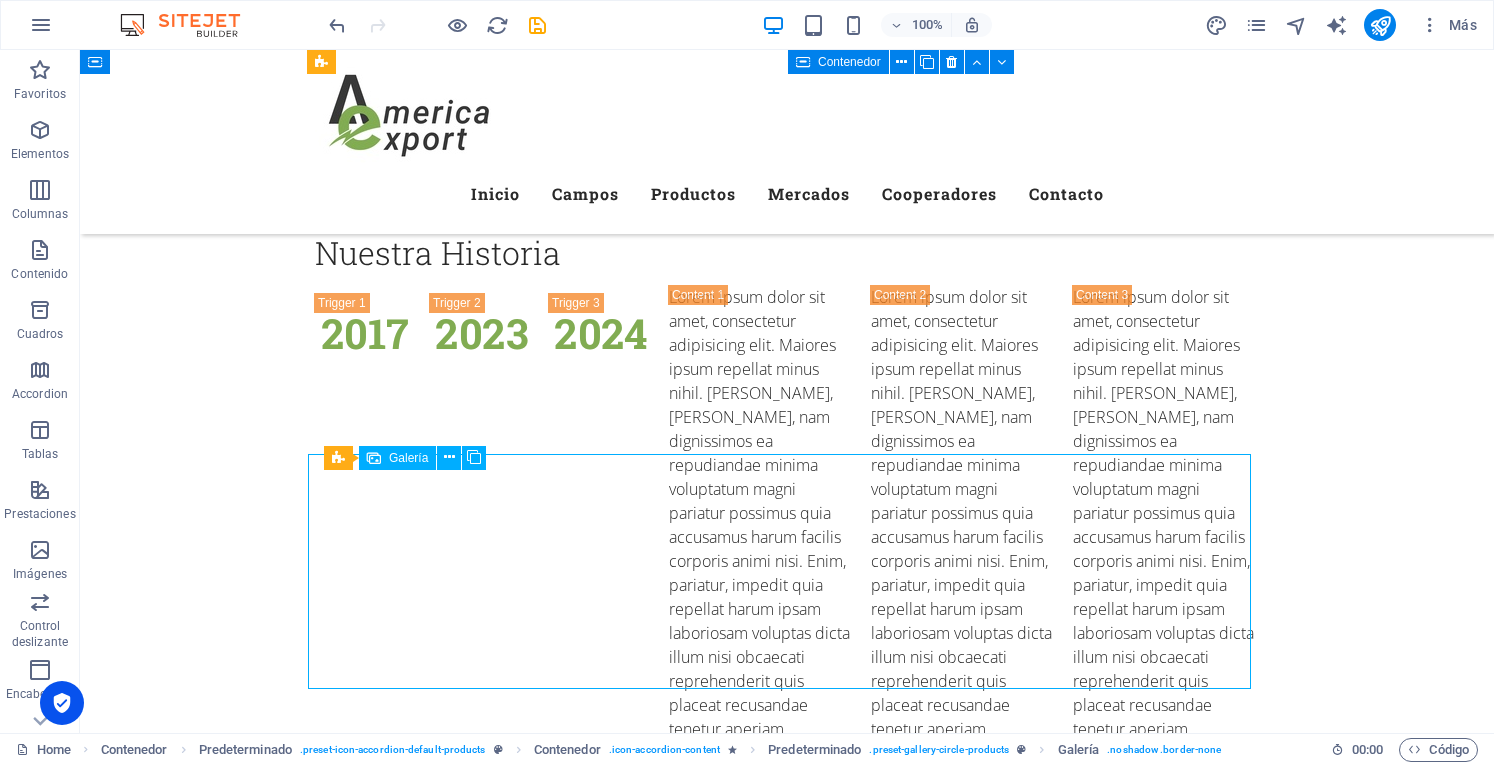 select on "4" 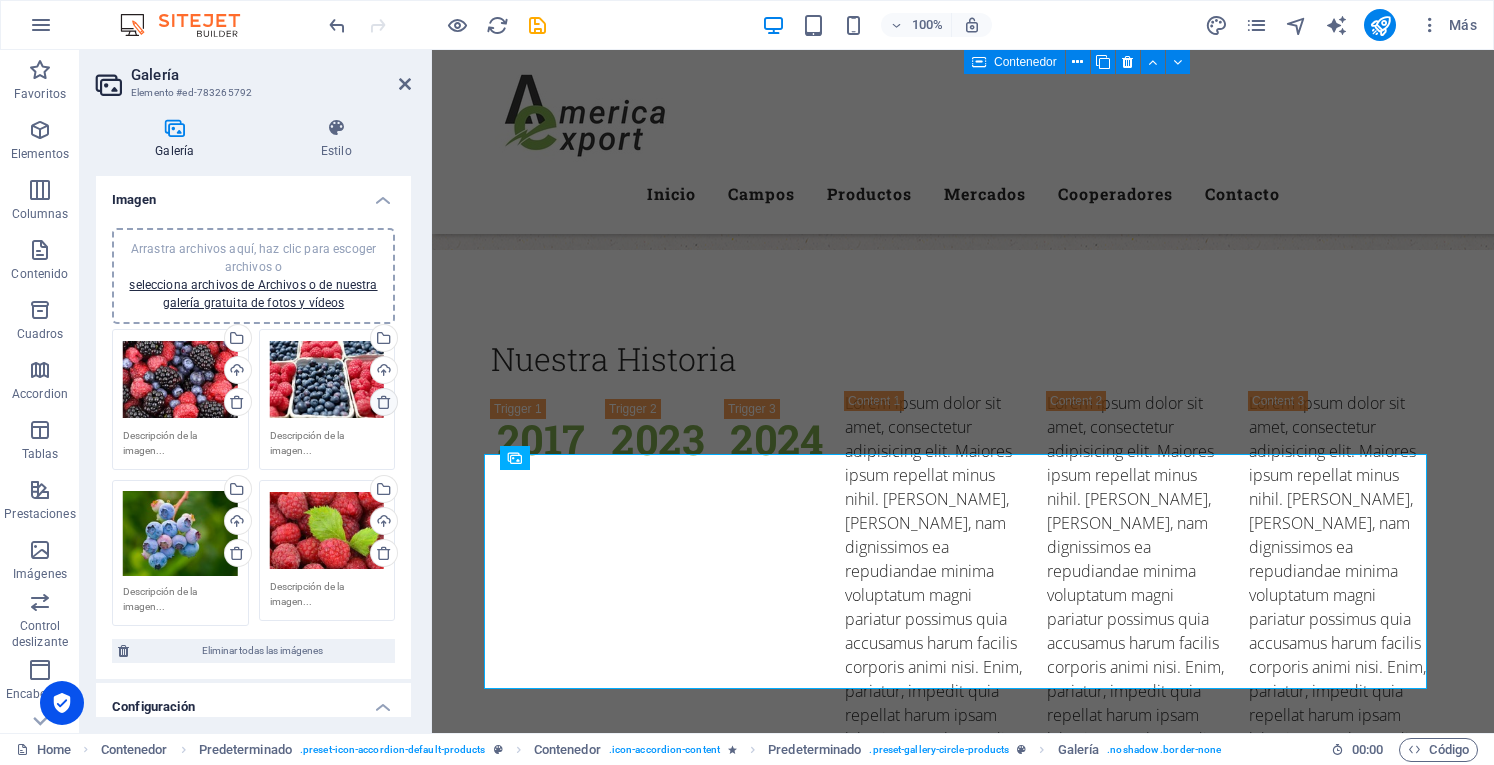 click at bounding box center (384, 402) 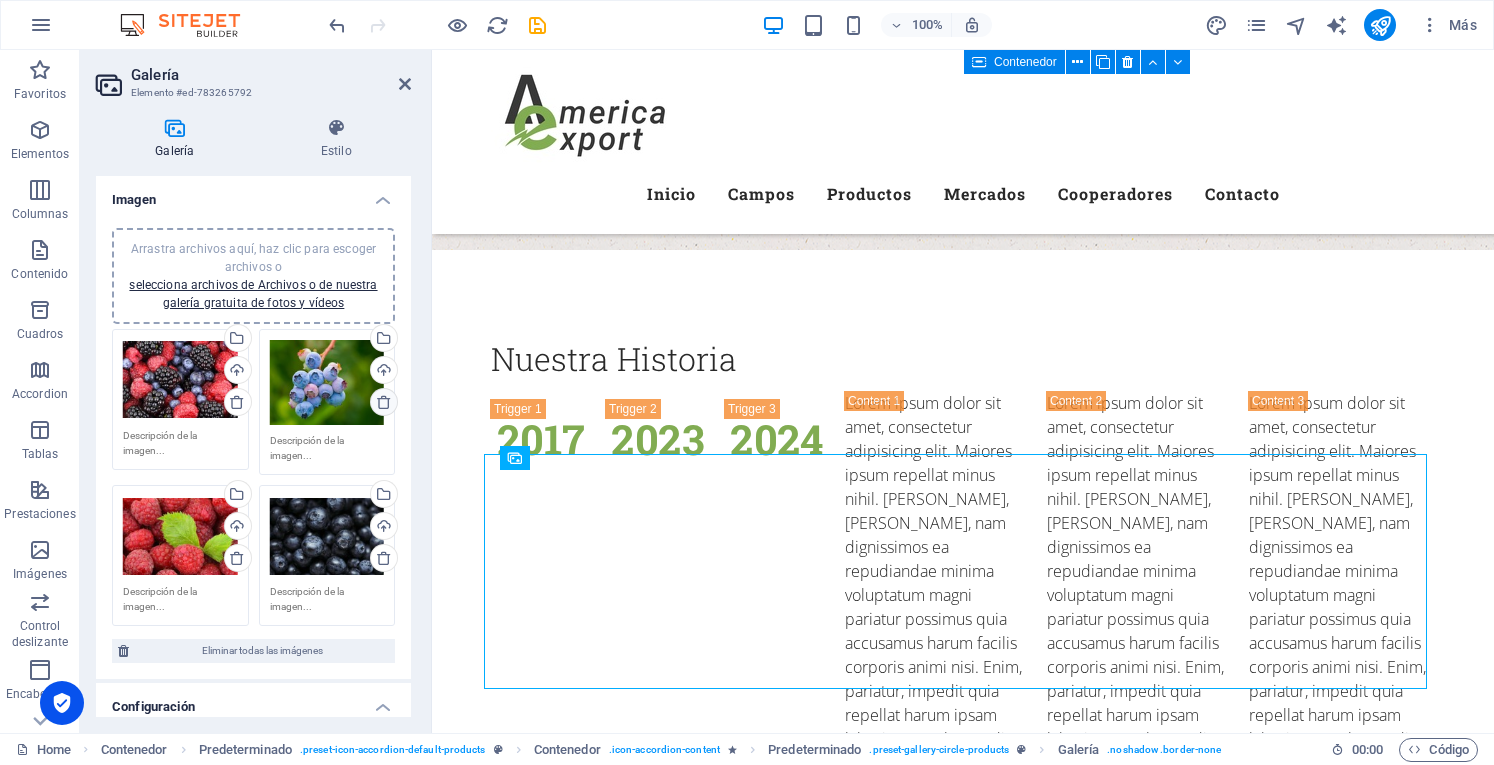 click at bounding box center (384, 402) 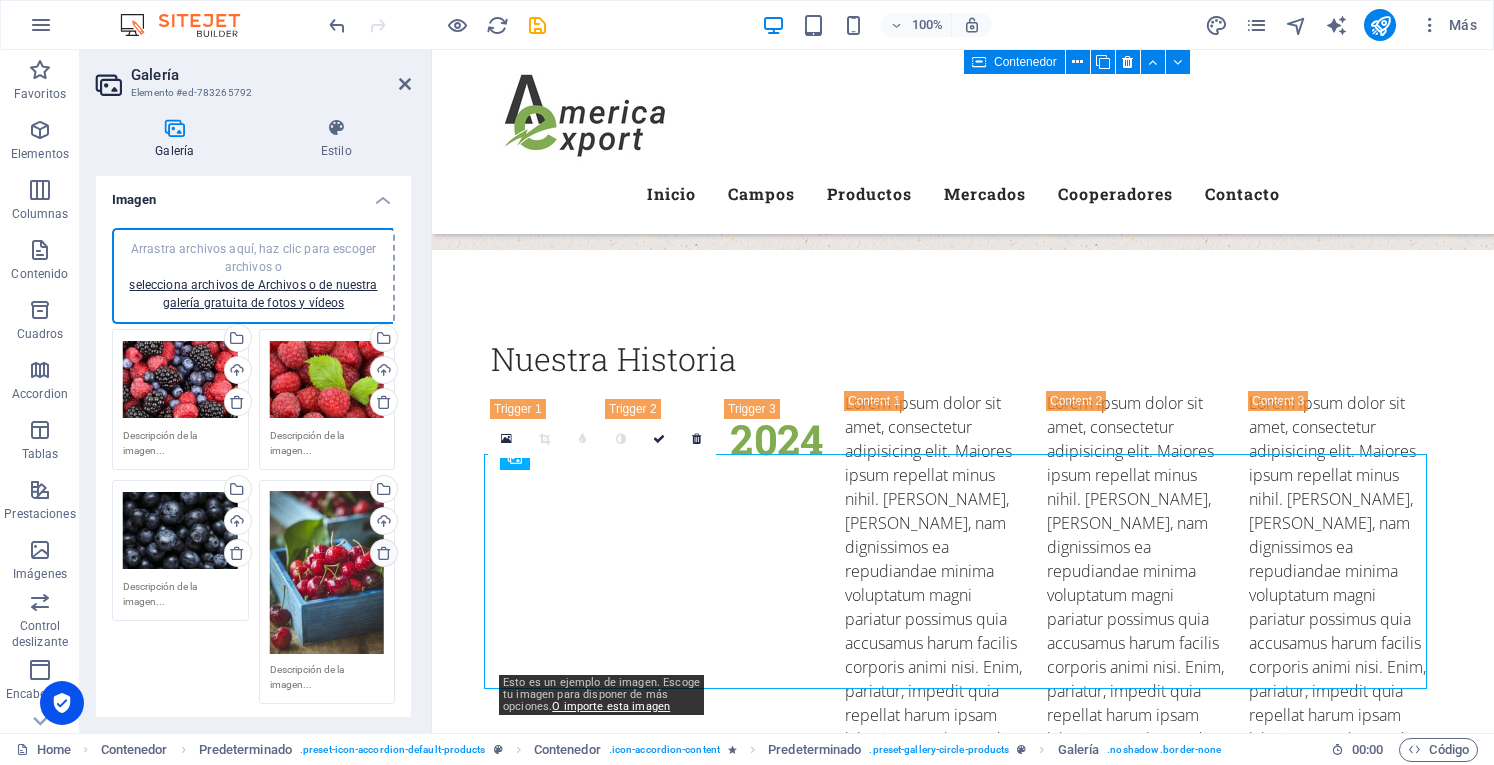 click at bounding box center [384, 553] 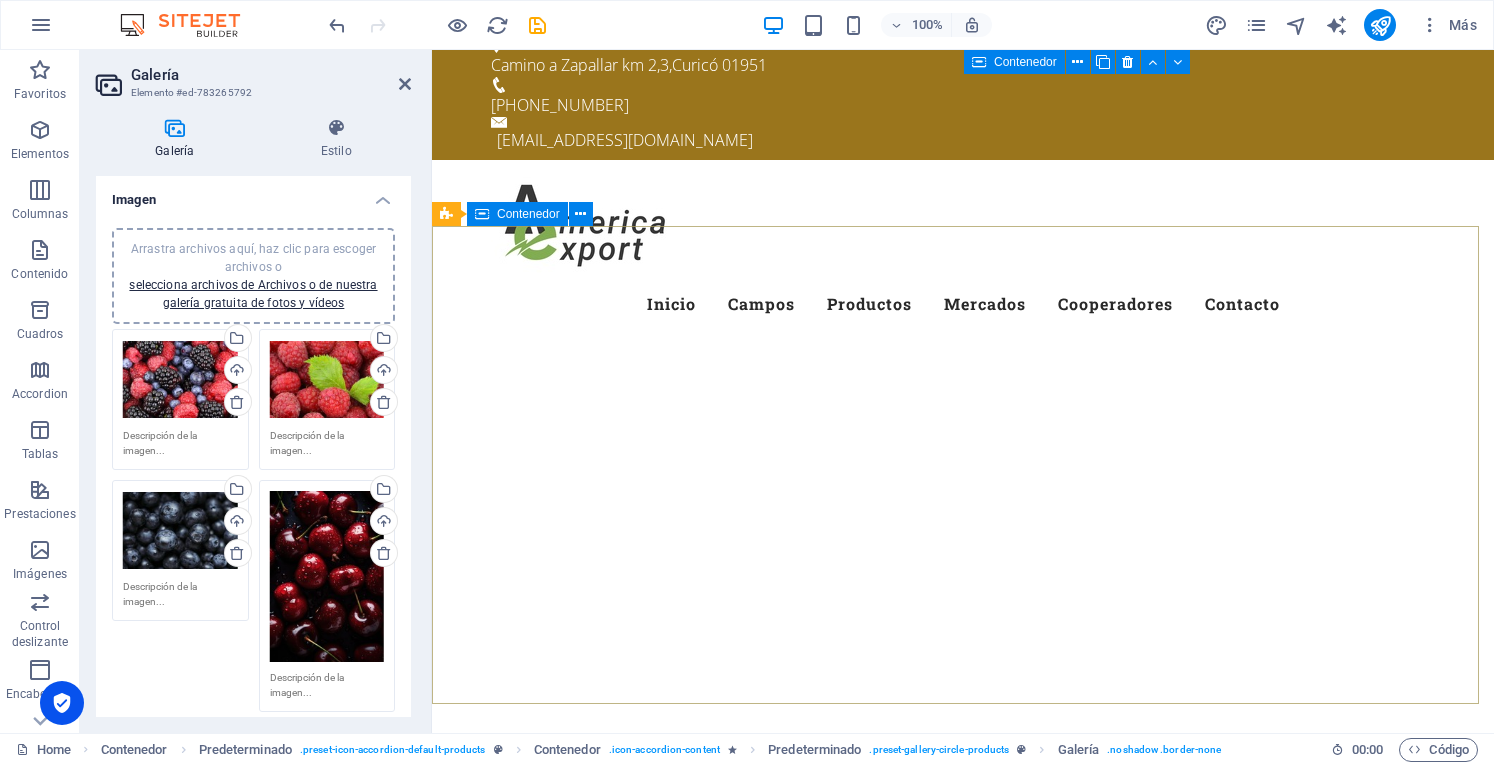 scroll, scrollTop: 0, scrollLeft: 0, axis: both 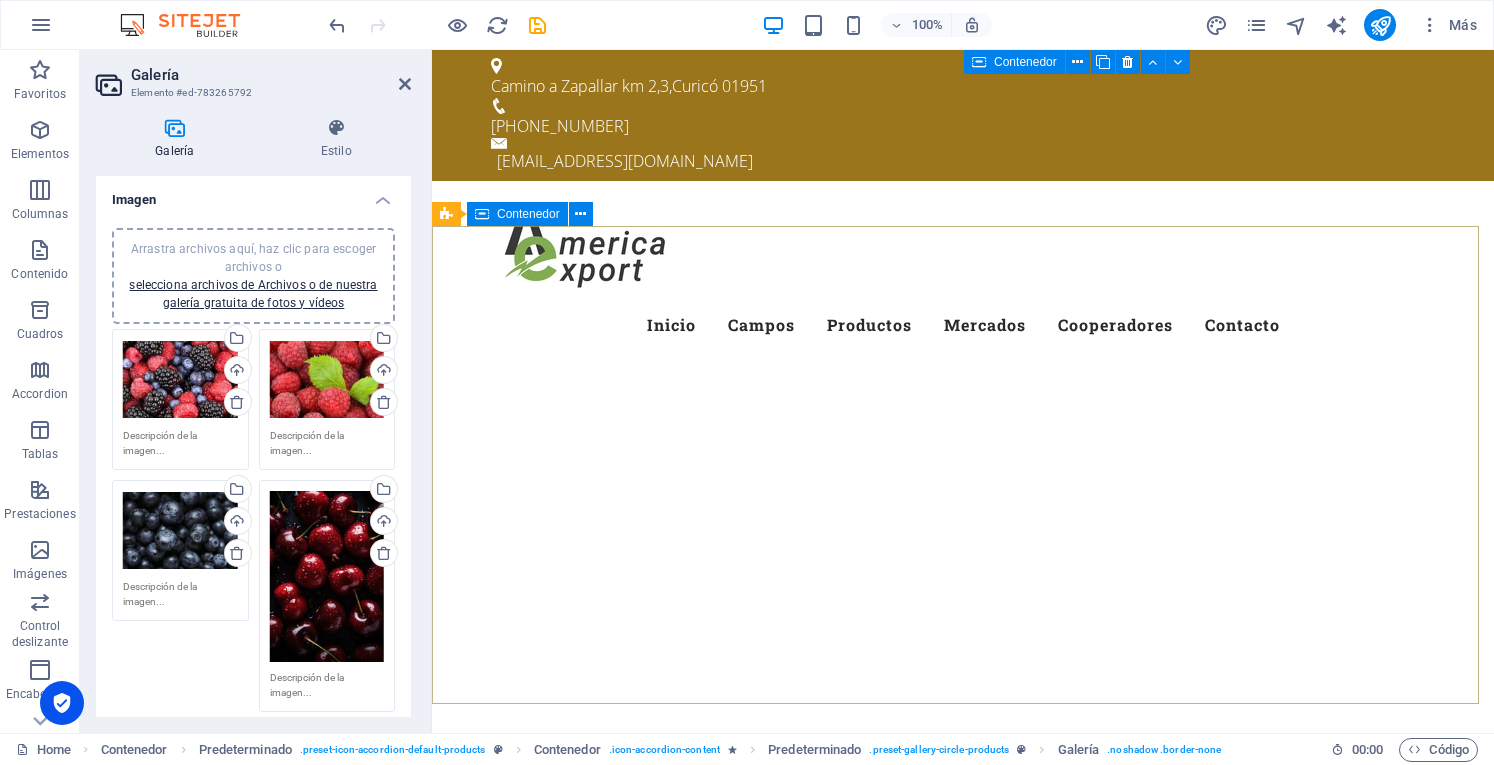 click at bounding box center [963, 445] 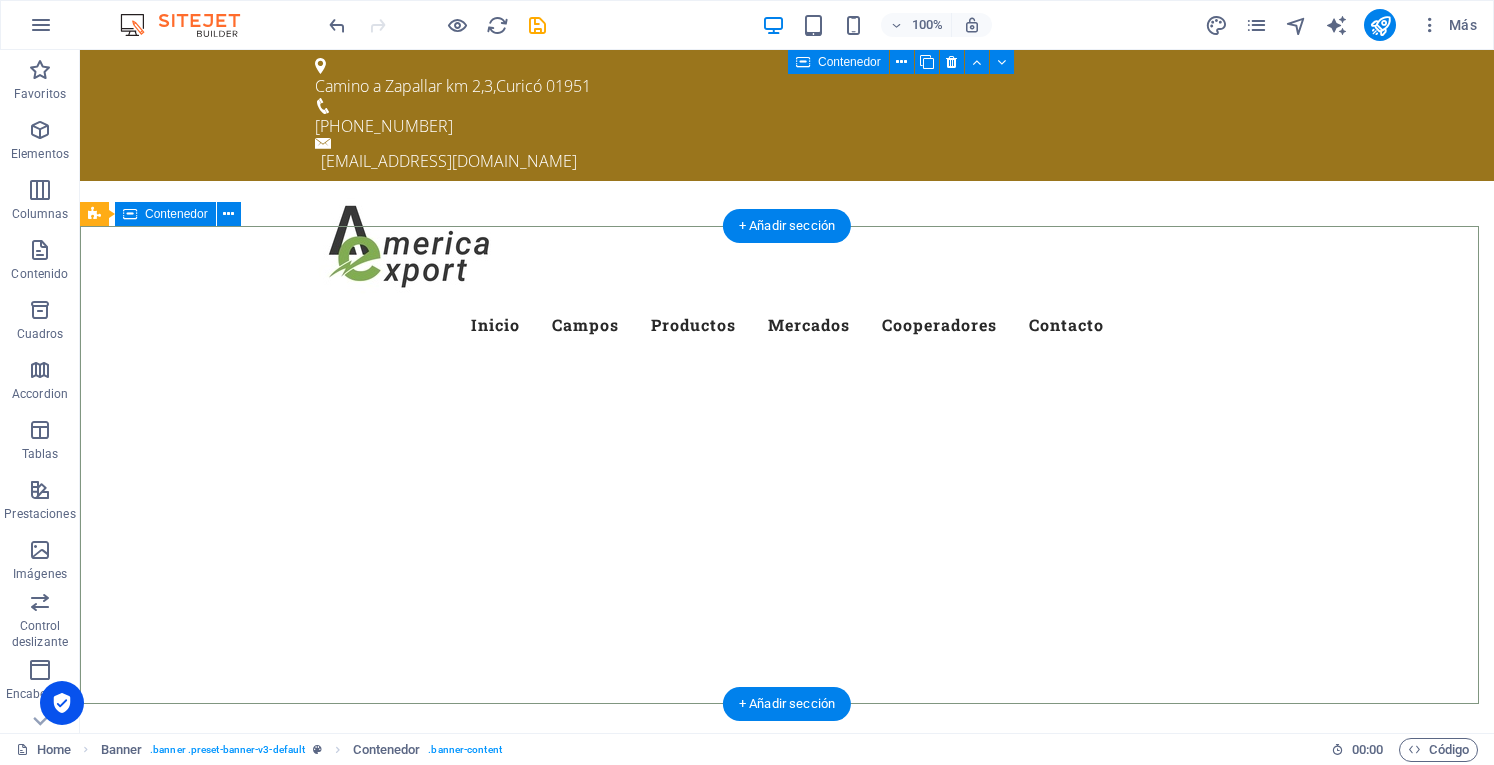 click at bounding box center [787, 445] 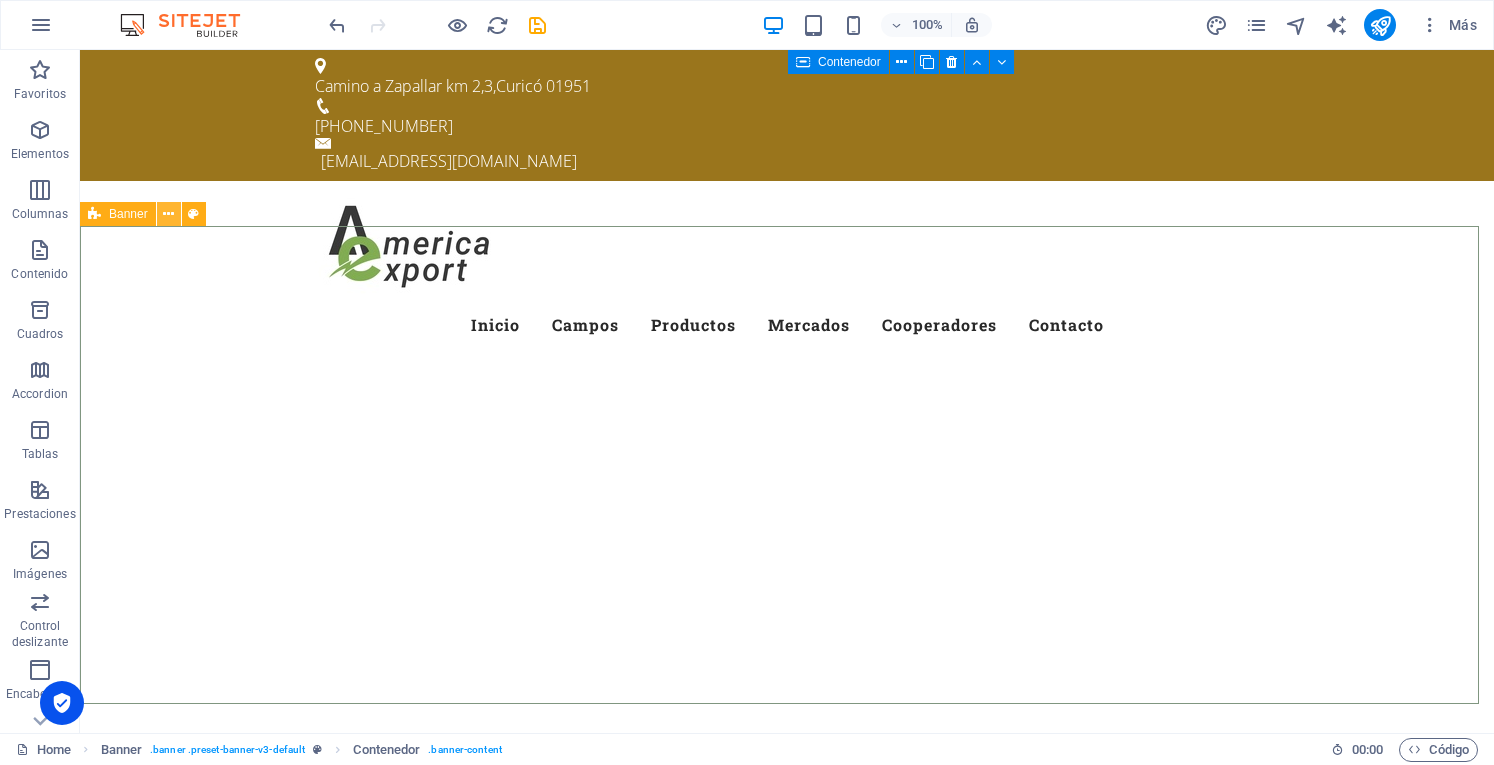 click at bounding box center [168, 214] 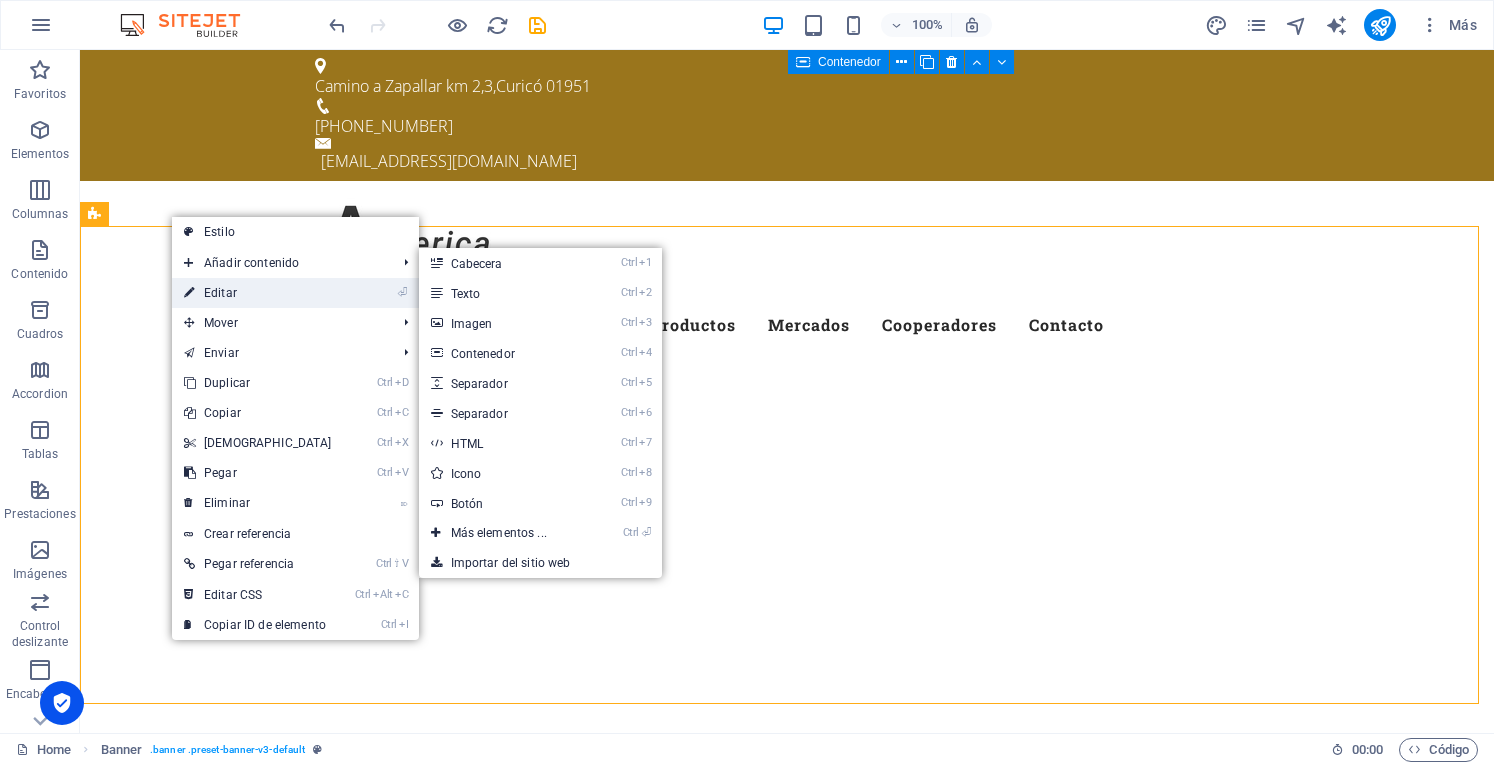 click on "⏎  Editar" at bounding box center (258, 293) 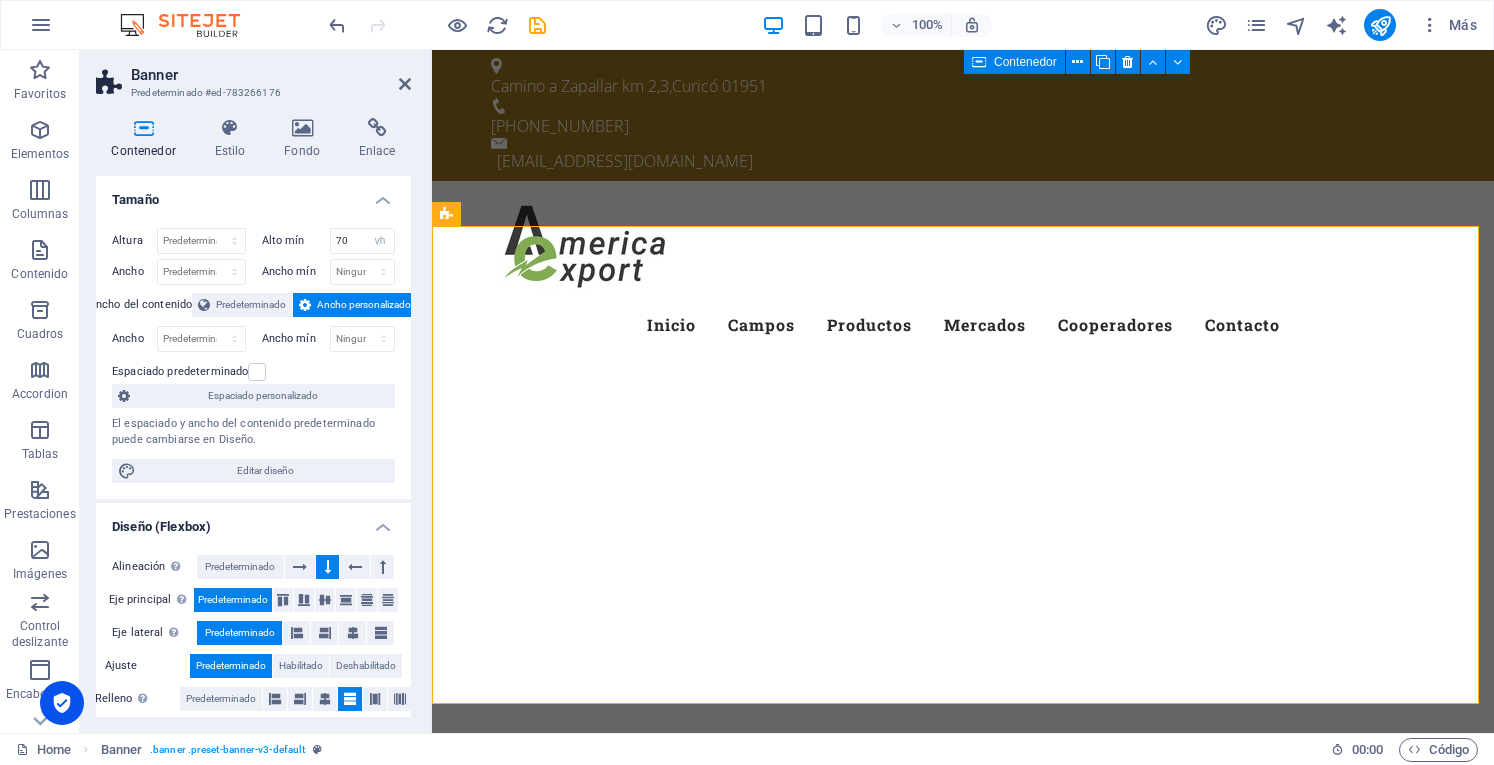 click on "Banner Predeterminado #ed-783266176
Contenedor Estilo Fondo Enlace Tamaño Altura Predeterminado px rem % vh vw Alto mín 70 Ninguno px rem % vh vw Ancho Predeterminado px rem % em vh vw Ancho mín Ninguno px rem % vh vw Ancho del contenido Predeterminado Ancho personalizado Ancho Predeterminado px rem % em vh vw Ancho mín Ninguno px rem % vh vw Espaciado predeterminado Espaciado personalizado El espaciado y ancho del contenido predeterminado puede cambiarse en Diseño. Editar diseño Diseño (Flexbox) Alineación Determina flex-direction. Predeterminado Eje principal Determina la forma en la que los elementos deberían comportarse por el eje principal en este contenedor (contenido justificado). Predeterminado Eje lateral Controla la dirección vertical del elemento en el contenedor (alinear elementos). Predeterminado Ajuste Predeterminado Habilitado Deshabilitado Relleno Controla las distancias y la dirección de los elementos en el eje Y en varias líneas (alinear contenido). Accessibility" at bounding box center [256, 391] 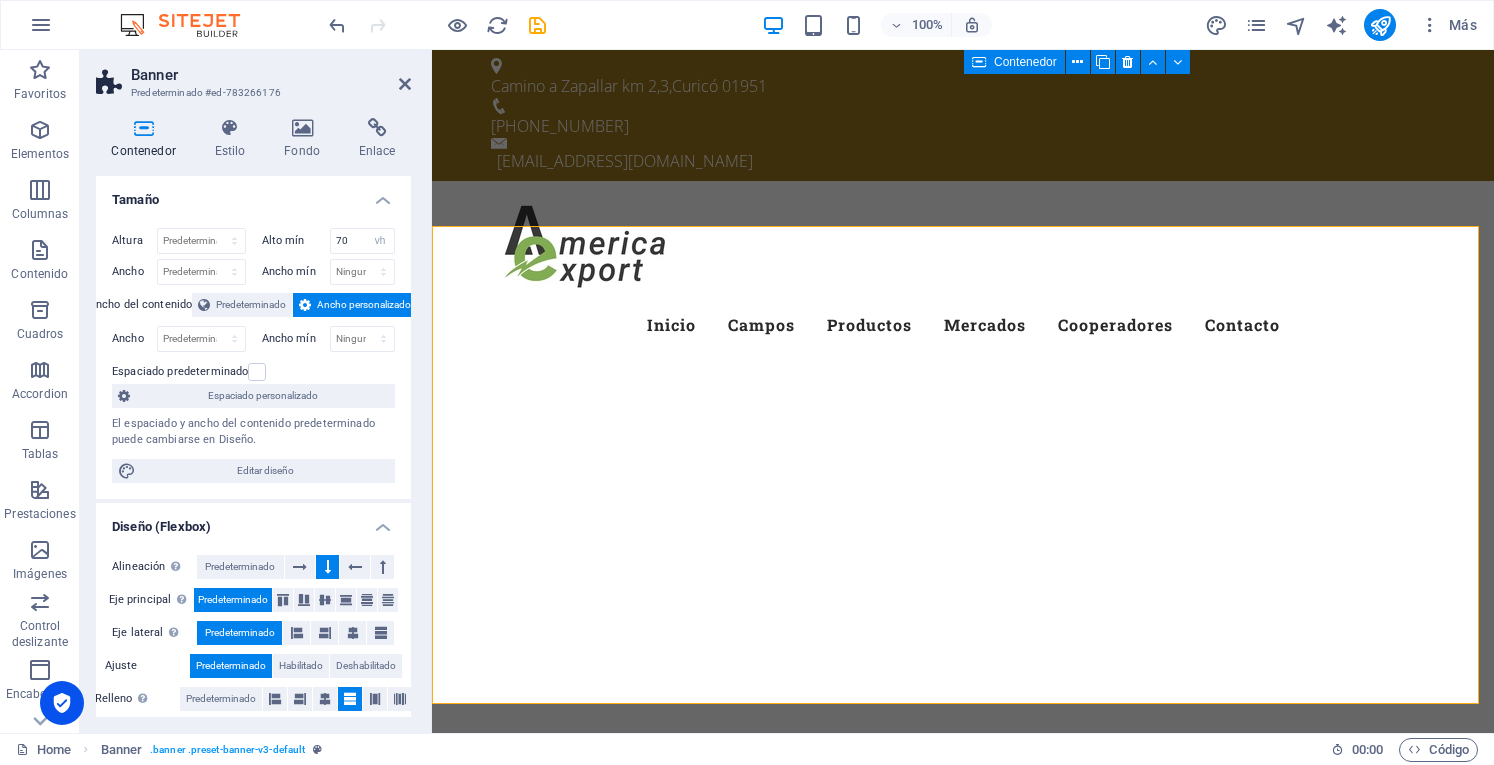 click on "Banner Predeterminado #ed-783266176" at bounding box center (253, 76) 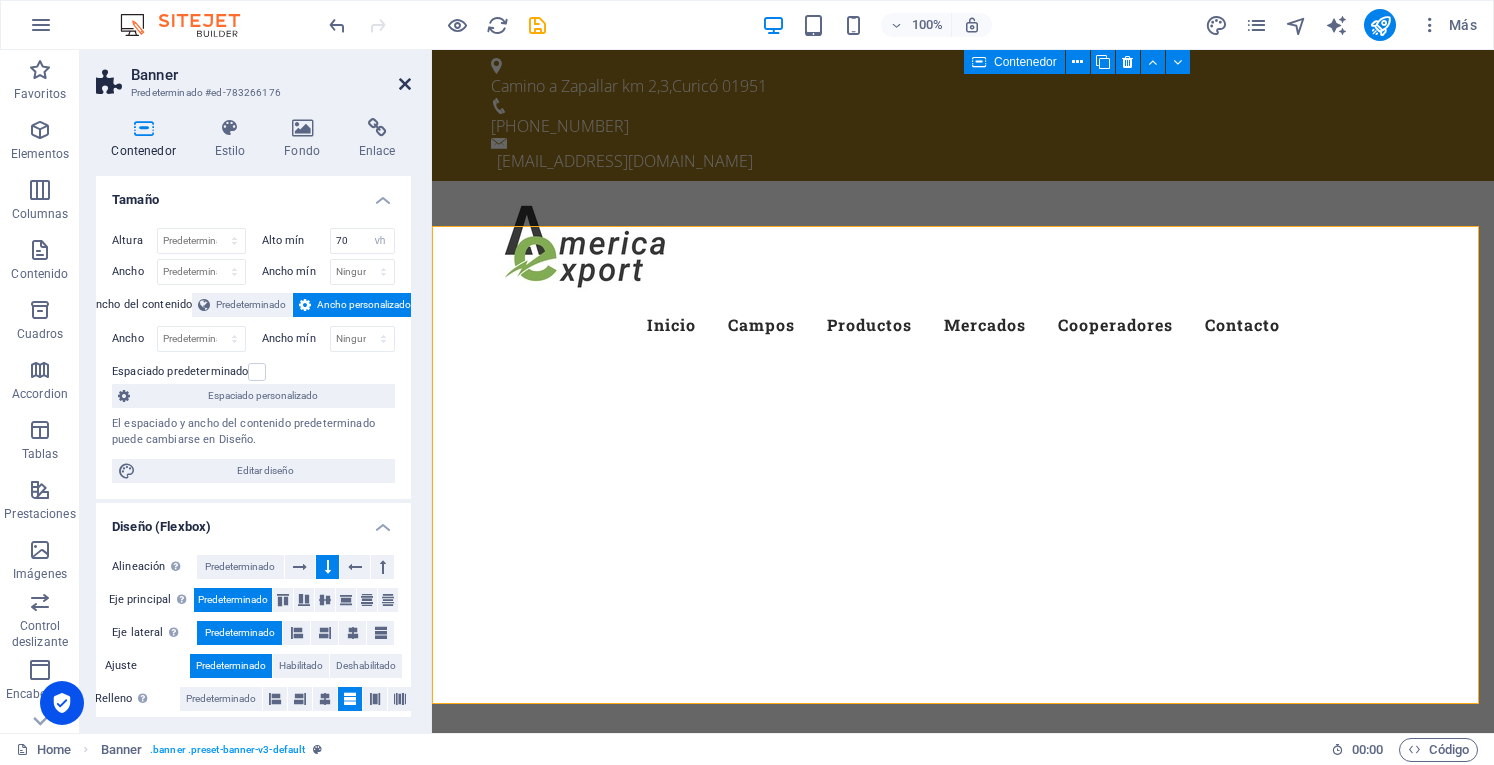 click at bounding box center [405, 84] 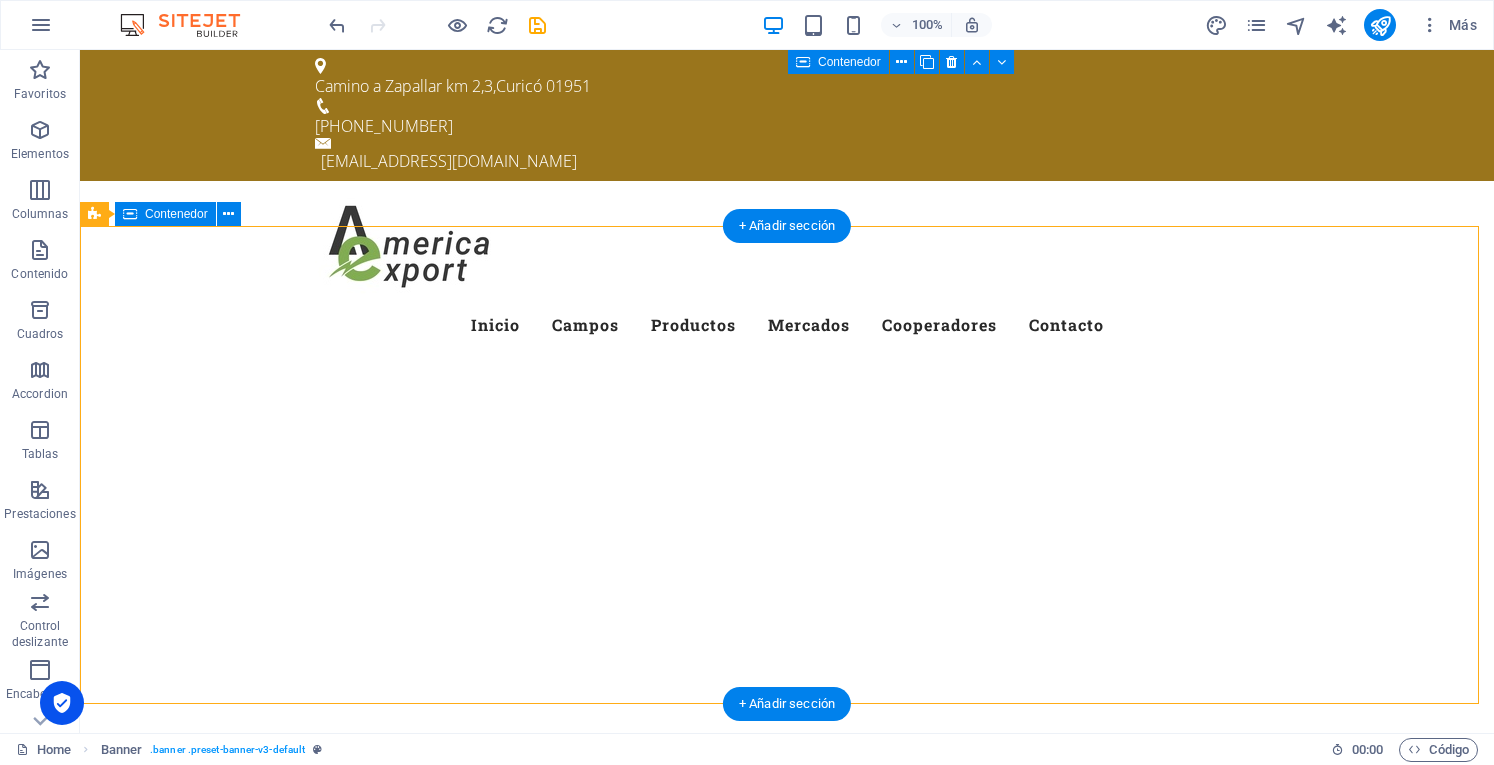 click at bounding box center (787, 445) 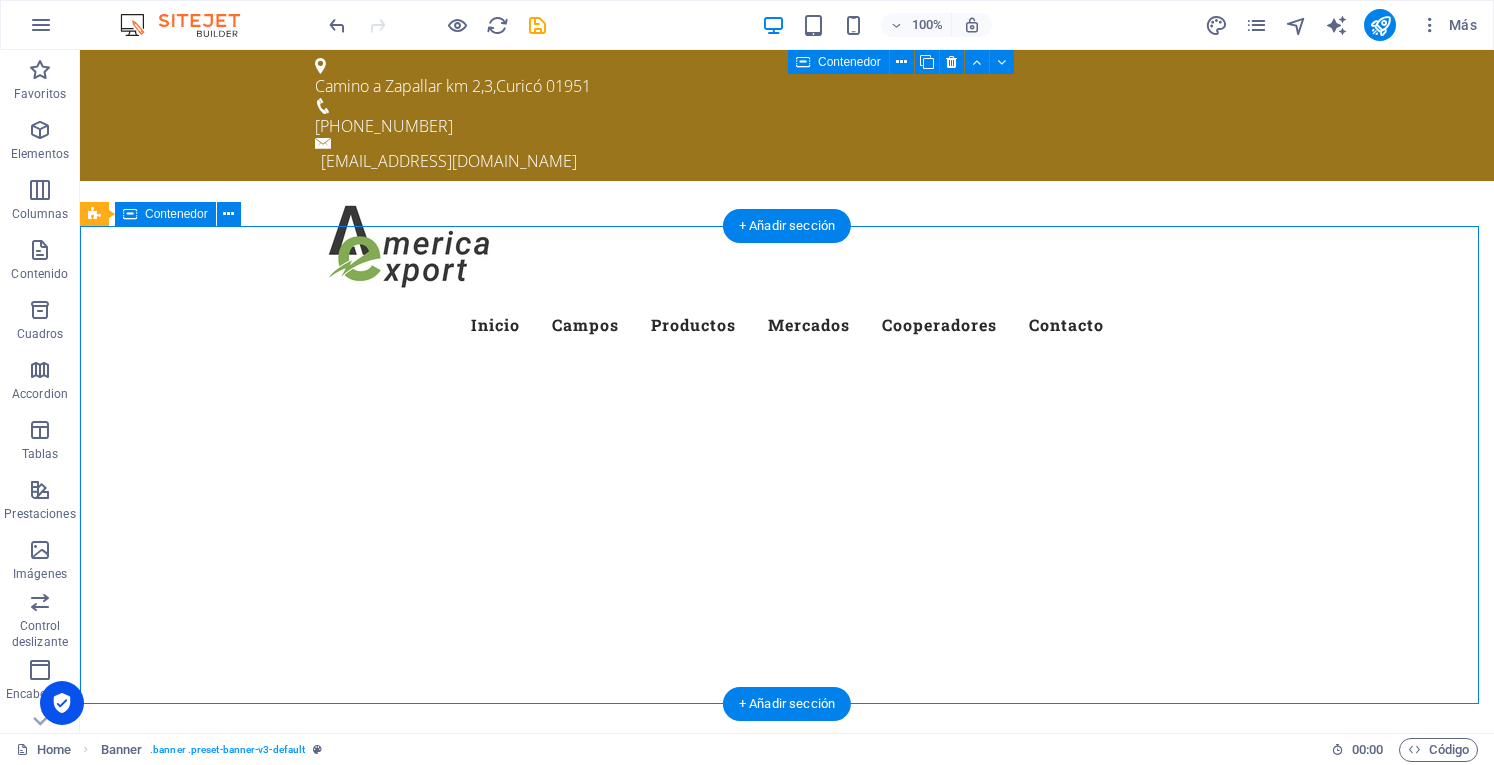 click at bounding box center [787, 445] 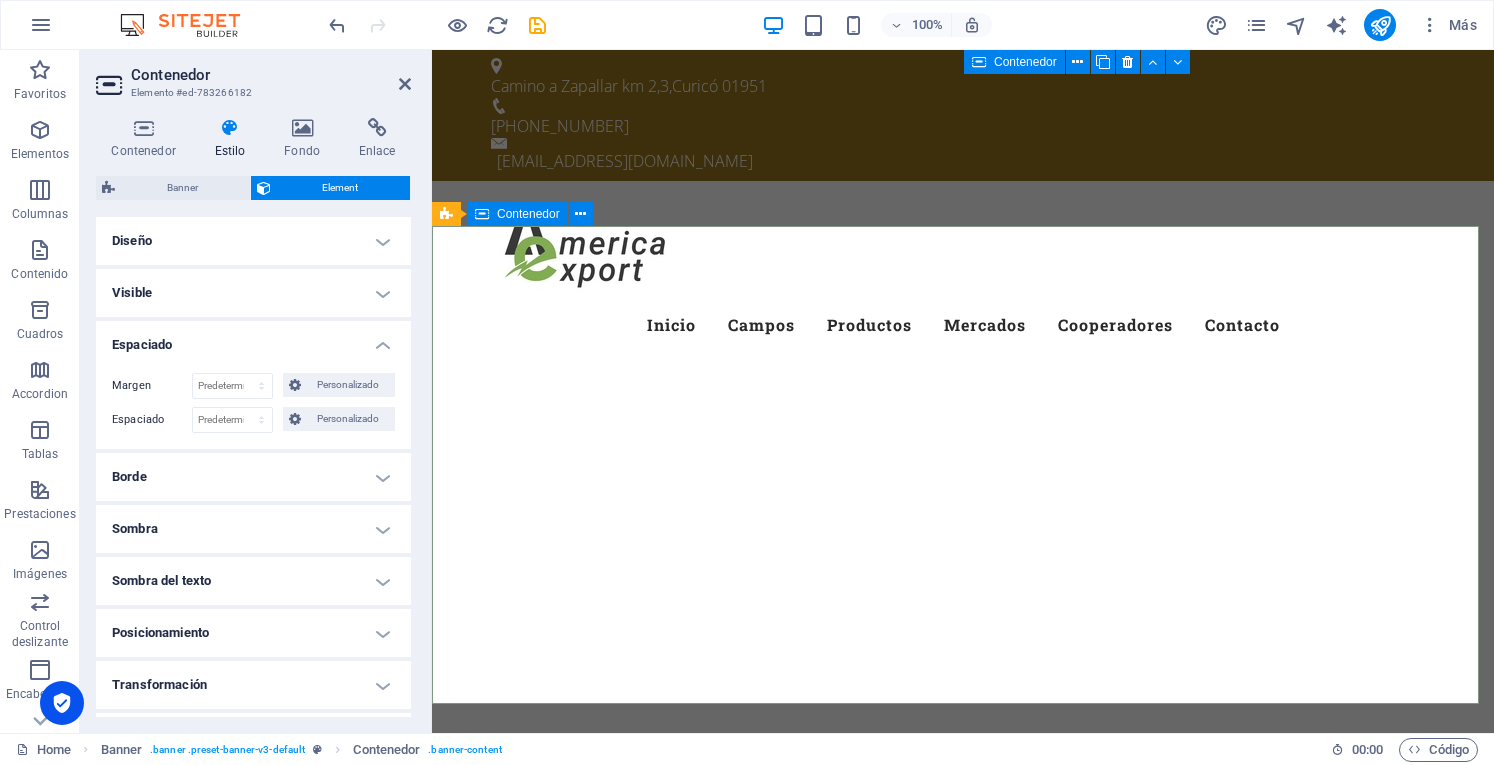click at bounding box center (963, 445) 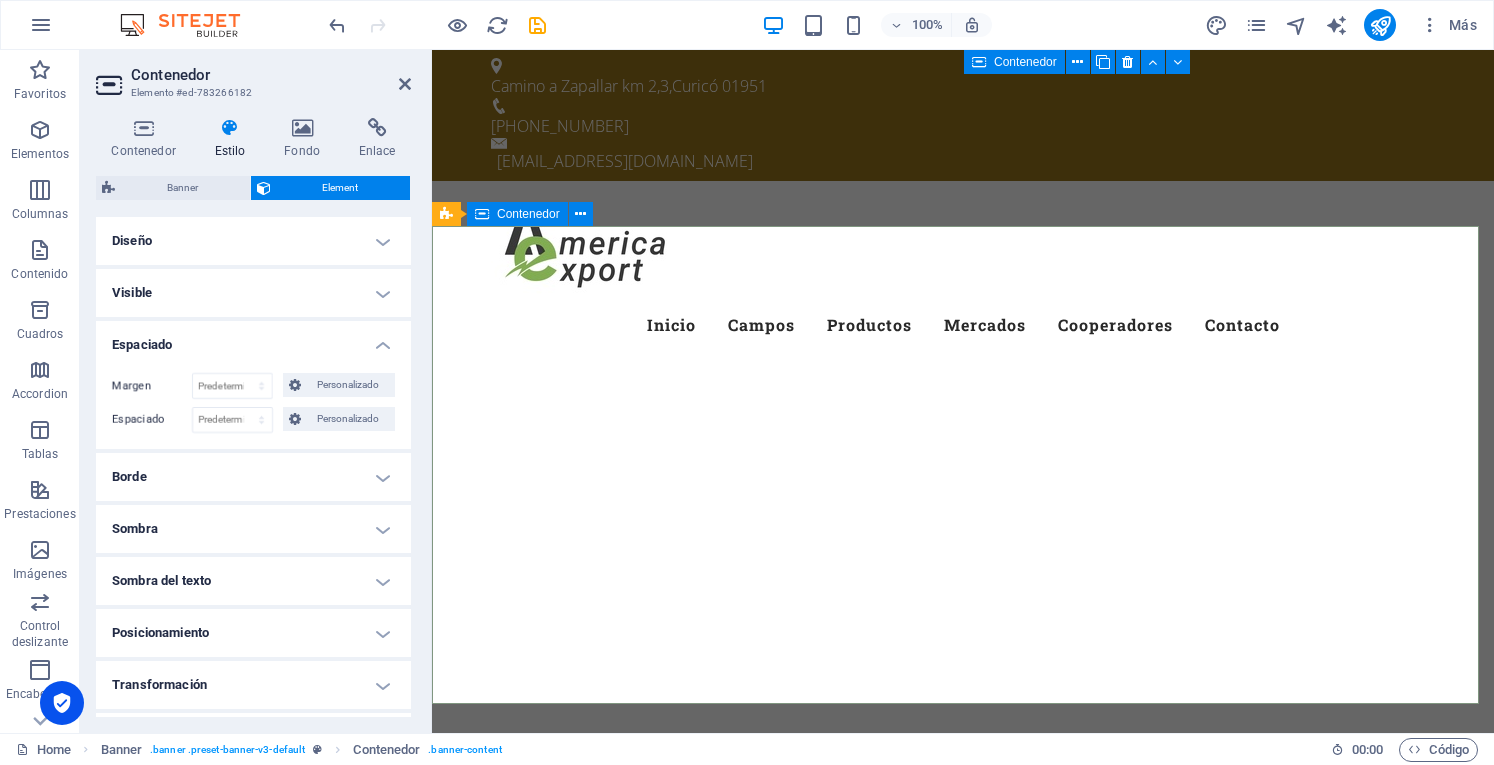 click at bounding box center [963, 445] 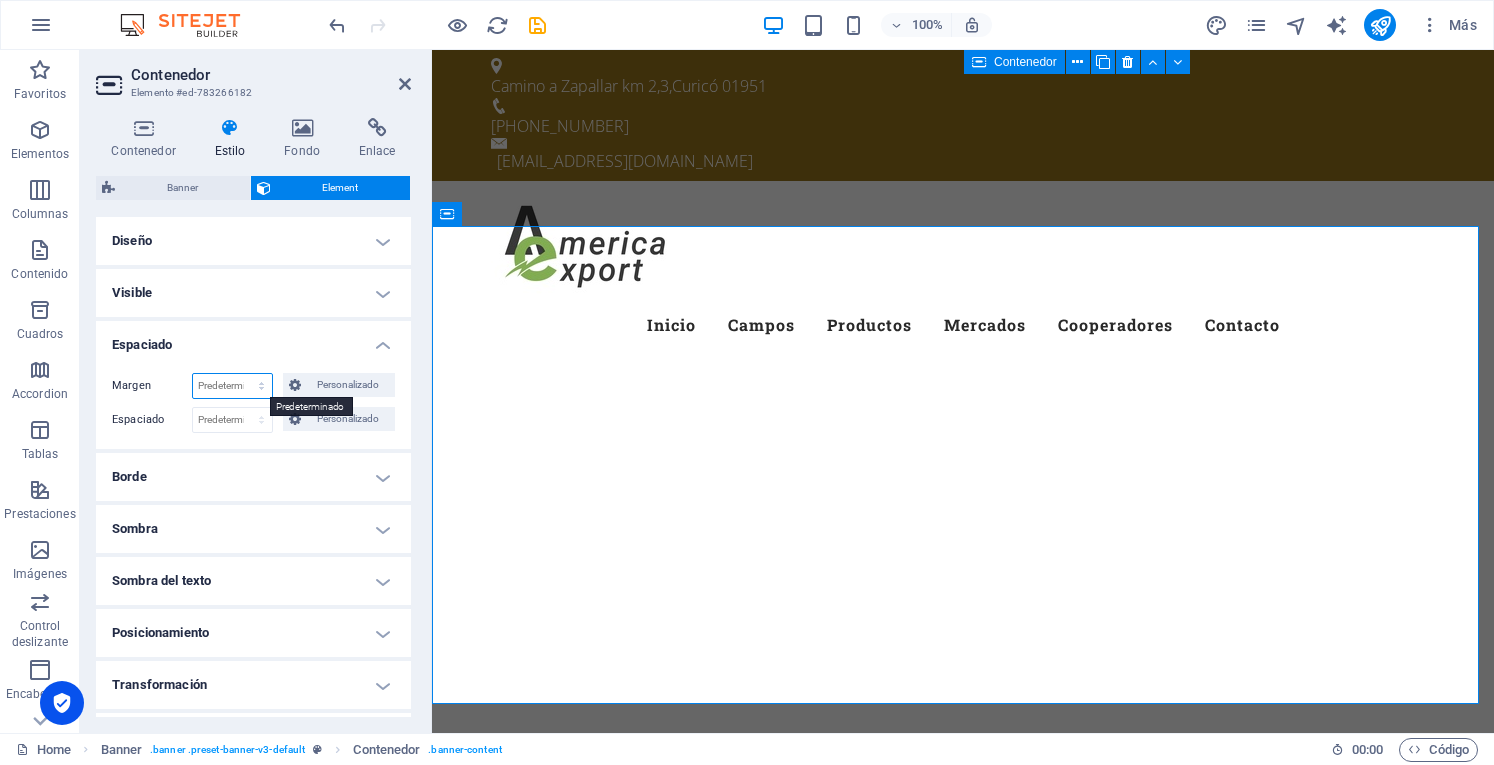 click on "Predeterminado automático px % rem vw vh Personalizado" at bounding box center (232, 386) 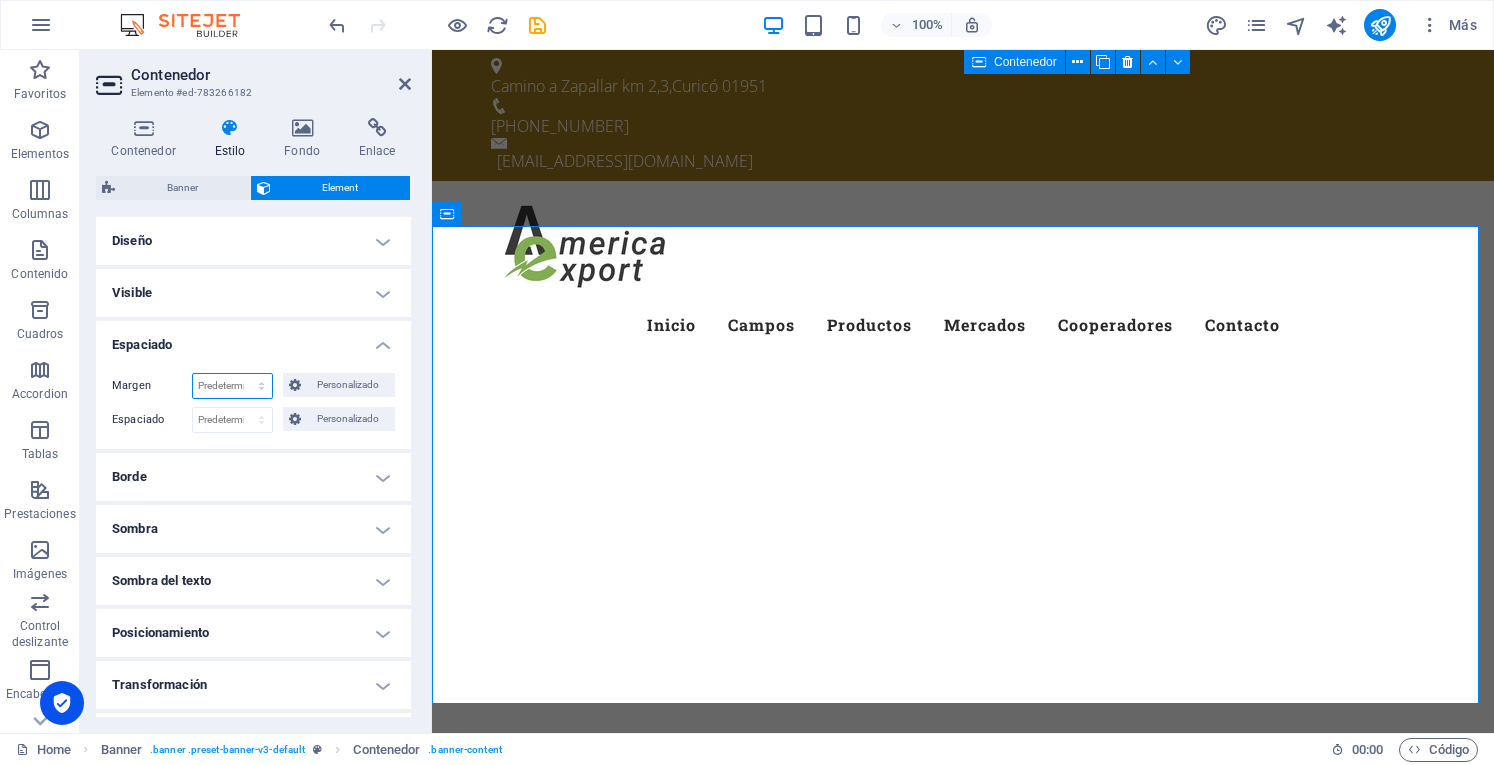 click on "Predeterminado automático px % rem vw vh Personalizado" at bounding box center [232, 386] 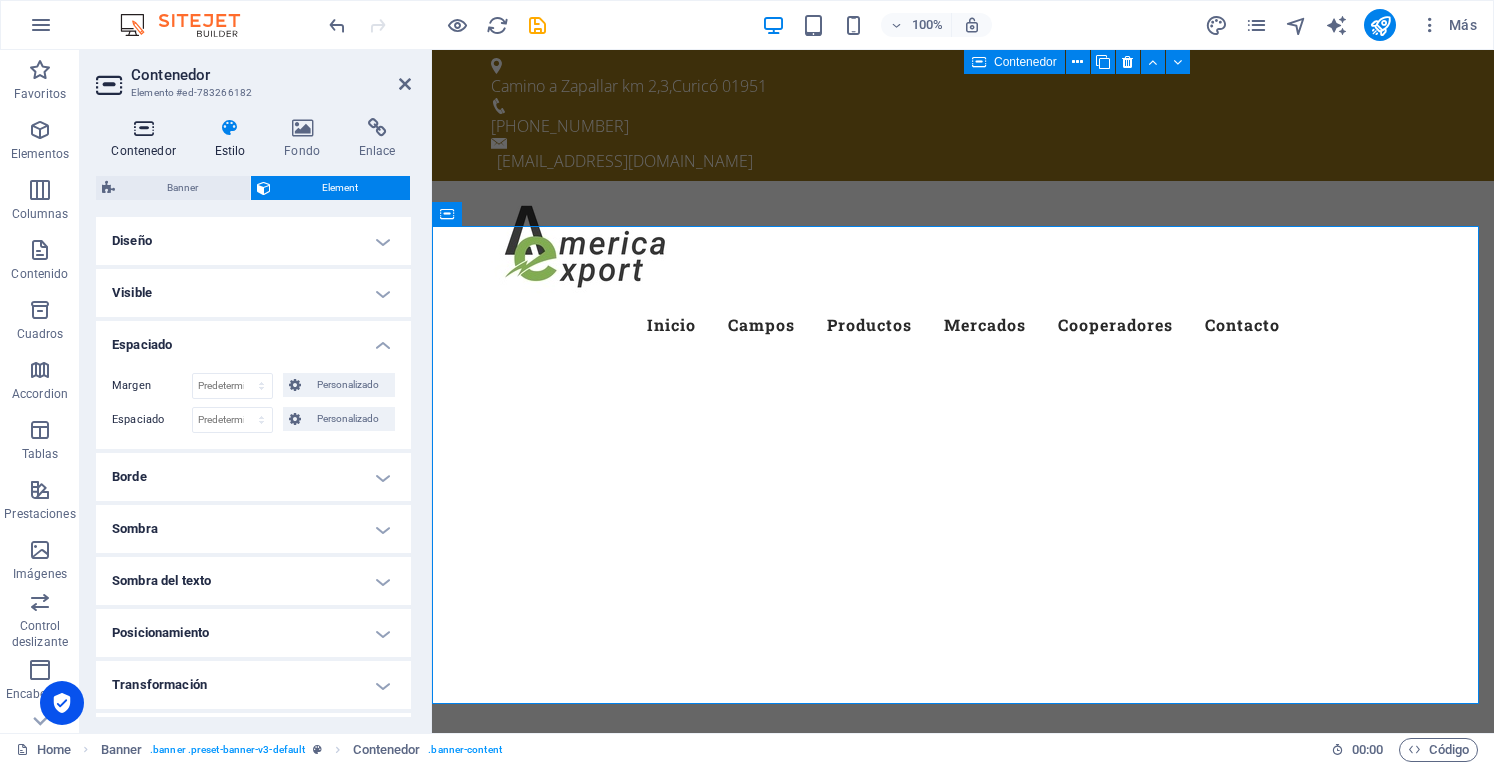 click on "Contenedor" at bounding box center [147, 139] 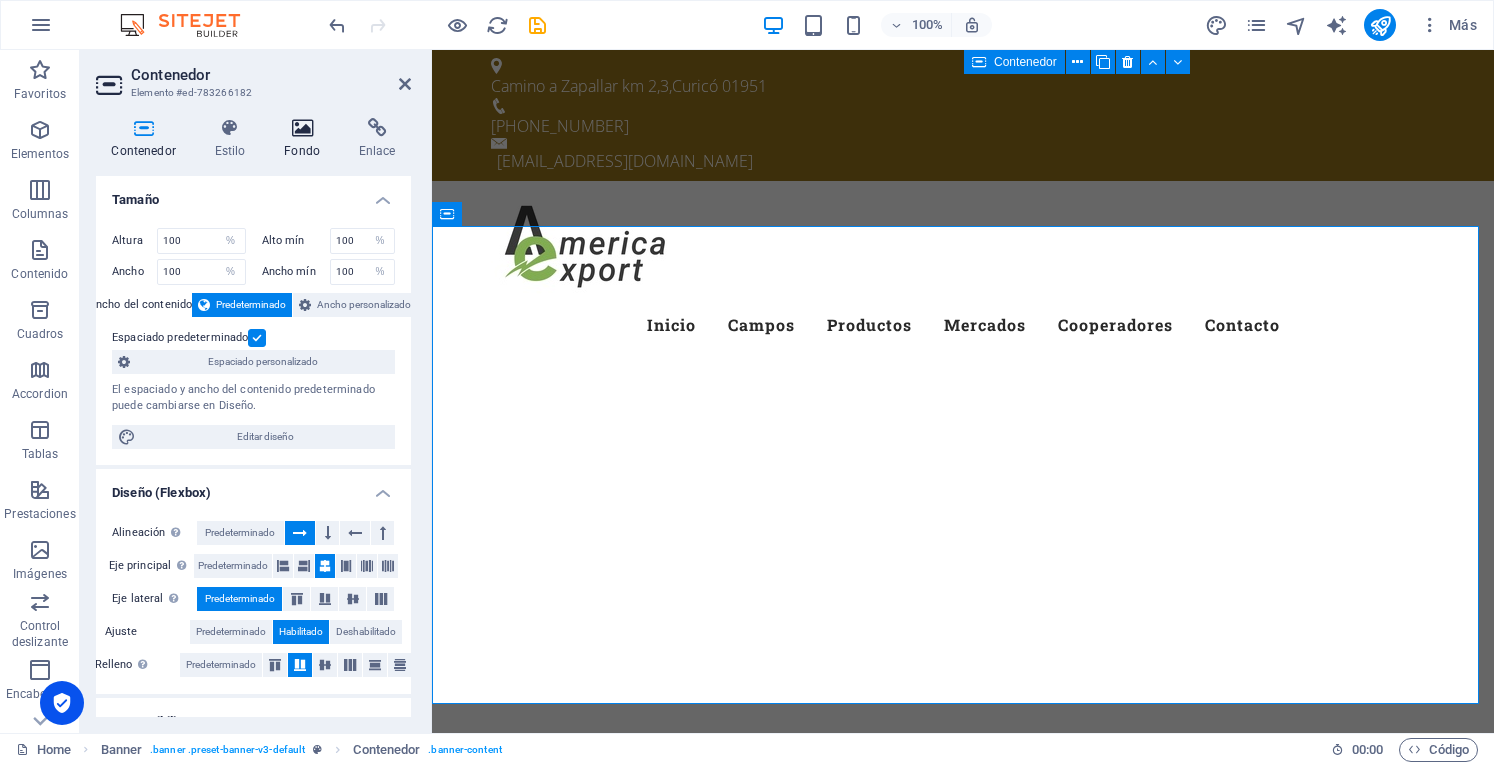 click at bounding box center (302, 128) 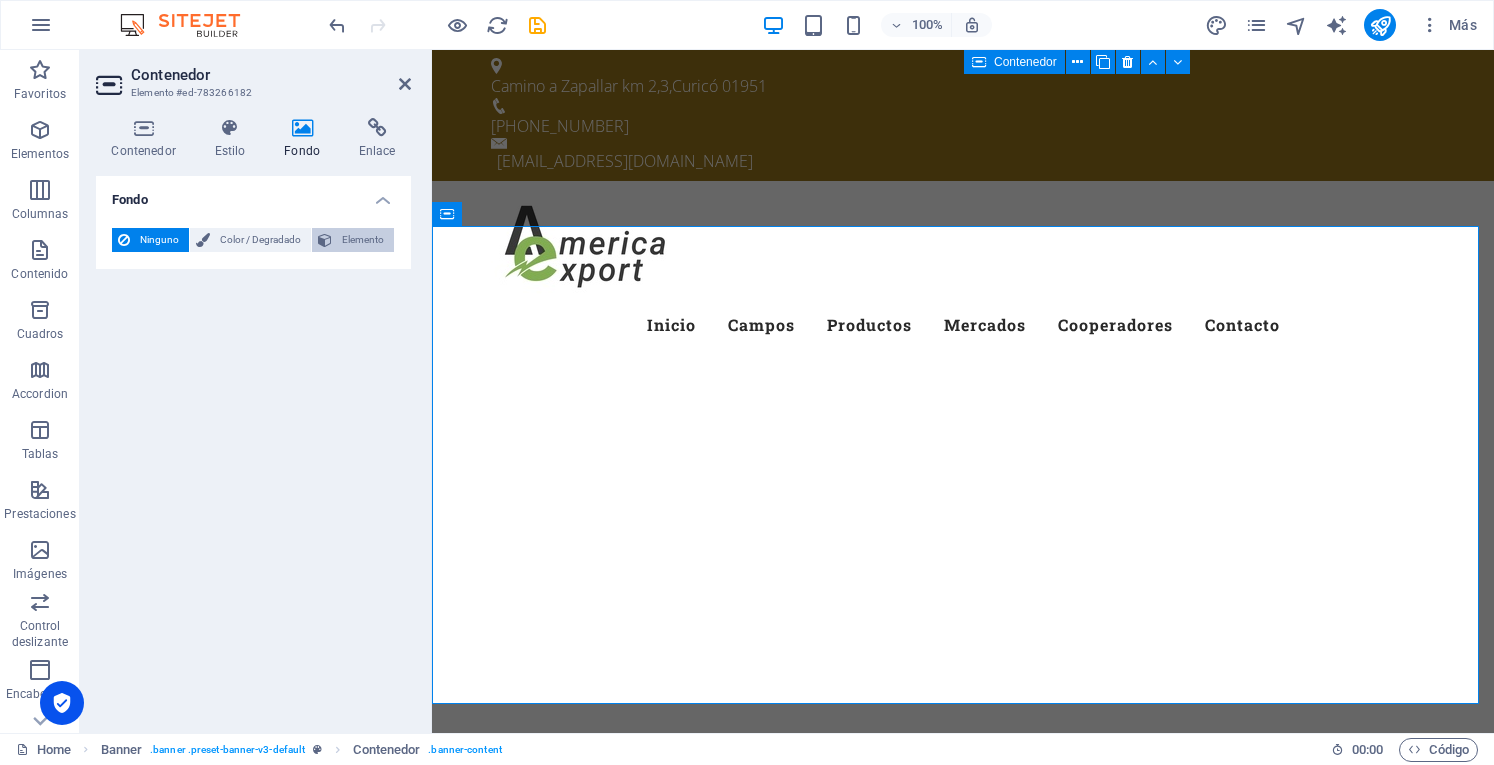 click on "Elemento" at bounding box center [353, 240] 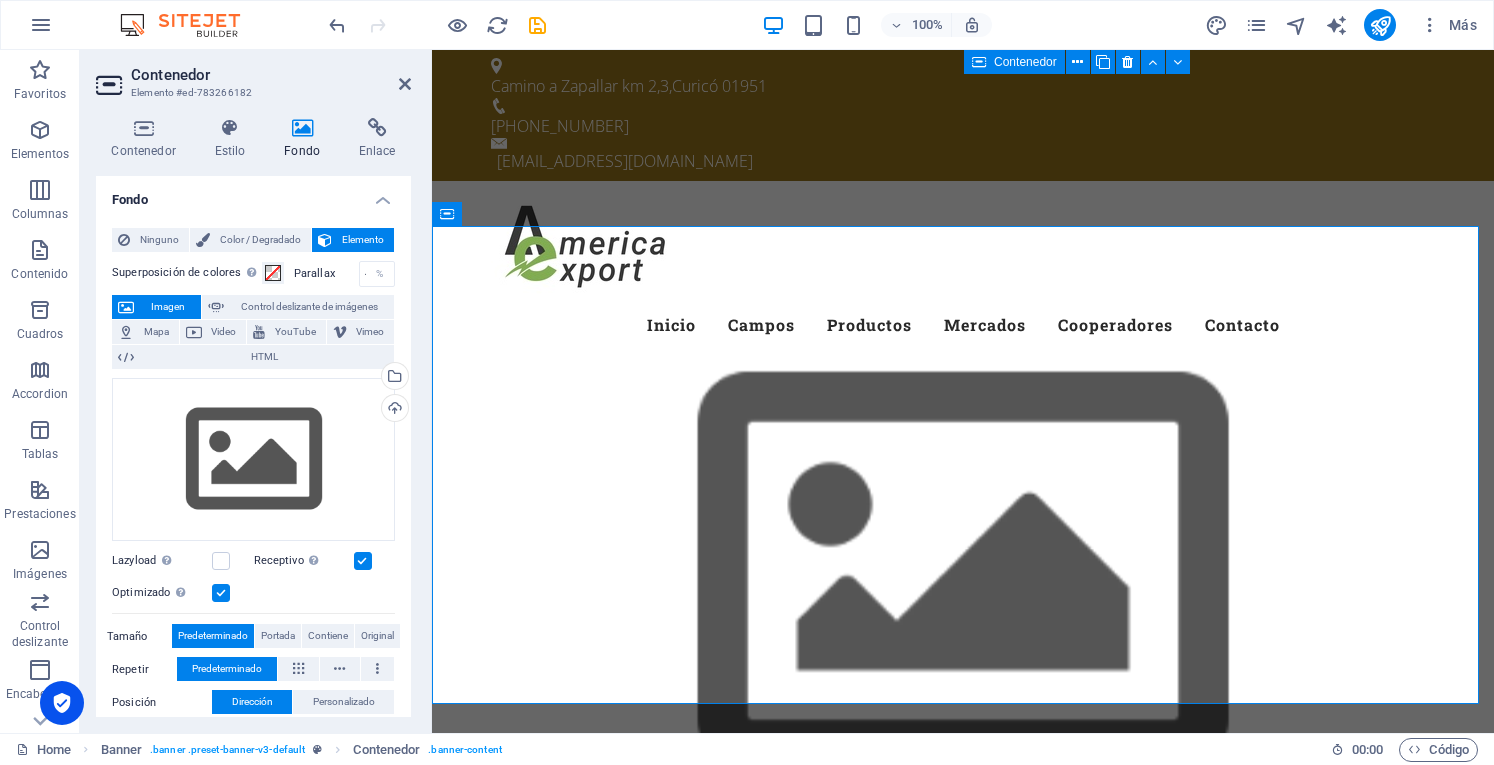 click on "Imagen" at bounding box center (167, 307) 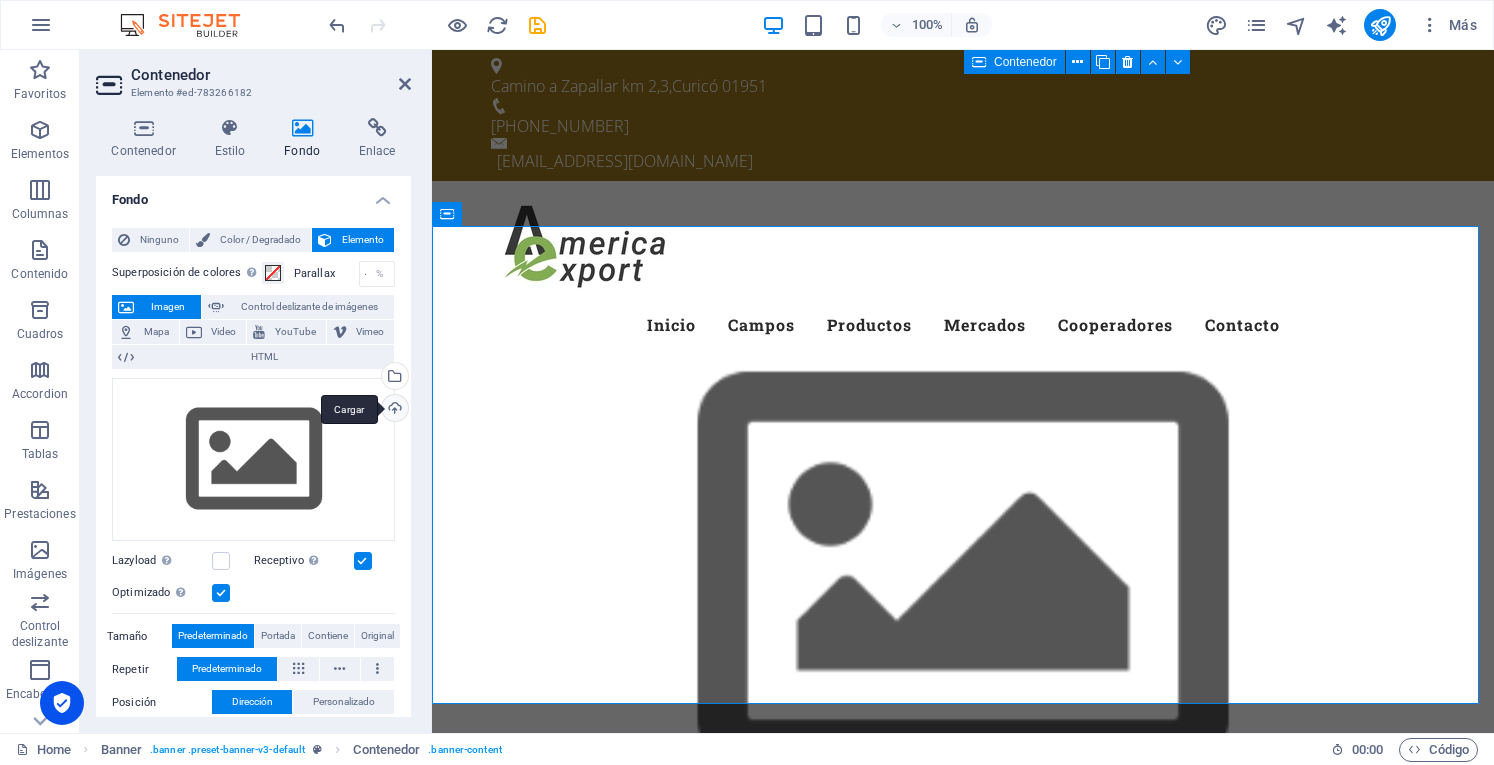 click on "Cargar" at bounding box center [393, 410] 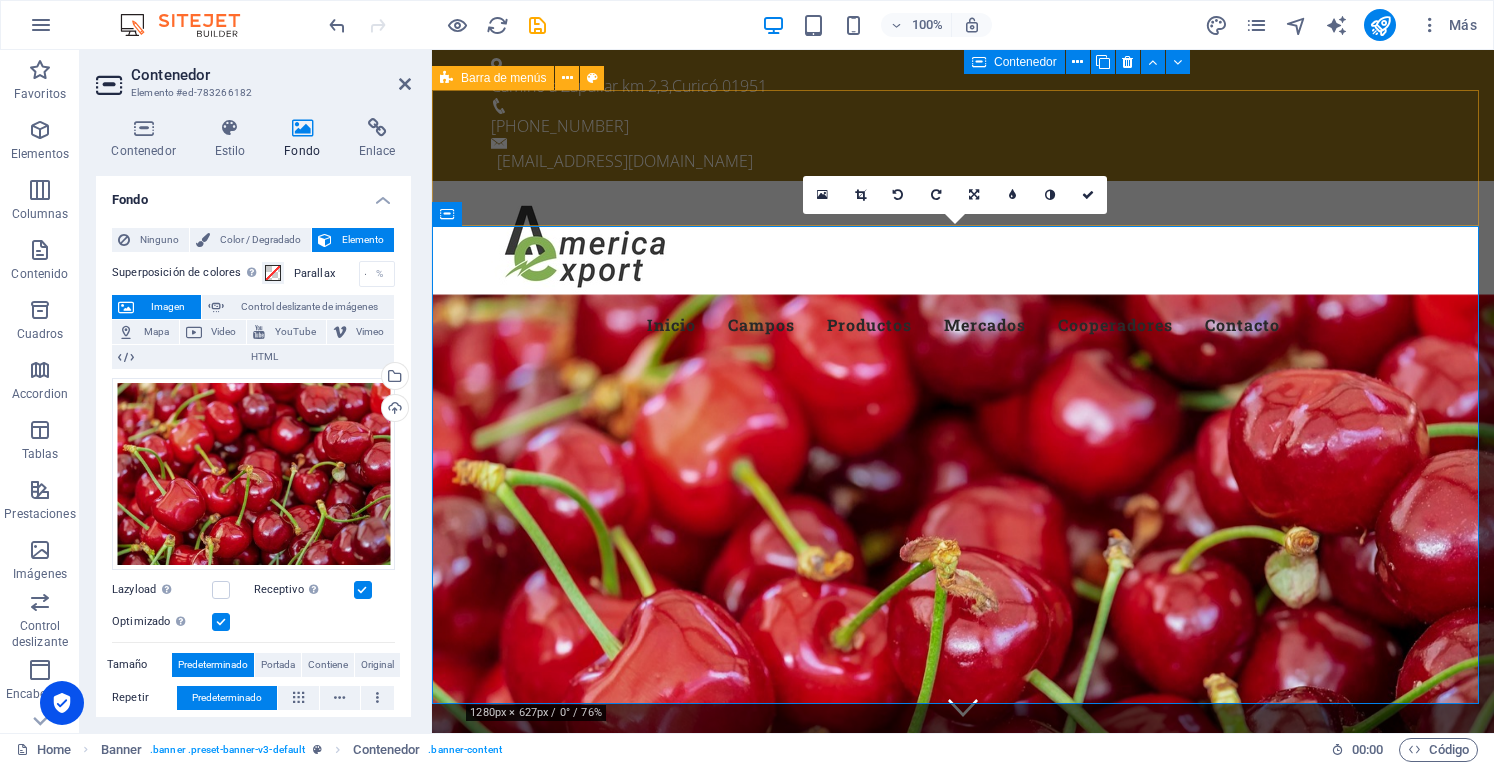 click on "Menu [PERSON_NAME] Productos Mercados Cooperadores Contacto" at bounding box center (963, 273) 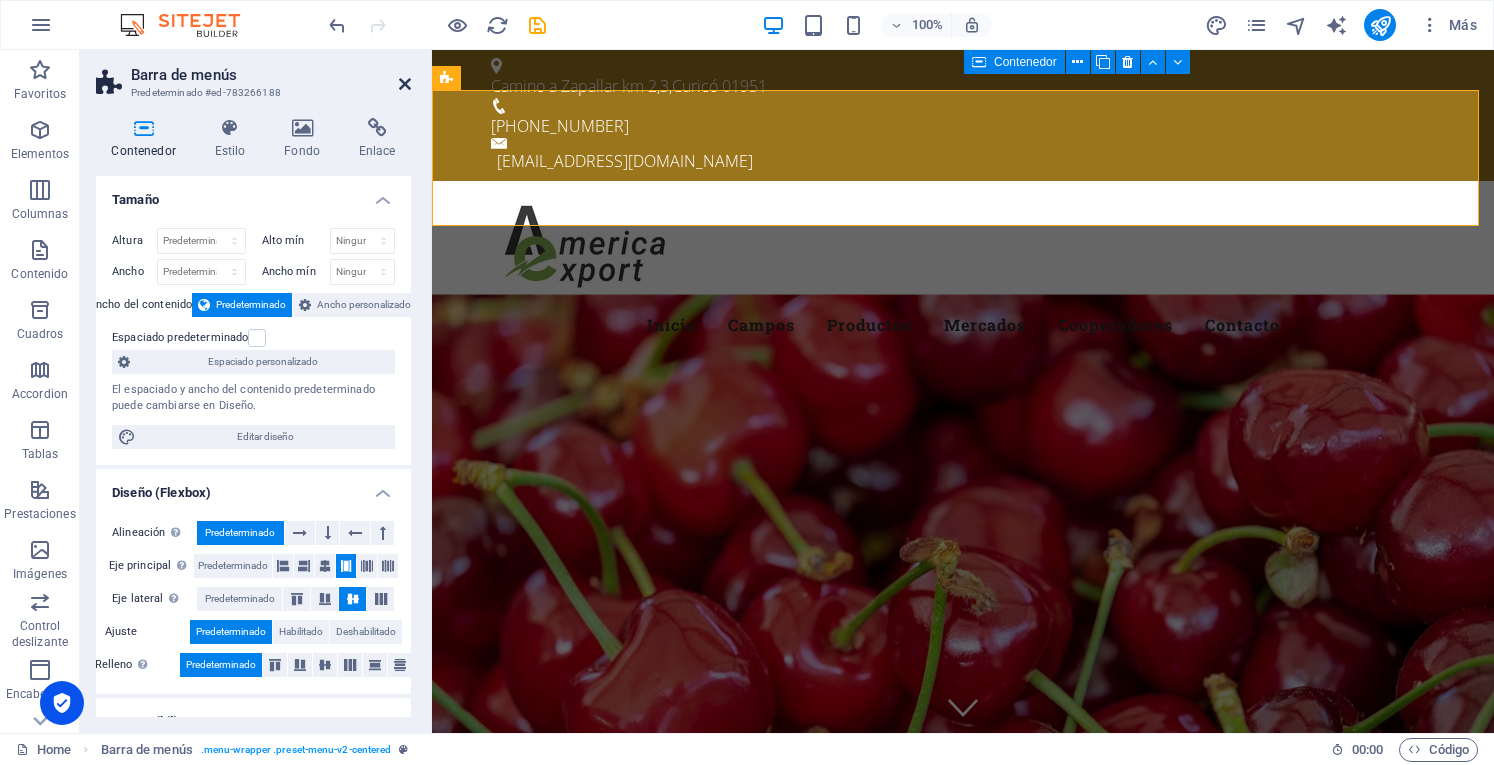 click at bounding box center [405, 84] 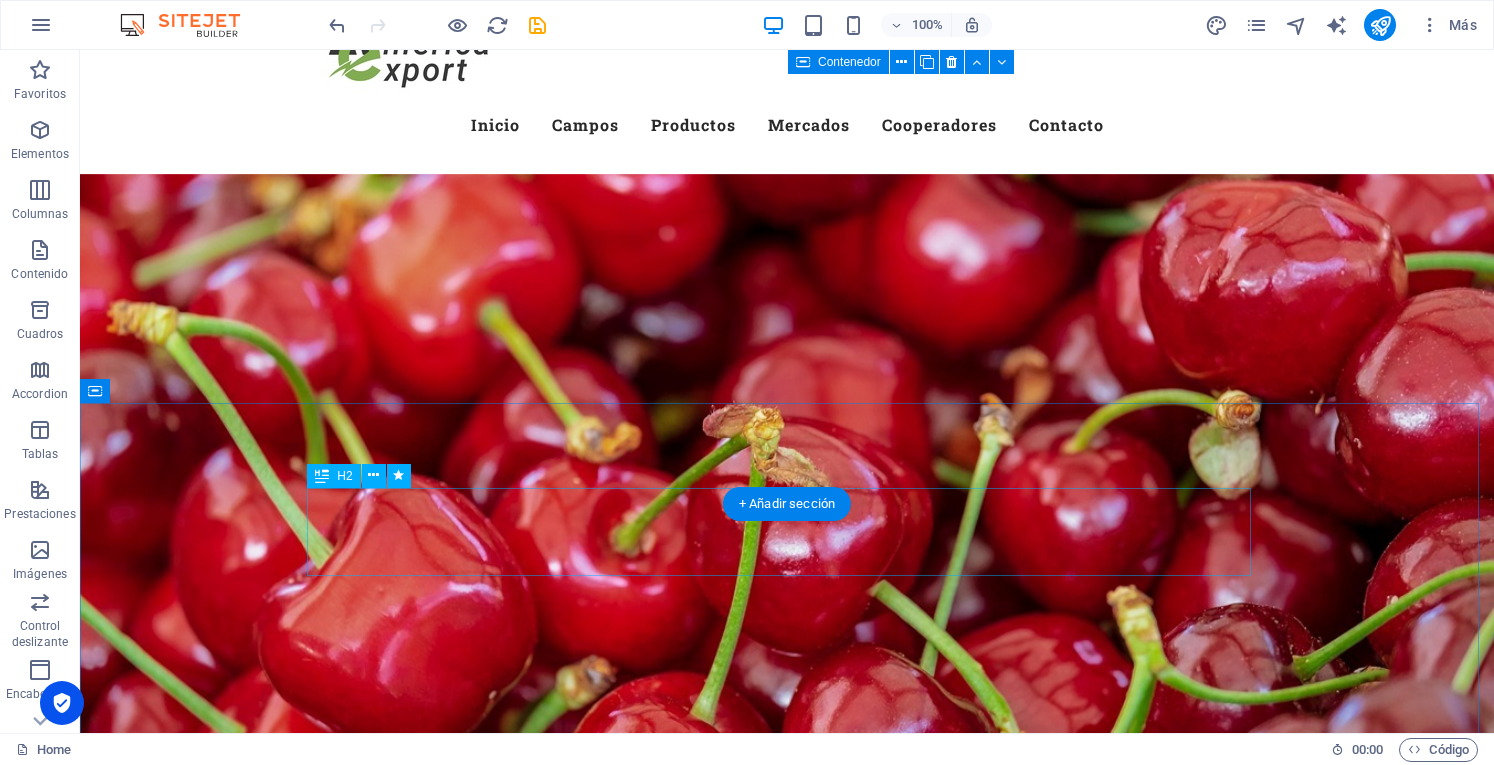 scroll, scrollTop: 0, scrollLeft: 0, axis: both 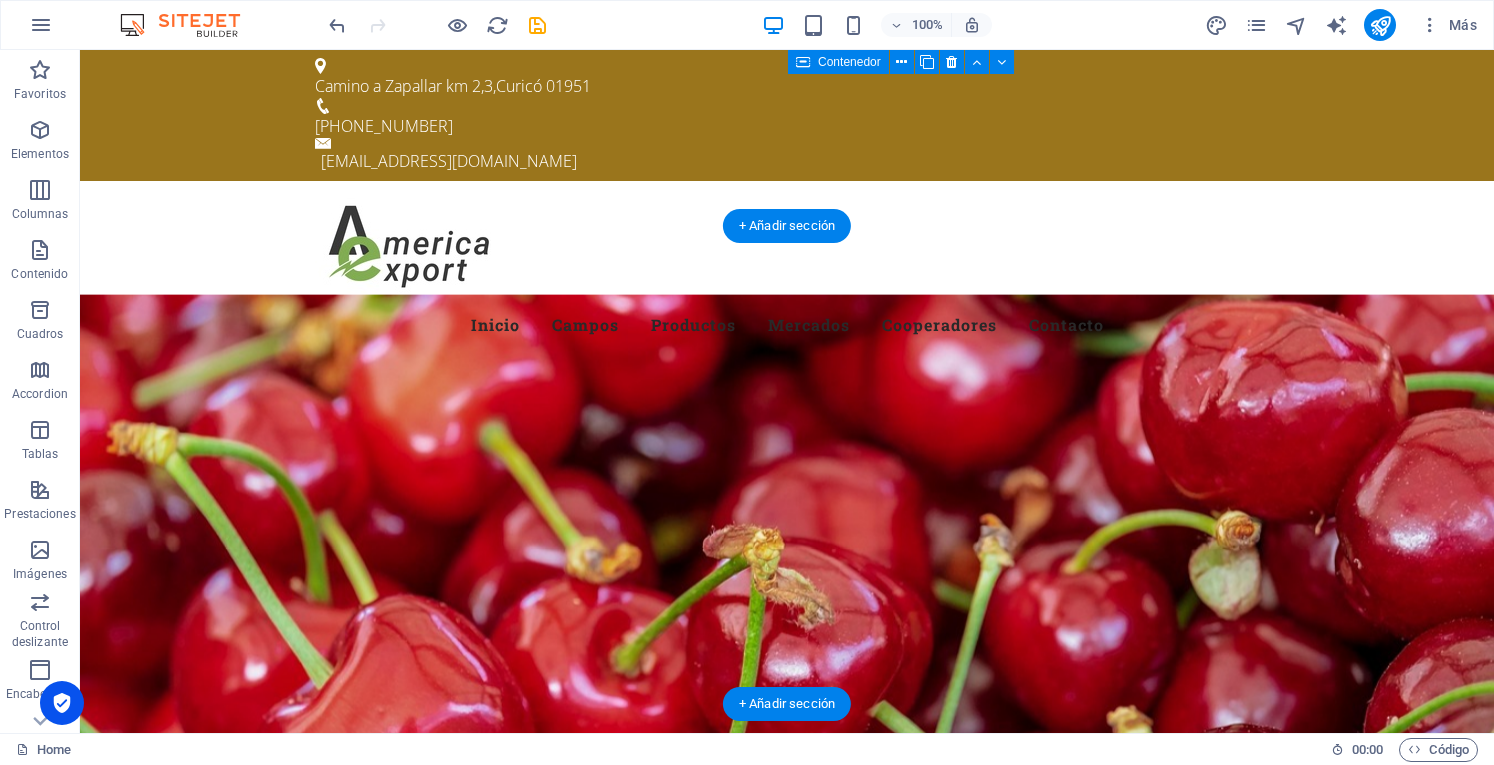 click at bounding box center (787, 574) 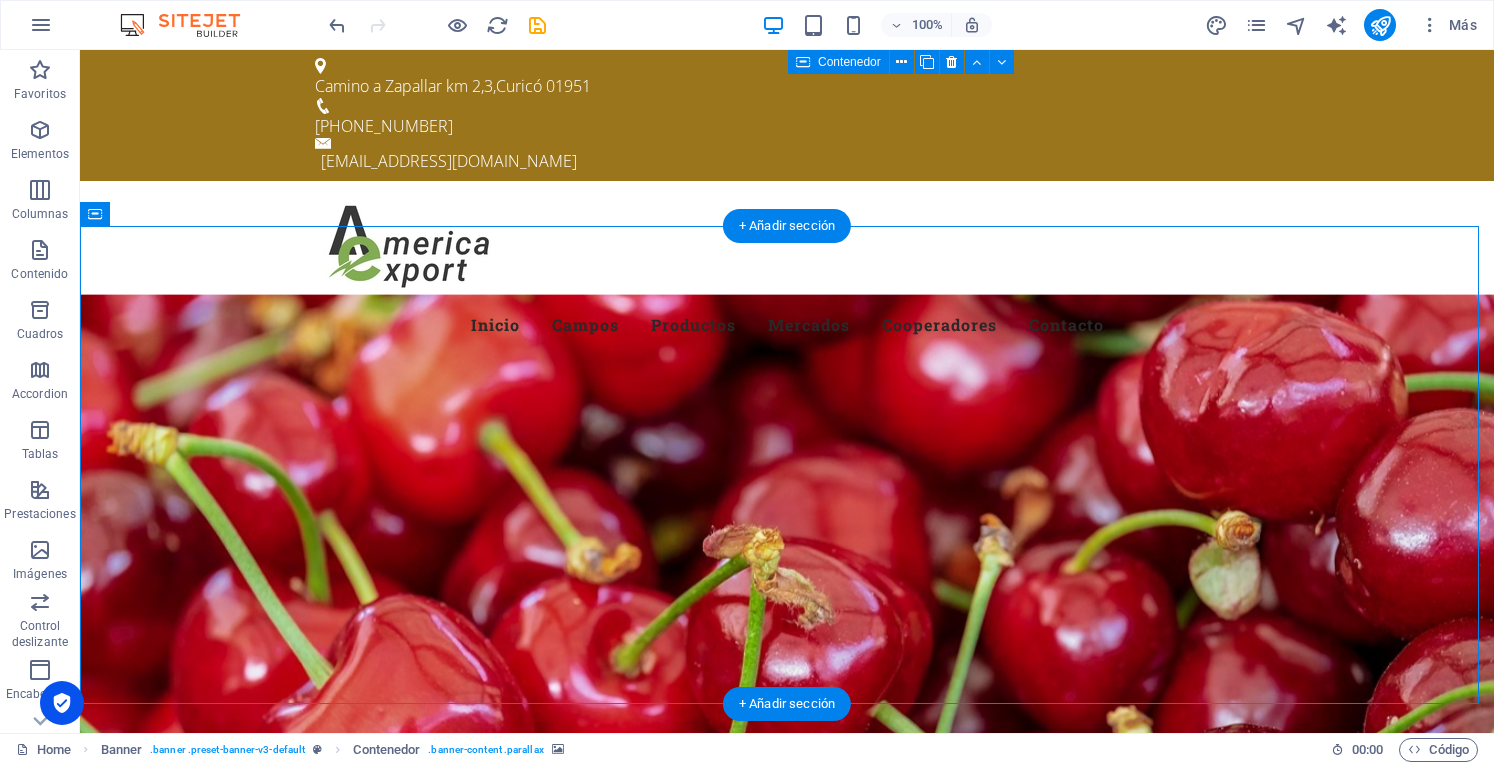 click at bounding box center [787, 574] 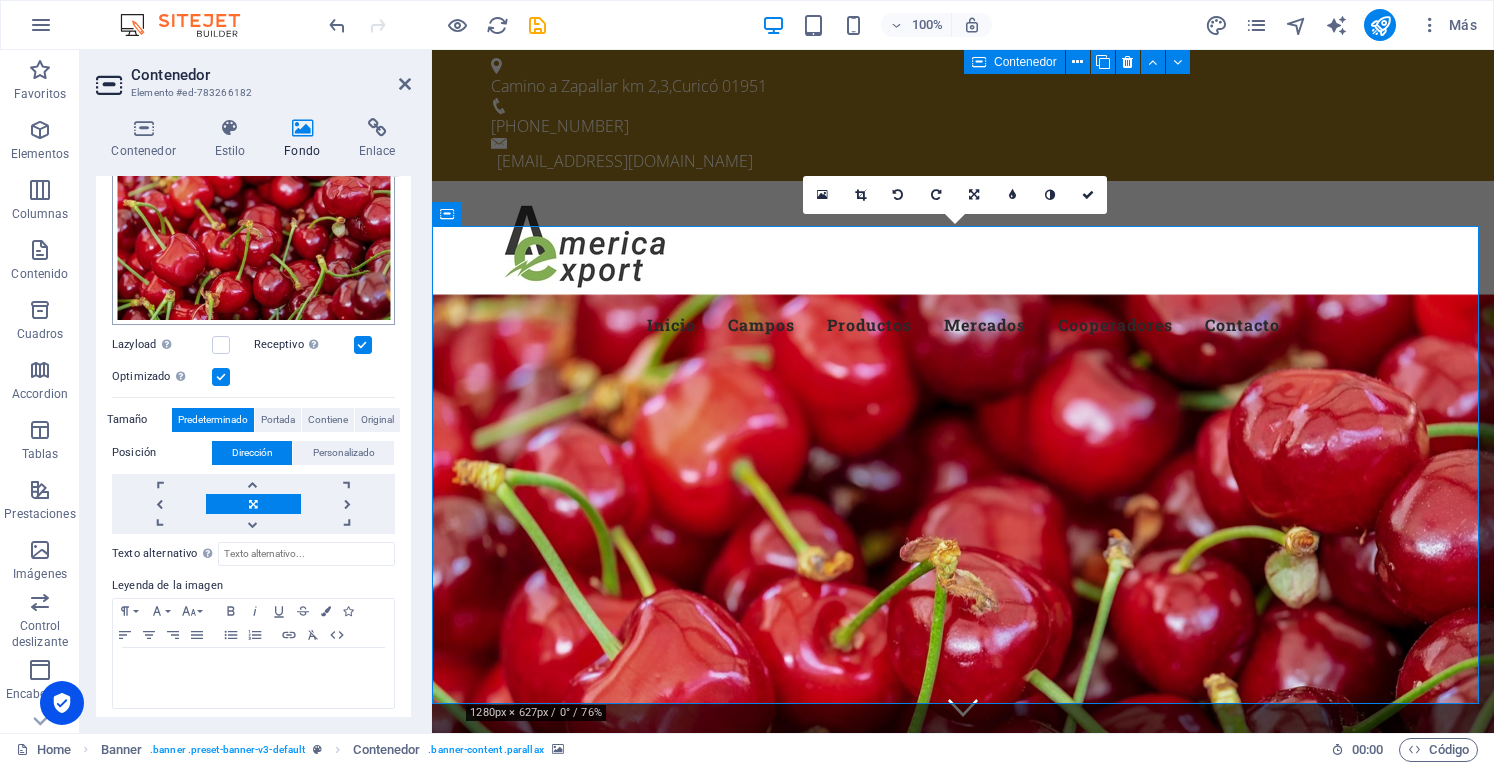 scroll, scrollTop: 249, scrollLeft: 0, axis: vertical 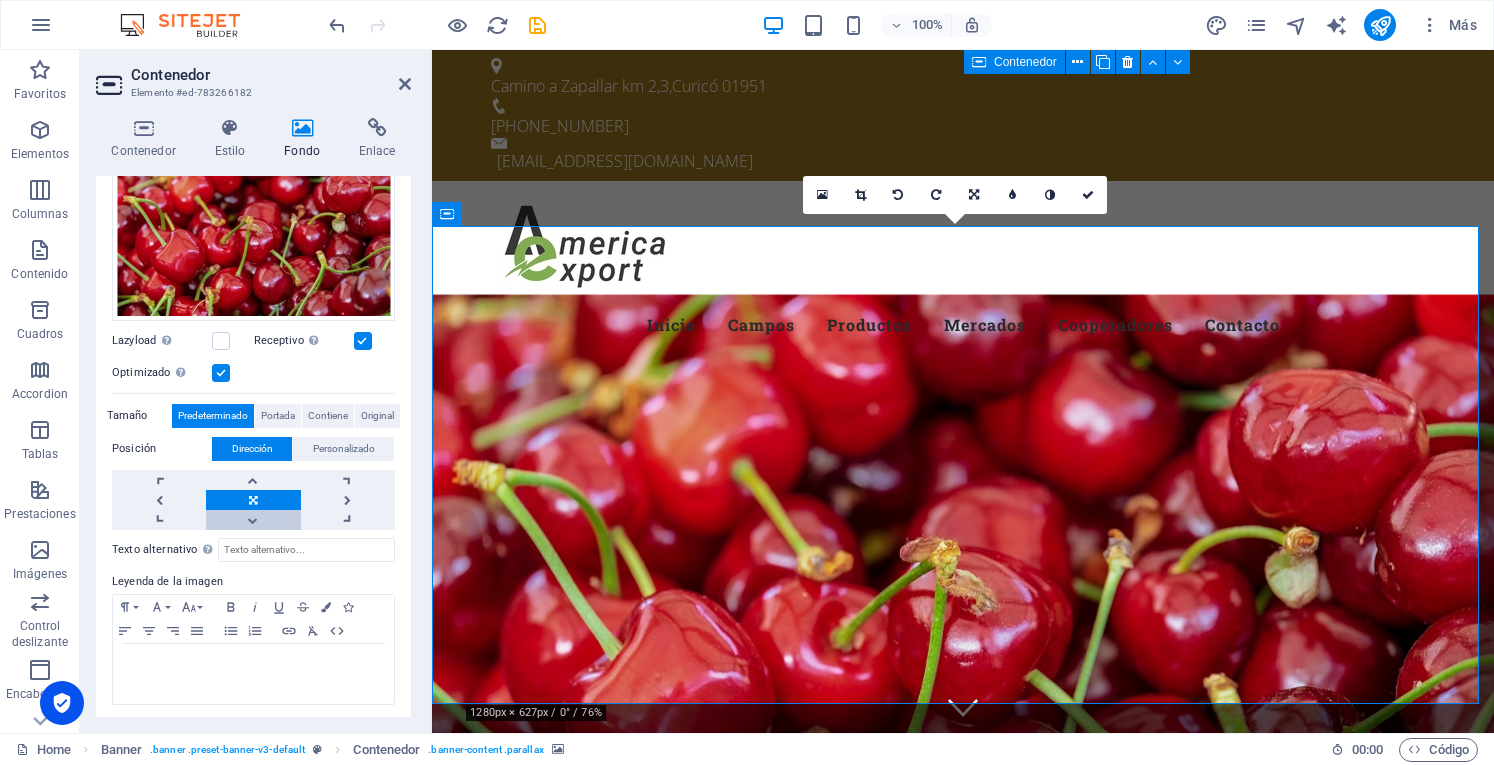 click at bounding box center (253, 520) 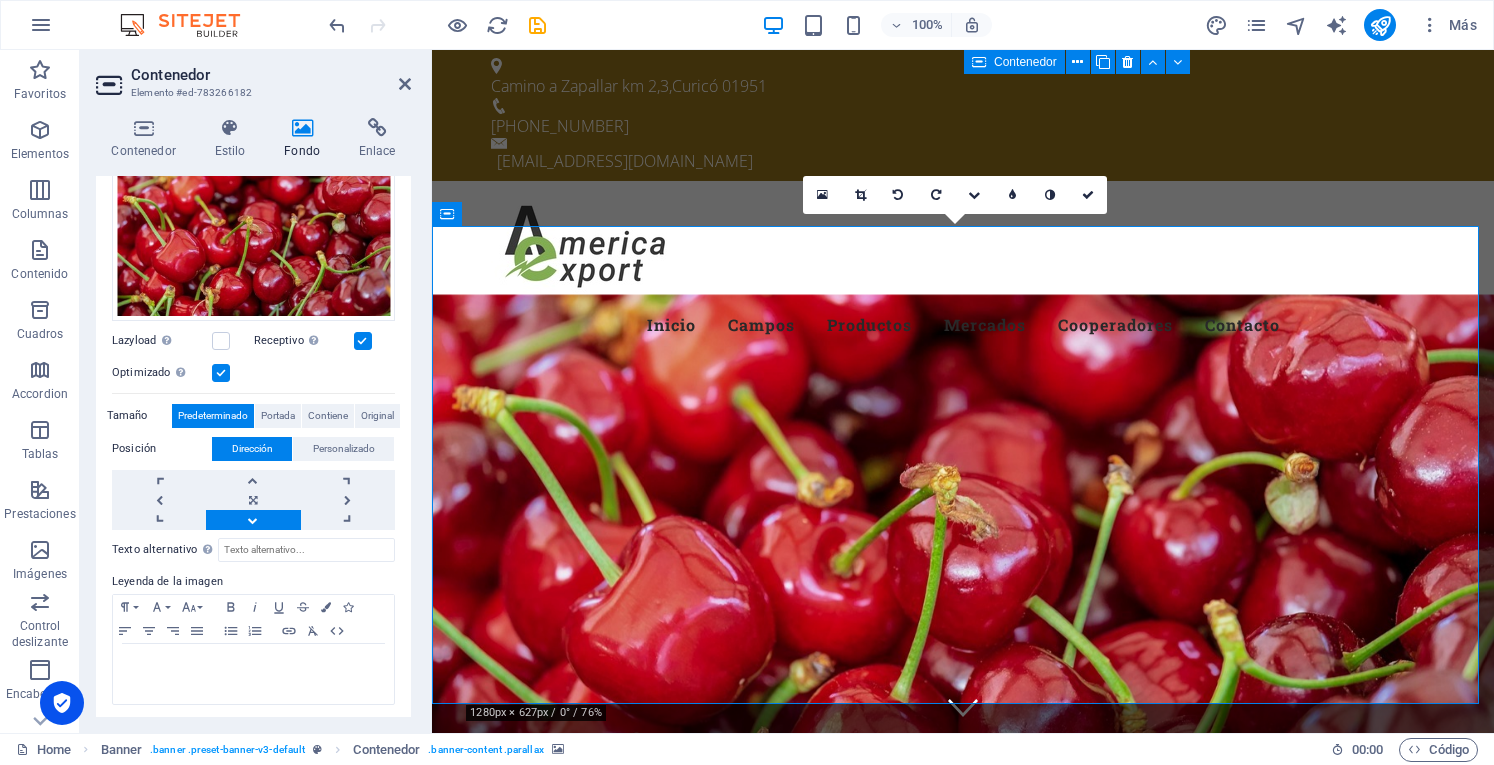 click at bounding box center [253, 520] 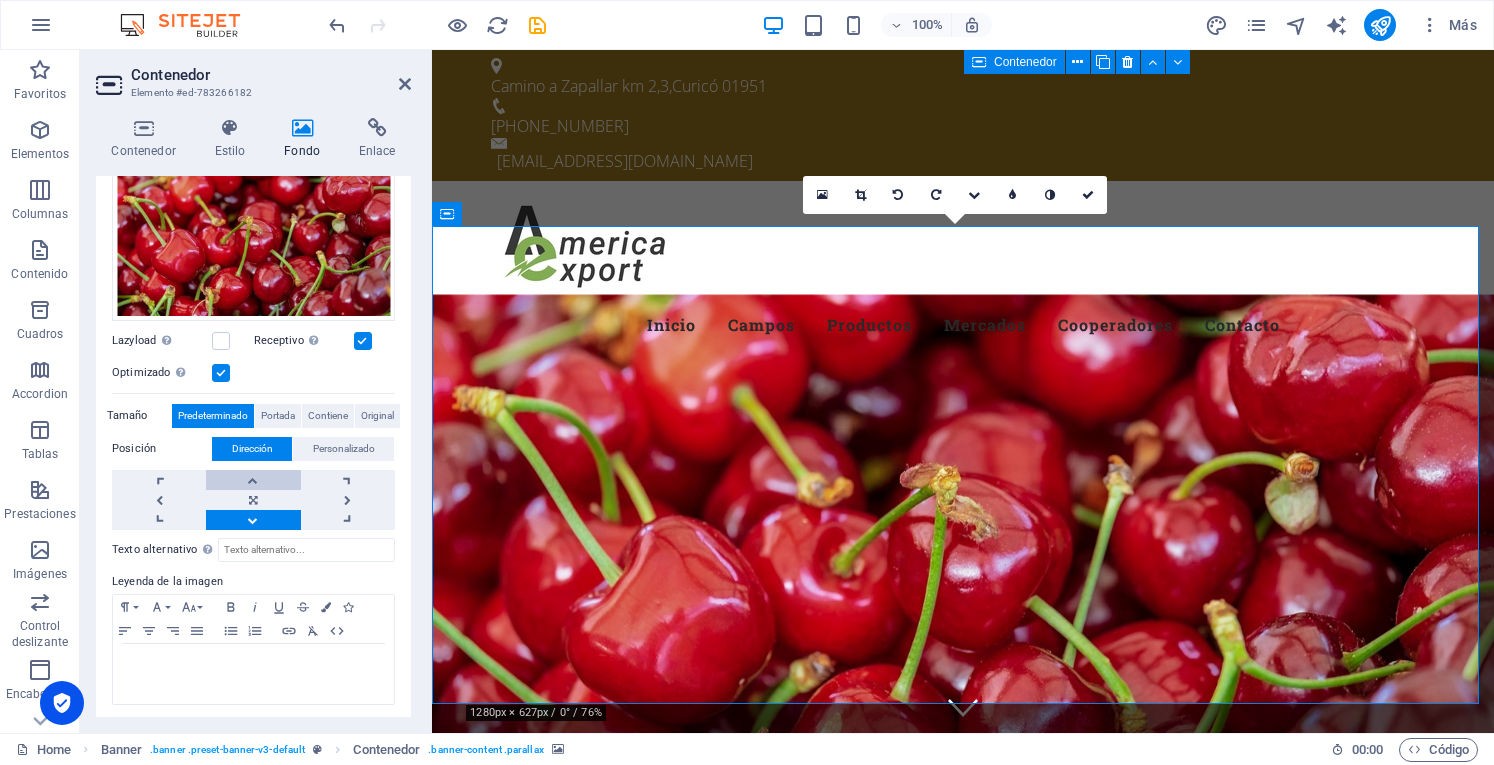 click at bounding box center (253, 480) 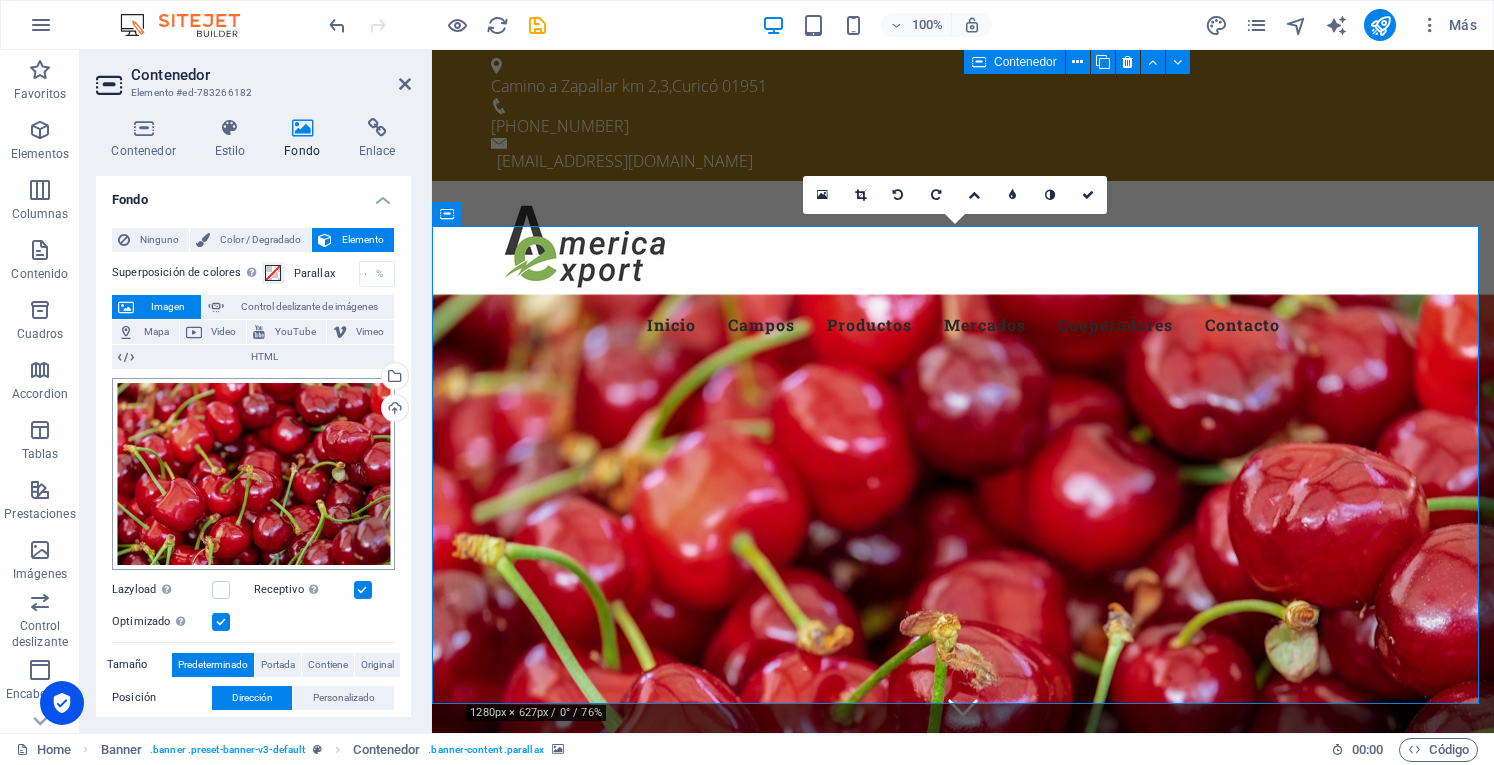 scroll, scrollTop: 0, scrollLeft: 0, axis: both 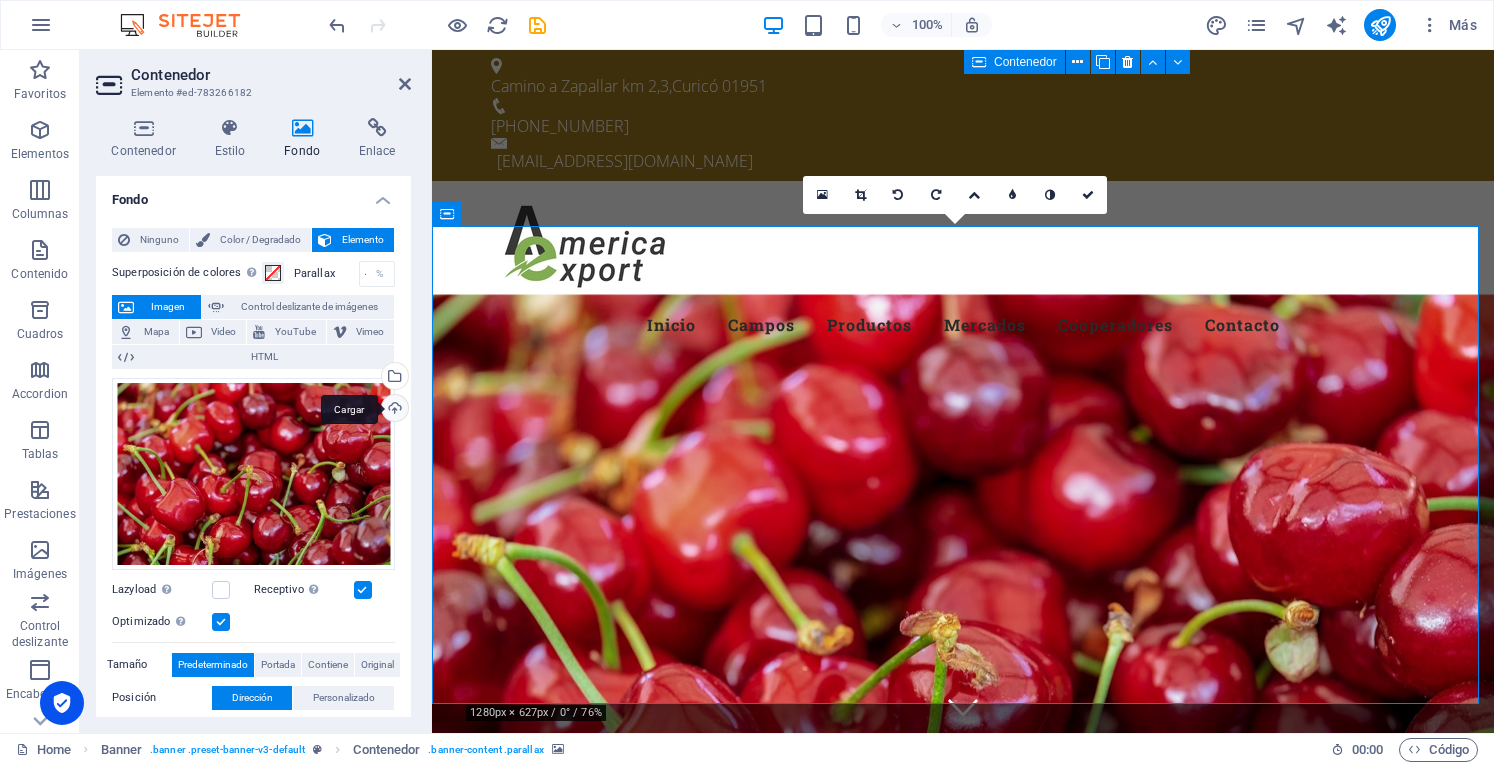 click on "Cargar" at bounding box center (393, 410) 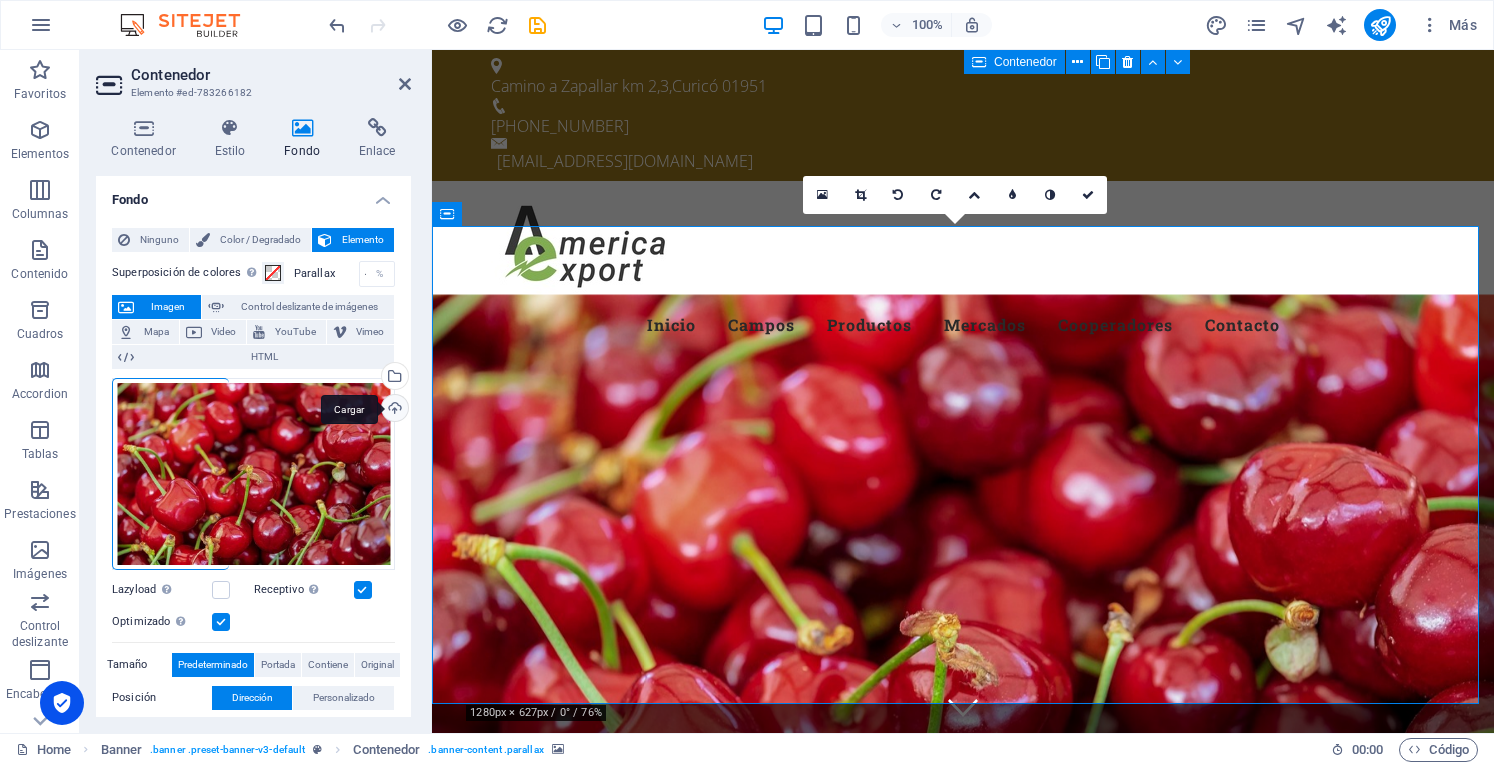 click on "Cargar" at bounding box center (393, 410) 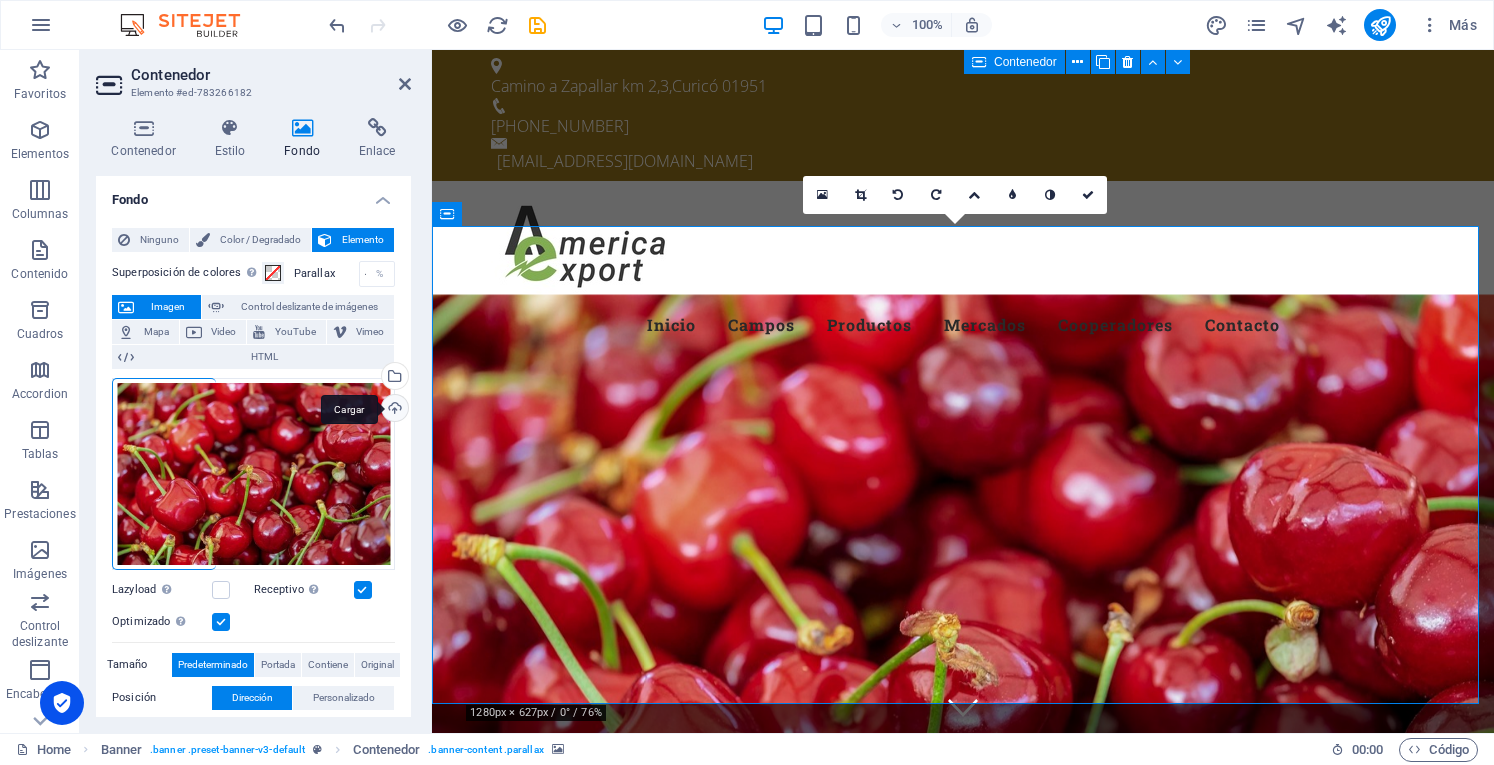 click on "Cargar" at bounding box center (393, 410) 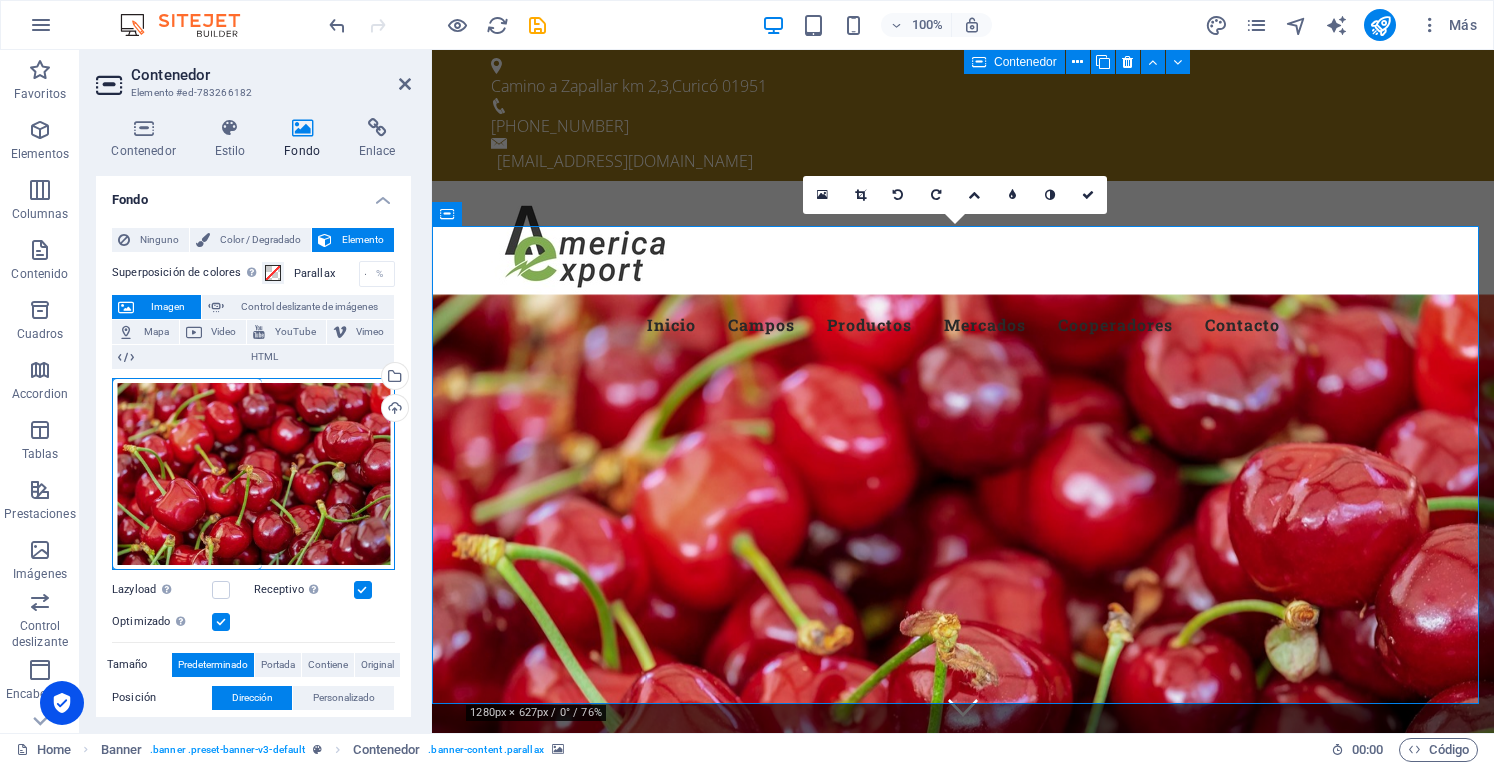 click on "Arrastra archivos aquí, haz clic para escoger archivos o  selecciona archivos de Archivos o de nuestra galería gratuita de fotos y vídeos" at bounding box center (253, 474) 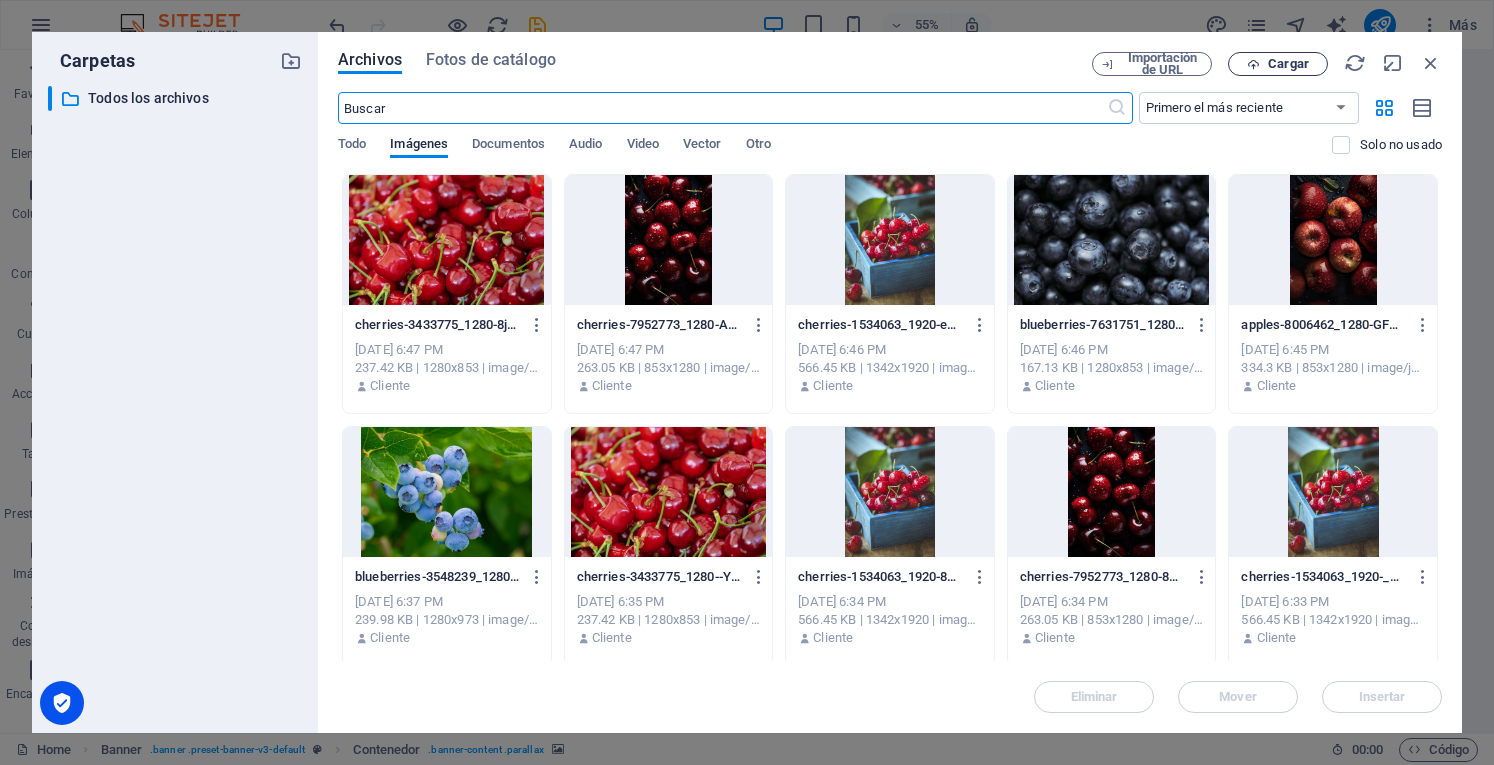 click on "Cargar" at bounding box center (1278, 64) 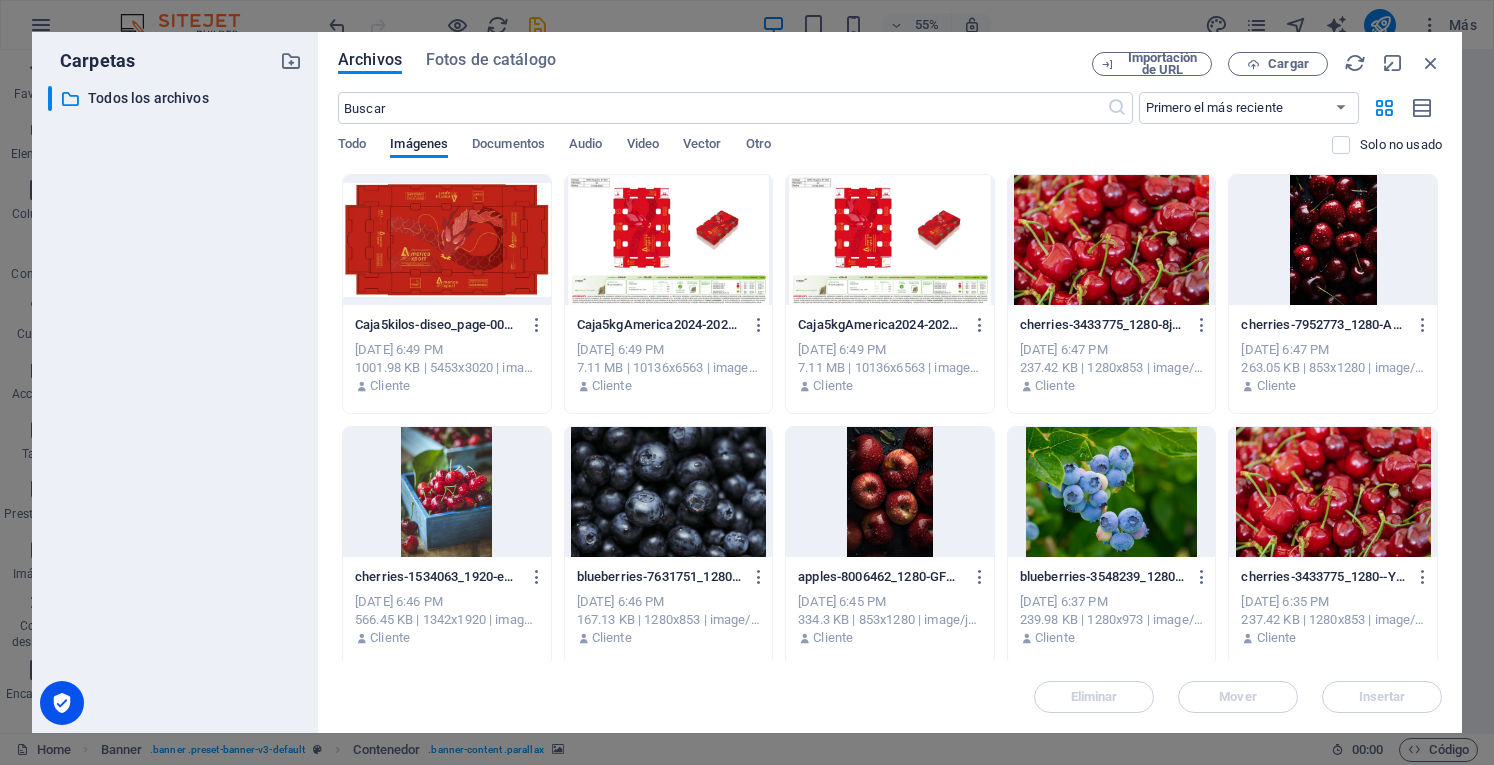 click at bounding box center (447, 240) 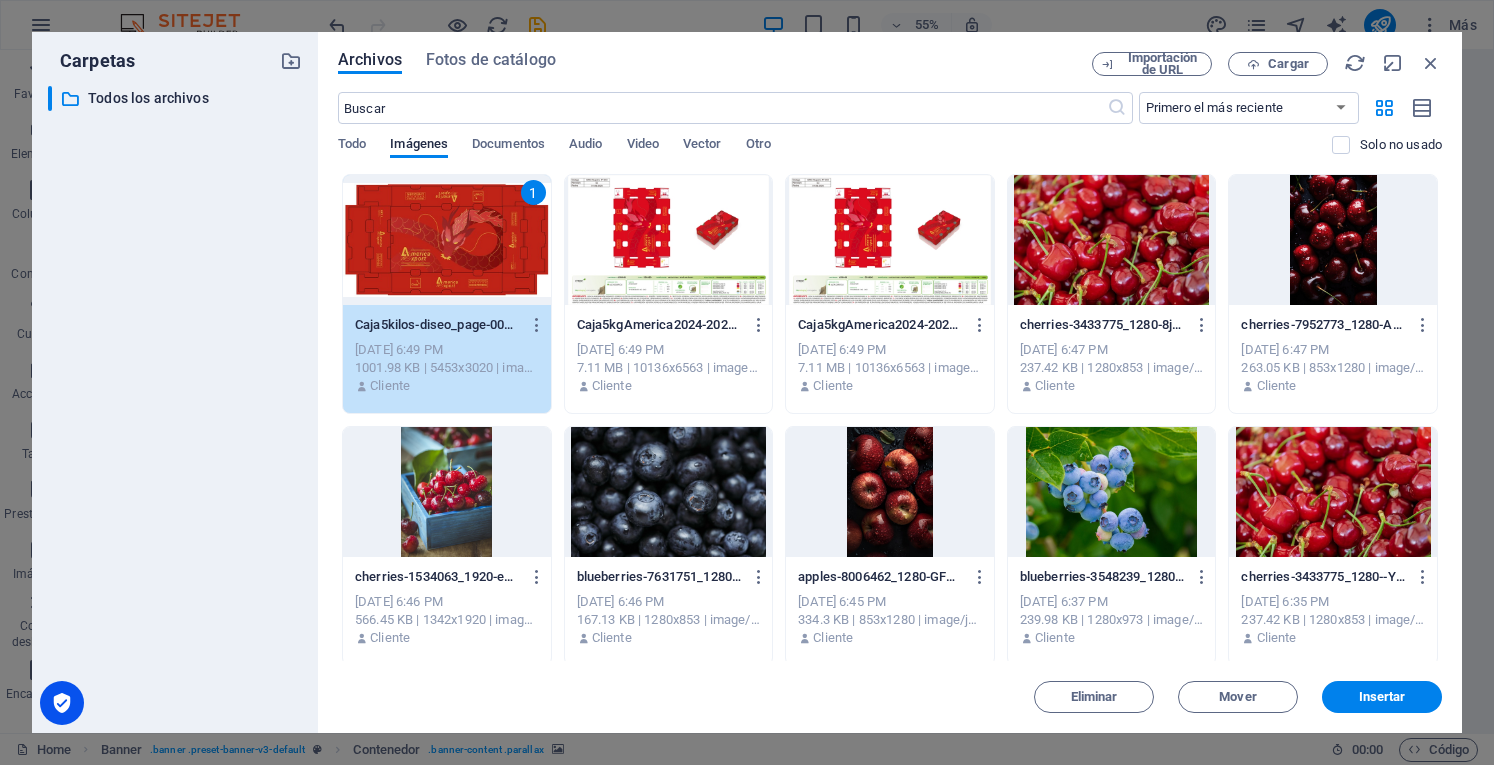click on "1" at bounding box center (447, 240) 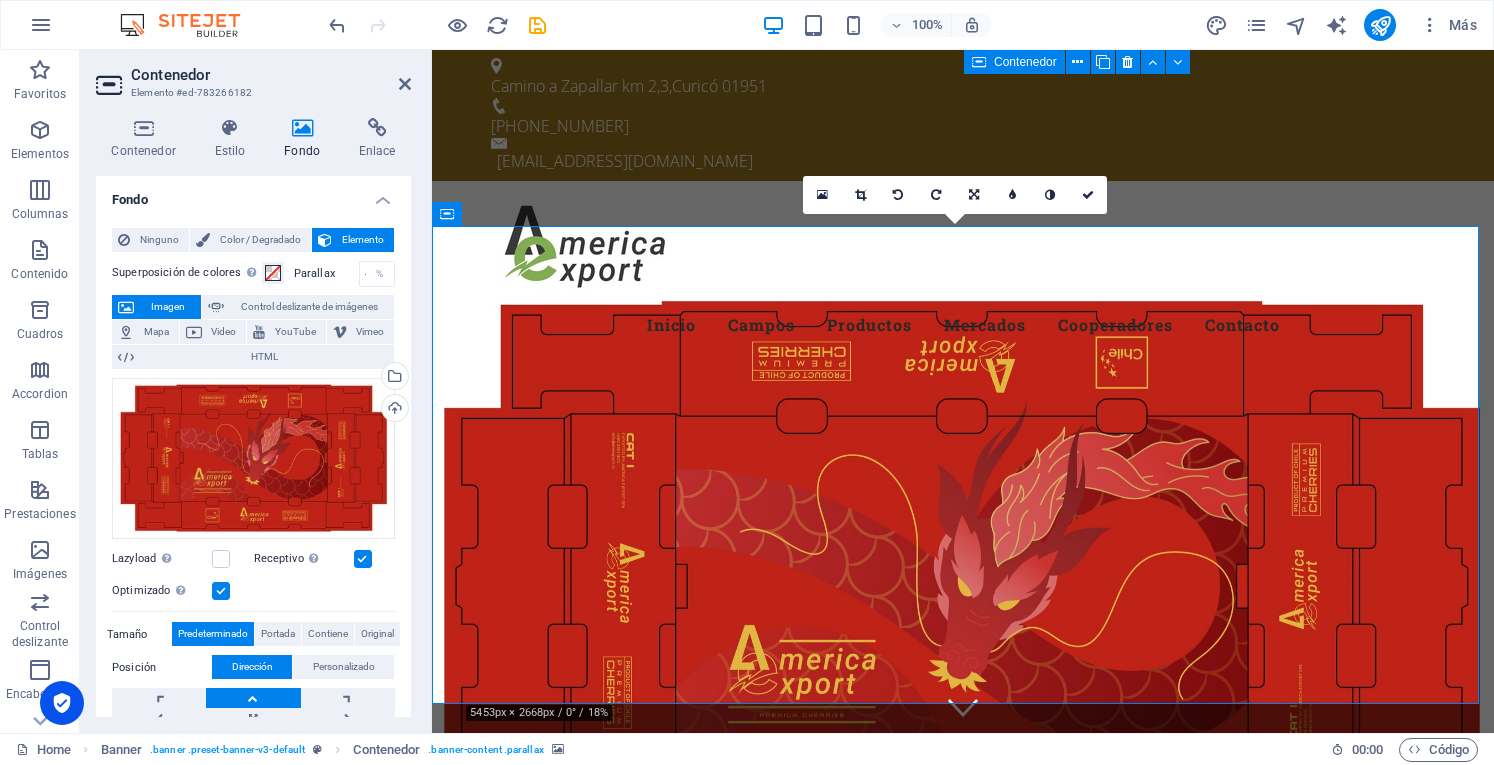click at bounding box center (963, 574) 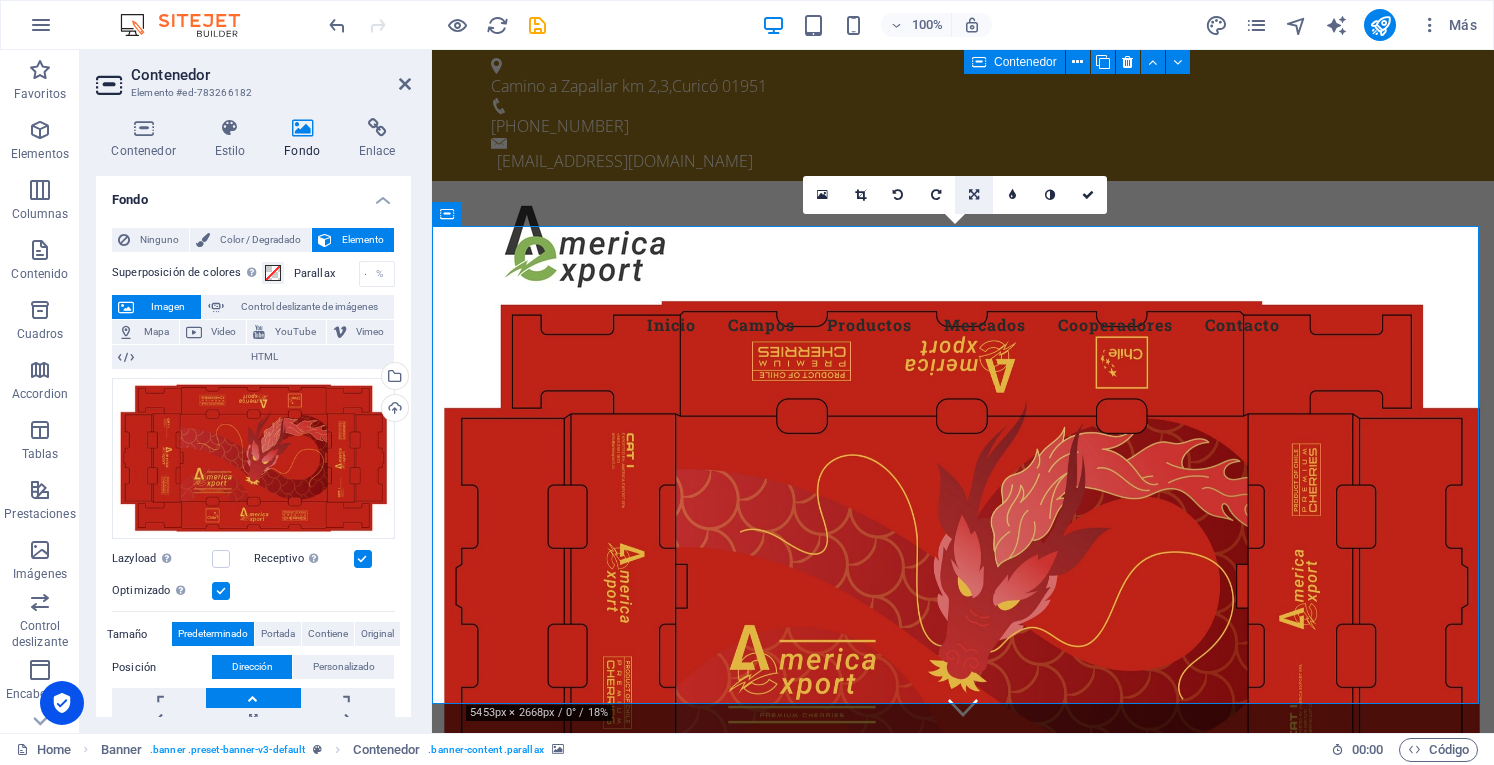 click at bounding box center (974, 195) 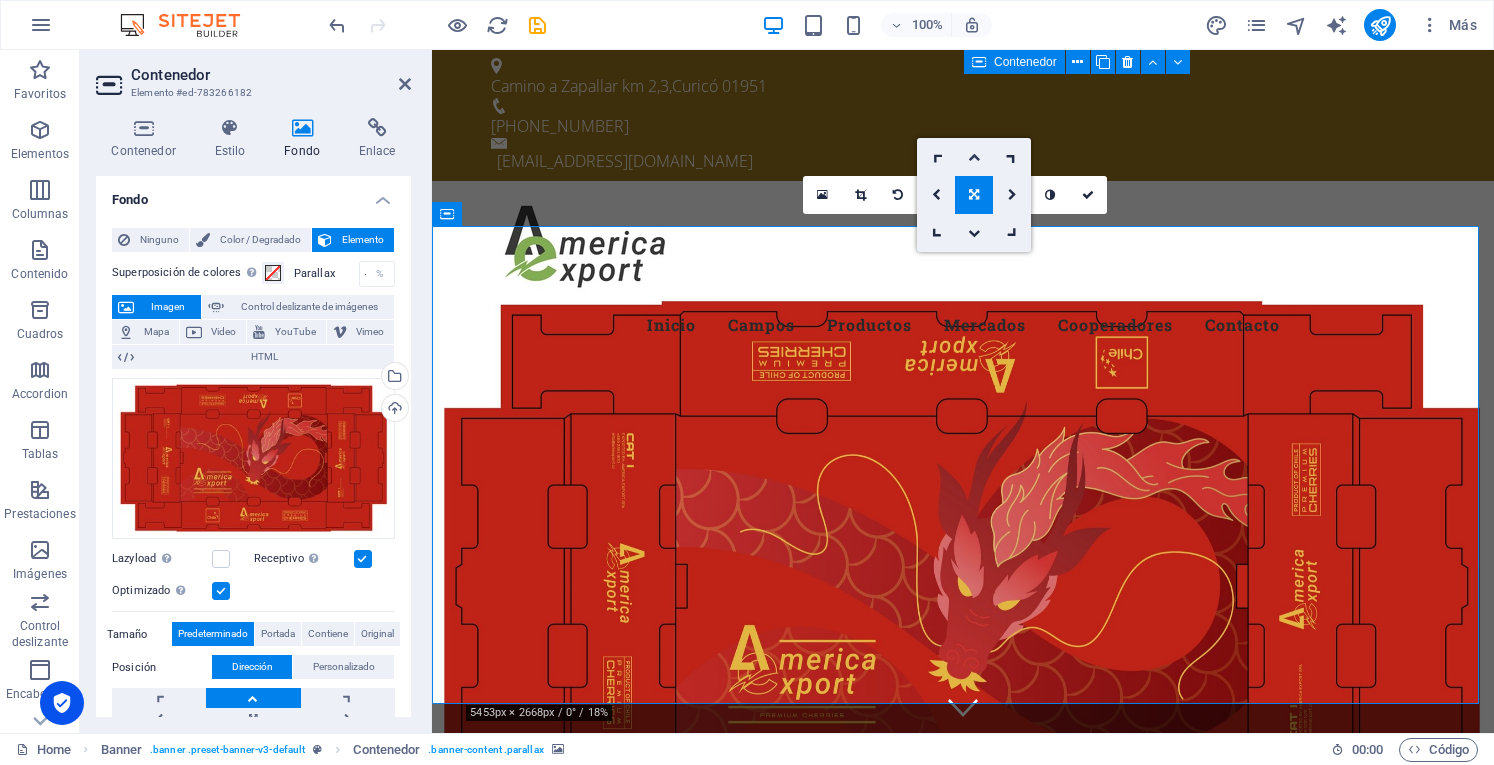 click at bounding box center (974, 157) 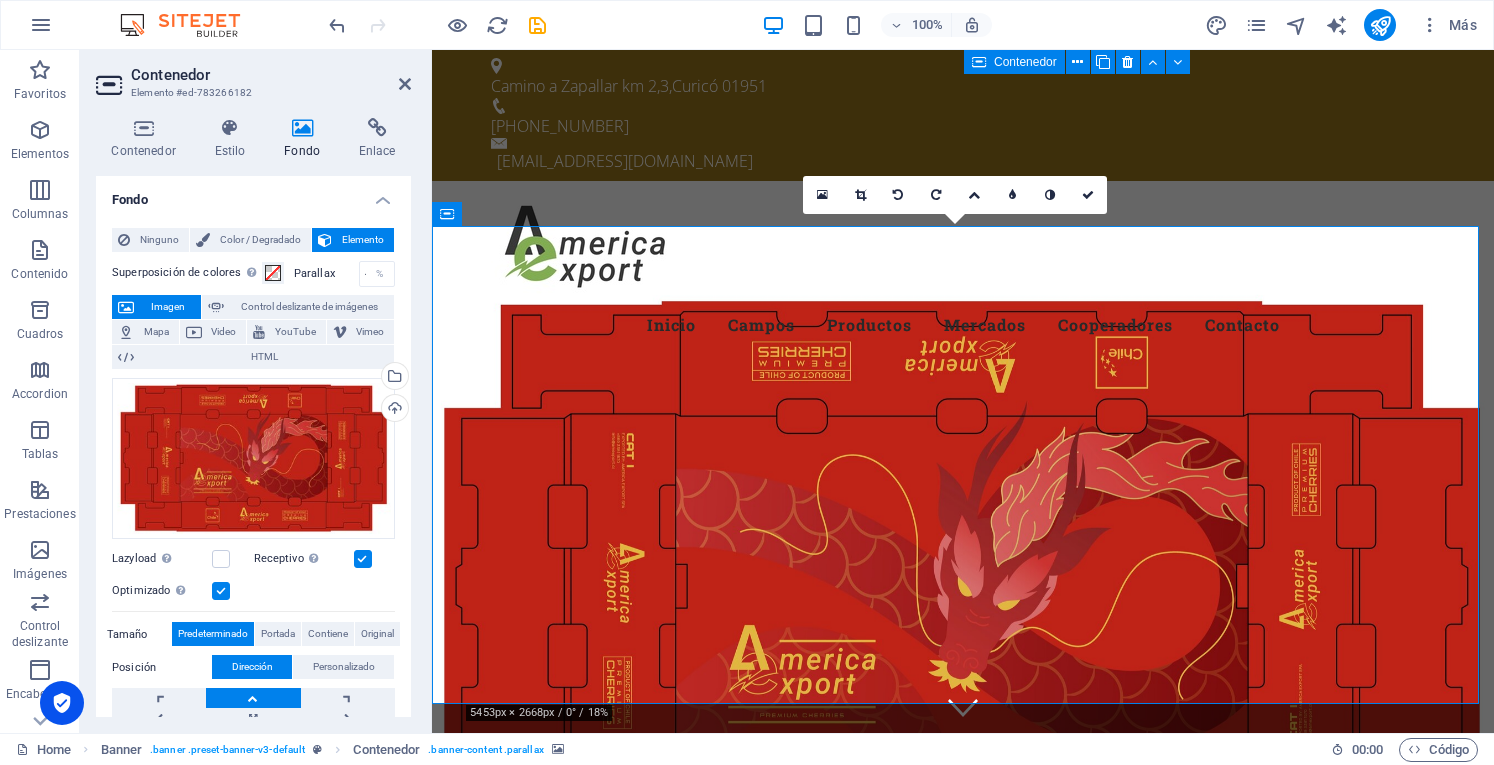 click at bounding box center [963, 574] 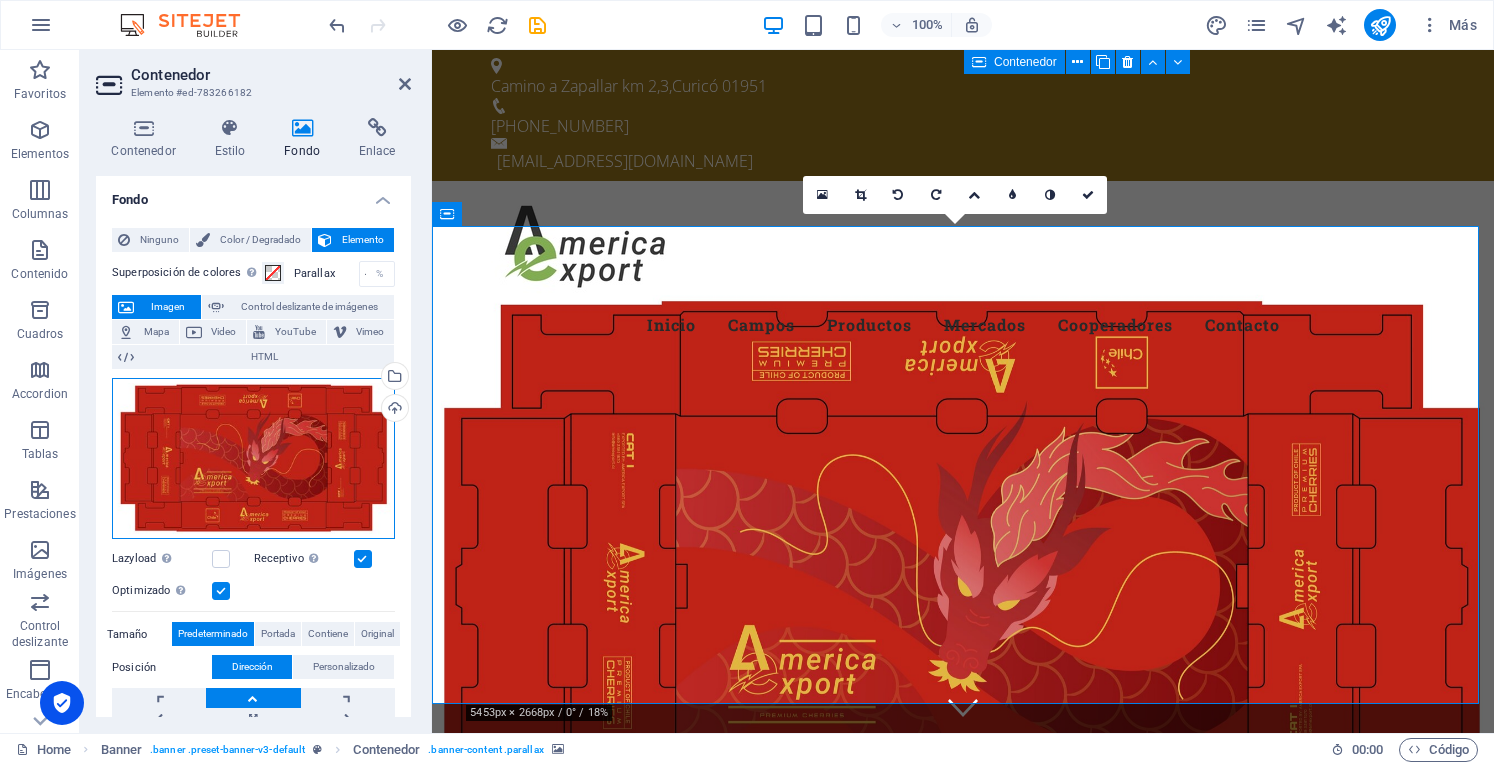 click on "Arrastra archivos aquí, haz clic para escoger archivos o  selecciona archivos de Archivos o de nuestra galería gratuita de fotos y vídeos" at bounding box center (253, 459) 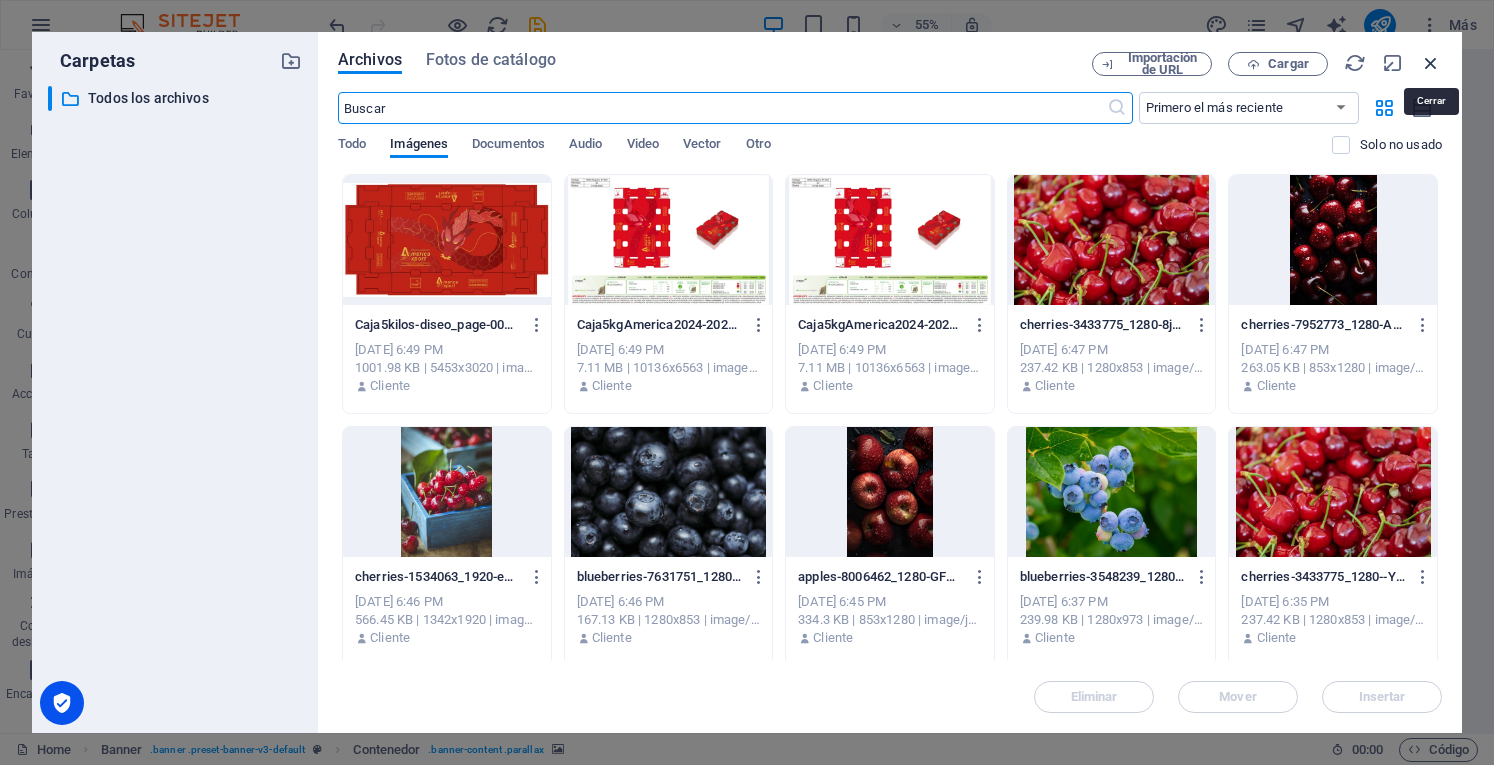 click at bounding box center [1431, 63] 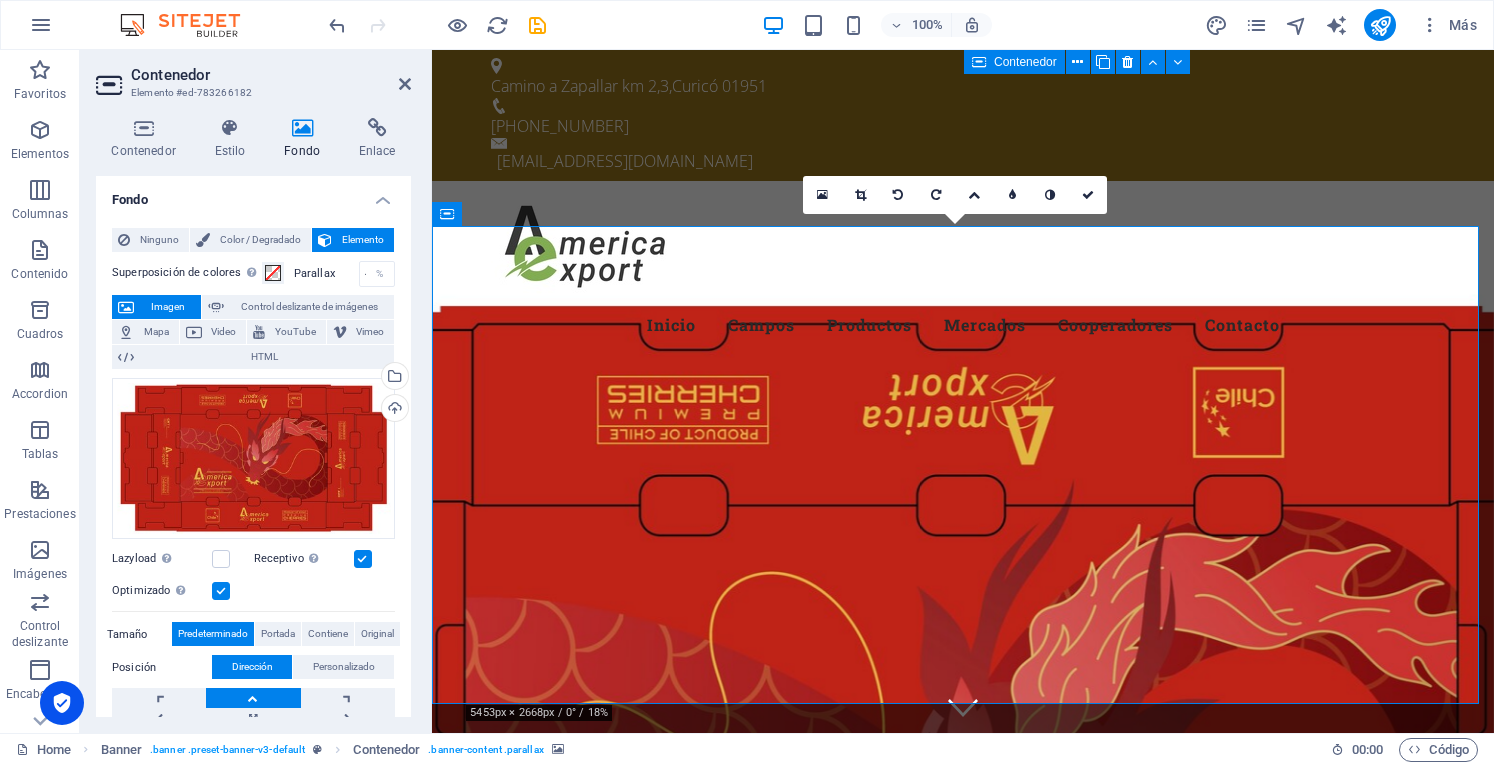 drag, startPoint x: 867, startPoint y: 385, endPoint x: 858, endPoint y: 315, distance: 70.5762 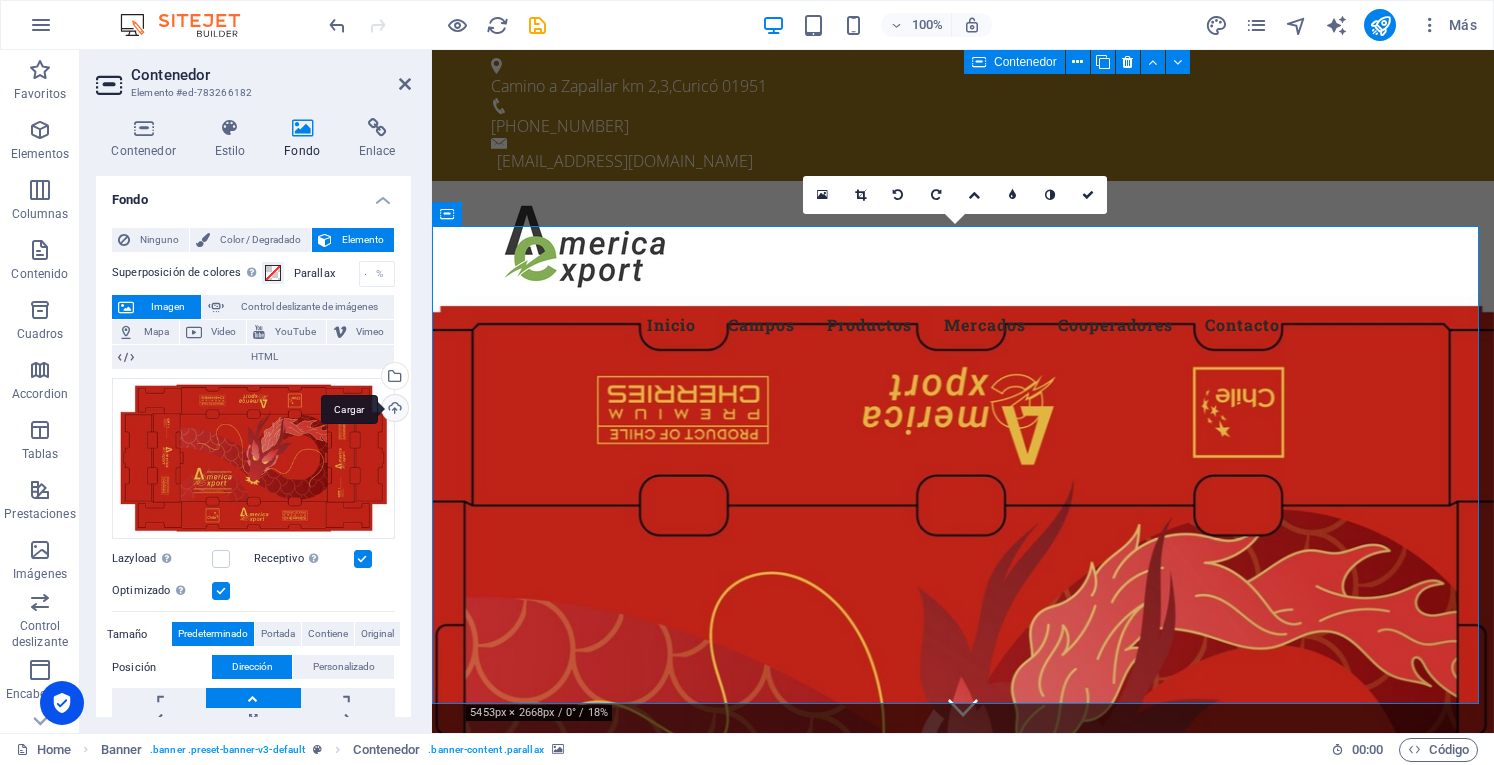 click on "Cargar" at bounding box center (393, 410) 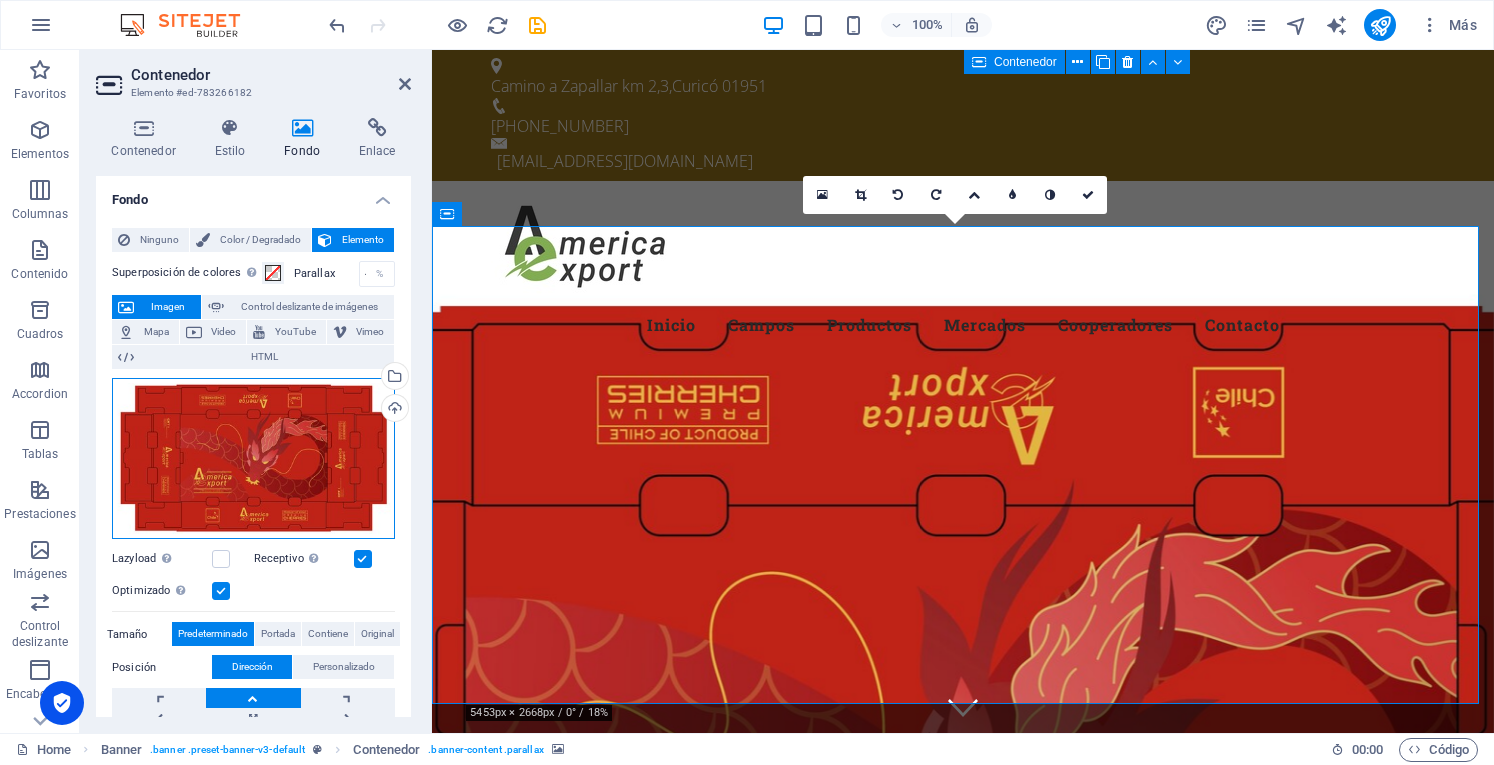 click on "Arrastra archivos aquí, haz clic para escoger archivos o  selecciona archivos de Archivos o de nuestra galería gratuita de fotos y vídeos" at bounding box center [253, 459] 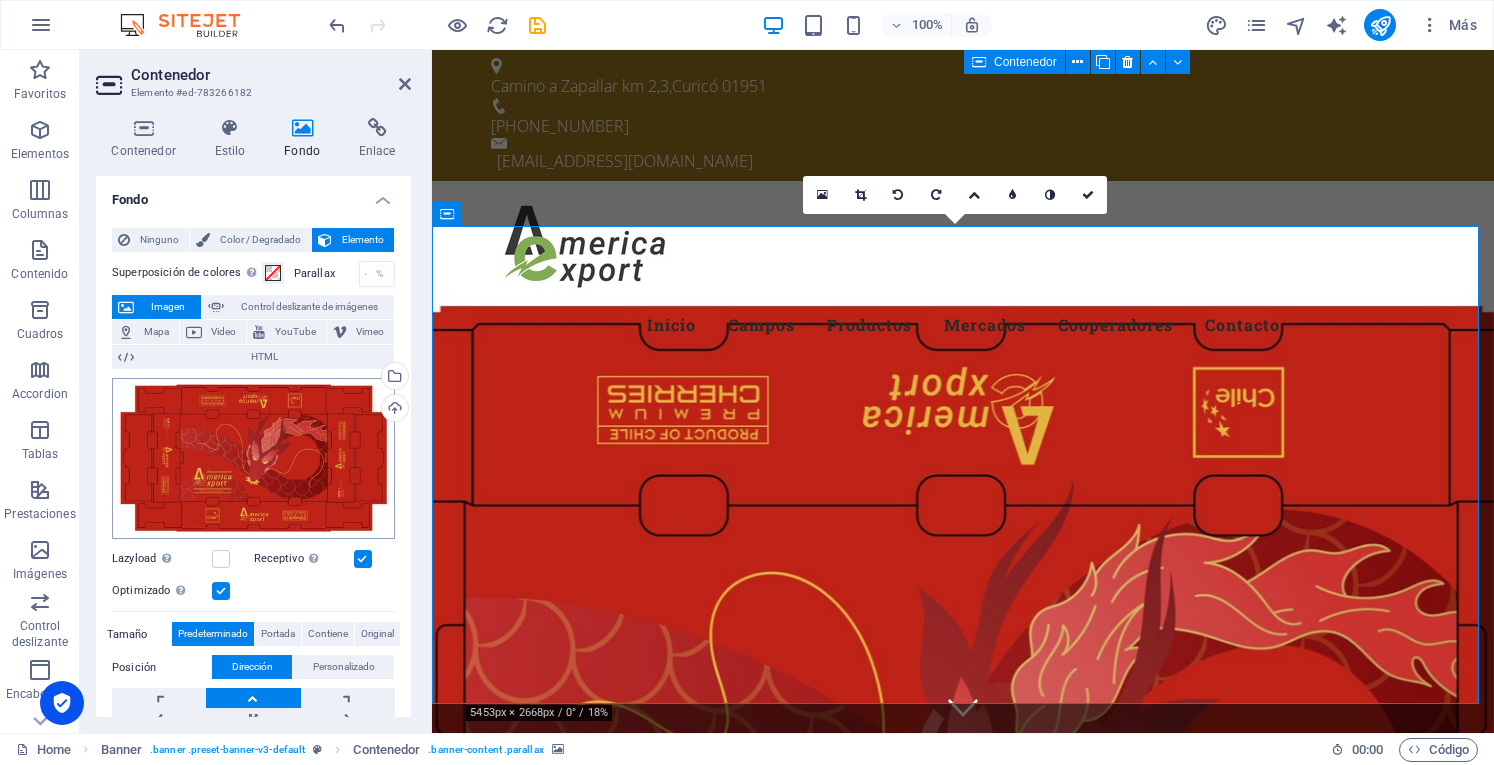 click on "[DOMAIN_NAME] Home Favoritos Elementos Columnas Contenido [PERSON_NAME] Accordion Tablas Prestaciones Imágenes Control deslizante Encabezado Pie de página Formularios Marketing Colecciones Contenedor Elemento #ed-783266182
Contenedor Estilo Fondo Enlace Tamaño Altura 100 Predeterminado px rem % vh vw Alto mín 100 Ninguno px rem % vh vw Ancho 100 Predeterminado px rem % em vh vw Ancho mín 100 Ninguno px rem % vh vw Ancho del contenido Predeterminado Ancho personalizado Ancho Predeterminado px rem % em vh vw Ancho mín Ninguno px rem % vh vw Espaciado predeterminado Espaciado personalizado El espaciado y ancho del contenido predeterminado puede cambiarse en Diseño. Editar diseño Diseño (Flexbox) Alineación Determina flex-direction. Predeterminado Eje principal Determina la forma en la que los elementos deberían comportarse por el eje principal en este contenedor (contenido justificado). Predeterminado Eje lateral" at bounding box center (747, 382) 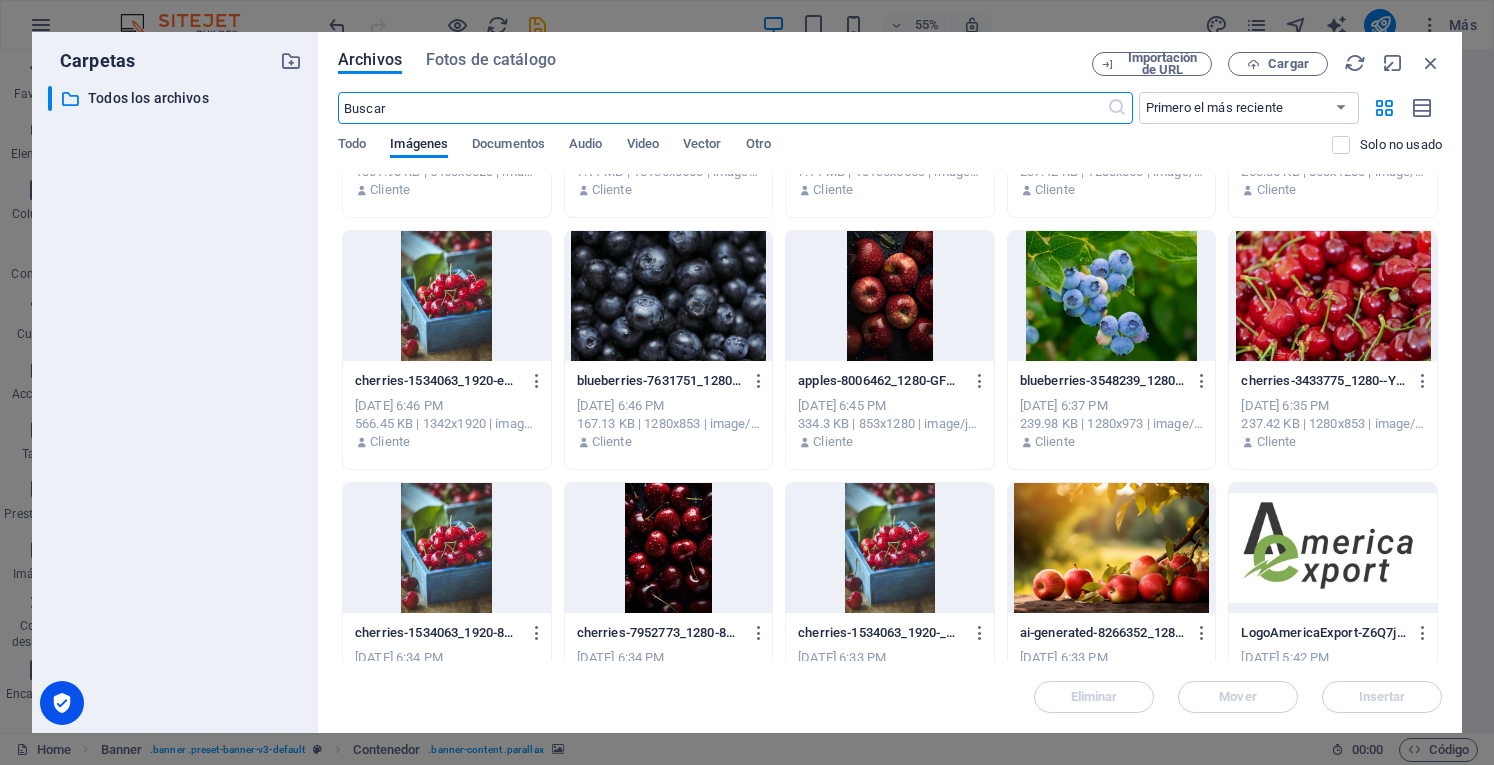scroll, scrollTop: 200, scrollLeft: 0, axis: vertical 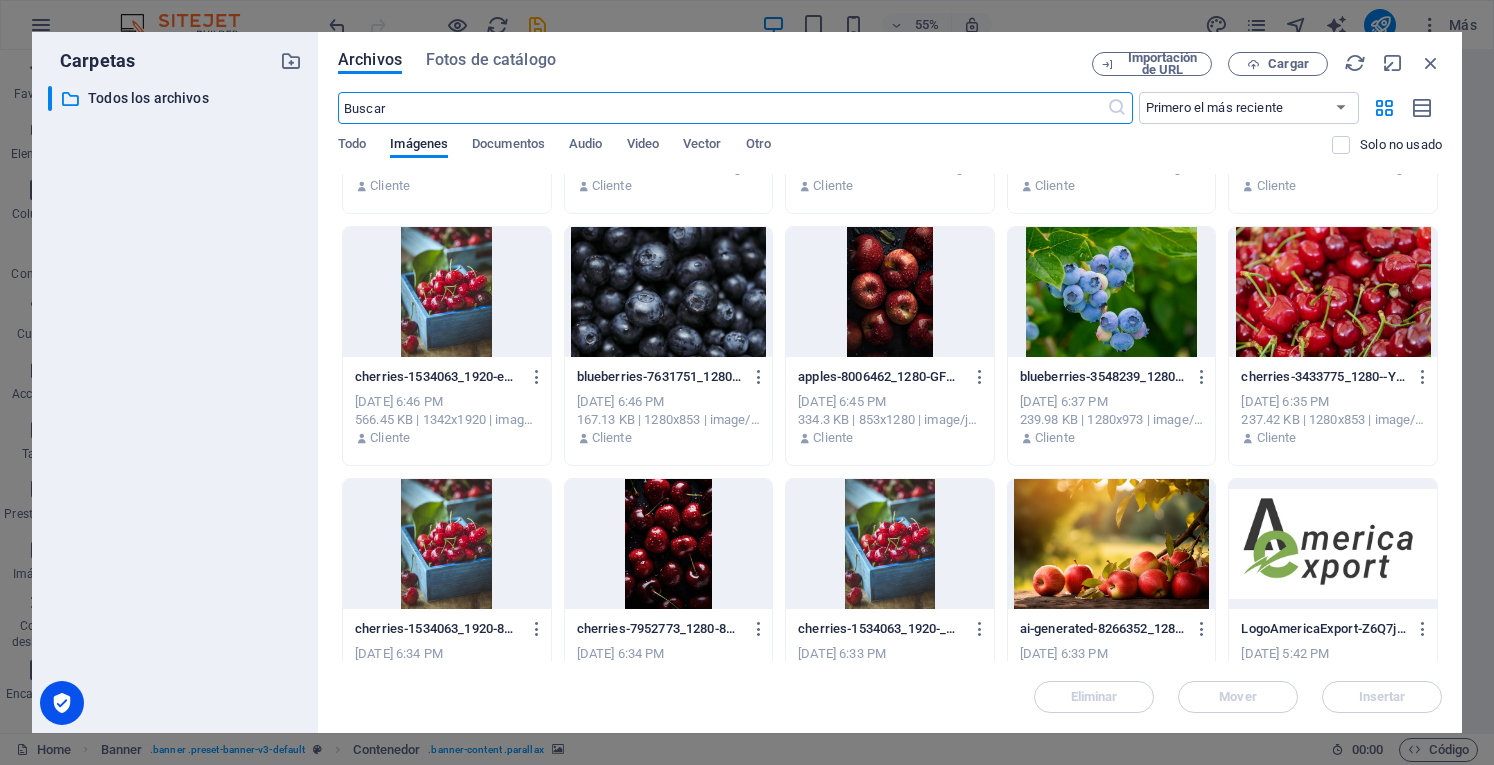 click at bounding box center [1333, 292] 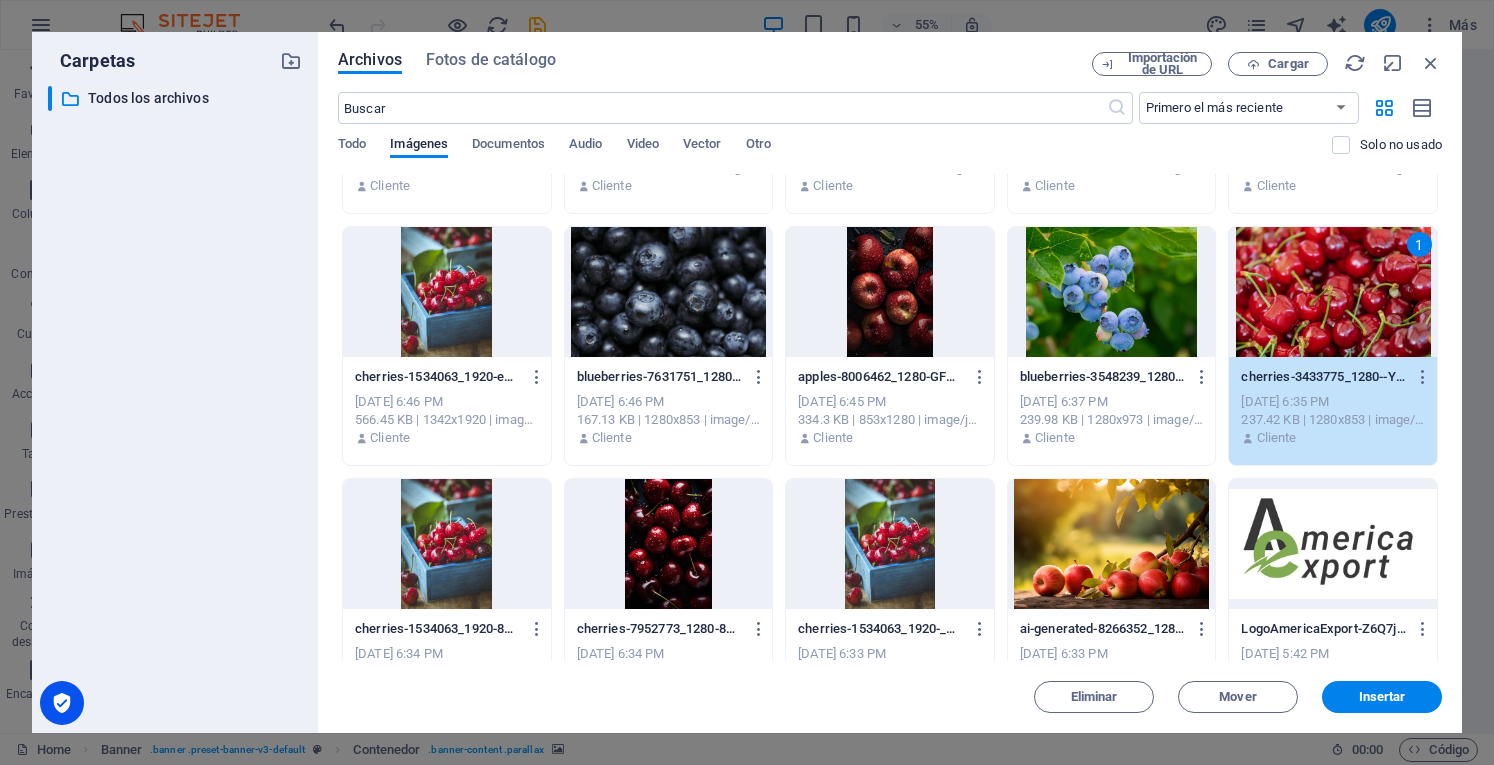 click on "1" at bounding box center [1333, 292] 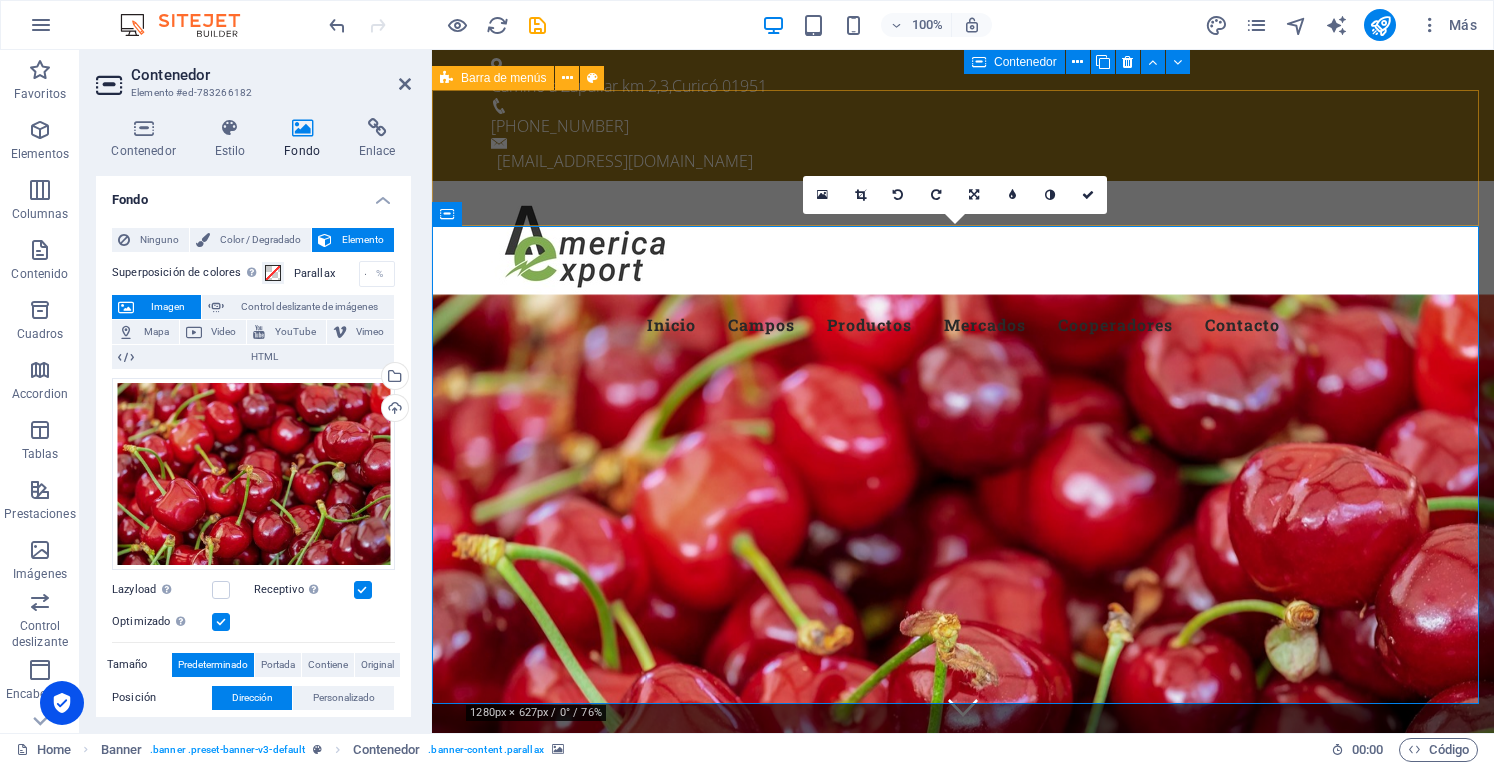 click on "Menu [PERSON_NAME] Productos Mercados Cooperadores Contacto" at bounding box center (963, 273) 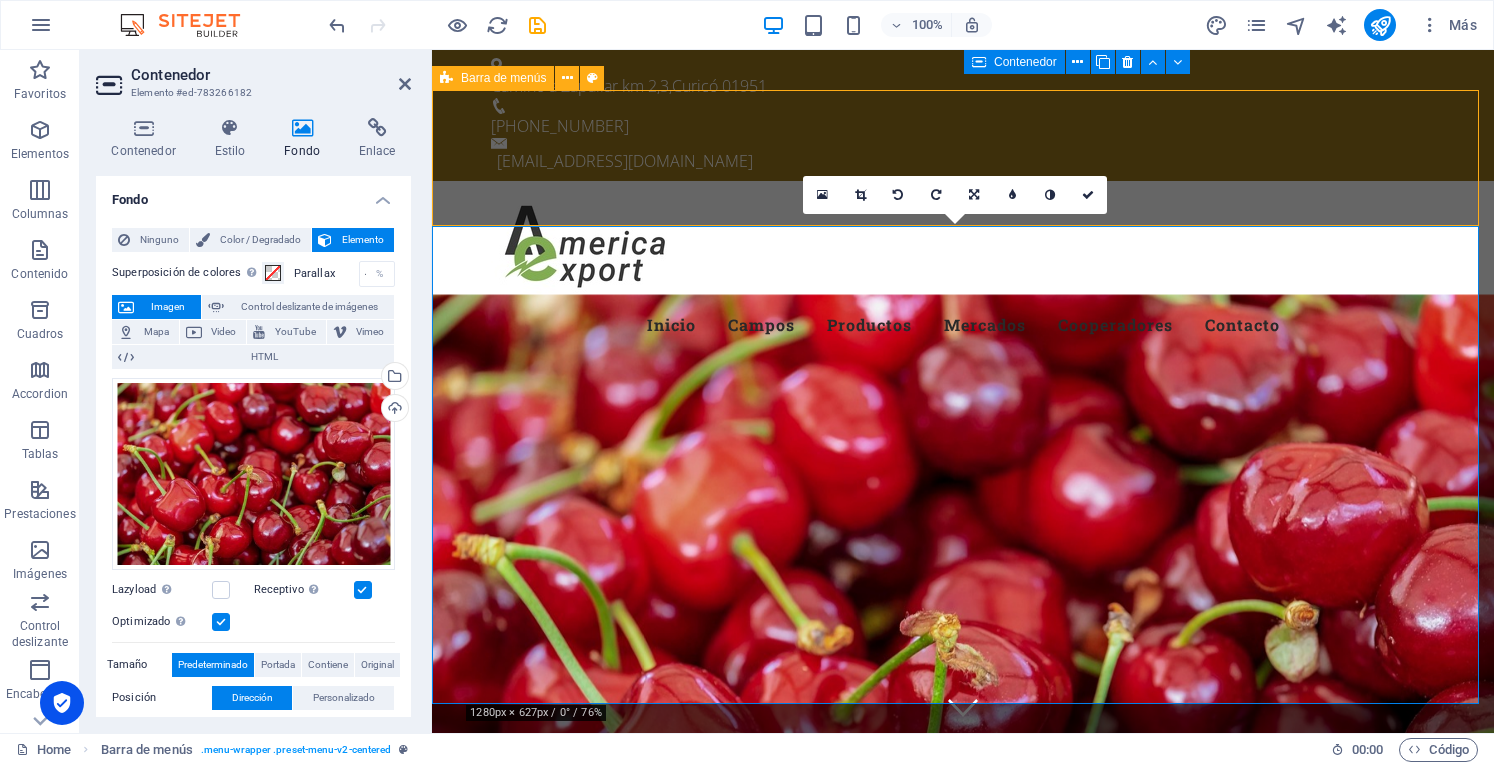 click on "Menu [PERSON_NAME] Productos Mercados Cooperadores Contacto" at bounding box center [963, 273] 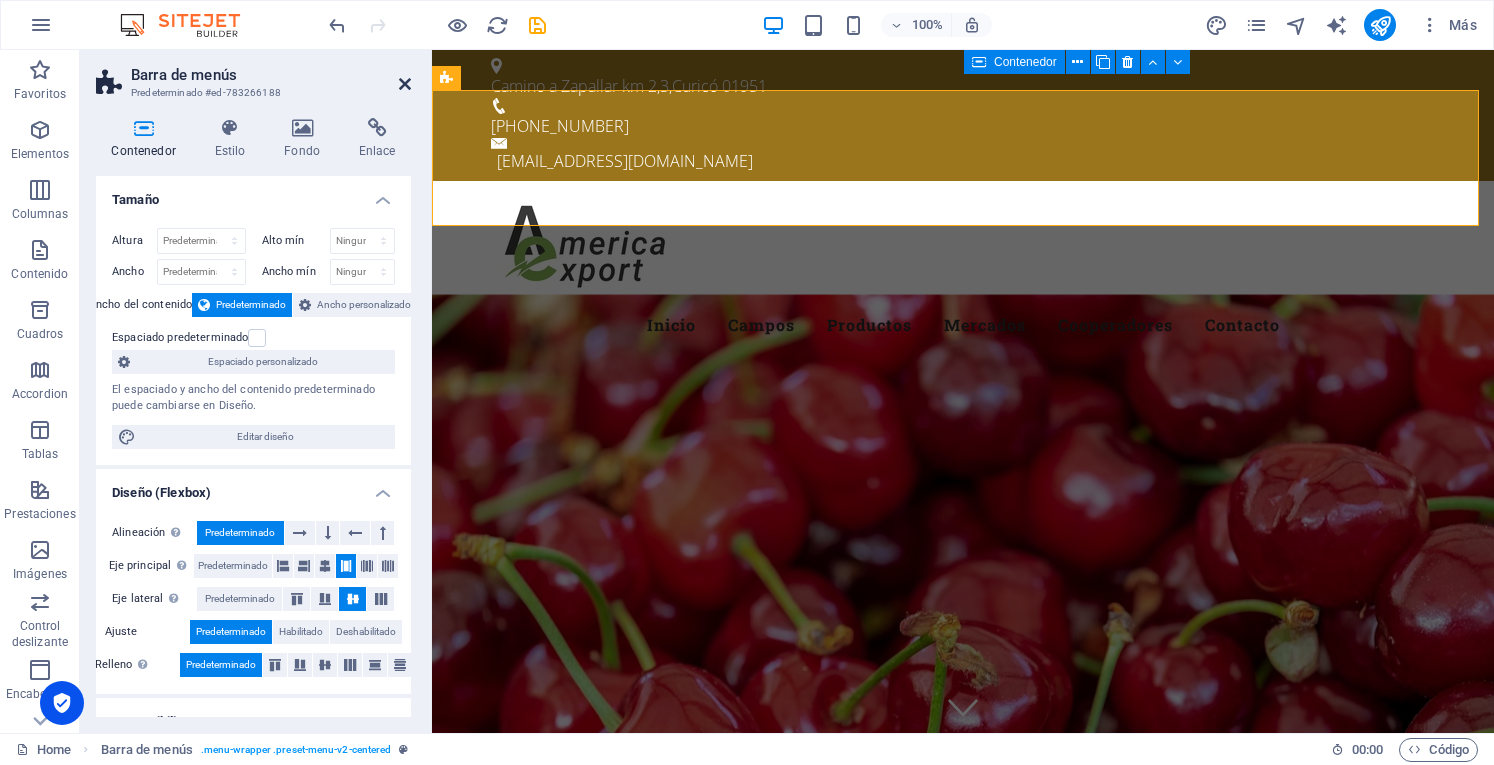 click at bounding box center (405, 84) 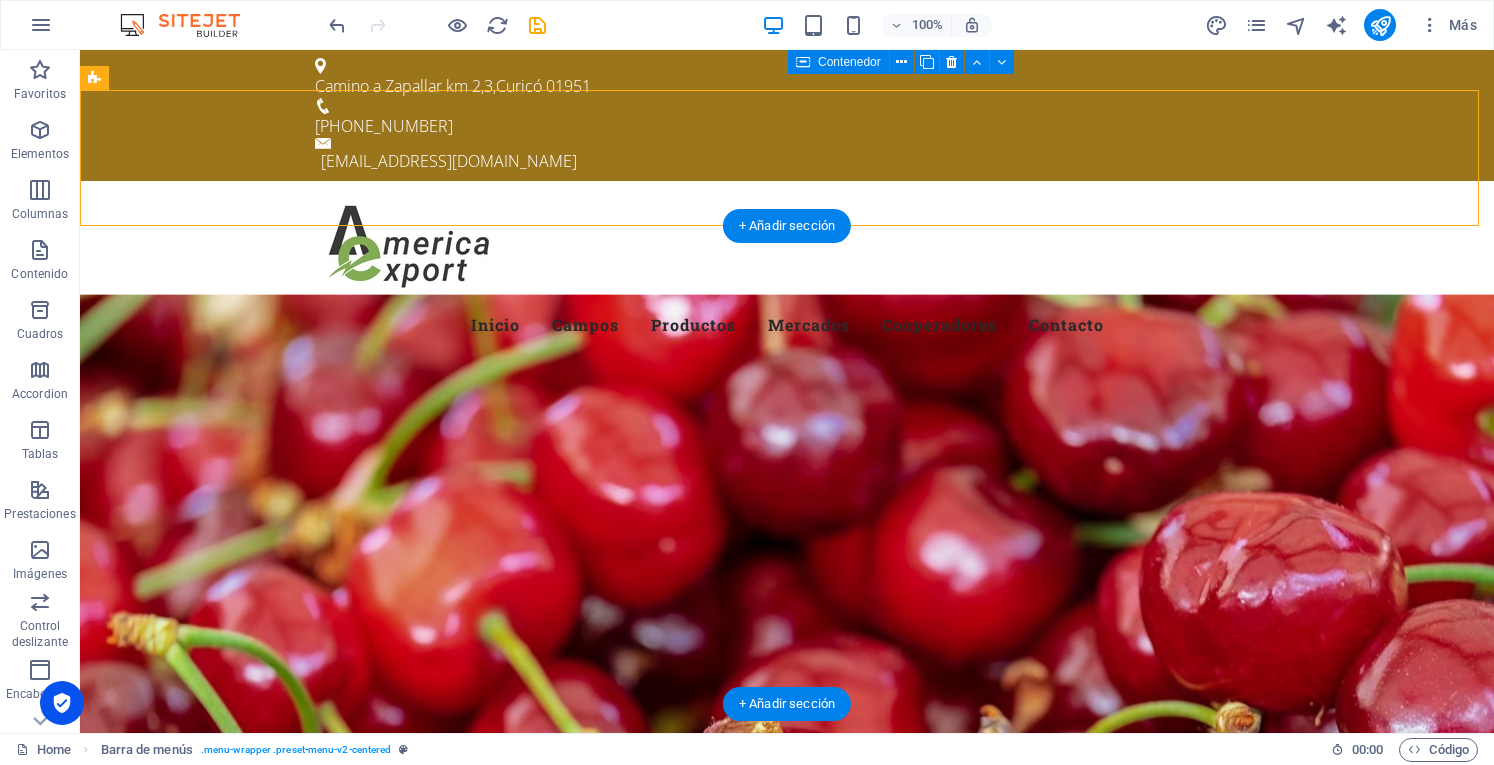 click at bounding box center (787, 574) 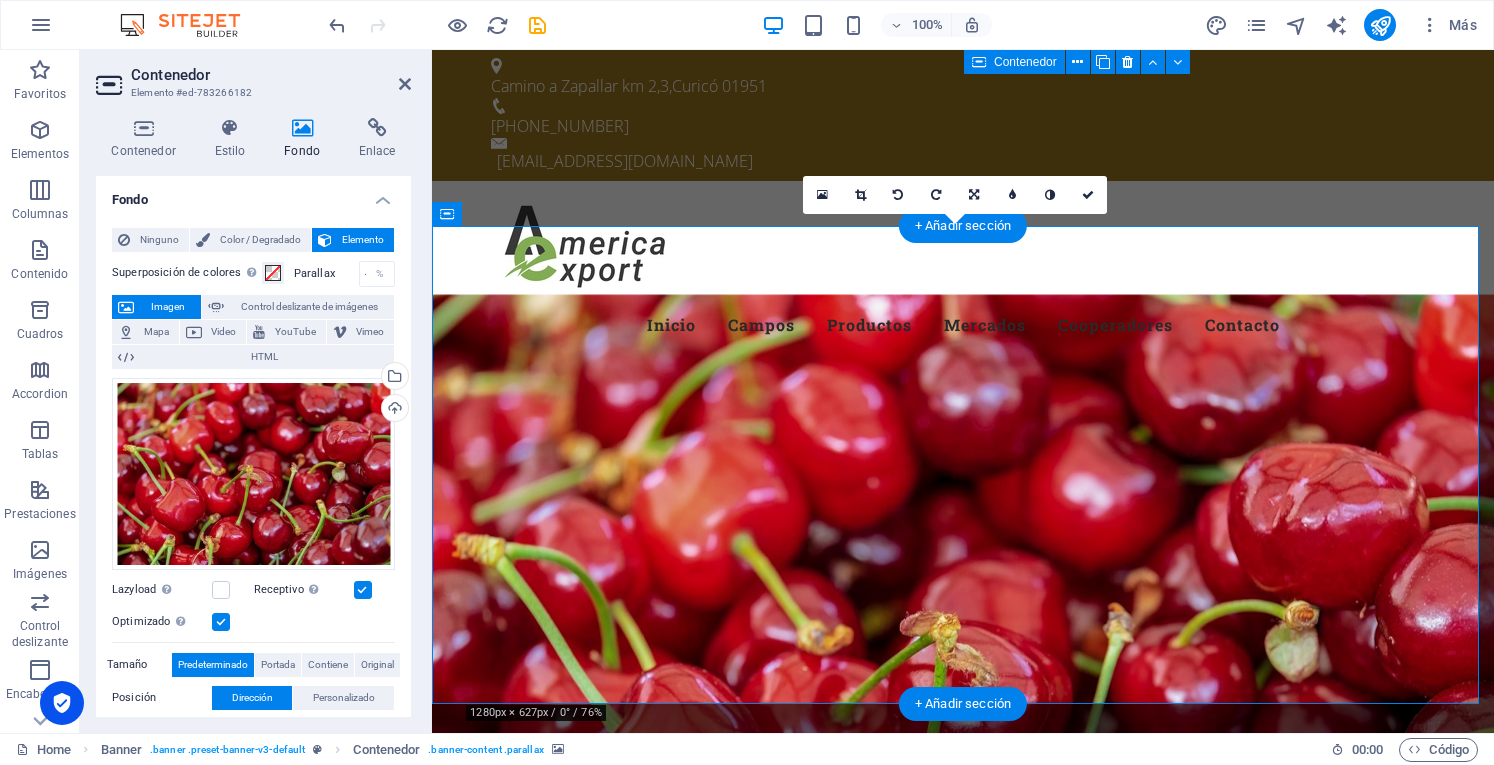 drag, startPoint x: 970, startPoint y: 375, endPoint x: 959, endPoint y: 296, distance: 79.762146 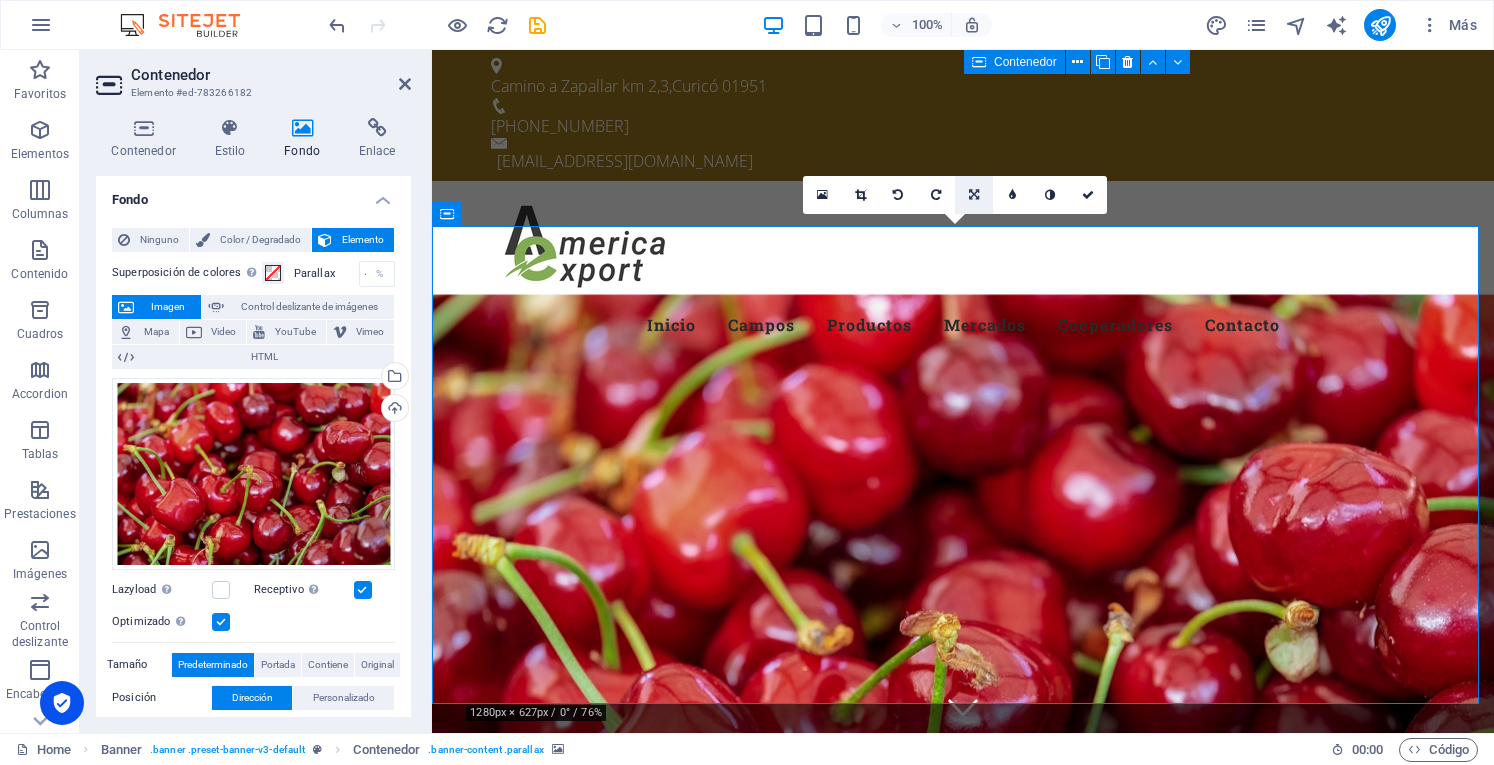 click at bounding box center [974, 195] 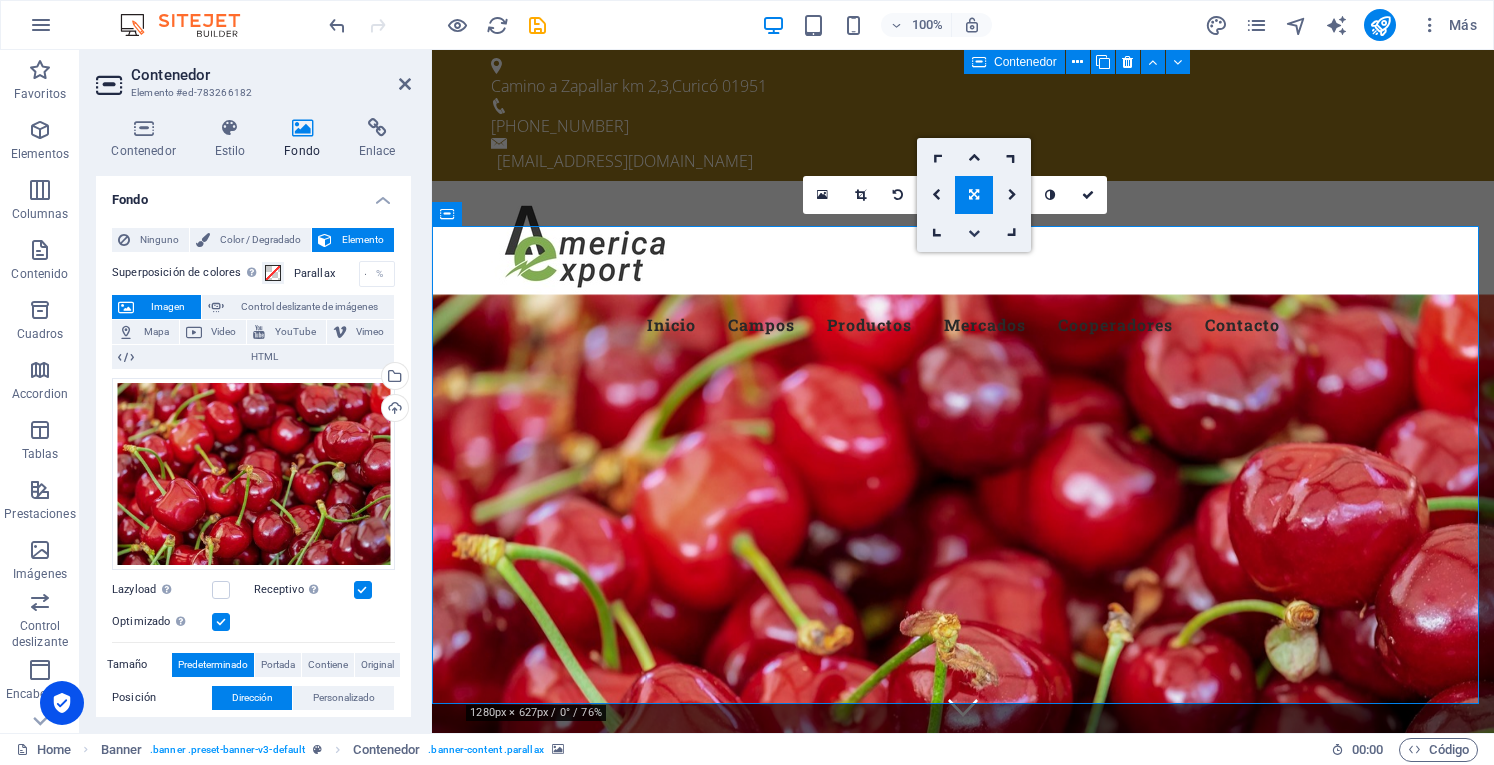 click at bounding box center [974, 233] 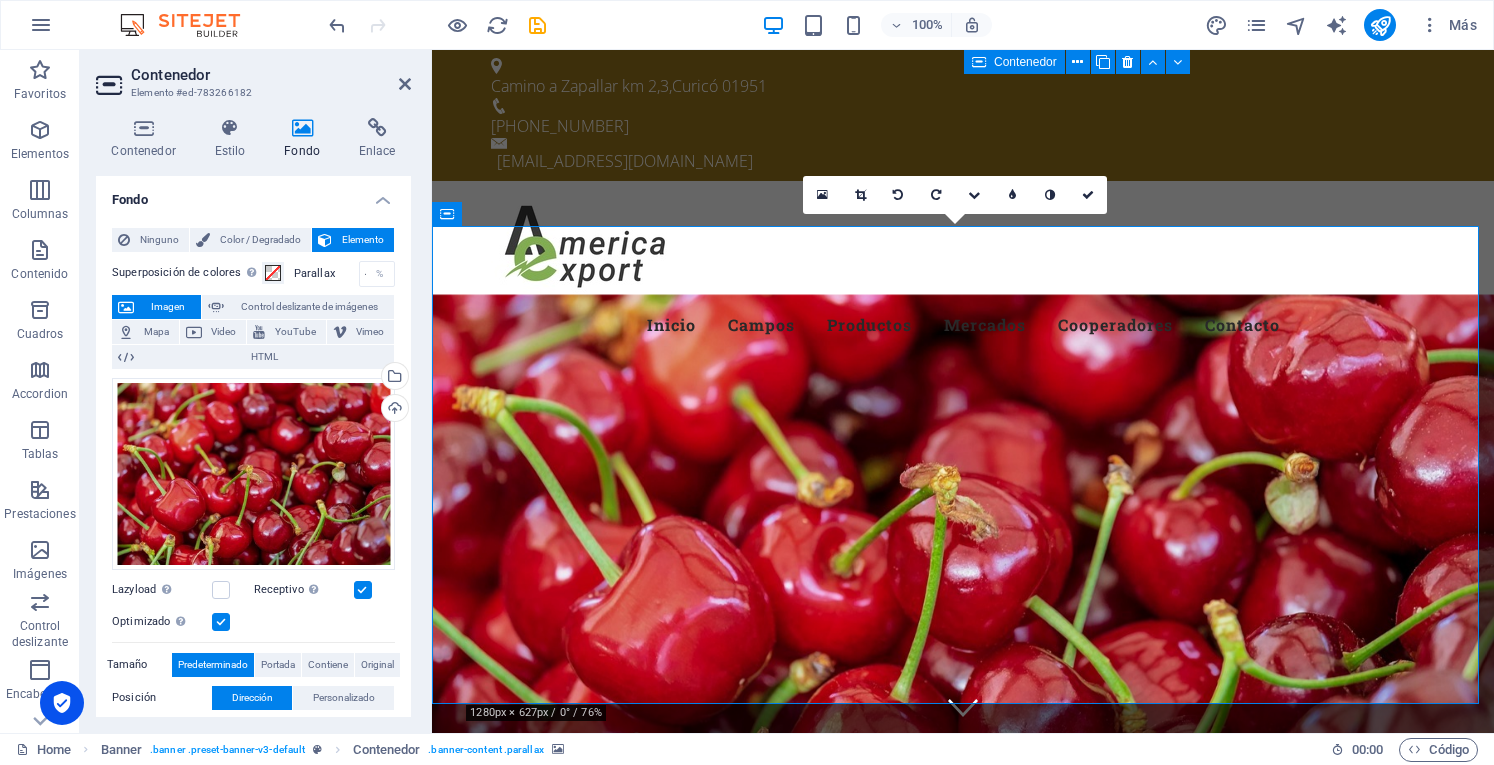 click at bounding box center [963, 574] 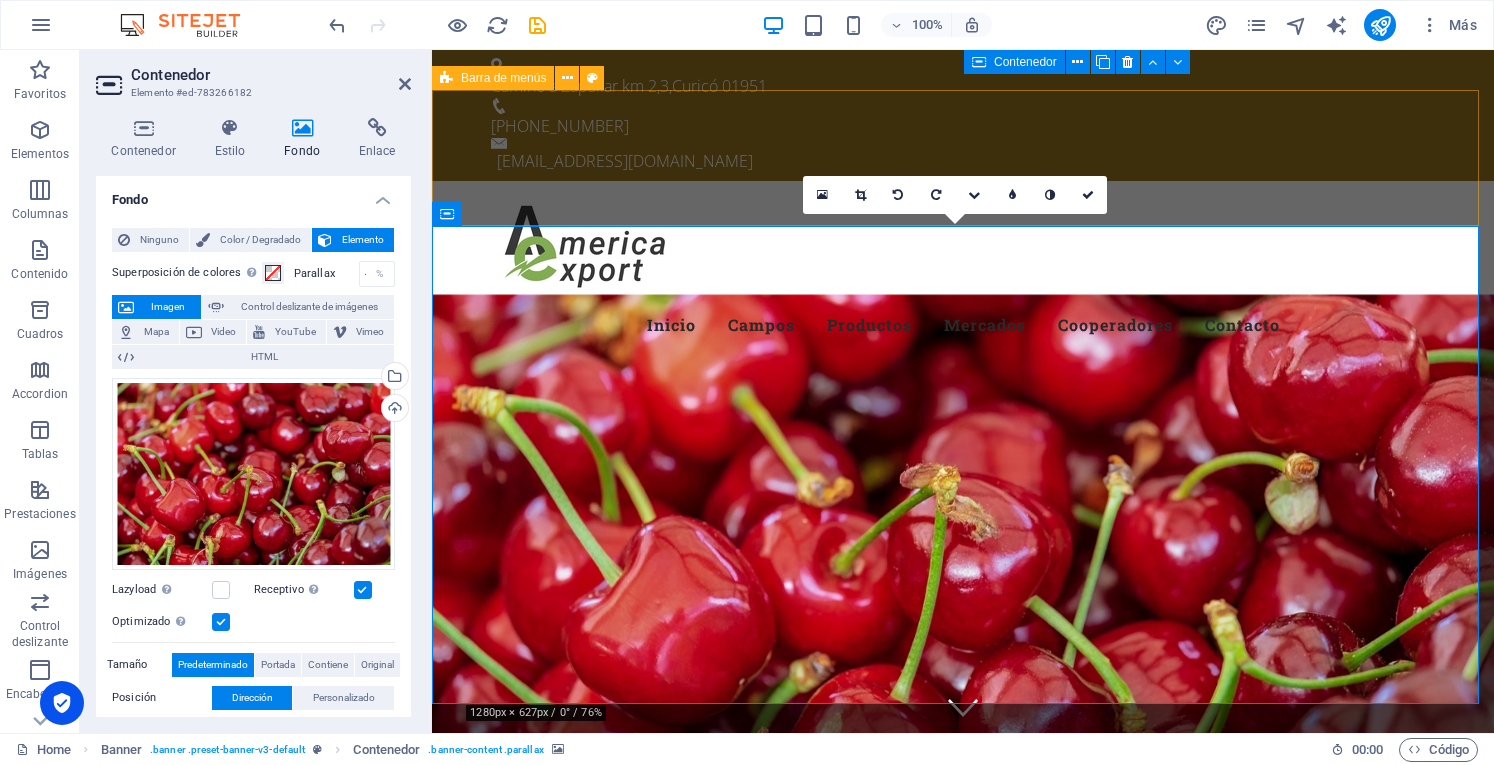 click on "Menu [PERSON_NAME] Productos Mercados Cooperadores Contacto" at bounding box center (963, 273) 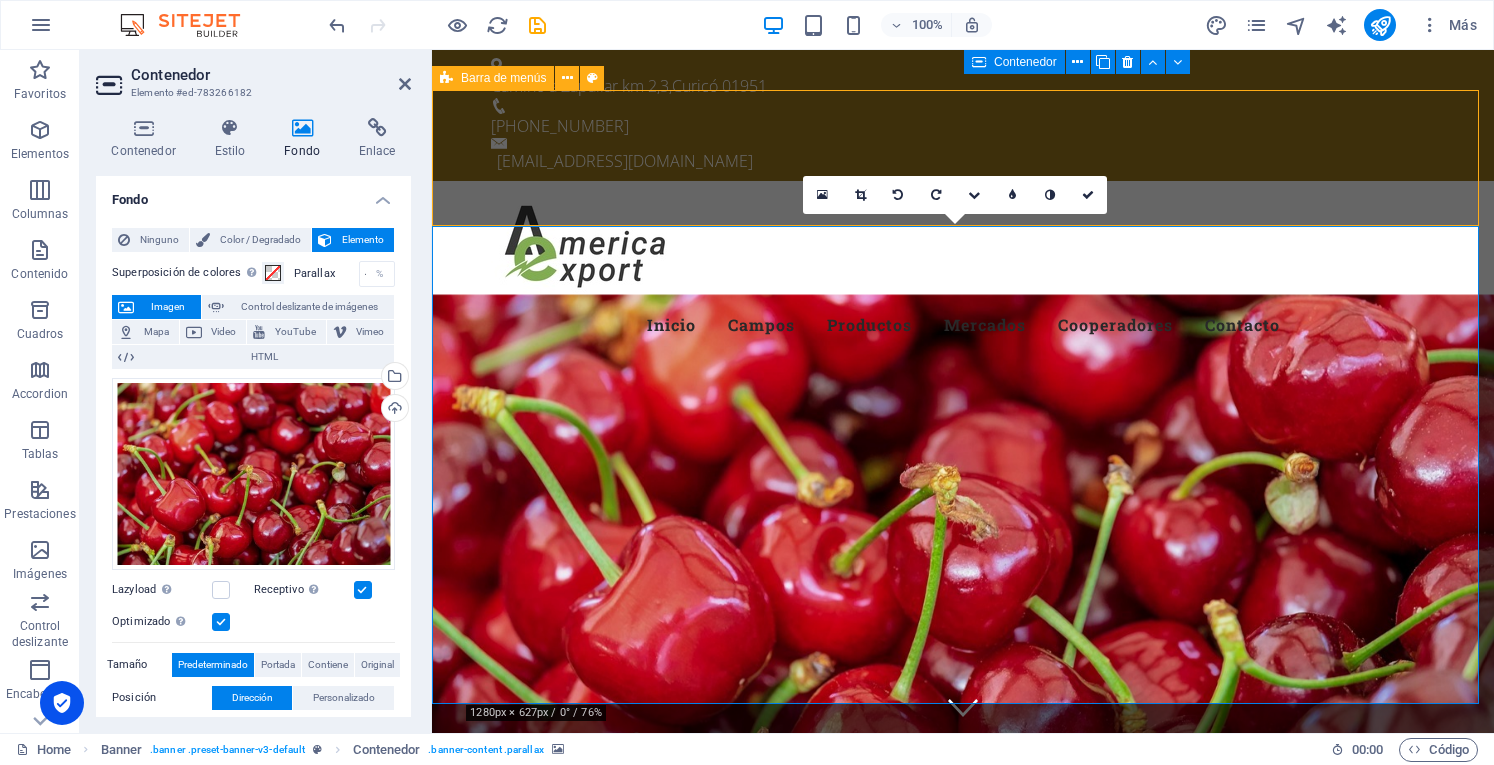 click on "Menu [PERSON_NAME] Productos Mercados Cooperadores Contacto" at bounding box center (963, 273) 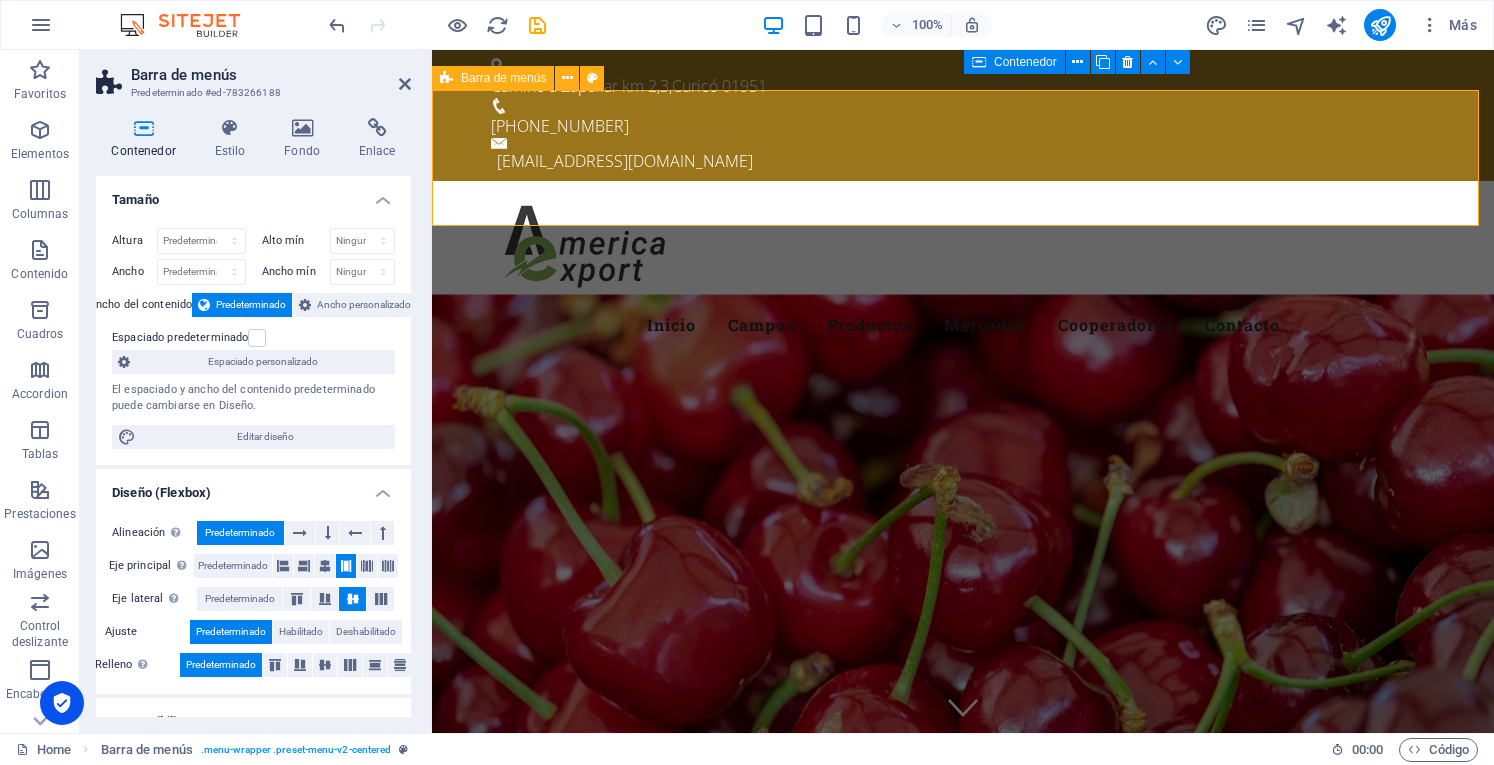 click on "Menu [PERSON_NAME] Productos Mercados Cooperadores Contacto" at bounding box center [963, 273] 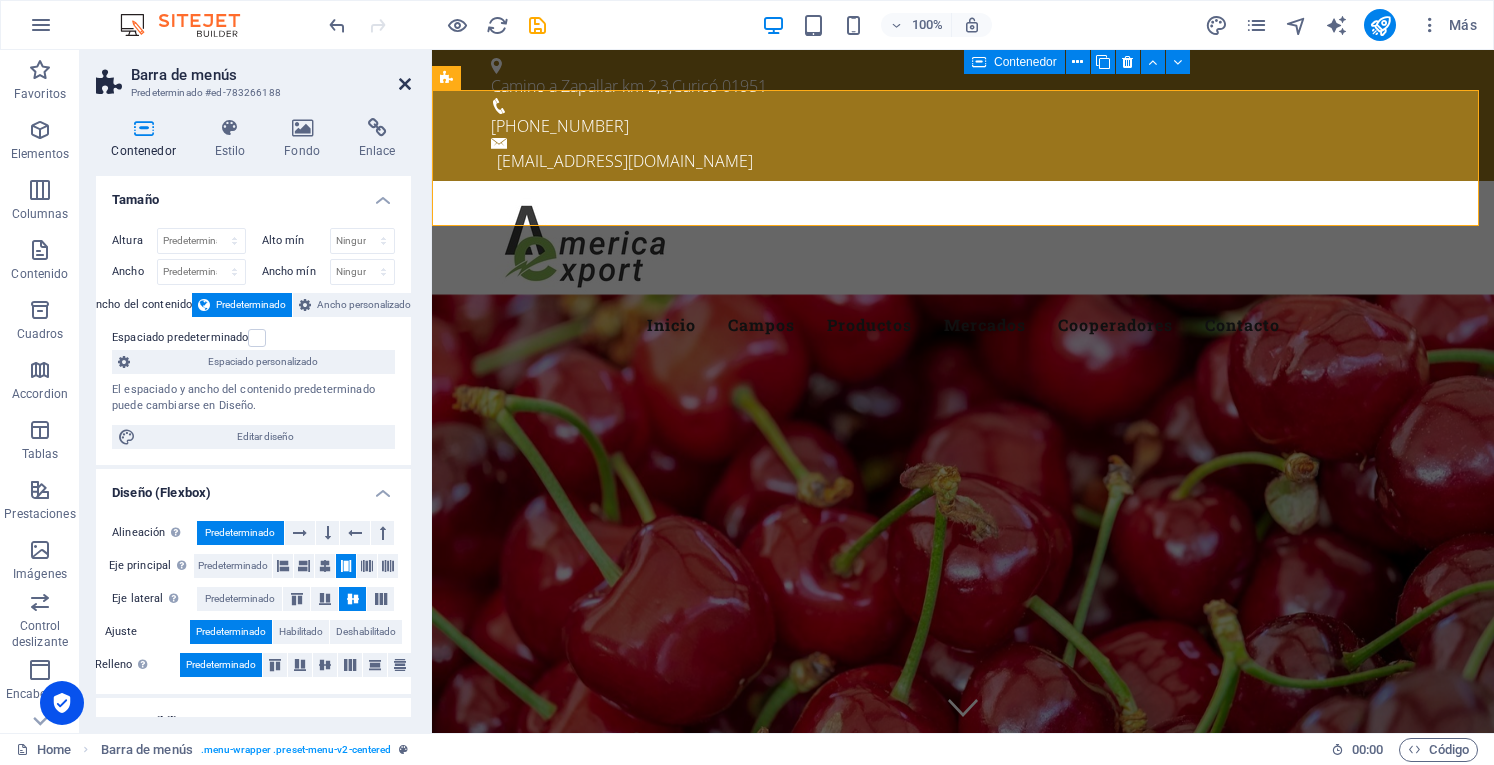click at bounding box center (405, 84) 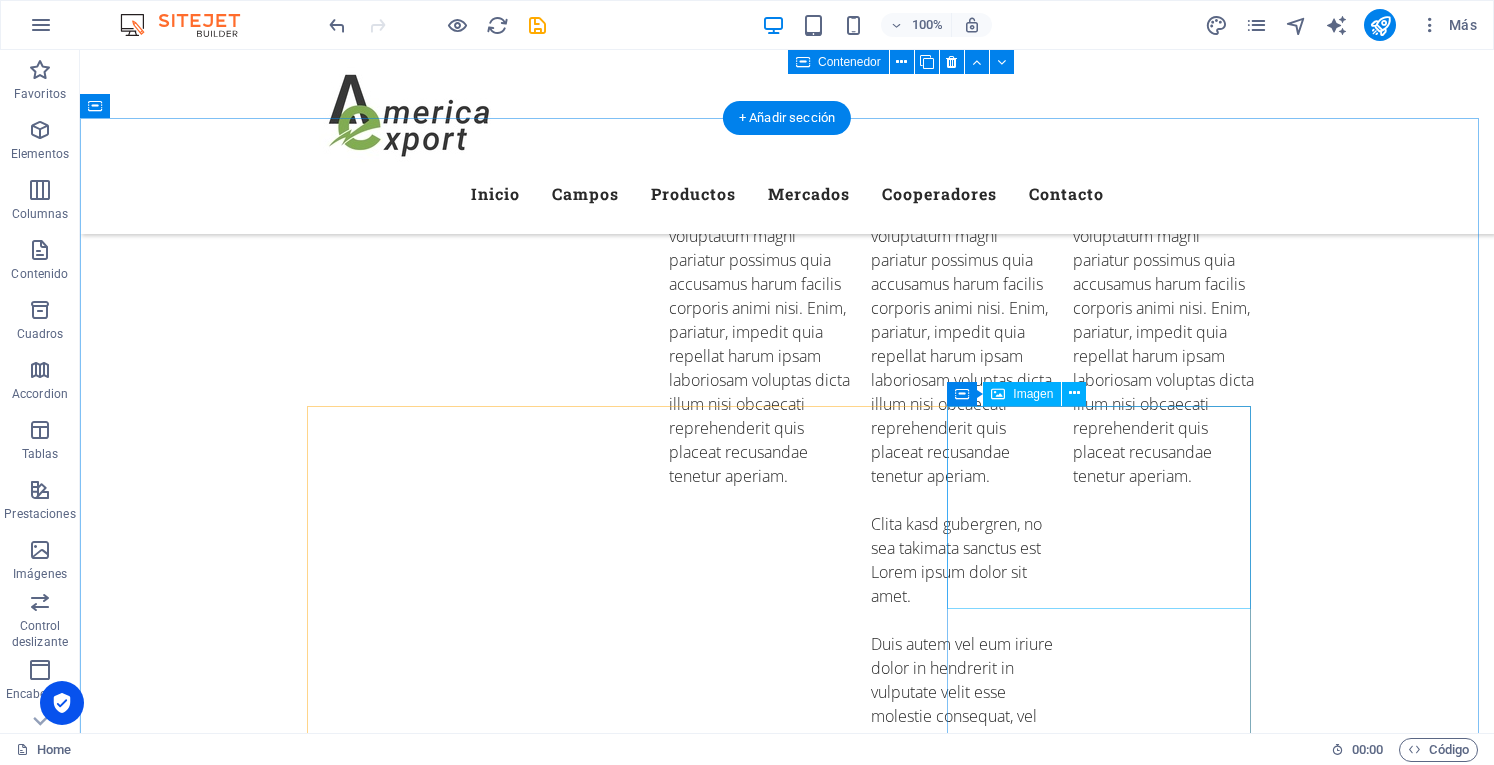 scroll, scrollTop: 3800, scrollLeft: 0, axis: vertical 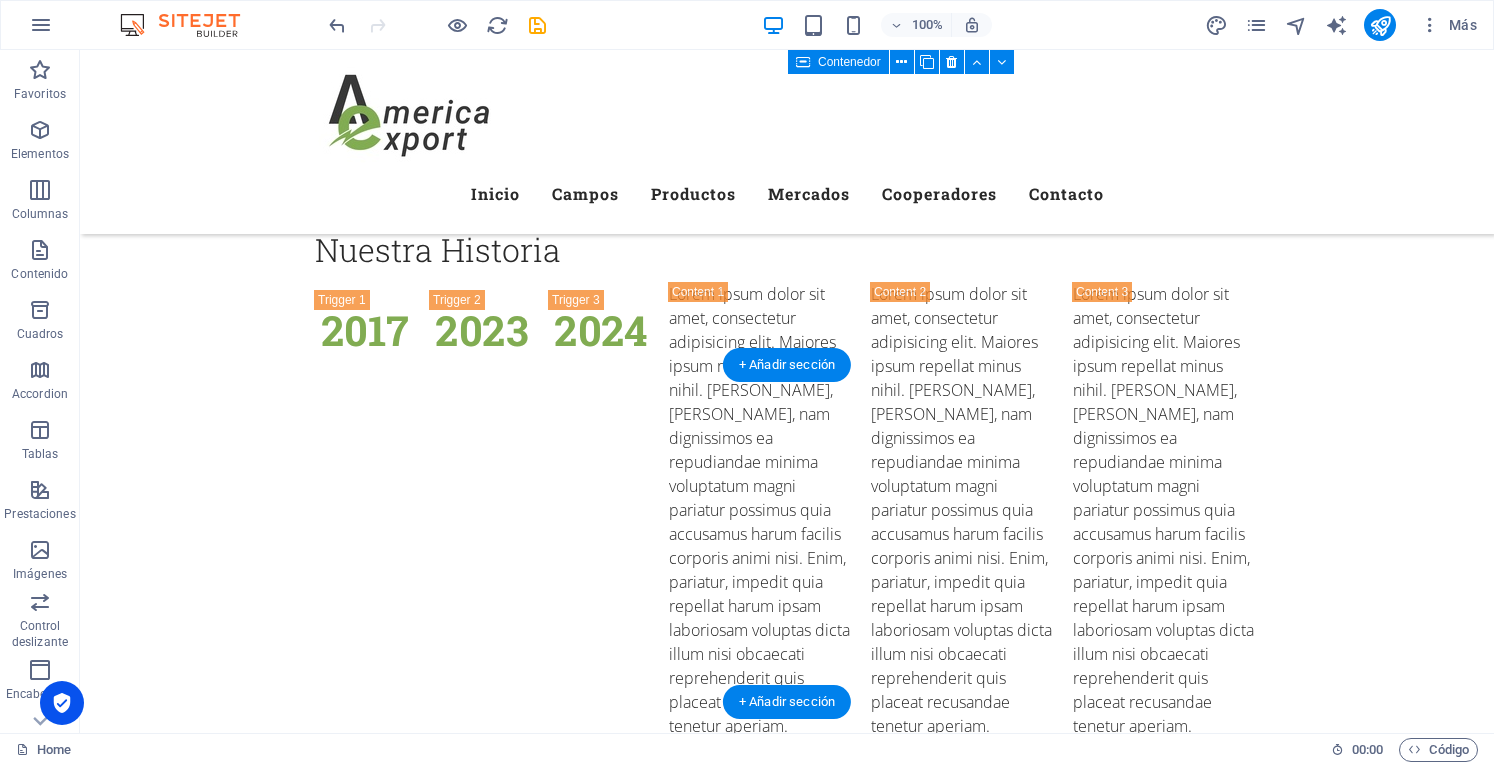 click at bounding box center (787, 3399) 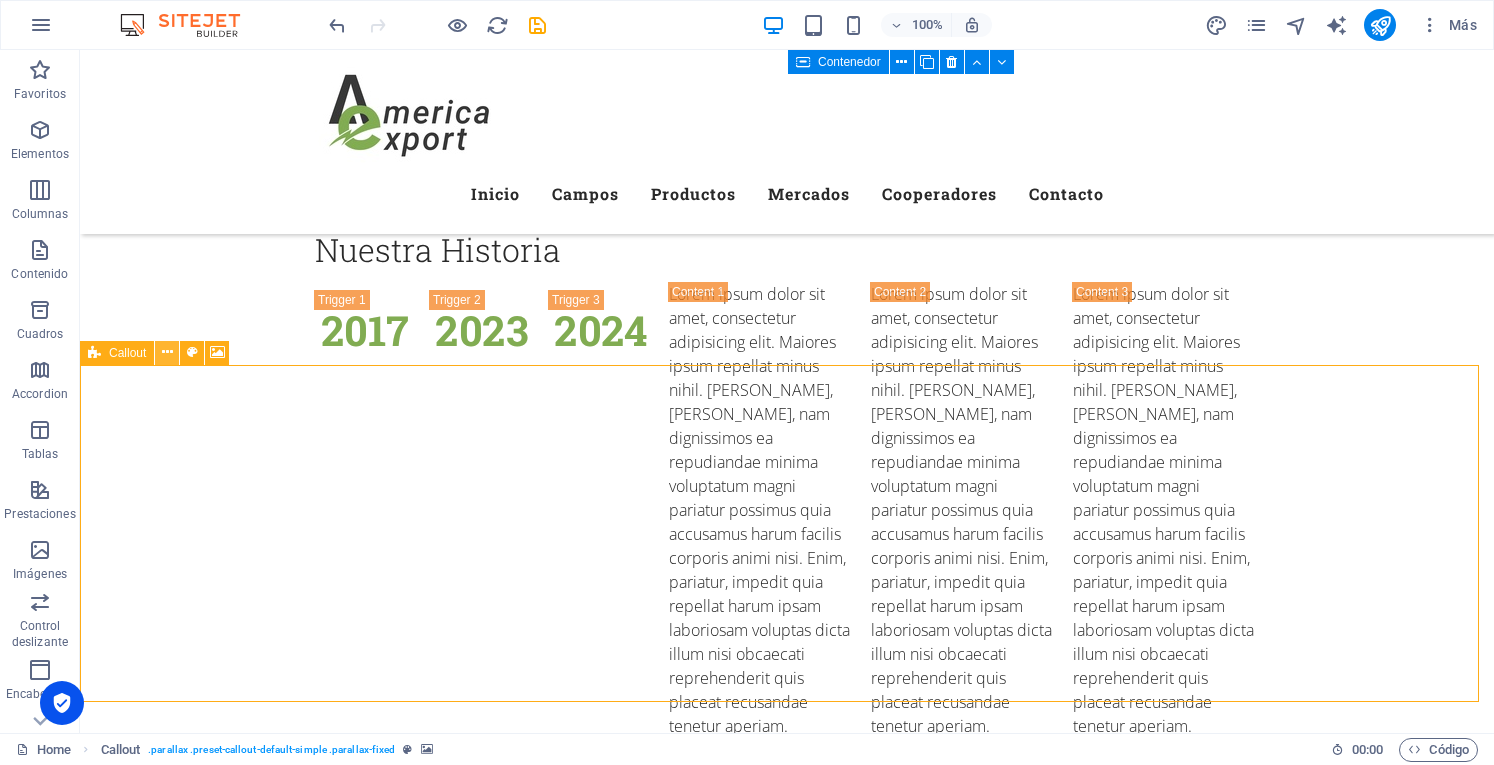 click at bounding box center [167, 352] 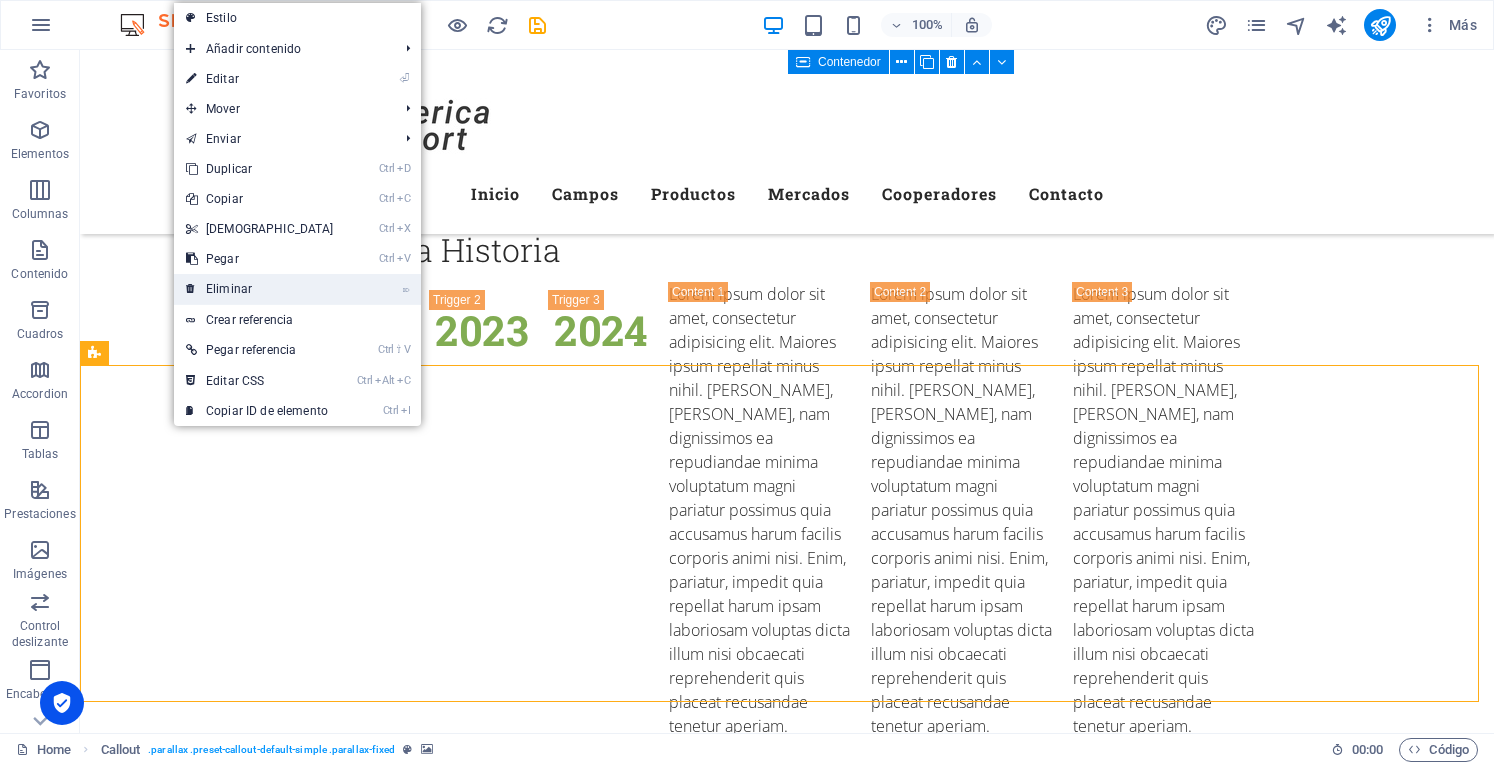 click on "⌦  Eliminar" at bounding box center [260, 289] 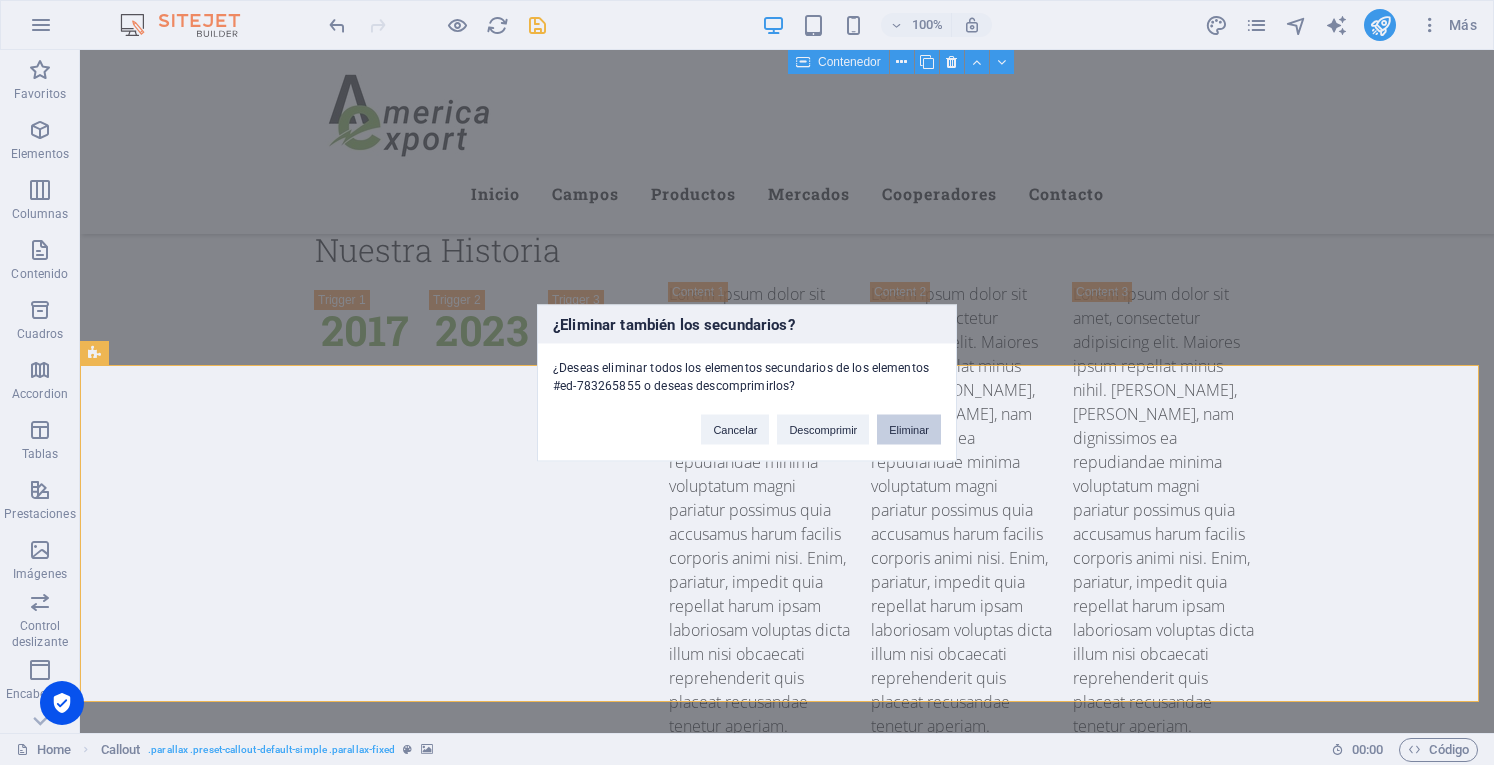 click on "Eliminar" at bounding box center (909, 429) 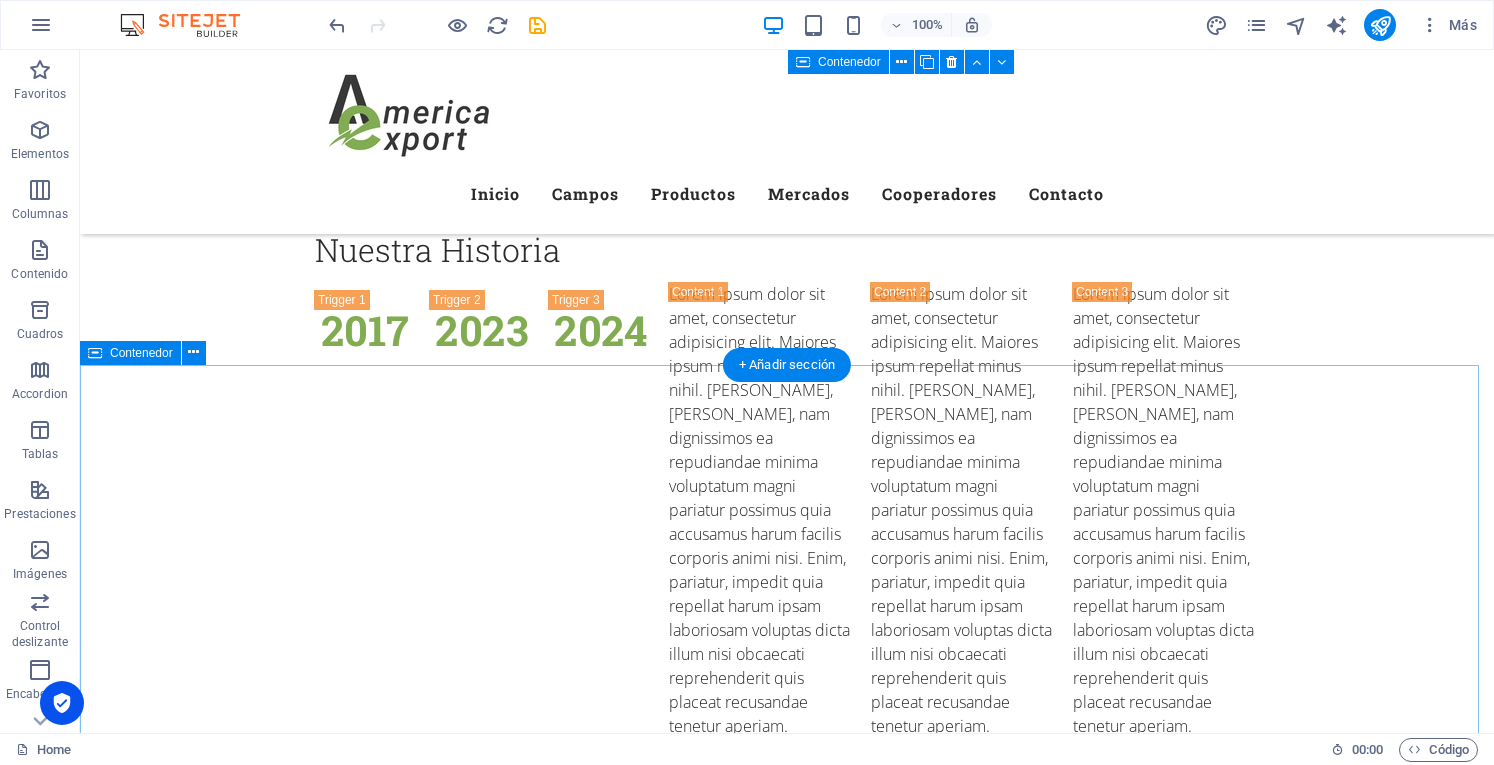 click on "Nuestros  mercados Best Services Worldwide Hemos llegado a   Training Lorem ipsum dolor sit amet, consectetur adipisicing elit. Veritatis, dolorem! Get a quote Delivery Service Lorem ipsum dolor sit amet, consectetur adipisicing elit. Veritatis, dolorem! Get a quote Field Work Lorem ipsum dolor sit amet, consectetur adipisicing elit. Veritatis, dolorem! Get a quote" at bounding box center [787, 4438] 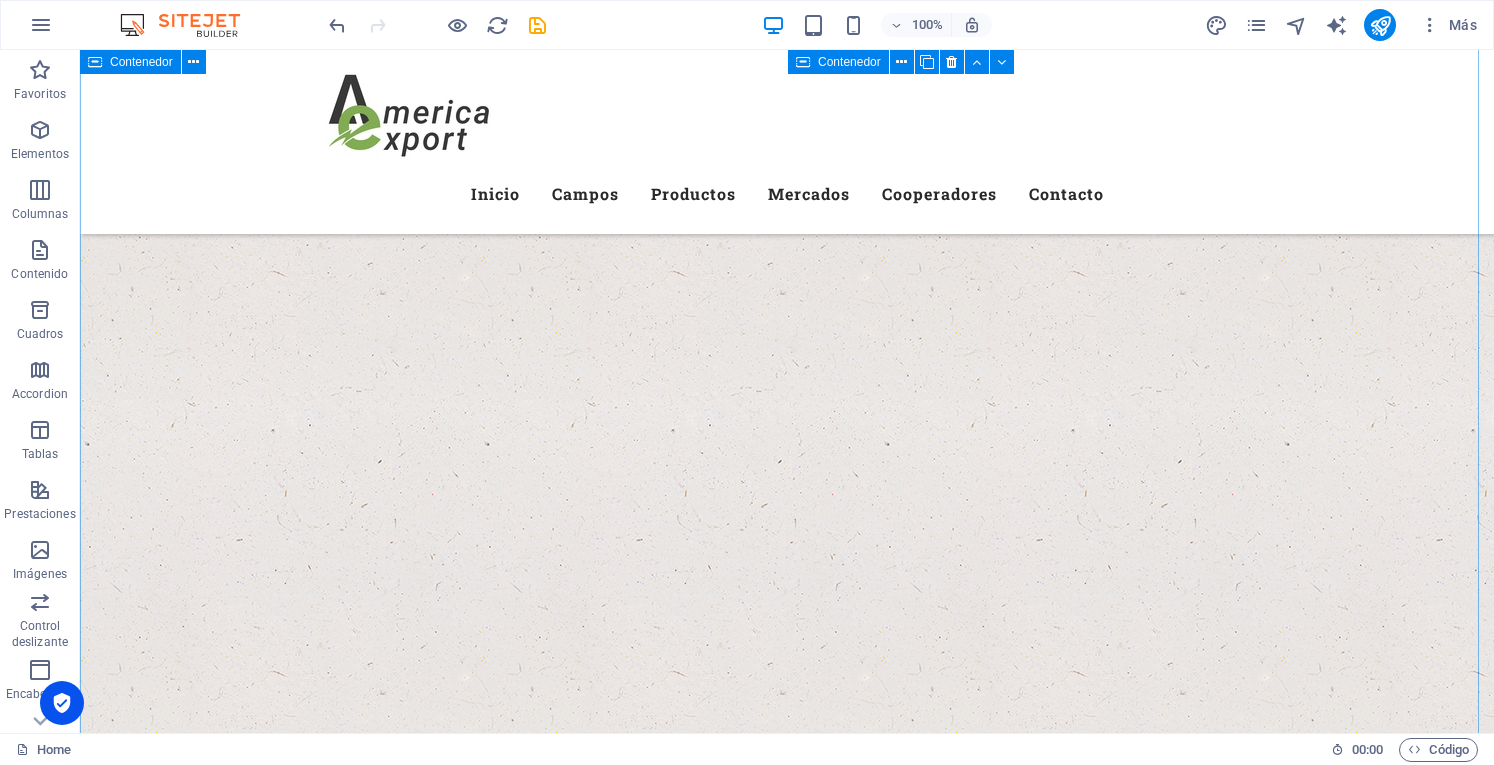 scroll, scrollTop: 3600, scrollLeft: 0, axis: vertical 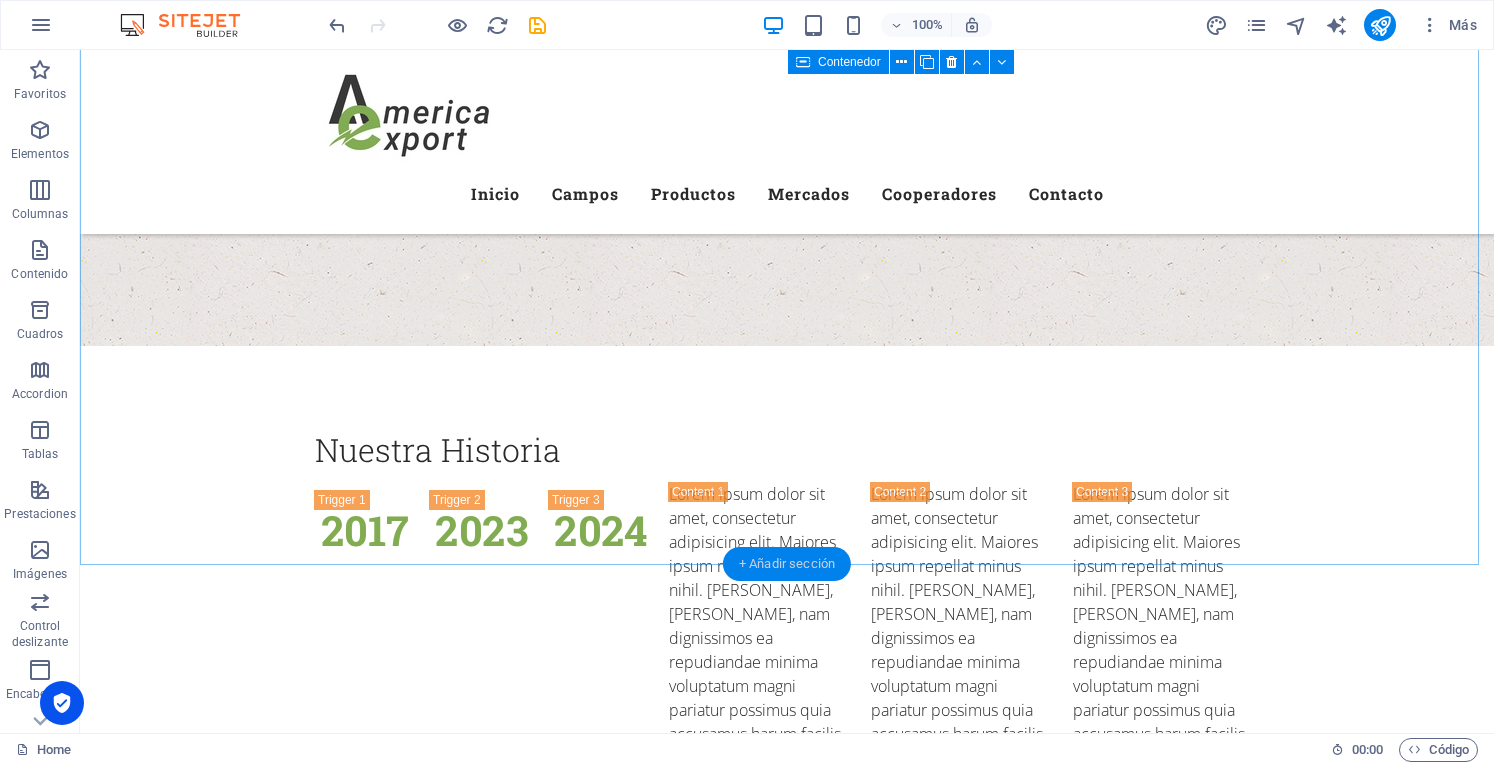 drag, startPoint x: 794, startPoint y: 573, endPoint x: 370, endPoint y: 522, distance: 427.0562 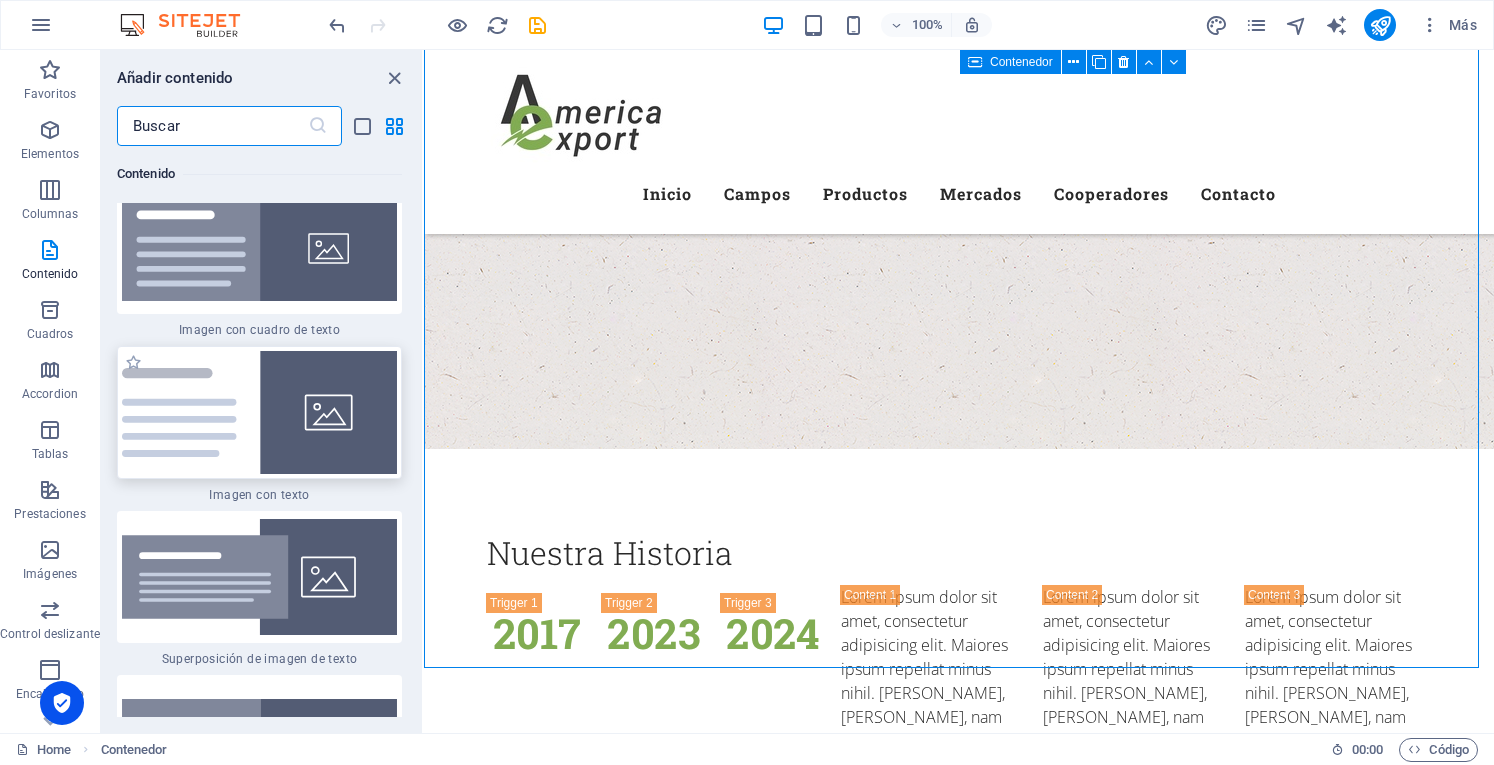 scroll, scrollTop: 7399, scrollLeft: 0, axis: vertical 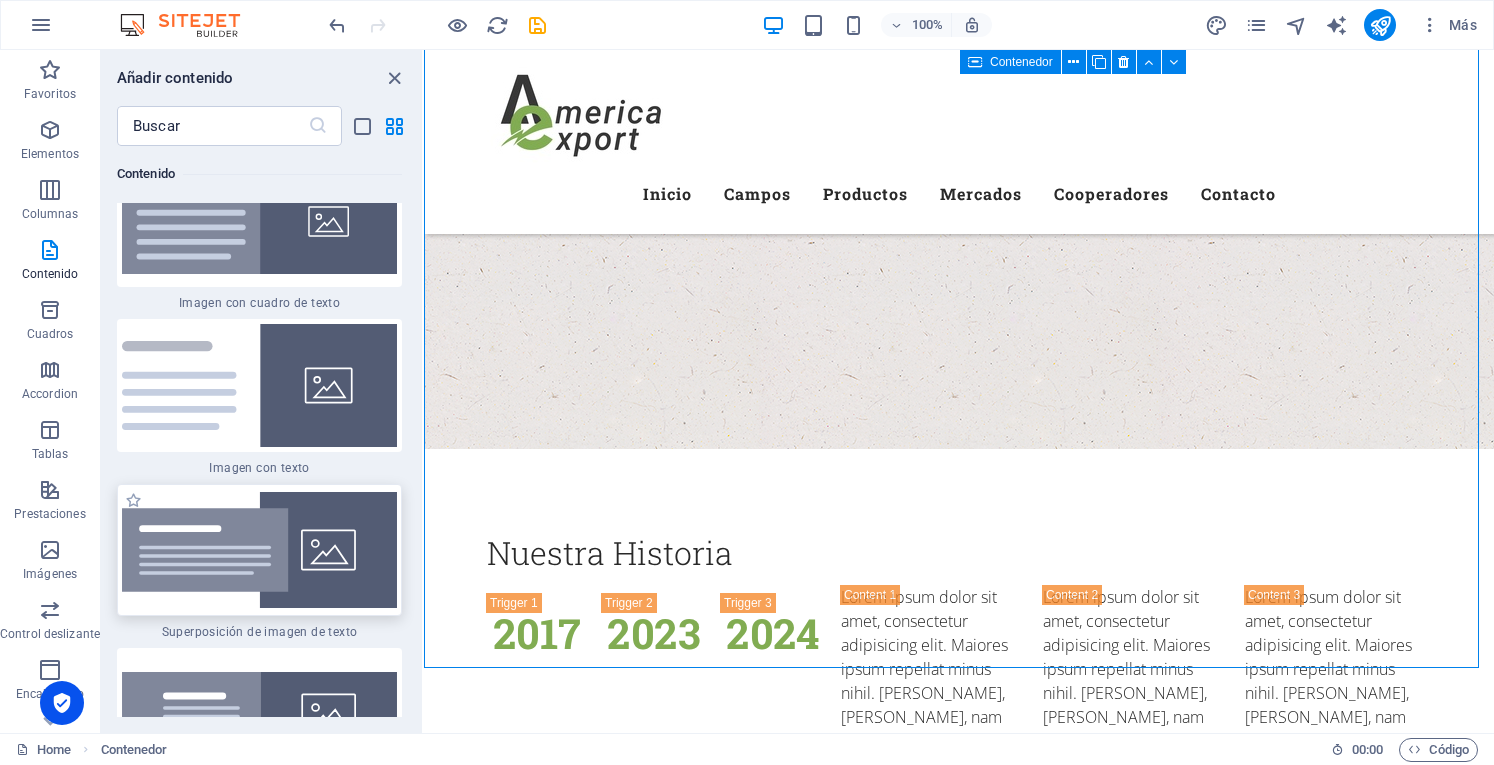 click at bounding box center [259, 550] 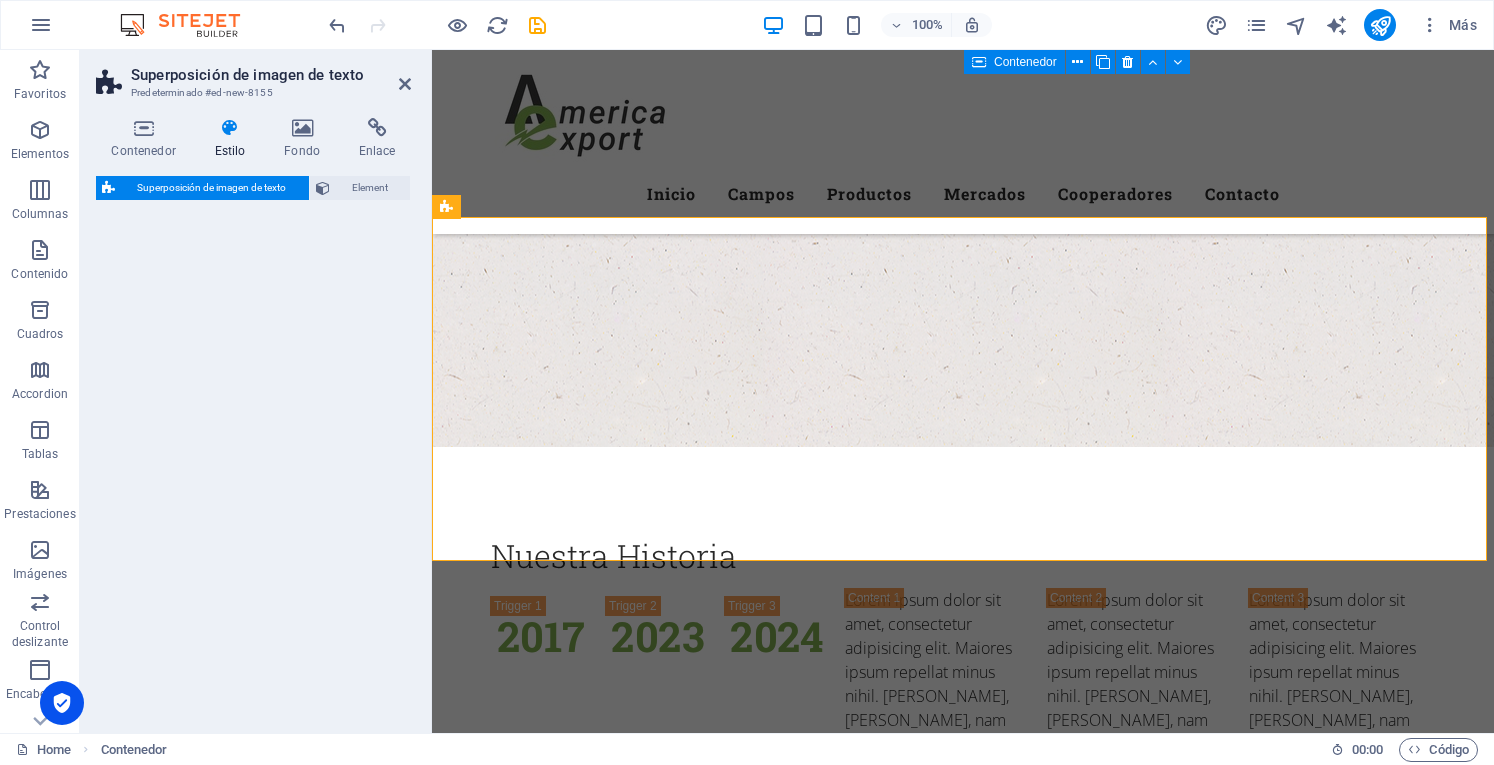select on "rem" 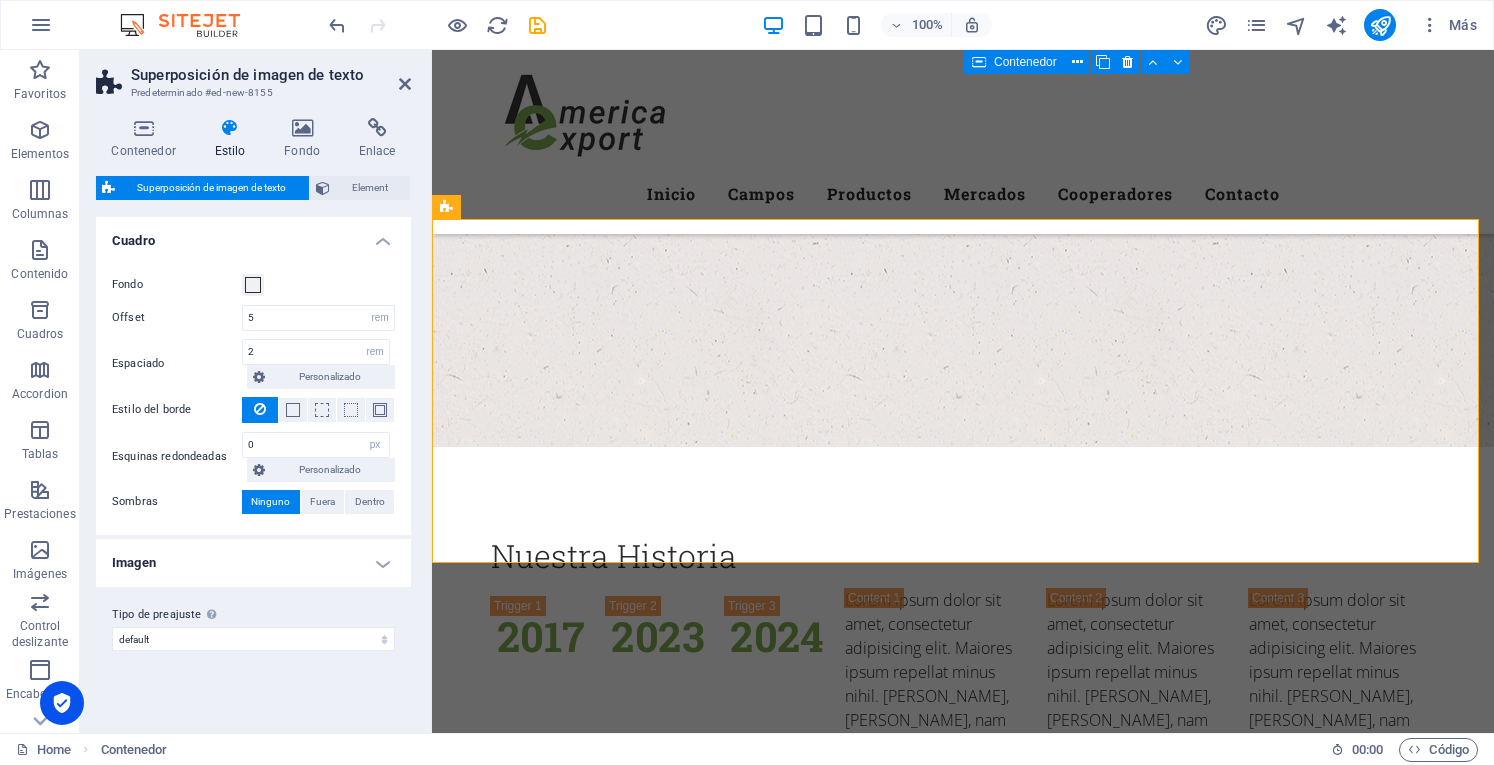 scroll, scrollTop: 4050, scrollLeft: 0, axis: vertical 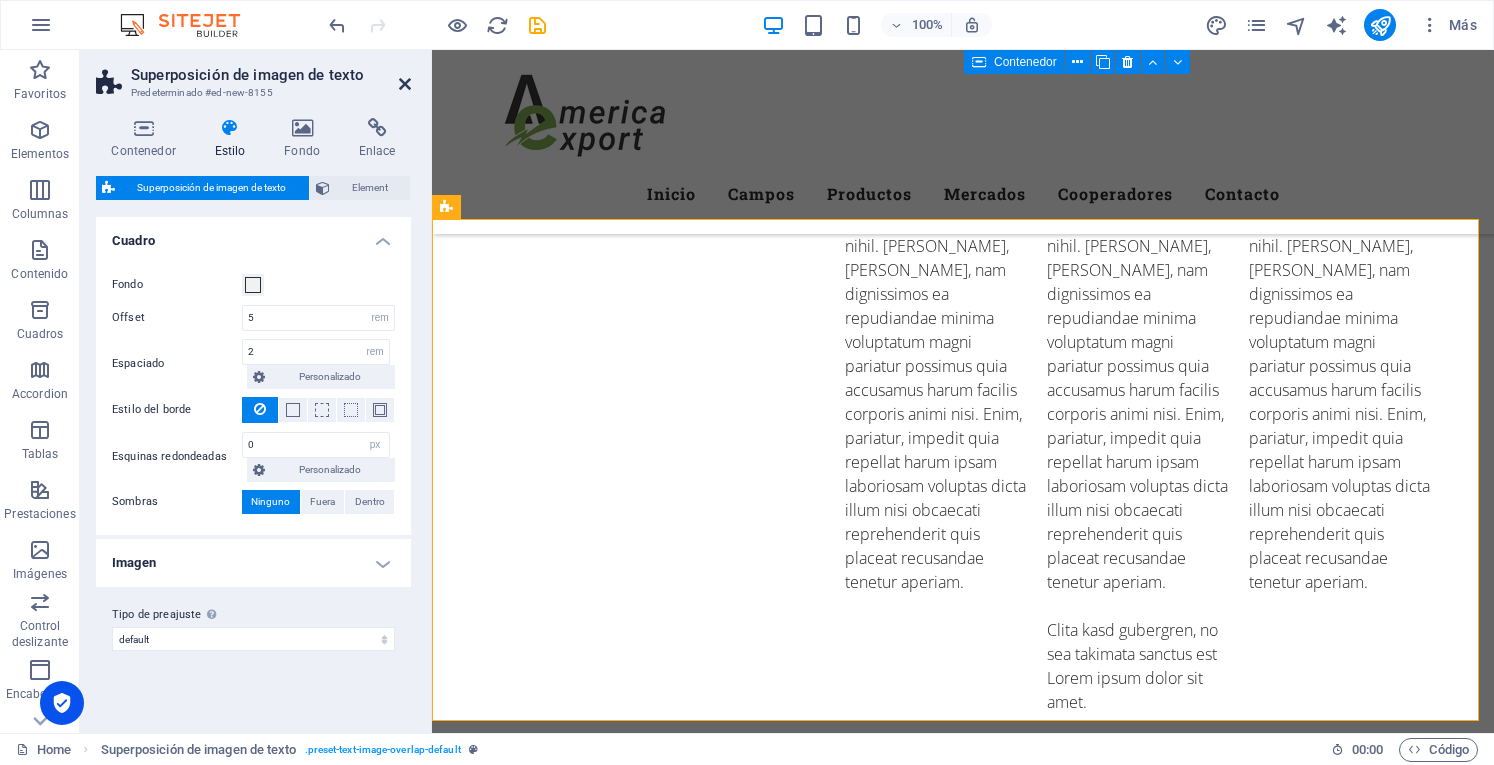 click at bounding box center [405, 84] 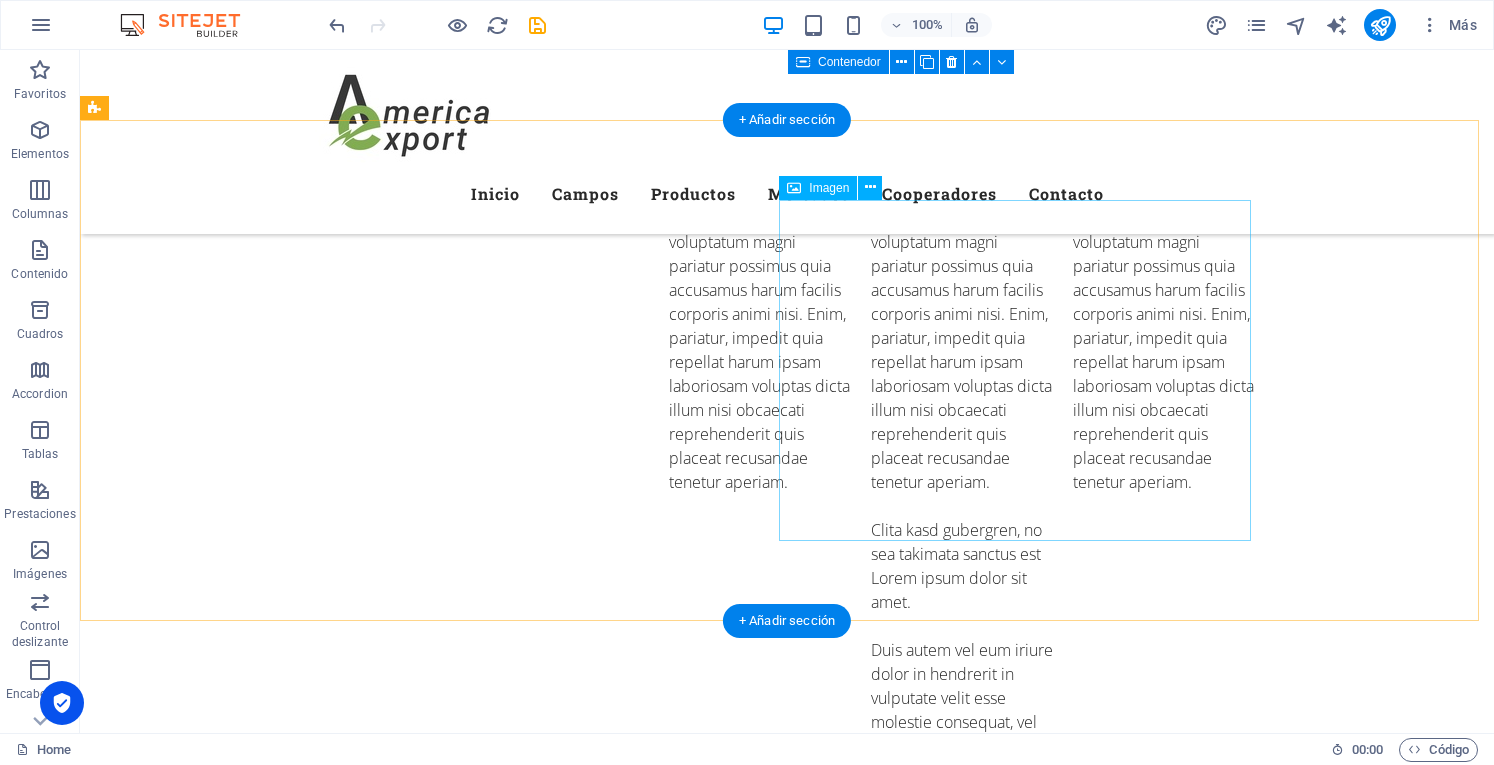scroll, scrollTop: 3844, scrollLeft: 0, axis: vertical 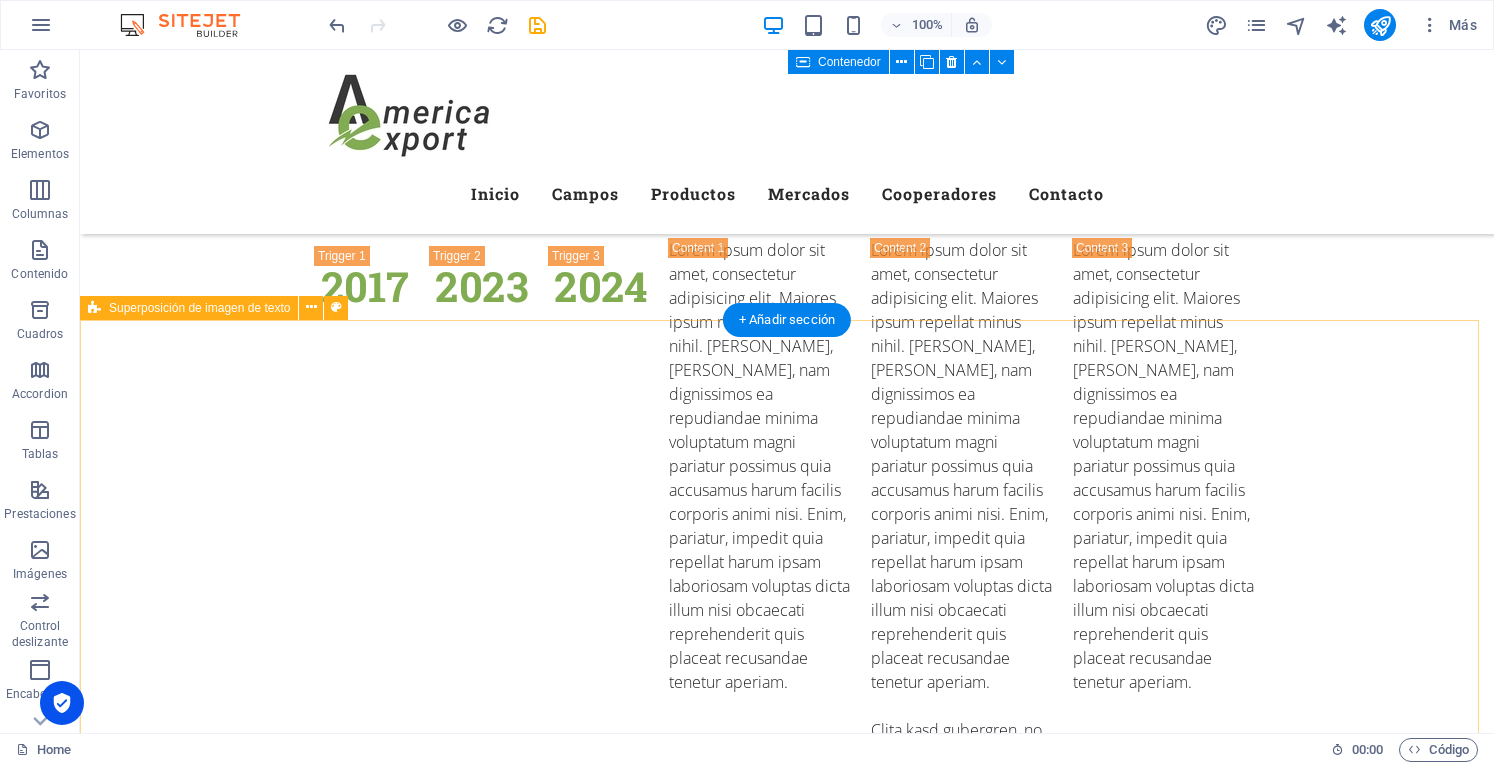 click on "New headline Lorem ipsum dolor sit amet, consectetuer adipiscing elit. Aenean commodo ligula eget dolor. Lorem ipsum dolor sit amet, consectetuer adipiscing elit leget dolor. Lorem ipsum dolor sit amet, consectetuer adipiscing elit. Aenean commodo ligula eget dolor." at bounding box center [787, 3535] 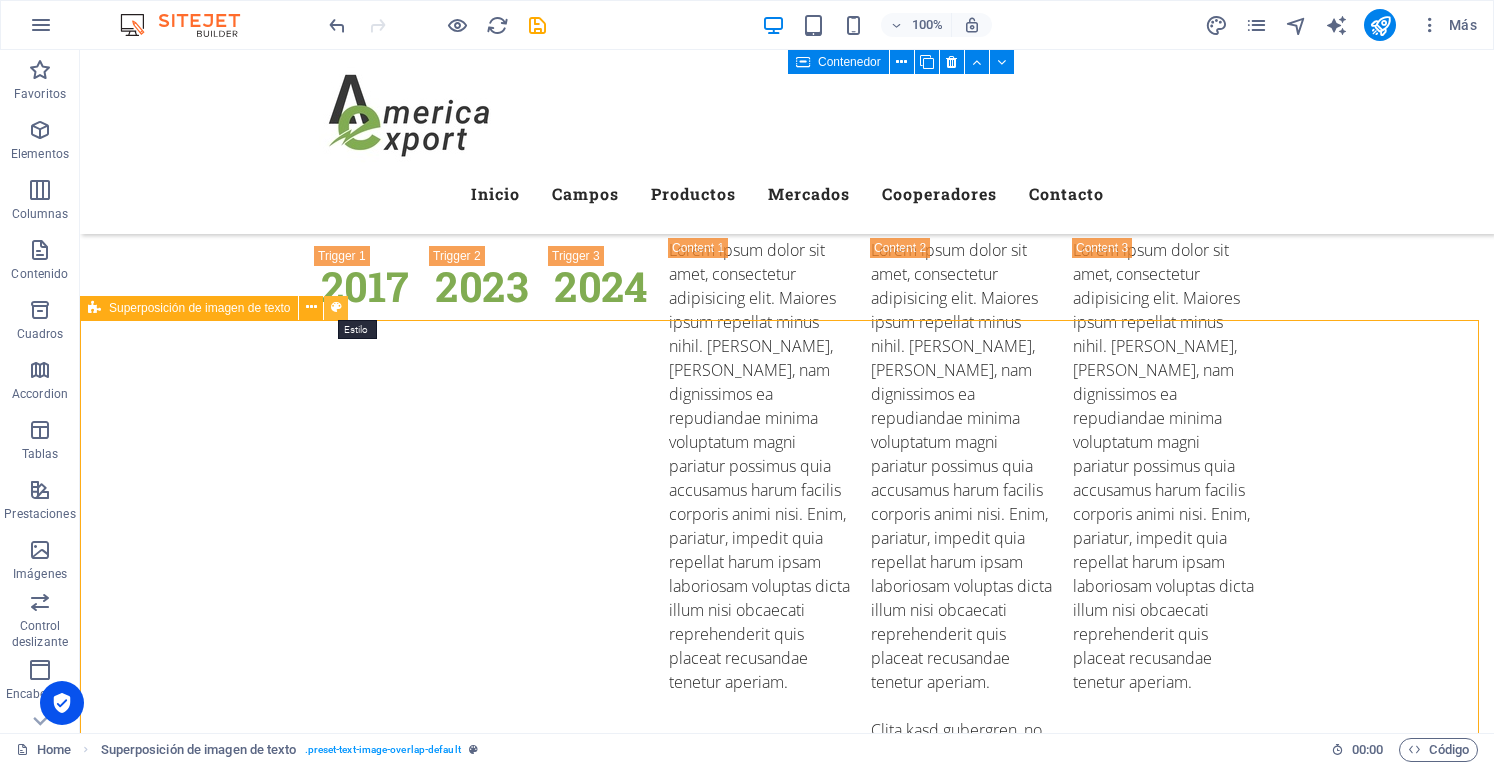 click at bounding box center (336, 307) 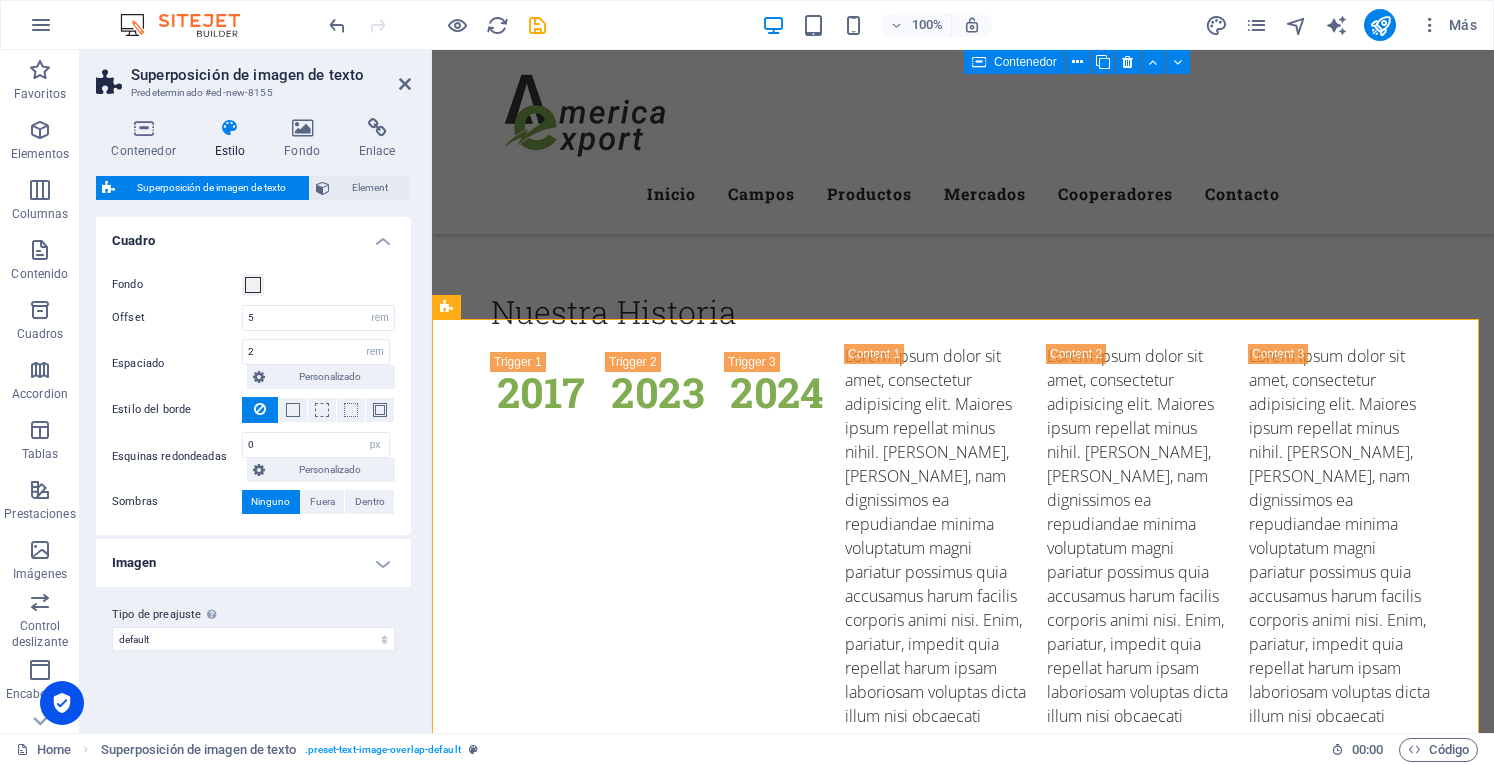scroll, scrollTop: 3950, scrollLeft: 0, axis: vertical 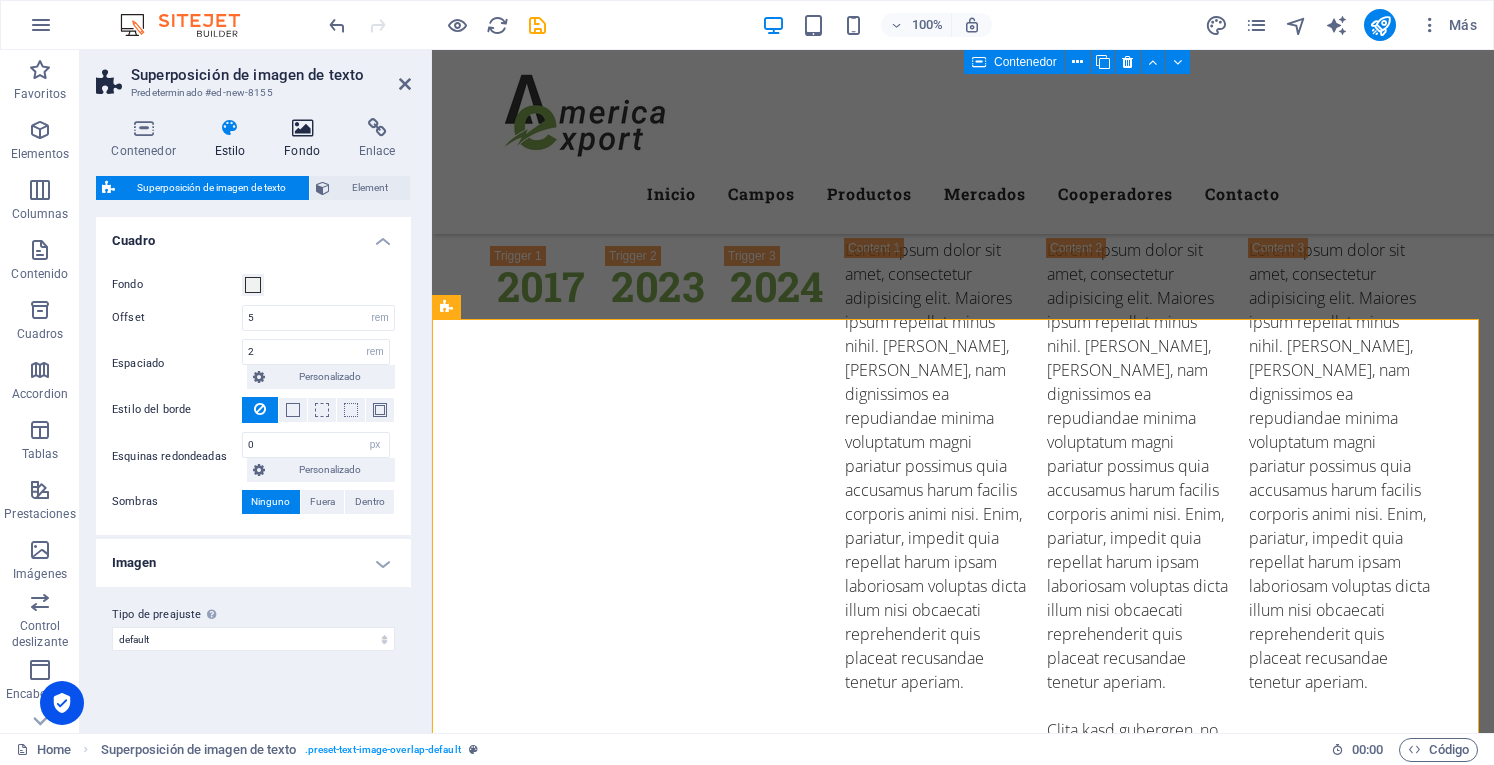 click on "Fondo" at bounding box center (306, 139) 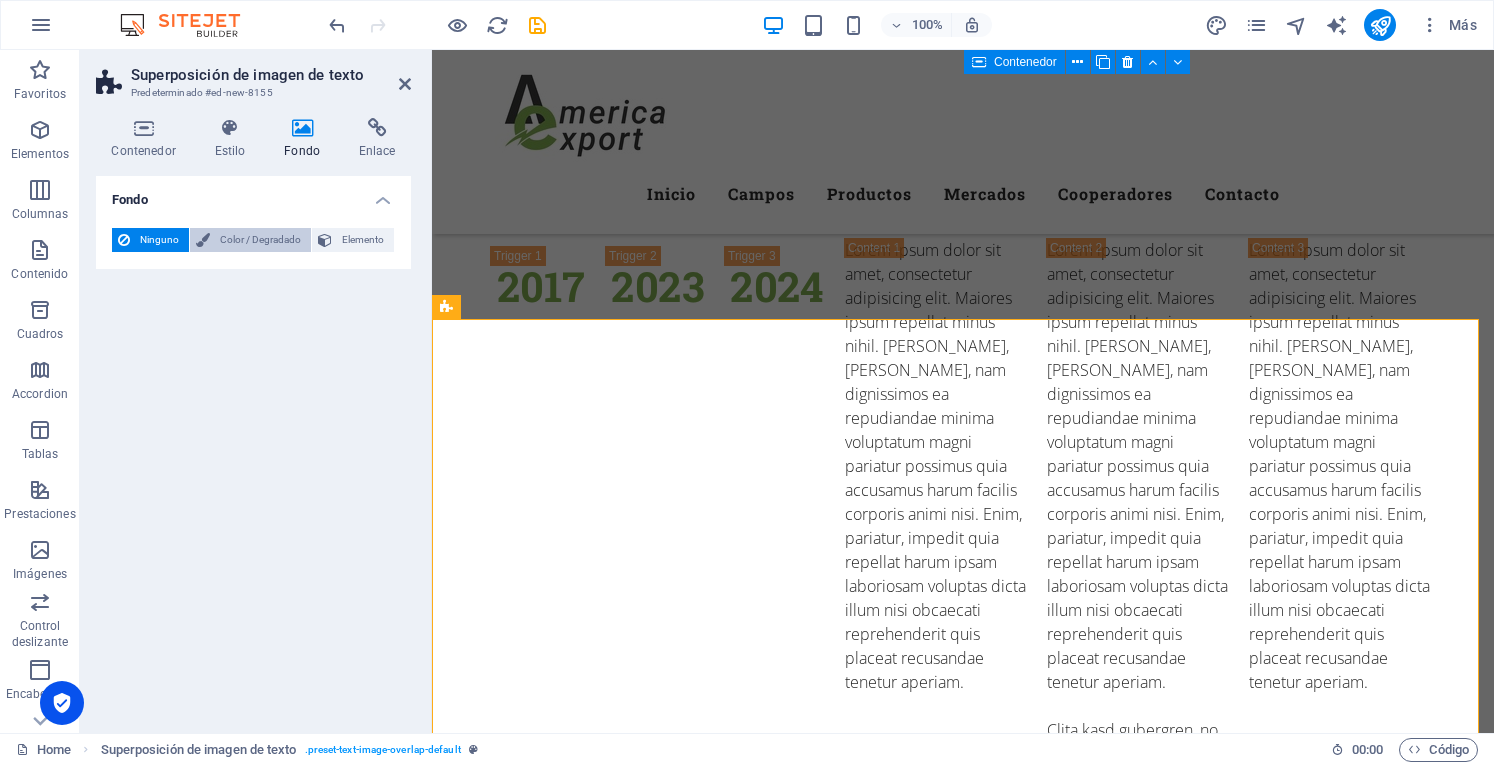 click on "Color / Degradado" at bounding box center [260, 240] 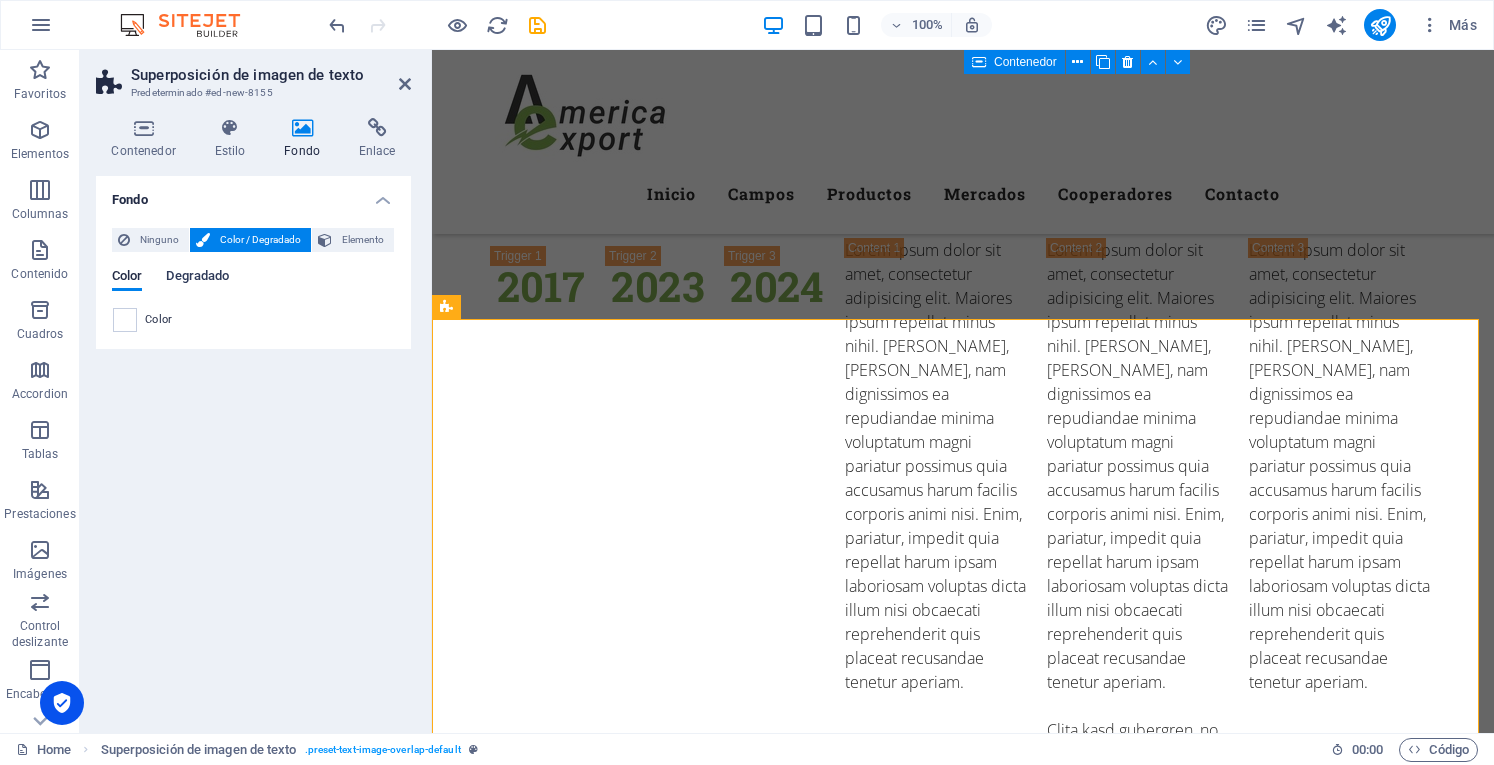 click on "Degradado" at bounding box center [197, 278] 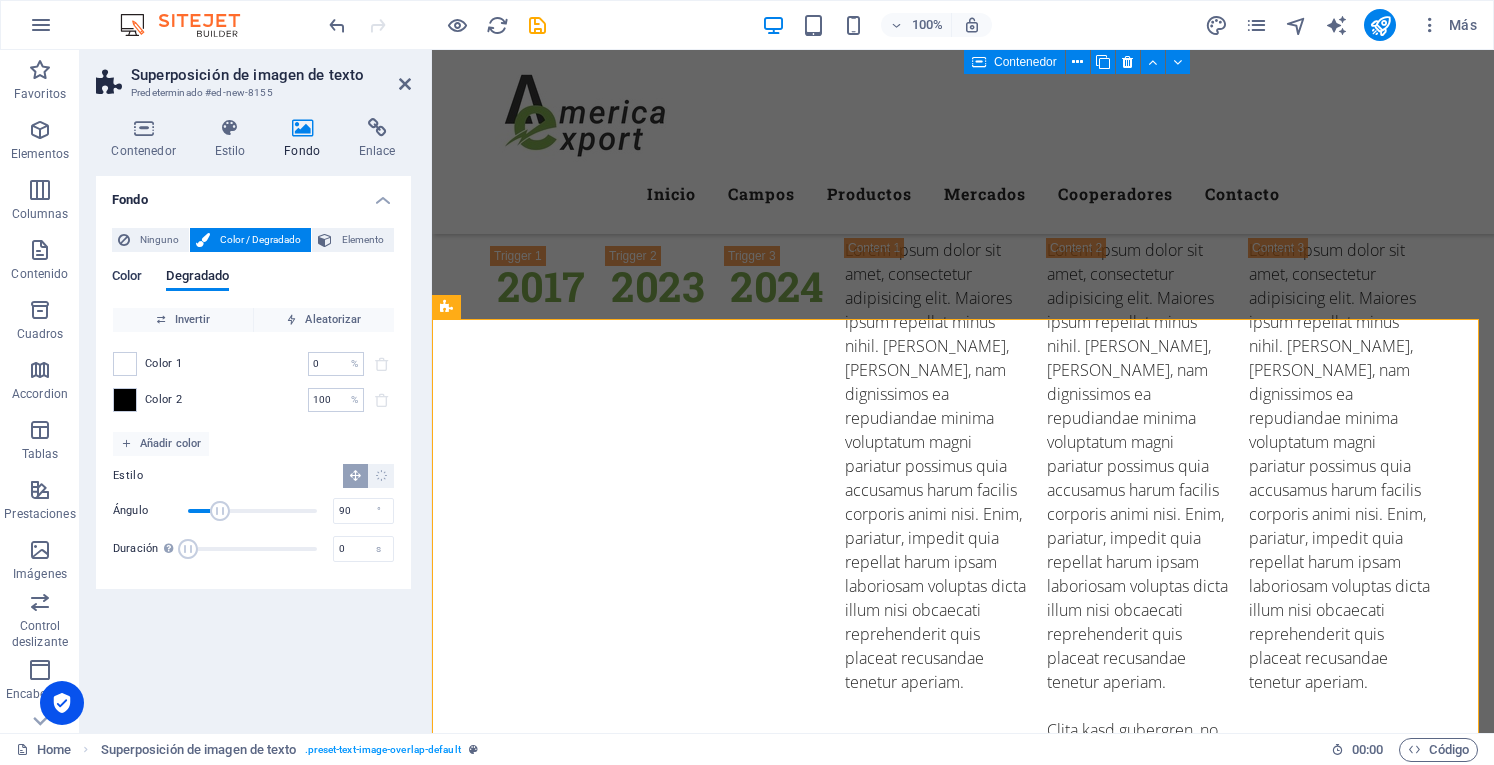 click on "Color" at bounding box center (127, 278) 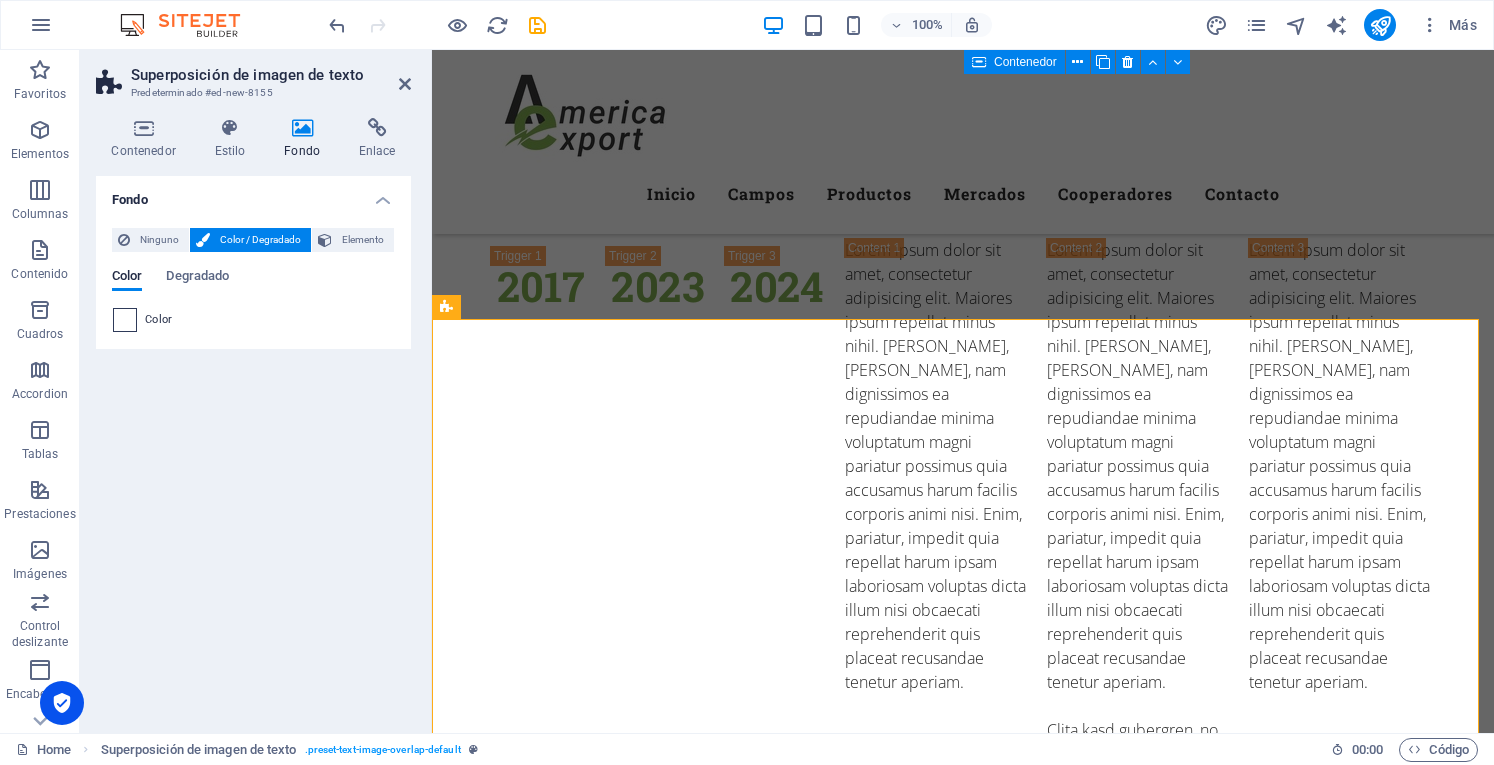 click at bounding box center [125, 320] 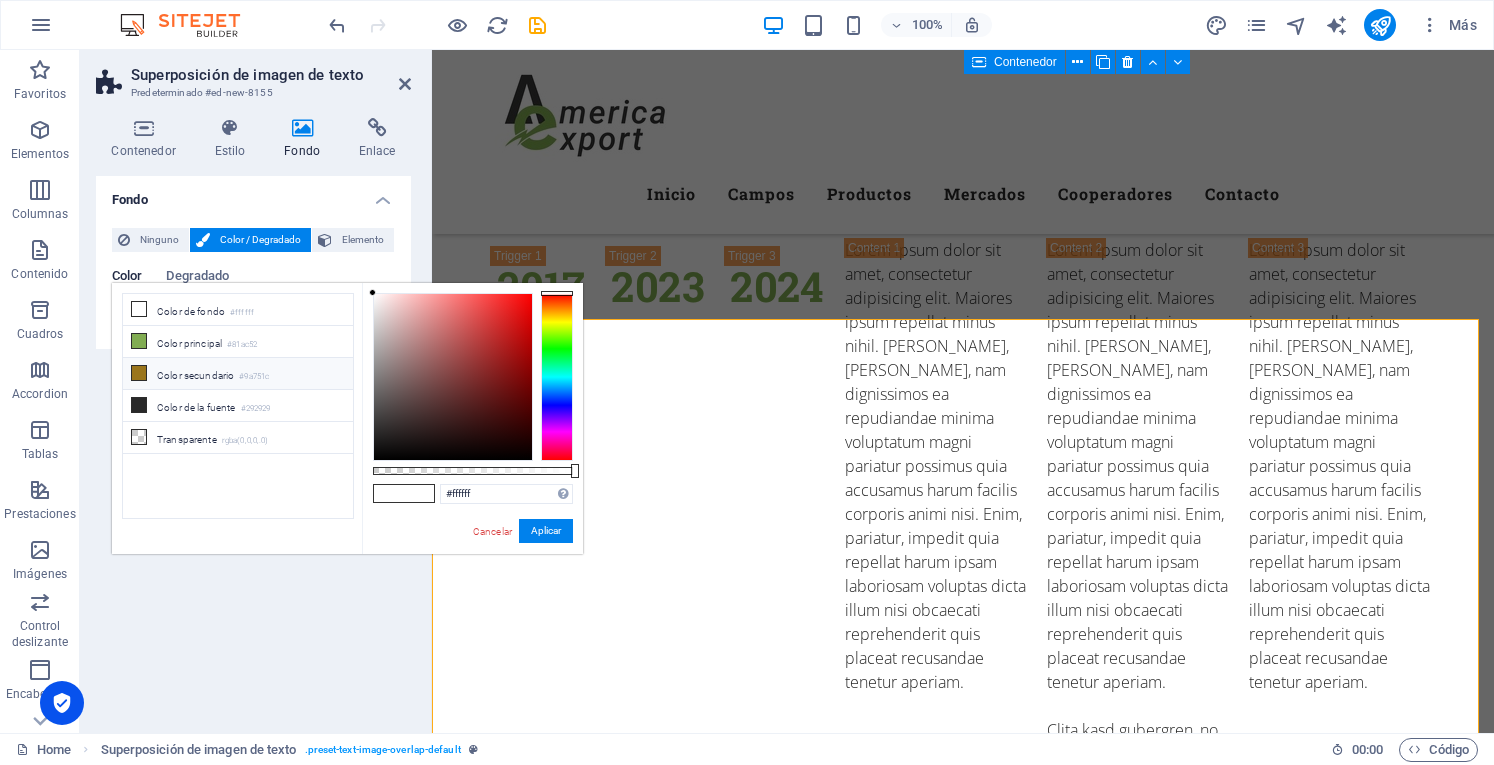 click on "Color secundario
#9a751c" at bounding box center (238, 374) 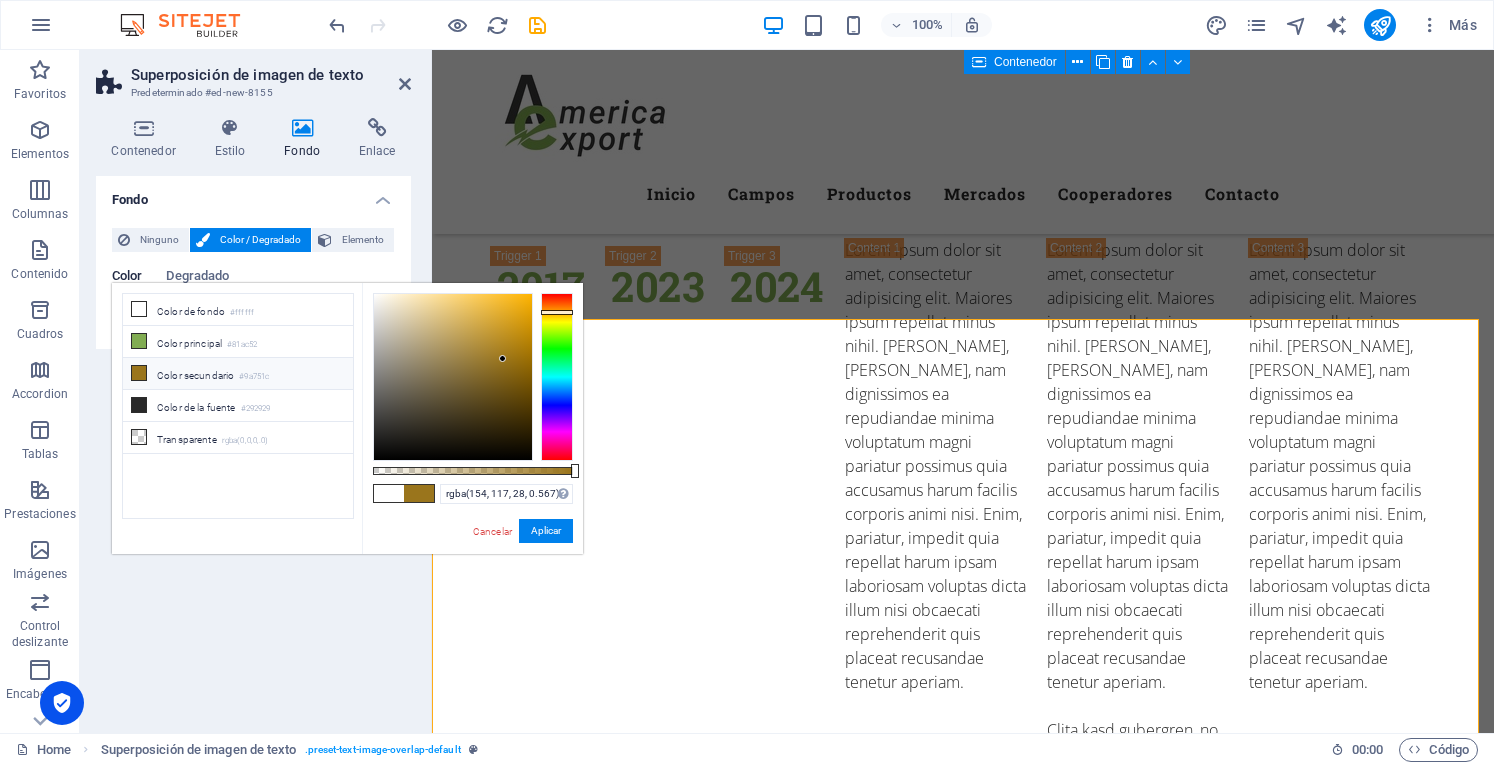 click at bounding box center [473, 471] 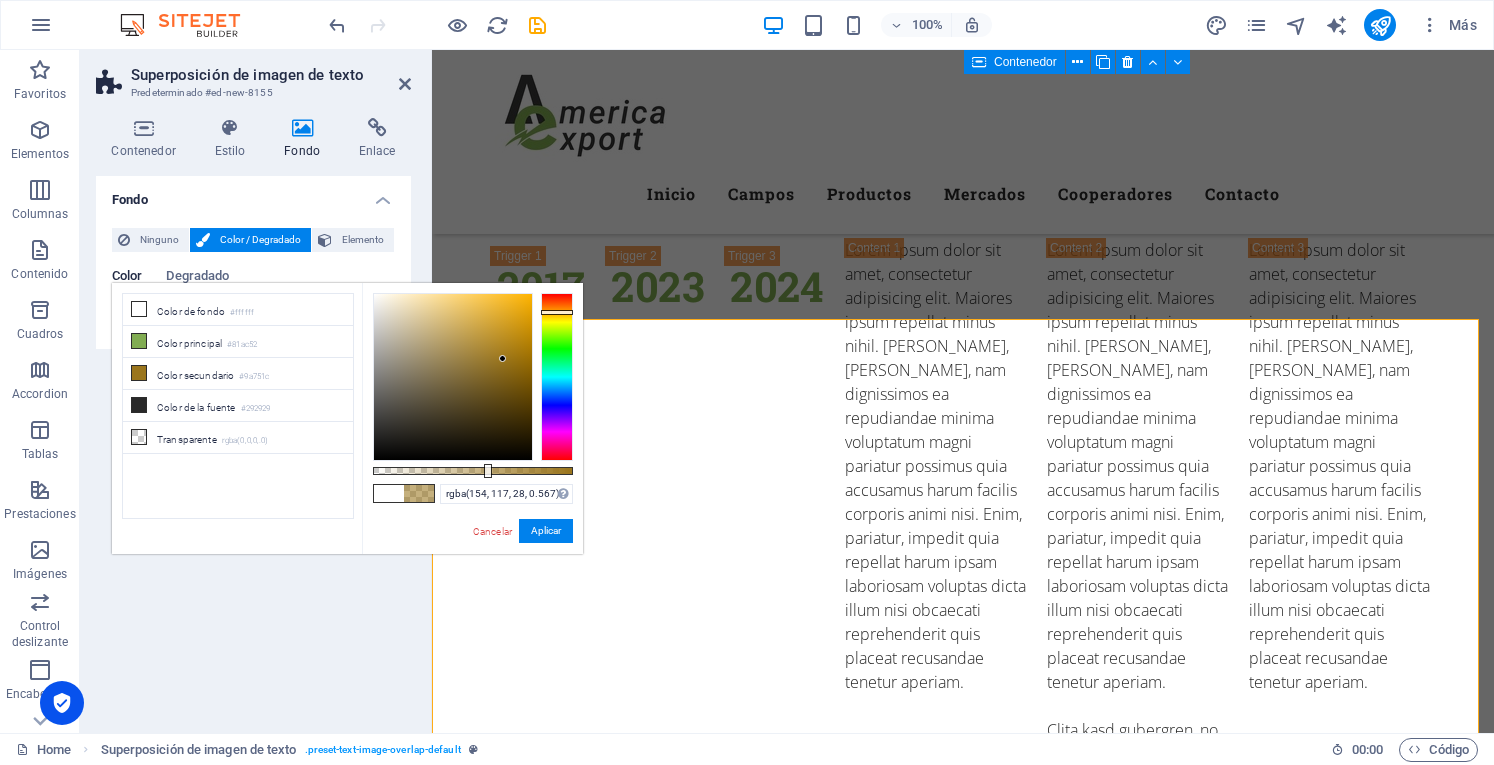 click at bounding box center (473, 471) 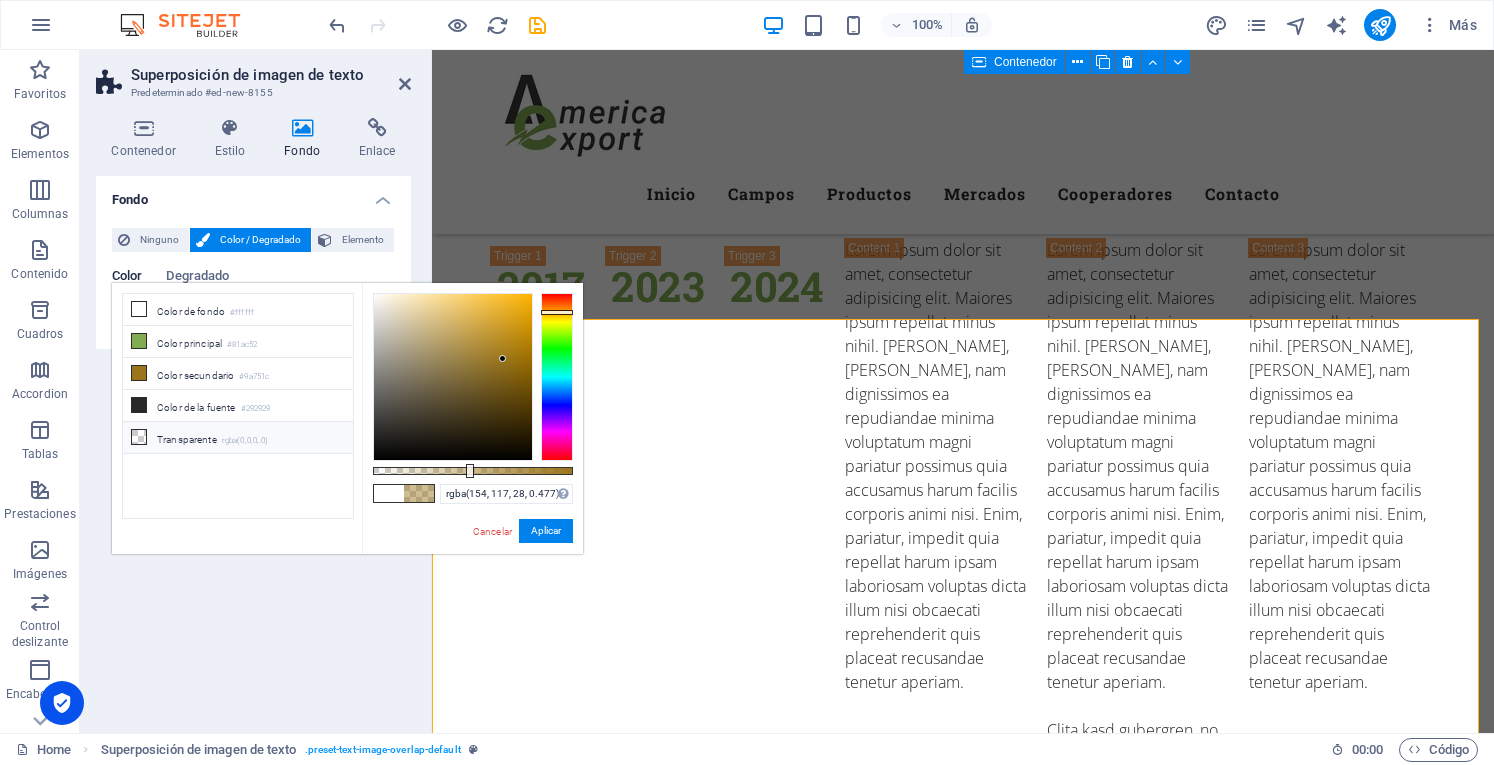 click on "rgba(0,0,0,.0)" at bounding box center [245, 441] 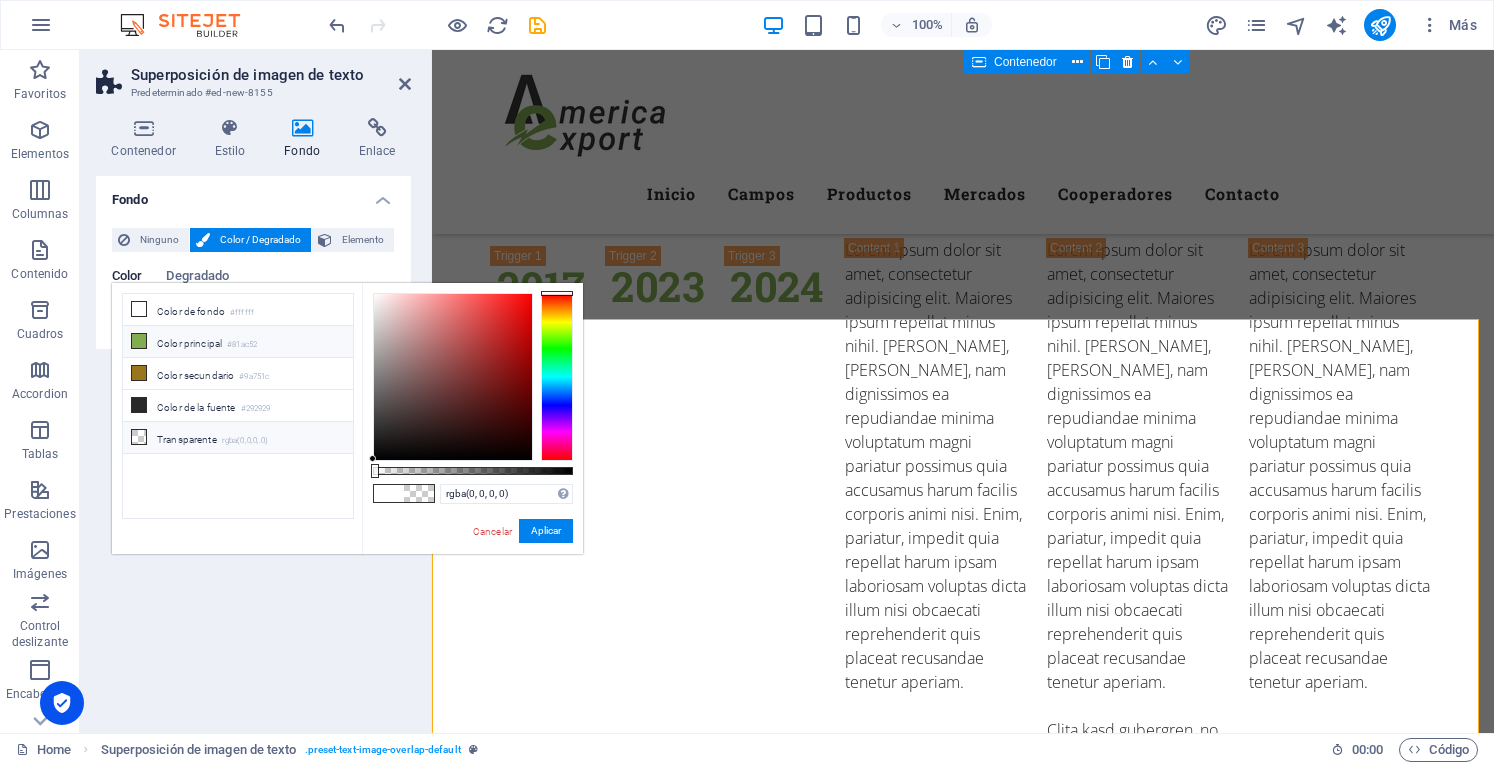 click on "Color principal
#81ac52" at bounding box center (238, 342) 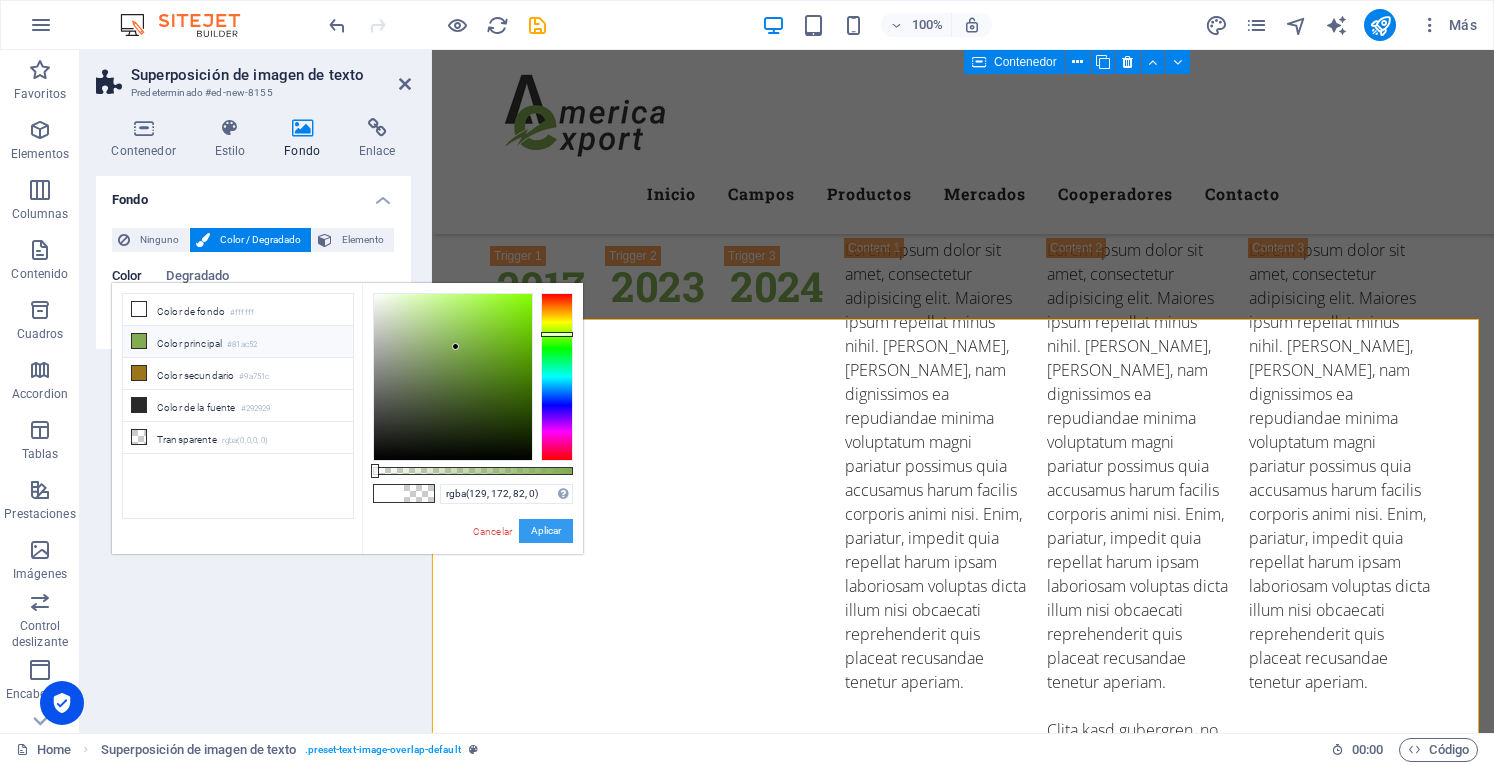 click on "Aplicar" at bounding box center (546, 531) 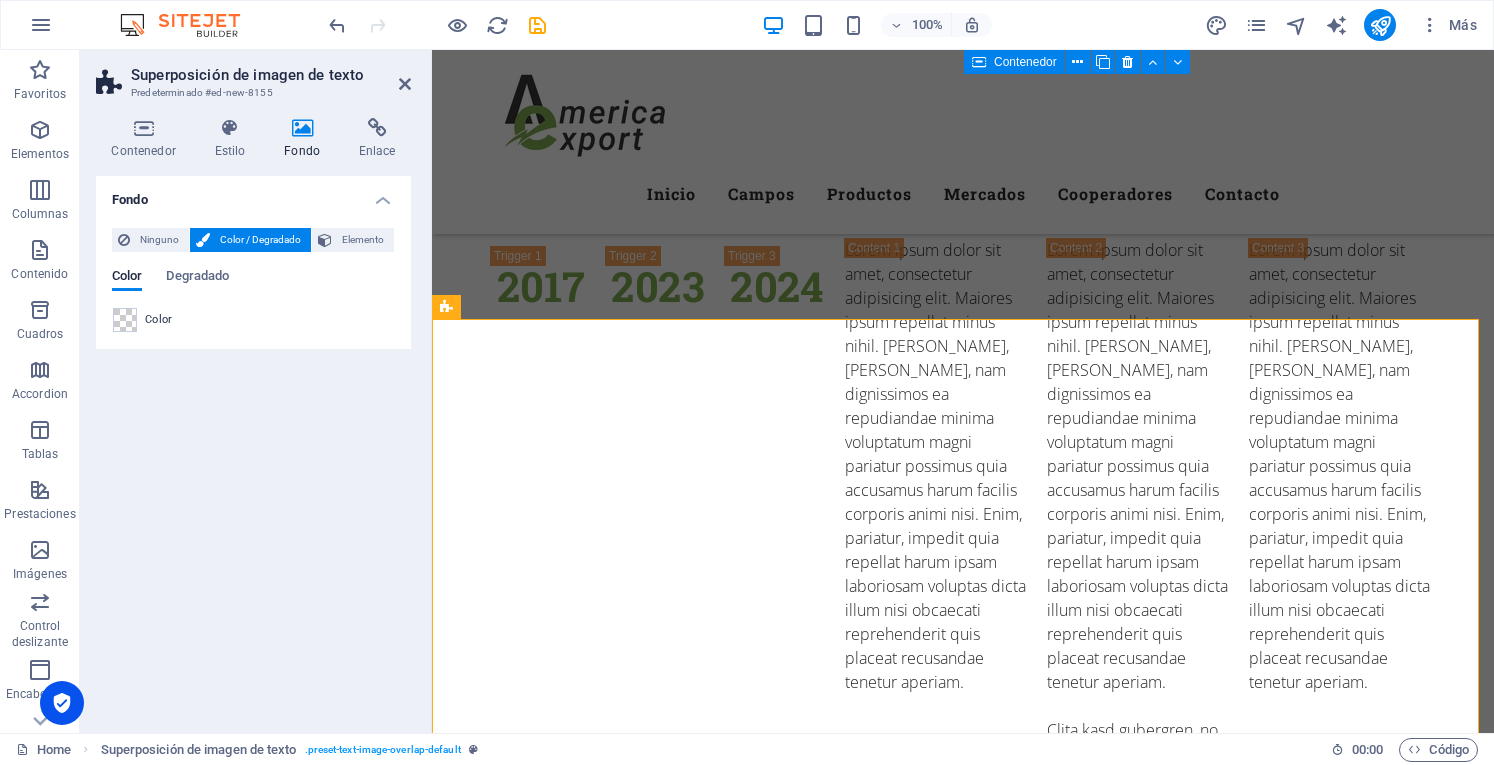 click on "Color / Degradado" at bounding box center [260, 240] 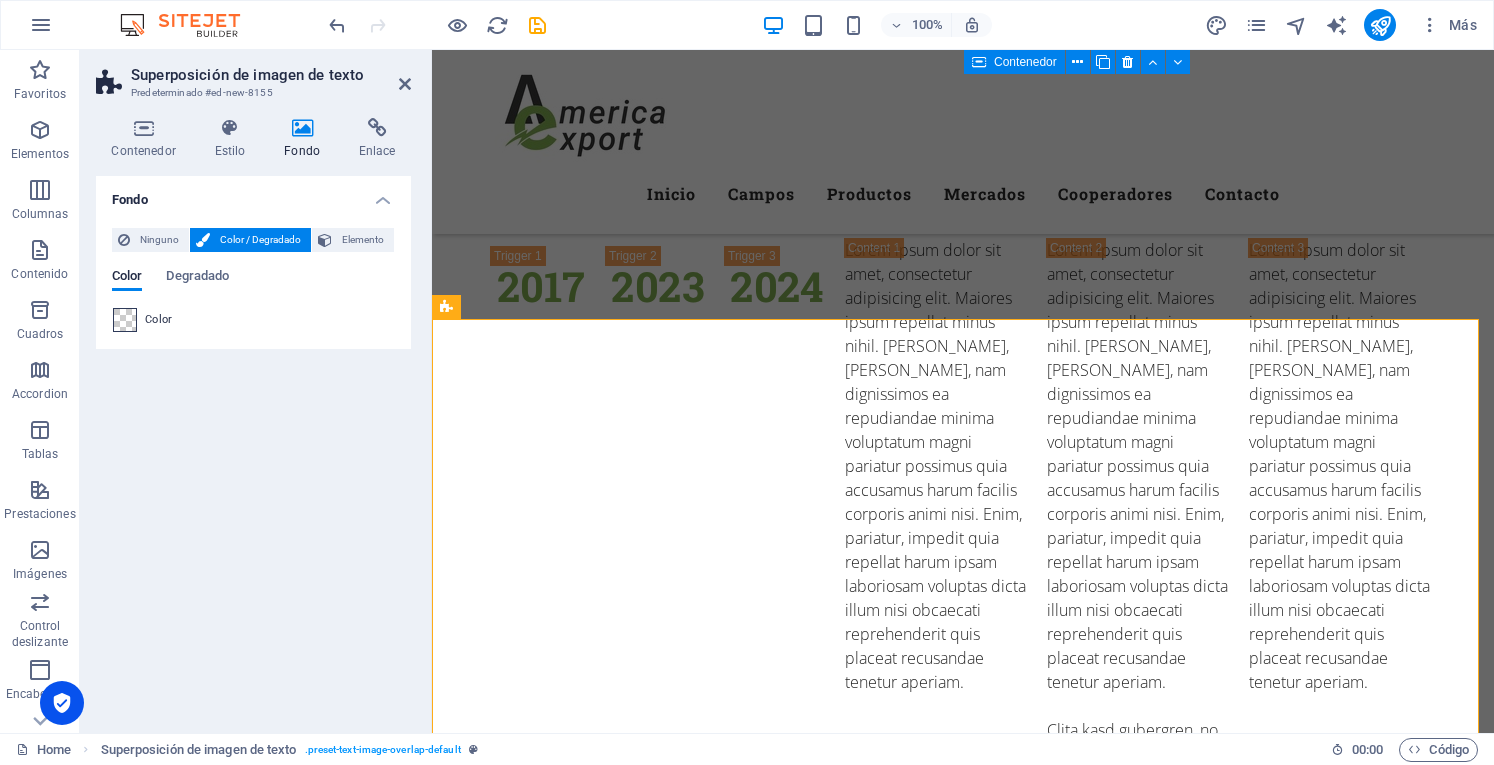 click at bounding box center (125, 320) 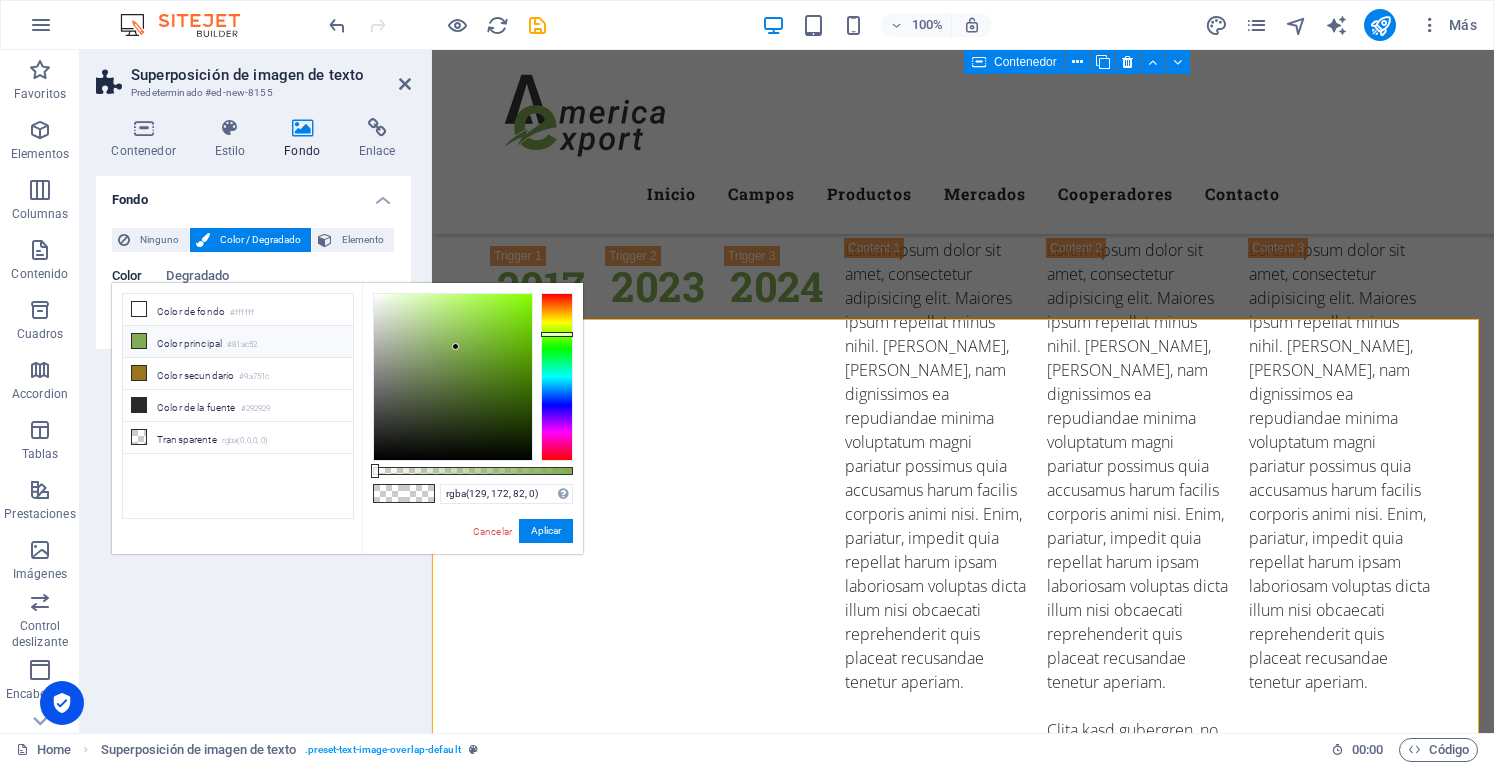 click on "Color principal
#81ac52" at bounding box center (238, 342) 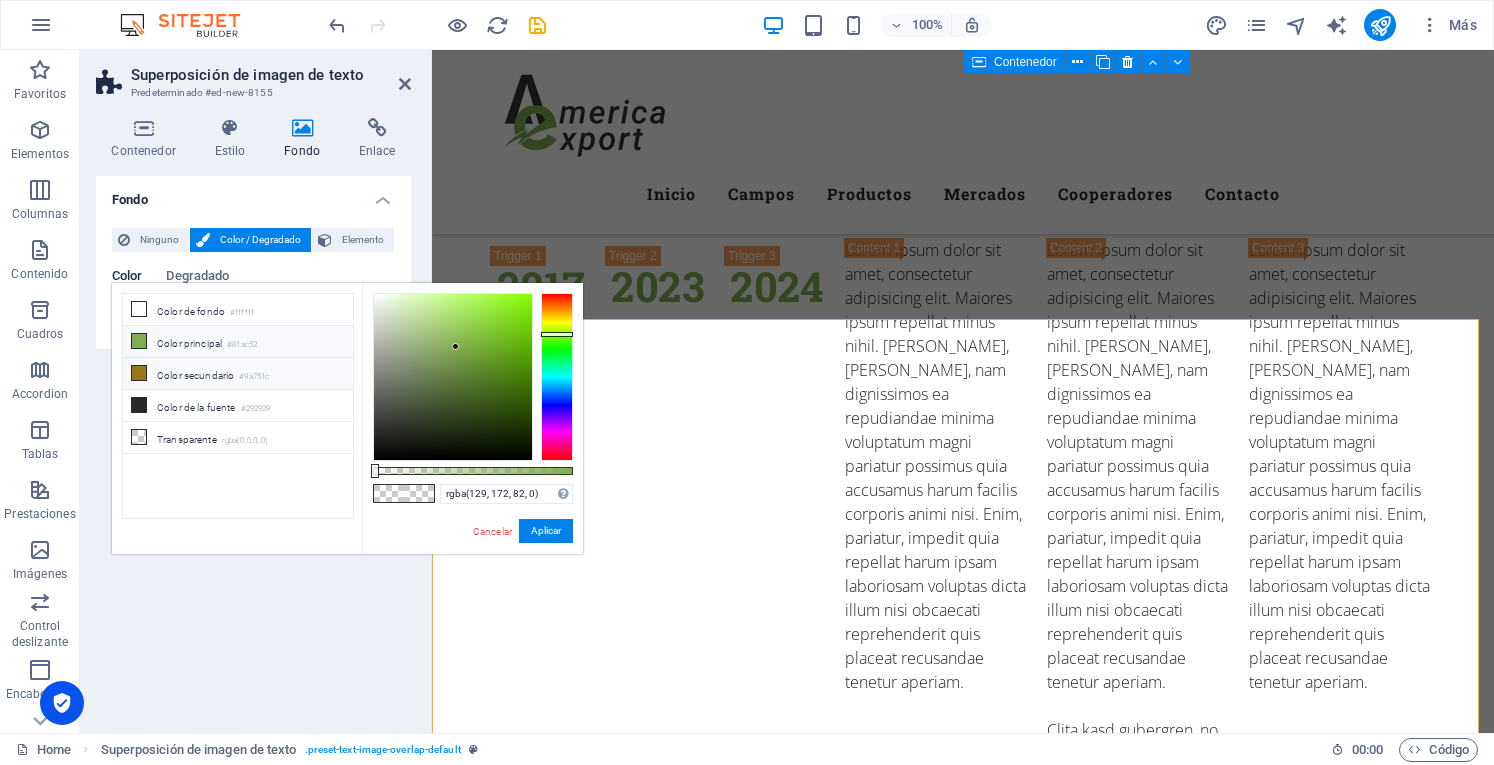 click on "Color secundario
#9a751c" at bounding box center (238, 374) 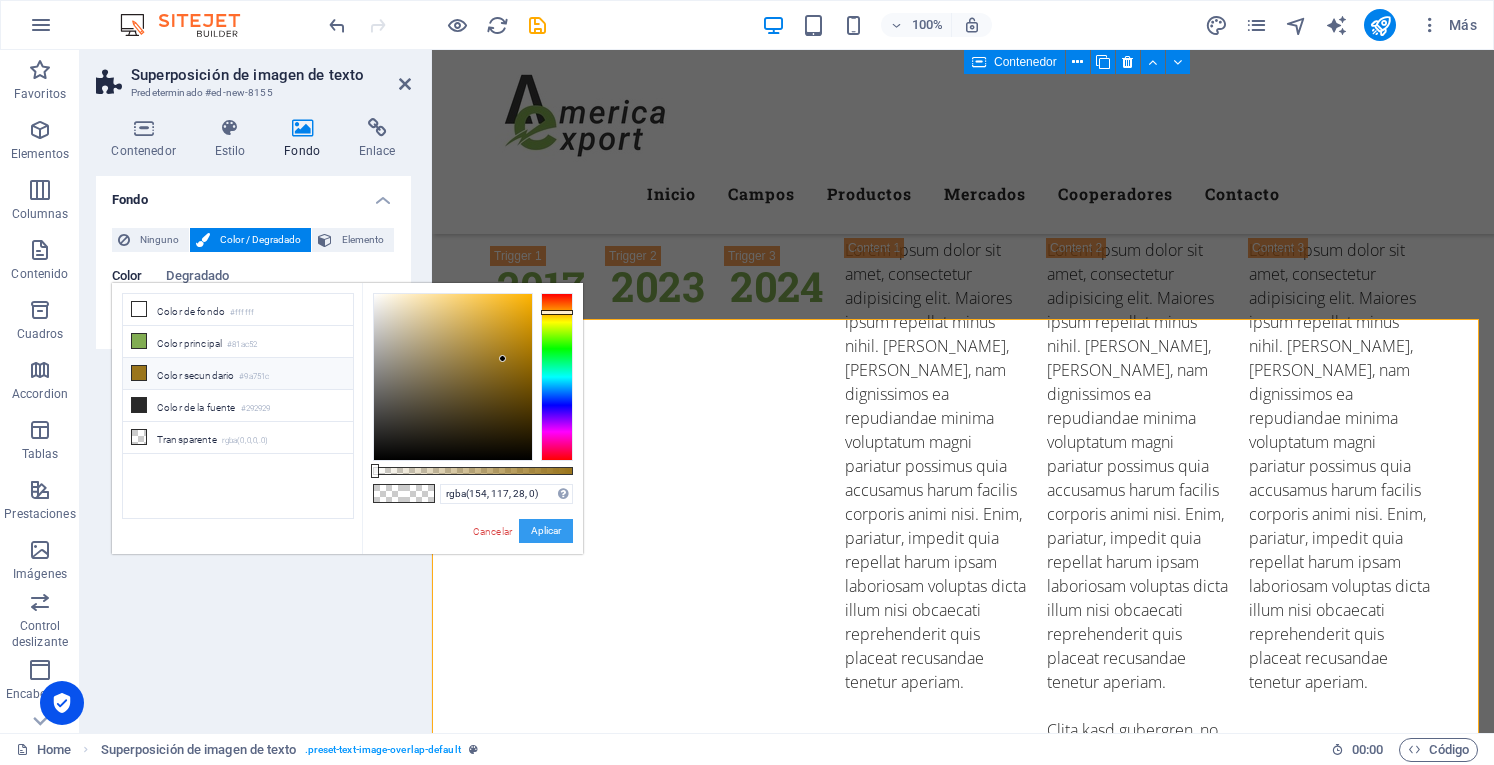 click on "Aplicar" at bounding box center [546, 531] 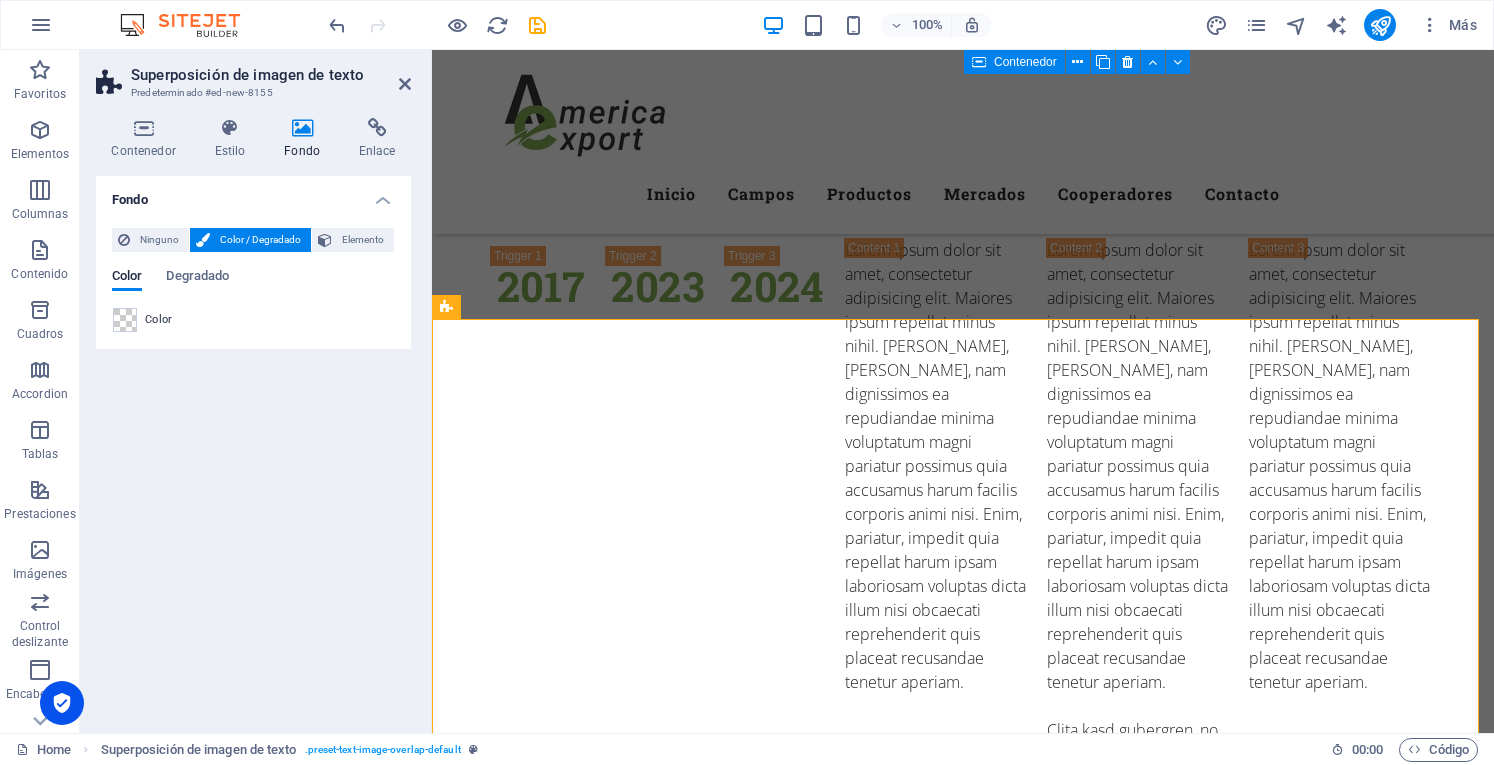 click on "Fondo Ninguno Color / Degradado Elemento Estirar fondo a ancho completo Superposición de colores Sitúa una superposición sobre el fondo para colorearla Parallax 0 % Imagen Control deslizante de imágenes Mapa Video YouTube Vimeo HTML Color Degradado Color Un elemento principal contiene un fondo. Editar fondo en el elemento principal" at bounding box center (253, 446) 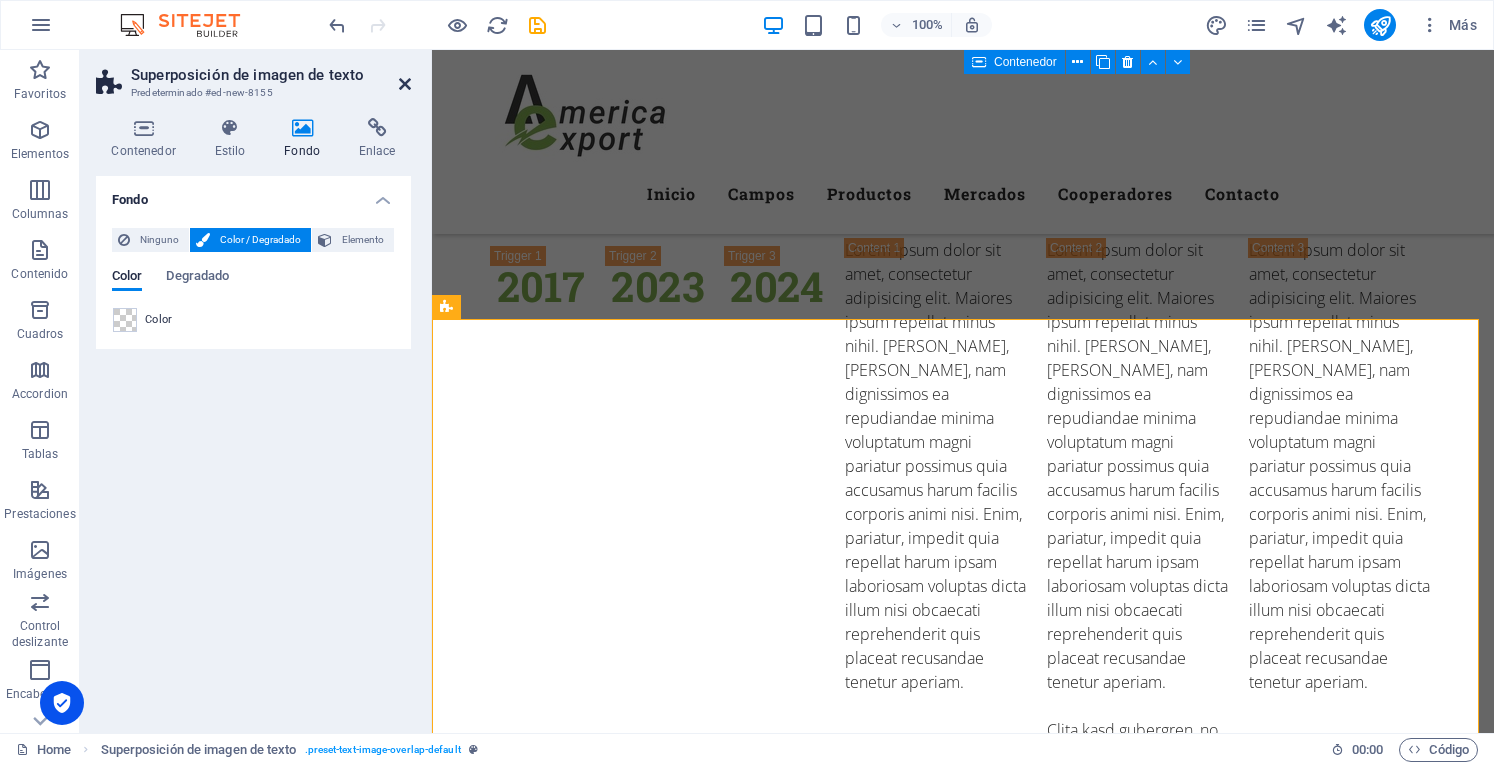 click at bounding box center (405, 84) 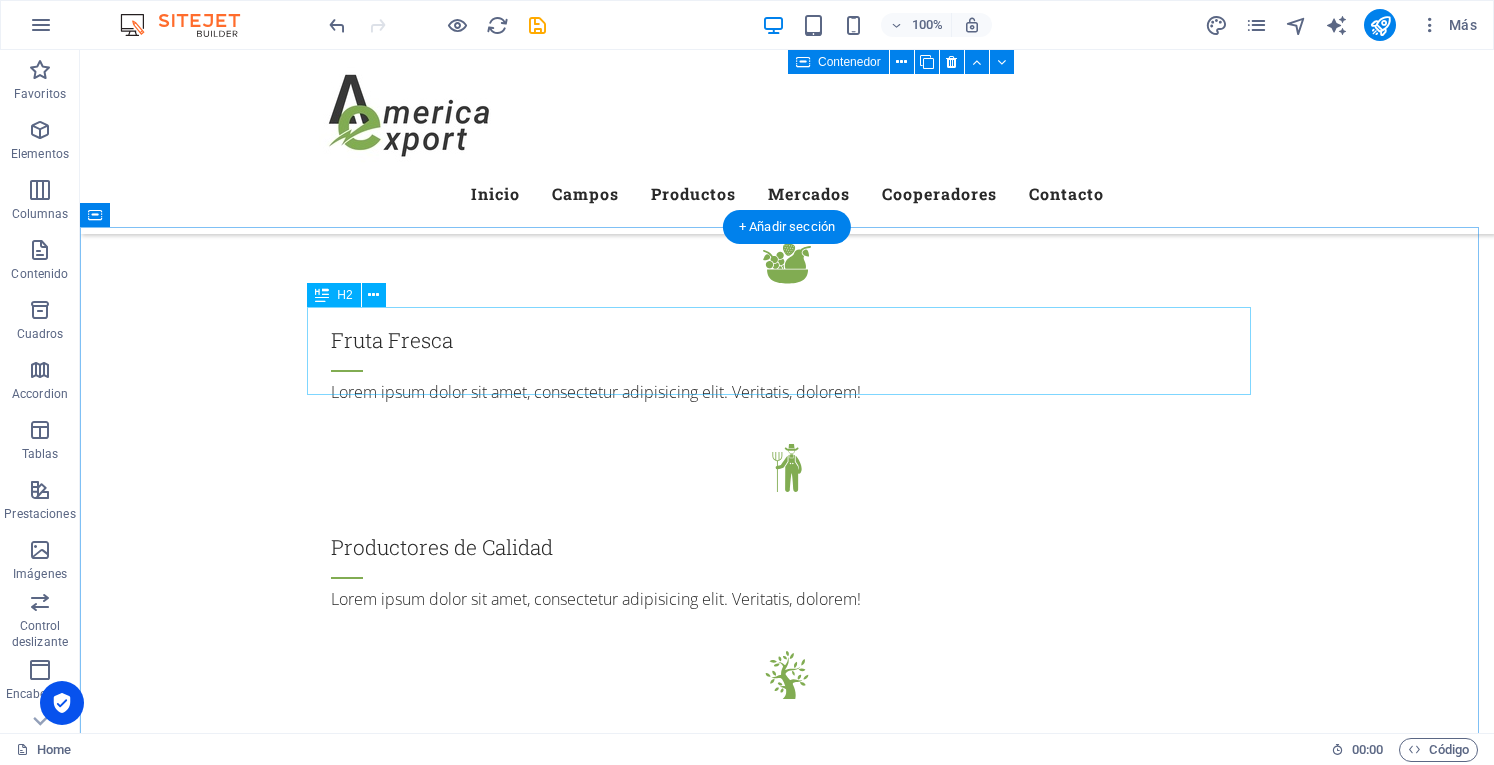 scroll, scrollTop: 1944, scrollLeft: 0, axis: vertical 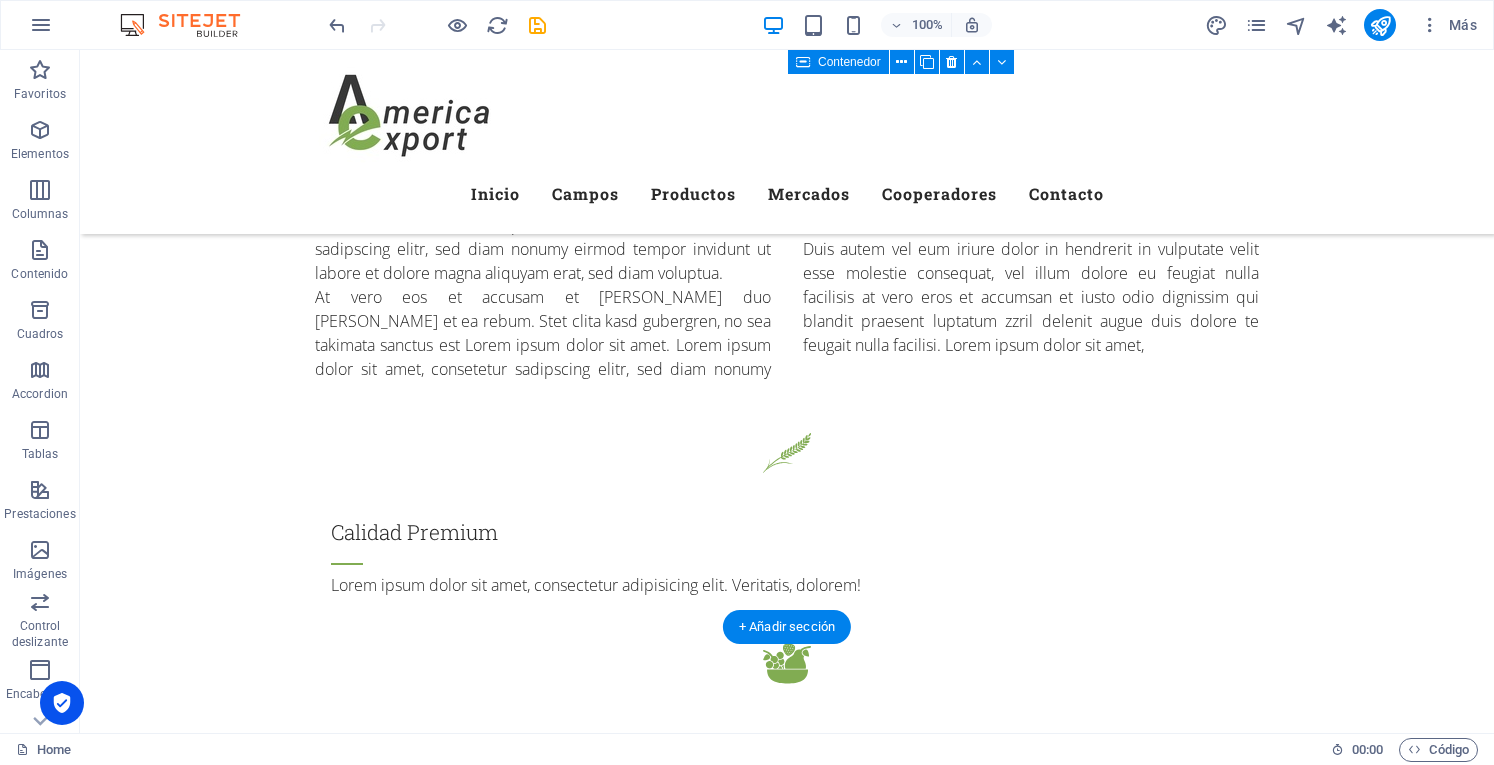 click at bounding box center [787, 1658] 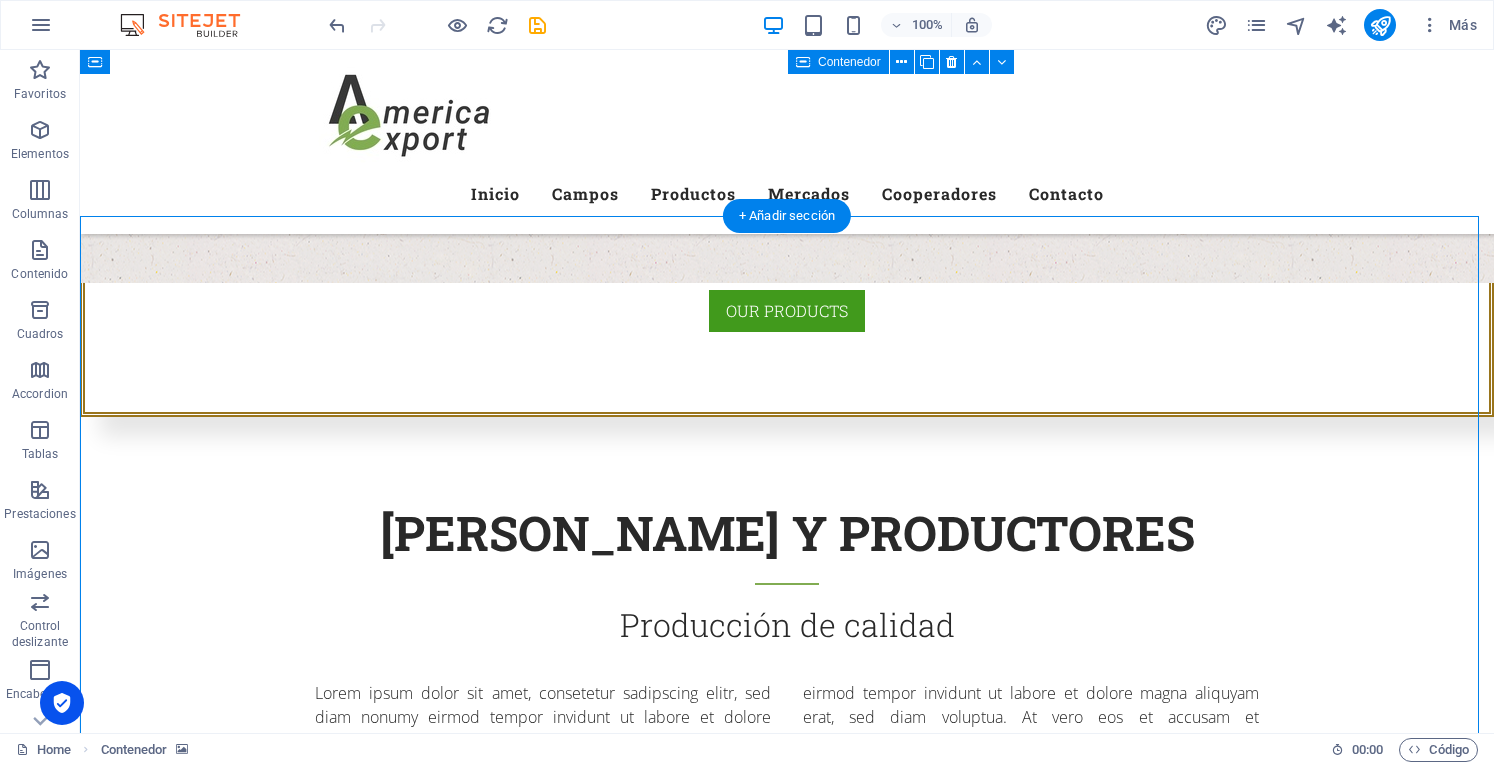 scroll, scrollTop: 1344, scrollLeft: 0, axis: vertical 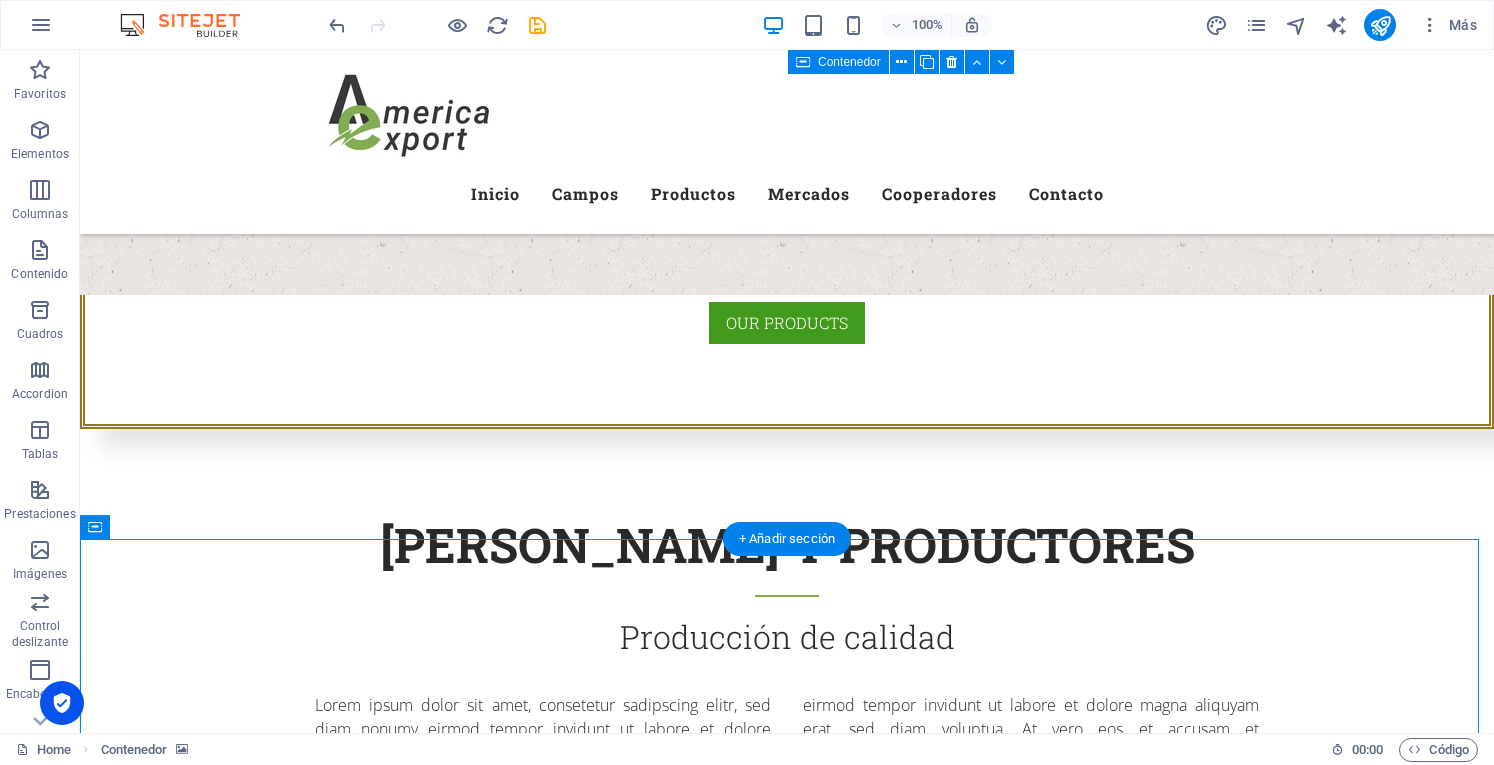 click at bounding box center [787, 2258] 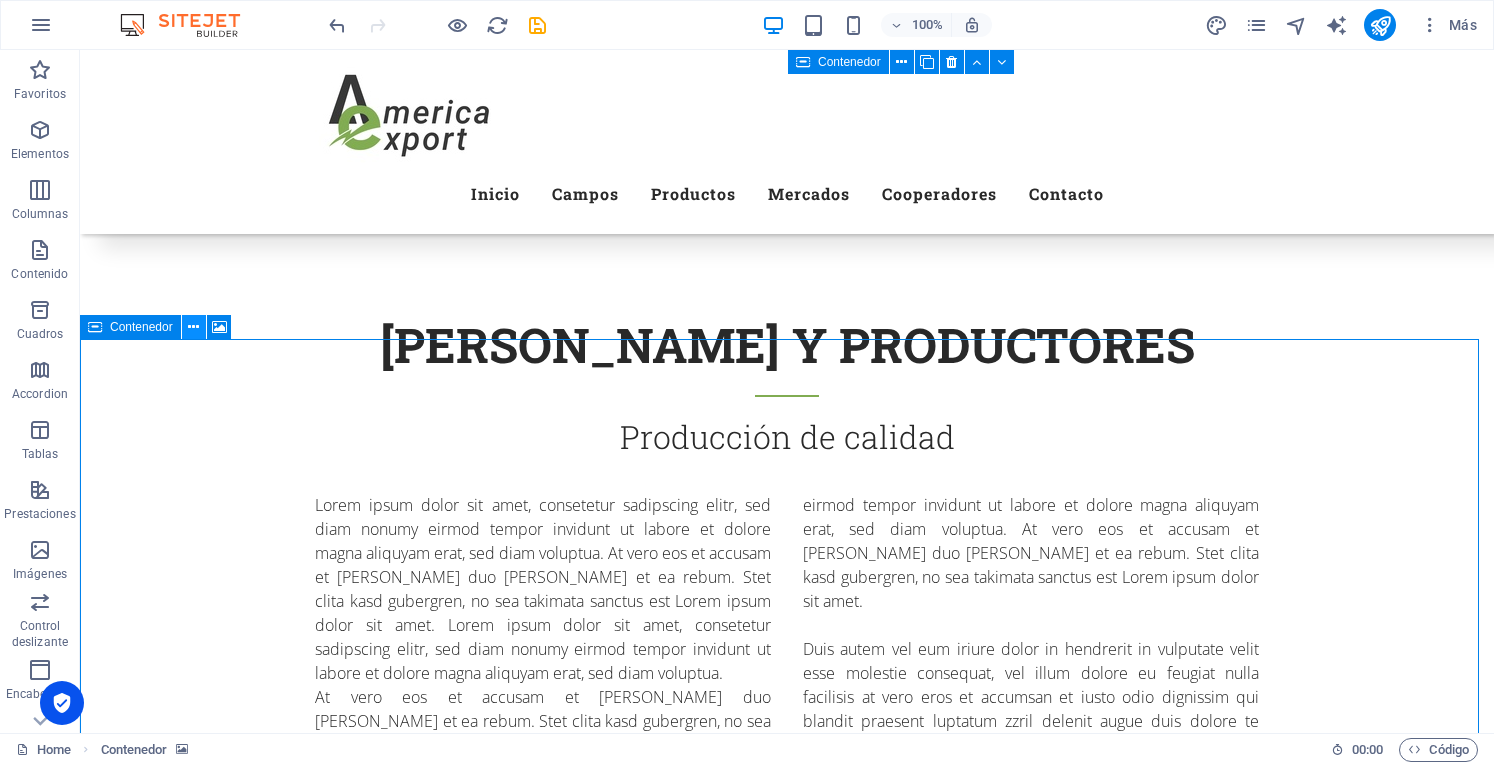 click at bounding box center [194, 327] 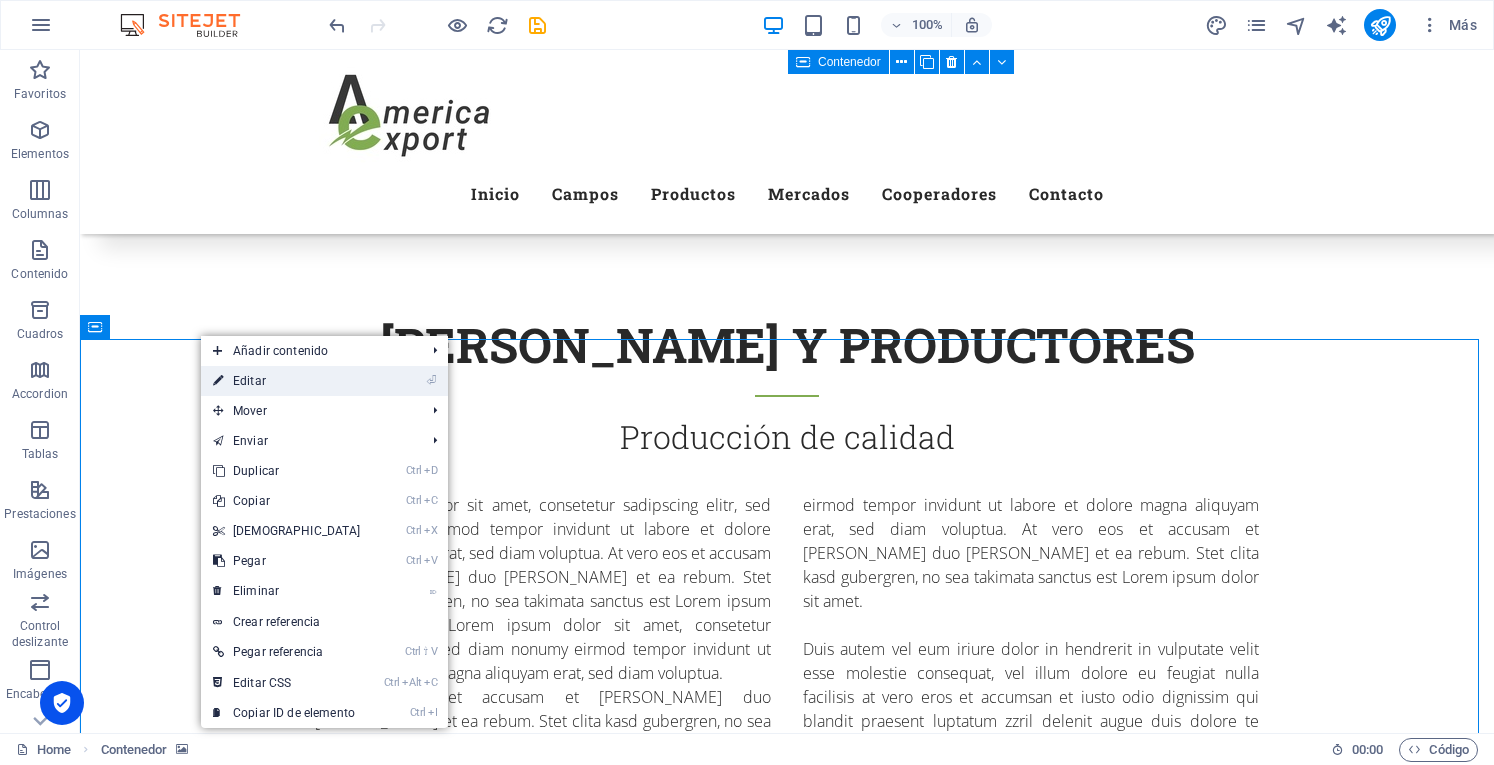 click on "⏎  Editar" at bounding box center [287, 381] 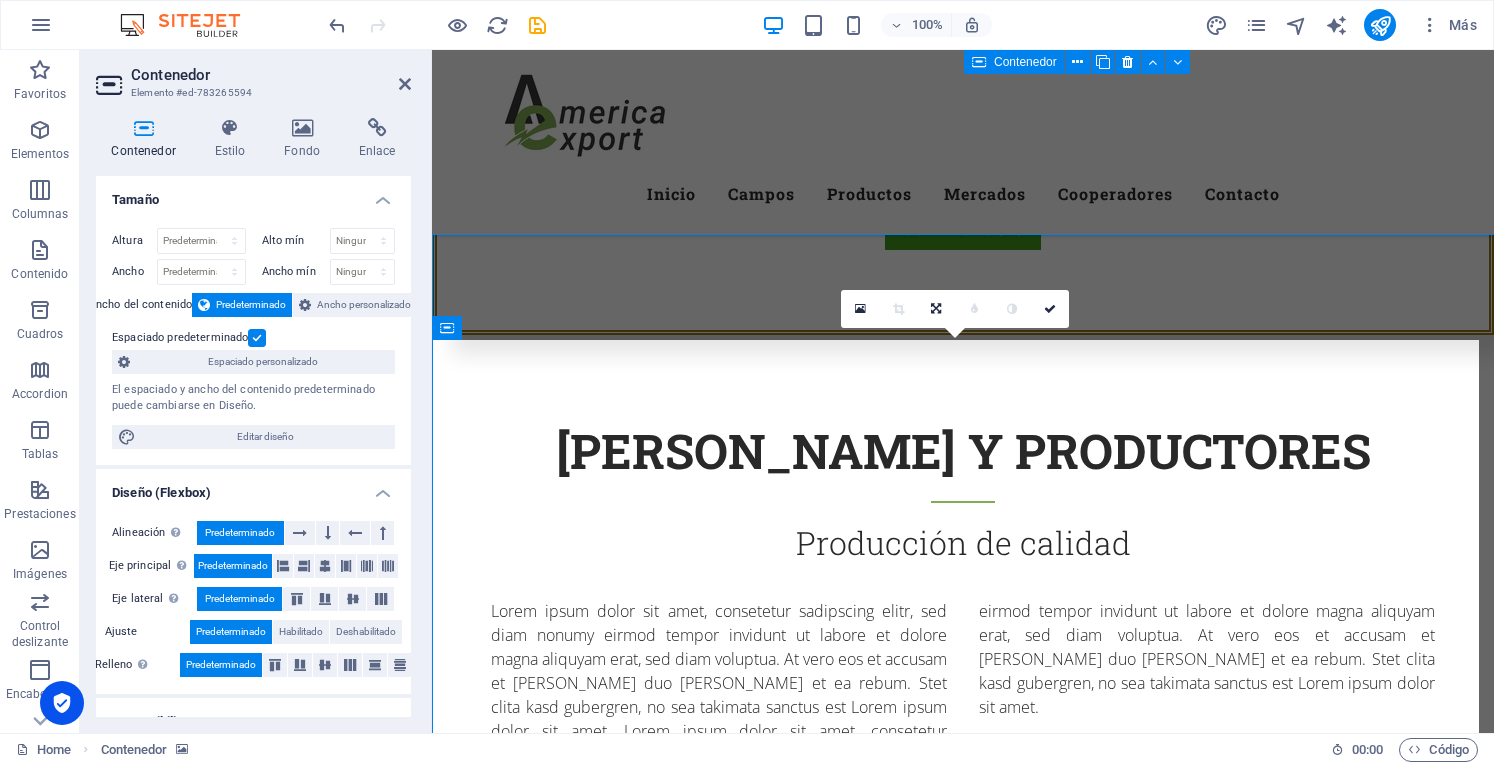 scroll, scrollTop: 1650, scrollLeft: 0, axis: vertical 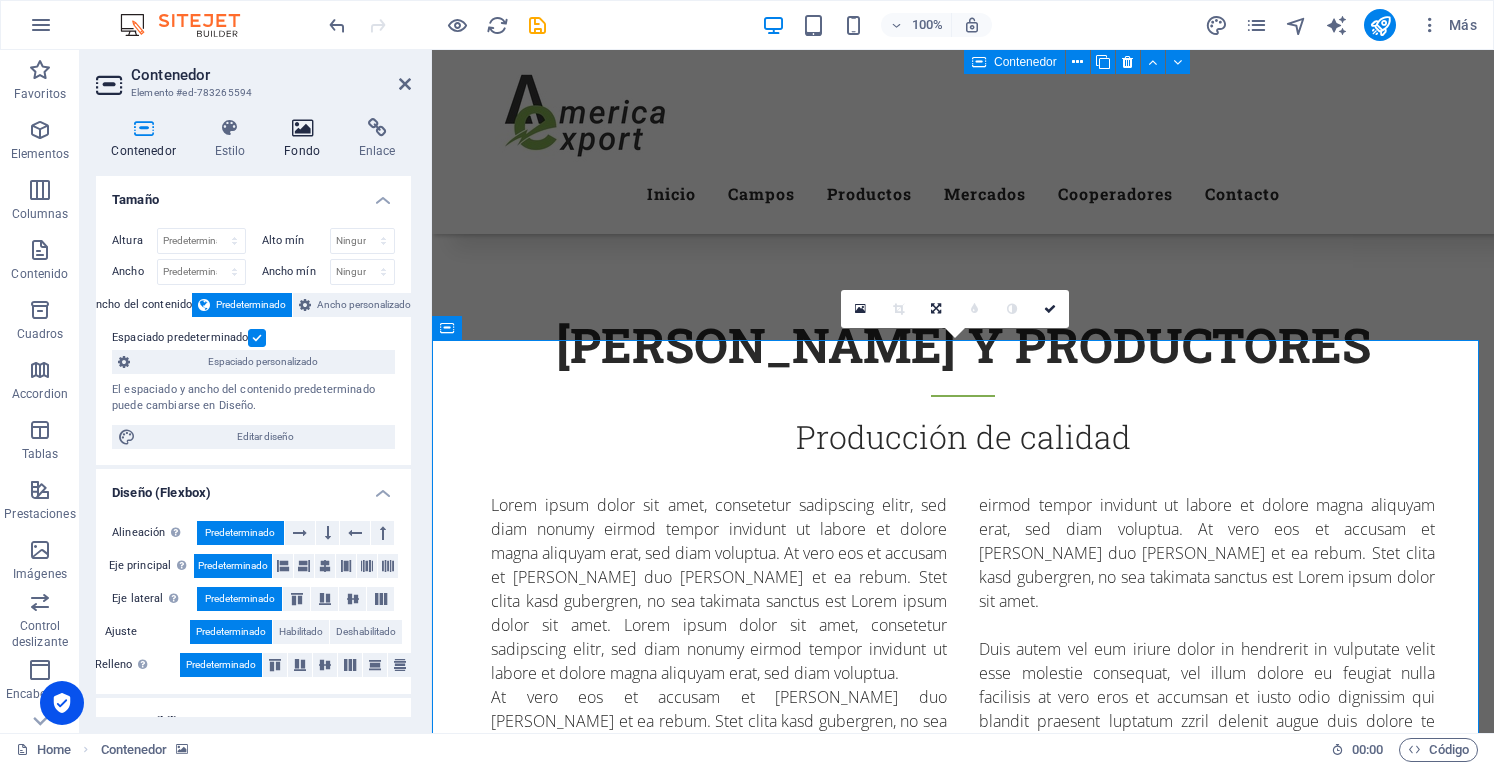 click at bounding box center (302, 128) 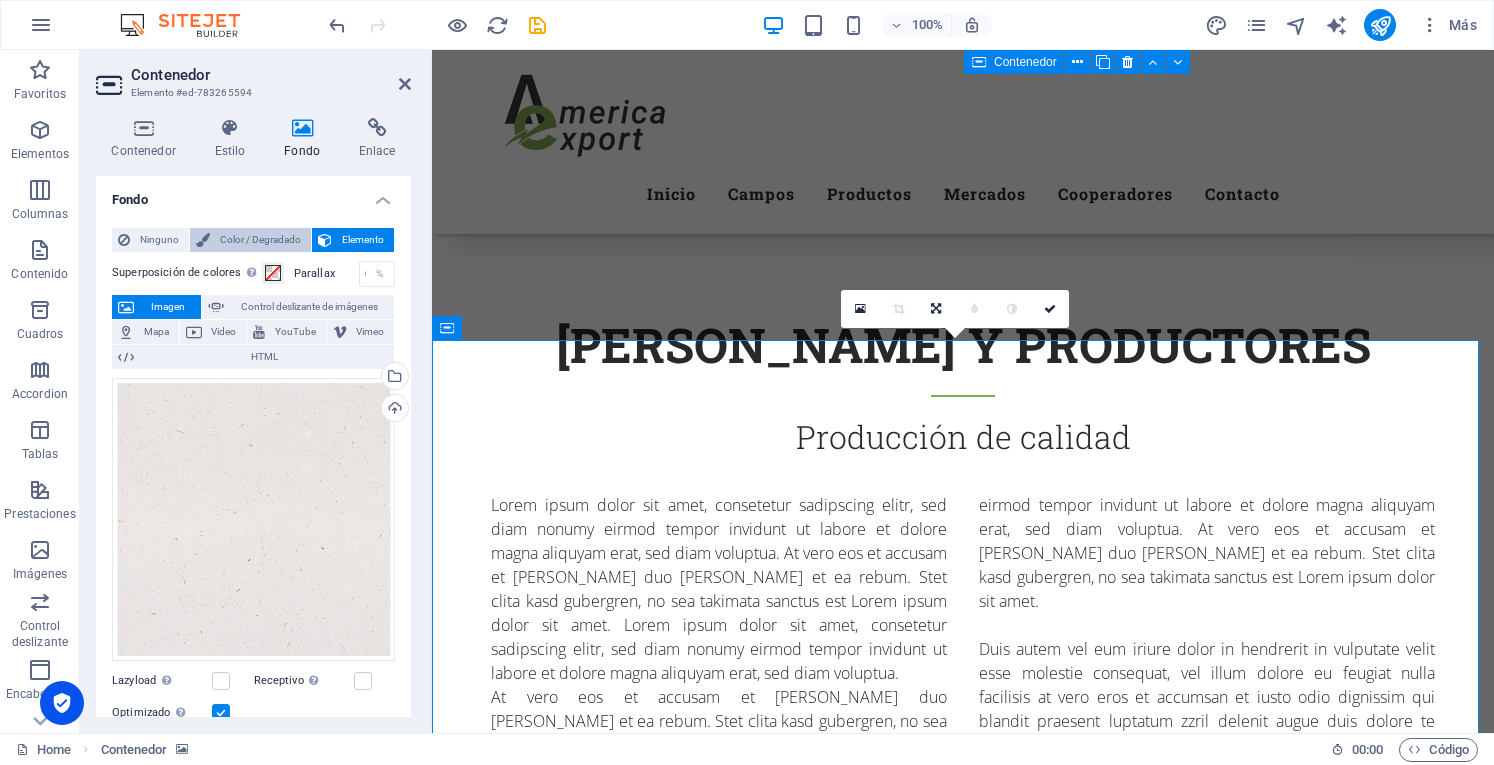 click on "Color / Degradado" at bounding box center (260, 240) 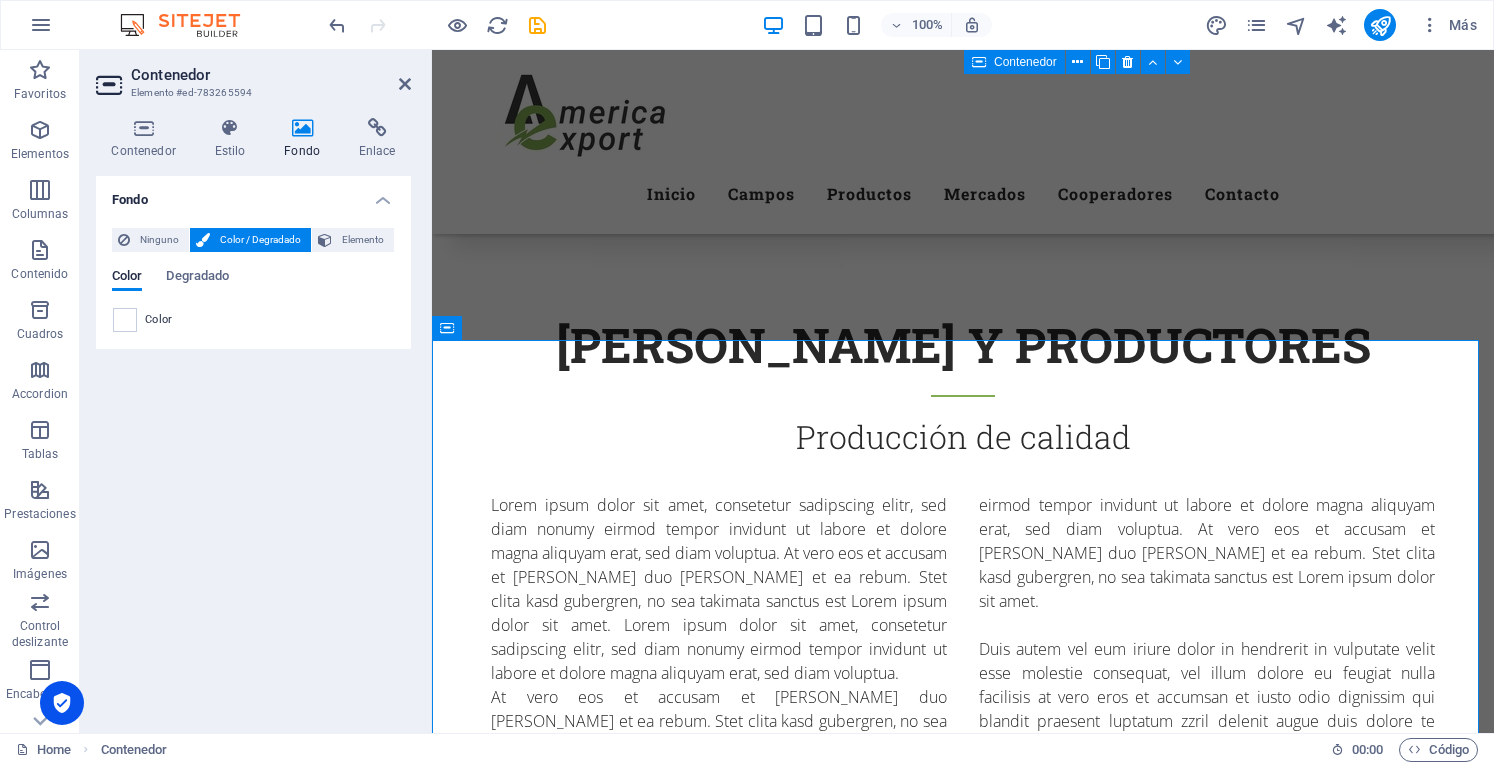 click on "Color" at bounding box center (253, 320) 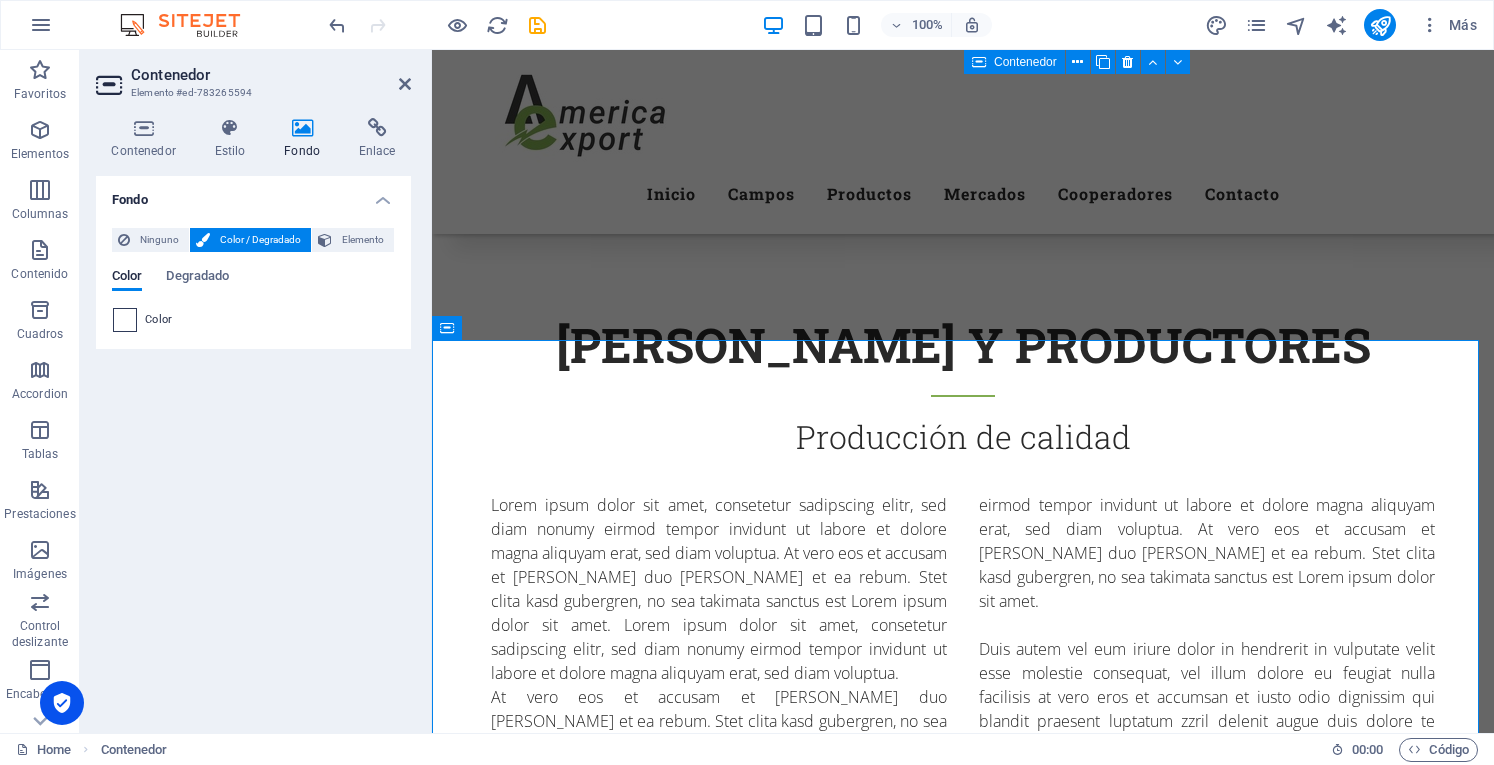 click at bounding box center [125, 320] 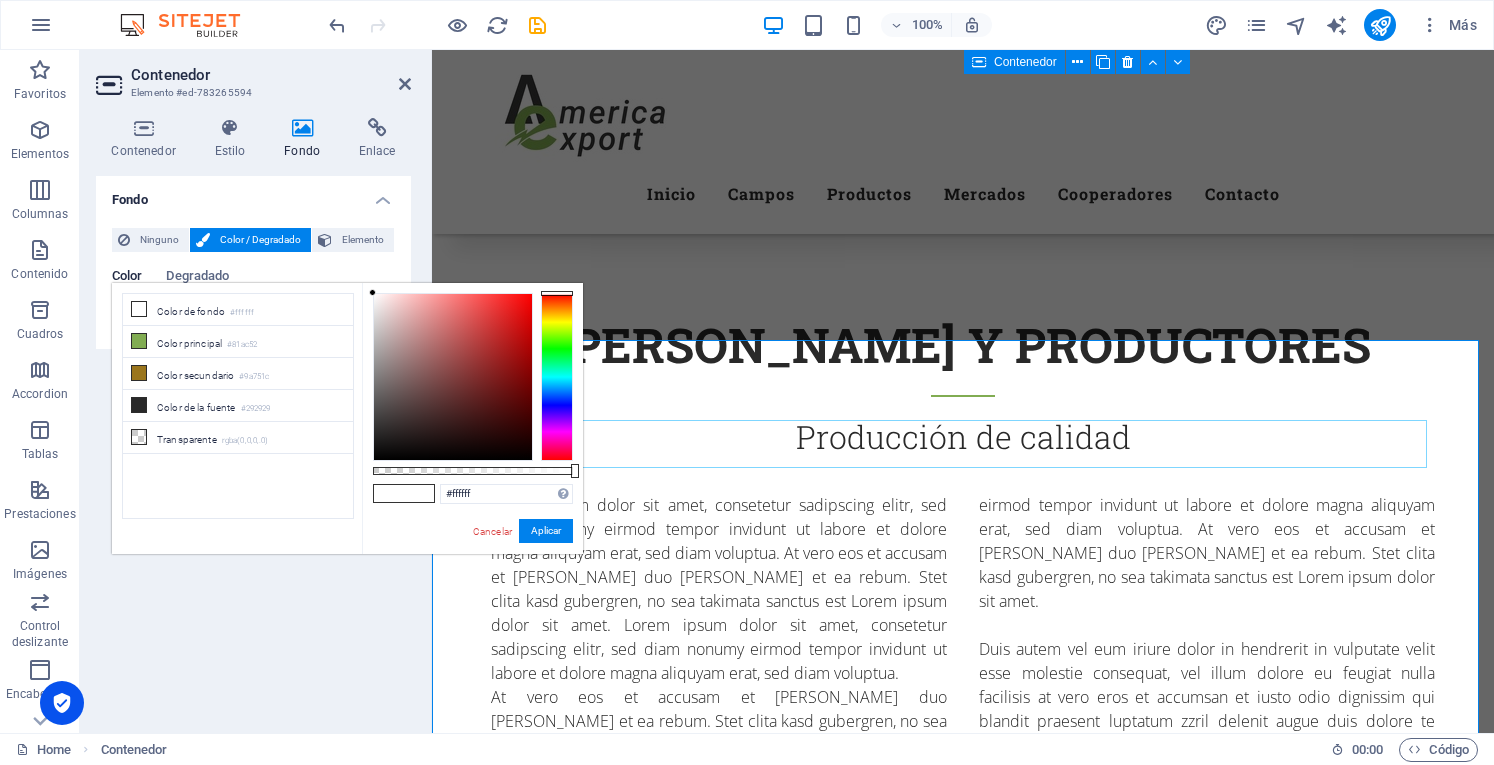 click on "Nuestra Historia" at bounding box center [963, 1818] 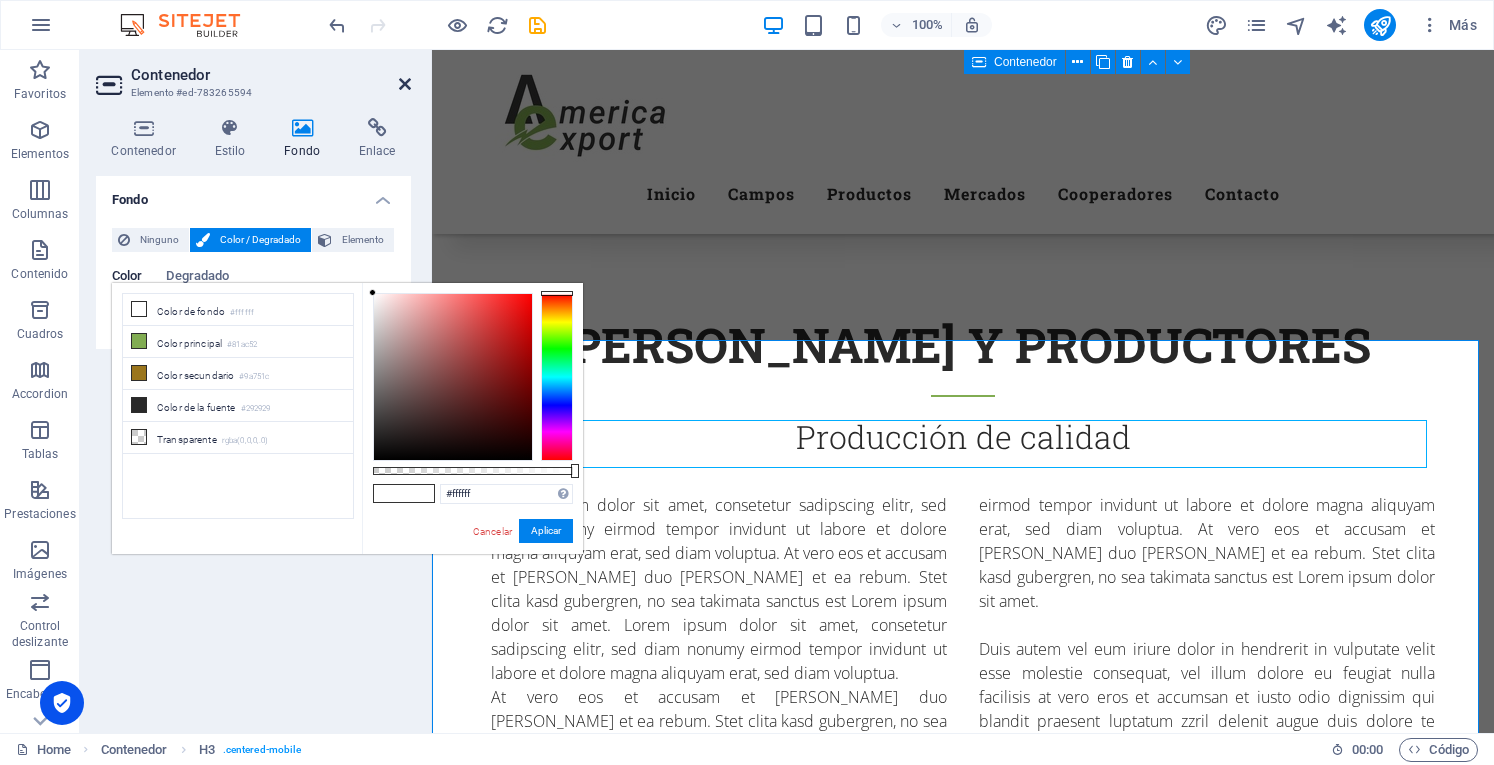 click at bounding box center [405, 84] 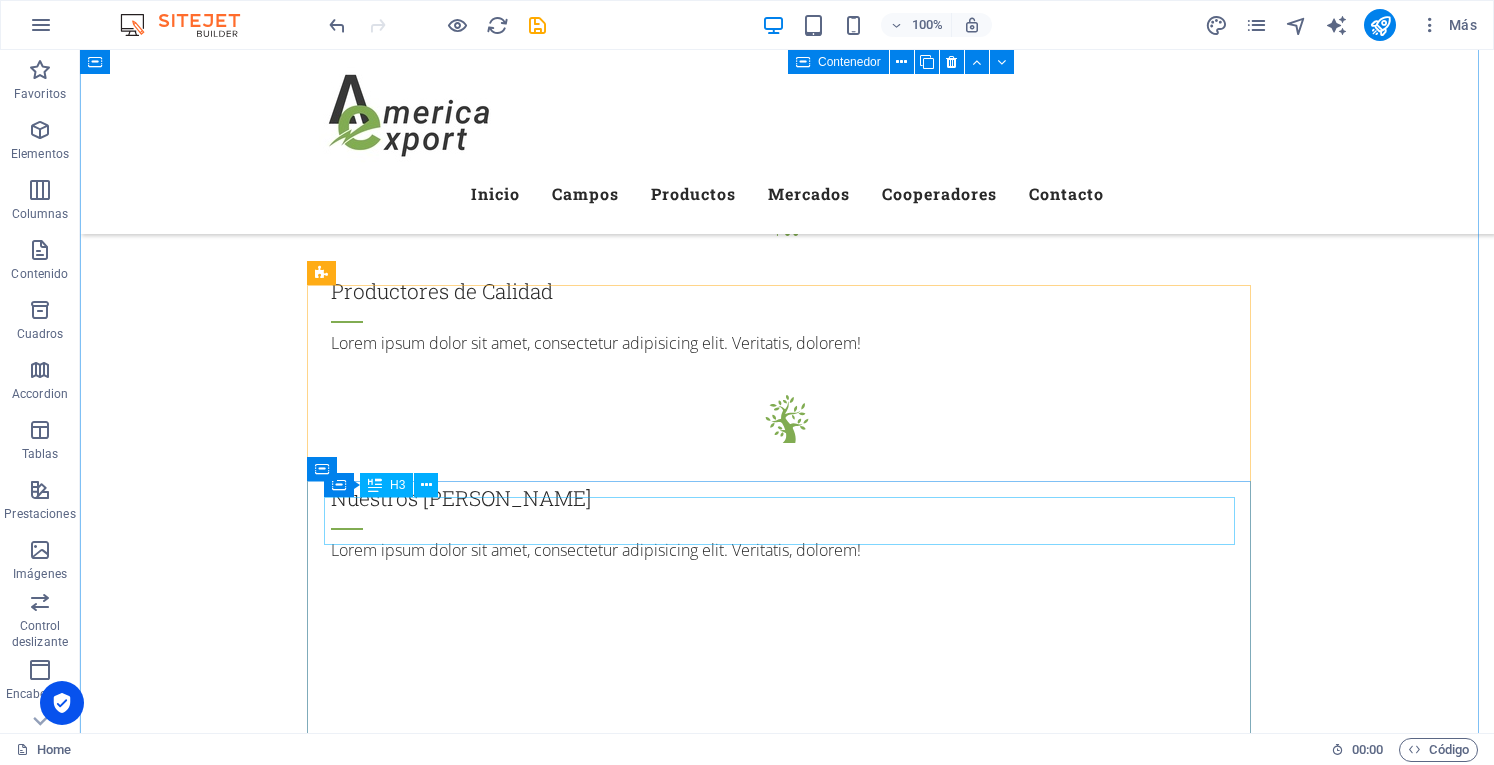 scroll, scrollTop: 1900, scrollLeft: 0, axis: vertical 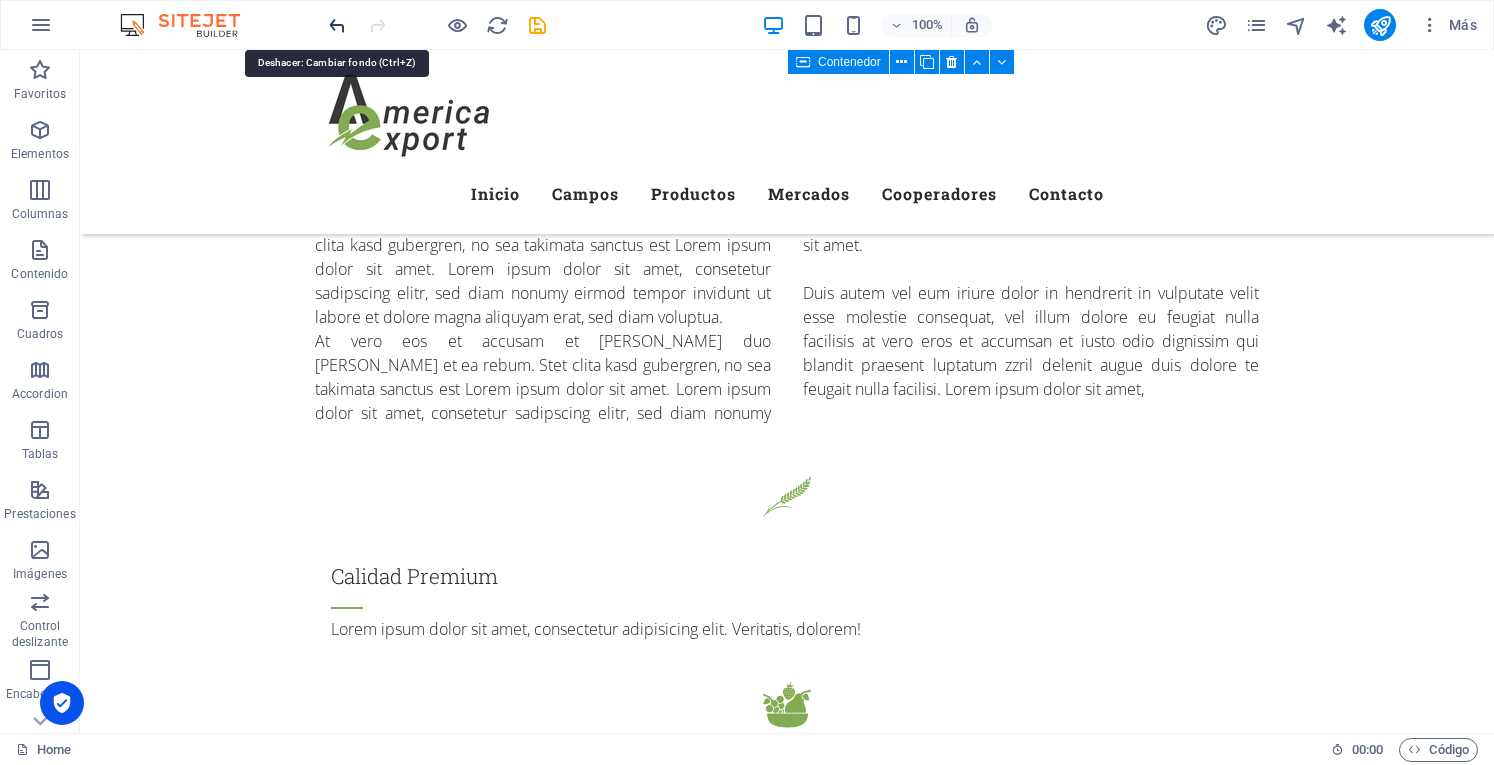 click at bounding box center [337, 25] 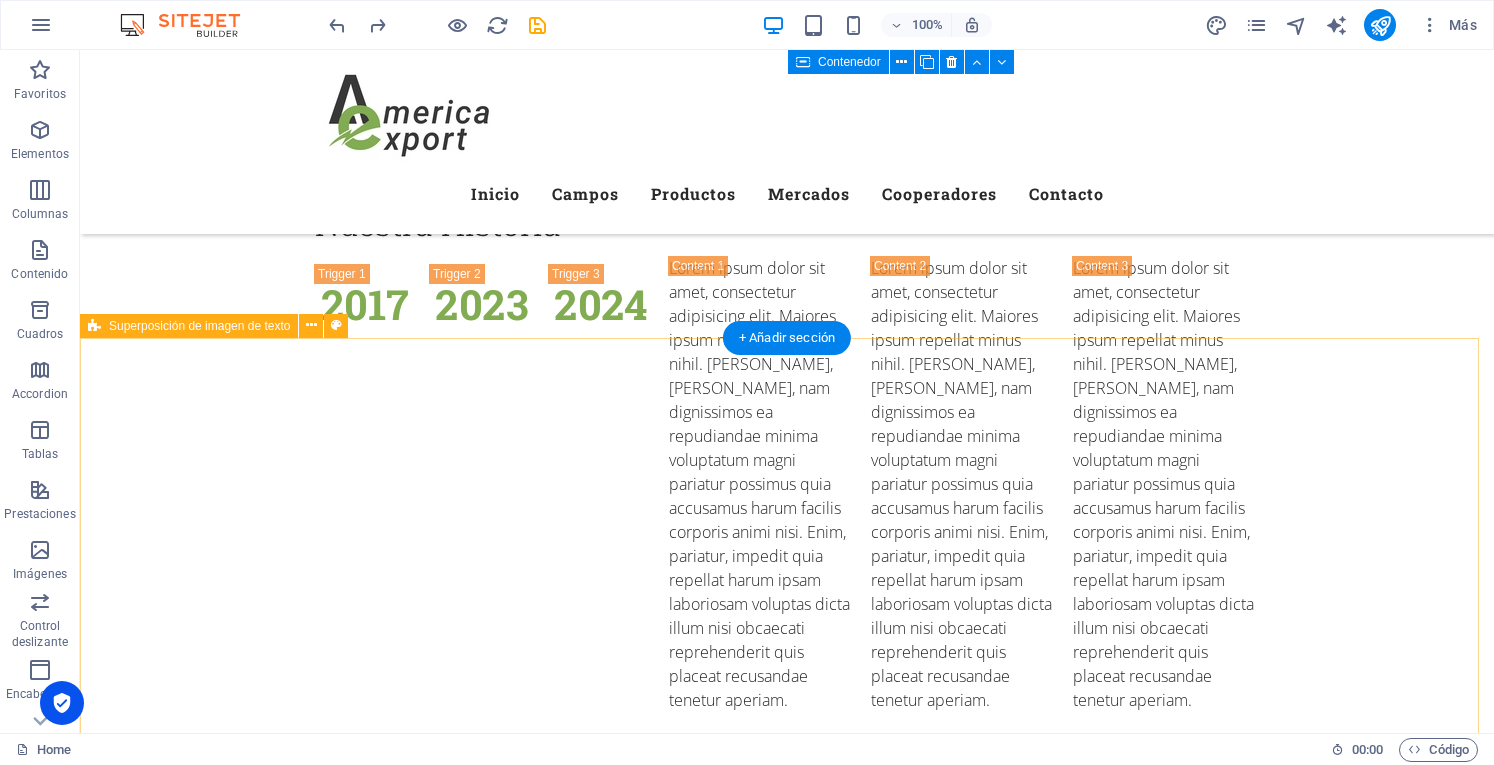 scroll, scrollTop: 3913, scrollLeft: 0, axis: vertical 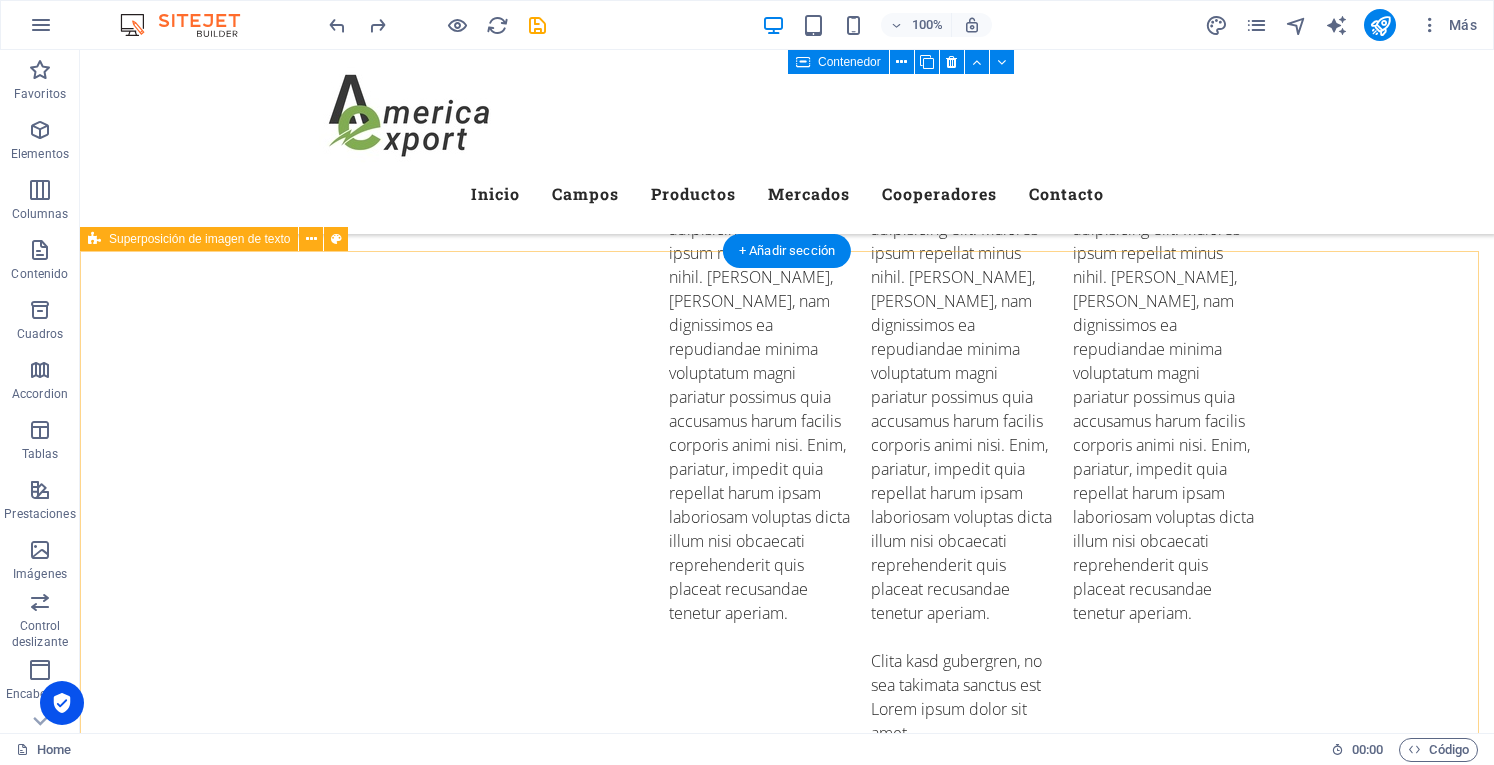 click on "New headline Lorem ipsum dolor sit amet, consectetuer adipiscing elit. Aenean commodo ligula eget dolor. Lorem ipsum dolor sit amet, consectetuer adipiscing elit leget dolor. Lorem ipsum dolor sit amet, consectetuer adipiscing elit. Aenean commodo ligula eget dolor." at bounding box center (787, 3466) 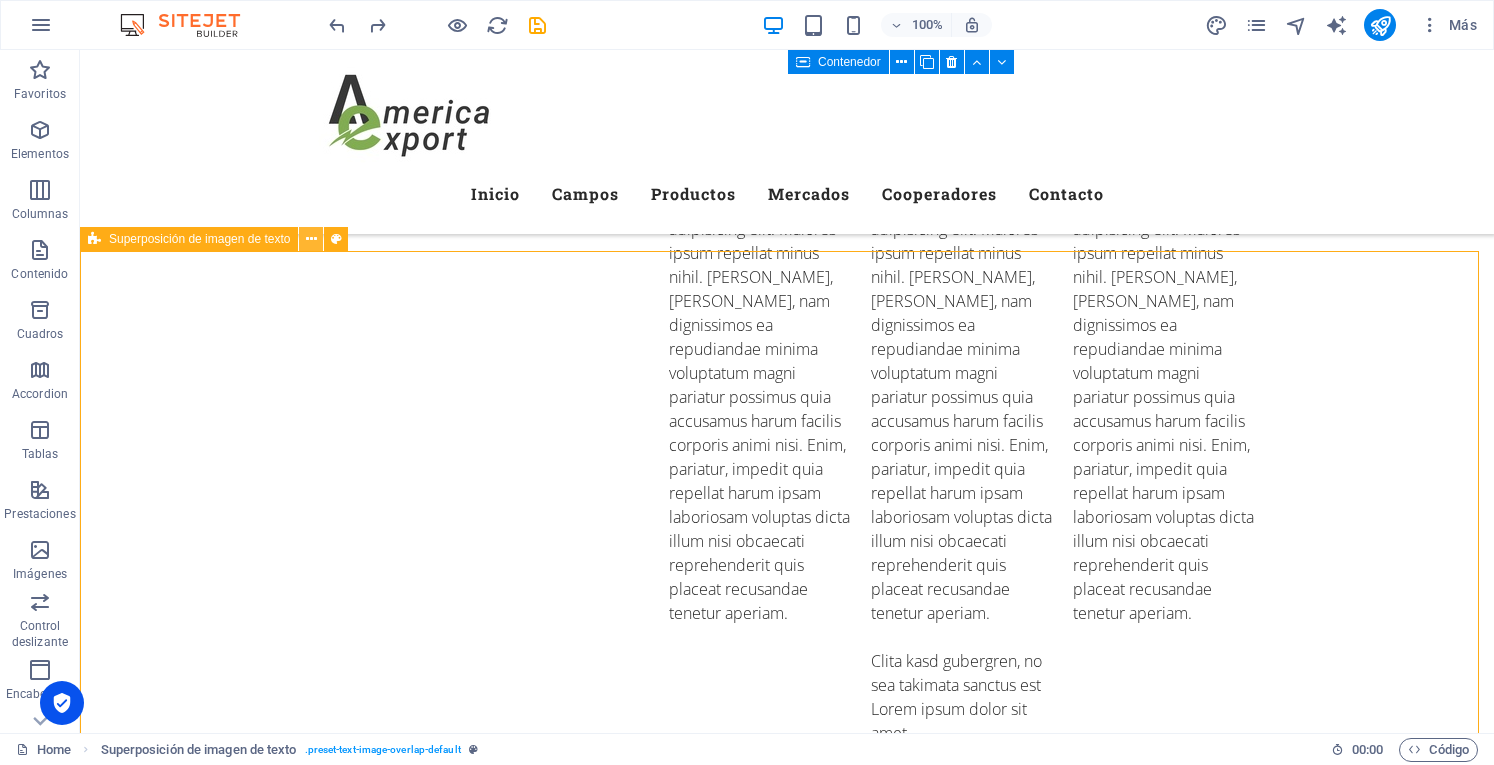 click at bounding box center (311, 239) 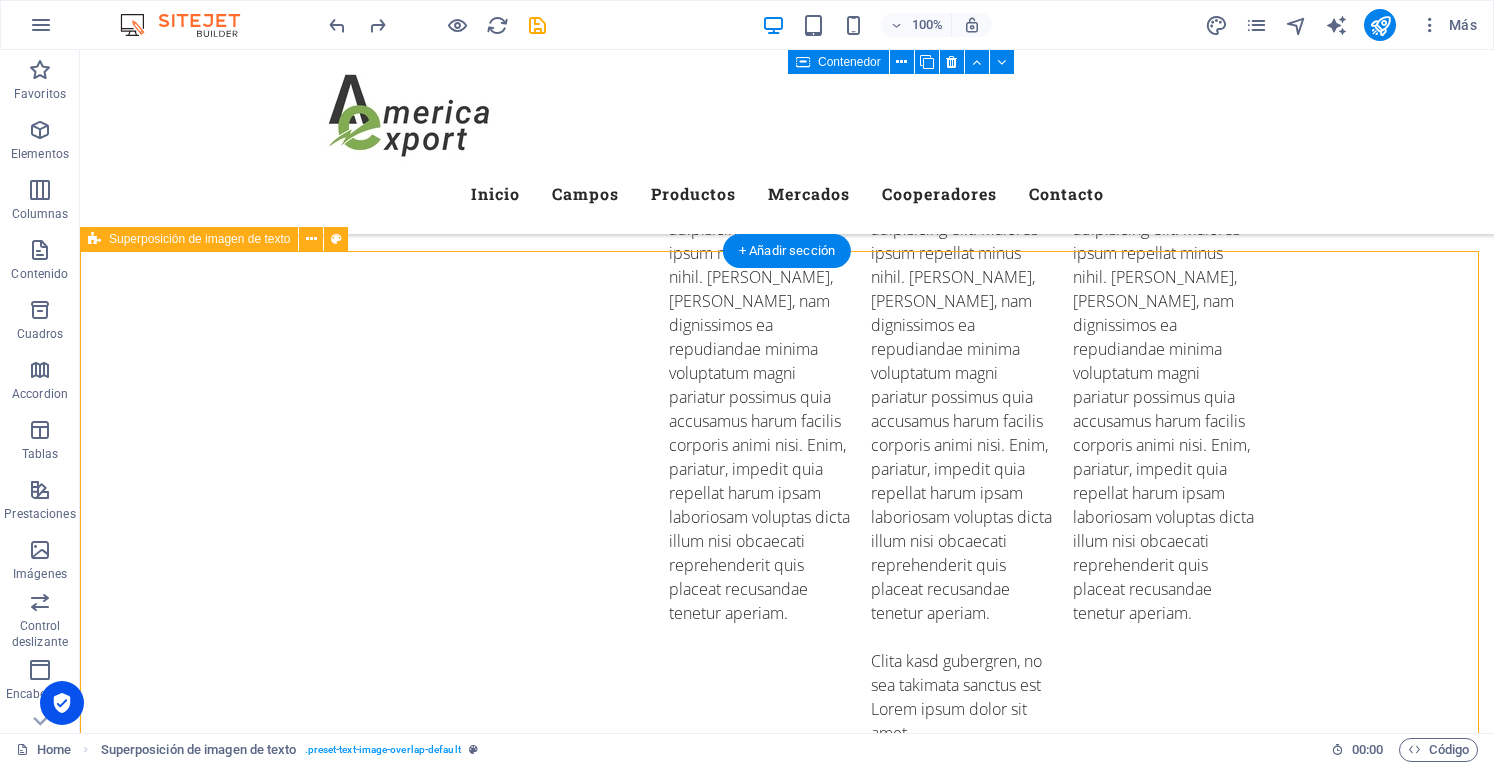 click on "New headline Lorem ipsum dolor sit amet, consectetuer adipiscing elit. Aenean commodo ligula eget dolor. Lorem ipsum dolor sit amet, consectetuer adipiscing elit leget dolor. Lorem ipsum dolor sit amet, consectetuer adipiscing elit. Aenean commodo ligula eget dolor." at bounding box center (787, 3466) 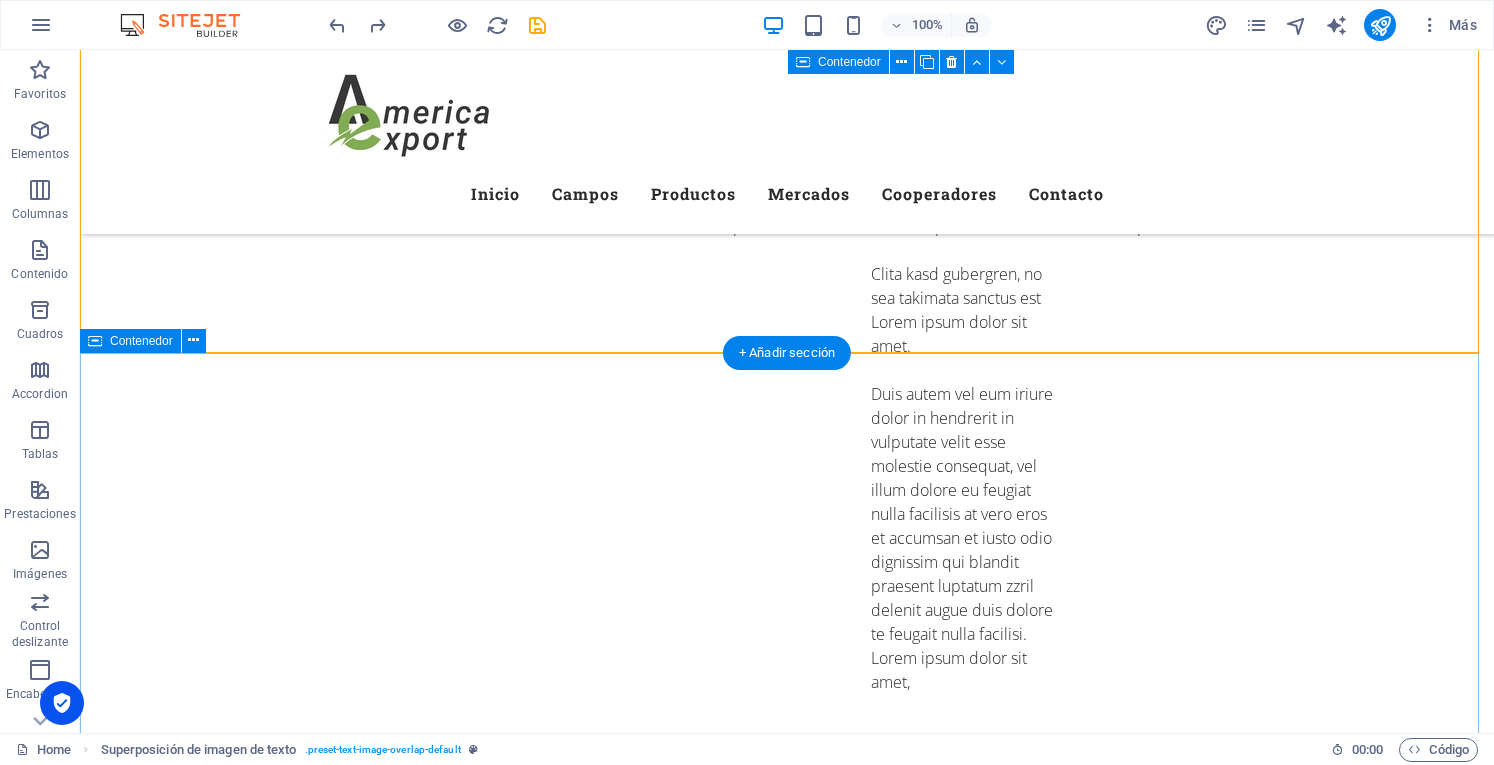 scroll, scrollTop: 4313, scrollLeft: 0, axis: vertical 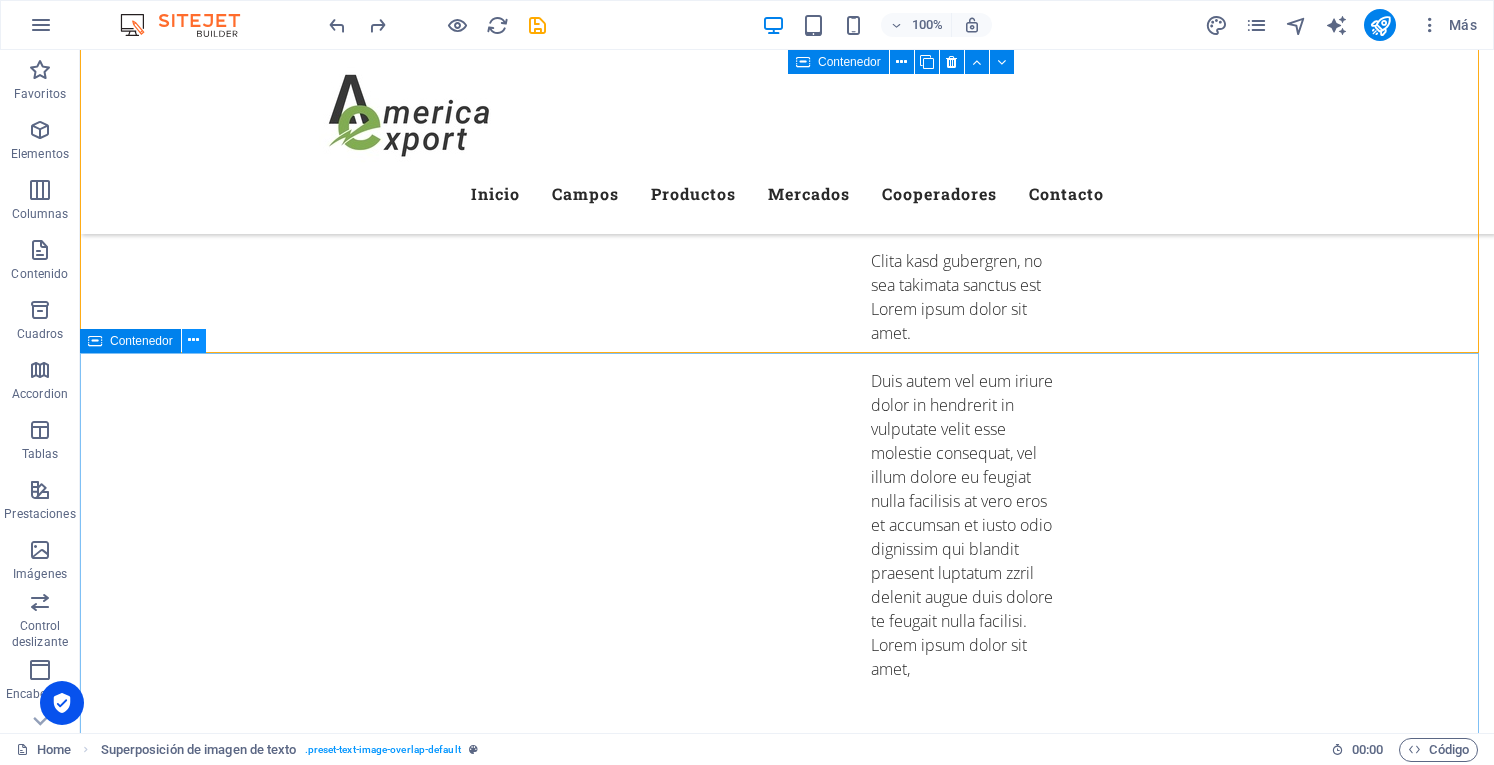 click at bounding box center (193, 340) 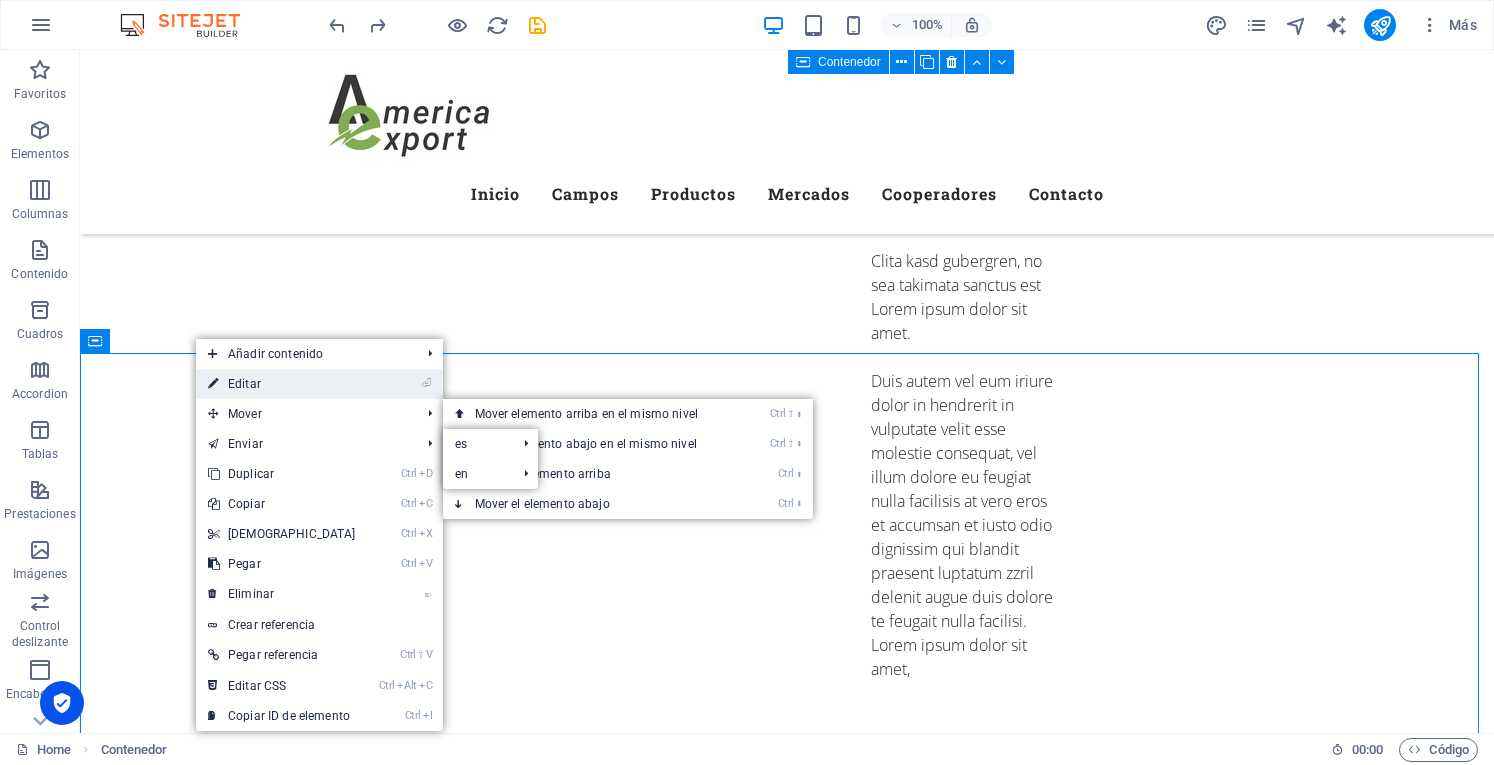 click on "⏎  Editar" at bounding box center (282, 384) 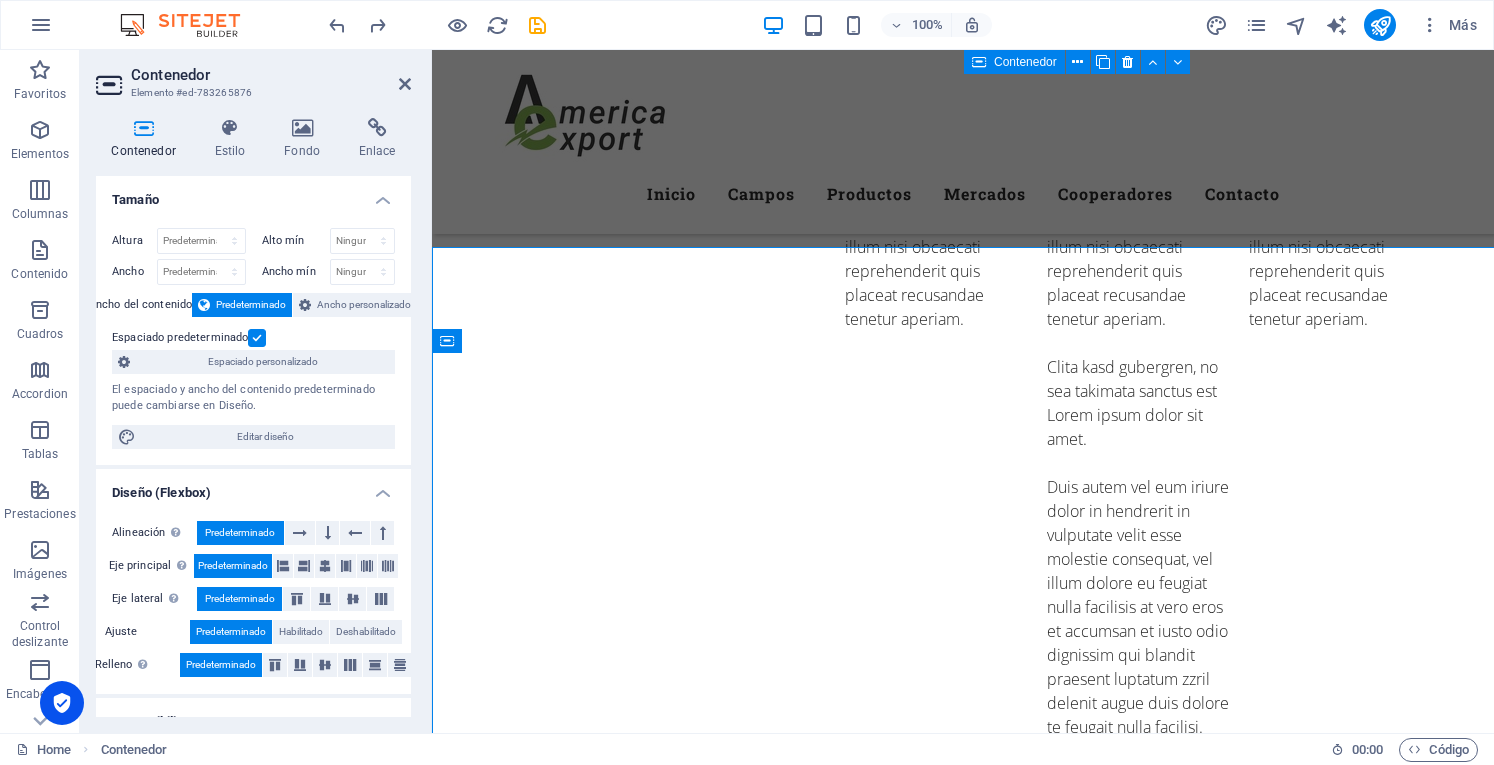 scroll, scrollTop: 4418, scrollLeft: 0, axis: vertical 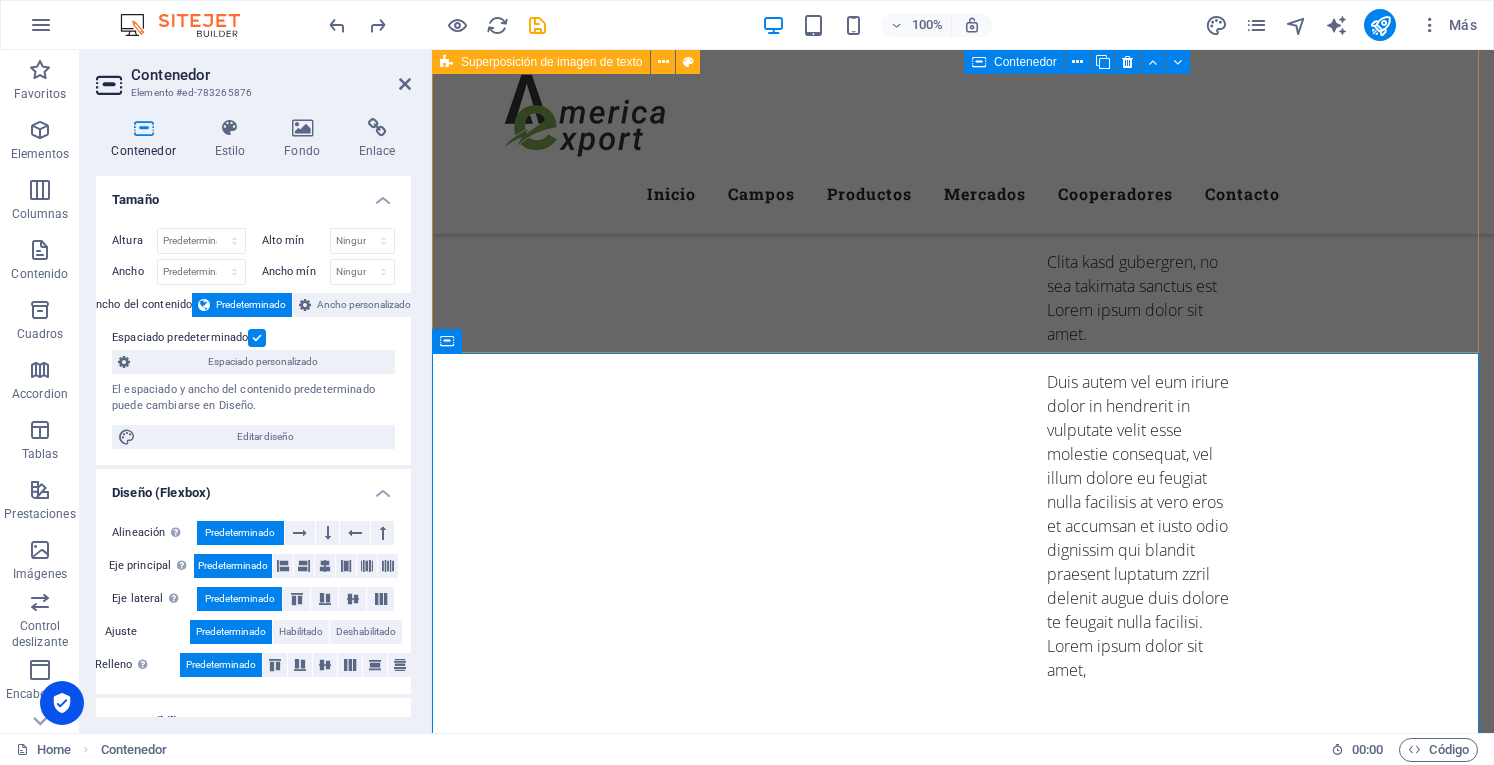 click on "New headline Lorem ipsum dolor sit amet, consectetuer adipiscing elit. Aenean commodo ligula eget dolor. Lorem ipsum dolor sit amet, consectetuer adipiscing elit leget dolor. Lorem ipsum dolor sit amet, consectetuer adipiscing elit. Aenean commodo ligula eget dolor." at bounding box center (963, 3066) 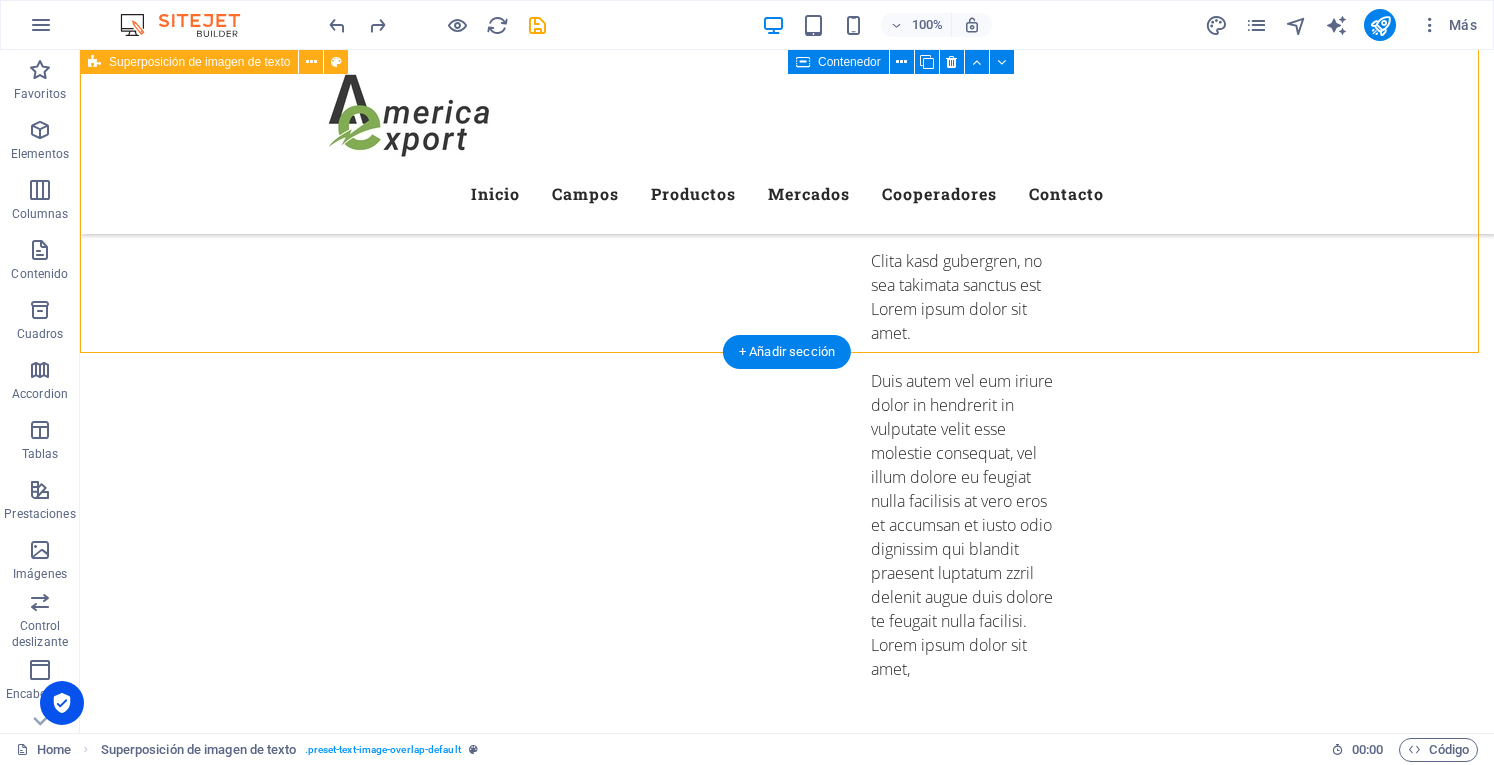 scroll, scrollTop: 3813, scrollLeft: 0, axis: vertical 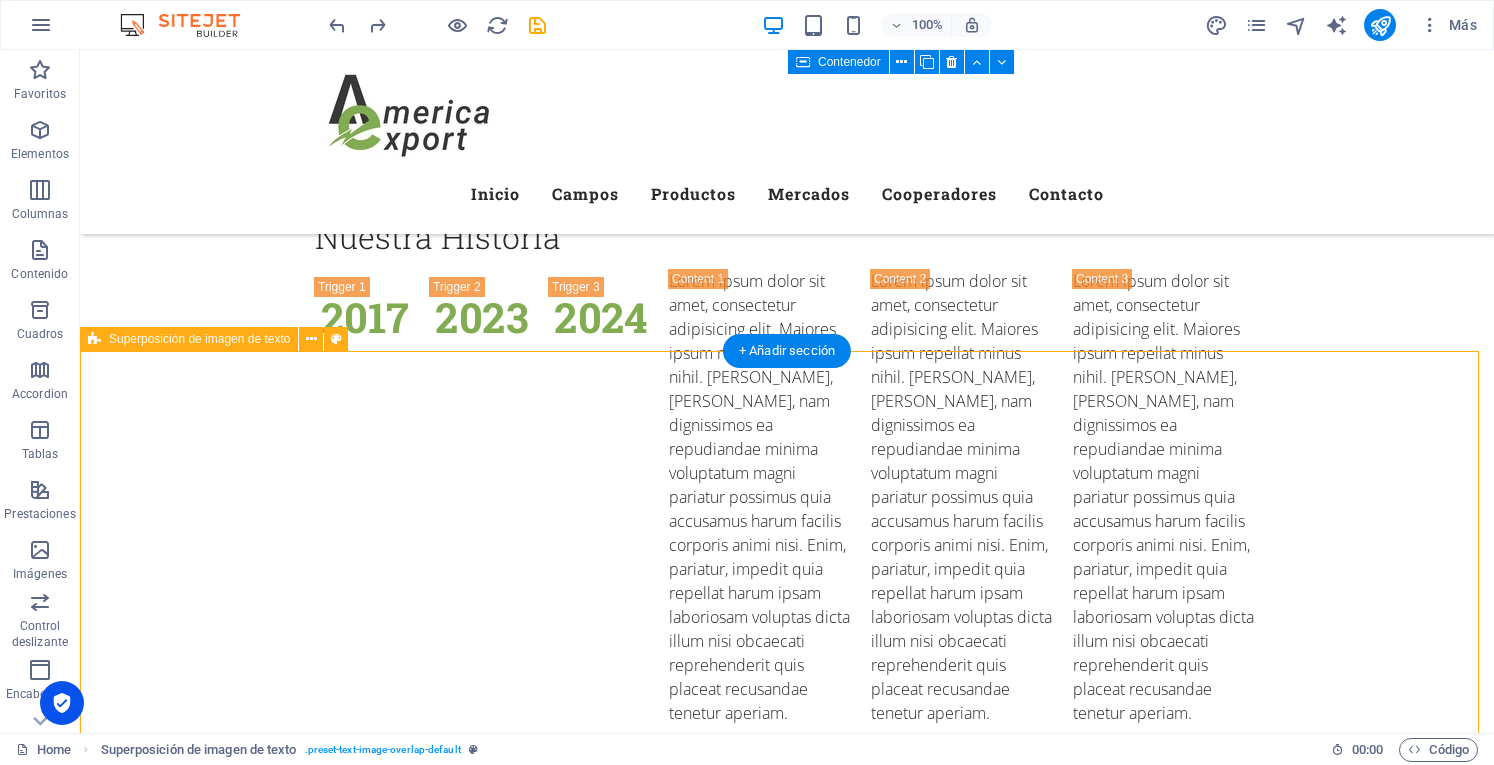 click on "New headline Lorem ipsum dolor sit amet, consectetuer adipiscing elit. Aenean commodo ligula eget dolor. Lorem ipsum dolor sit amet, consectetuer adipiscing elit leget dolor. Lorem ipsum dolor sit amet, consectetuer adipiscing elit. Aenean commodo ligula eget dolor." at bounding box center [787, 3566] 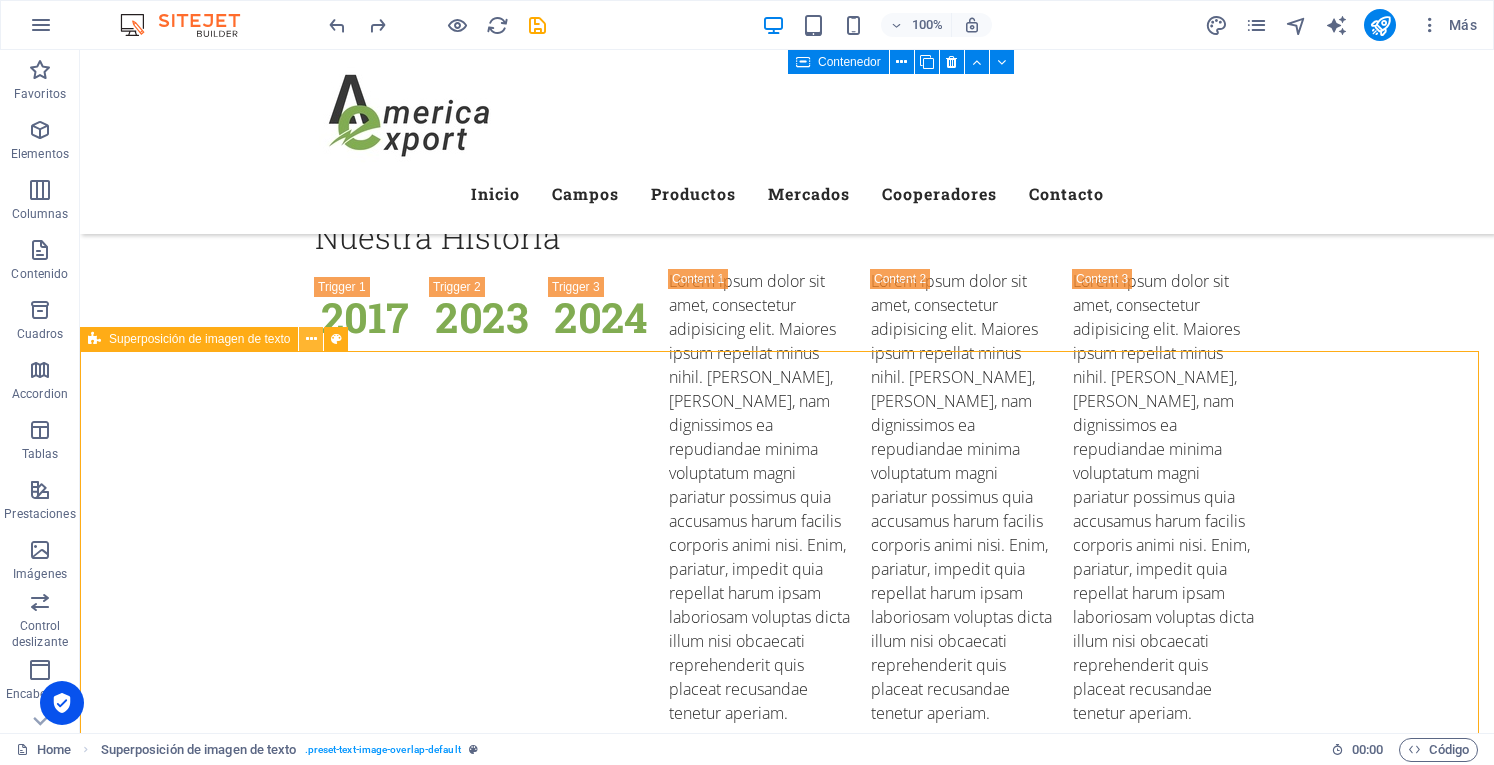 click at bounding box center (311, 339) 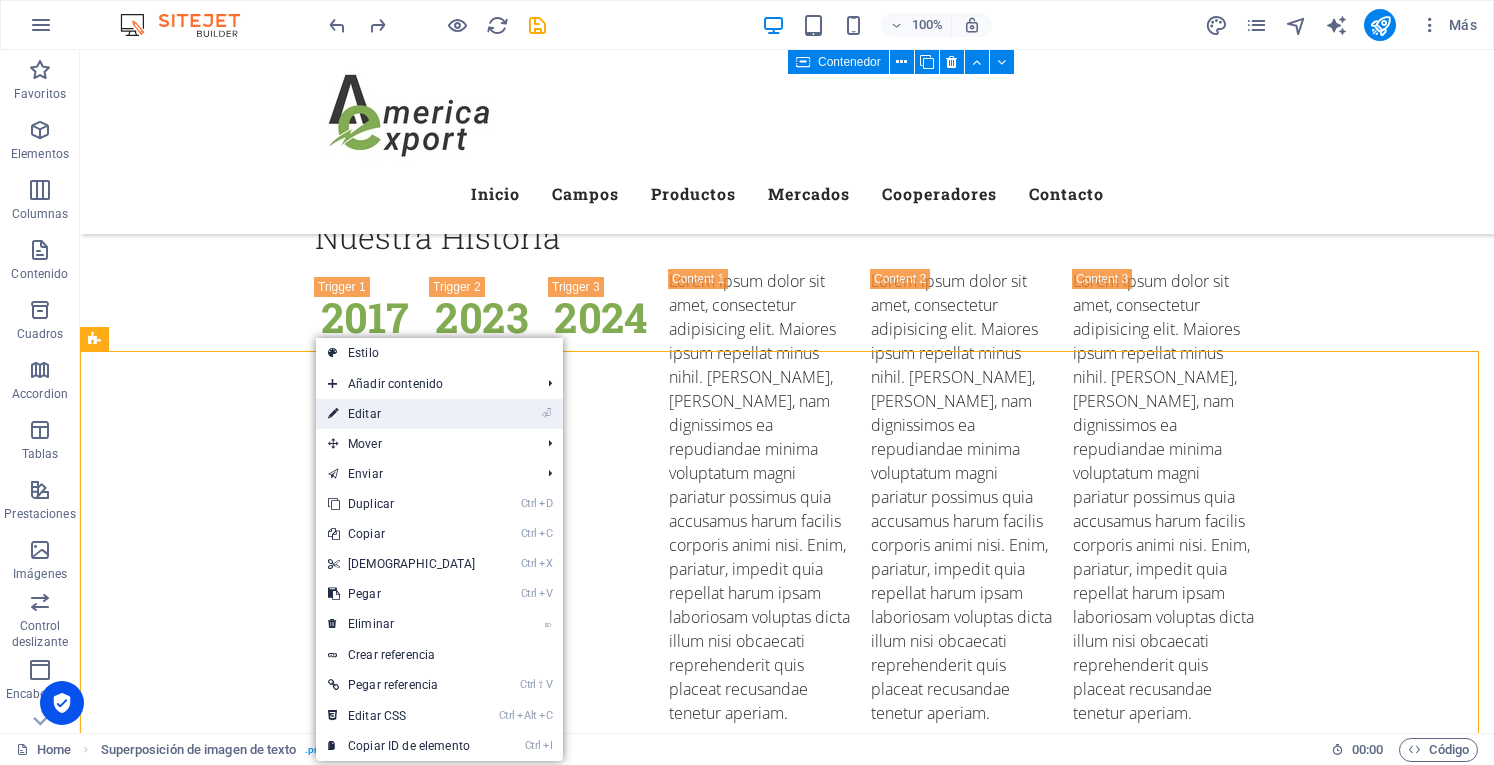 click on "⏎  Editar" at bounding box center [402, 414] 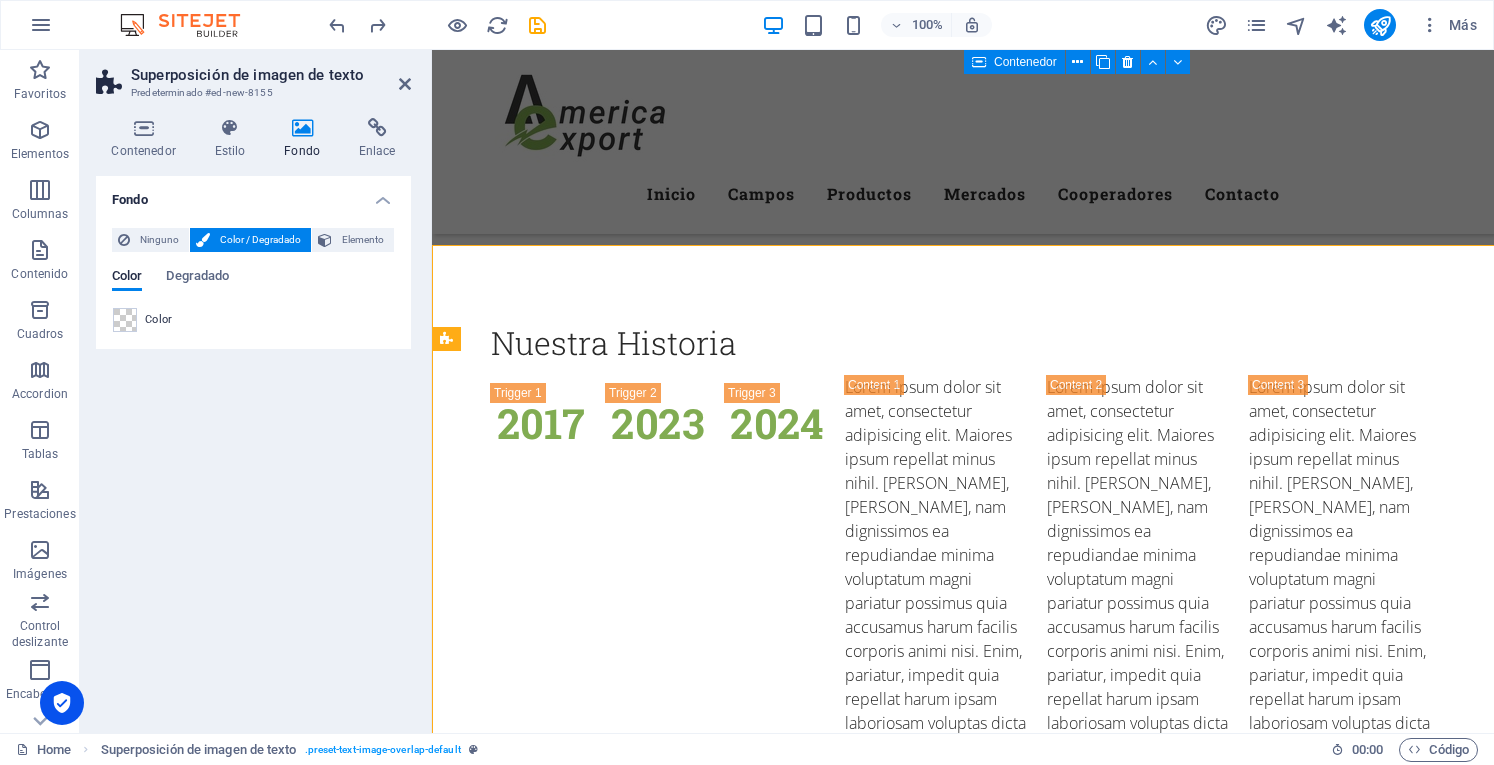 scroll, scrollTop: 3919, scrollLeft: 0, axis: vertical 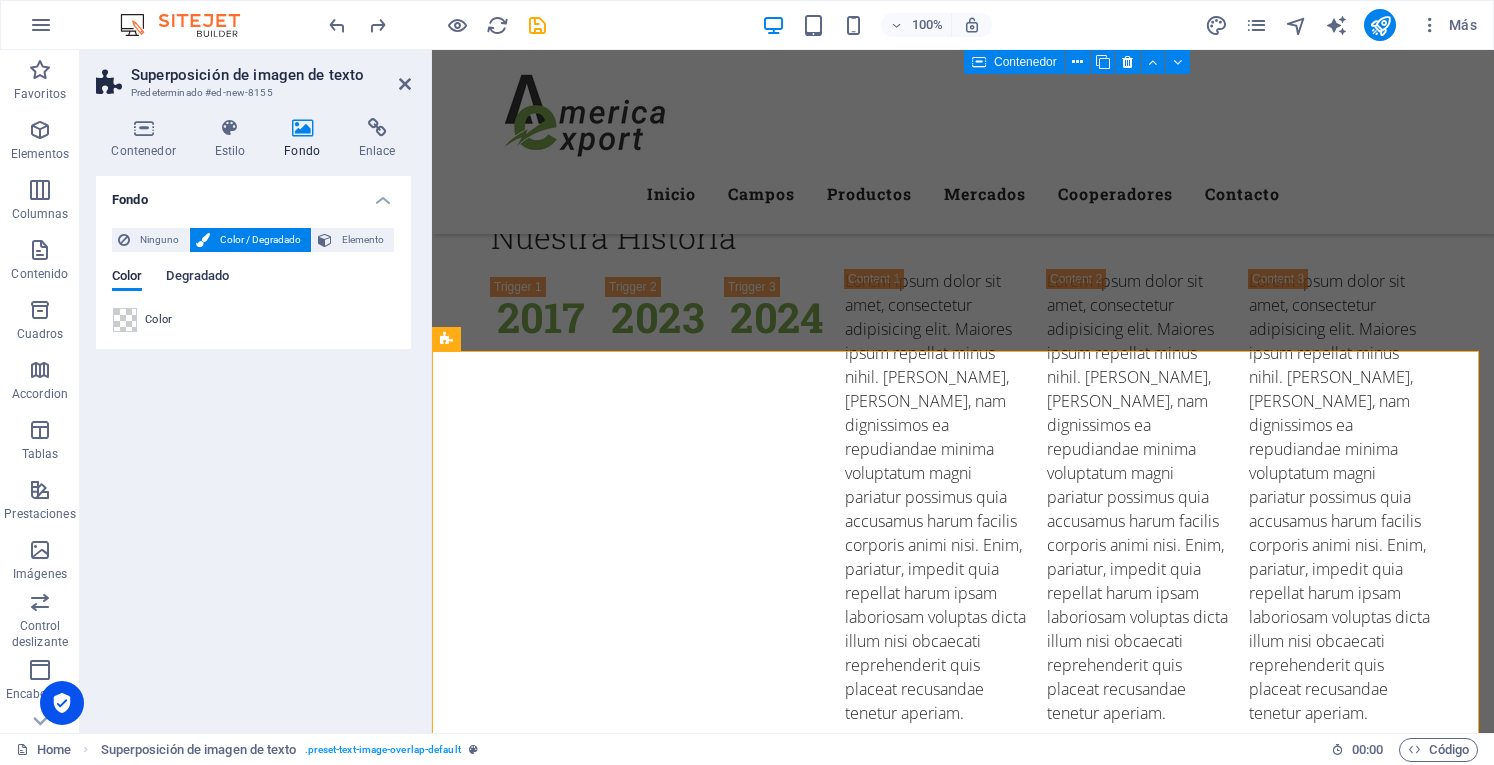click on "Degradado" at bounding box center (197, 278) 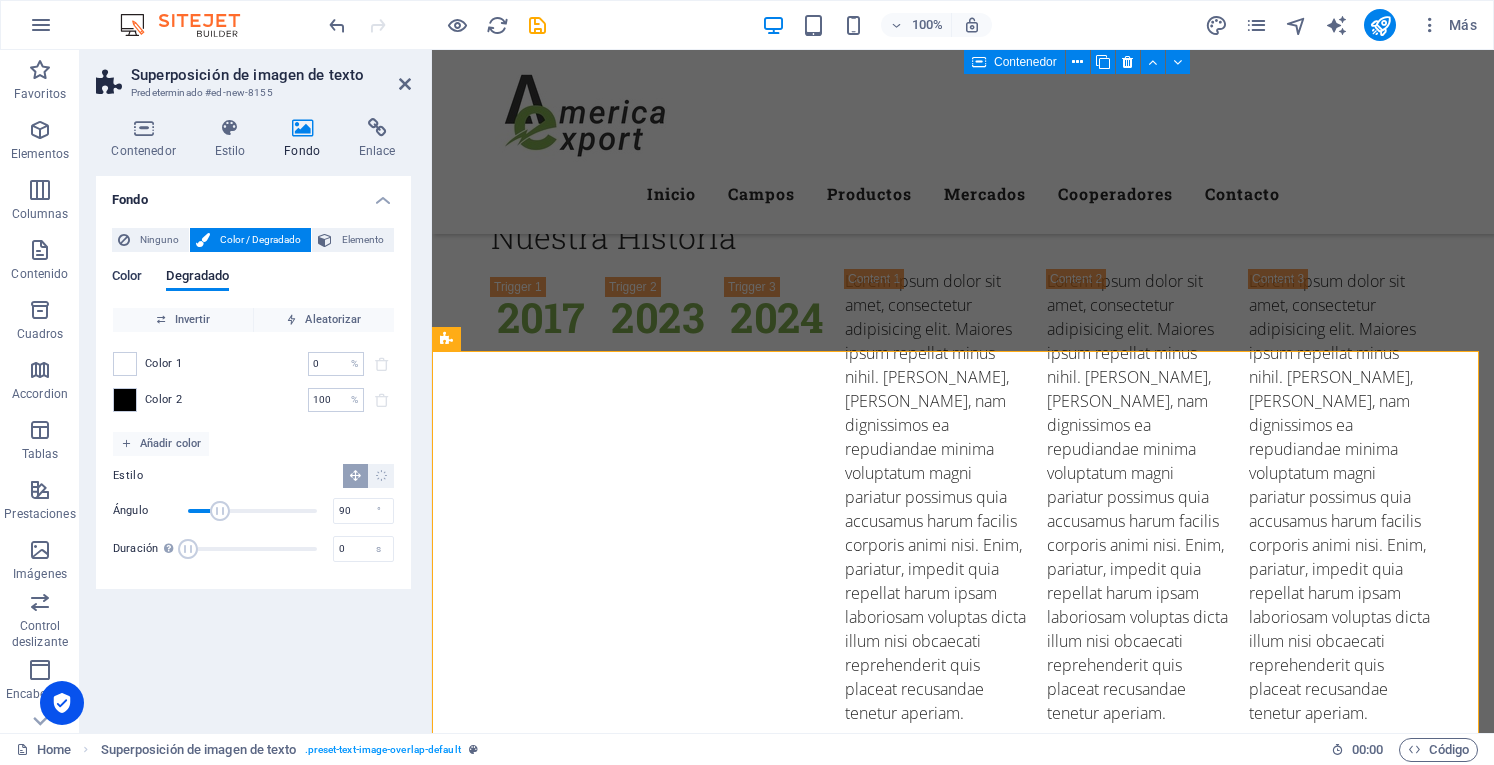 click on "Color" at bounding box center (127, 278) 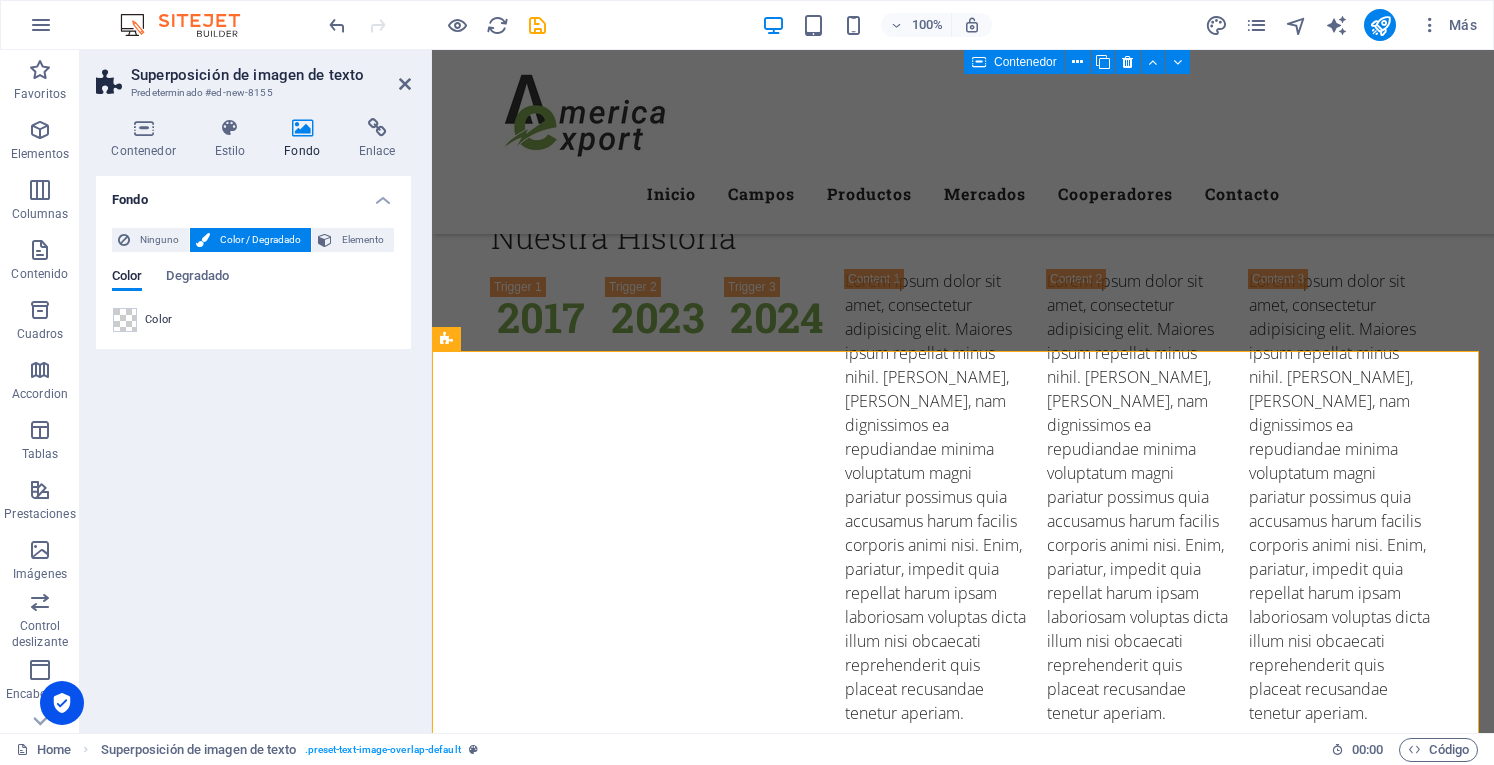 click on "Color" at bounding box center (159, 320) 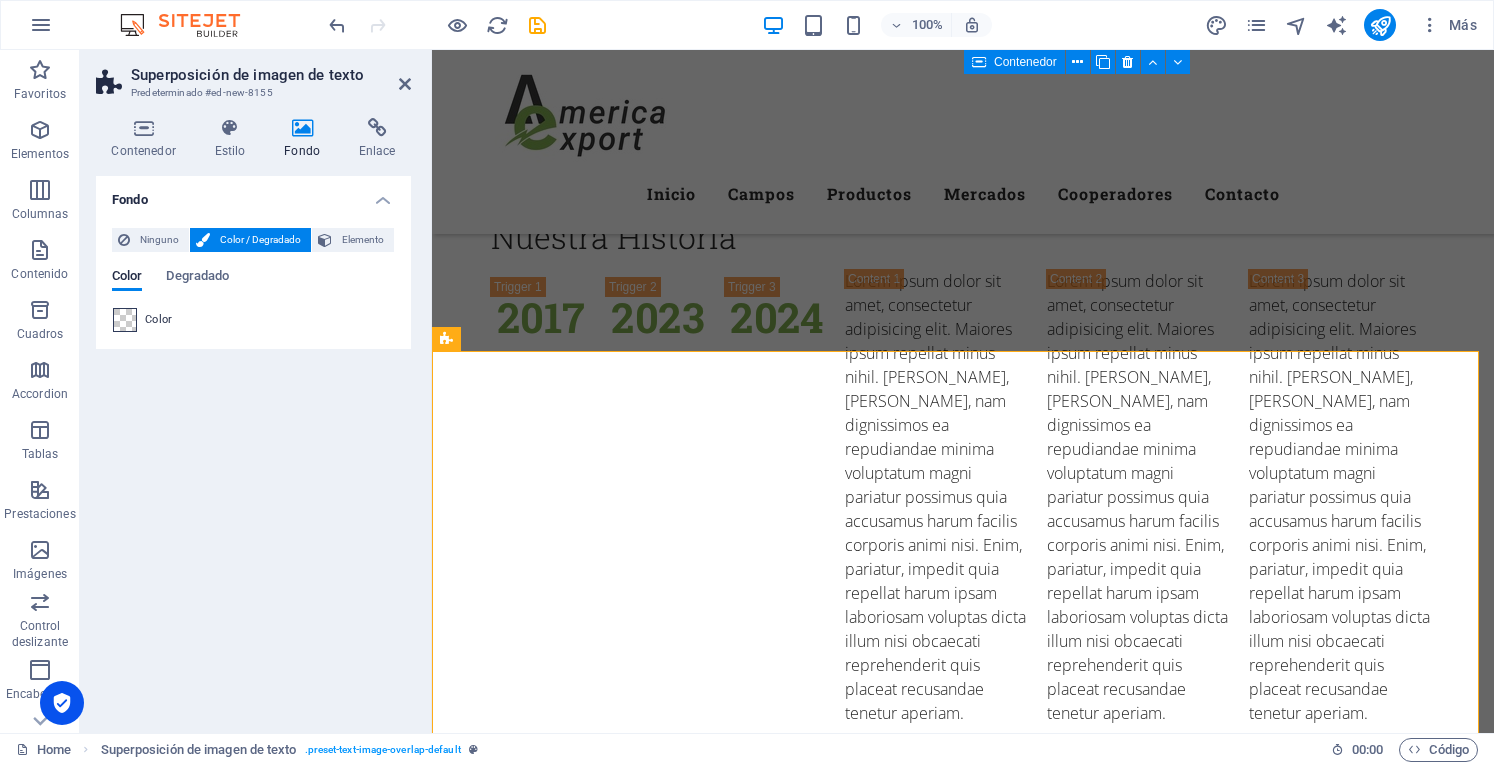 click at bounding box center [125, 320] 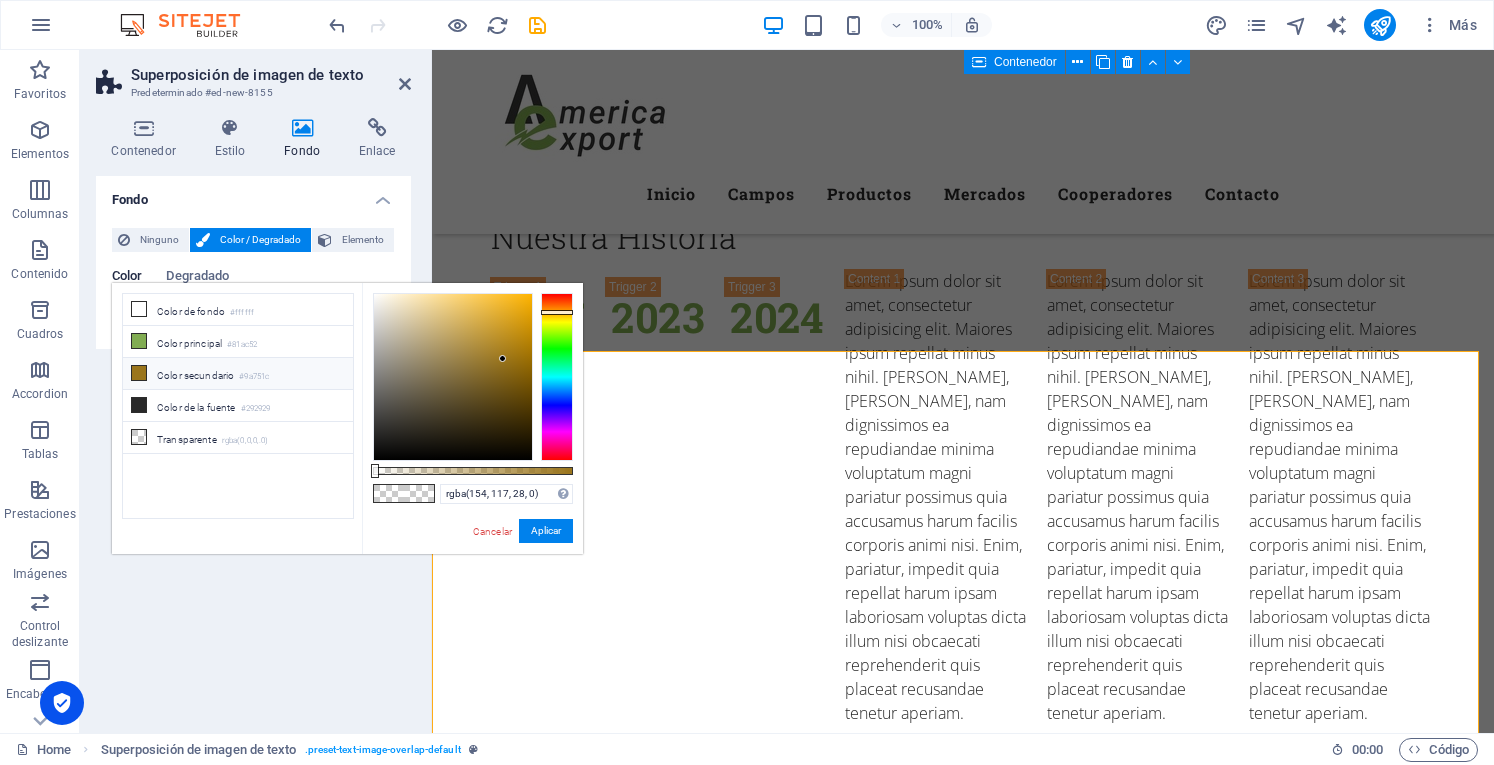 click on "Color secundario
#9a751c" at bounding box center [238, 374] 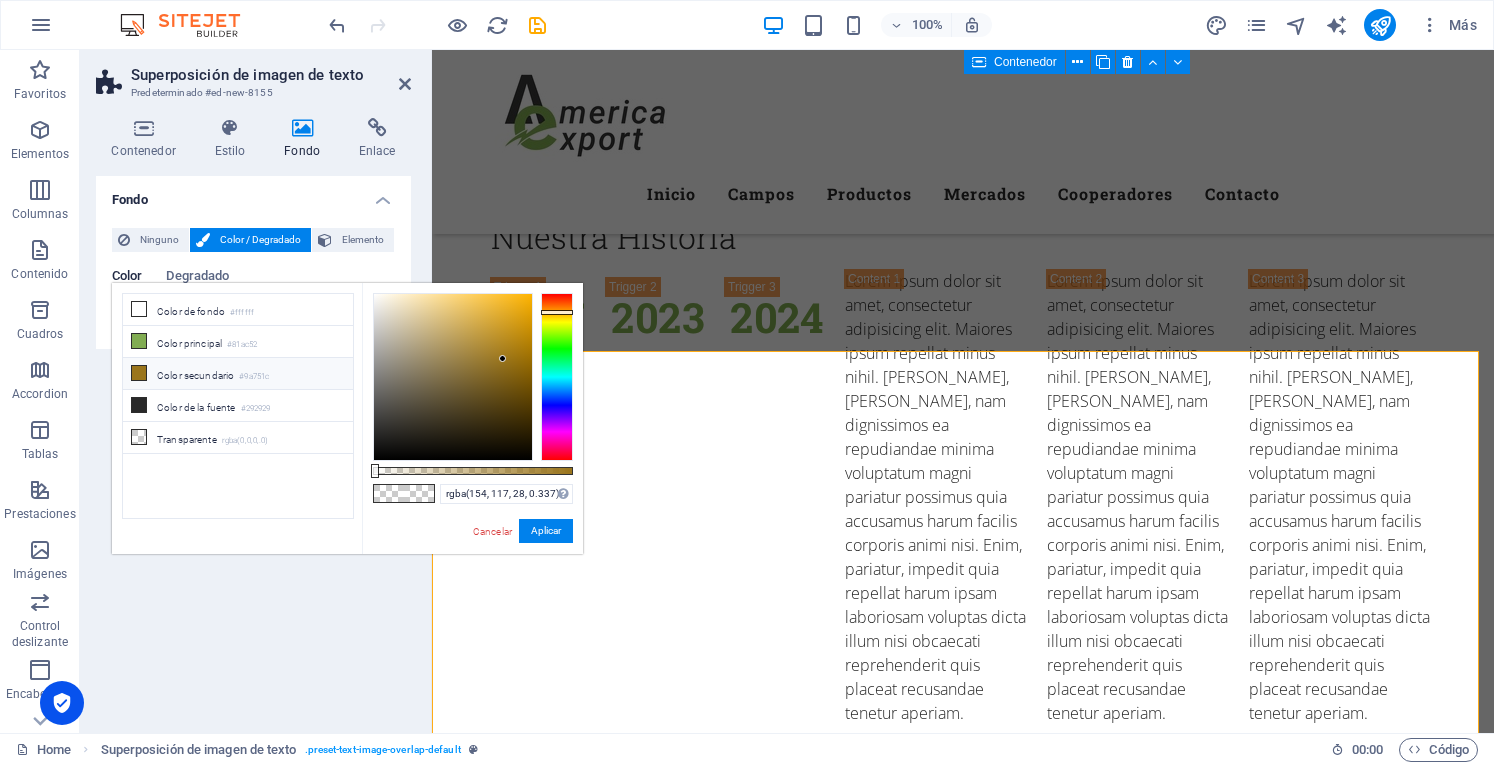 click at bounding box center (473, 471) 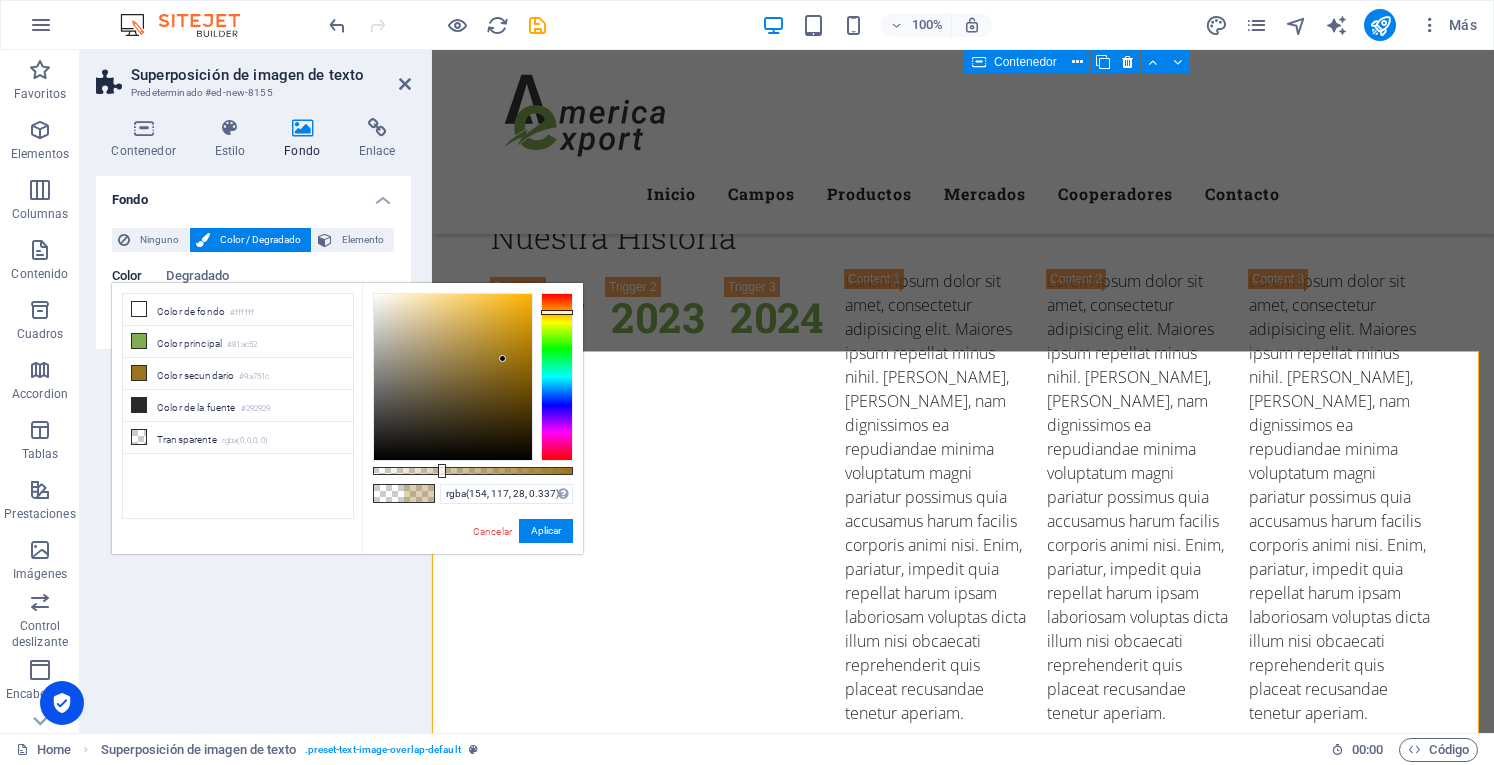drag, startPoint x: 436, startPoint y: 465, endPoint x: 411, endPoint y: 473, distance: 26.24881 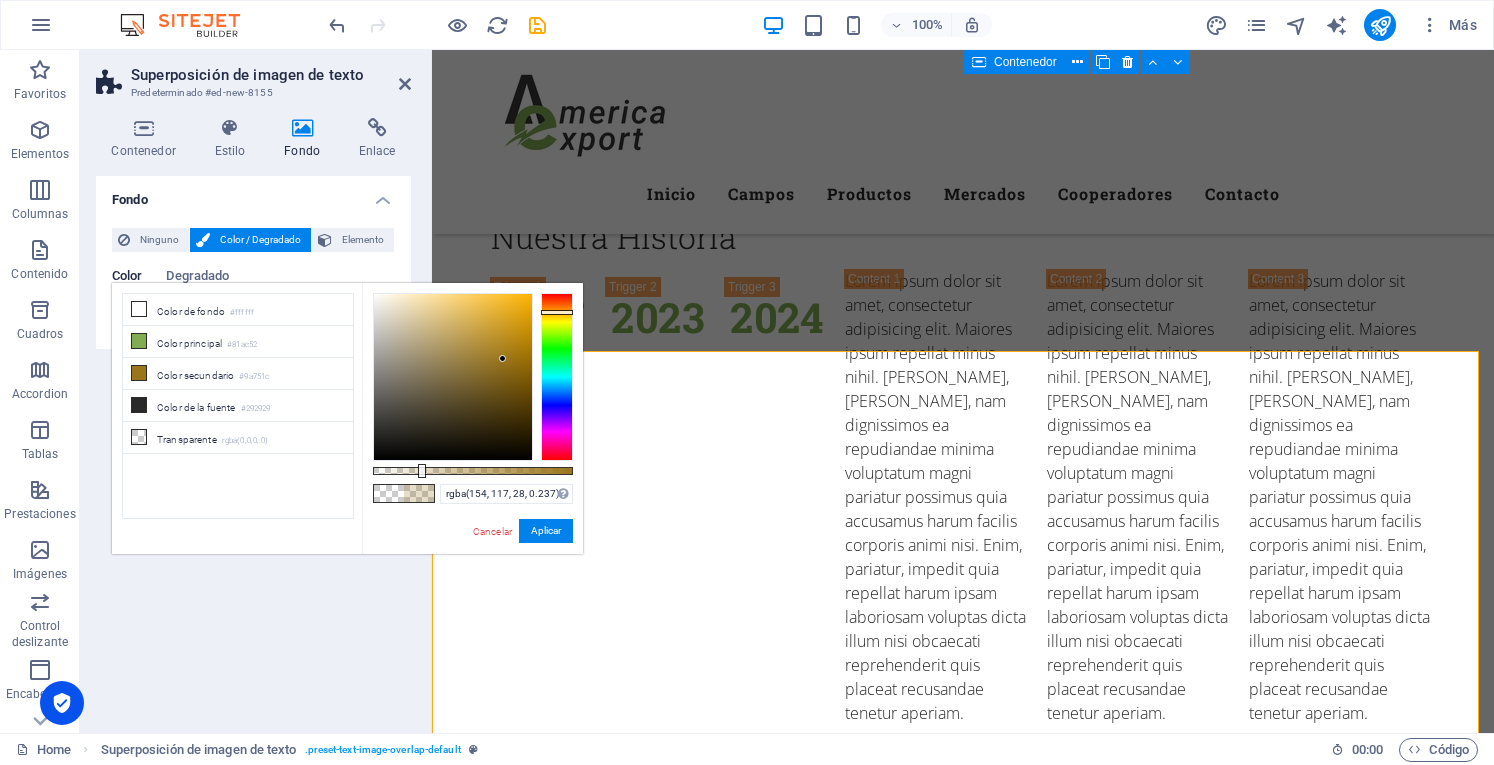 type on "rgba(154, 117, 28, 0.232)" 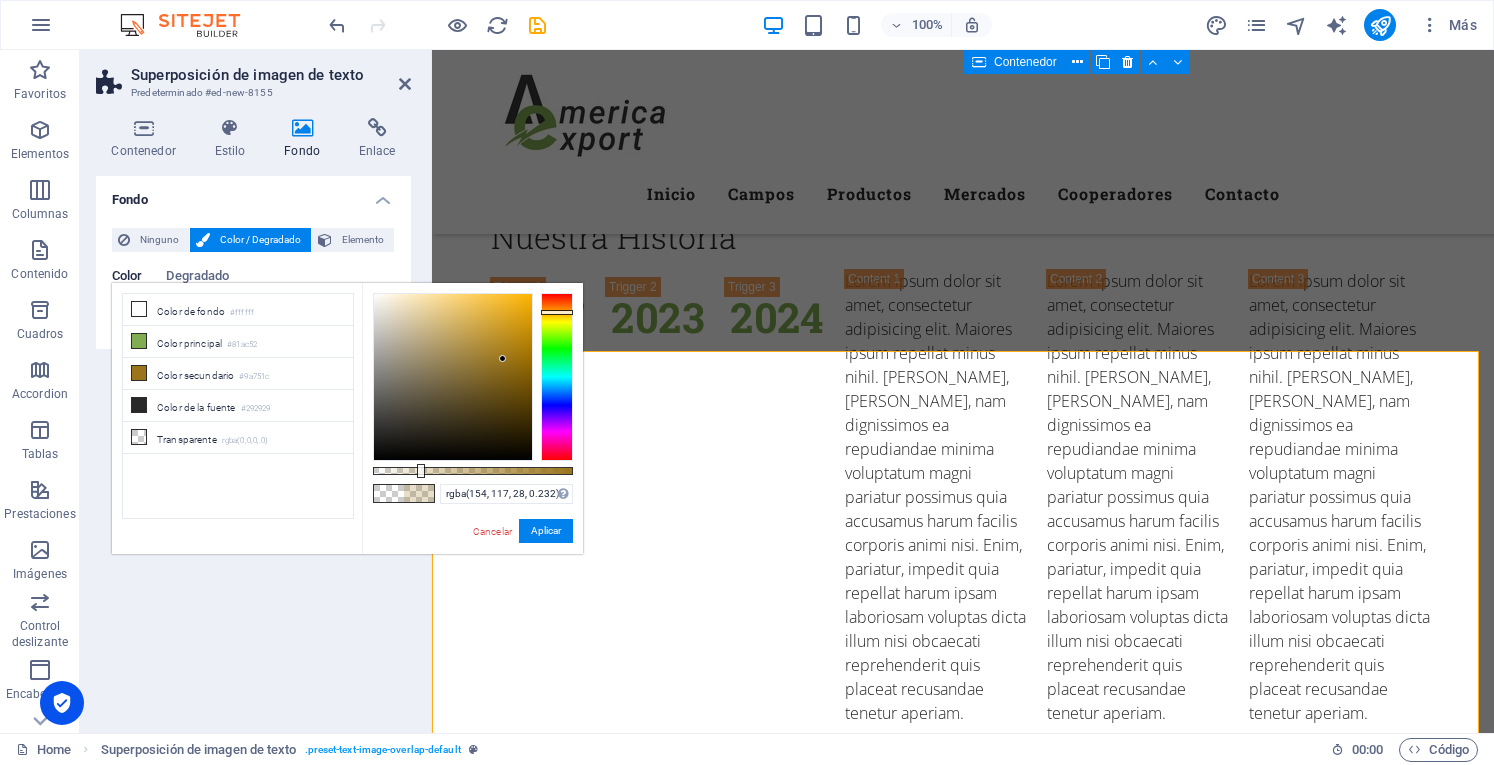 drag, startPoint x: 440, startPoint y: 471, endPoint x: 419, endPoint y: 471, distance: 21 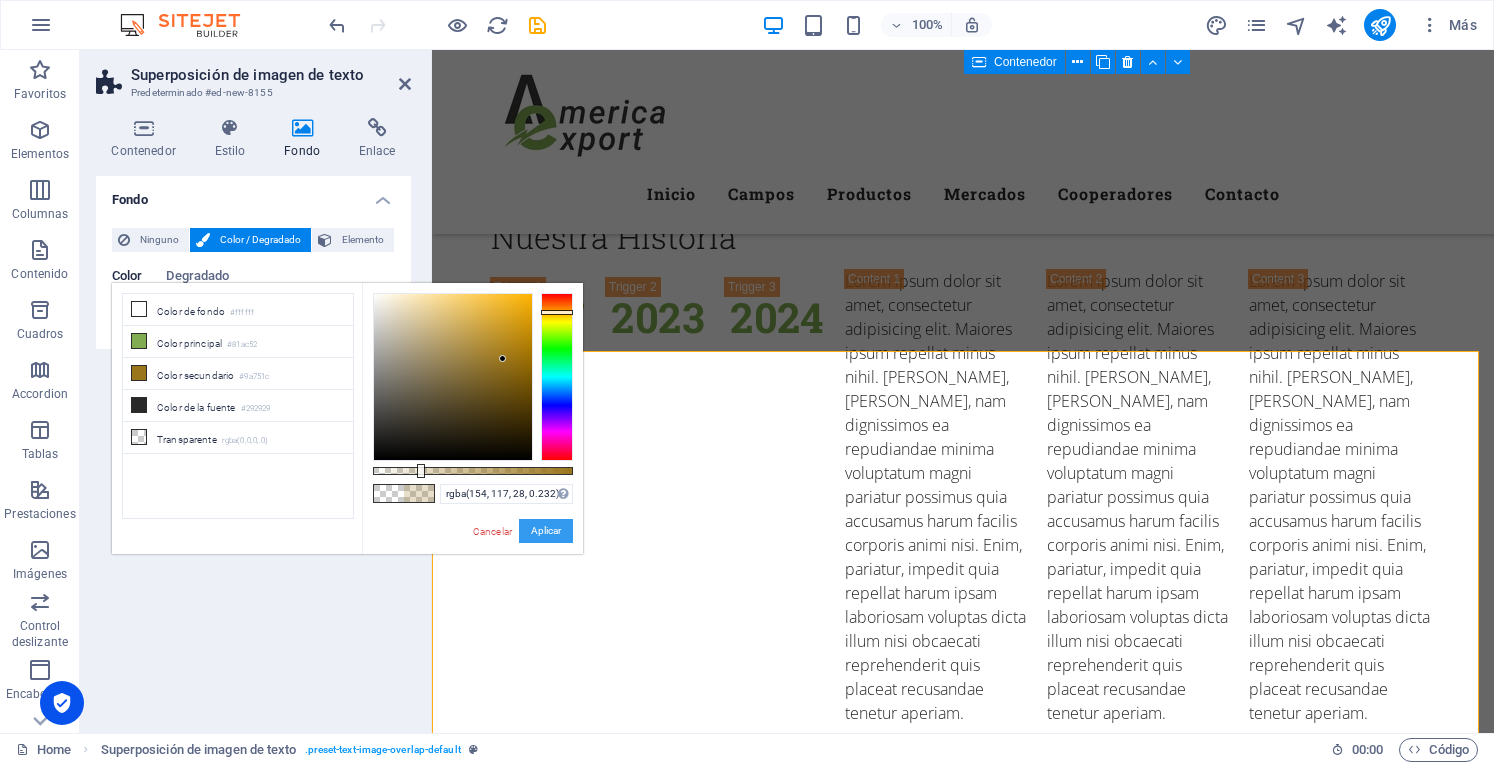 drag, startPoint x: 120, startPoint y: 477, endPoint x: 553, endPoint y: 527, distance: 435.8773 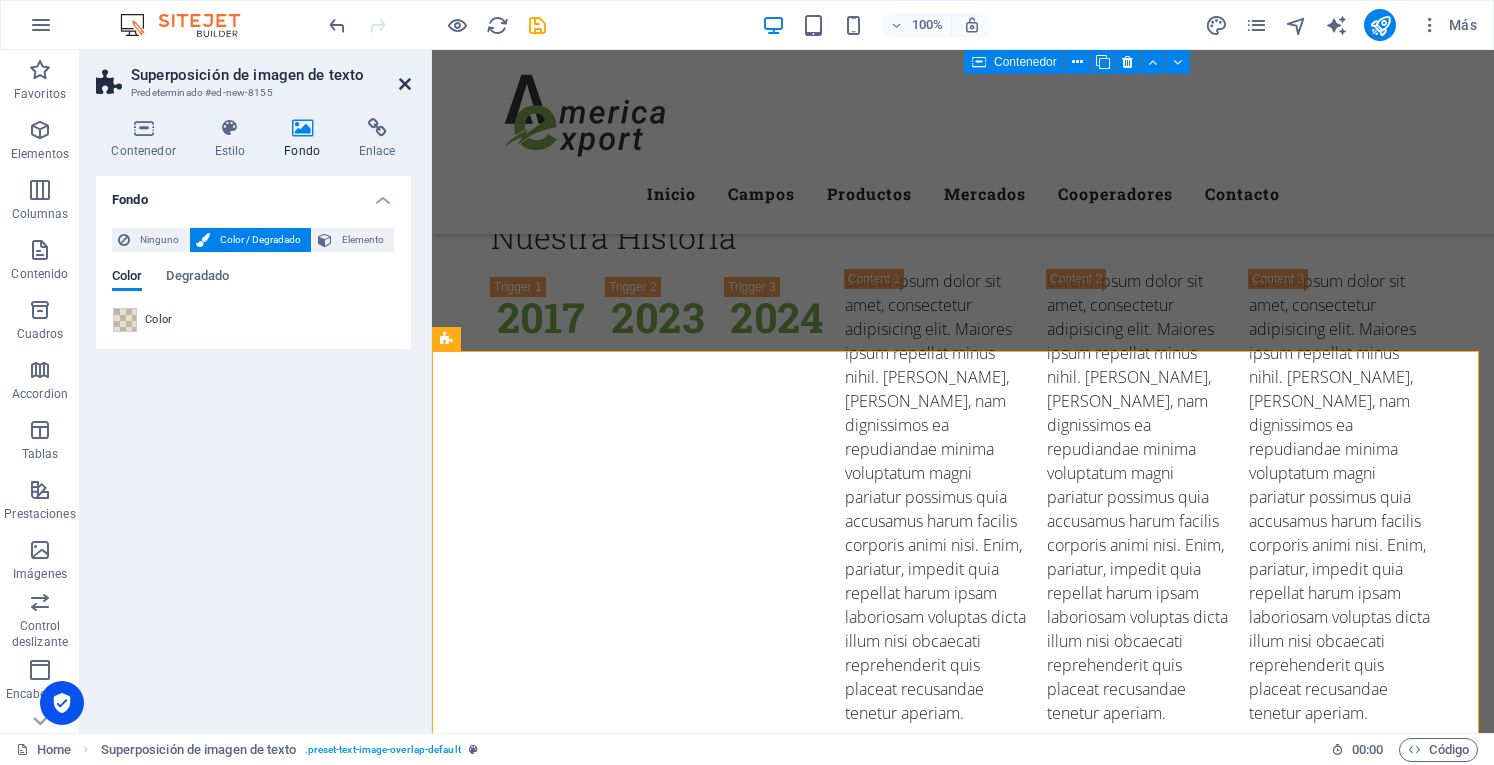 click at bounding box center (405, 84) 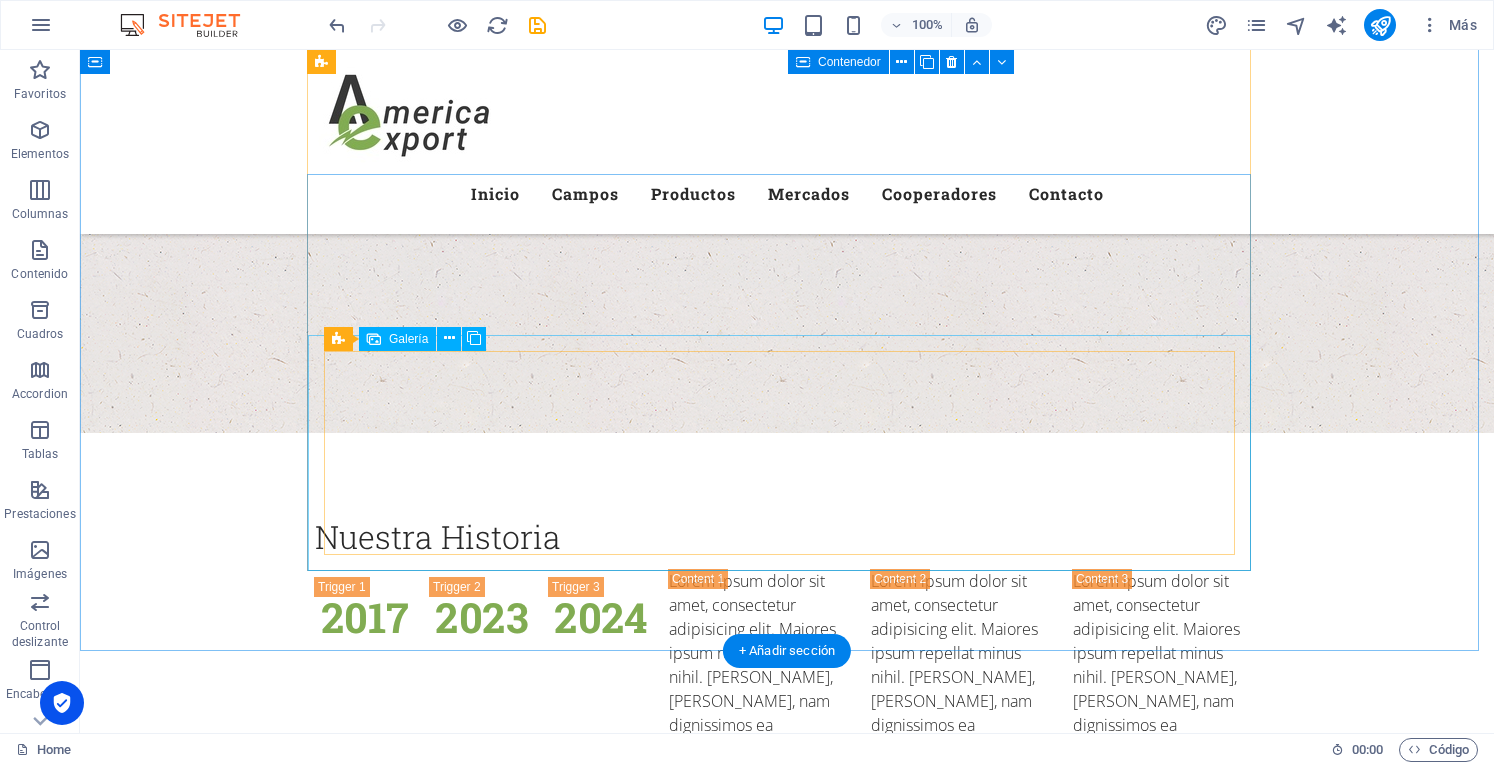scroll, scrollTop: 3813, scrollLeft: 0, axis: vertical 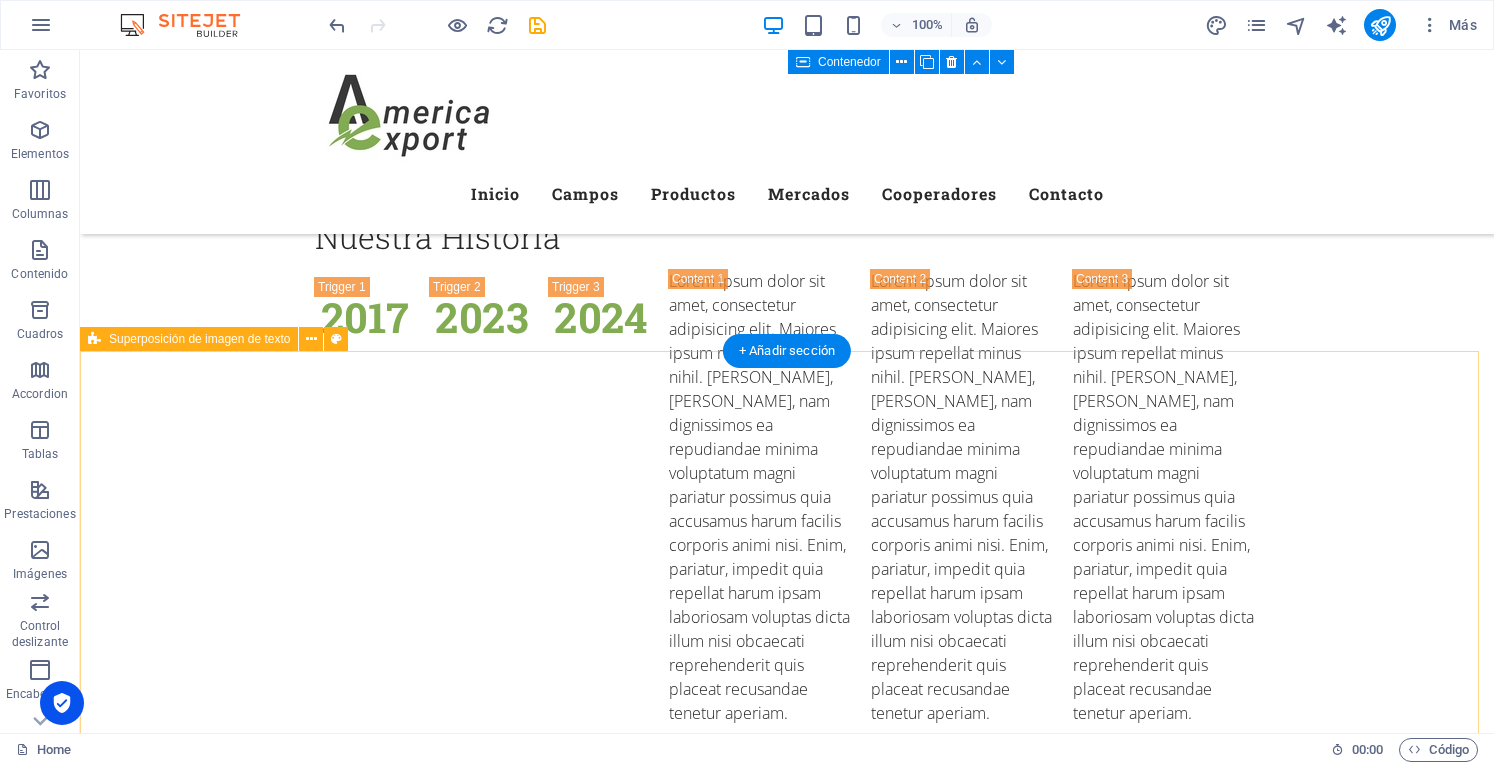 click on "New headline Lorem ipsum dolor sit amet, consectetuer adipiscing elit. Aenean commodo ligula eget dolor. Lorem ipsum dolor sit amet, consectetuer adipiscing elit leget dolor. Lorem ipsum dolor sit amet, consectetuer adipiscing elit. Aenean commodo ligula eget dolor." at bounding box center (787, 3566) 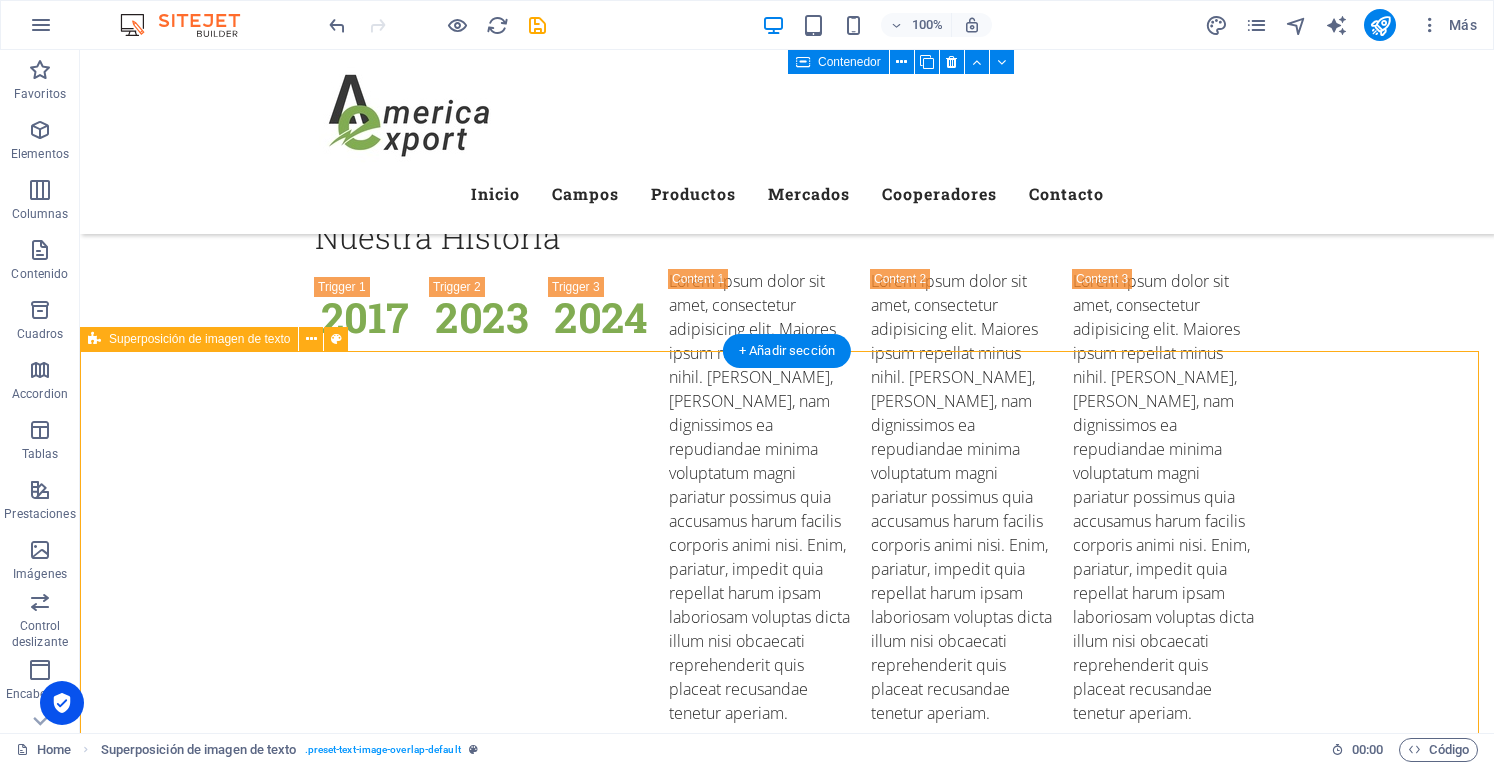click on "New headline Lorem ipsum dolor sit amet, consectetuer adipiscing elit. Aenean commodo ligula eget dolor. Lorem ipsum dolor sit amet, consectetuer adipiscing elit leget dolor. Lorem ipsum dolor sit amet, consectetuer adipiscing elit. Aenean commodo ligula eget dolor." at bounding box center (787, 3566) 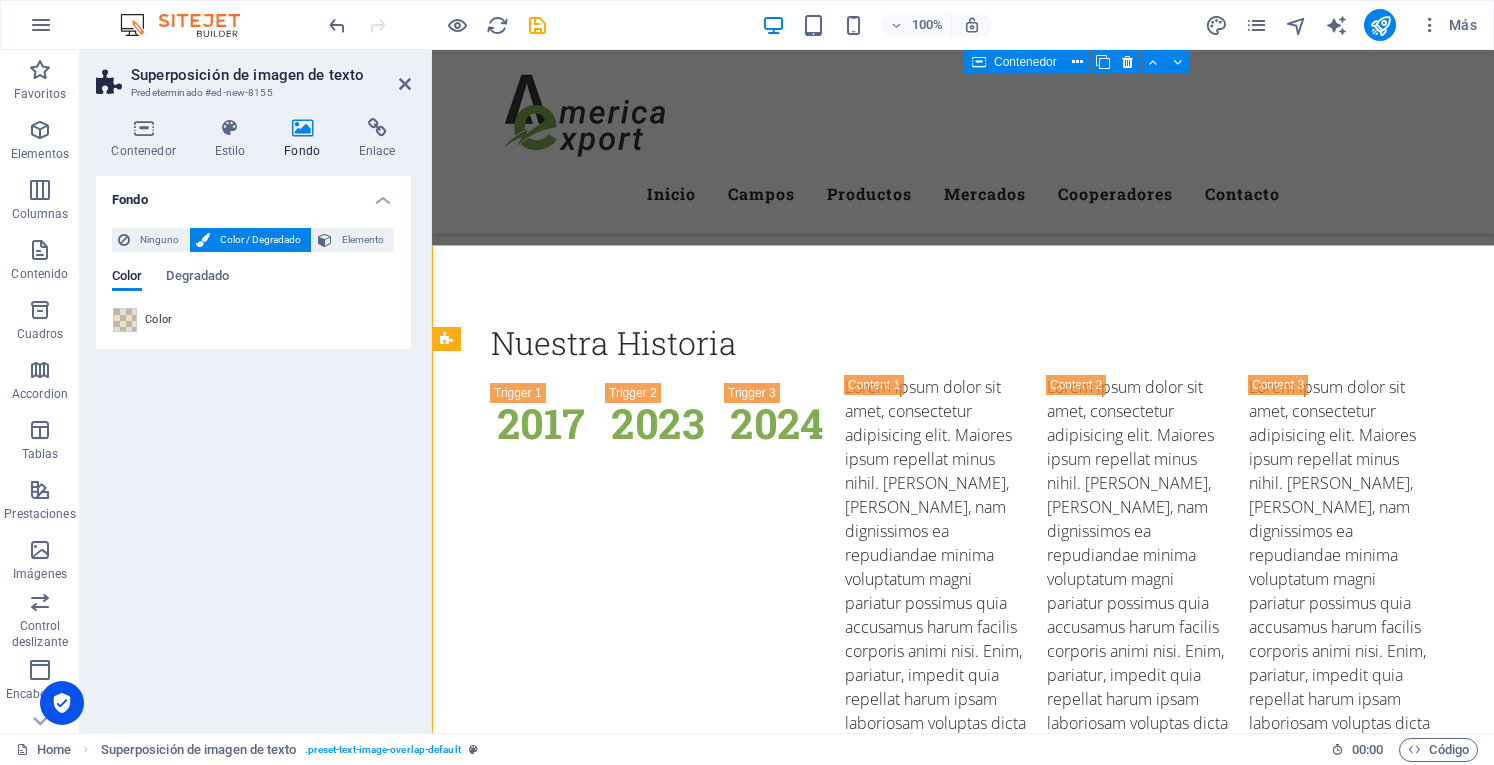 scroll, scrollTop: 3919, scrollLeft: 0, axis: vertical 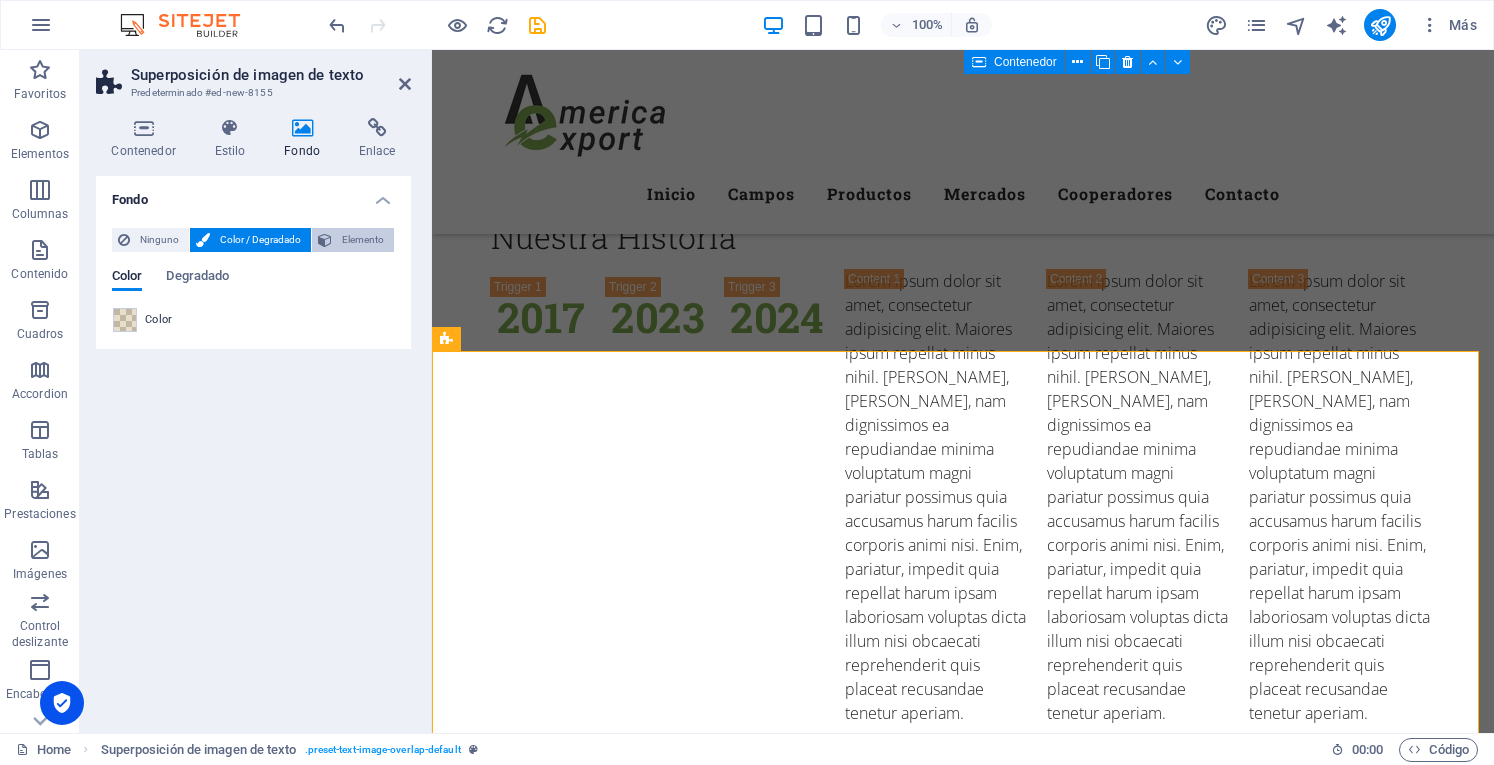 click on "Elemento" at bounding box center [363, 240] 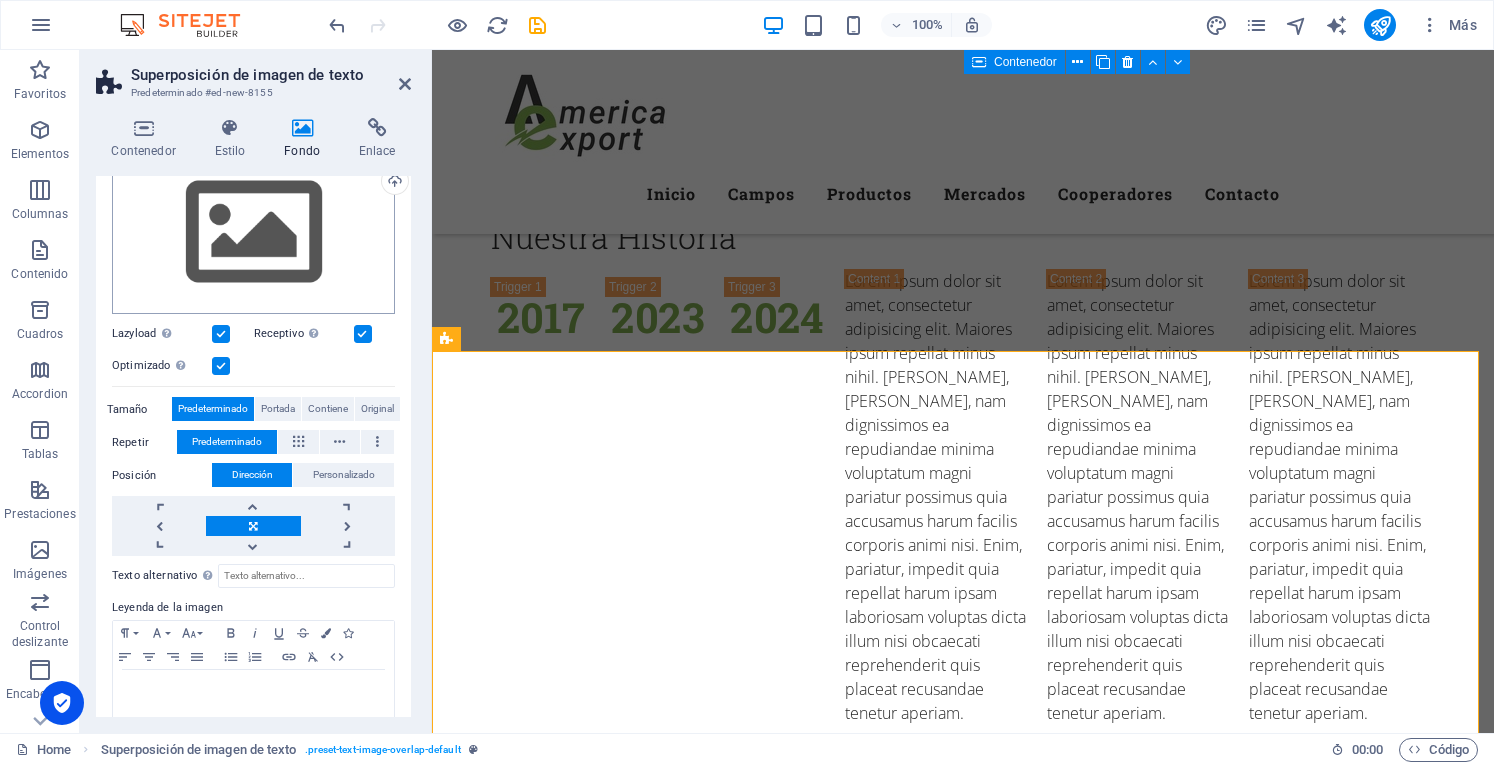 scroll, scrollTop: 254, scrollLeft: 0, axis: vertical 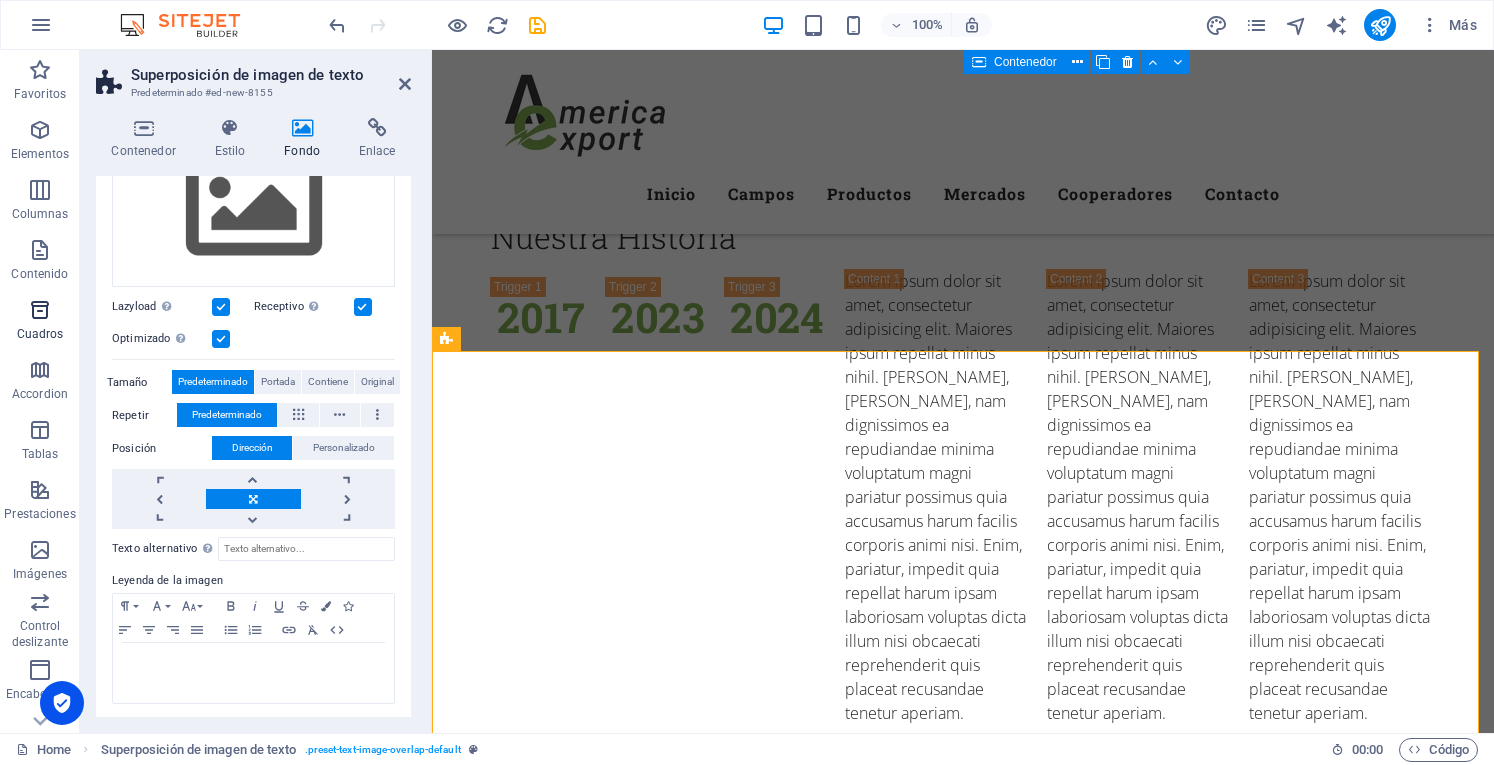 click on "Cuadros" at bounding box center [40, 334] 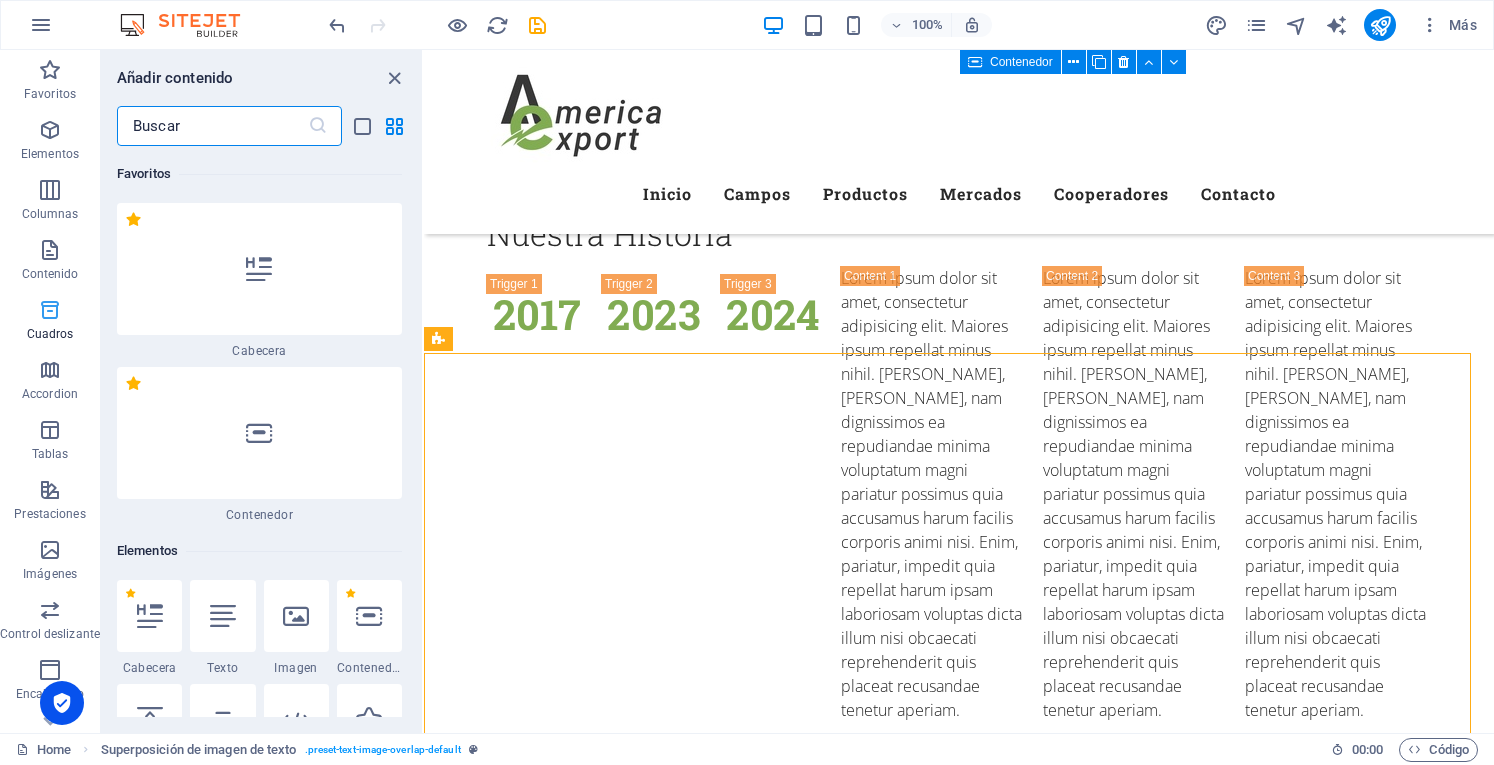scroll, scrollTop: 3916, scrollLeft: 0, axis: vertical 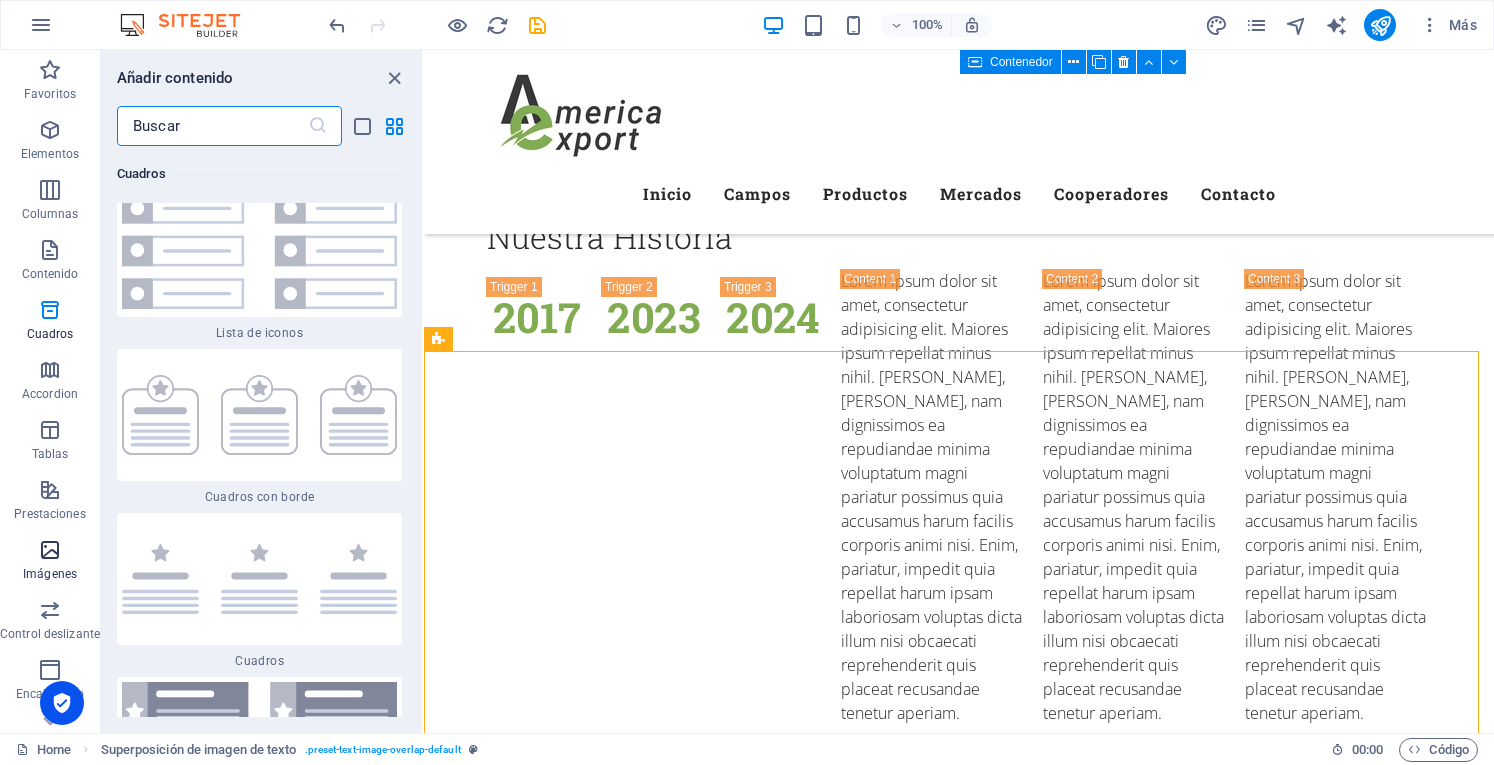 click on "Imágenes" at bounding box center [50, 562] 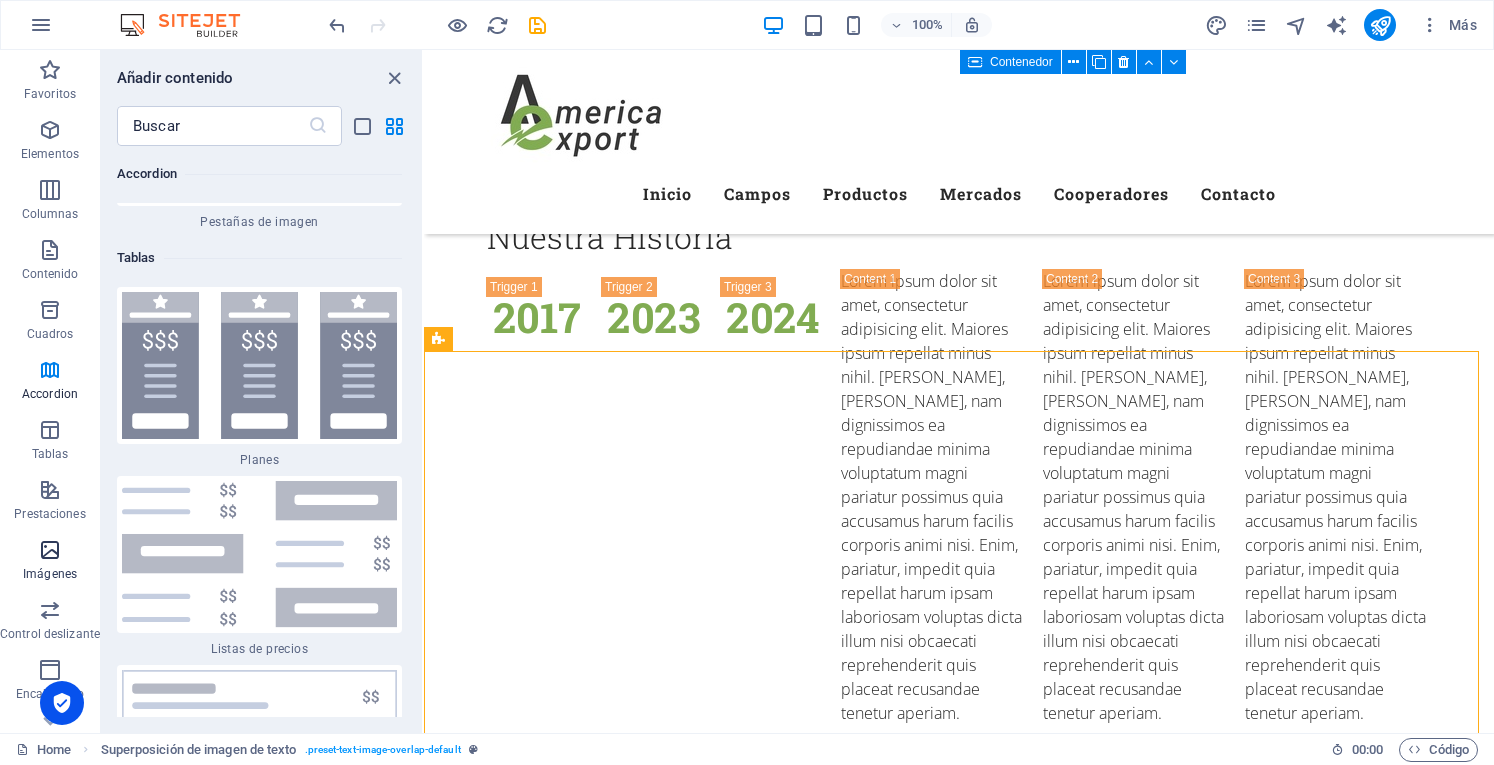 scroll, scrollTop: 19910, scrollLeft: 0, axis: vertical 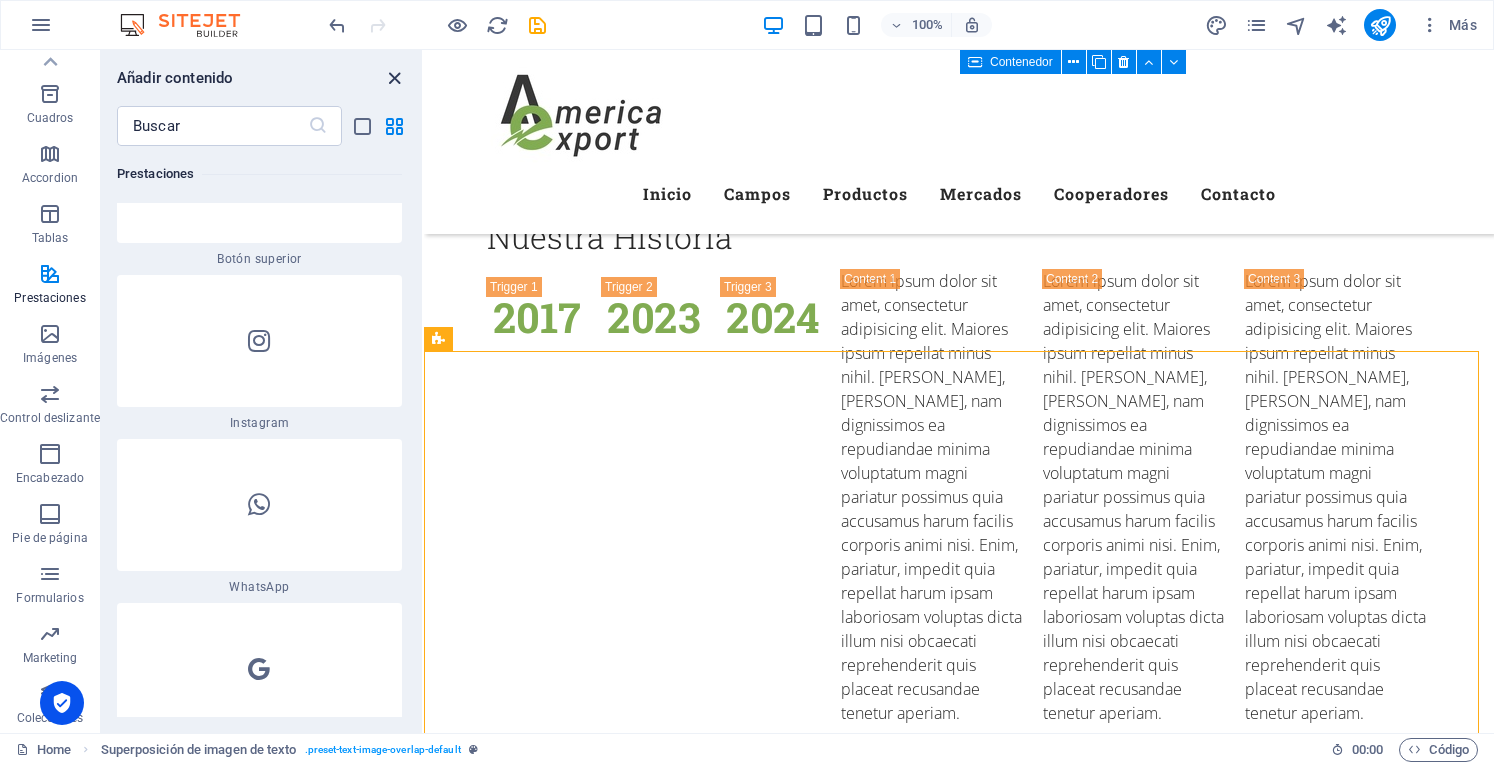 click at bounding box center (394, 78) 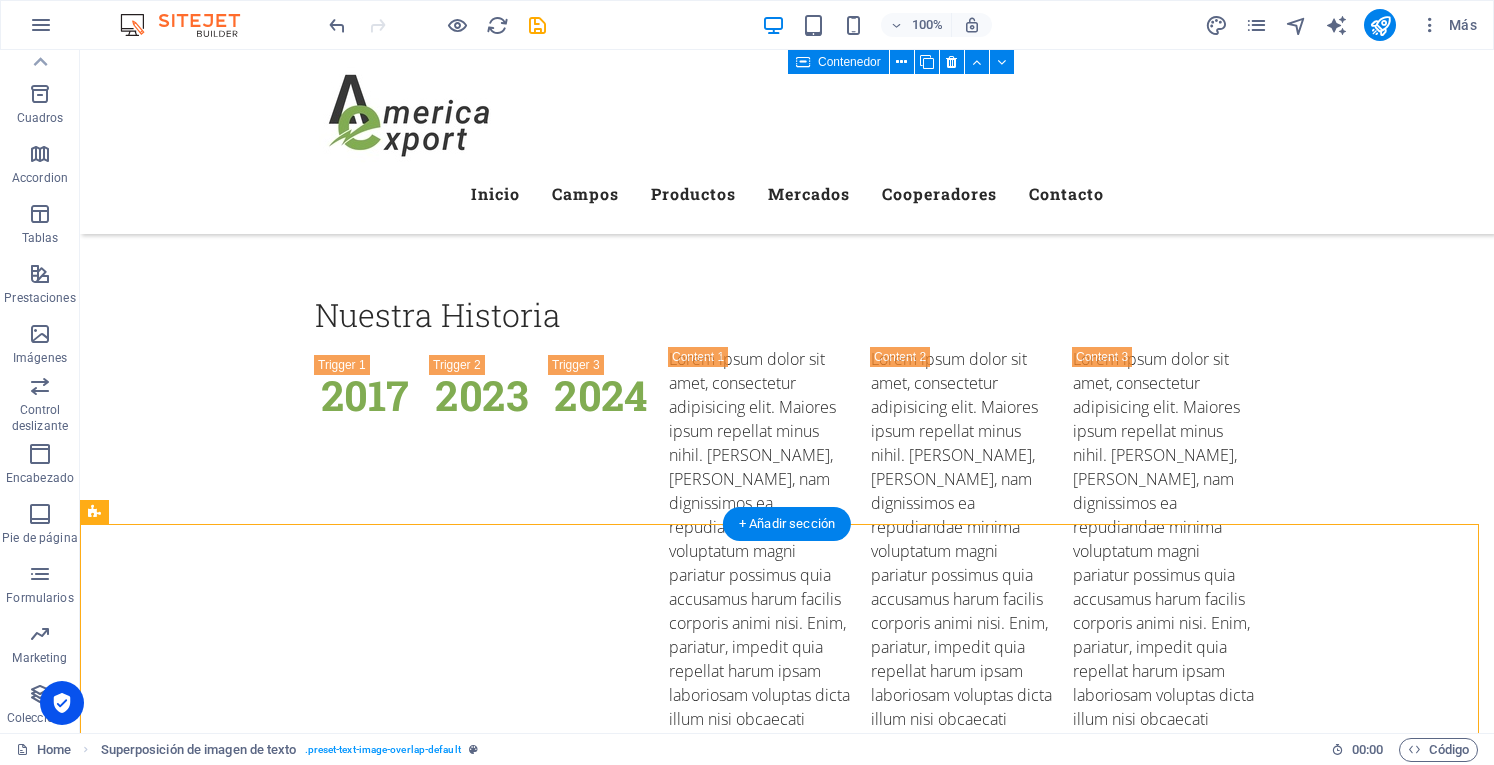 scroll, scrollTop: 3813, scrollLeft: 0, axis: vertical 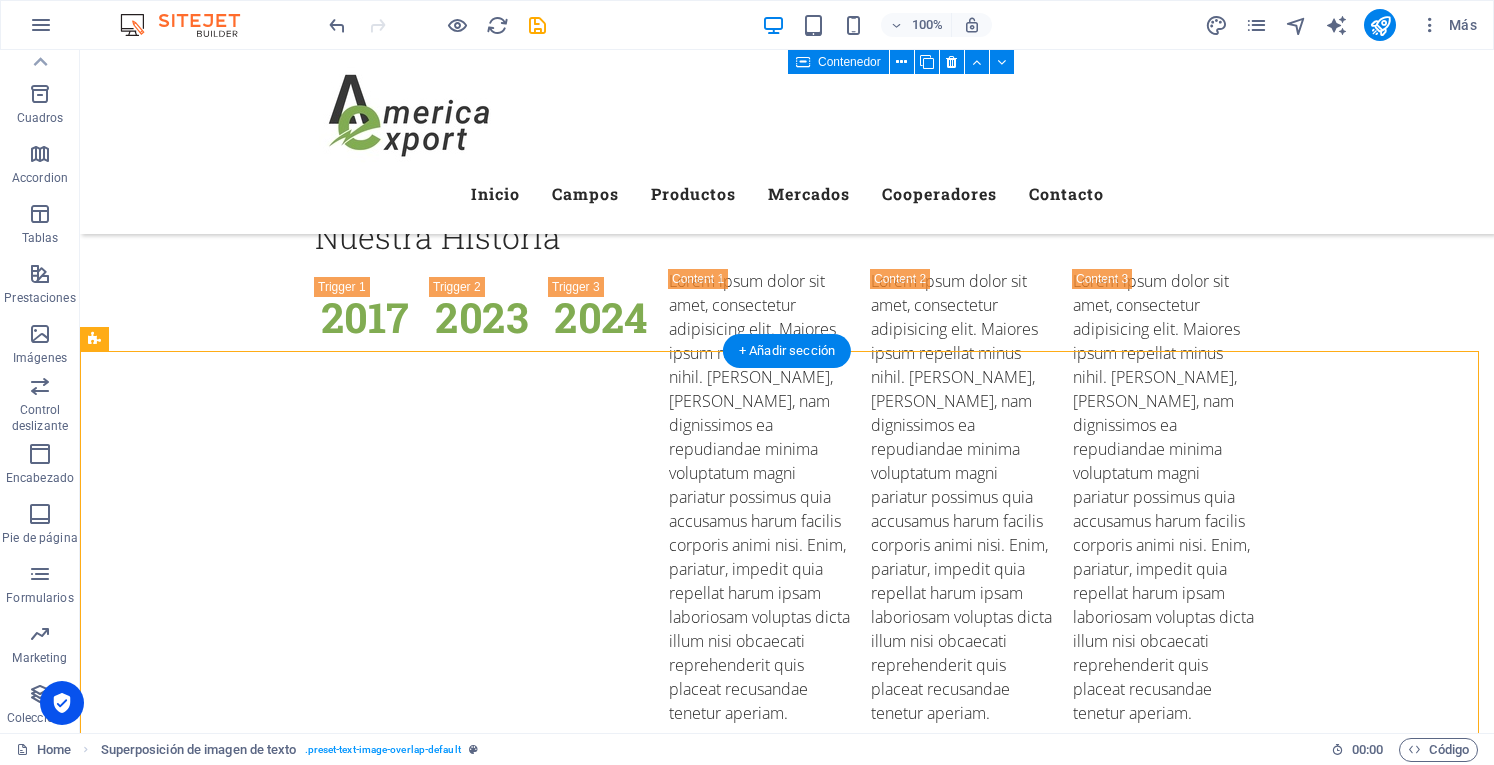 click at bounding box center [787, 3295] 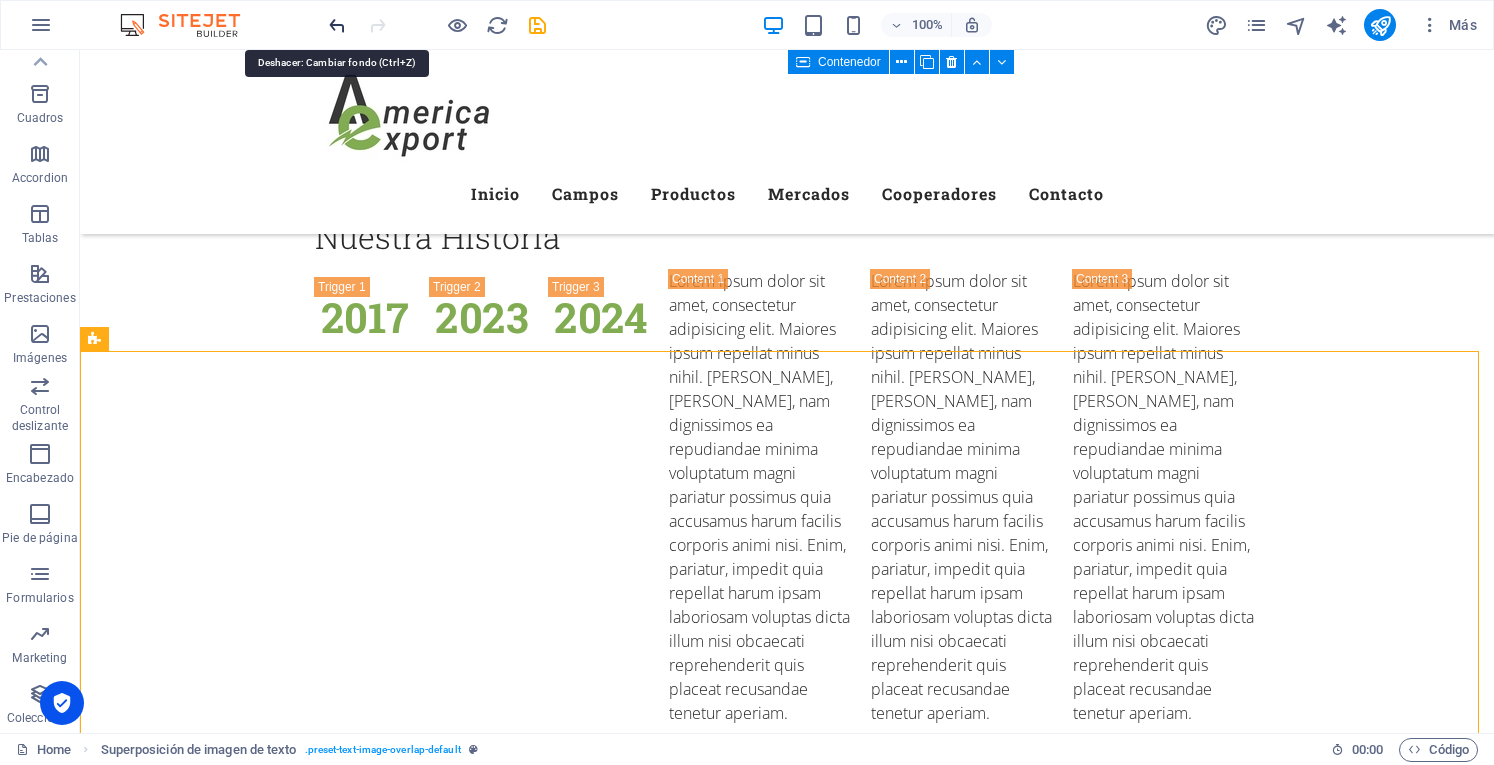 click at bounding box center (337, 25) 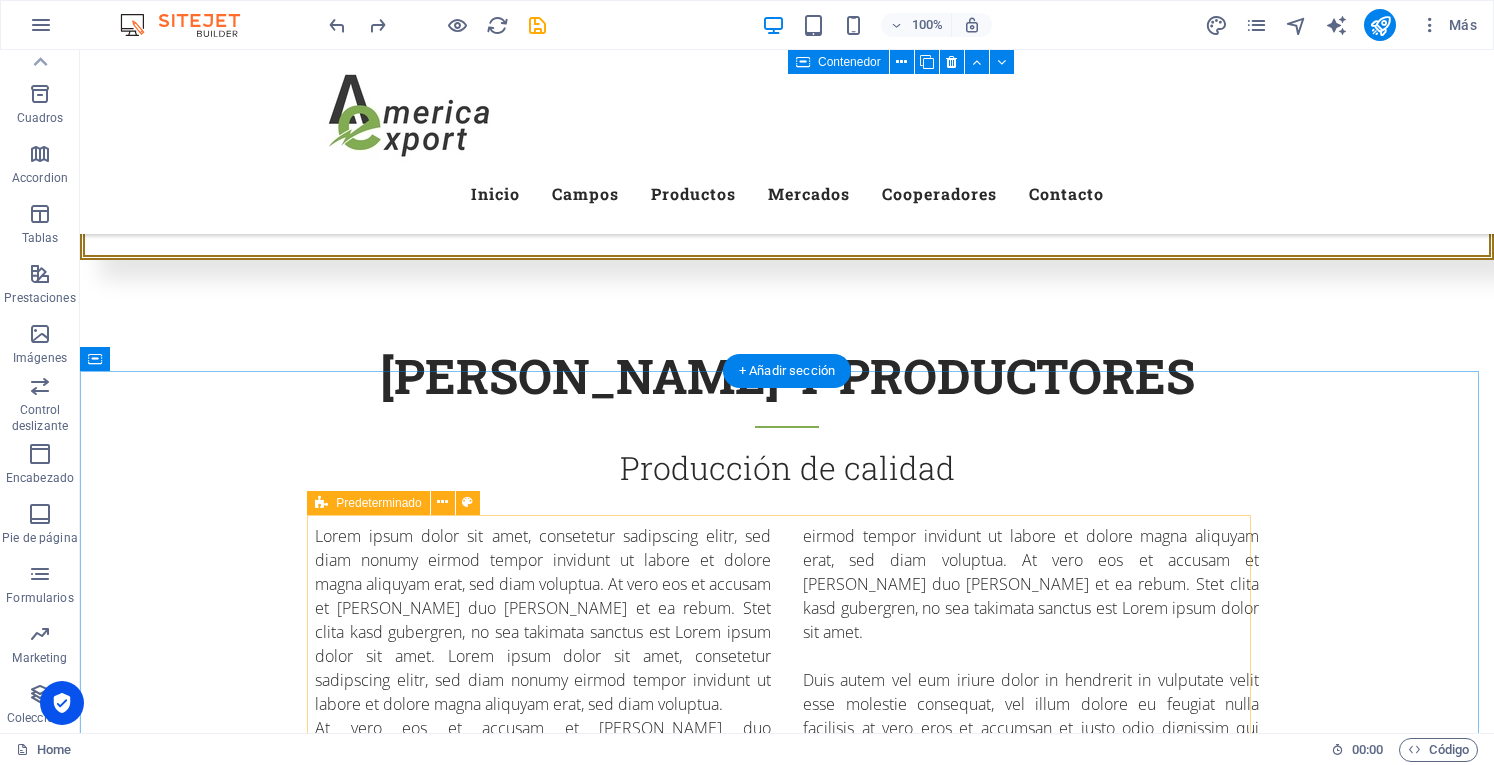 scroll, scrollTop: 2113, scrollLeft: 0, axis: vertical 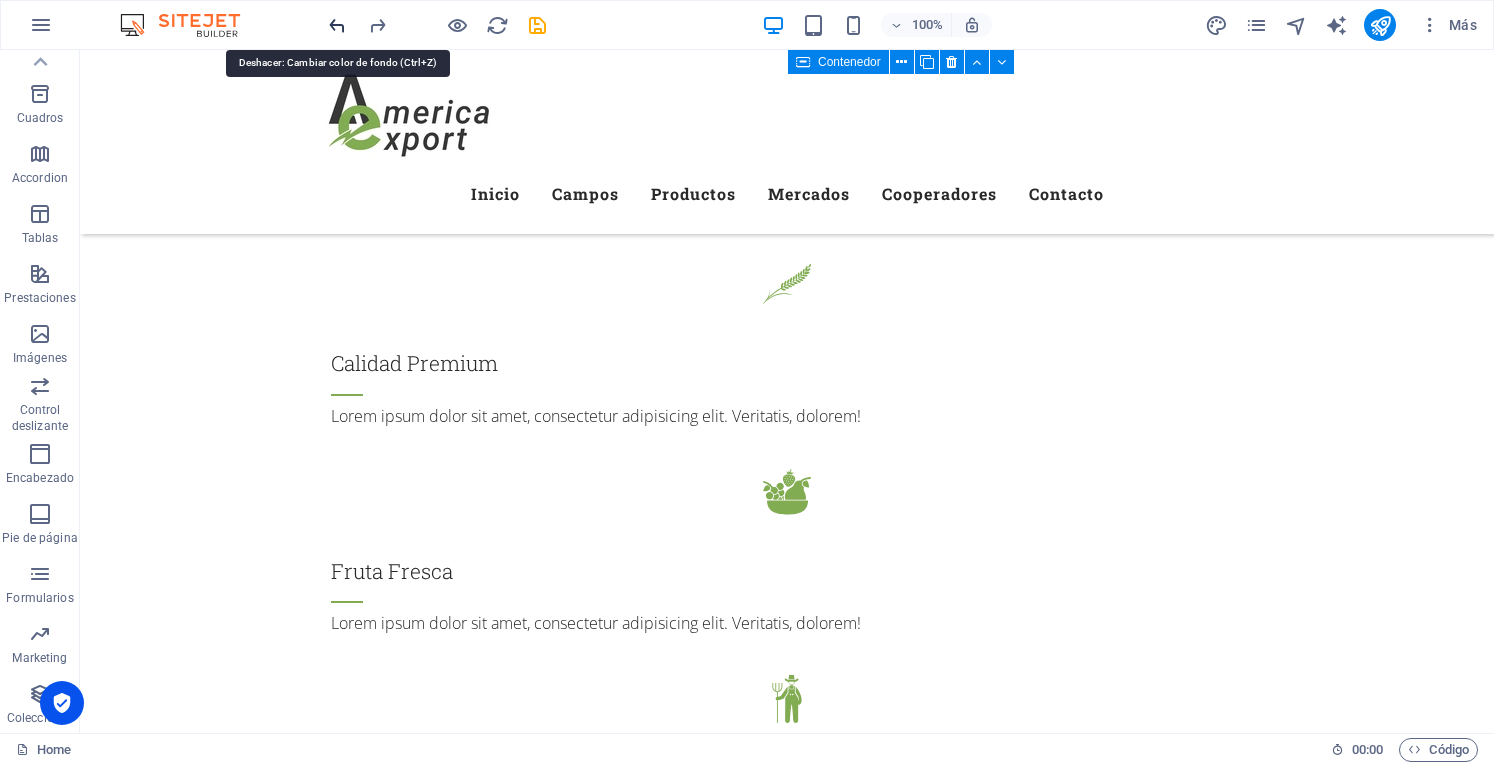 click at bounding box center [337, 25] 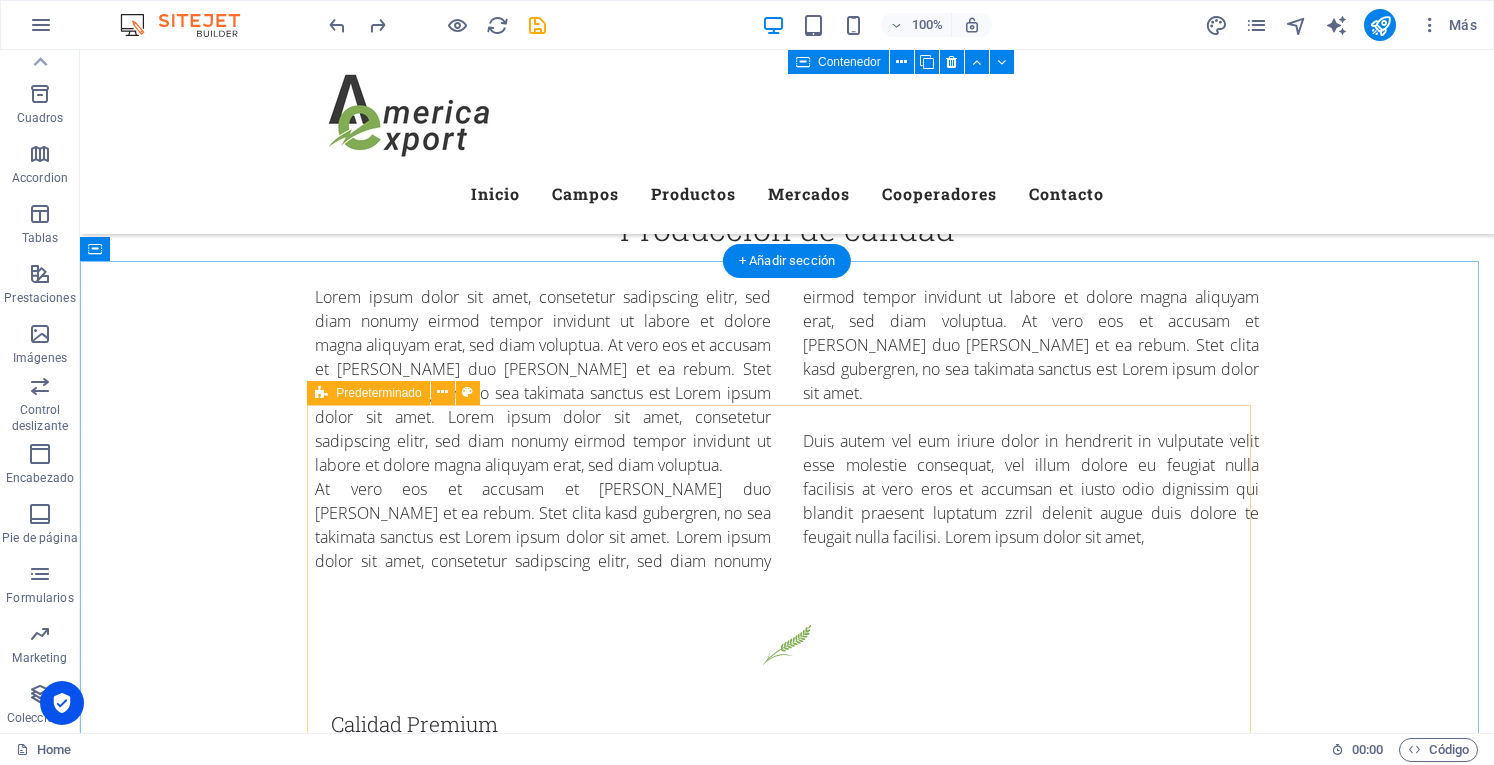 scroll, scrollTop: 1623, scrollLeft: 0, axis: vertical 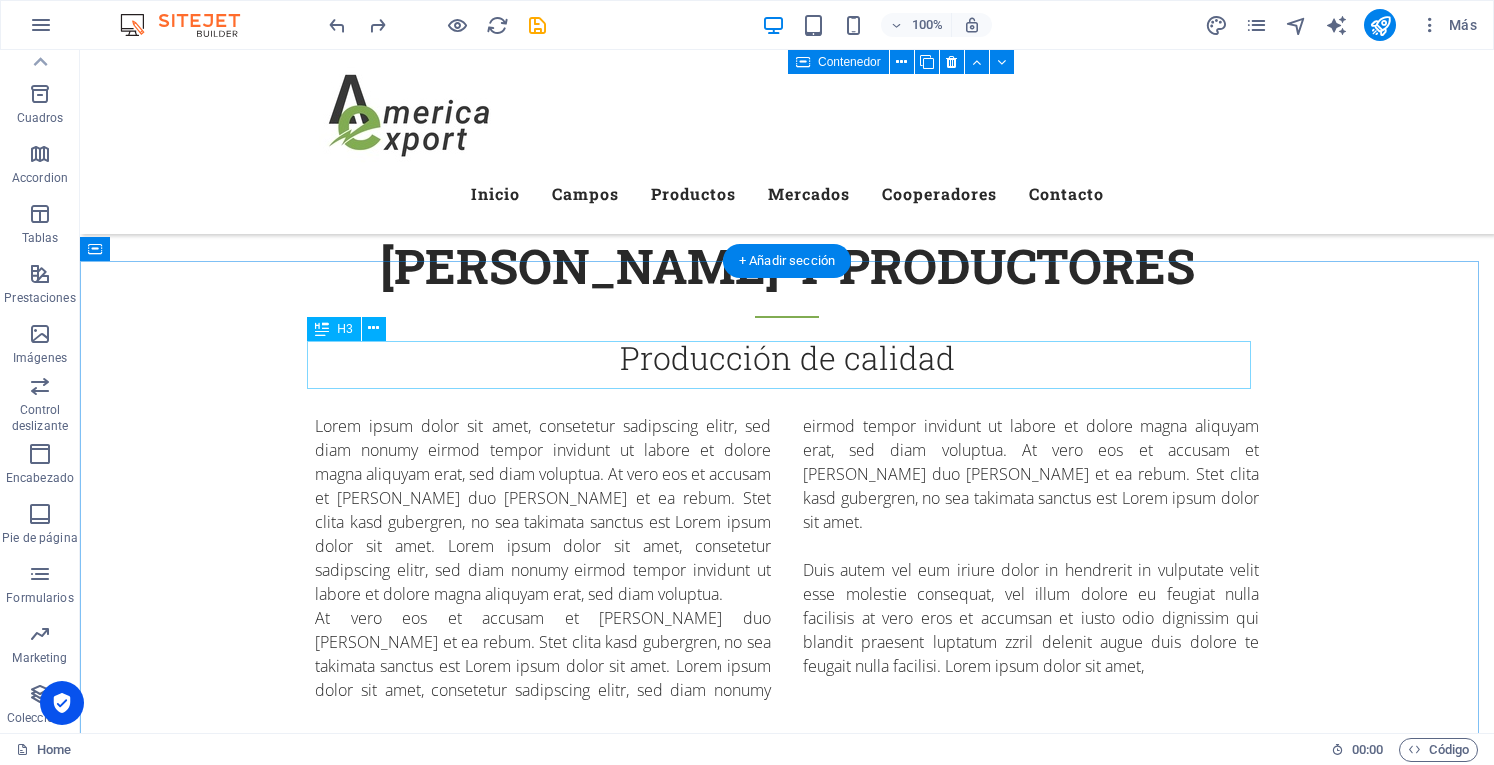 click on "Nuestra Historia" at bounding box center (787, 2427) 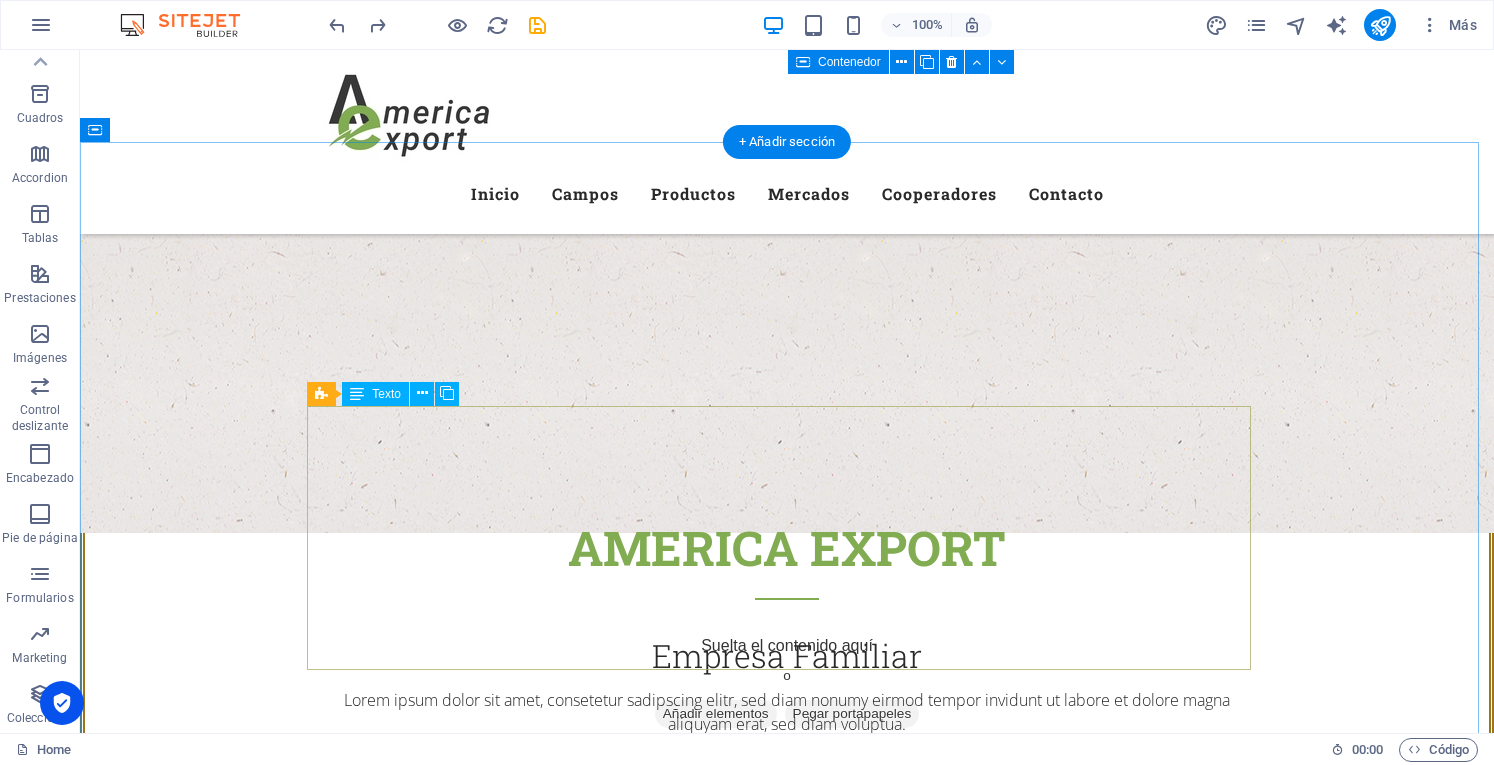 scroll, scrollTop: 800, scrollLeft: 0, axis: vertical 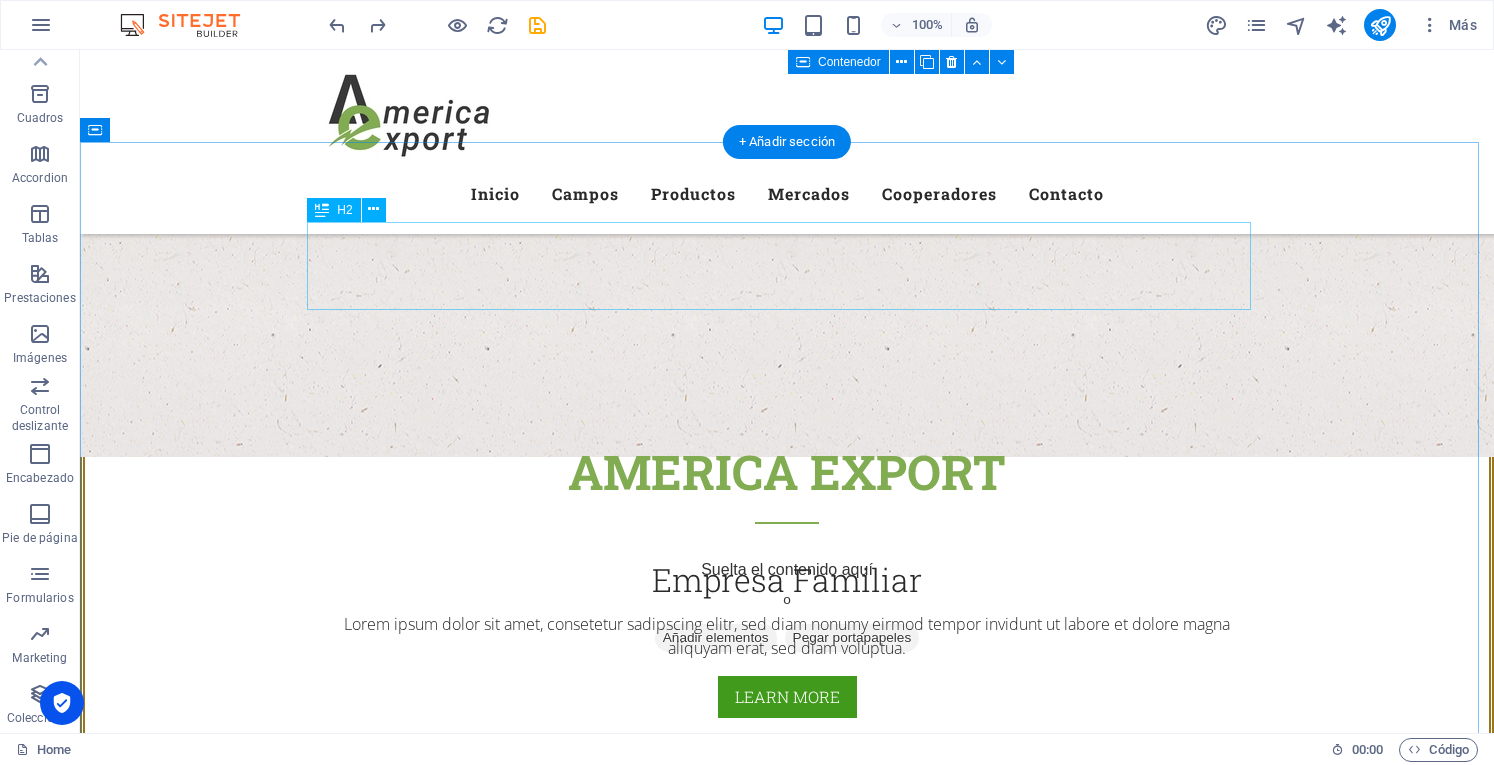 click on "[PERSON_NAME] y productores" at bounding box center [787, 1097] 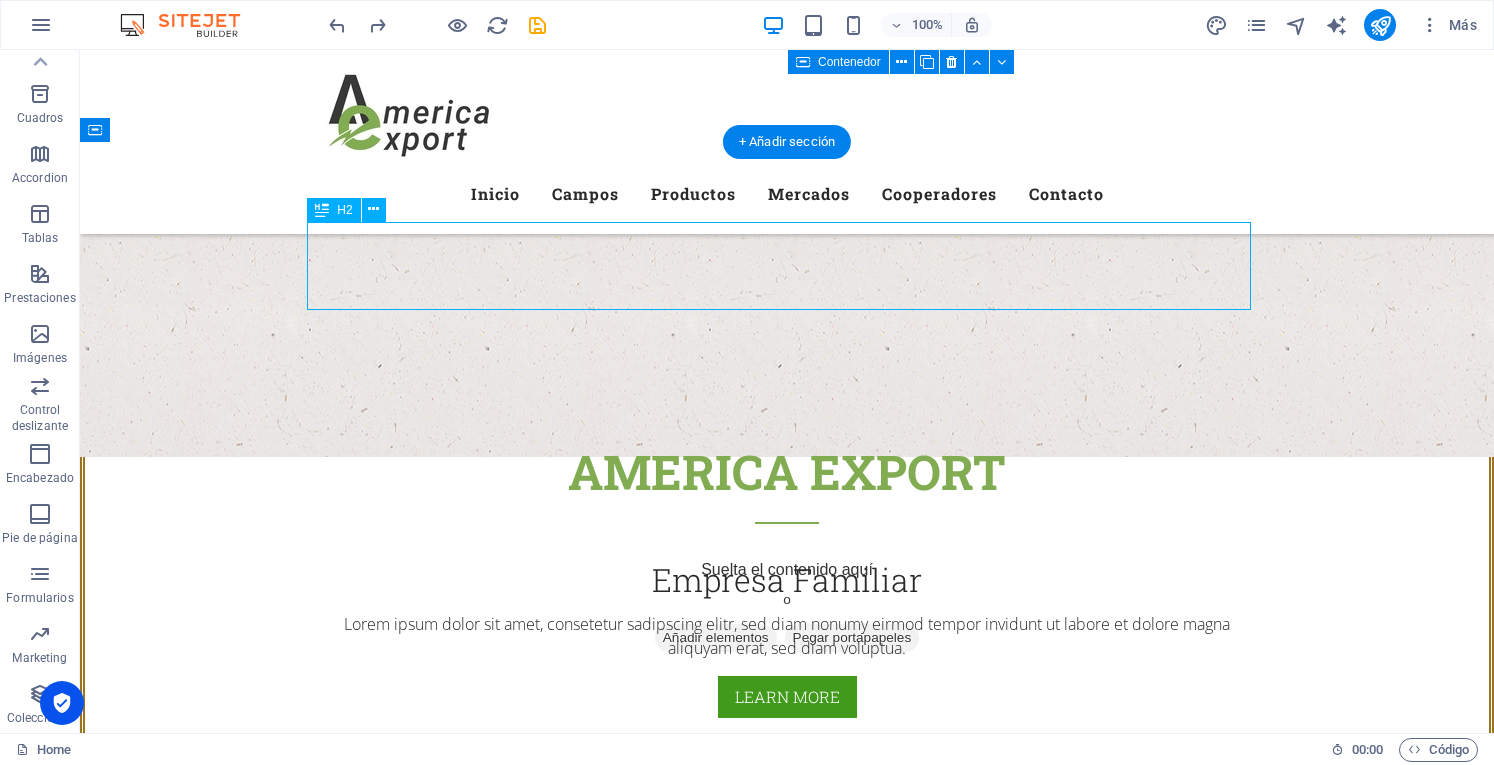 click on "[PERSON_NAME] y productores" at bounding box center (787, 1097) 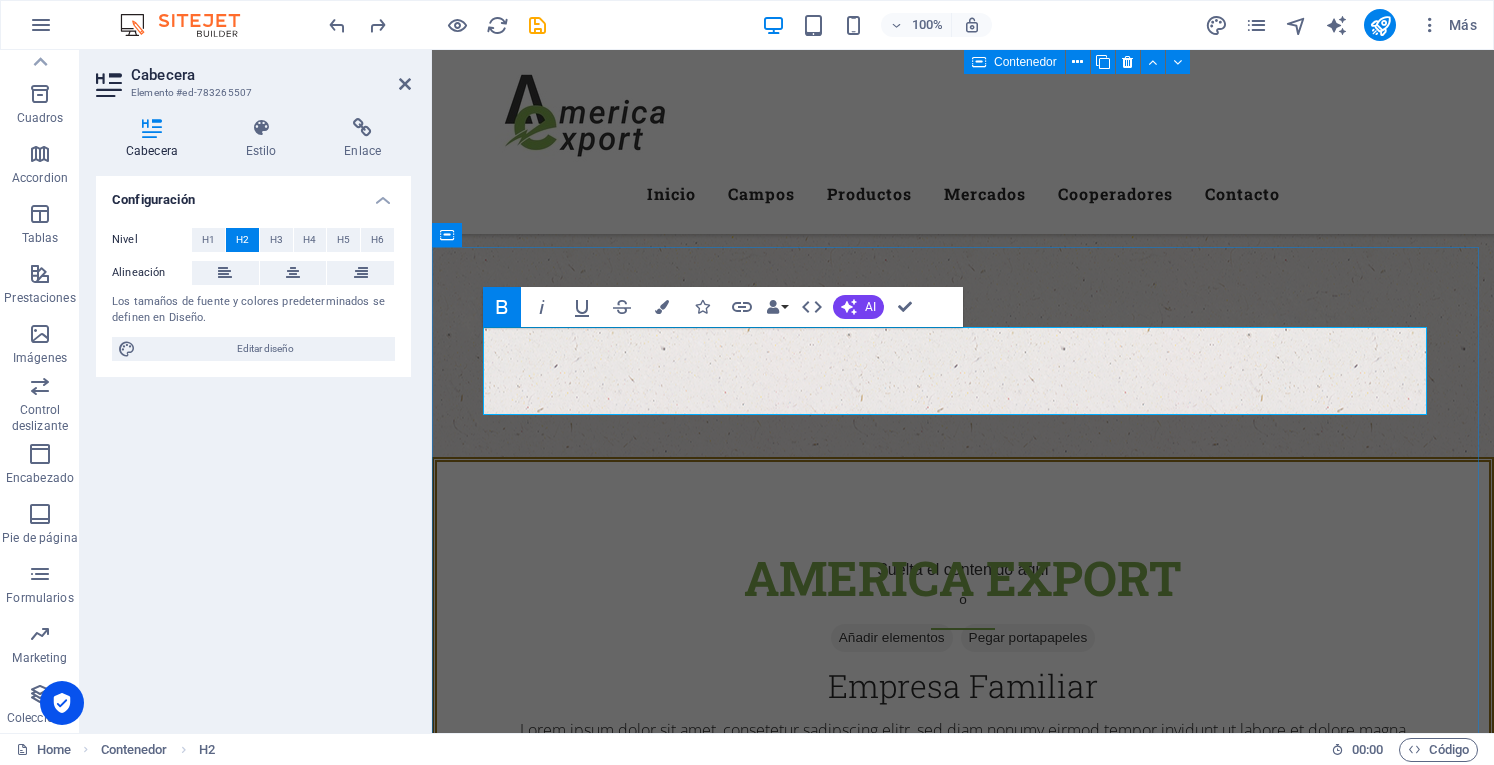click on "[PERSON_NAME] y productores" at bounding box center [963, 1194] 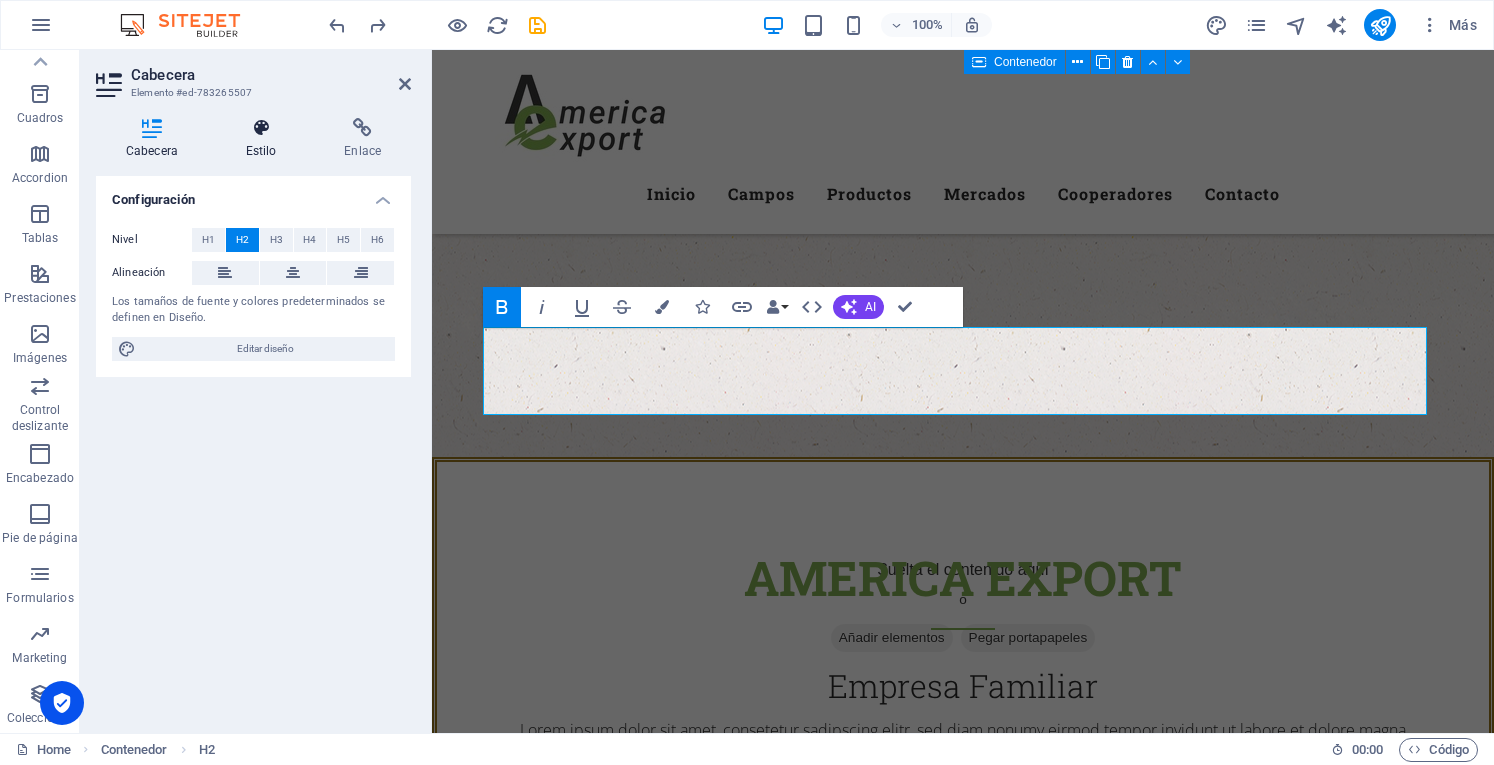 click at bounding box center [261, 128] 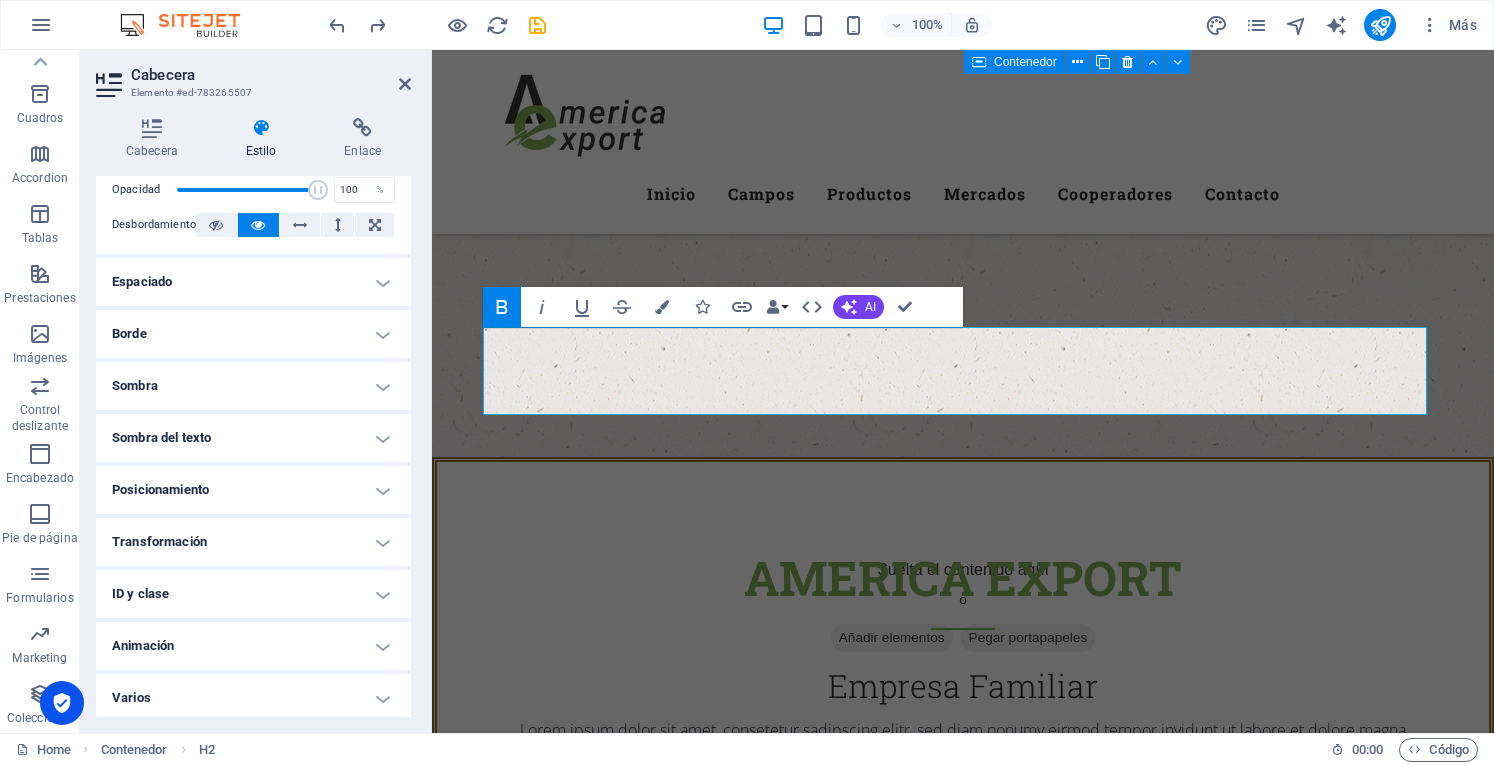 scroll, scrollTop: 319, scrollLeft: 0, axis: vertical 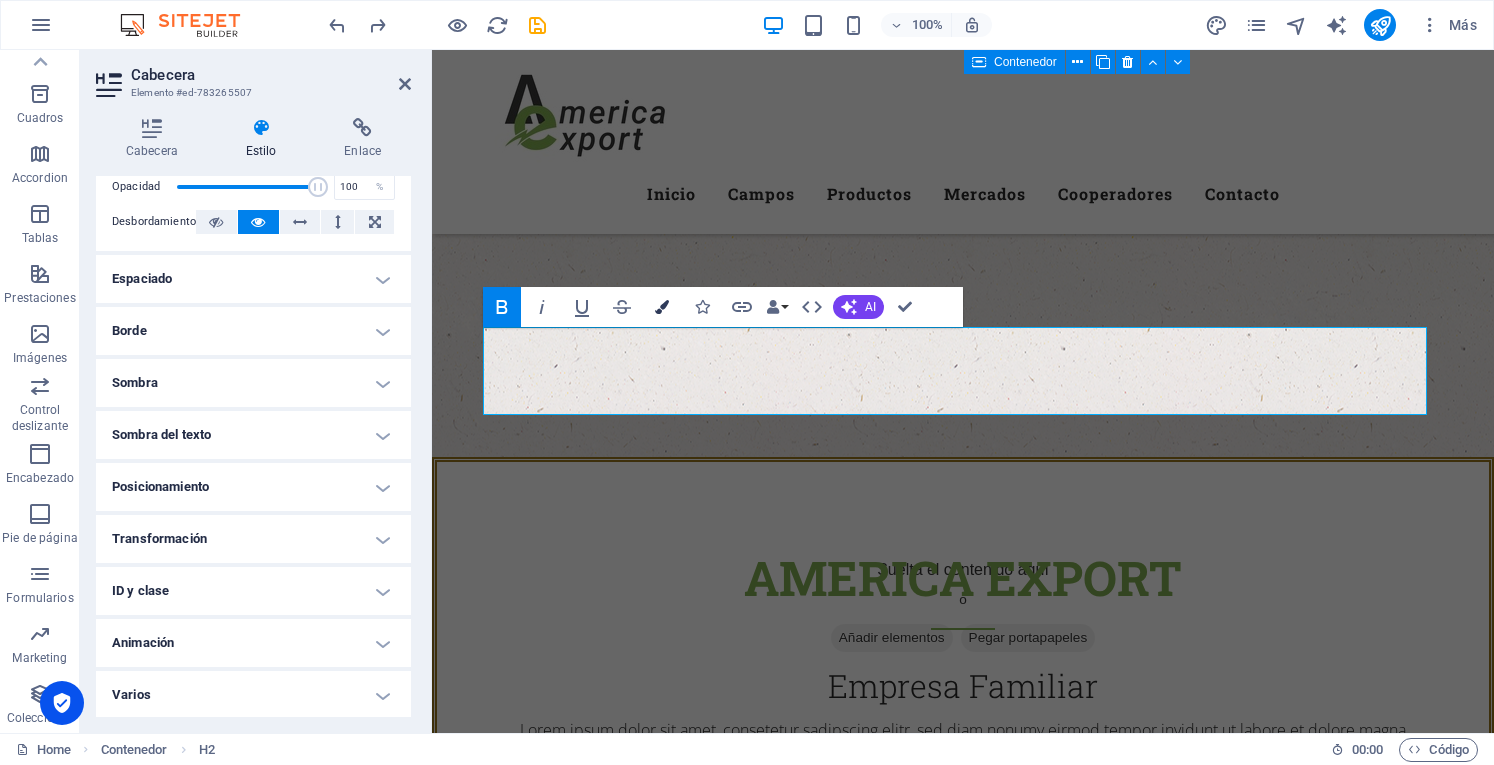 click at bounding box center (662, 307) 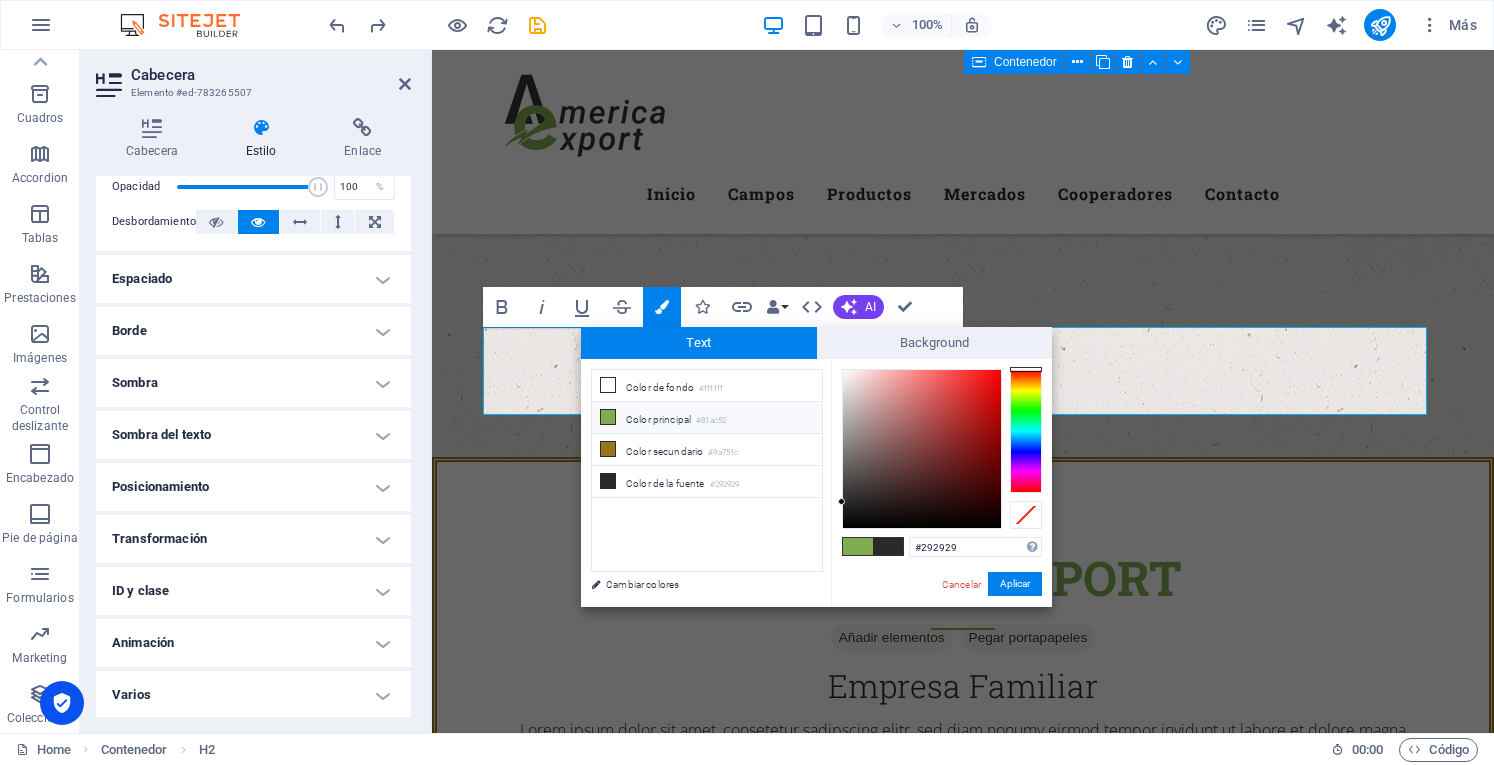 click on "Color principal
#81ac52" at bounding box center (707, 418) 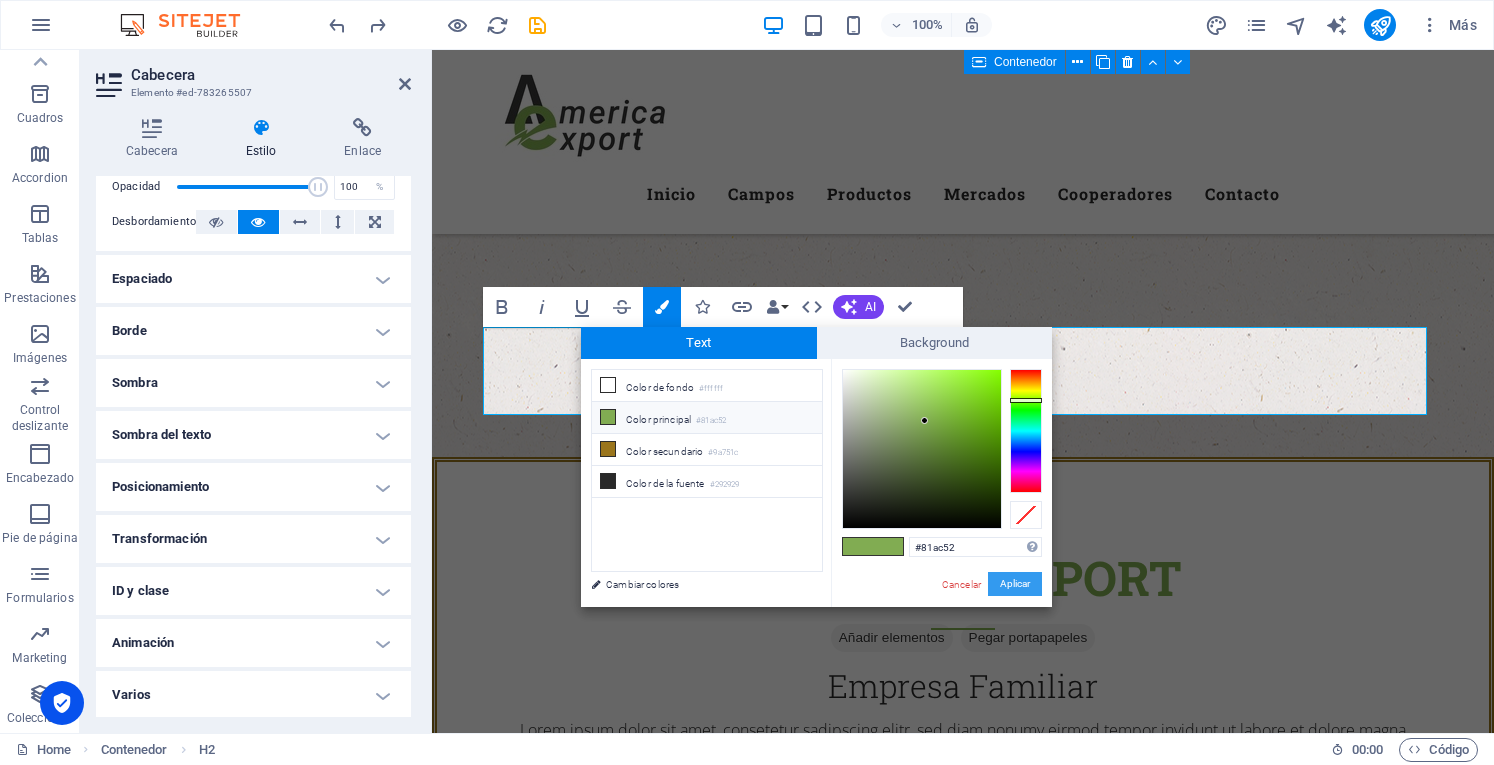 click on "Aplicar" at bounding box center [1015, 584] 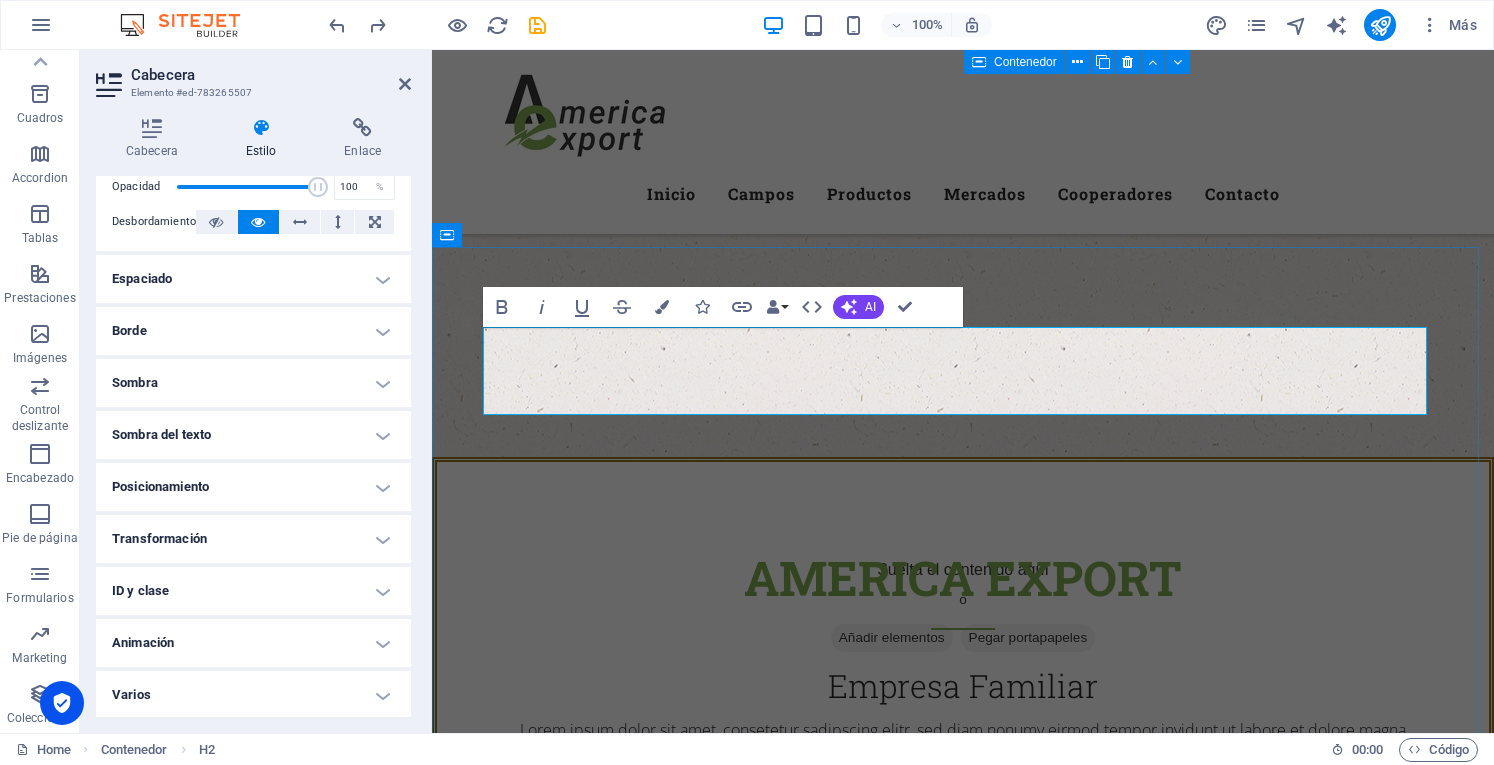 click on "[PERSON_NAME] y  productores" at bounding box center [963, 1203] 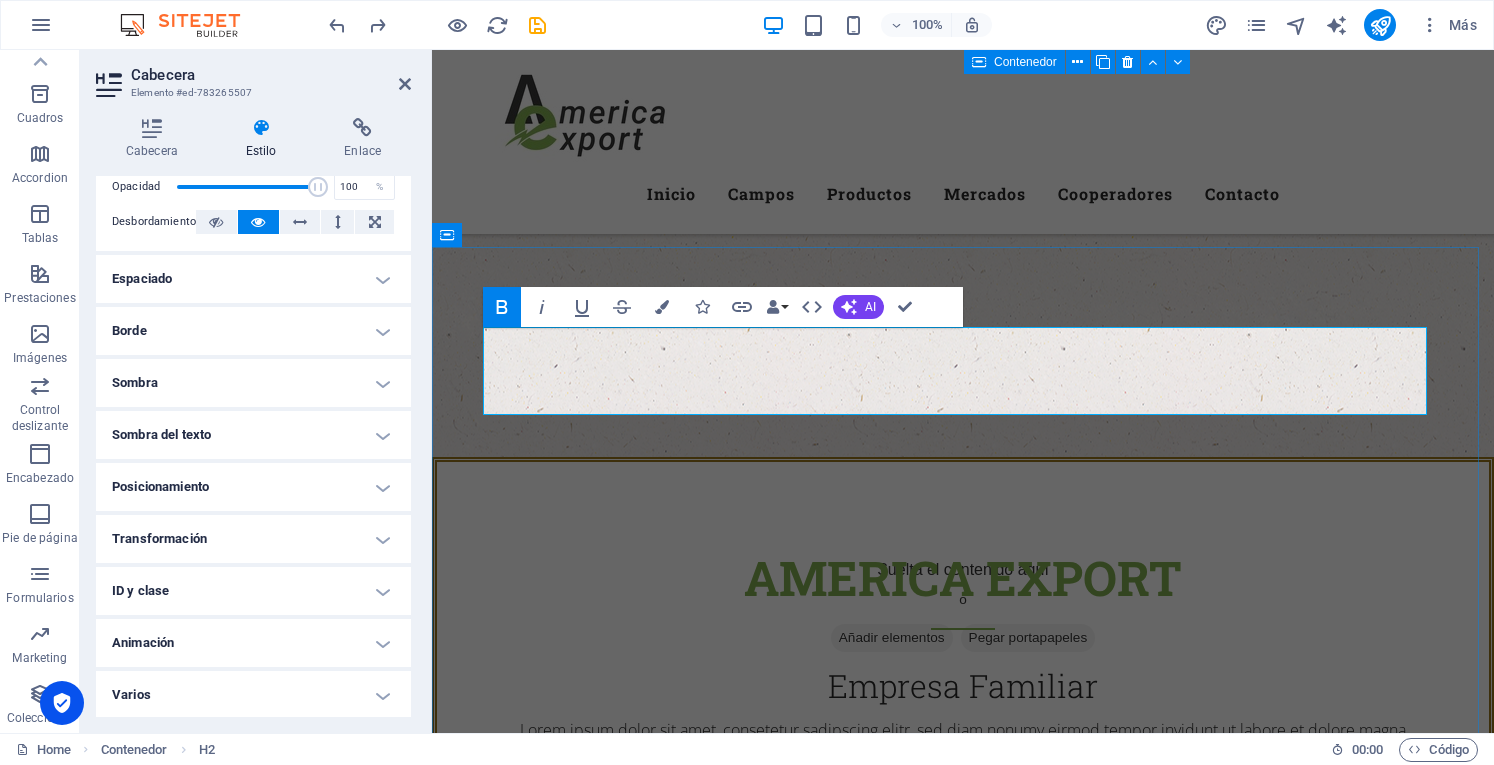 click on "[PERSON_NAME] y  productores" at bounding box center [963, 1203] 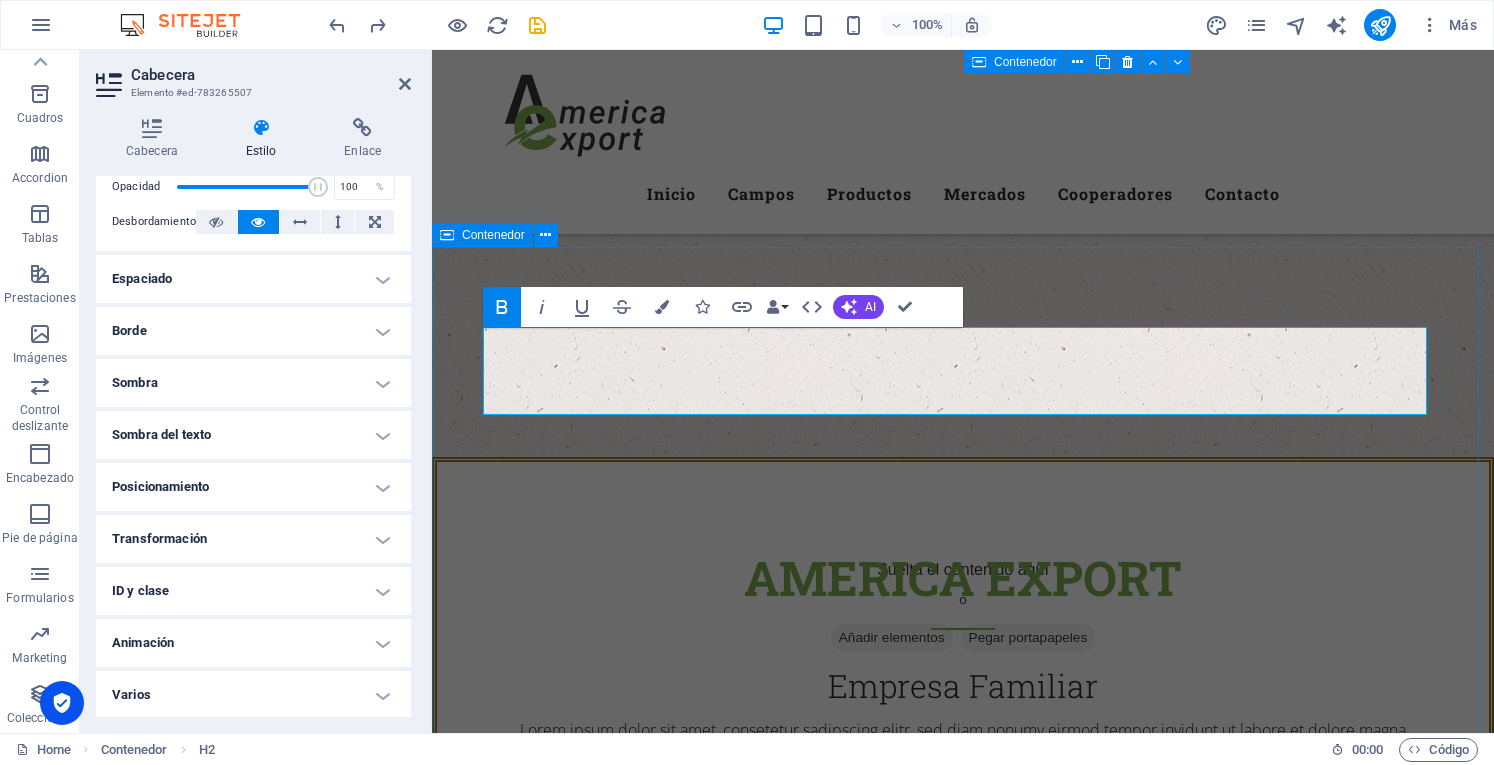 click on "[PERSON_NAME] y  productores Producción de calidad  Lorem ipsum dolor sit amet, consetetur sadipscing elitr, sed diam nonumy eirmod tempor invidunt ut labore et dolore magna aliquyam erat, sed diam voluptua. At vero eos et accusam et [PERSON_NAME] duo [PERSON_NAME] et ea rebum. Stet clita kasd gubergren, no sea takimata sanctus est Lorem ipsum dolor sit amet. Lorem ipsum dolor sit amet, consetetur sadipscing elitr, sed diam nonumy eirmod tempor invidunt ut labore et dolore magna aliquyam erat, sed diam voluptua.  At vero eos et accusam et [PERSON_NAME] duo [PERSON_NAME] et ea rebum. Stet clita kasd gubergren, no sea takimata sanctus est Lorem ipsum dolor sit amet. Lorem ipsum dolor sit amet, consetetur sadipscing elitr, sed diam nonumy eirmod tempor invidunt ut labore et dolore magna aliquyam erat, sed diam voluptua. At vero eos et accusam et [PERSON_NAME] duo [PERSON_NAME] et ea rebum. Stet clita kasd gubergren, no sea takimata sanctus est Lorem ipsum dolor sit amet.    Calidad Premium  Fruta Fresca Productores de Calidad Nuestros [PERSON_NAME]" at bounding box center [963, 1821] 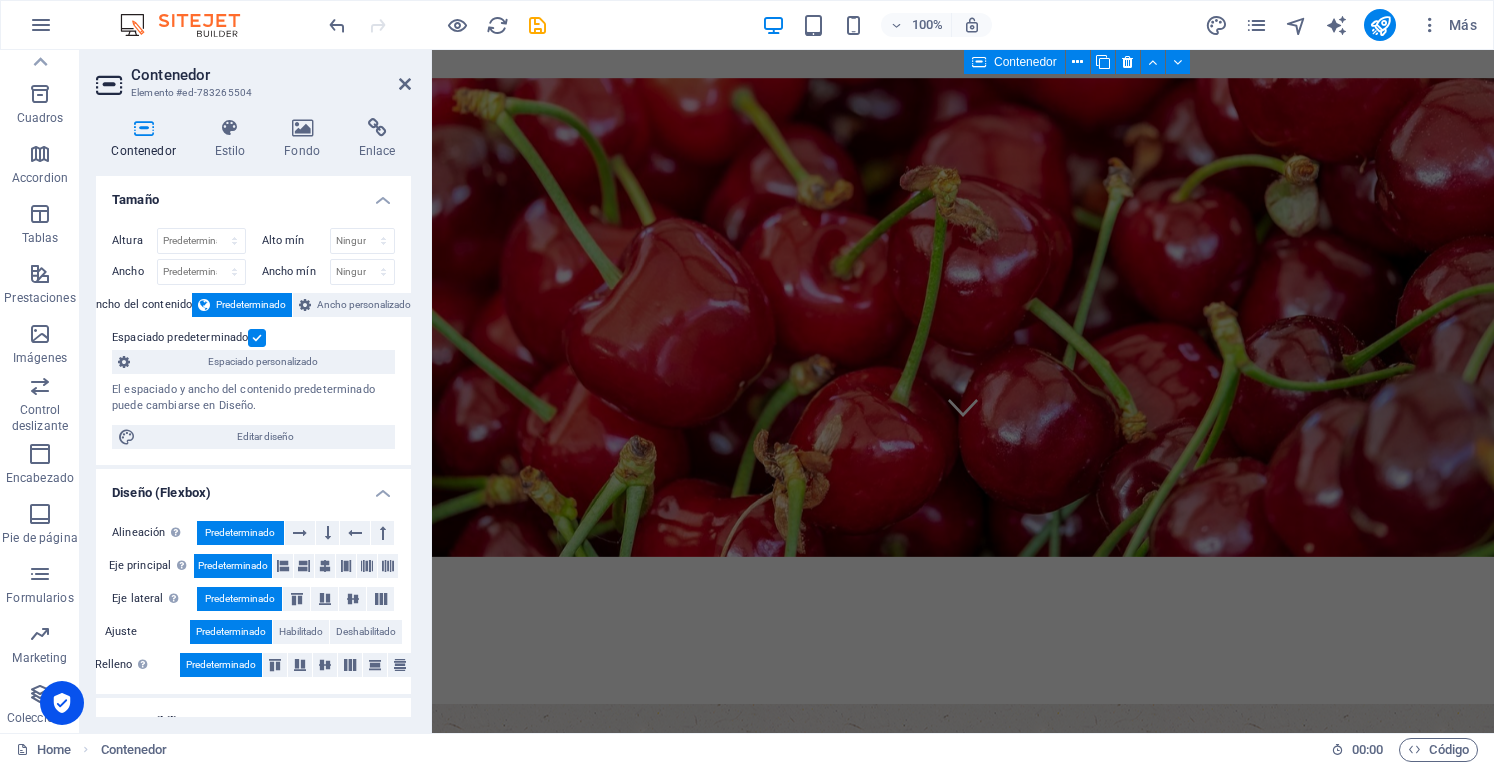 scroll, scrollTop: 0, scrollLeft: 0, axis: both 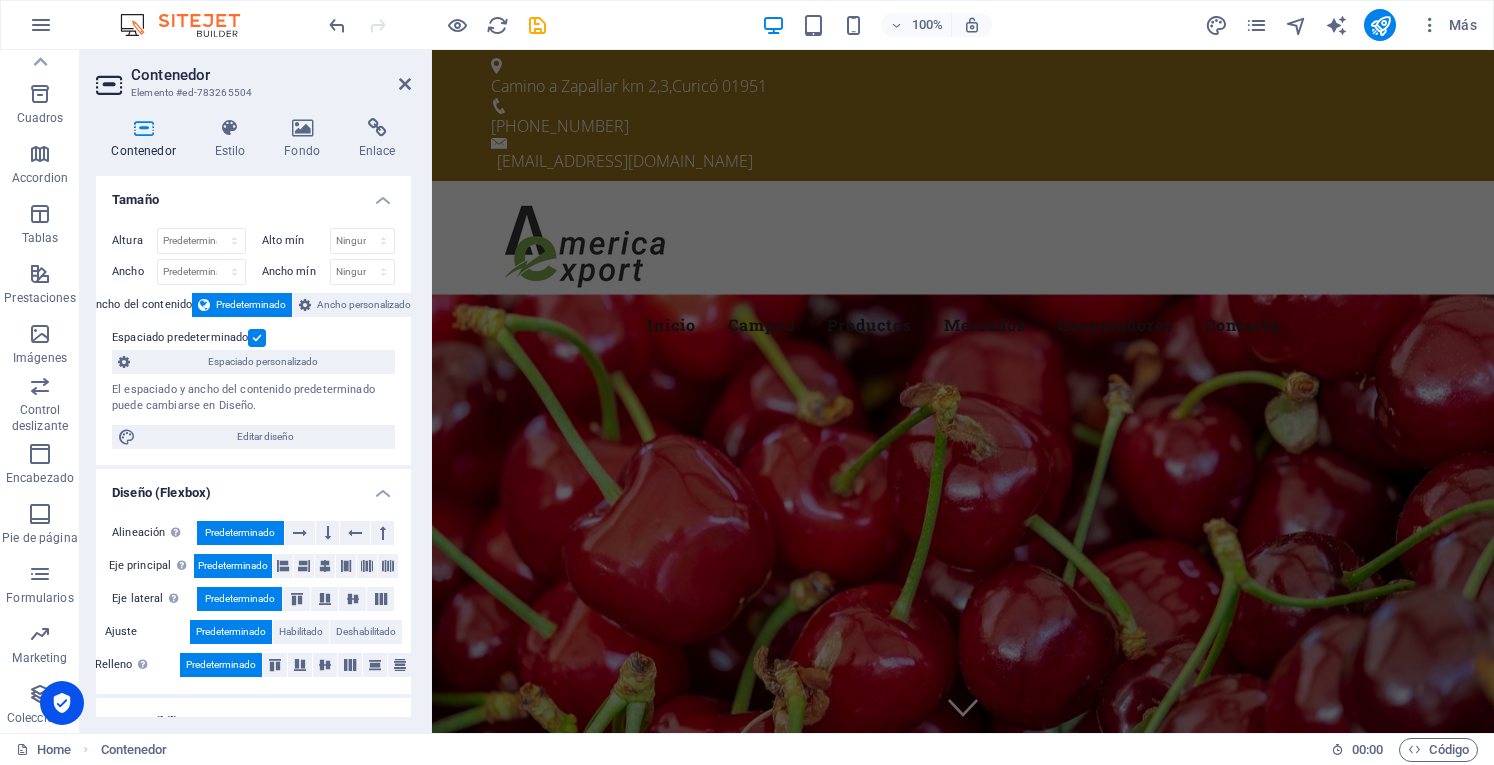 click on "Contenedor" at bounding box center (271, 75) 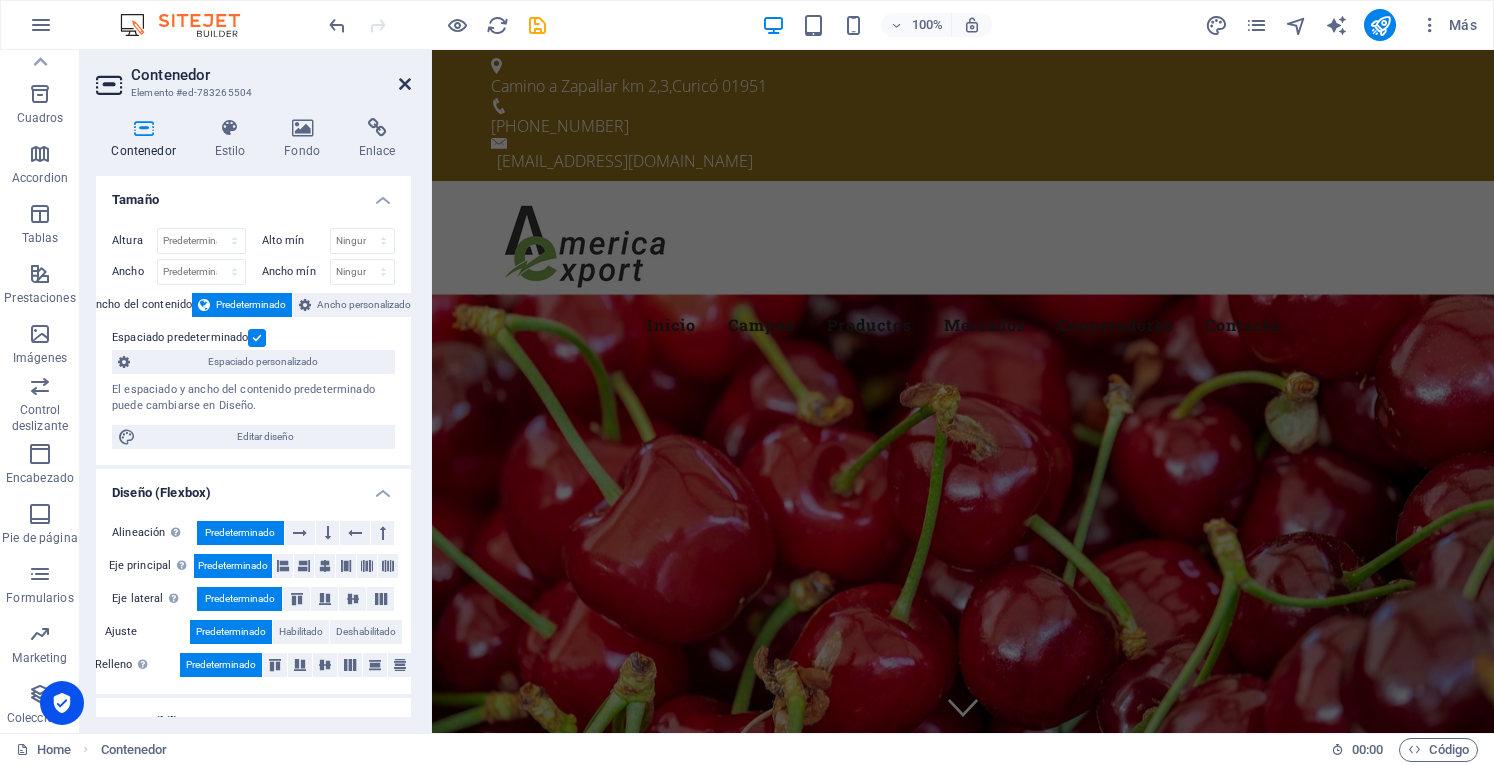 click at bounding box center (405, 84) 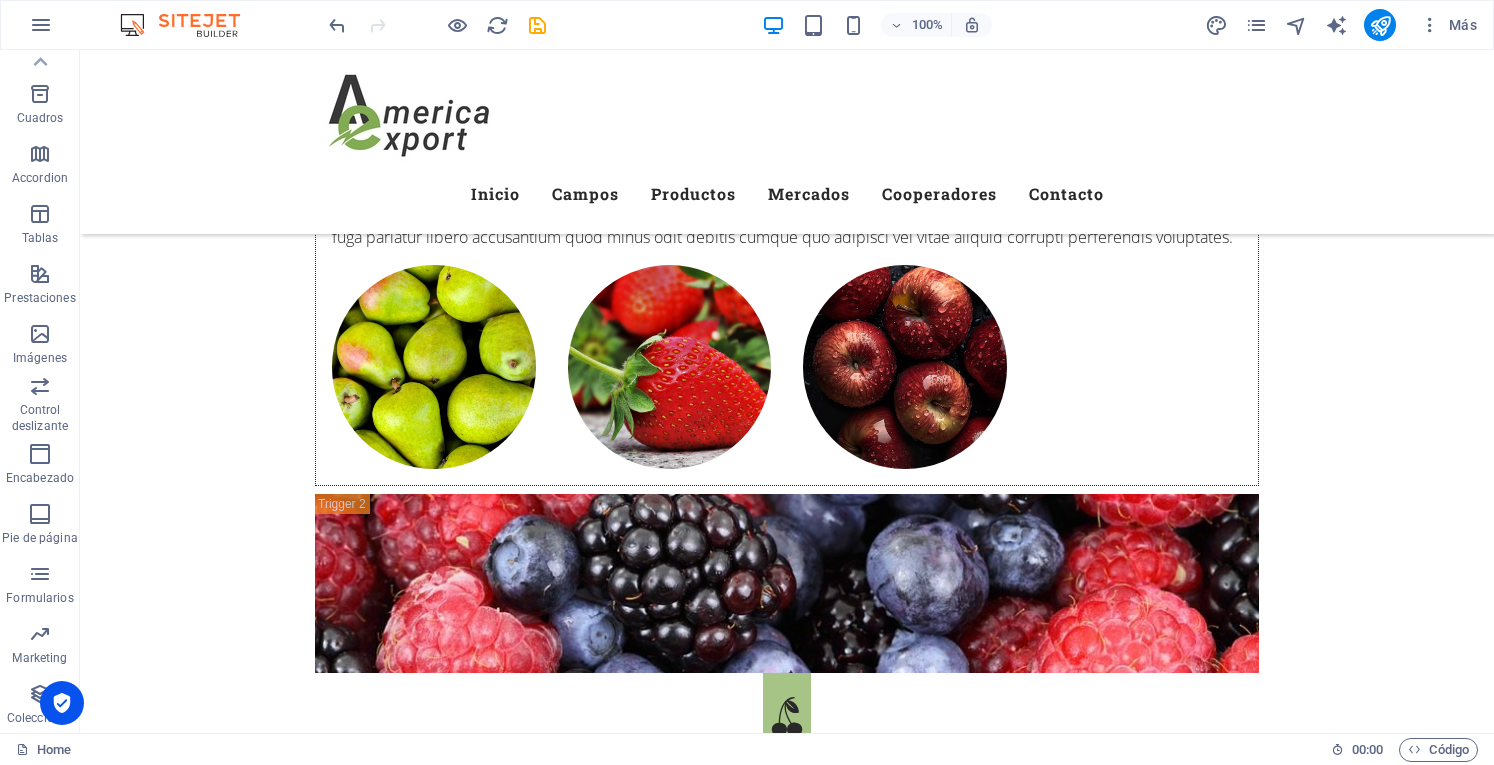 scroll, scrollTop: 5313, scrollLeft: 0, axis: vertical 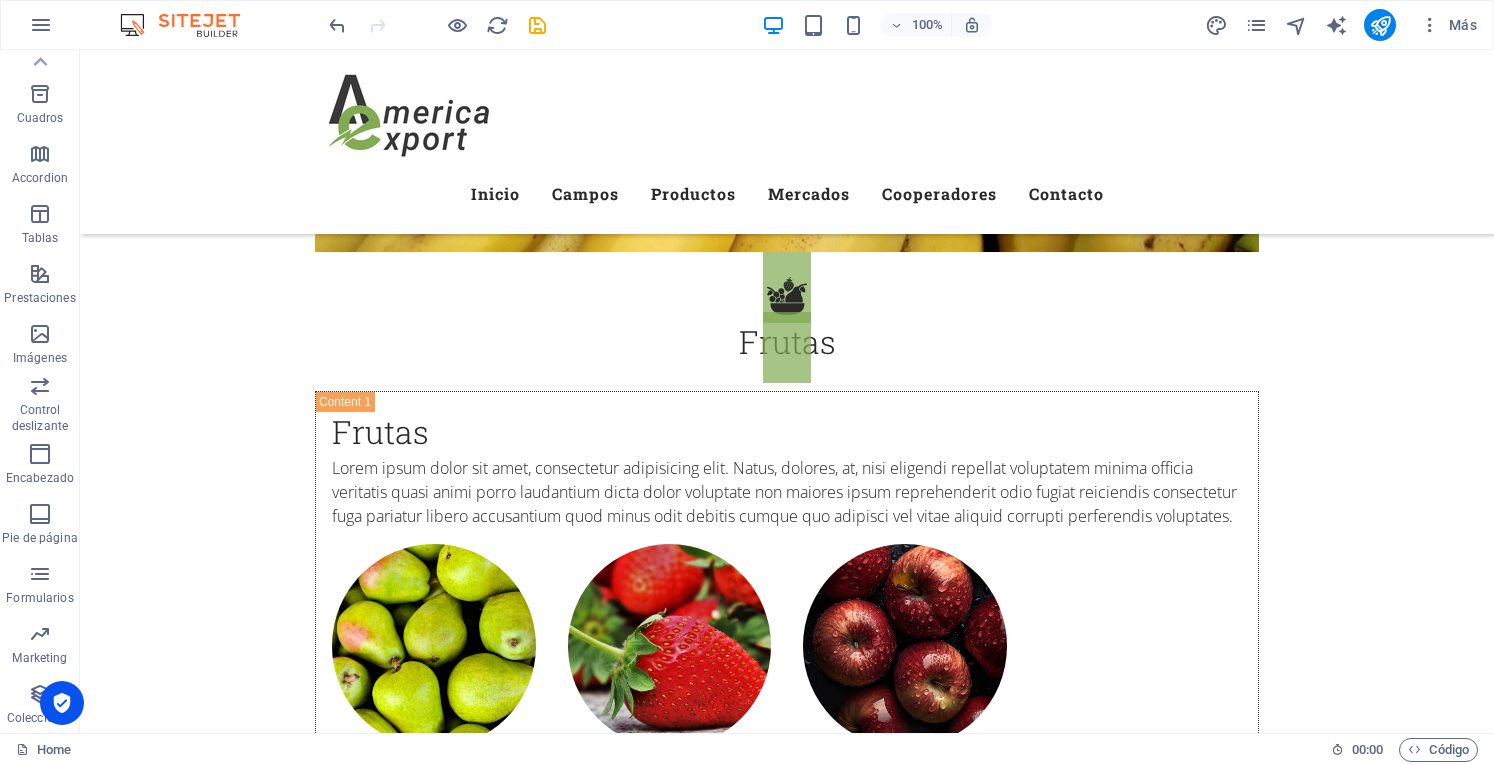 drag, startPoint x: 1469, startPoint y: 571, endPoint x: 1492, endPoint y: -5, distance: 576.45905 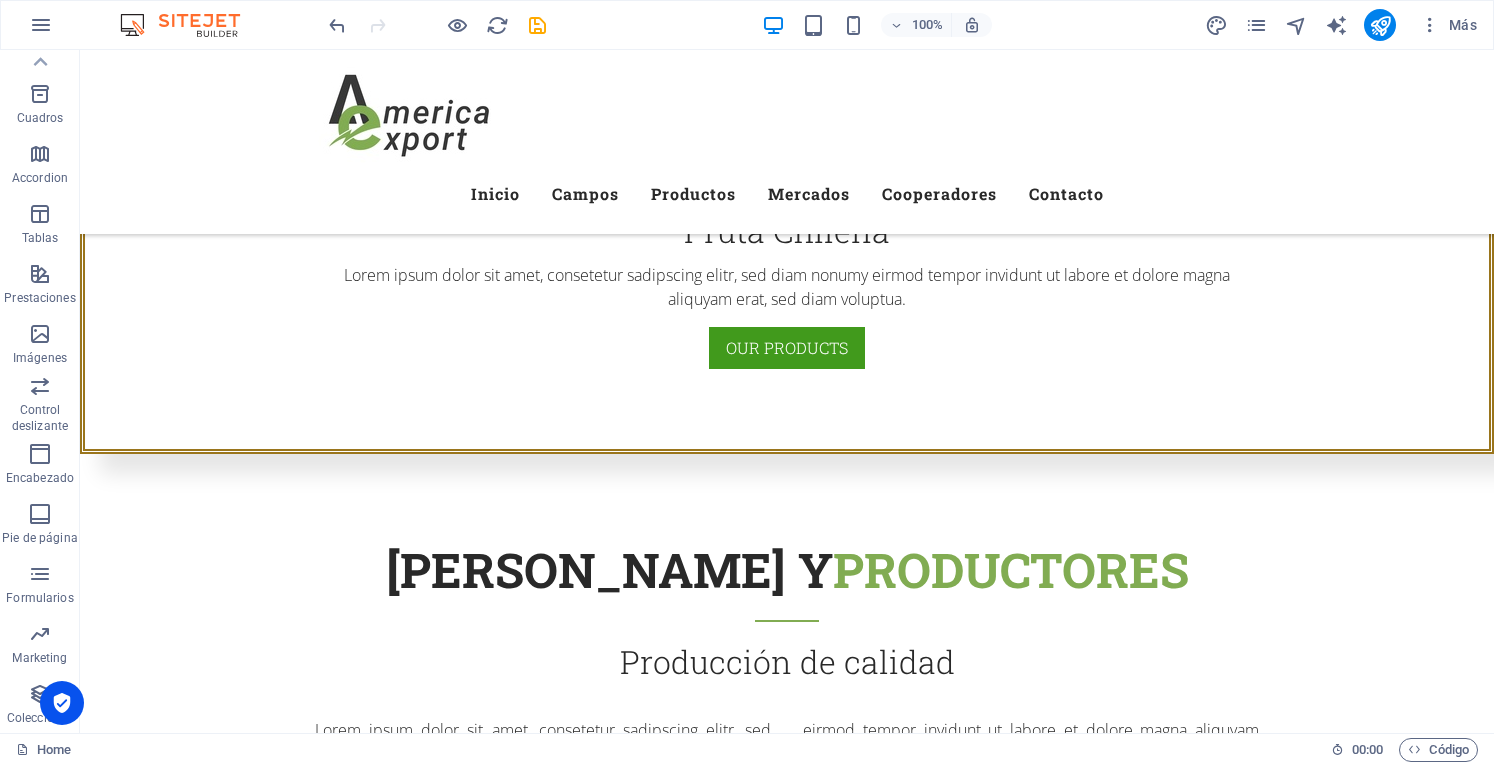 scroll, scrollTop: 1500, scrollLeft: 0, axis: vertical 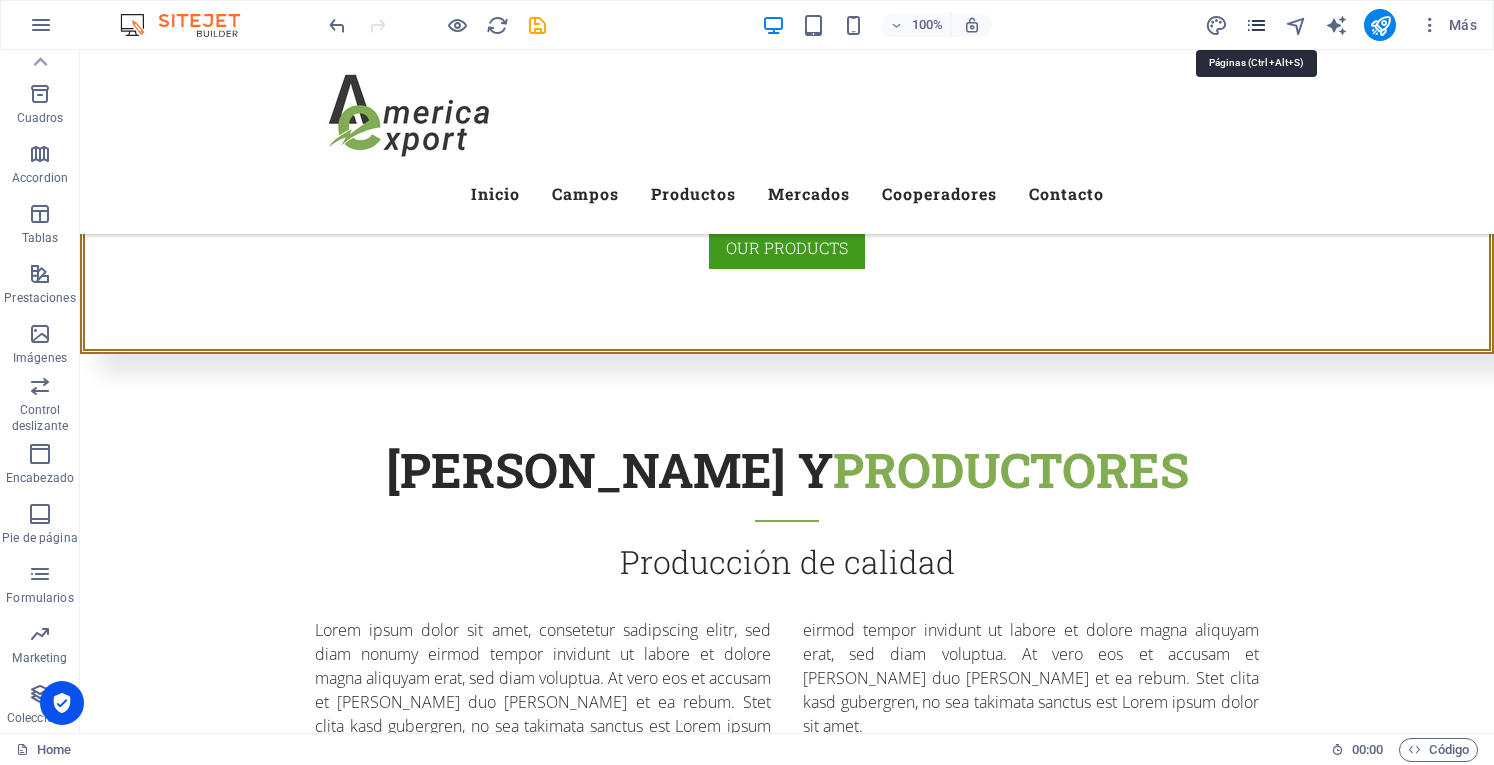click at bounding box center [1256, 25] 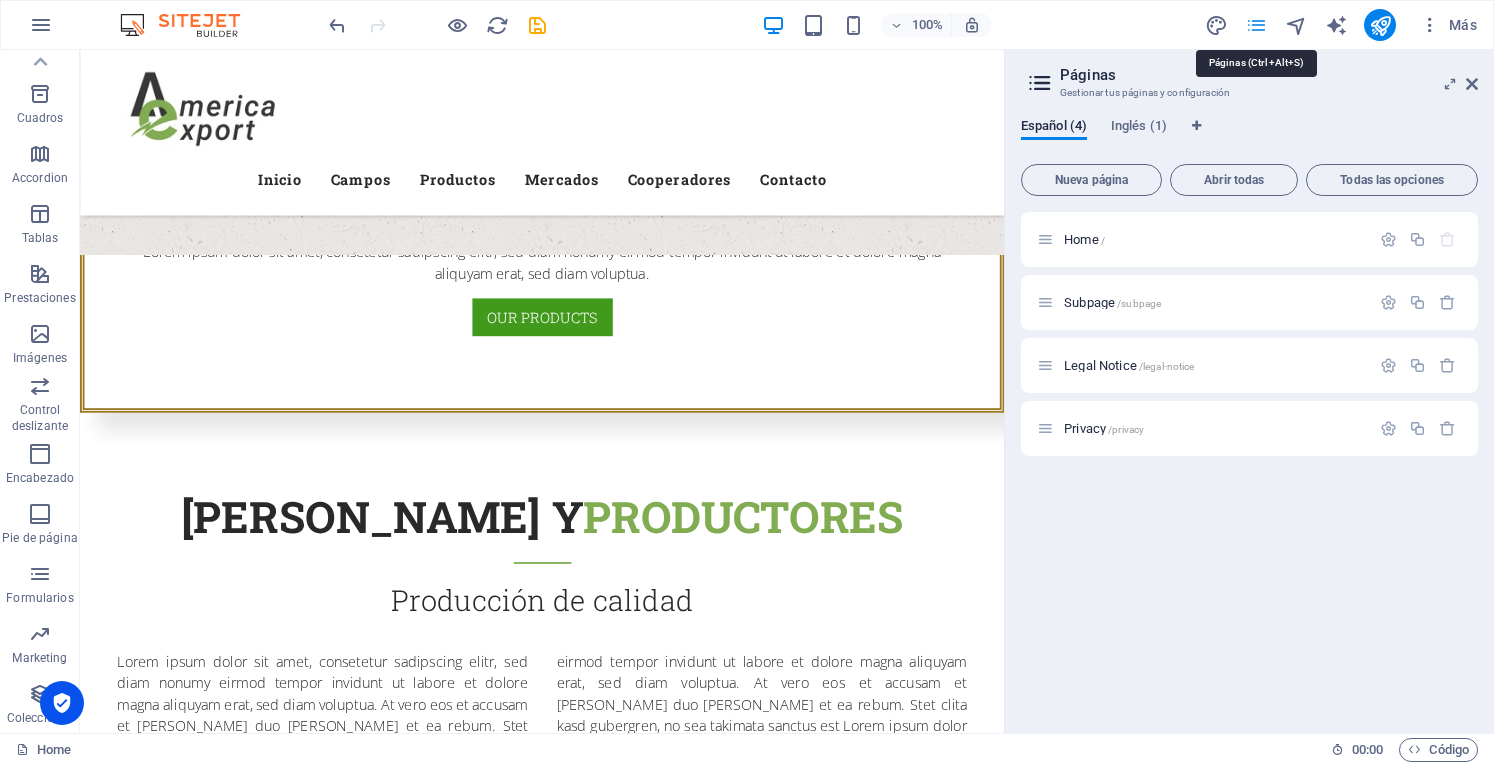 scroll, scrollTop: 1669, scrollLeft: 0, axis: vertical 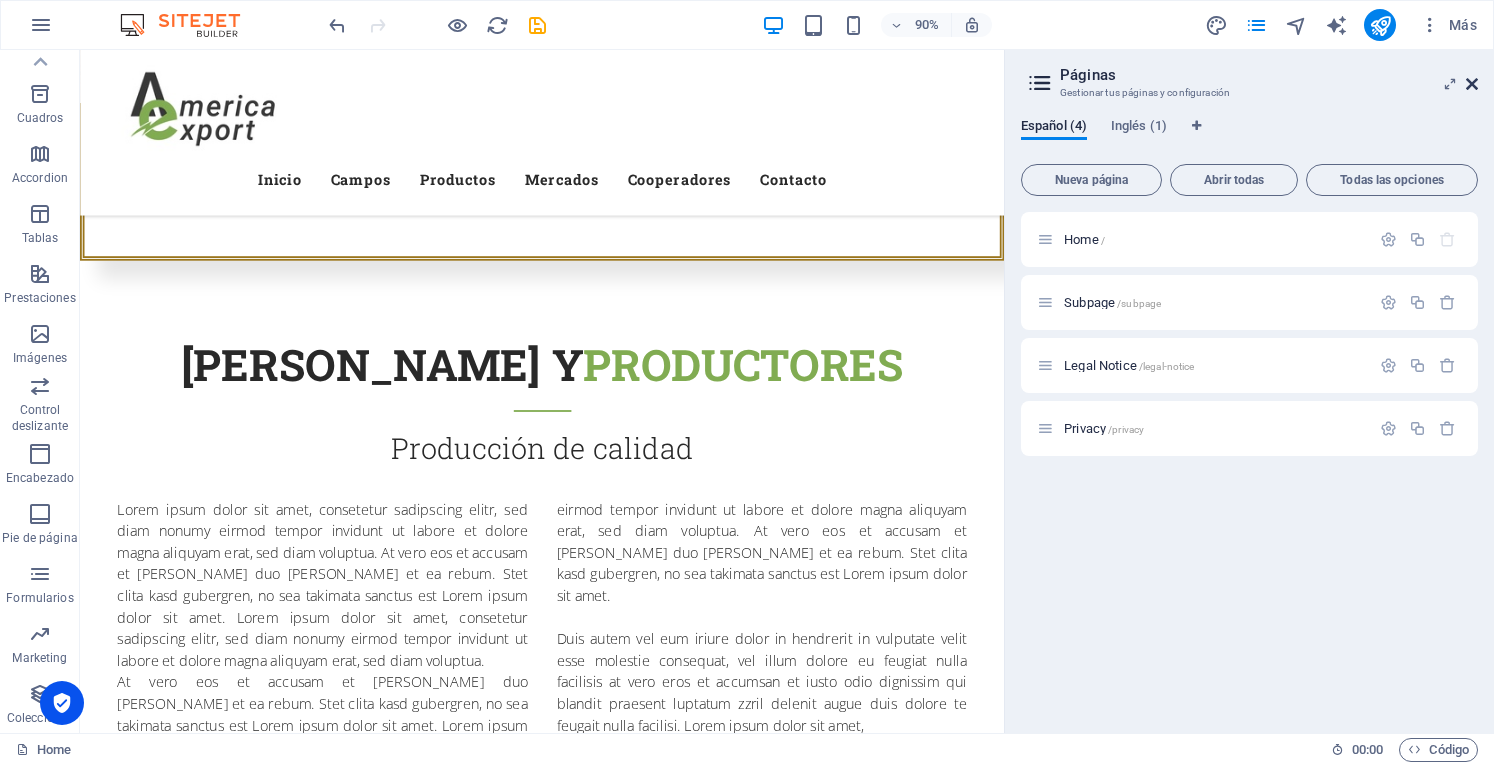click at bounding box center (1472, 84) 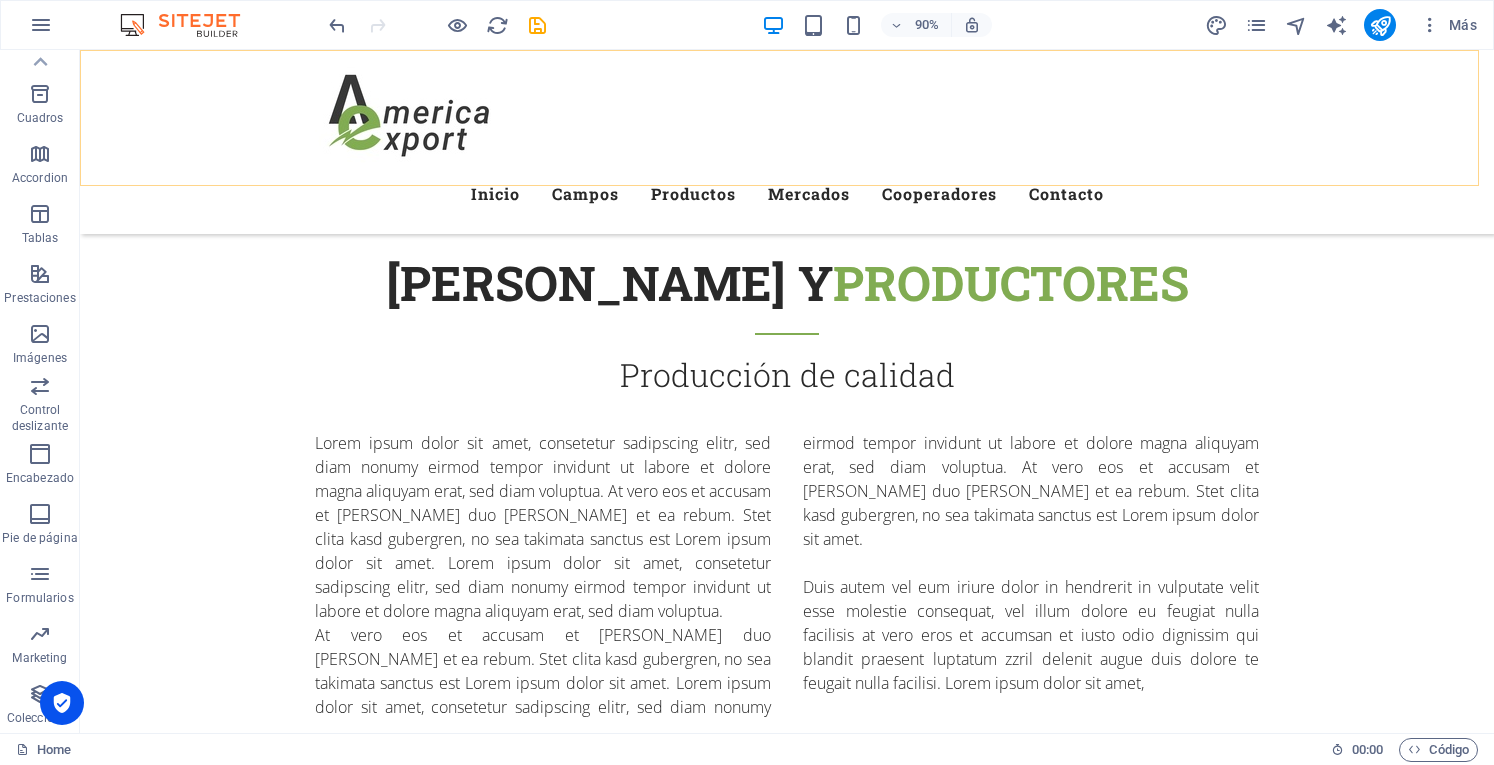 scroll, scrollTop: 1500, scrollLeft: 0, axis: vertical 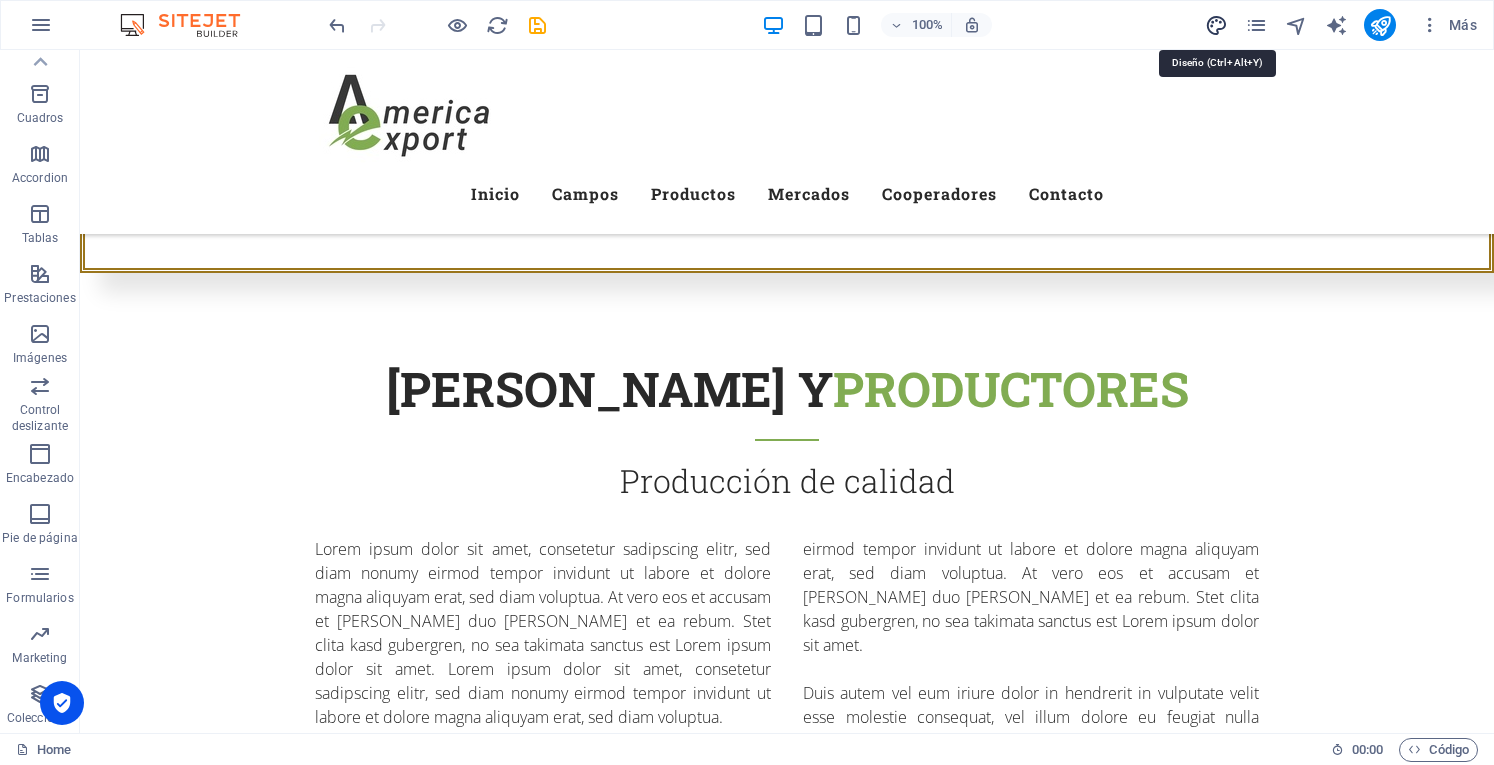 click at bounding box center [1216, 25] 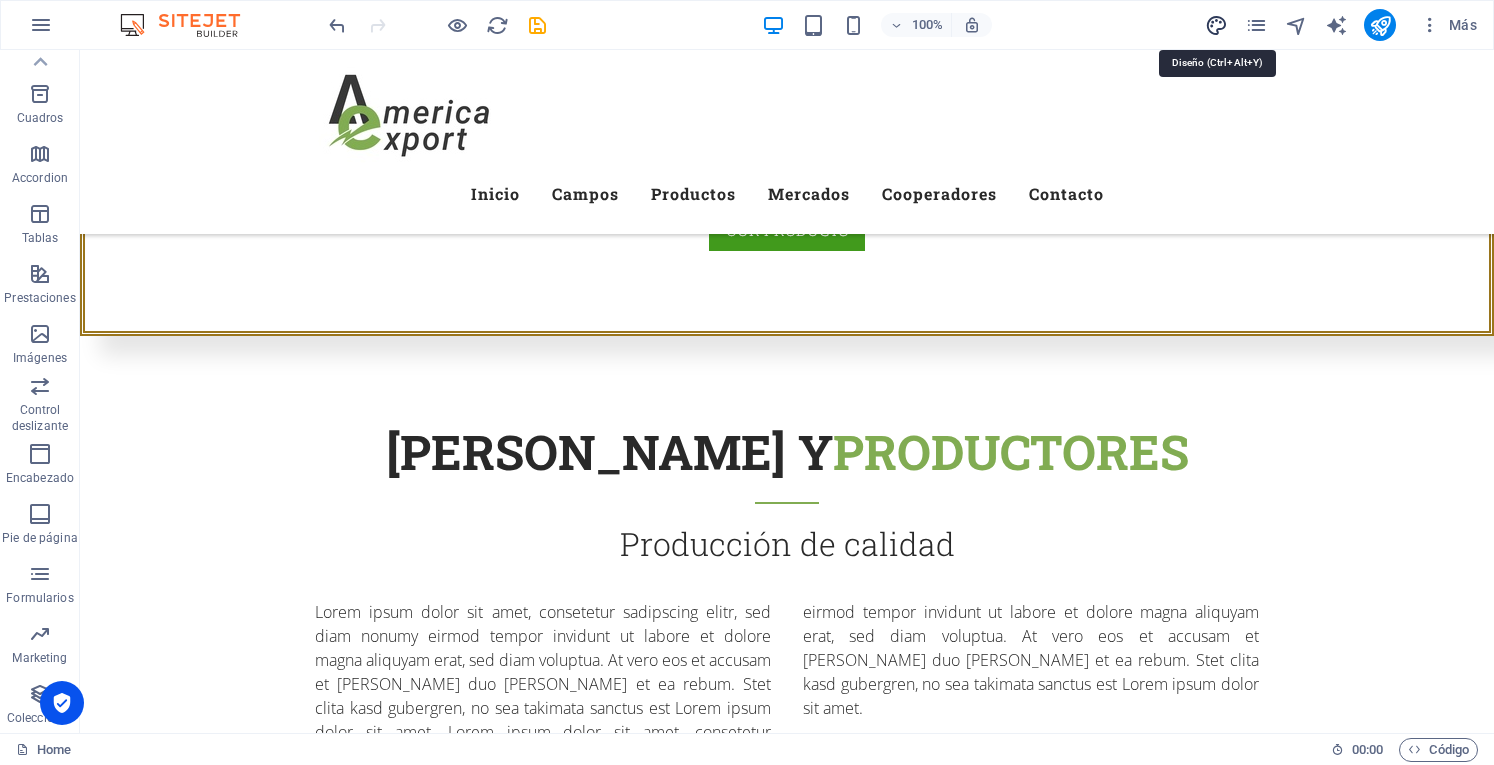 select on "px" 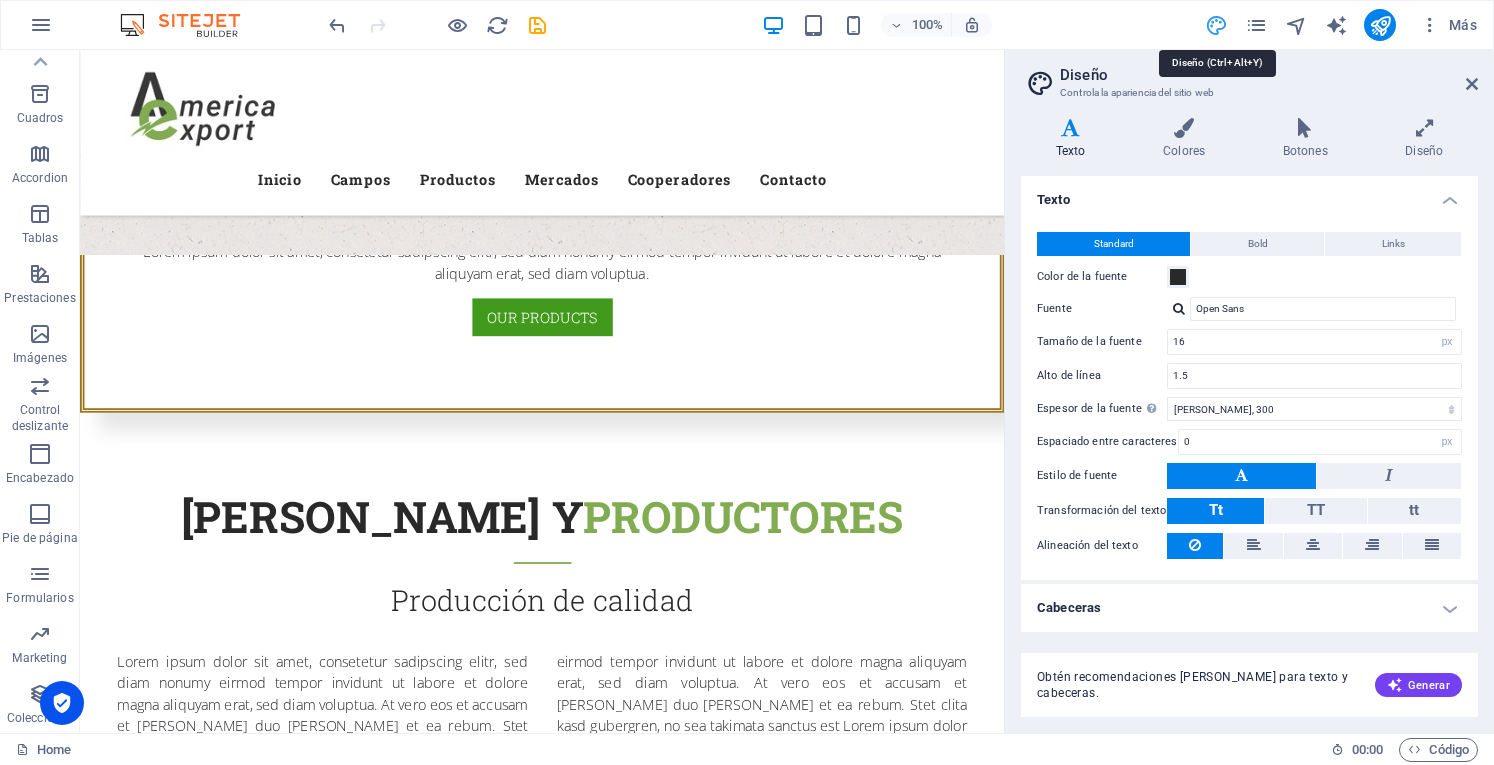 scroll, scrollTop: 1669, scrollLeft: 0, axis: vertical 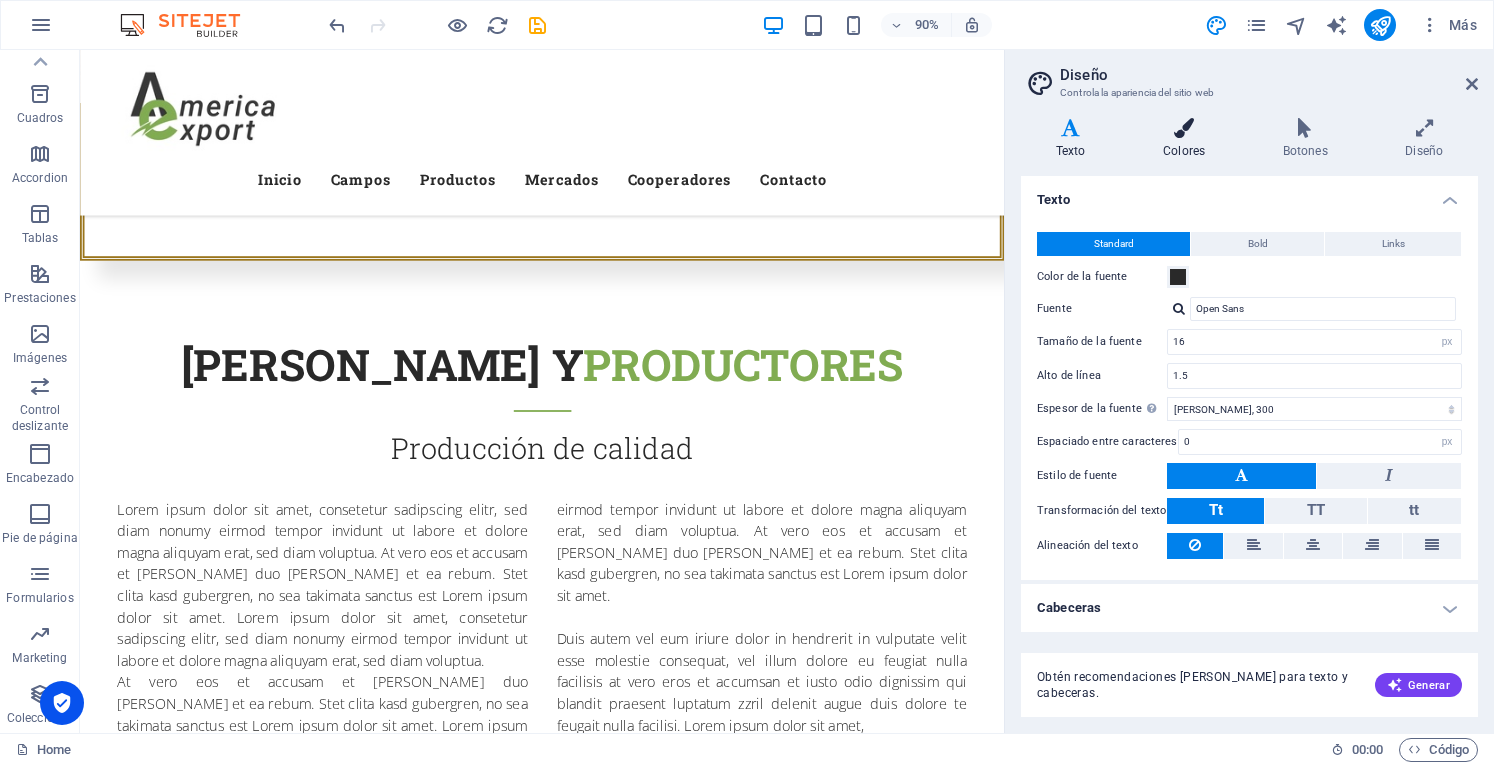 click at bounding box center (1184, 128) 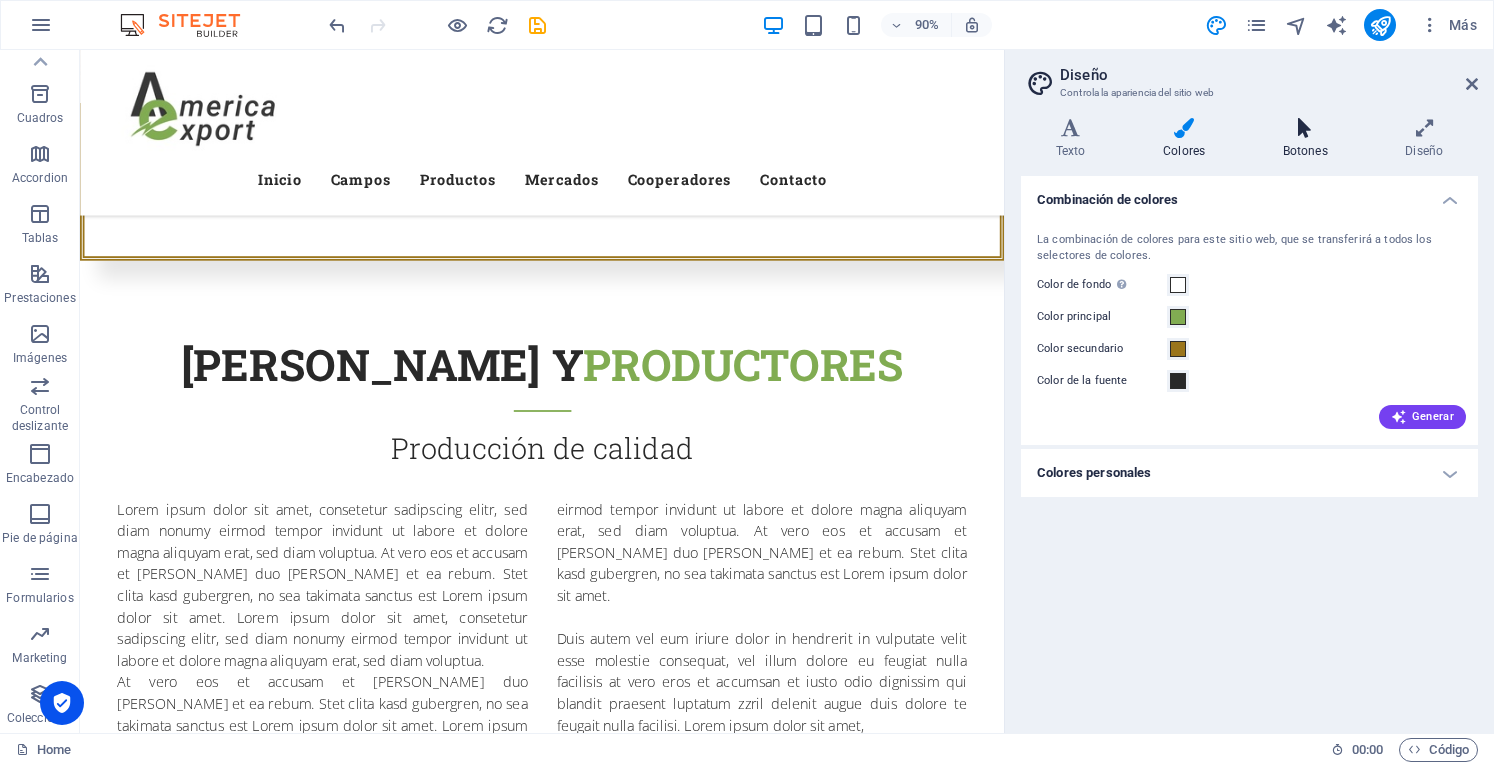 click at bounding box center [1305, 128] 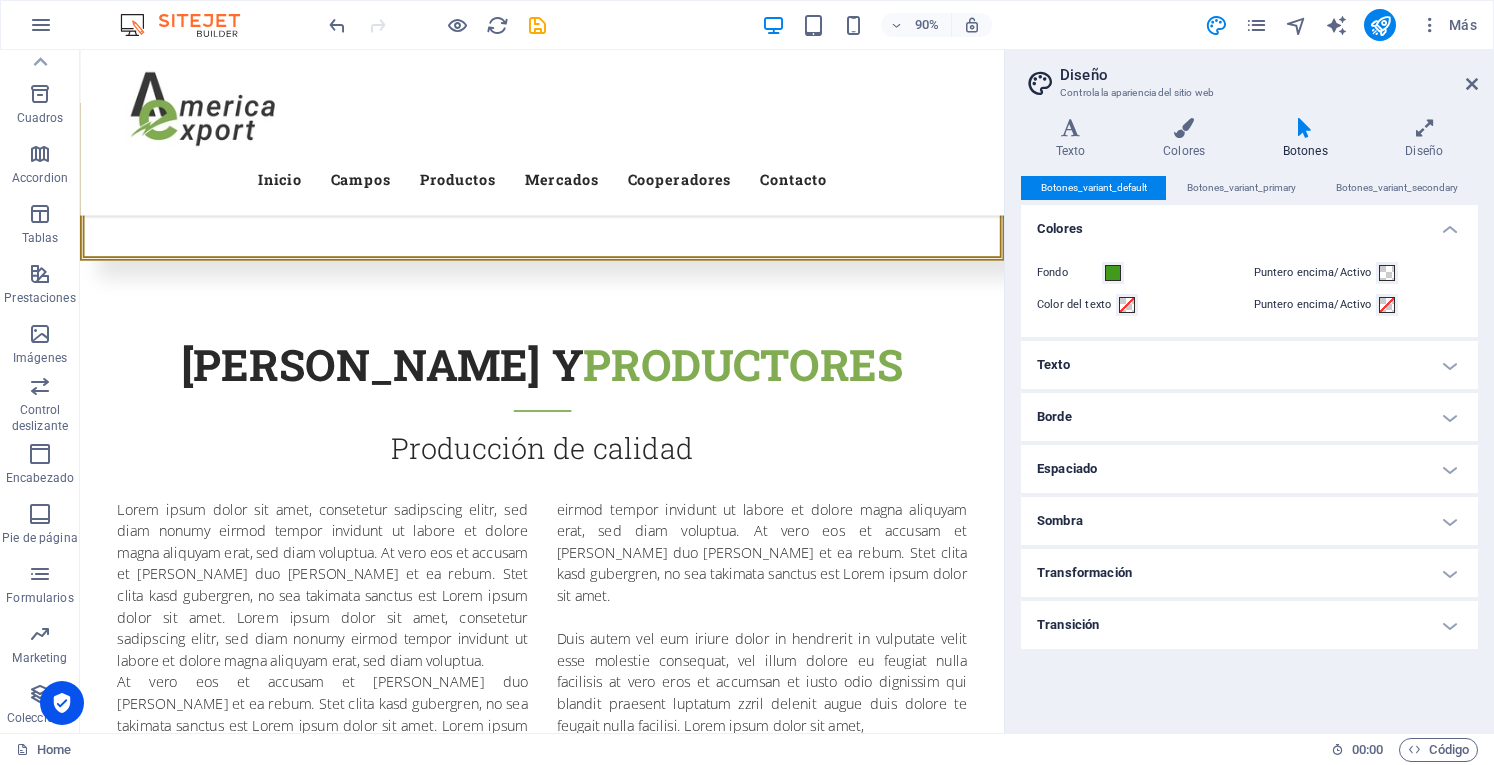 click on "Diseño Controla la apariencia del sitio web Variantes  Texto  Colores  Botones  Diseño Texto Standard Bold Links Color de la fuente Fuente Open Sans Tamaño de la fuente 16 rem px Alto de línea 1.5 Espesor de la fuente Para mostrar el espesor de la fuente correctamente, puede que deba activarse.  Gestionar [PERSON_NAME] Fino, 100 Extra [PERSON_NAME], 200 [PERSON_NAME], 300 Normal, 400 Medio, 500 [DEMOGRAPHIC_DATA], 600 Negrita, 700 Extra negrita, 800 Negro, 900 Espaciado entre caracteres 0 rem px Estilo de fuente Transformación del texto Tt TT tt Alineación del texto Espesor de la fuente Para mostrar el espesor de la fuente correctamente, puede que deba activarse.  Gestionar [PERSON_NAME] Fino, 100 Extra [PERSON_NAME], 200 [PERSON_NAME], 300 Normal, 400 Medio, 500 Seminegrita, 600 Negrita, 700 Extra negrita, 800 Negro, 900 Default Hover / Active Color de la fuente Color de la fuente Decoración Decoración Duración de la transición 0.3 s Función de la transición Lentitud Entrada lenta Salida lenta Entrada/salida lenta Lineal Cabeceras Todo H2" at bounding box center [1249, 391] 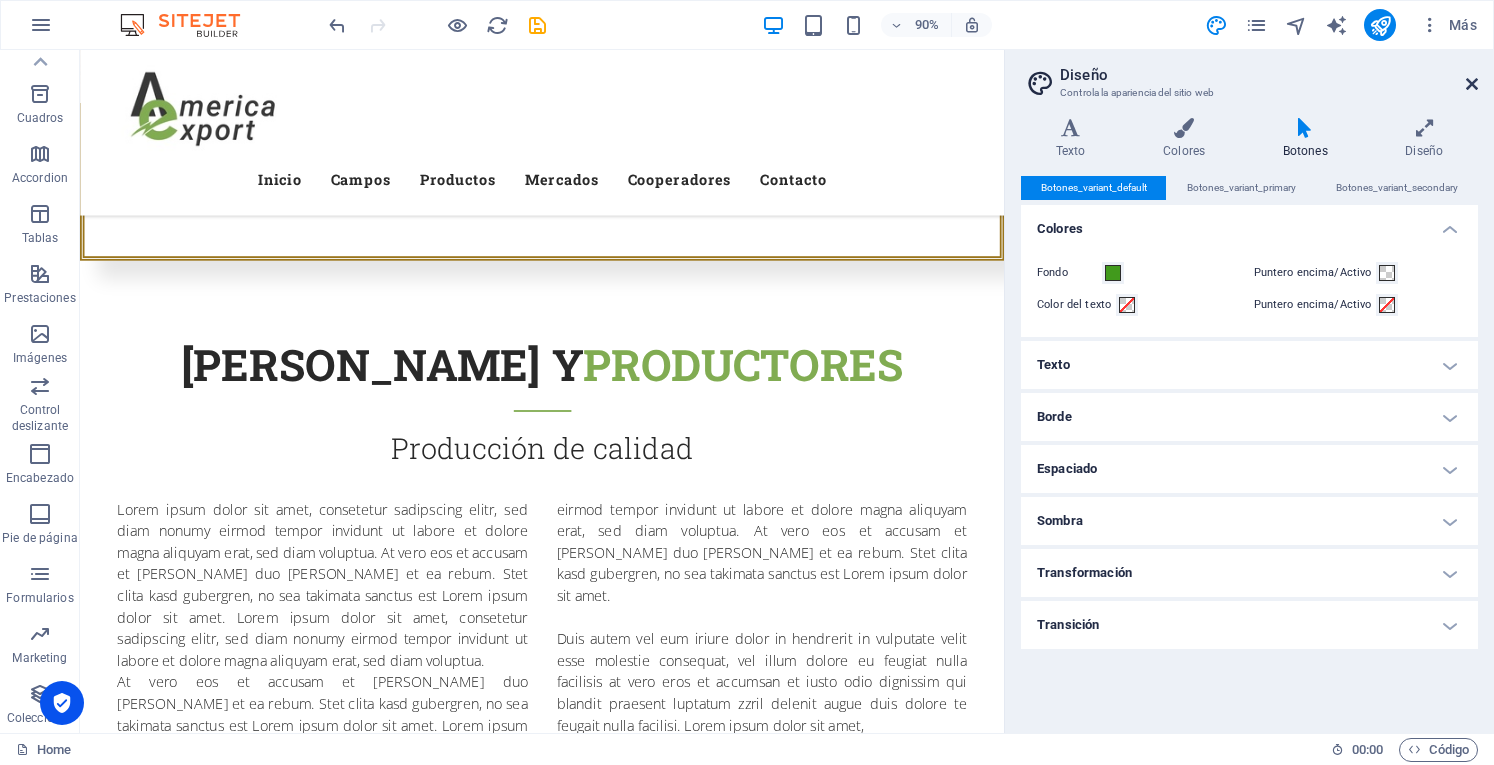 click at bounding box center [1472, 84] 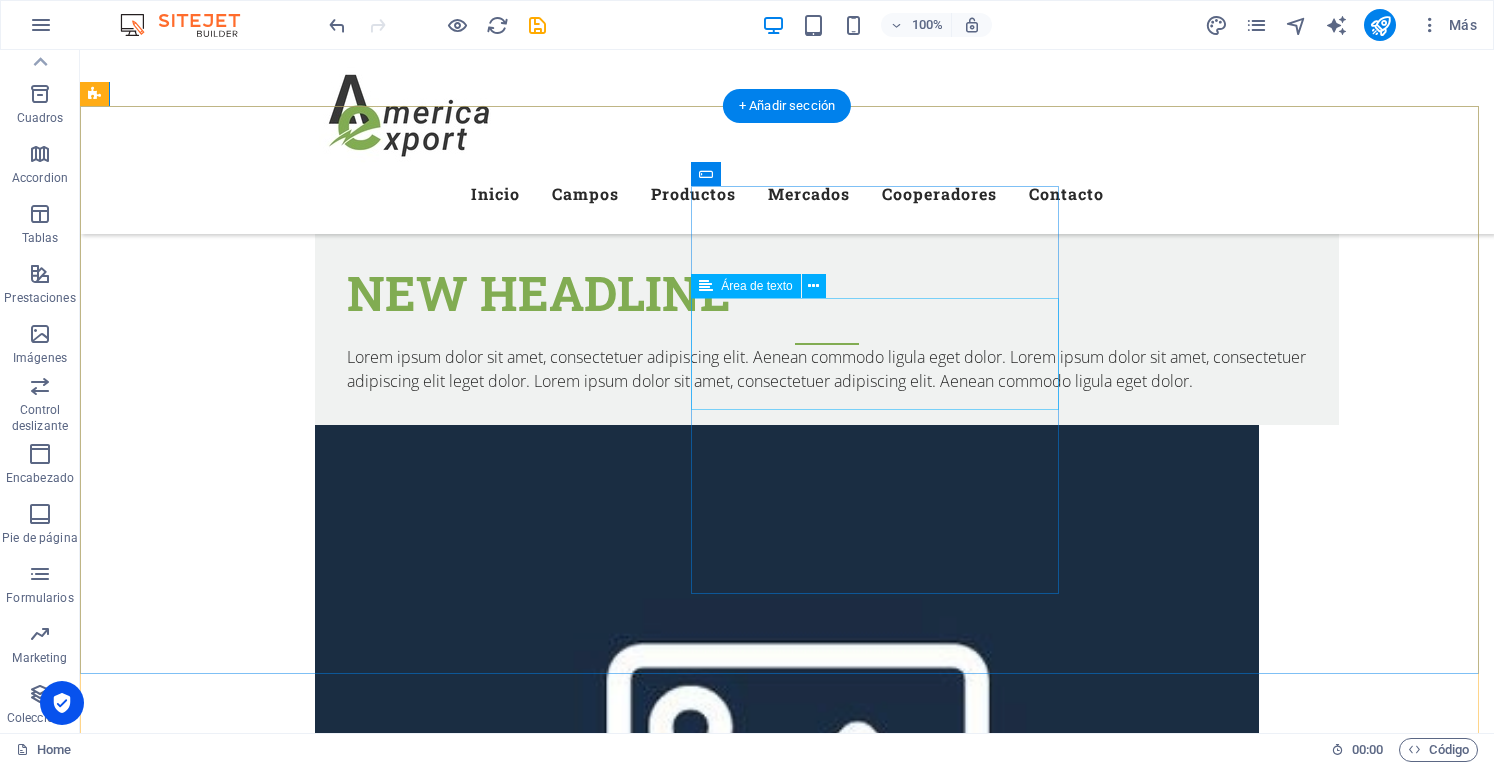 scroll, scrollTop: 6113, scrollLeft: 0, axis: vertical 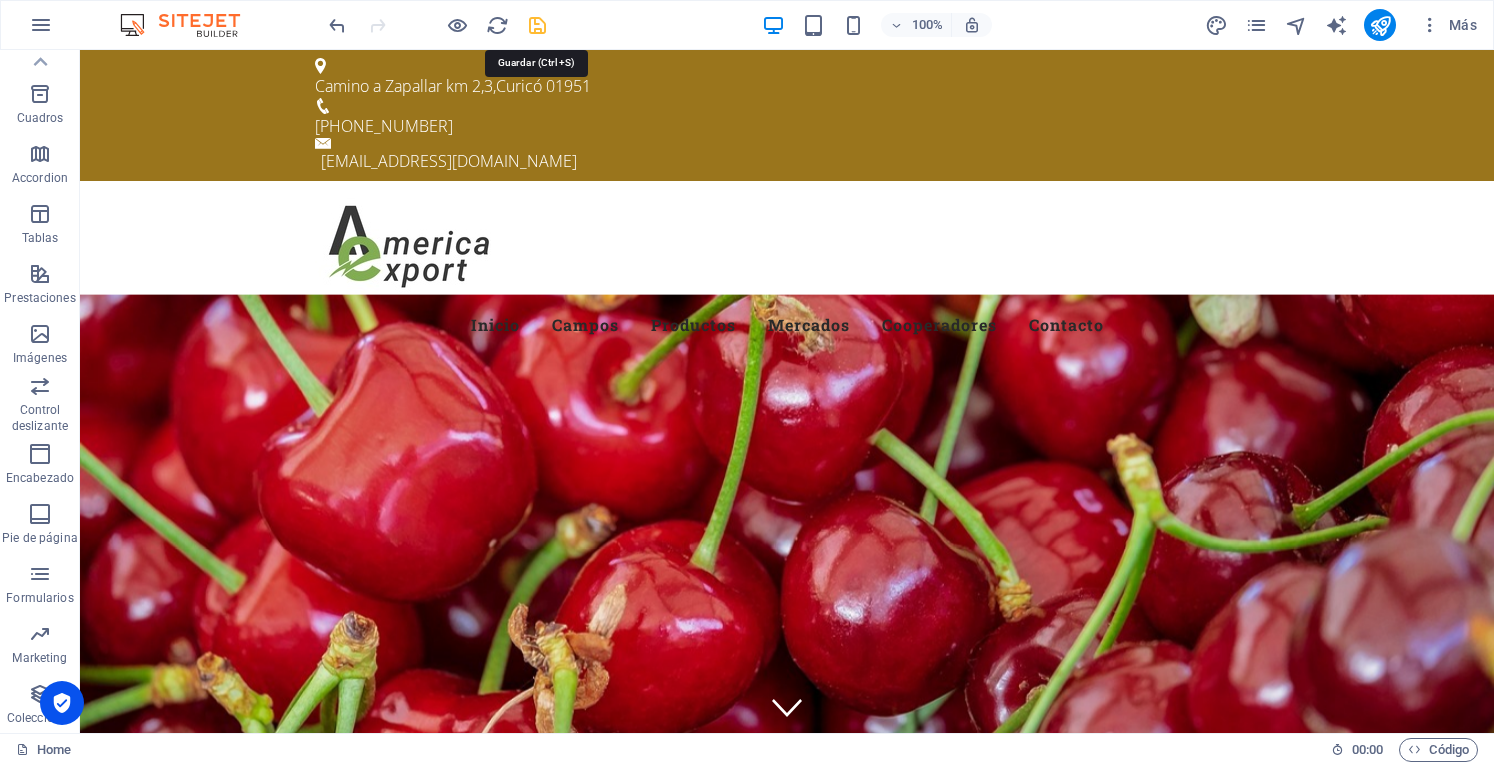 click at bounding box center (537, 25) 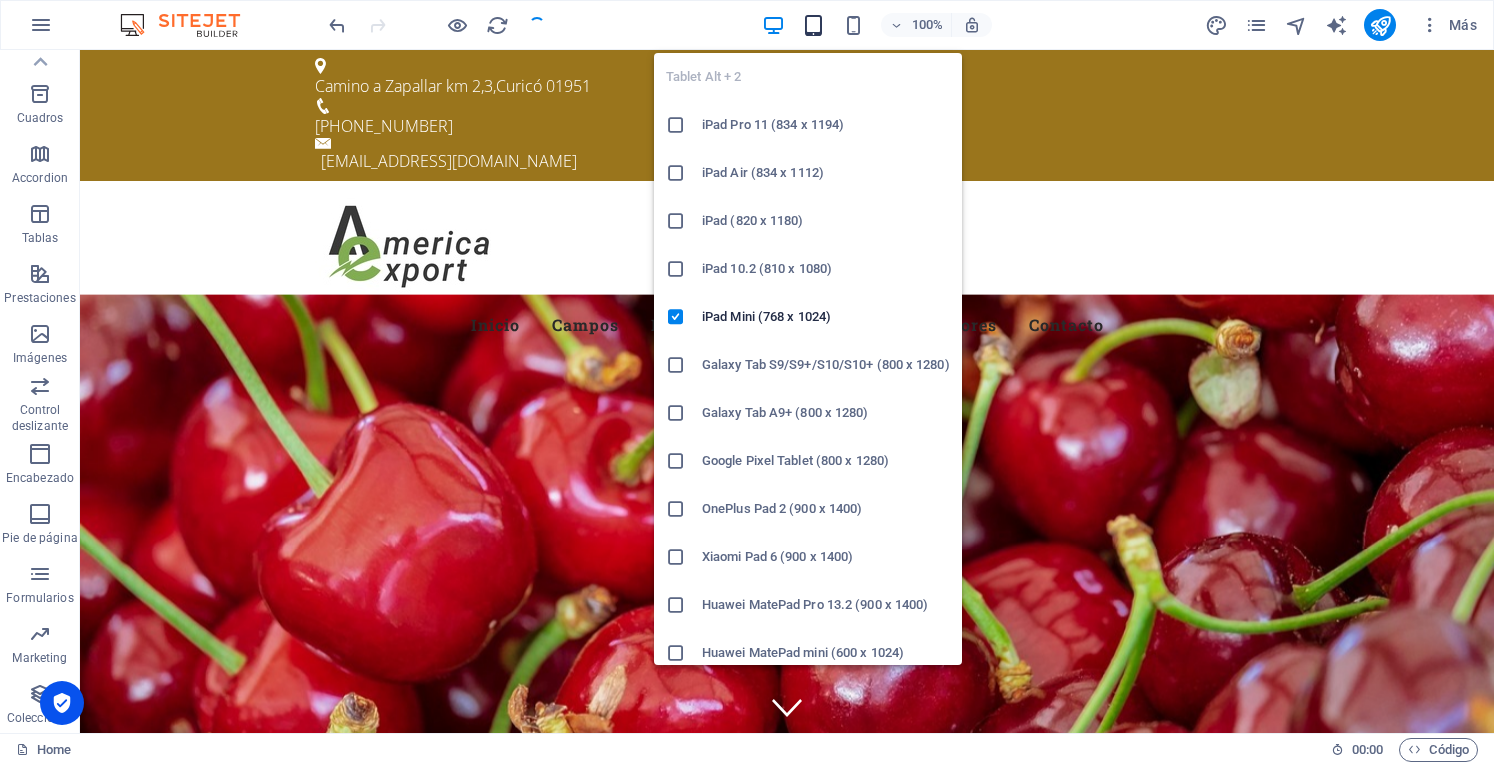 click at bounding box center (813, 25) 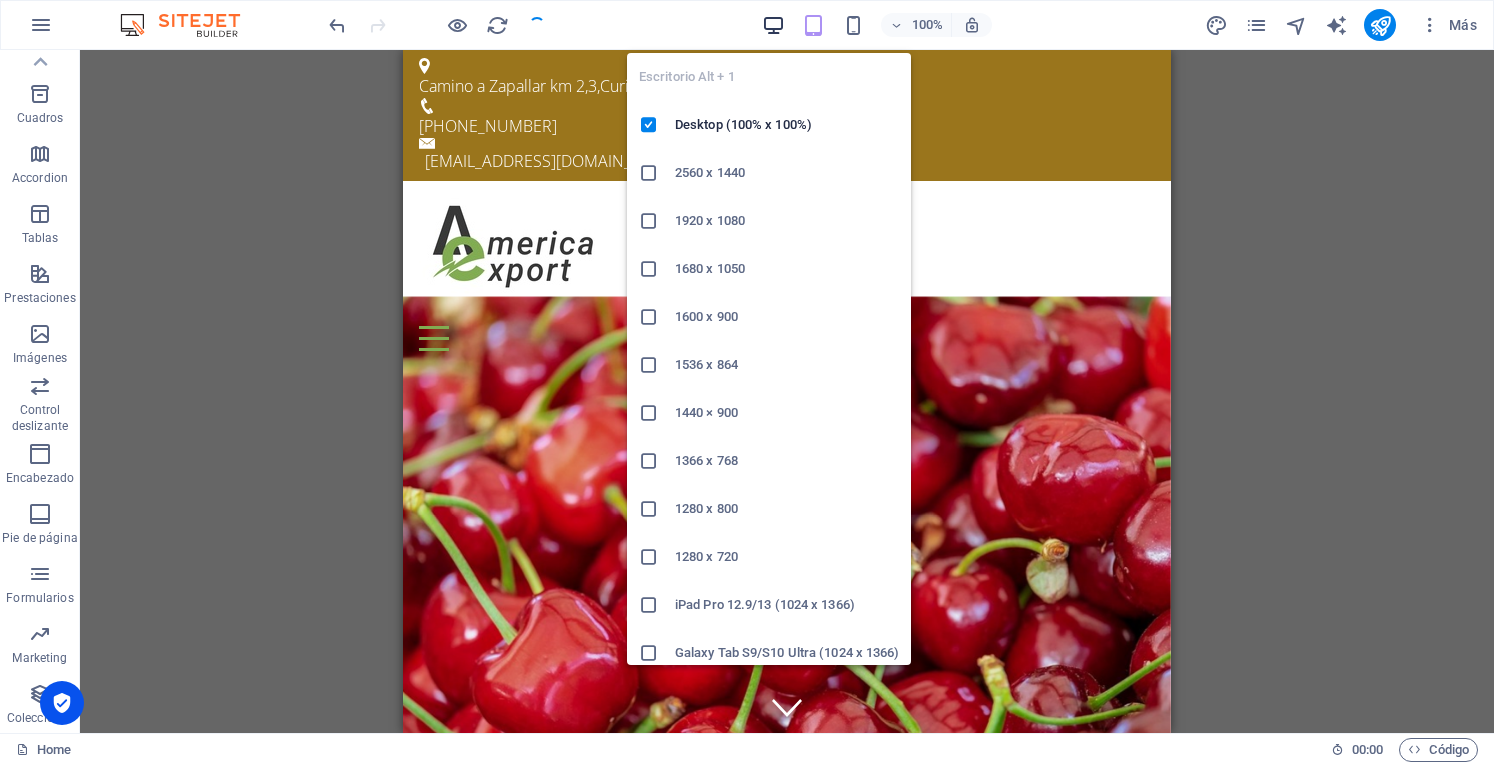 click at bounding box center [773, 25] 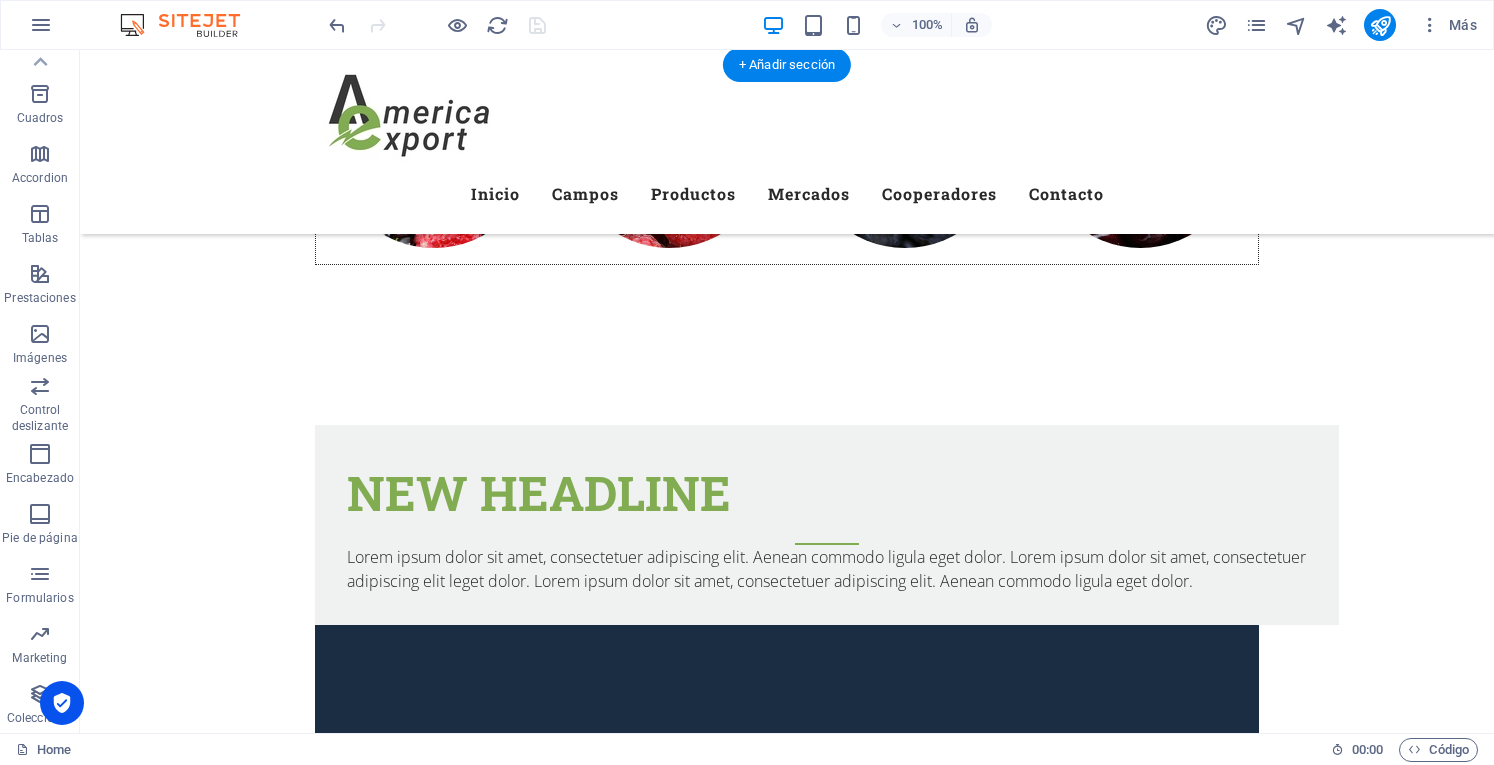 scroll, scrollTop: 6713, scrollLeft: 0, axis: vertical 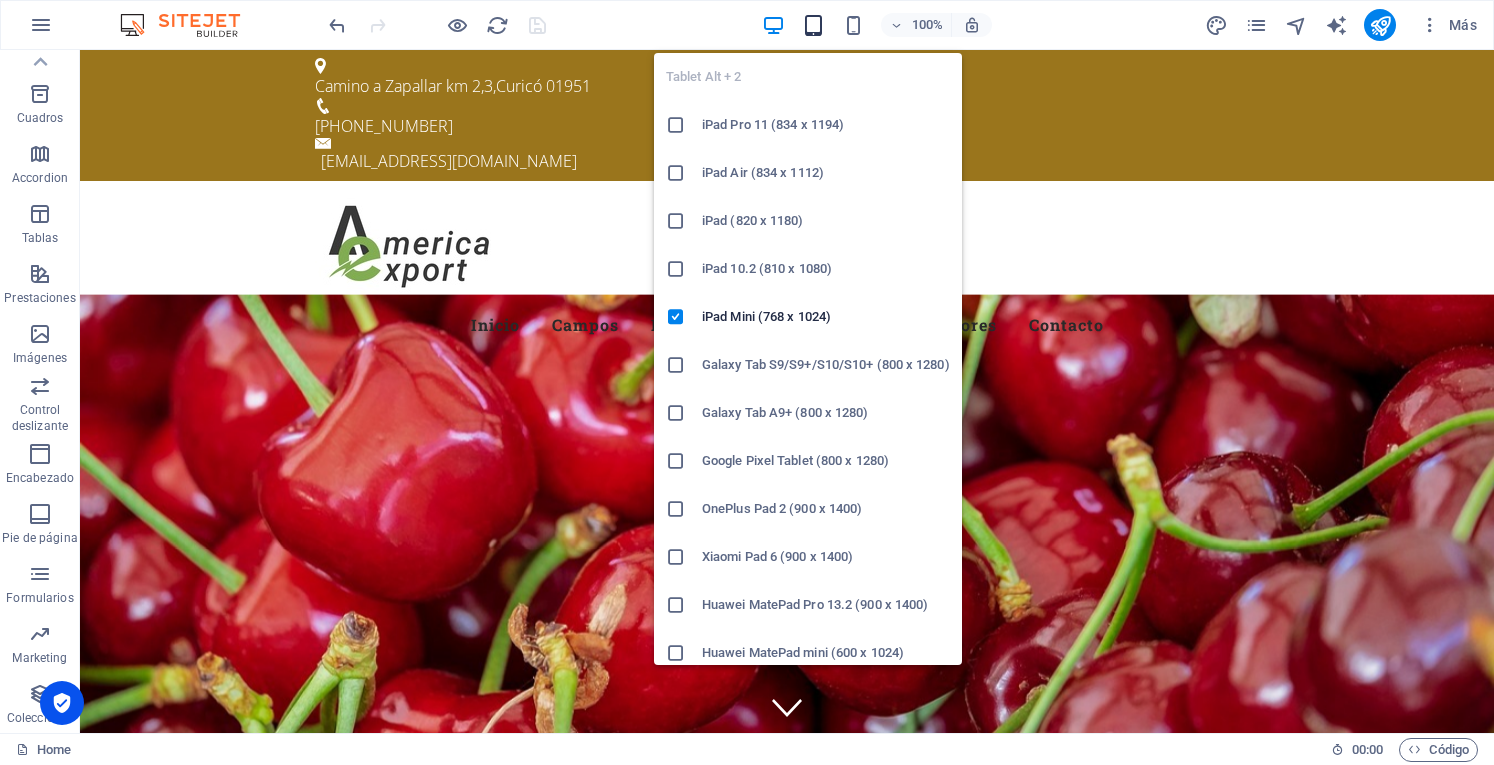 click at bounding box center (813, 25) 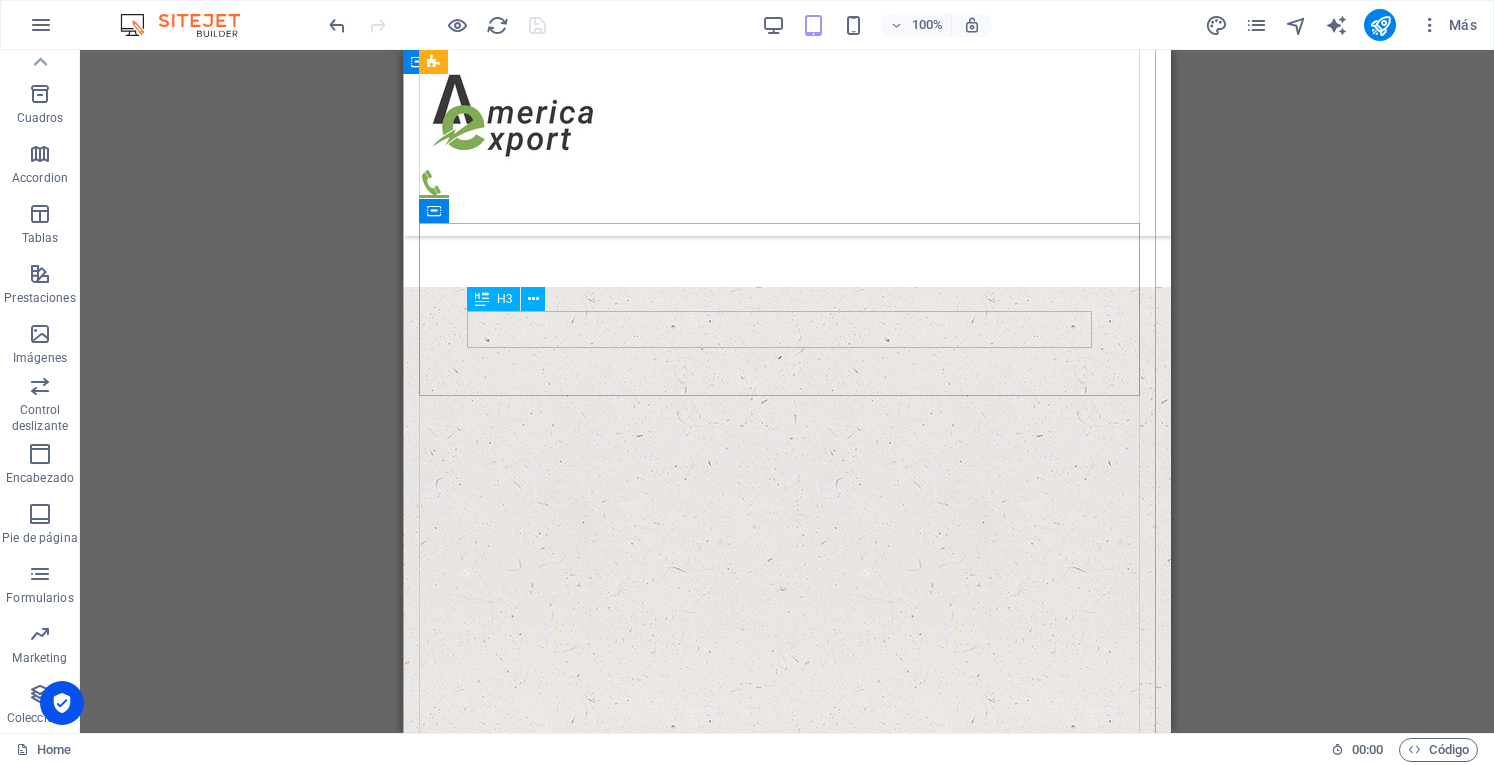 scroll, scrollTop: 3700, scrollLeft: 0, axis: vertical 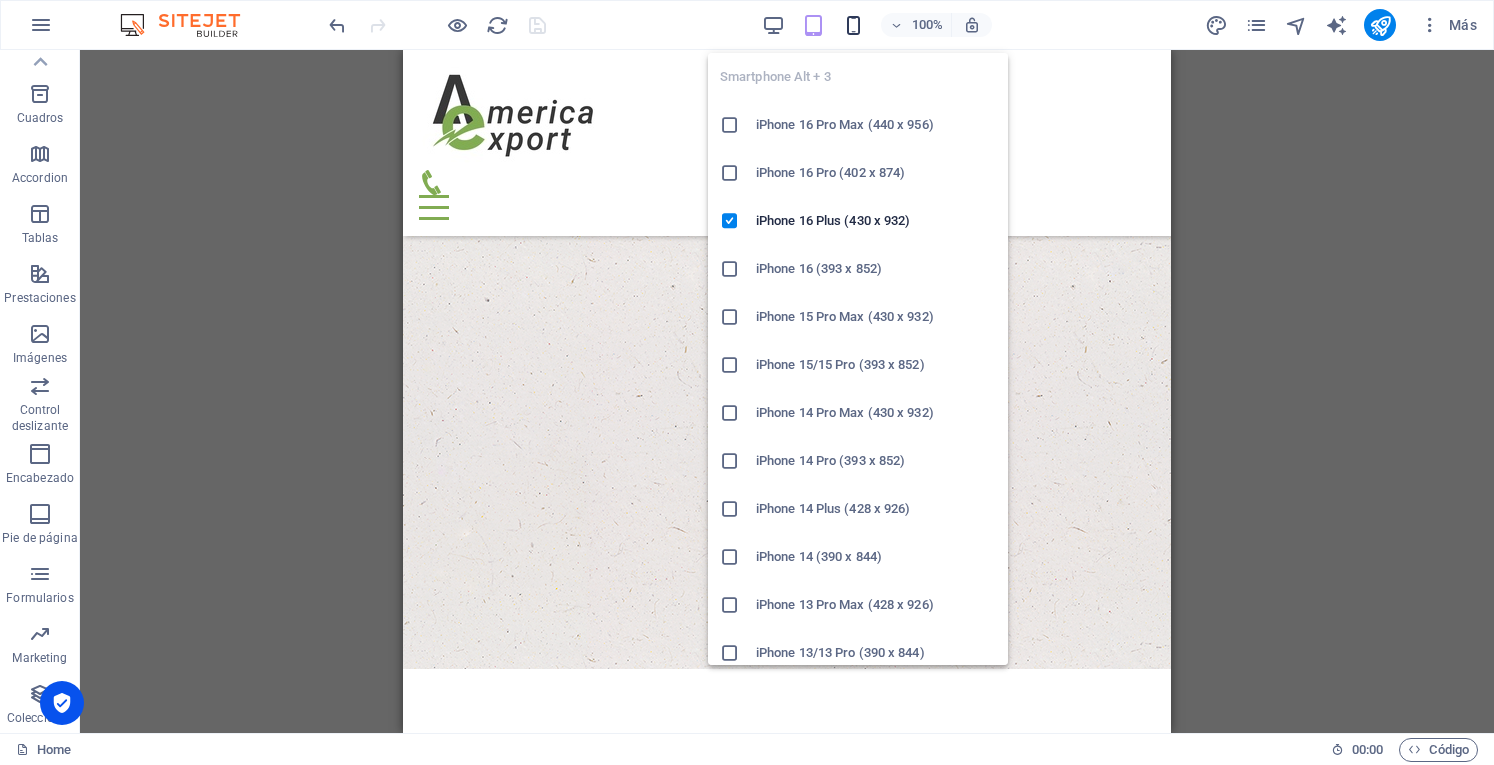 click at bounding box center [853, 25] 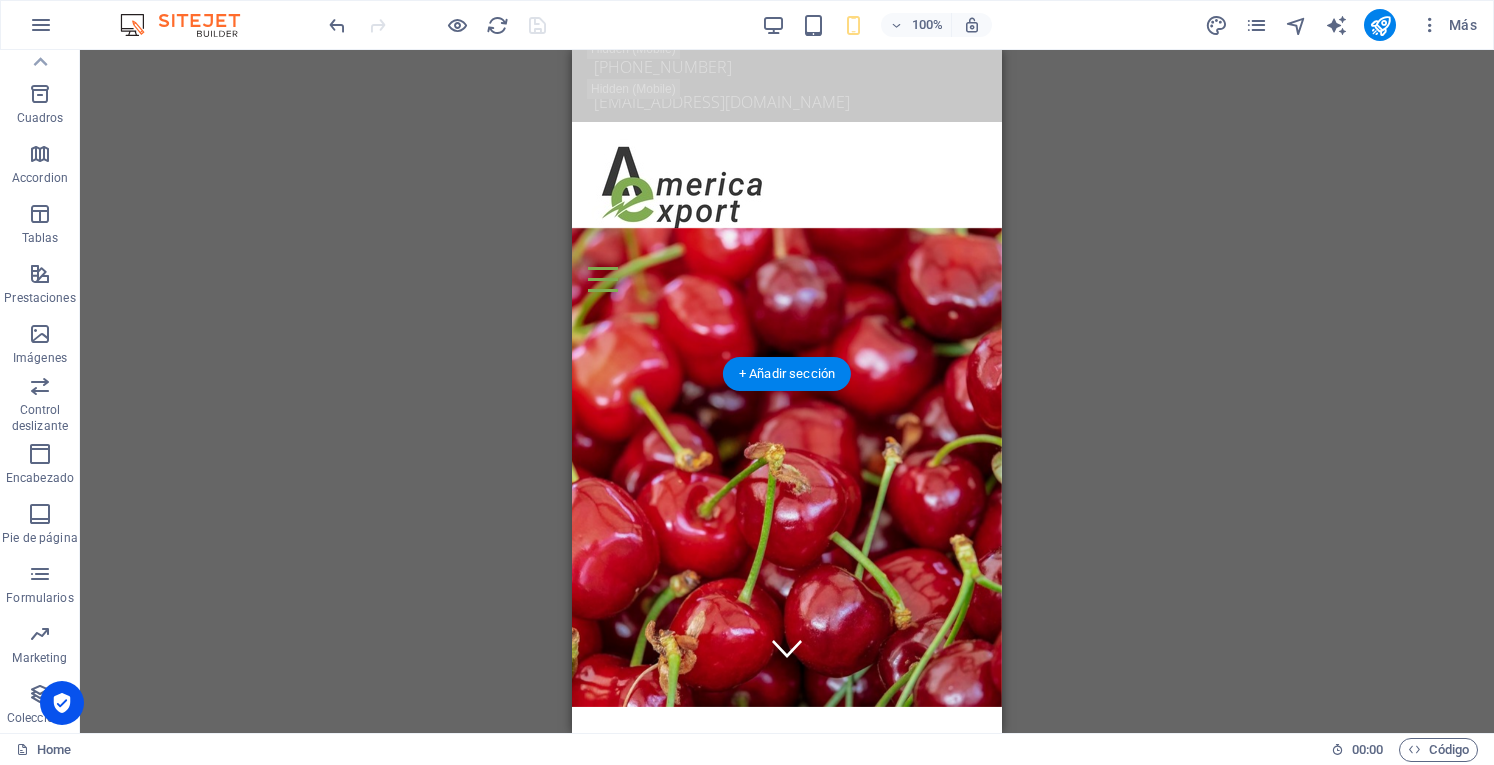 scroll, scrollTop: 0, scrollLeft: 0, axis: both 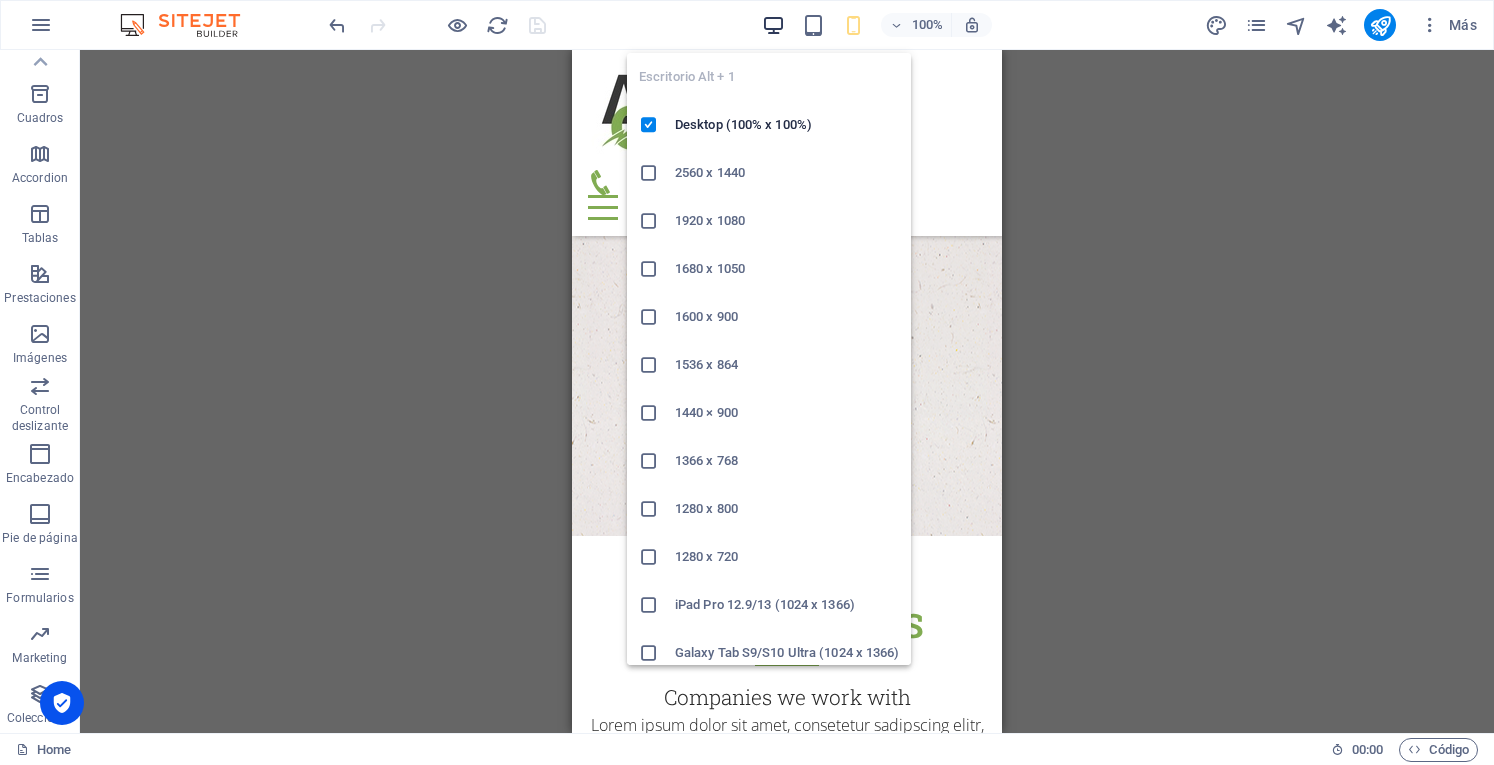 click at bounding box center (773, 25) 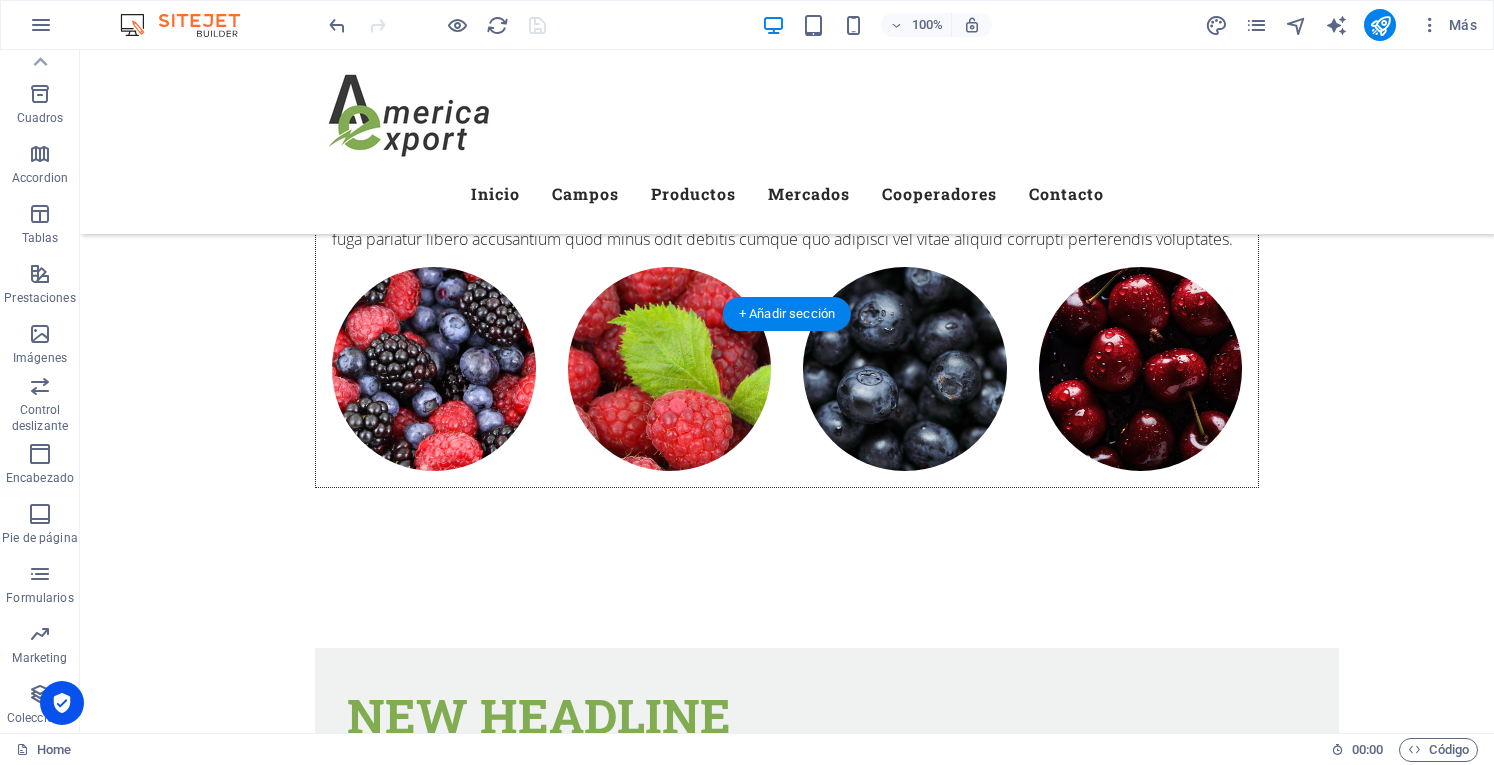 scroll, scrollTop: 6413, scrollLeft: 0, axis: vertical 